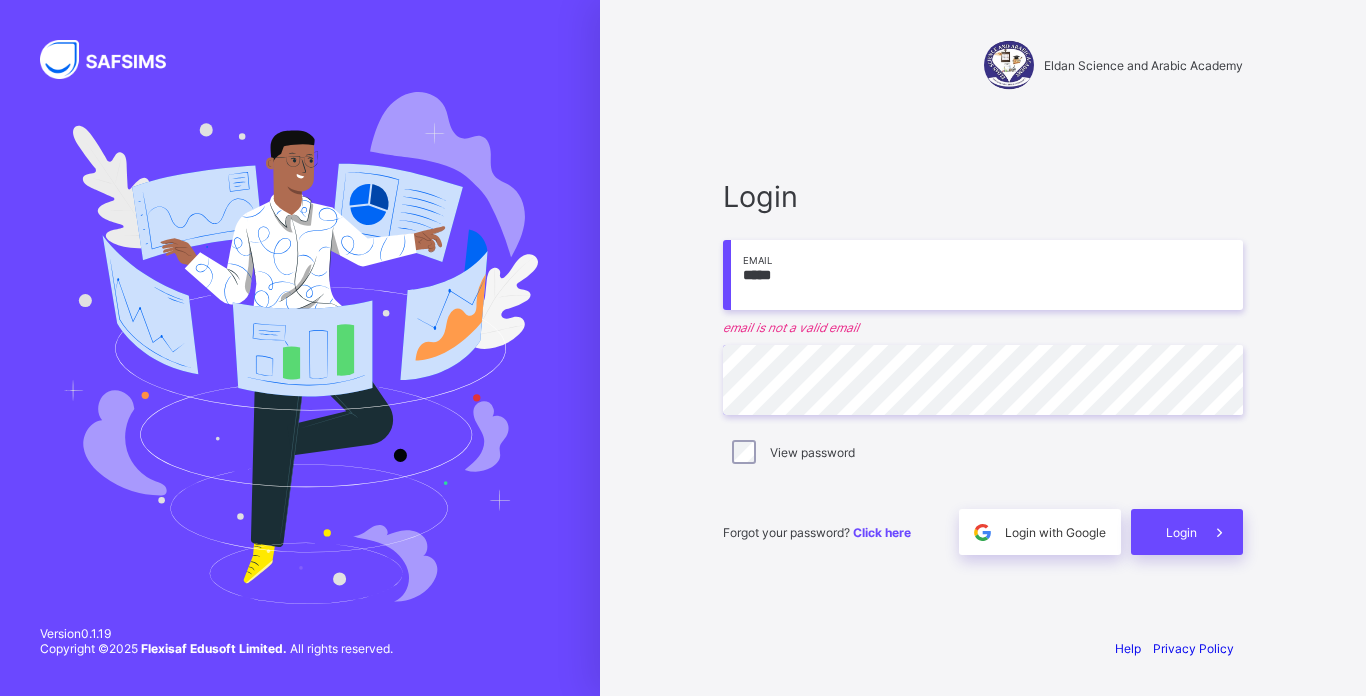 scroll, scrollTop: 0, scrollLeft: 0, axis: both 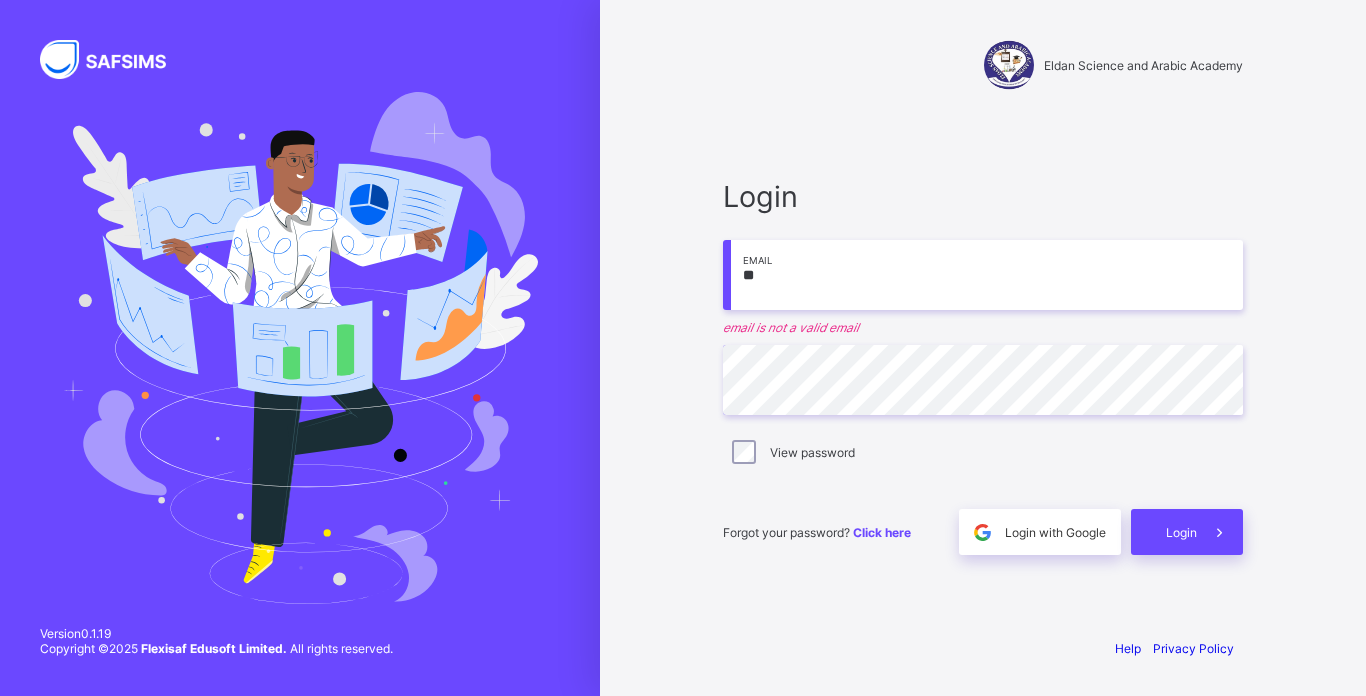 type on "*" 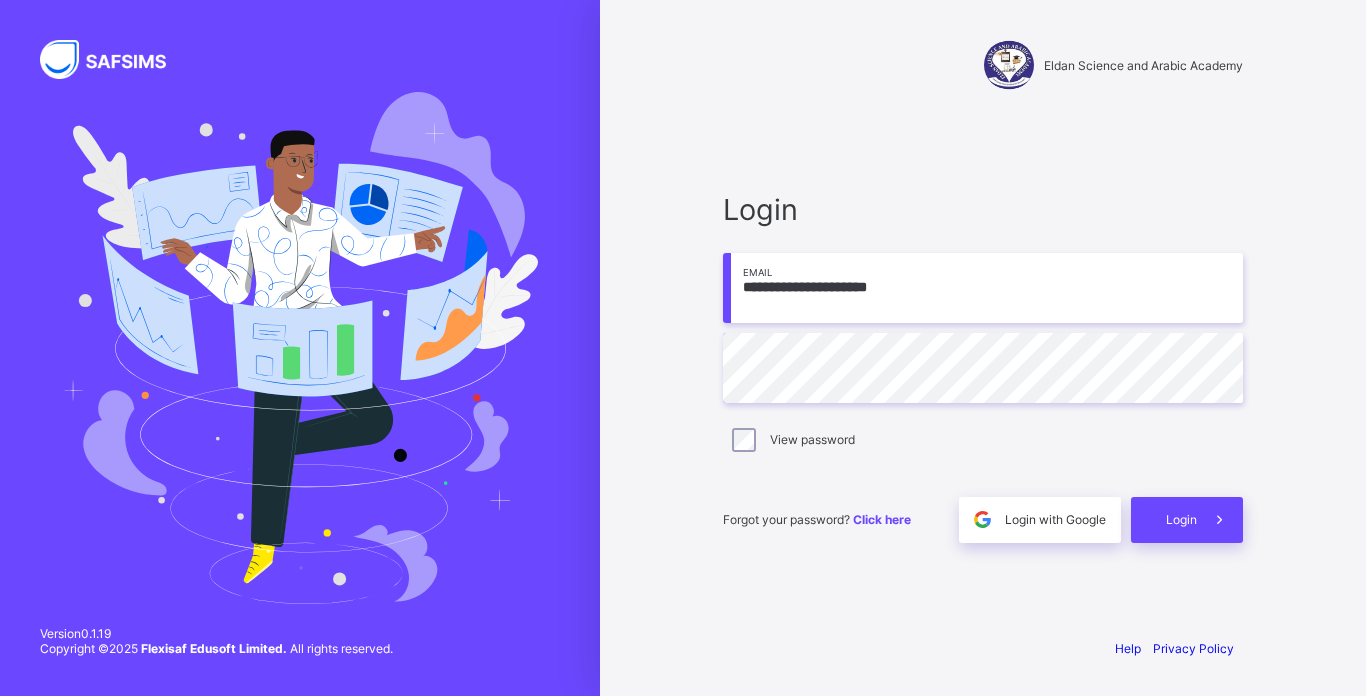 type on "**********" 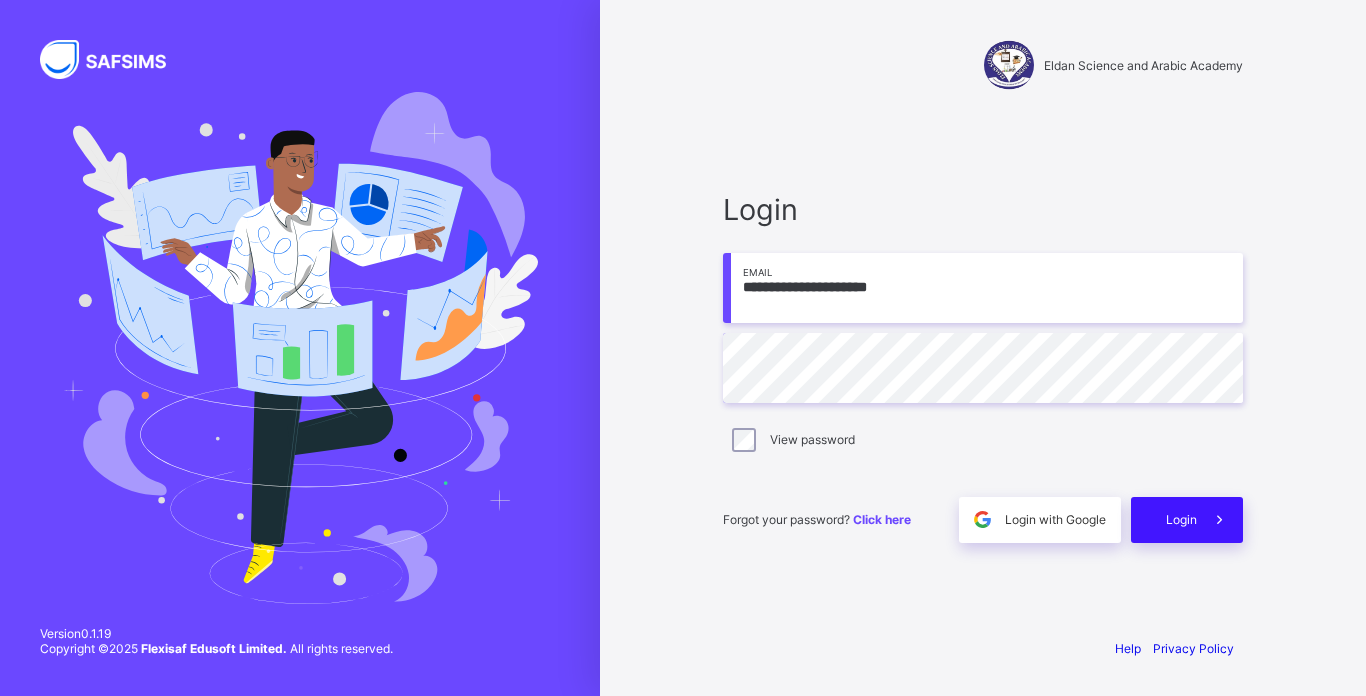 click on "Login" at bounding box center [1187, 520] 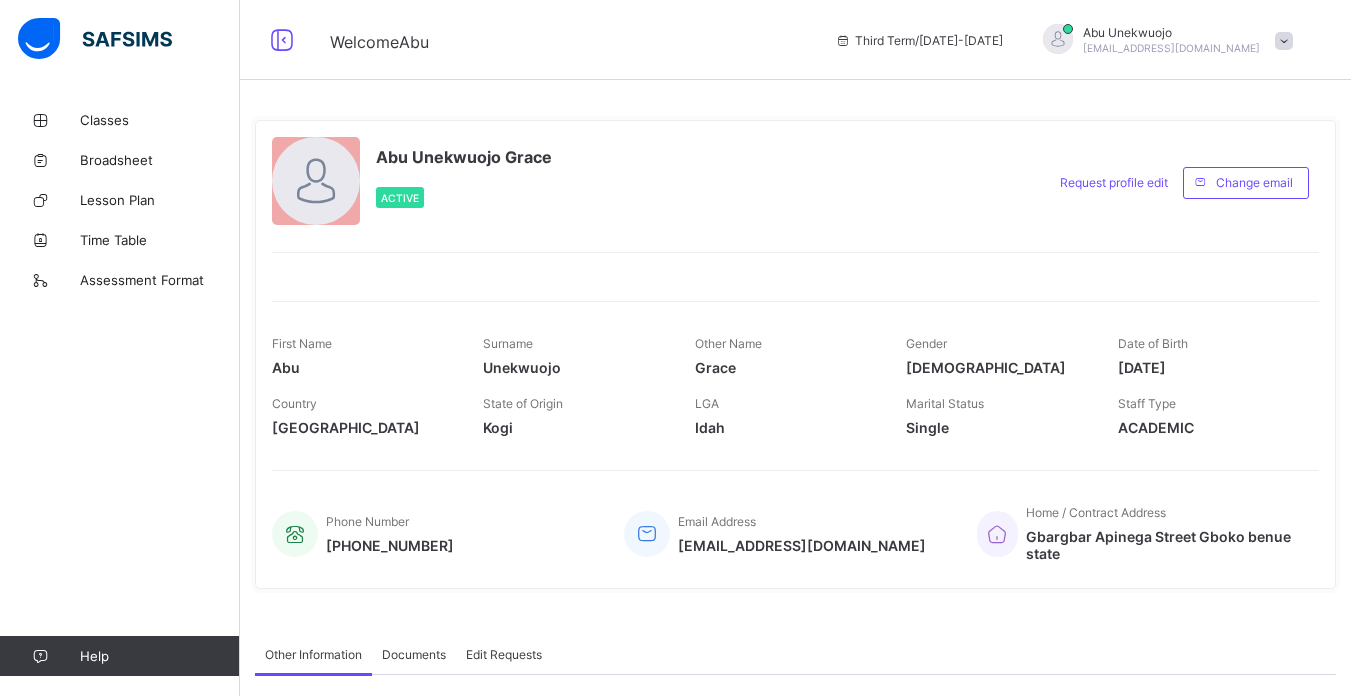 scroll, scrollTop: 0, scrollLeft: 0, axis: both 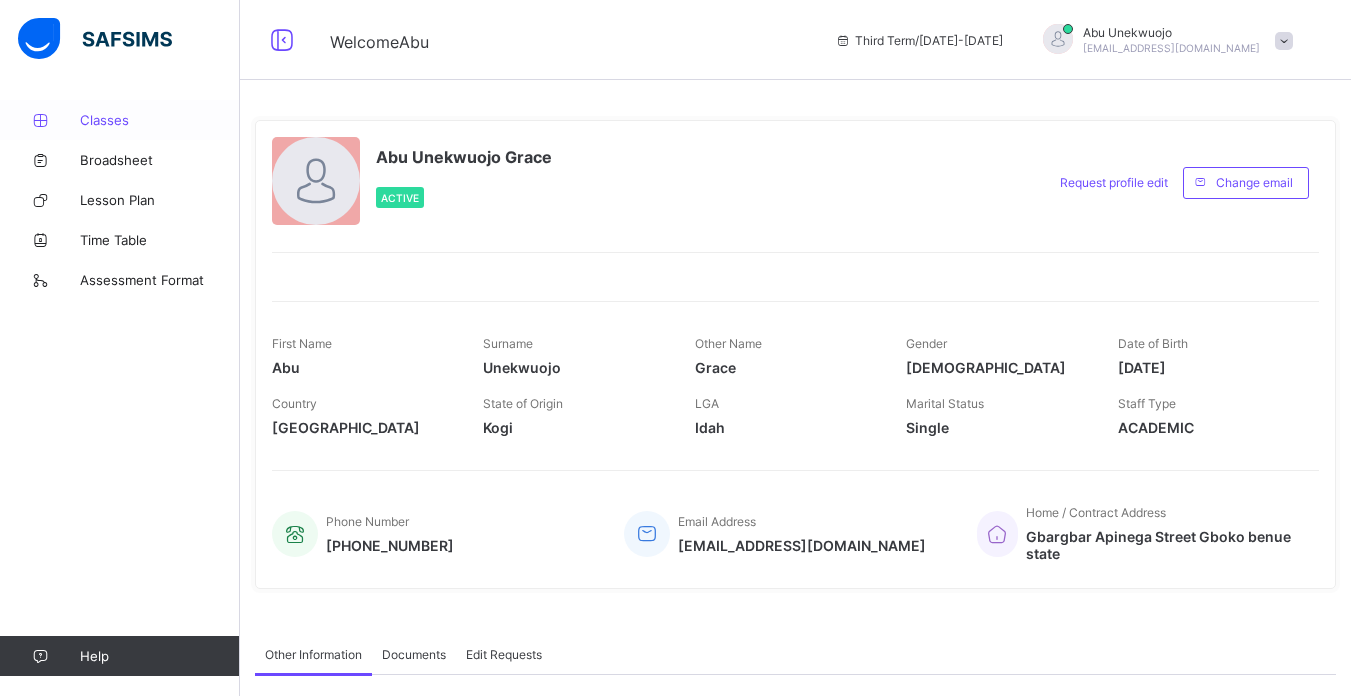 click on "Classes" at bounding box center [160, 120] 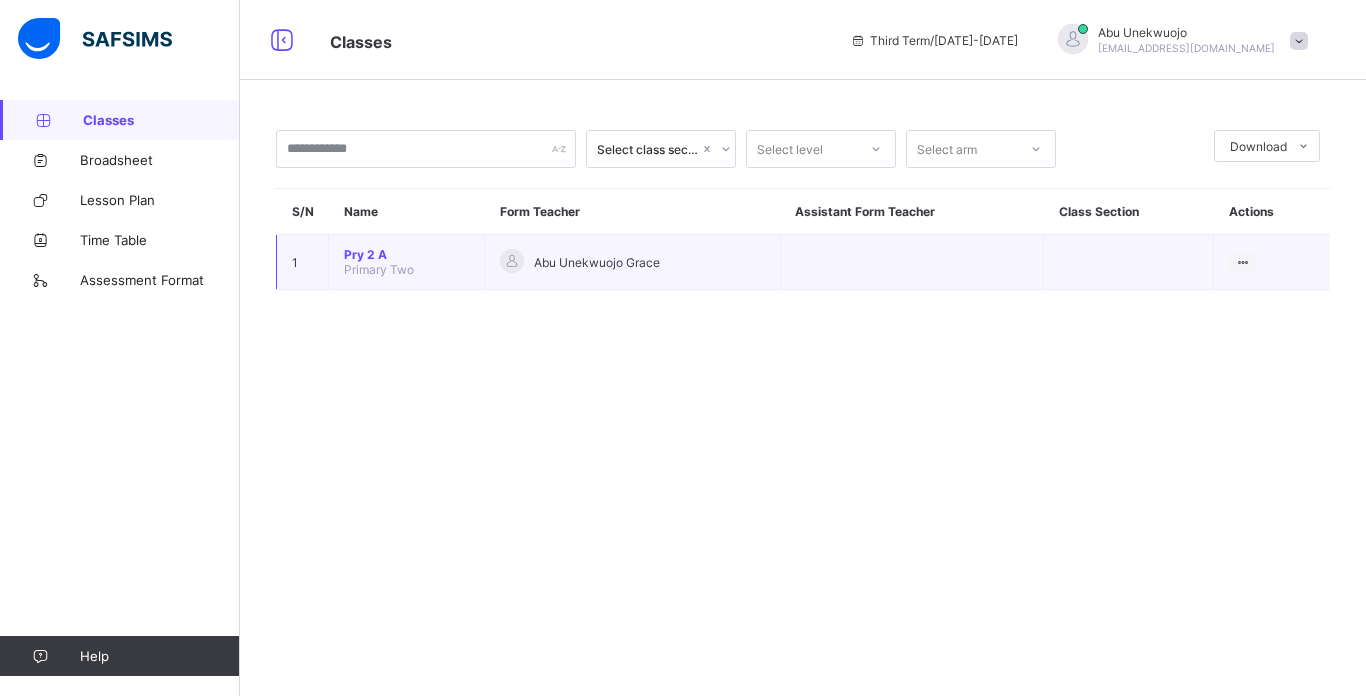 click on "Abu Unekwuojo  Grace" at bounding box center (597, 262) 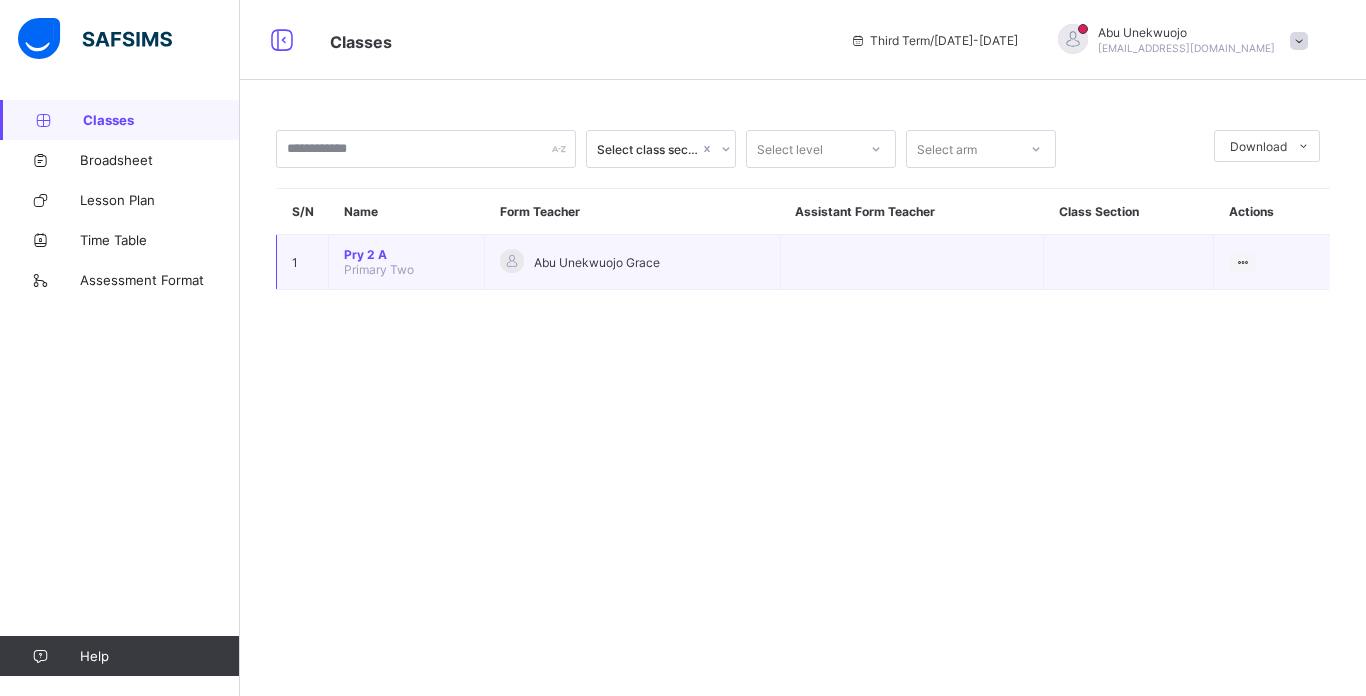 click at bounding box center (911, 262) 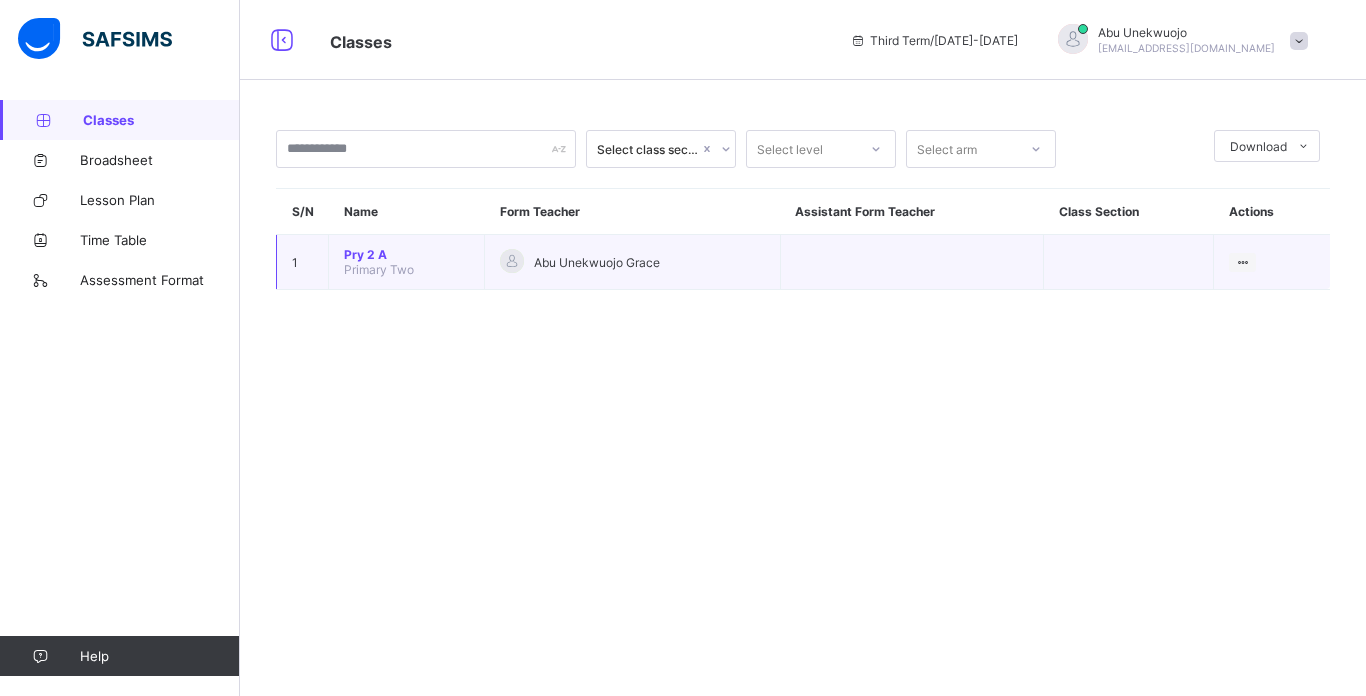 click at bounding box center (911, 262) 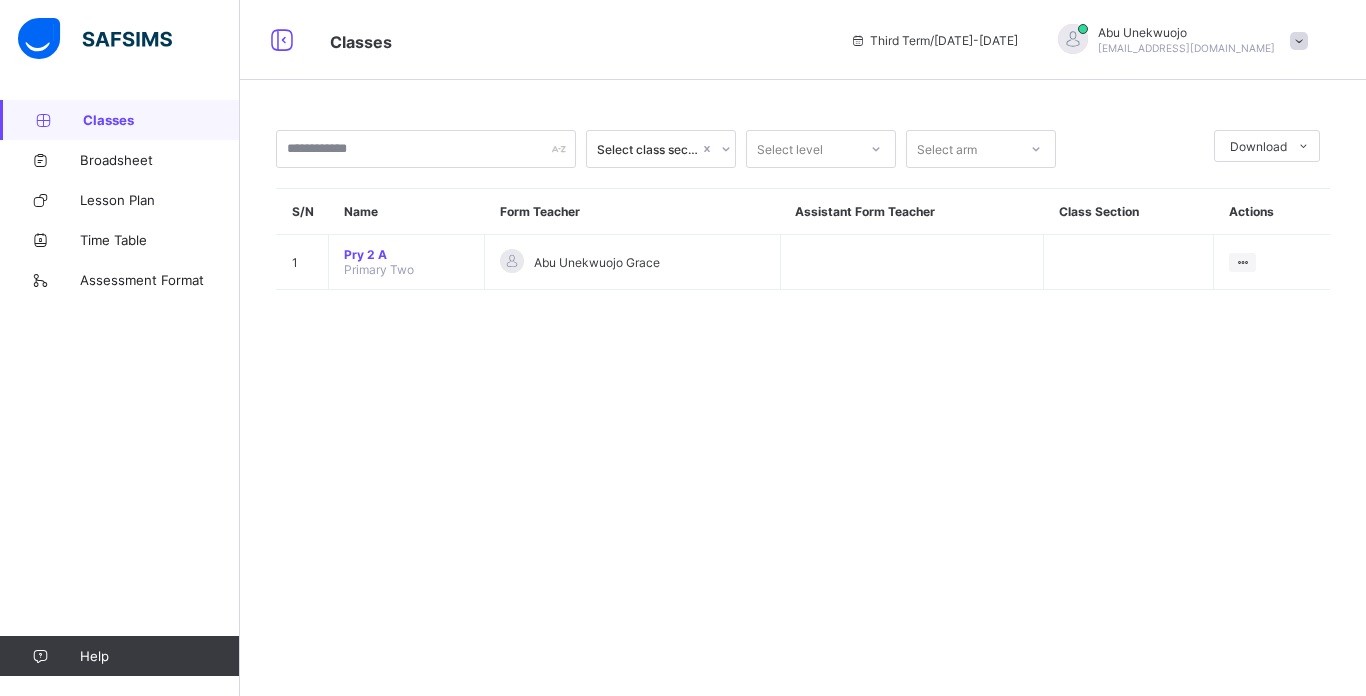 click on "Form Teacher" at bounding box center [633, 212] 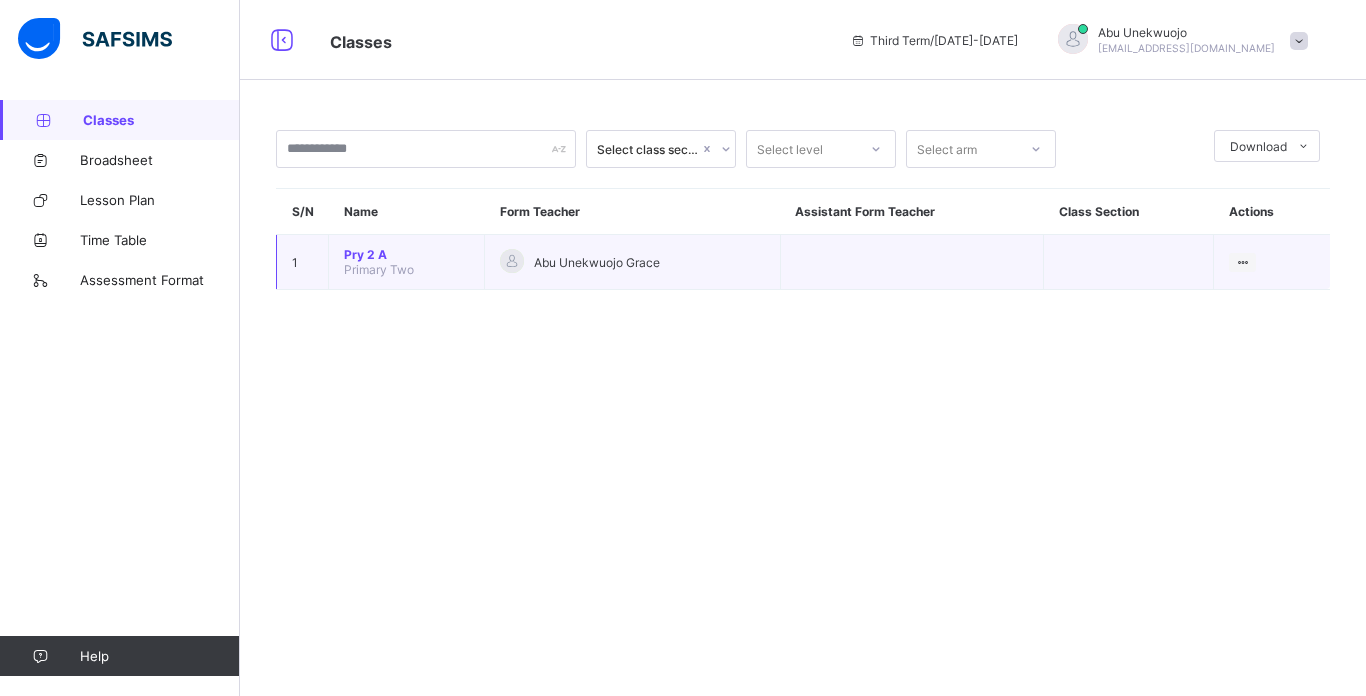 click on "Abu Unekwuojo  Grace" at bounding box center [632, 262] 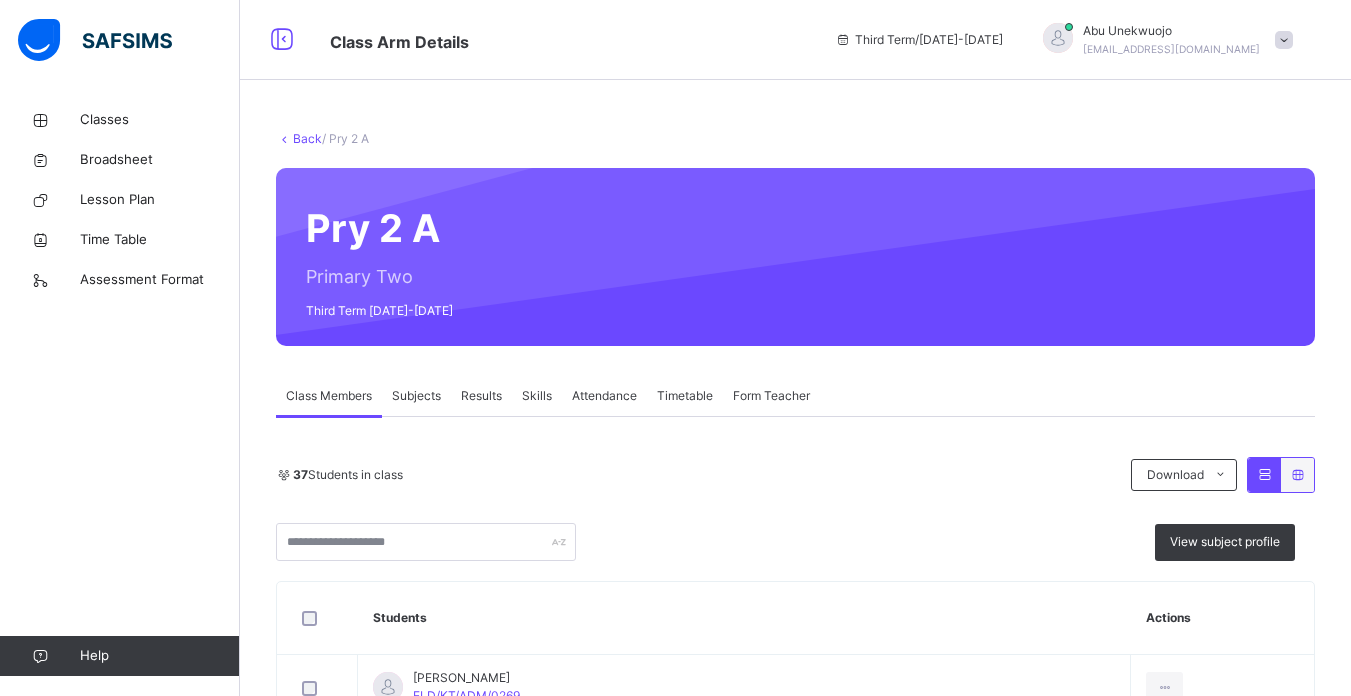 click on "Skills" at bounding box center [537, 396] 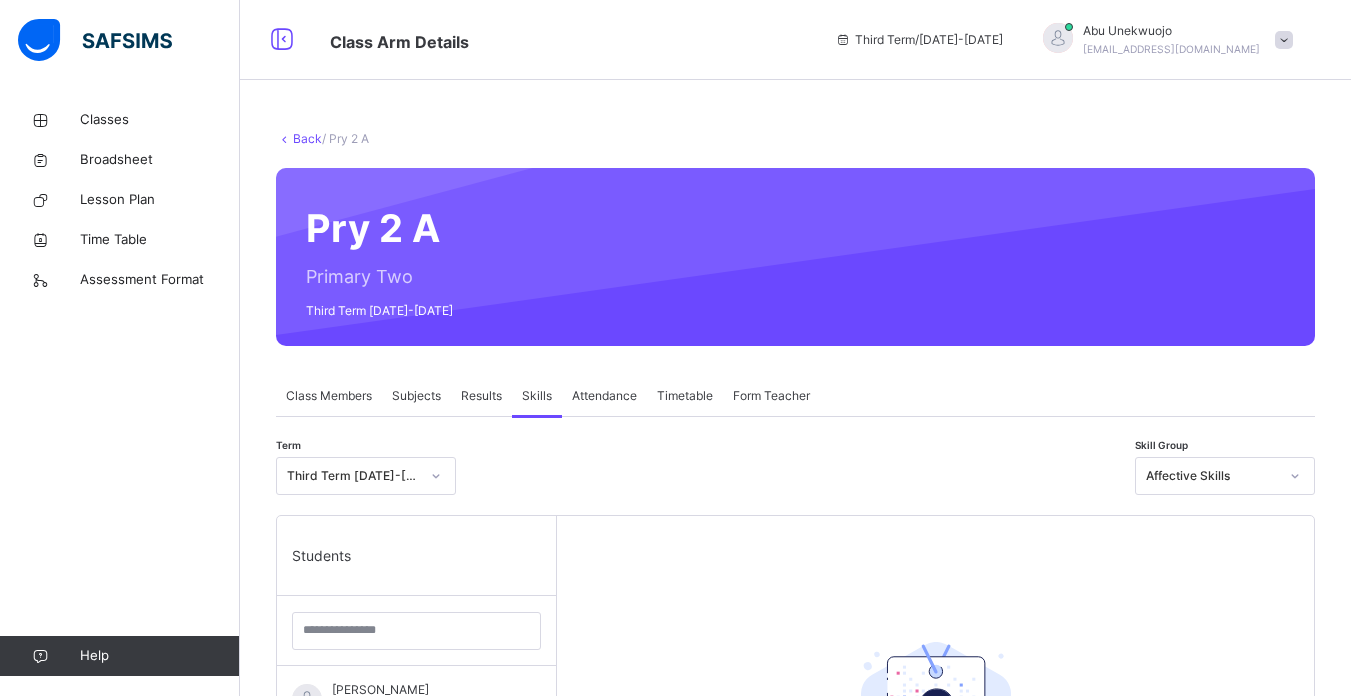 click on "Skills" at bounding box center [537, 396] 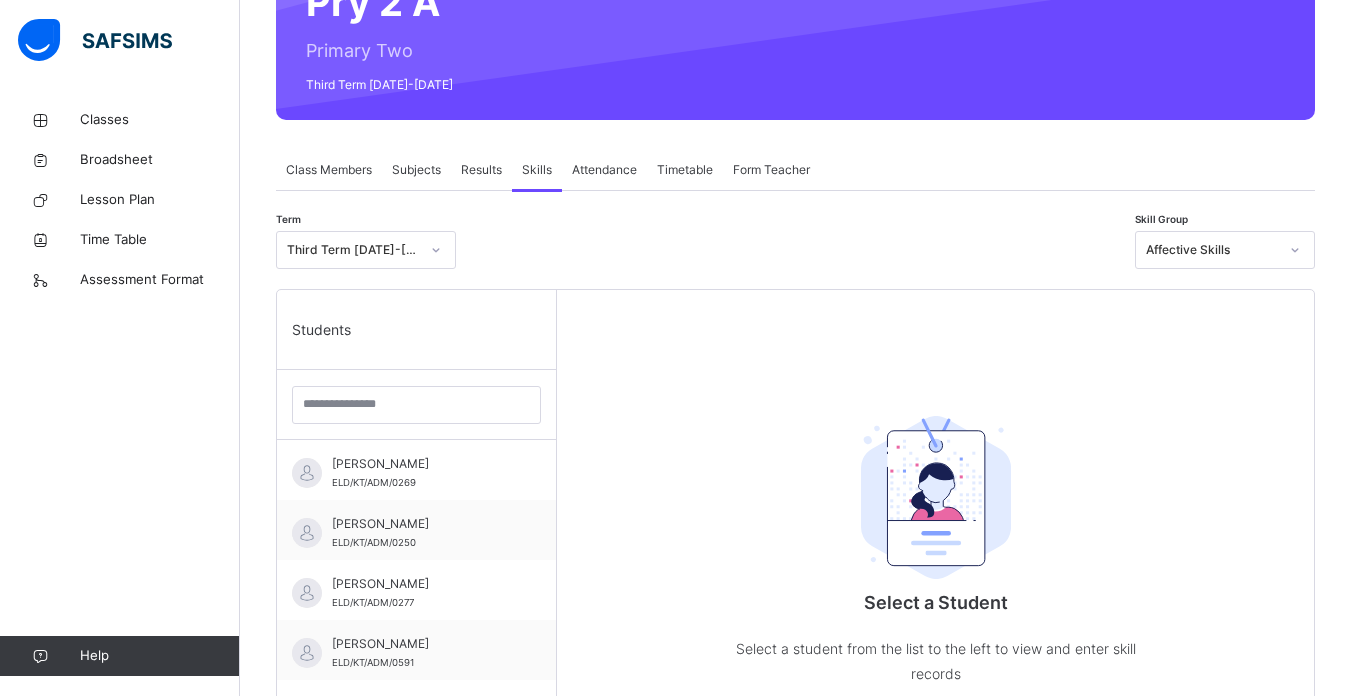 scroll, scrollTop: 276, scrollLeft: 0, axis: vertical 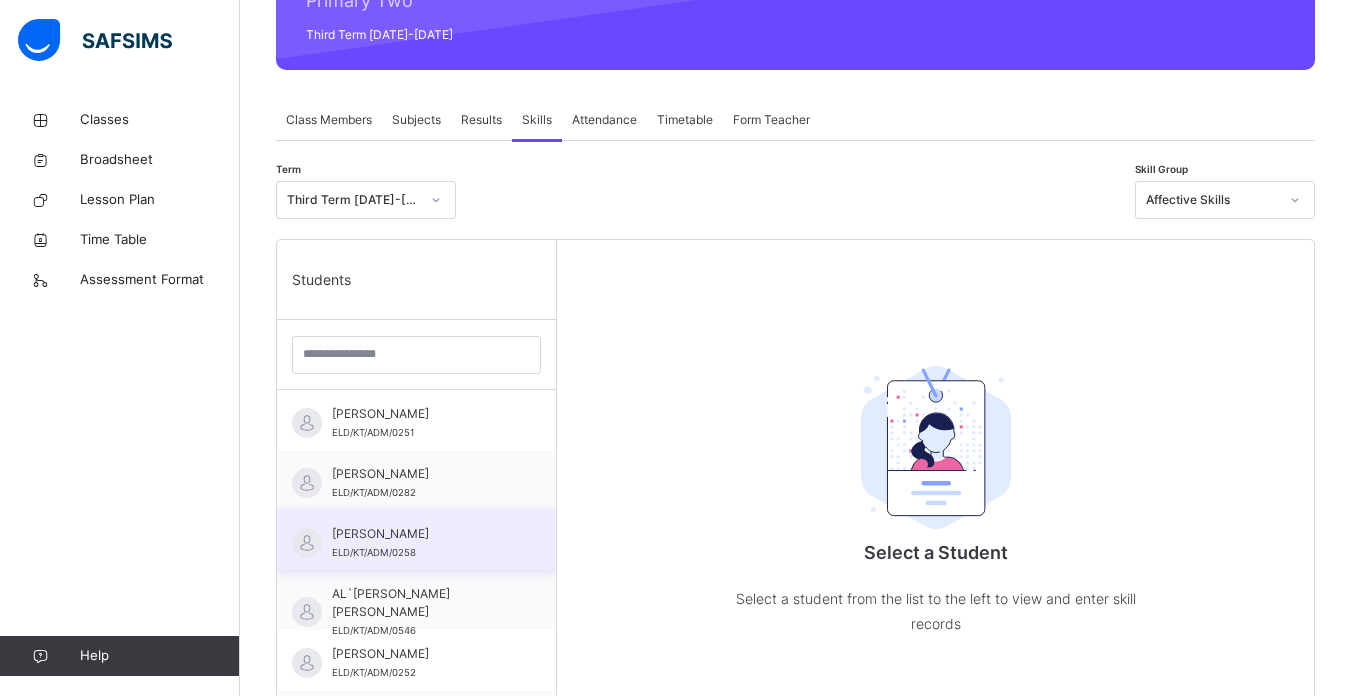 click on "[PERSON_NAME]  ELD/KT/ADM/0258" at bounding box center (416, 540) 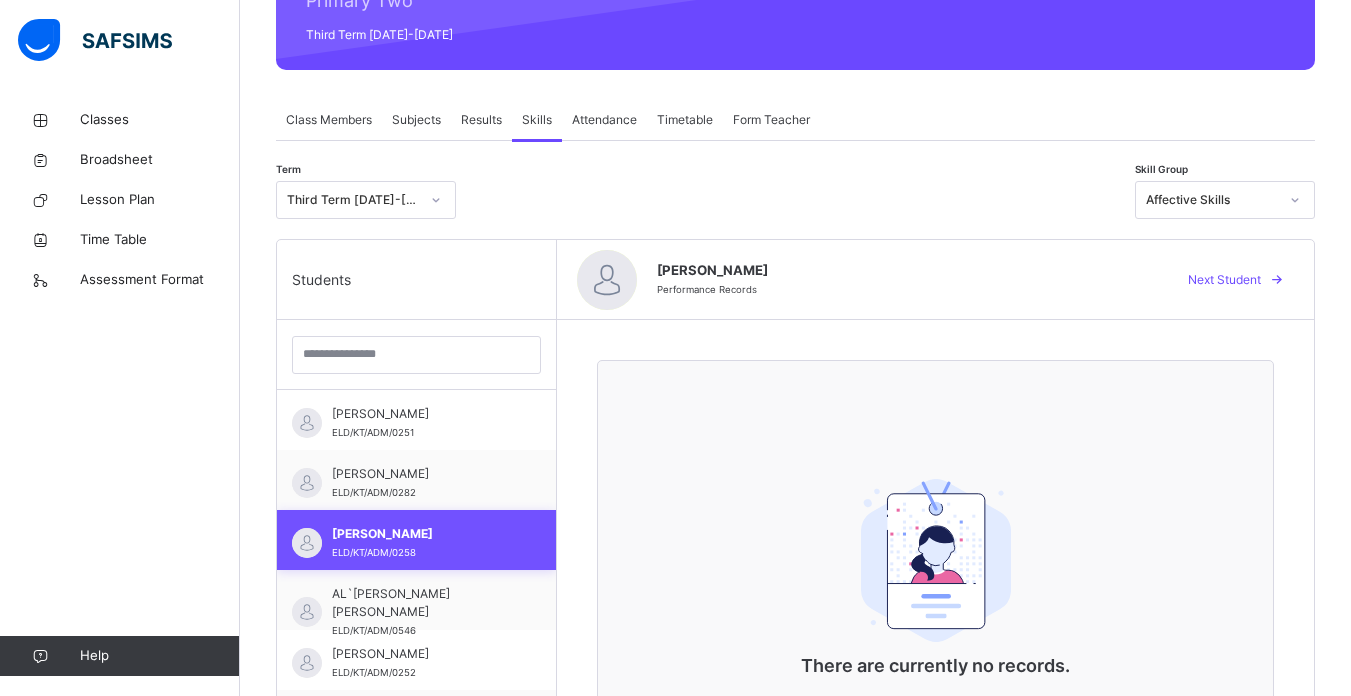 click on "[PERSON_NAME]  ELD/KT/ADM/0258" at bounding box center [416, 540] 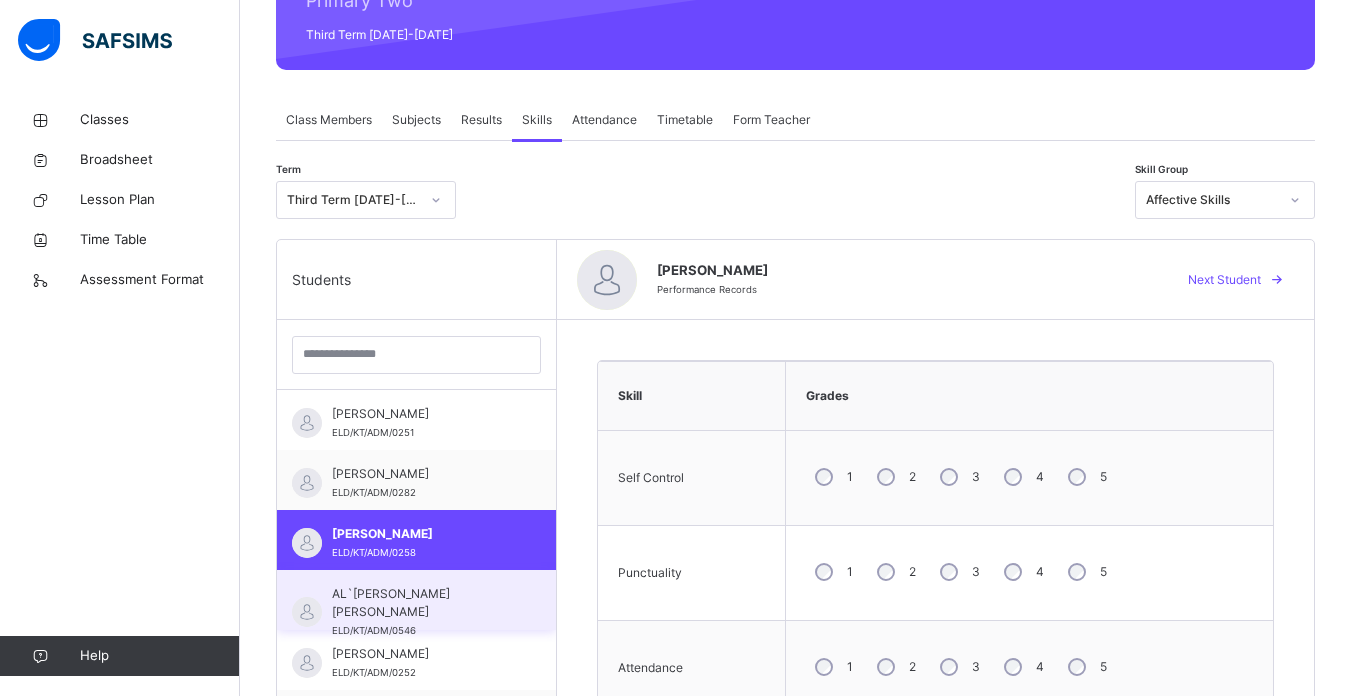 click on "AL`[PERSON_NAME] [PERSON_NAME] ELD/KT/ADM/0546" at bounding box center [416, 600] 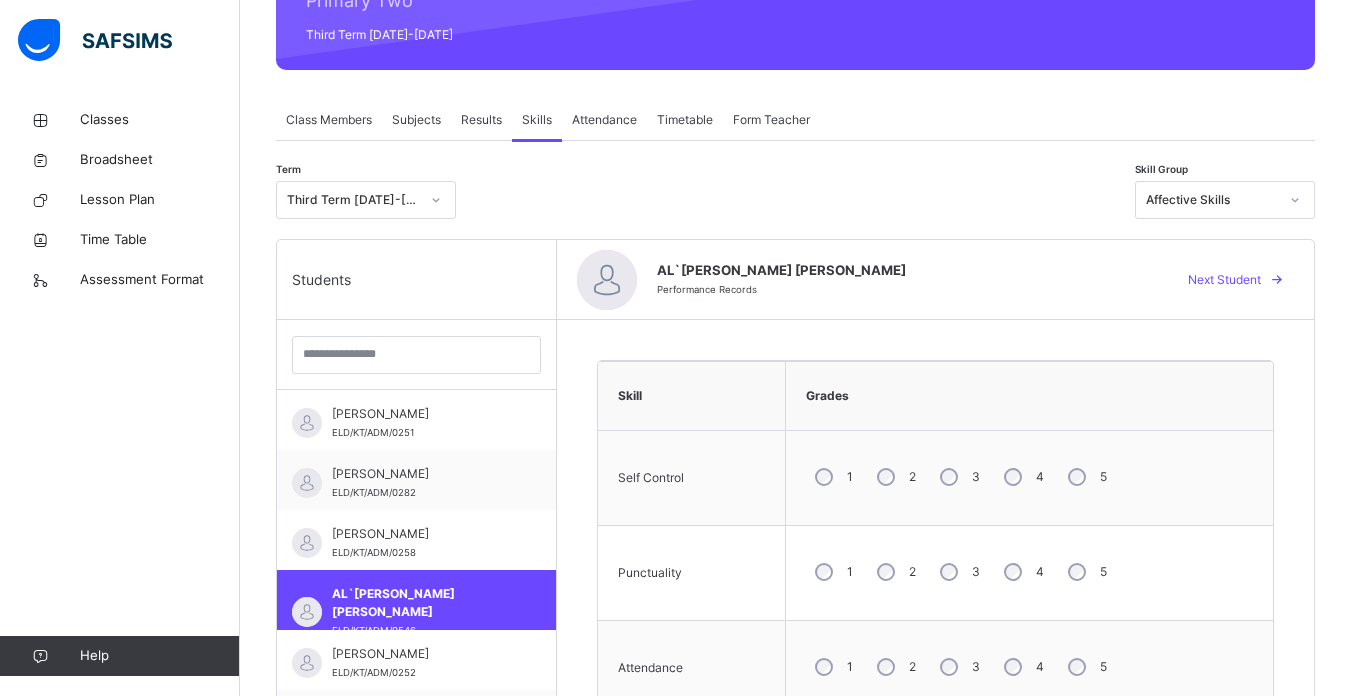 click 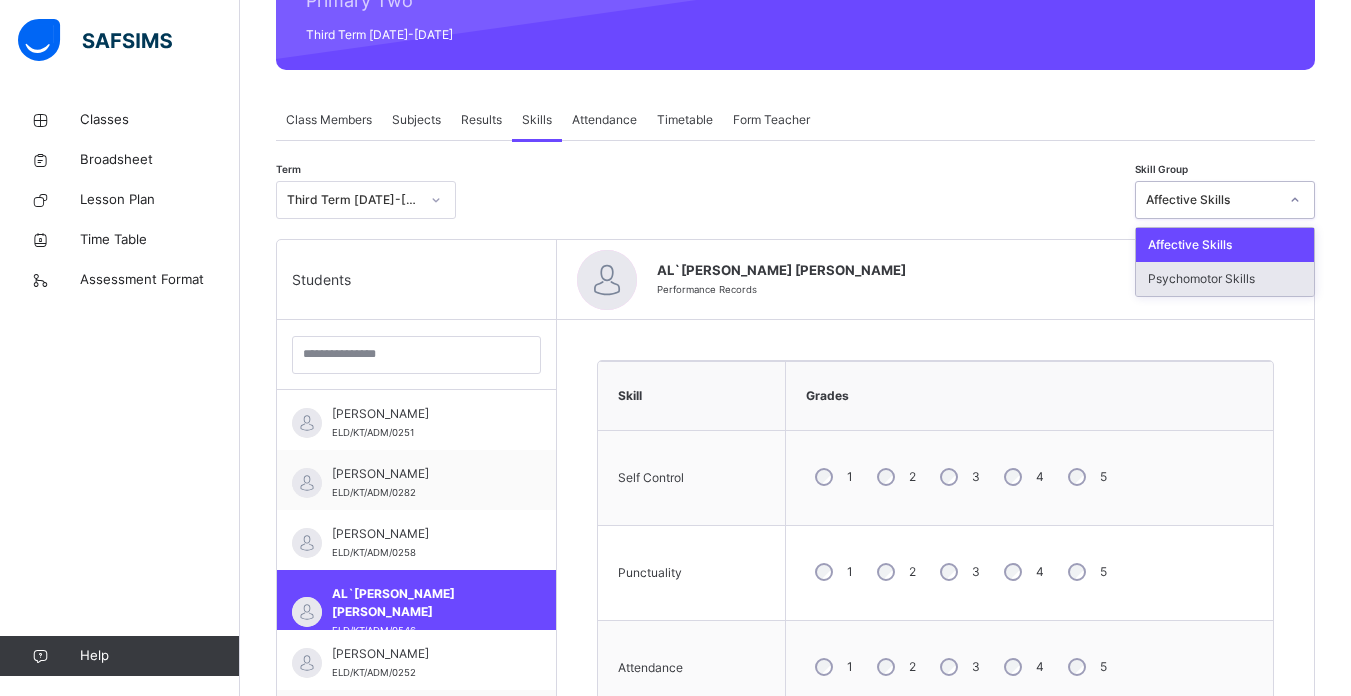 click on "Psychomotor Skills" at bounding box center [1225, 279] 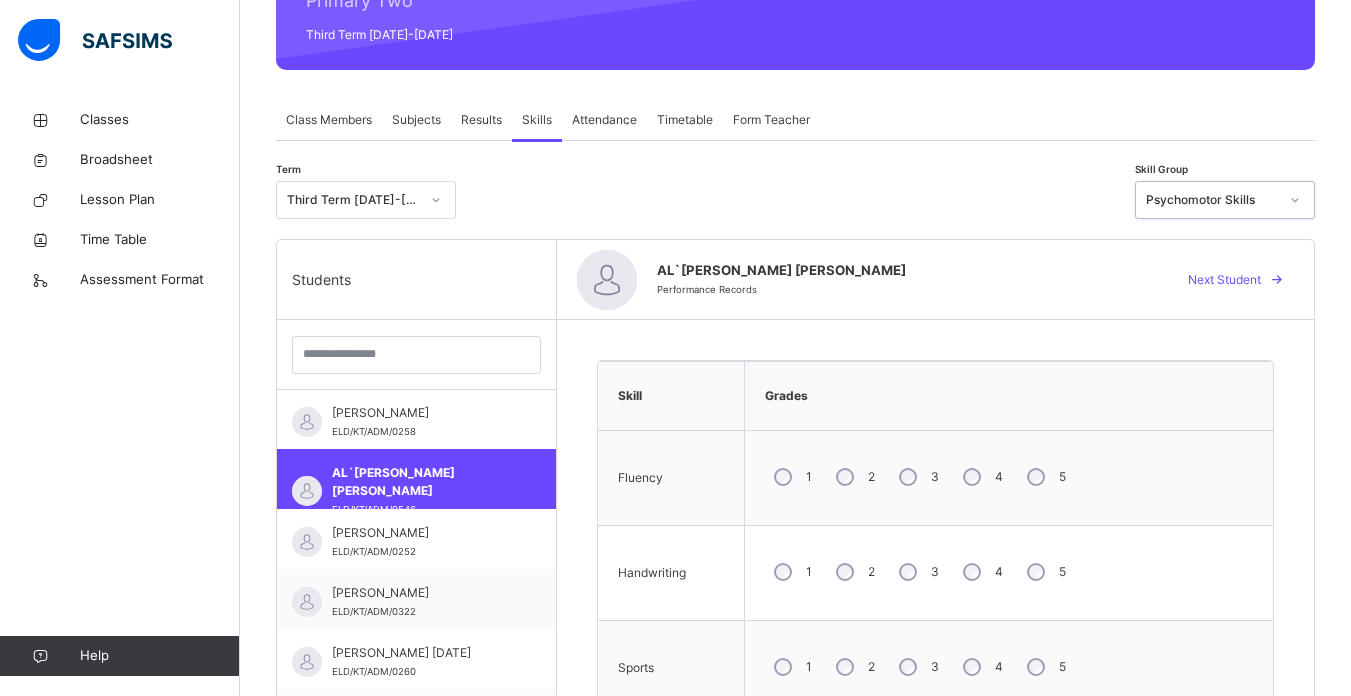 scroll, scrollTop: 487, scrollLeft: 0, axis: vertical 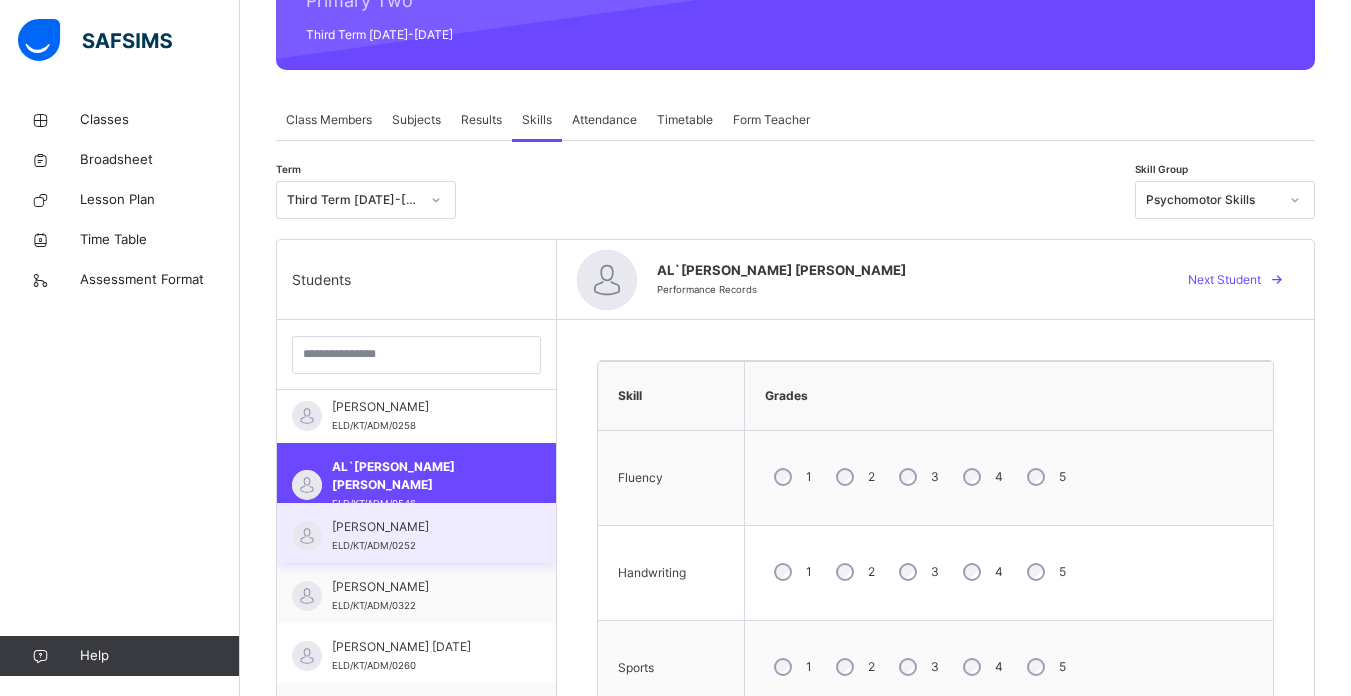 click on "[PERSON_NAME]" at bounding box center (421, 527) 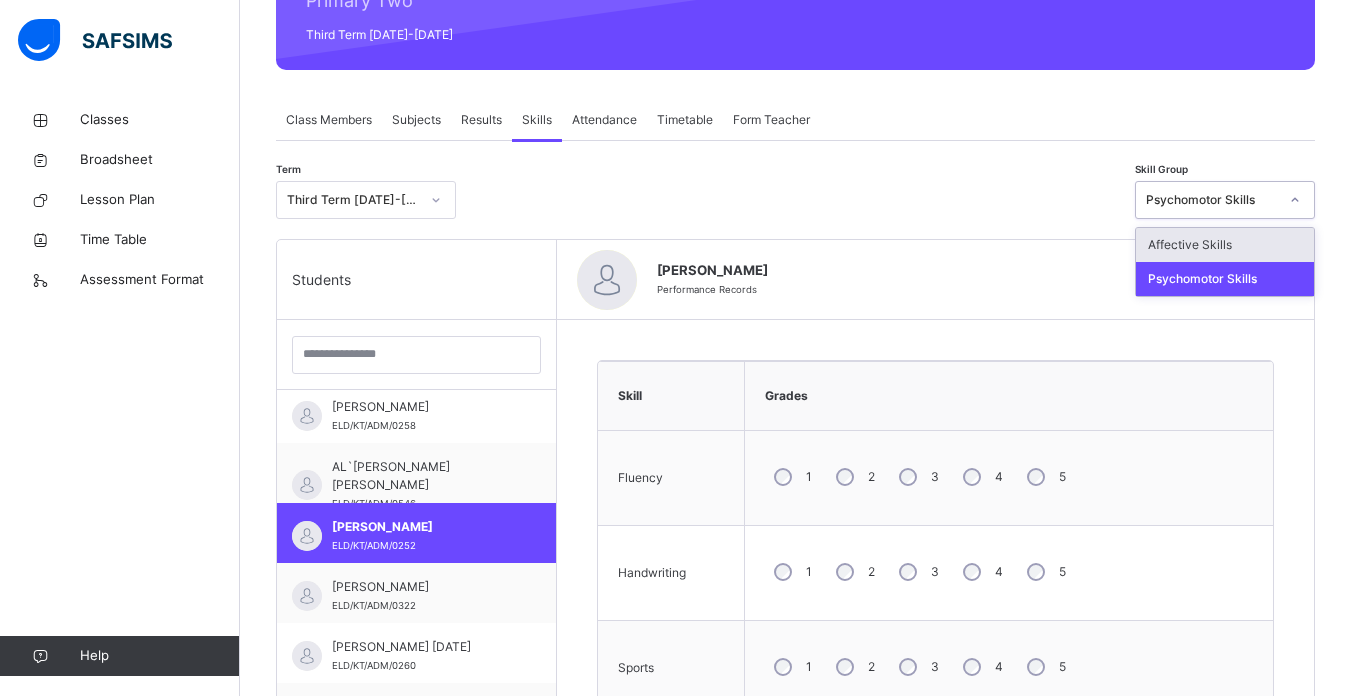 click 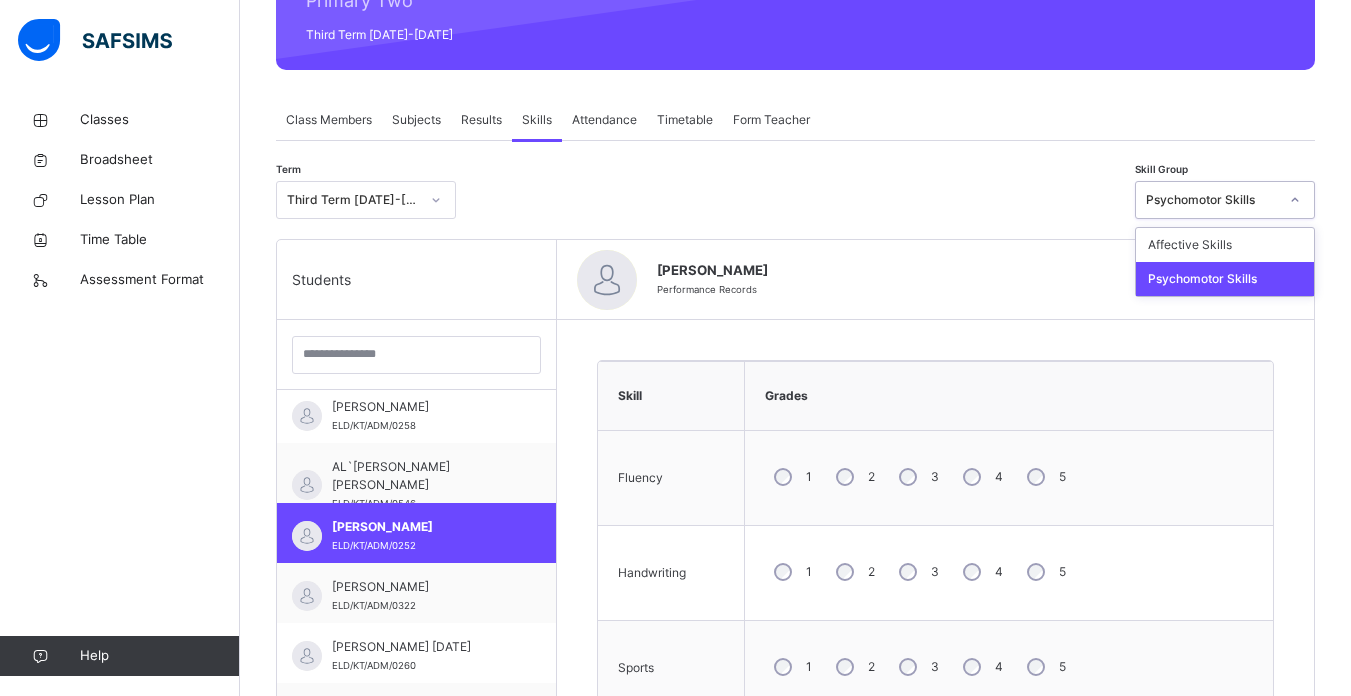 click on "Psychomotor Skills" at bounding box center [1225, 279] 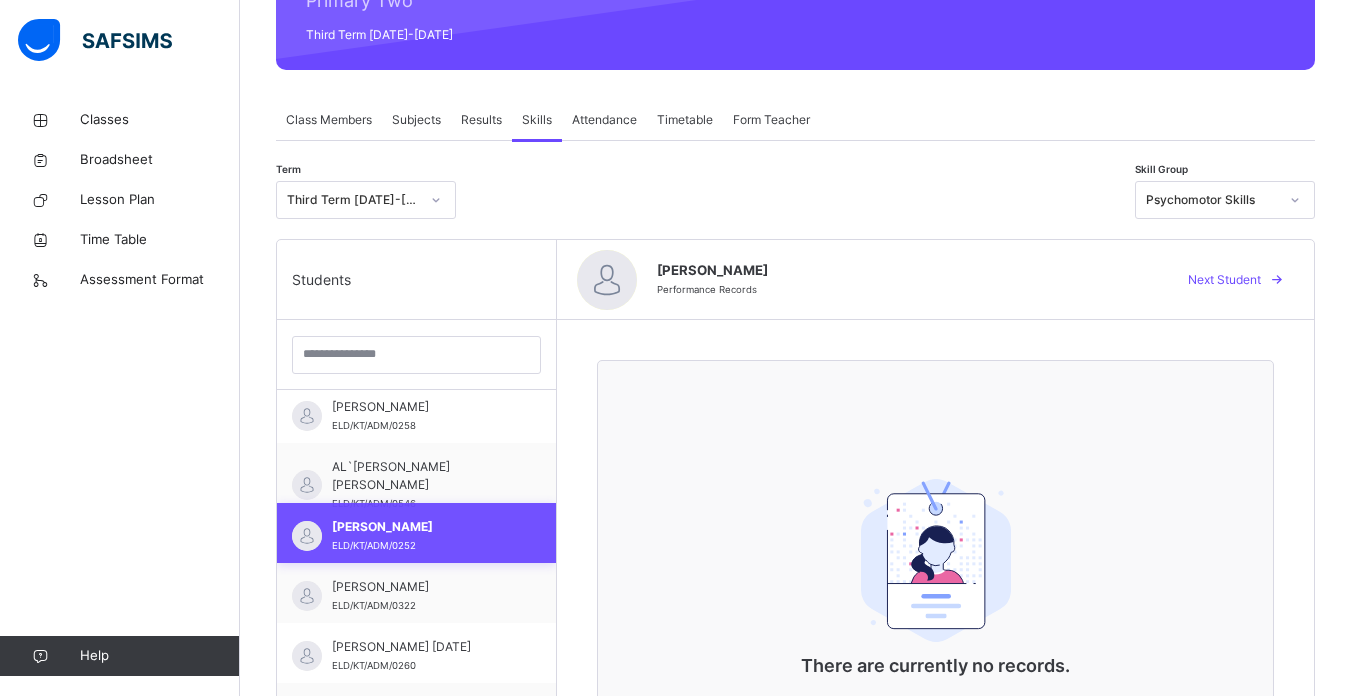 click on "[PERSON_NAME]" at bounding box center [421, 527] 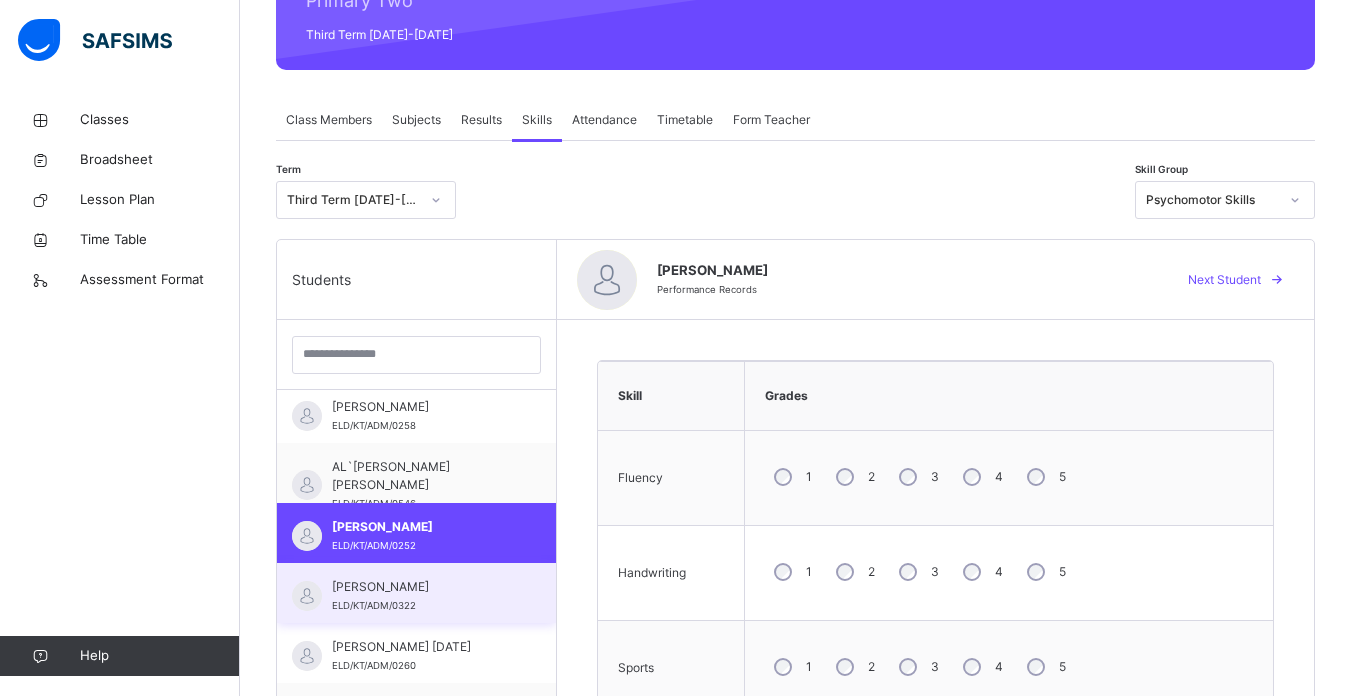click on "[PERSON_NAME]" at bounding box center [421, 587] 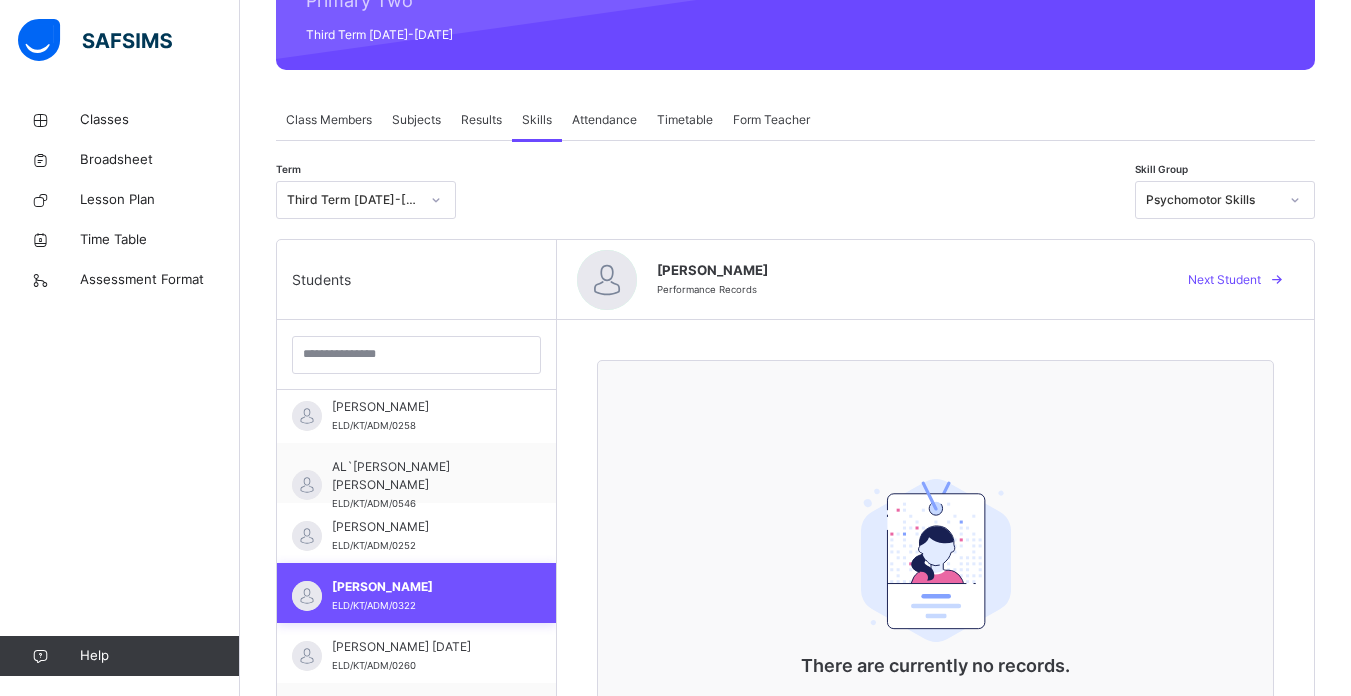 click on "[PERSON_NAME]" at bounding box center [421, 587] 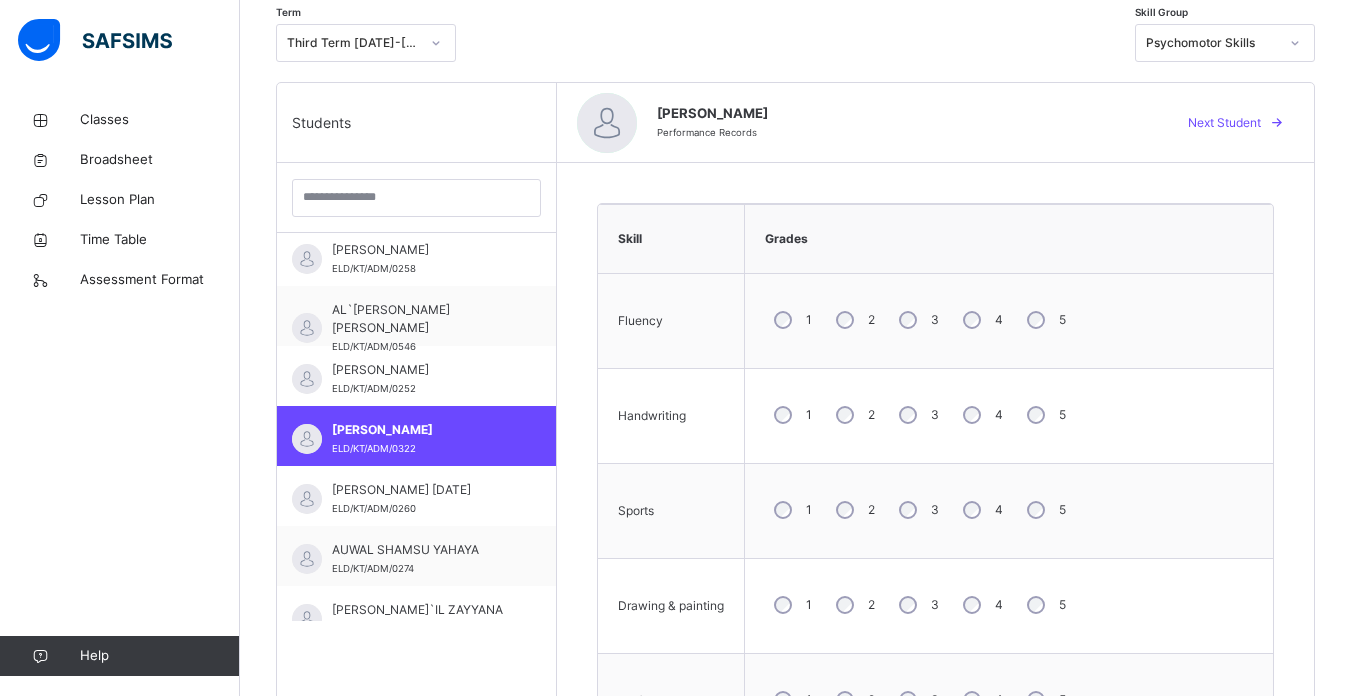 scroll, scrollTop: 427, scrollLeft: 0, axis: vertical 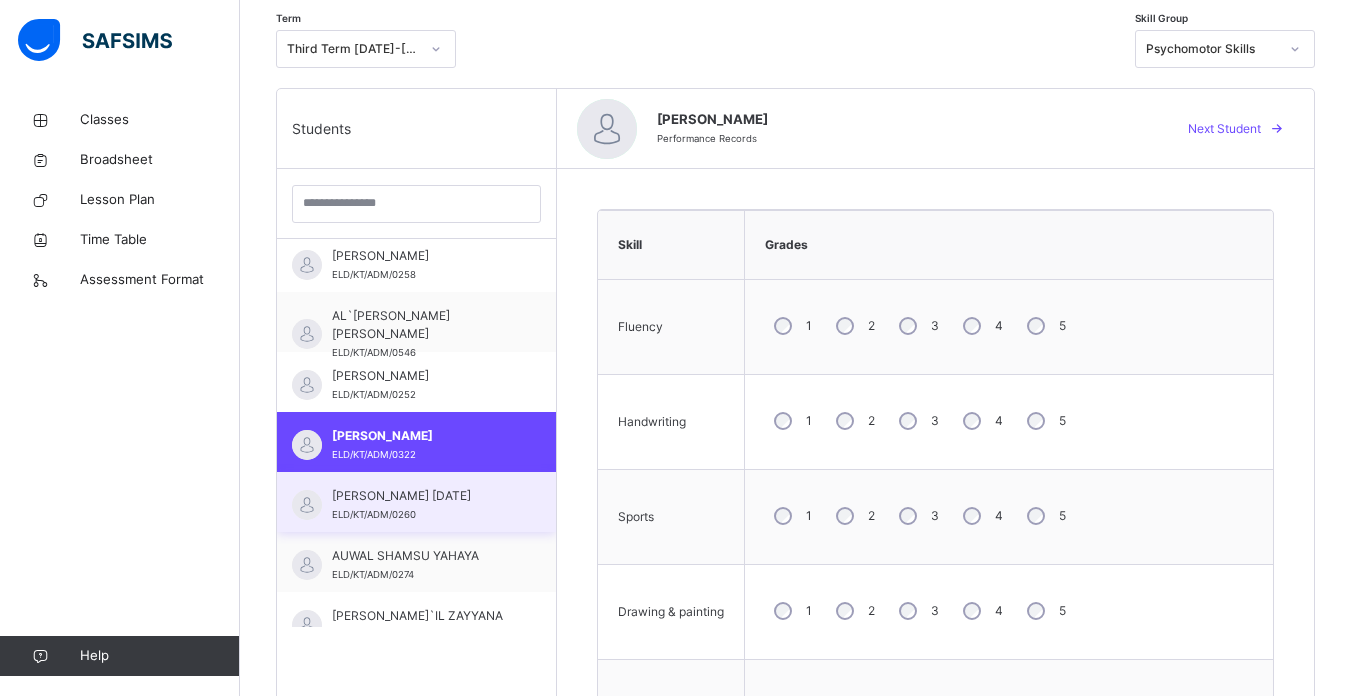 click on "[PERSON_NAME] [DATE]" at bounding box center [421, 496] 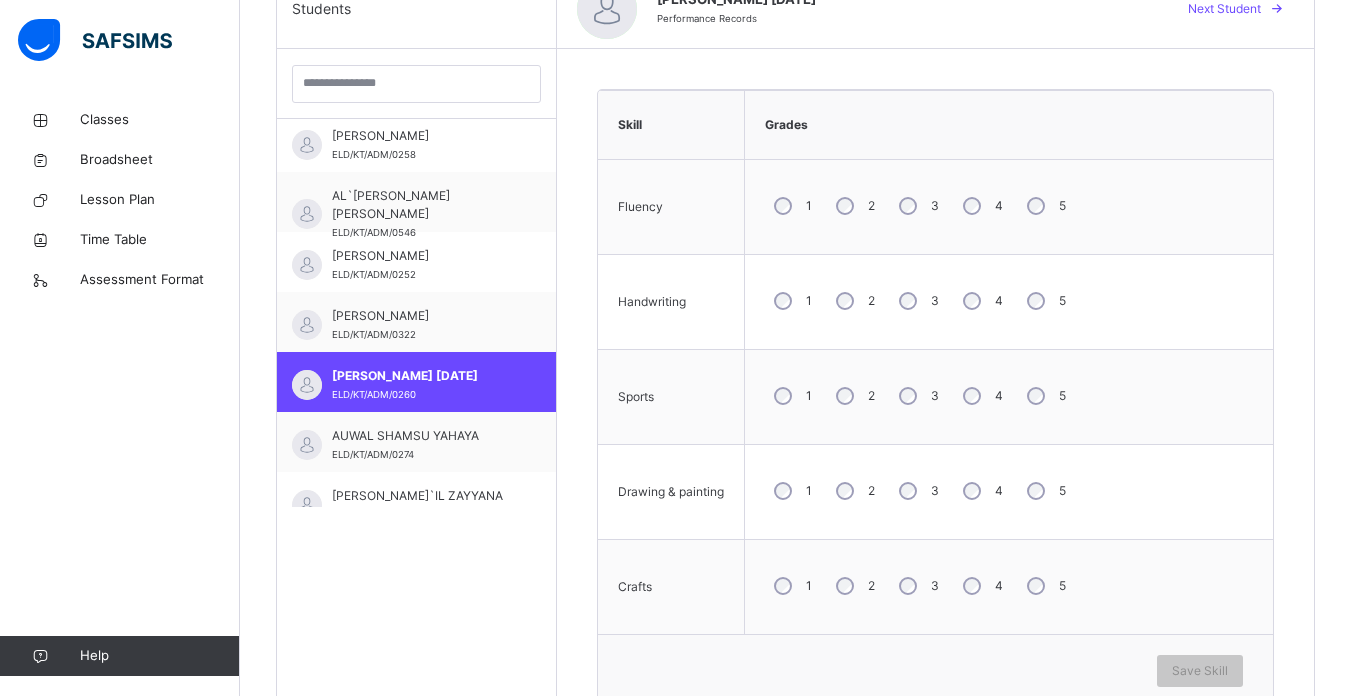 scroll, scrollTop: 551, scrollLeft: 0, axis: vertical 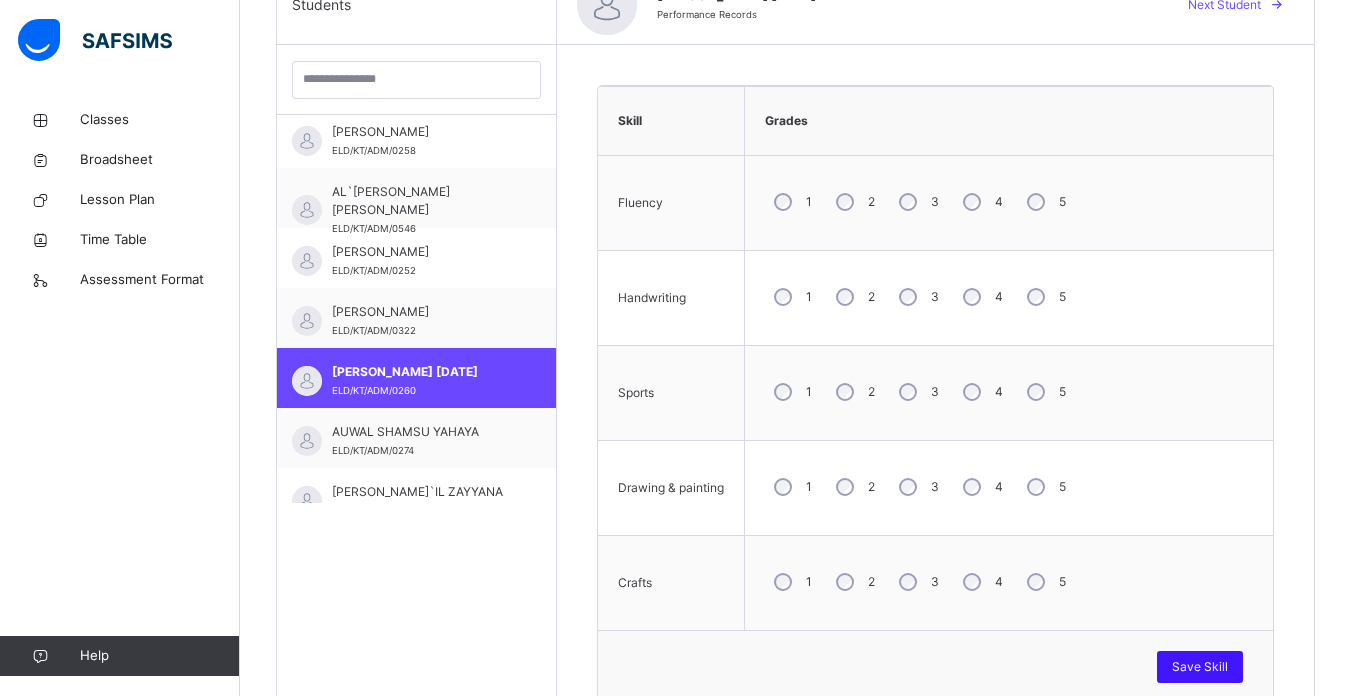 click on "Save Skill" at bounding box center (1200, 667) 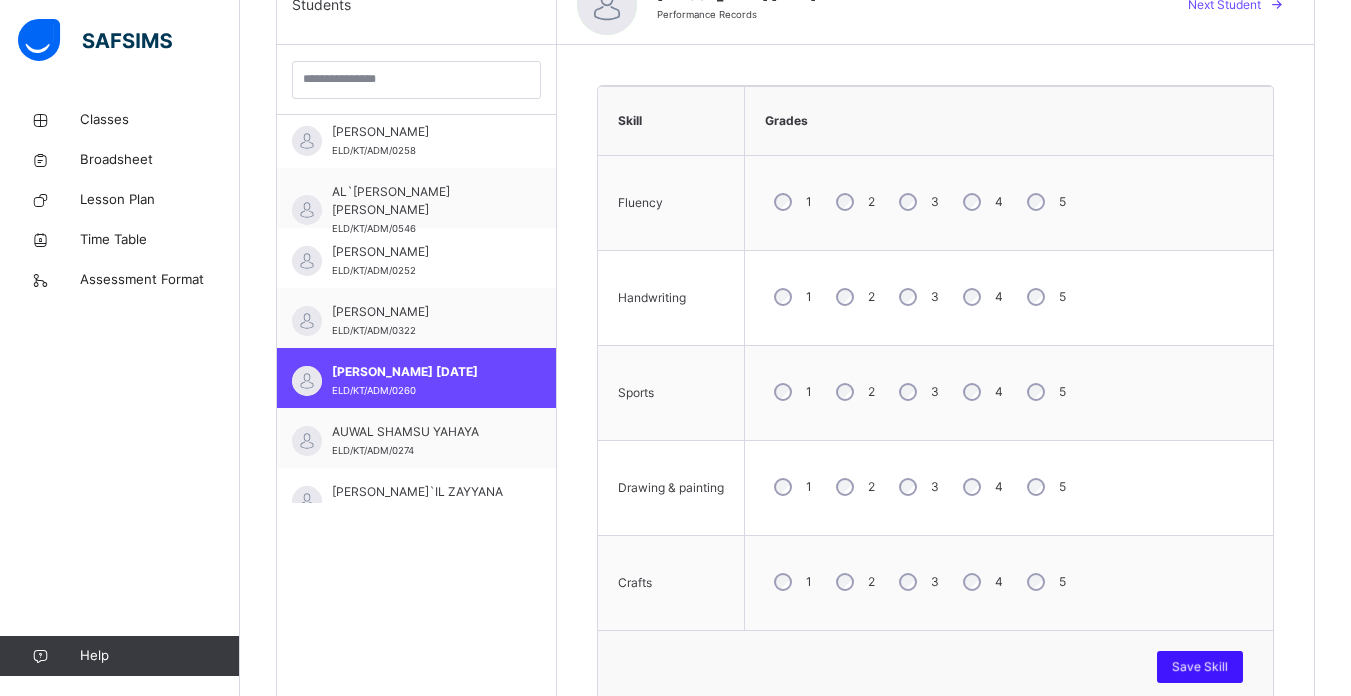click on "Save Skill" at bounding box center (1200, 667) 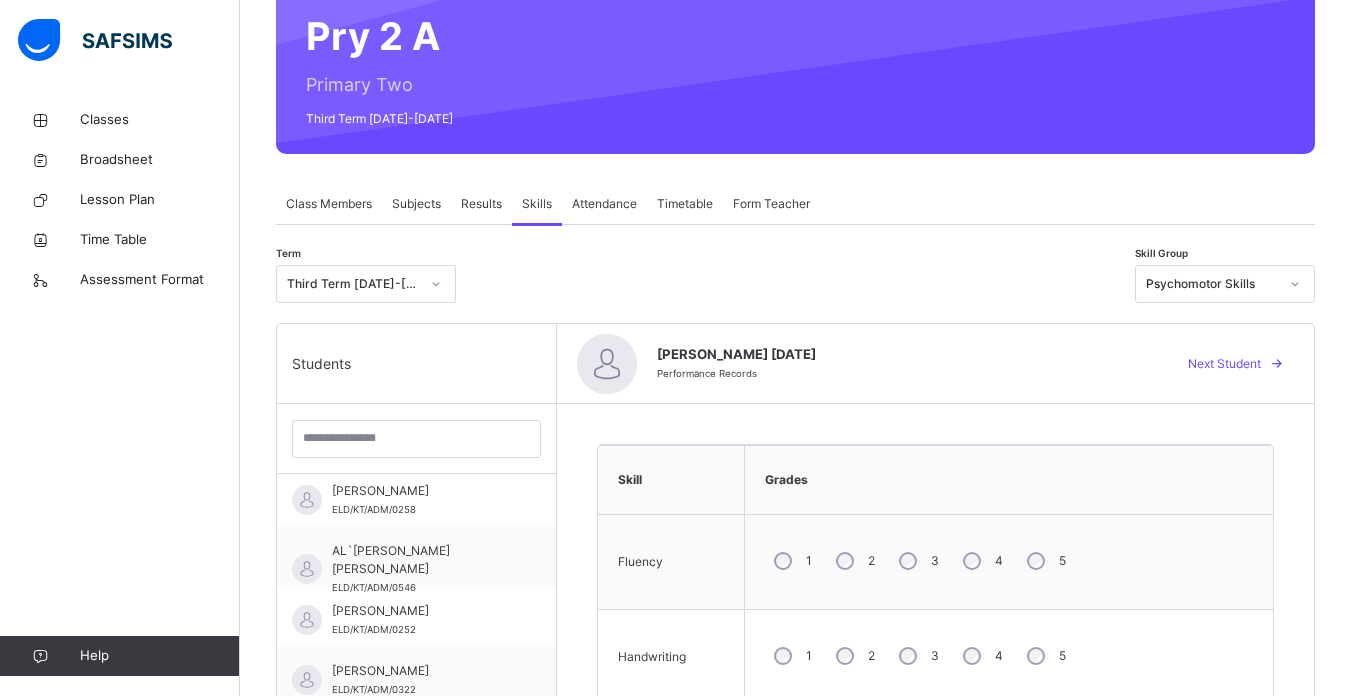 scroll, scrollTop: 249, scrollLeft: 0, axis: vertical 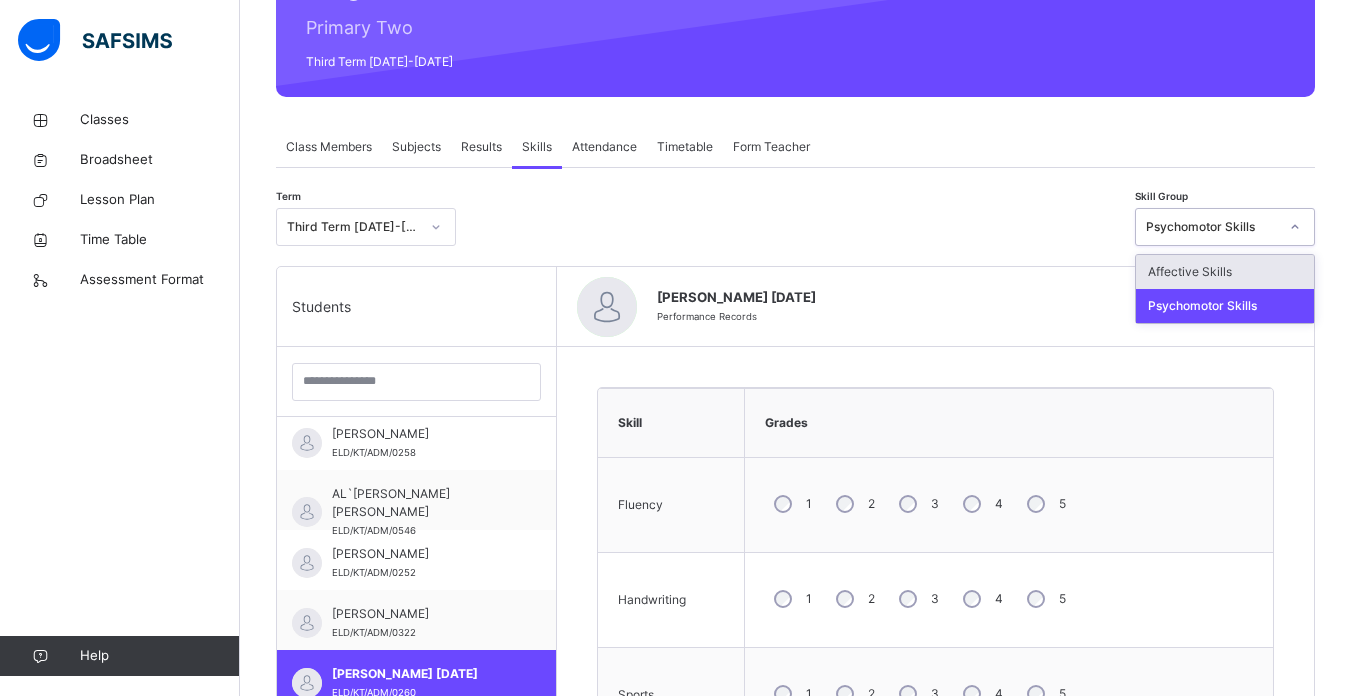 click at bounding box center [1295, 227] 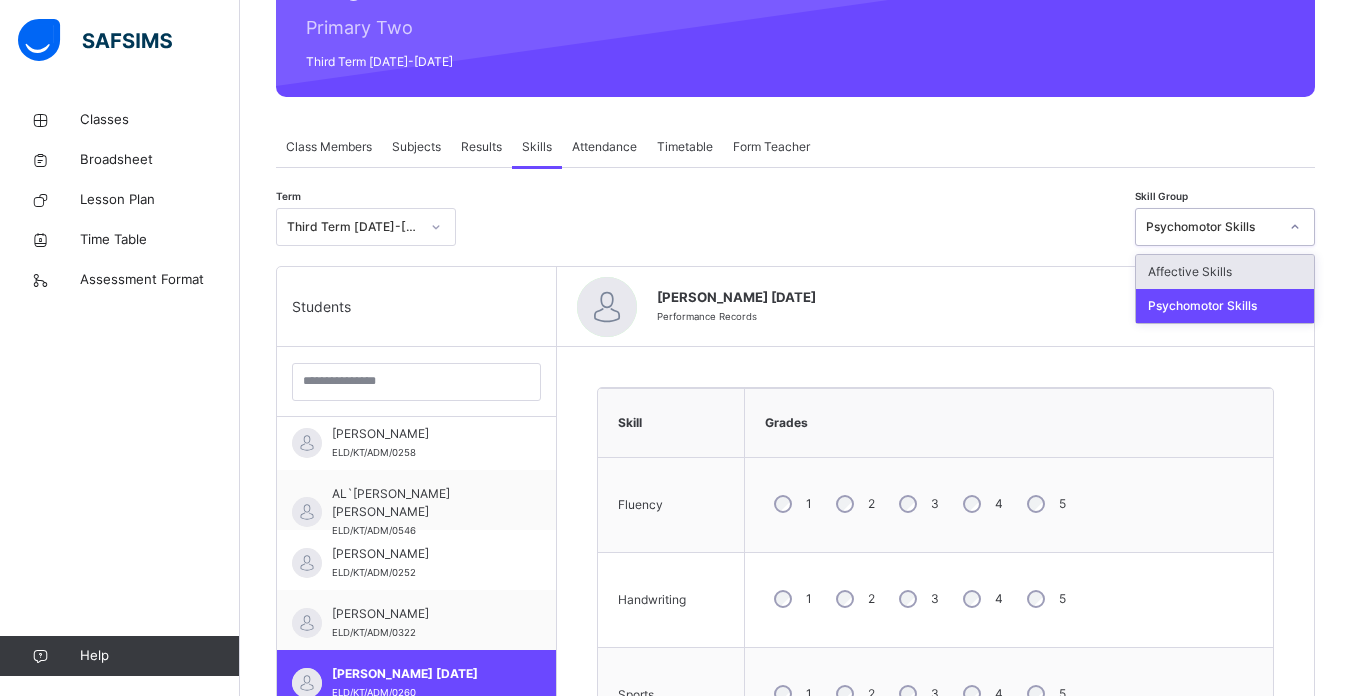 click on "Affective Skills" at bounding box center [1225, 272] 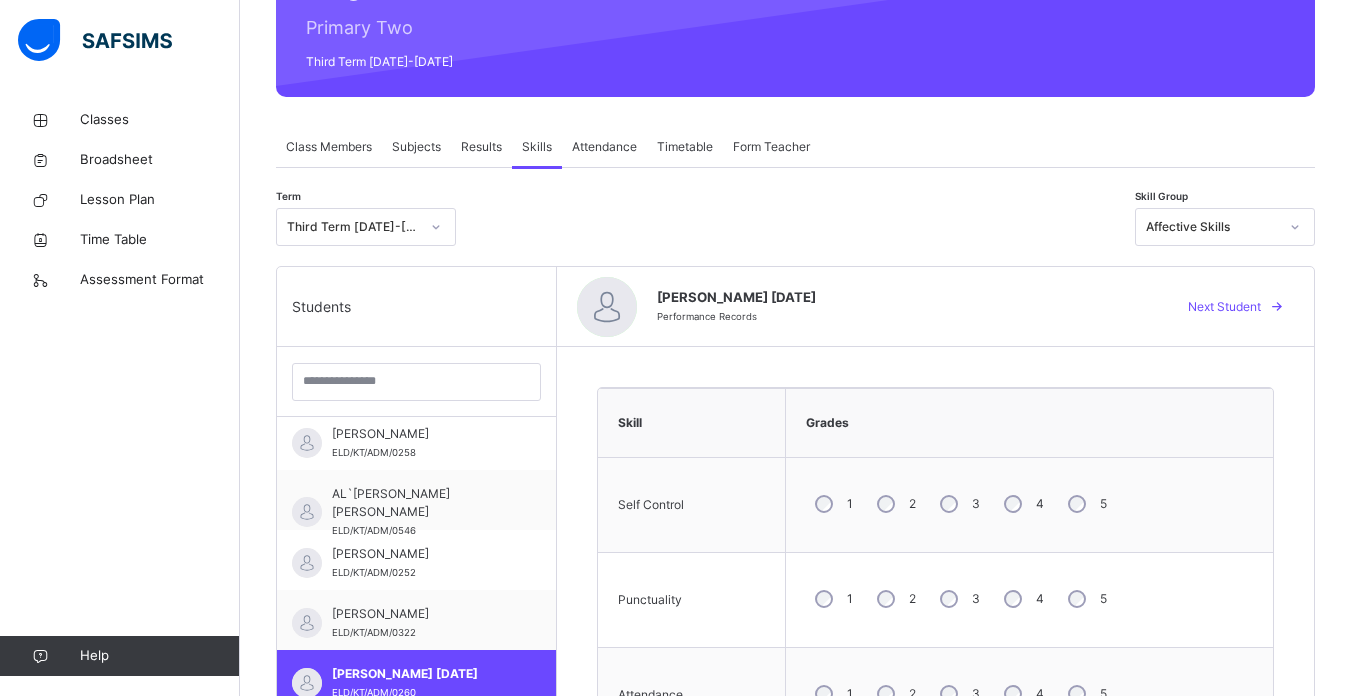 click on "3" at bounding box center [958, 599] 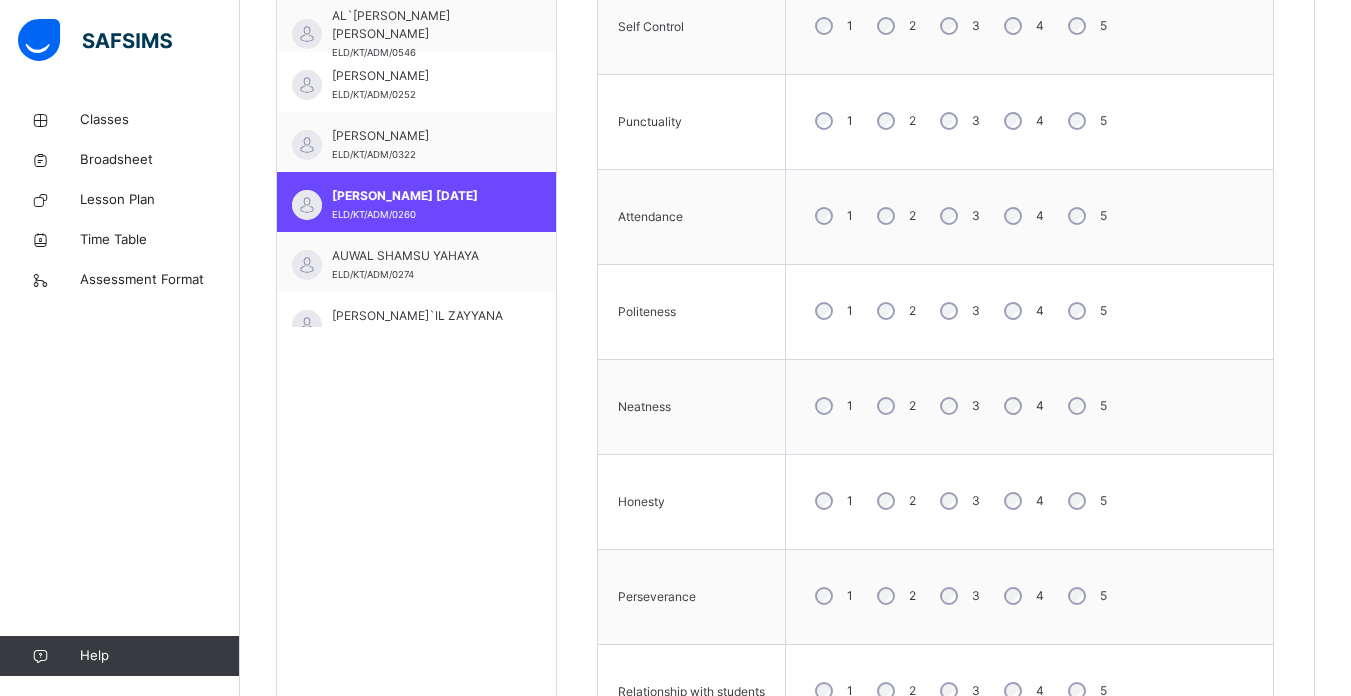 scroll, scrollTop: 737, scrollLeft: 0, axis: vertical 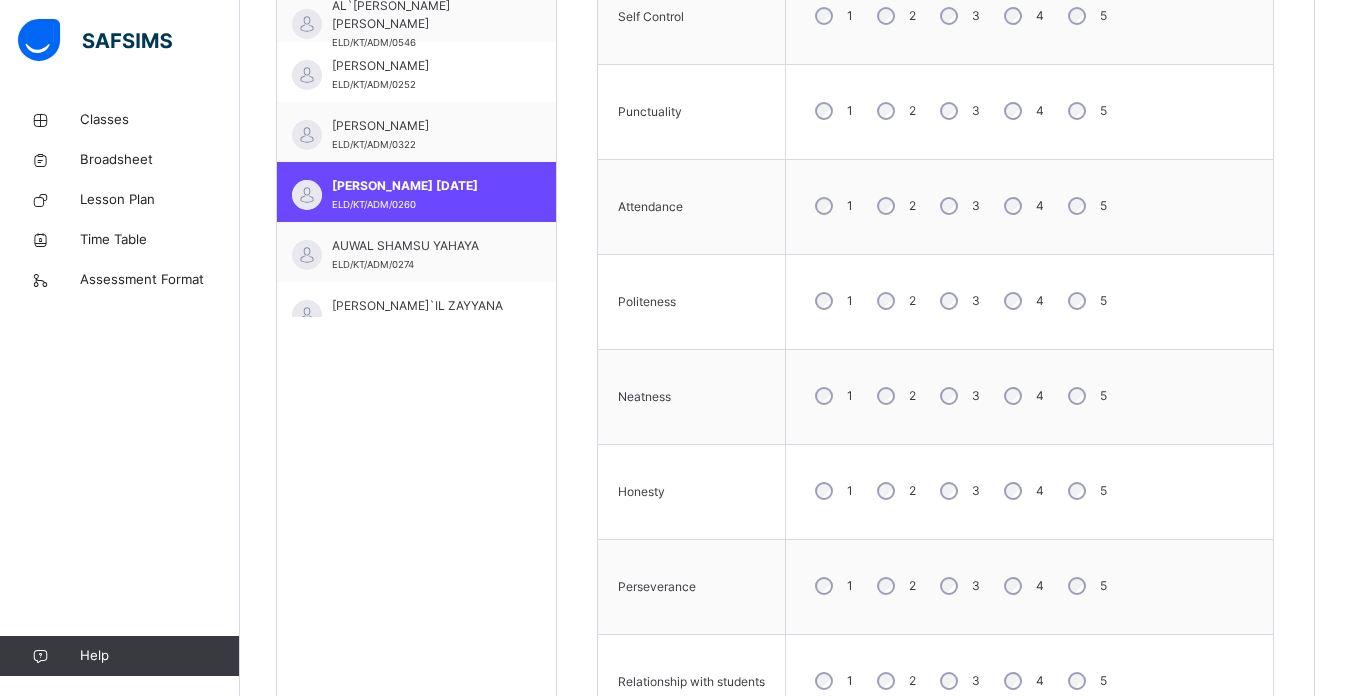 click on "3" at bounding box center [958, 301] 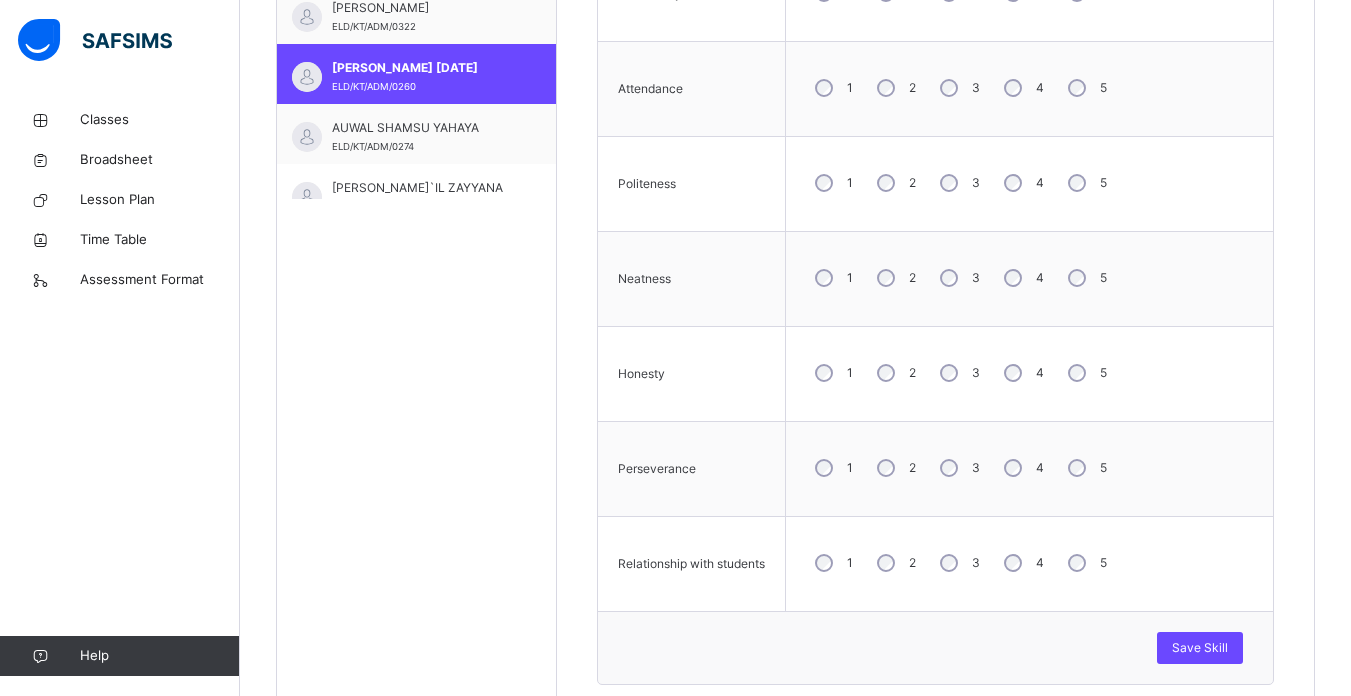 scroll, scrollTop: 858, scrollLeft: 0, axis: vertical 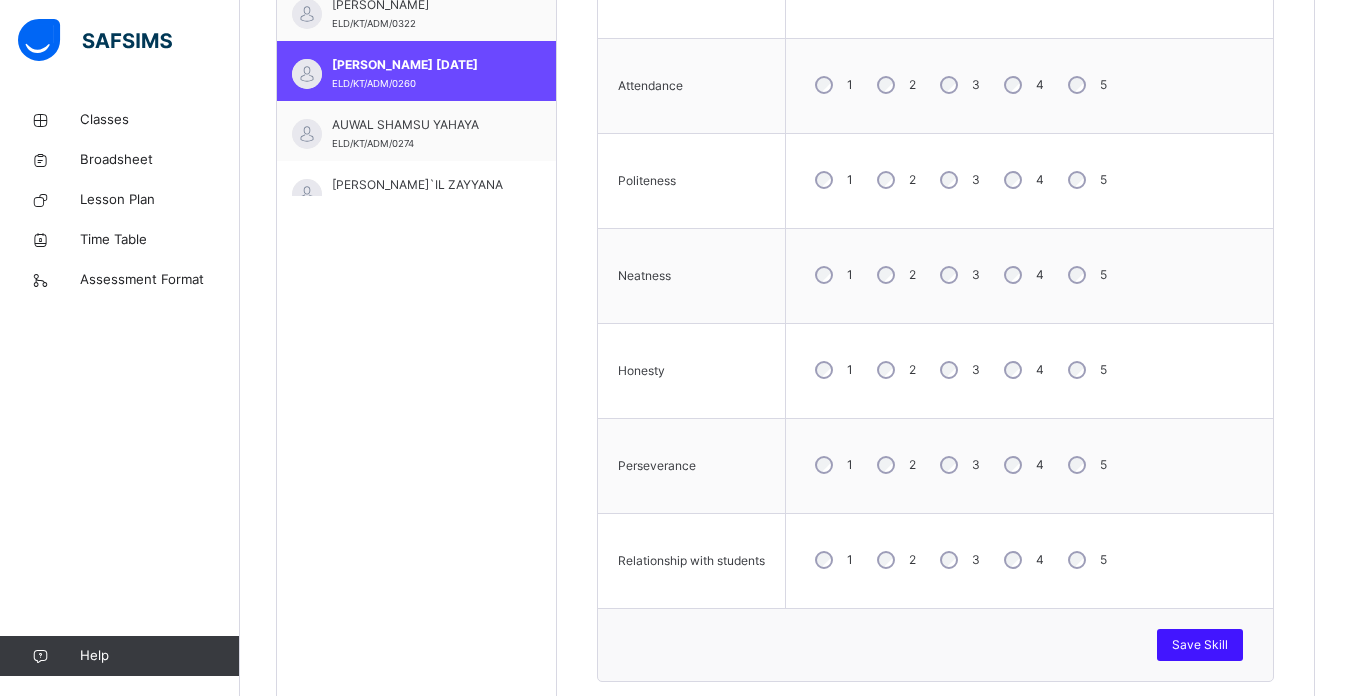 click on "Save Skill" at bounding box center [1200, 645] 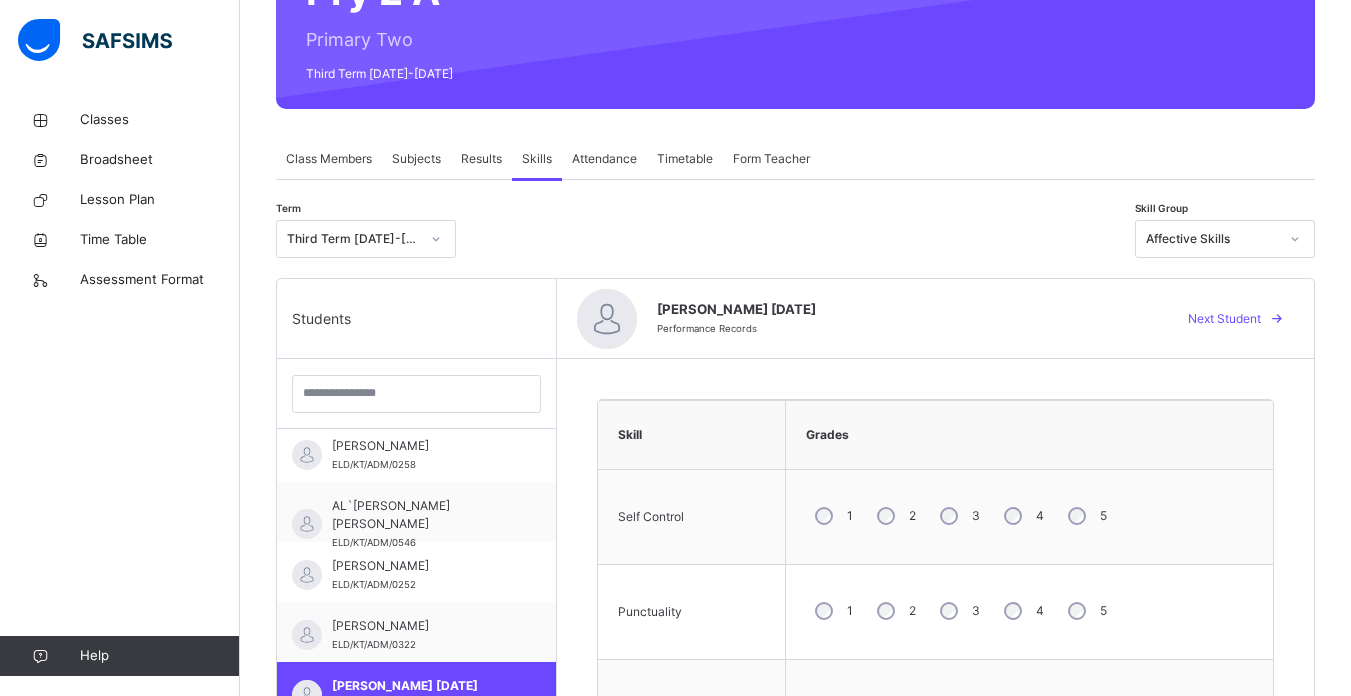 scroll, scrollTop: 195, scrollLeft: 0, axis: vertical 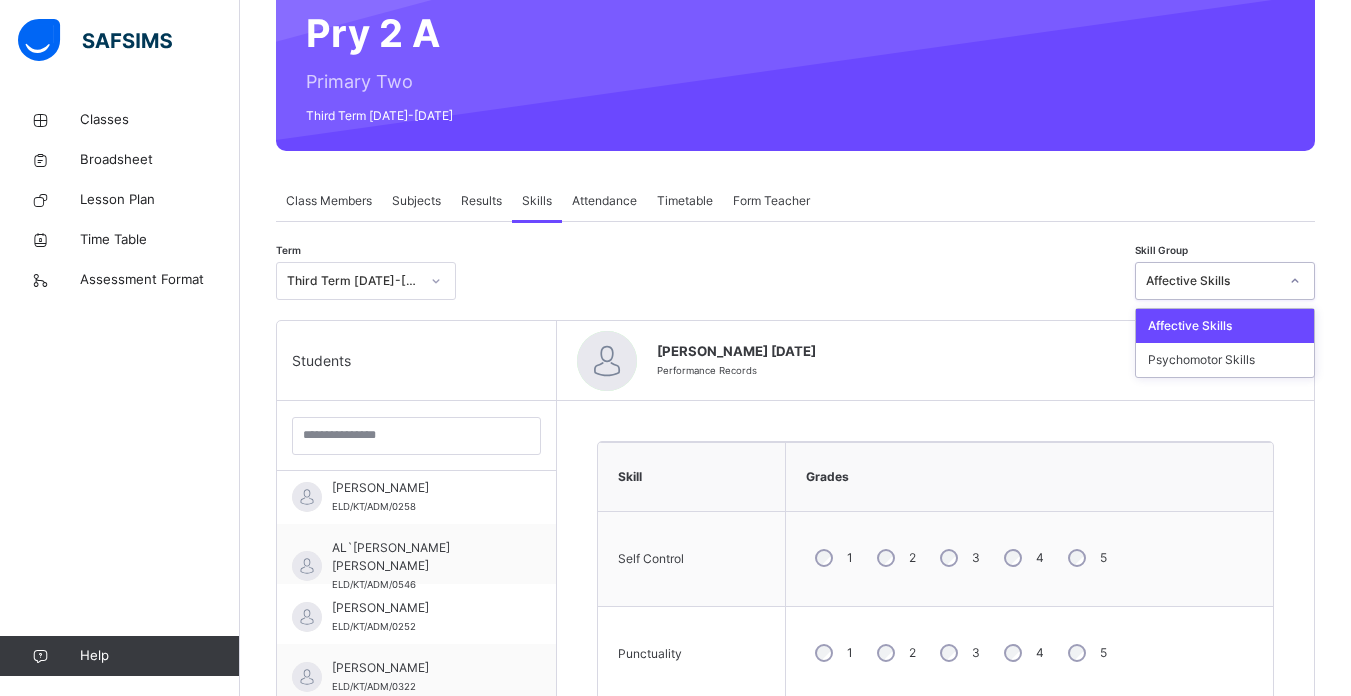 click 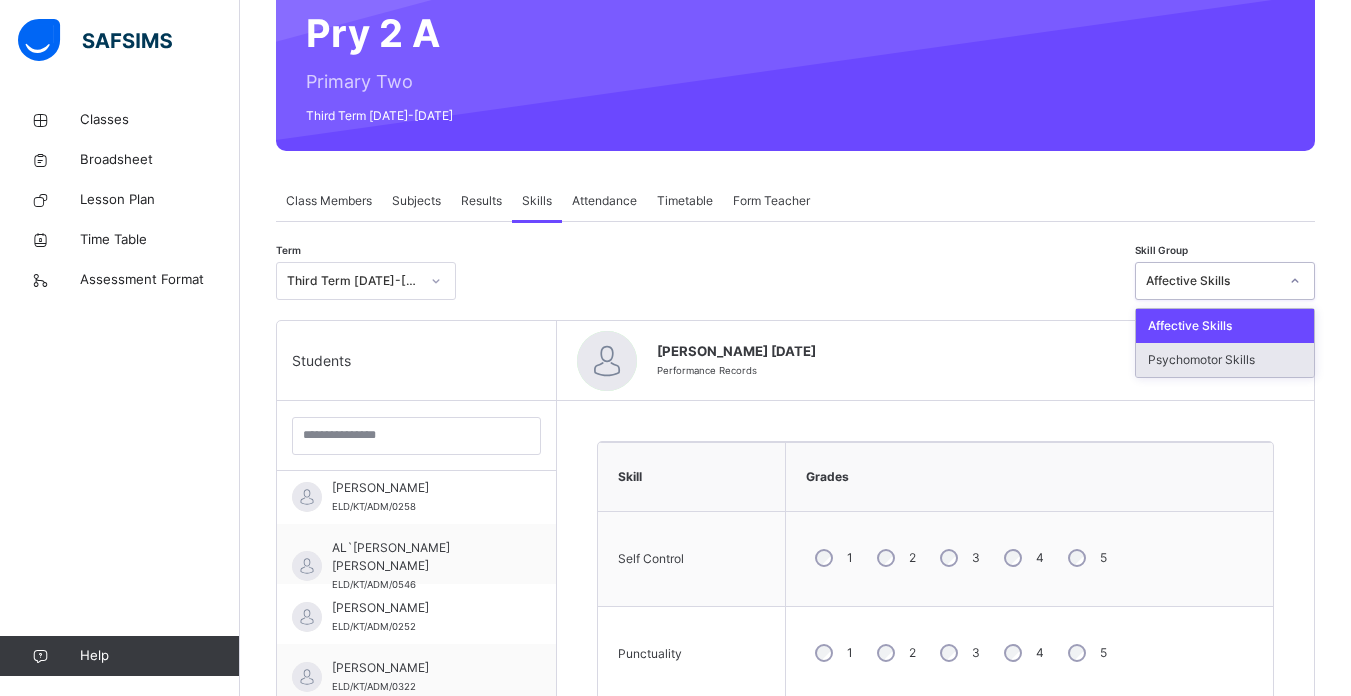 click on "Psychomotor Skills" at bounding box center [1225, 360] 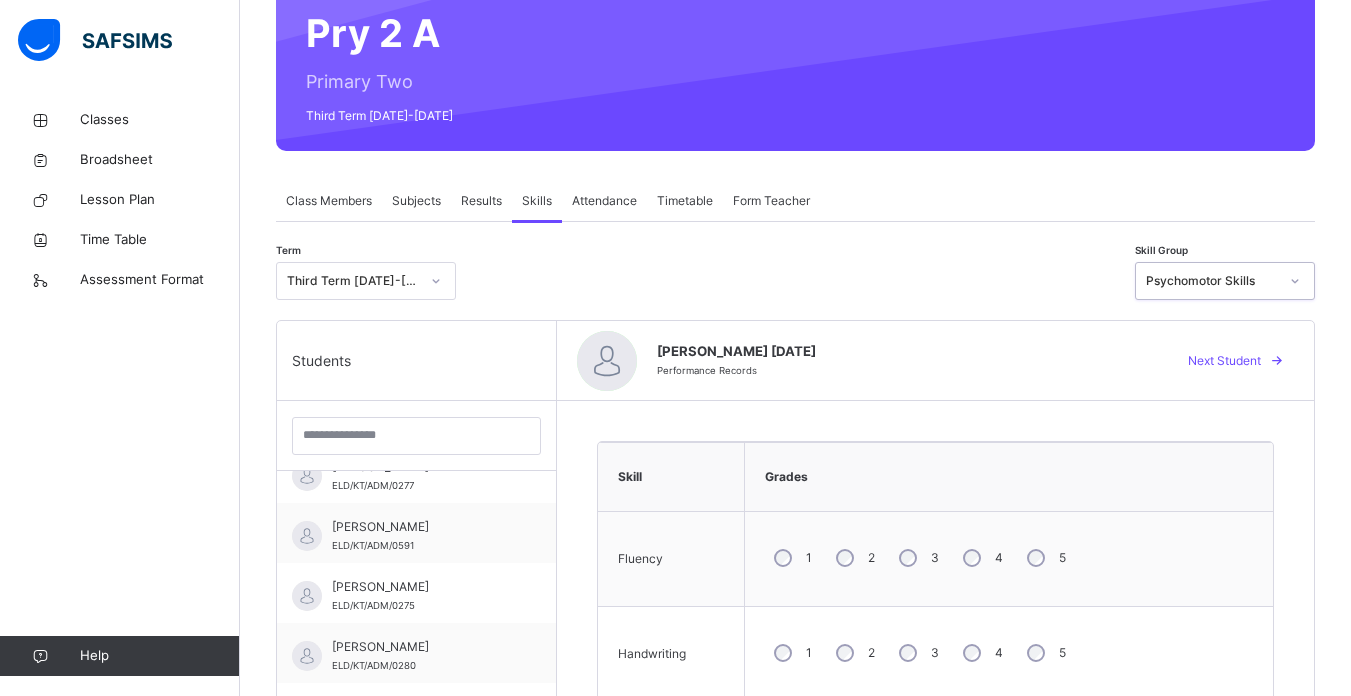 scroll, scrollTop: 0, scrollLeft: 0, axis: both 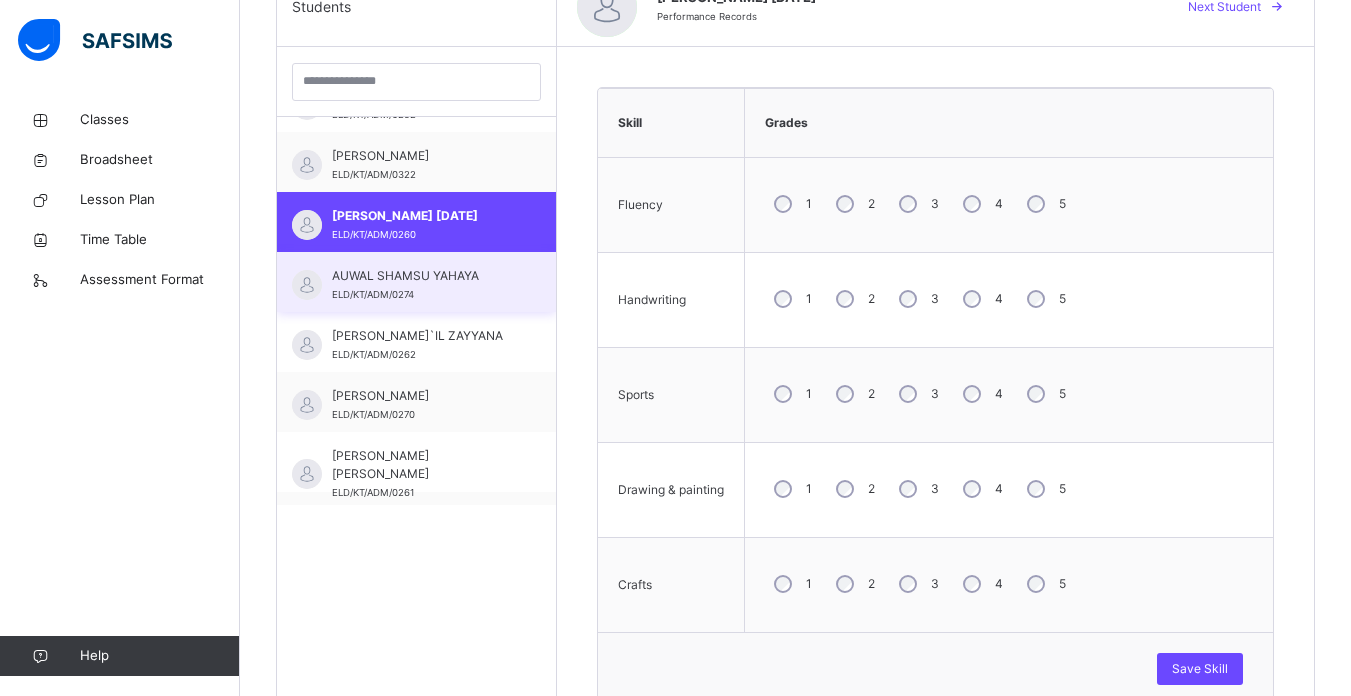 click on "AUWAL SHAMSU YAHAYA" at bounding box center [421, 276] 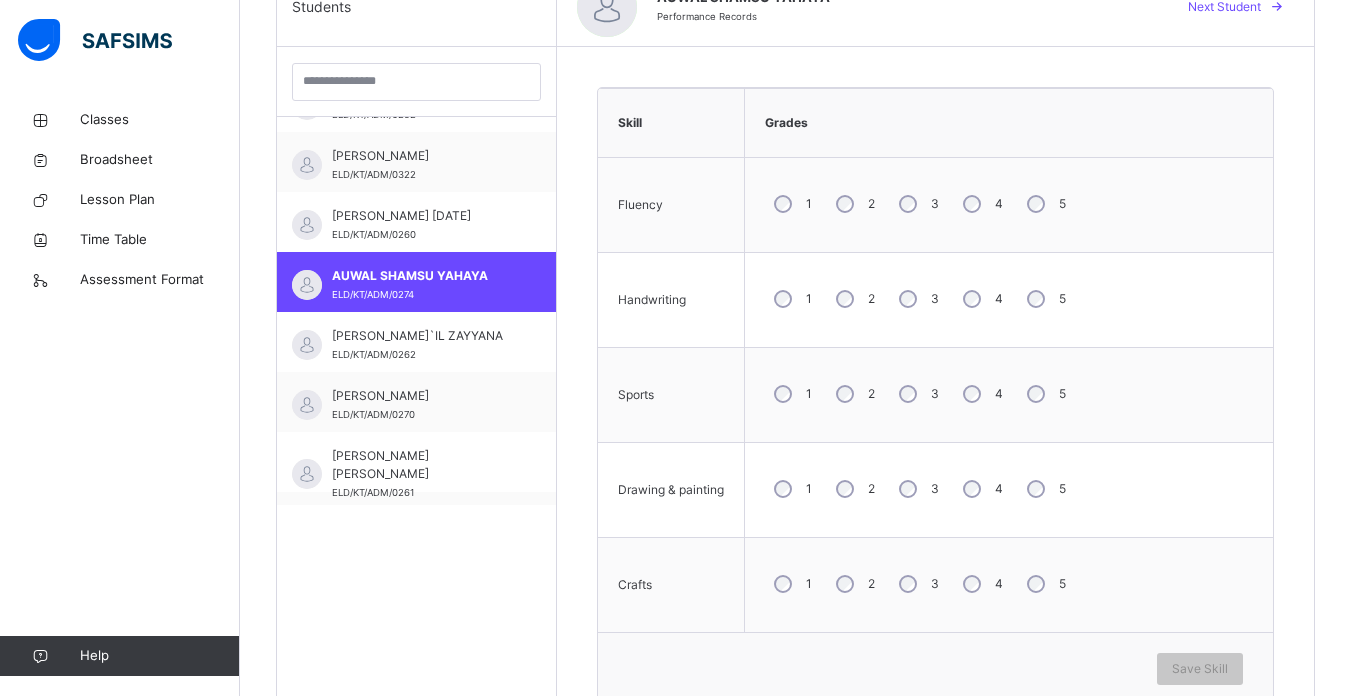 click on "3" at bounding box center [917, 299] 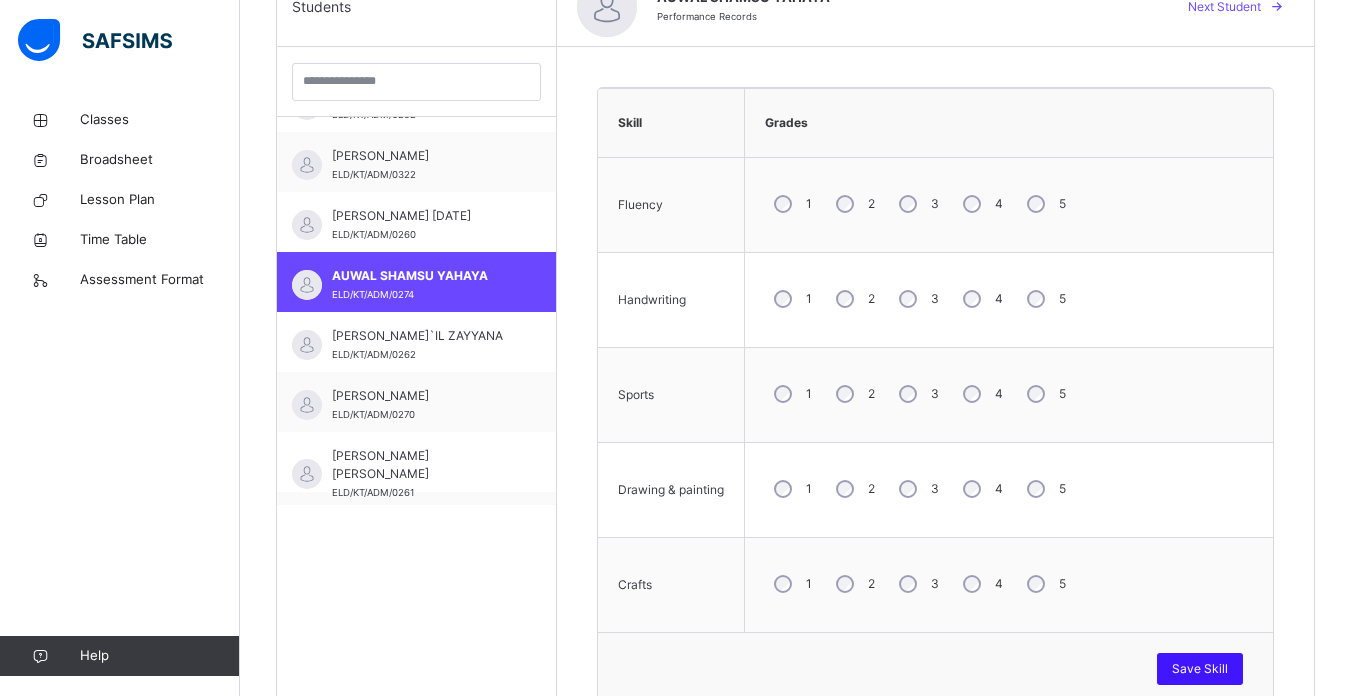 click on "Save Skill" at bounding box center [1200, 669] 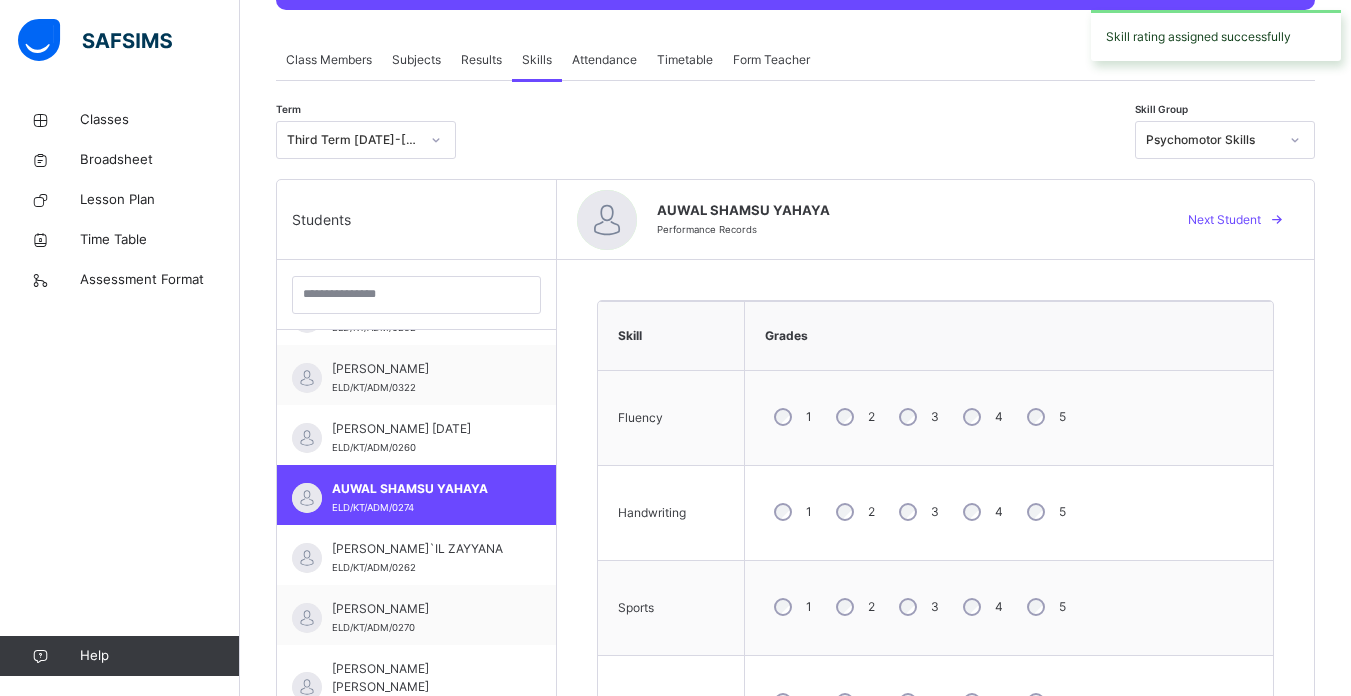 scroll, scrollTop: 329, scrollLeft: 0, axis: vertical 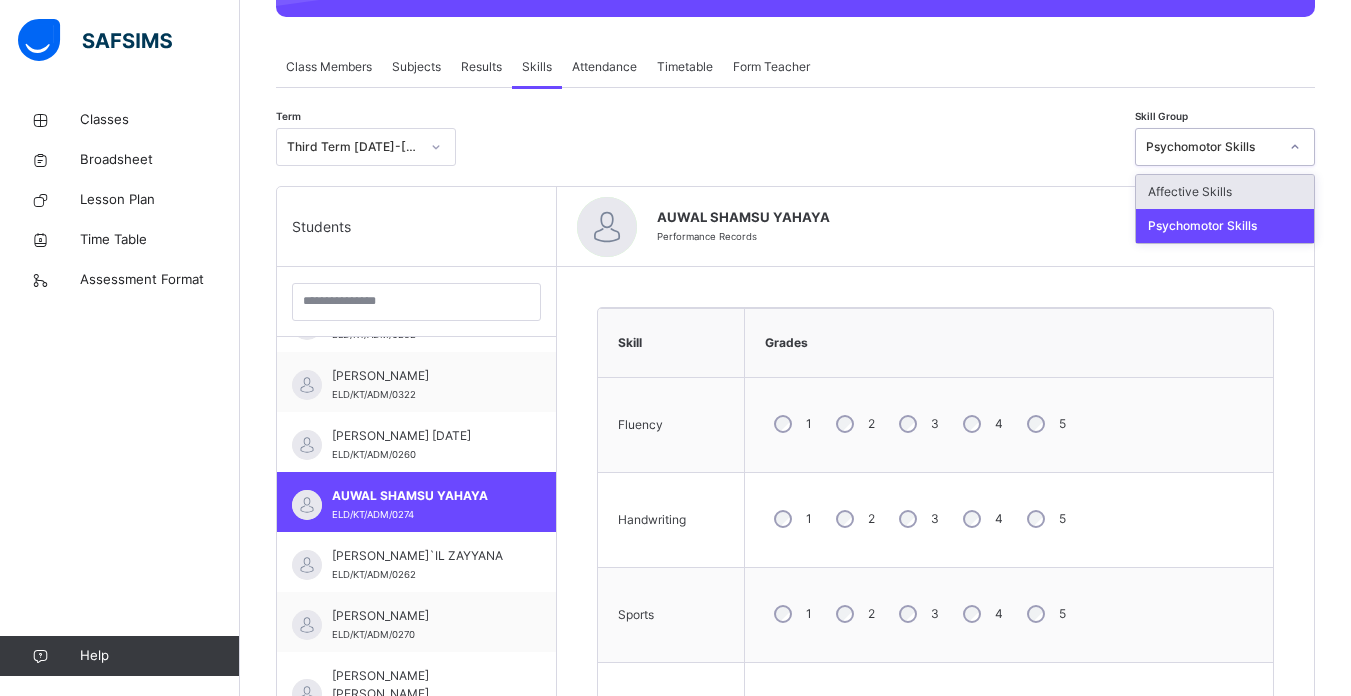 click at bounding box center (1295, 147) 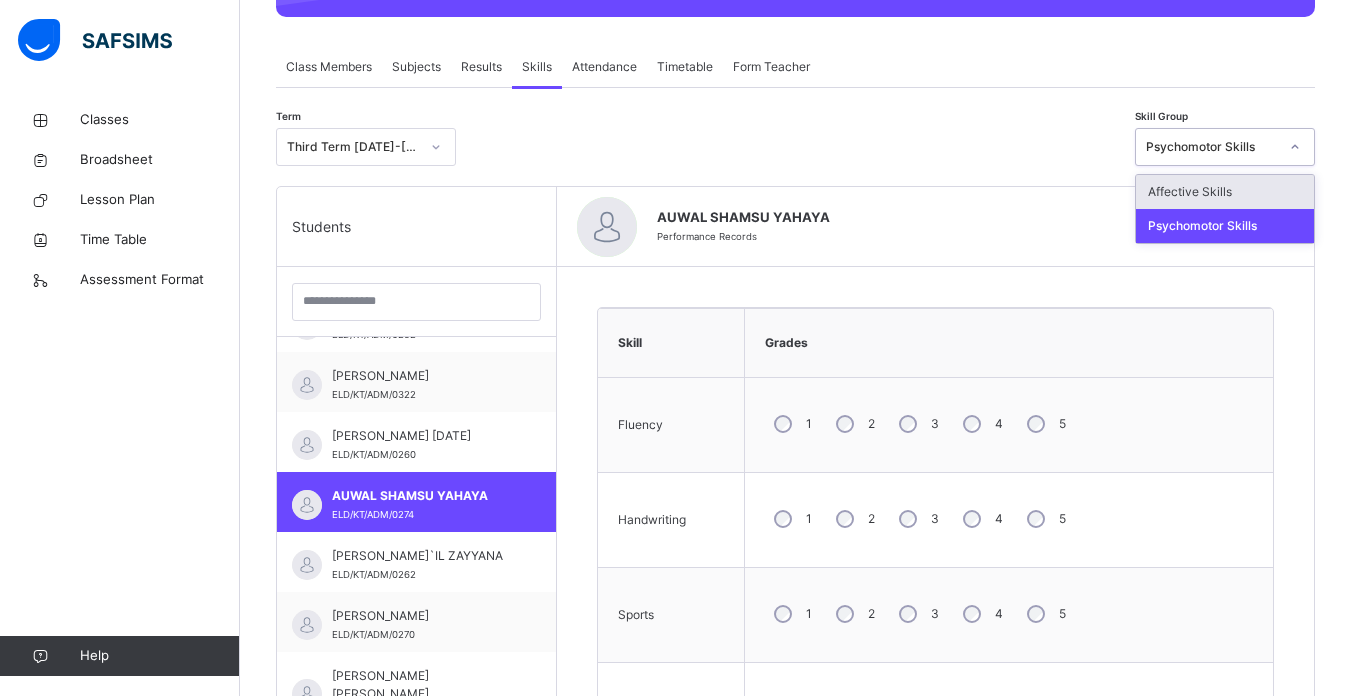 click on "Affective Skills" at bounding box center (1225, 192) 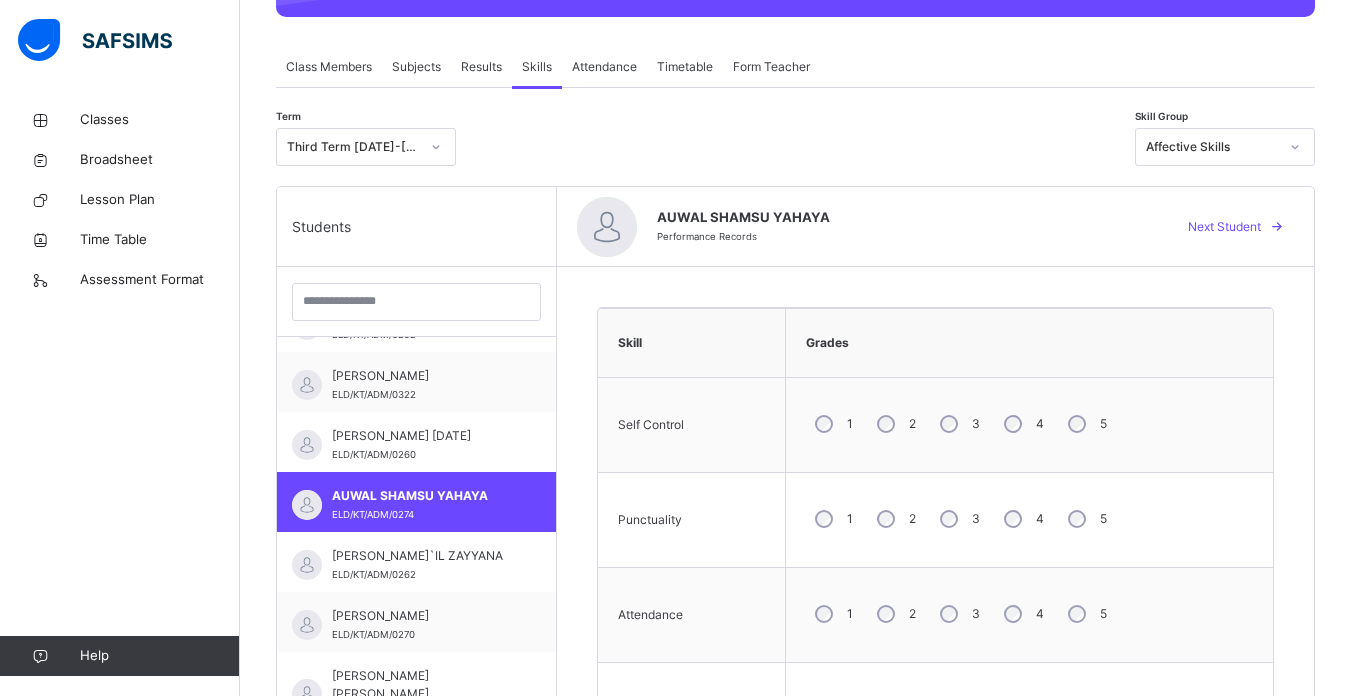 click on "3" at bounding box center (958, 614) 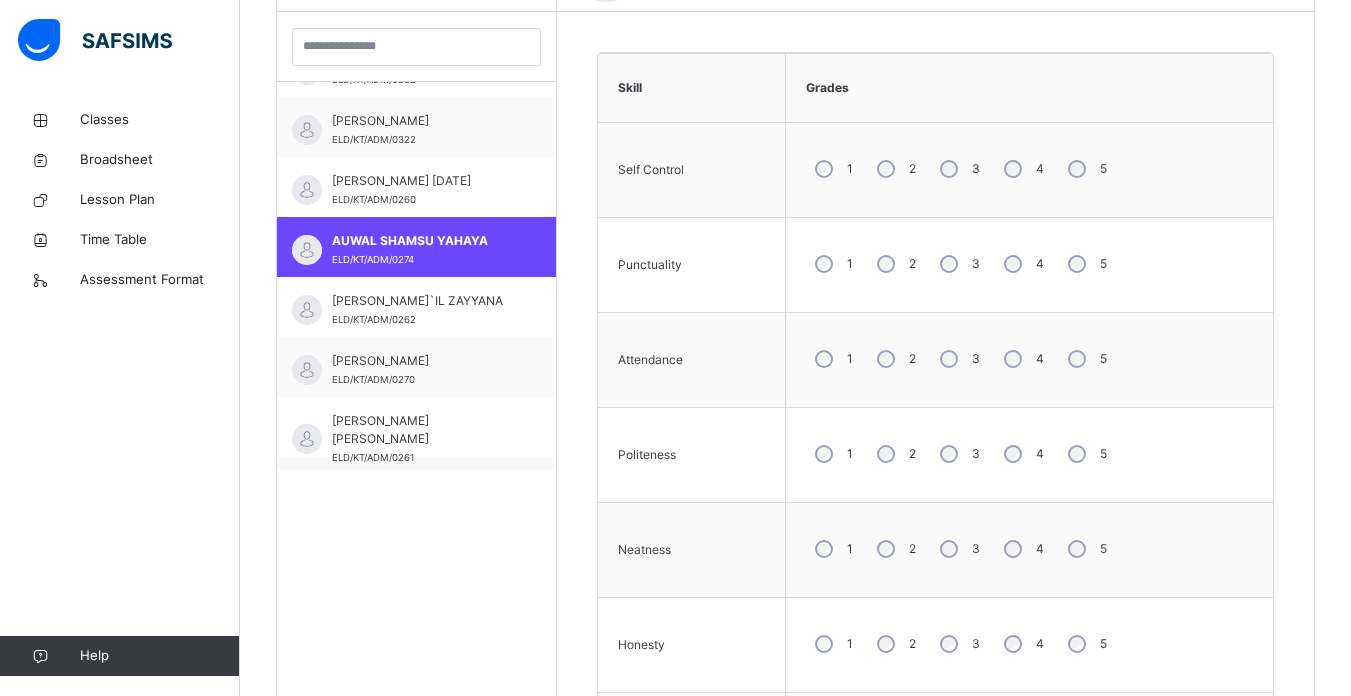 scroll, scrollTop: 599, scrollLeft: 0, axis: vertical 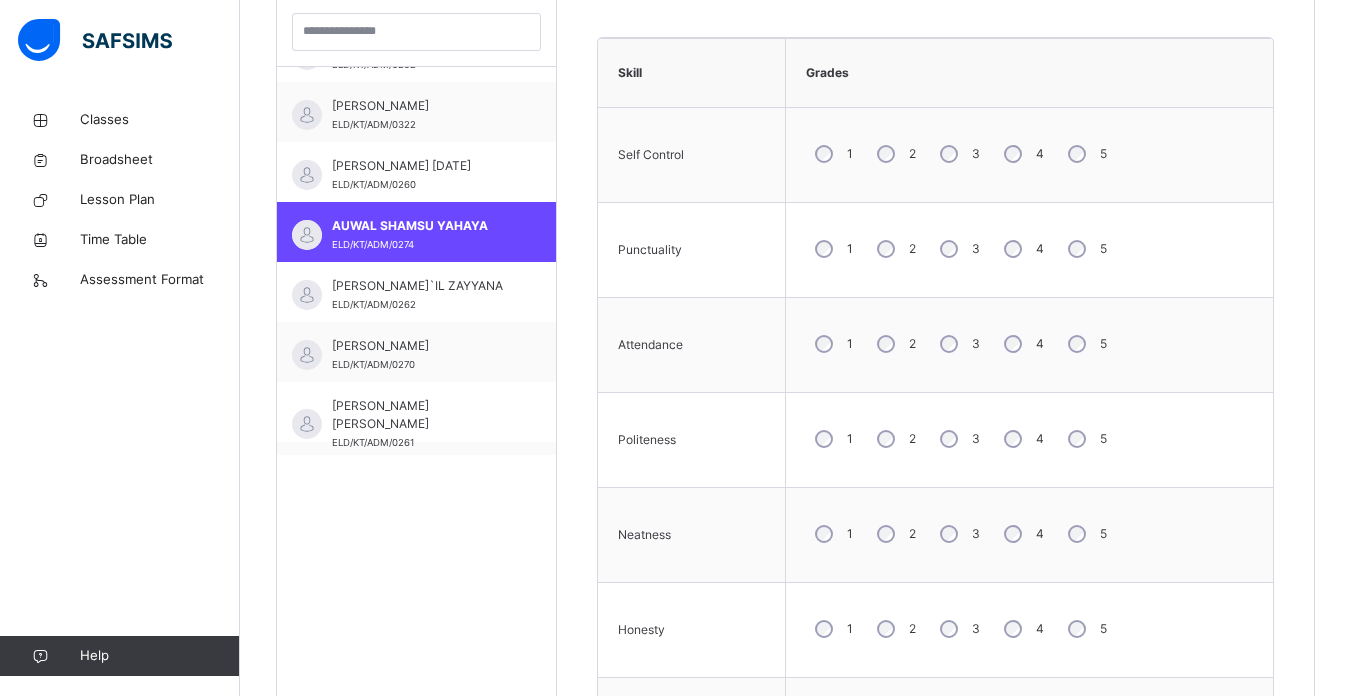 click on "2" at bounding box center [894, 534] 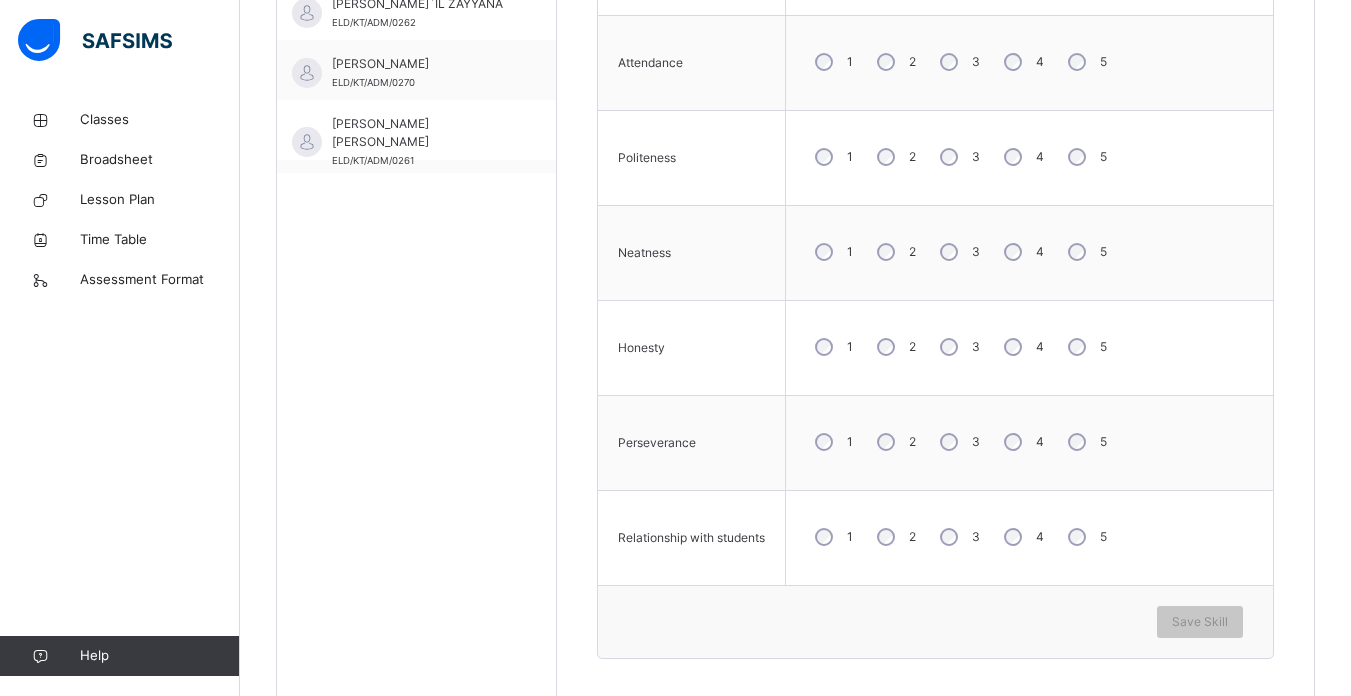 scroll, scrollTop: 921, scrollLeft: 0, axis: vertical 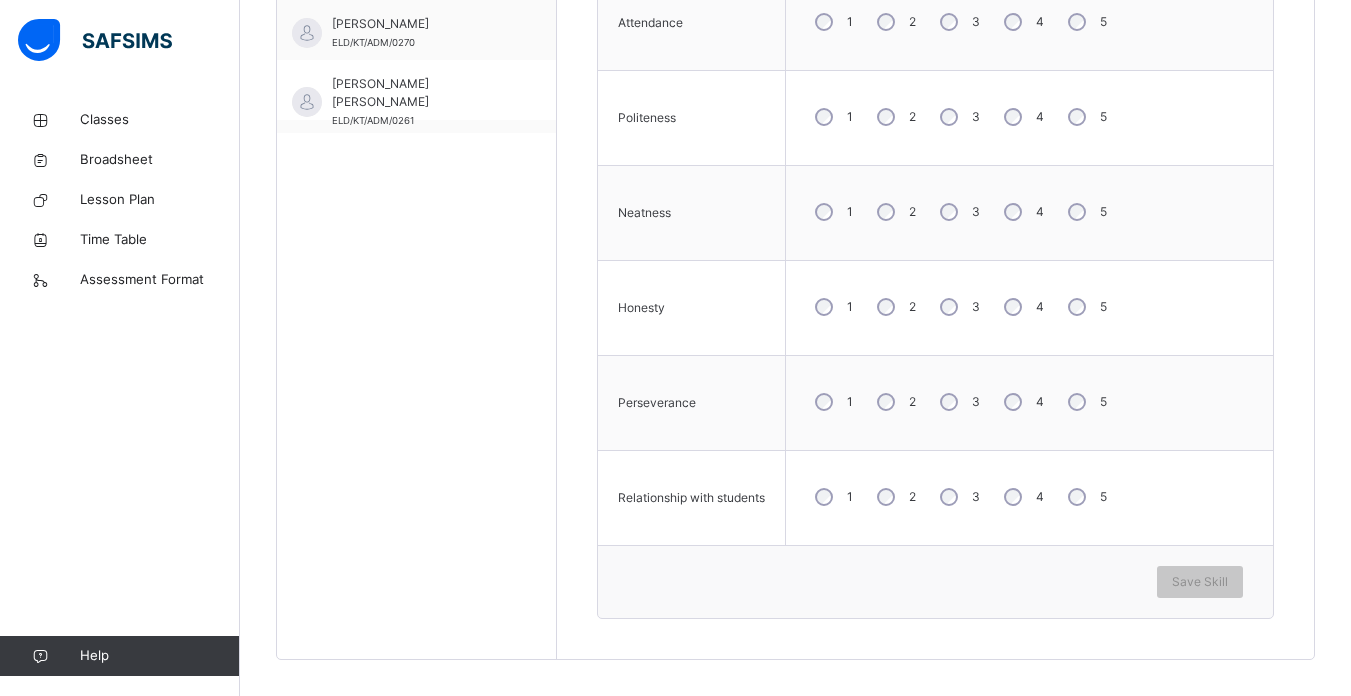 click on "3" at bounding box center (958, 497) 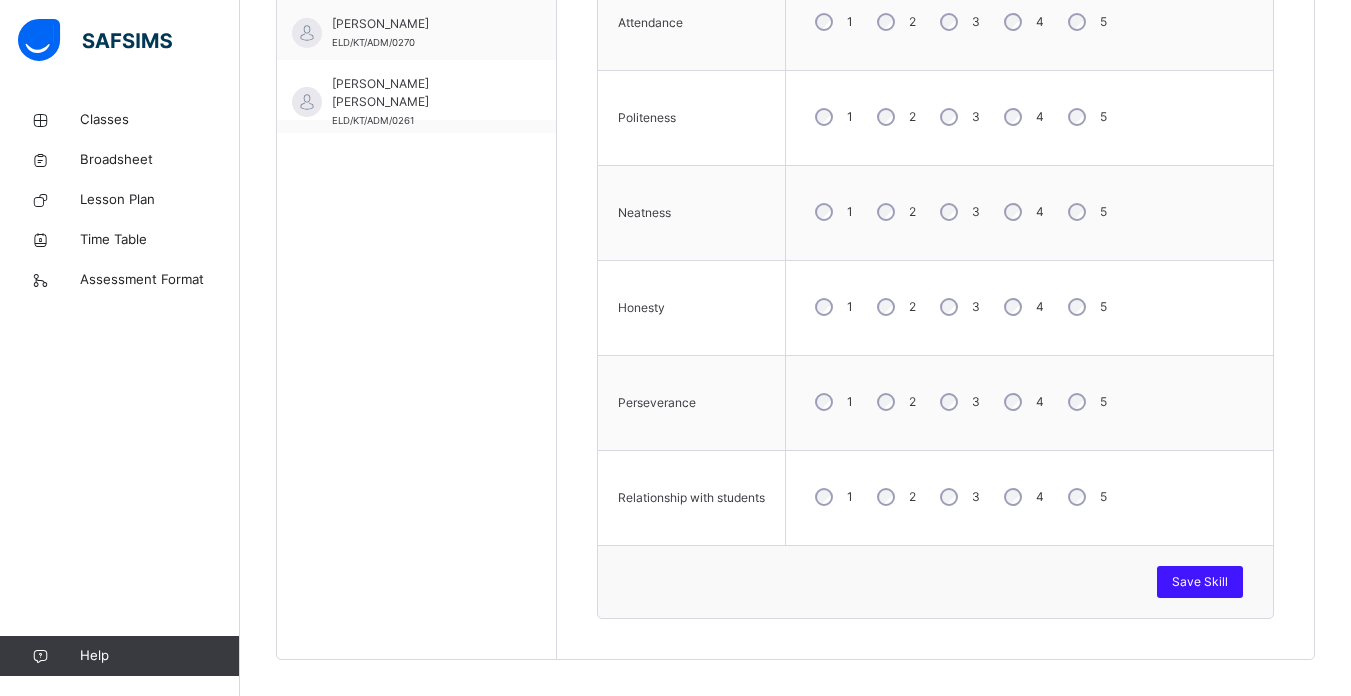 click on "Save Skill" at bounding box center [1200, 582] 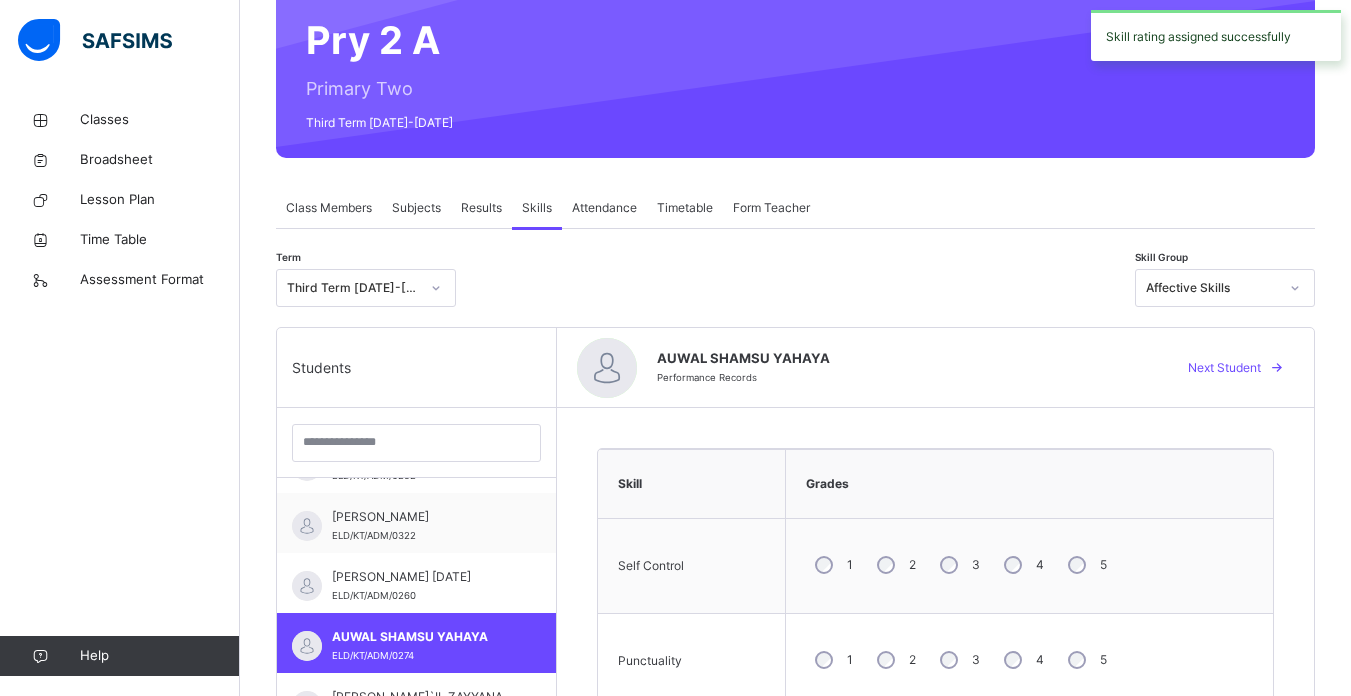scroll, scrollTop: 164, scrollLeft: 0, axis: vertical 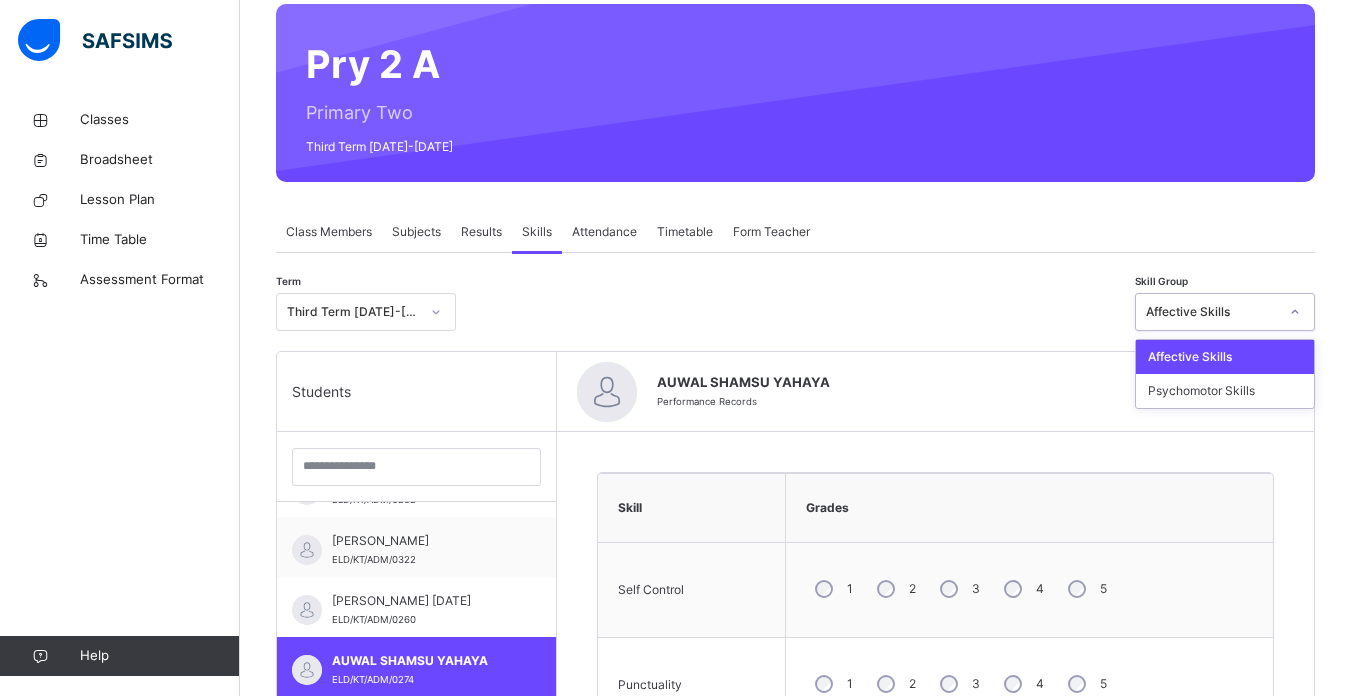 click at bounding box center (1295, 312) 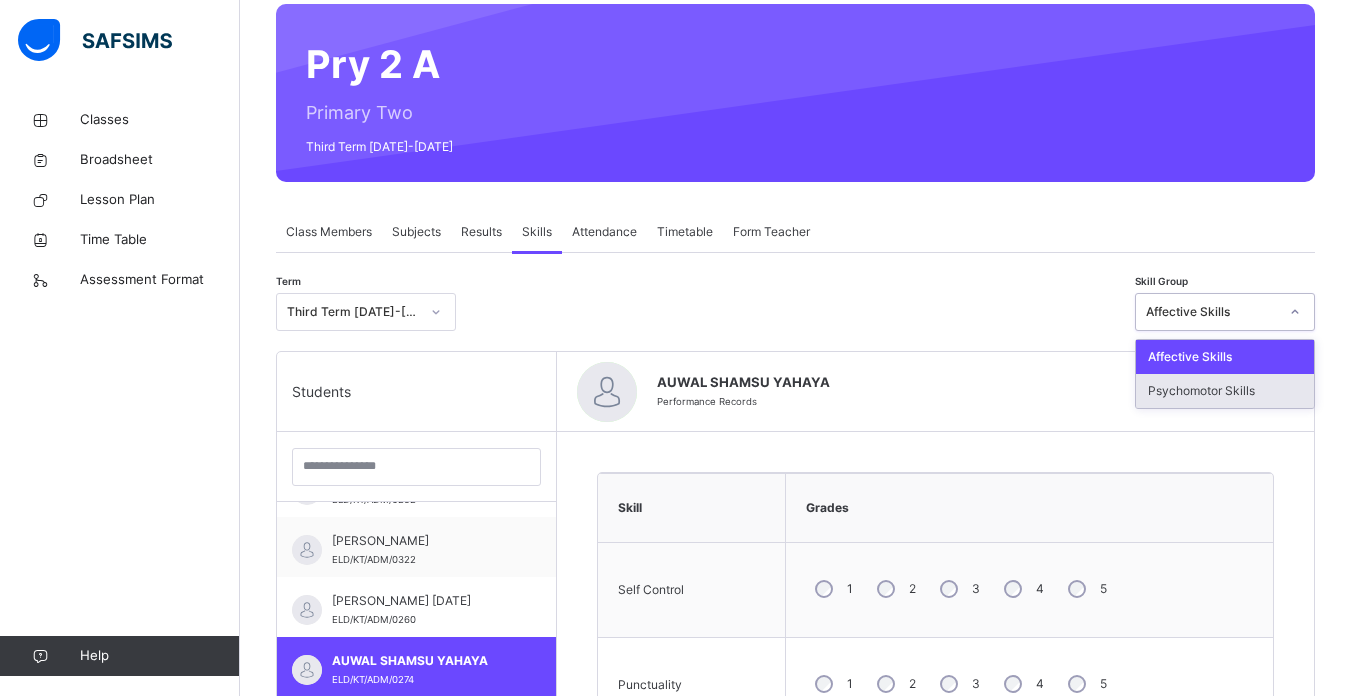 click on "Psychomotor Skills" at bounding box center (1225, 391) 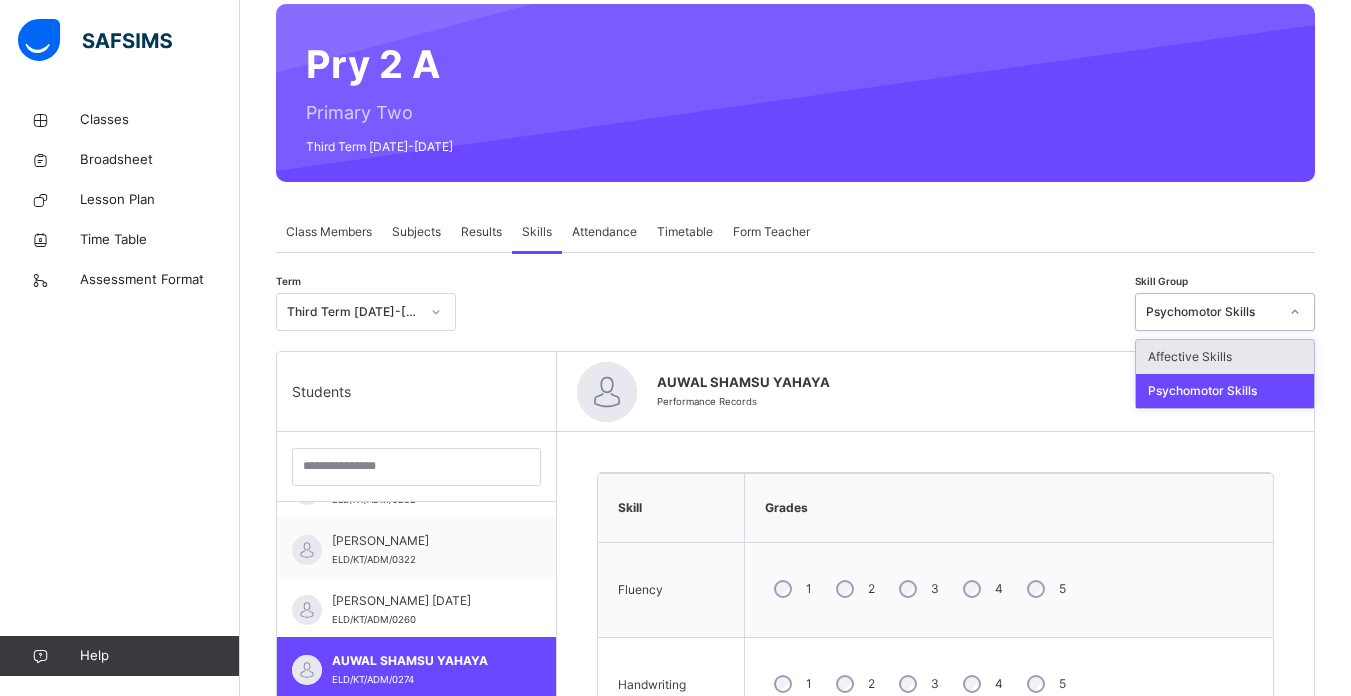 drag, startPoint x: 1303, startPoint y: 306, endPoint x: 1304, endPoint y: 341, distance: 35.014282 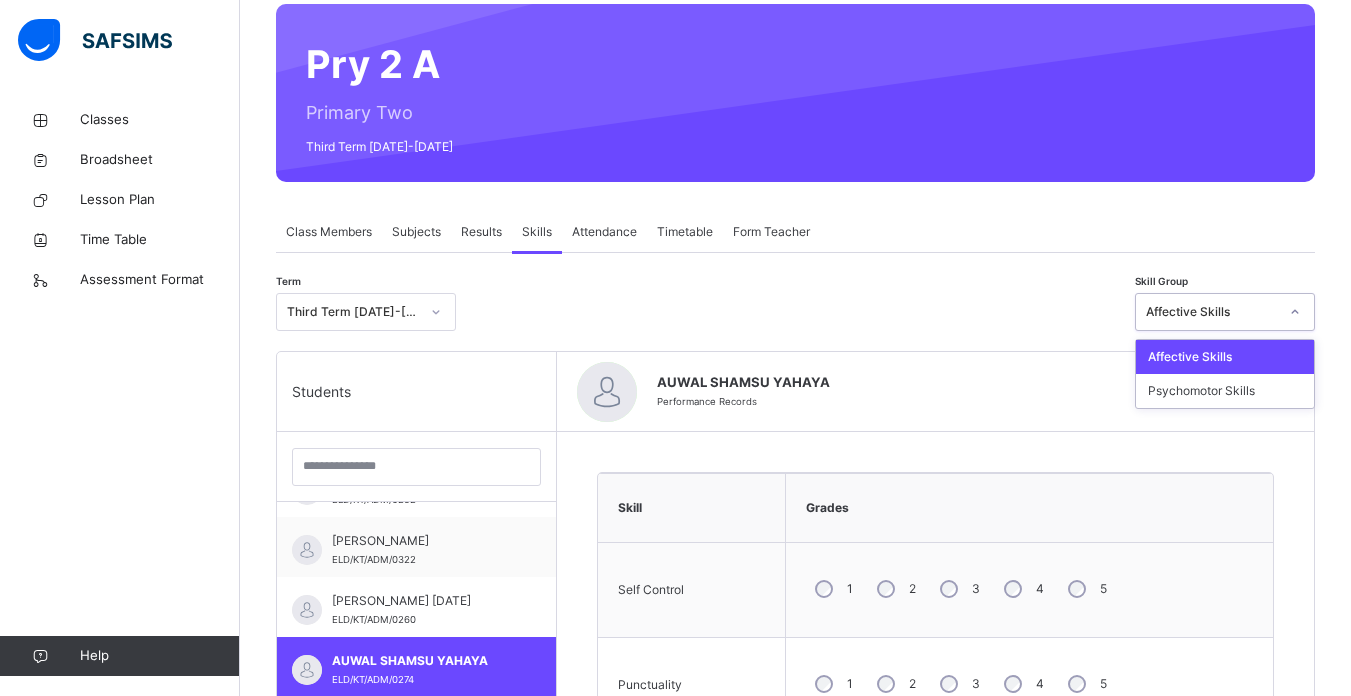 click 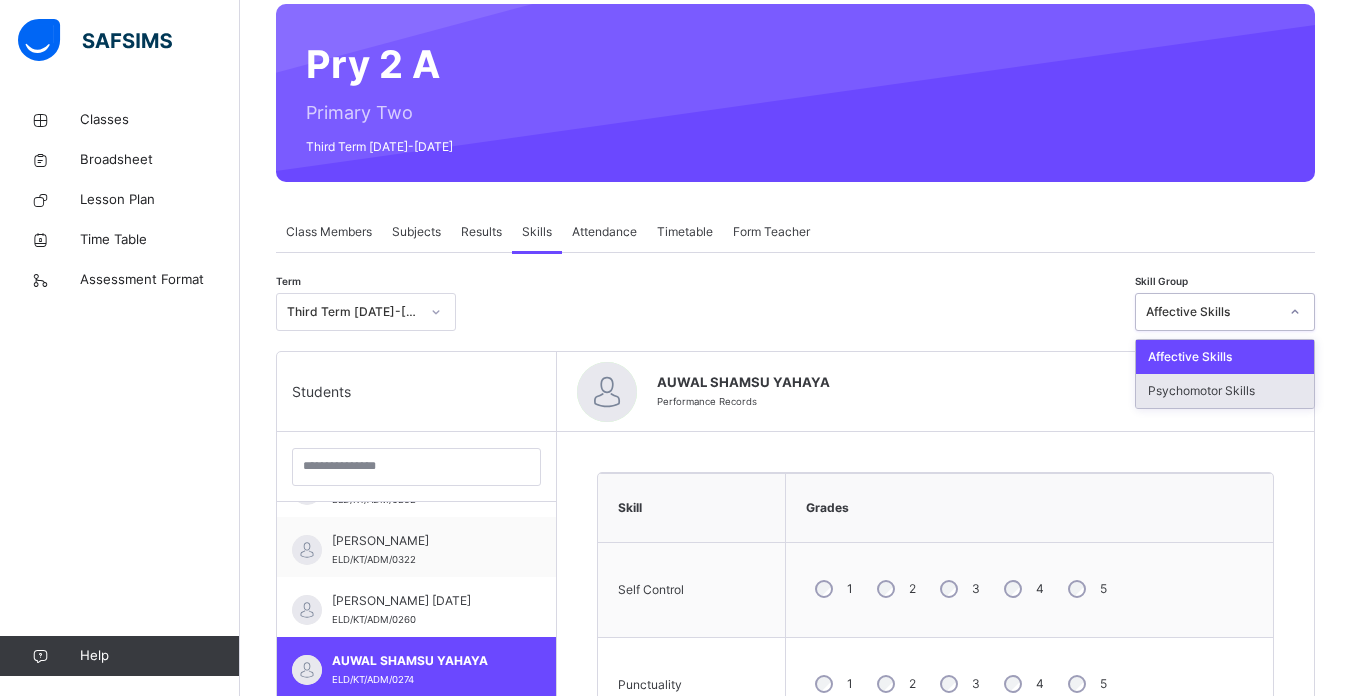 click on "Psychomotor Skills" at bounding box center (1225, 391) 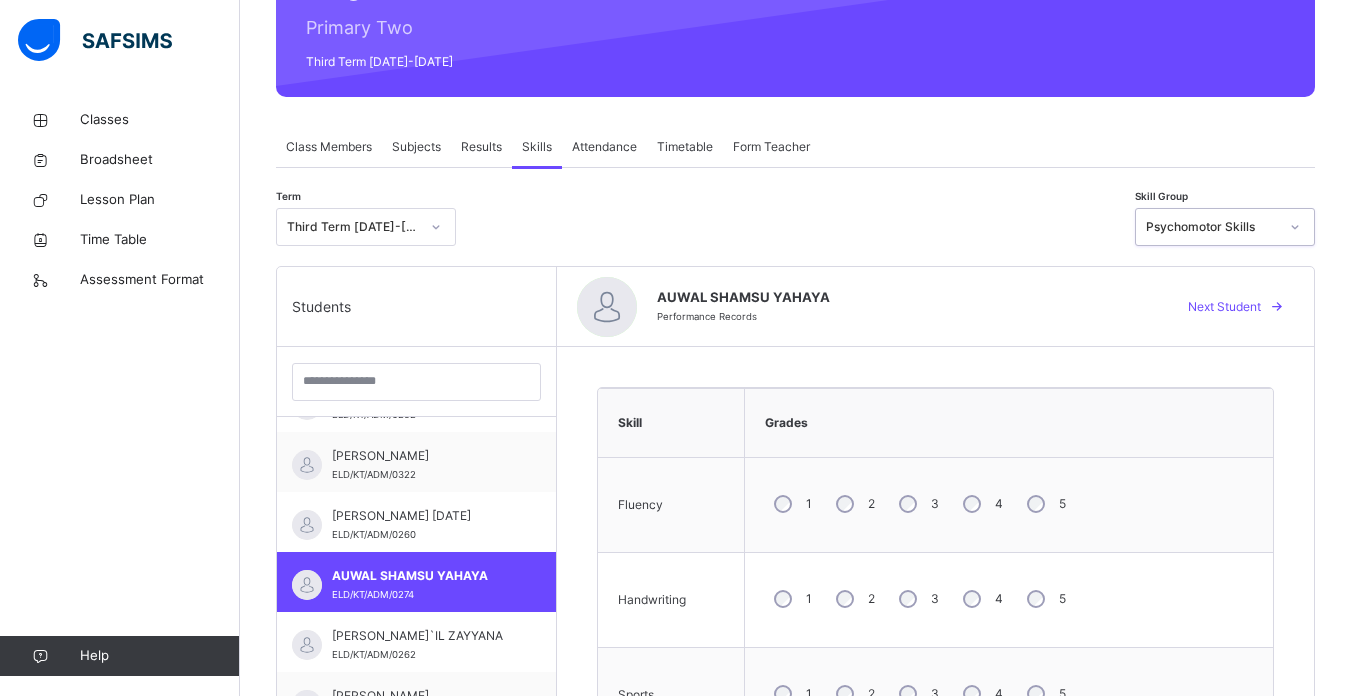 scroll, scrollTop: 253, scrollLeft: 0, axis: vertical 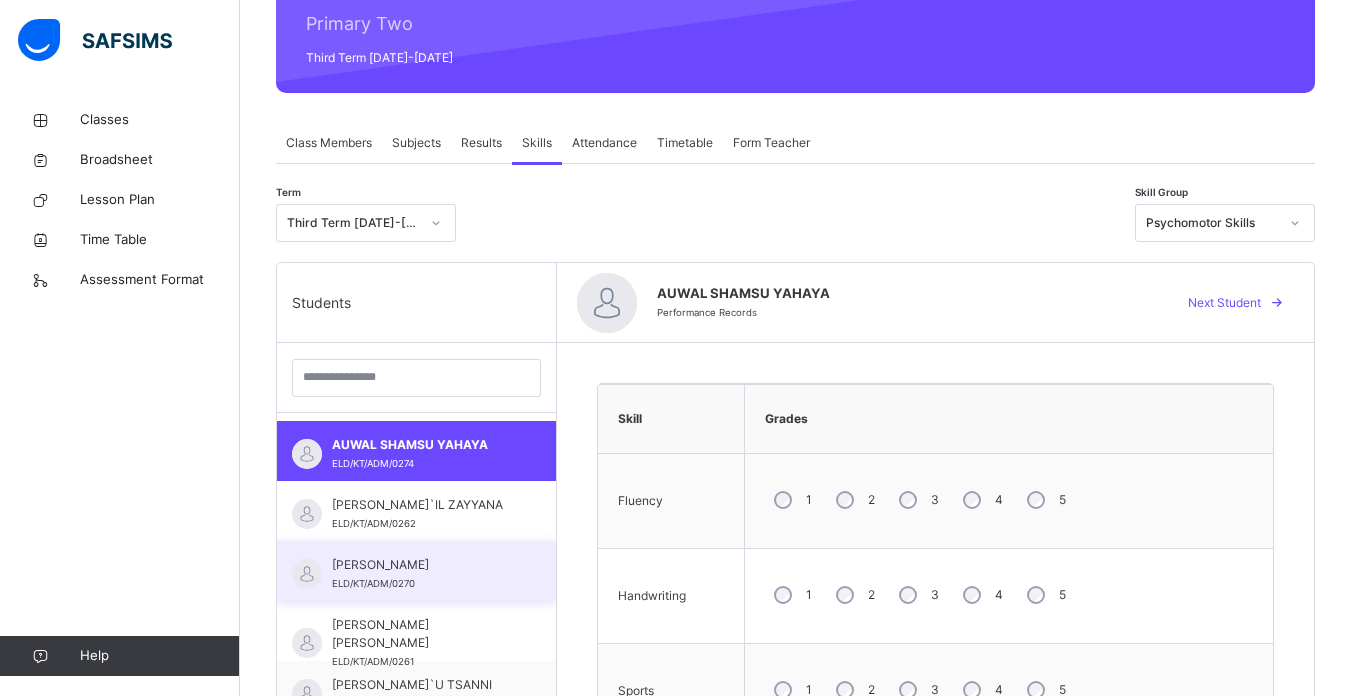 click on "[PERSON_NAME]" at bounding box center (421, 565) 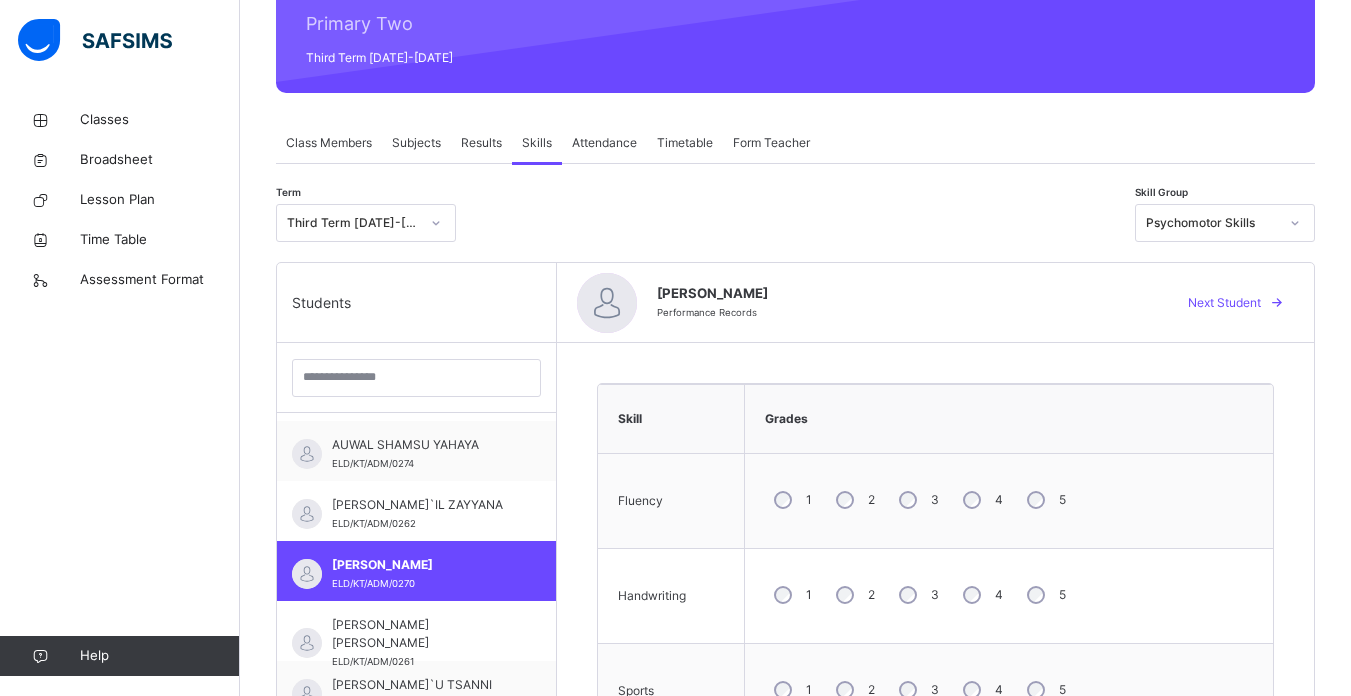 click on "2" at bounding box center [853, 500] 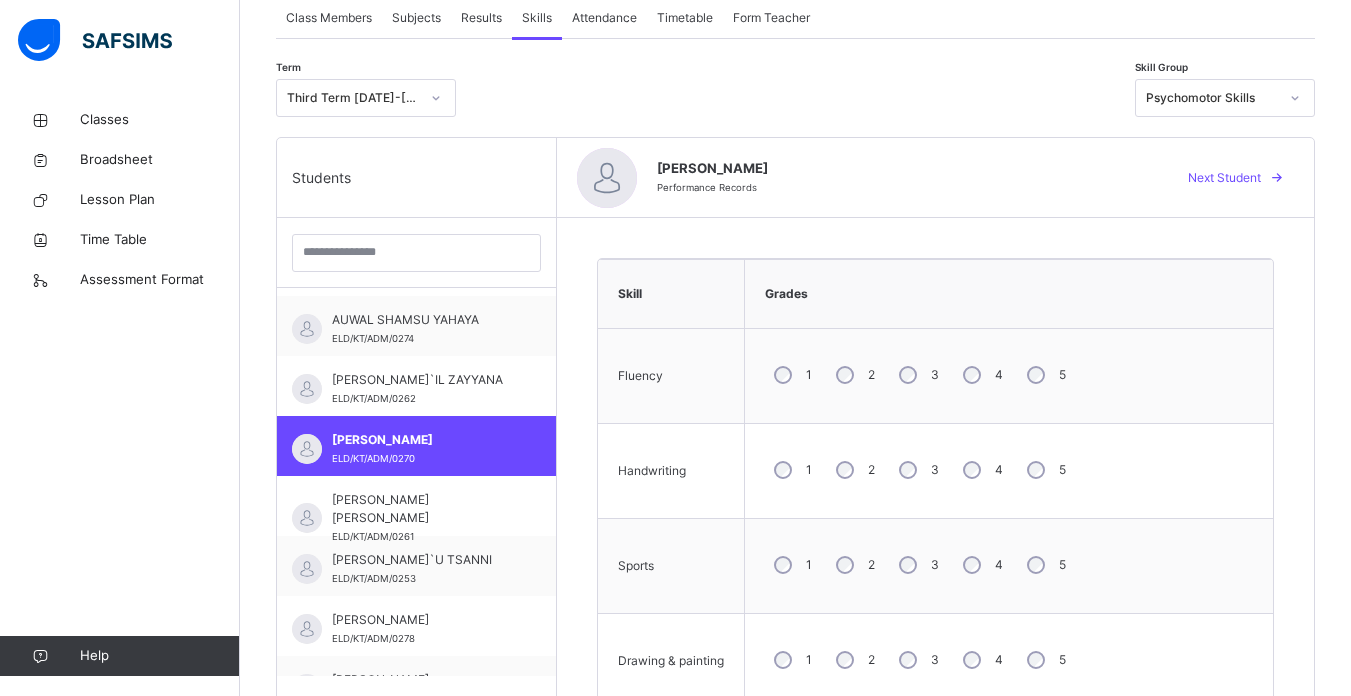 scroll, scrollTop: 382, scrollLeft: 0, axis: vertical 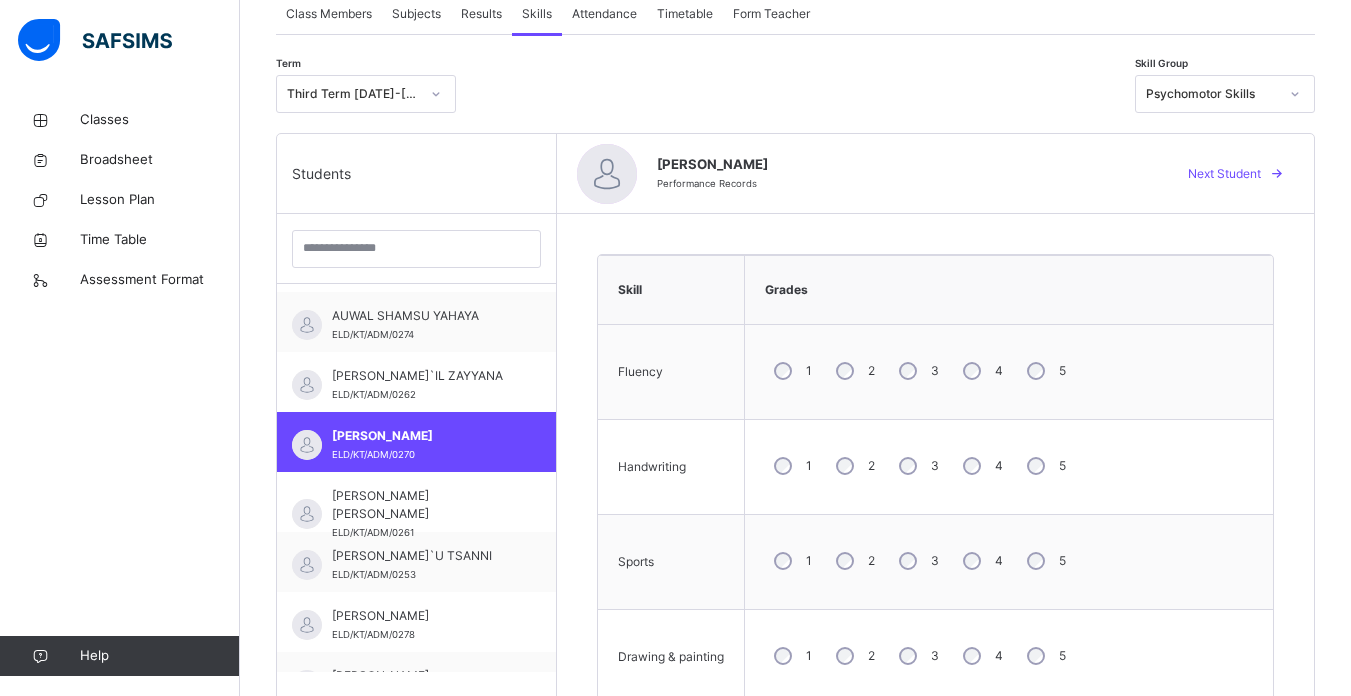 click on "3" at bounding box center (917, 561) 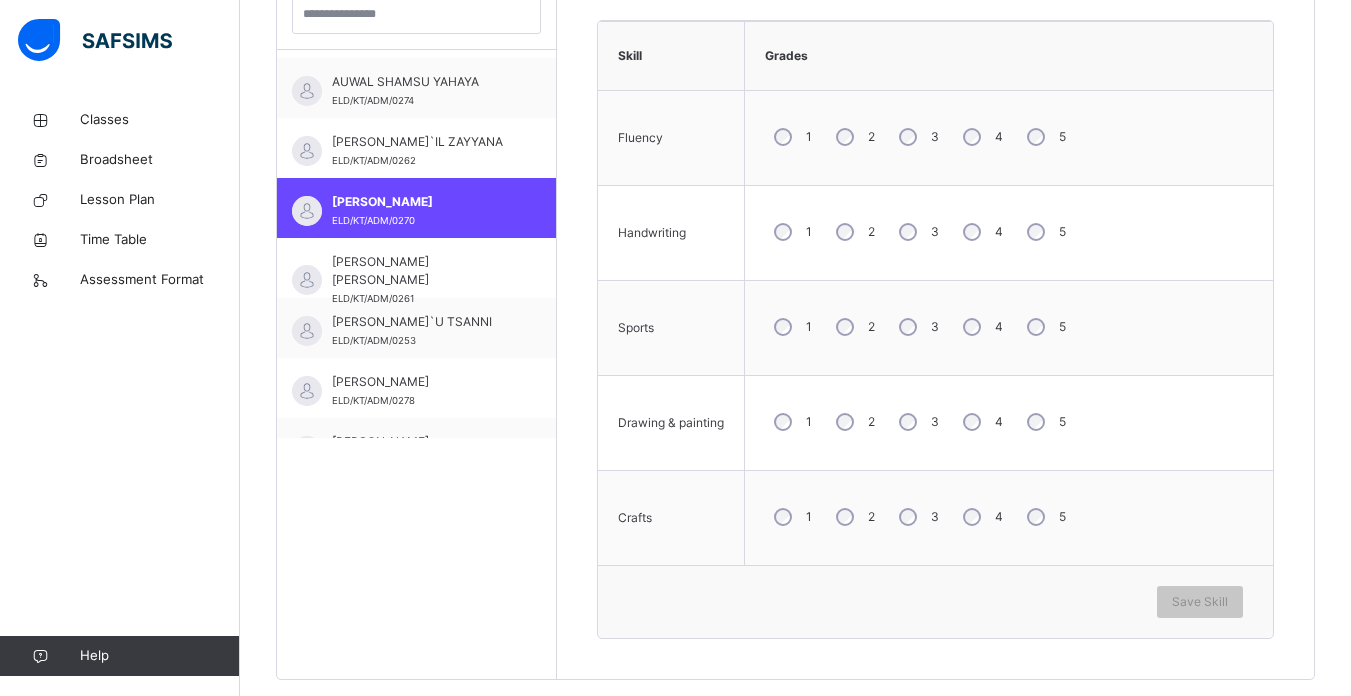scroll, scrollTop: 620, scrollLeft: 0, axis: vertical 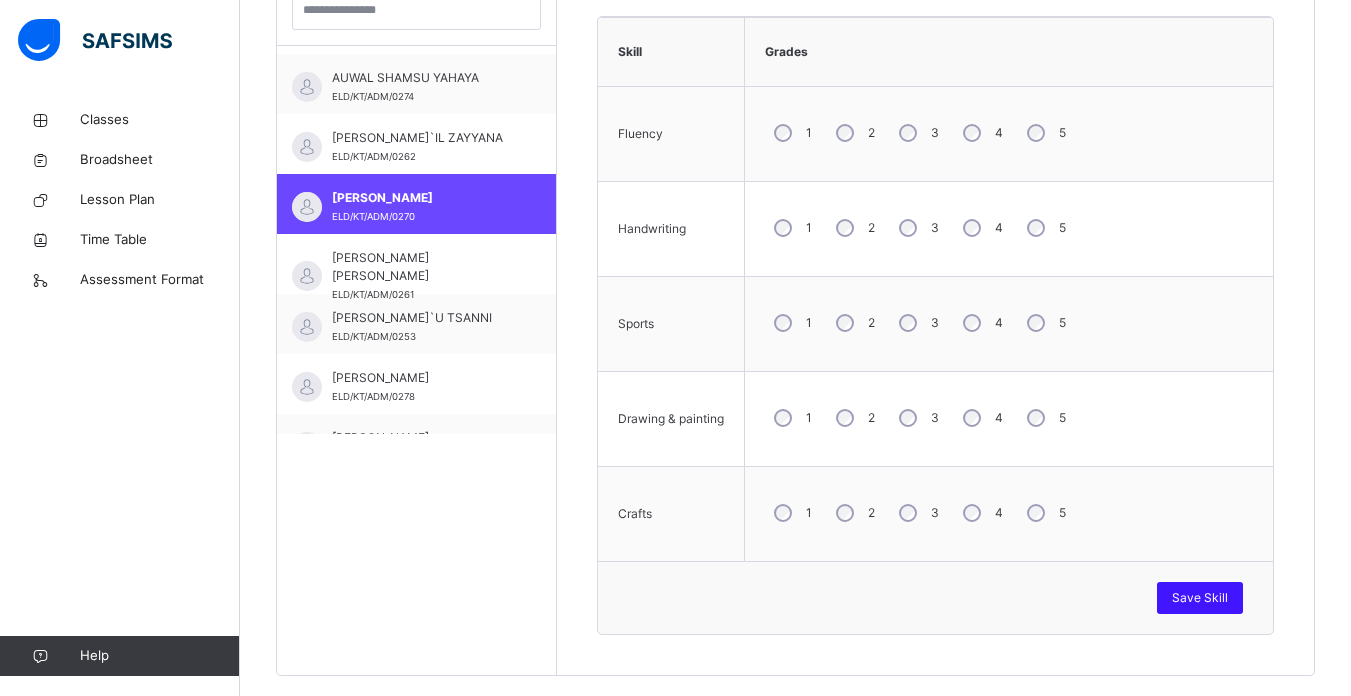 click on "Save Skill" at bounding box center (1200, 598) 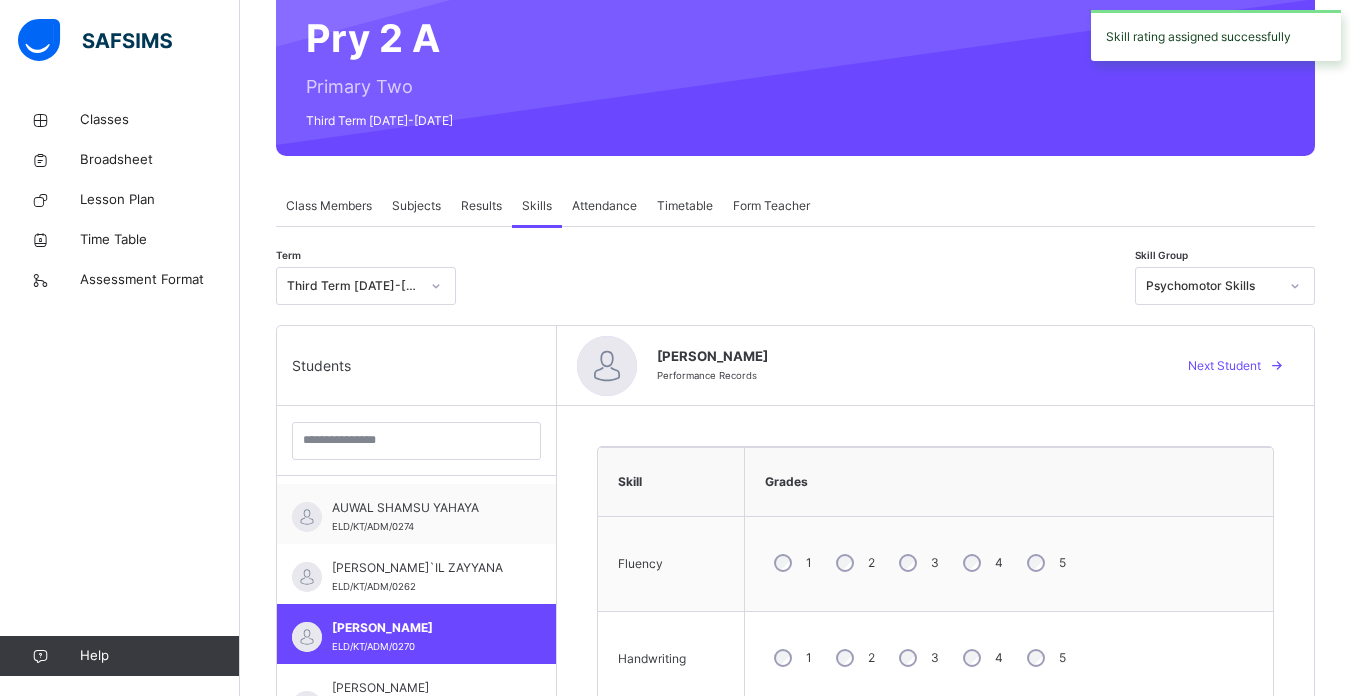 scroll, scrollTop: 184, scrollLeft: 0, axis: vertical 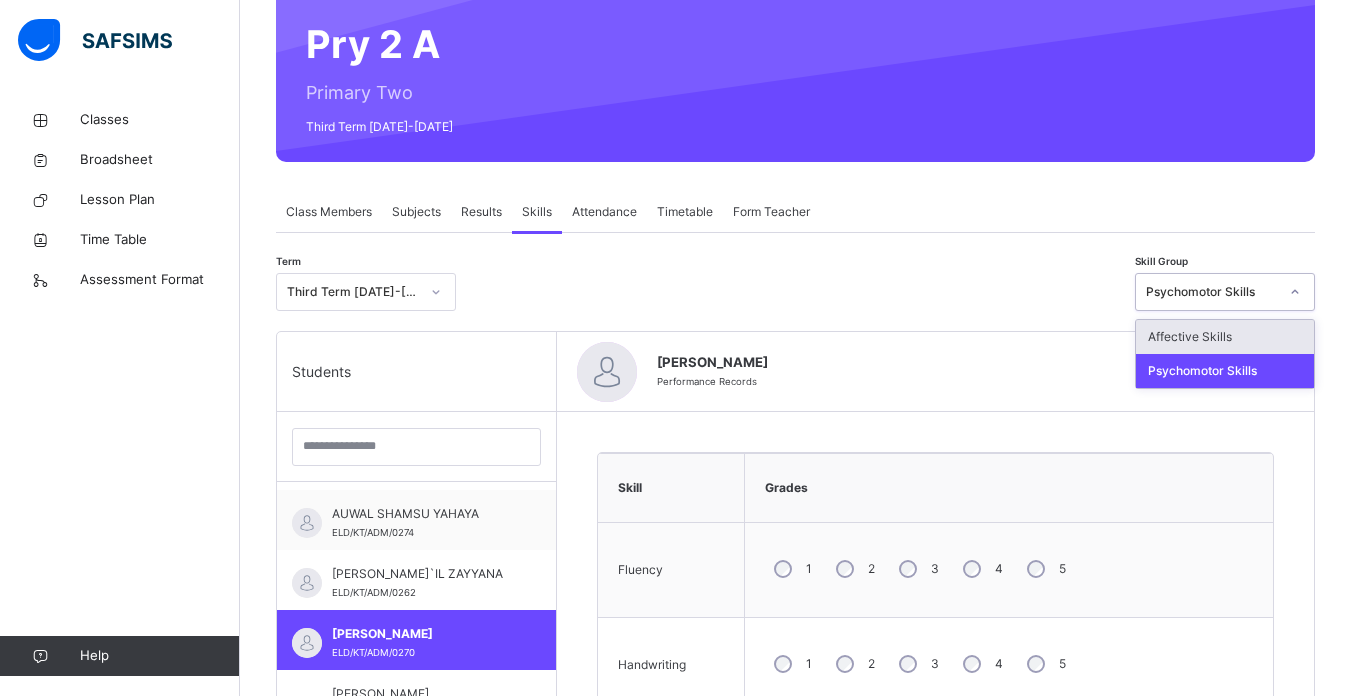 click 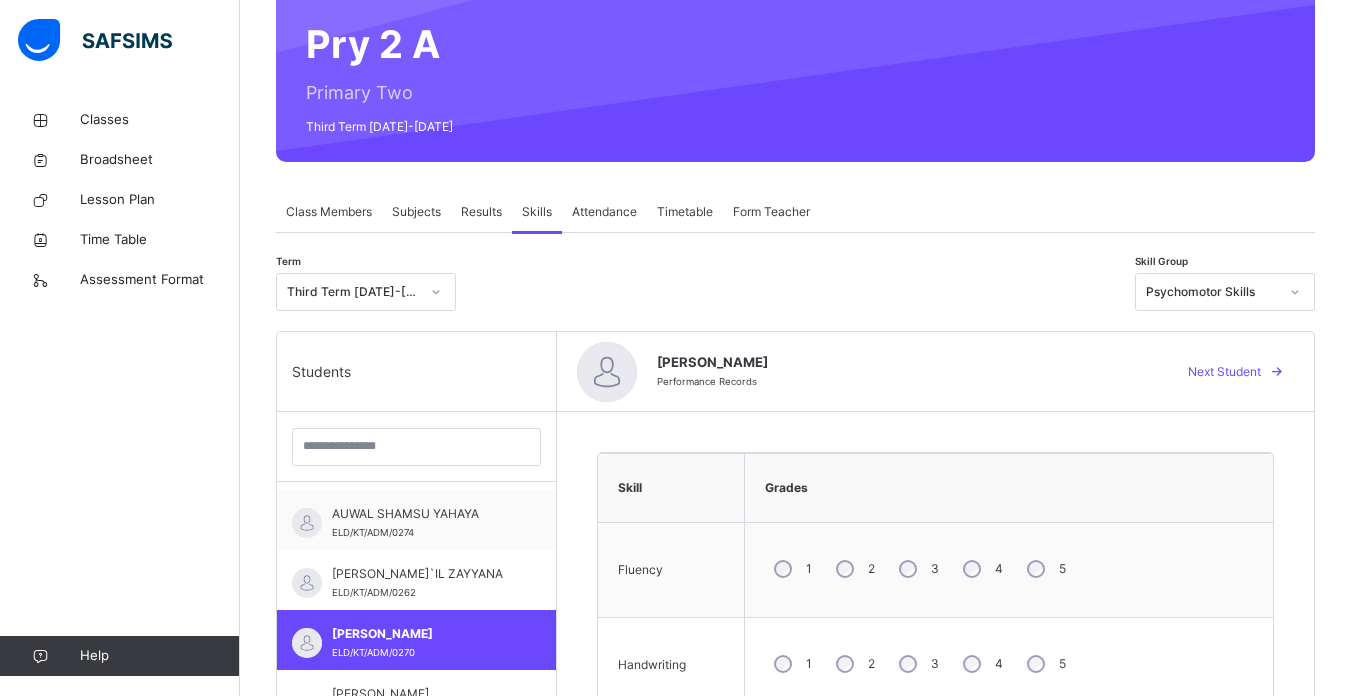 click on "Term Third Term [DATE]-[DATE] Skill Group Psychomotor Skills" at bounding box center [795, 297] 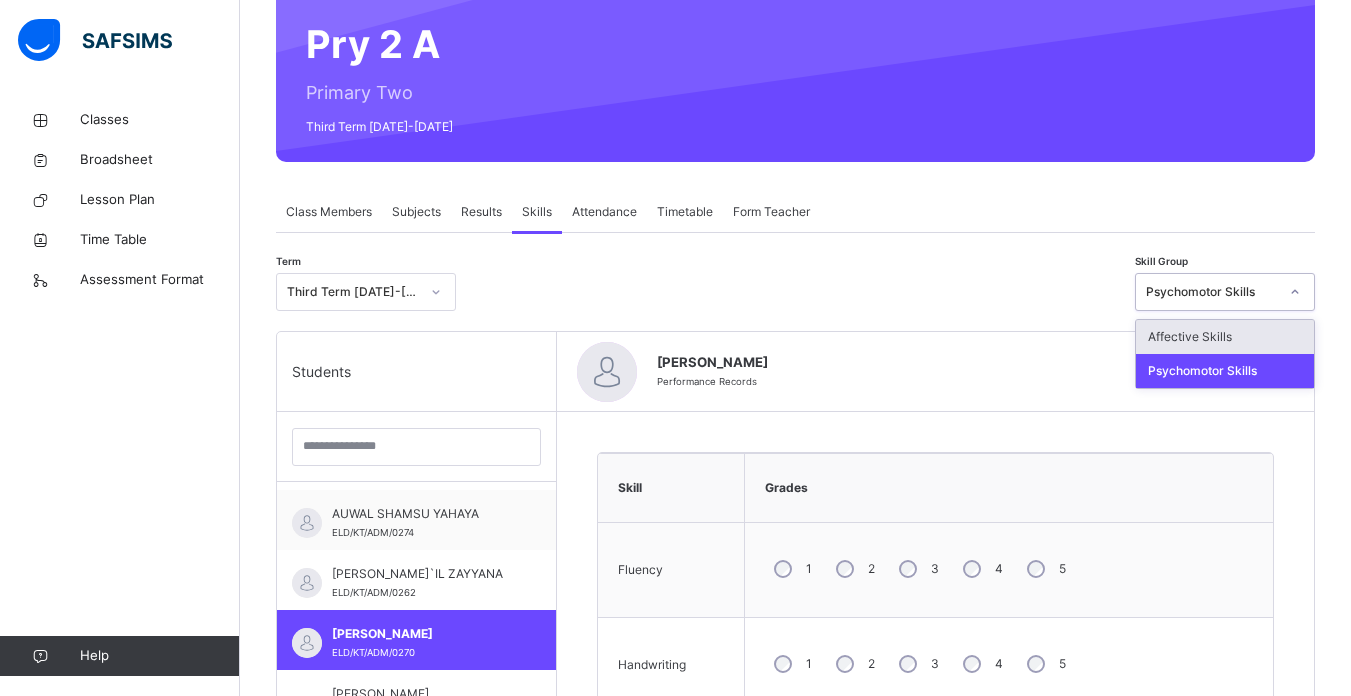 click 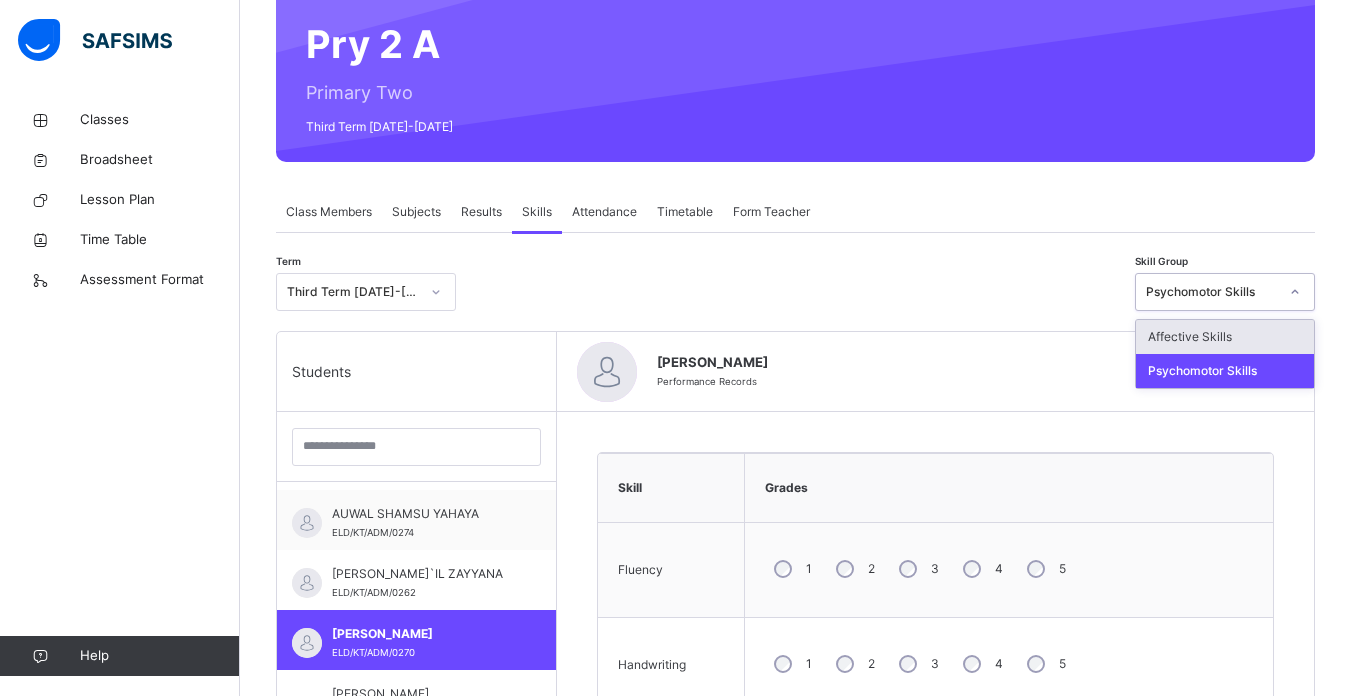 click on "Affective Skills" at bounding box center [1225, 337] 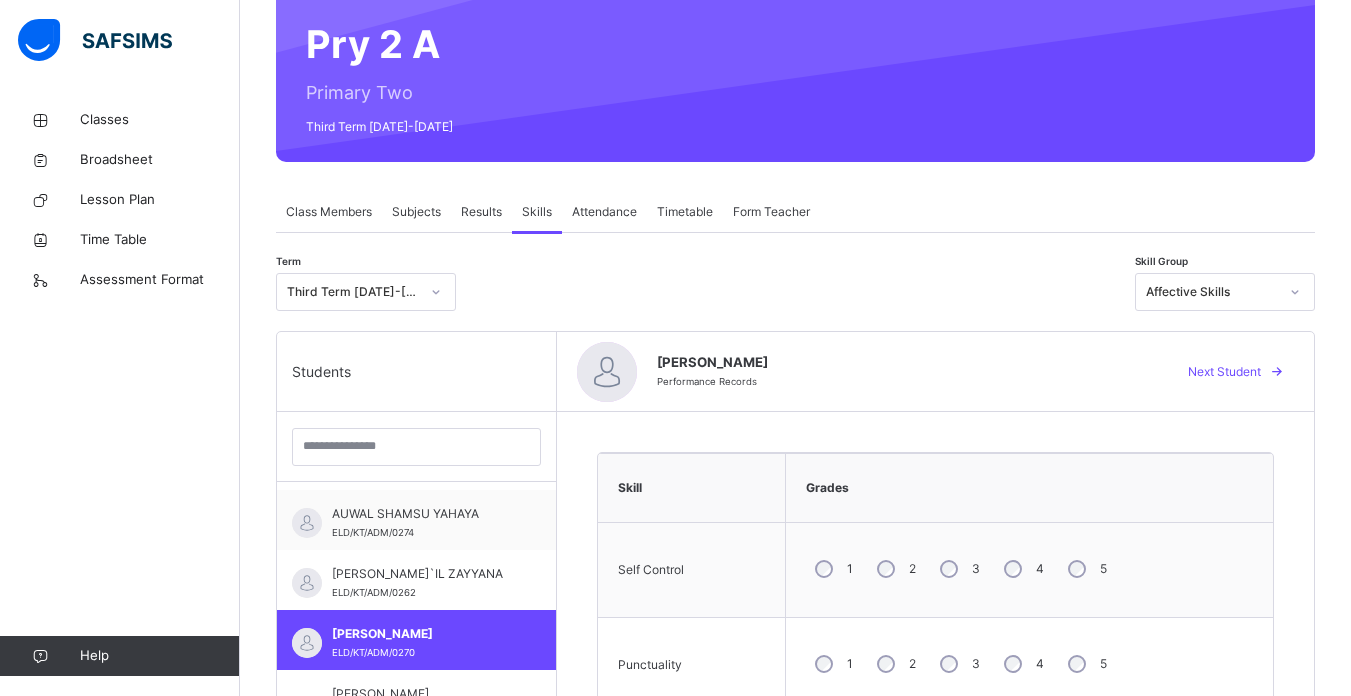 click on "2" at bounding box center [894, 569] 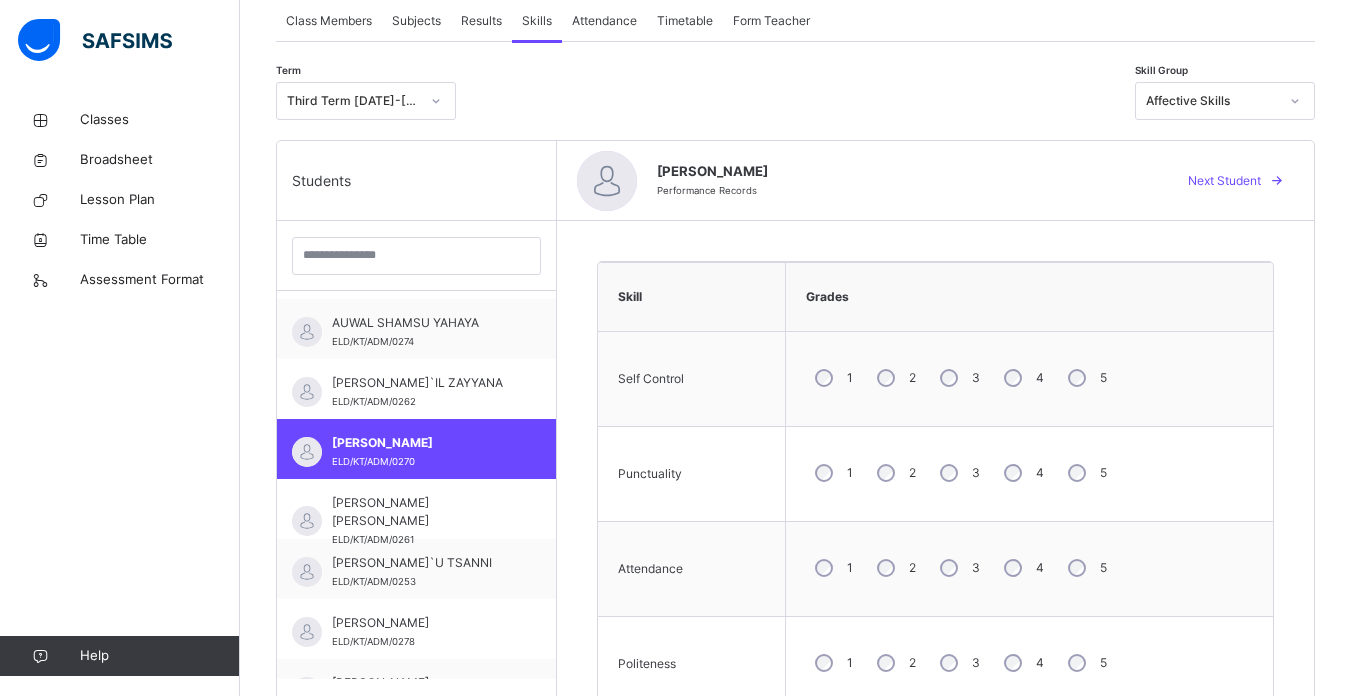 scroll, scrollTop: 379, scrollLeft: 0, axis: vertical 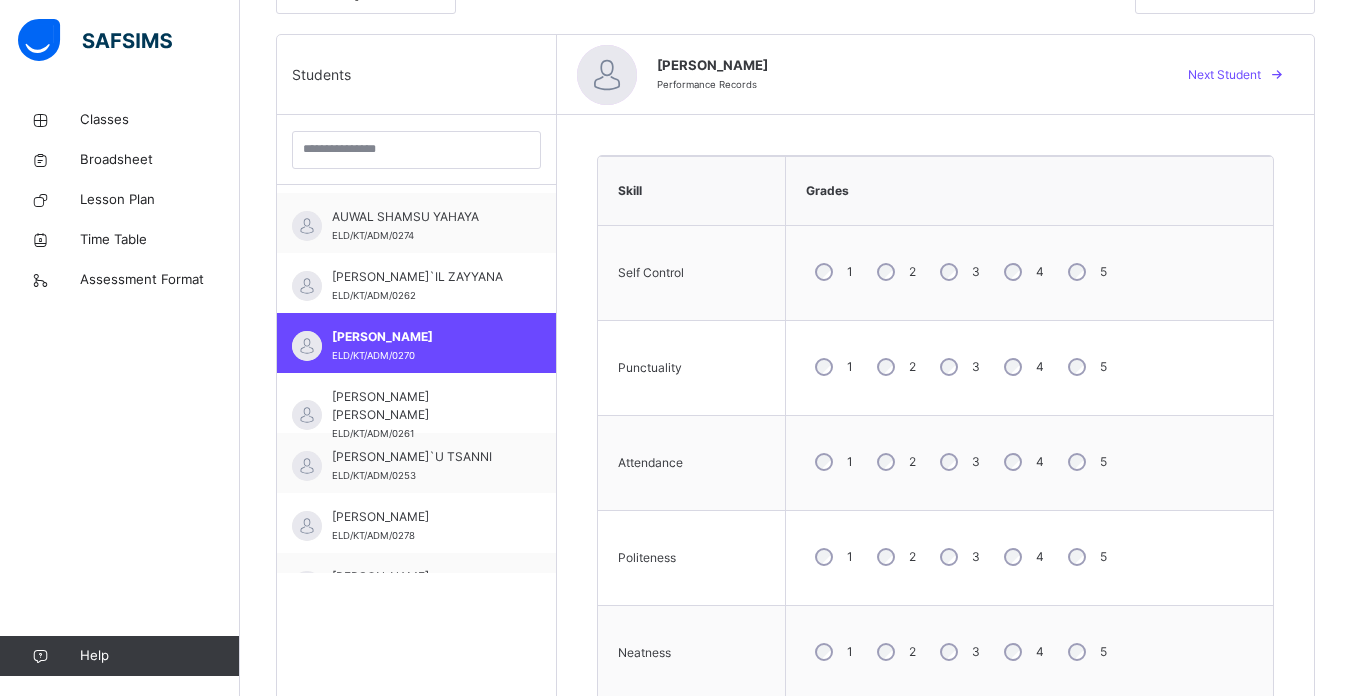 click on "3" at bounding box center (958, 652) 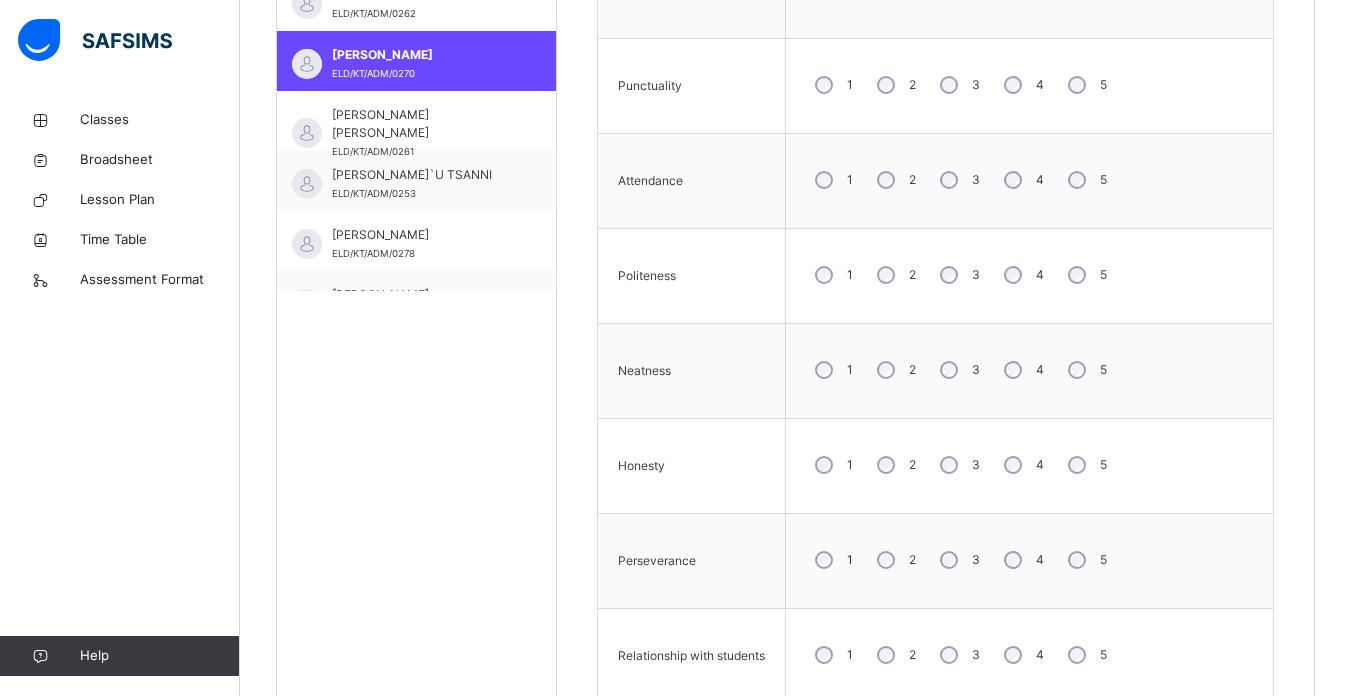 scroll, scrollTop: 775, scrollLeft: 0, axis: vertical 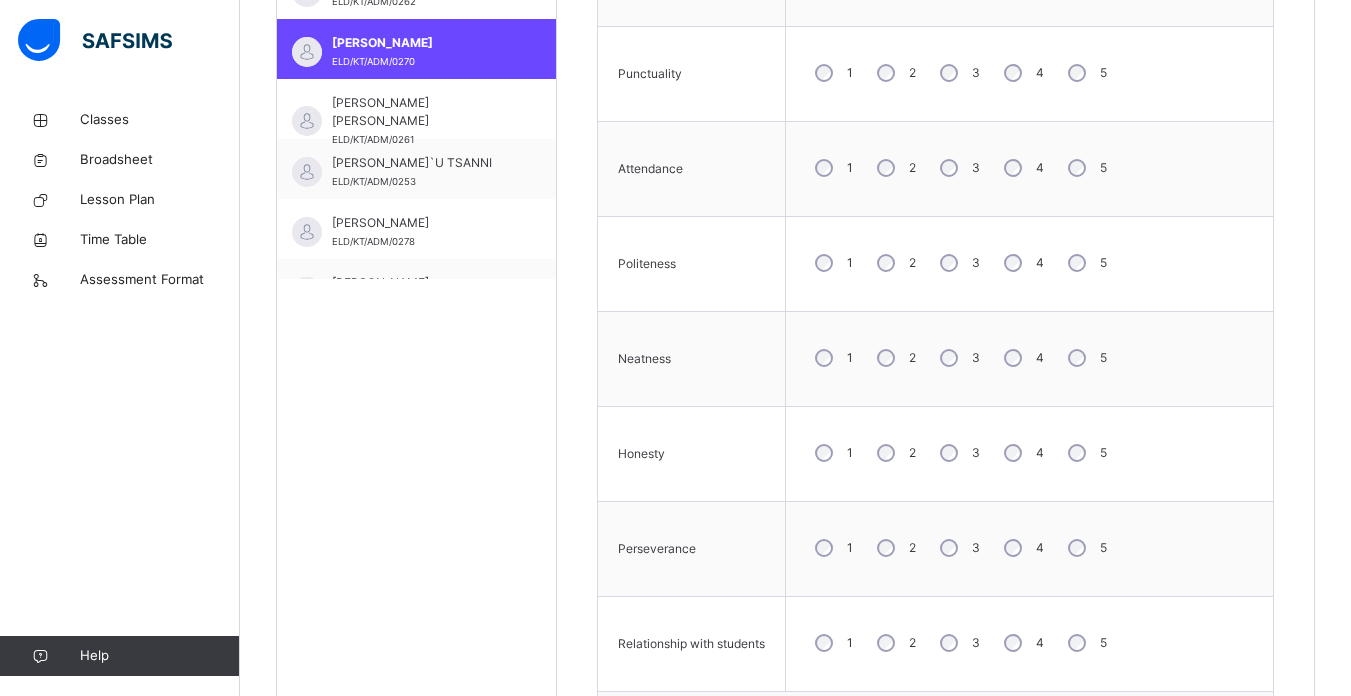 click on "1 2 3 4 5" at bounding box center (1029, 643) 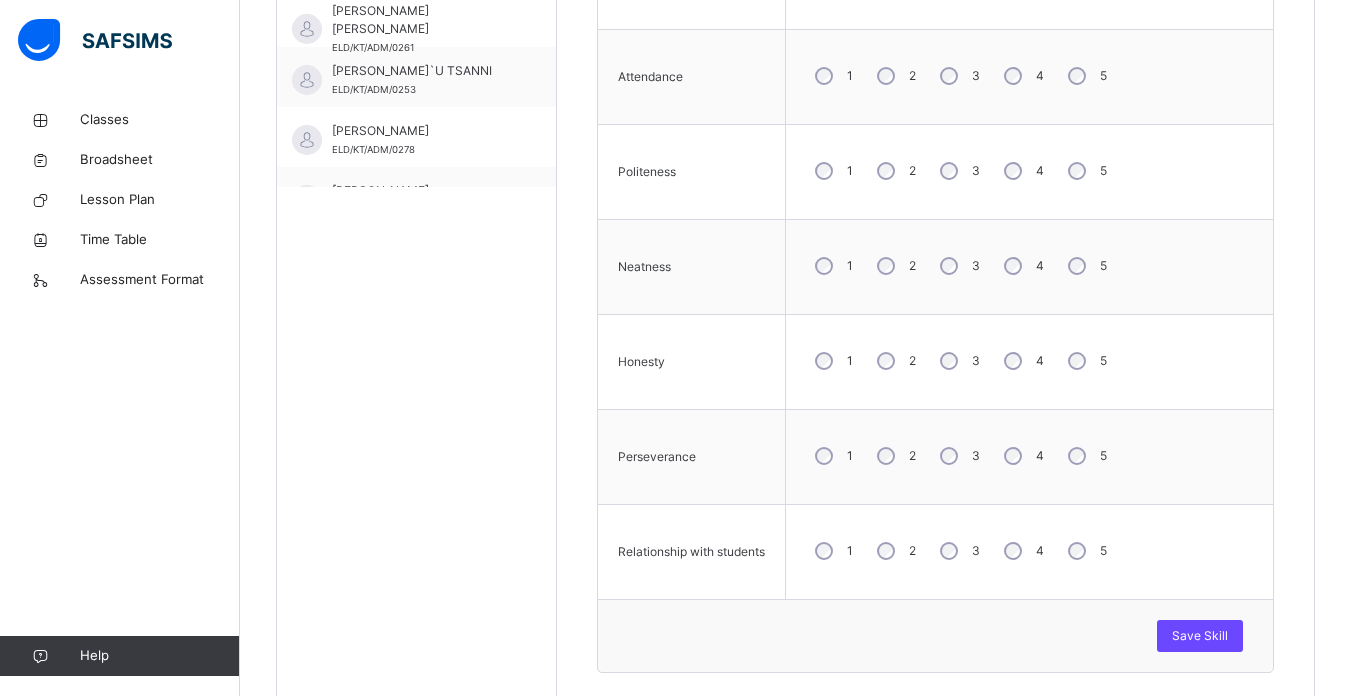 scroll, scrollTop: 874, scrollLeft: 0, axis: vertical 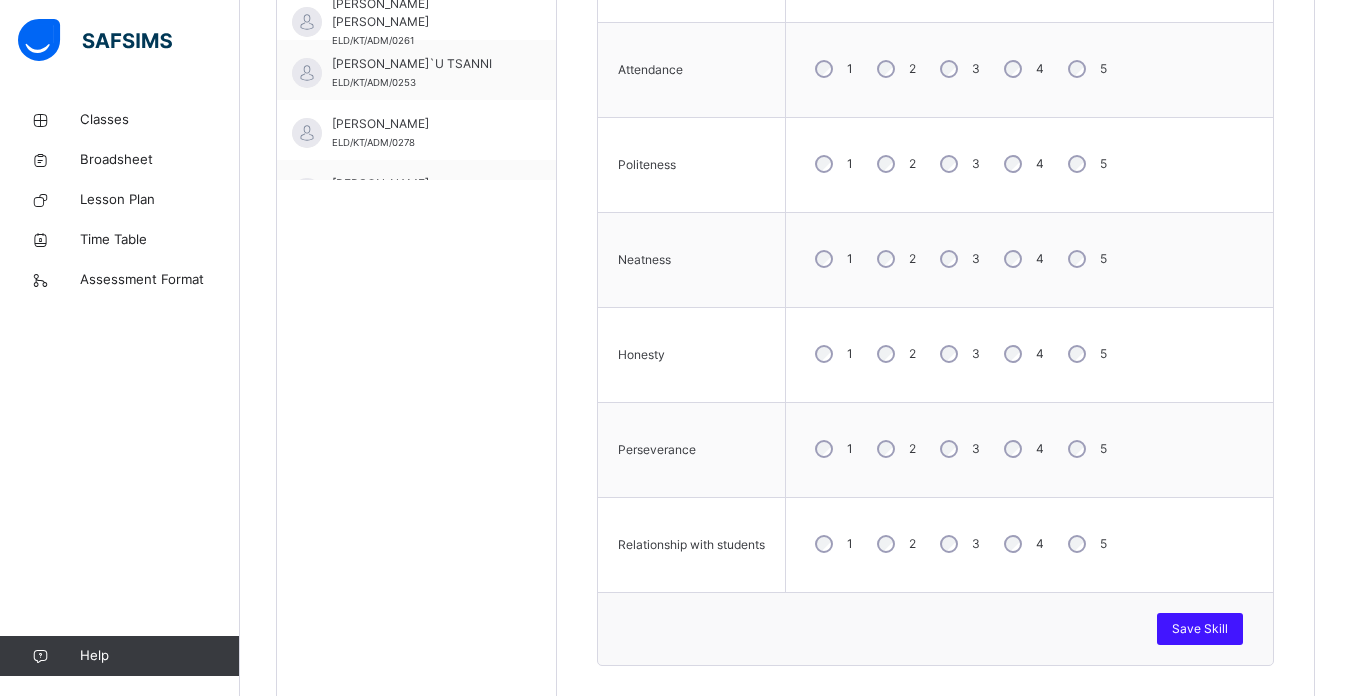 click on "Save Skill" at bounding box center [1200, 629] 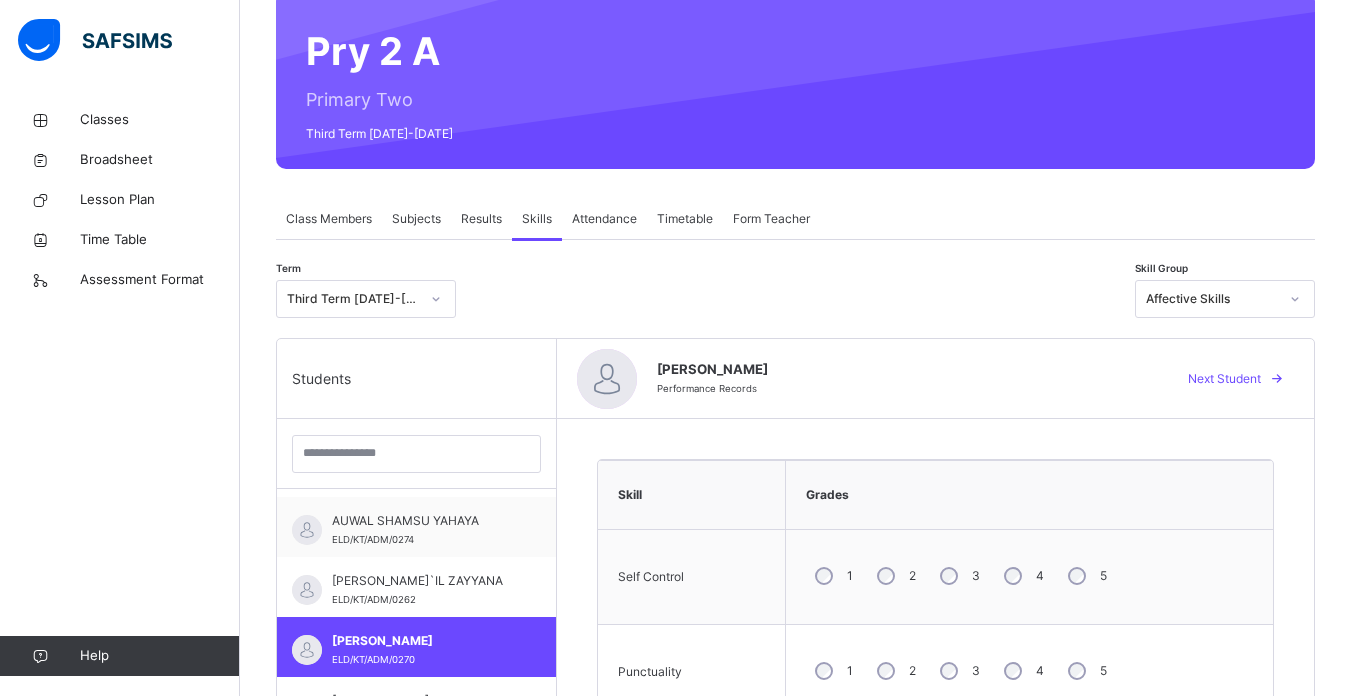 scroll, scrollTop: 172, scrollLeft: 0, axis: vertical 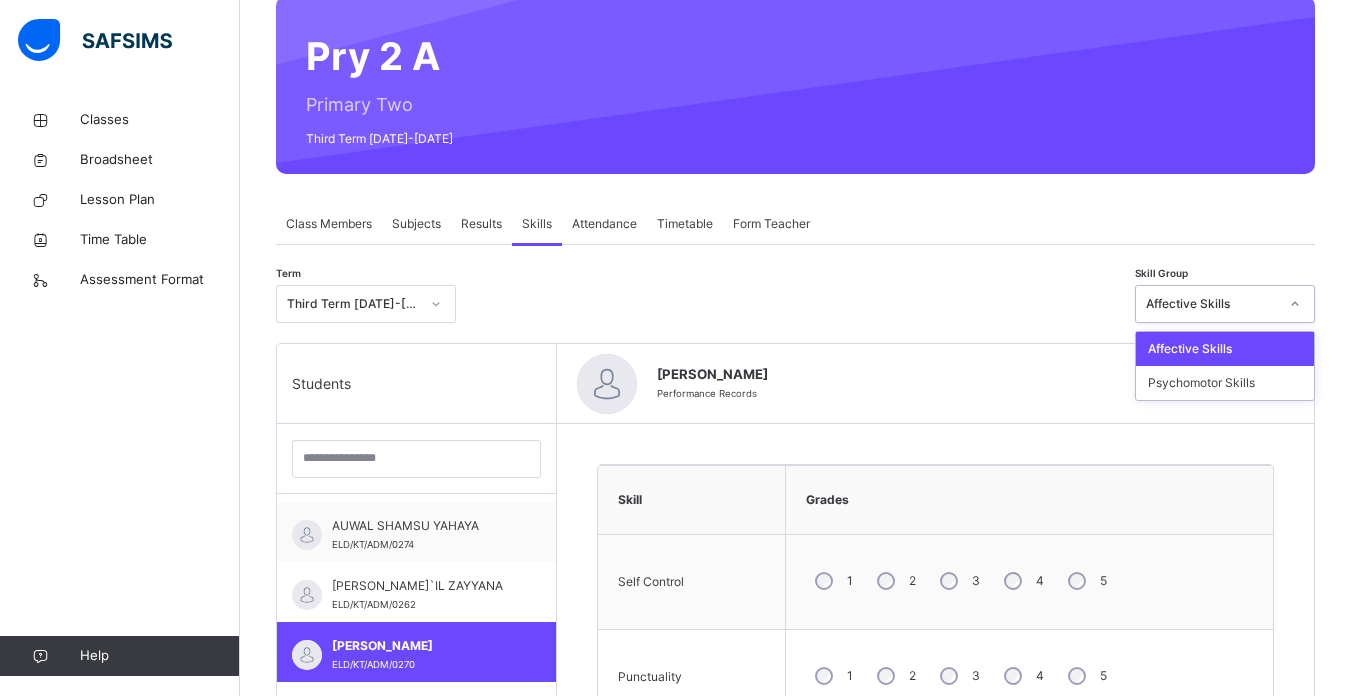 click 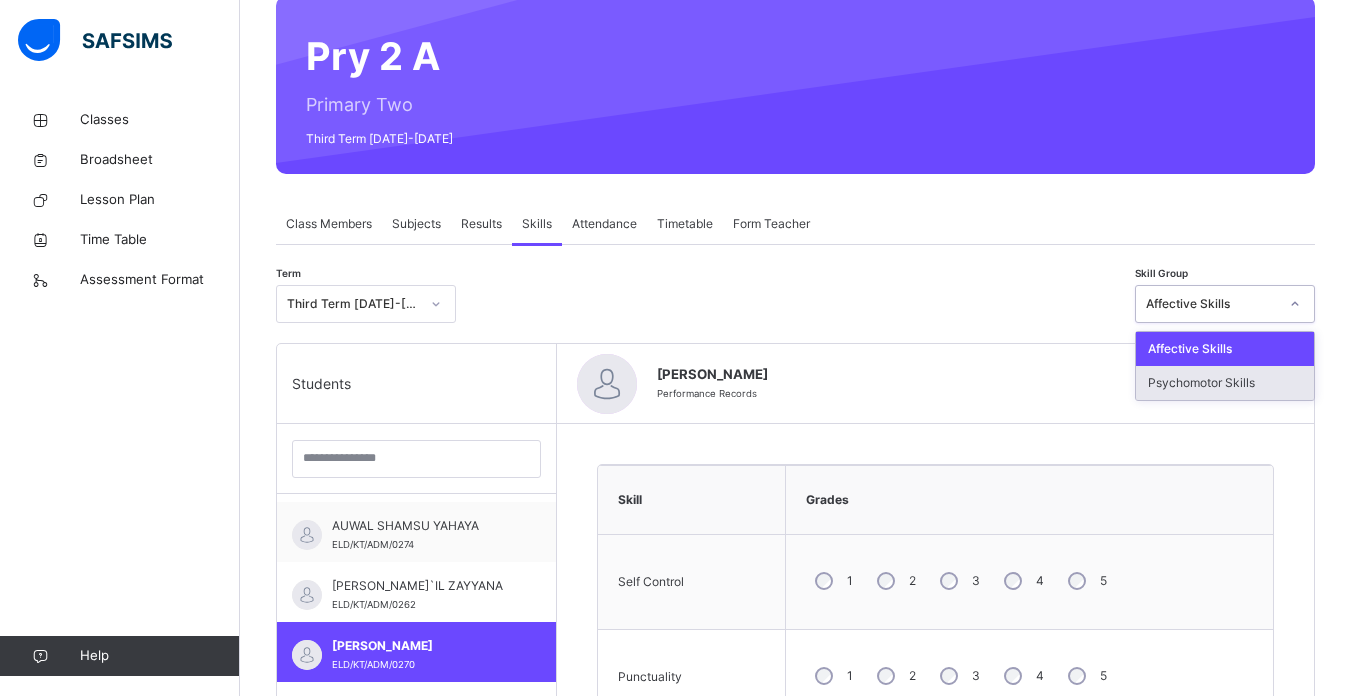 click on "Psychomotor Skills" at bounding box center [1225, 383] 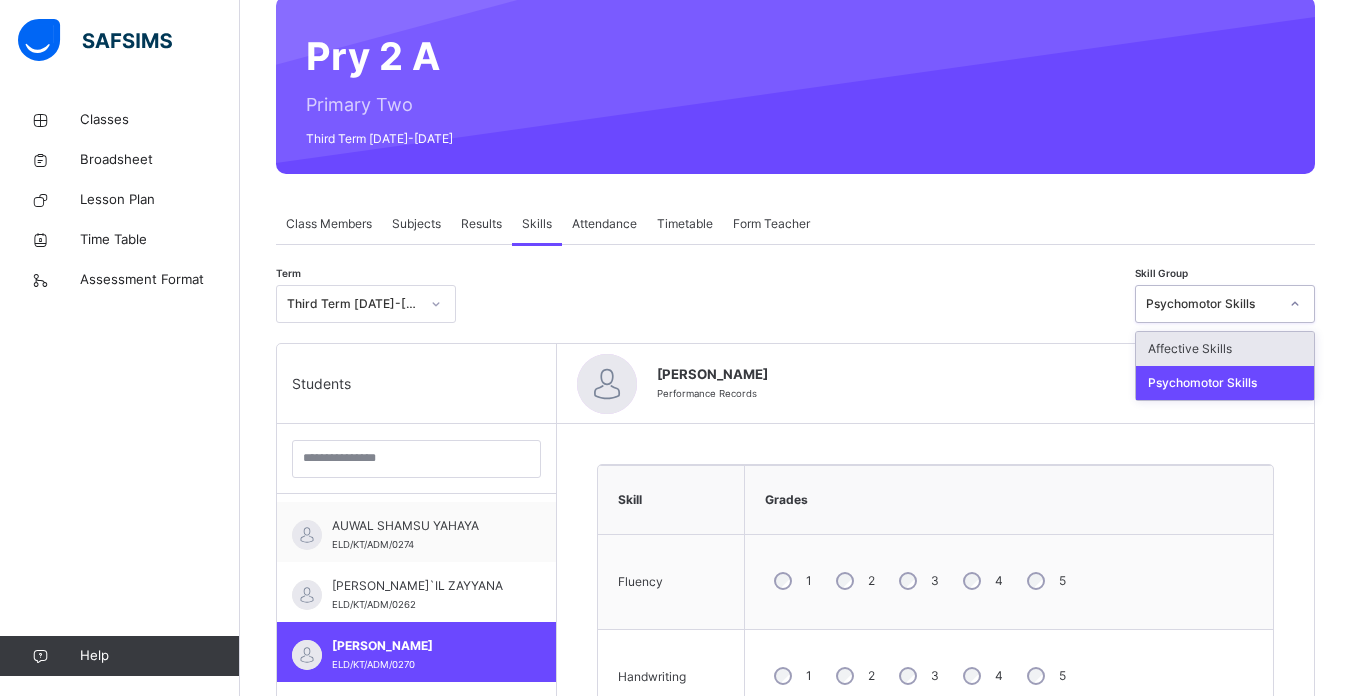 click at bounding box center (1295, 304) 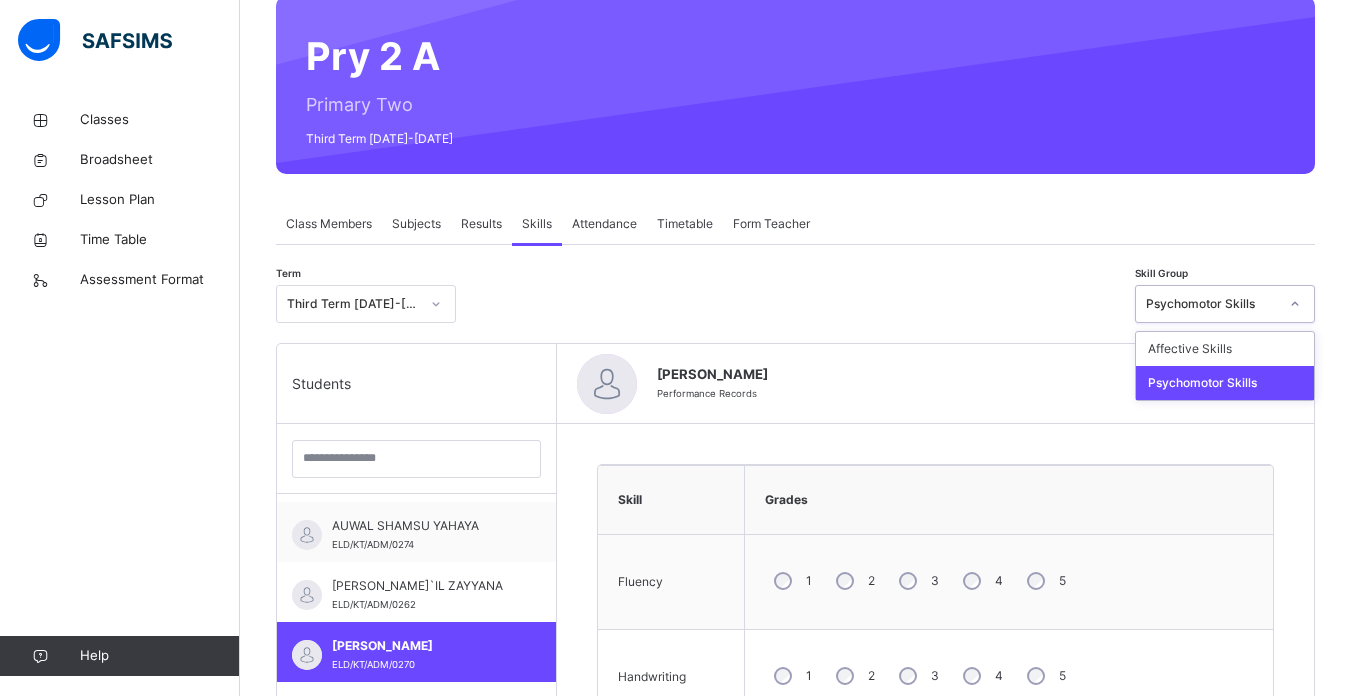 click on "Psychomotor Skills" at bounding box center (1225, 383) 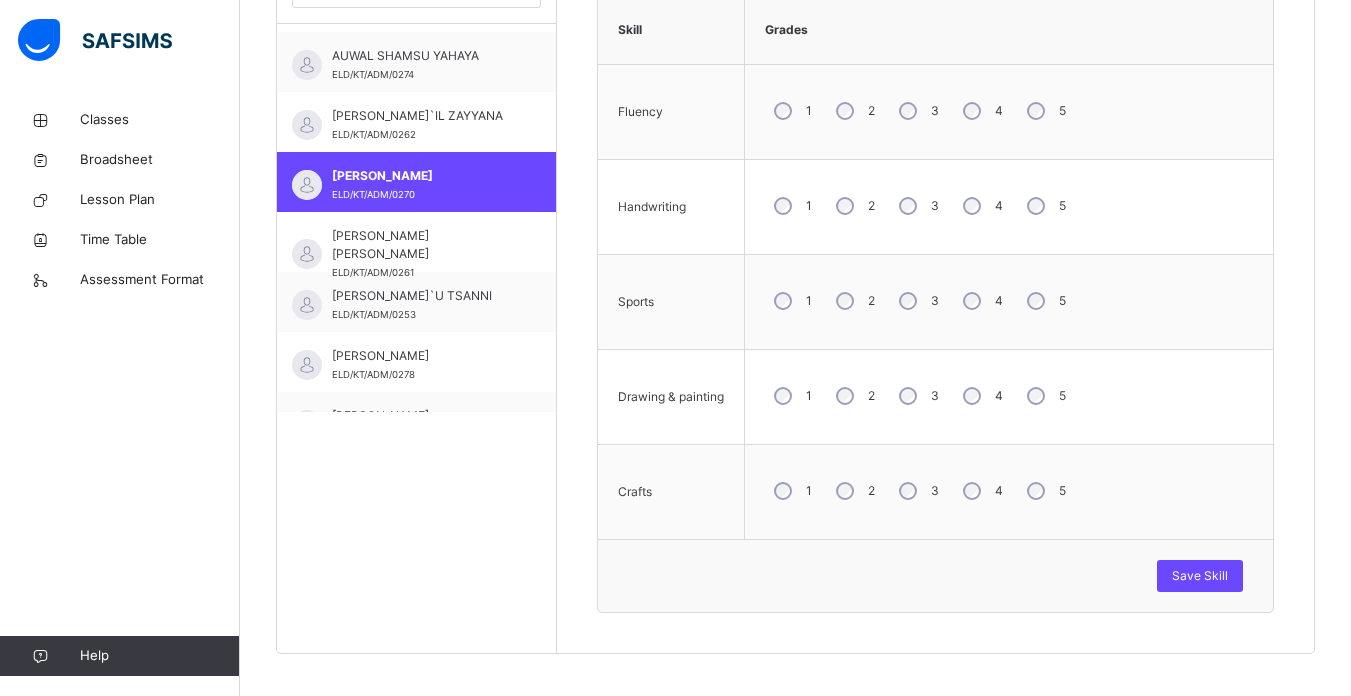 scroll, scrollTop: 650, scrollLeft: 0, axis: vertical 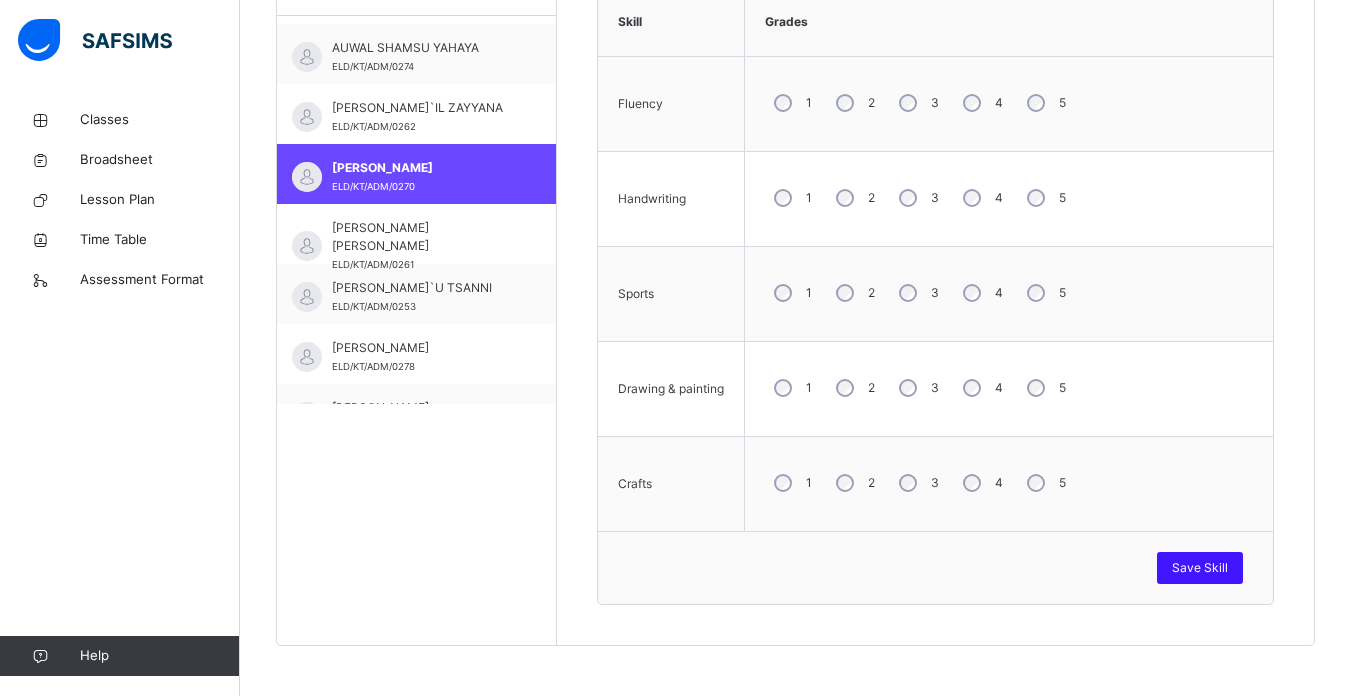 click on "Save Skill" at bounding box center [1200, 568] 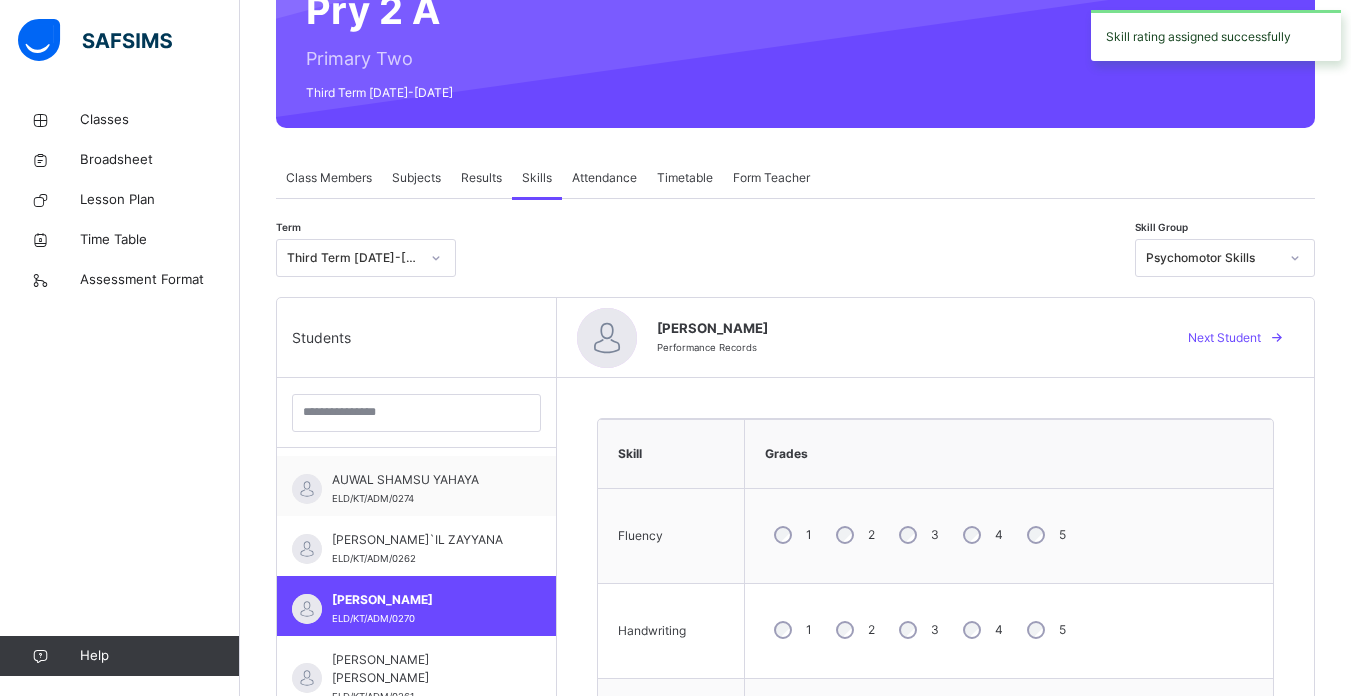 scroll, scrollTop: 200, scrollLeft: 0, axis: vertical 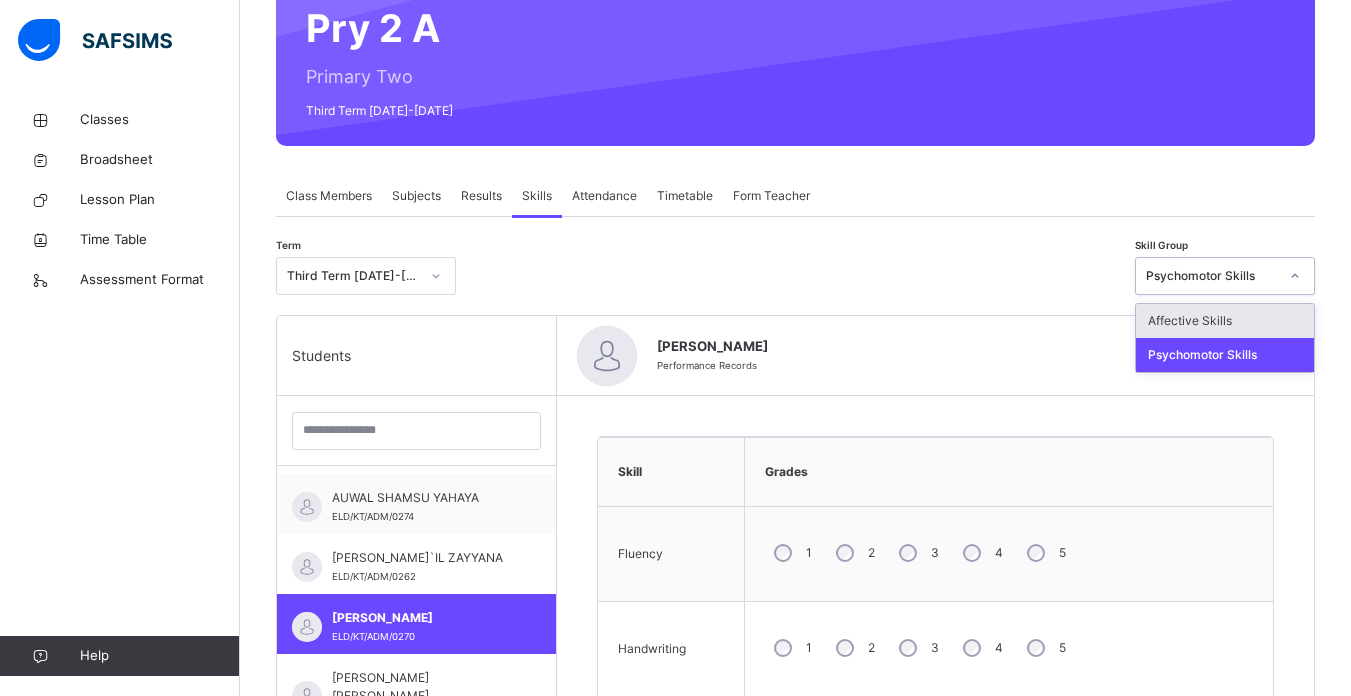click 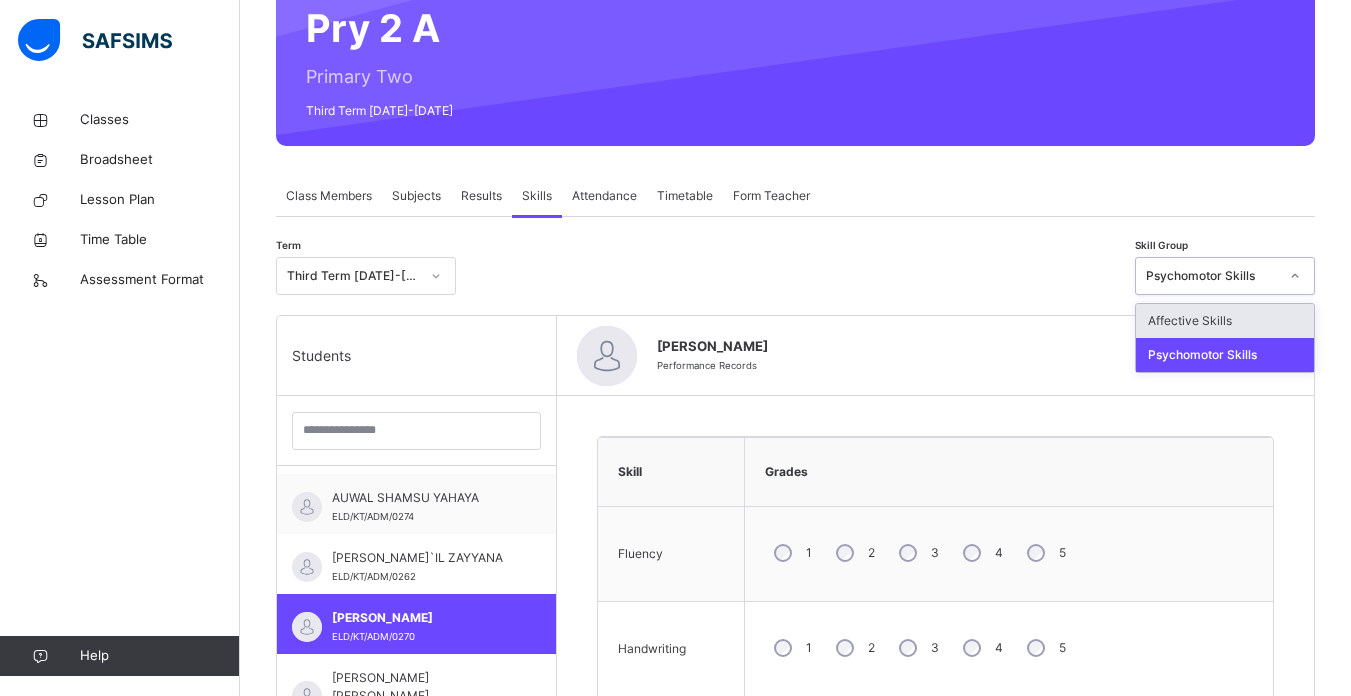 click on "Affective Skills" at bounding box center [1225, 321] 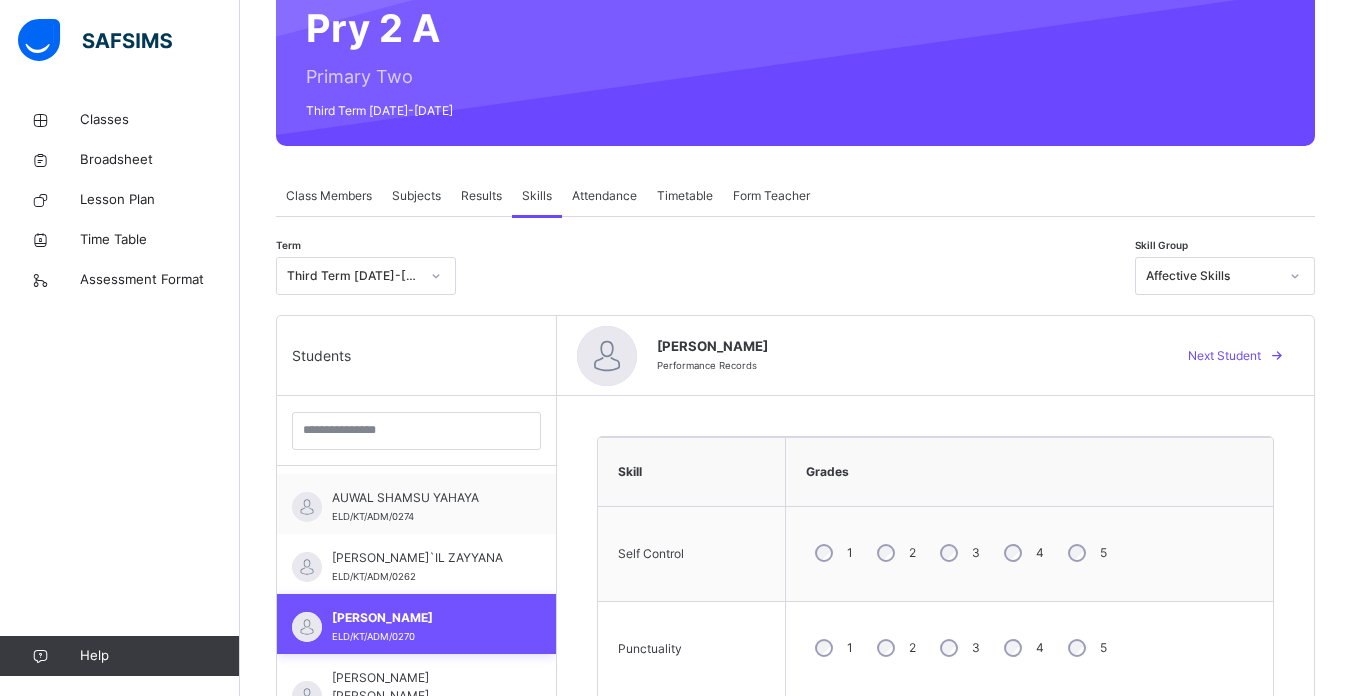drag, startPoint x: 539, startPoint y: 616, endPoint x: 539, endPoint y: 633, distance: 17 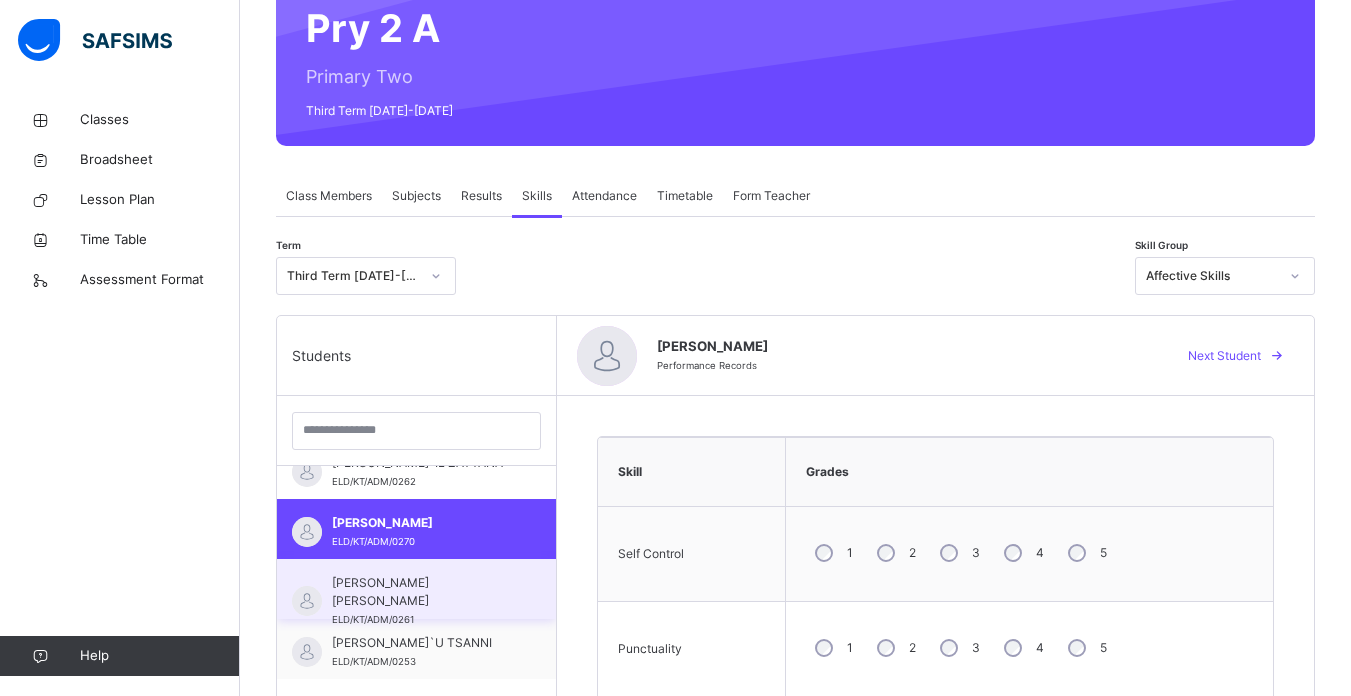 click on "[PERSON_NAME]   [PERSON_NAME]" at bounding box center (421, 592) 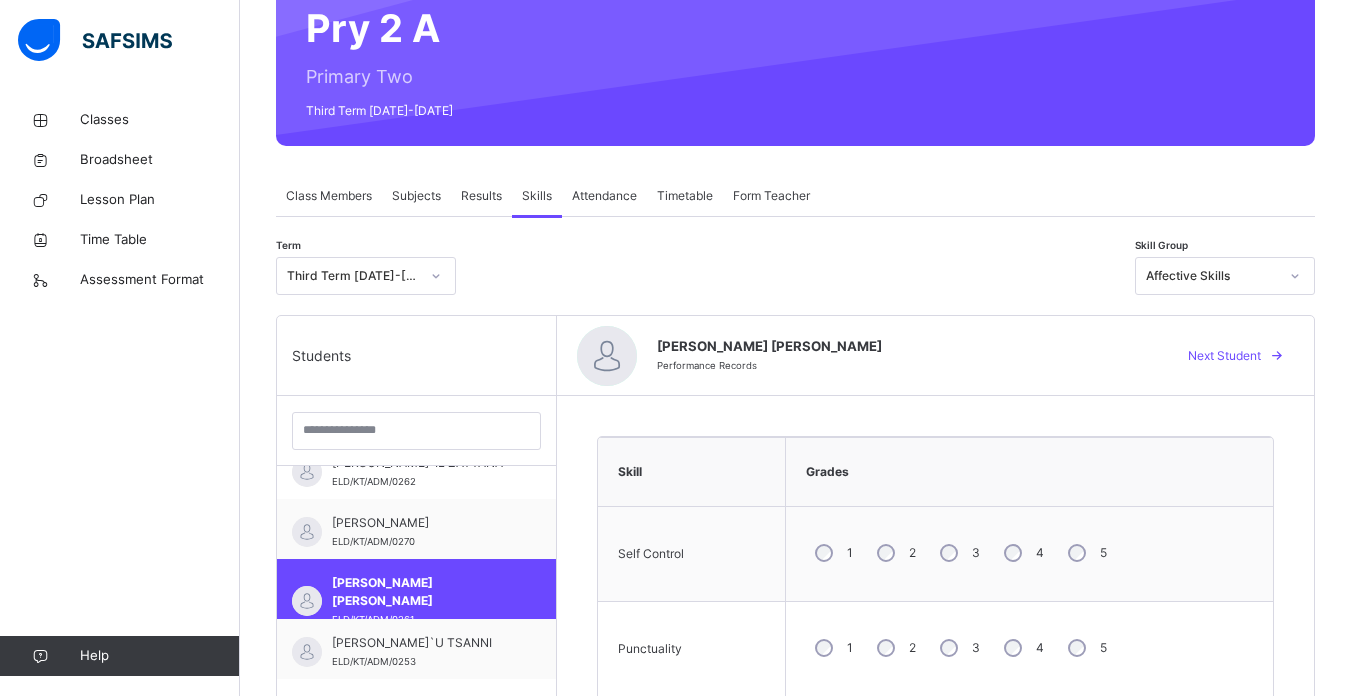 click on "3" at bounding box center (958, 648) 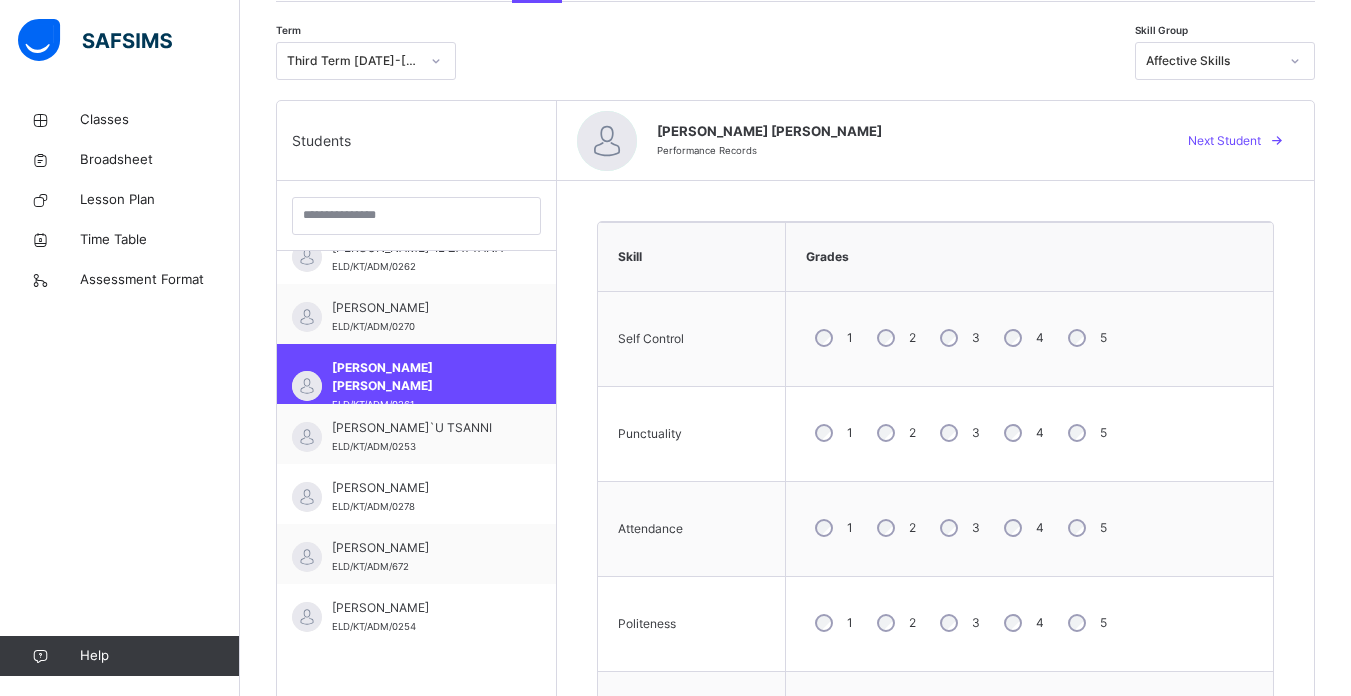 scroll, scrollTop: 417, scrollLeft: 0, axis: vertical 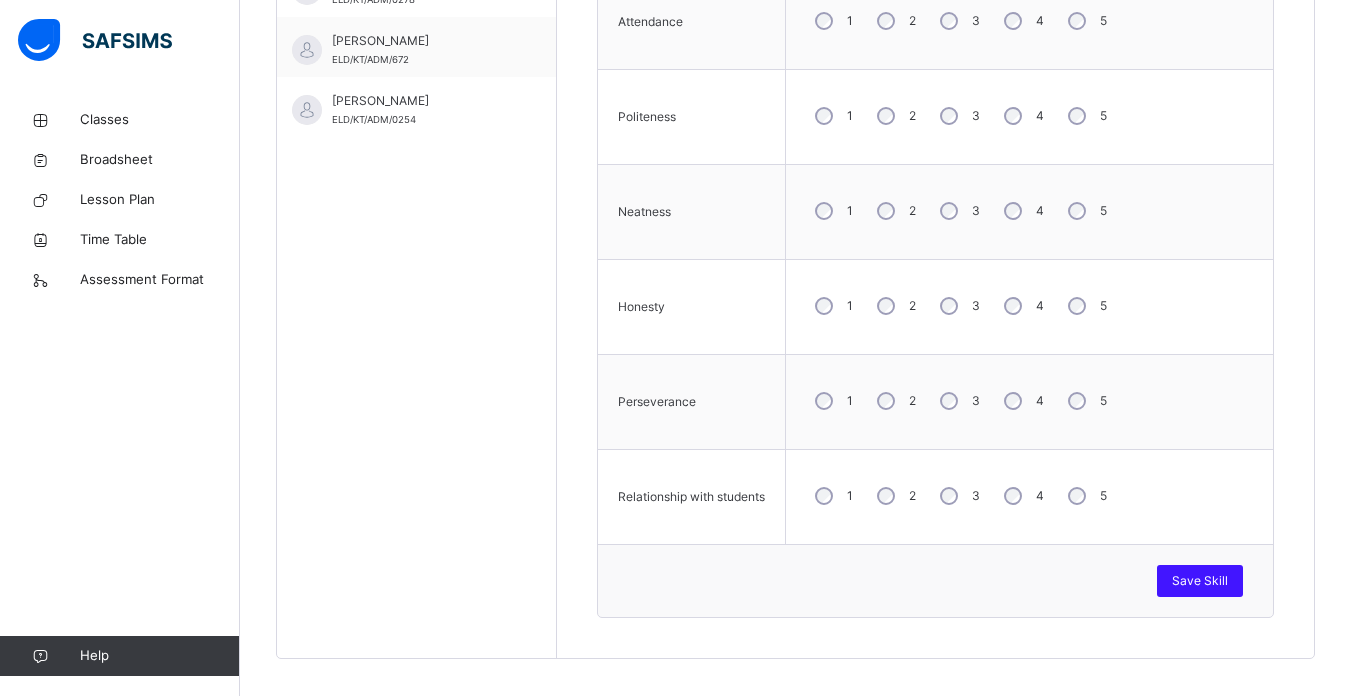 click on "Save Skill" at bounding box center [1200, 581] 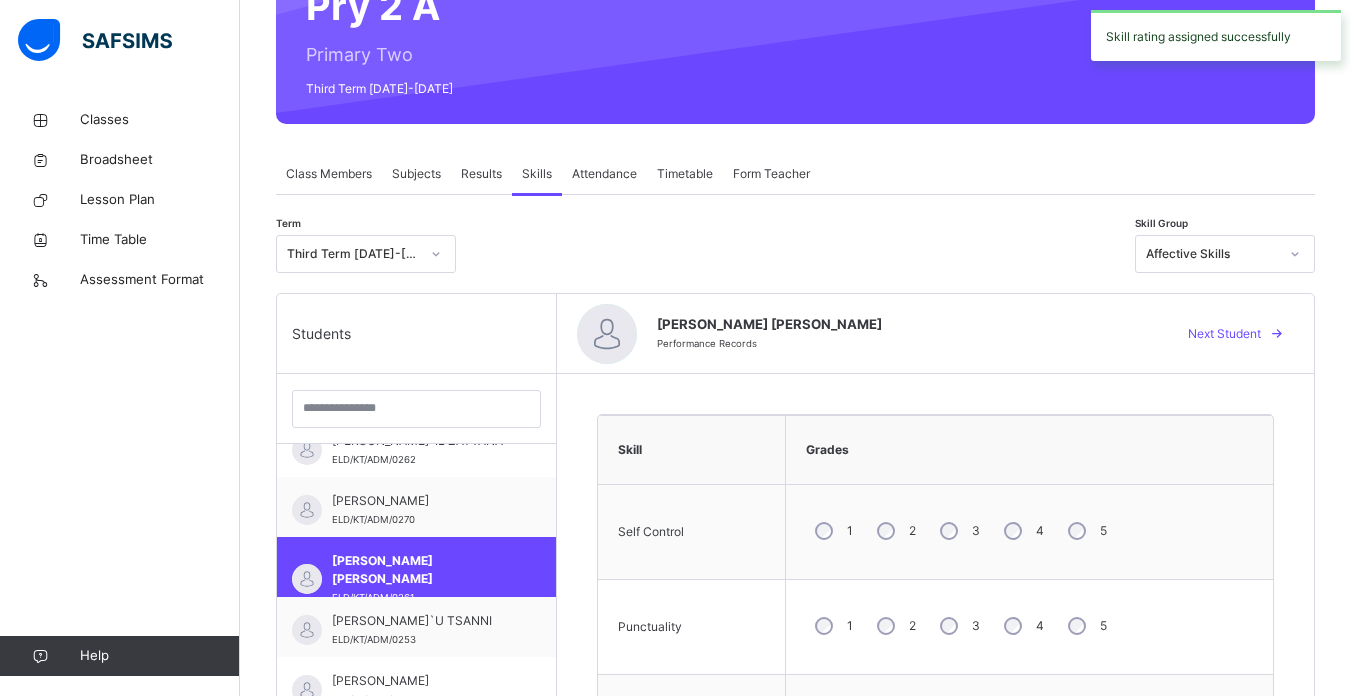 scroll, scrollTop: 145, scrollLeft: 0, axis: vertical 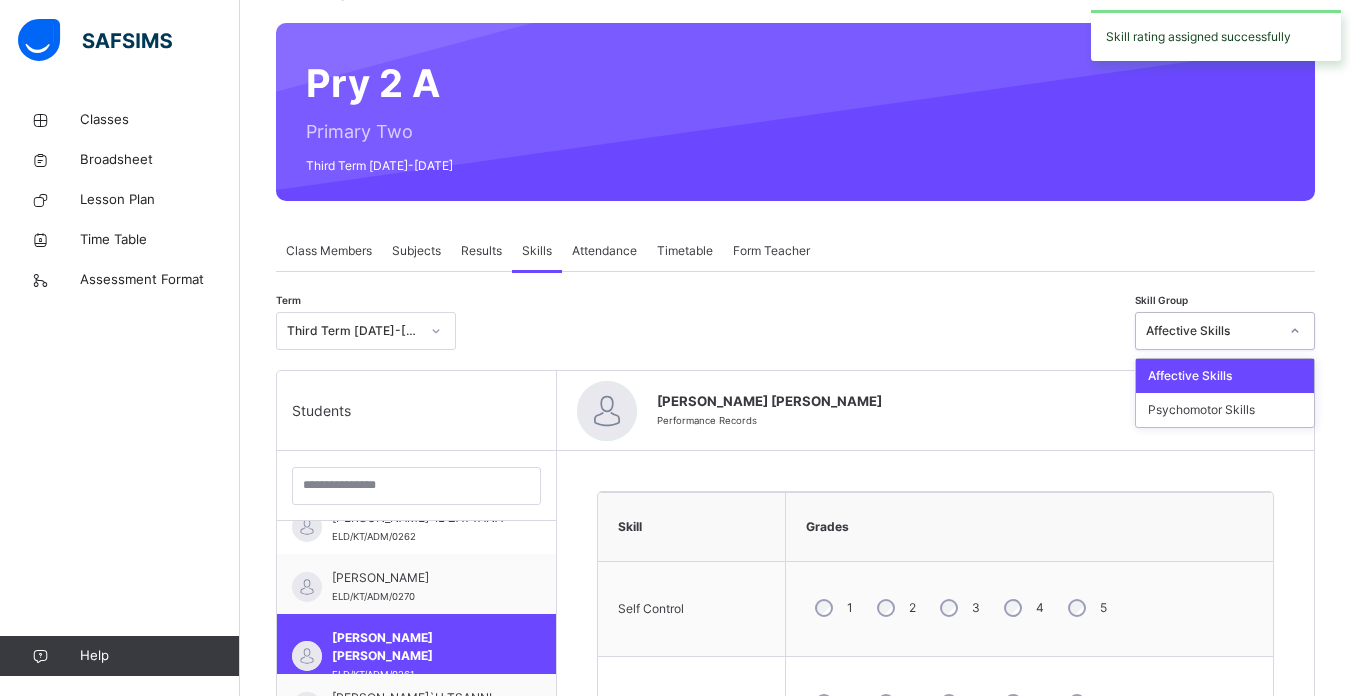 click at bounding box center [1295, 331] 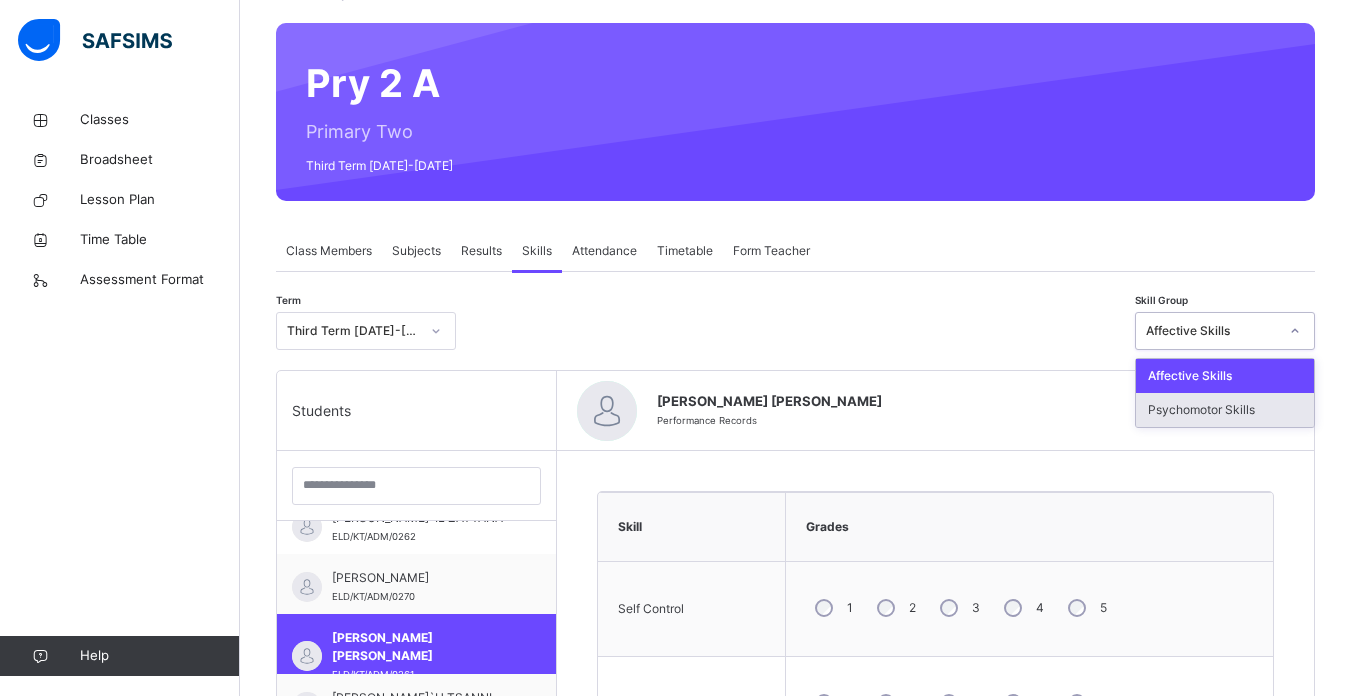 click on "Psychomotor Skills" at bounding box center (1225, 410) 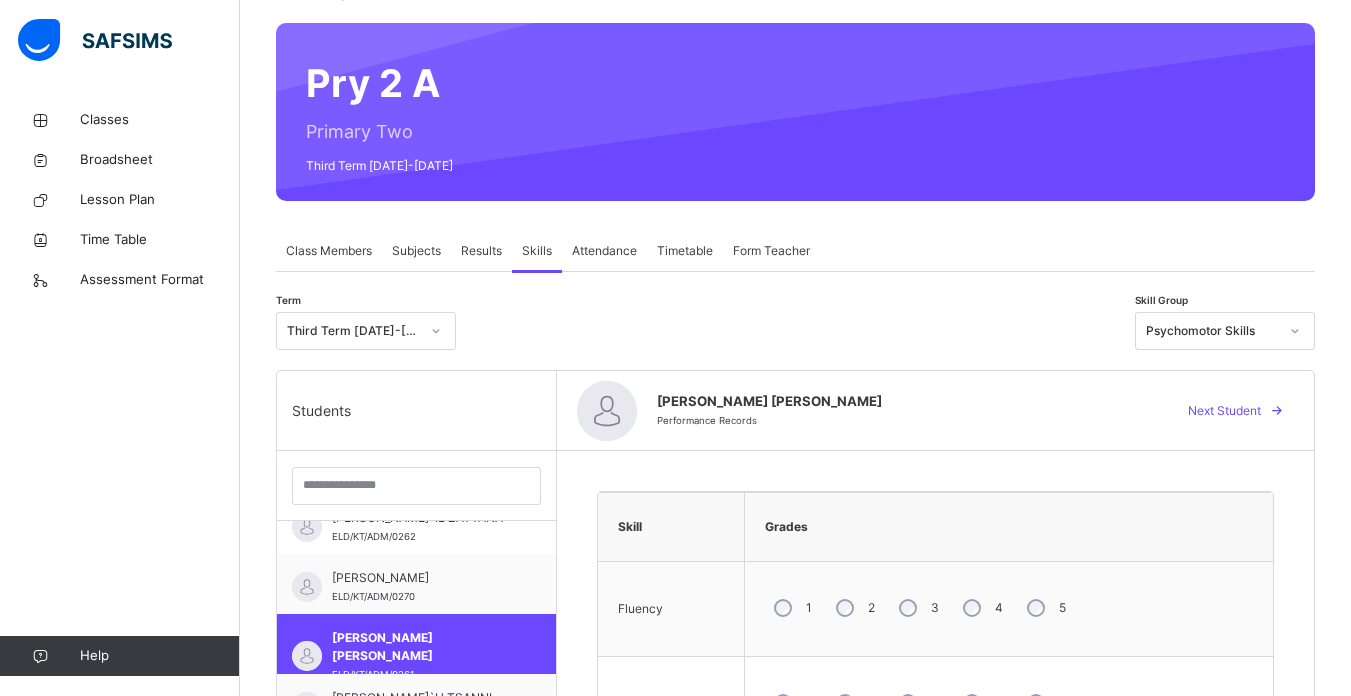 click on "2" at bounding box center (853, 608) 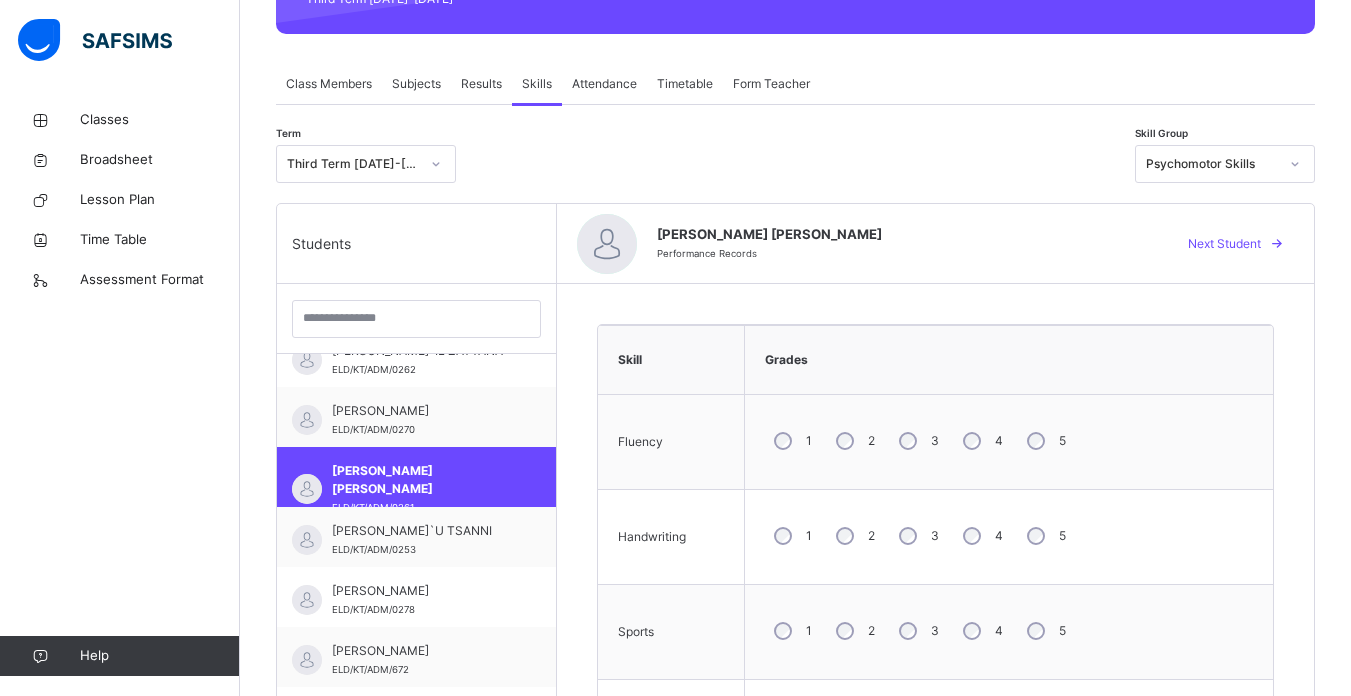 scroll, scrollTop: 314, scrollLeft: 0, axis: vertical 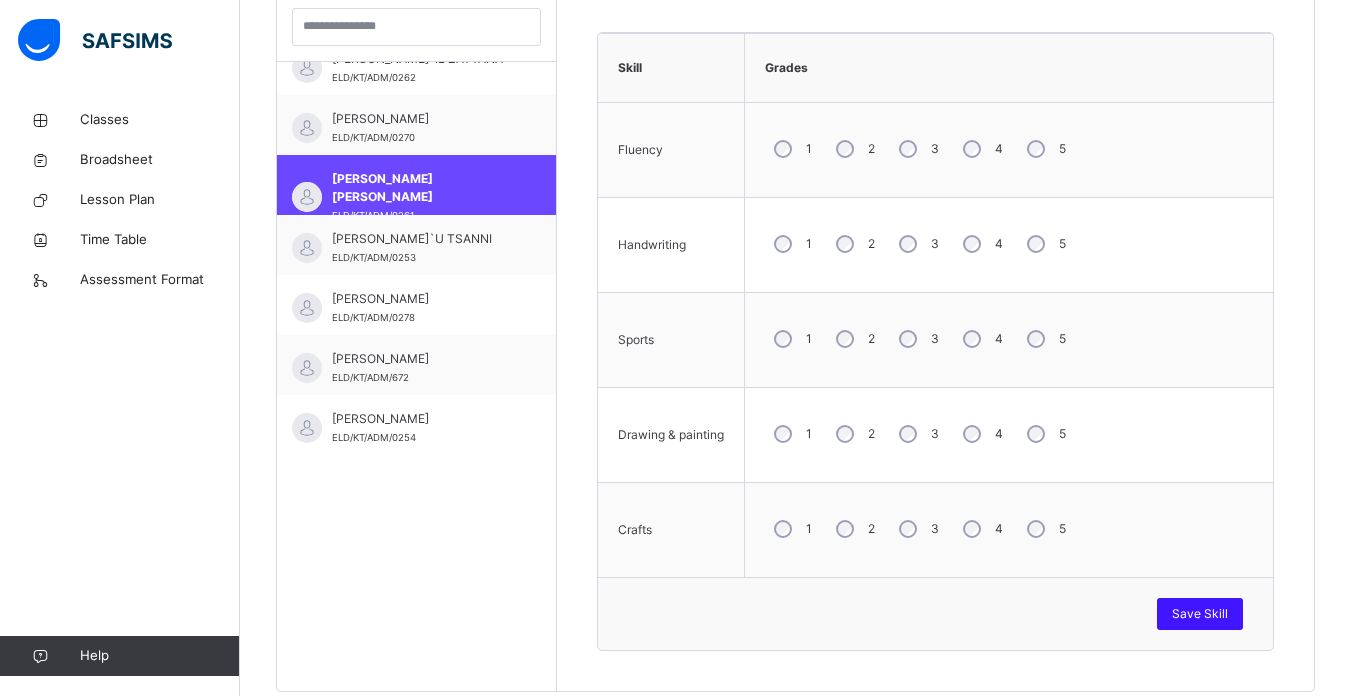 click on "Save Skill" at bounding box center [1200, 614] 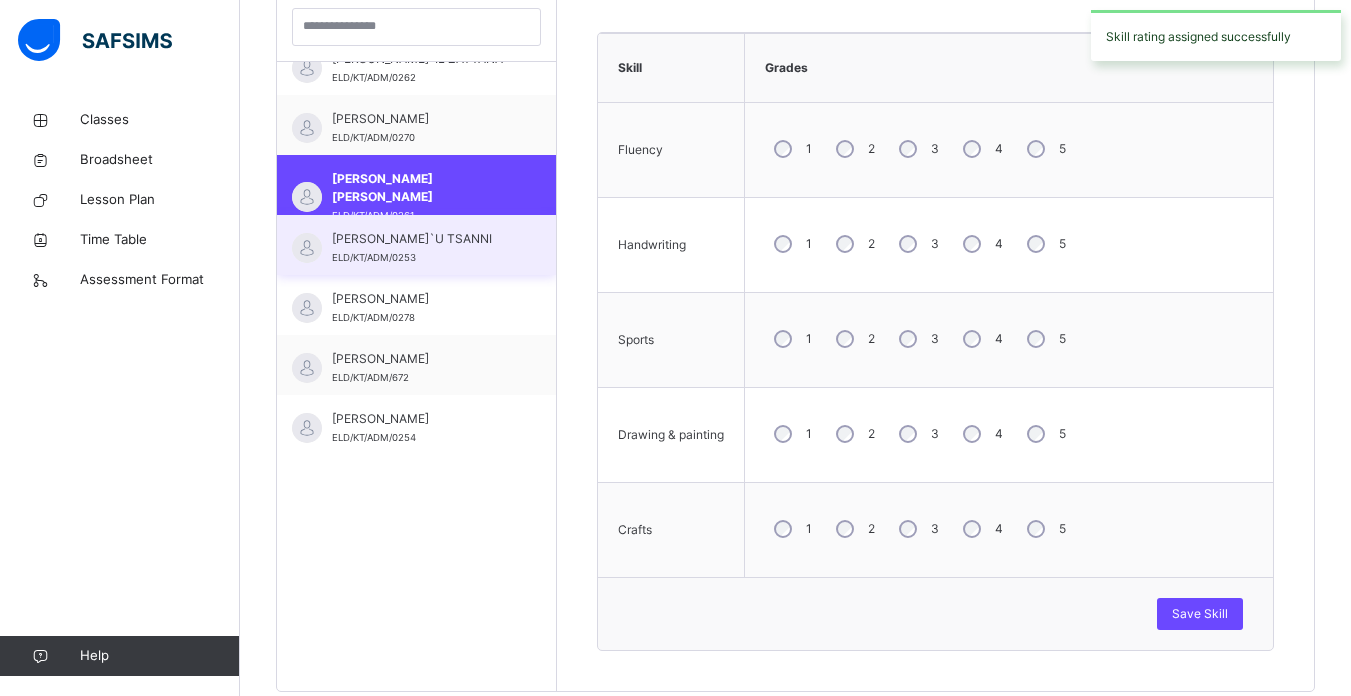 click on "[PERSON_NAME]`U TSANNI ELD/KT/ADM/0253" at bounding box center [421, 248] 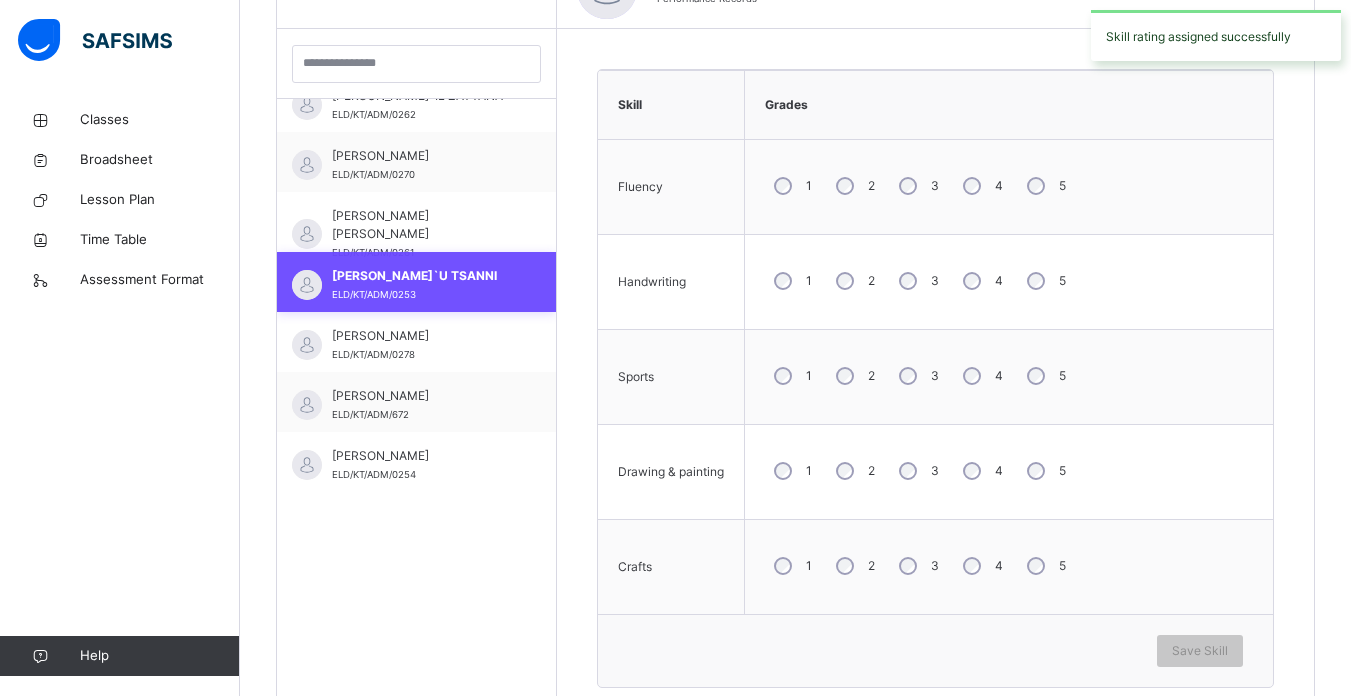 scroll, scrollTop: 604, scrollLeft: 0, axis: vertical 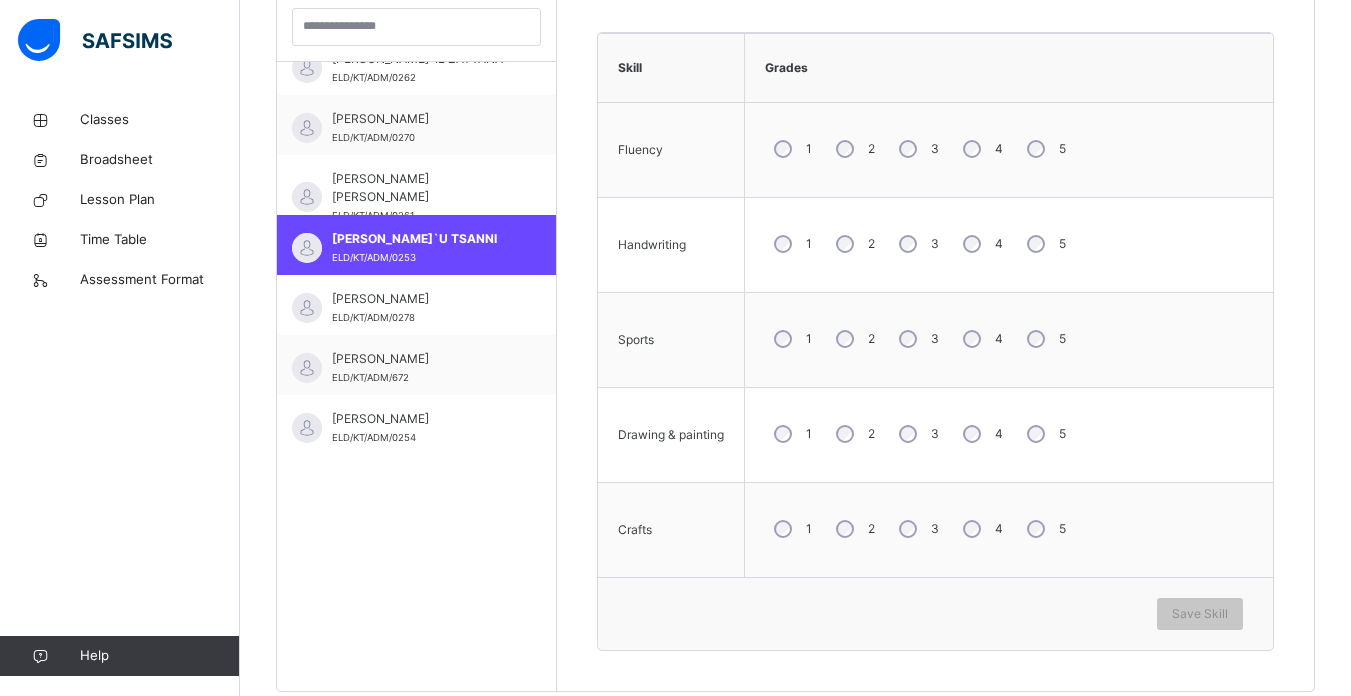 click on "4" at bounding box center (981, 244) 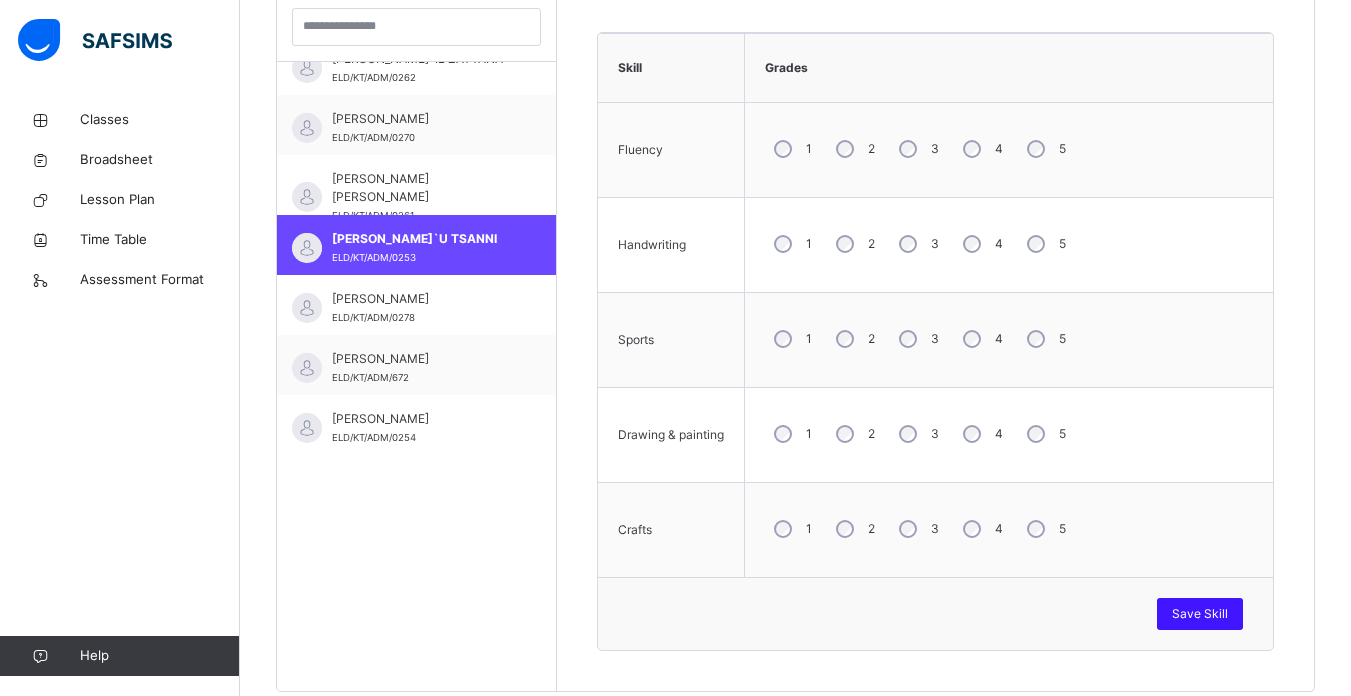 click on "Save Skill" at bounding box center (1200, 614) 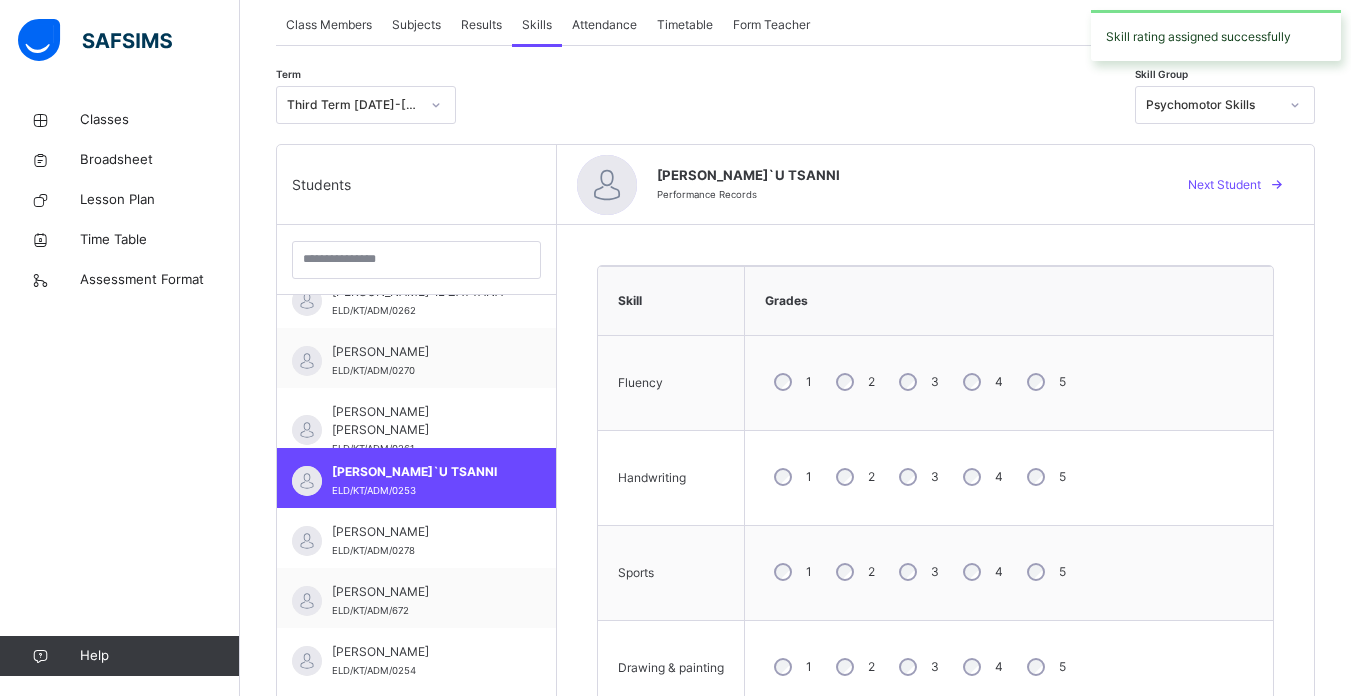 scroll, scrollTop: 369, scrollLeft: 0, axis: vertical 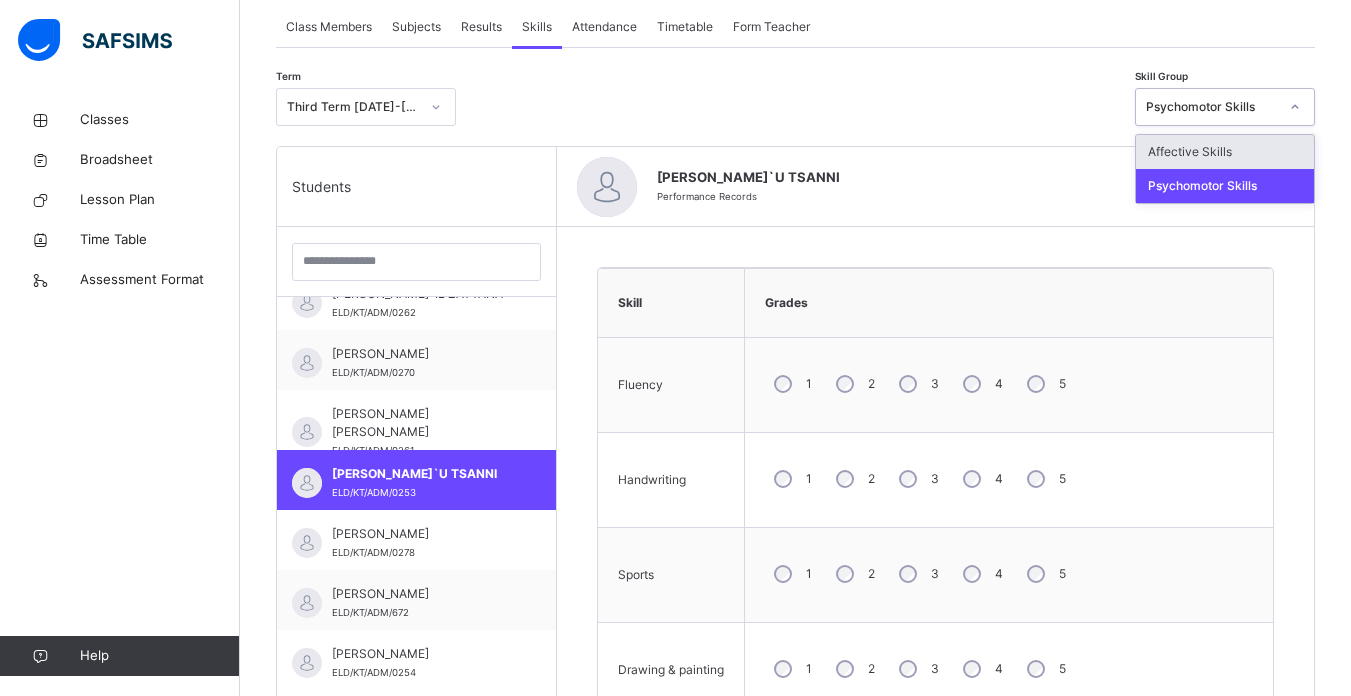 click 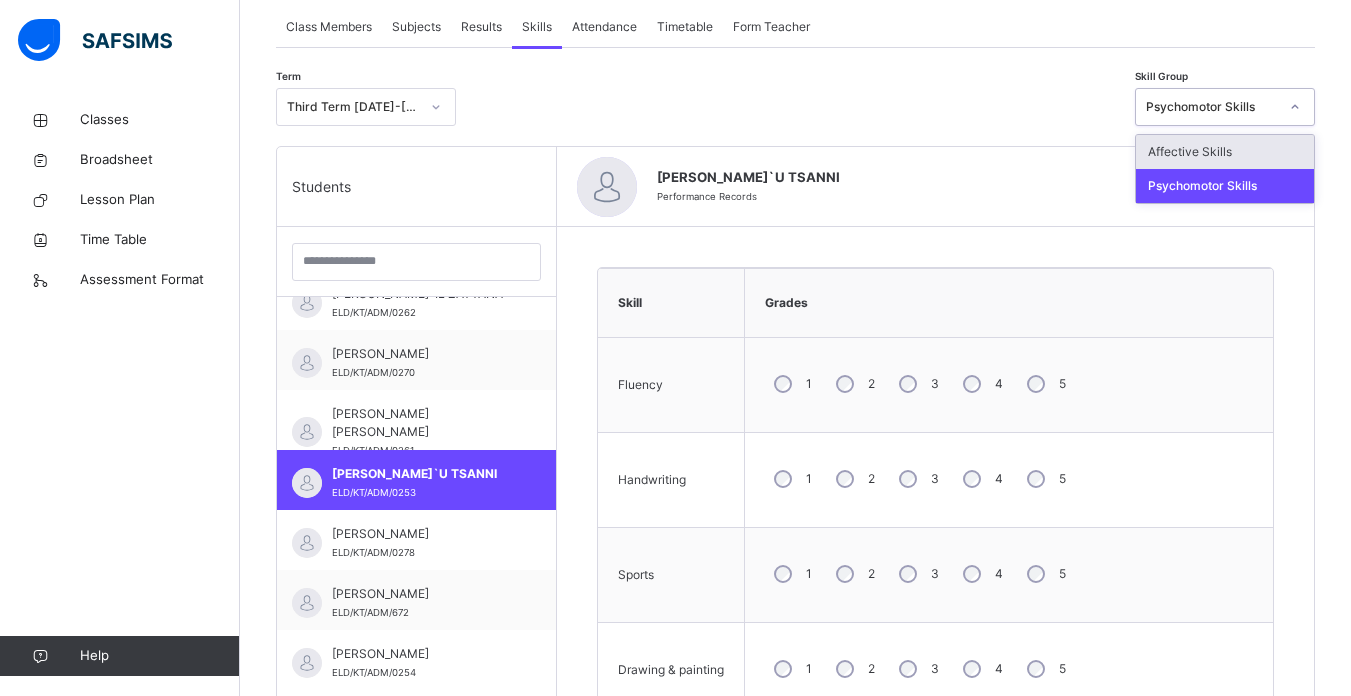 click on "Affective Skills" at bounding box center (1225, 152) 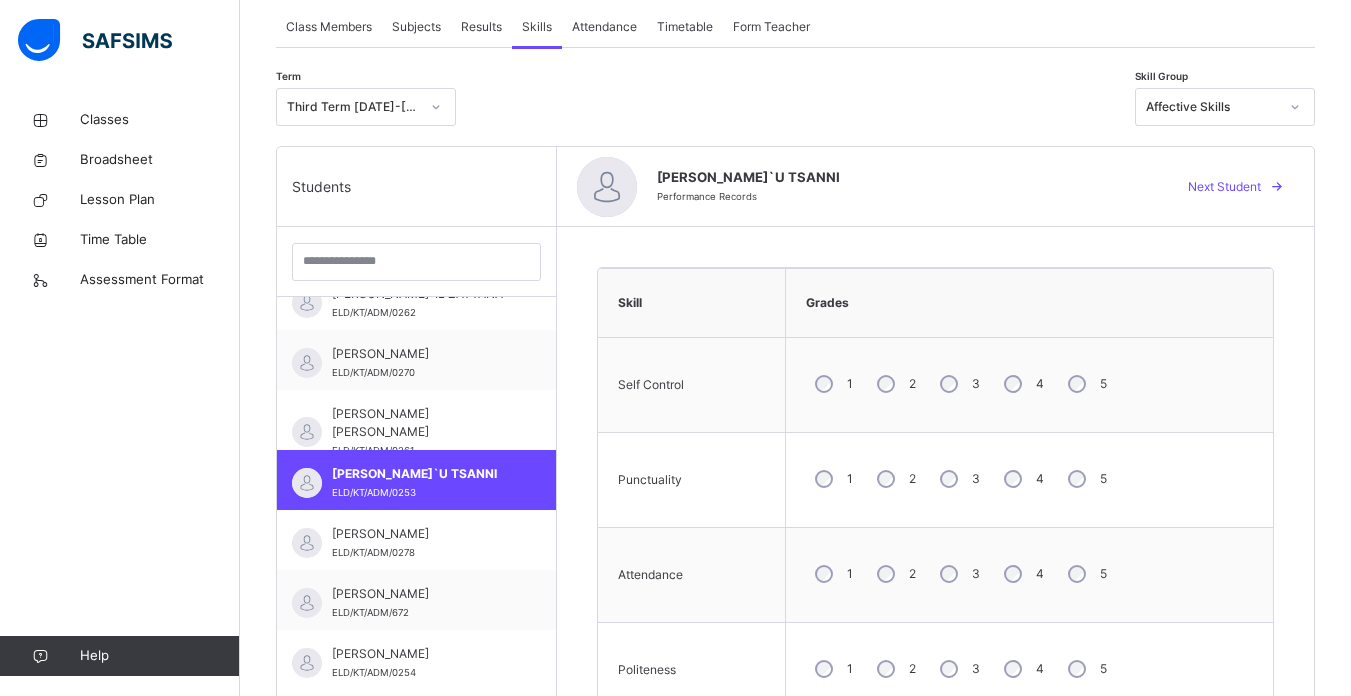 click on "3" at bounding box center (958, 384) 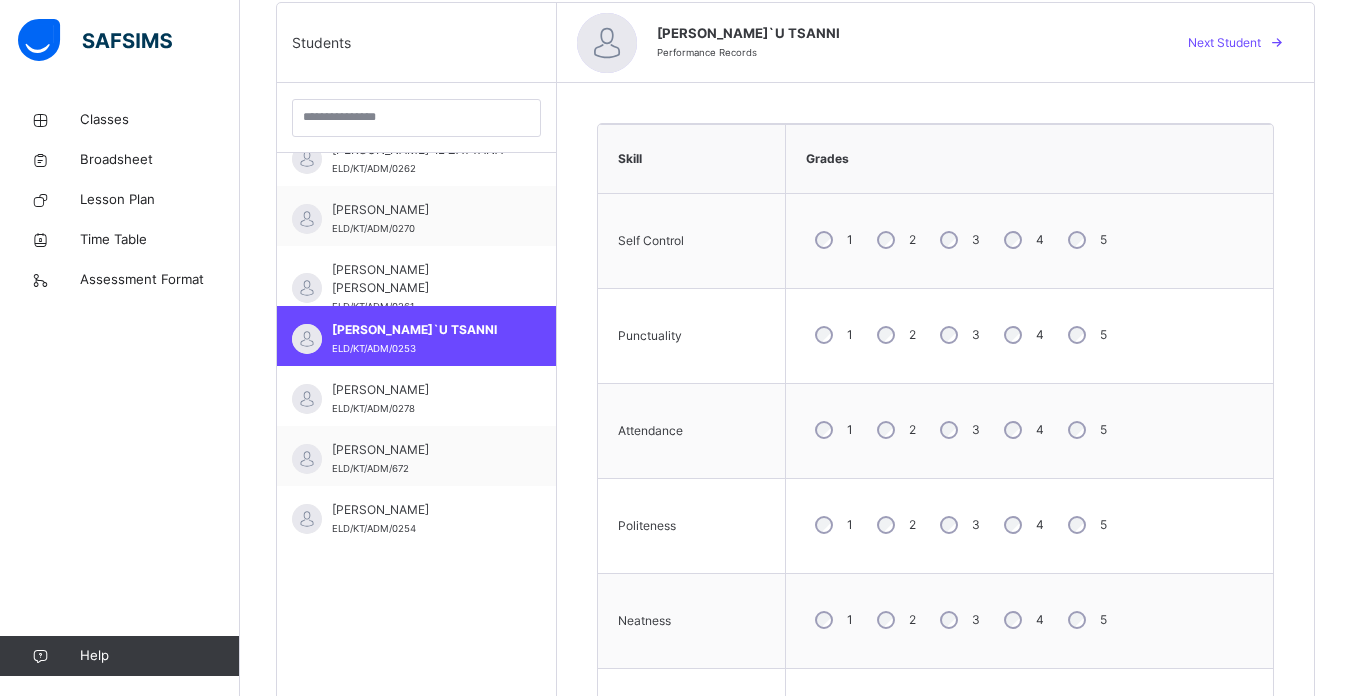scroll, scrollTop: 528, scrollLeft: 0, axis: vertical 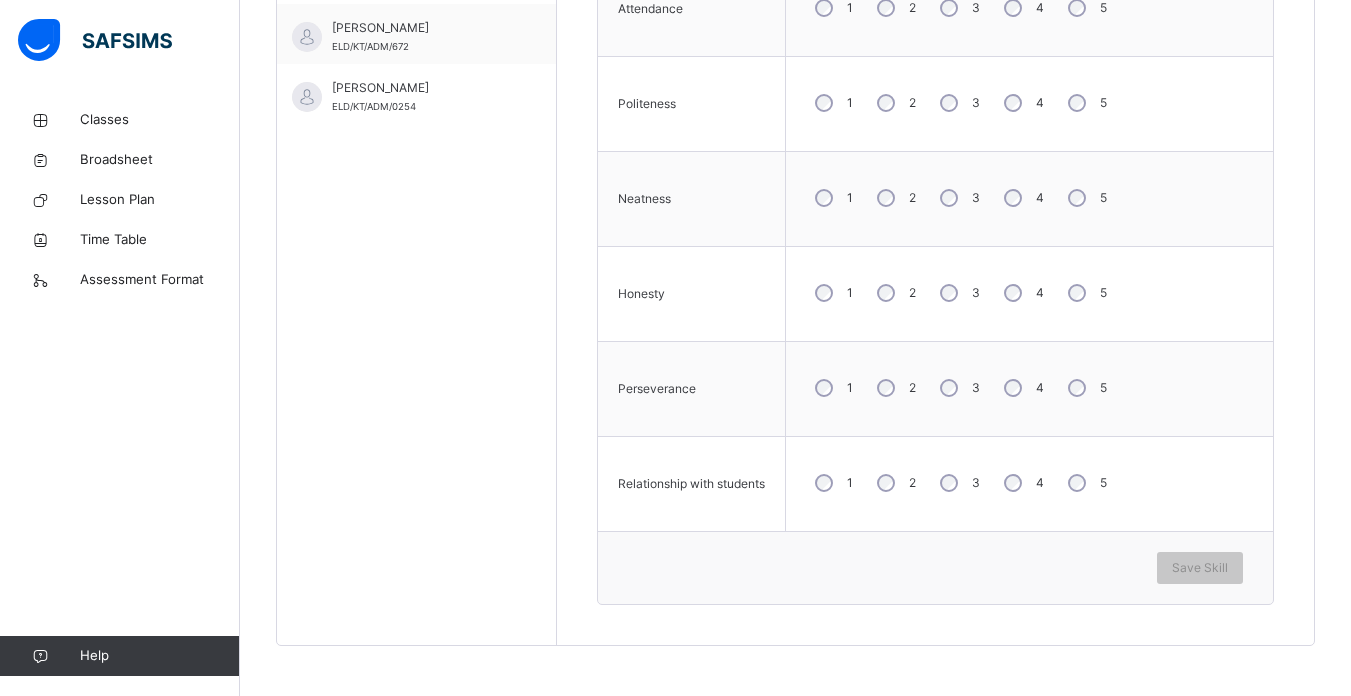 click on "3" at bounding box center [958, 293] 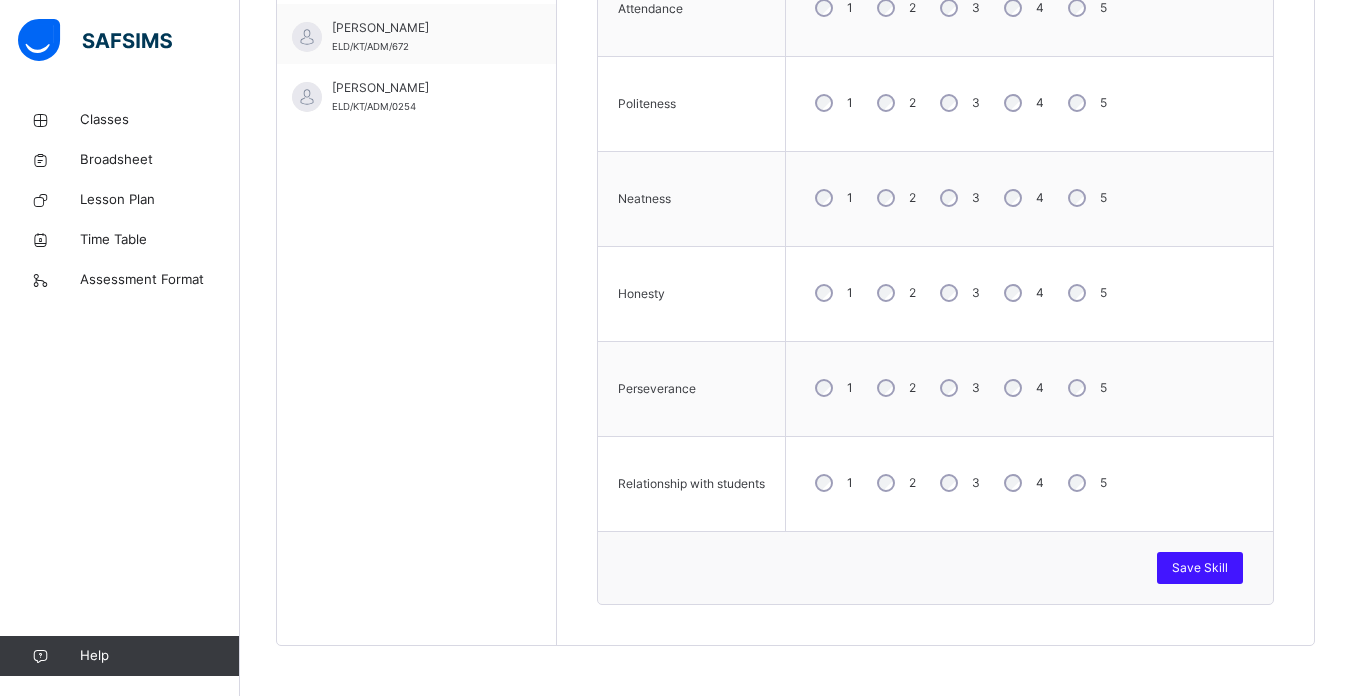 click on "Save Skill" at bounding box center [1200, 568] 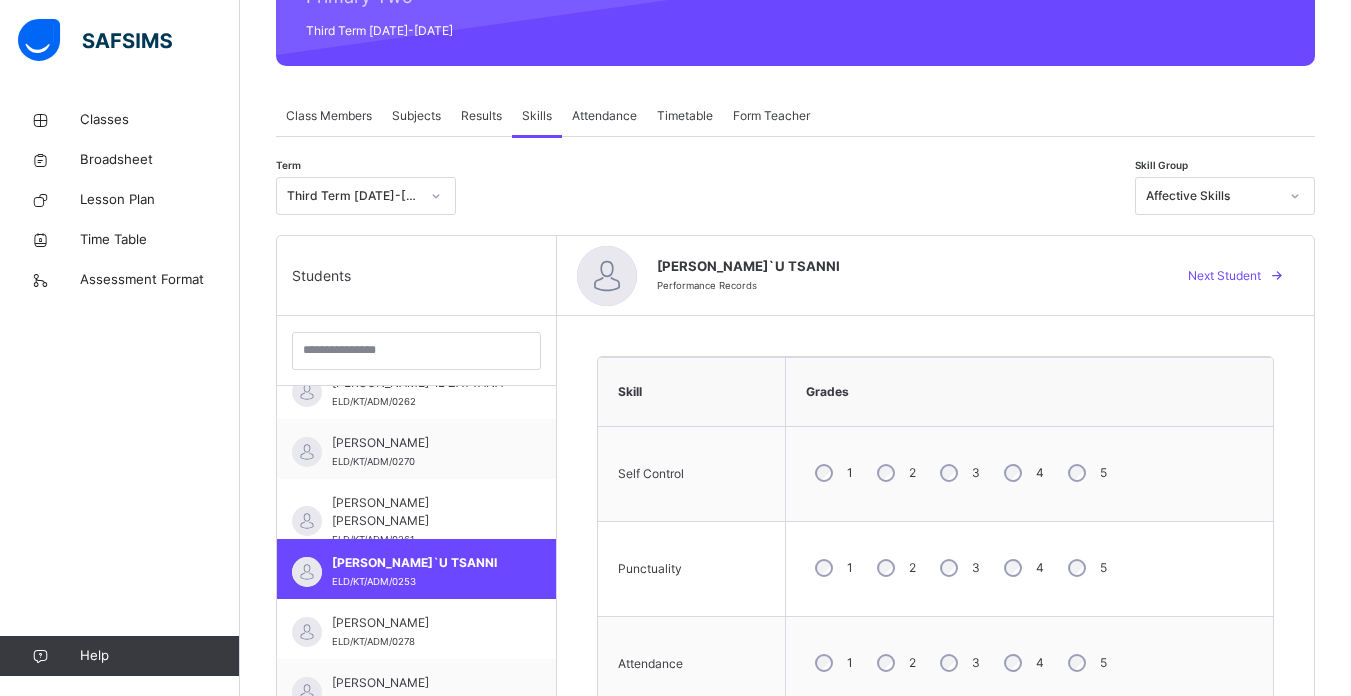 scroll, scrollTop: 188, scrollLeft: 0, axis: vertical 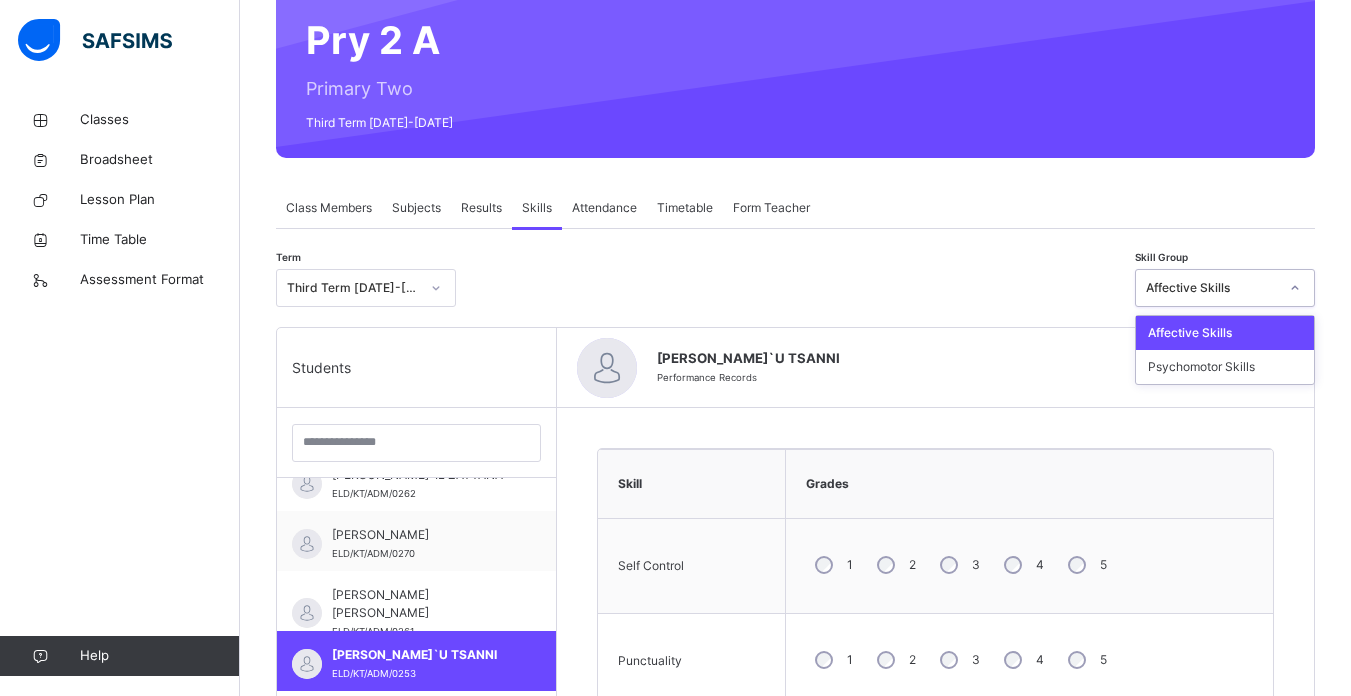 click 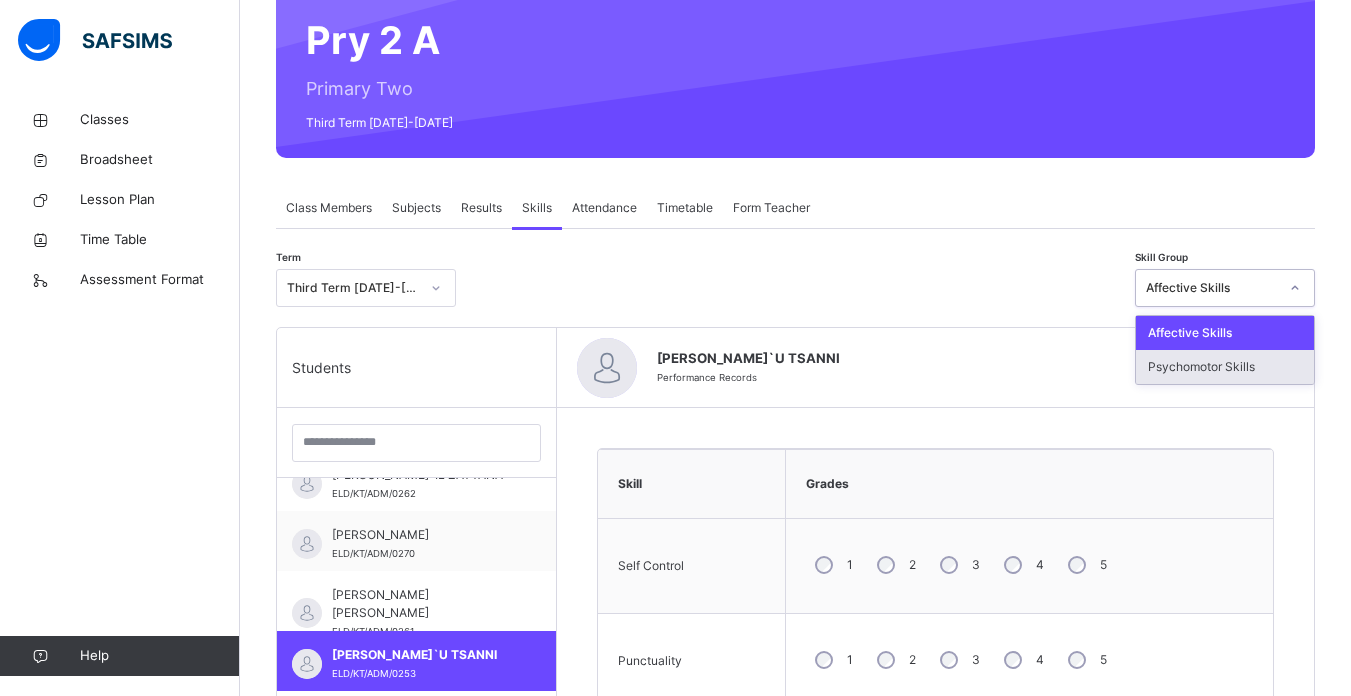 click on "Psychomotor Skills" at bounding box center [1225, 367] 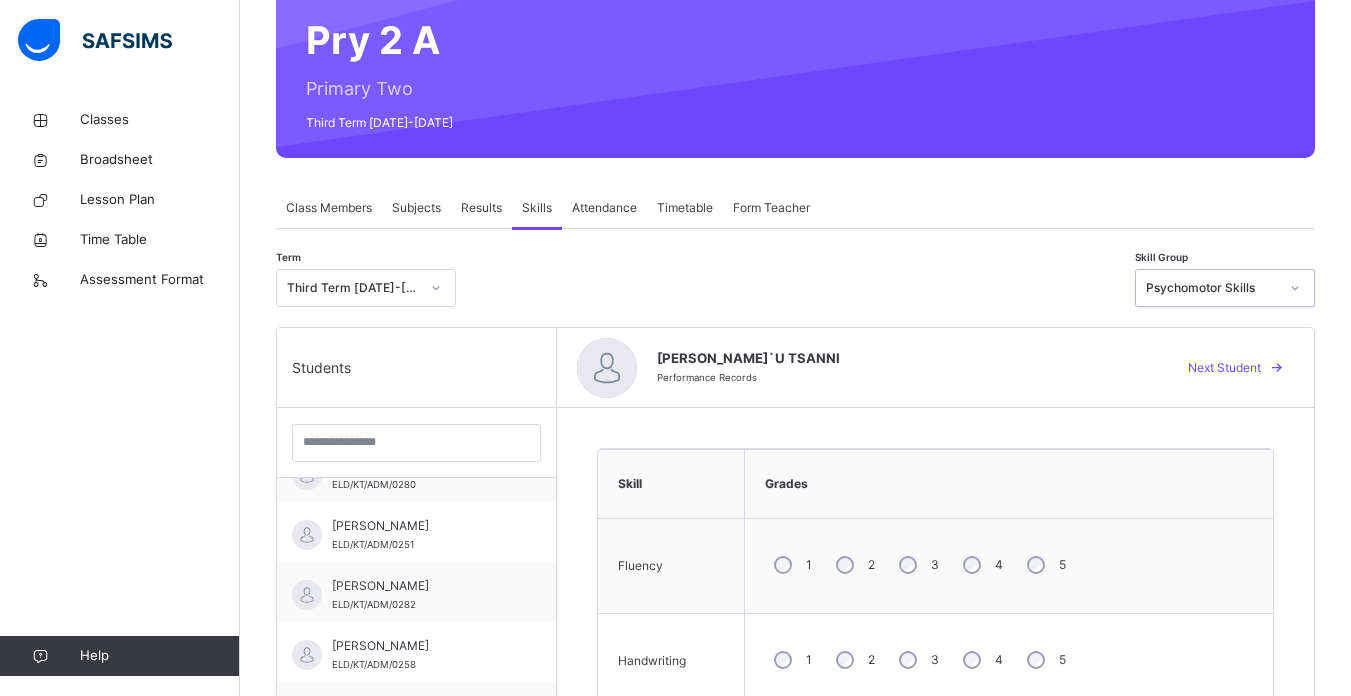 scroll, scrollTop: 307, scrollLeft: 0, axis: vertical 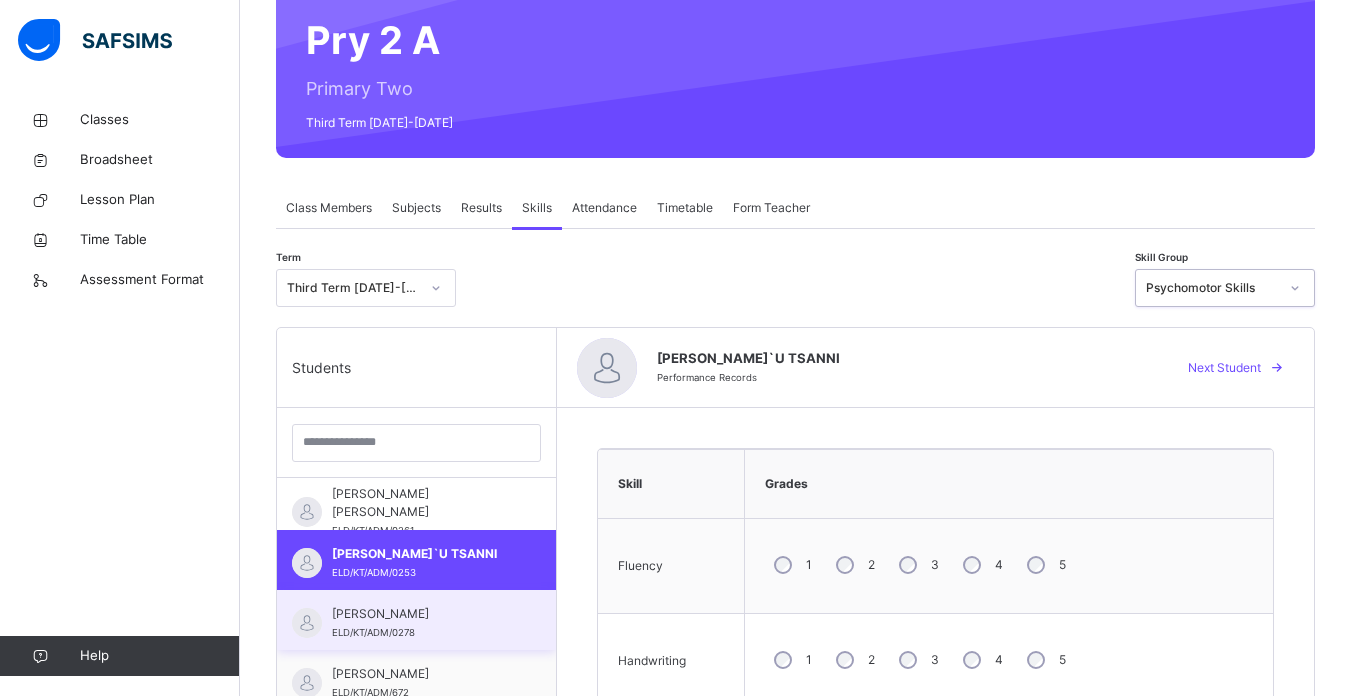 click on "[PERSON_NAME]" at bounding box center (421, 614) 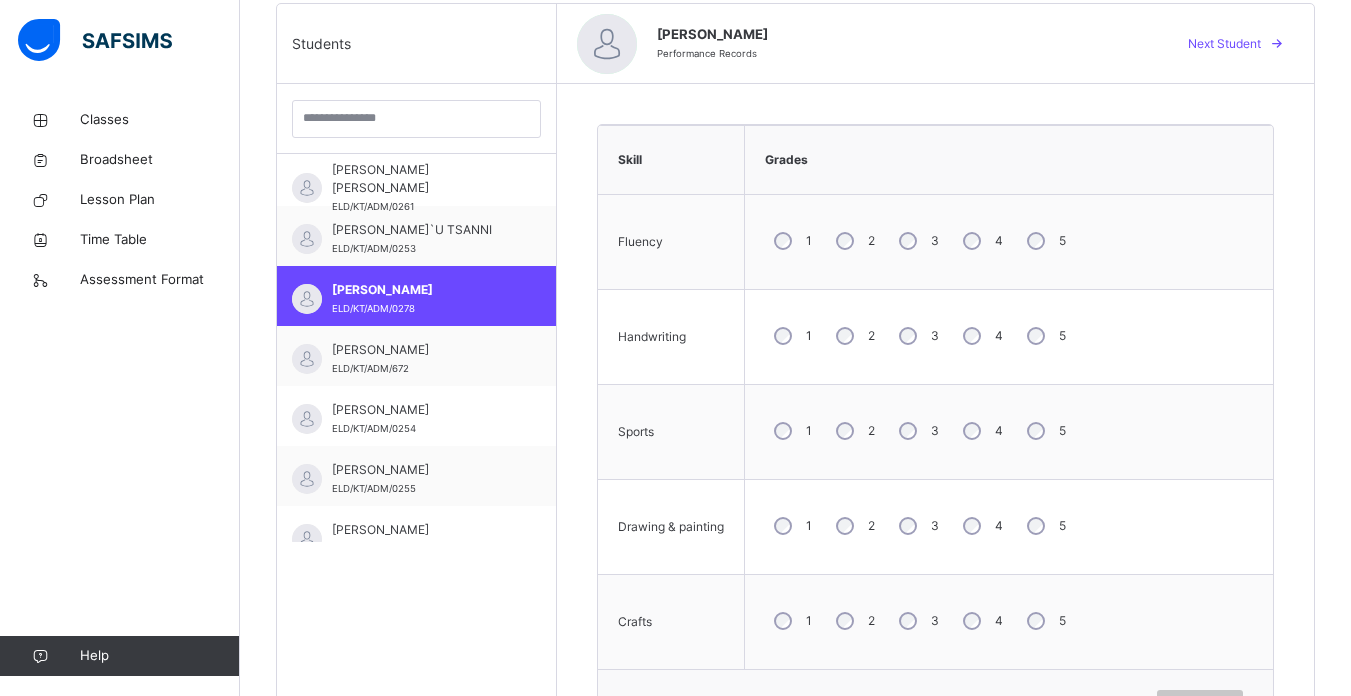 scroll, scrollTop: 530, scrollLeft: 0, axis: vertical 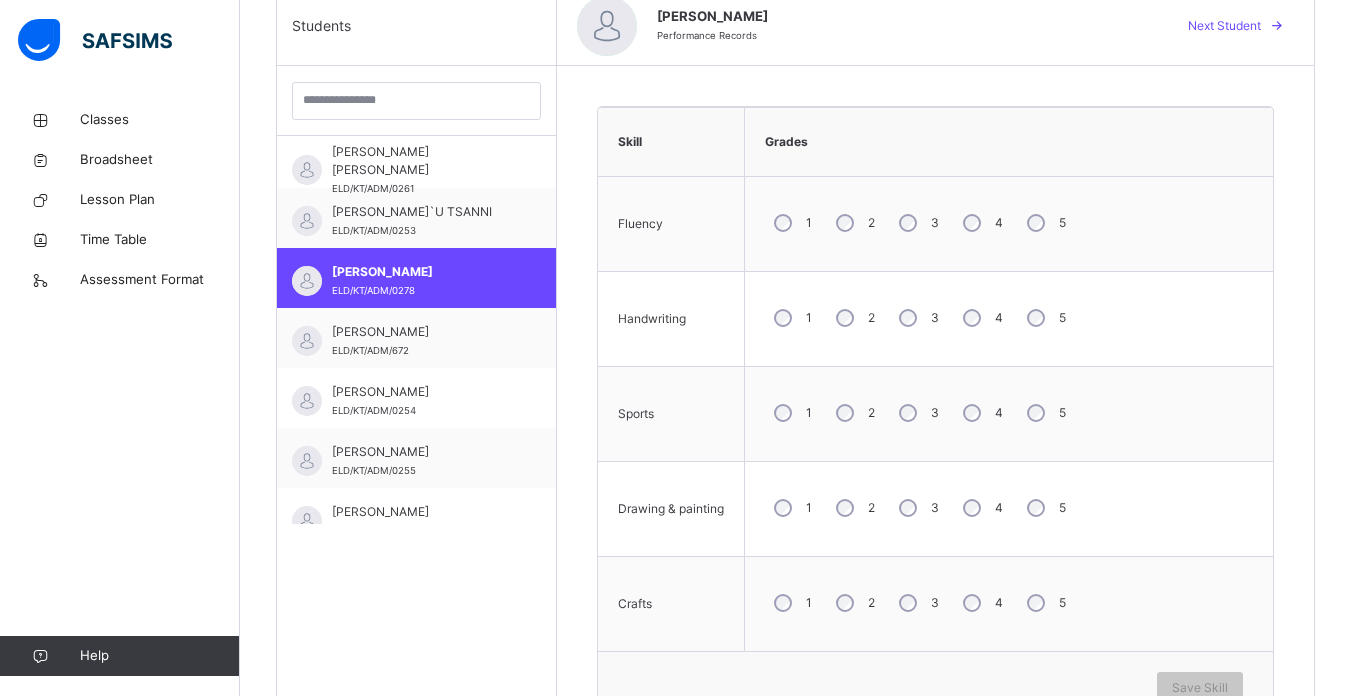 click on "3" at bounding box center (917, 413) 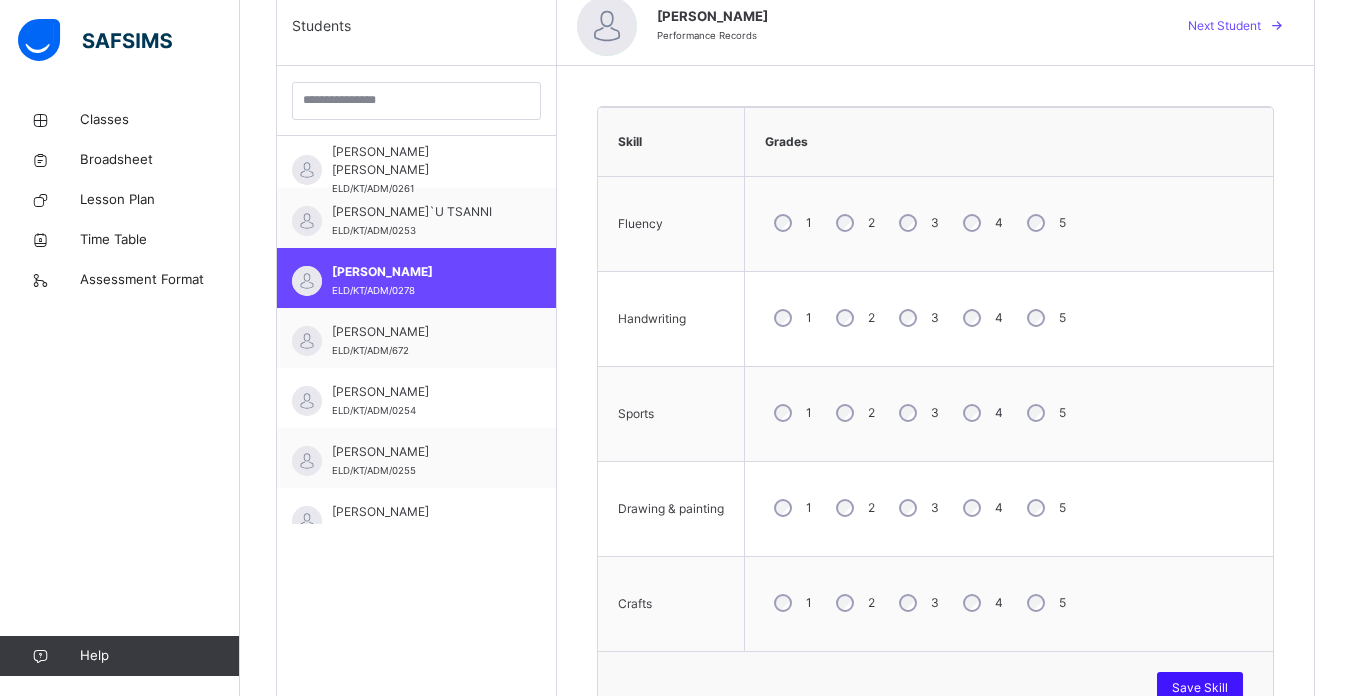 click on "Save Skill" at bounding box center (1200, 688) 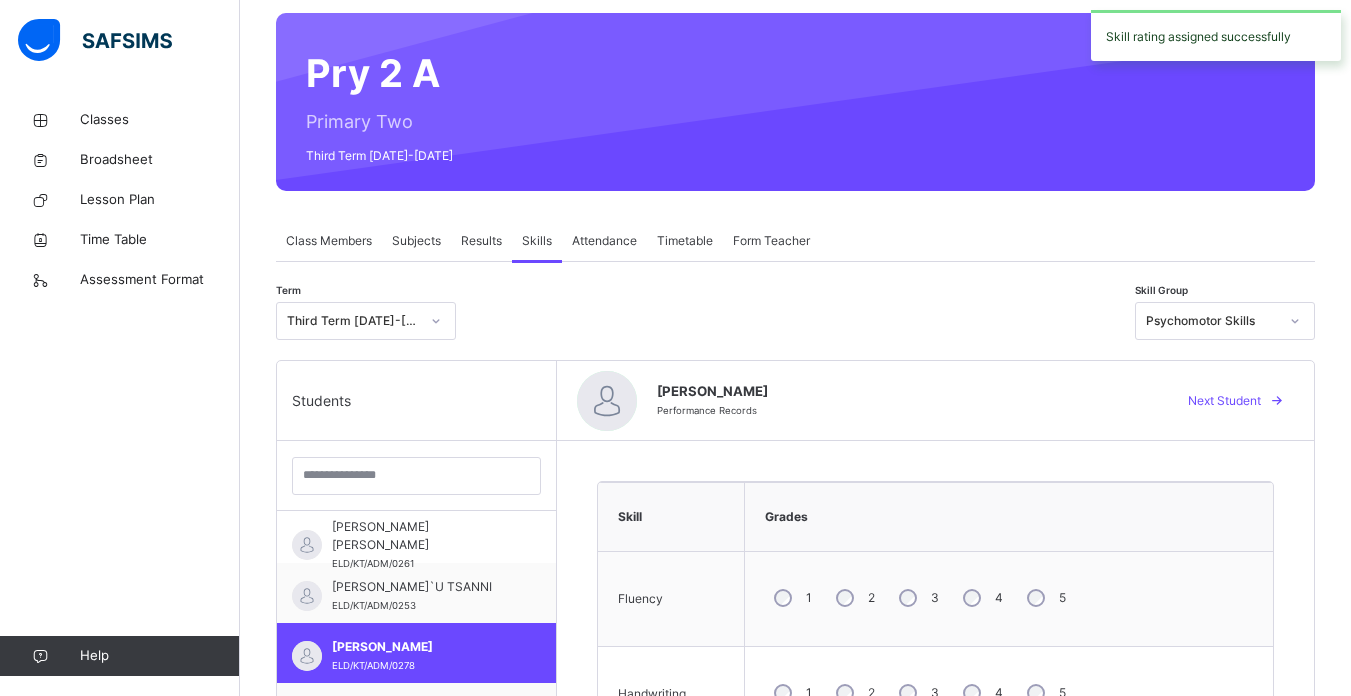 scroll, scrollTop: 137, scrollLeft: 0, axis: vertical 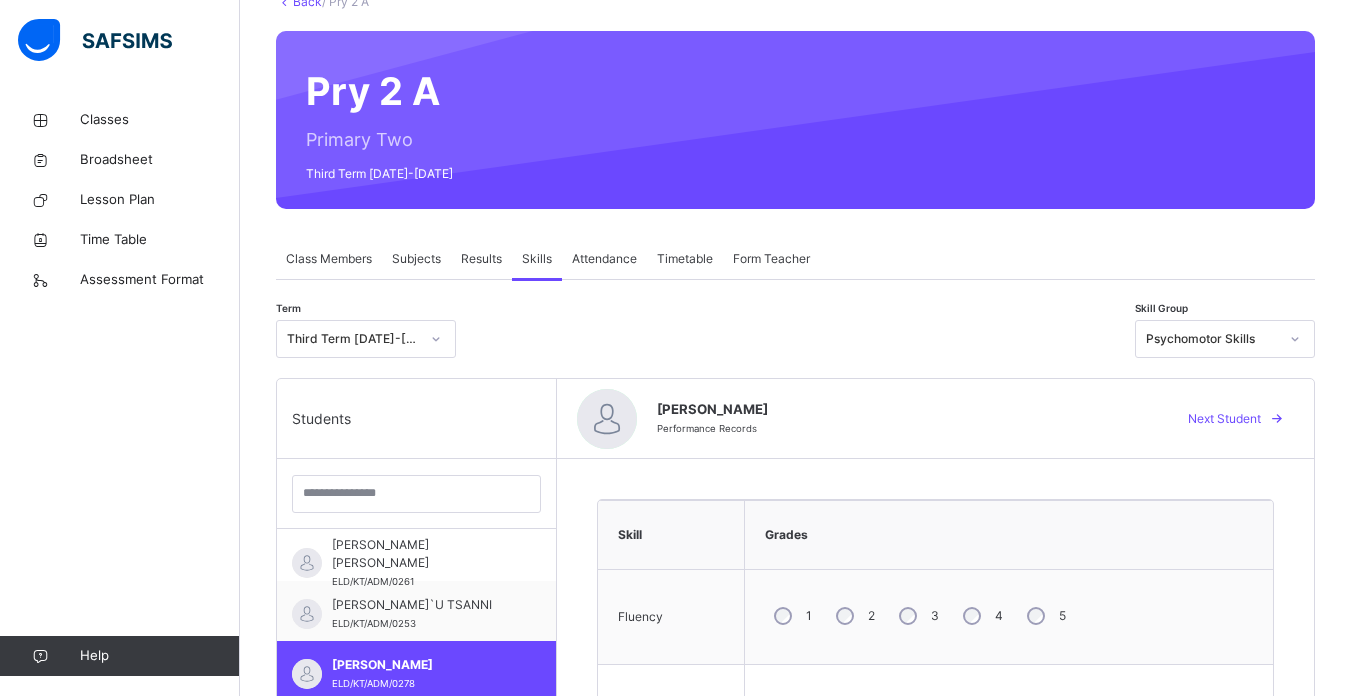 click 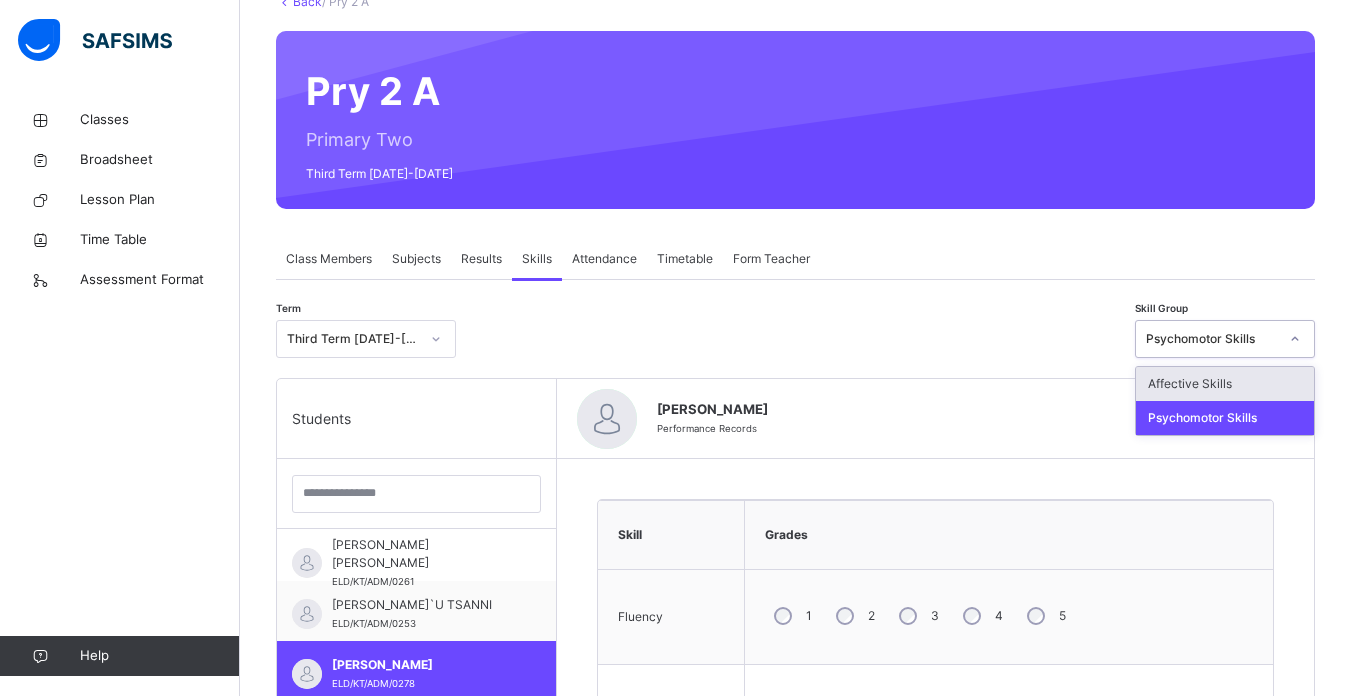 click on "Affective Skills" at bounding box center (1225, 384) 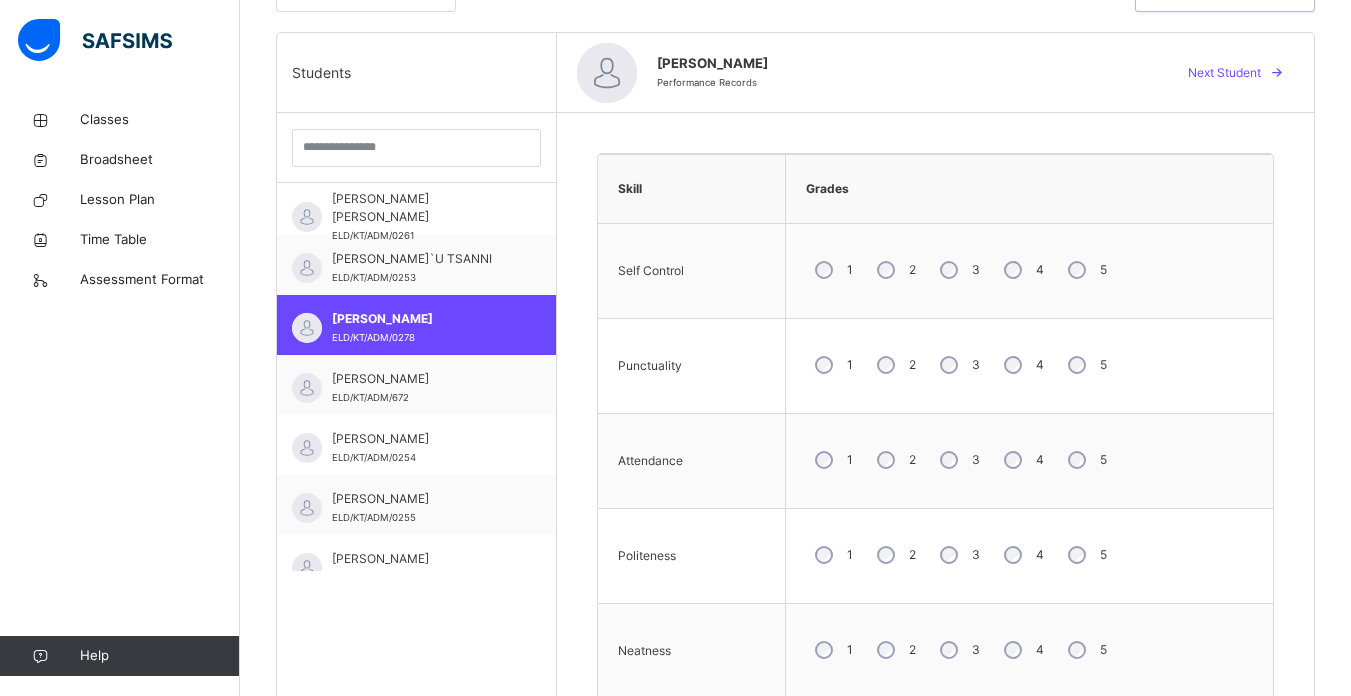 scroll, scrollTop: 496, scrollLeft: 0, axis: vertical 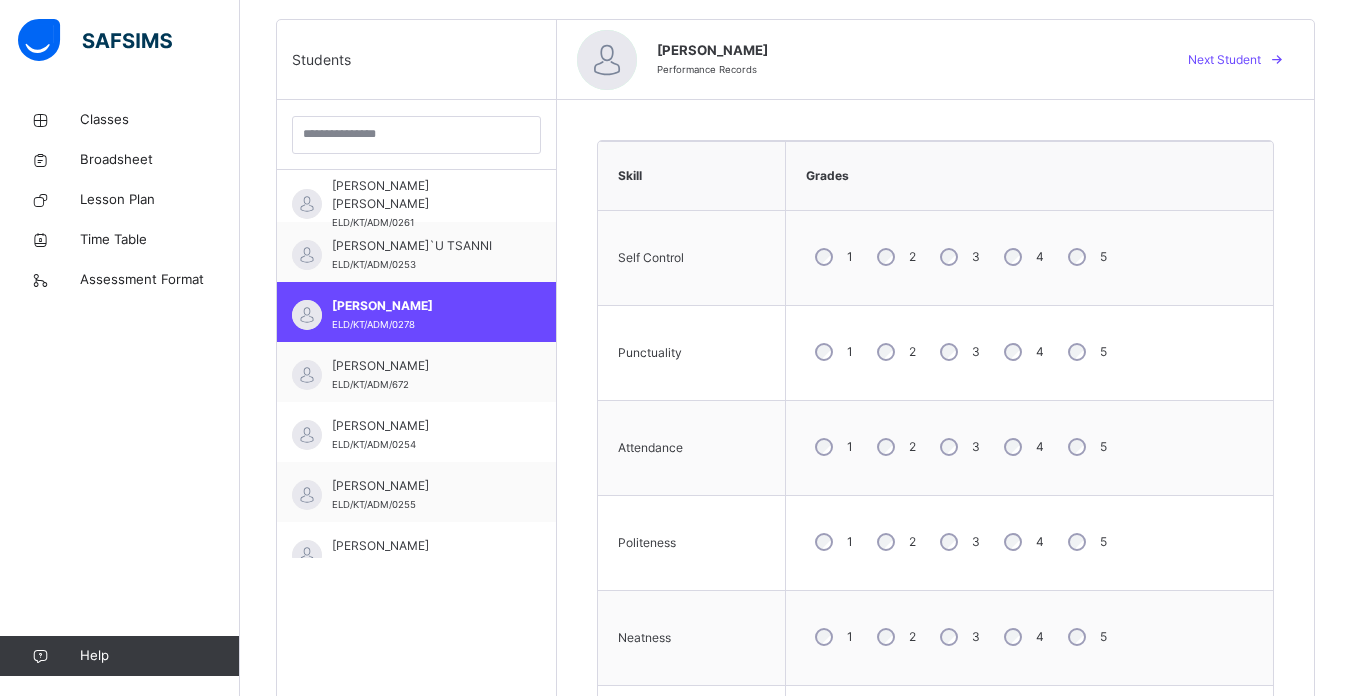 drag, startPoint x: 949, startPoint y: 218, endPoint x: 949, endPoint y: 240, distance: 22 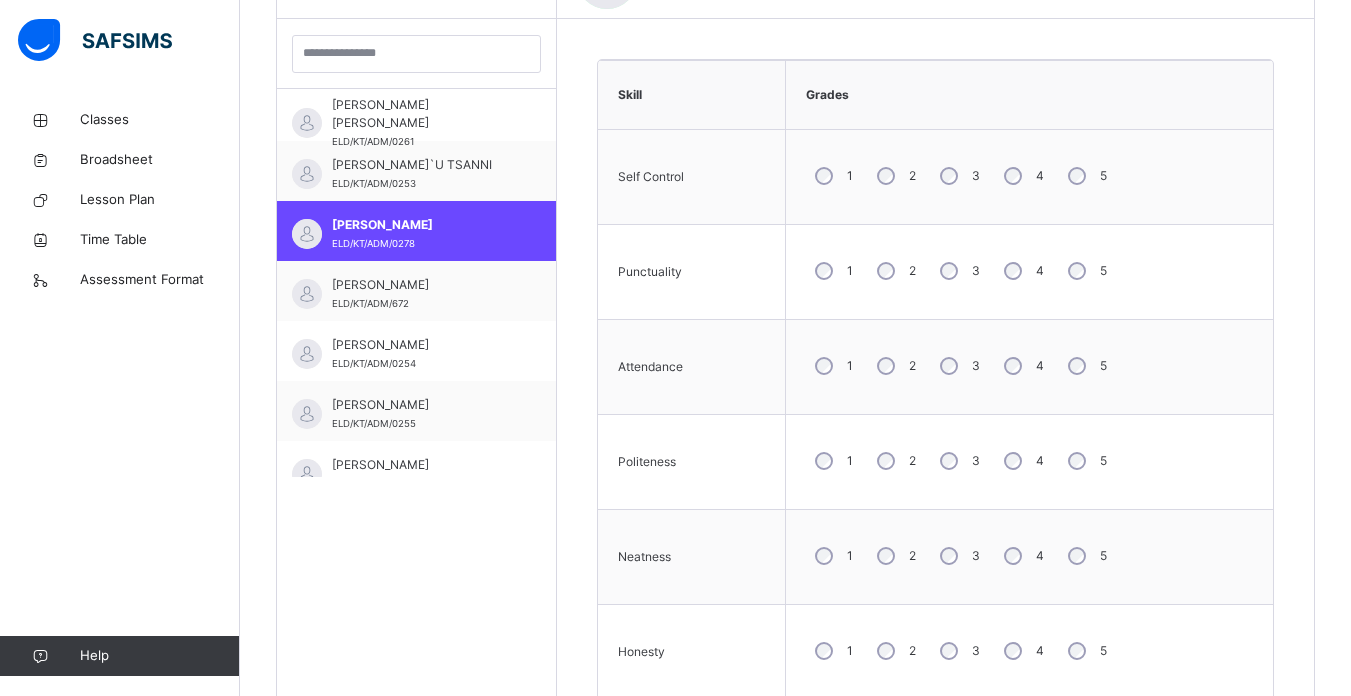 scroll, scrollTop: 590, scrollLeft: 0, axis: vertical 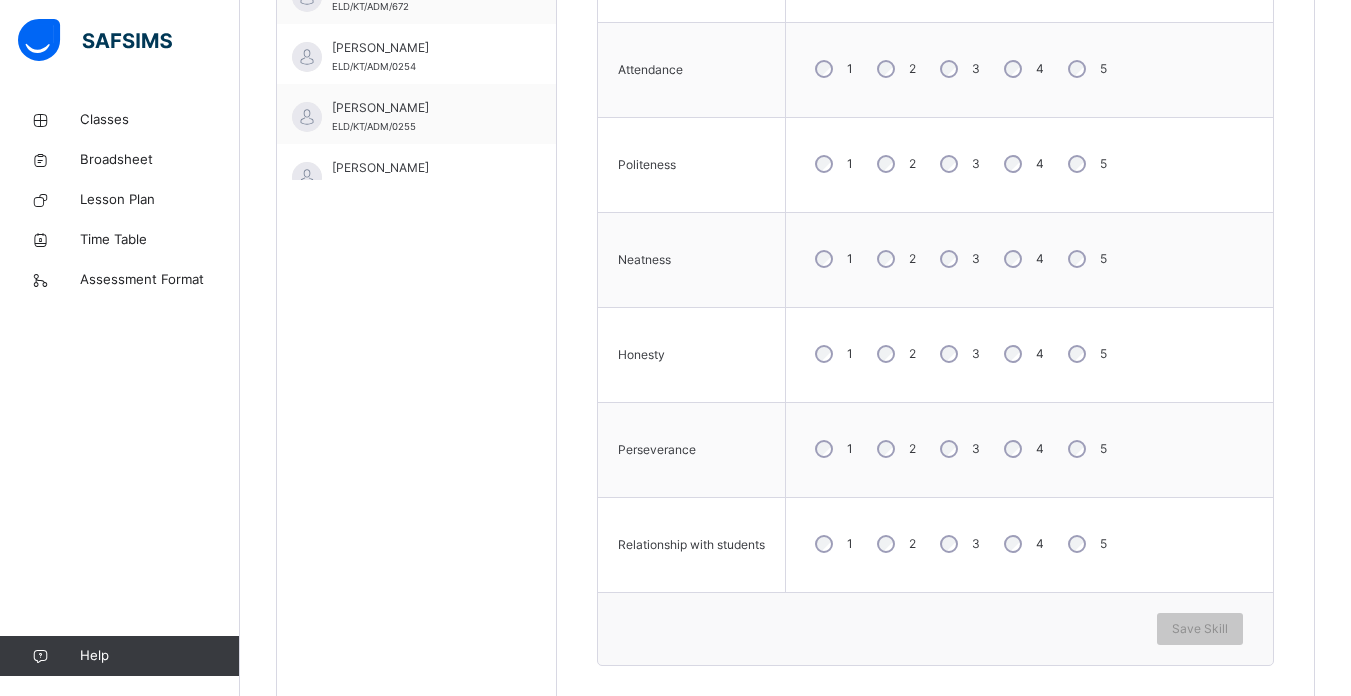 click on "3" at bounding box center [958, 544] 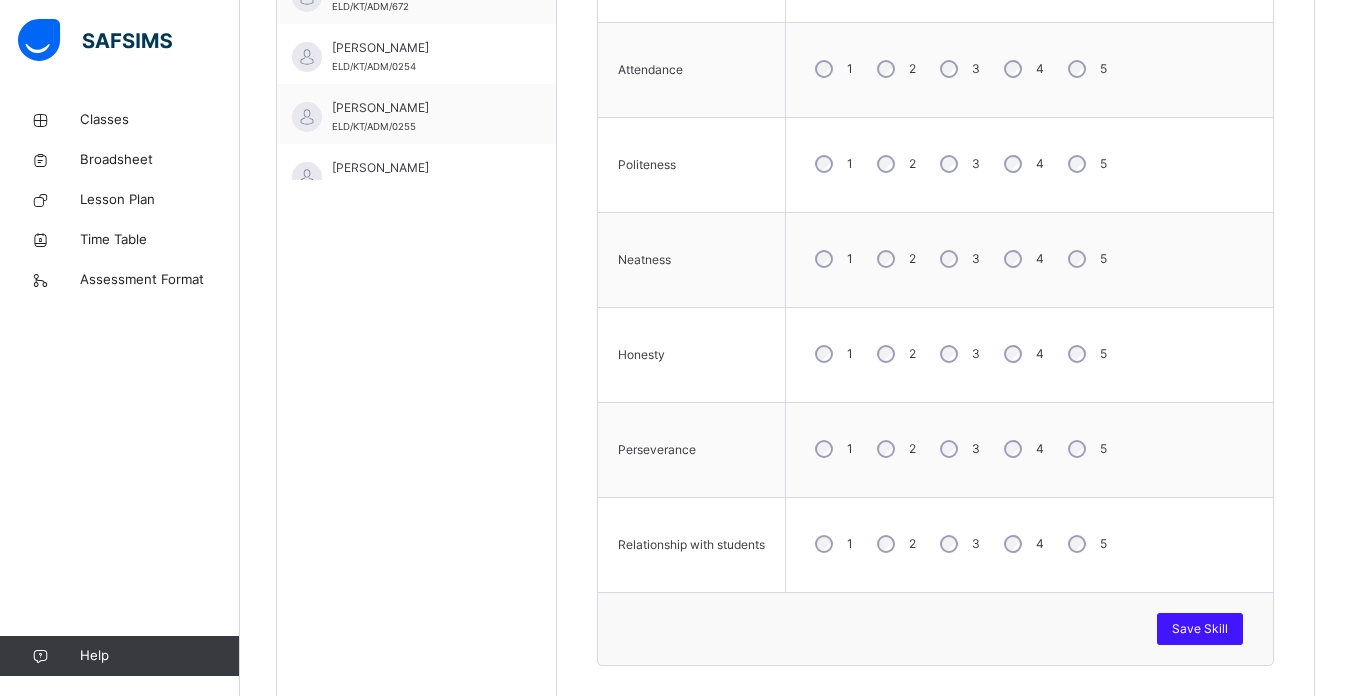 click on "Save Skill" at bounding box center [1200, 629] 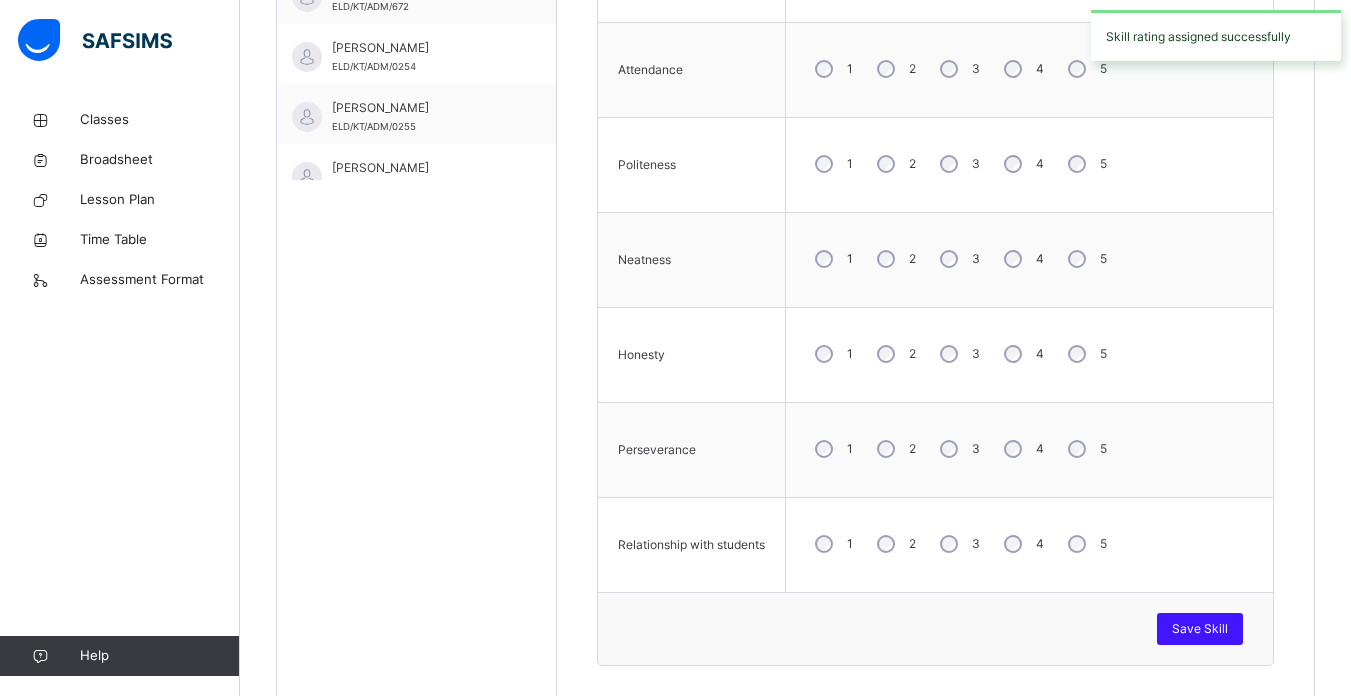 click on "Save Skill" at bounding box center [1200, 629] 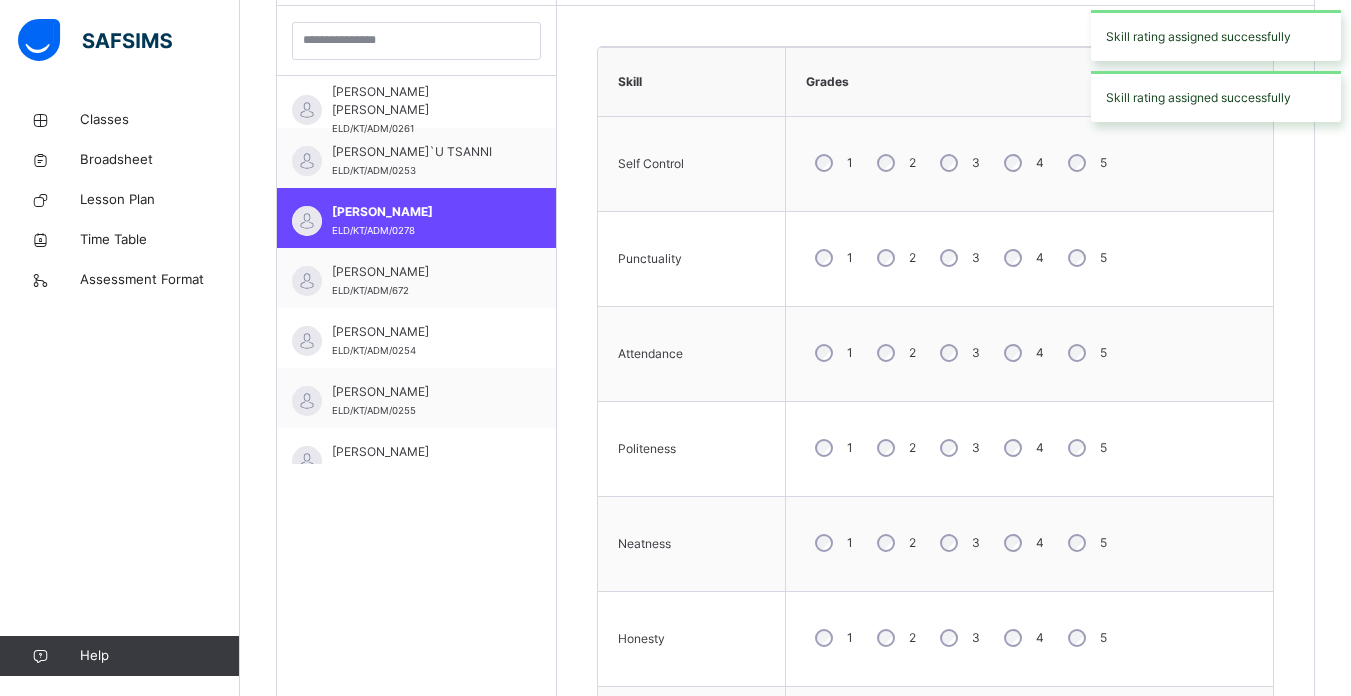 scroll, scrollTop: 567, scrollLeft: 0, axis: vertical 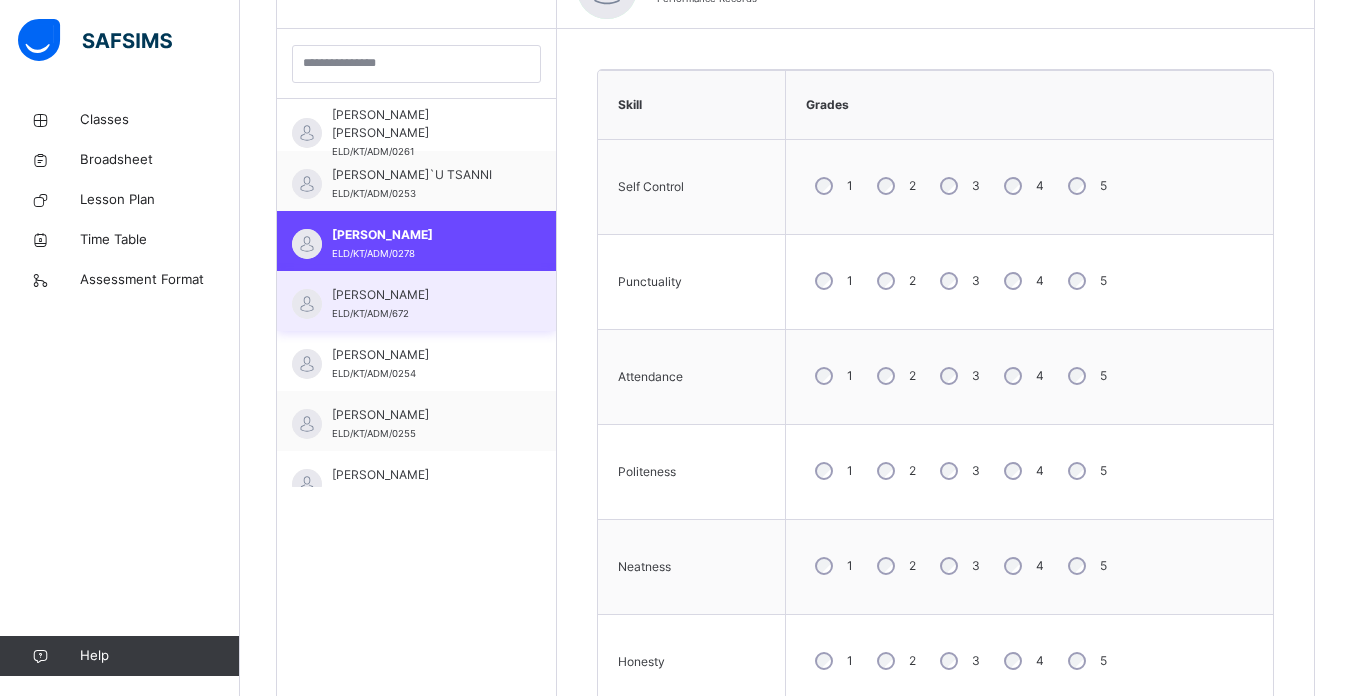 click on "[PERSON_NAME]" at bounding box center [421, 295] 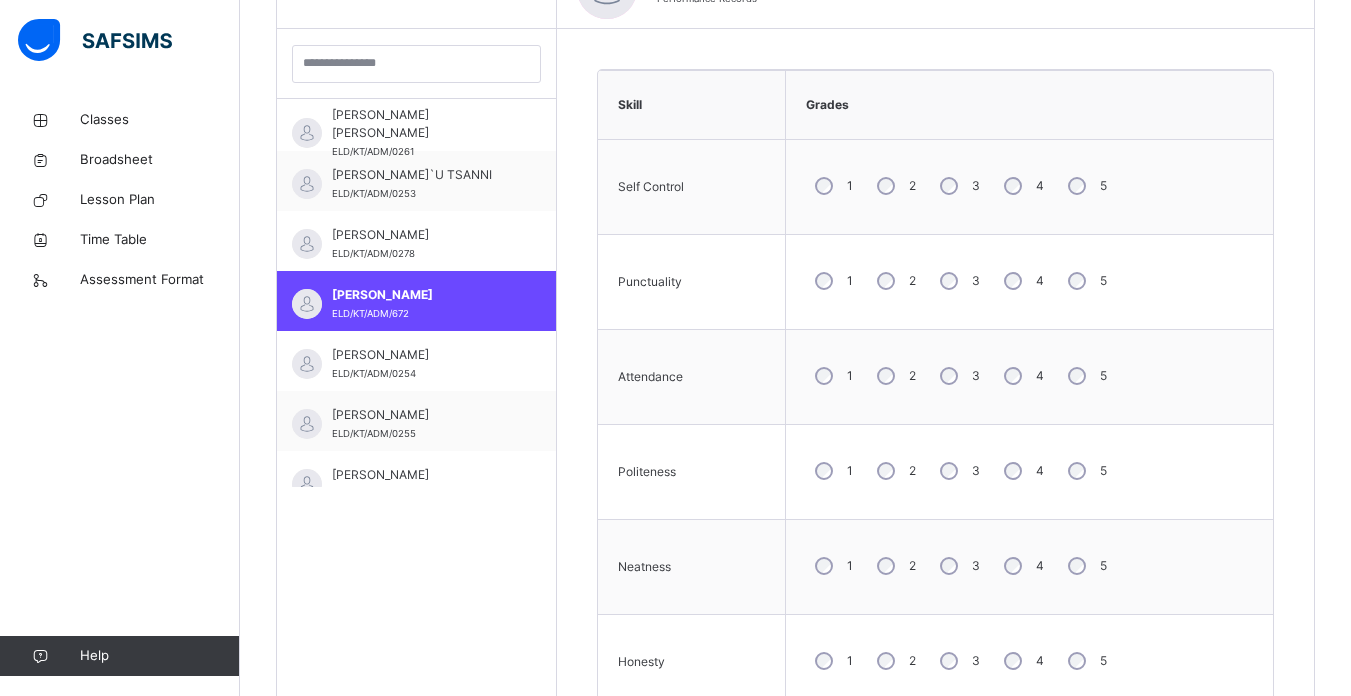 click on "2" at bounding box center (894, 186) 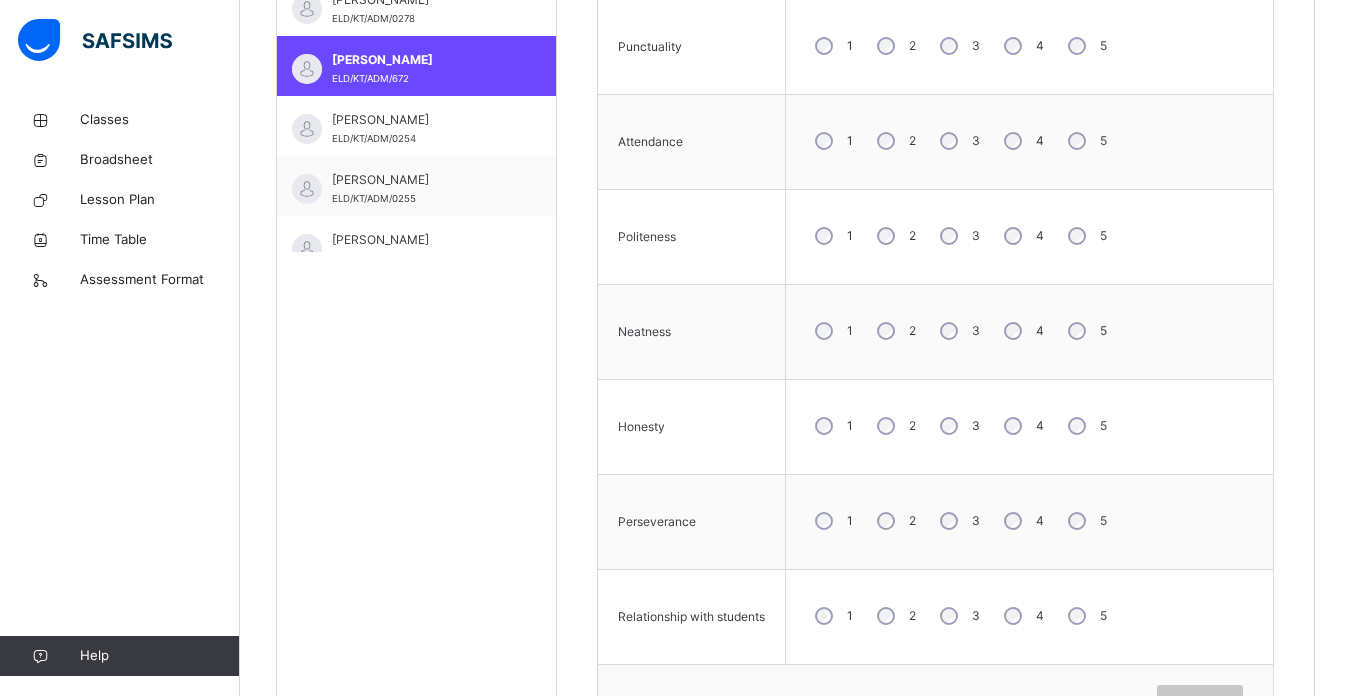 scroll, scrollTop: 874, scrollLeft: 0, axis: vertical 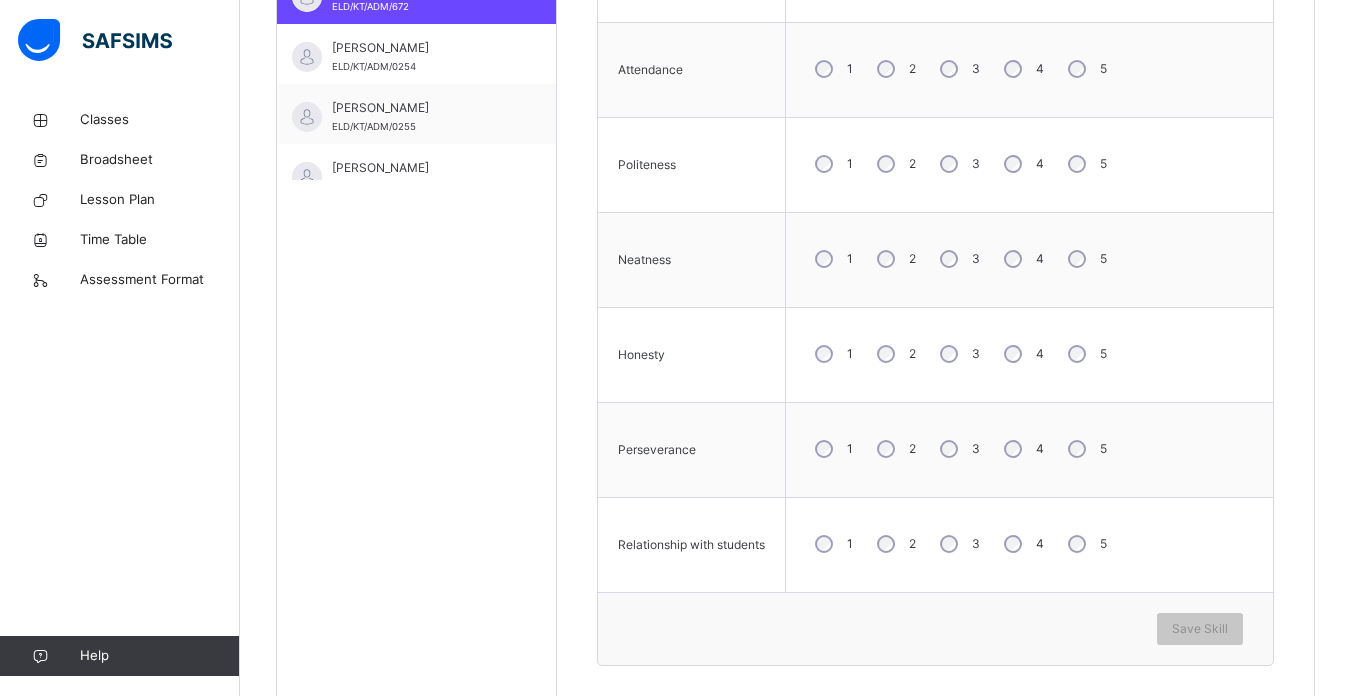 click on "3" at bounding box center [958, 354] 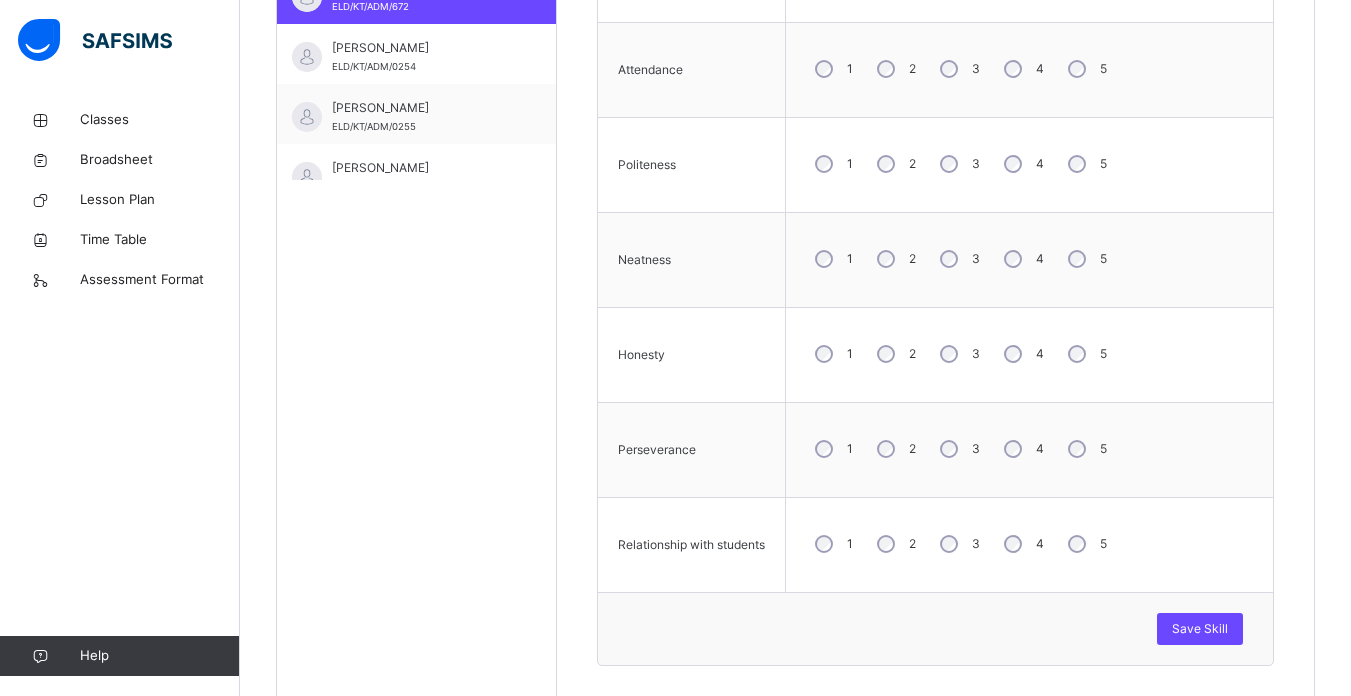 click on "3" at bounding box center (958, 544) 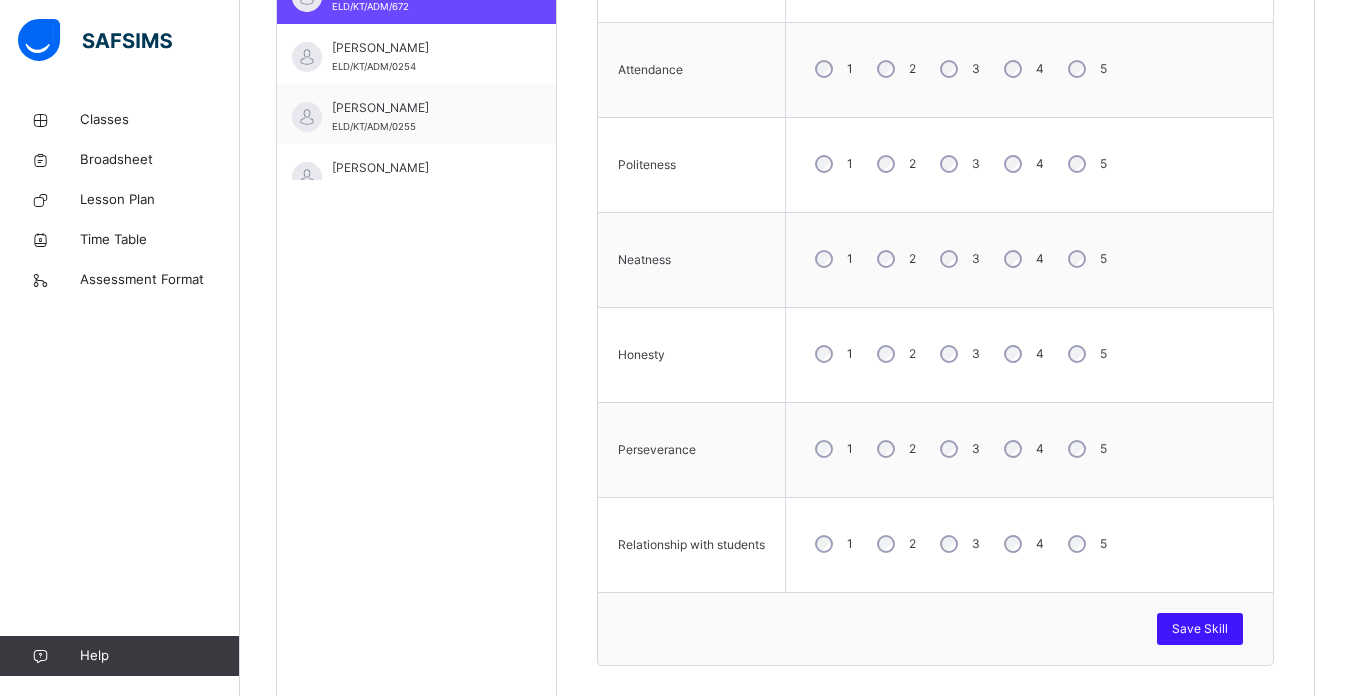 click on "Save Skill" at bounding box center (1200, 629) 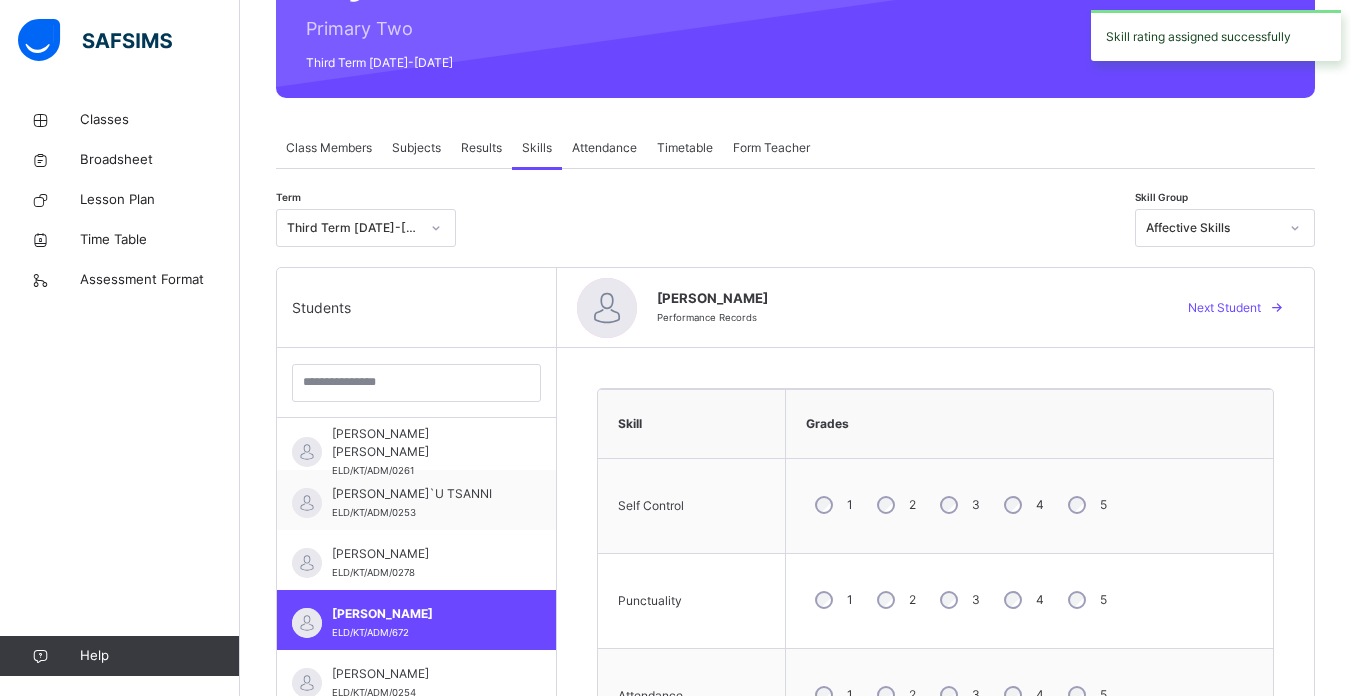 scroll, scrollTop: 245, scrollLeft: 0, axis: vertical 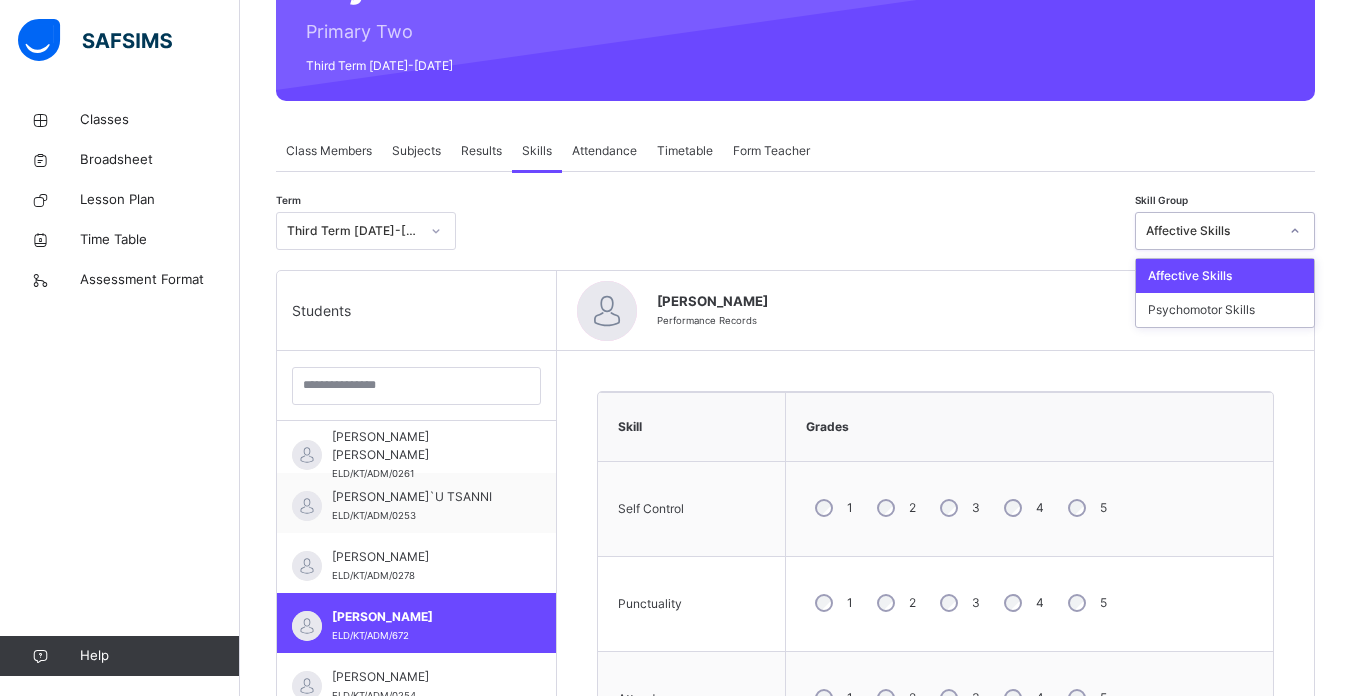 click 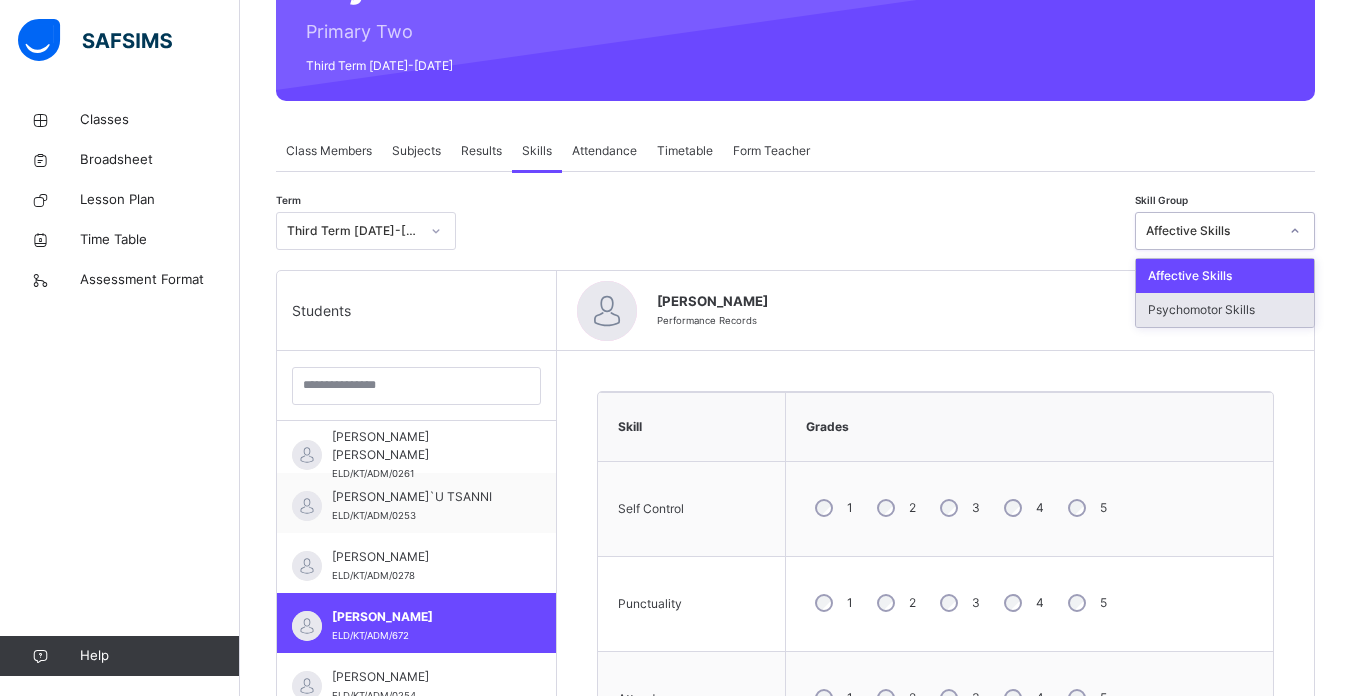 click on "Psychomotor Skills" at bounding box center (1225, 310) 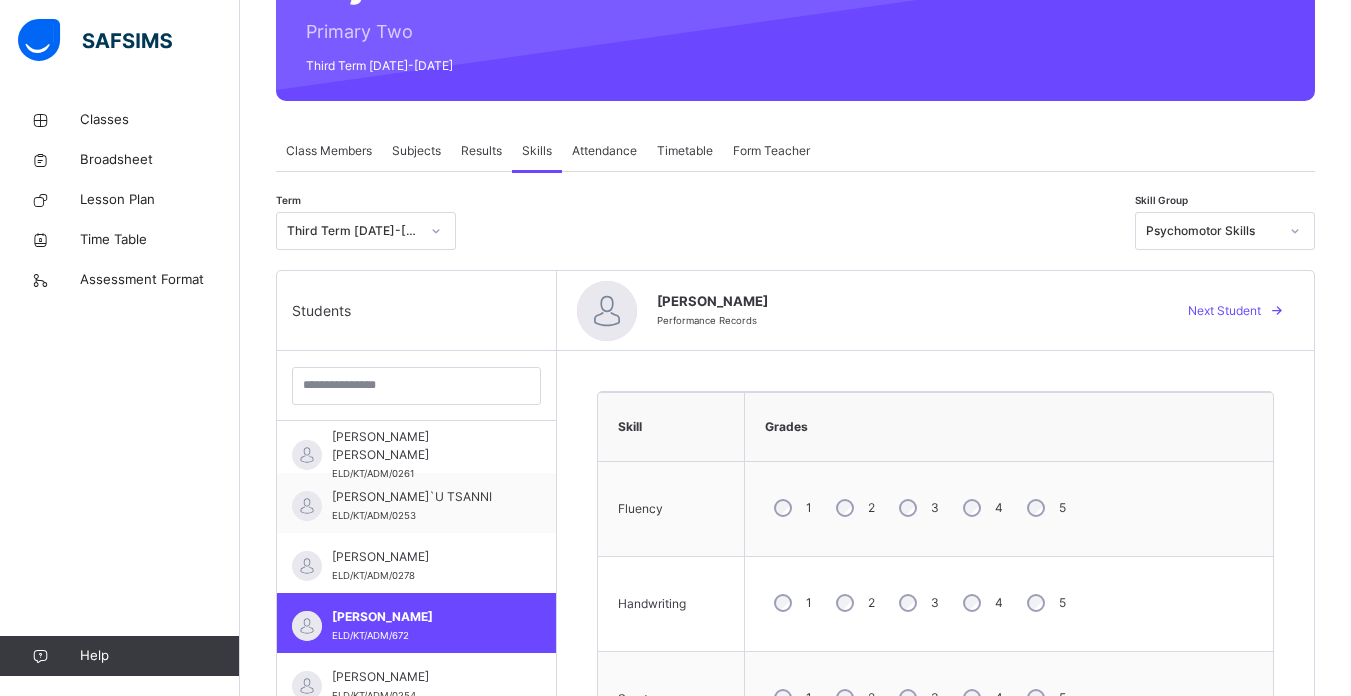 click on "2" at bounding box center [853, 603] 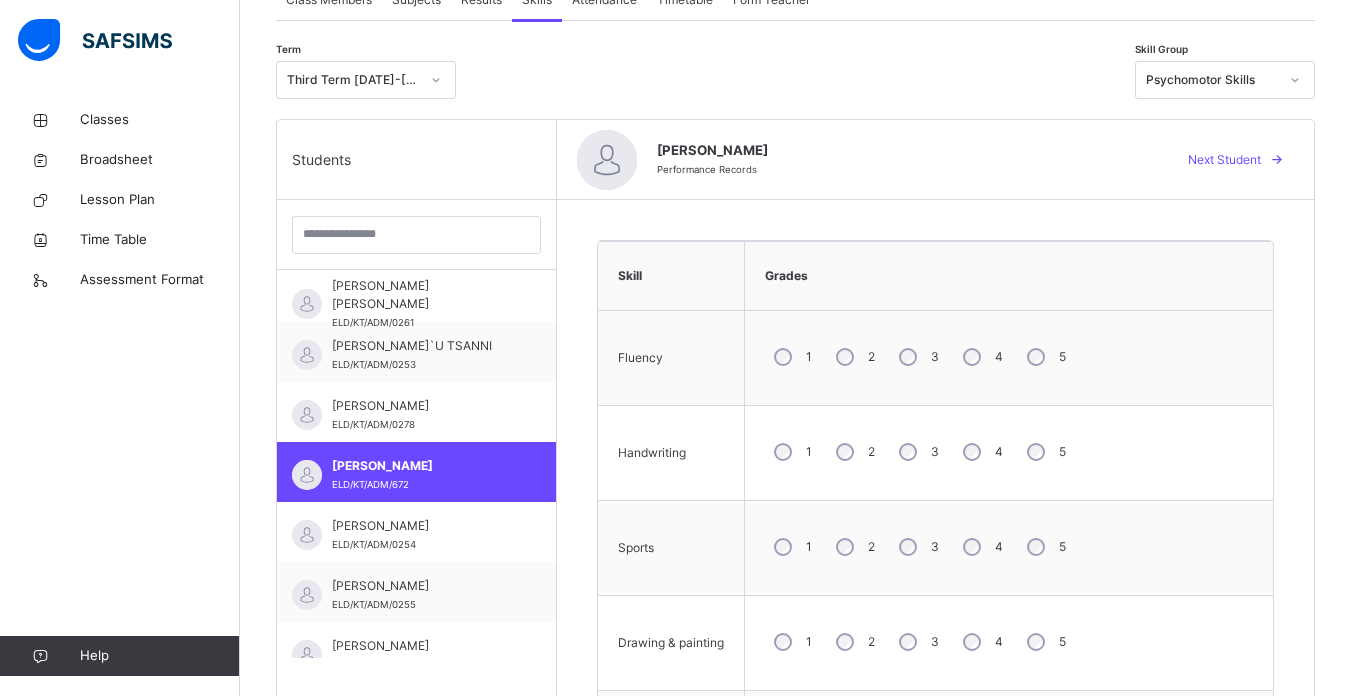 scroll, scrollTop: 443, scrollLeft: 0, axis: vertical 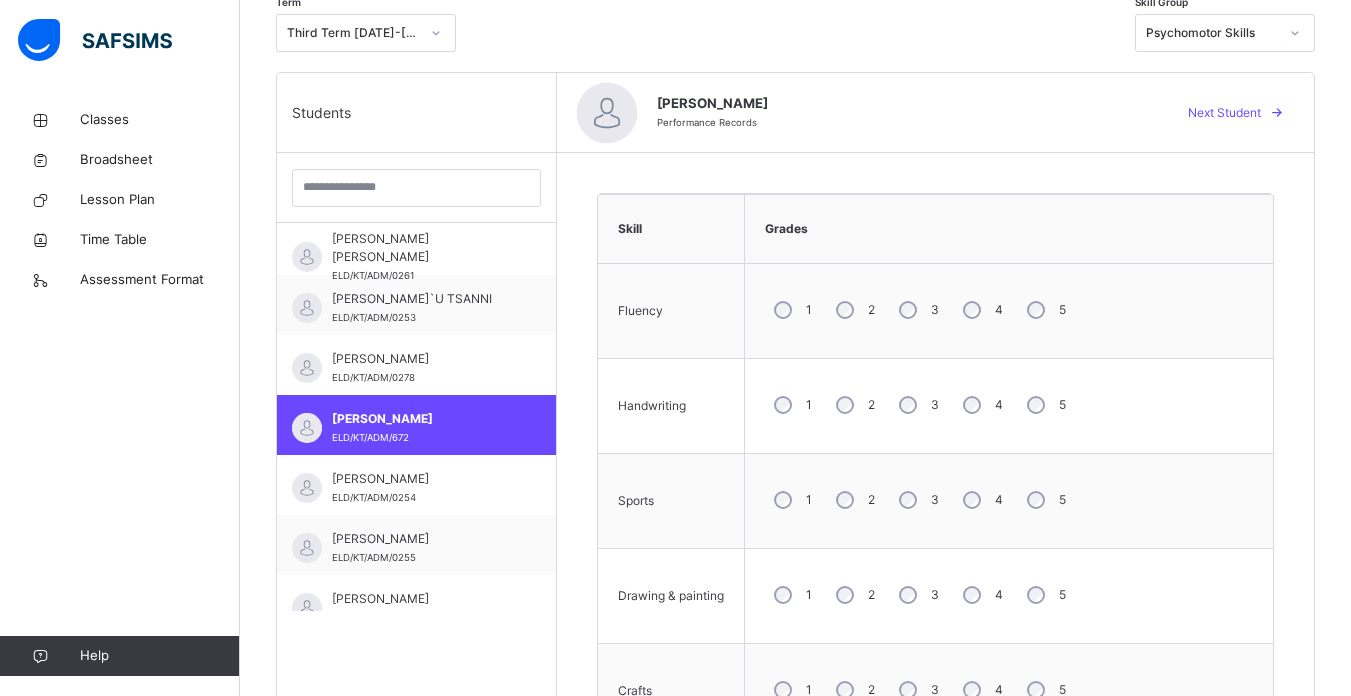 click on "3" at bounding box center (917, 595) 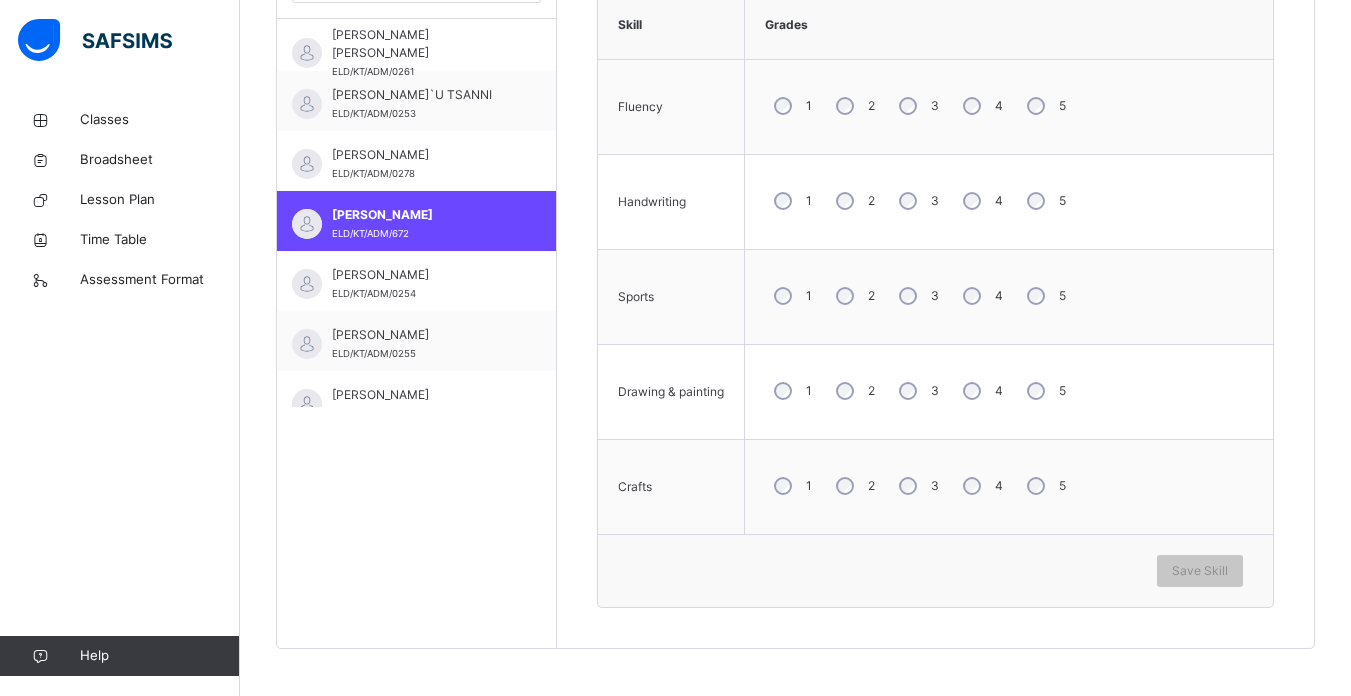 scroll, scrollTop: 650, scrollLeft: 0, axis: vertical 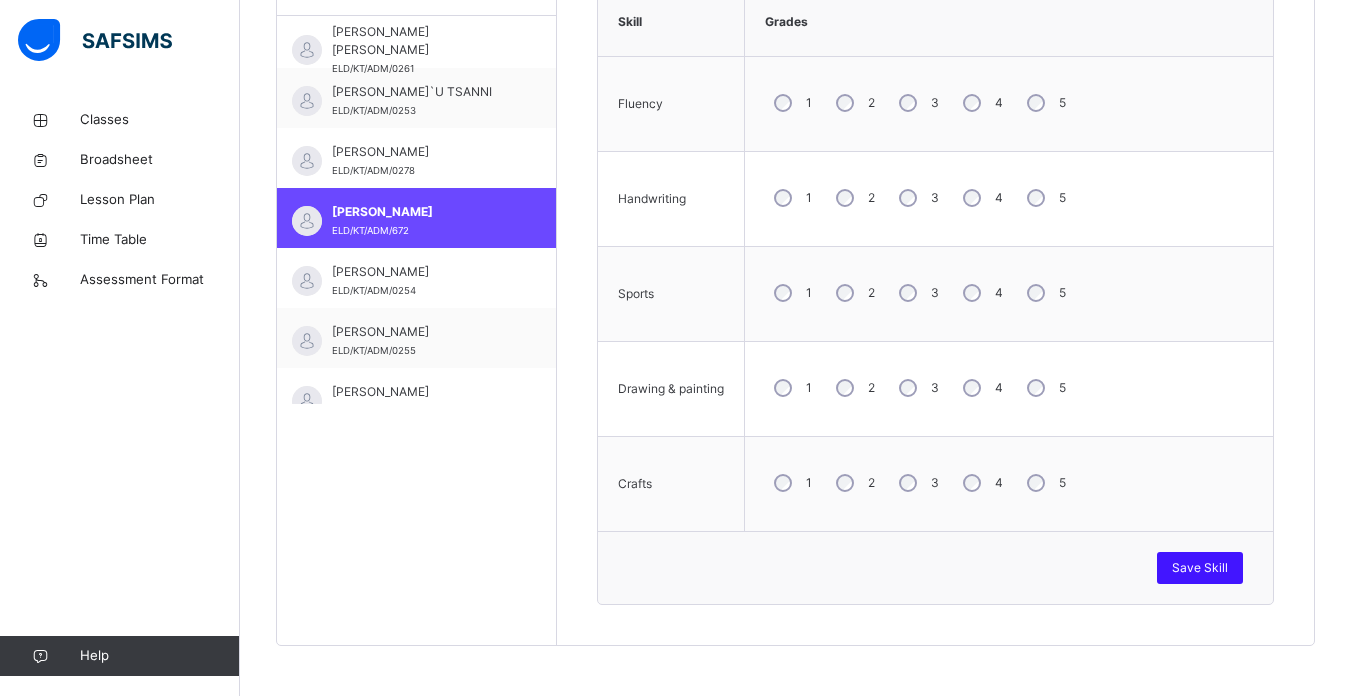 click on "Save Skill" at bounding box center (1200, 568) 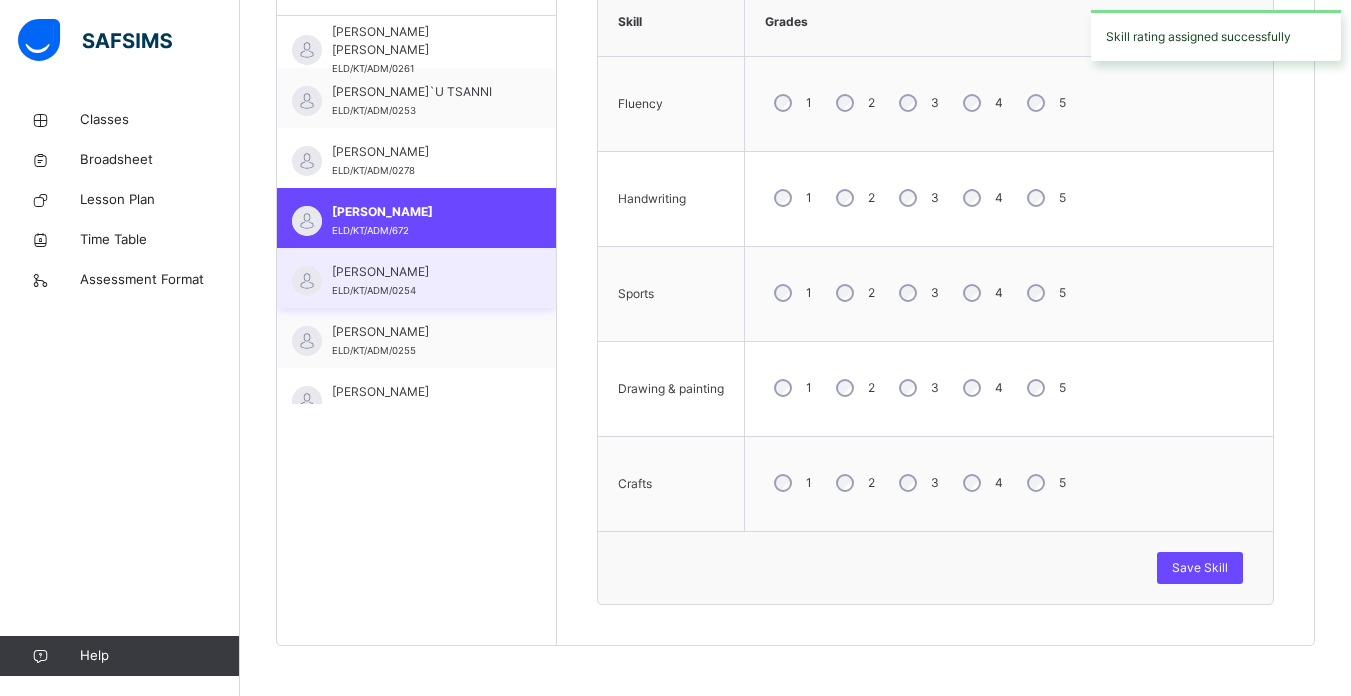 click on "[PERSON_NAME]  ELD/KT/ADM/0254" at bounding box center (416, 278) 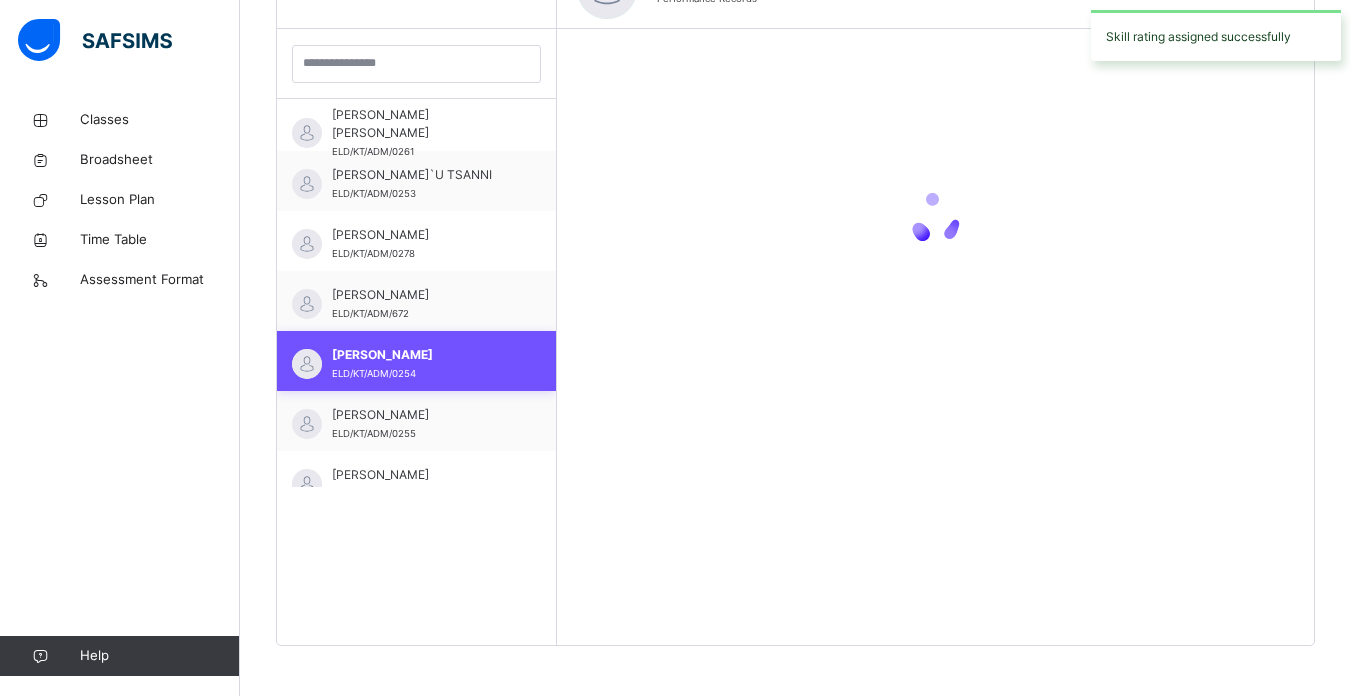 scroll, scrollTop: 650, scrollLeft: 0, axis: vertical 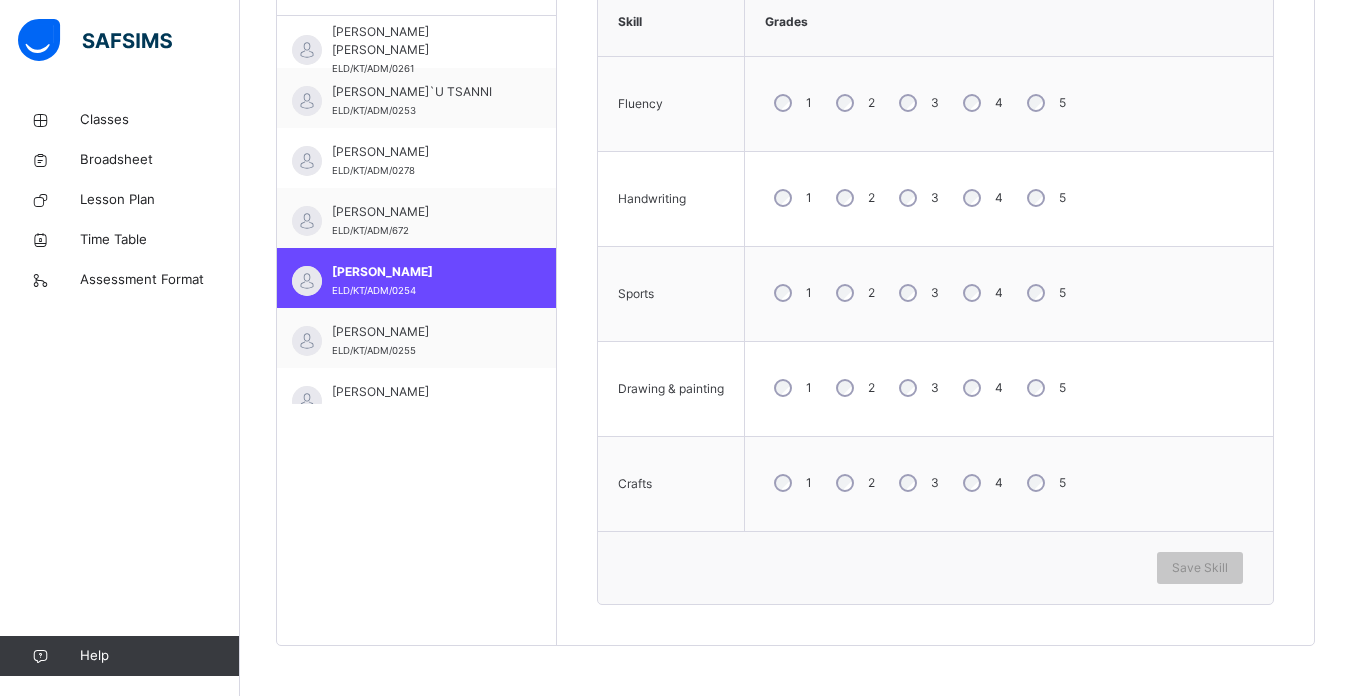 click on "3" at bounding box center (917, 103) 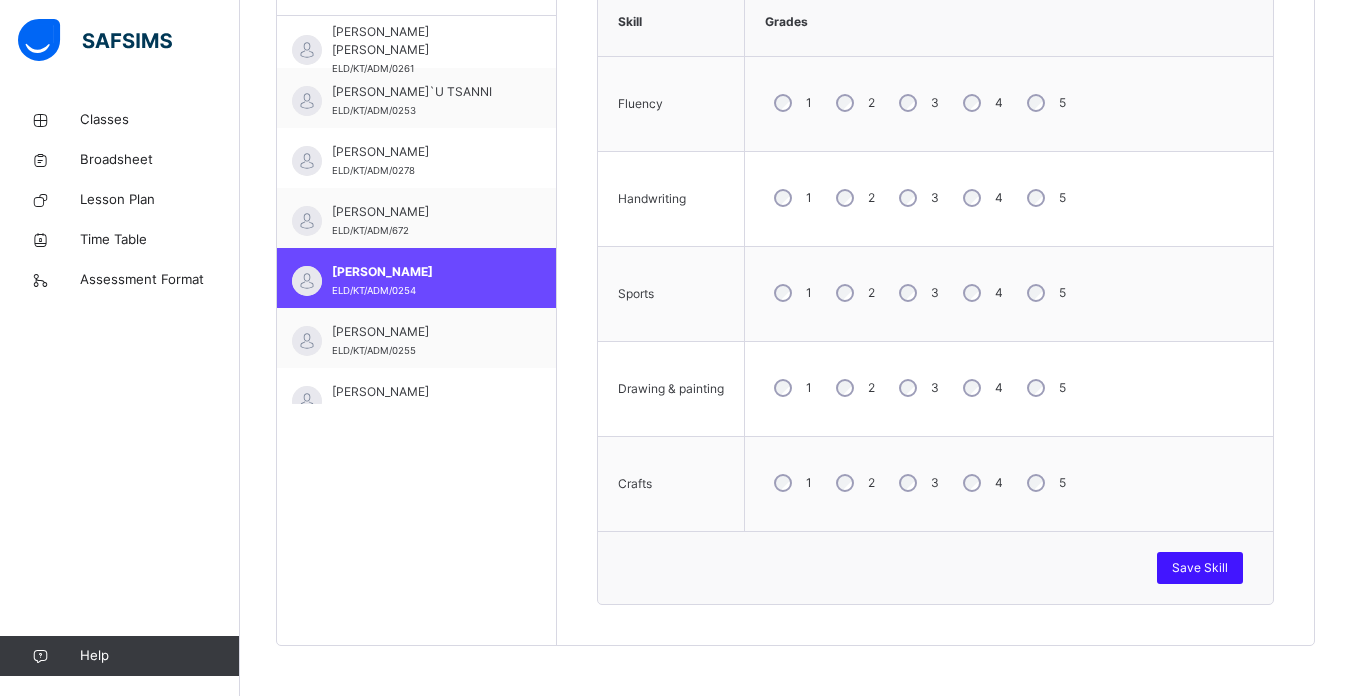 click on "Save Skill" at bounding box center [1200, 568] 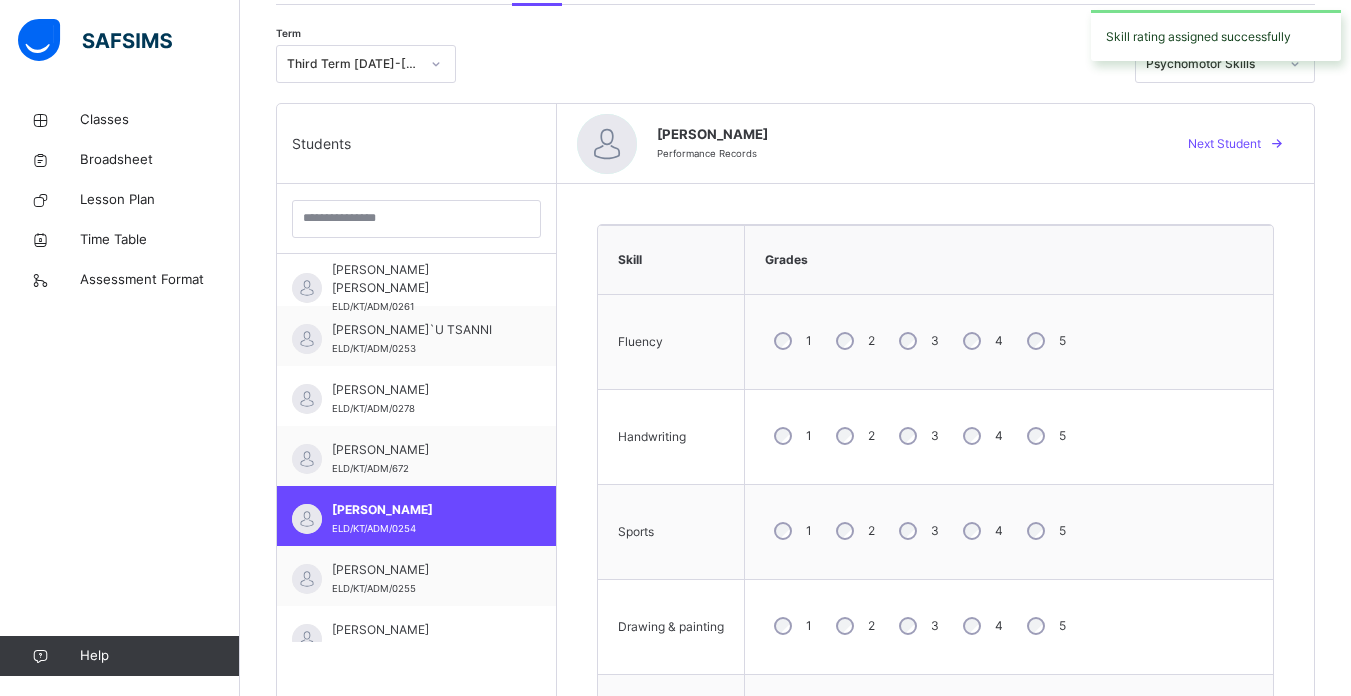 scroll, scrollTop: 393, scrollLeft: 0, axis: vertical 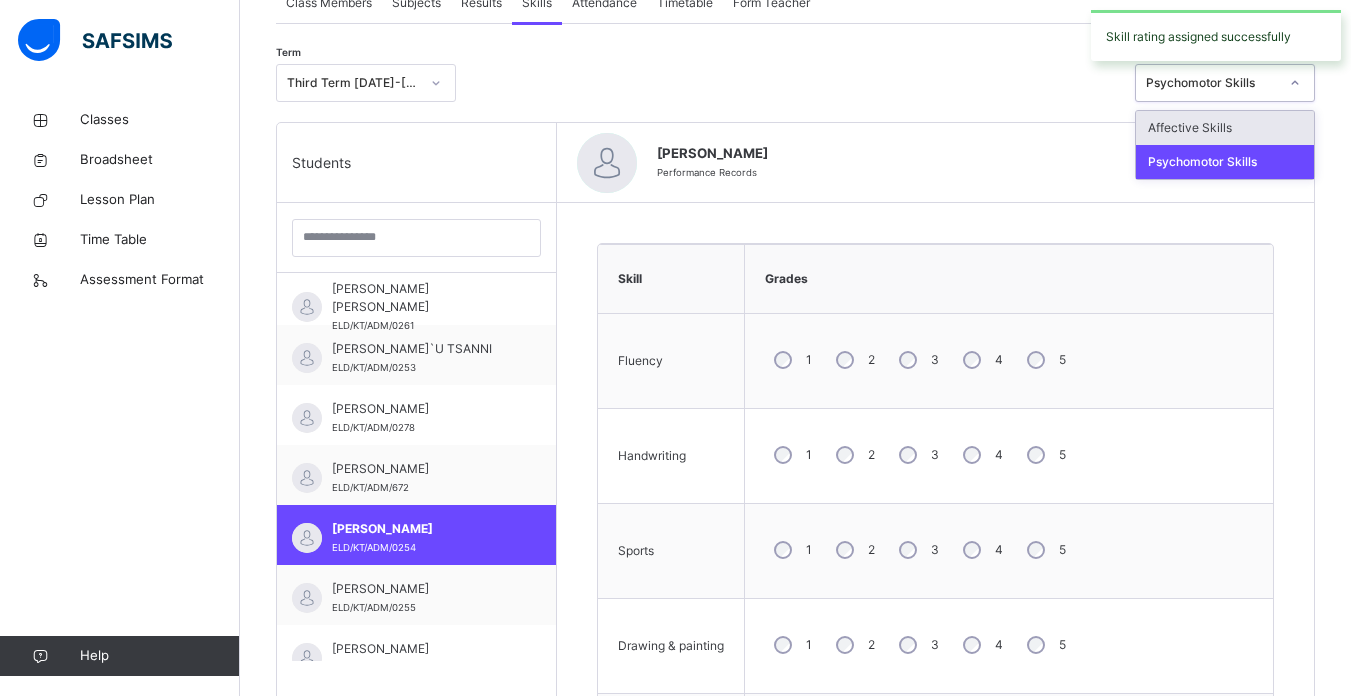 click 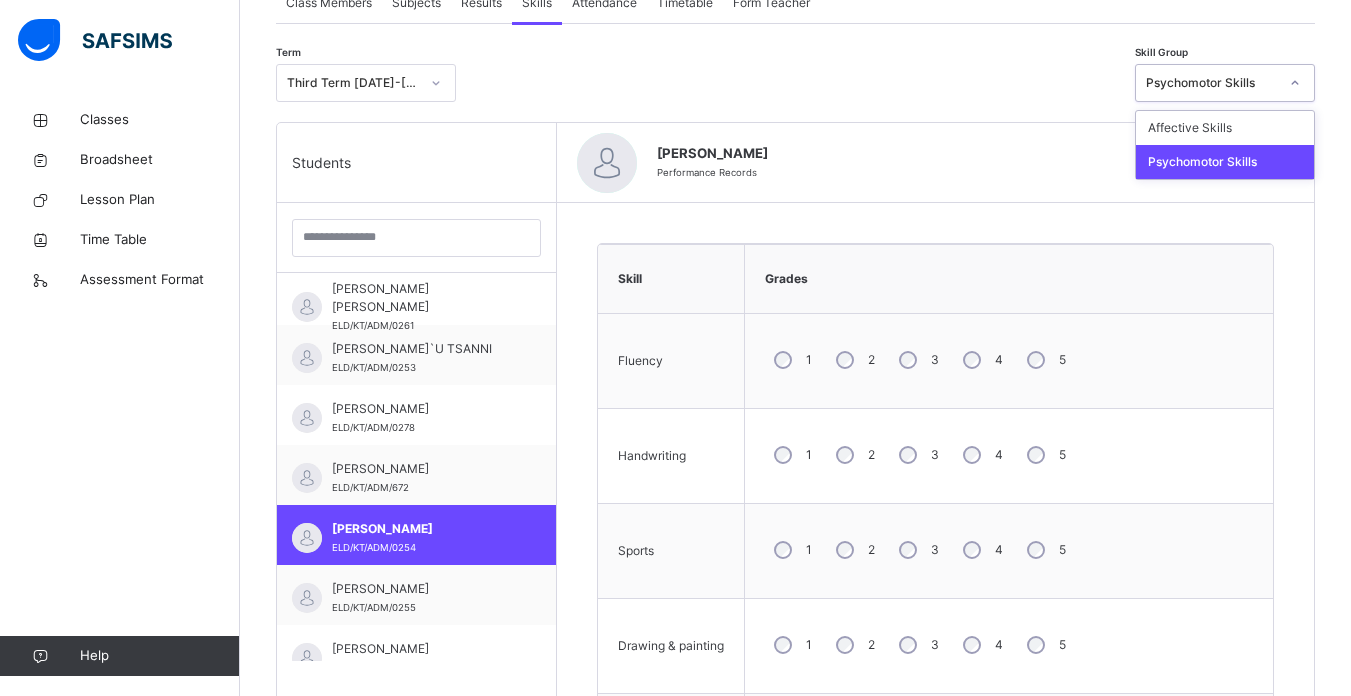 click on "Psychomotor Skills" at bounding box center (1225, 162) 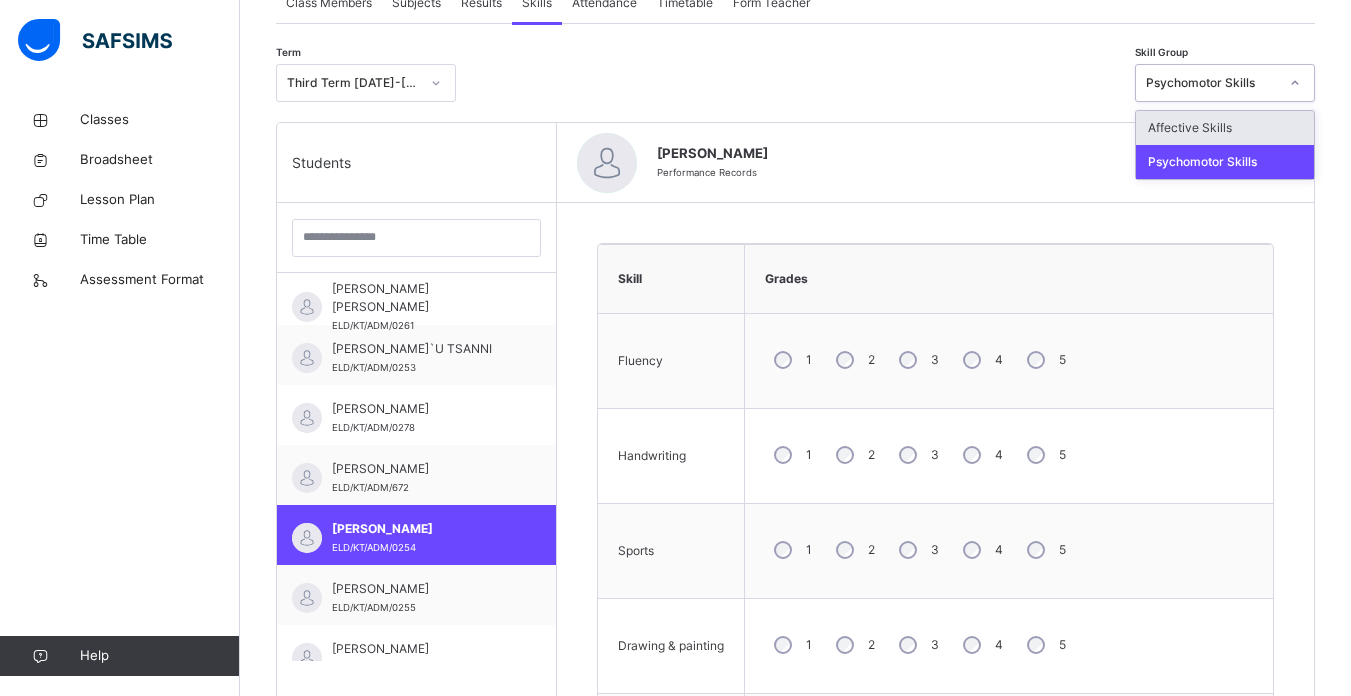 click 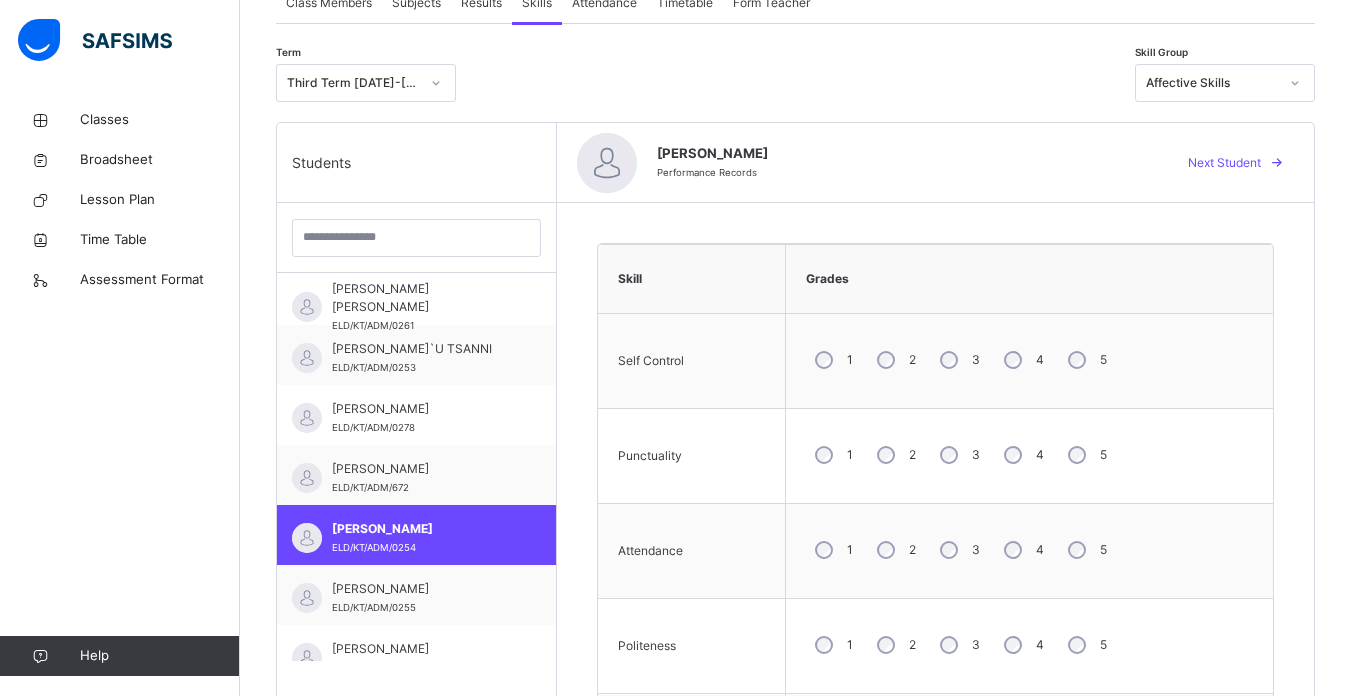 click on "3" at bounding box center (958, 645) 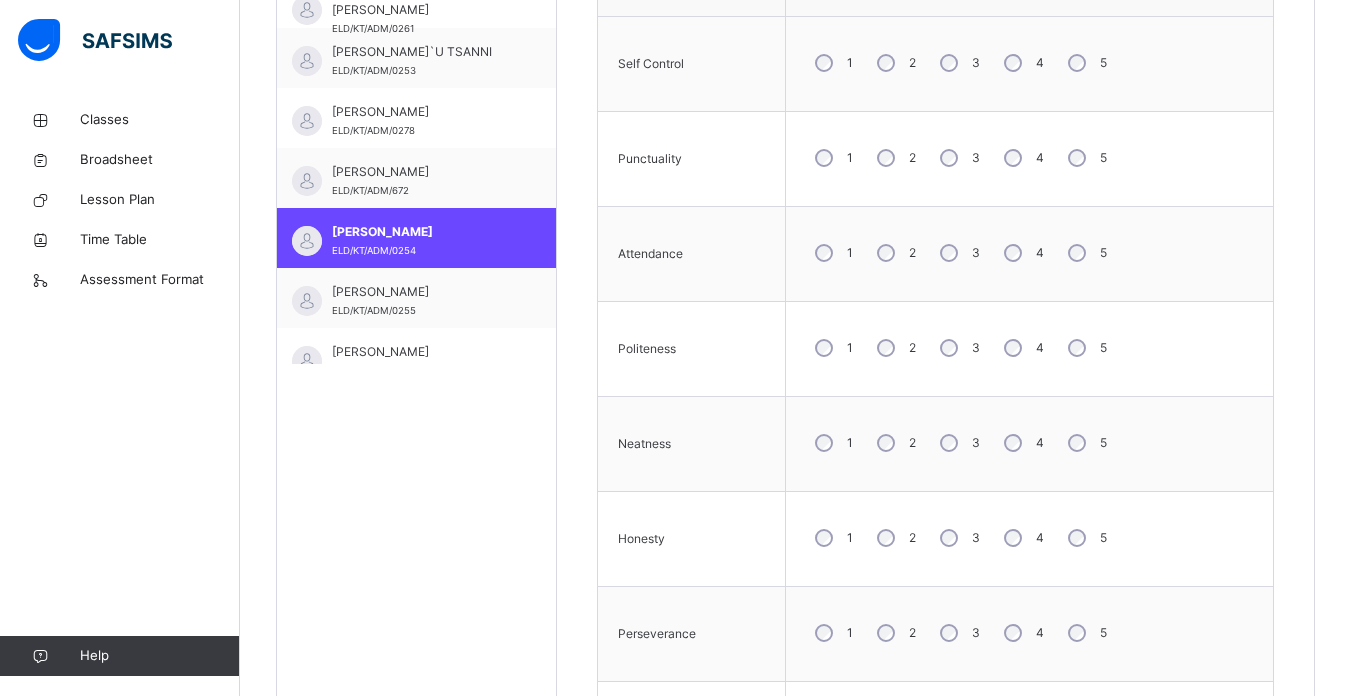 scroll, scrollTop: 720, scrollLeft: 0, axis: vertical 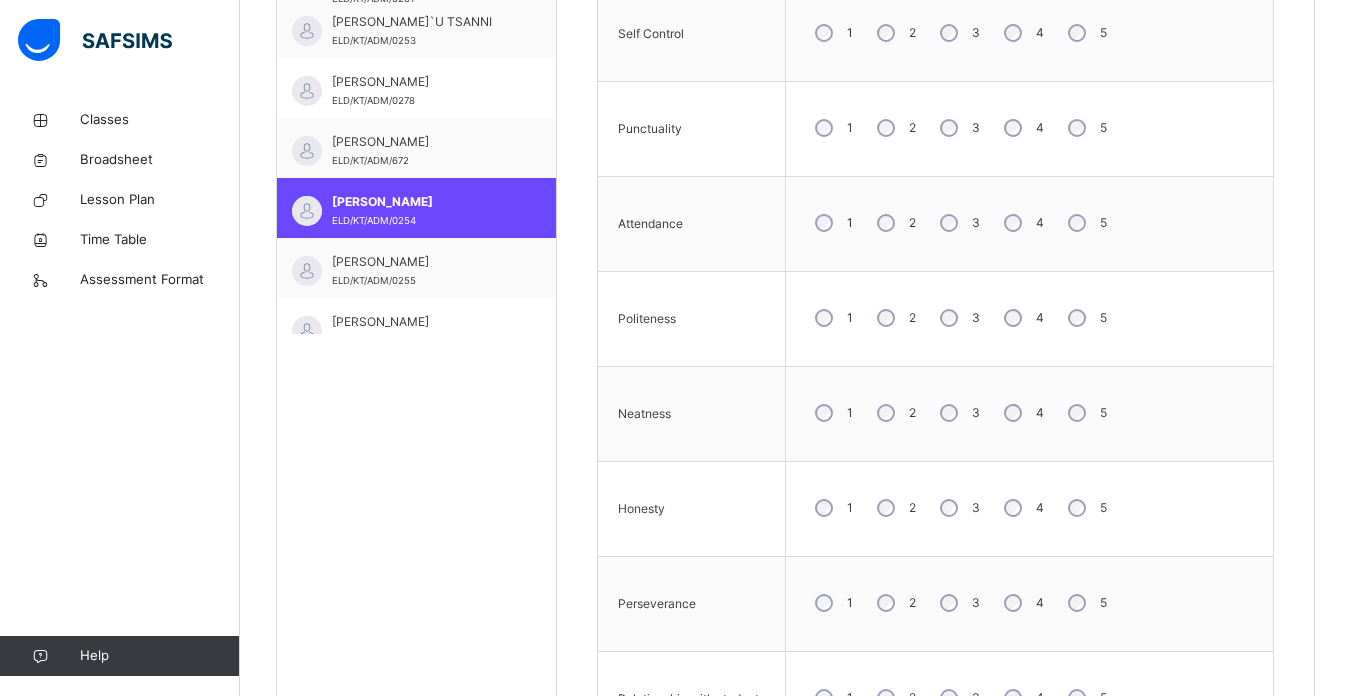 click on "3" at bounding box center [958, 413] 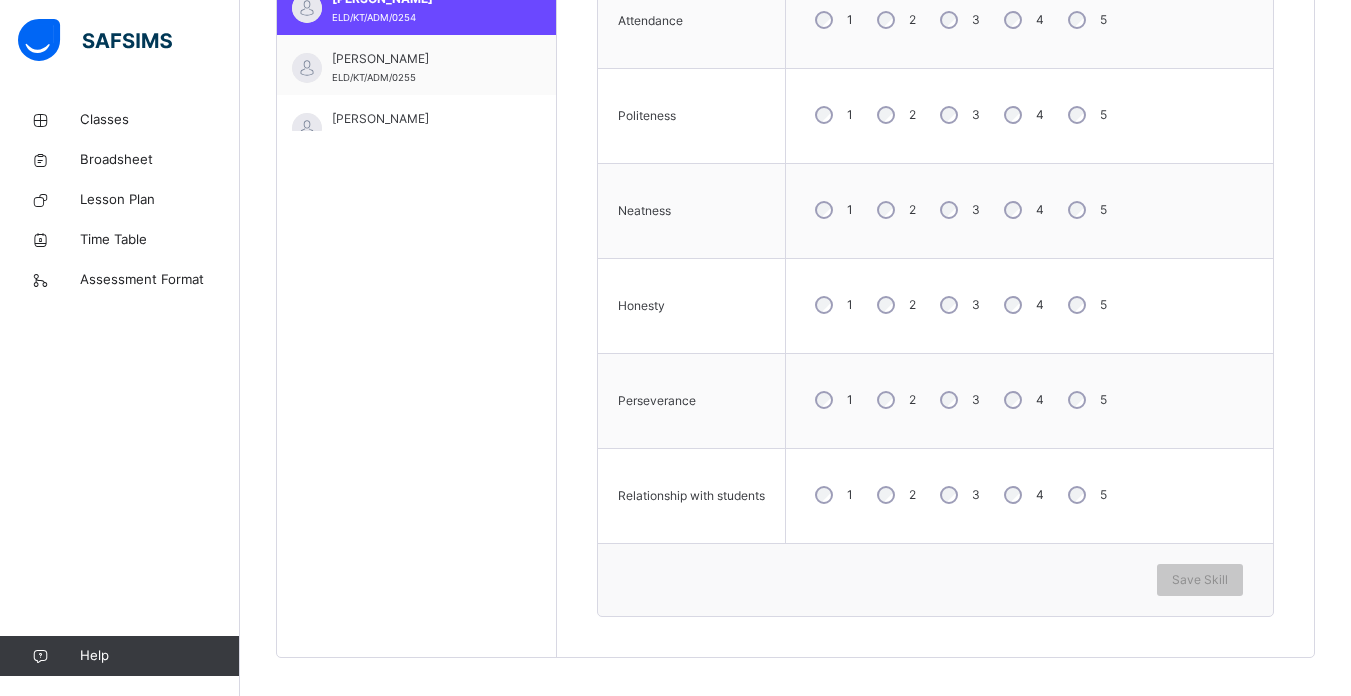 scroll, scrollTop: 935, scrollLeft: 0, axis: vertical 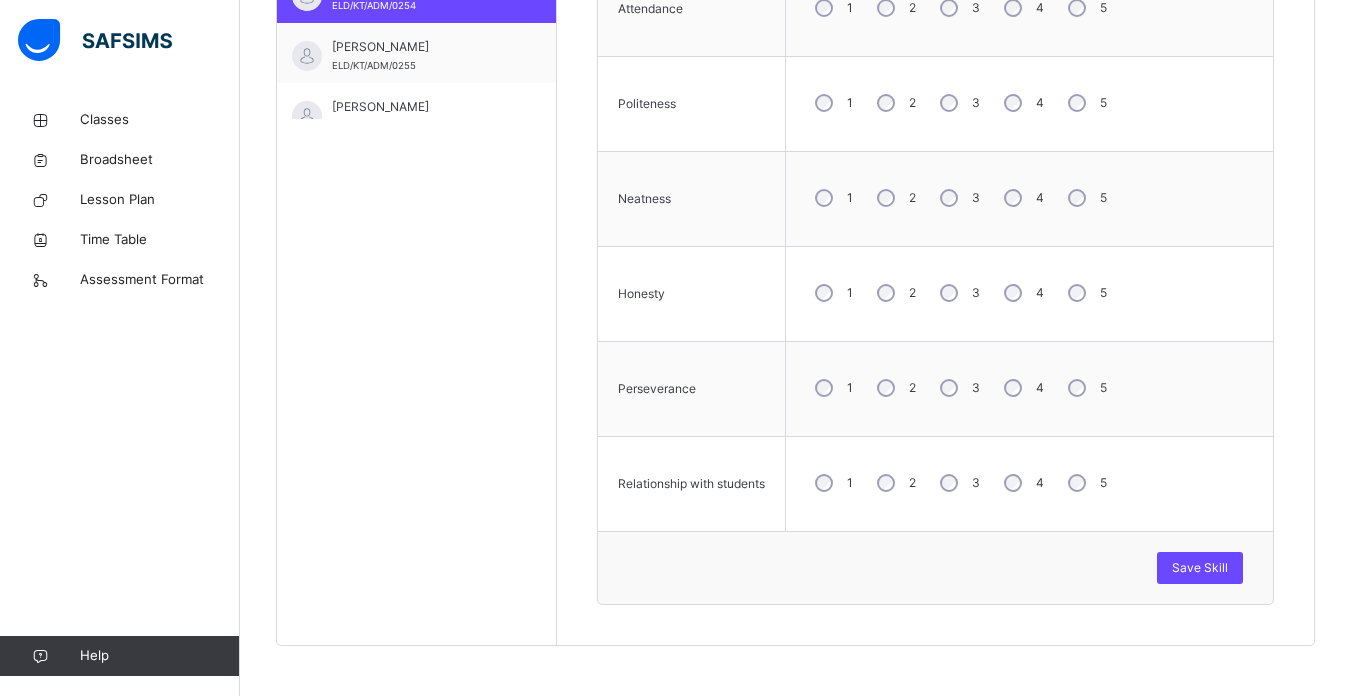 click on "Save Skill" at bounding box center (935, 567) 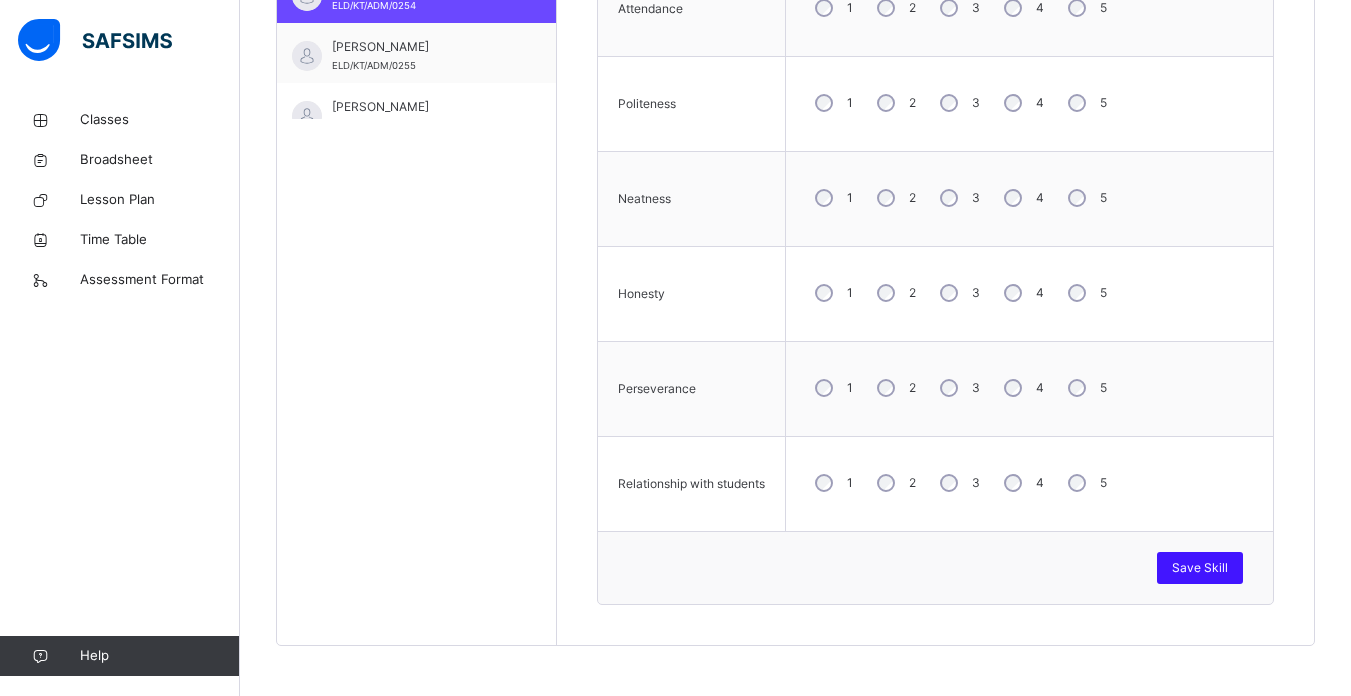 click on "Save Skill" at bounding box center (1200, 568) 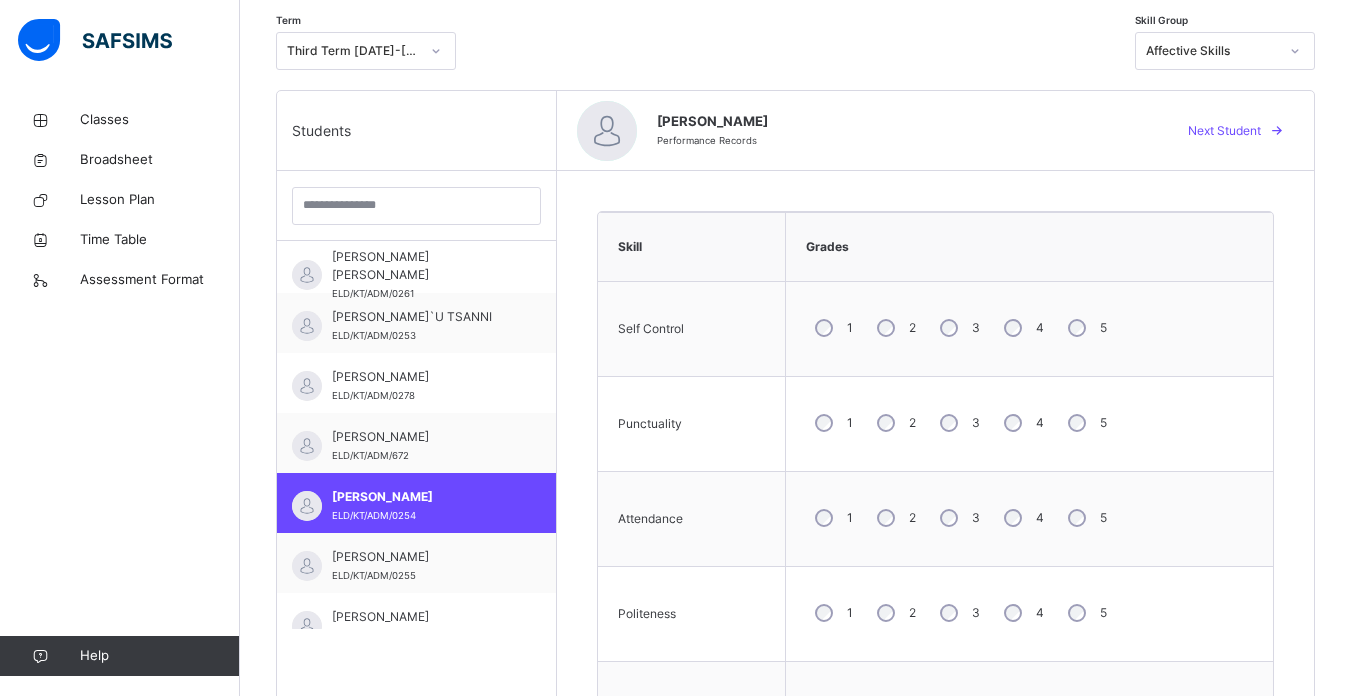 scroll, scrollTop: 381, scrollLeft: 0, axis: vertical 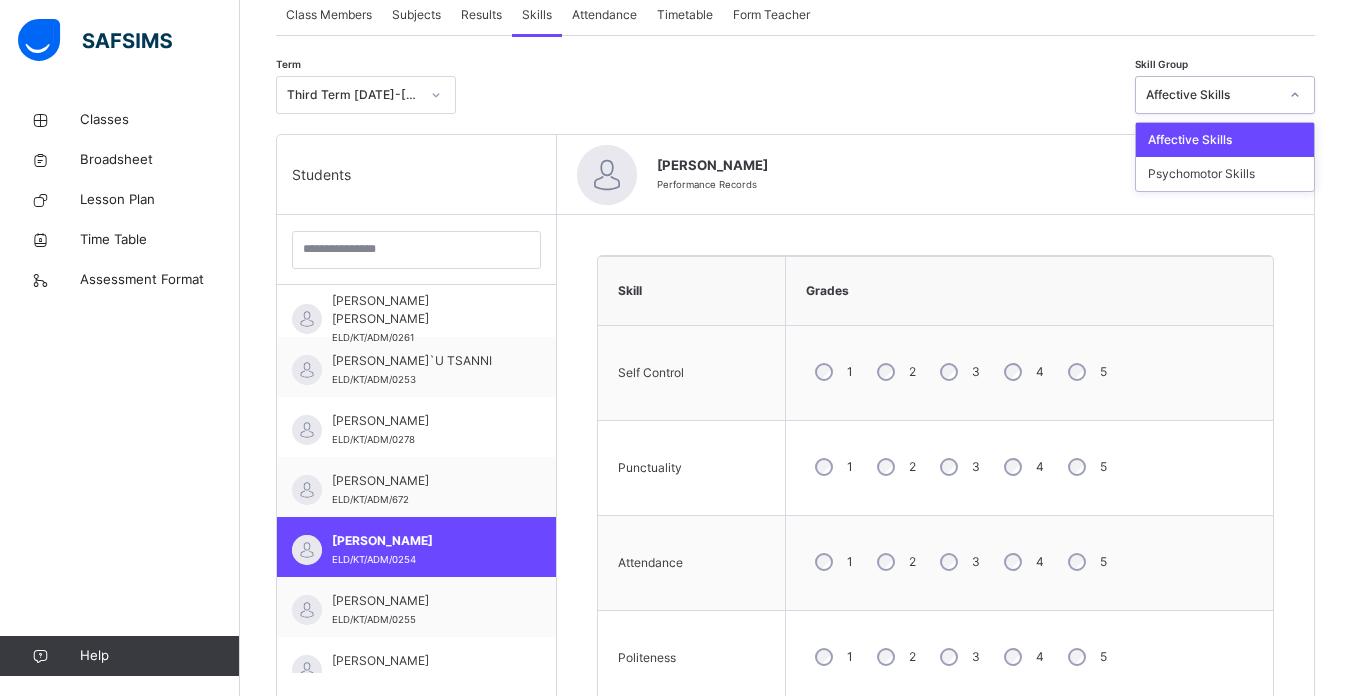 click 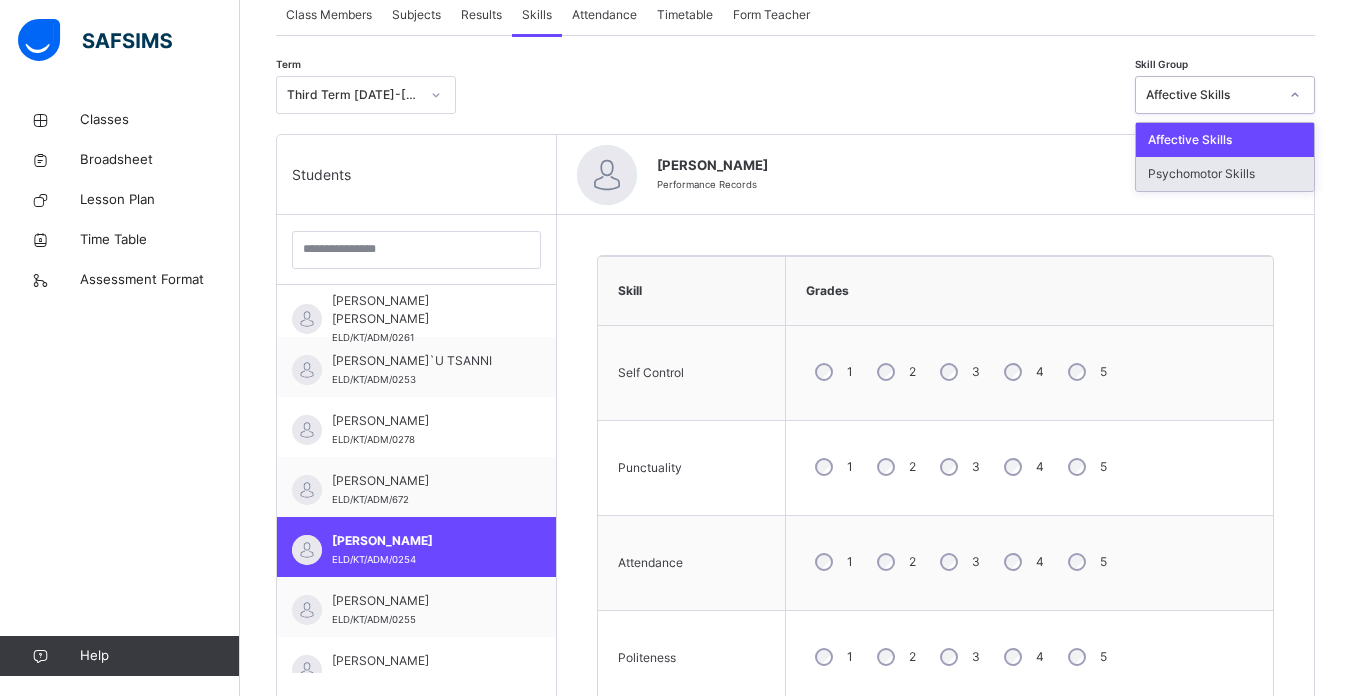 click on "Psychomotor Skills" at bounding box center (1225, 174) 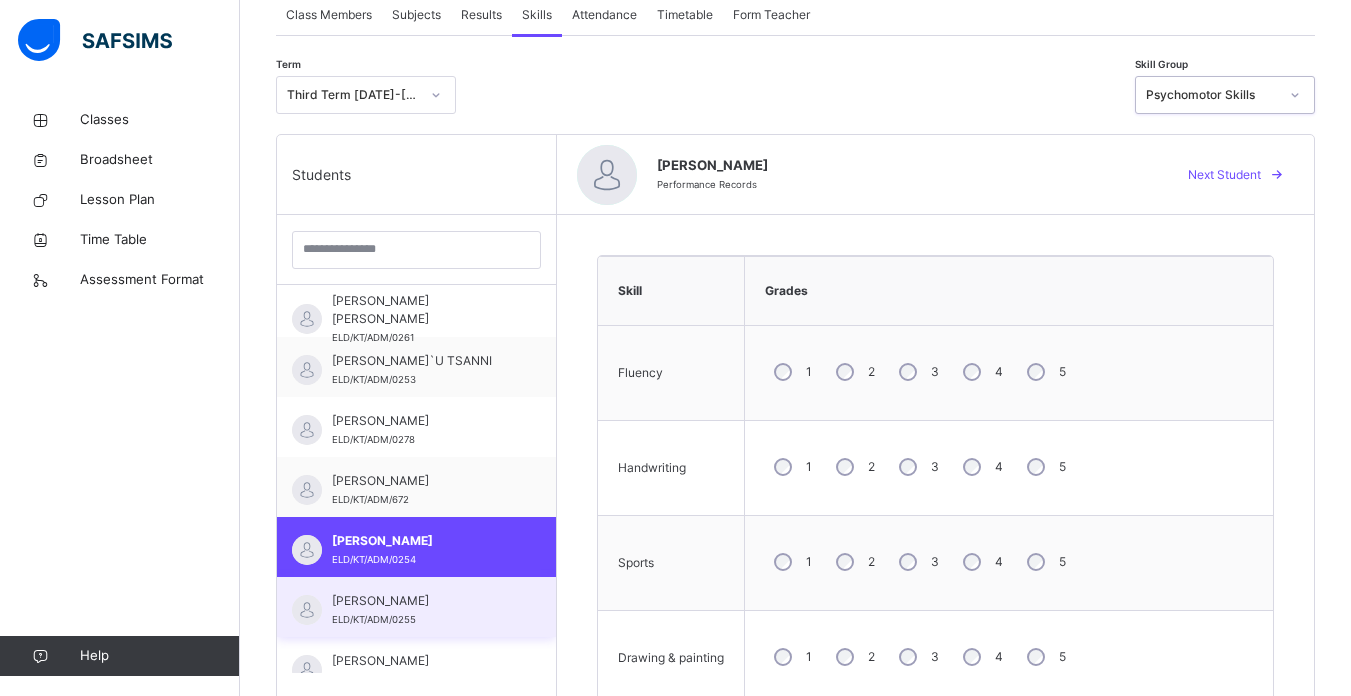 click on "[PERSON_NAME]" at bounding box center (421, 601) 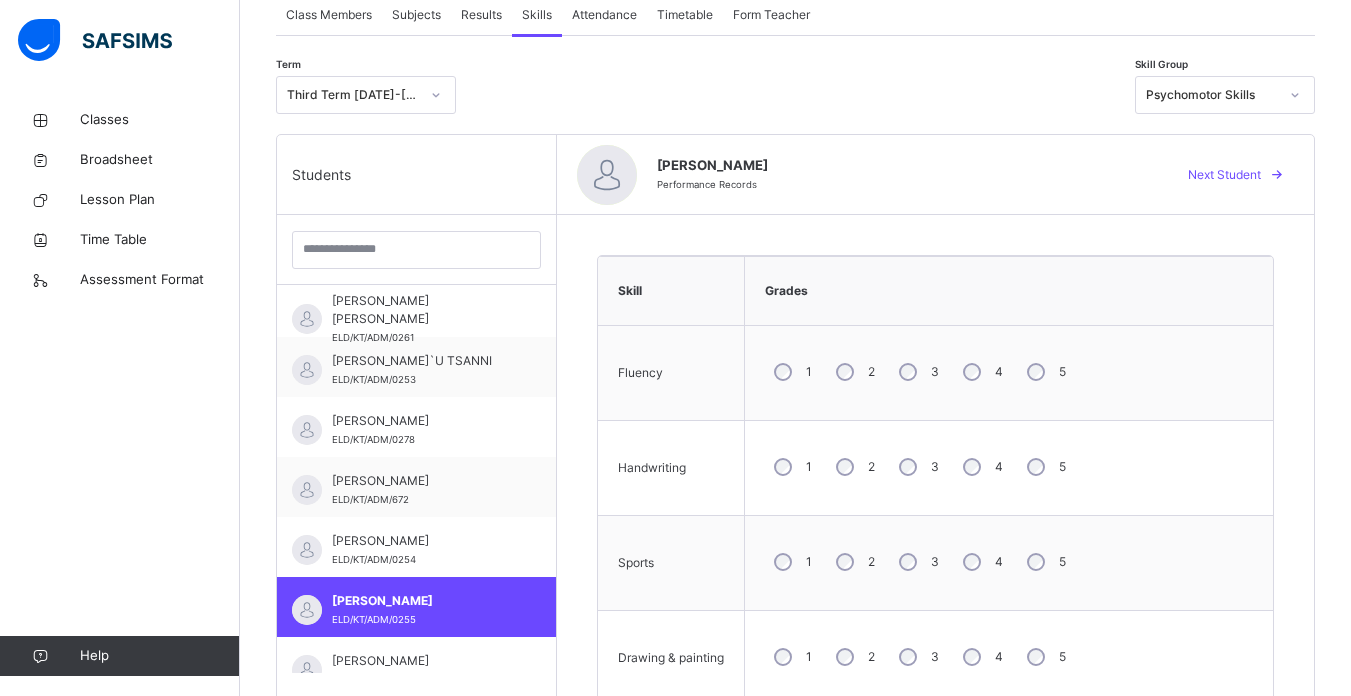 click on "3" at bounding box center (917, 467) 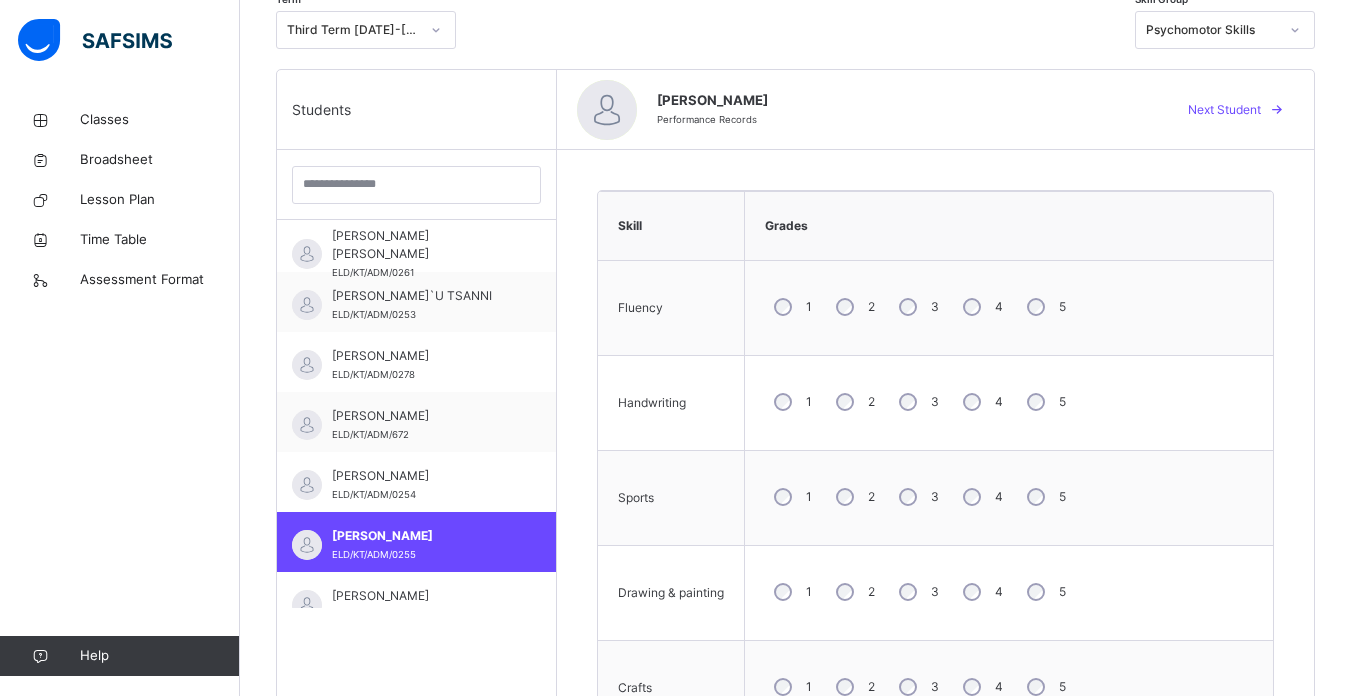 scroll, scrollTop: 448, scrollLeft: 0, axis: vertical 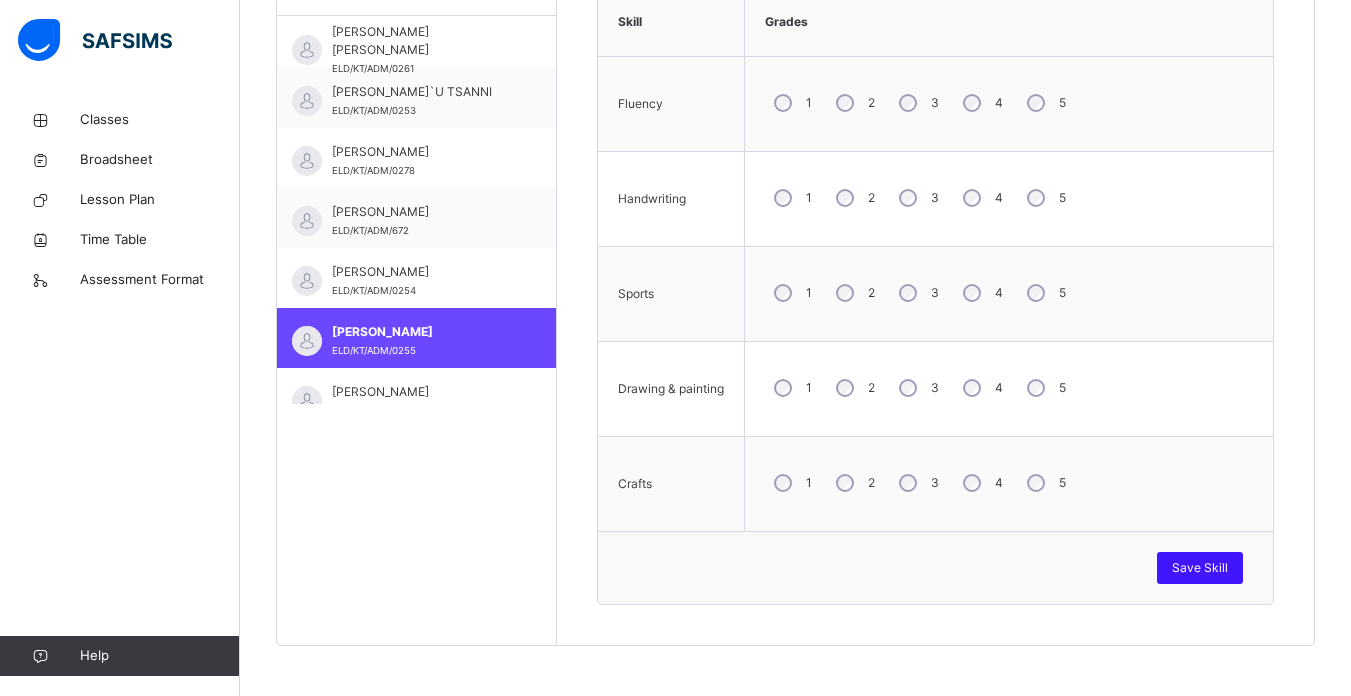 click on "Save Skill" at bounding box center (1200, 568) 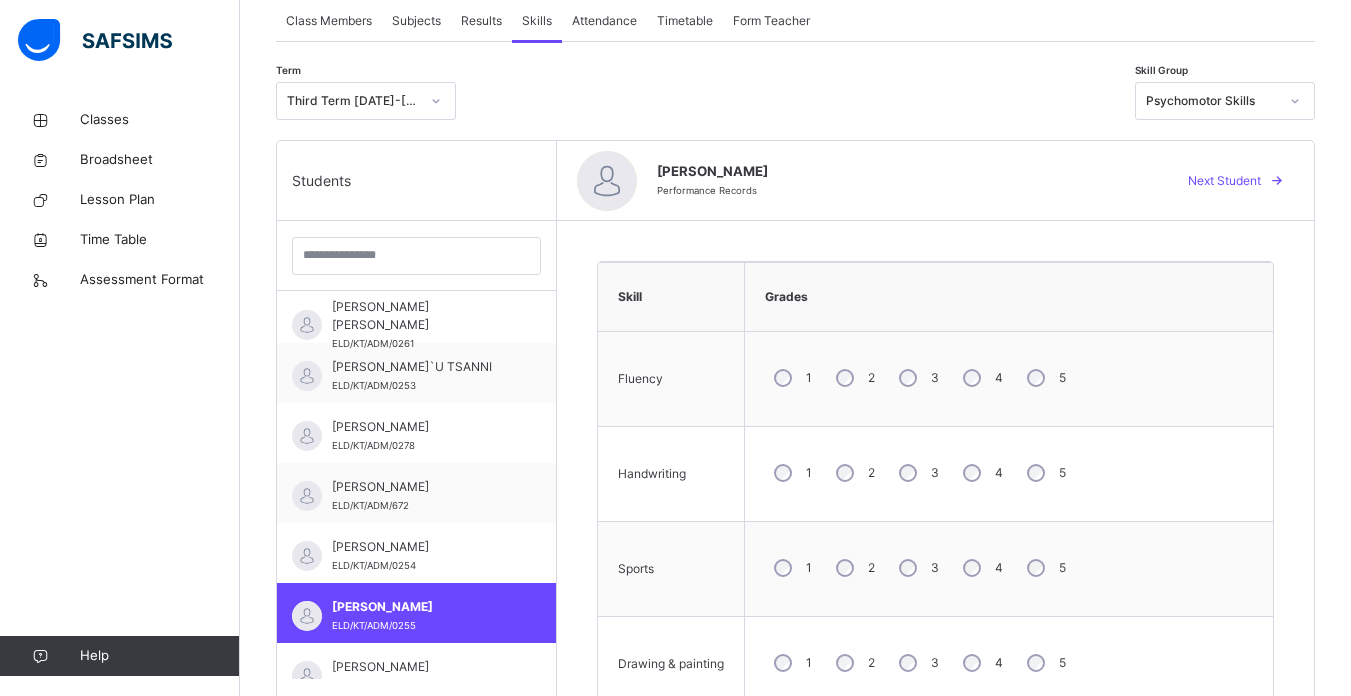 scroll, scrollTop: 367, scrollLeft: 0, axis: vertical 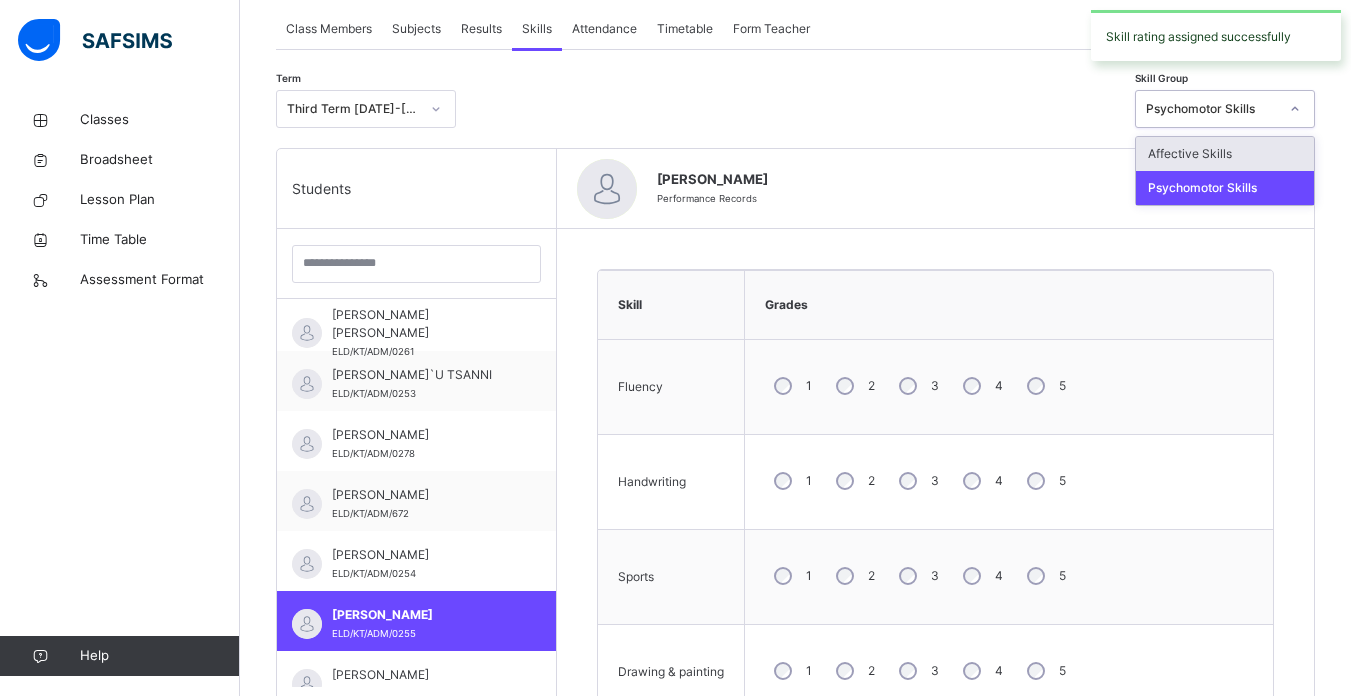 click 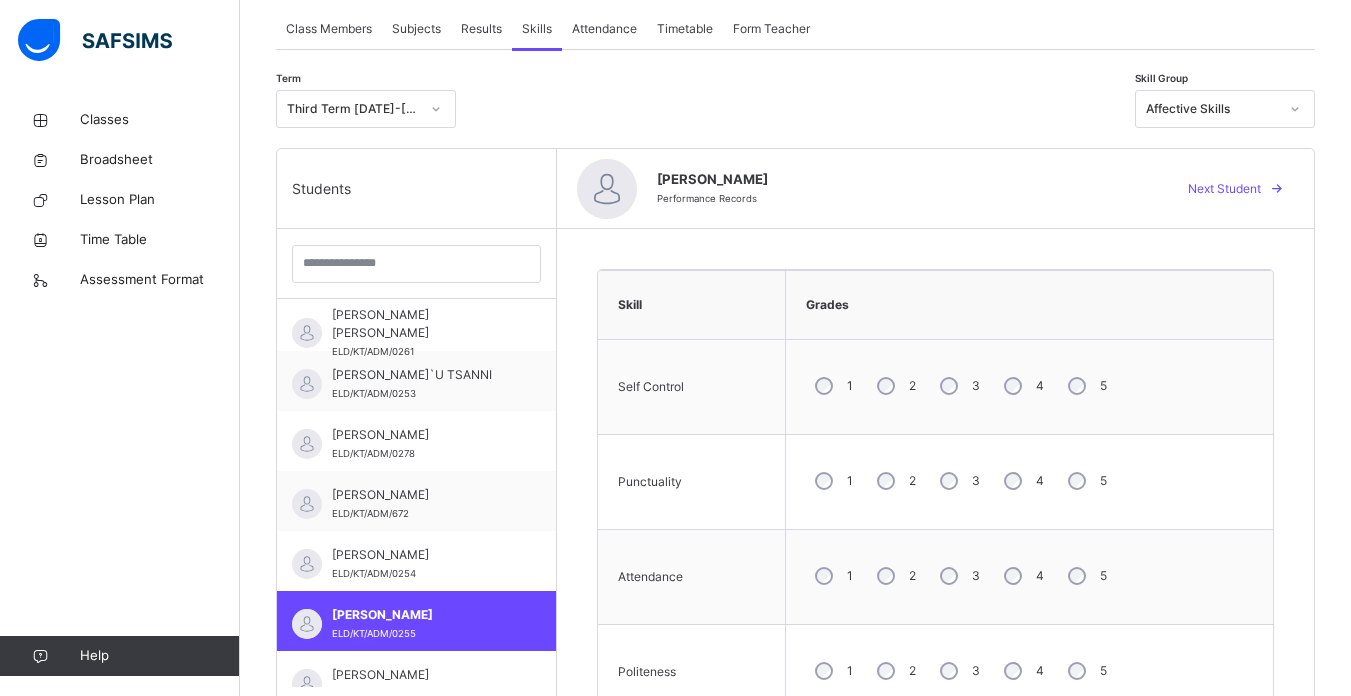 click on "3" at bounding box center [958, 576] 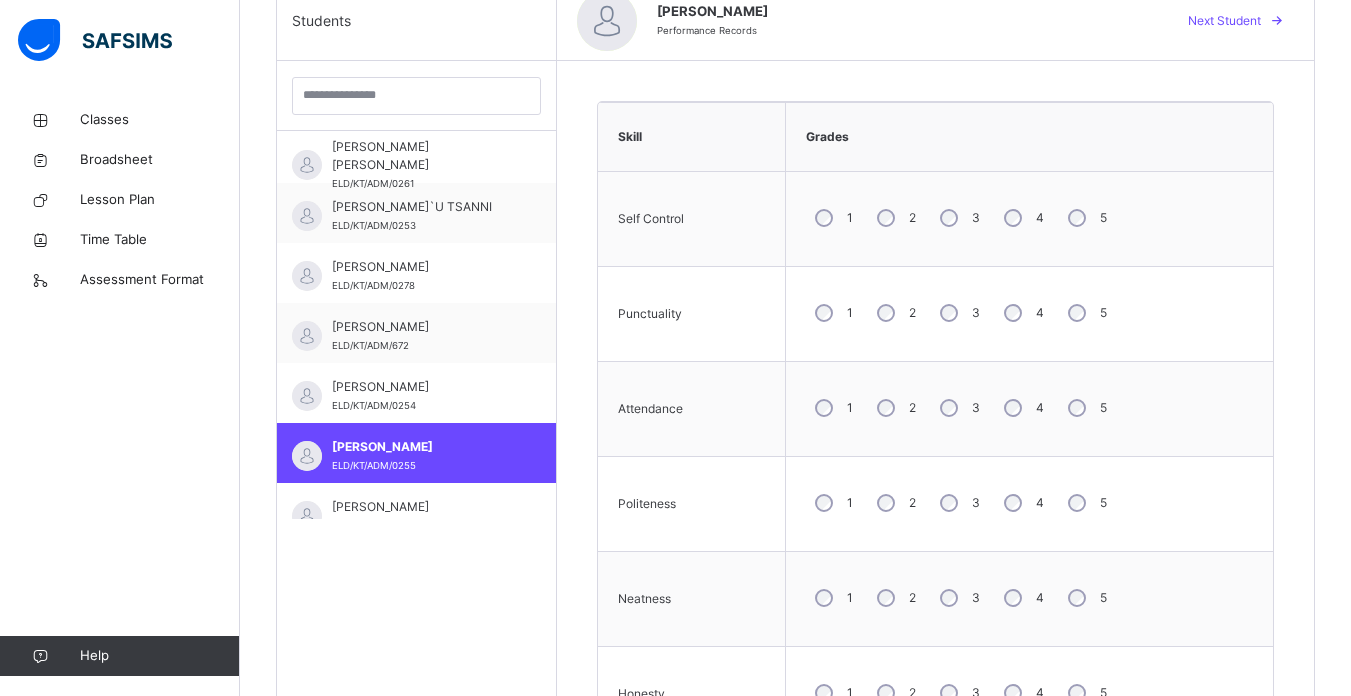 scroll, scrollTop: 542, scrollLeft: 0, axis: vertical 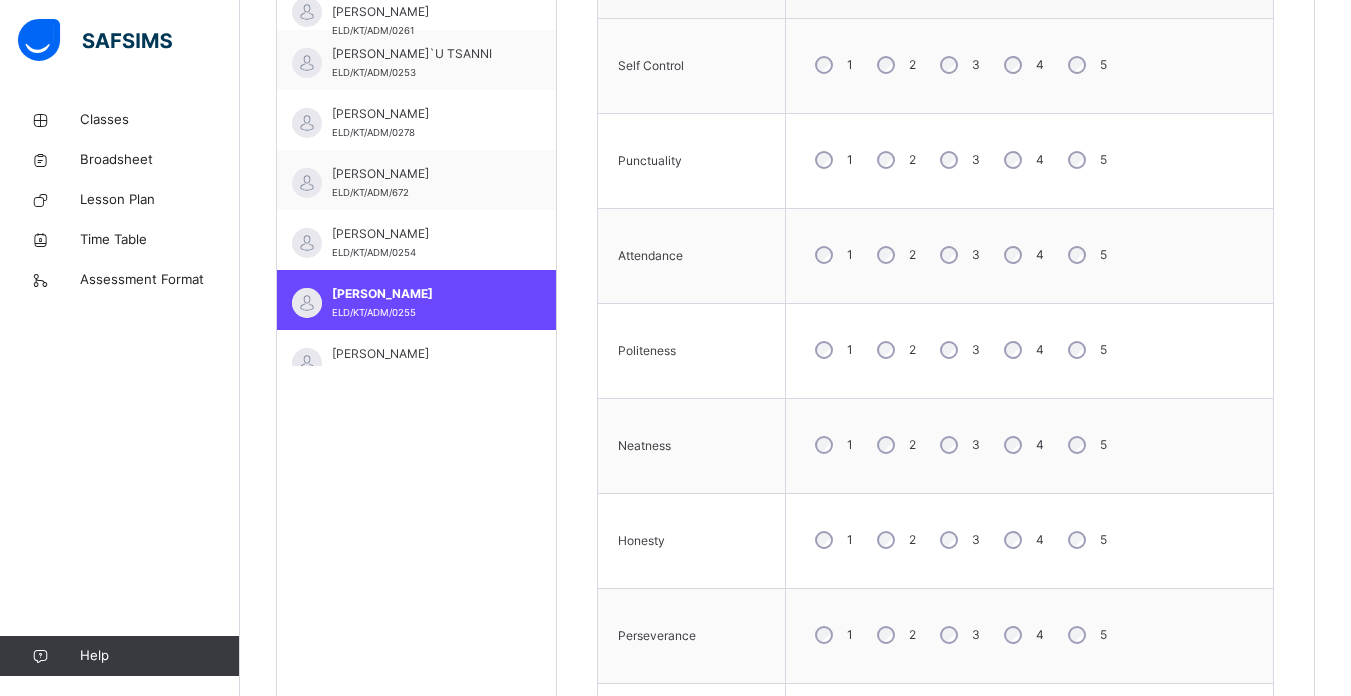 click on "1 2 3 4 5" at bounding box center (1030, 541) 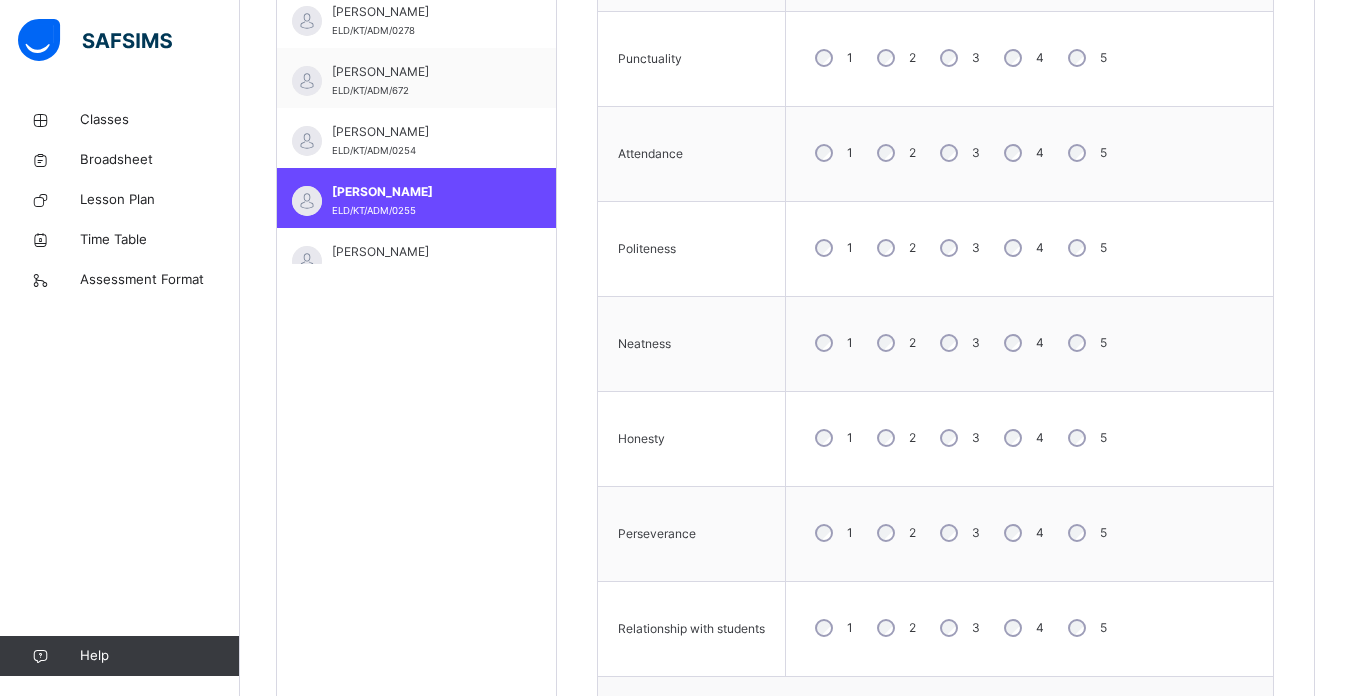 scroll, scrollTop: 792, scrollLeft: 0, axis: vertical 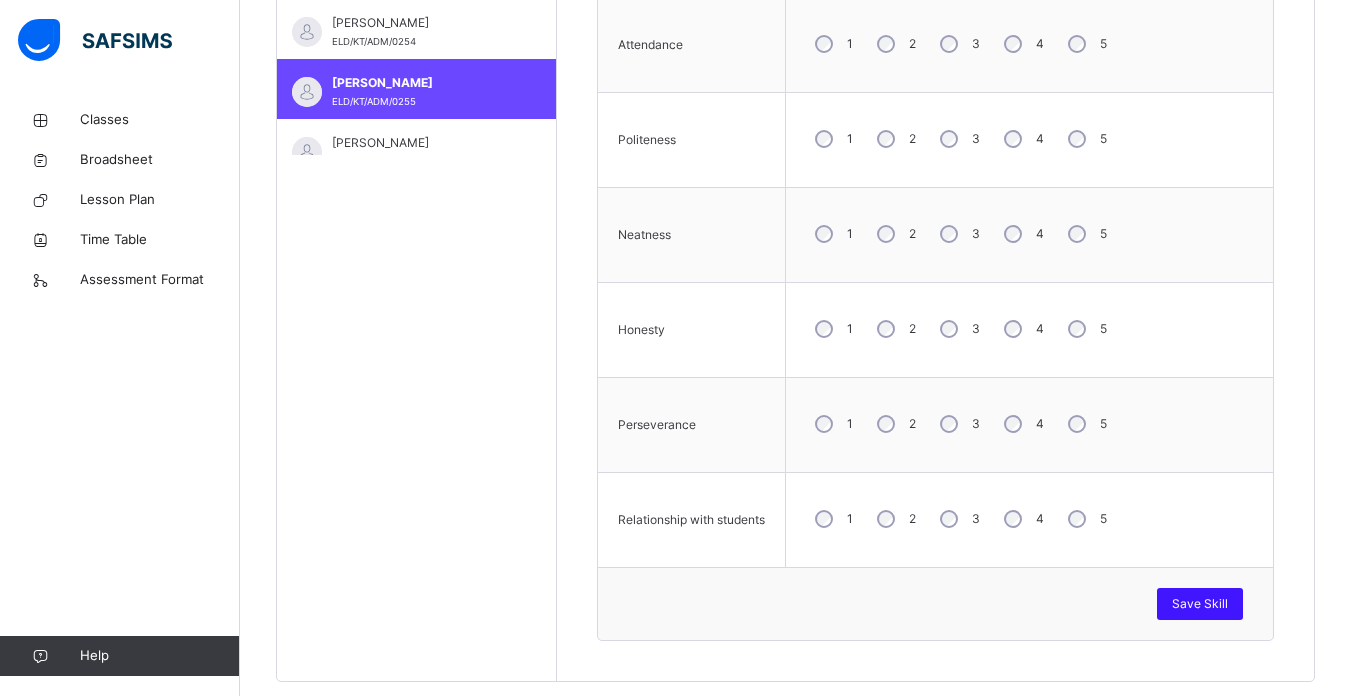 click on "Save Skill" at bounding box center (1200, 604) 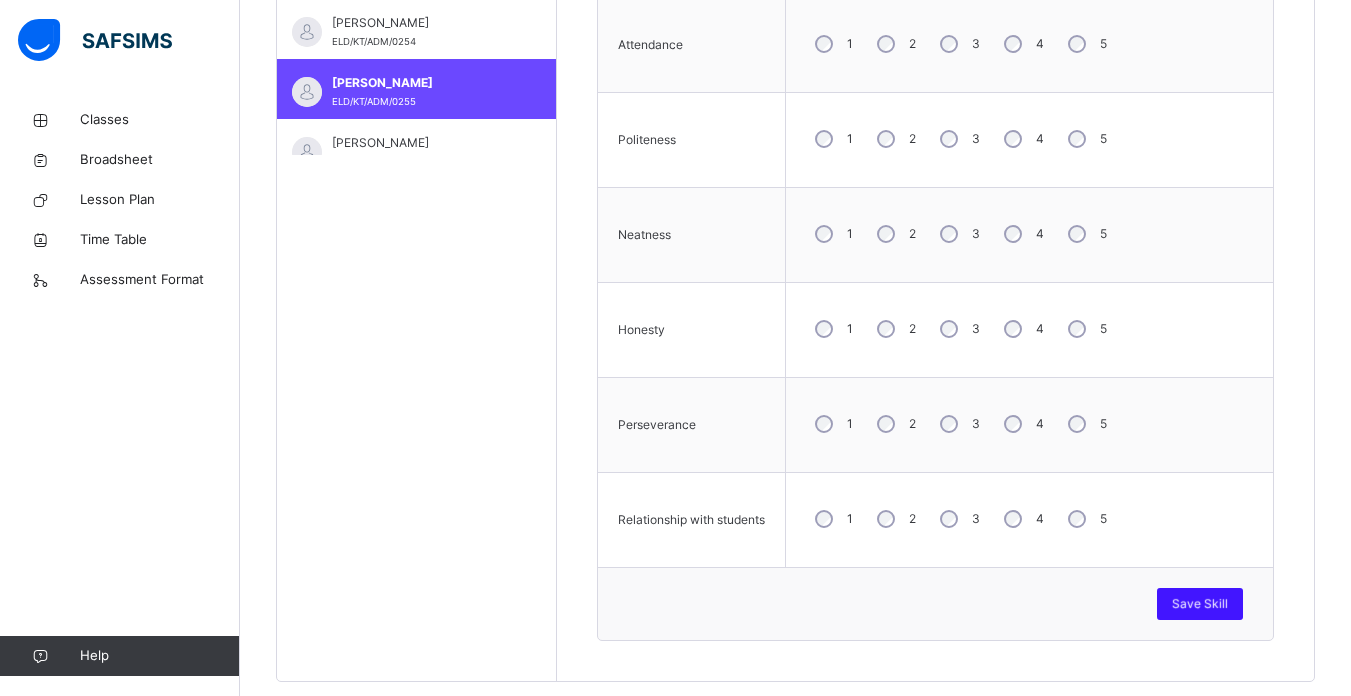 click on "Save Skill" at bounding box center [1200, 604] 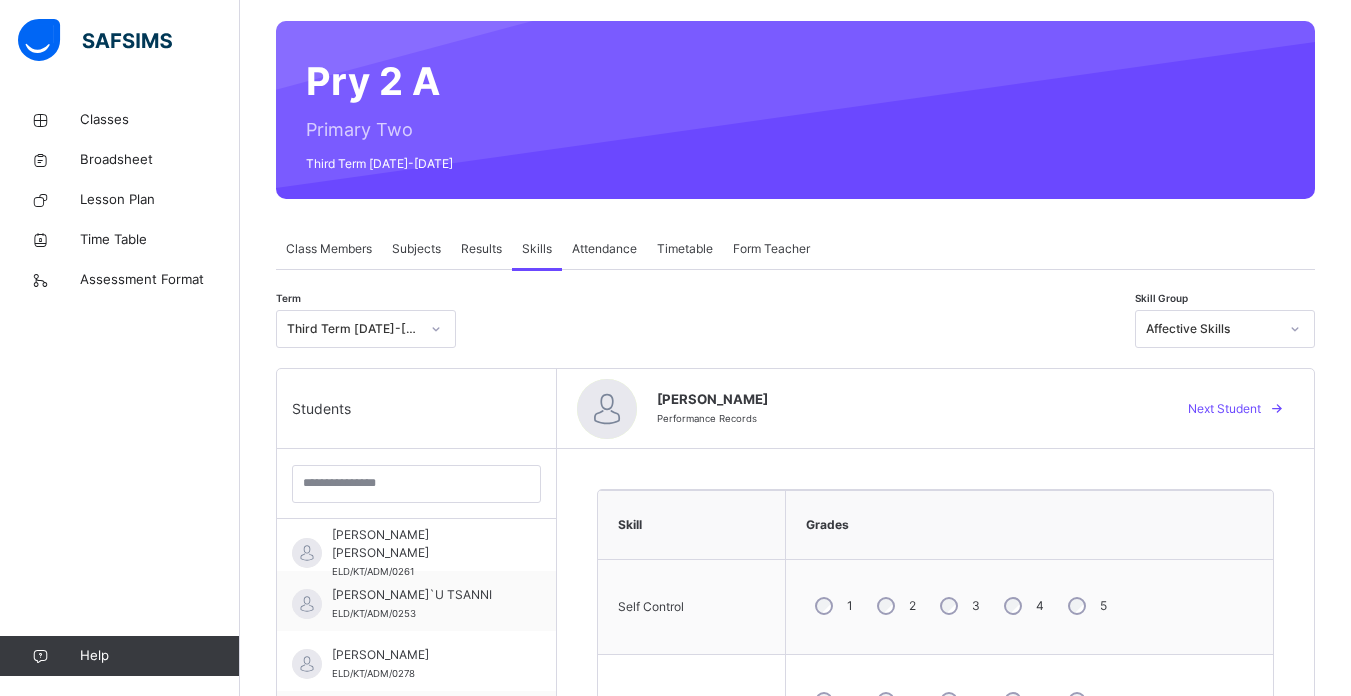 scroll, scrollTop: 139, scrollLeft: 0, axis: vertical 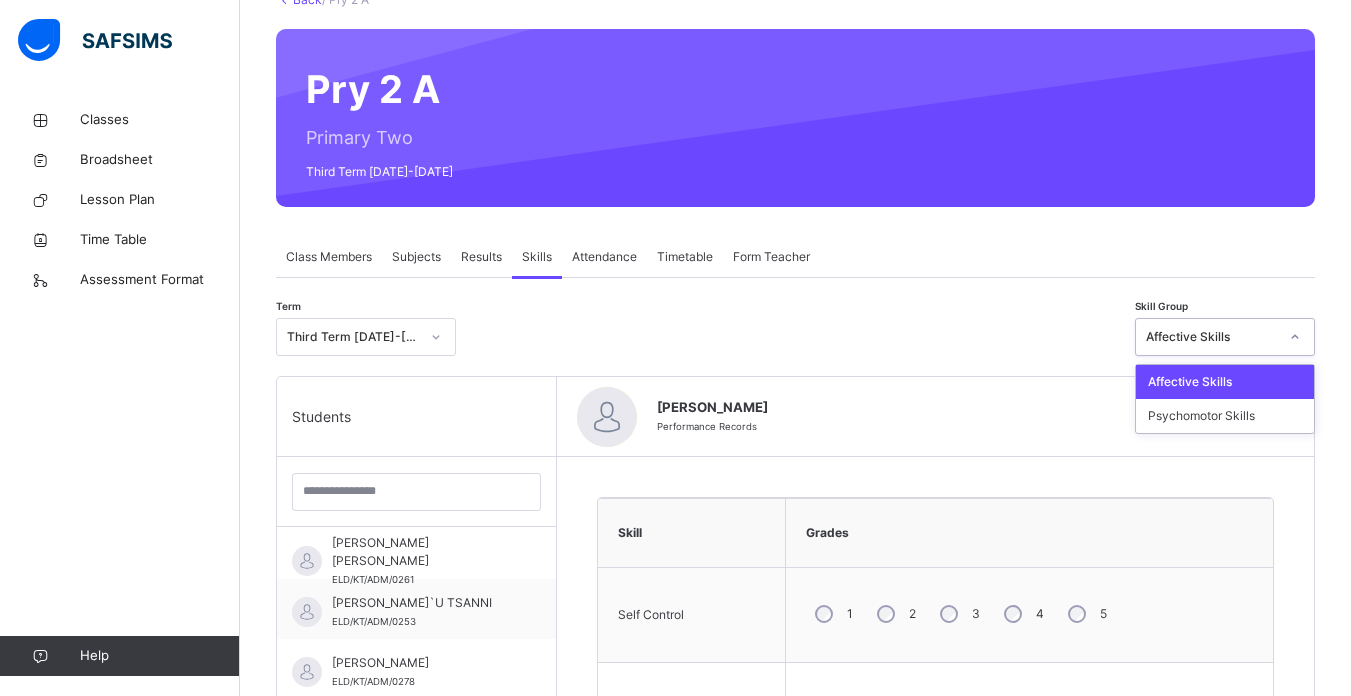 click 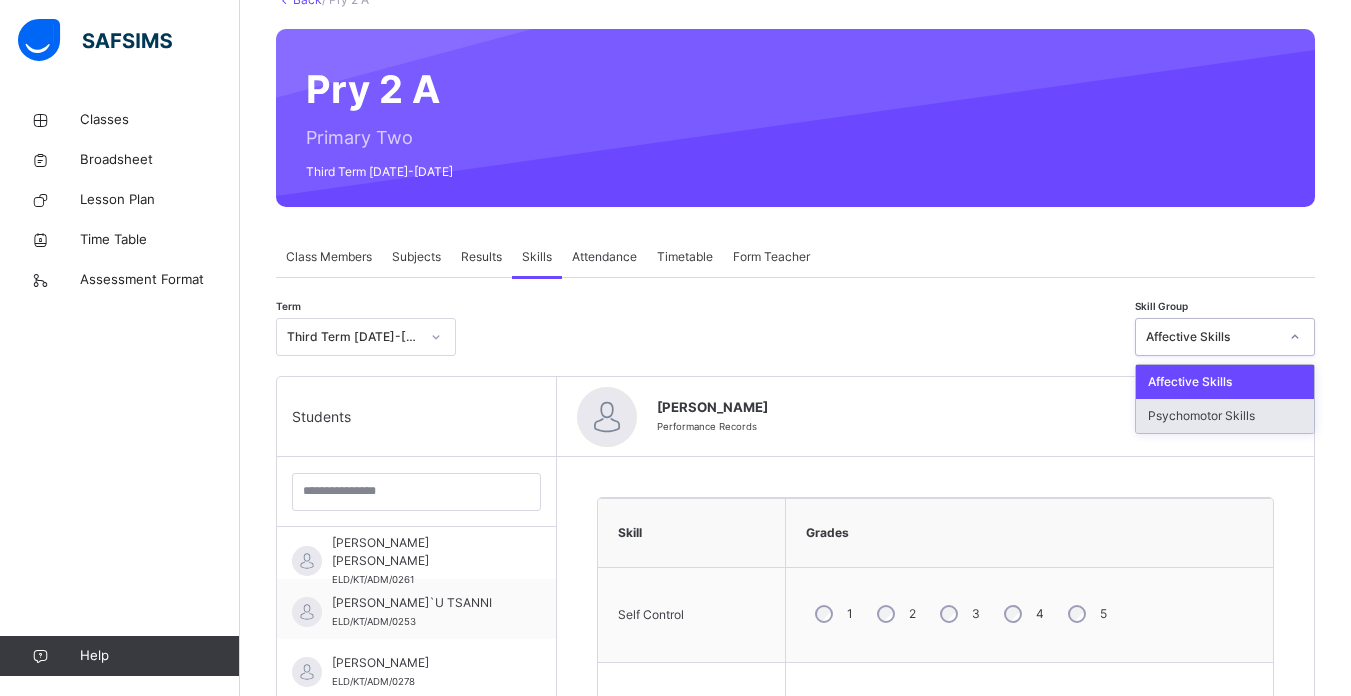 click on "Psychomotor Skills" at bounding box center (1225, 416) 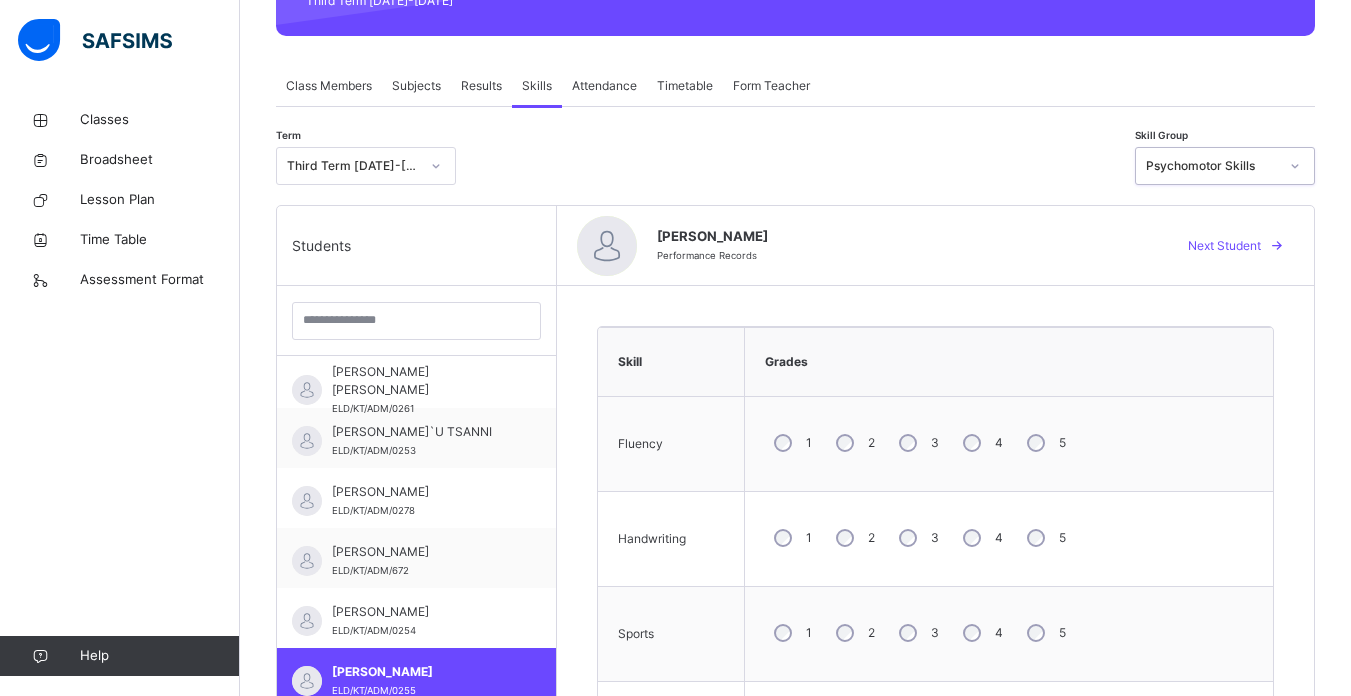 scroll, scrollTop: 314, scrollLeft: 0, axis: vertical 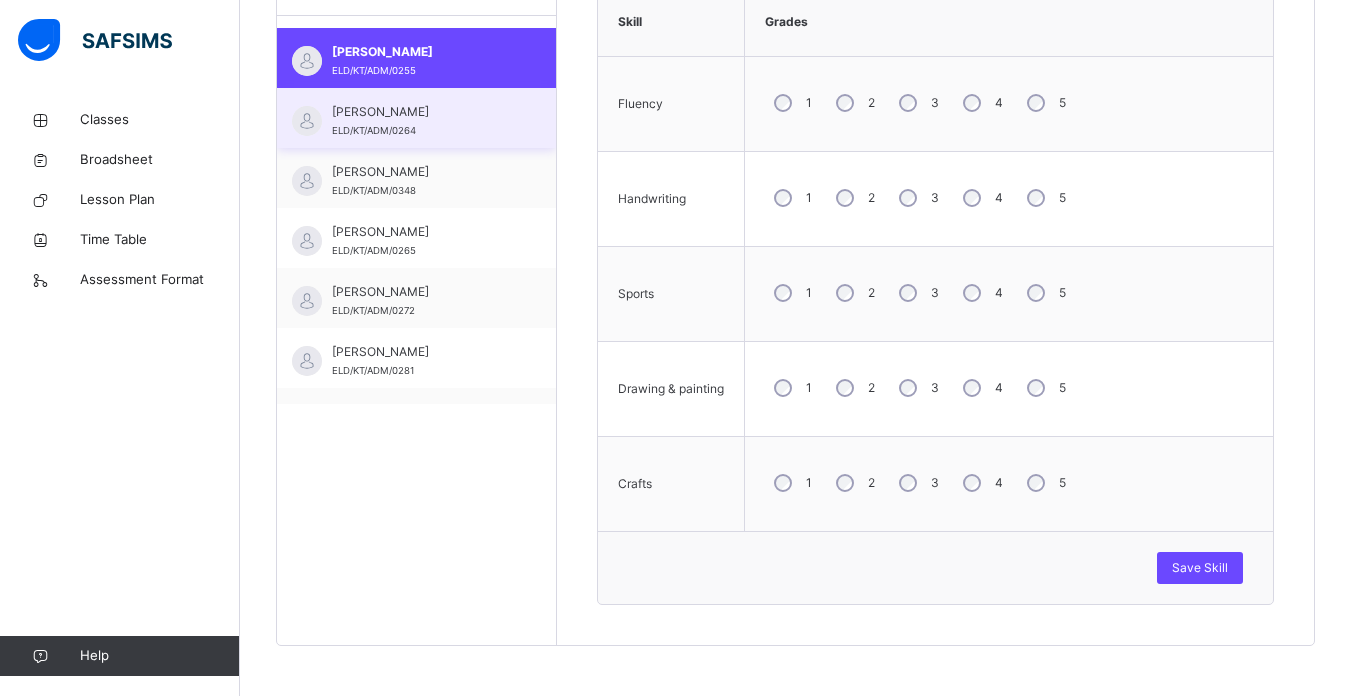 click on "[PERSON_NAME]" at bounding box center (421, 112) 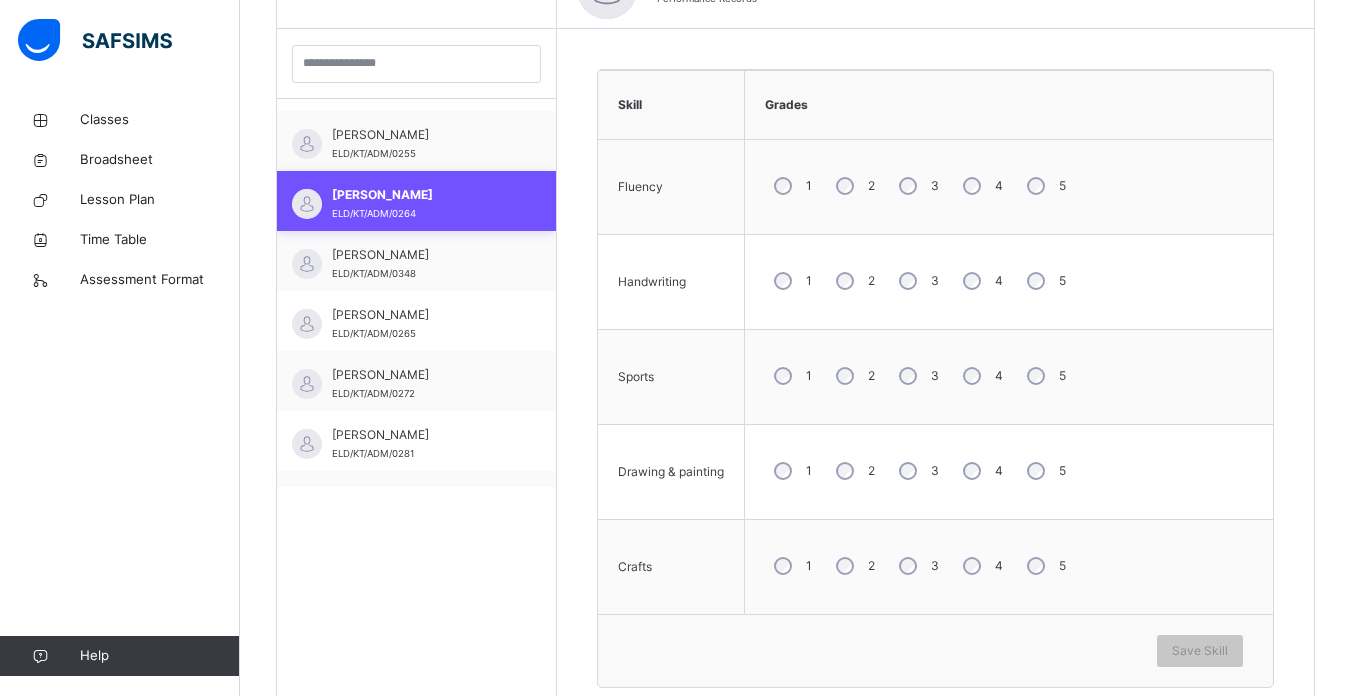 scroll, scrollTop: 650, scrollLeft: 0, axis: vertical 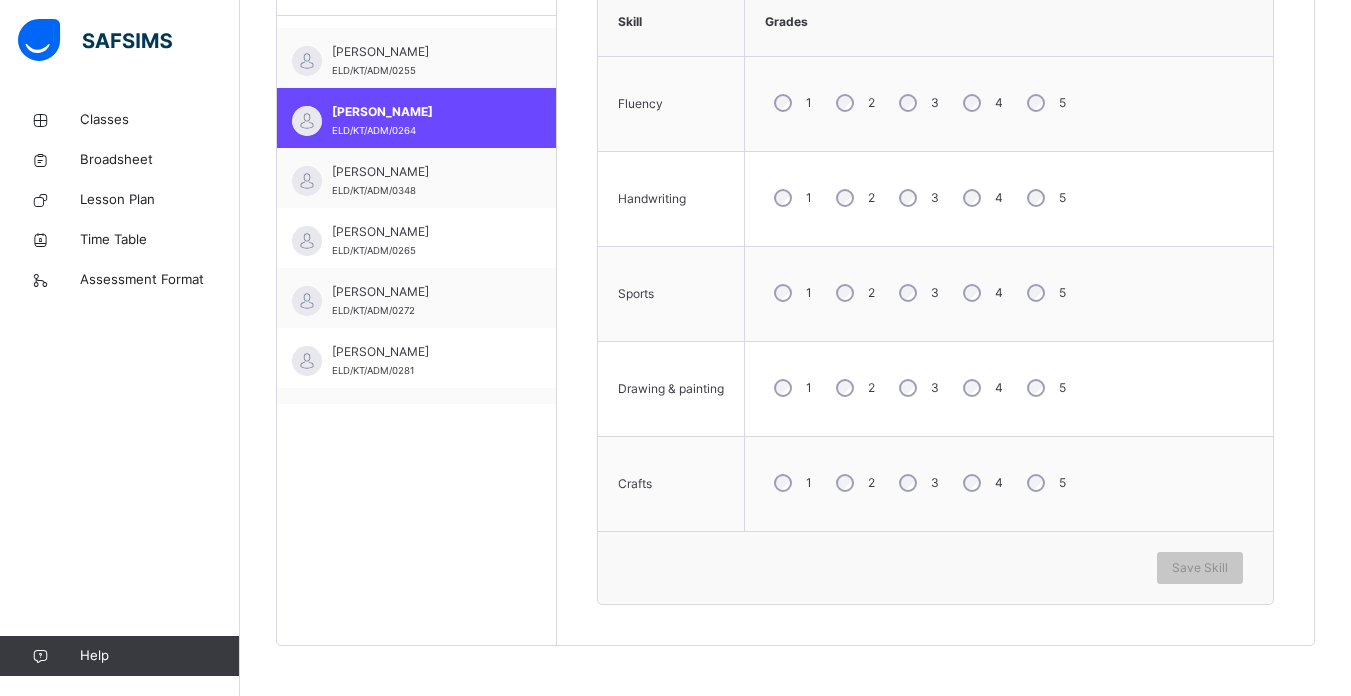 click on "3" at bounding box center [917, 103] 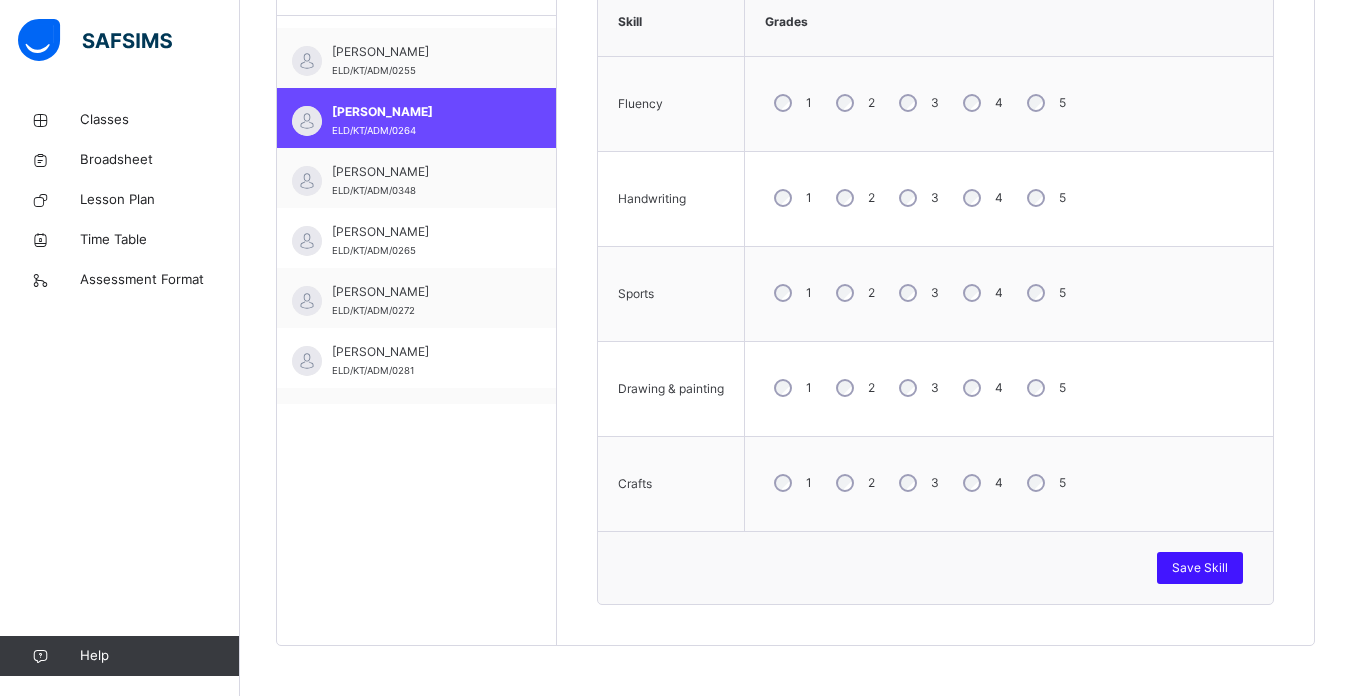 click on "Save Skill" at bounding box center [1200, 568] 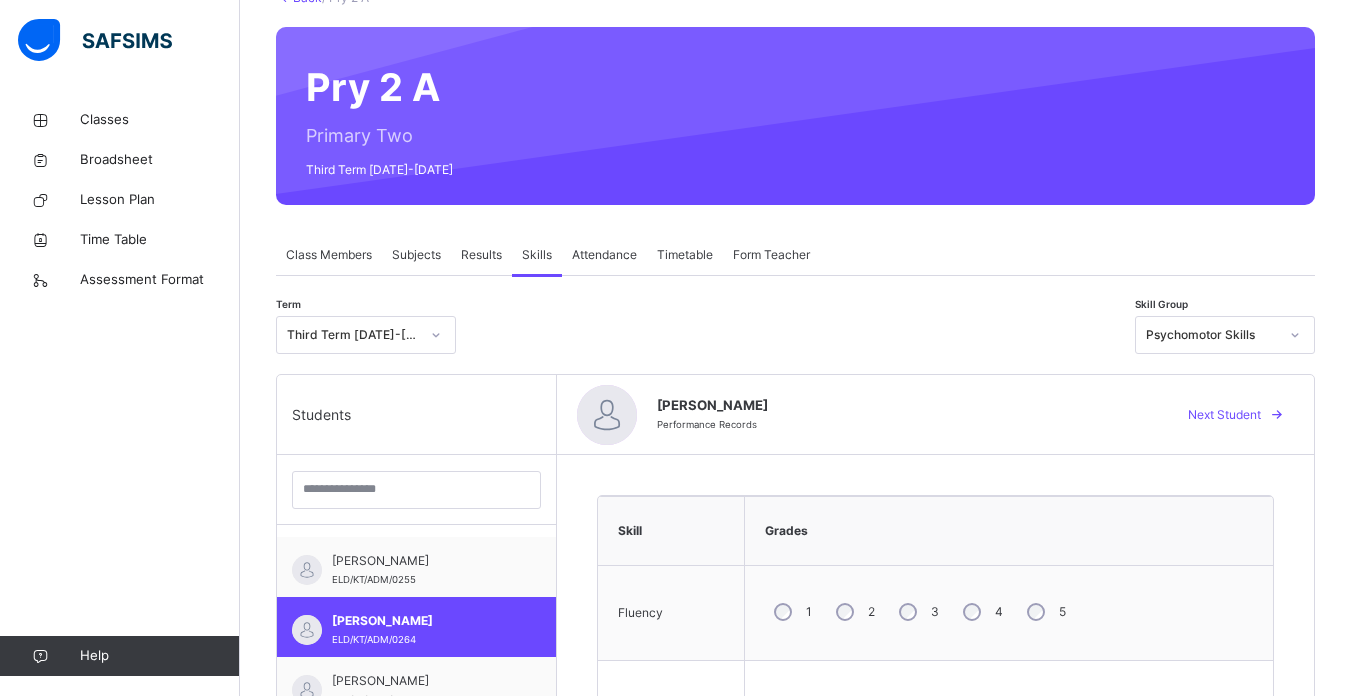 scroll, scrollTop: 130, scrollLeft: 0, axis: vertical 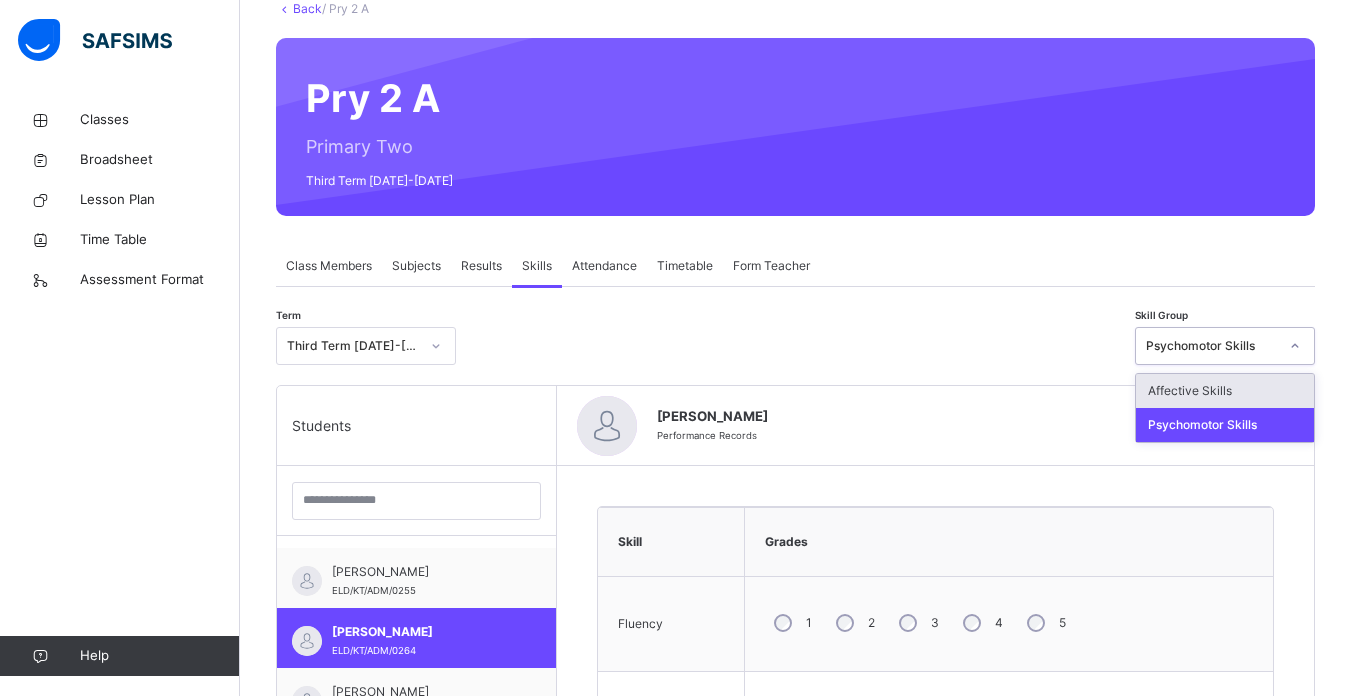click at bounding box center [1295, 346] 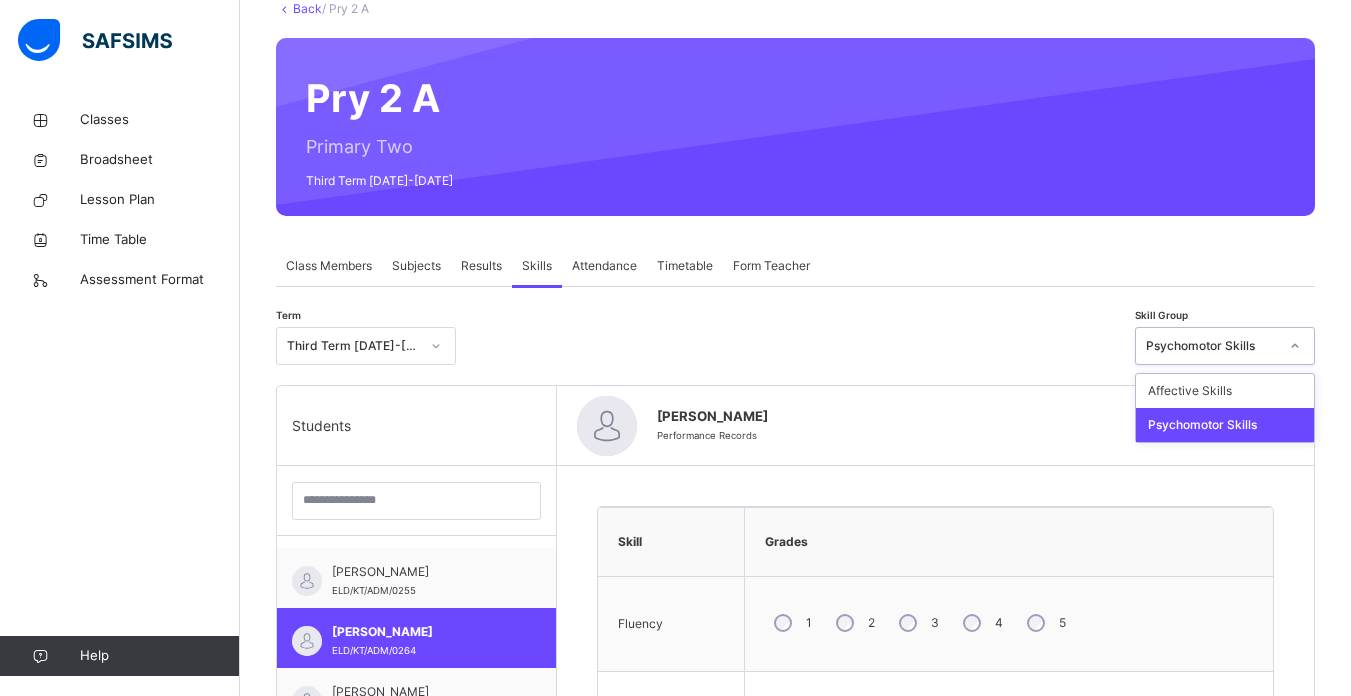 click on "Psychomotor Skills" at bounding box center [1225, 425] 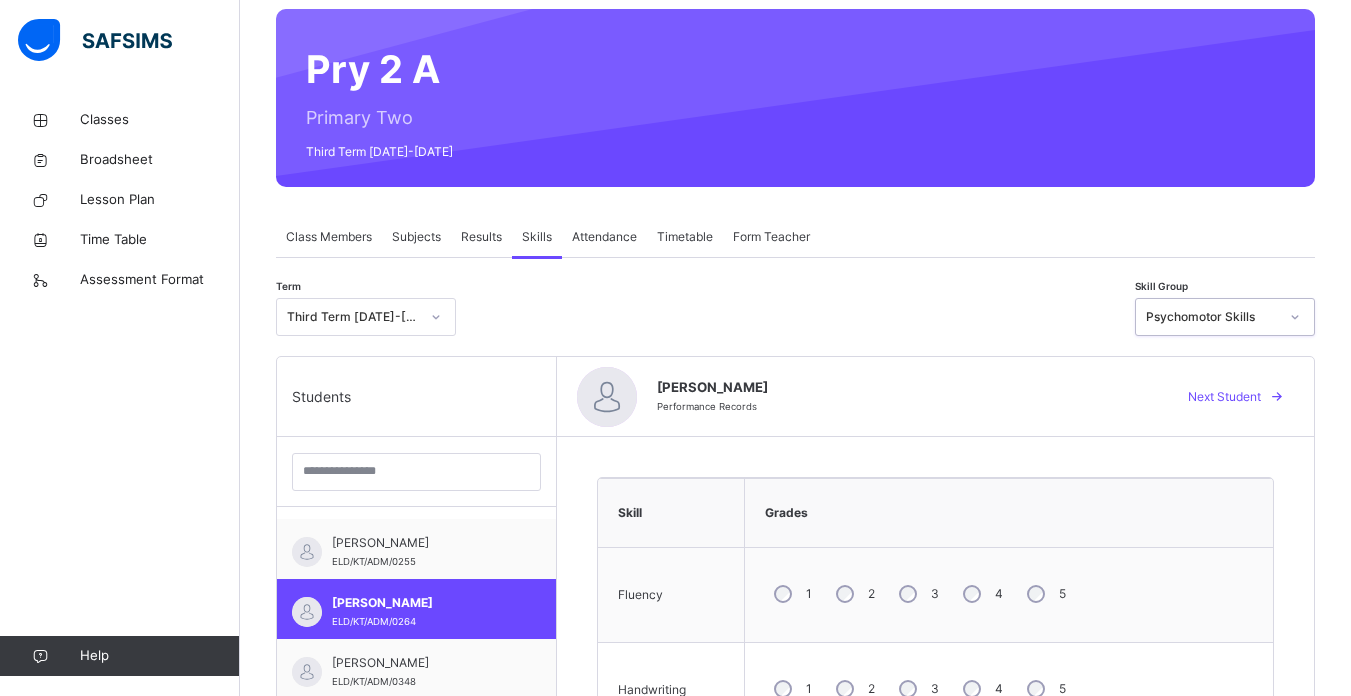 scroll, scrollTop: 163, scrollLeft: 0, axis: vertical 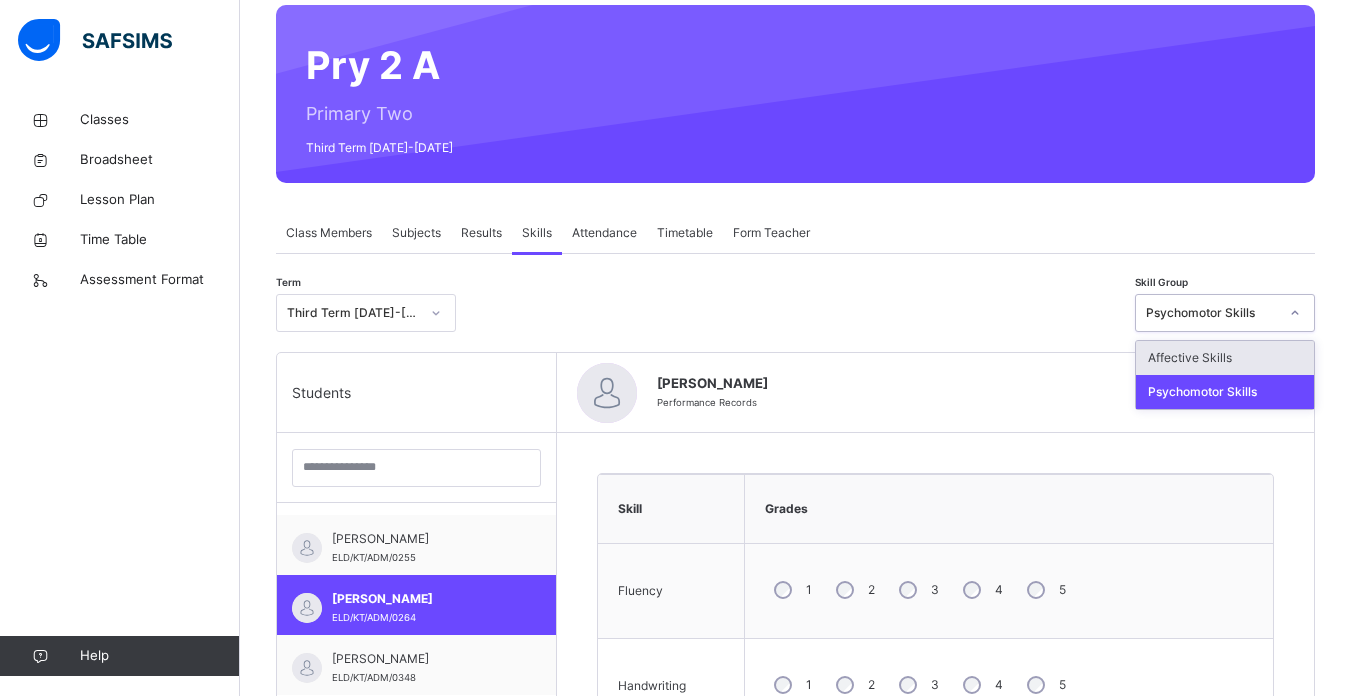 click at bounding box center (1295, 313) 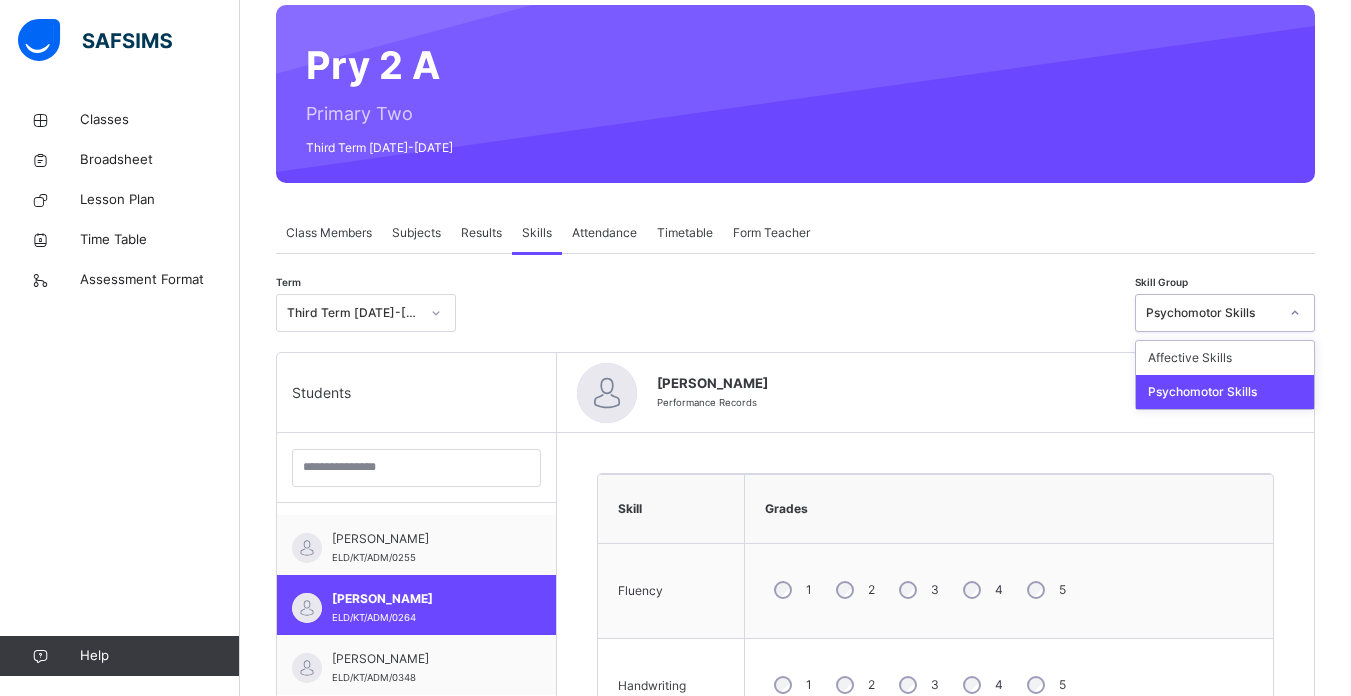 click on "Psychomotor Skills" at bounding box center [1225, 392] 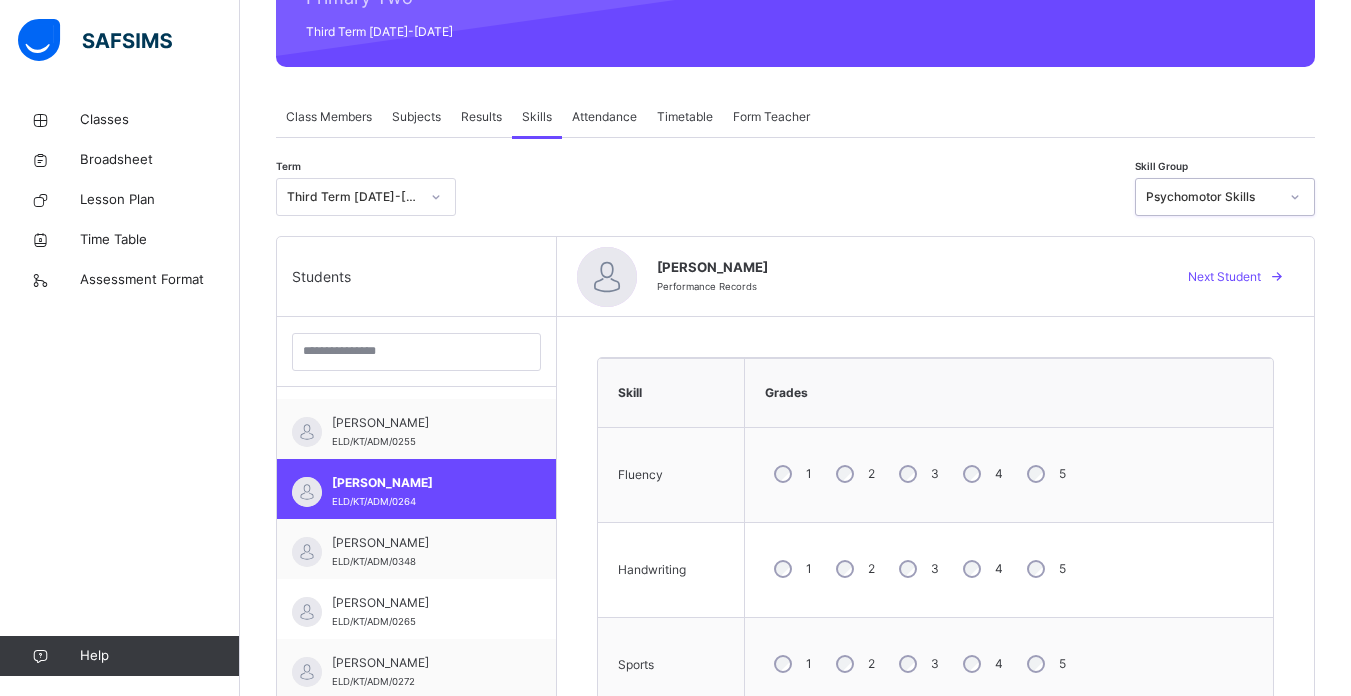 scroll, scrollTop: 282, scrollLeft: 0, axis: vertical 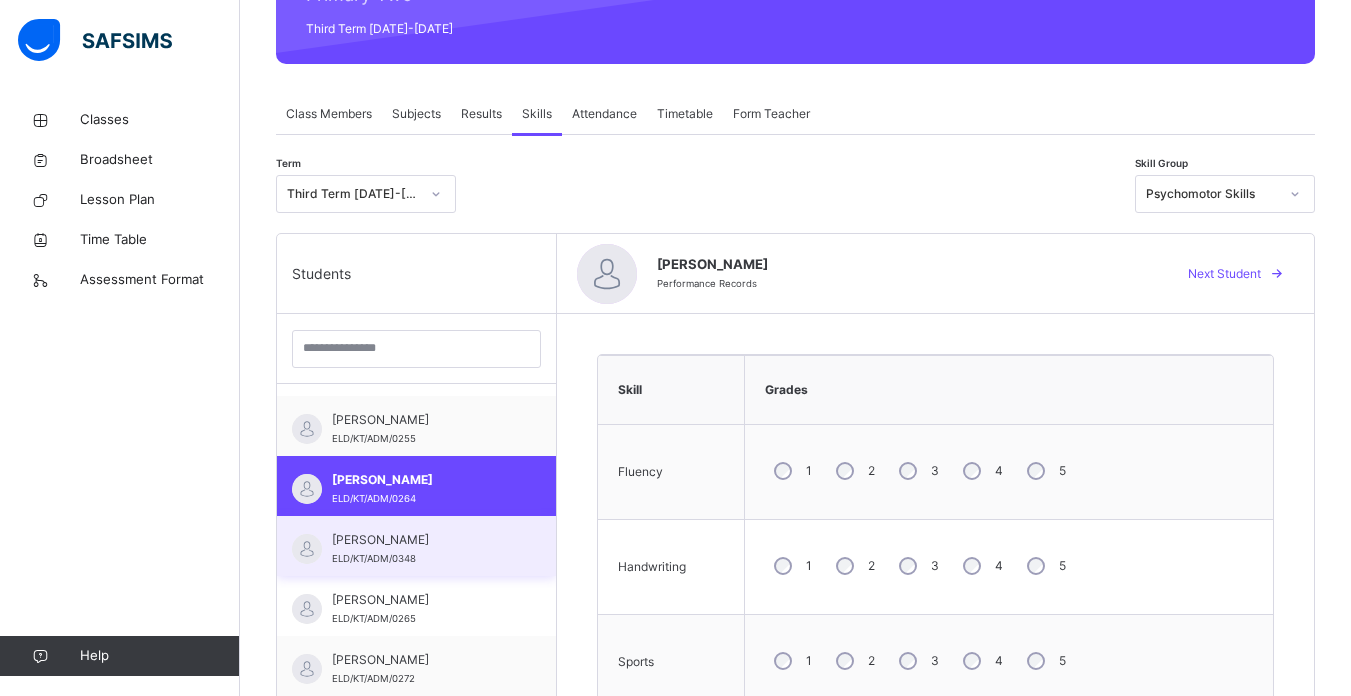 click on "ELD/KT/ADM/0348" at bounding box center (374, 558) 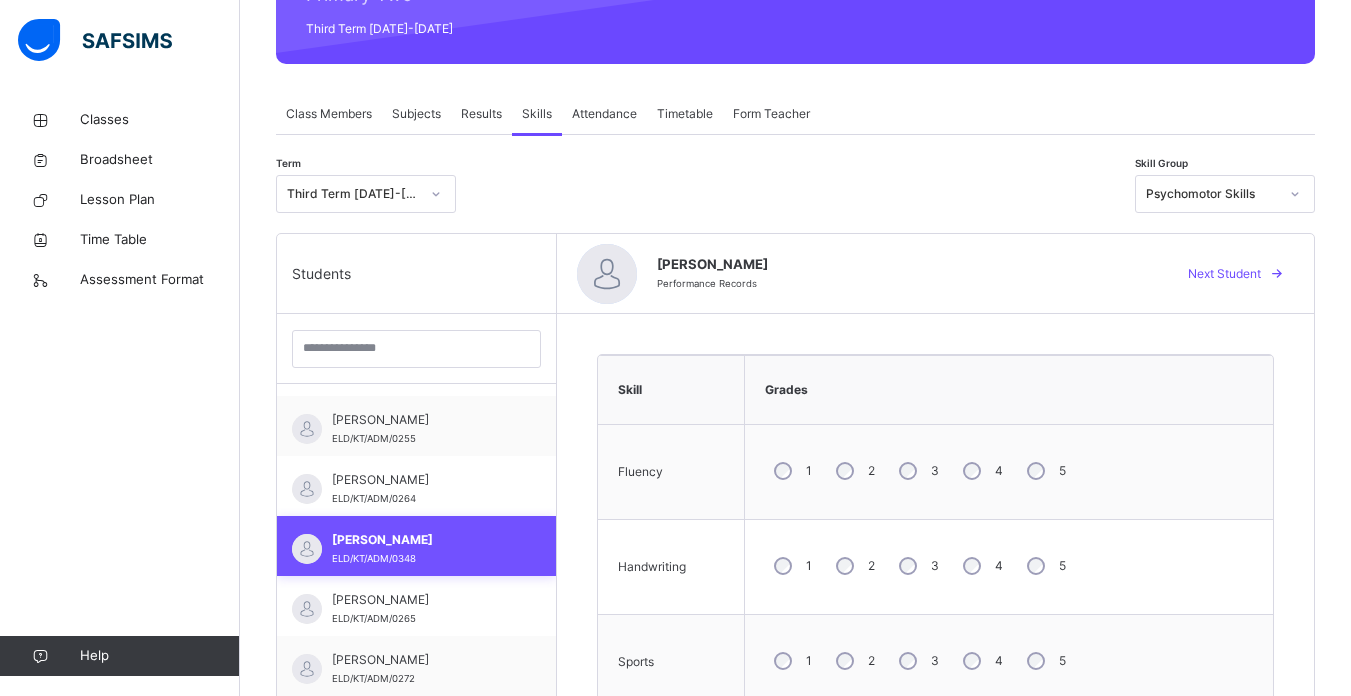 click on "ELD/KT/ADM/0348" at bounding box center (374, 558) 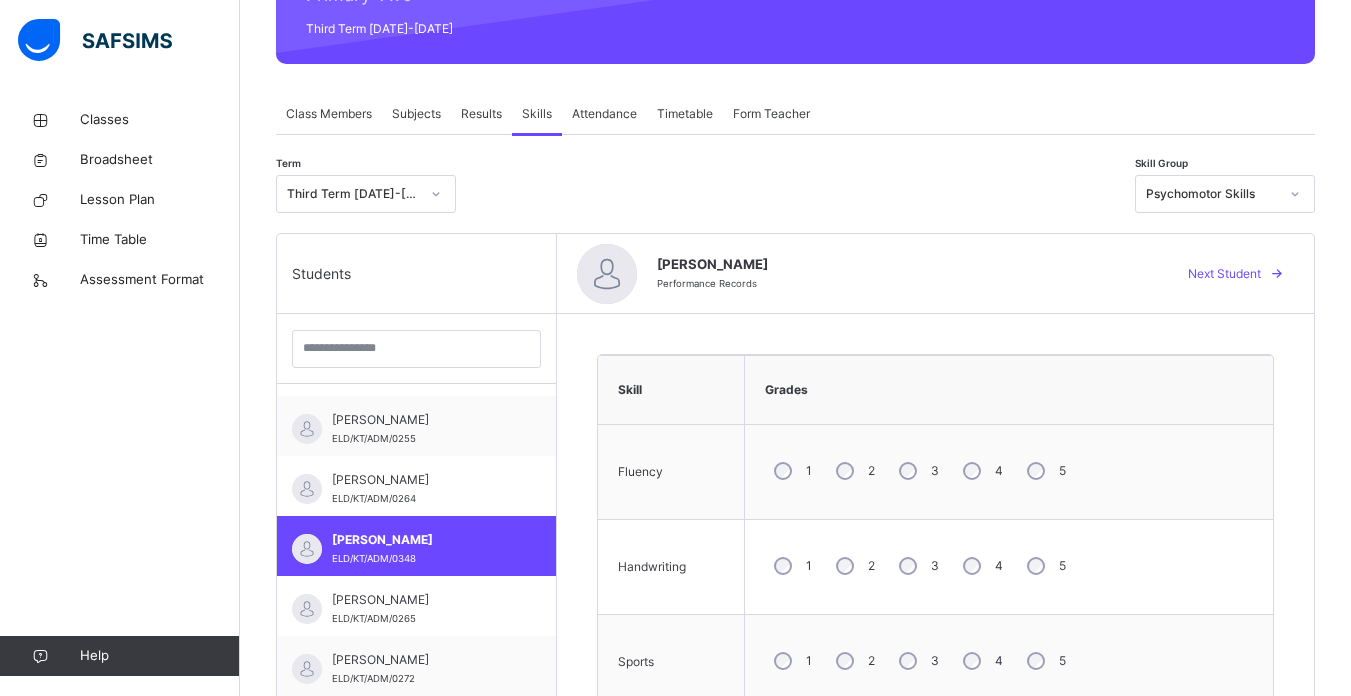 click on "3" at bounding box center (917, 471) 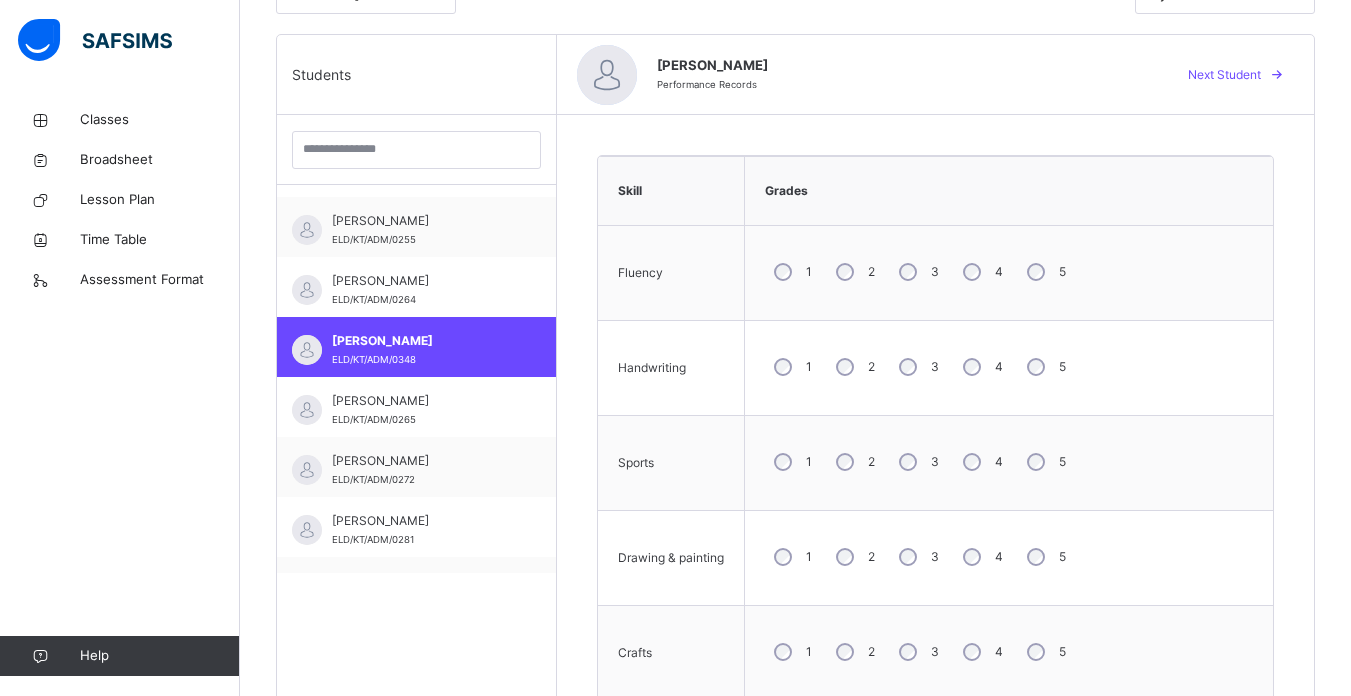 scroll, scrollTop: 485, scrollLeft: 0, axis: vertical 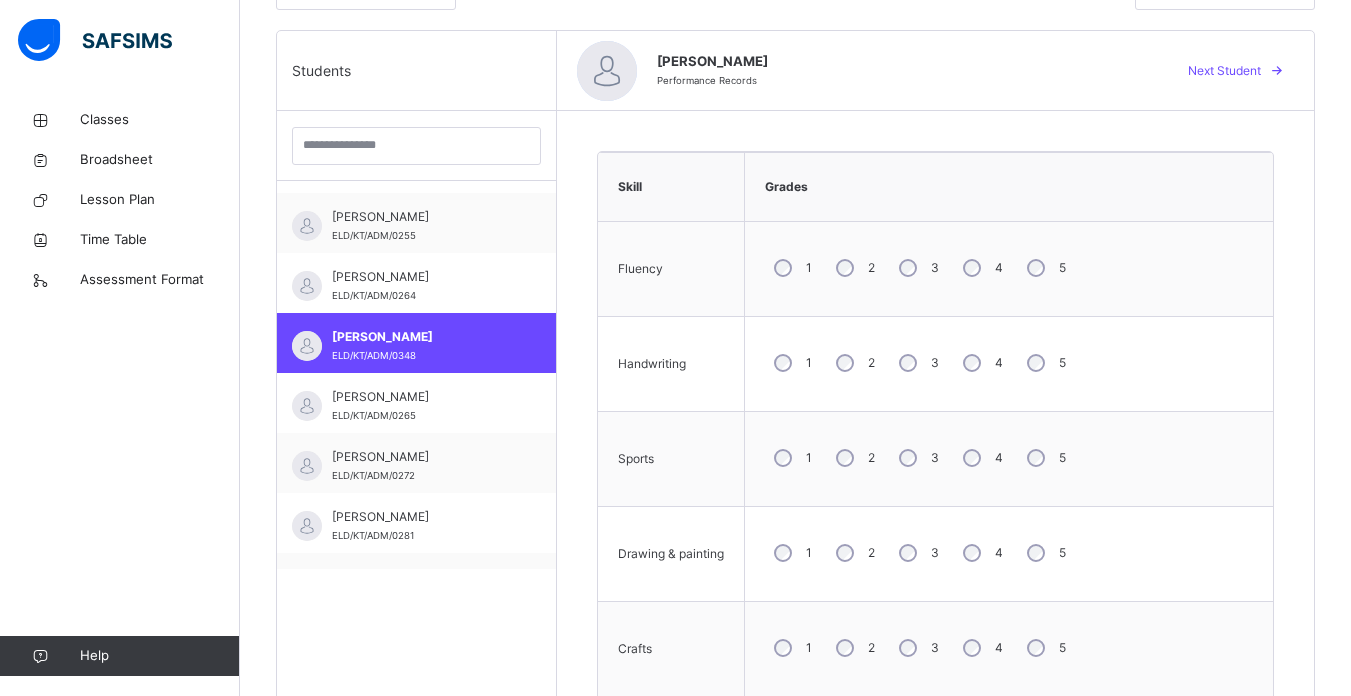 click on "5" at bounding box center (1044, 553) 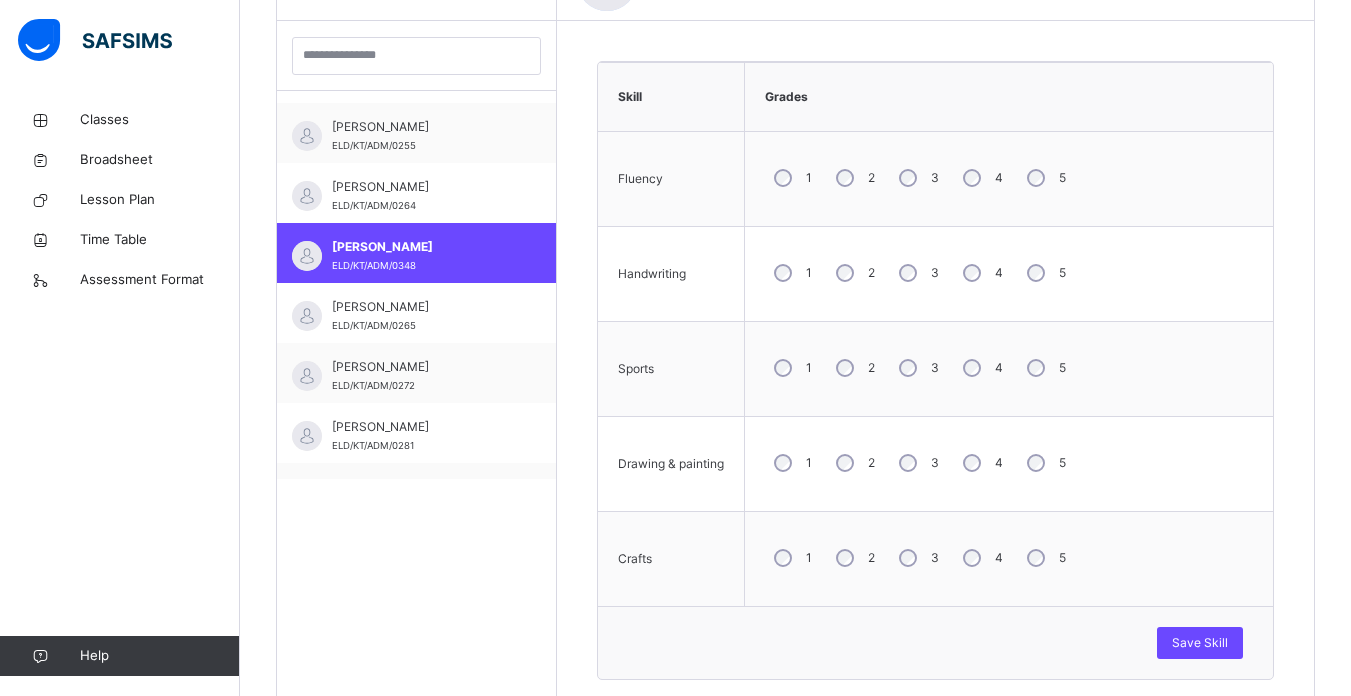scroll, scrollTop: 577, scrollLeft: 0, axis: vertical 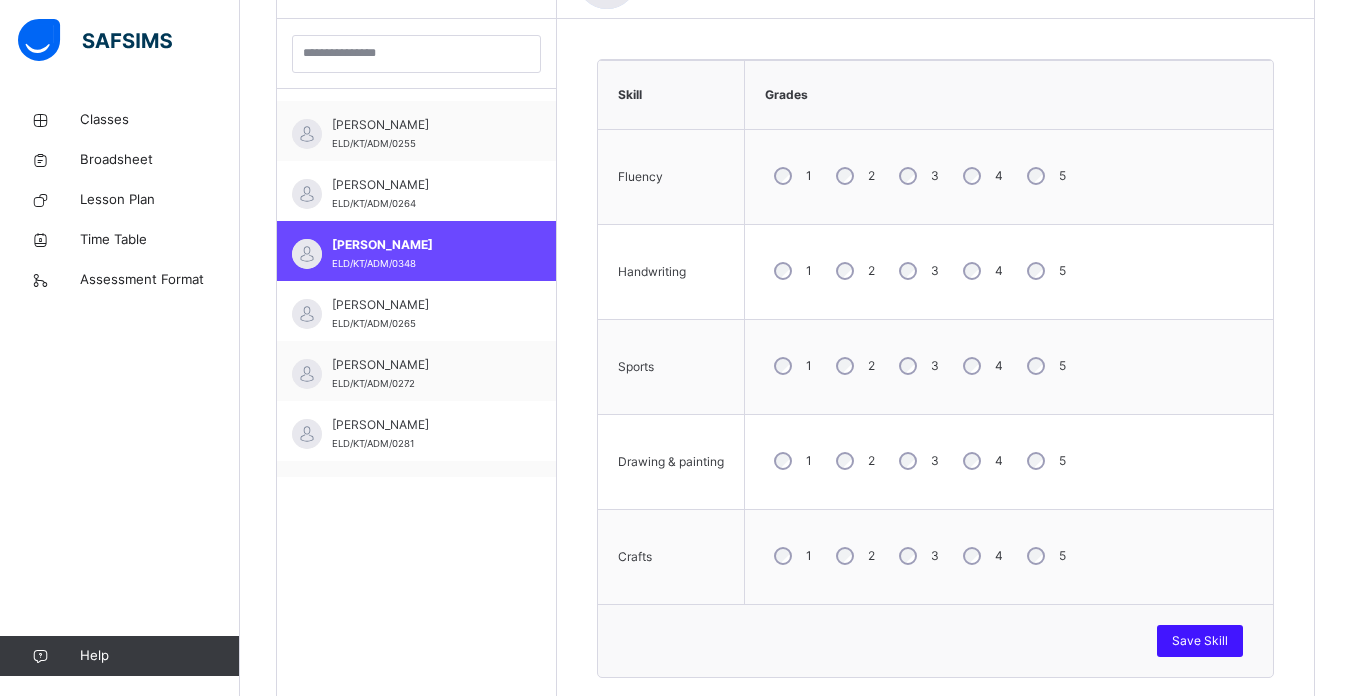 click on "Save Skill" at bounding box center (1200, 641) 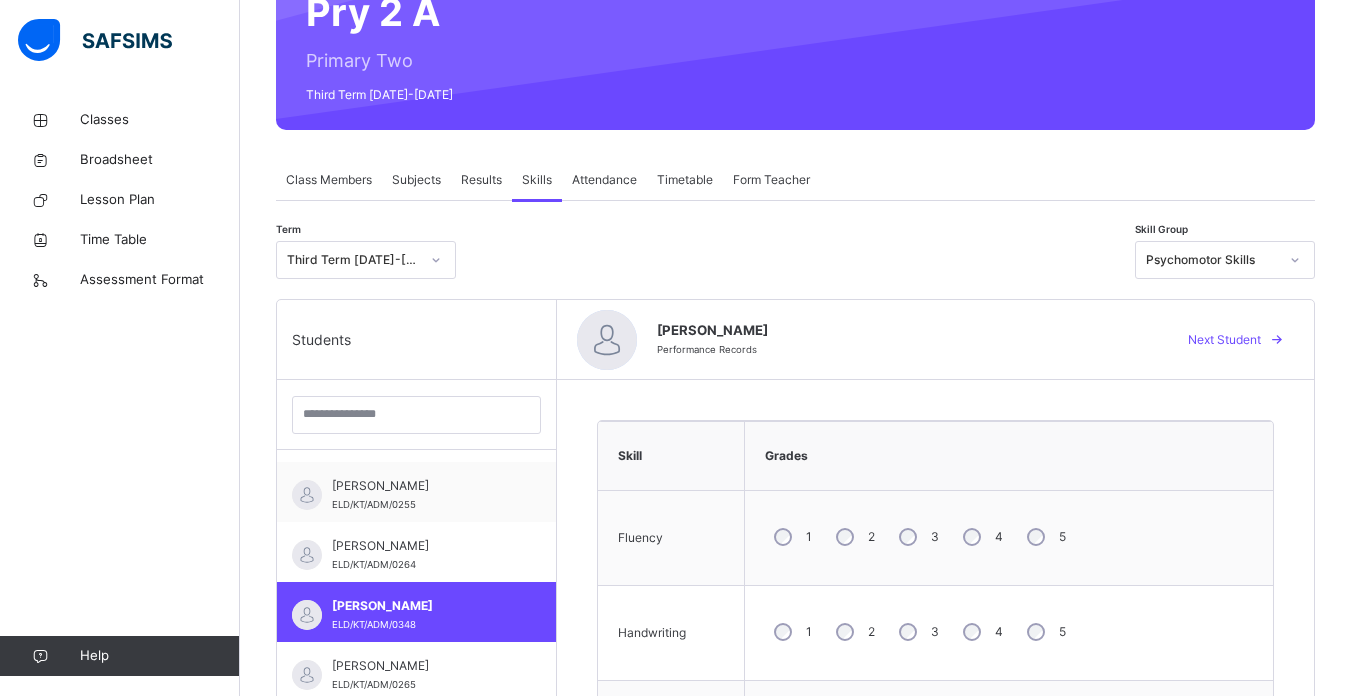 scroll, scrollTop: 214, scrollLeft: 0, axis: vertical 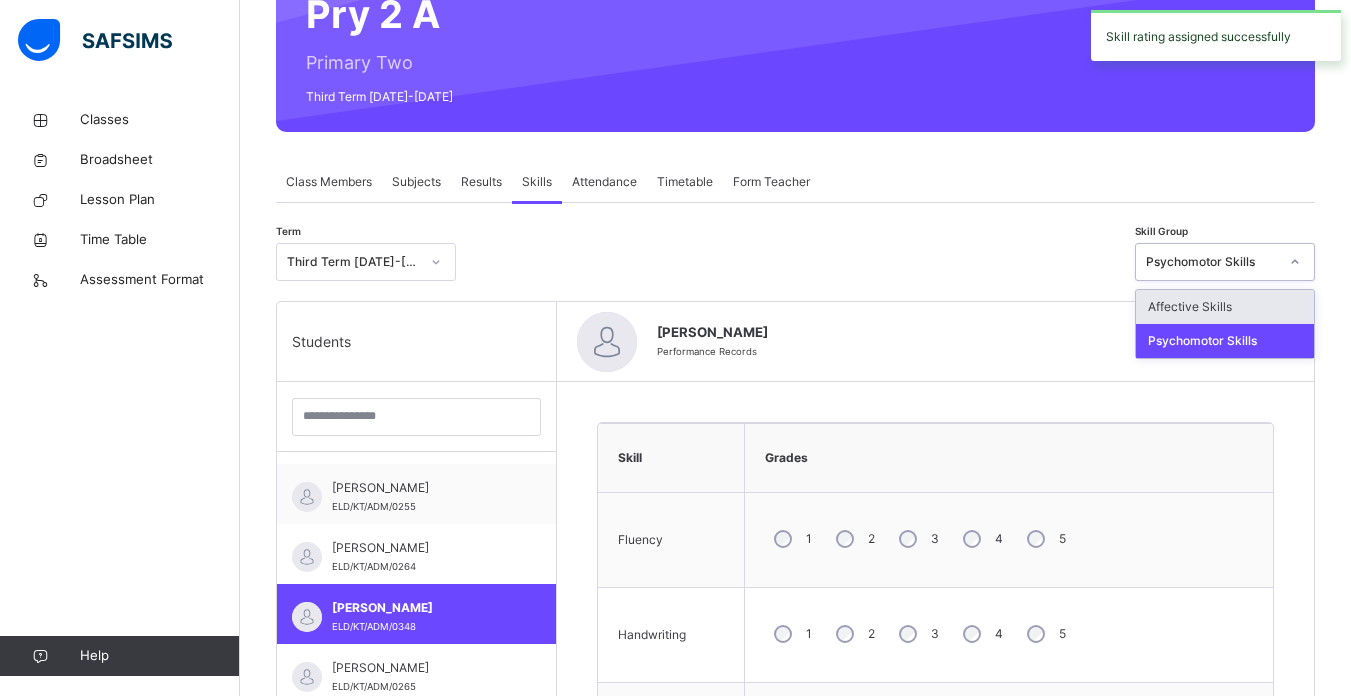 click 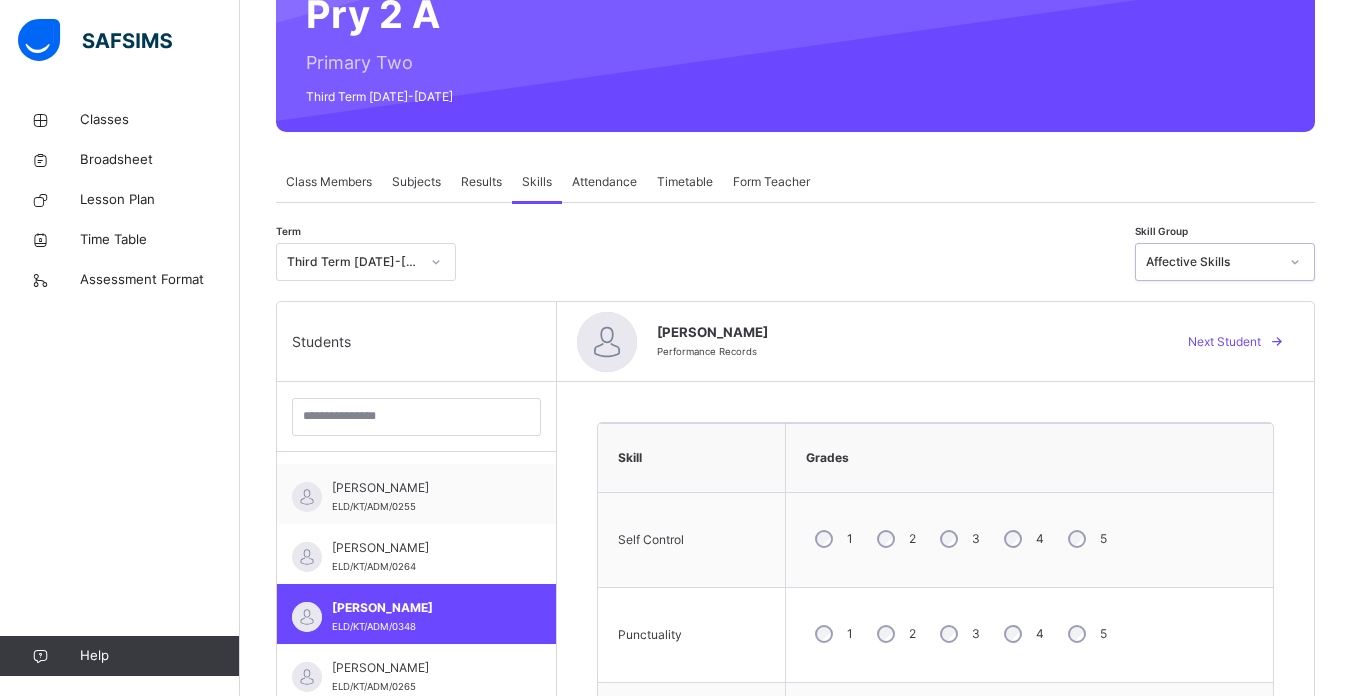 scroll, scrollTop: 311, scrollLeft: 0, axis: vertical 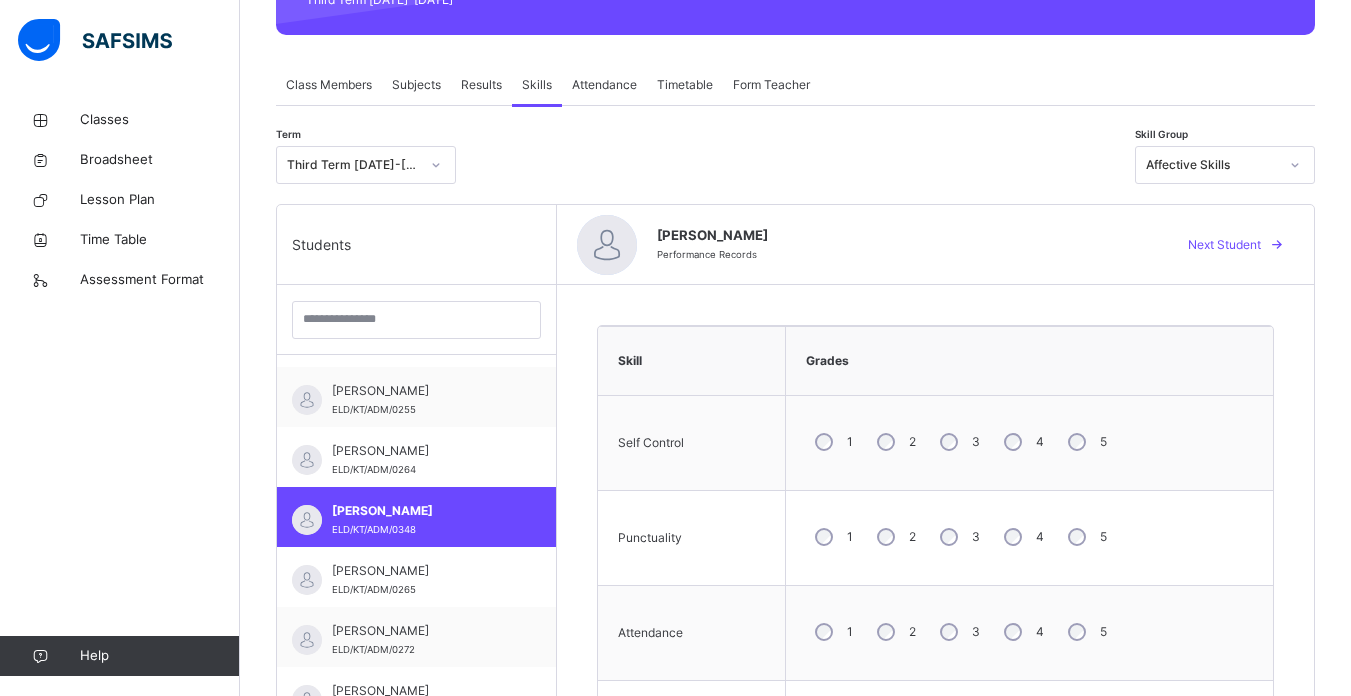 click on "4" at bounding box center [1022, 632] 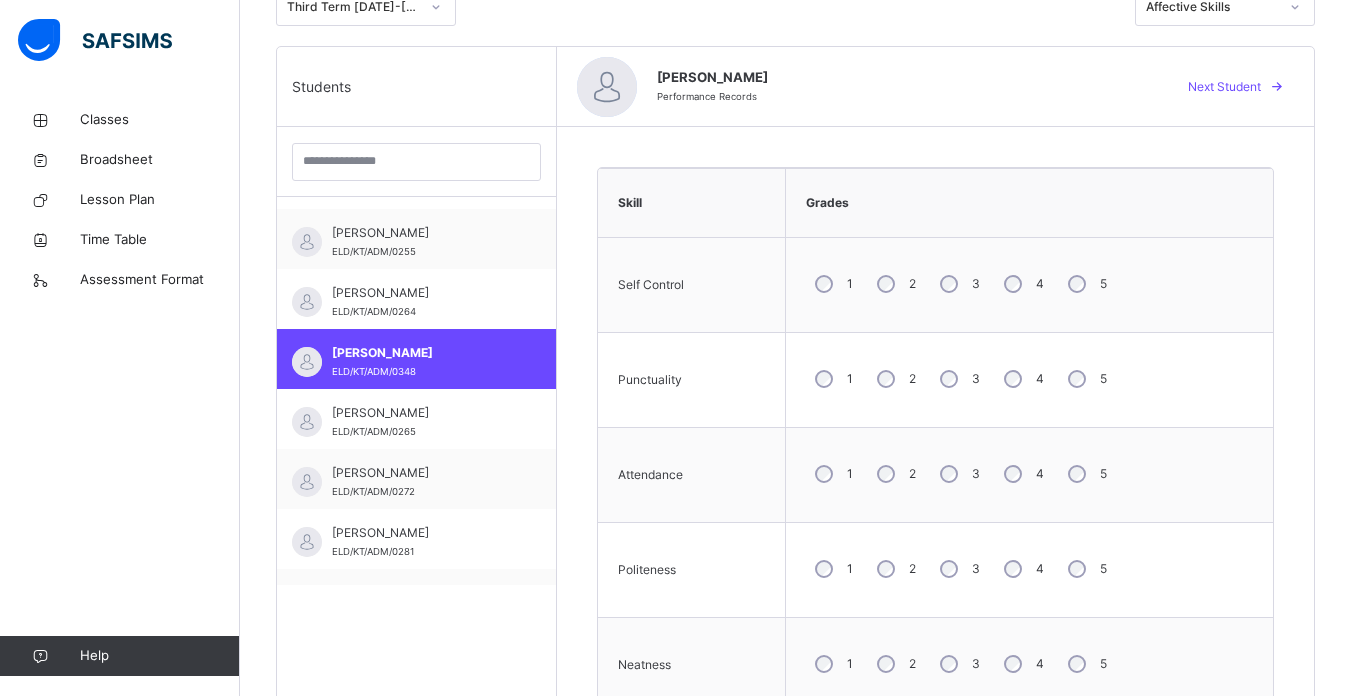 scroll, scrollTop: 472, scrollLeft: 0, axis: vertical 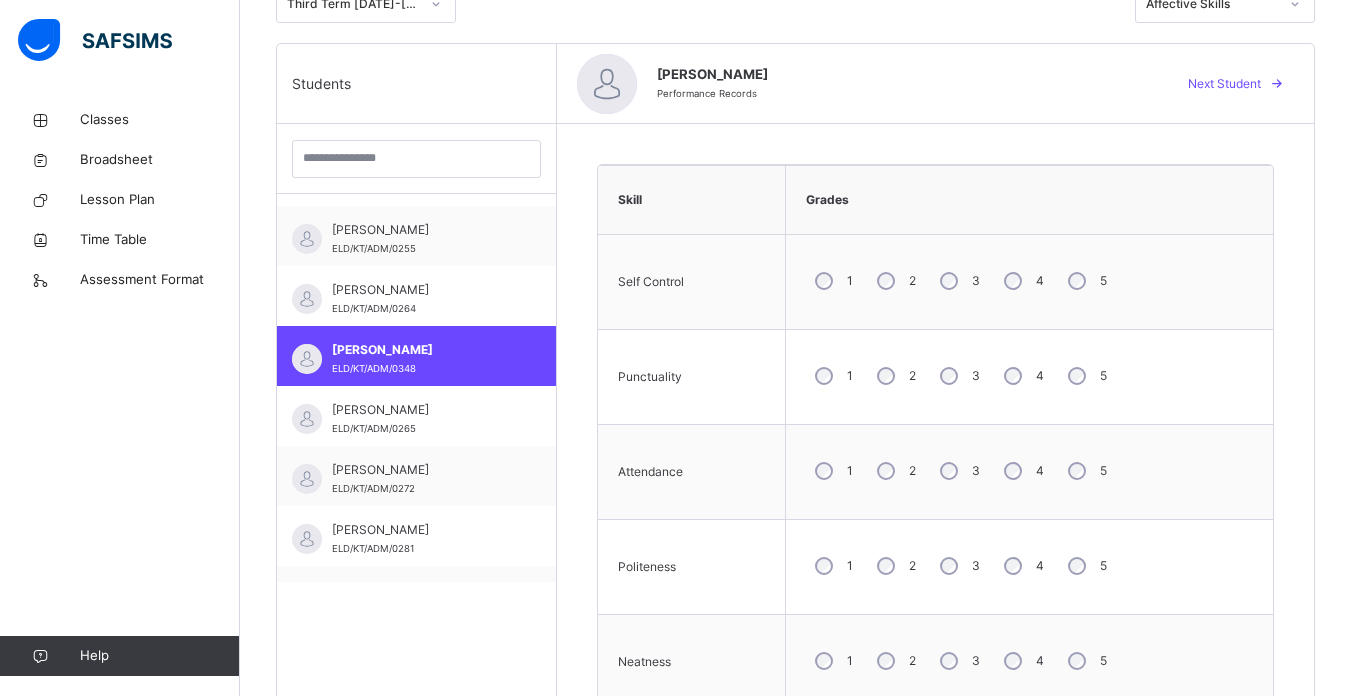 click on "3" at bounding box center [958, 566] 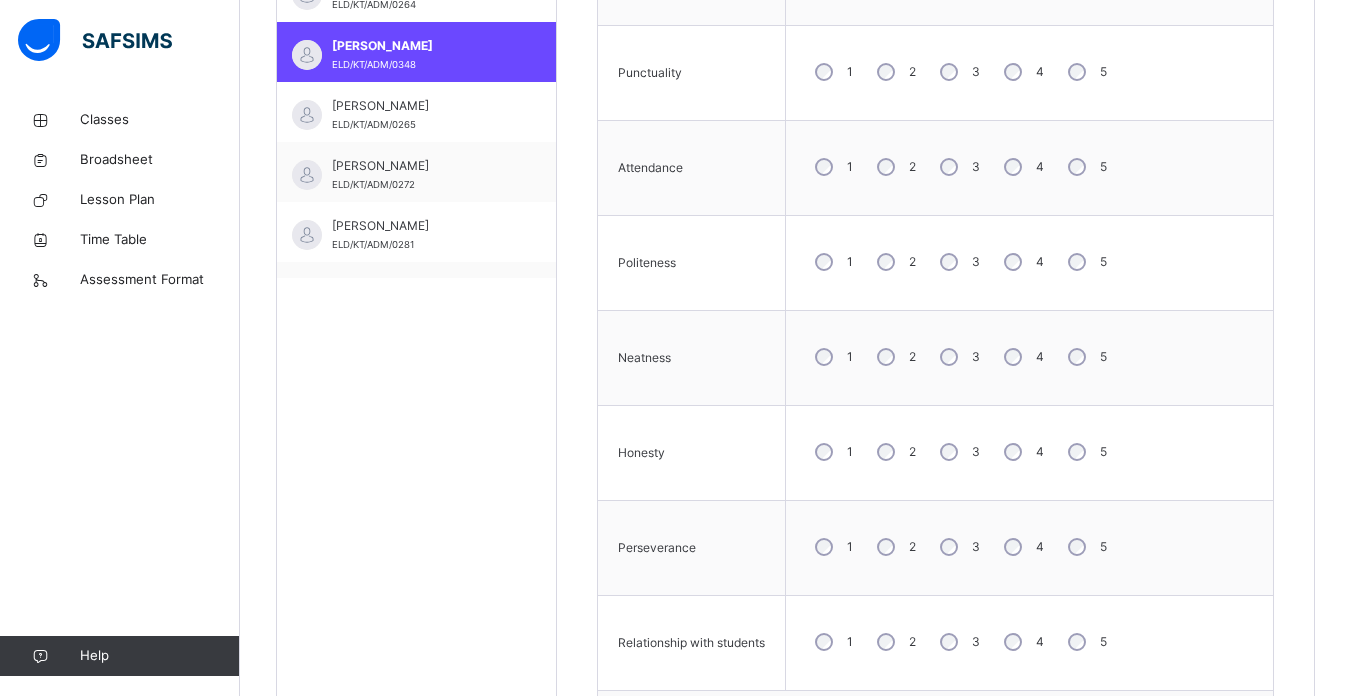 scroll, scrollTop: 820, scrollLeft: 0, axis: vertical 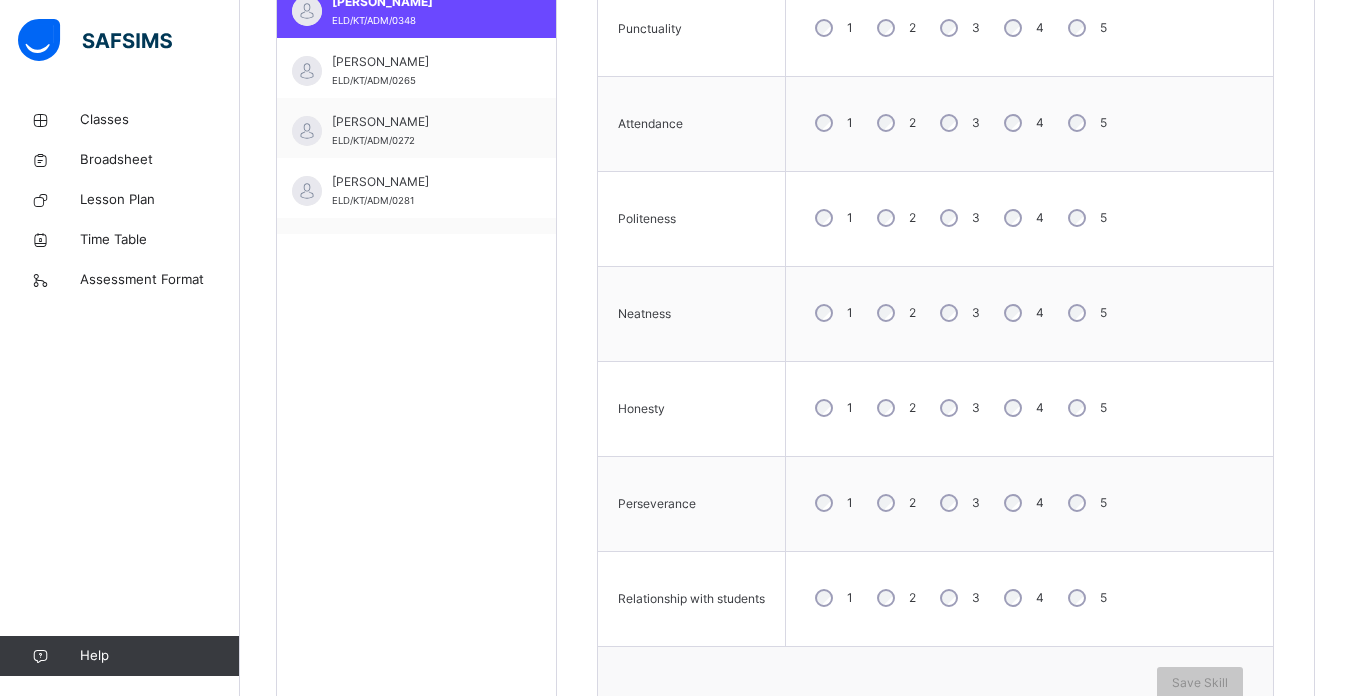 click on "3" at bounding box center [958, 408] 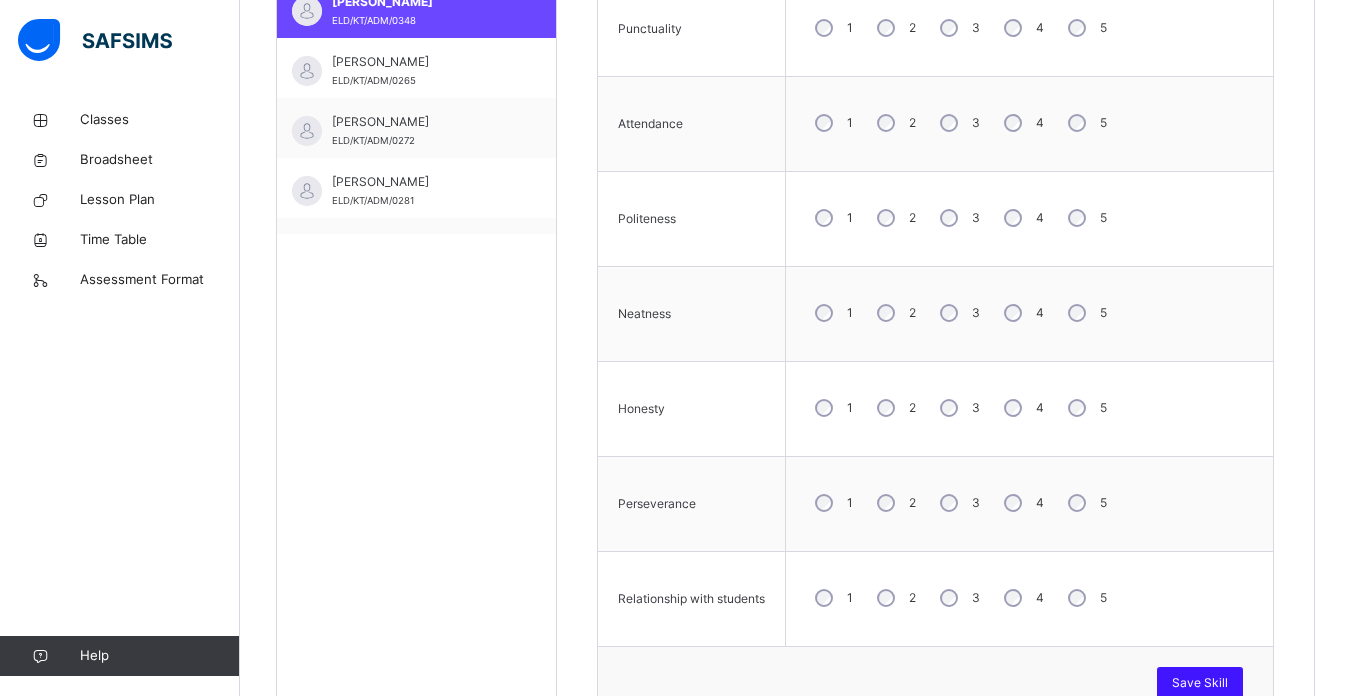 click on "Save Skill" at bounding box center [1200, 683] 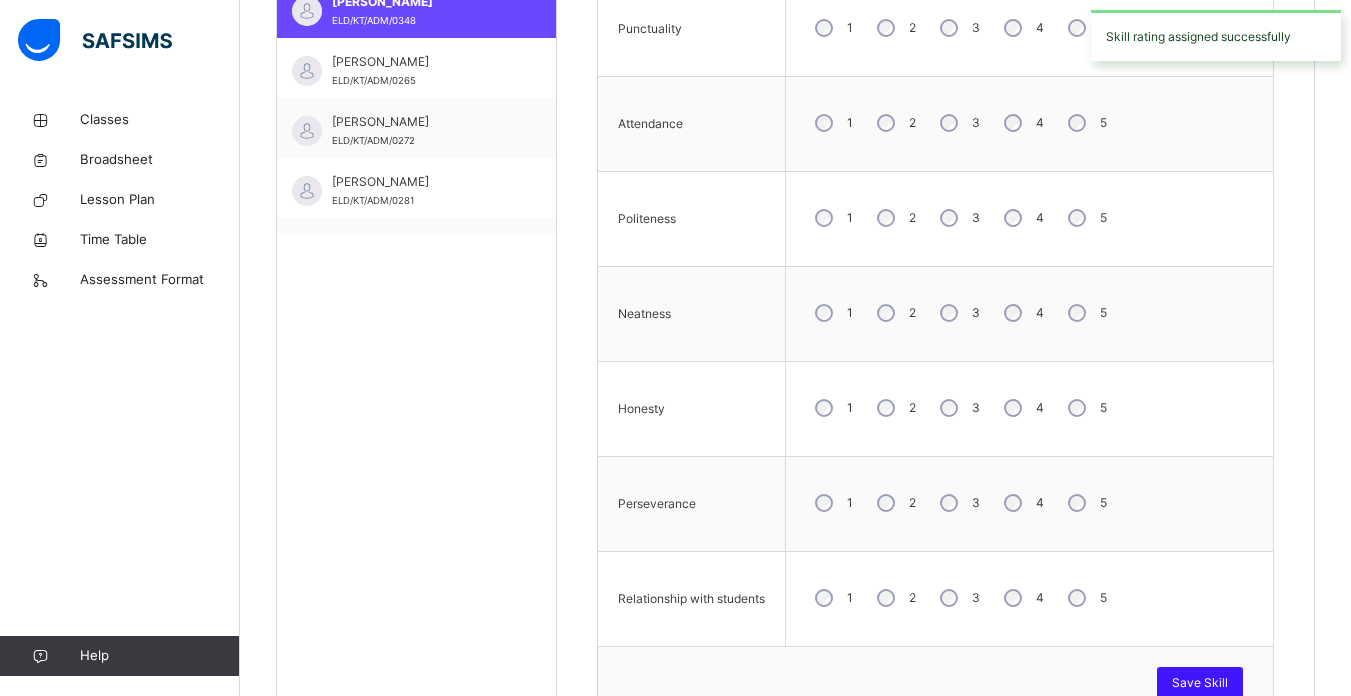 click on "Save Skill" at bounding box center [1200, 683] 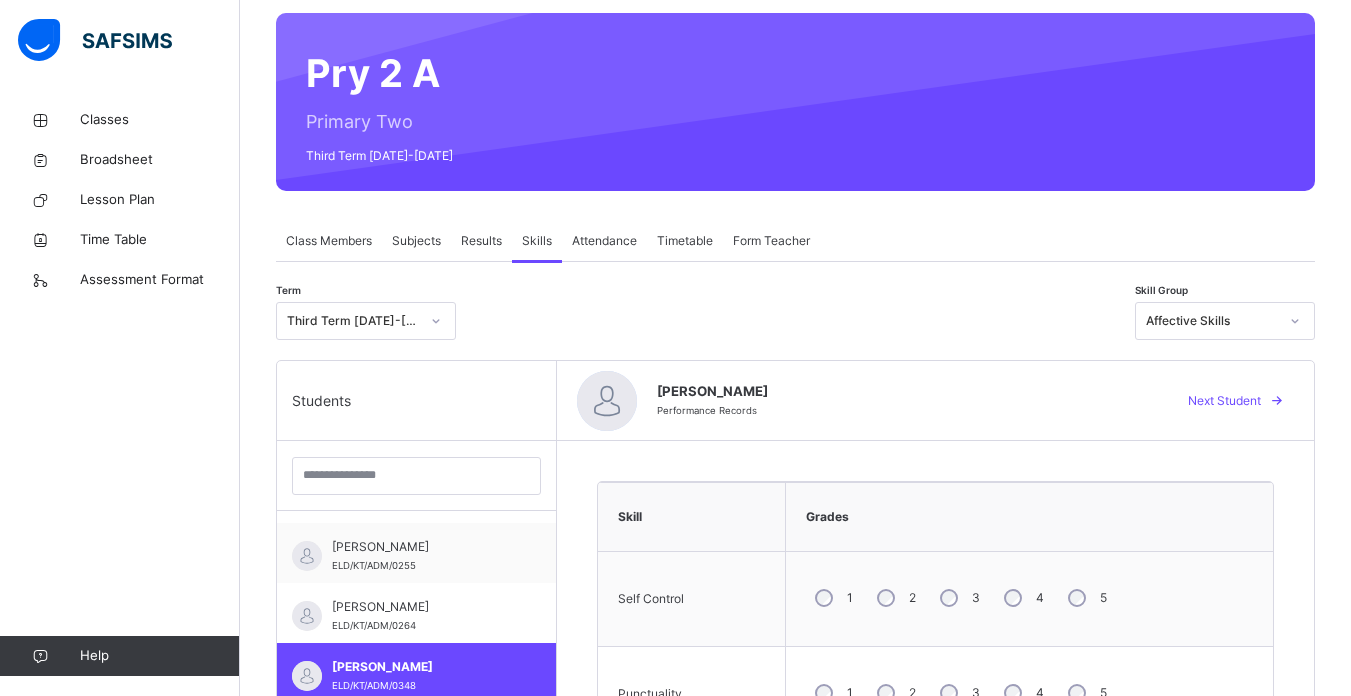 scroll, scrollTop: 145, scrollLeft: 0, axis: vertical 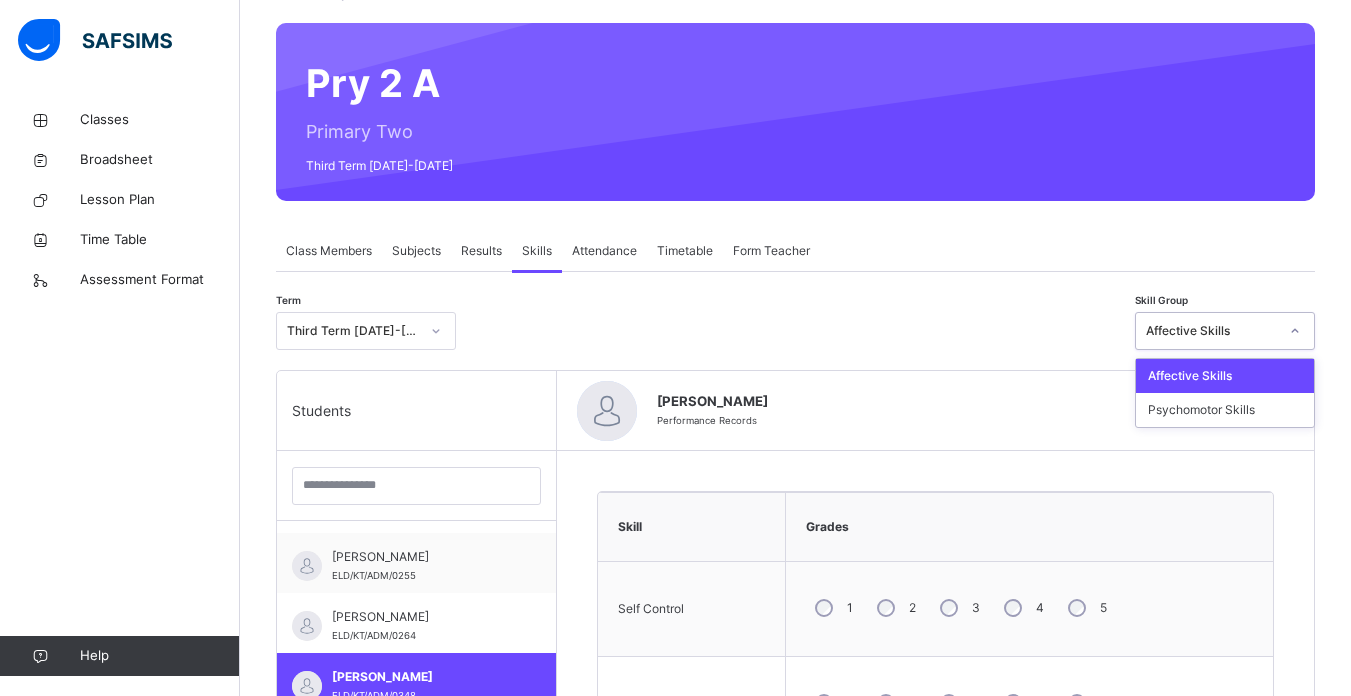click at bounding box center [1295, 331] 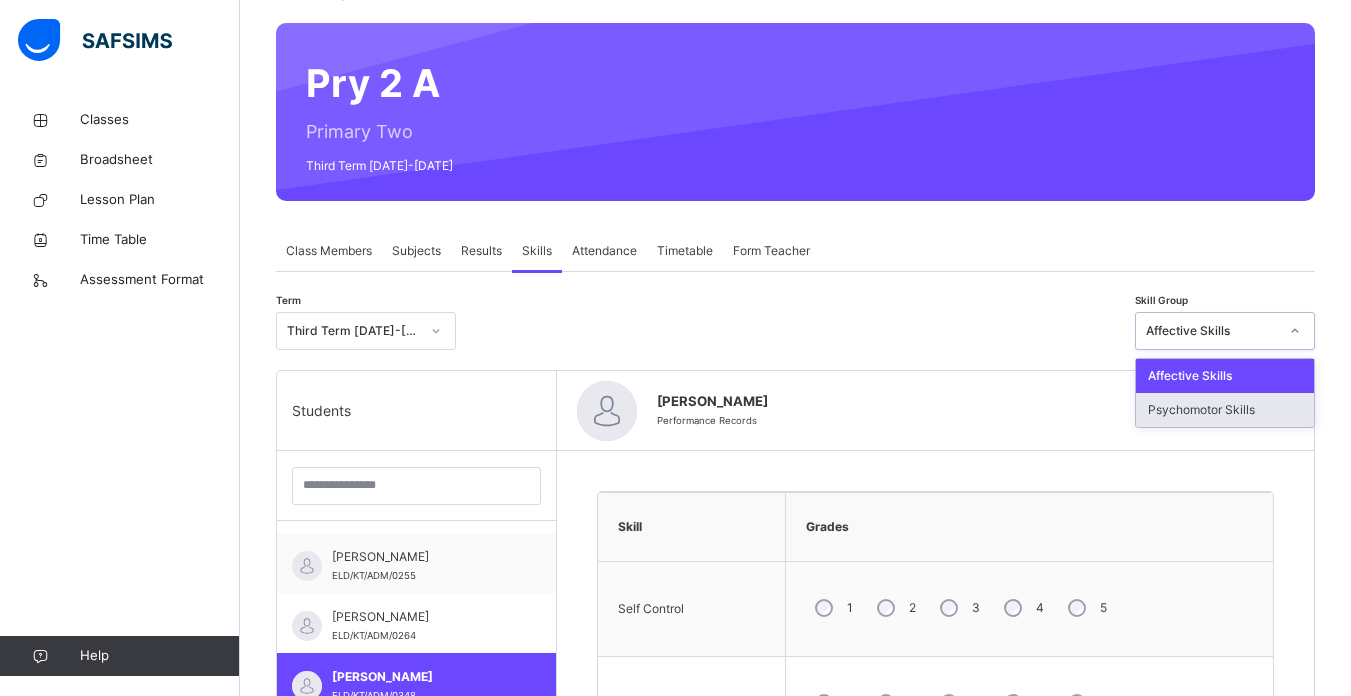 click on "Psychomotor Skills" at bounding box center [1225, 410] 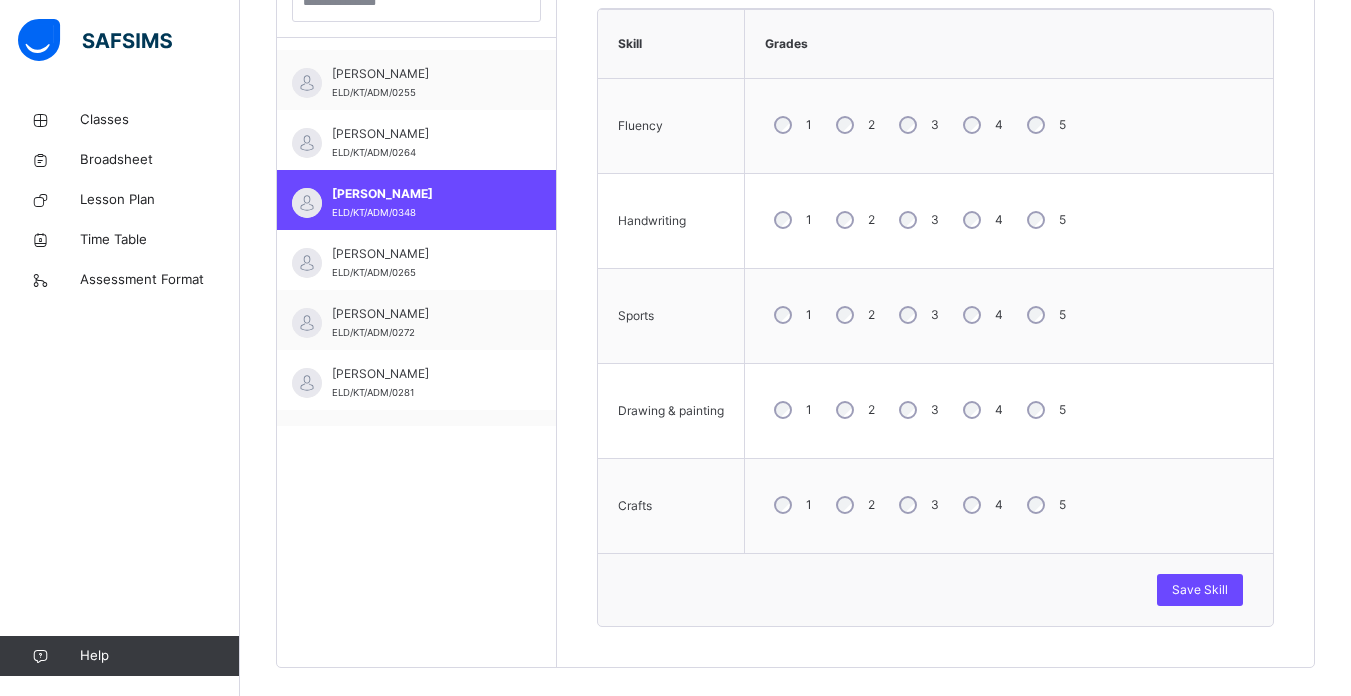 scroll, scrollTop: 650, scrollLeft: 0, axis: vertical 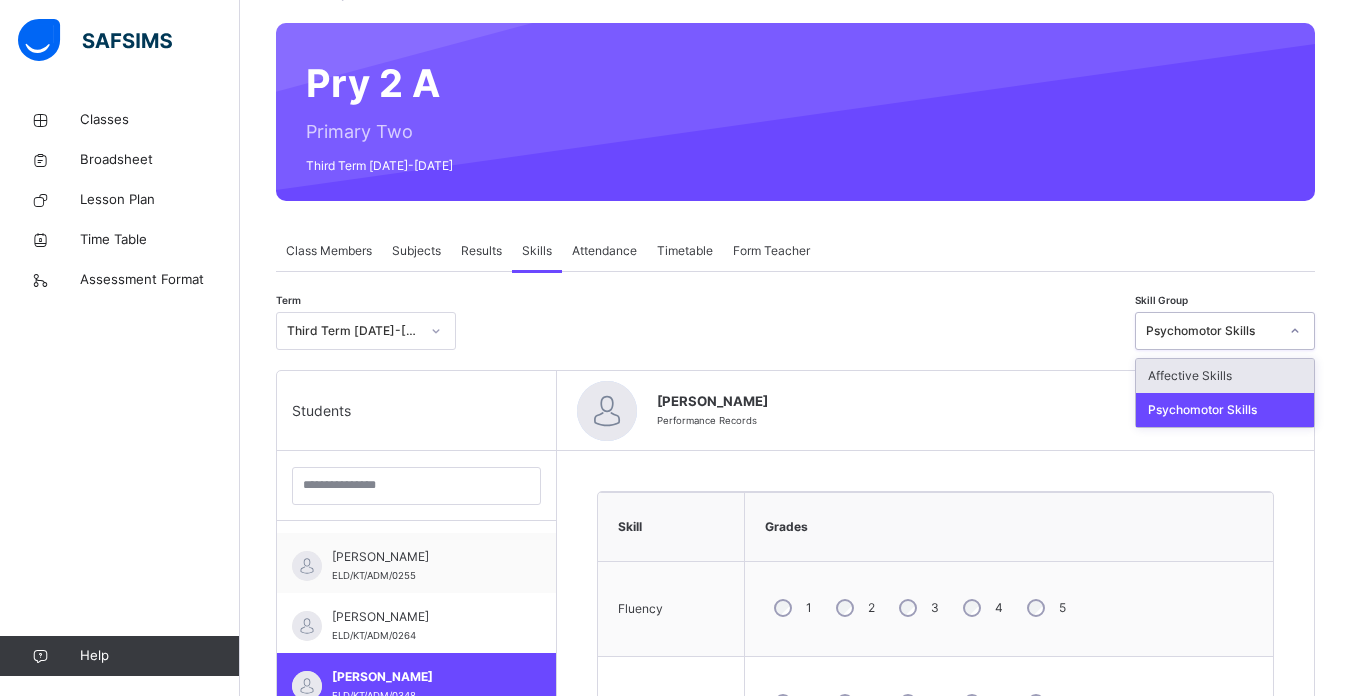 drag, startPoint x: 1309, startPoint y: 323, endPoint x: 1297, endPoint y: 374, distance: 52.392746 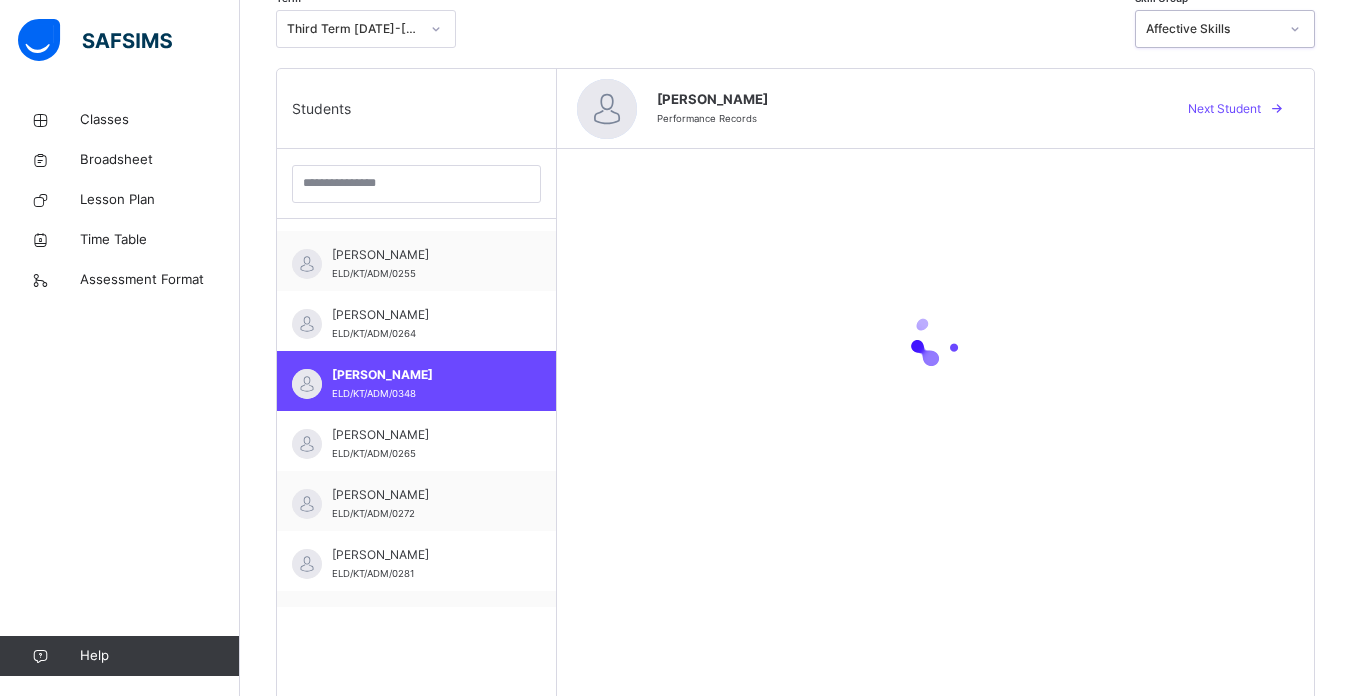 scroll, scrollTop: 451, scrollLeft: 0, axis: vertical 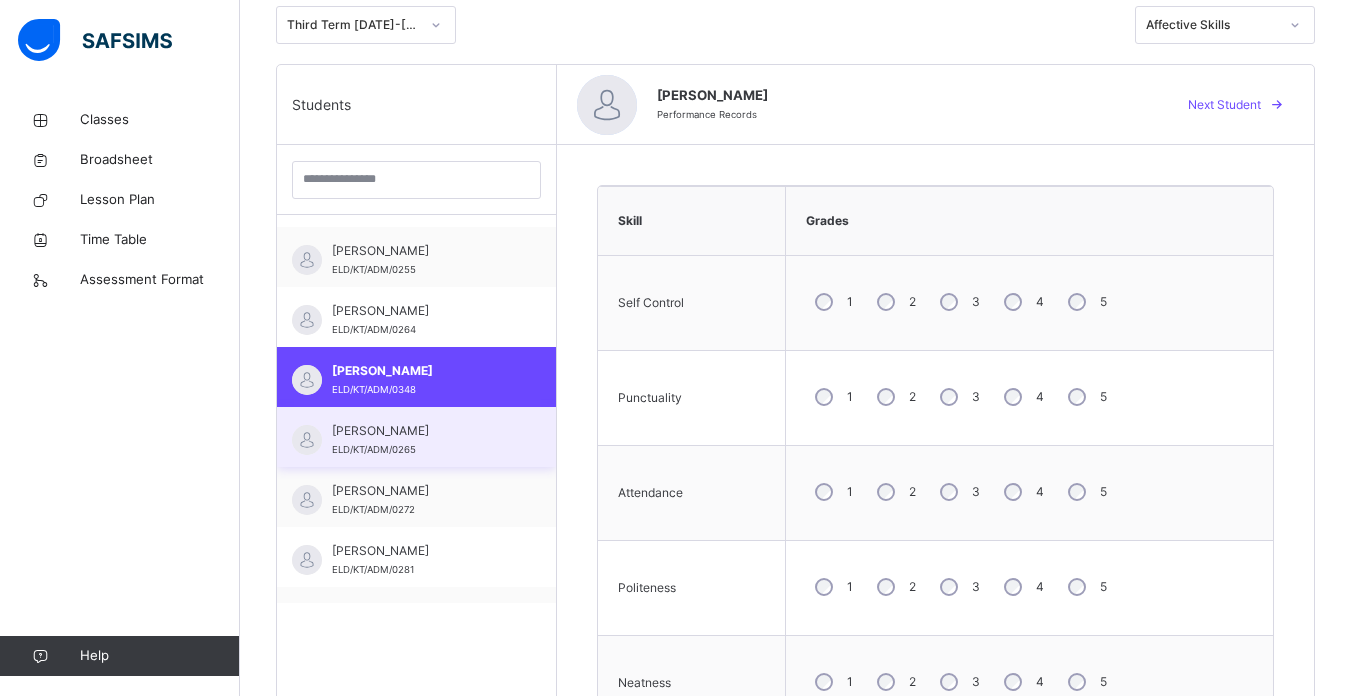 click on "[PERSON_NAME]" at bounding box center (421, 431) 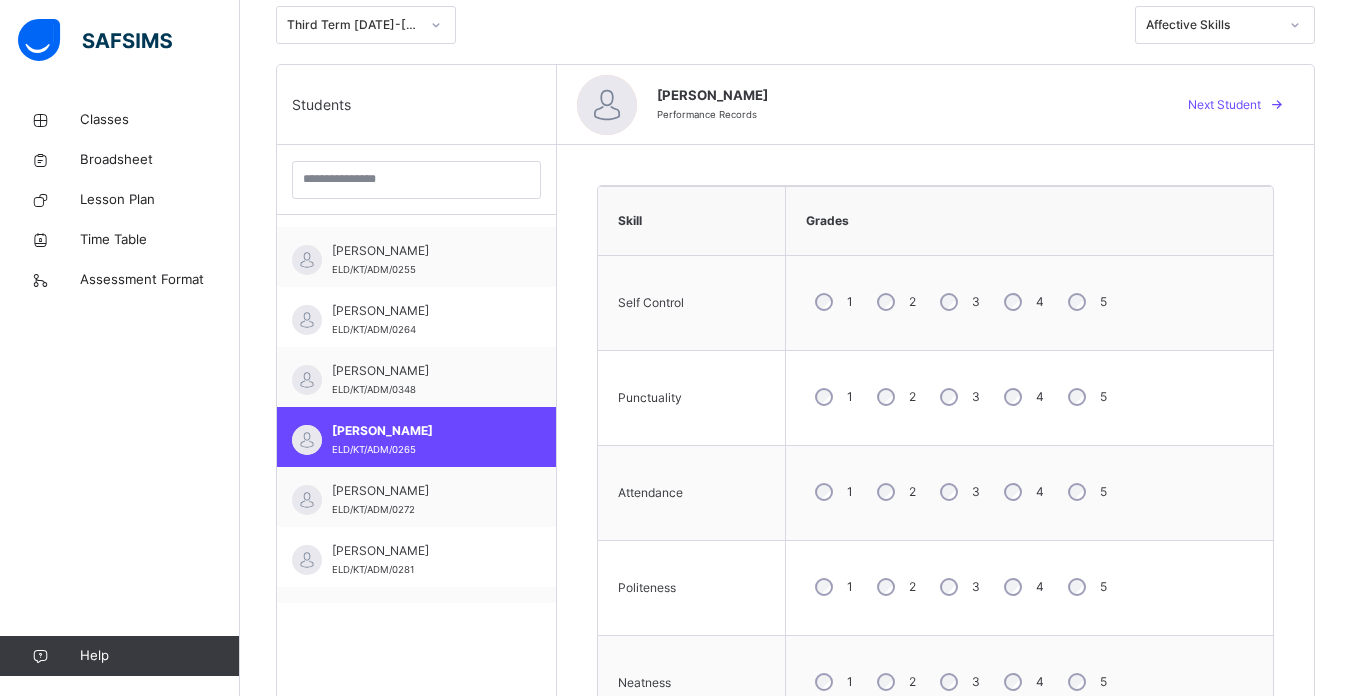 click on "2" at bounding box center (894, 302) 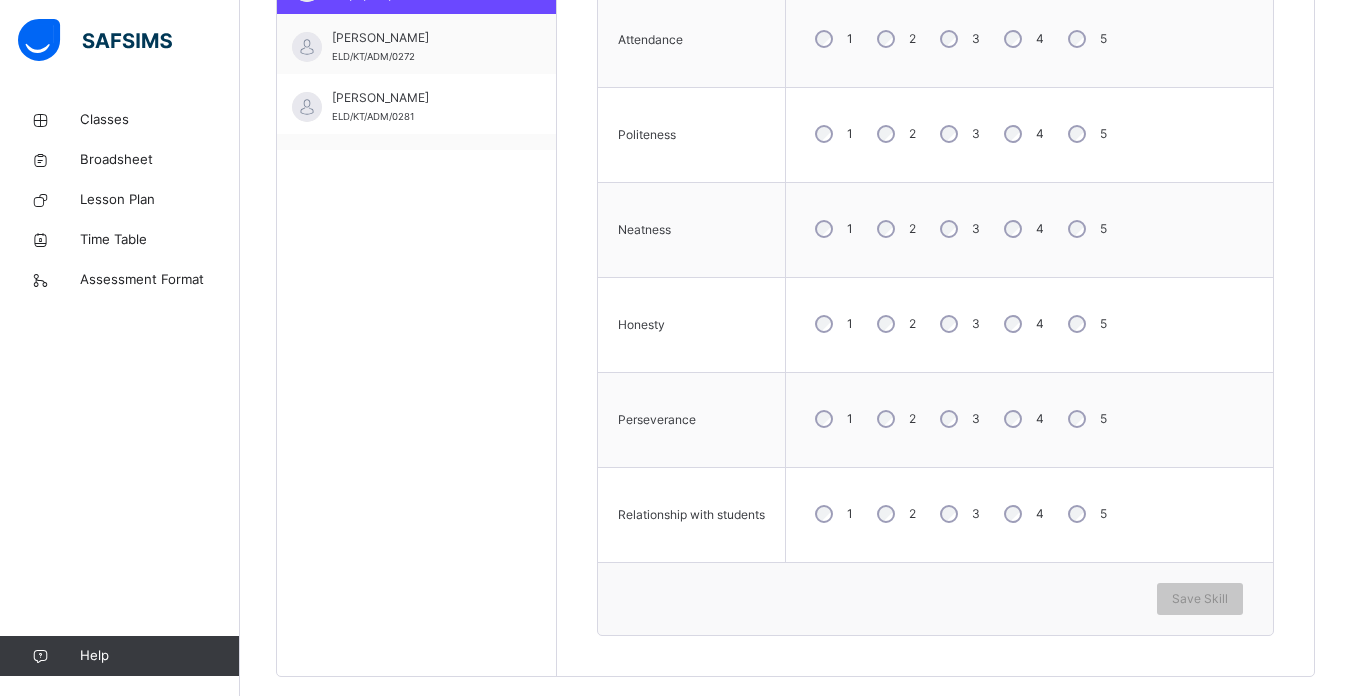 scroll, scrollTop: 822, scrollLeft: 0, axis: vertical 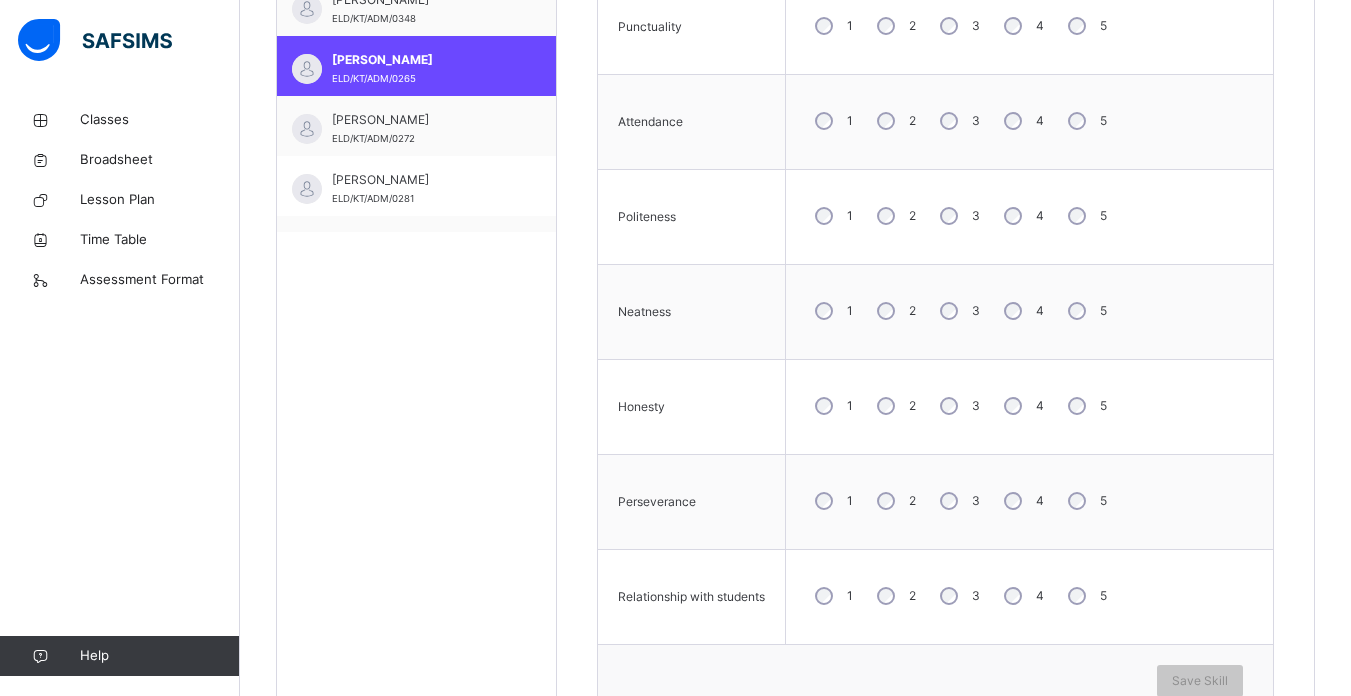 click on "2" at bounding box center [894, 501] 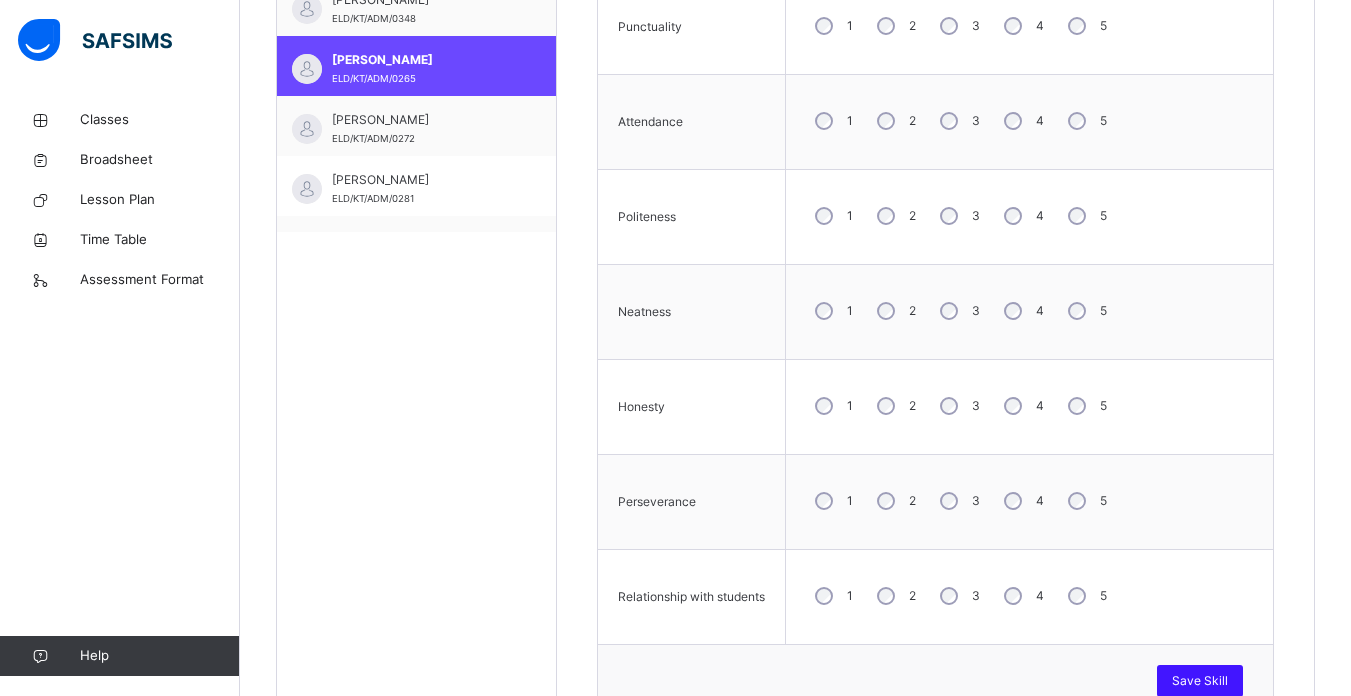 click on "Save Skill" at bounding box center (1200, 681) 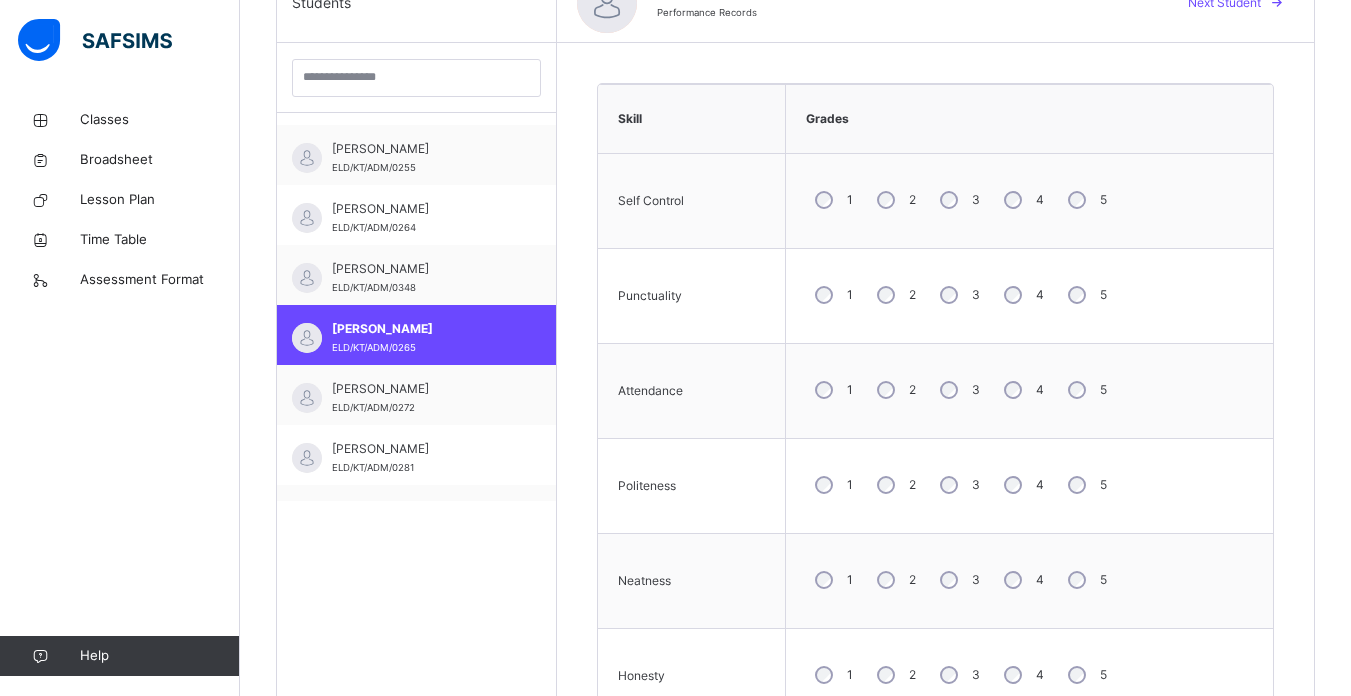 scroll, scrollTop: 471, scrollLeft: 0, axis: vertical 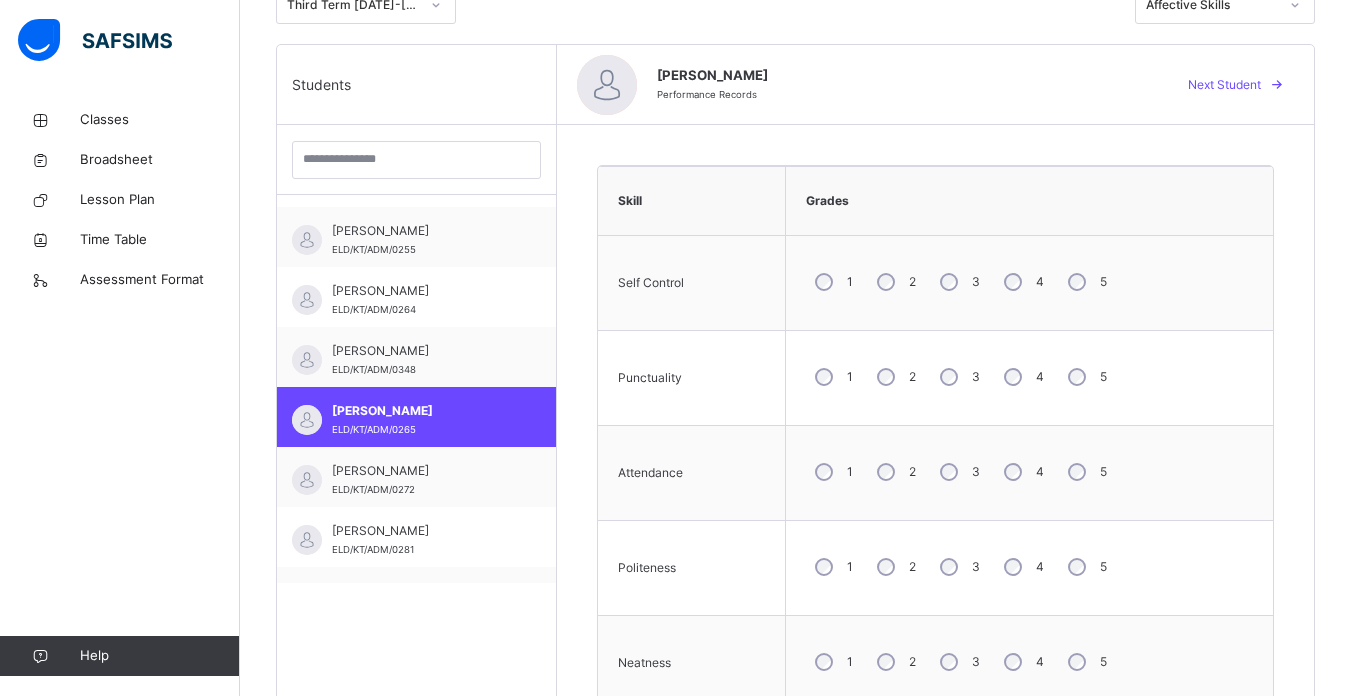 drag, startPoint x: 1349, startPoint y: 374, endPoint x: 1355, endPoint y: 320, distance: 54.33231 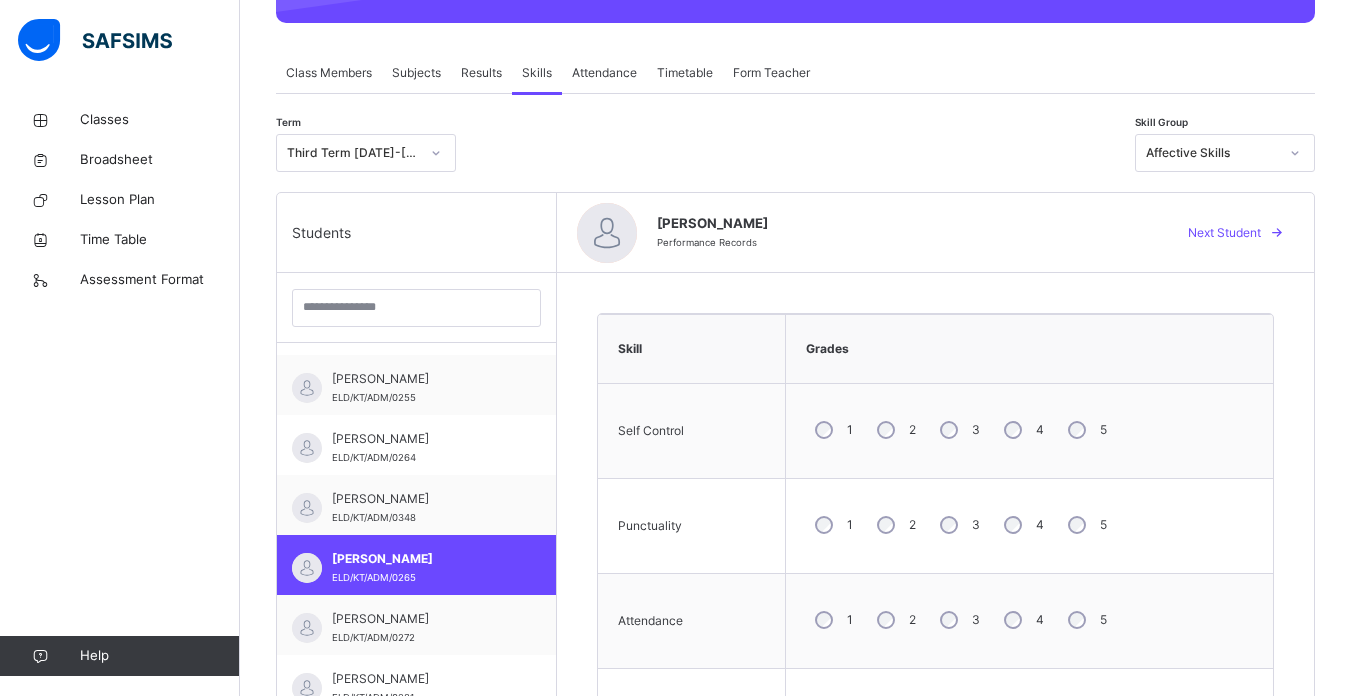 scroll, scrollTop: 320, scrollLeft: 0, axis: vertical 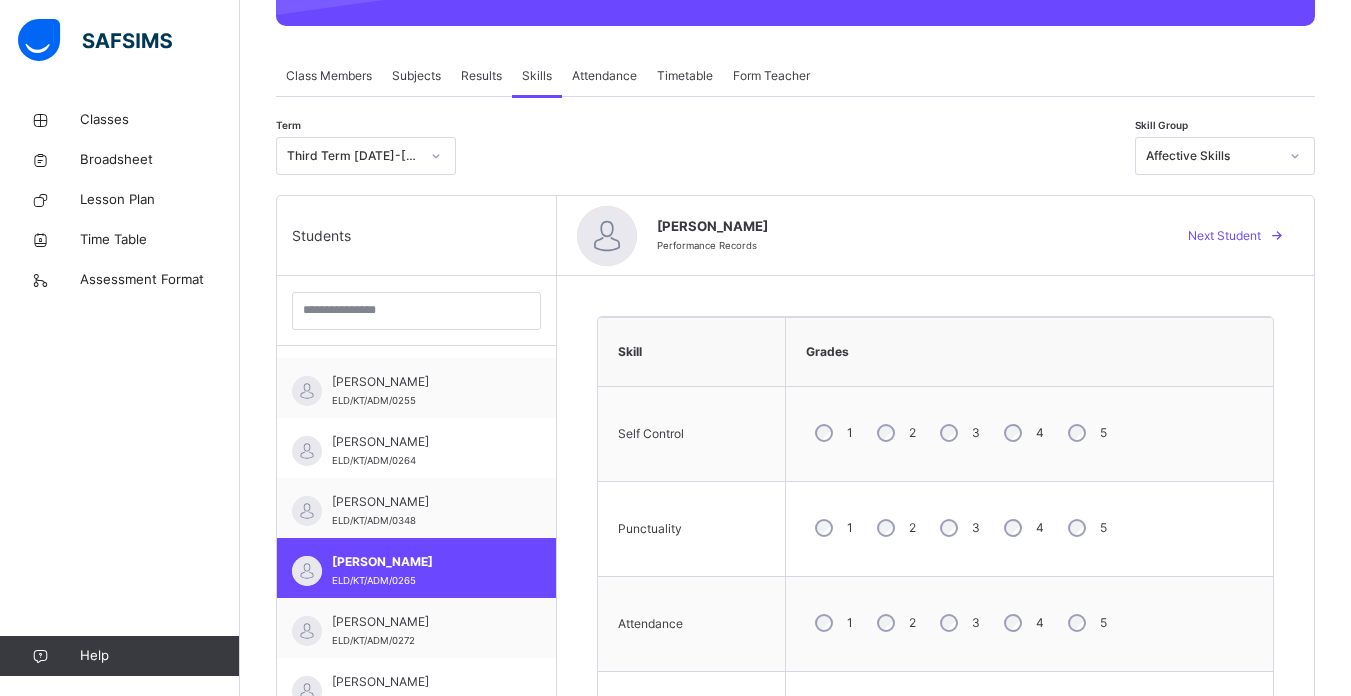 click at bounding box center (1295, 156) 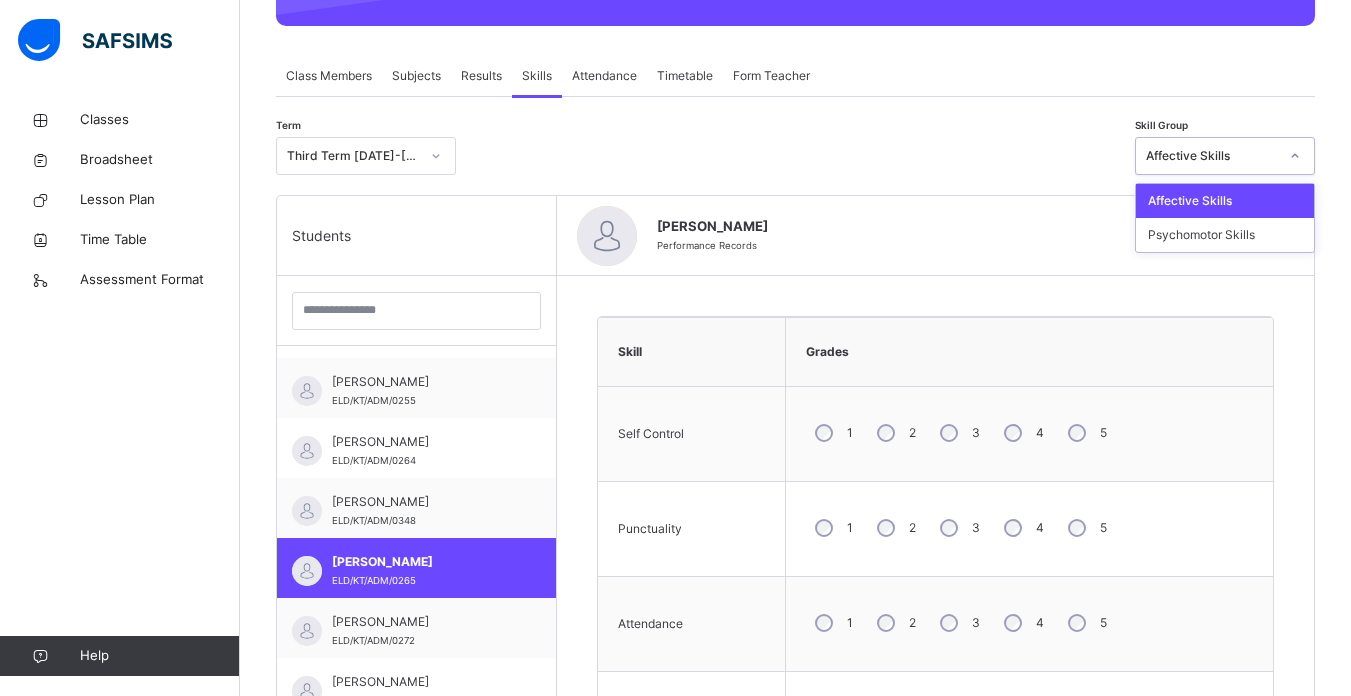 click on "Affective Skills" at bounding box center (1225, 201) 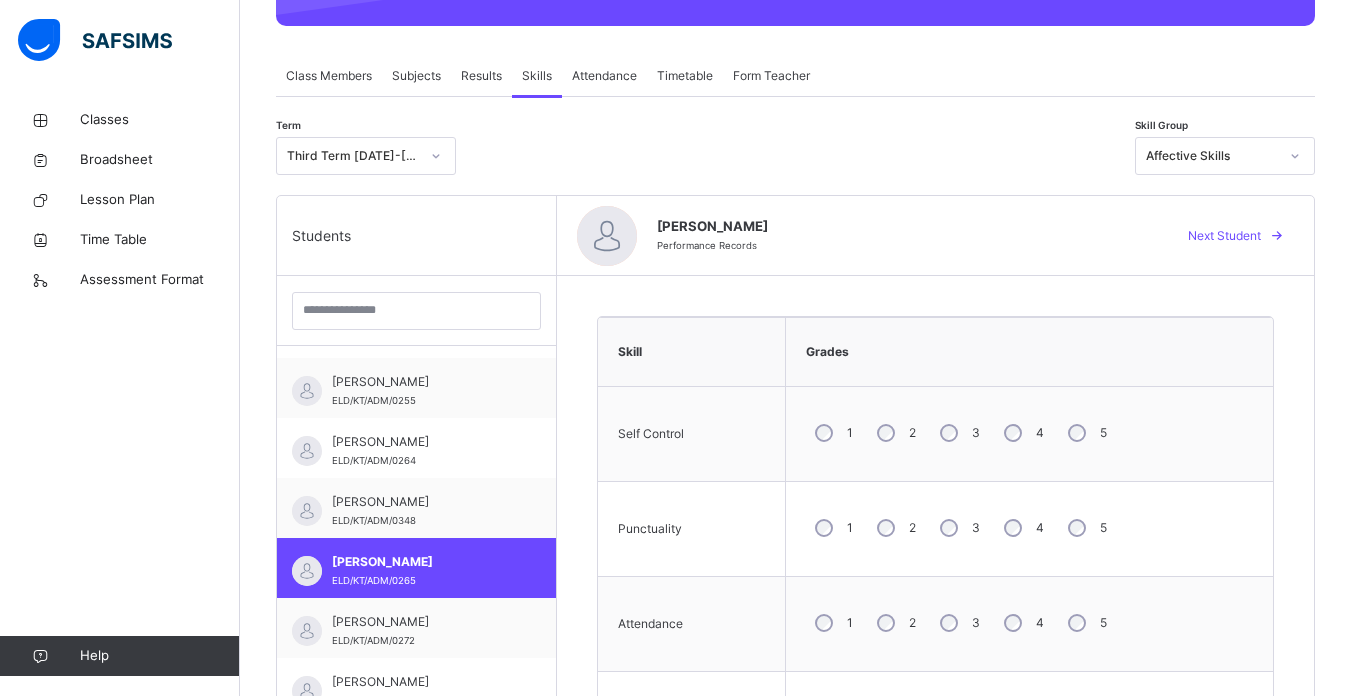 click on "2" at bounding box center (894, 433) 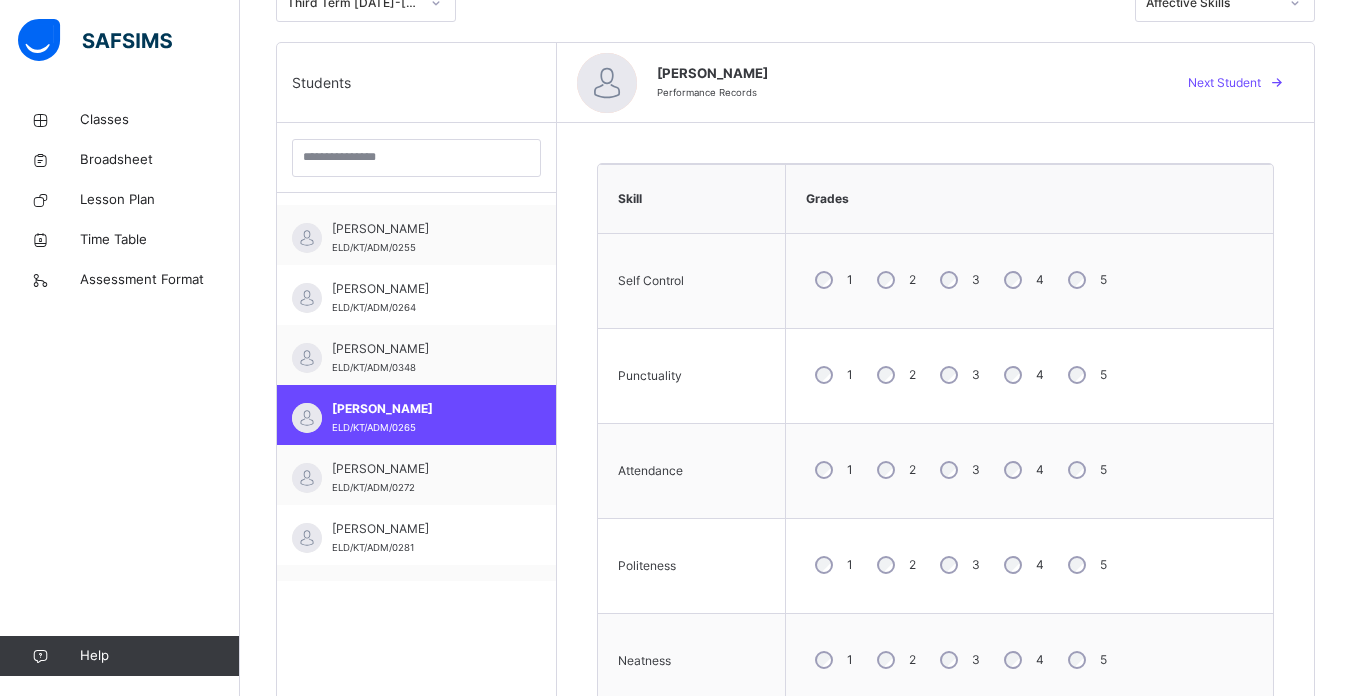 scroll, scrollTop: 488, scrollLeft: 0, axis: vertical 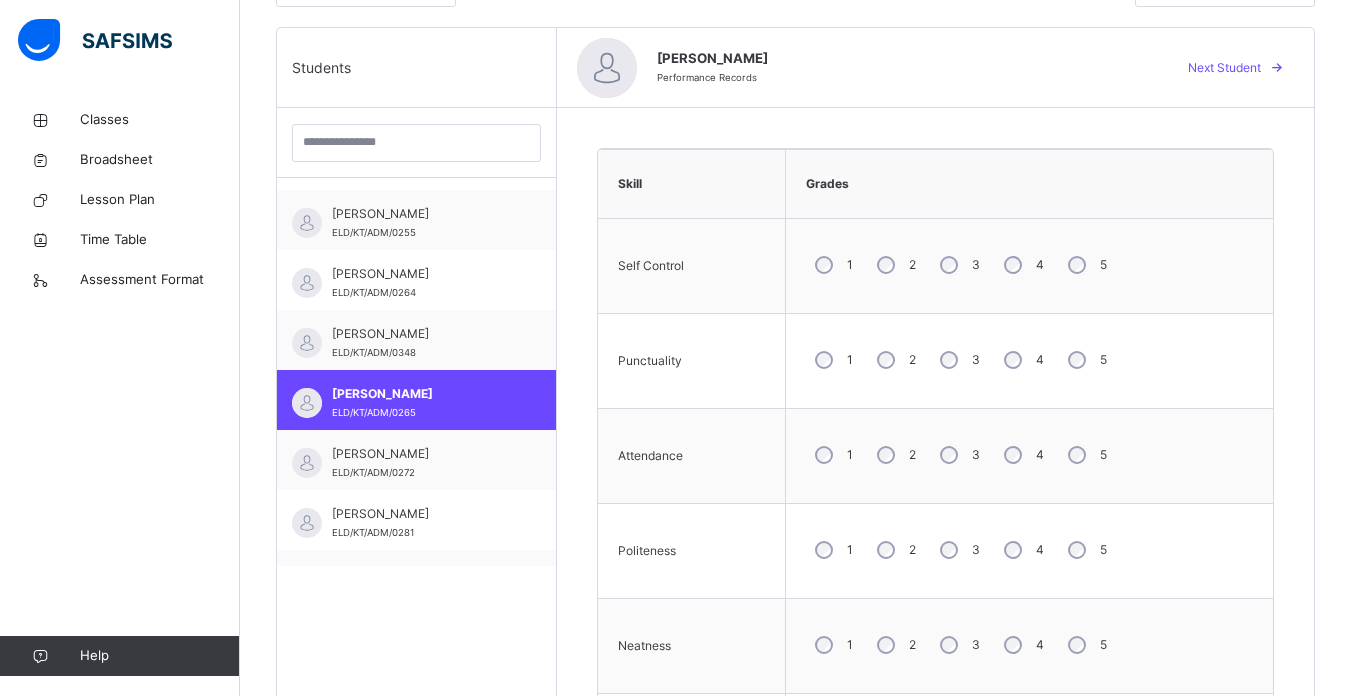 click on "2" at bounding box center [894, 550] 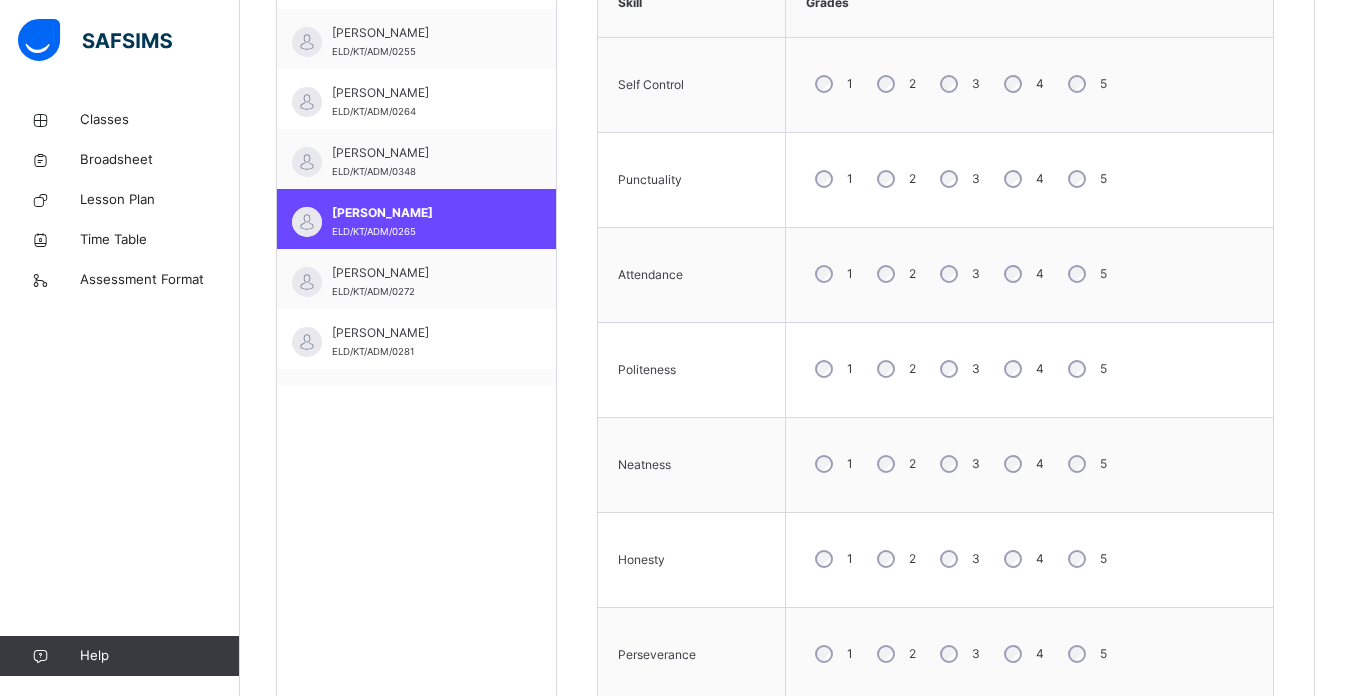scroll, scrollTop: 671, scrollLeft: 0, axis: vertical 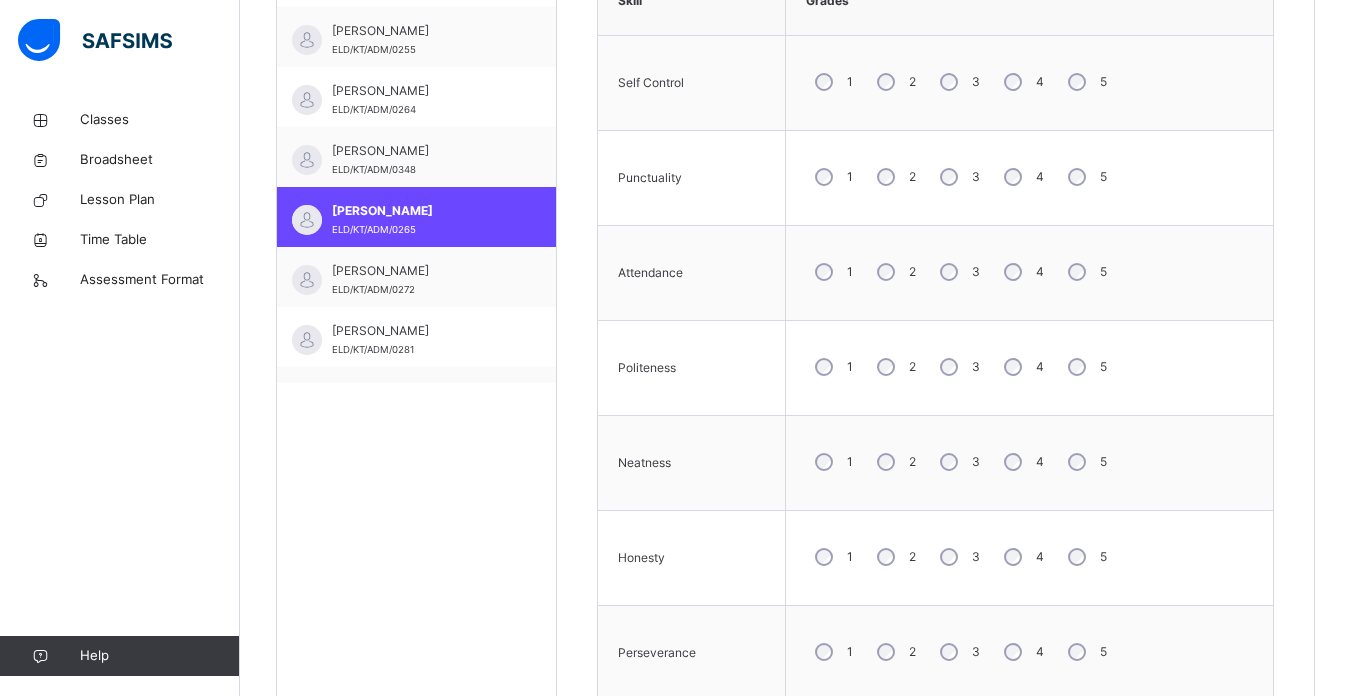 click on "3" at bounding box center [958, 557] 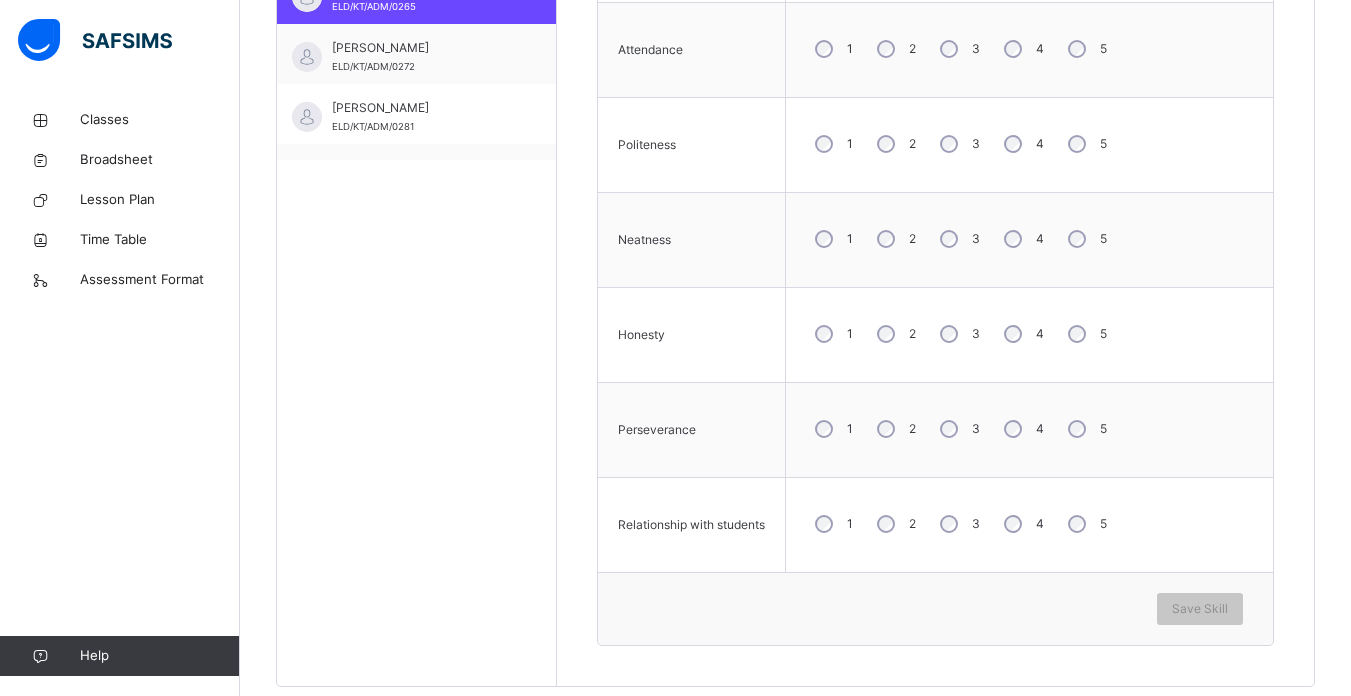 scroll, scrollTop: 899, scrollLeft: 0, axis: vertical 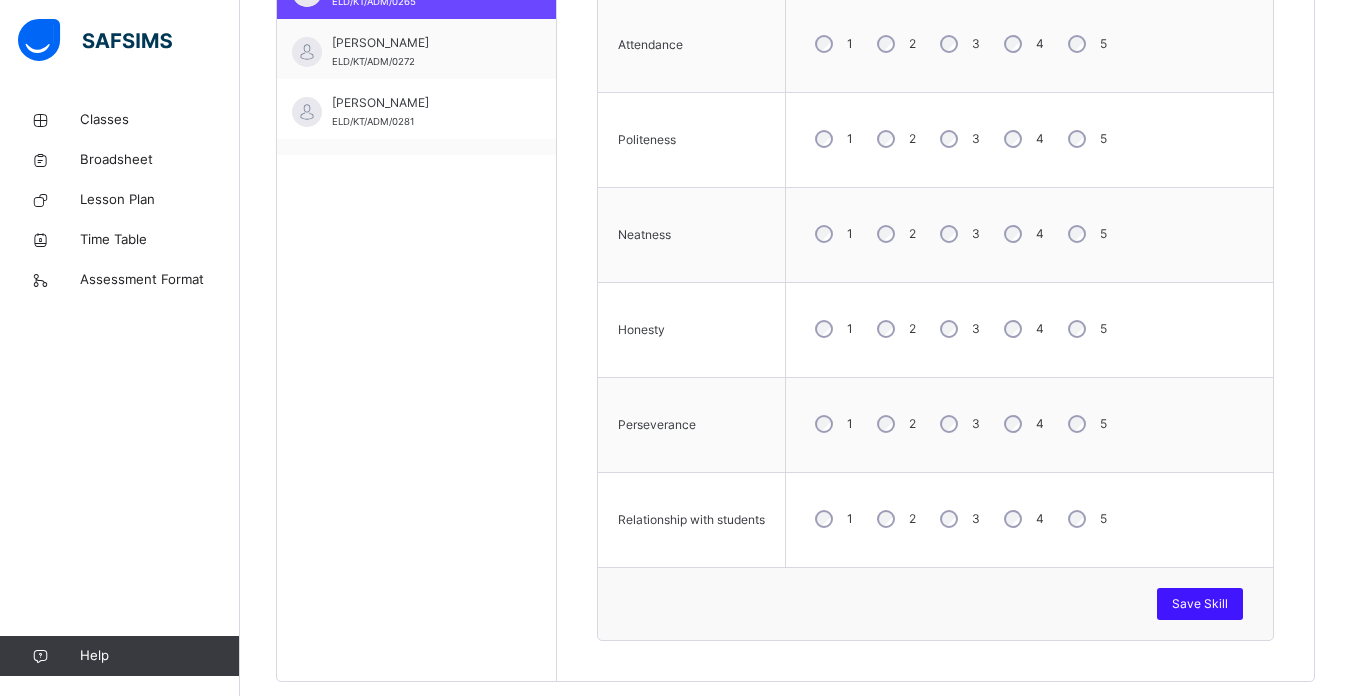 click on "Save Skill" at bounding box center (1200, 604) 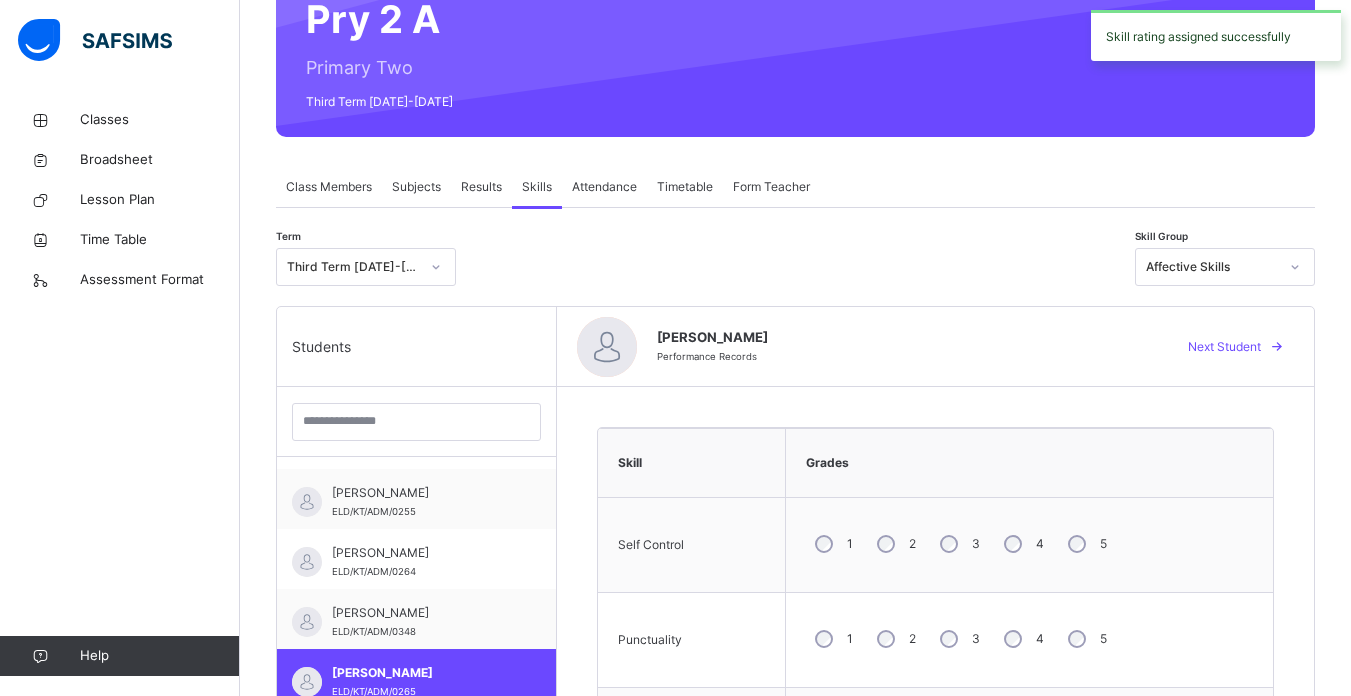 scroll, scrollTop: 172, scrollLeft: 0, axis: vertical 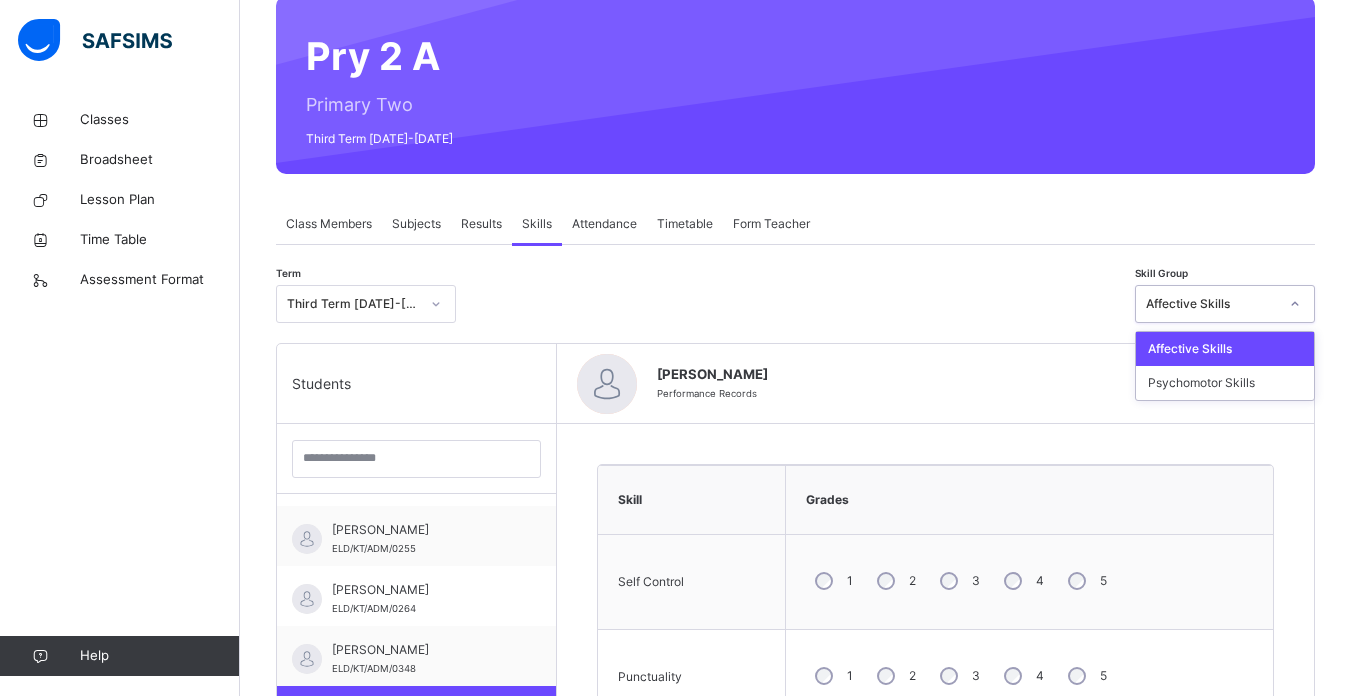 click at bounding box center [1295, 304] 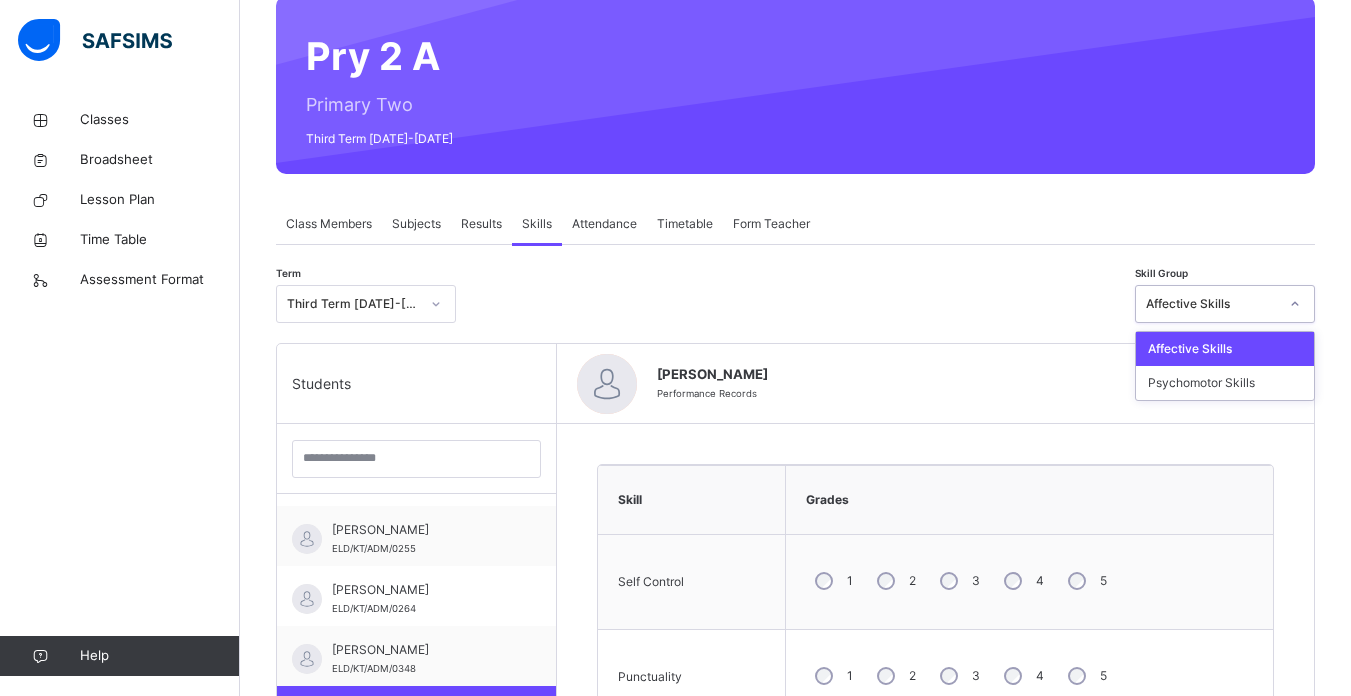 click 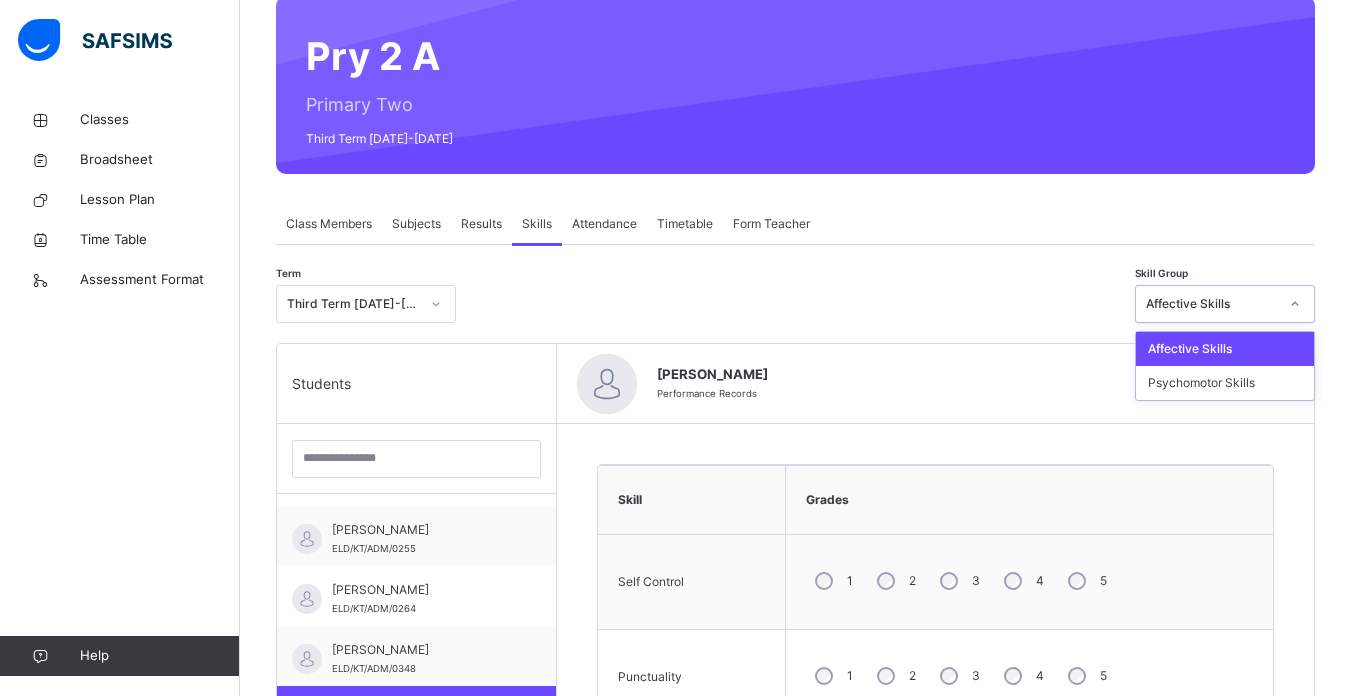 click on "Affective Skills" at bounding box center [1225, 349] 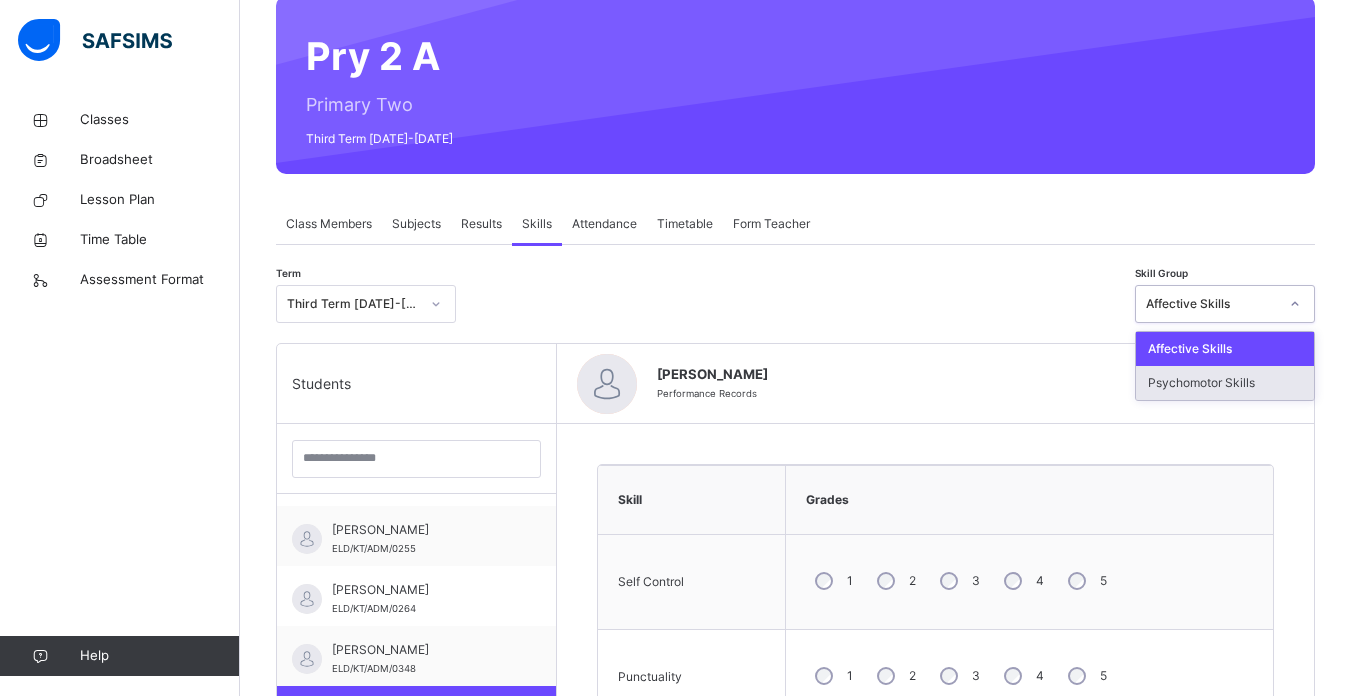 click on "Psychomotor Skills" at bounding box center [1225, 383] 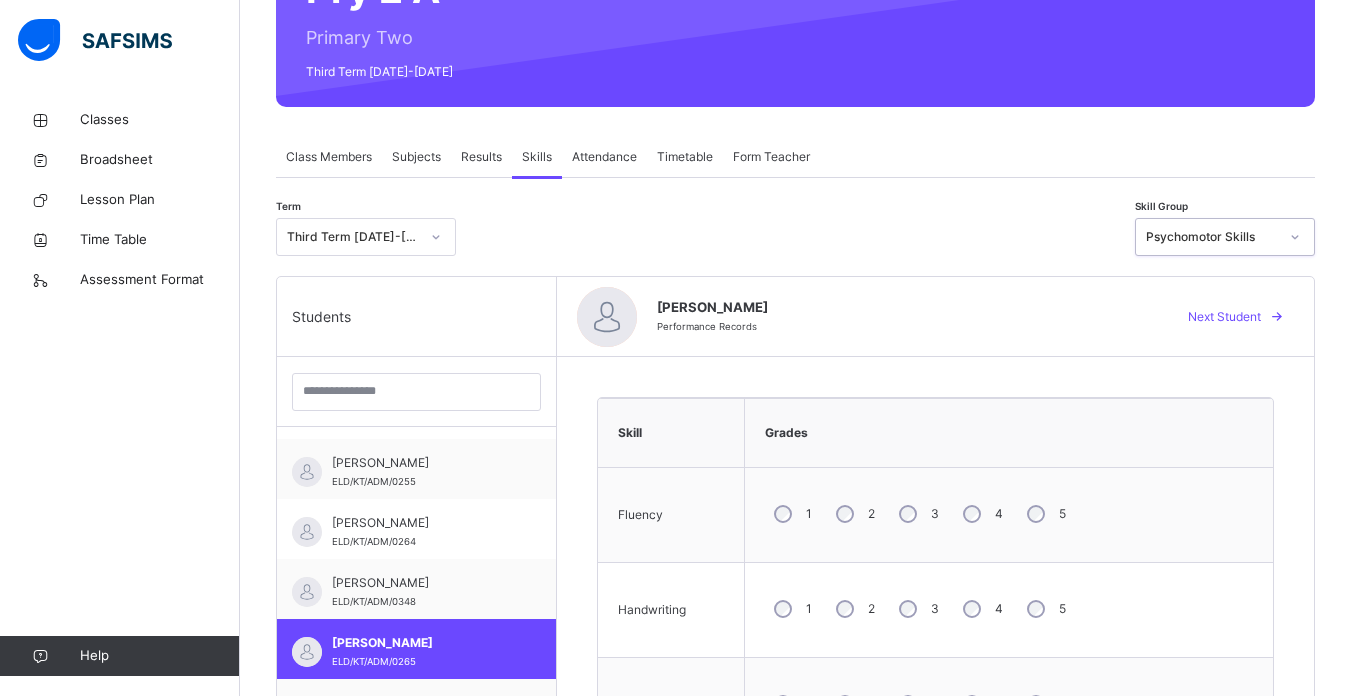 scroll, scrollTop: 251, scrollLeft: 0, axis: vertical 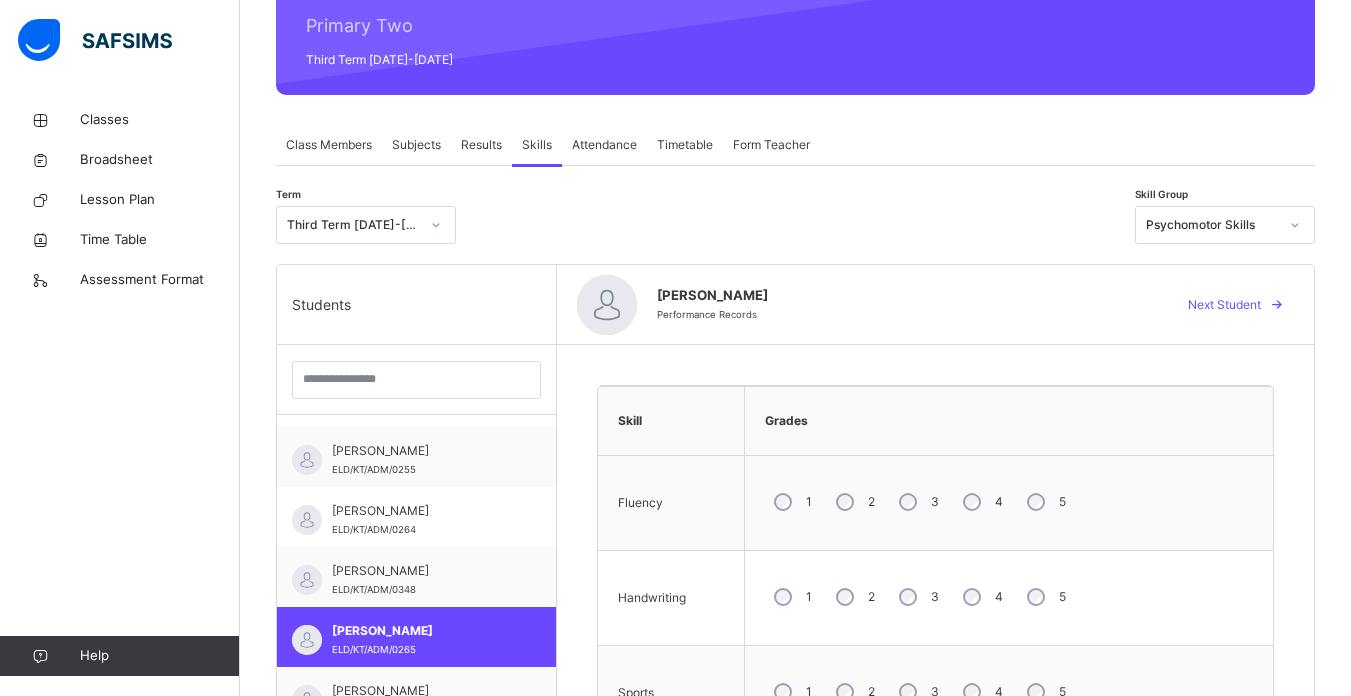 click on "3" at bounding box center (917, 597) 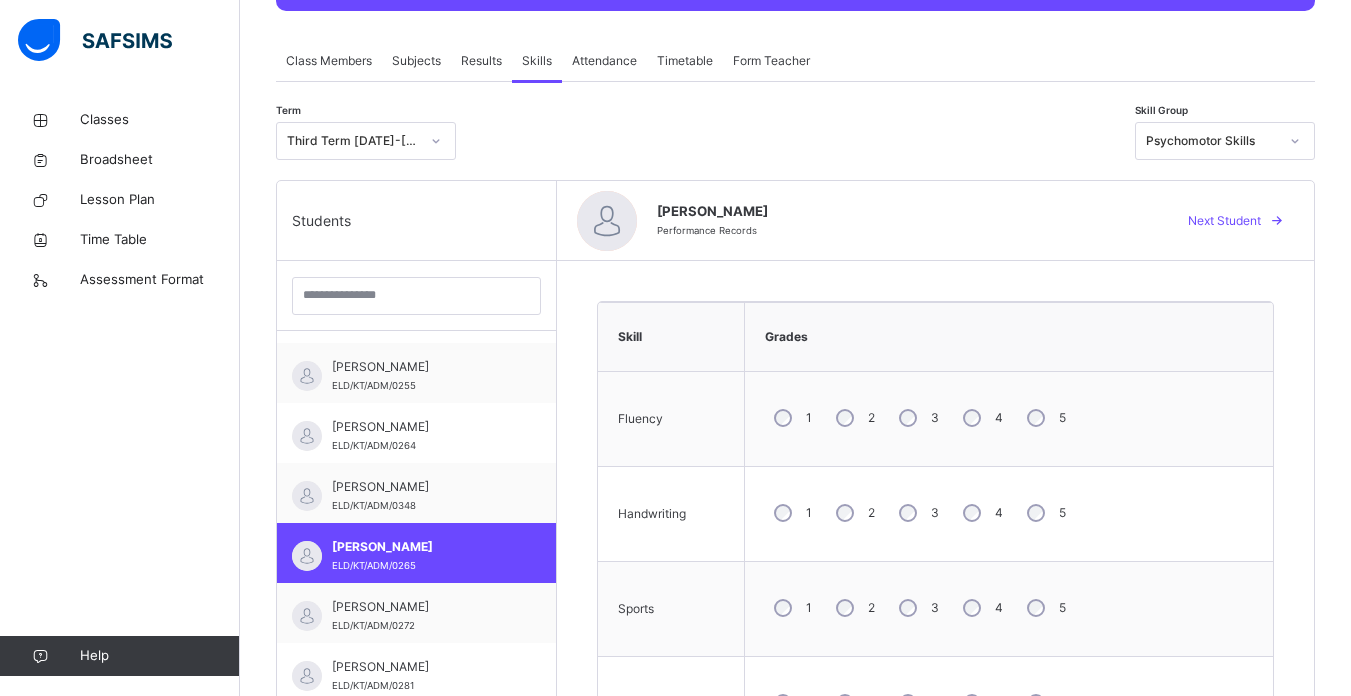 scroll, scrollTop: 333, scrollLeft: 0, axis: vertical 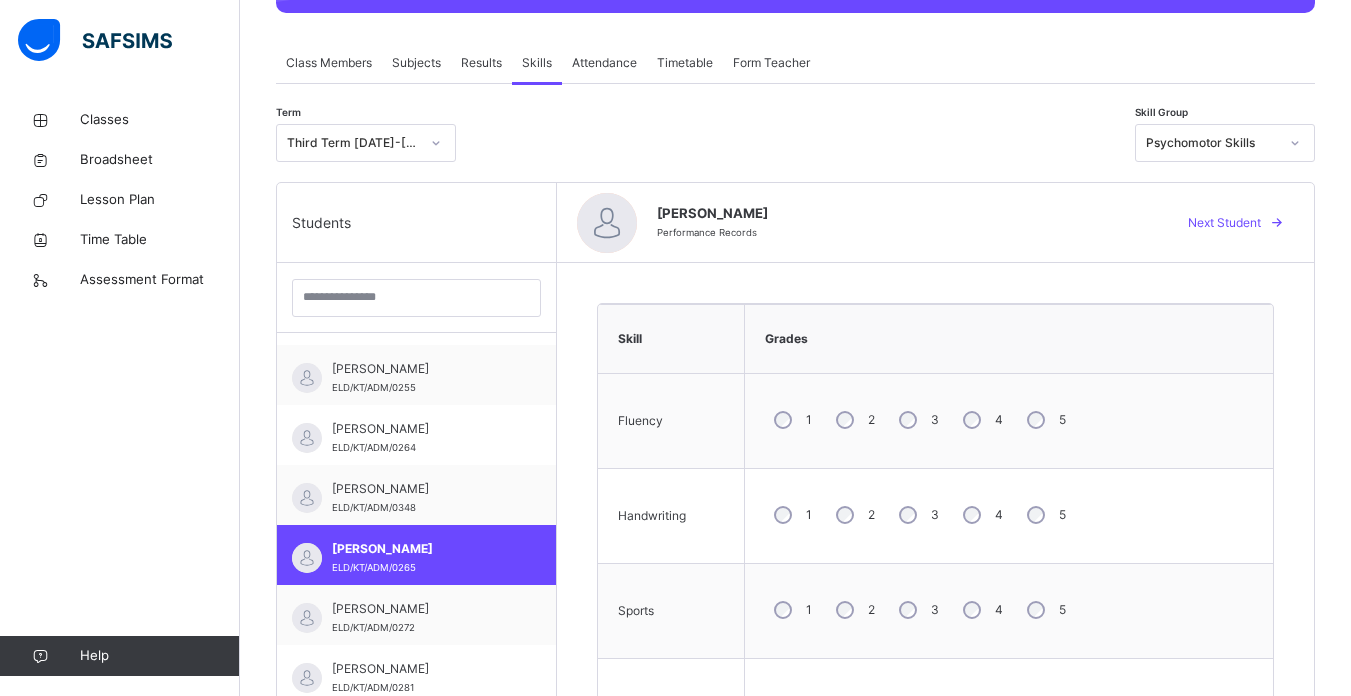 click on "3" at bounding box center [917, 610] 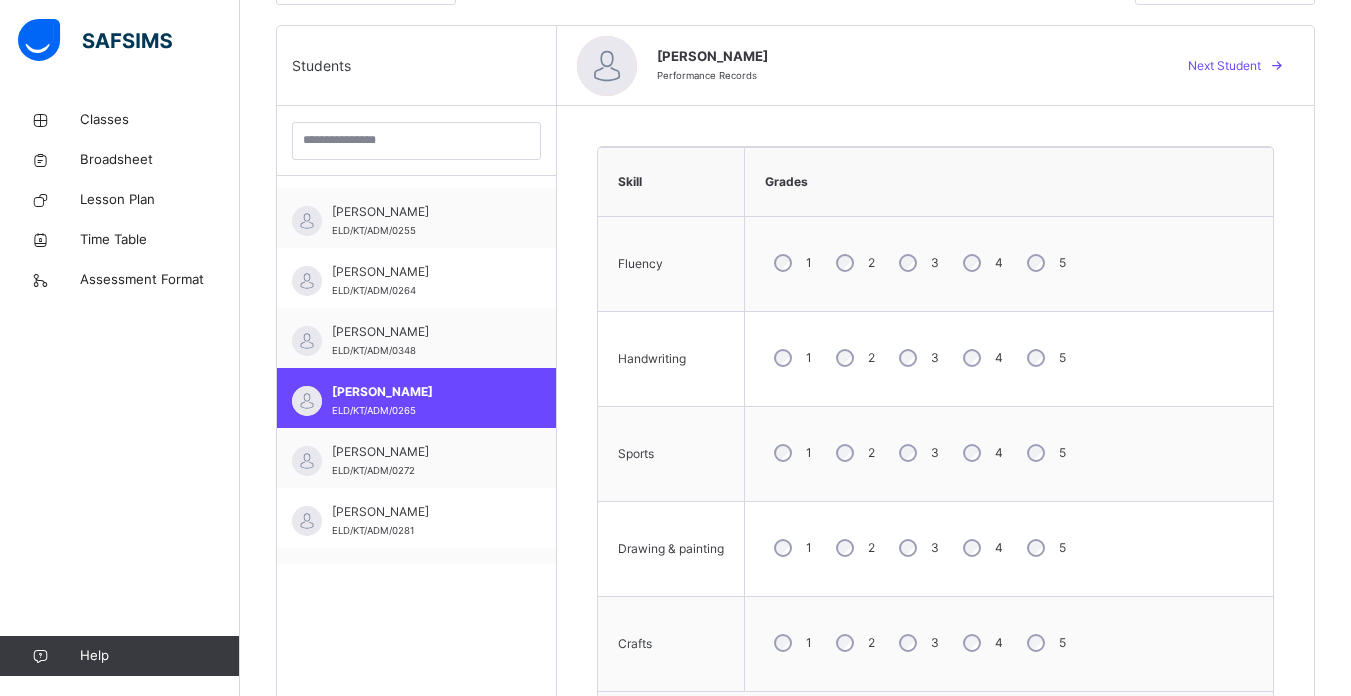 scroll, scrollTop: 504, scrollLeft: 0, axis: vertical 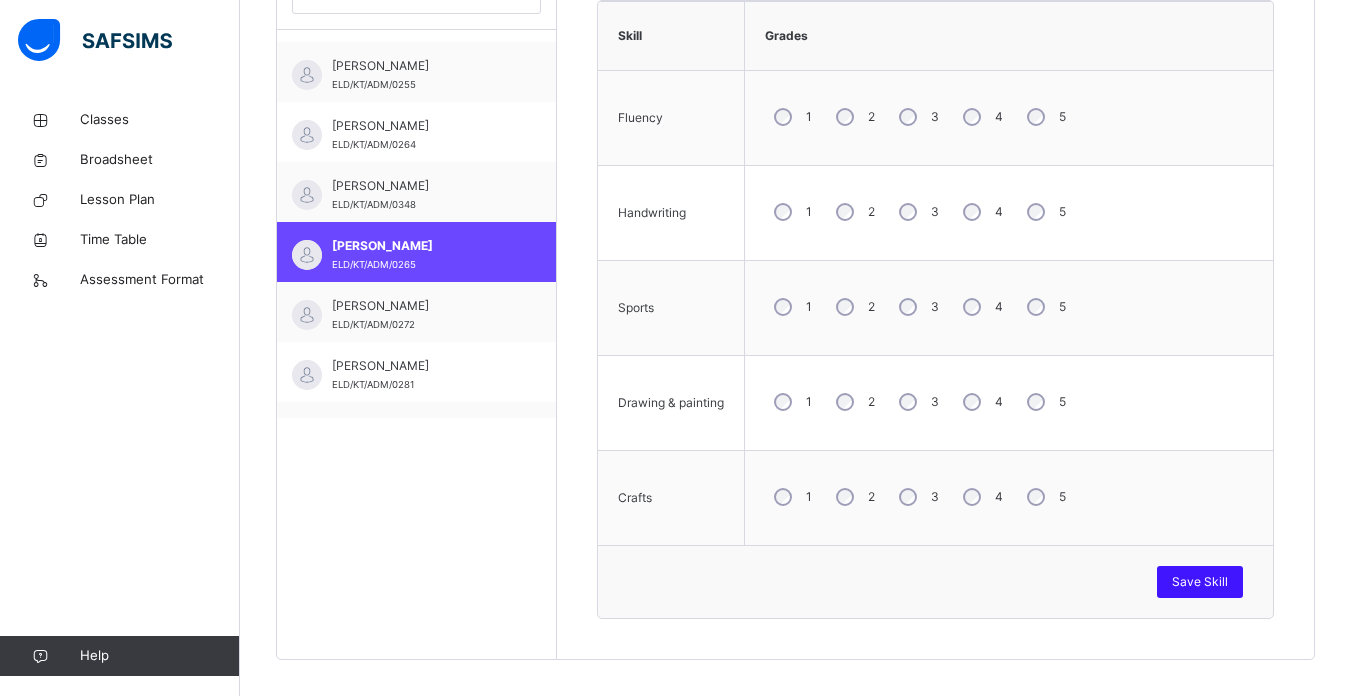 click on "Save Skill" at bounding box center (1200, 582) 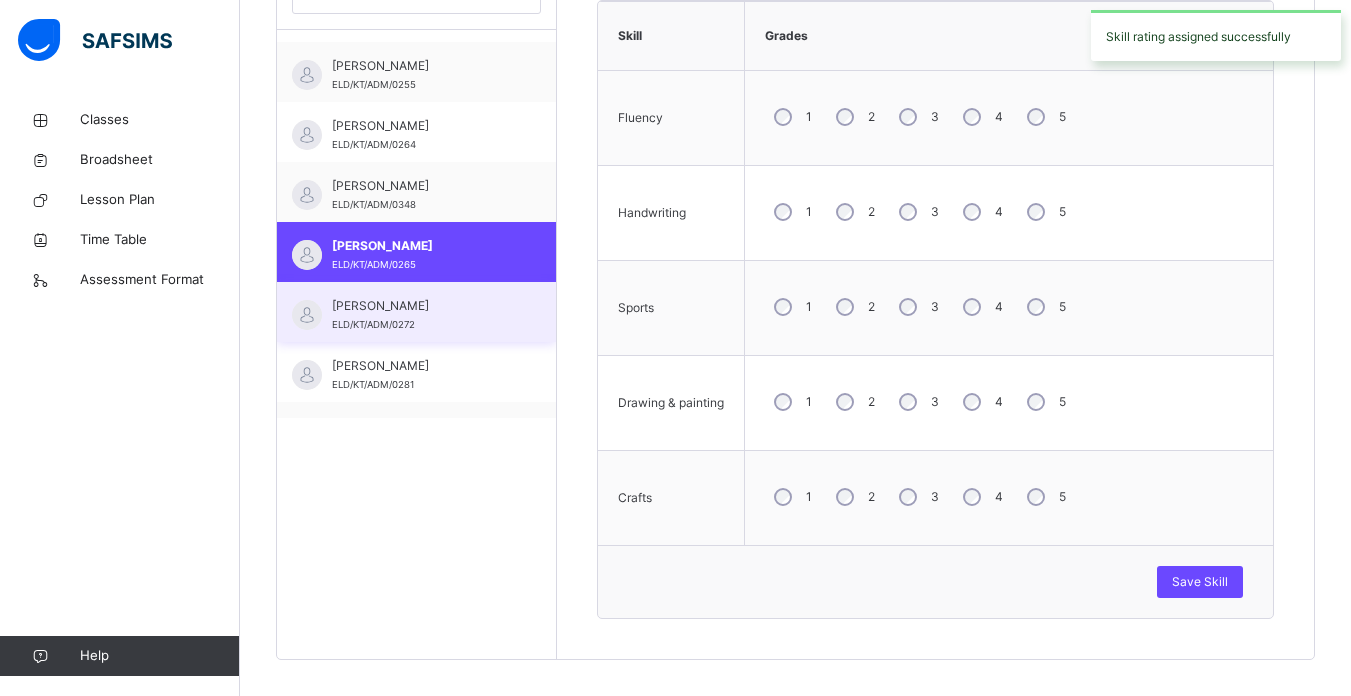 click on "[PERSON_NAME]" at bounding box center [421, 306] 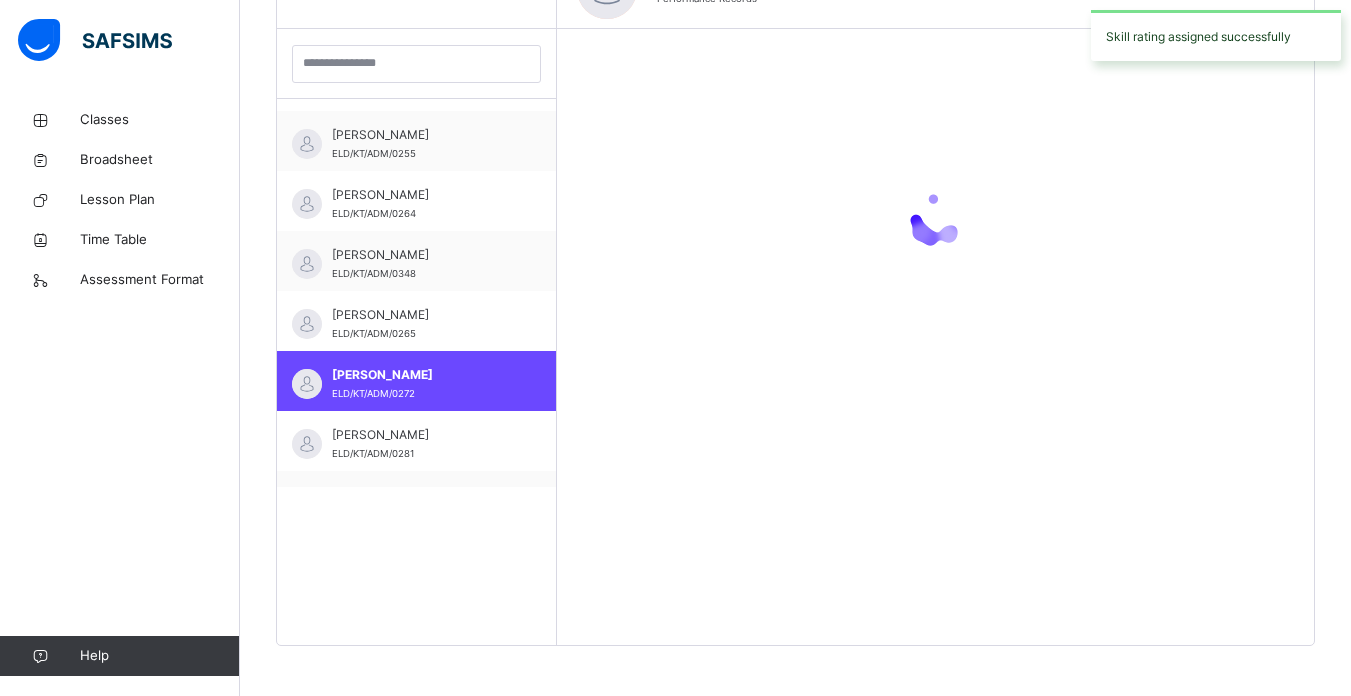 scroll, scrollTop: 636, scrollLeft: 0, axis: vertical 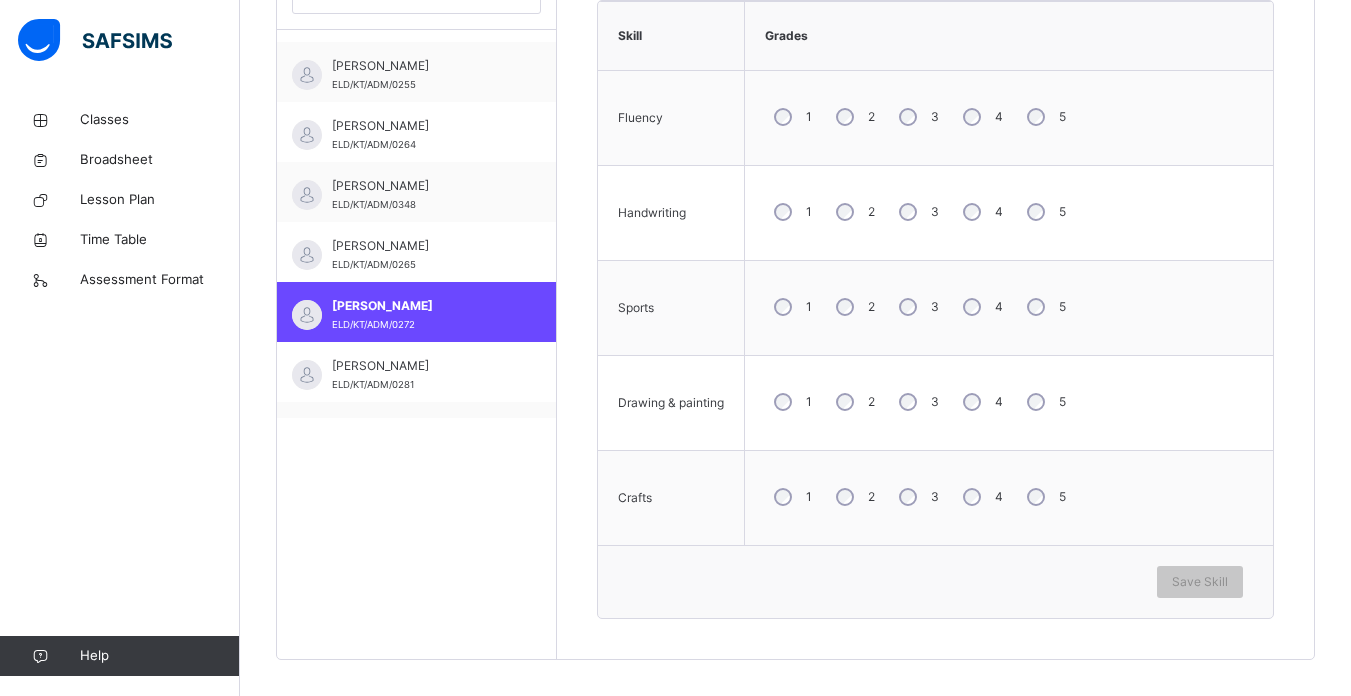 click on "Students  [PERSON_NAME] ELD/KT/ADM/0269 [PERSON_NAME] ELD/KT/ADM/0250 [PERSON_NAME]  ELD/KT/ADM/0277 [PERSON_NAME] [PERSON_NAME]/KT/ADM/0591 [PERSON_NAME]/KT/ADM/0275 [PERSON_NAME] ELD/KT/ADM/0280 [PERSON_NAME] ELD/KT/ADM/0251 [PERSON_NAME] [PERSON_NAME]/KT/ADM/0282 [PERSON_NAME]  ELD/KT/ADM/0258 AL`[PERSON_NAME] [PERSON_NAME] ELD/KT/ADM/0546 ALIYU   [PERSON_NAME] ELD/KT/ADM/0252 ALIYU   LISBADA [PERSON_NAME]/KT/ADM/0322 [PERSON_NAME] [DATE] ELD/KT/ADM/0260 AUWAL SHAMSU [PERSON_NAME]/KT/ADM/0274 [PERSON_NAME]`IL ZAYYANA ELD/KT/ADM/0262 [PERSON_NAME] ELD/KT/ADM/0270 [PERSON_NAME]   [PERSON_NAME] ELD/KT/ADM/0261 [PERSON_NAME]`U TSANNI ELD/KT/ADM/0253 [PERSON_NAME]  ELD/KT/ADM/0278 [PERSON_NAME] [PERSON_NAME]/KT/ADM/672 [PERSON_NAME]  ELD/KT/ADM/0254 JAFAR  HAMISU  ELD/KT/ADM/0255 [PERSON_NAME]/KT/ADM/0264 [PERSON_NAME]  ELD/KT/ADM/0348 [PERSON_NAME] [PERSON_NAME]/KT/ADM/0265 [PERSON_NAME] [PERSON_NAME]/KT/ADM/0272 [PERSON_NAME] [PERSON_NAME]/KT/ADM/0281" at bounding box center (417, 269) 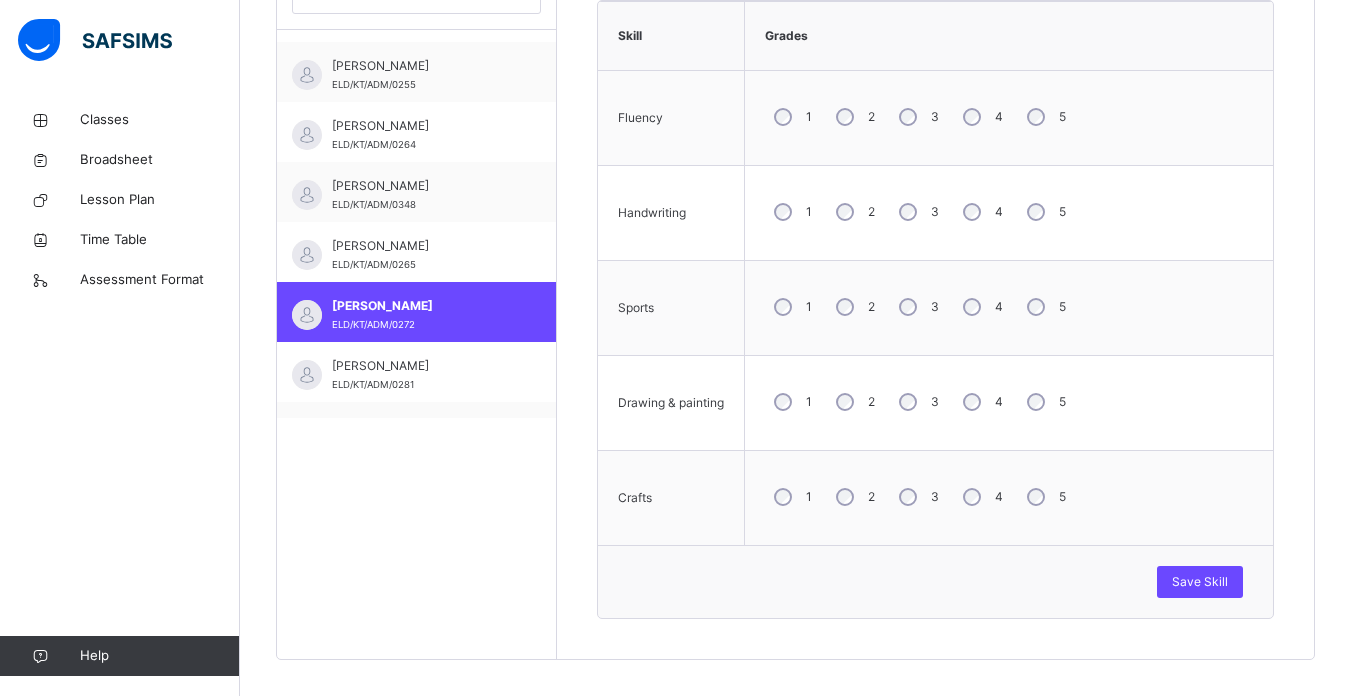 click on "Save Skill" at bounding box center (935, 581) 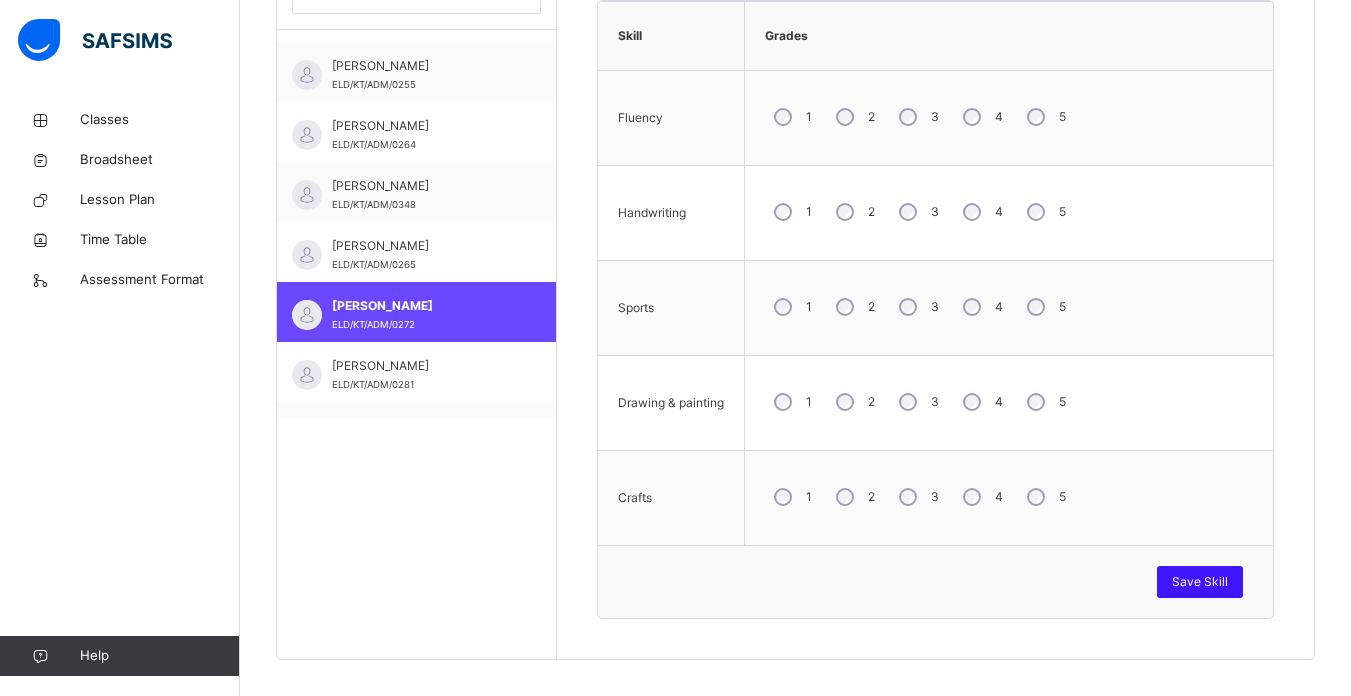 click on "Save Skill" at bounding box center [1200, 582] 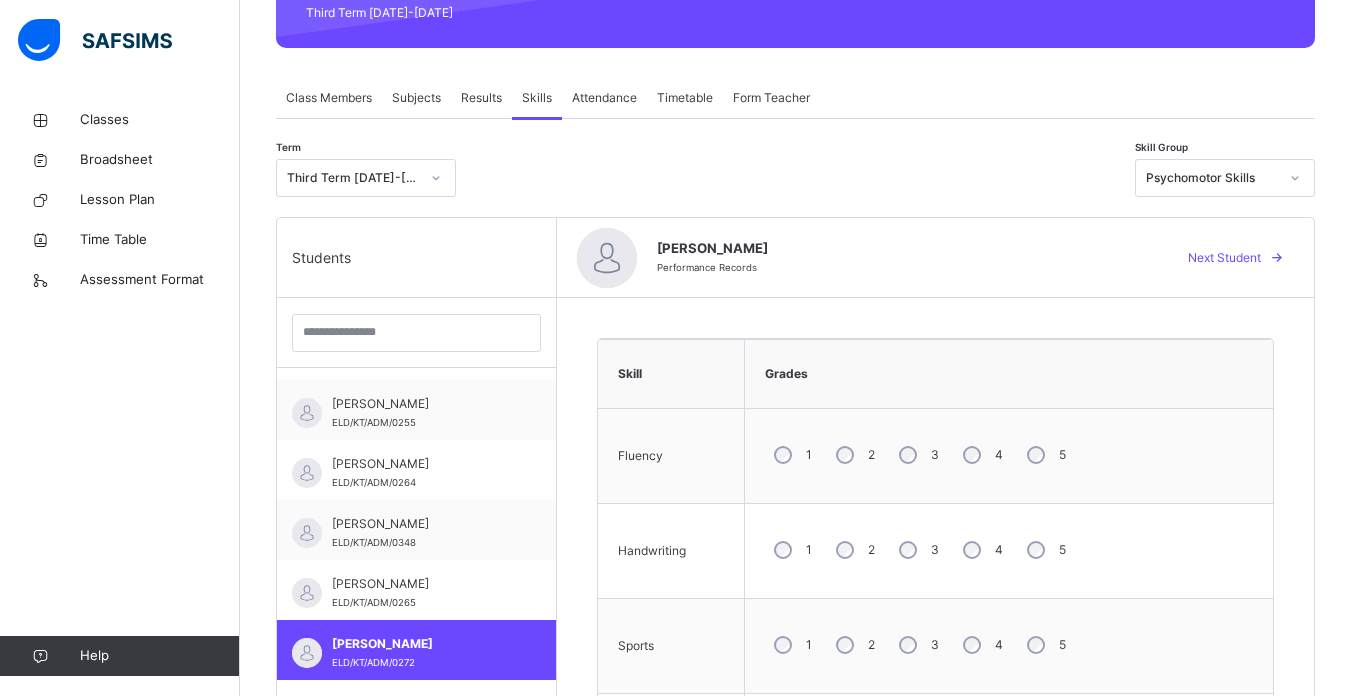 scroll, scrollTop: 283, scrollLeft: 0, axis: vertical 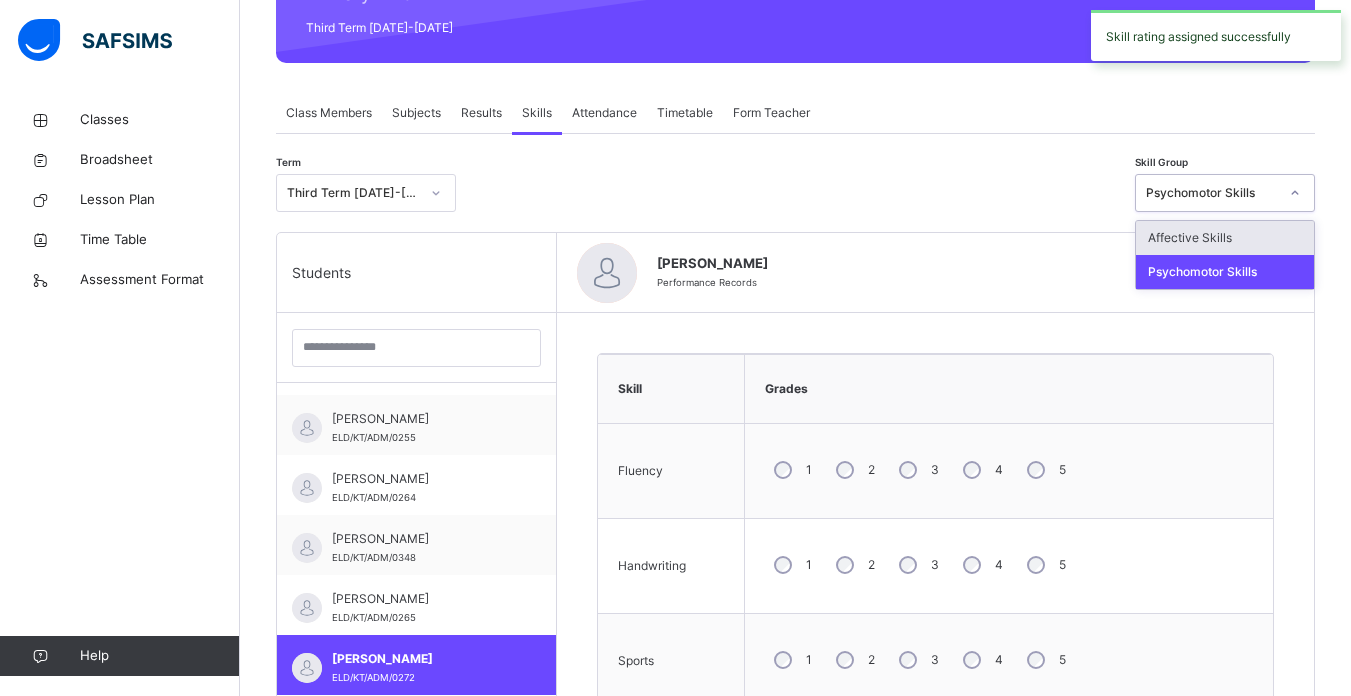 click 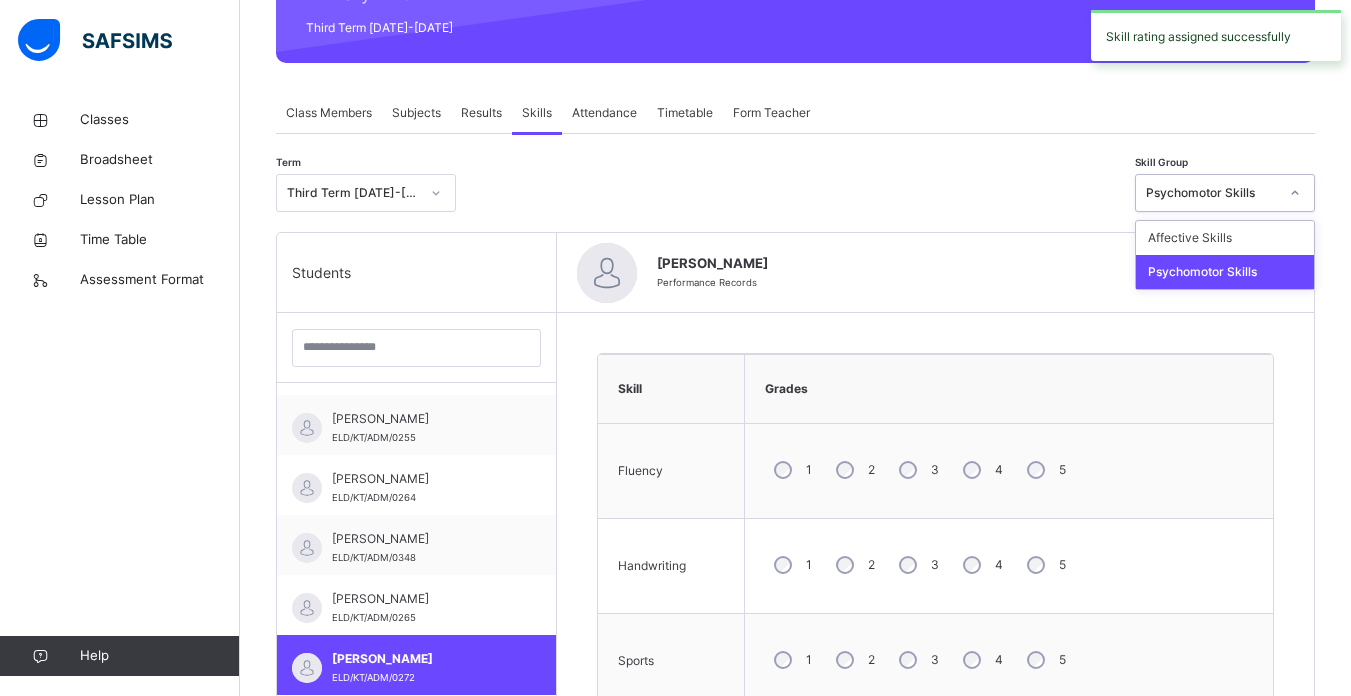 click on "Psychomotor Skills" at bounding box center [1225, 272] 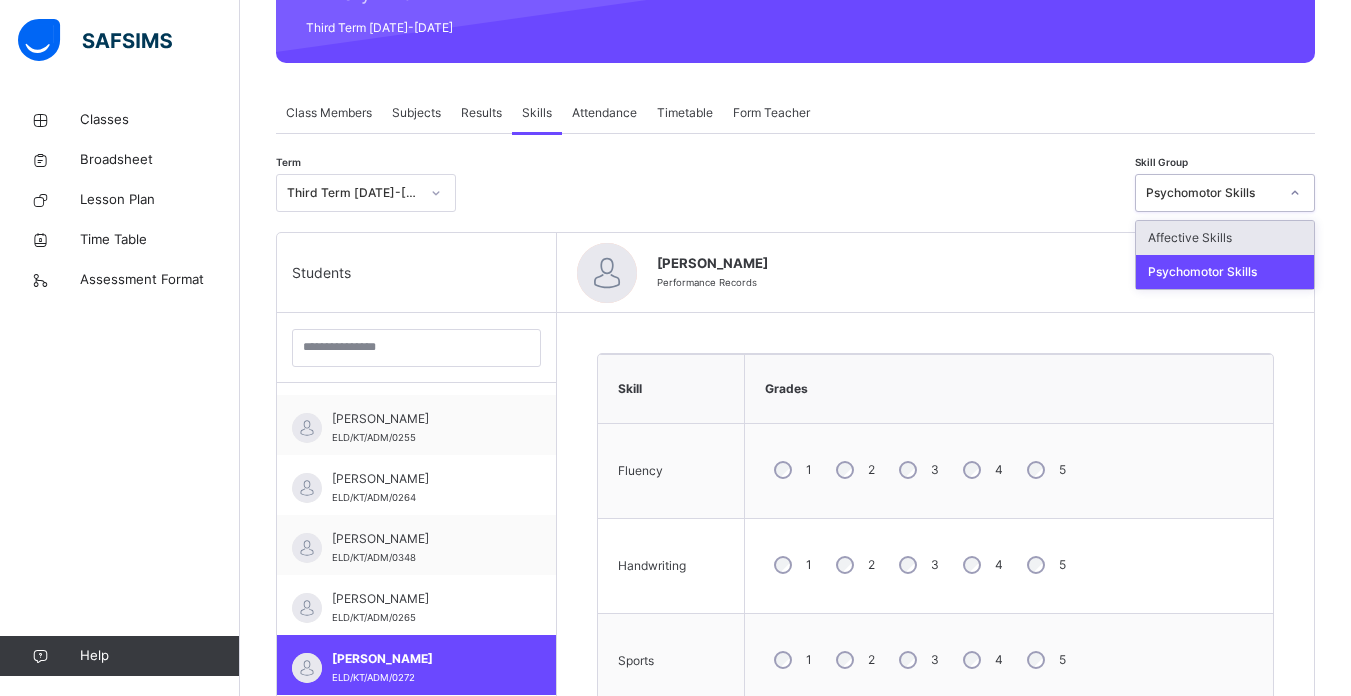 click 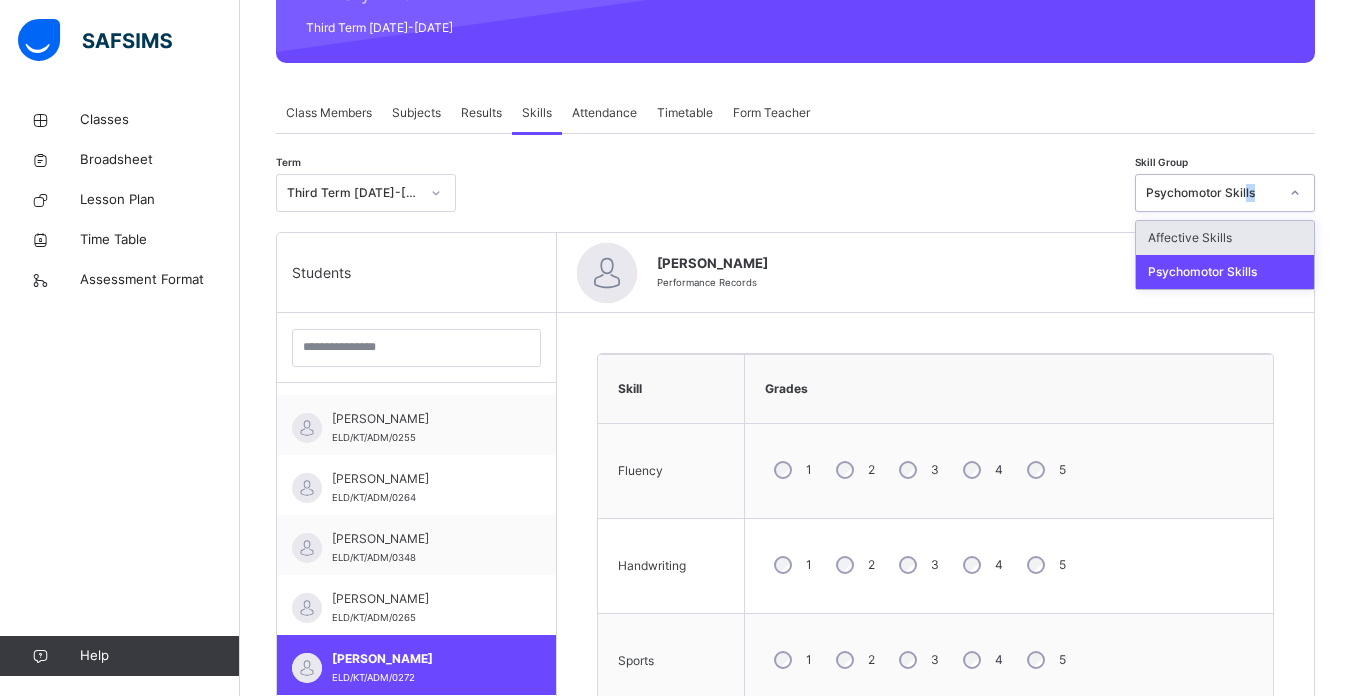click on "Term Third Term [DATE]-[DATE] Skill Group   option Psychomotor Skills, selected.    option Affective Skills focused, 1 of 2. 2 results available. Use Up and Down to choose options, press Enter to select the currently focused option, press Escape to exit the menu, press Tab to select the option and exit the menu. Psychomotor Skills Affective Skills Psychomotor Skills" at bounding box center [795, 198] 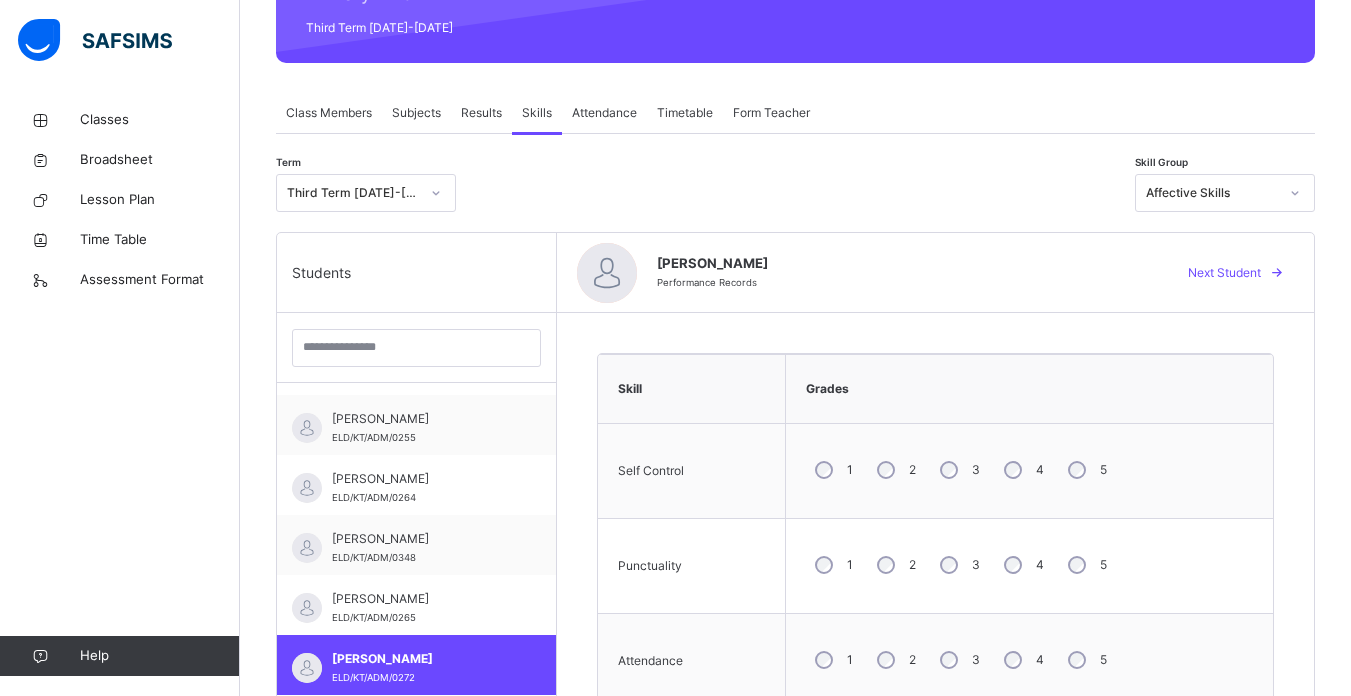 scroll, scrollTop: 377, scrollLeft: 0, axis: vertical 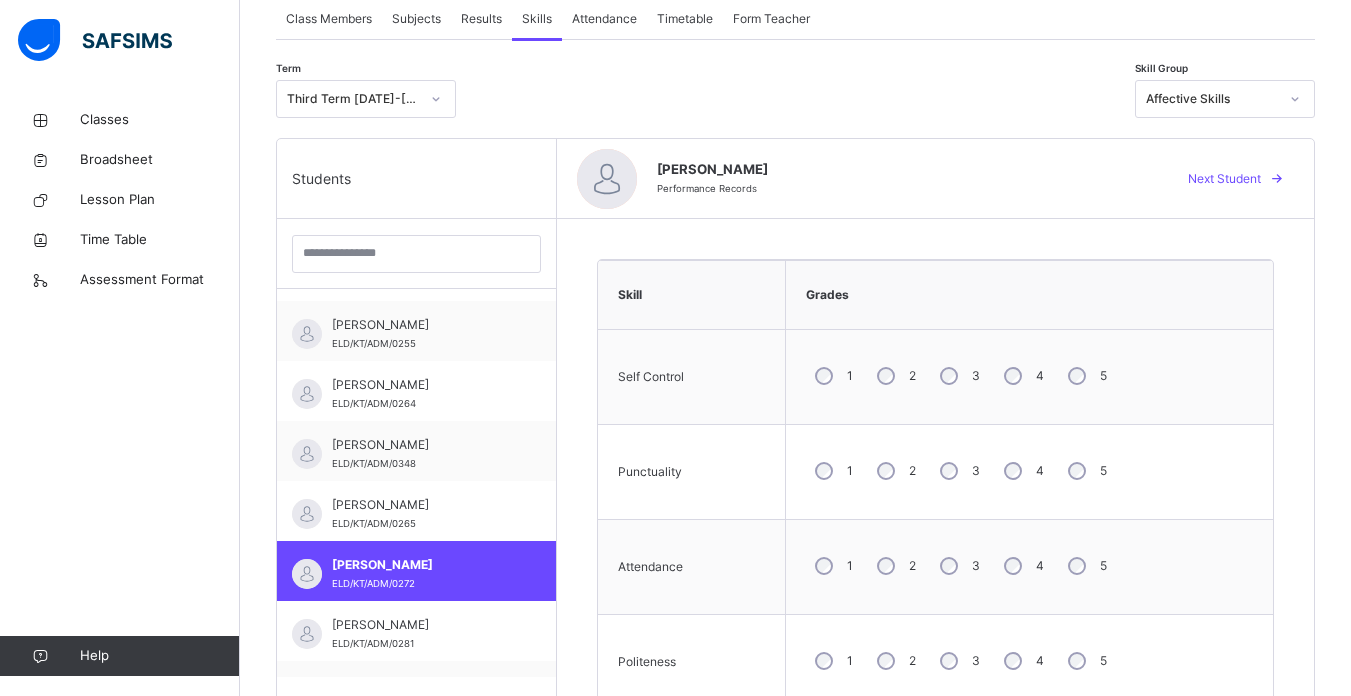 click on "3" at bounding box center (958, 566) 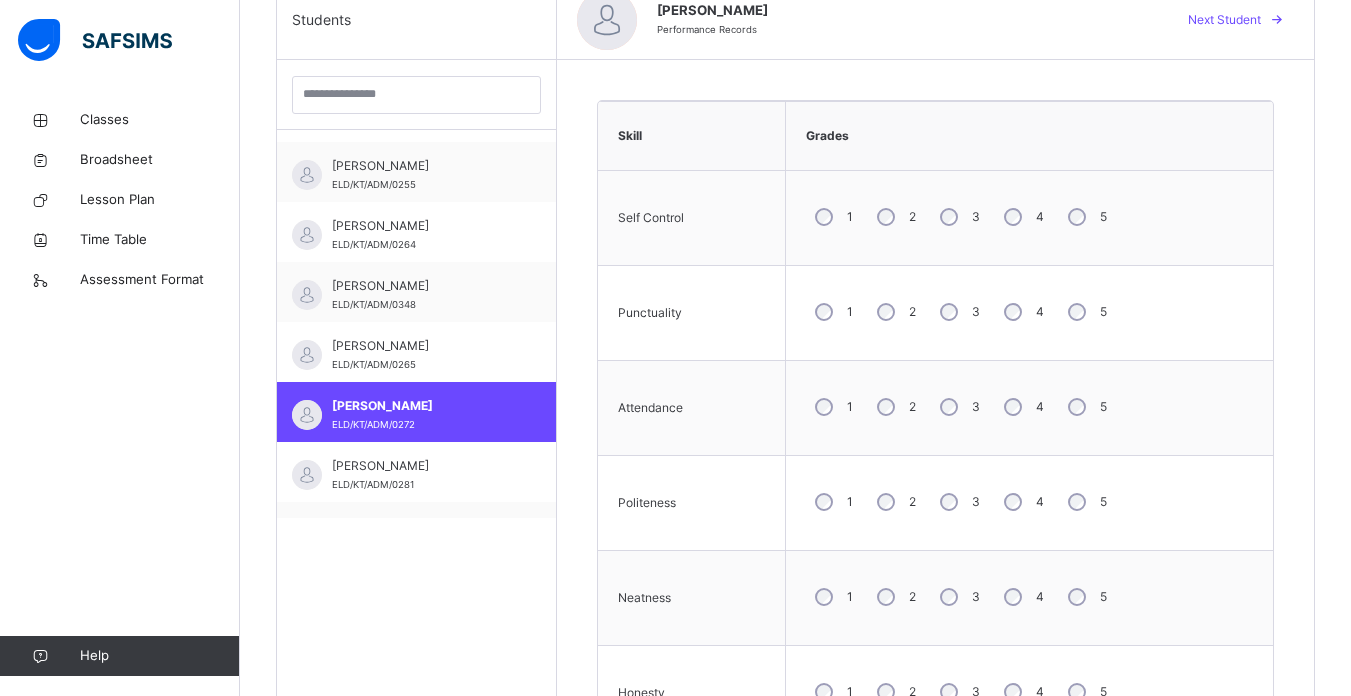 scroll, scrollTop: 546, scrollLeft: 0, axis: vertical 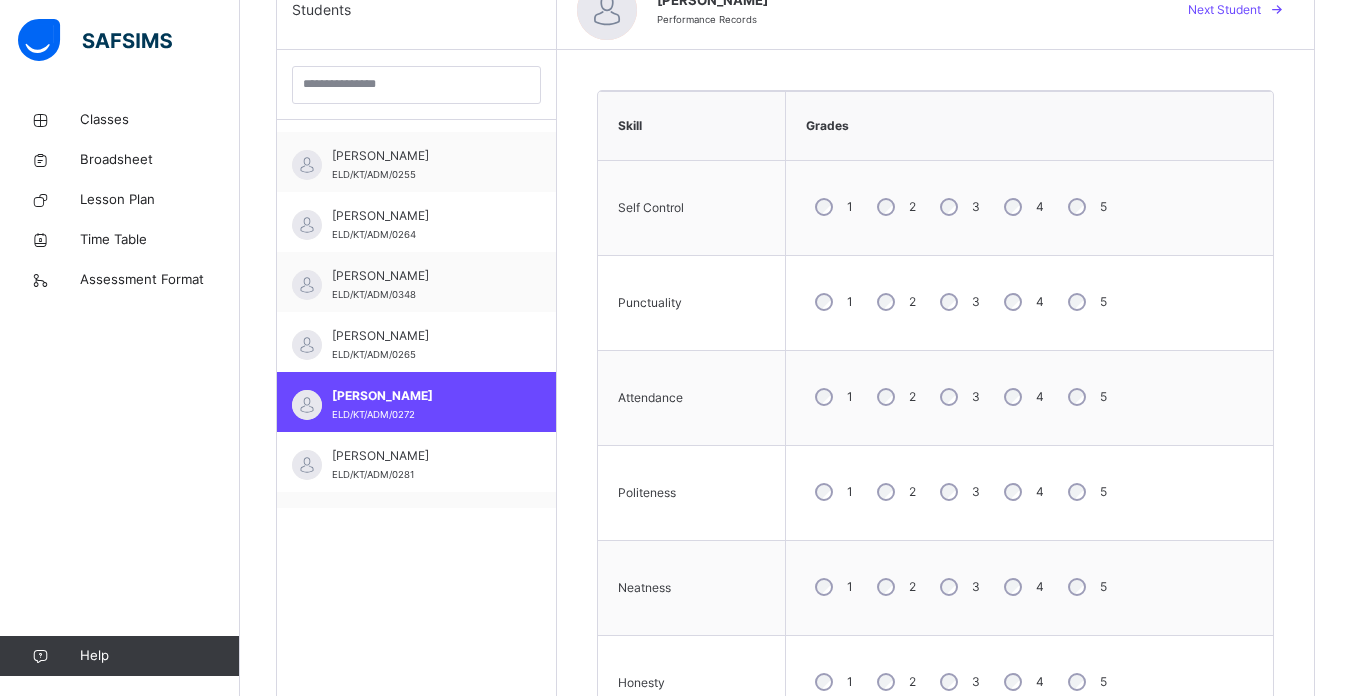 click on "2" at bounding box center (894, 492) 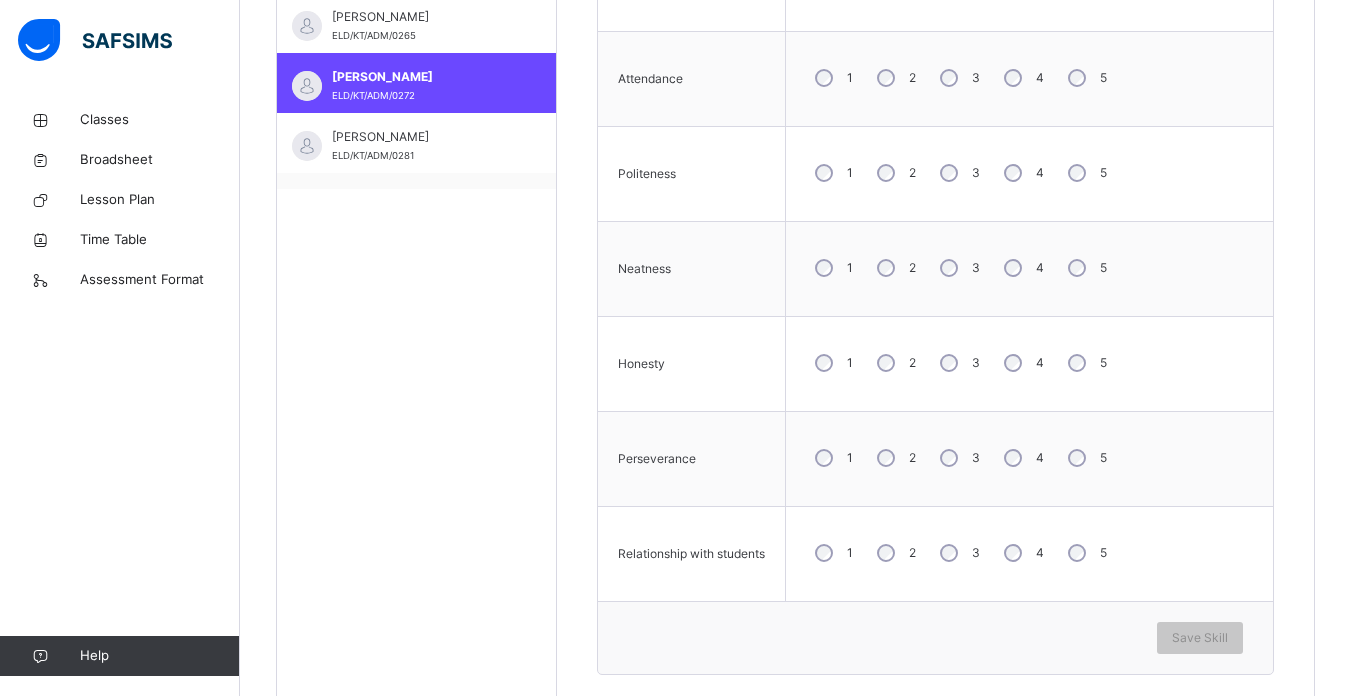 scroll, scrollTop: 870, scrollLeft: 0, axis: vertical 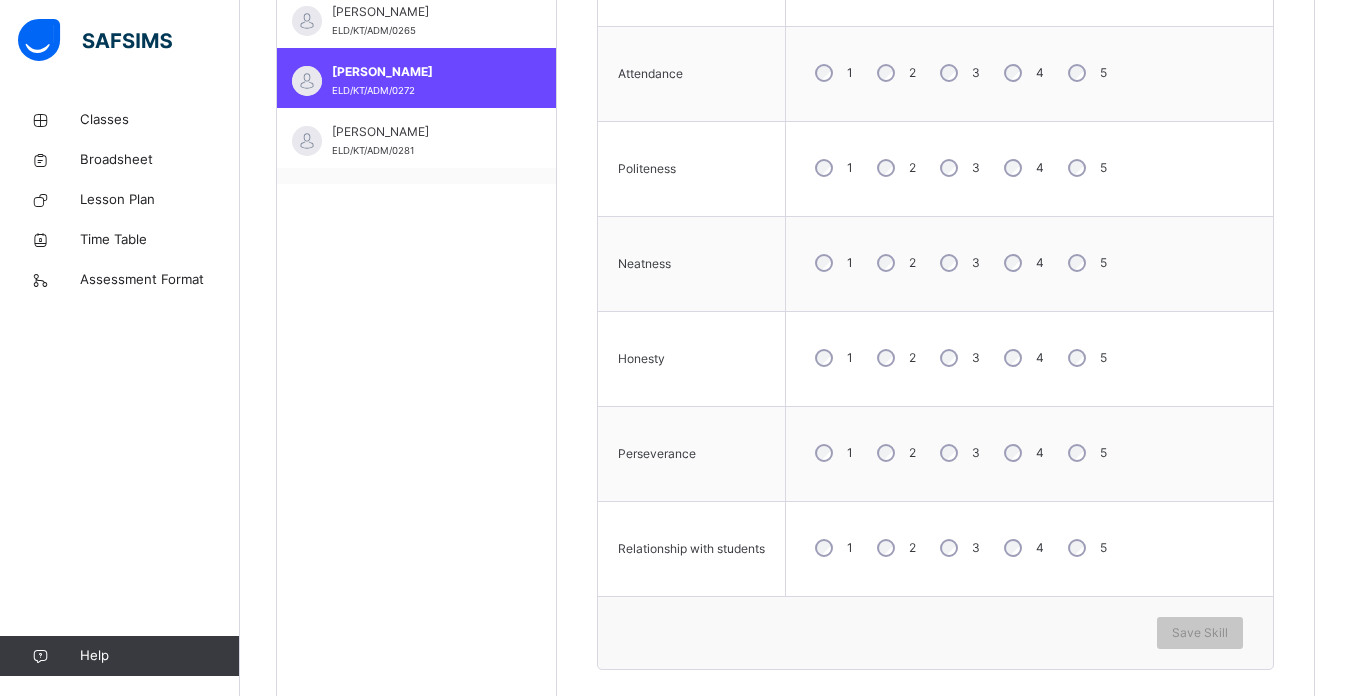 click on "3" at bounding box center (958, 358) 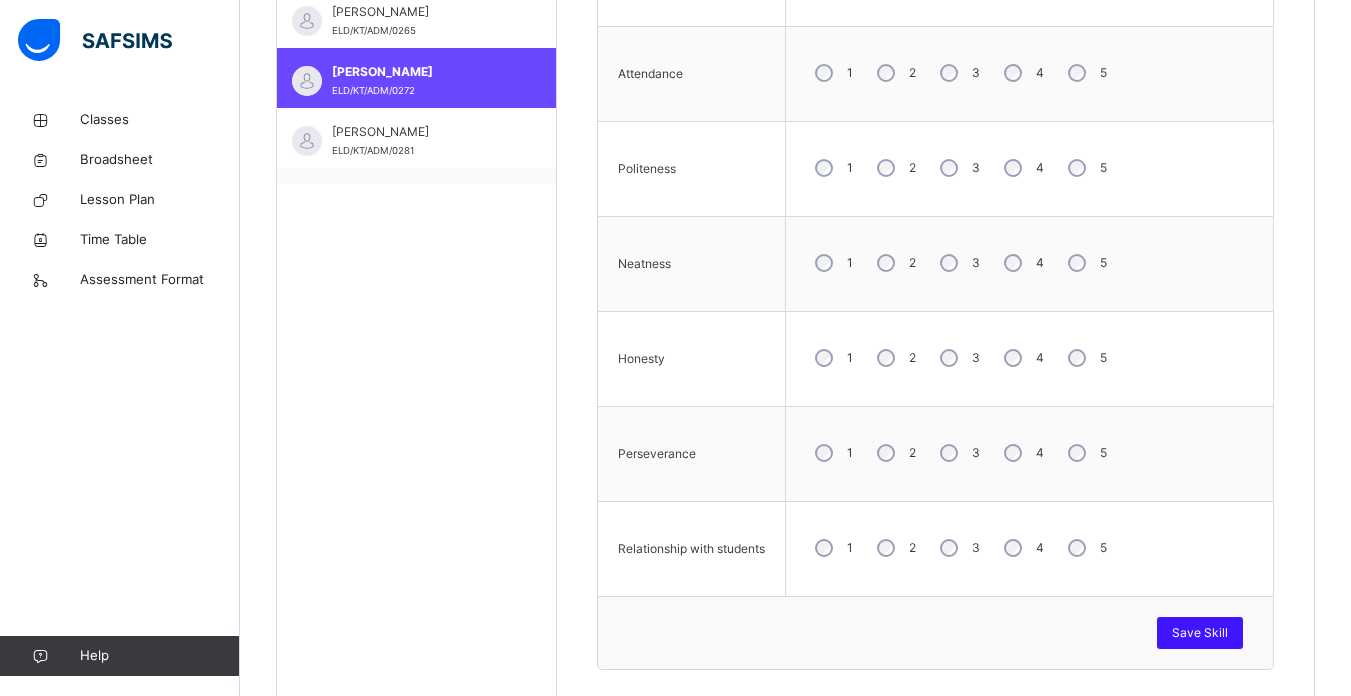 click on "Save Skill" at bounding box center [1200, 633] 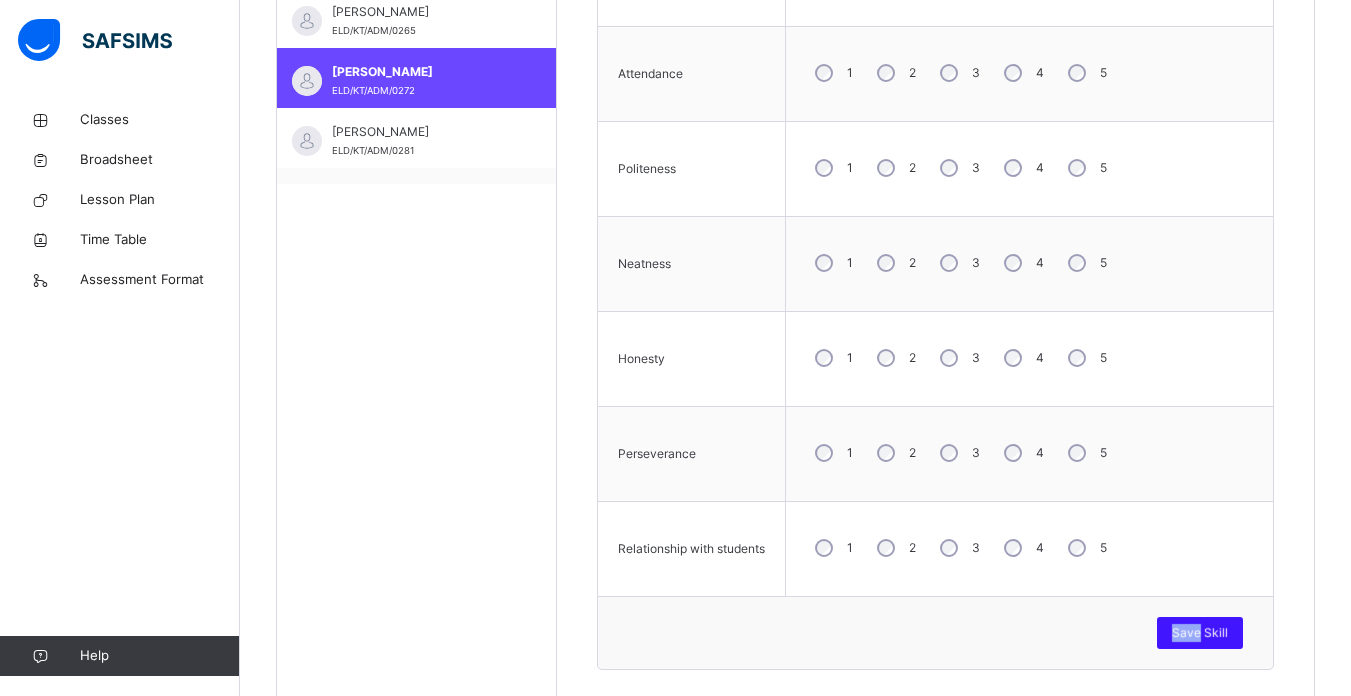 click on "Save Skill" at bounding box center (1200, 633) 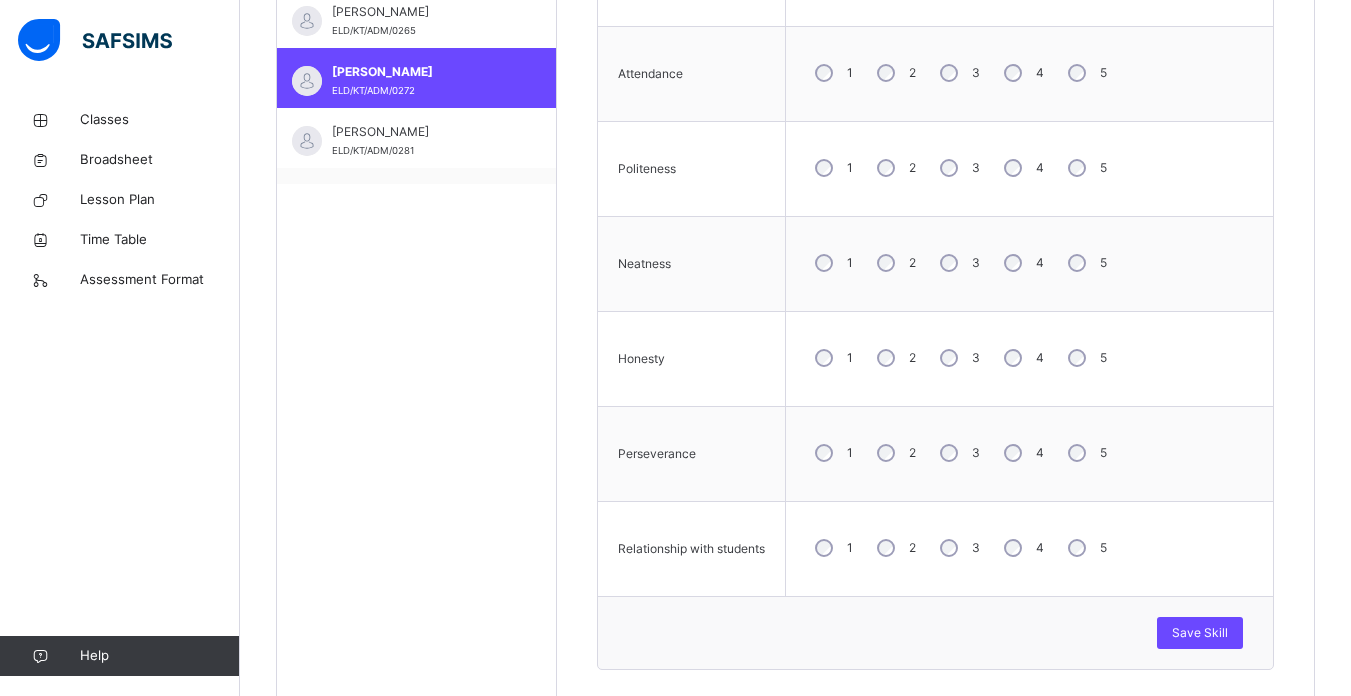 drag, startPoint x: 1200, startPoint y: 617, endPoint x: 1341, endPoint y: 630, distance: 141.59802 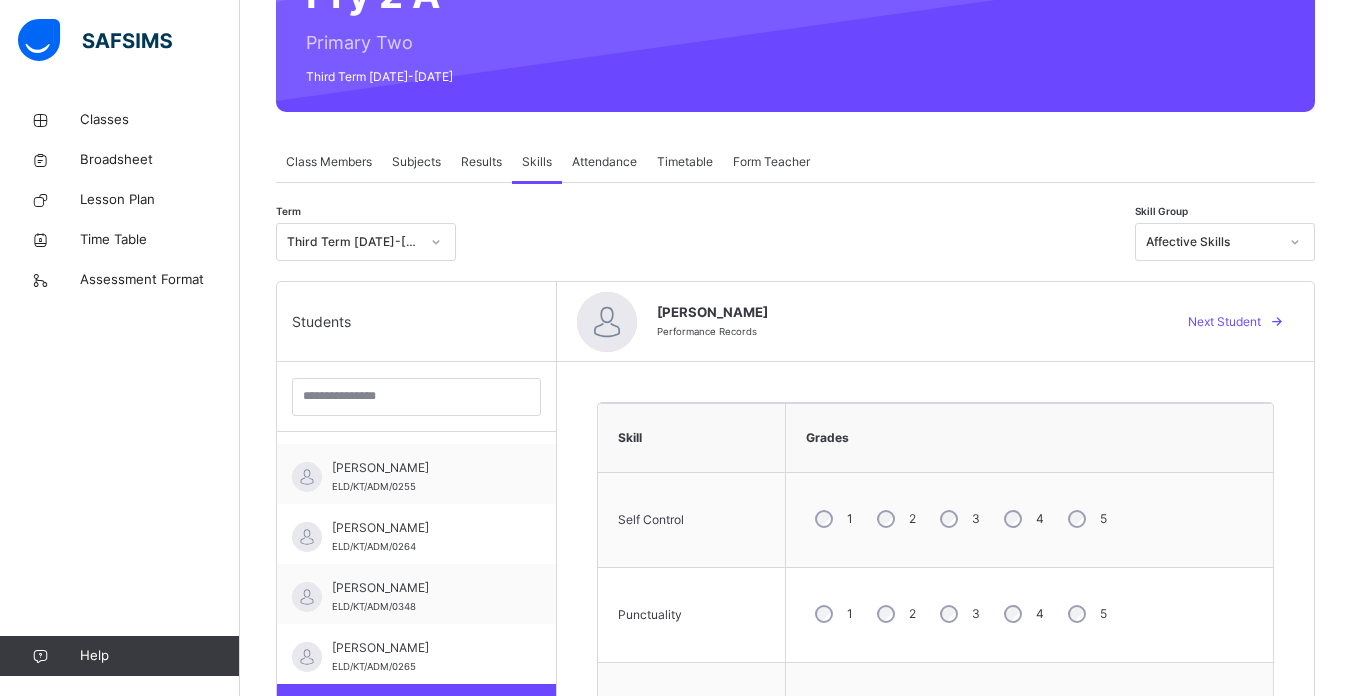 scroll, scrollTop: 227, scrollLeft: 0, axis: vertical 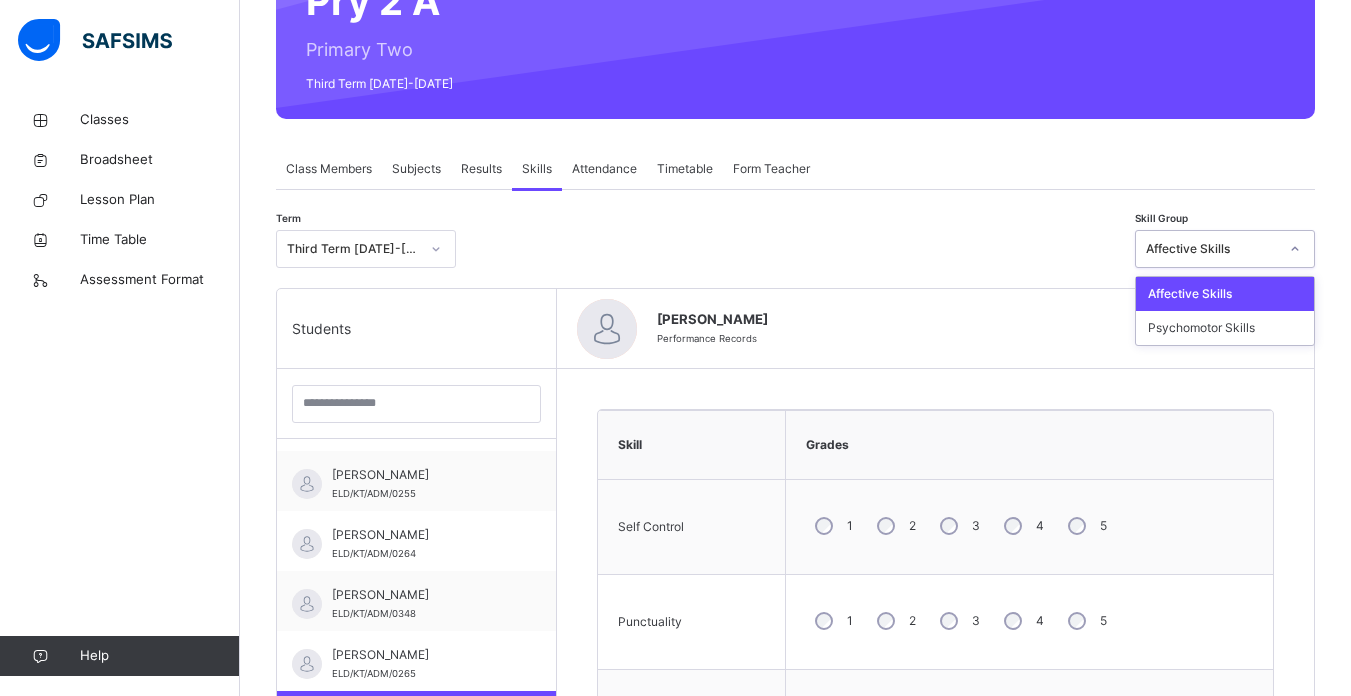 click 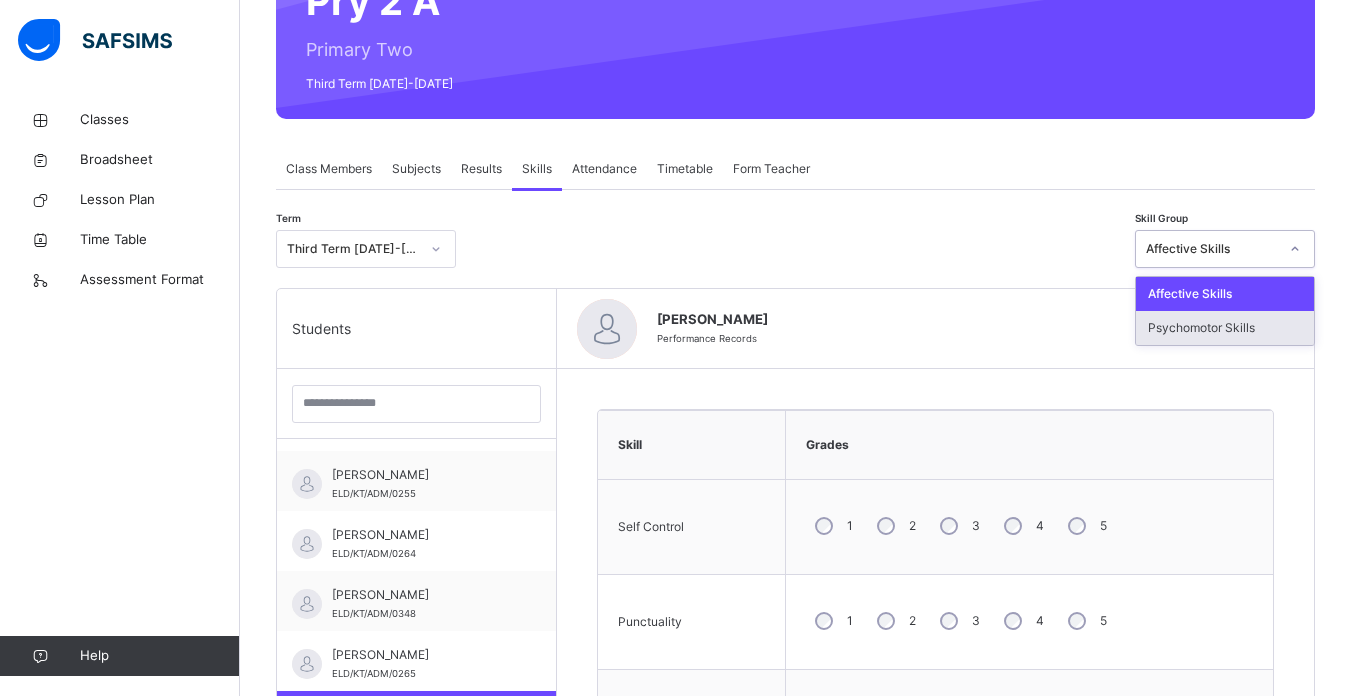 click on "Psychomotor Skills" at bounding box center (1225, 328) 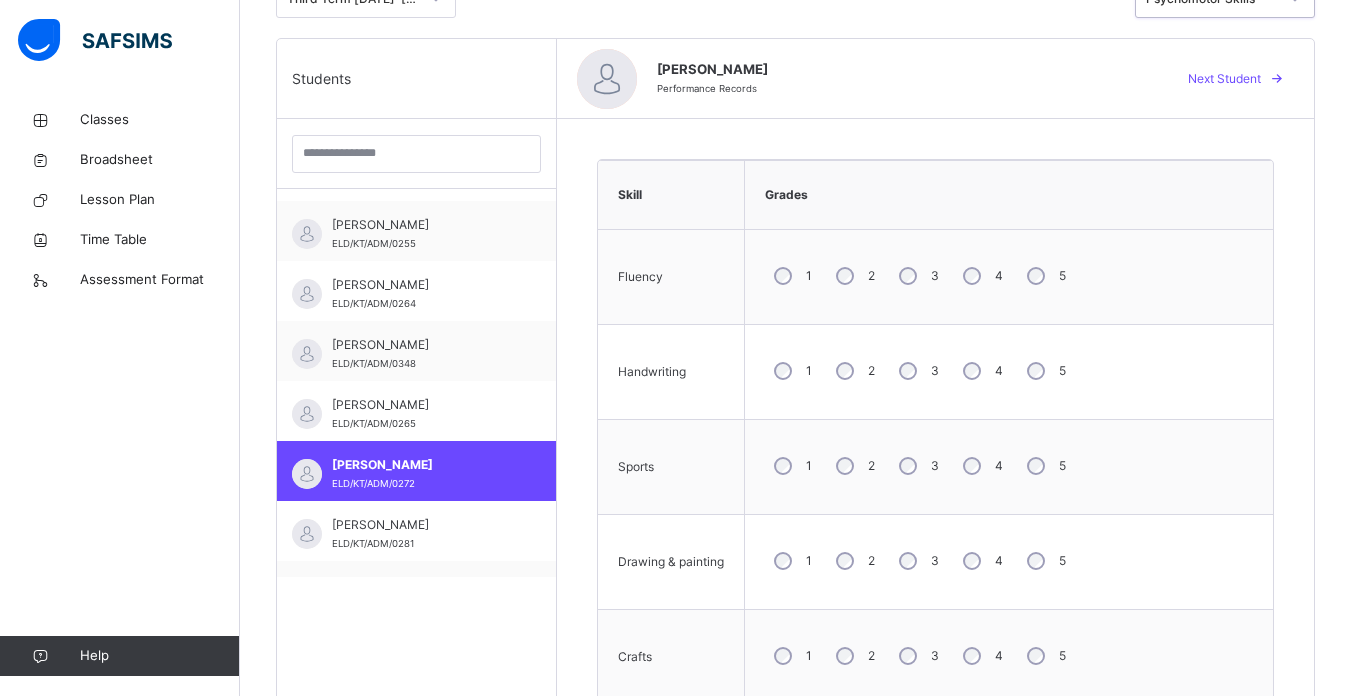 scroll, scrollTop: 496, scrollLeft: 0, axis: vertical 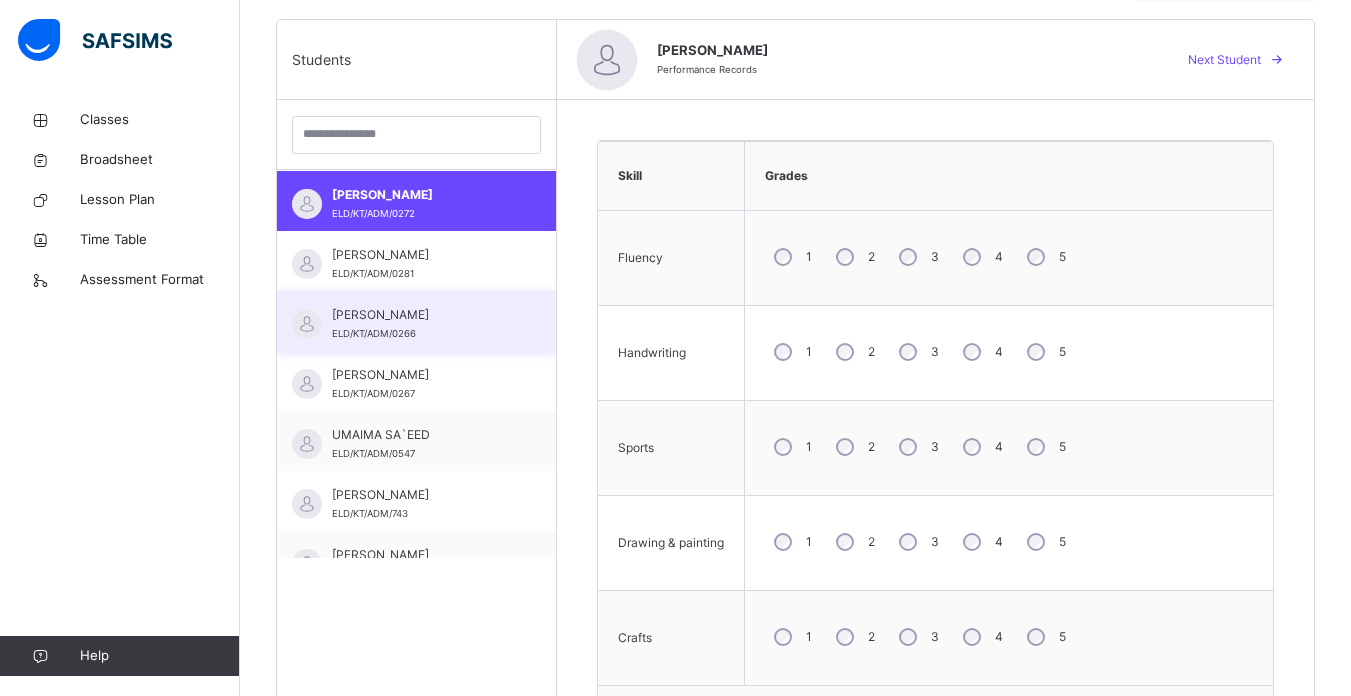 click on "[PERSON_NAME]" at bounding box center (421, 315) 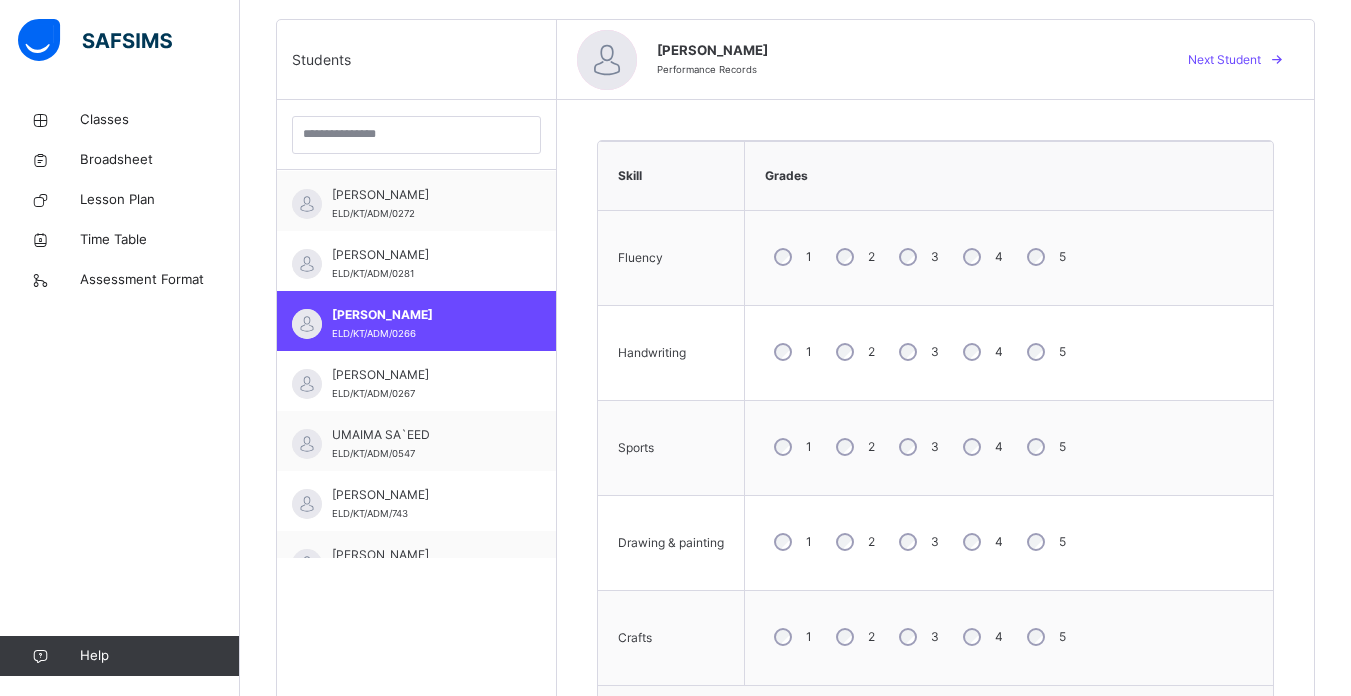 click on "4" at bounding box center [981, 352] 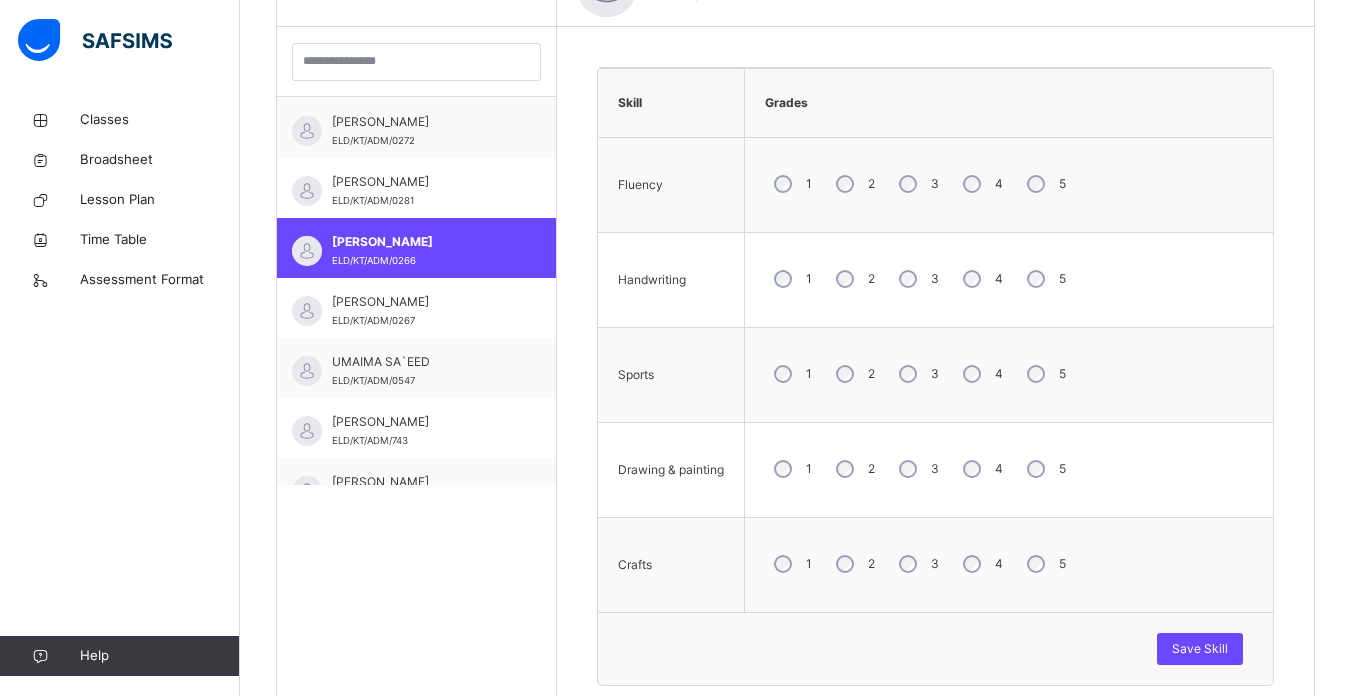 scroll, scrollTop: 489, scrollLeft: 0, axis: vertical 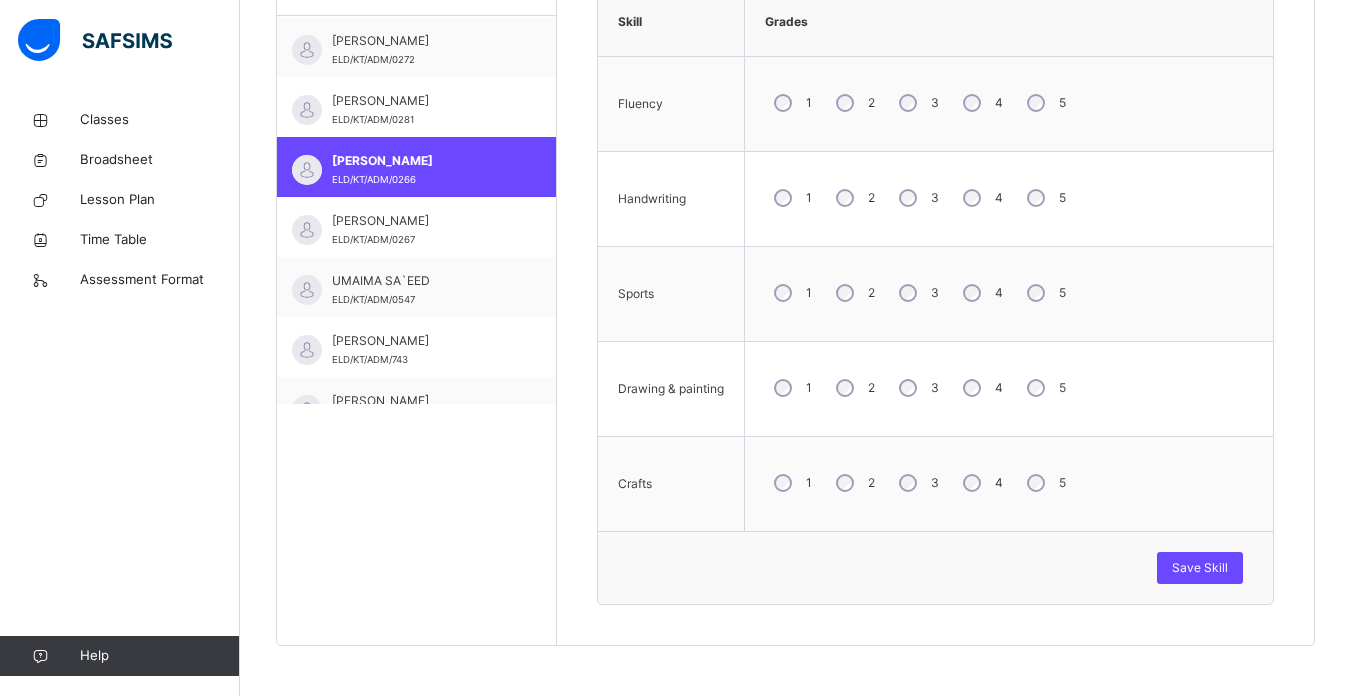 click on "Save Skill" at bounding box center (935, 567) 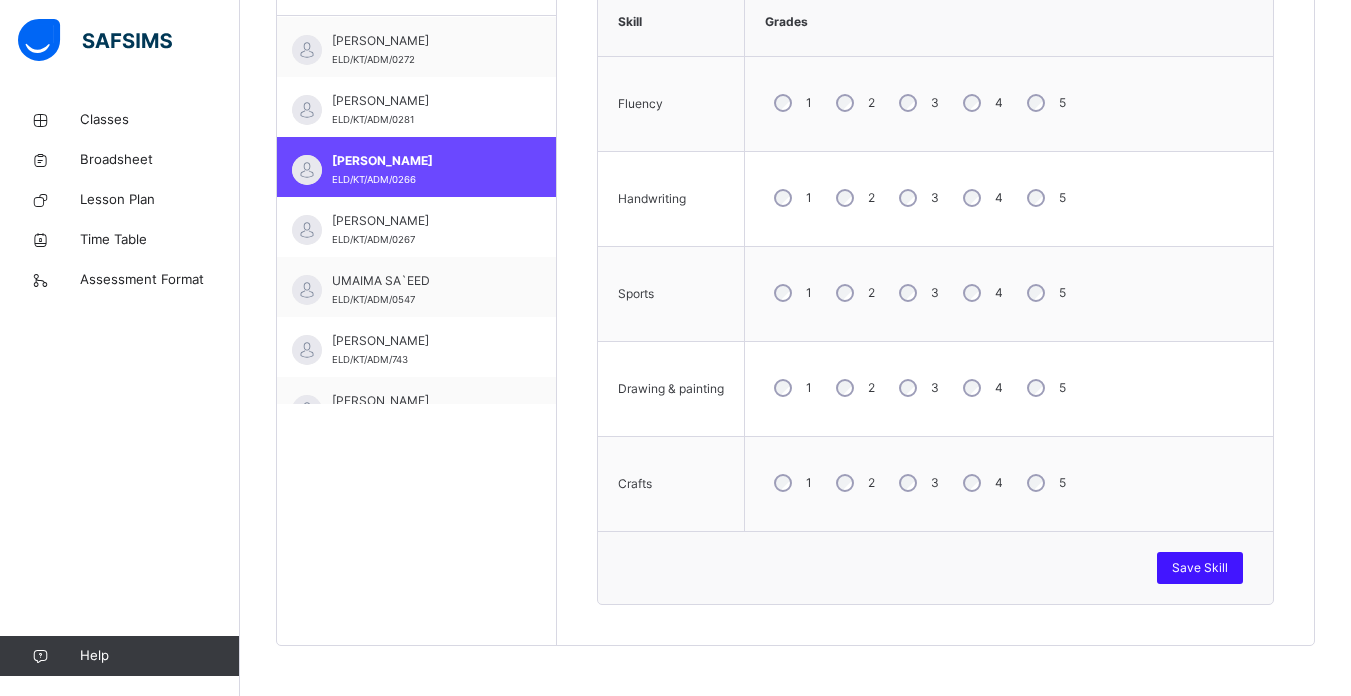 click on "Save Skill" at bounding box center [1200, 568] 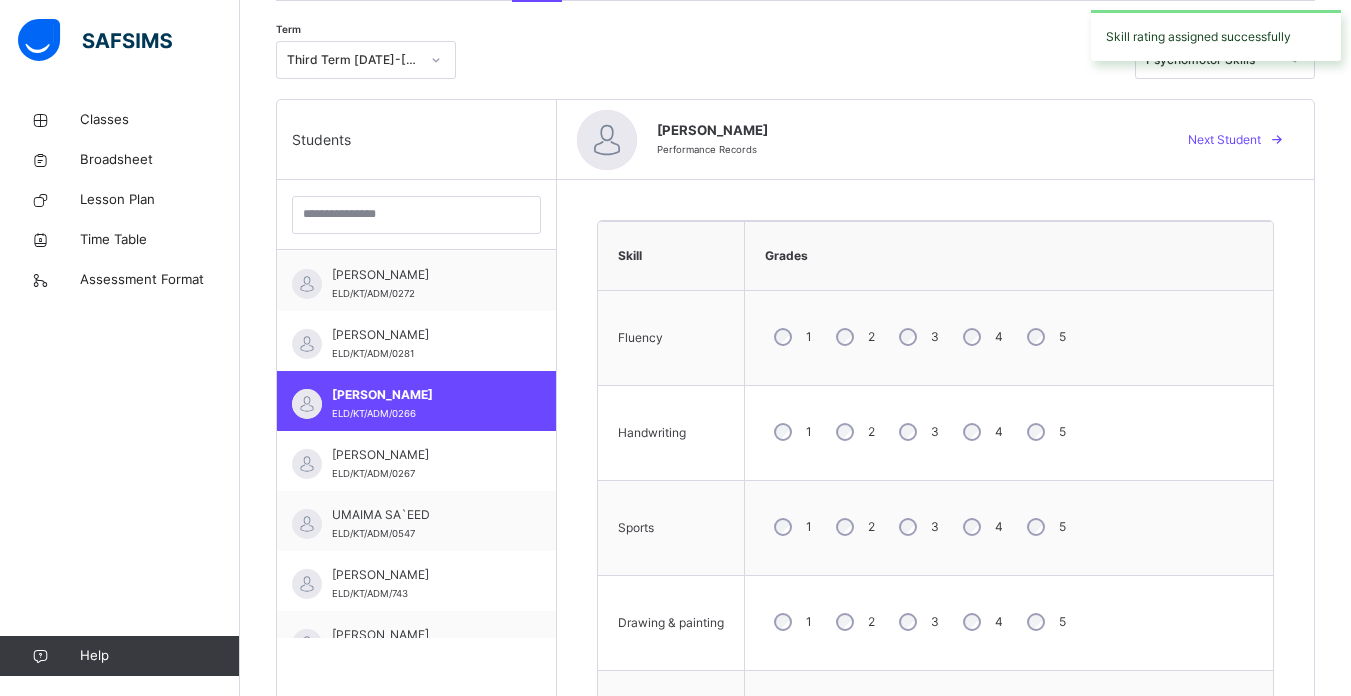 scroll, scrollTop: 412, scrollLeft: 0, axis: vertical 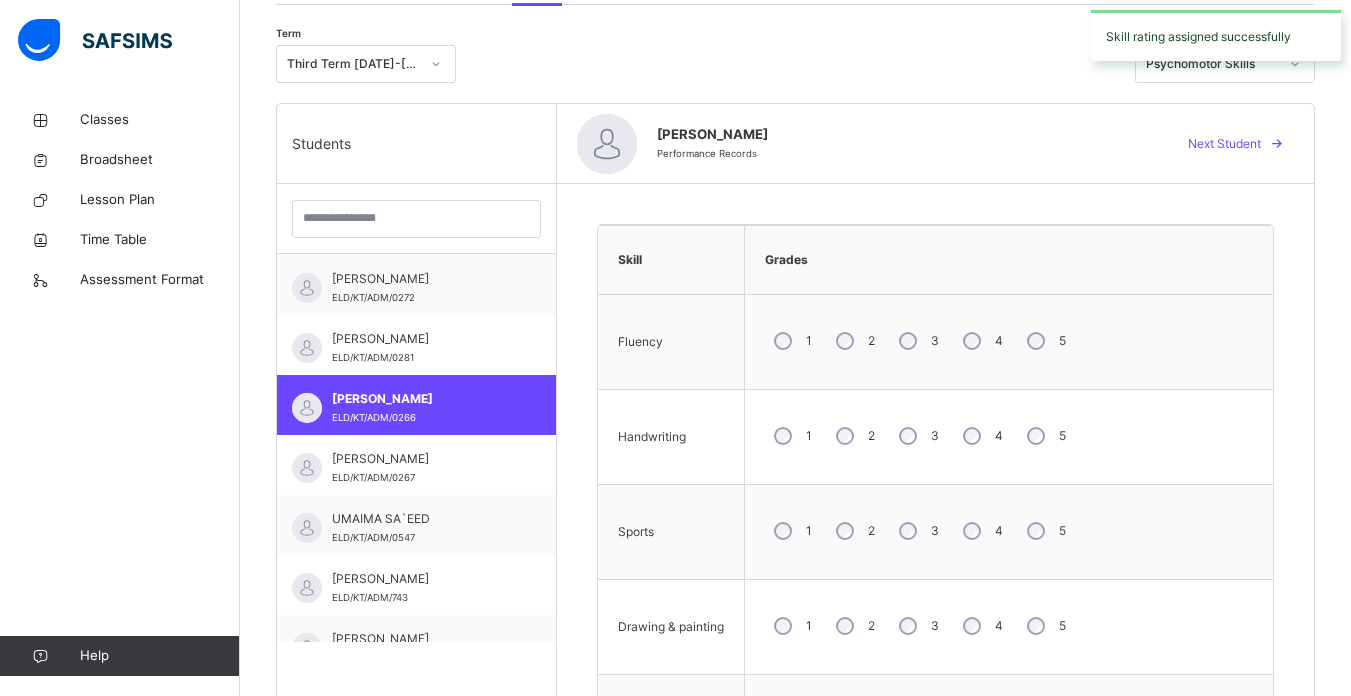 click on "Skill rating assigned successfully" at bounding box center (1216, 35) 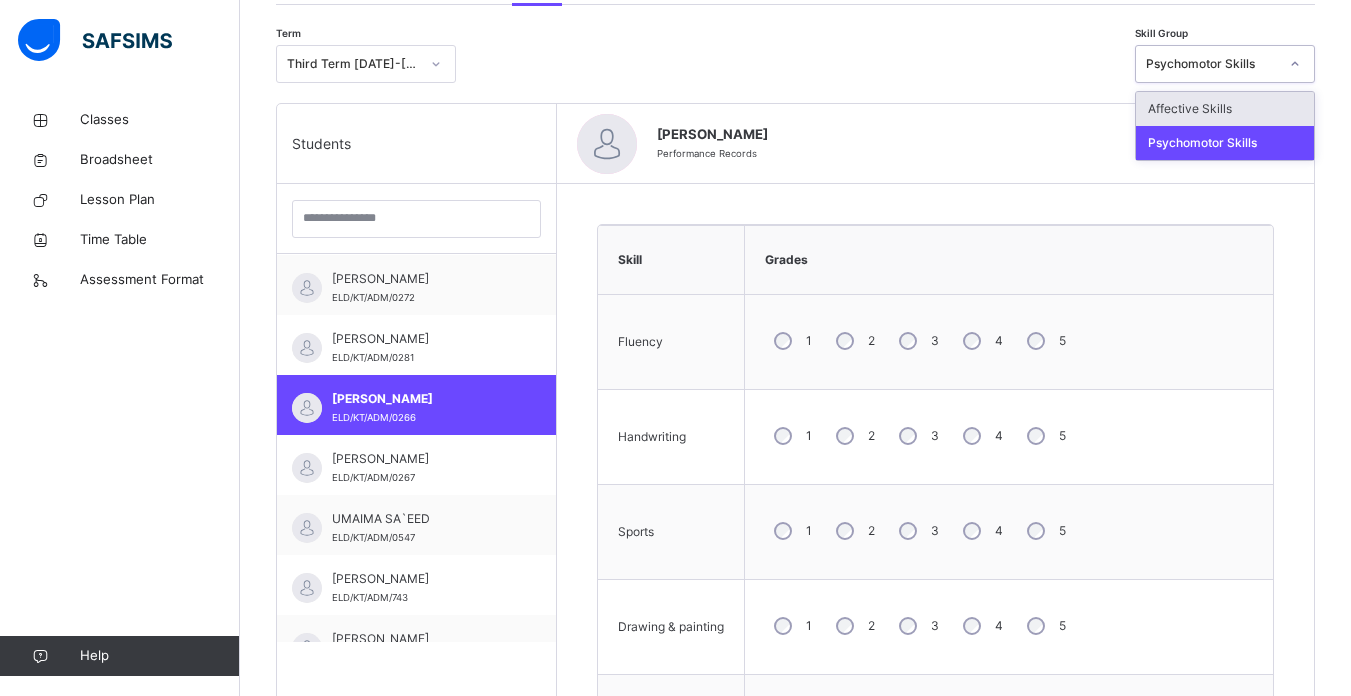 click 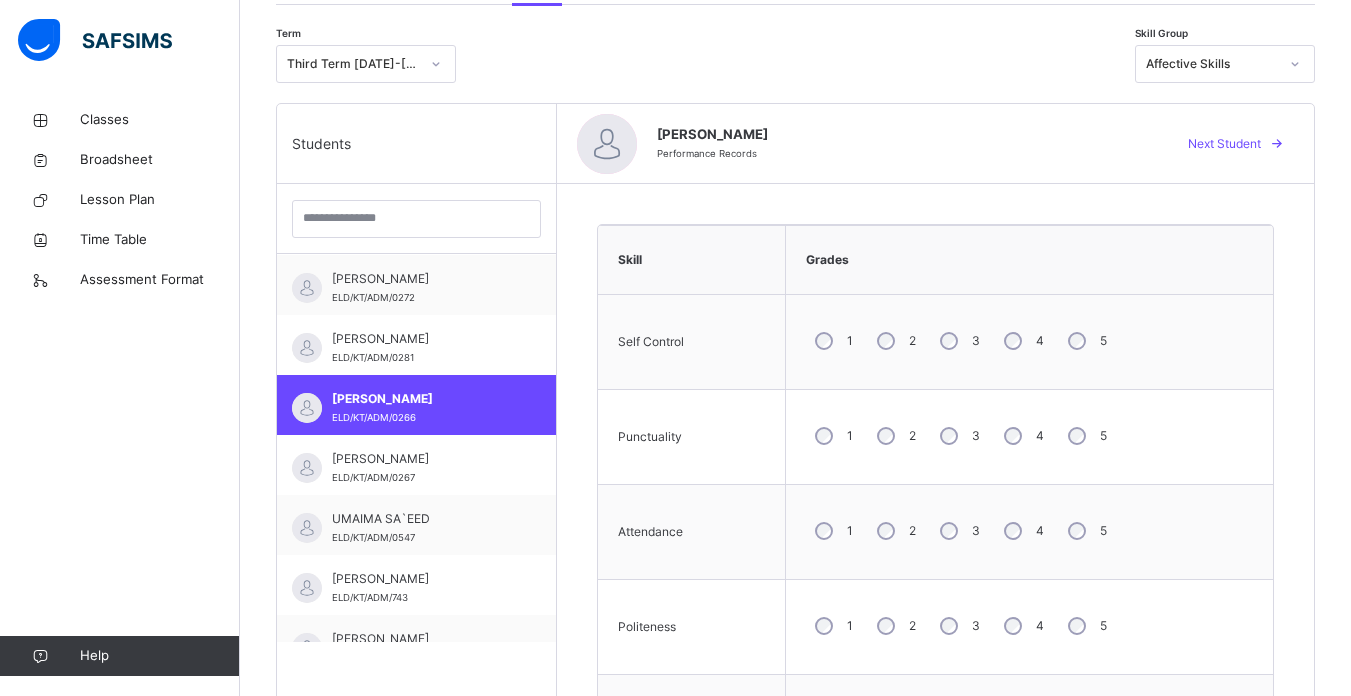 click on "1 2 3 4 5" at bounding box center [1029, 341] 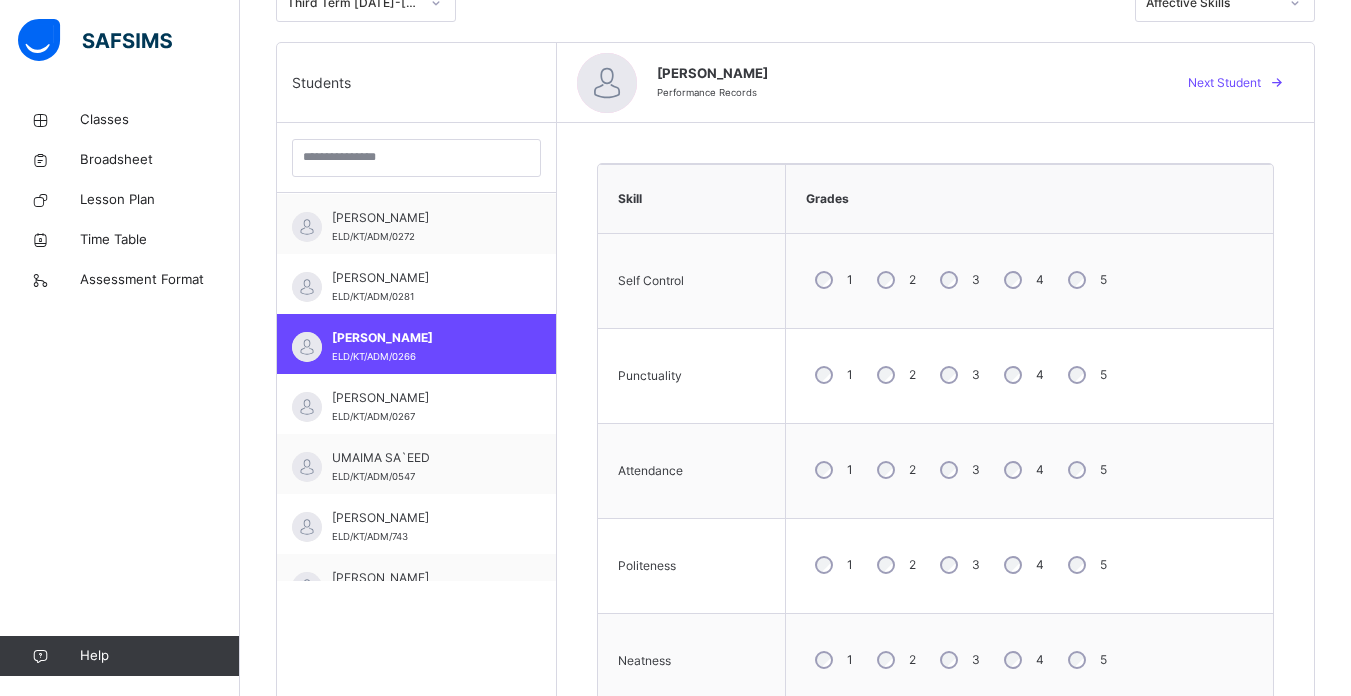 scroll, scrollTop: 488, scrollLeft: 0, axis: vertical 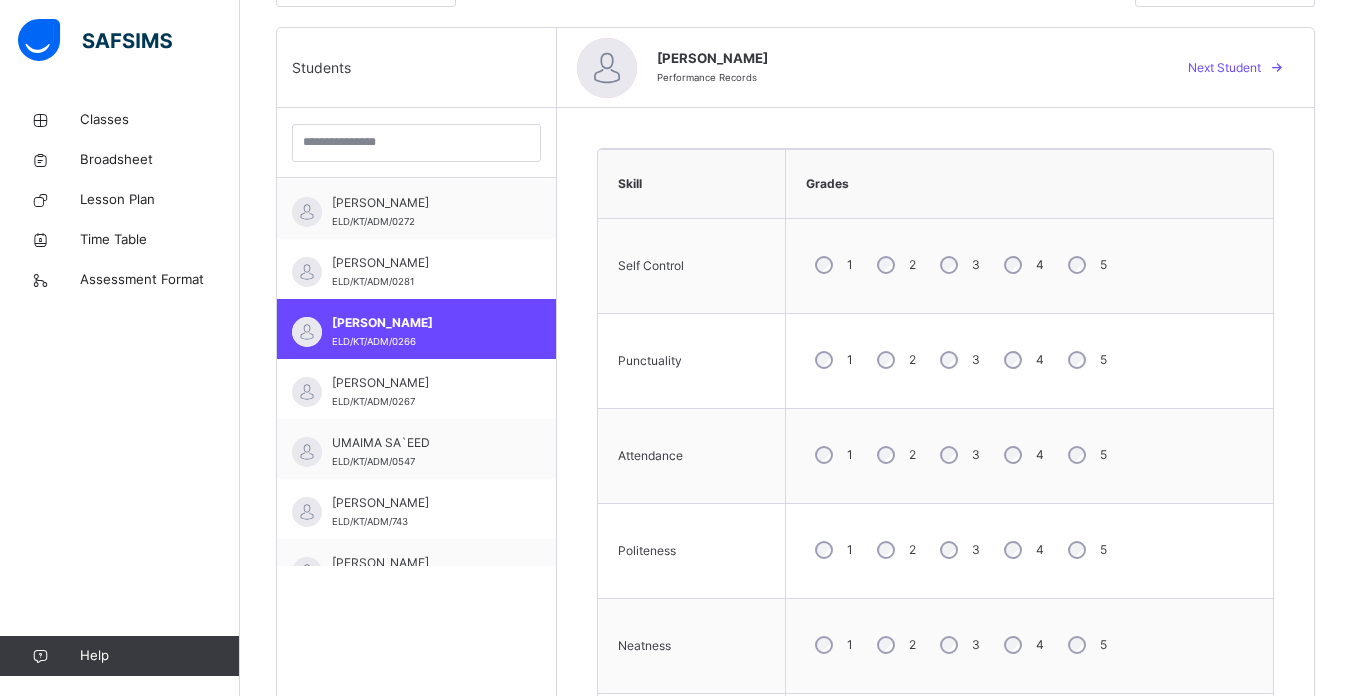 click on "4" at bounding box center (1022, 645) 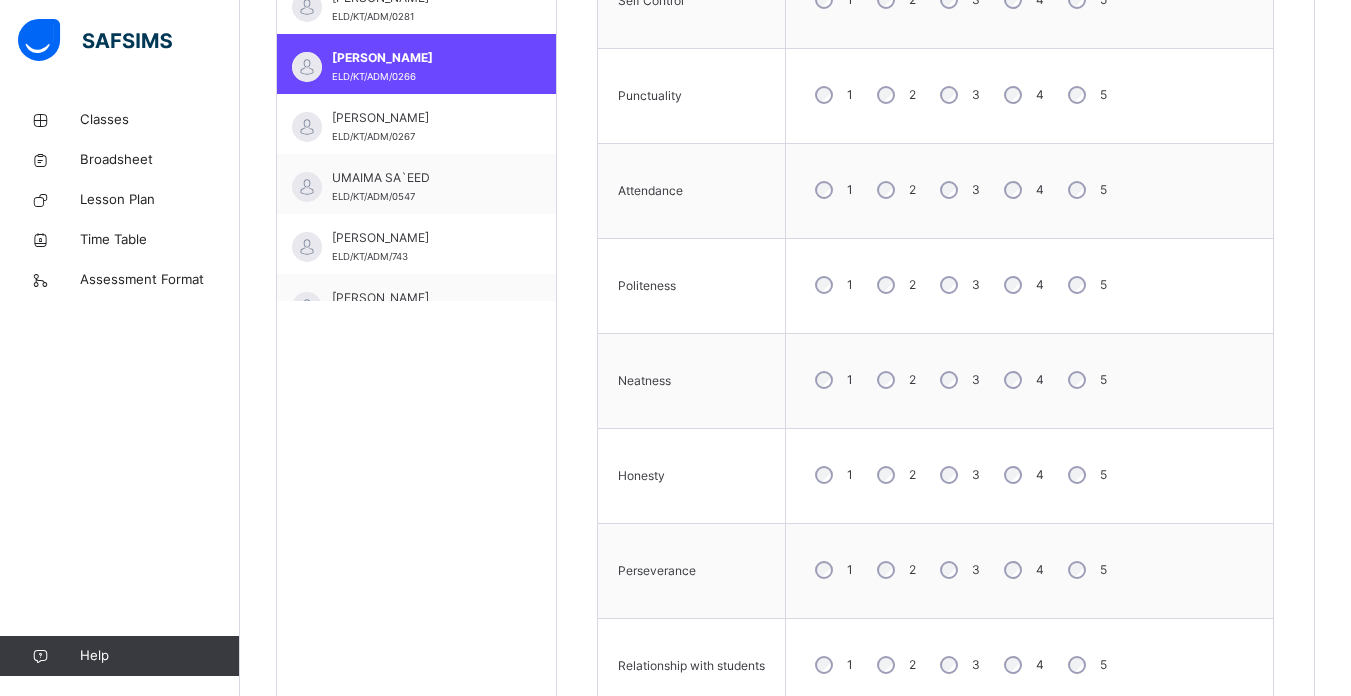 scroll, scrollTop: 795, scrollLeft: 0, axis: vertical 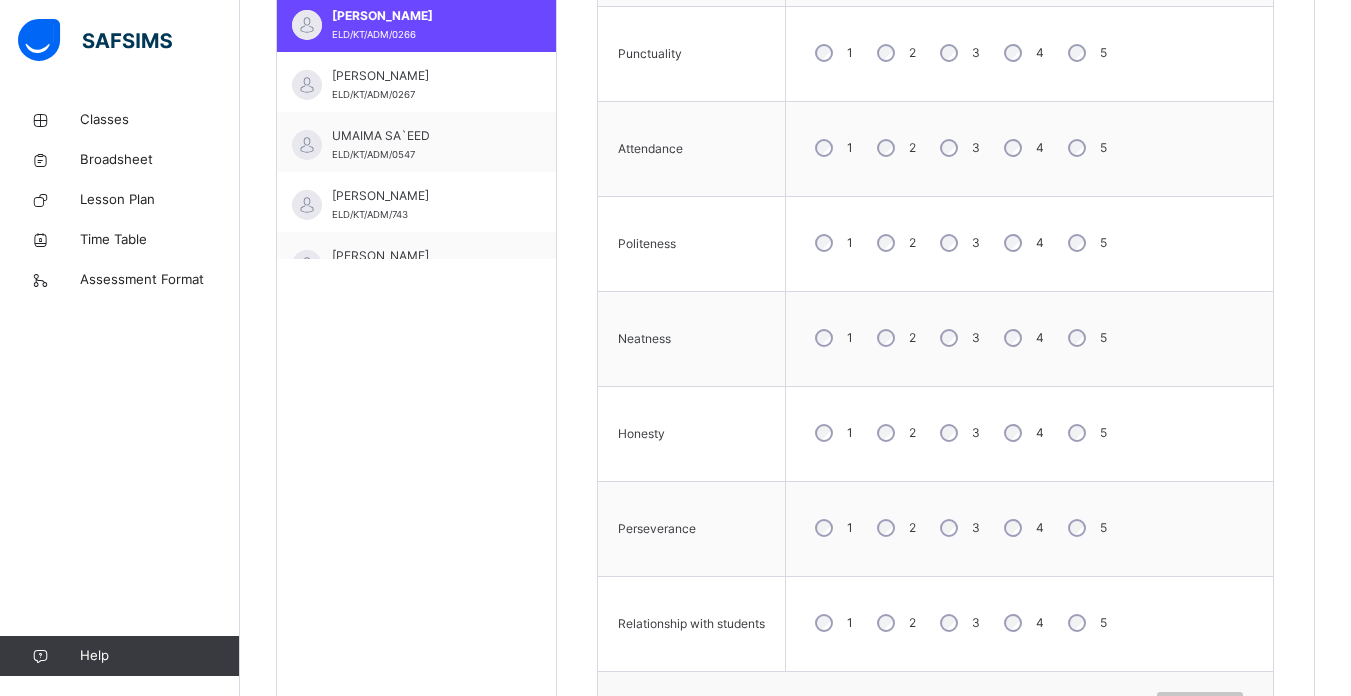 click on "3" at bounding box center (958, 433) 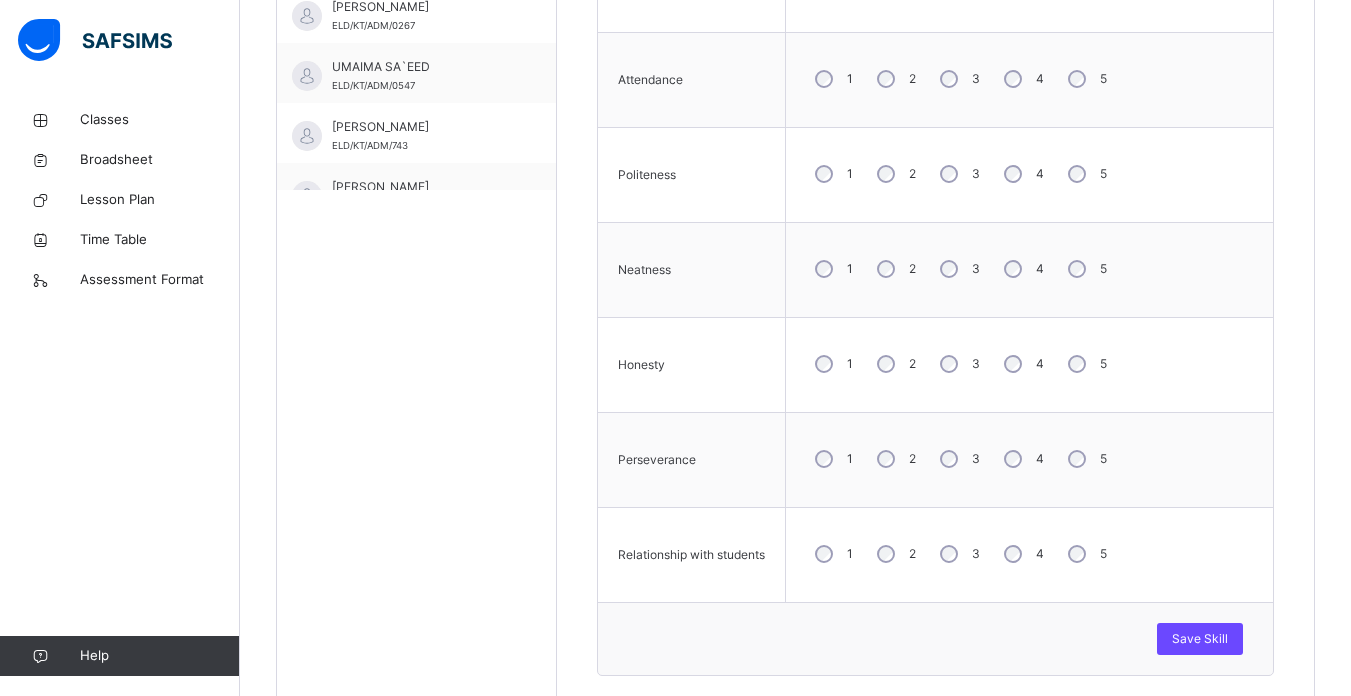 scroll, scrollTop: 889, scrollLeft: 0, axis: vertical 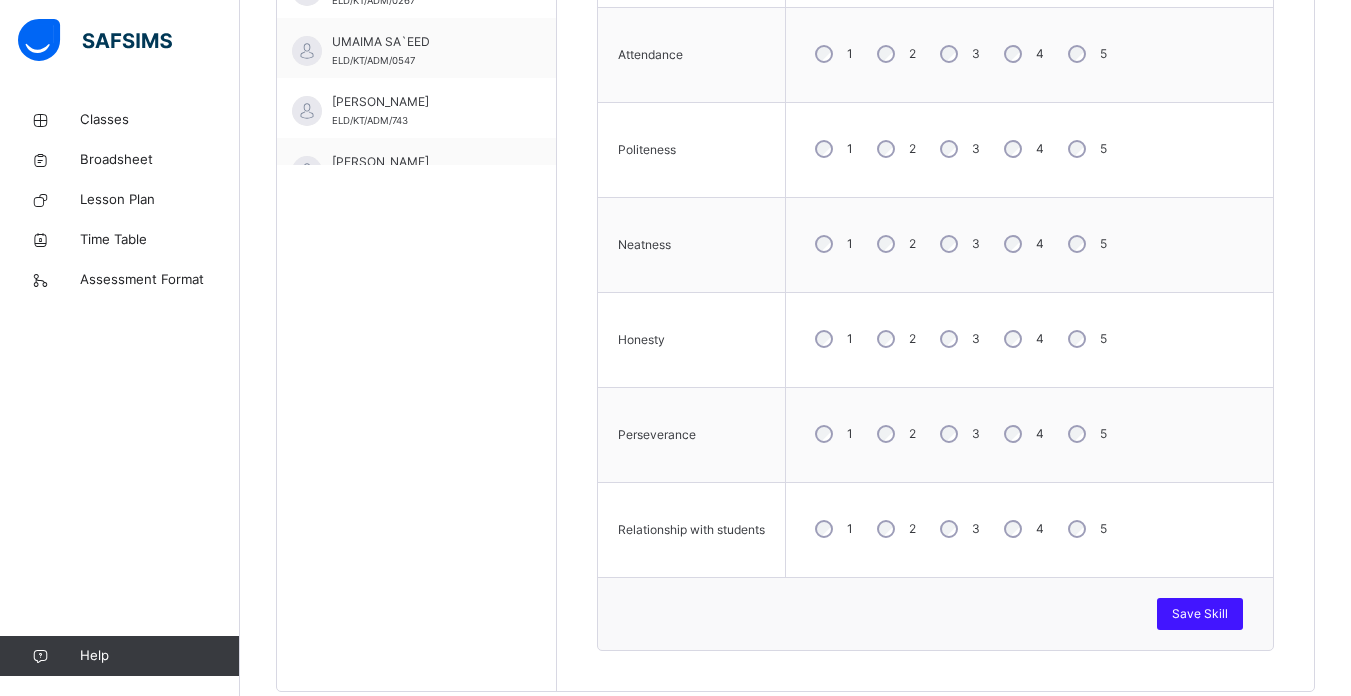 click on "Save Skill" at bounding box center [1200, 614] 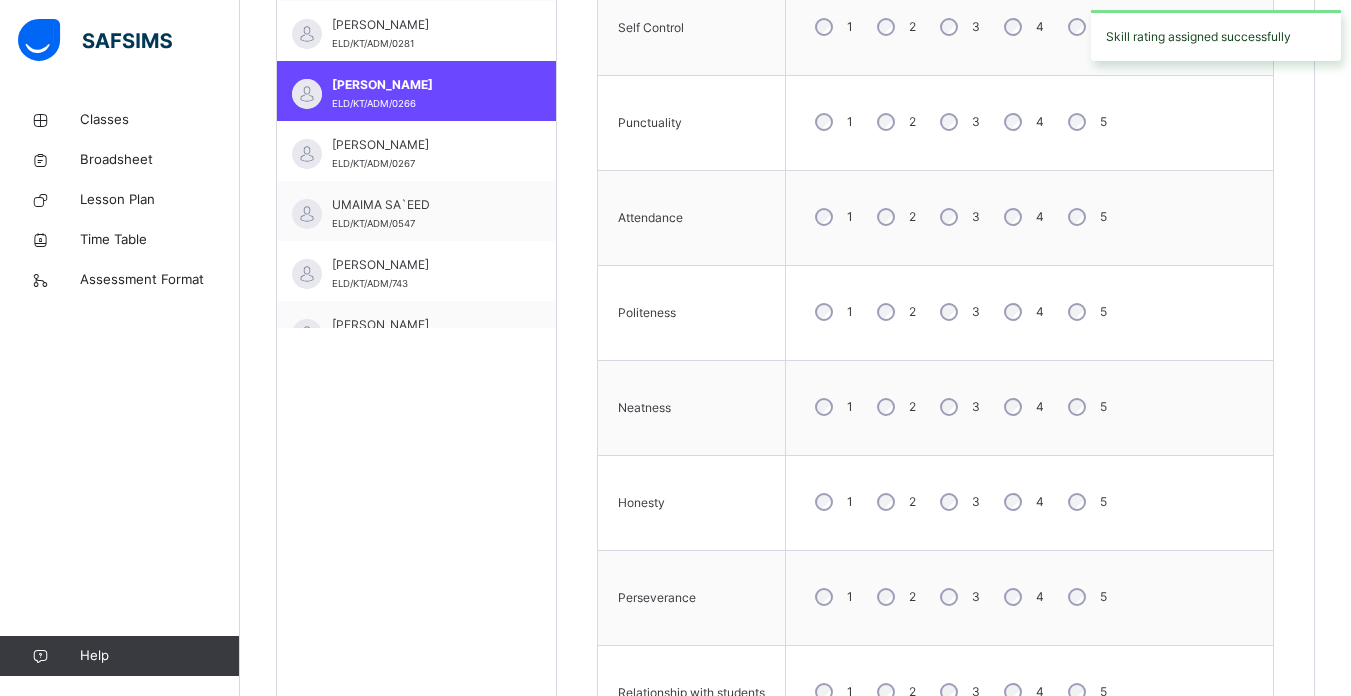 scroll, scrollTop: 723, scrollLeft: 0, axis: vertical 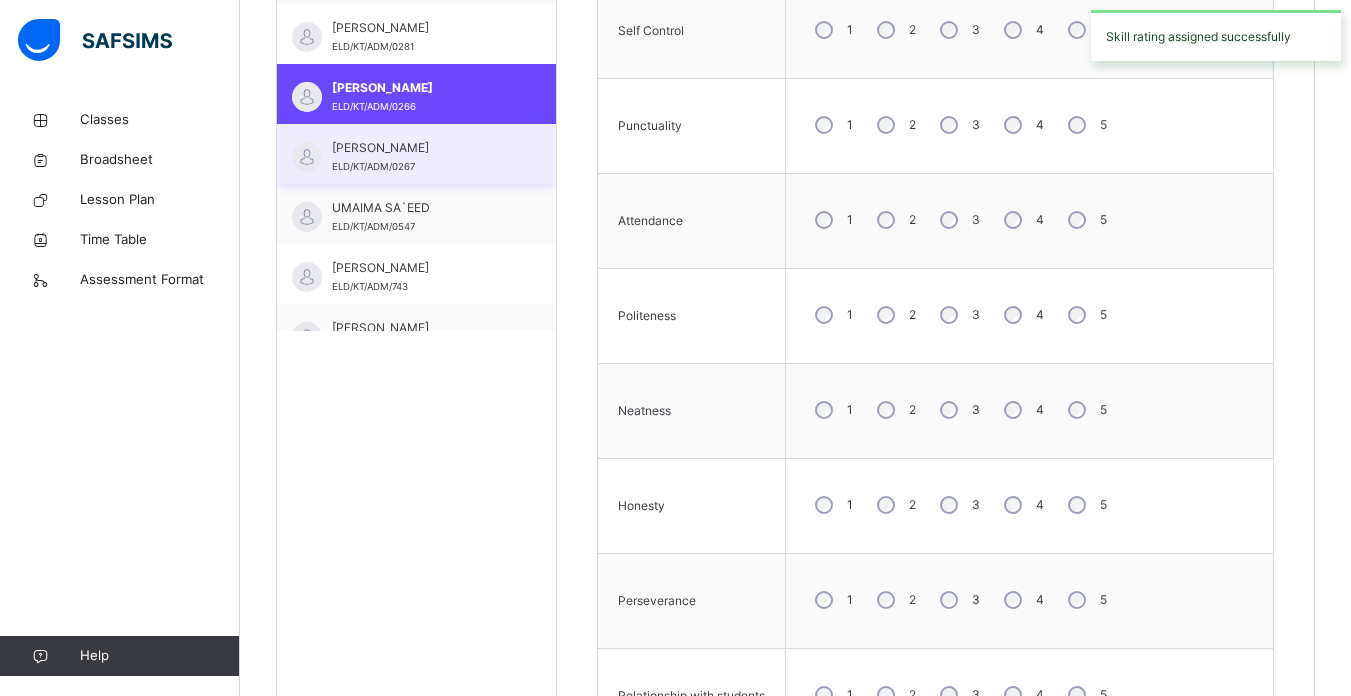 click on "[PERSON_NAME] [PERSON_NAME]/KT/ADM/0267" at bounding box center [416, 154] 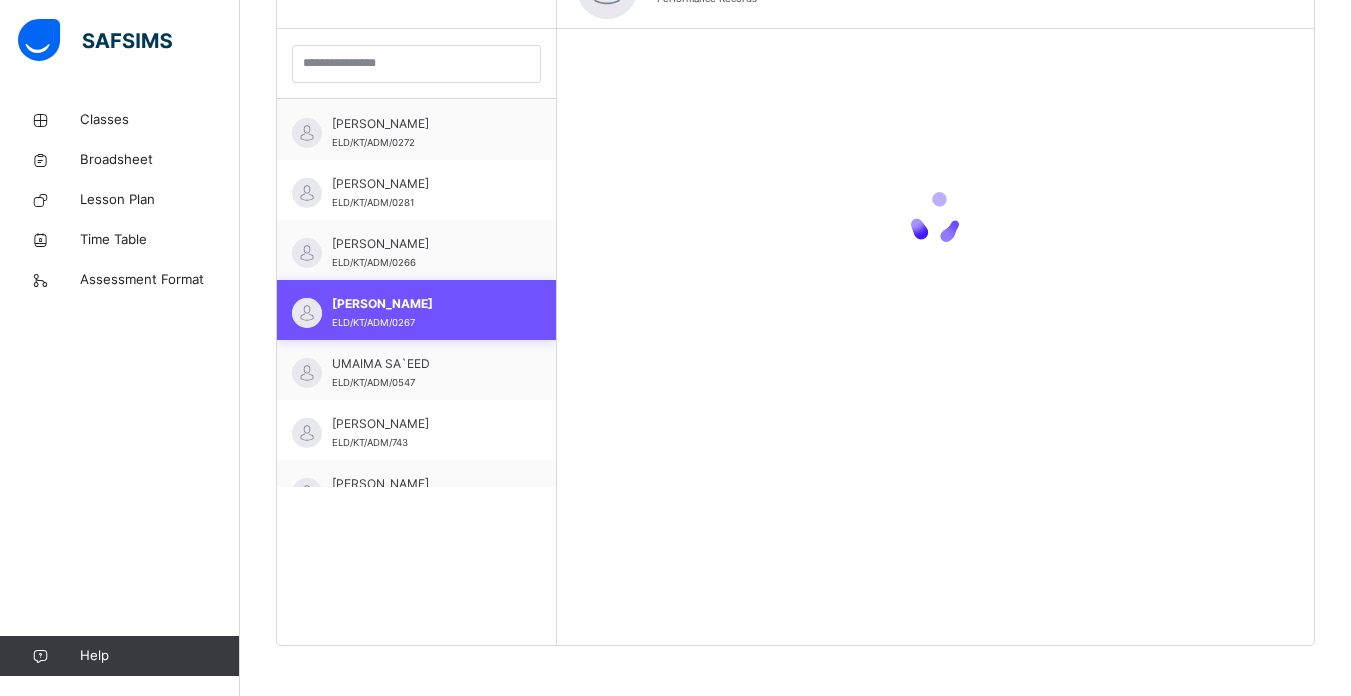 scroll, scrollTop: 723, scrollLeft: 0, axis: vertical 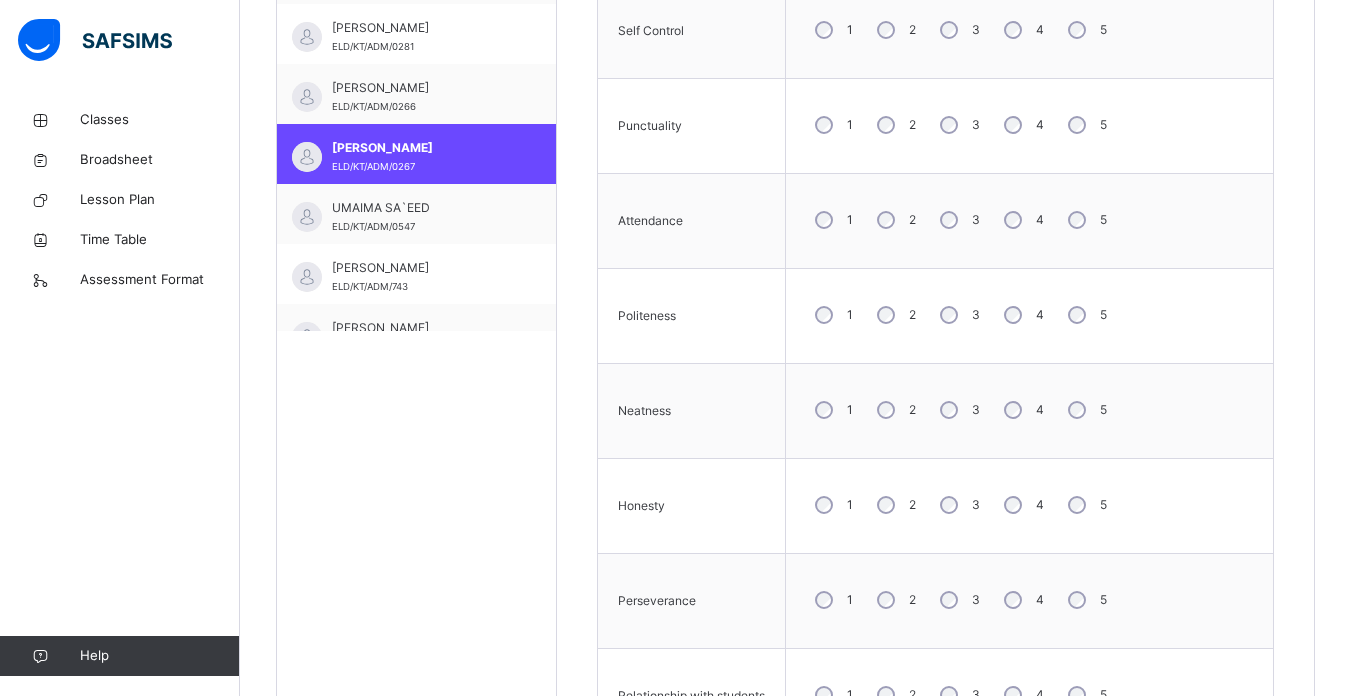 click on "3" at bounding box center [958, 220] 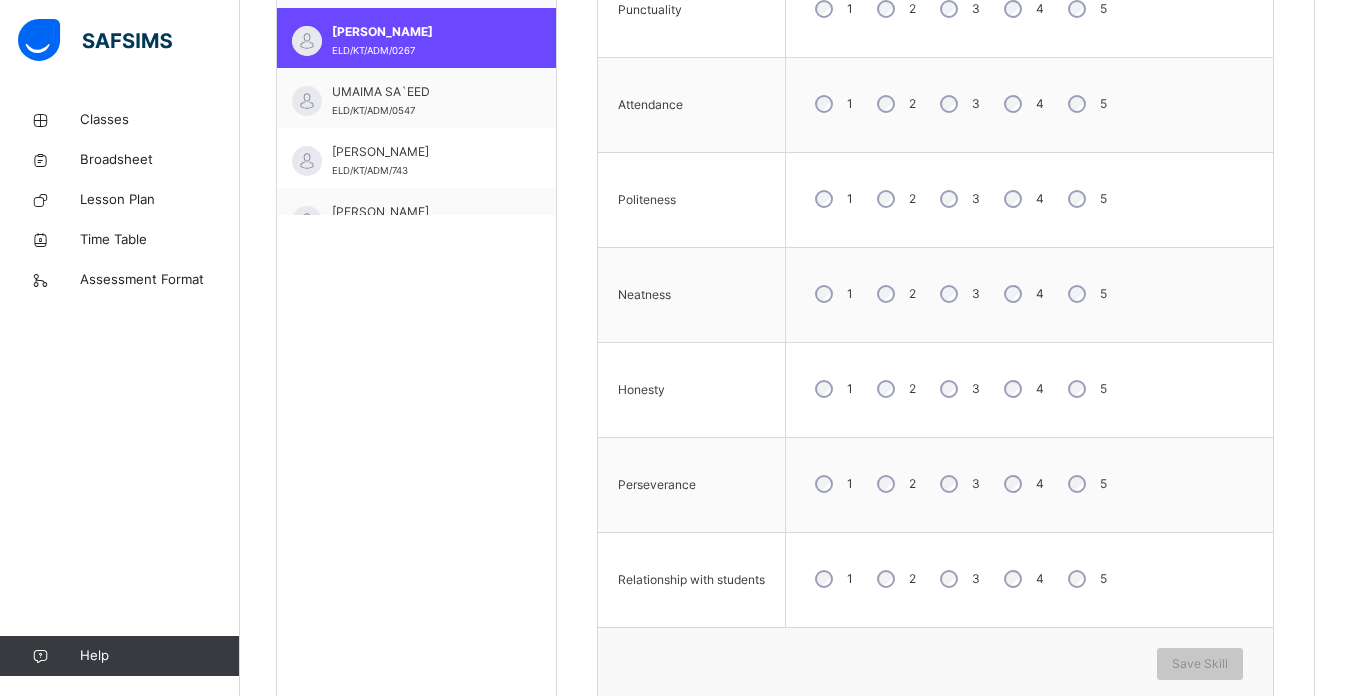 scroll, scrollTop: 876, scrollLeft: 0, axis: vertical 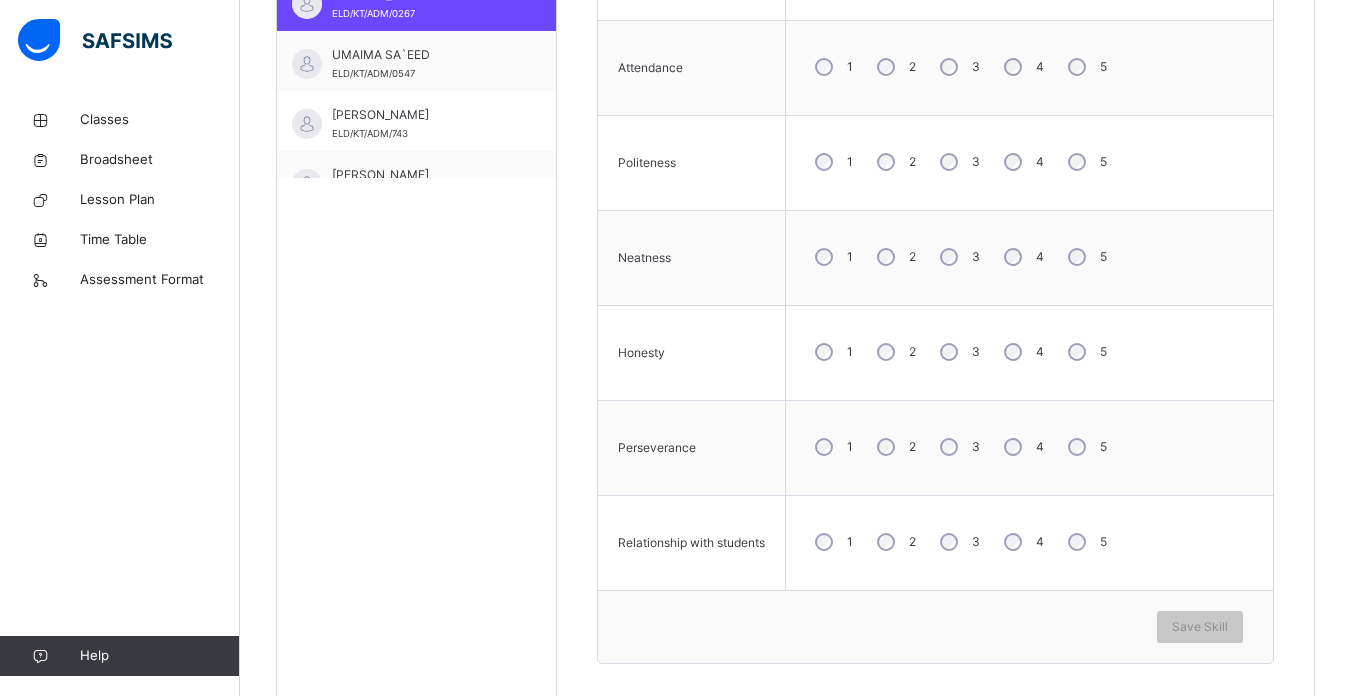 click on "3" at bounding box center [958, 542] 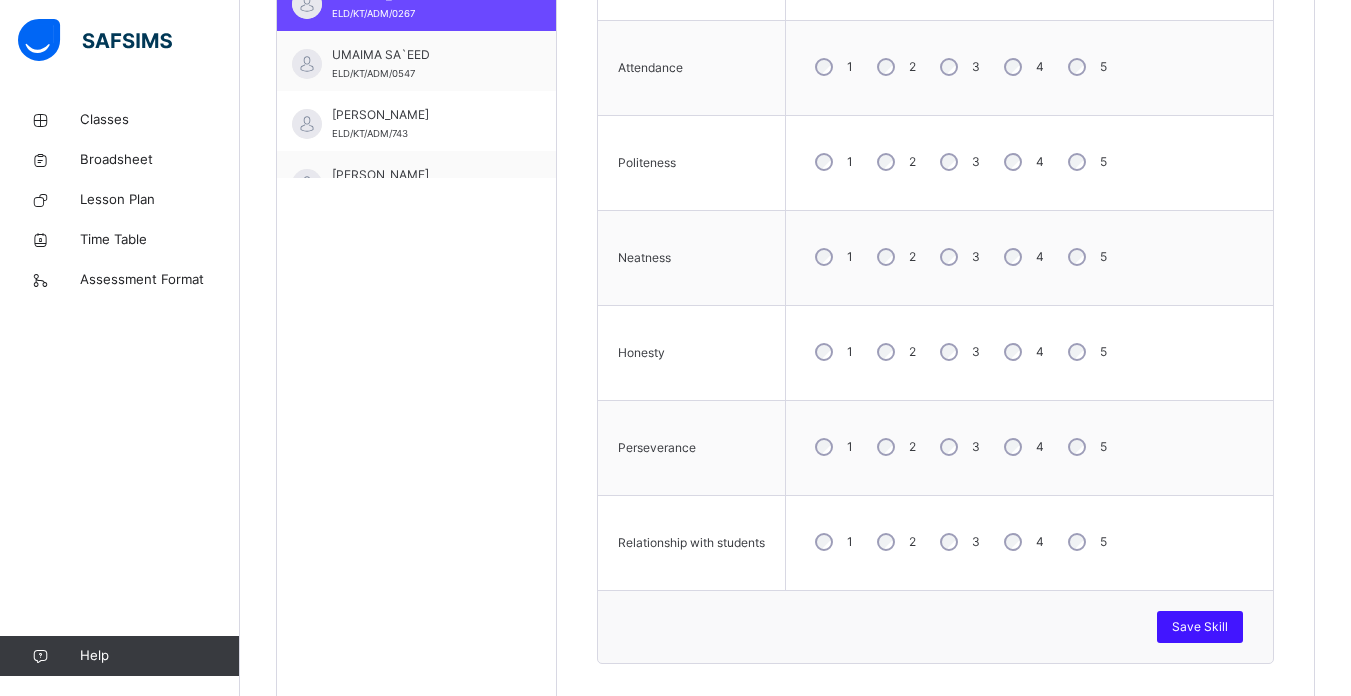 click on "Save Skill" at bounding box center (1200, 627) 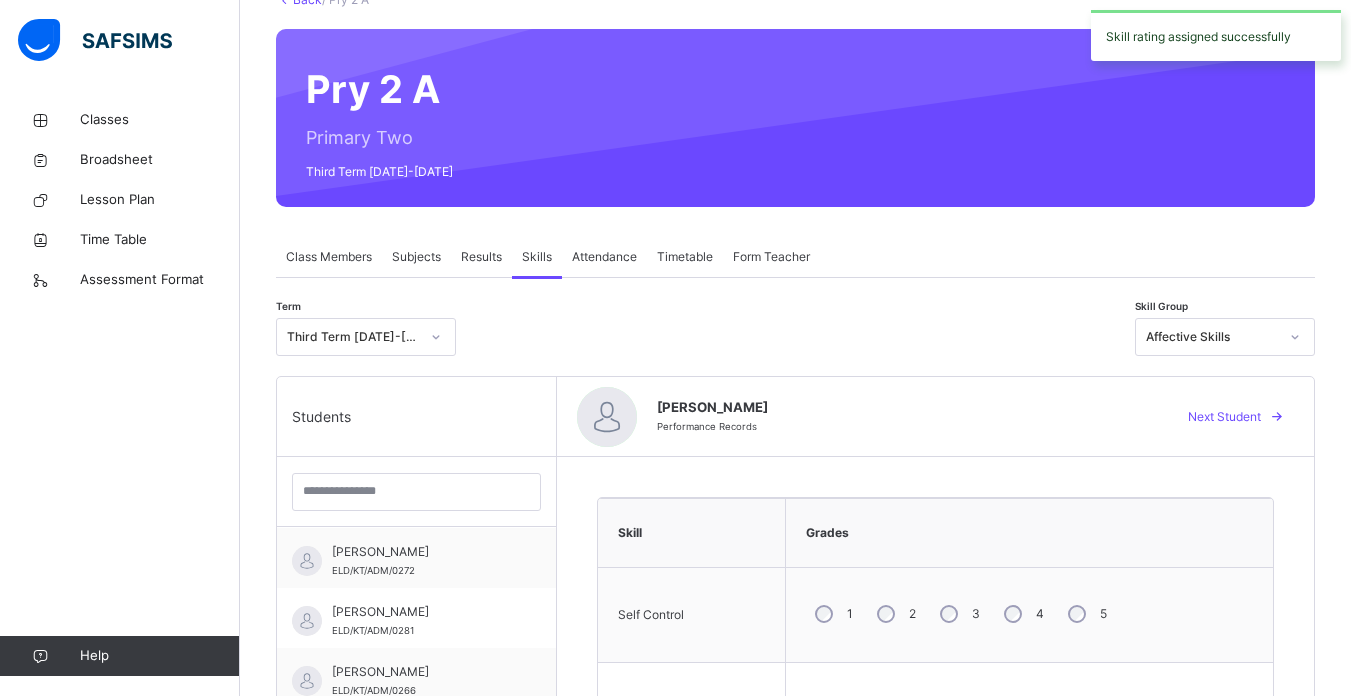 scroll, scrollTop: 122, scrollLeft: 0, axis: vertical 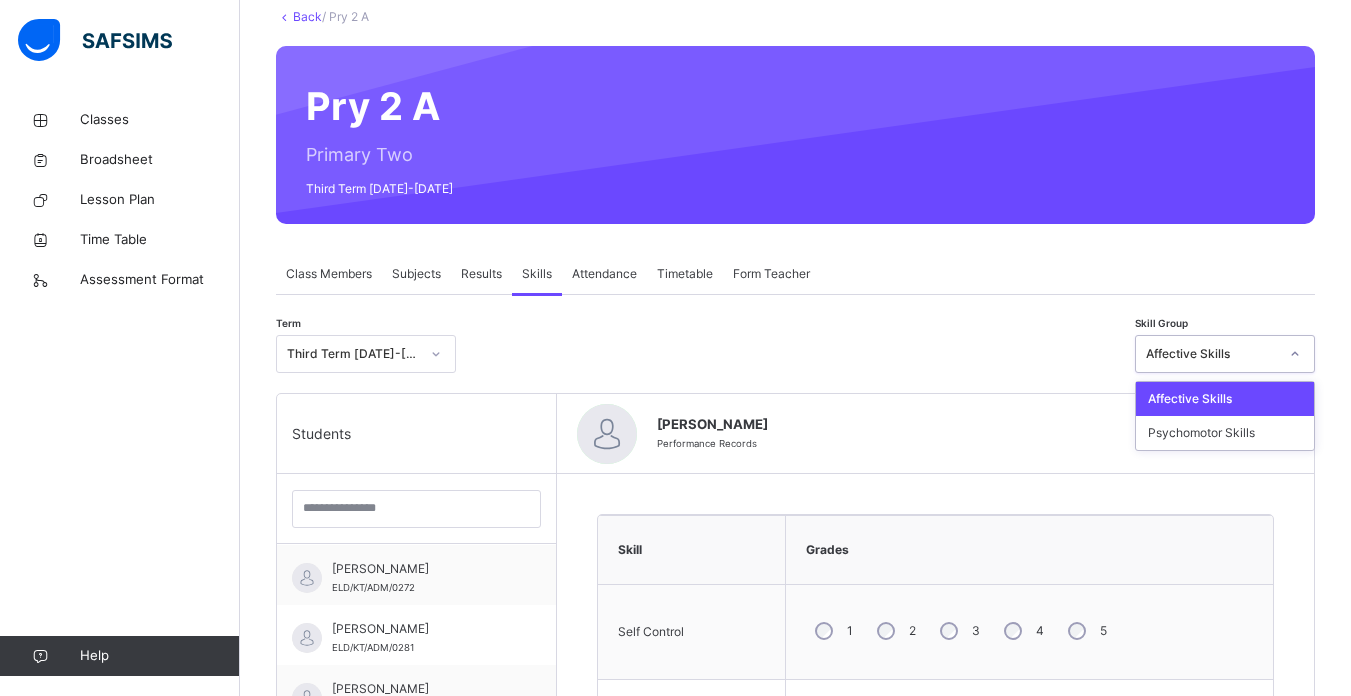 click 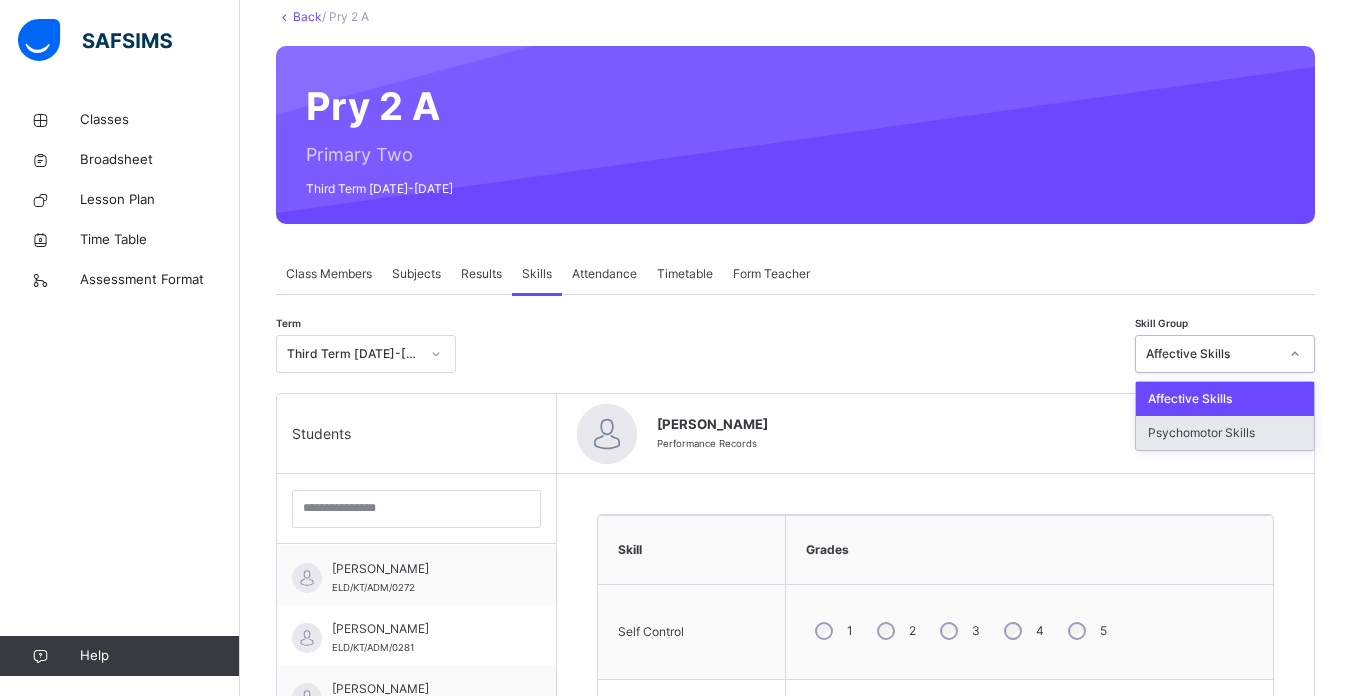 click on "Psychomotor Skills" at bounding box center (1225, 433) 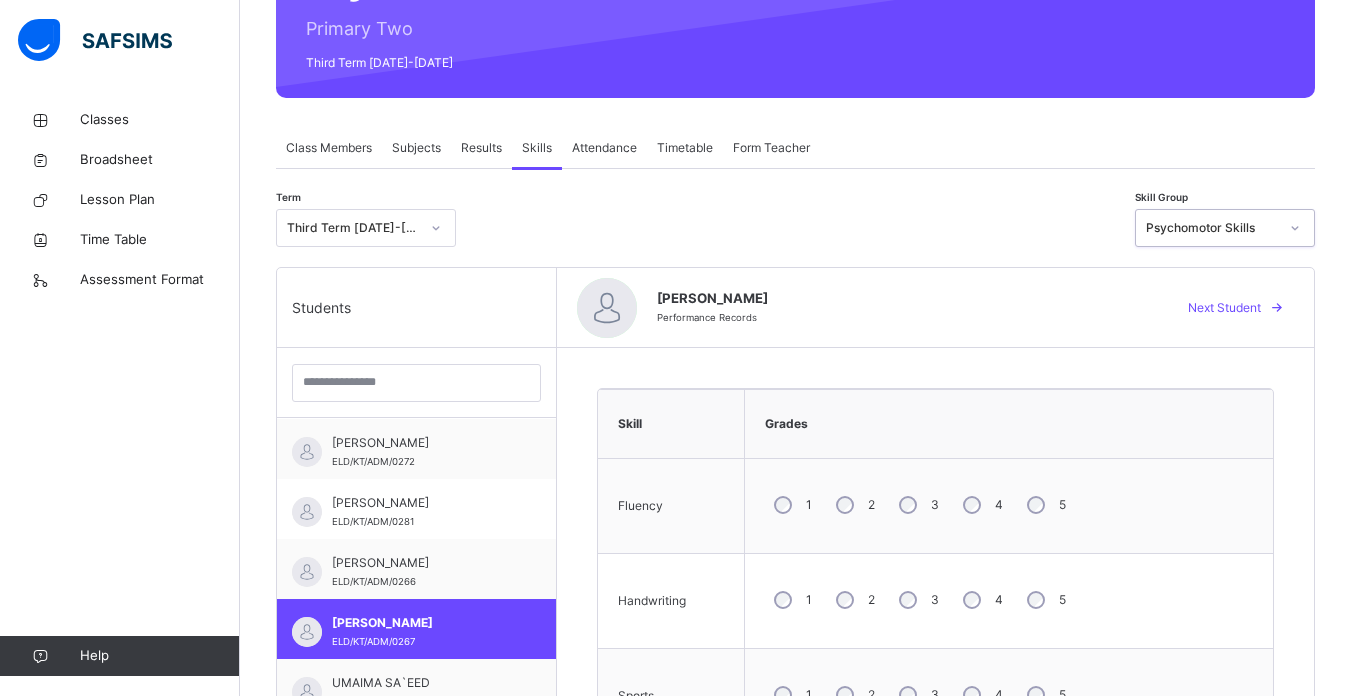 scroll, scrollTop: 260, scrollLeft: 0, axis: vertical 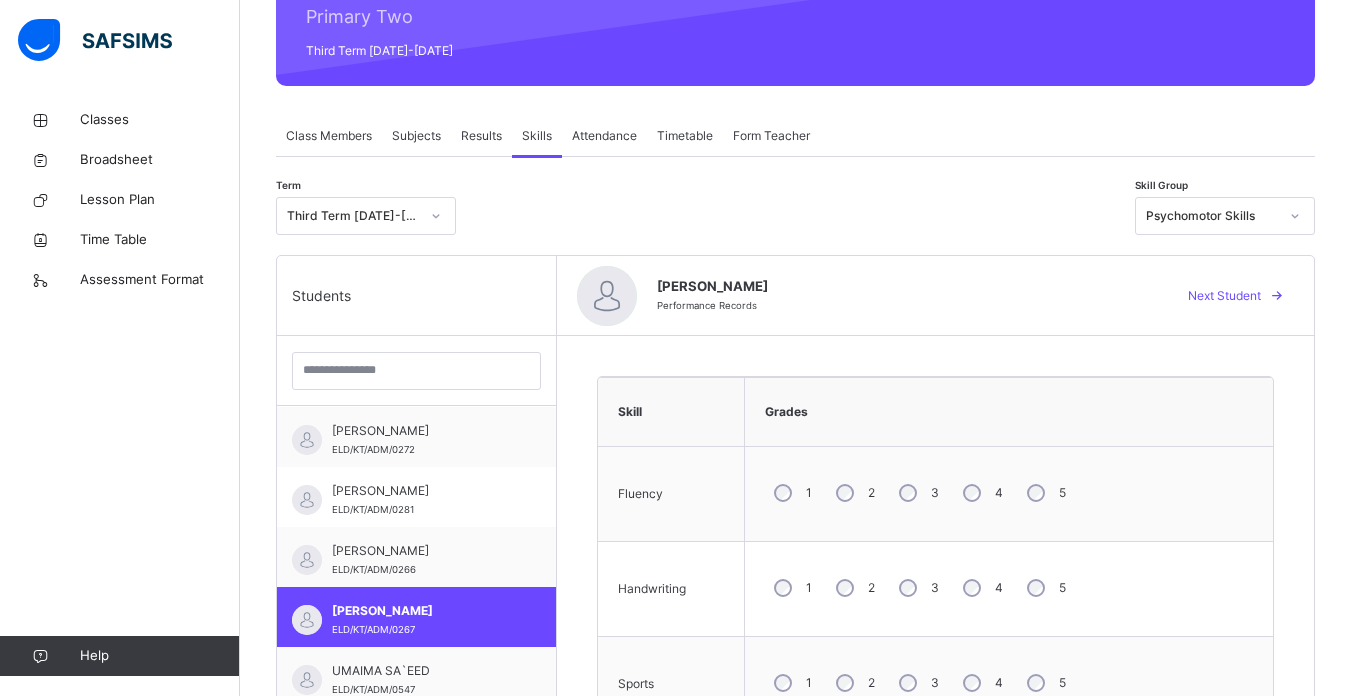 click on "3" at bounding box center (917, 588) 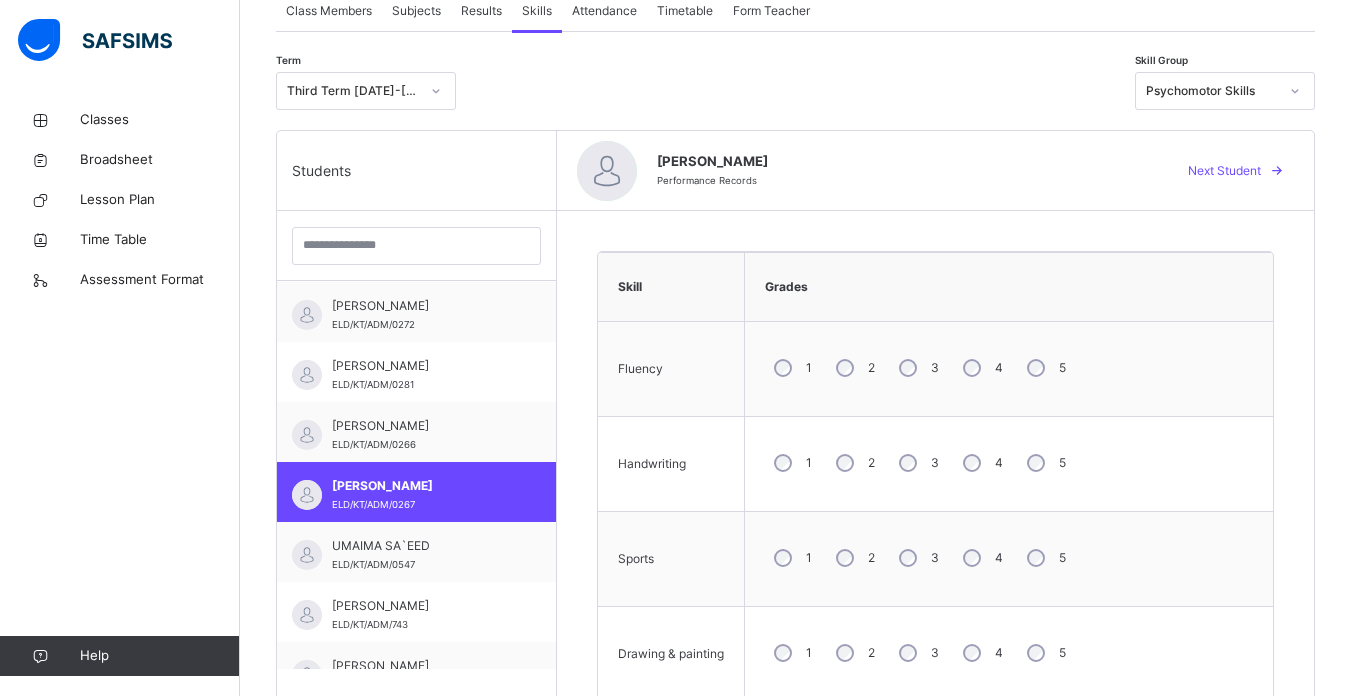 scroll, scrollTop: 389, scrollLeft: 0, axis: vertical 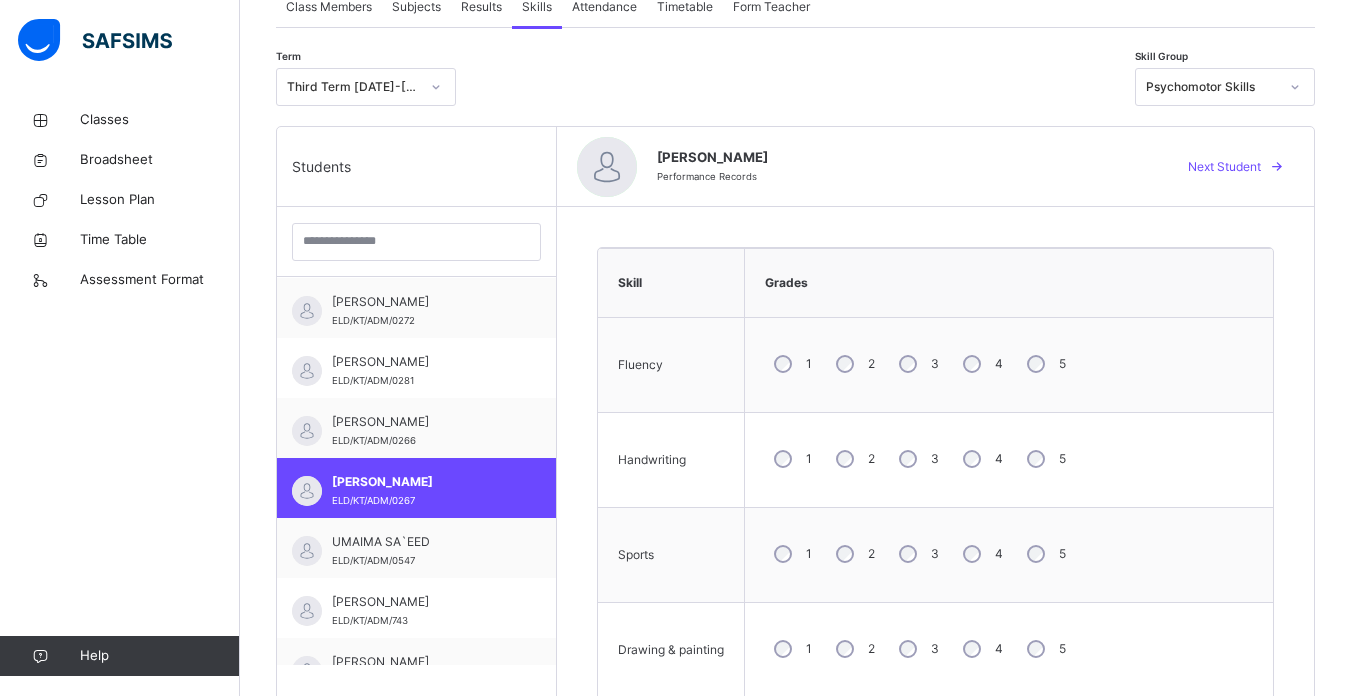 click on "3" at bounding box center [917, 554] 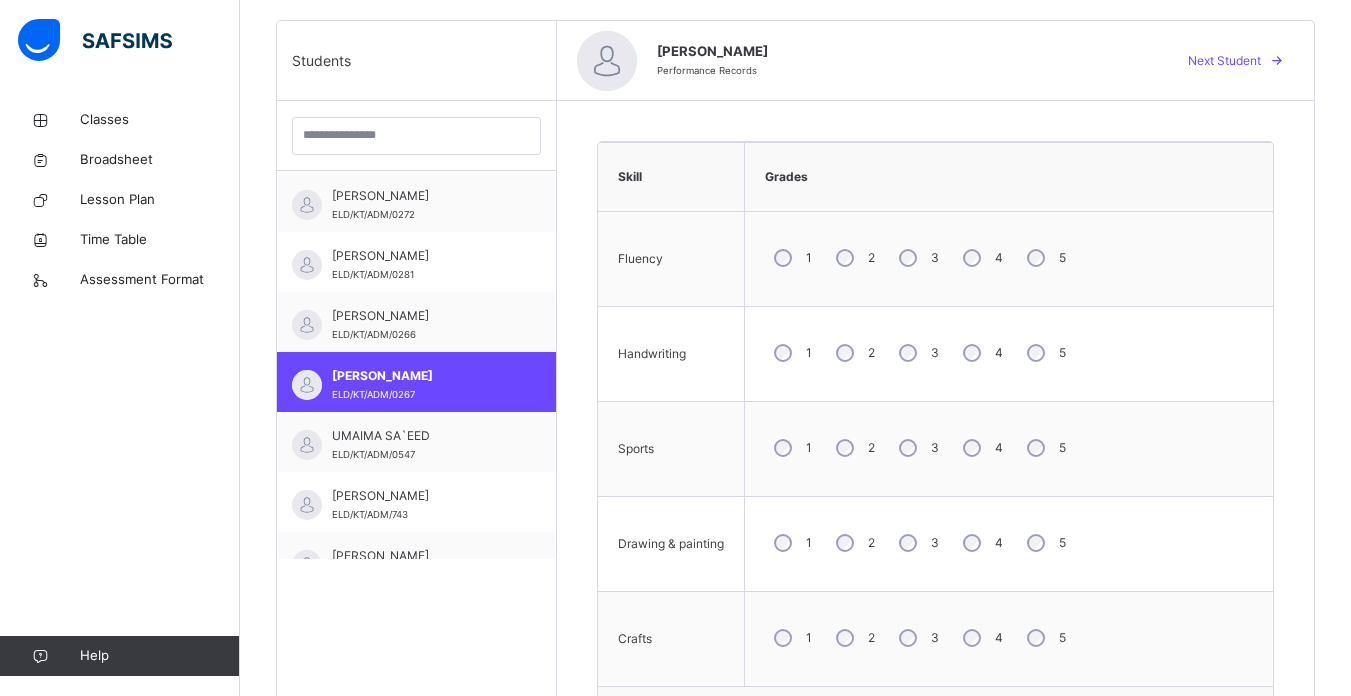 scroll, scrollTop: 503, scrollLeft: 0, axis: vertical 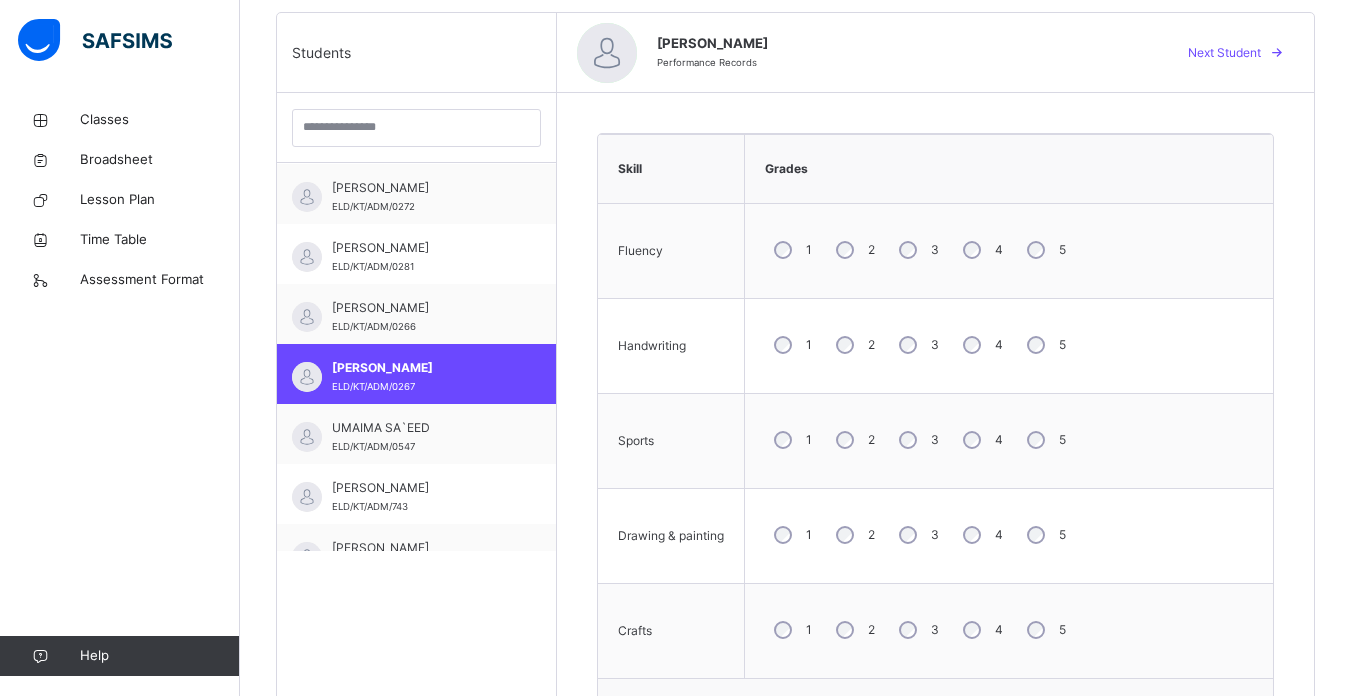 click on "3" at bounding box center (917, 535) 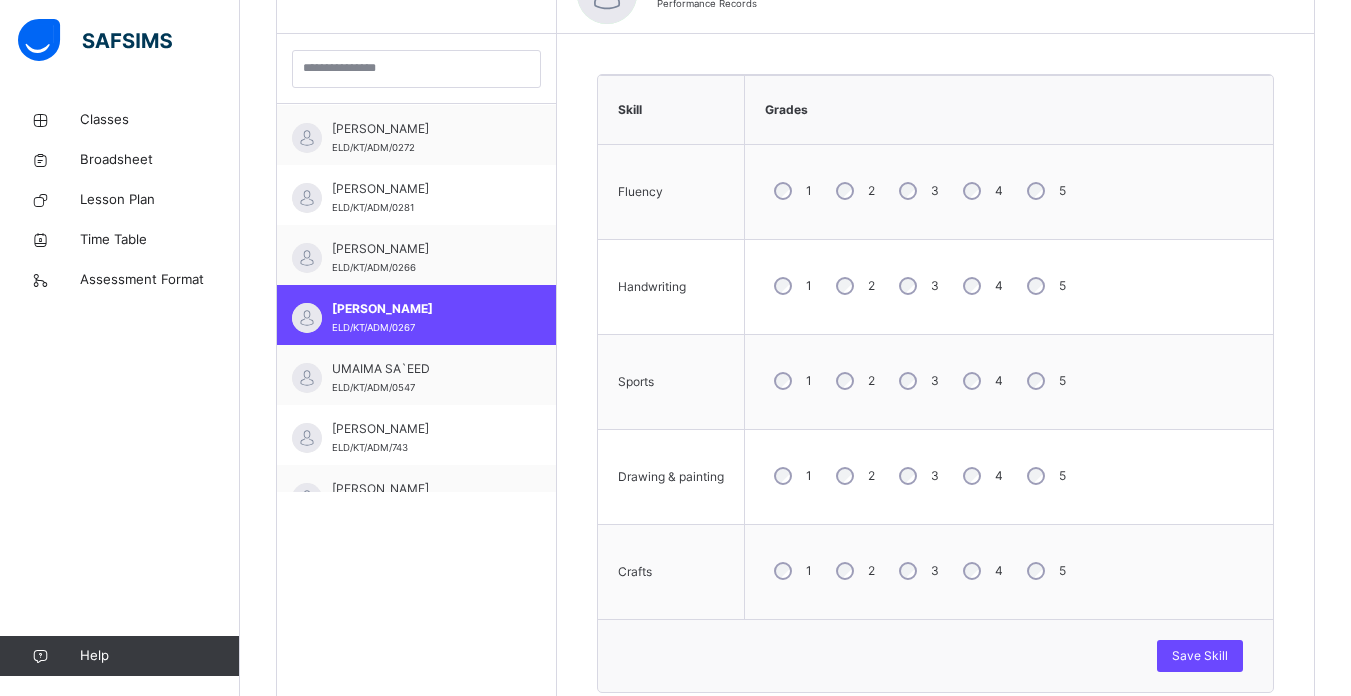 scroll, scrollTop: 564, scrollLeft: 0, axis: vertical 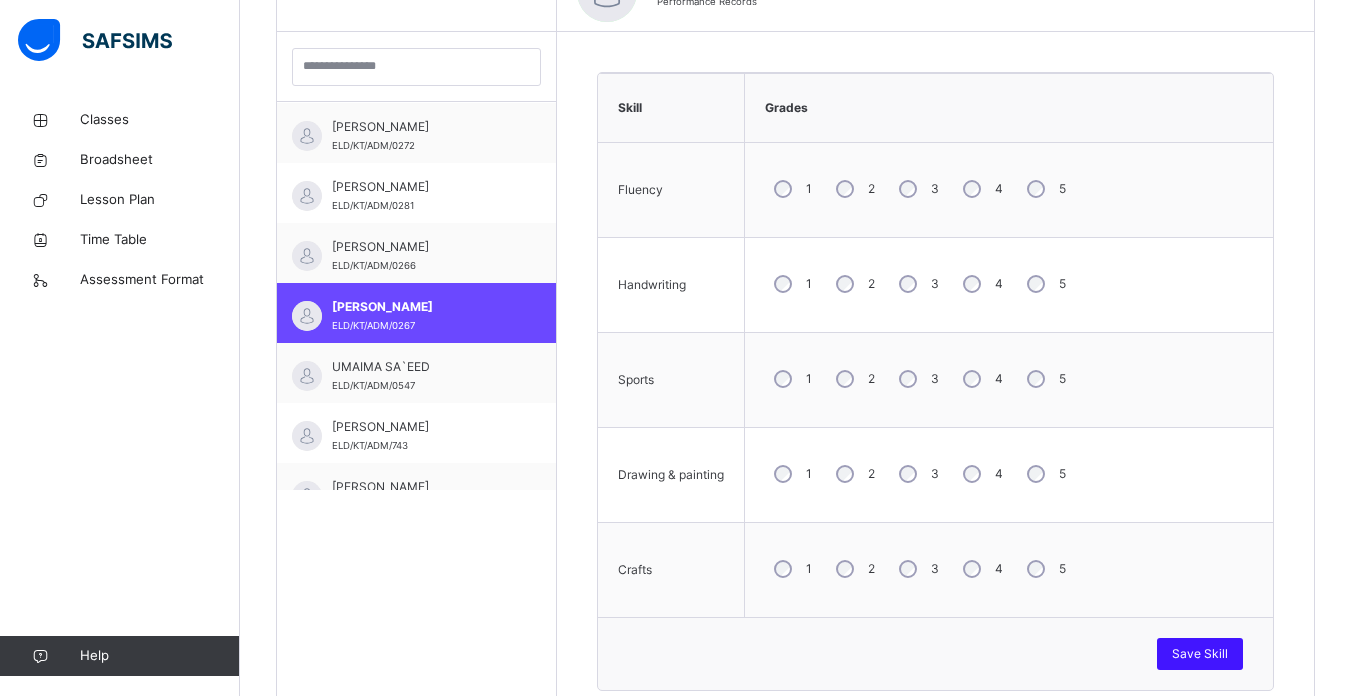 click on "Save Skill" at bounding box center (1200, 654) 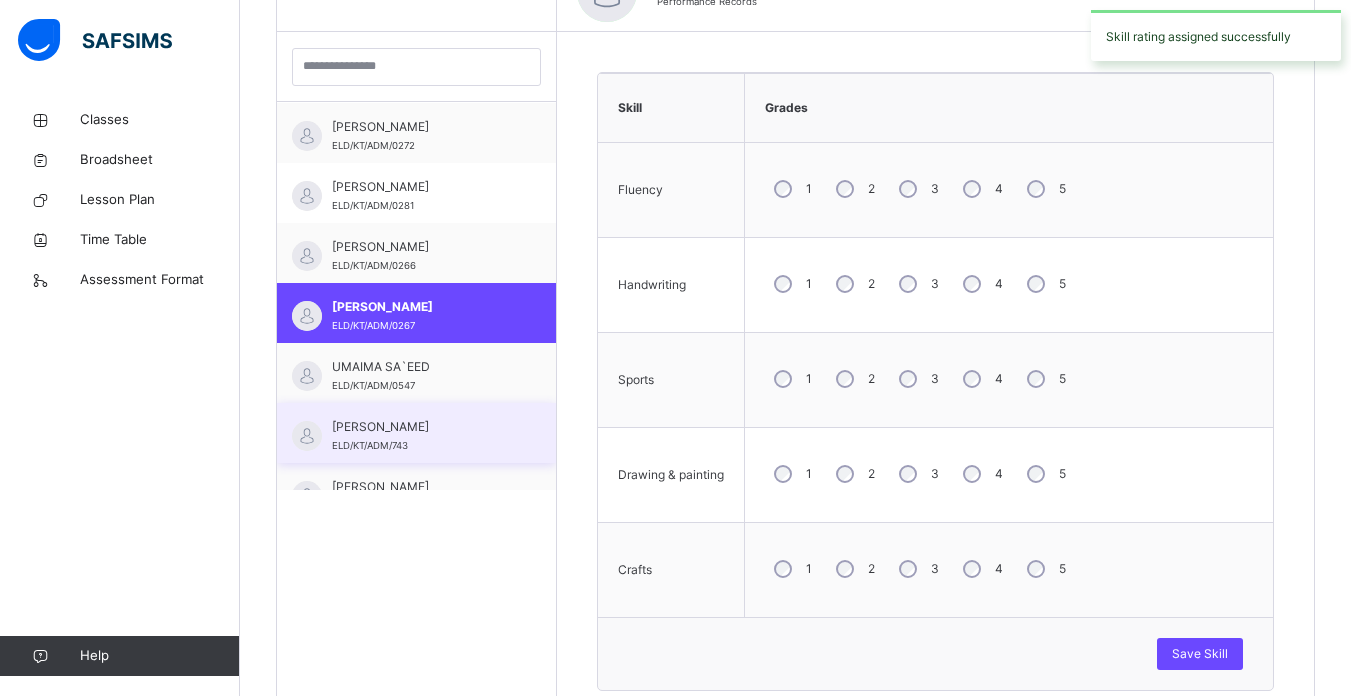 click on "[PERSON_NAME] [PERSON_NAME]/KT/ADM/743" at bounding box center [416, 433] 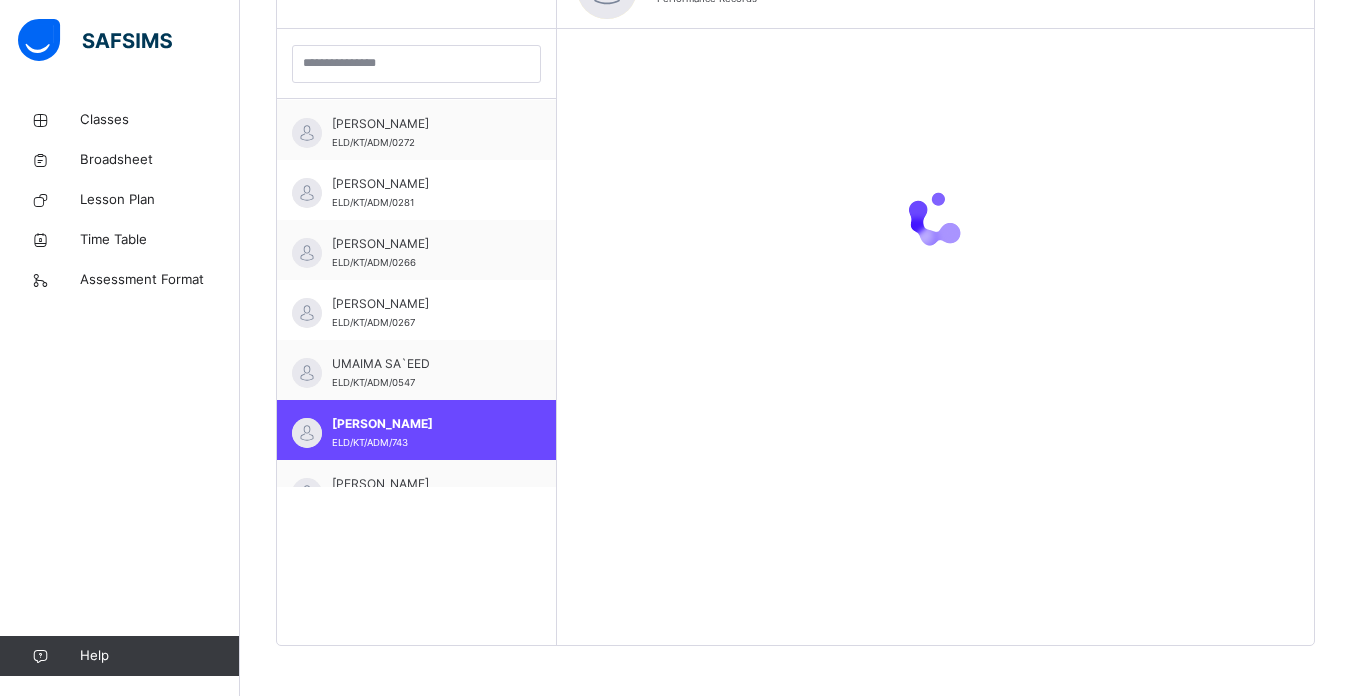 scroll, scrollTop: 564, scrollLeft: 0, axis: vertical 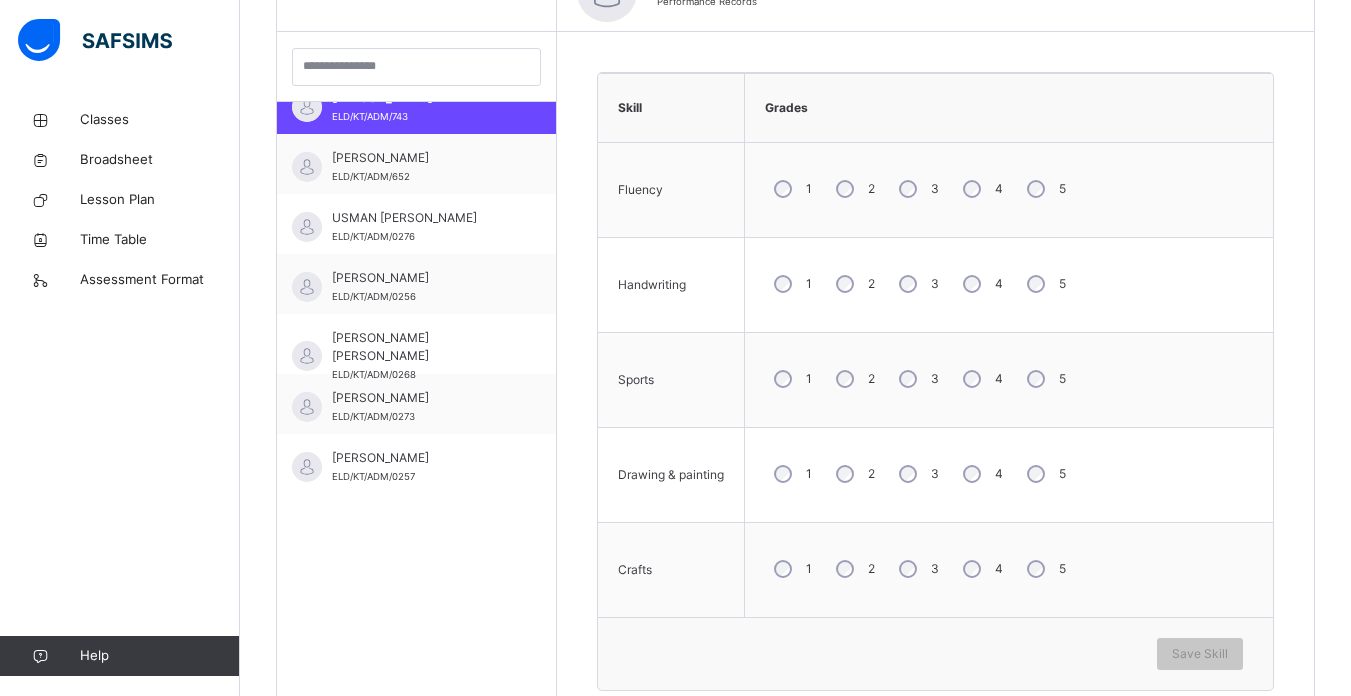 click on "4" at bounding box center [981, 284] 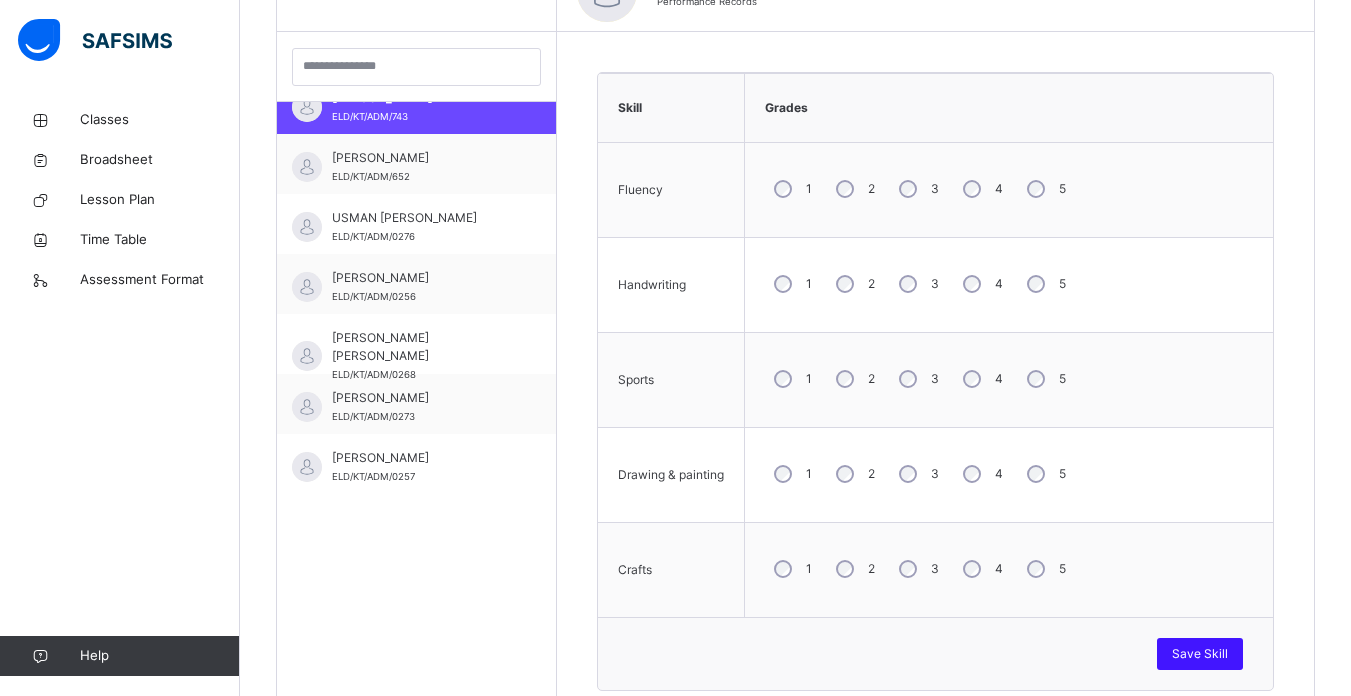click on "Save Skill" at bounding box center [1200, 654] 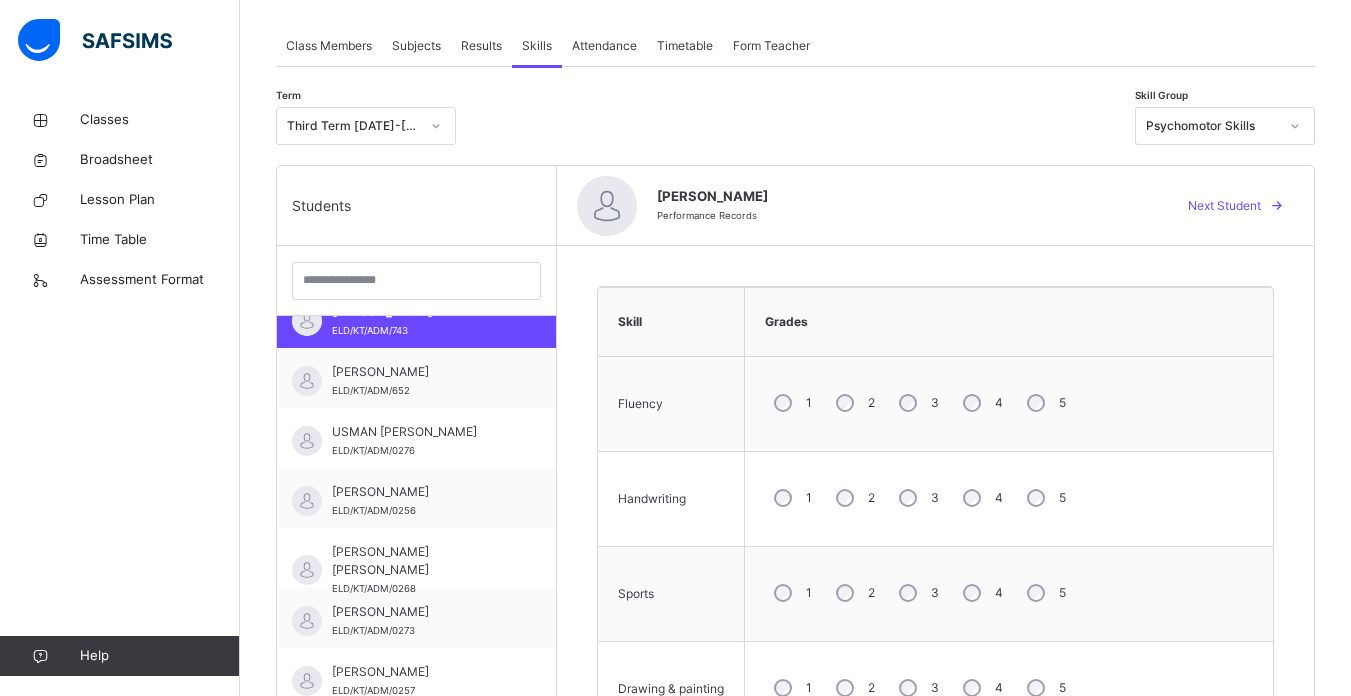 scroll, scrollTop: 338, scrollLeft: 0, axis: vertical 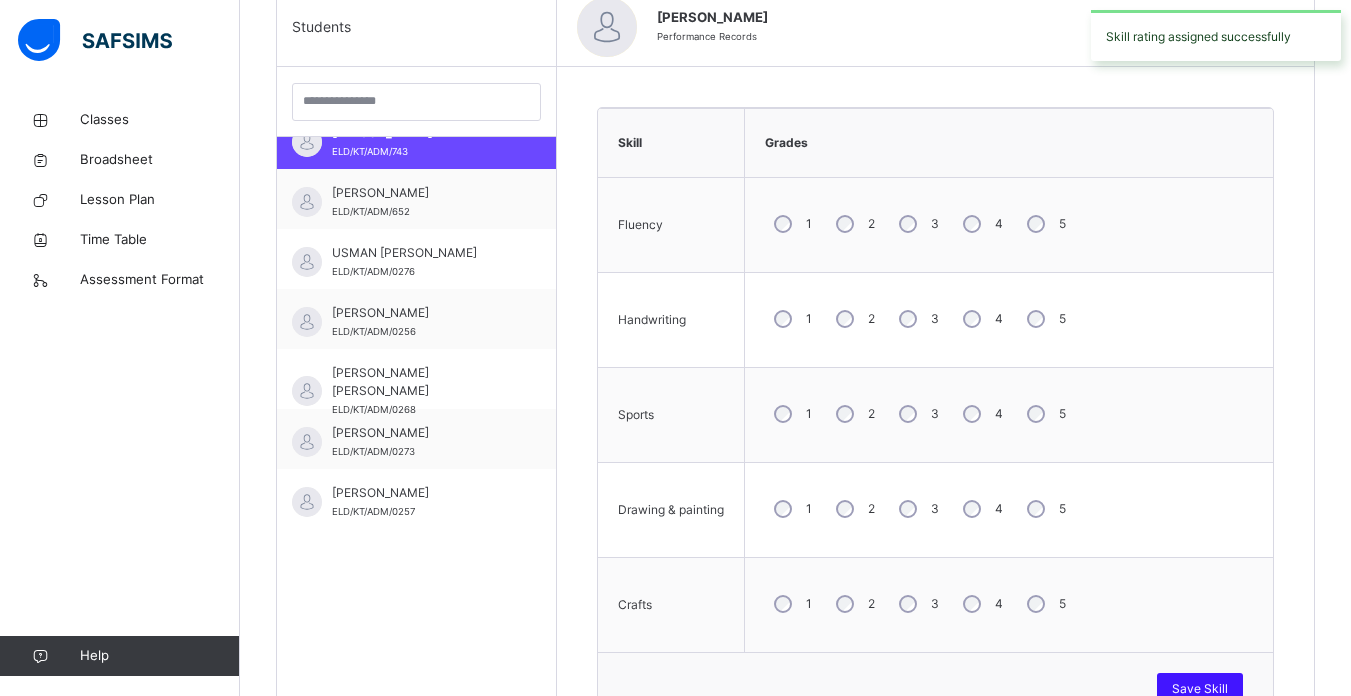 click on "Save Skill" at bounding box center [1200, 689] 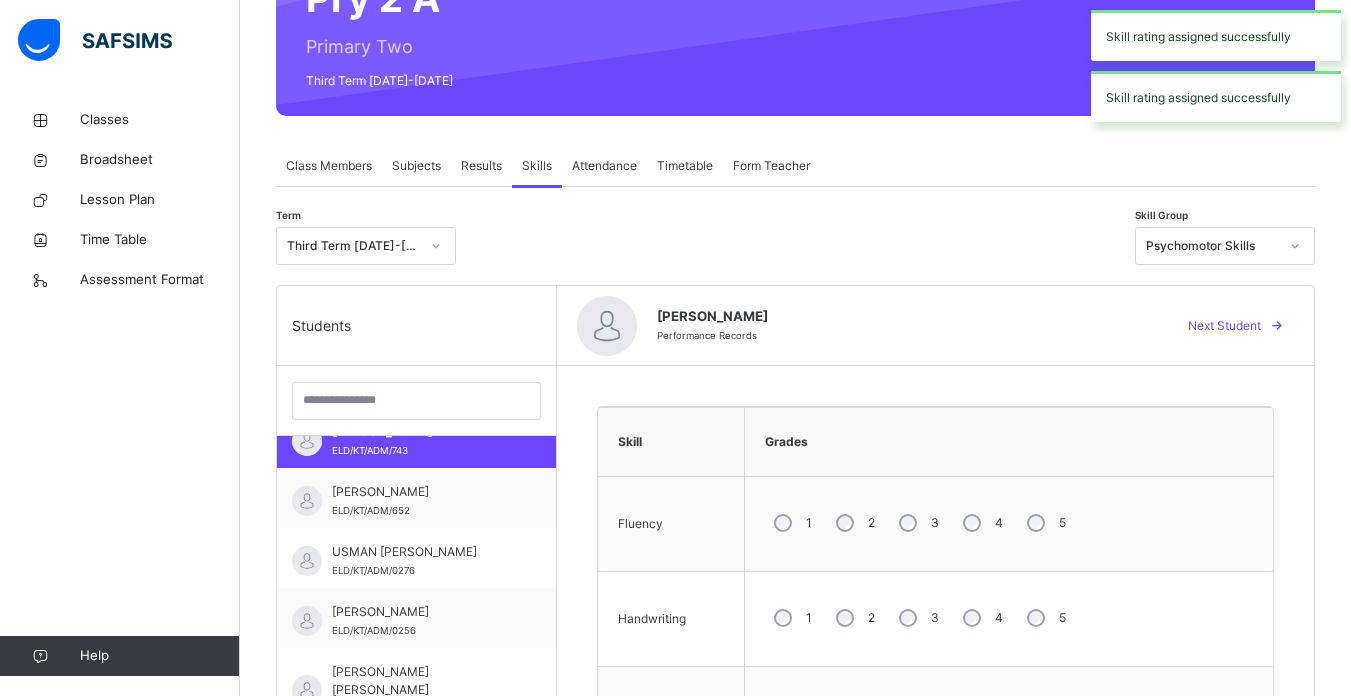 scroll, scrollTop: 222, scrollLeft: 0, axis: vertical 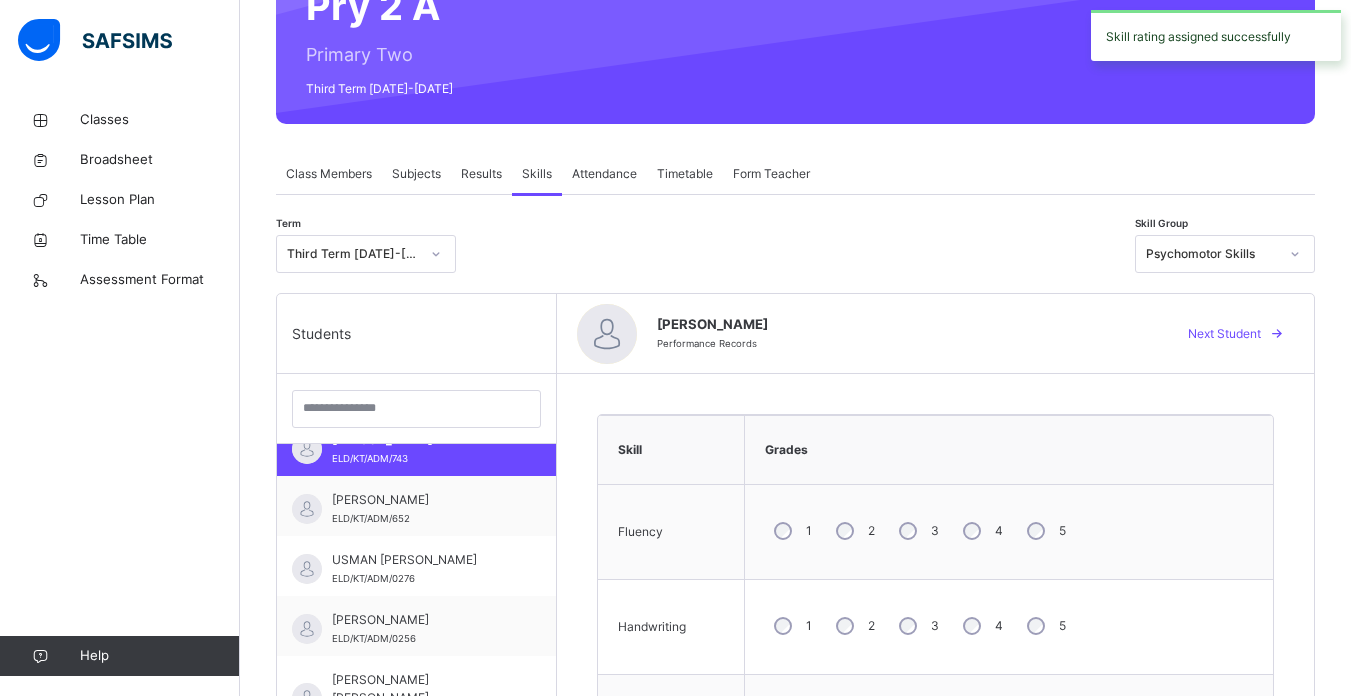 click 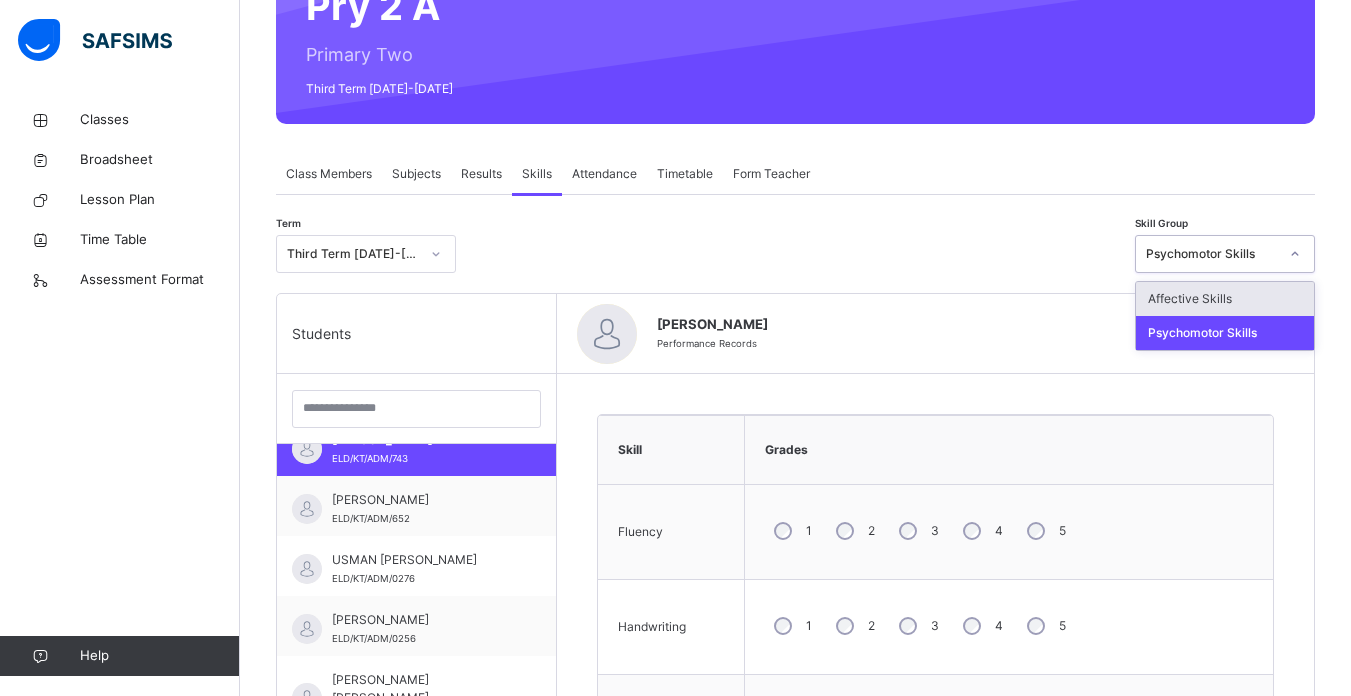 click on "Affective Skills" at bounding box center [1225, 299] 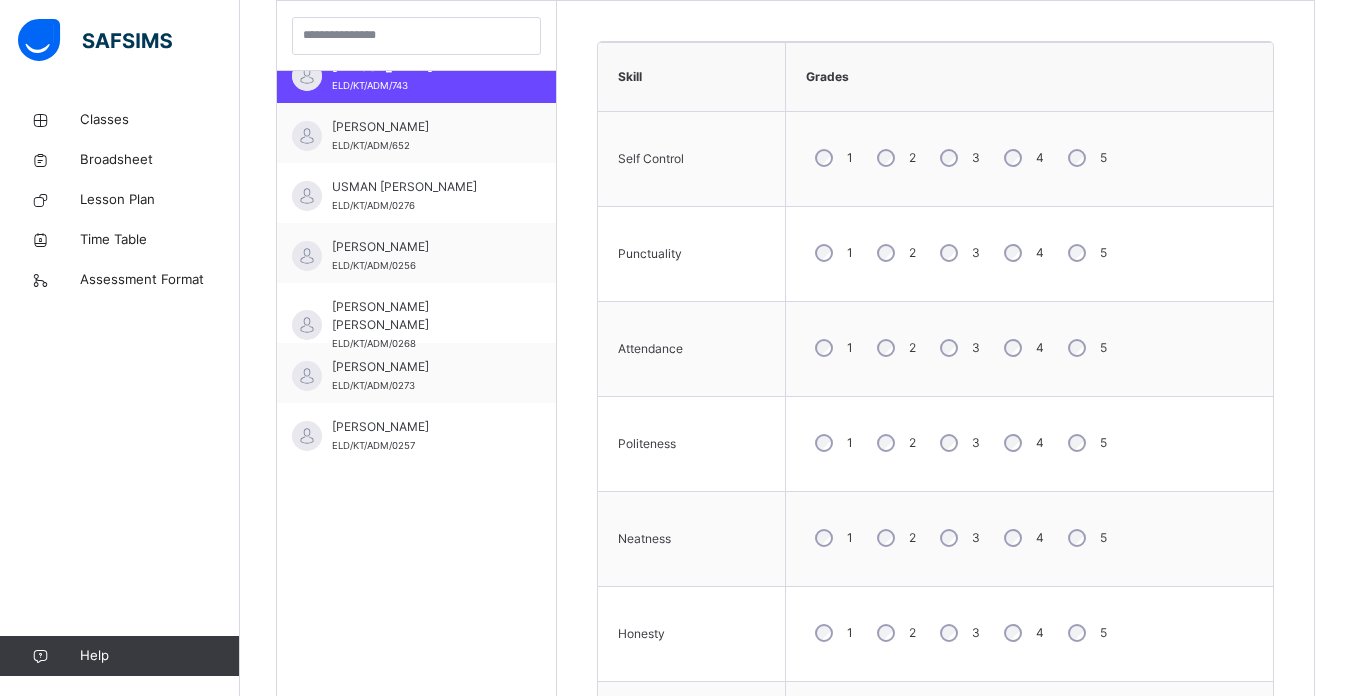 scroll, scrollTop: 697, scrollLeft: 0, axis: vertical 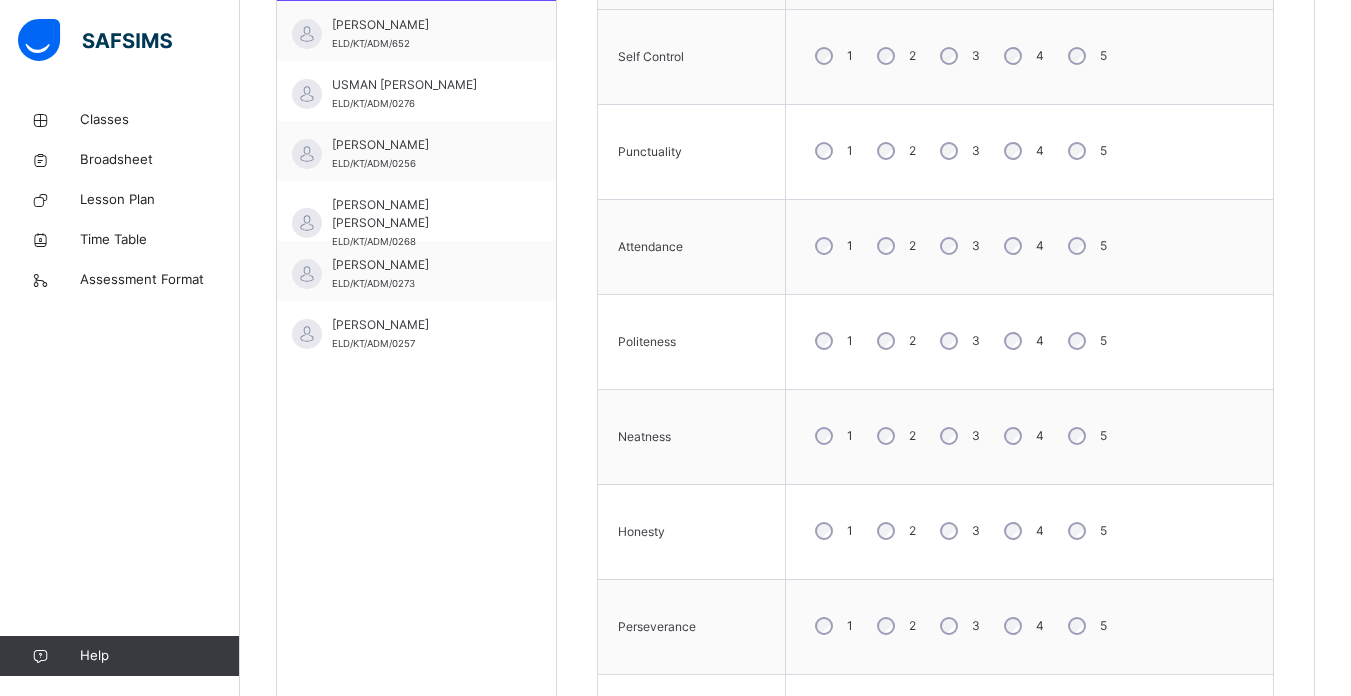 click on "2" at bounding box center [894, 341] 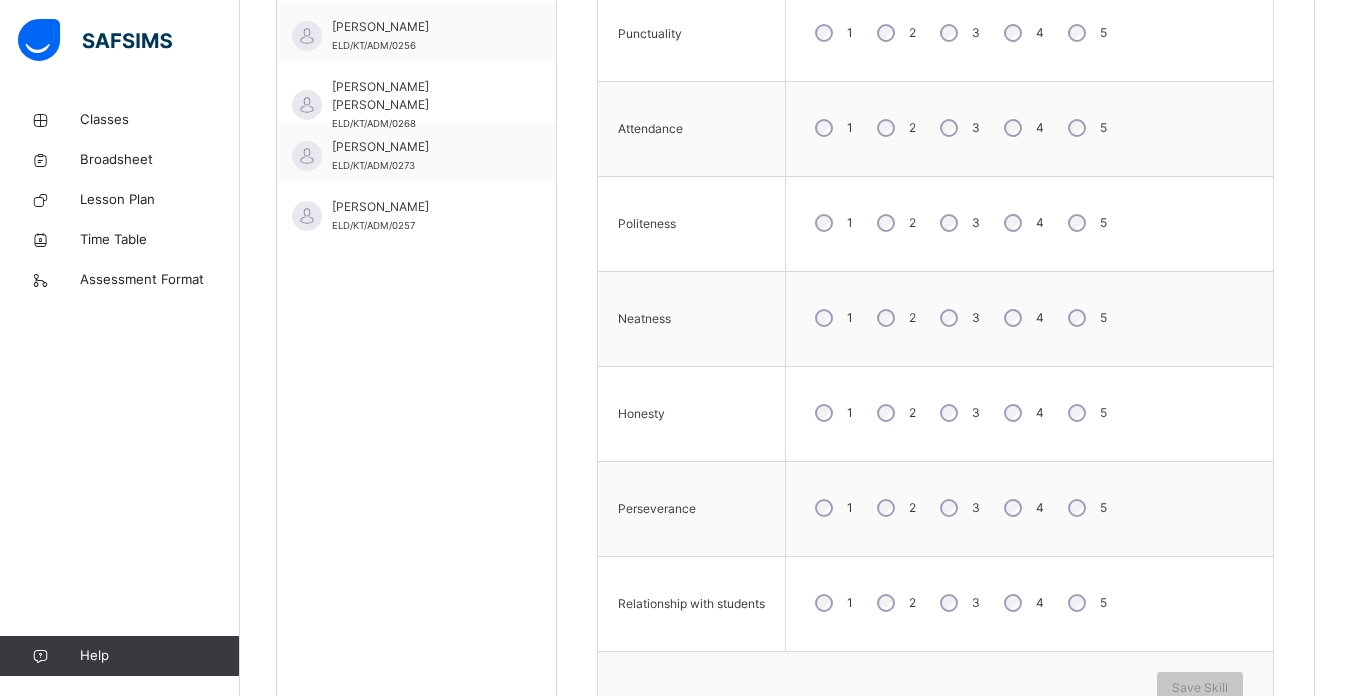 scroll, scrollTop: 820, scrollLeft: 0, axis: vertical 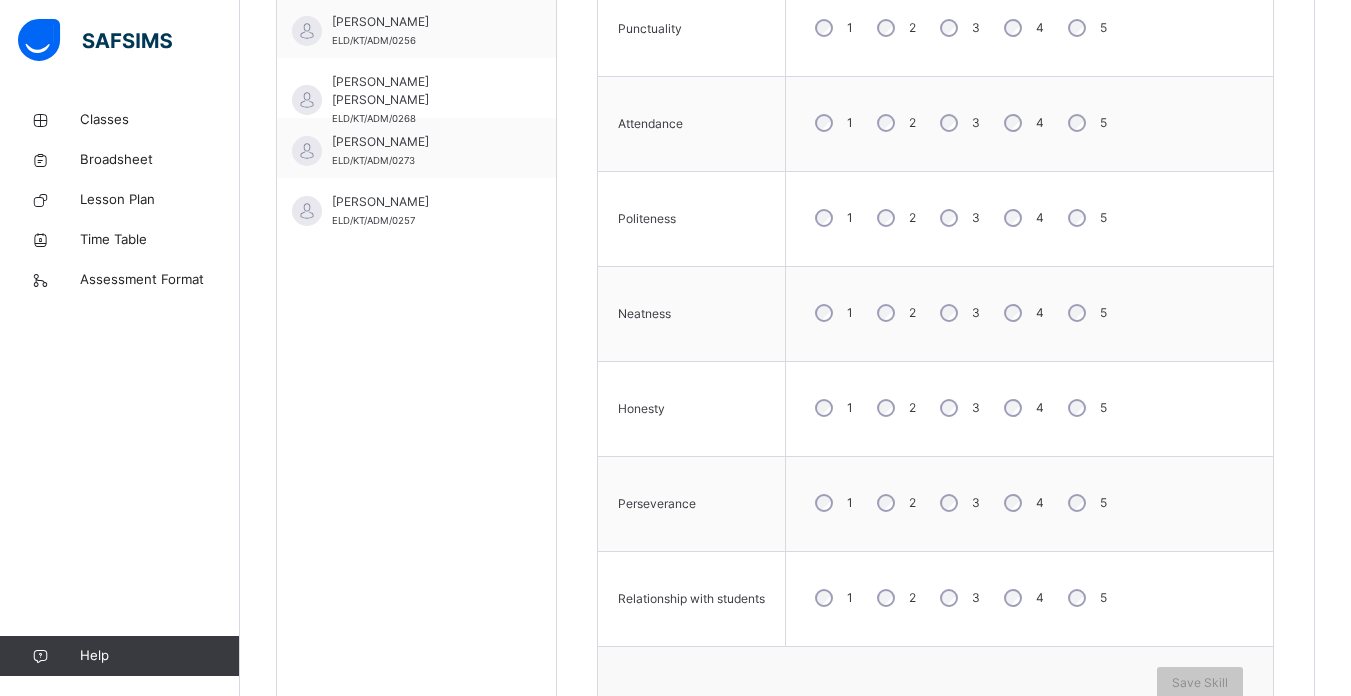 click on "3" at bounding box center [958, 123] 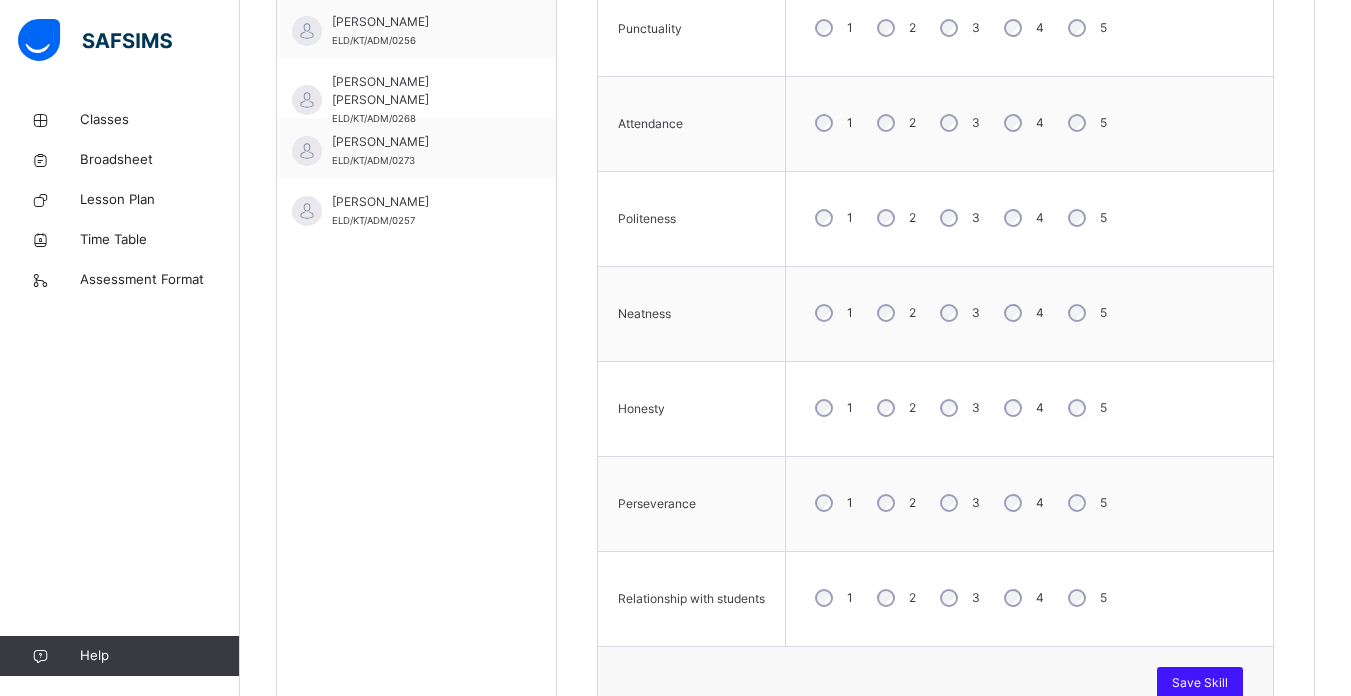 click on "Save Skill" at bounding box center (1200, 683) 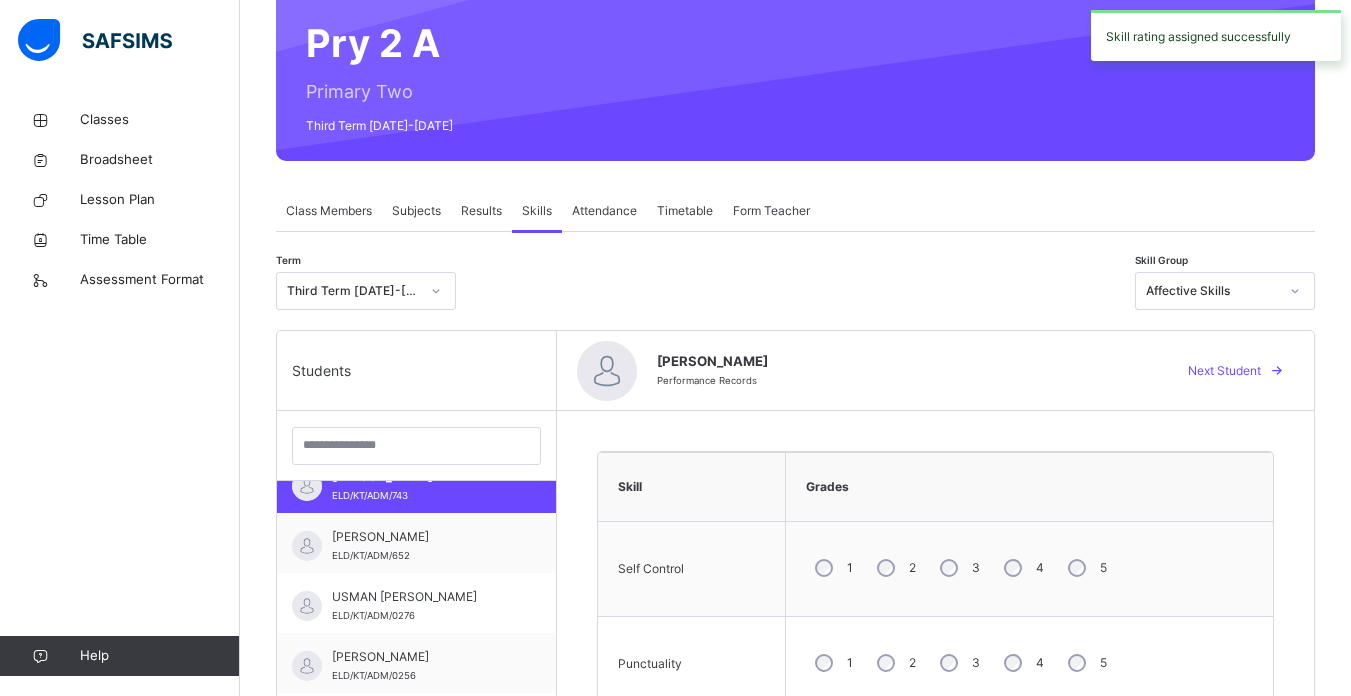 scroll, scrollTop: 120, scrollLeft: 0, axis: vertical 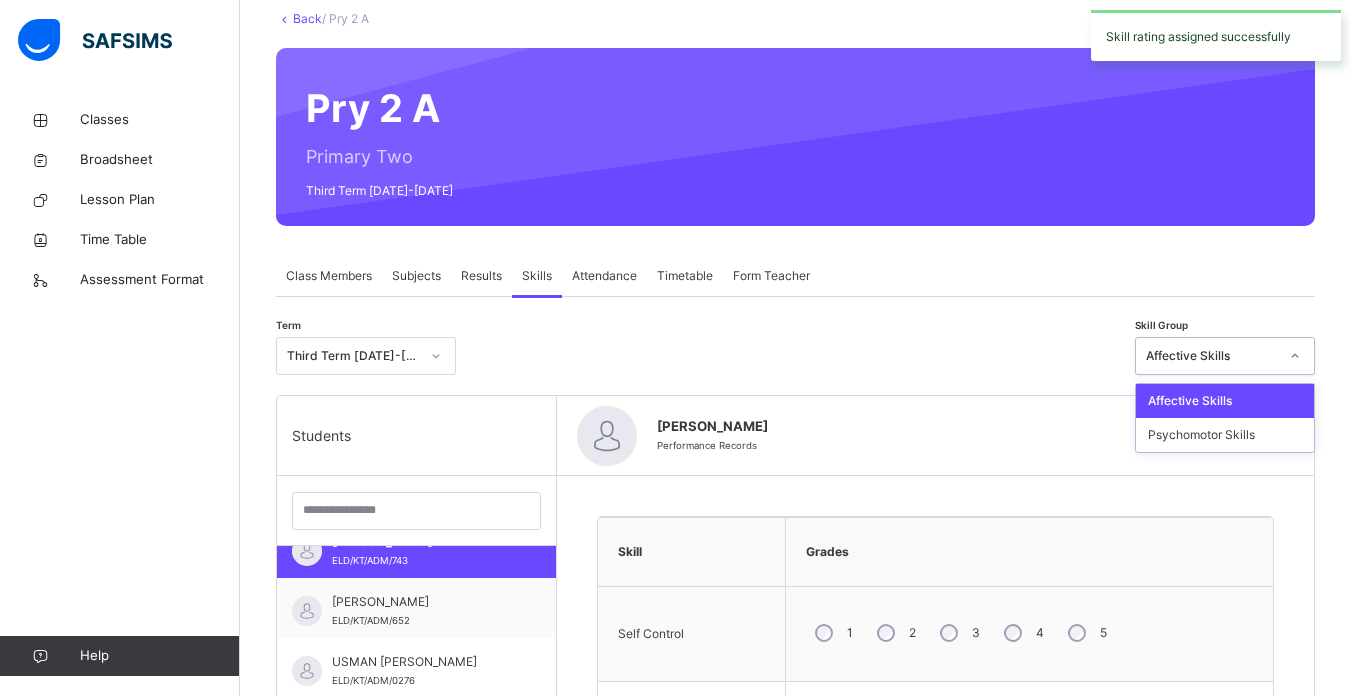 click at bounding box center [1295, 356] 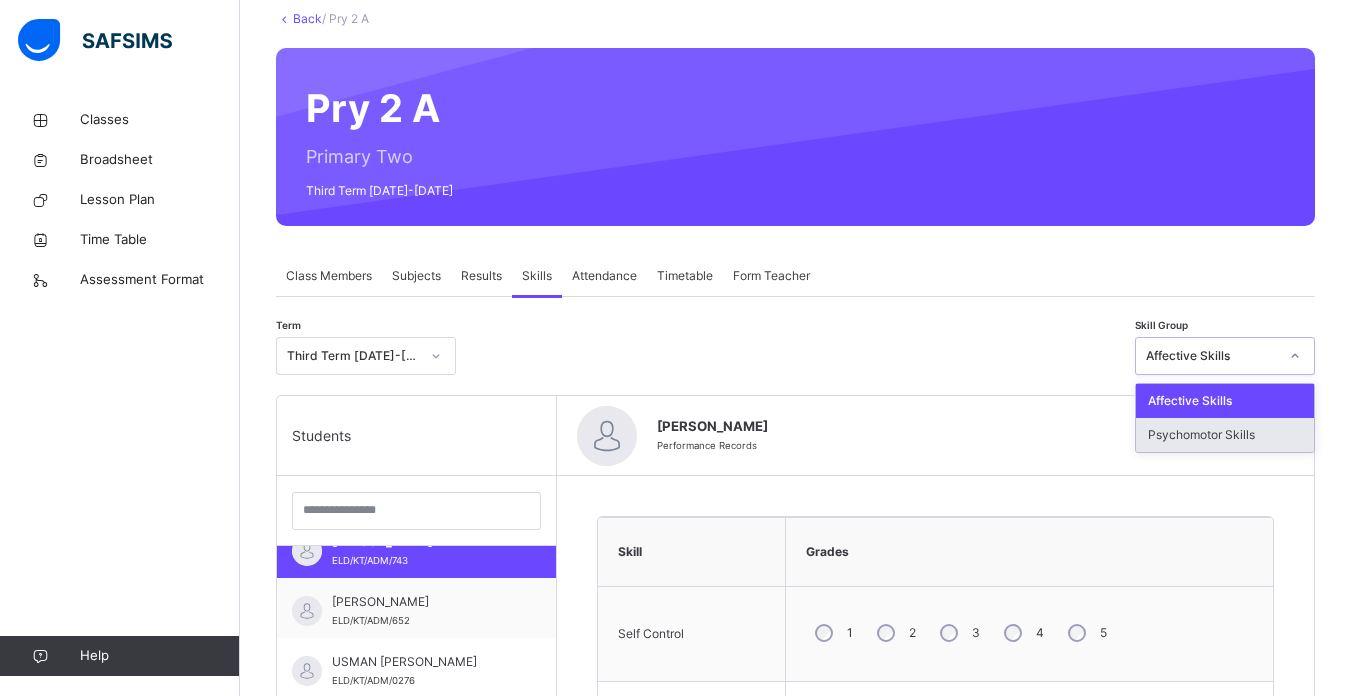 click on "Psychomotor Skills" at bounding box center (1225, 435) 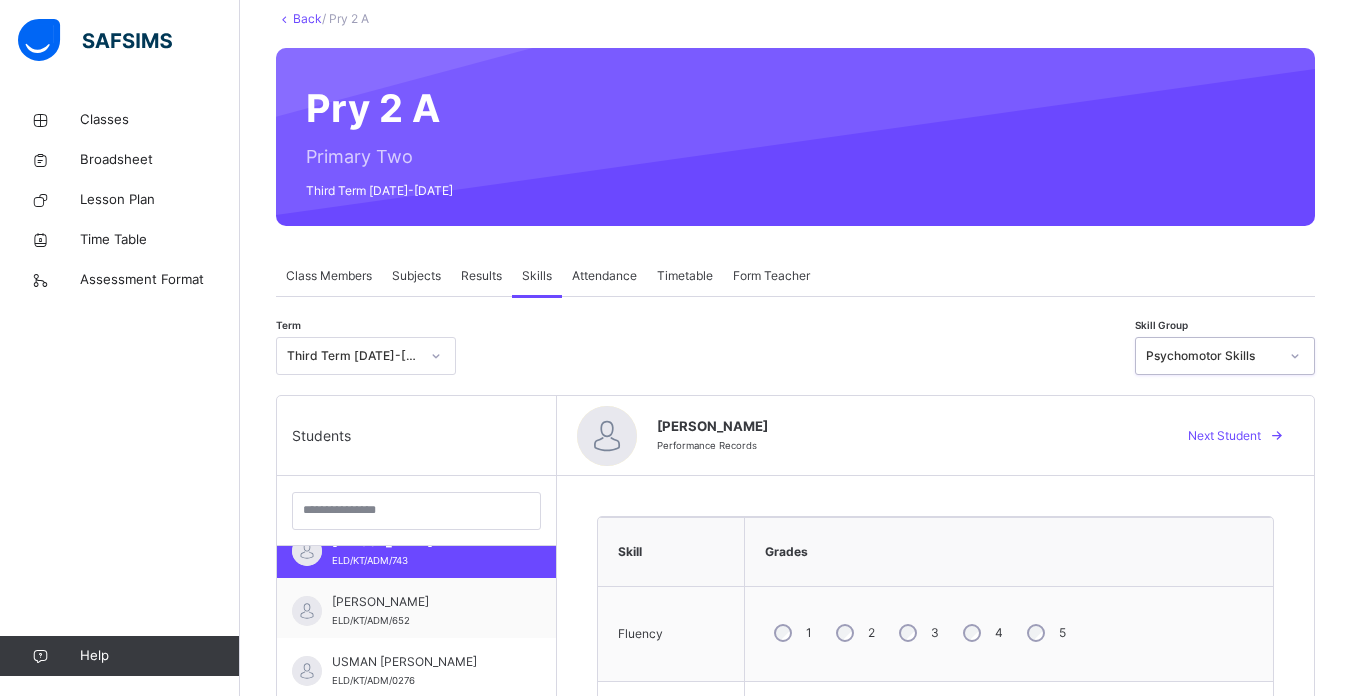 scroll, scrollTop: 650, scrollLeft: 0, axis: vertical 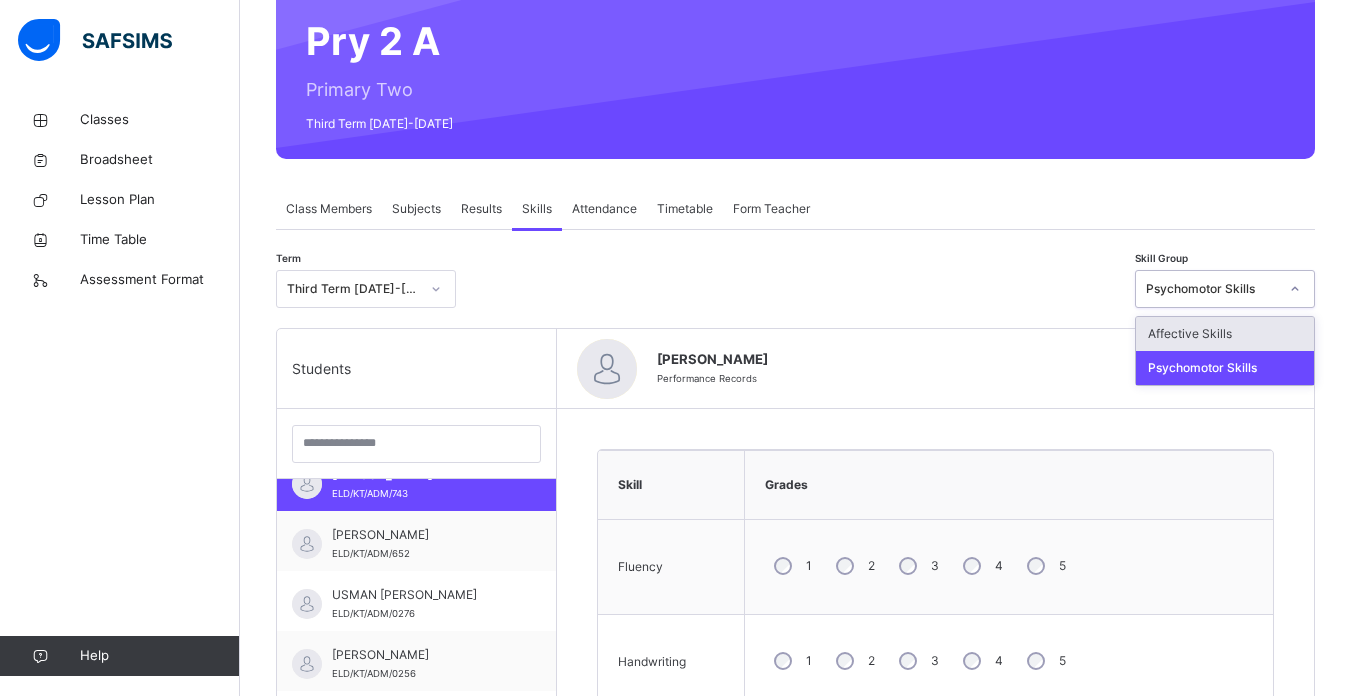 click at bounding box center [1295, 289] 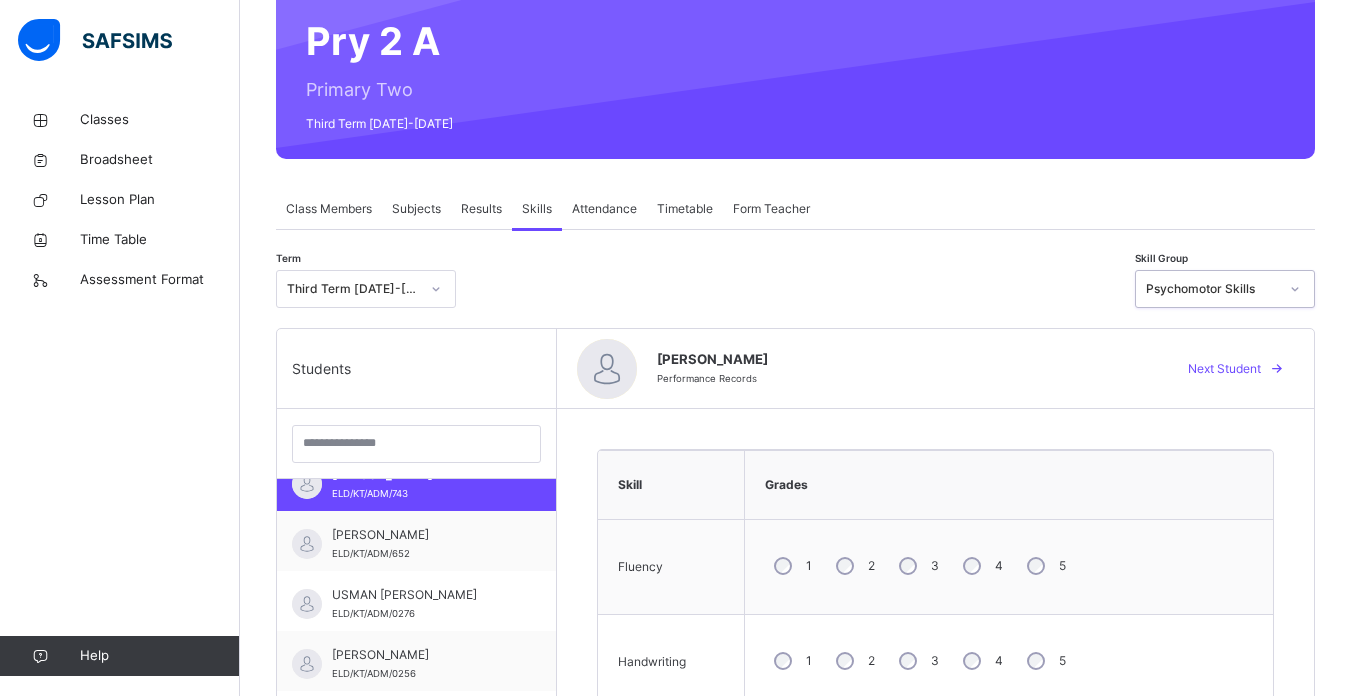 click at bounding box center (1295, 289) 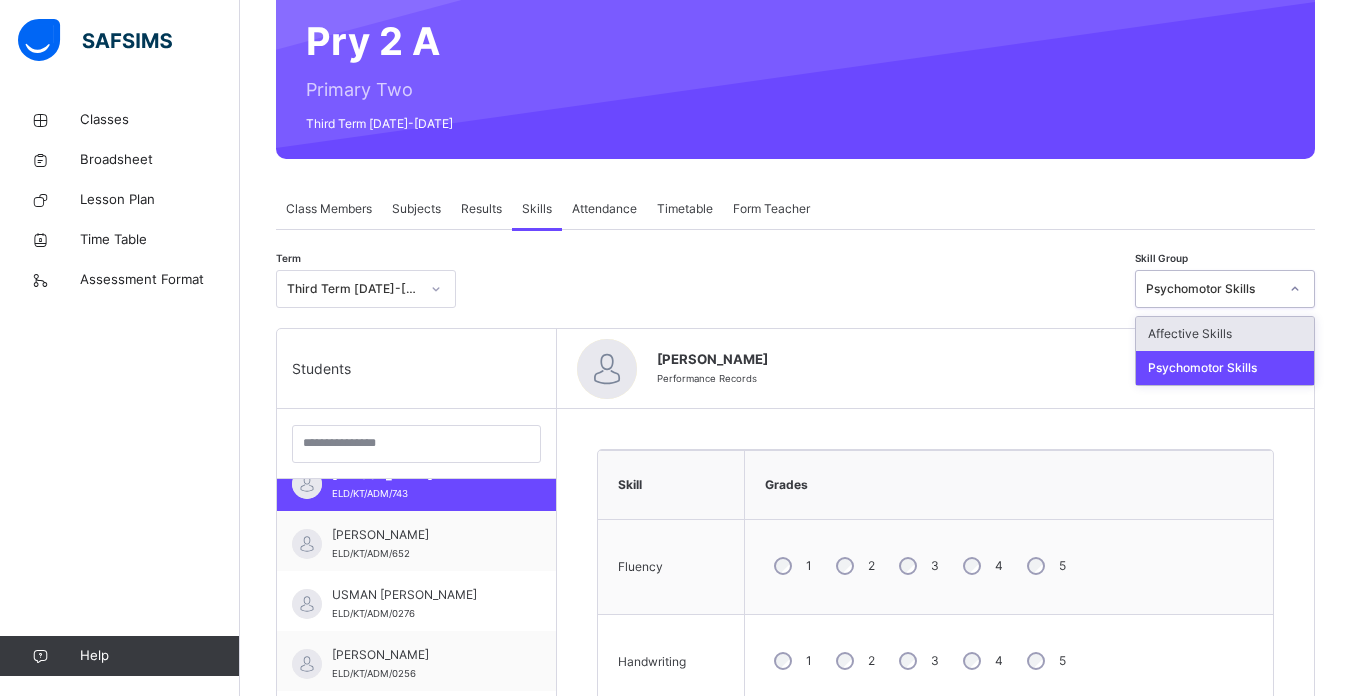click at bounding box center [1295, 289] 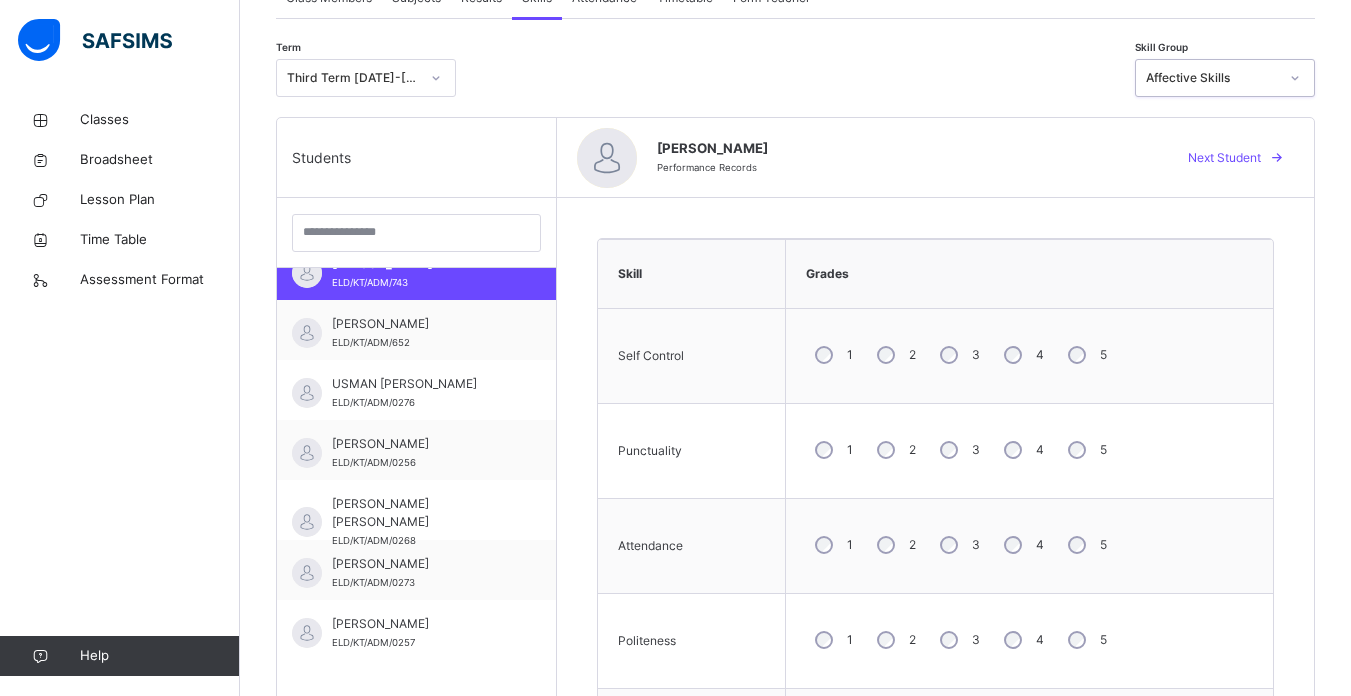 scroll, scrollTop: 400, scrollLeft: 0, axis: vertical 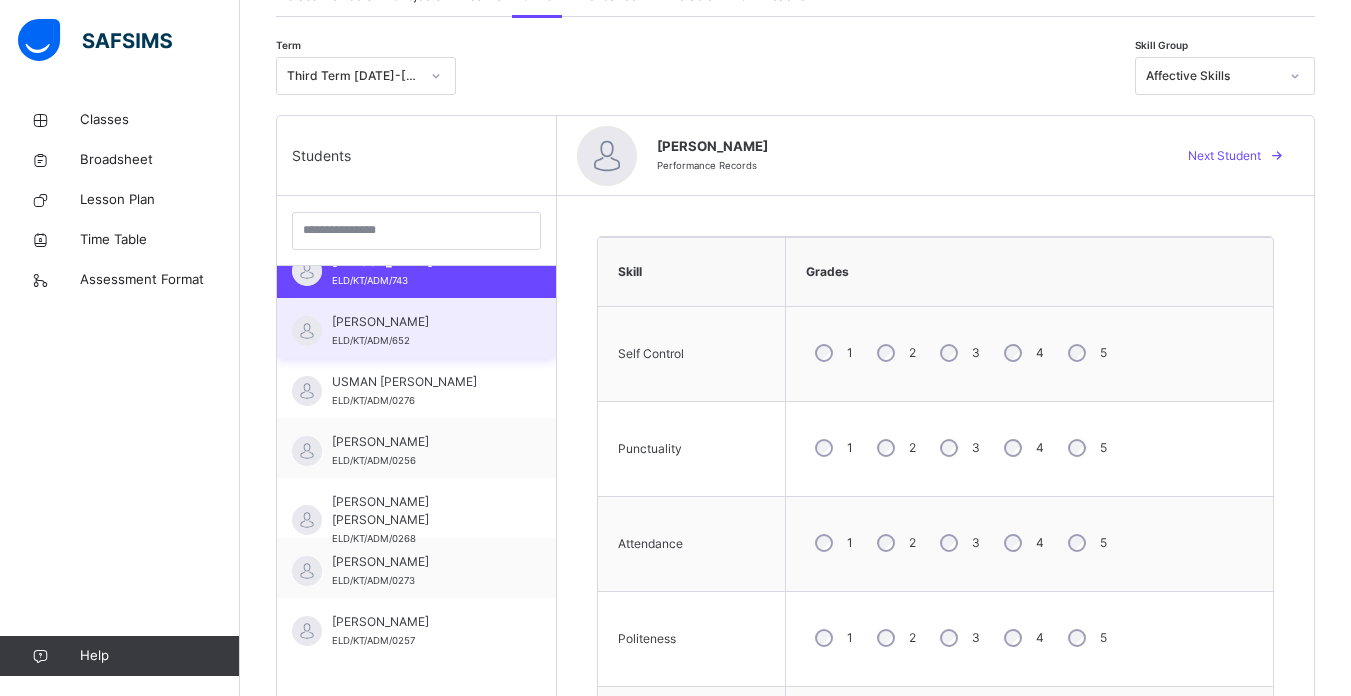 click on "[PERSON_NAME]" at bounding box center [421, 322] 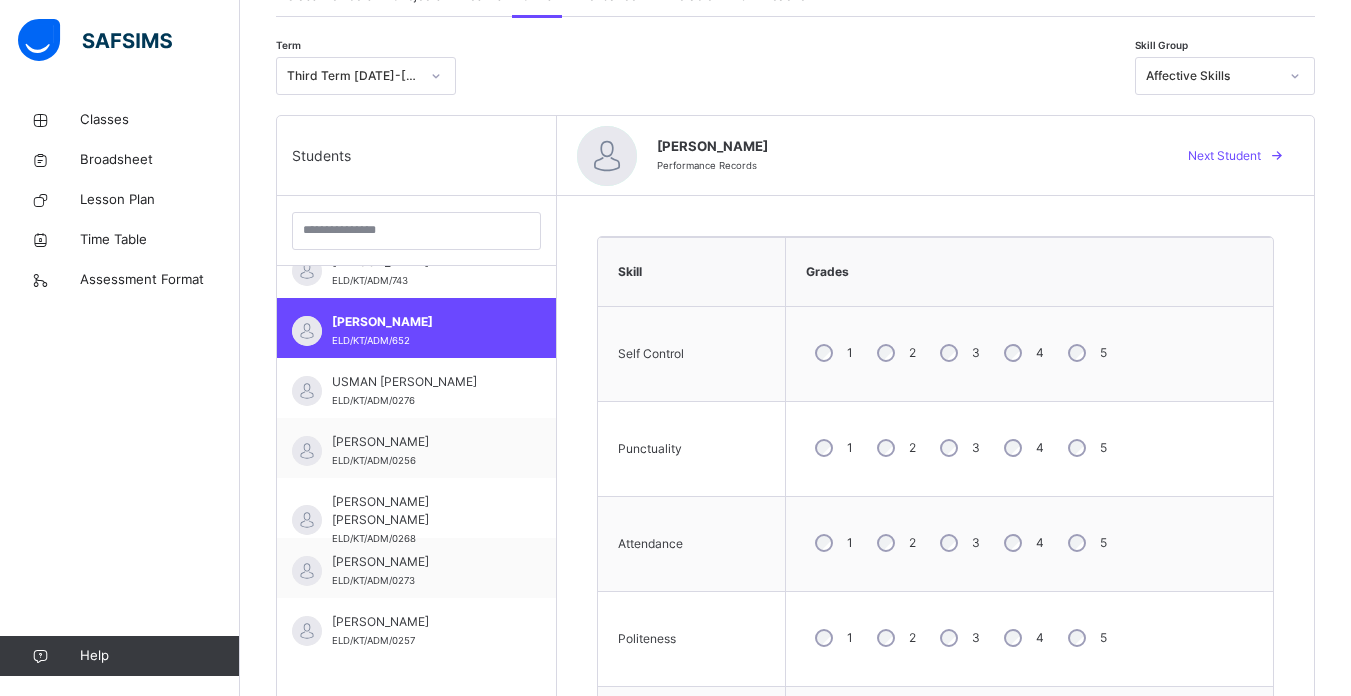 click on "3" at bounding box center [958, 353] 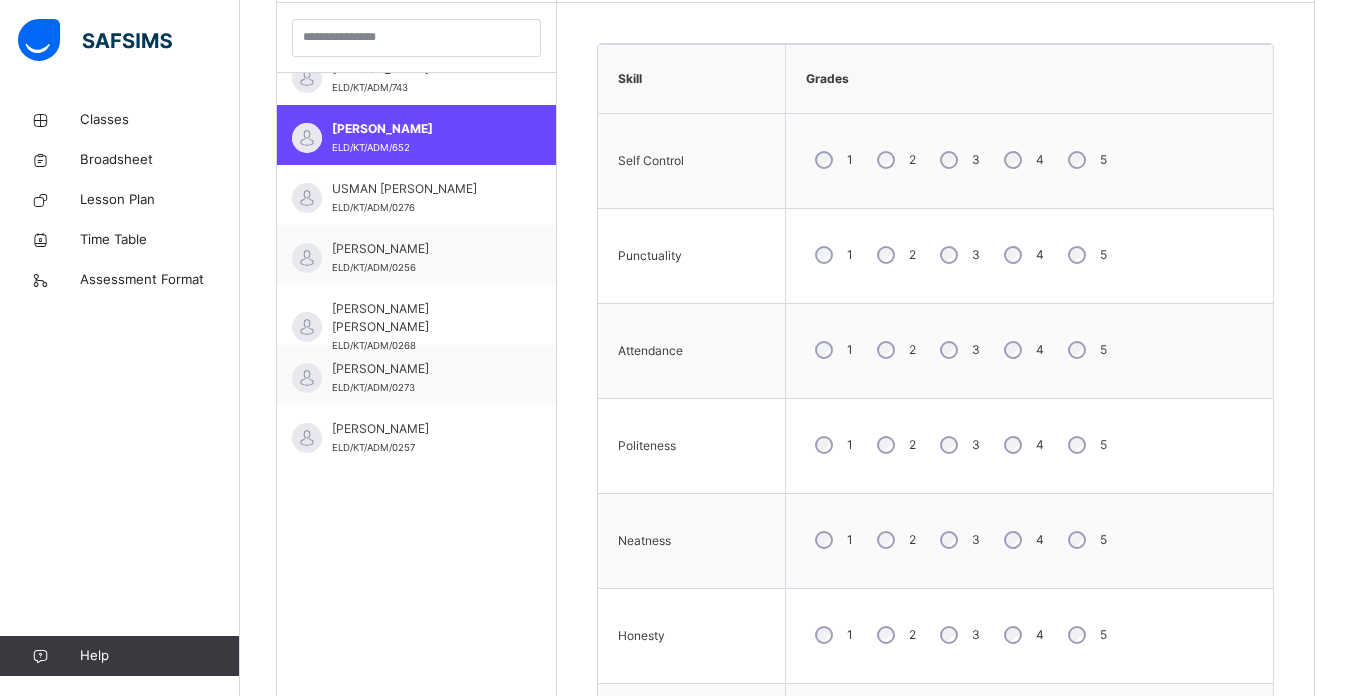 scroll, scrollTop: 610, scrollLeft: 0, axis: vertical 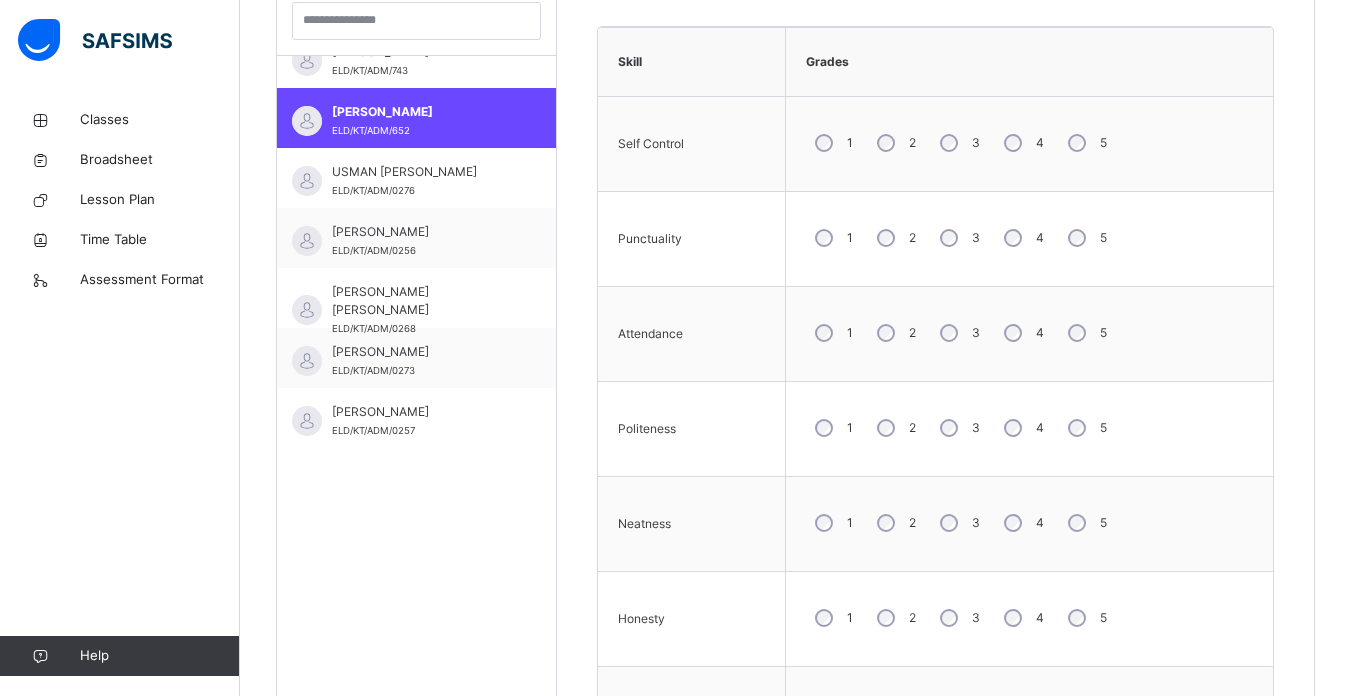 click on "3" at bounding box center [958, 523] 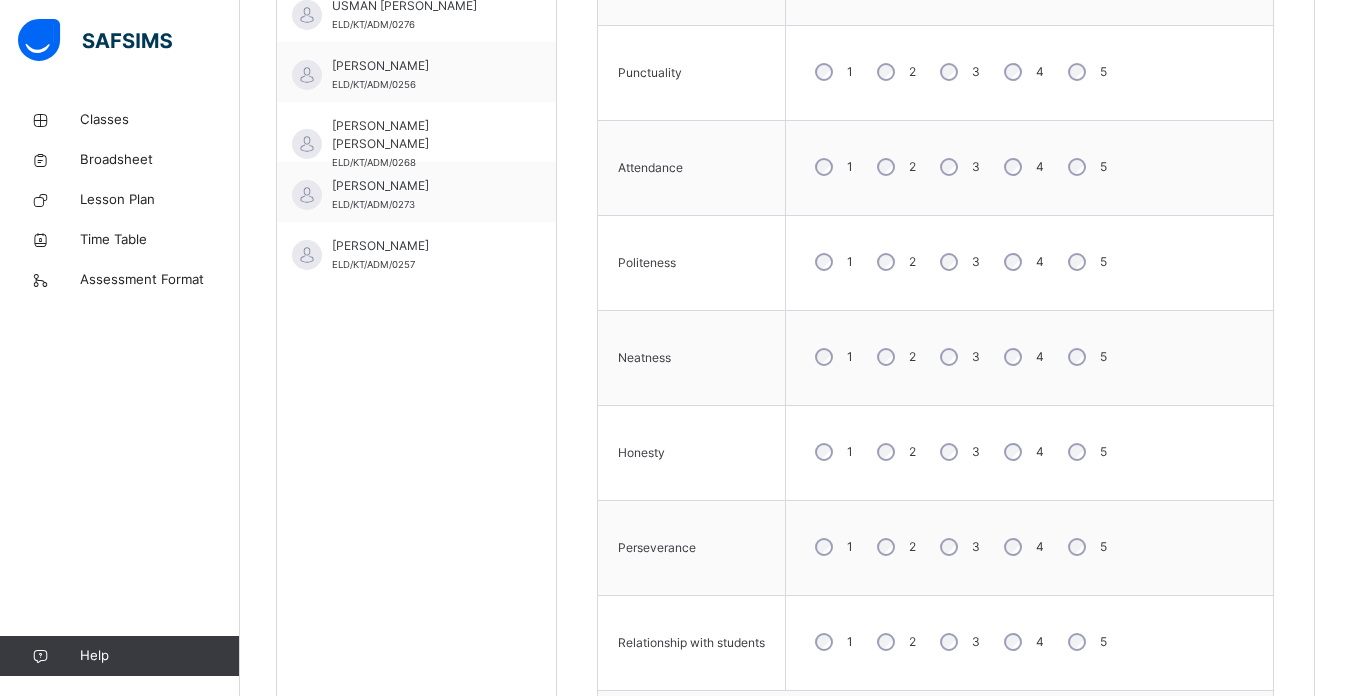 scroll, scrollTop: 791, scrollLeft: 0, axis: vertical 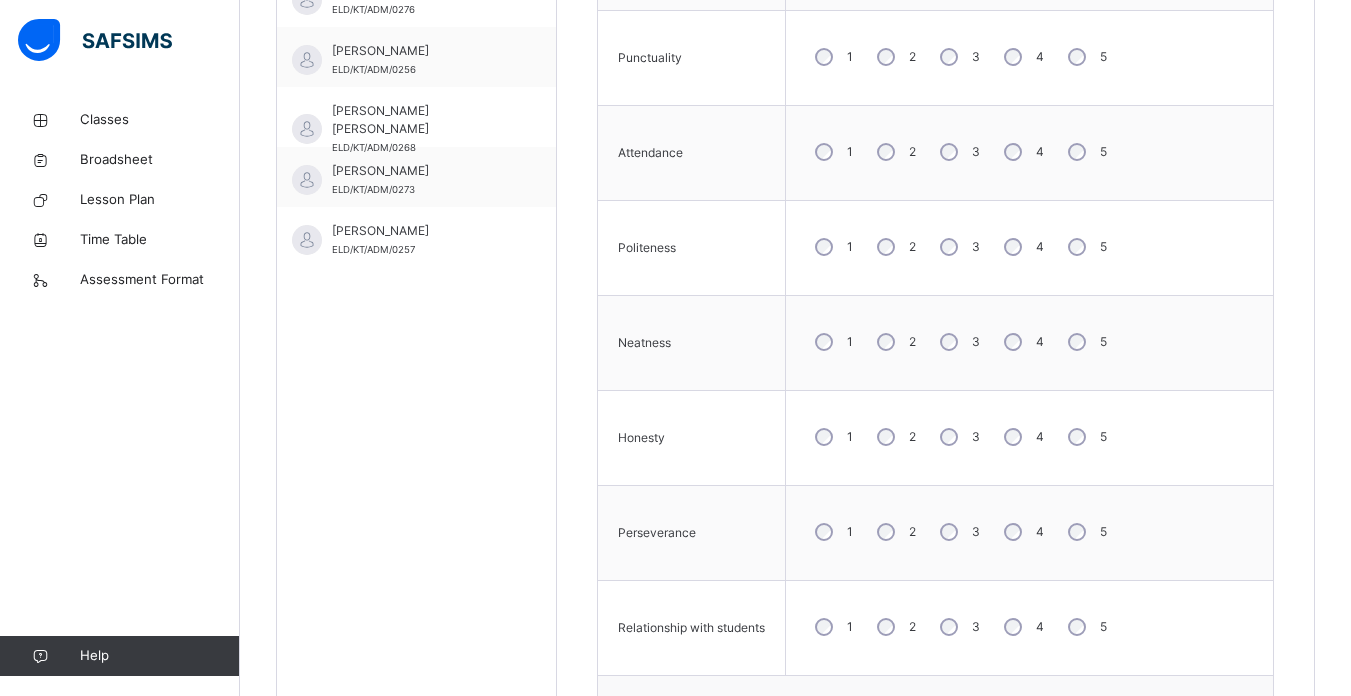 click on "3" at bounding box center (958, 532) 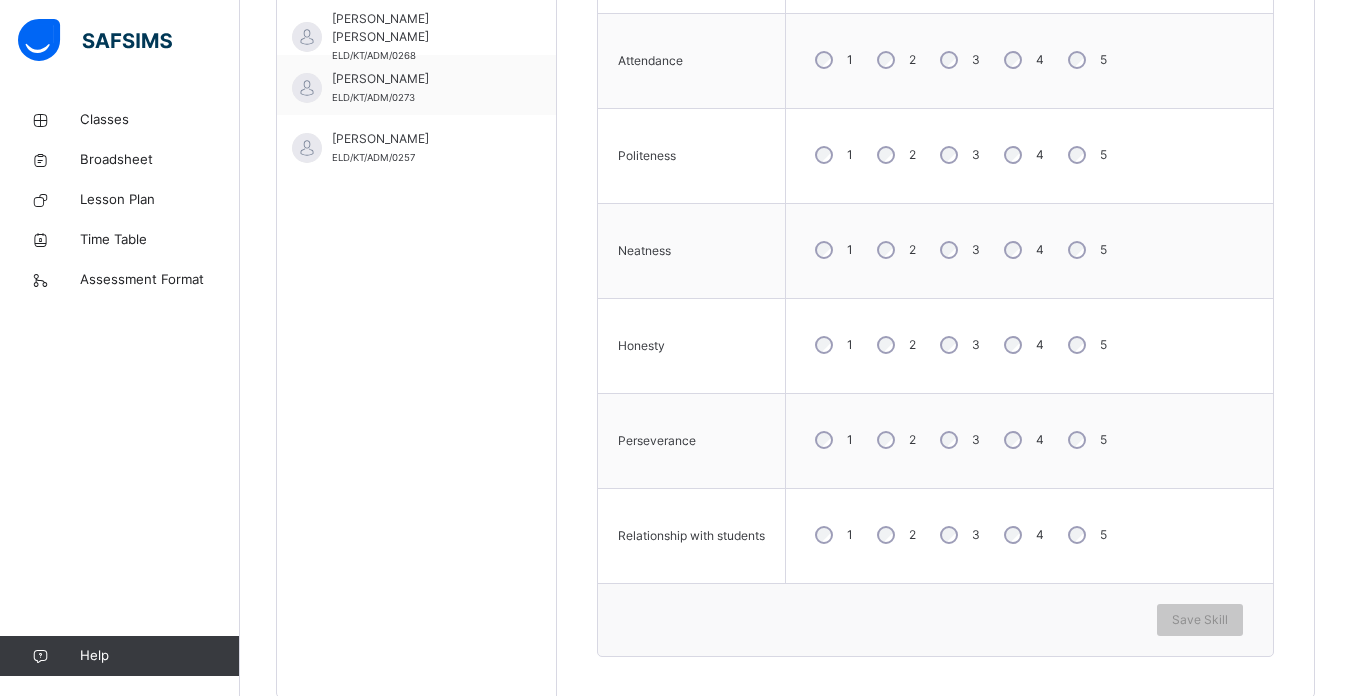 scroll, scrollTop: 905, scrollLeft: 0, axis: vertical 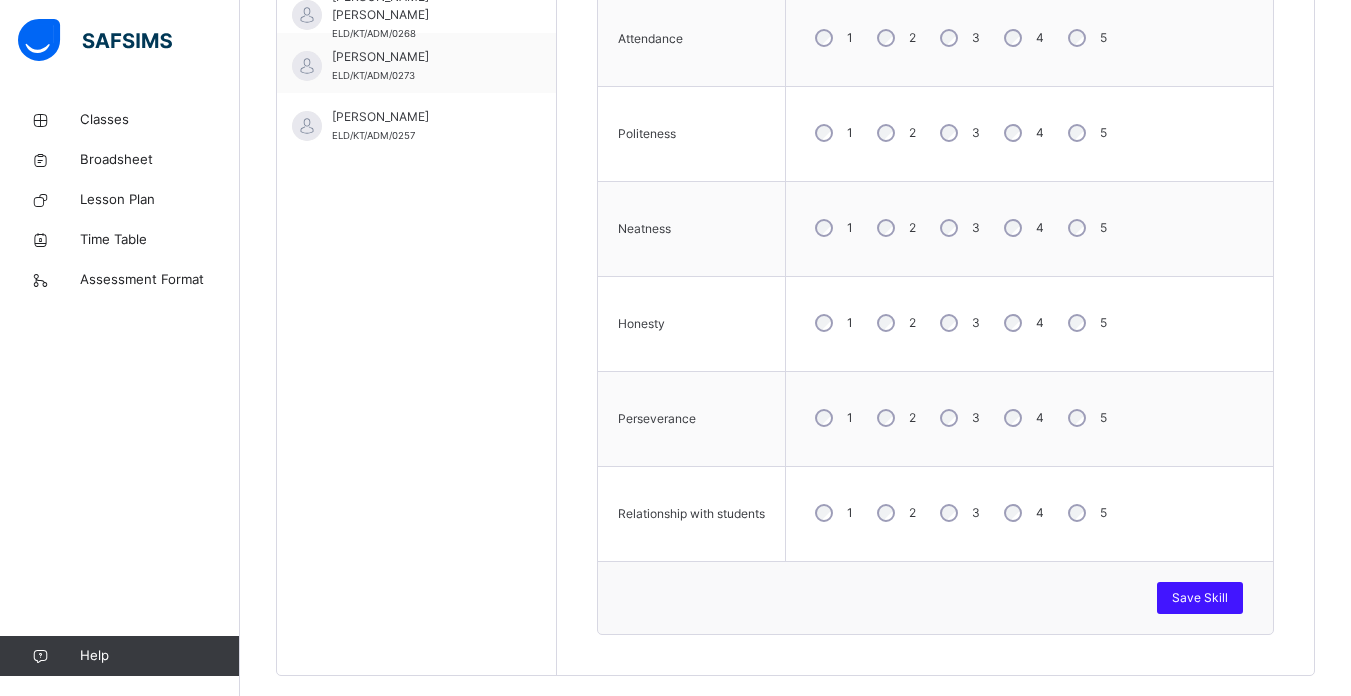 click on "Save Skill" at bounding box center (1200, 598) 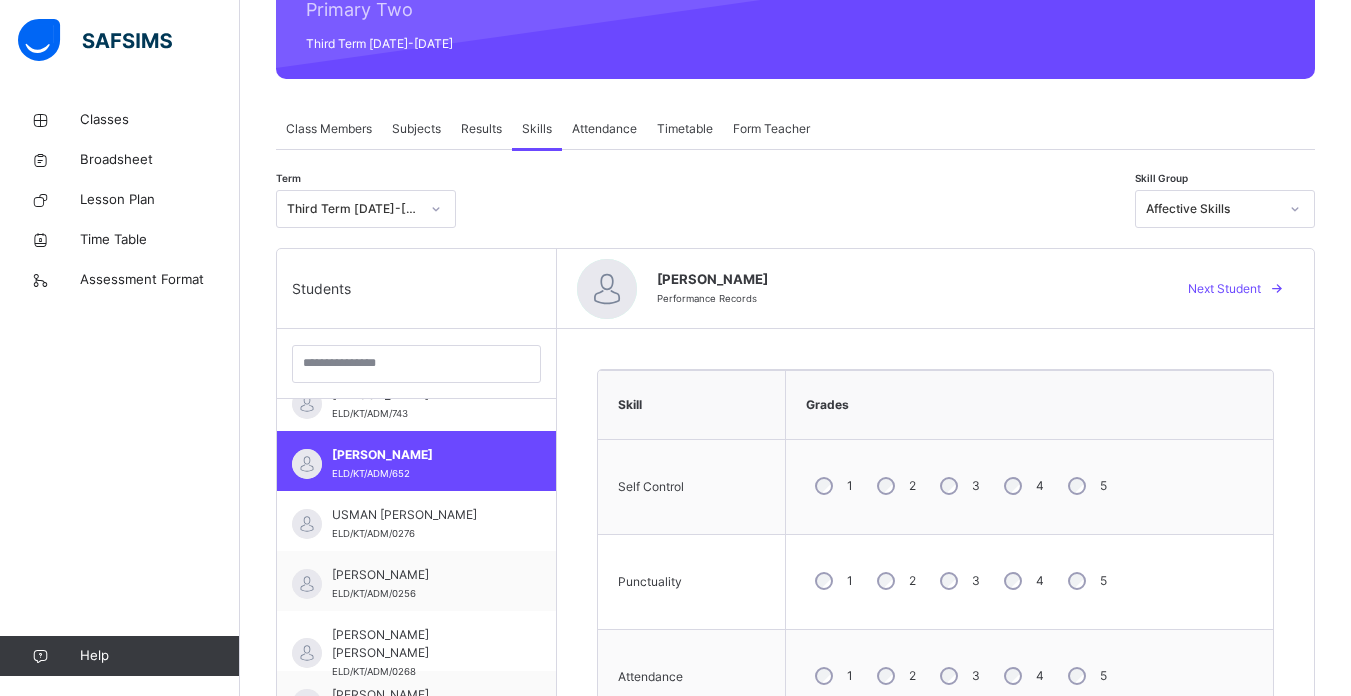 scroll, scrollTop: 239, scrollLeft: 0, axis: vertical 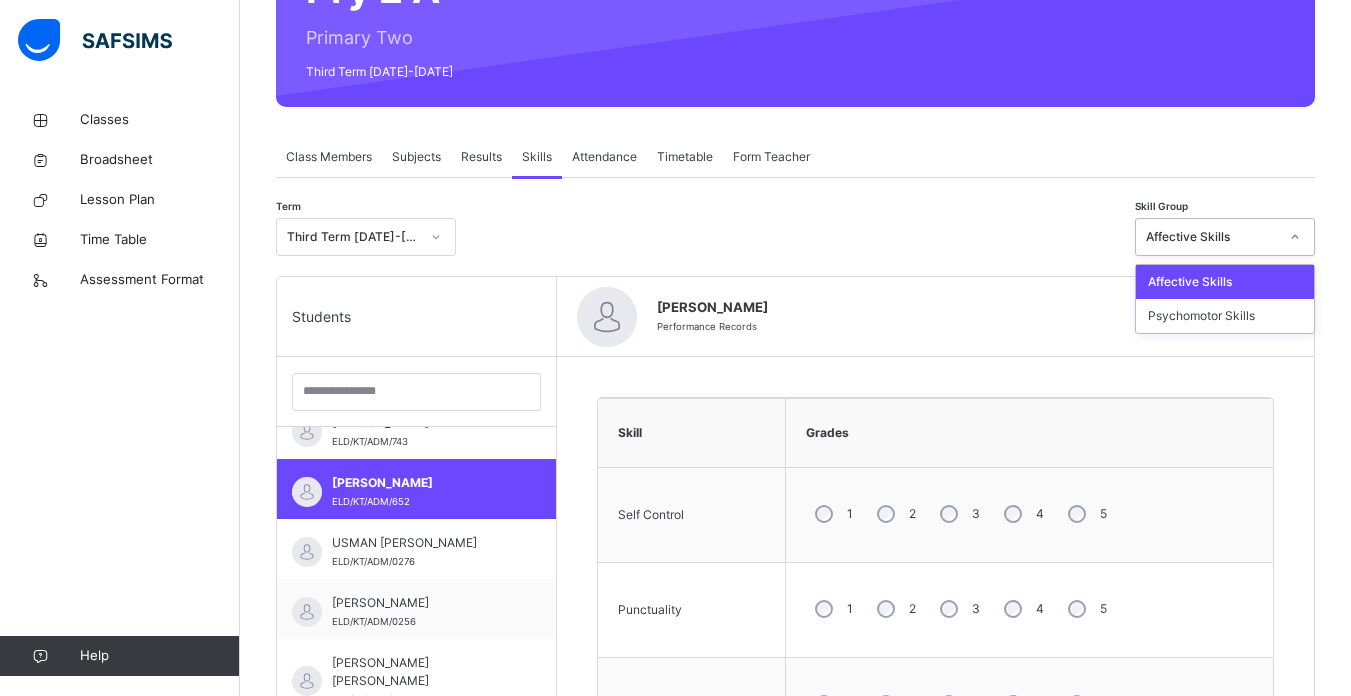 click 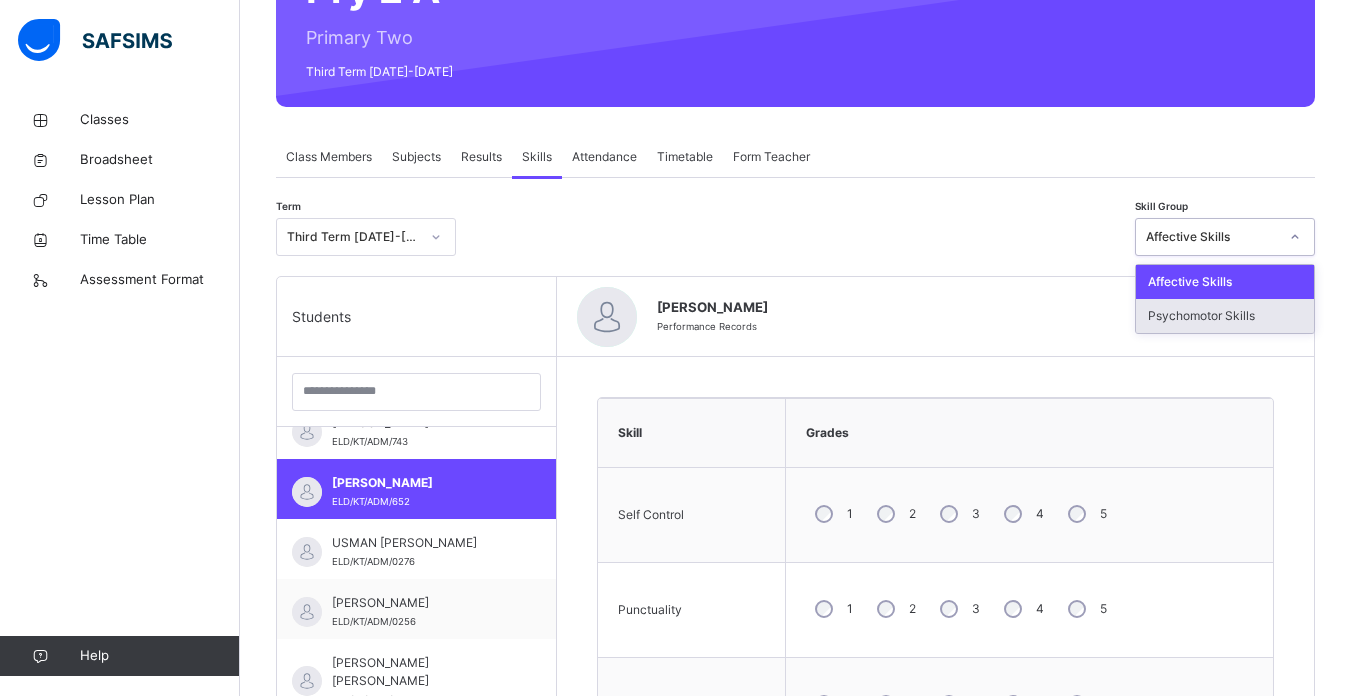 click on "Psychomotor Skills" at bounding box center [1225, 316] 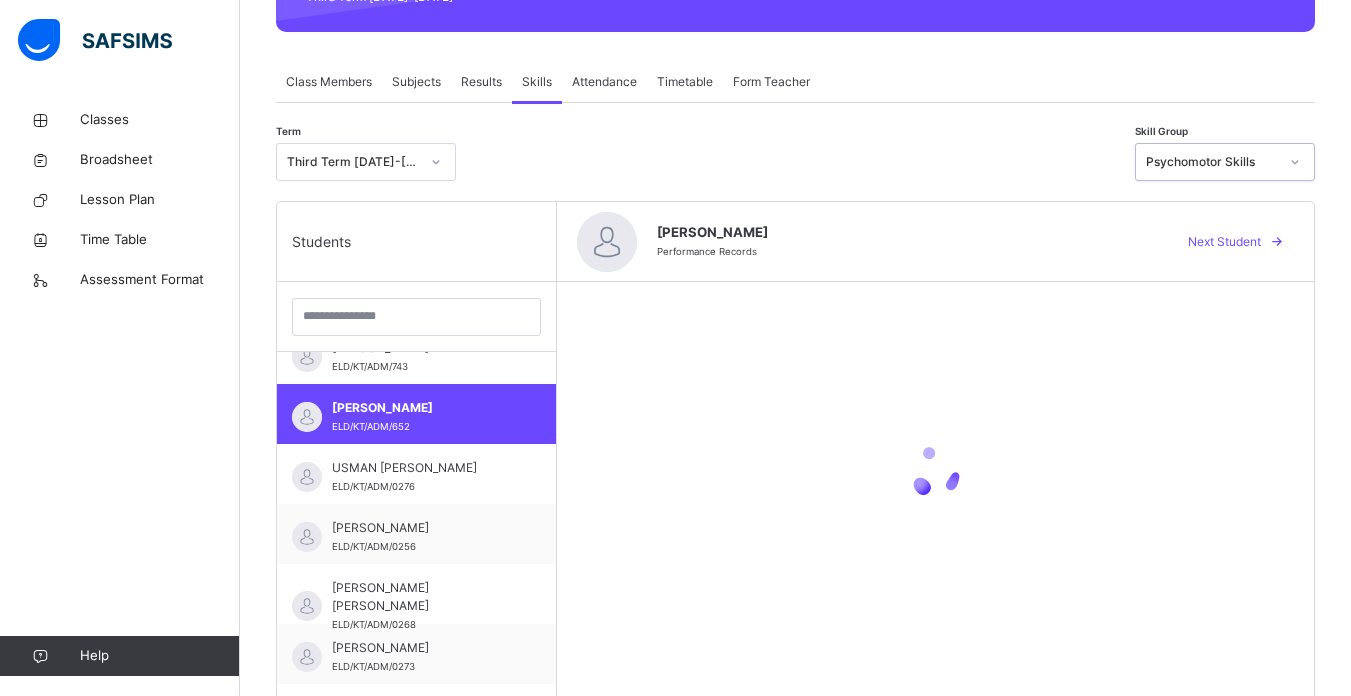 scroll, scrollTop: 320, scrollLeft: 0, axis: vertical 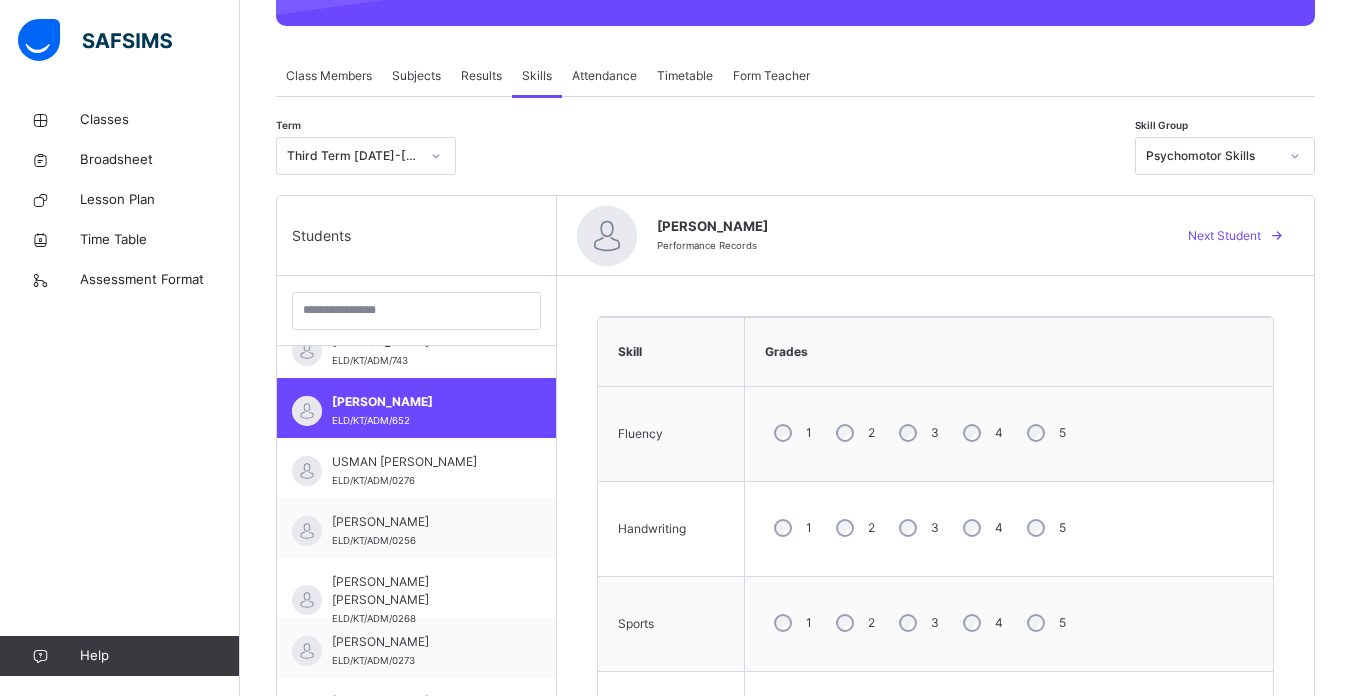 click on "3" at bounding box center (917, 433) 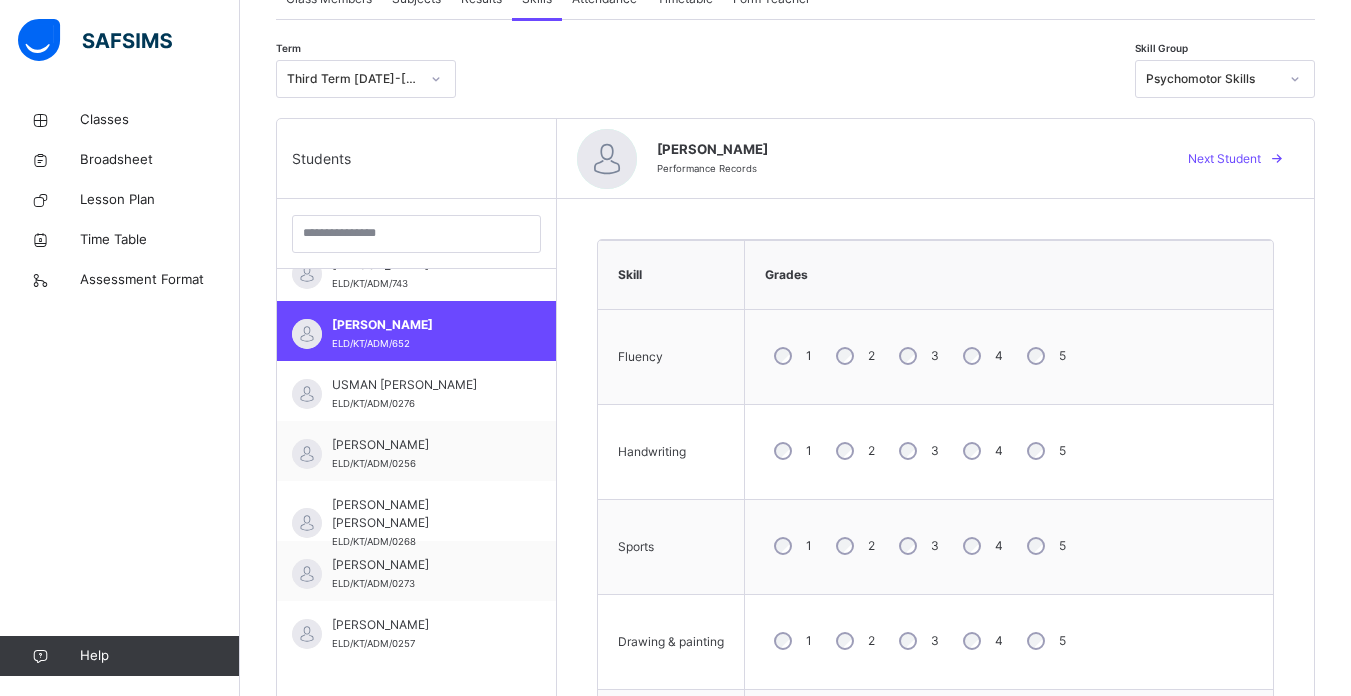 scroll, scrollTop: 401, scrollLeft: 0, axis: vertical 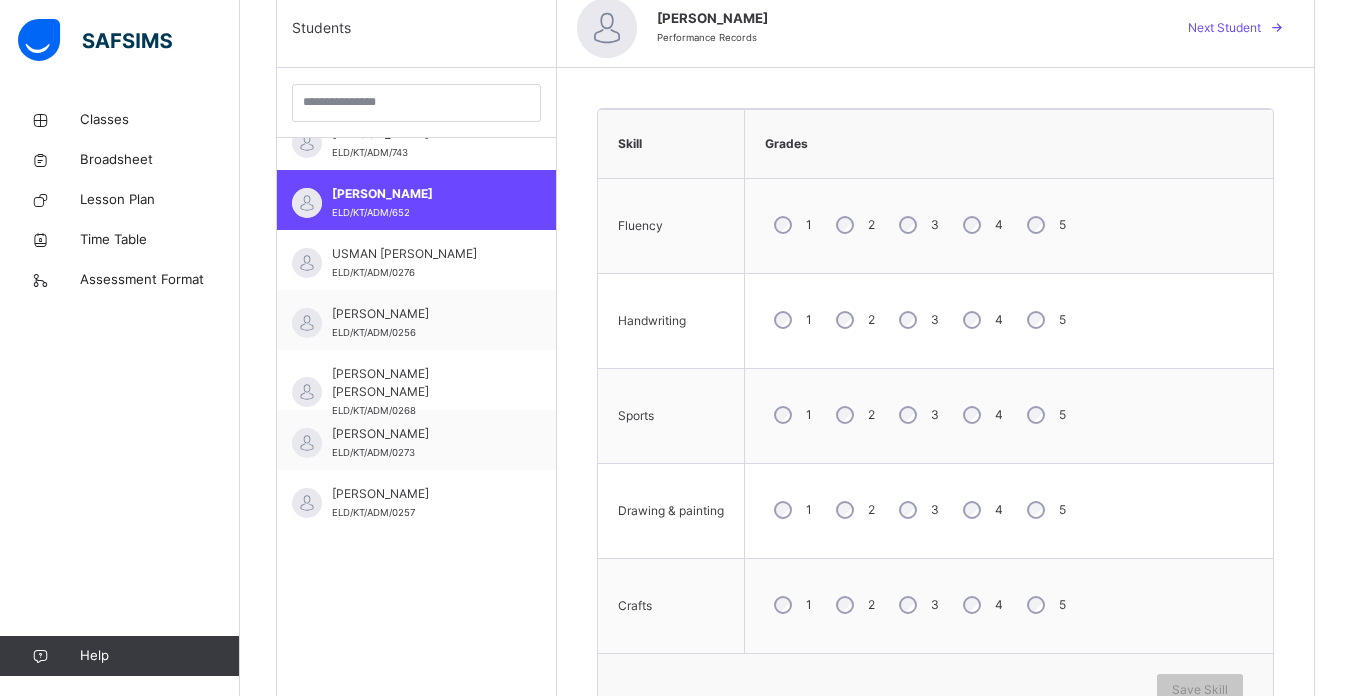 click on "3" at bounding box center (917, 605) 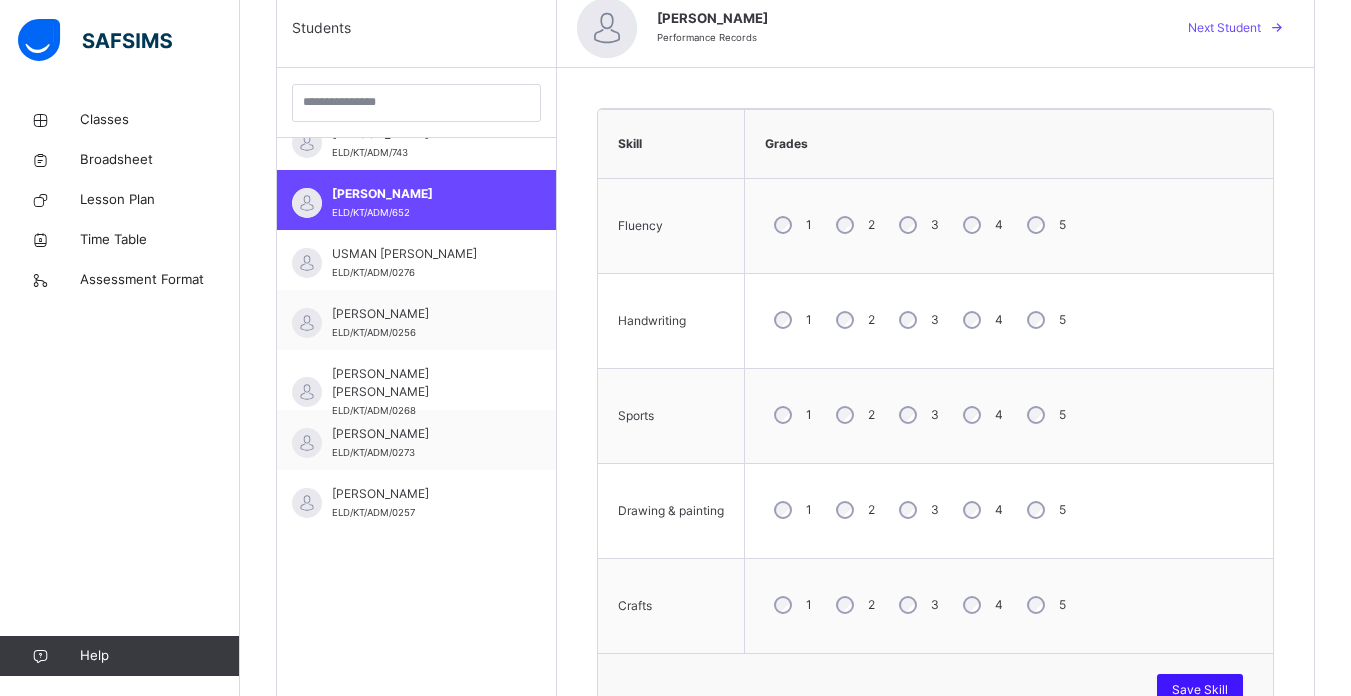 click on "Save Skill" at bounding box center (1200, 690) 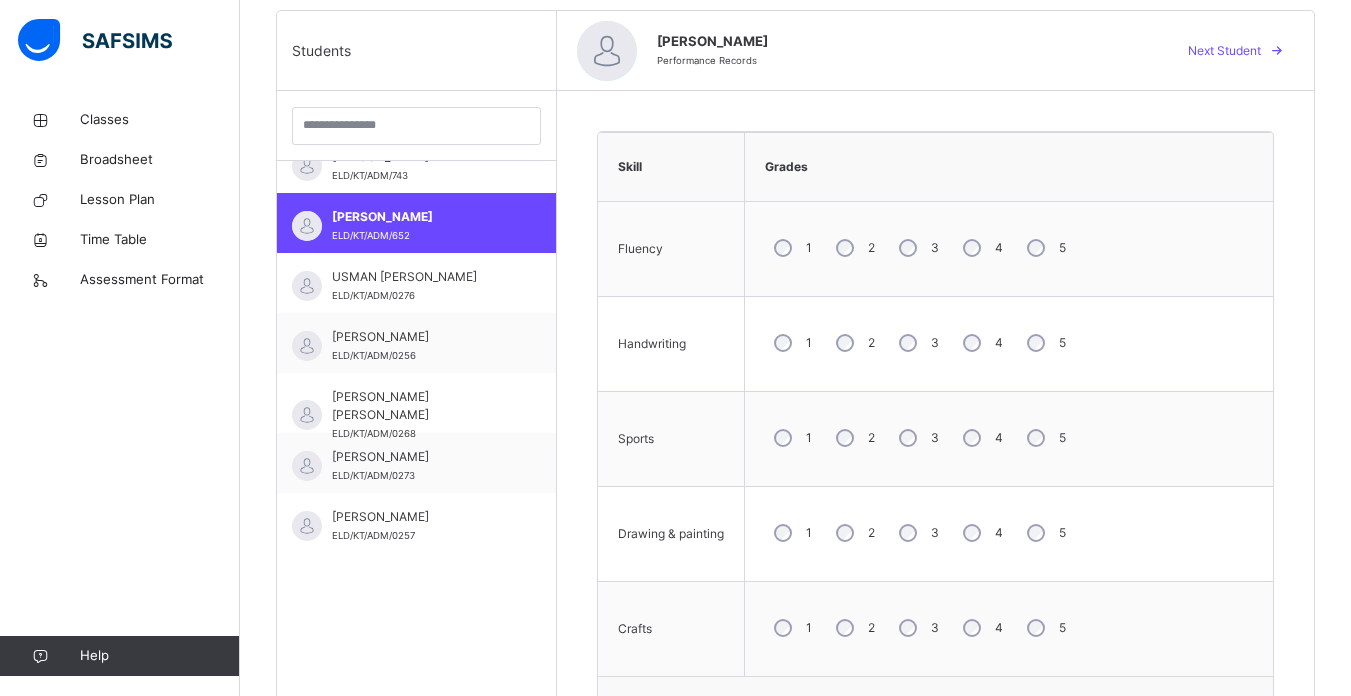 scroll, scrollTop: 509, scrollLeft: 0, axis: vertical 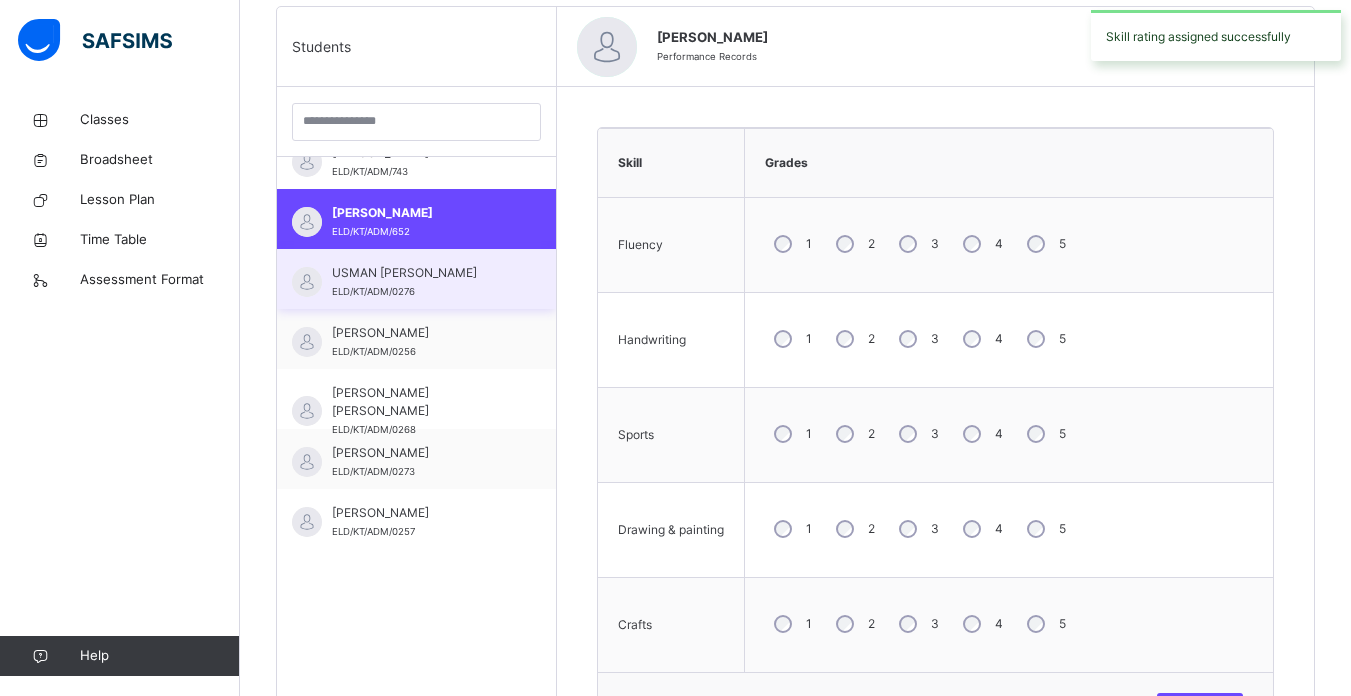 click on "USMAN [PERSON_NAME] ELD/KT/ADM/0276" at bounding box center [421, 282] 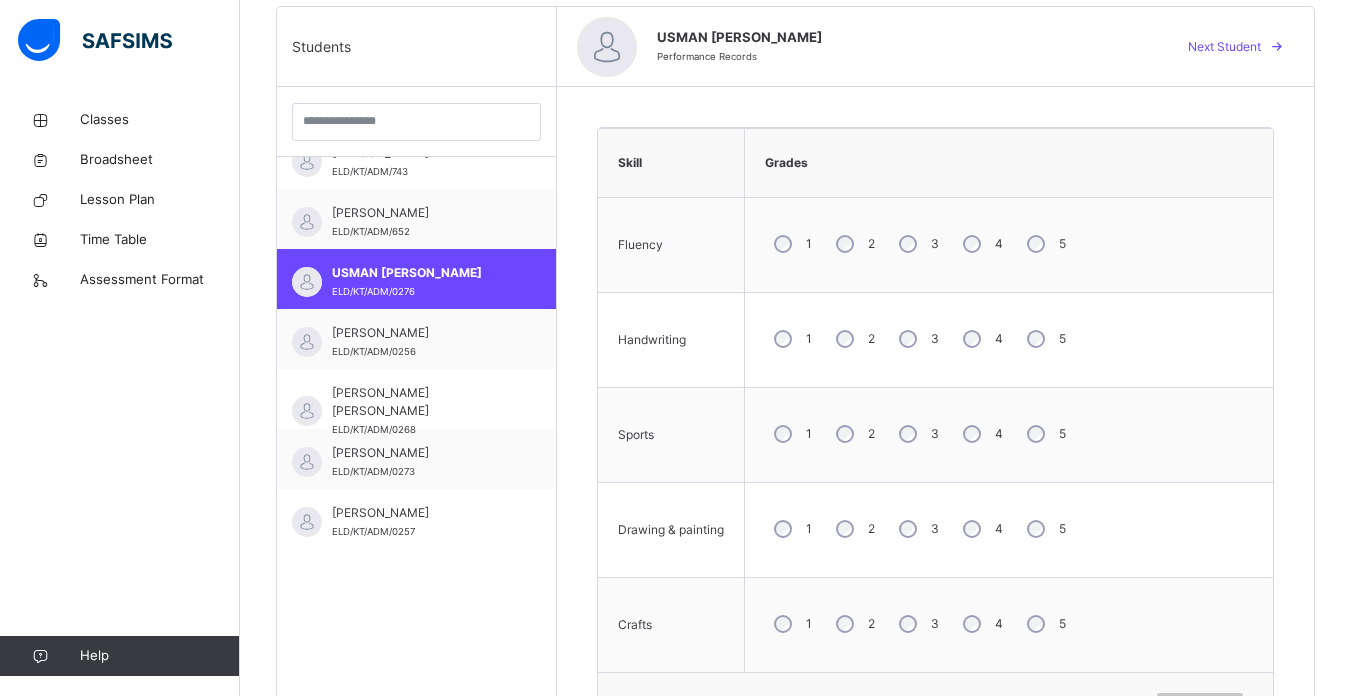 click on "2" at bounding box center [853, 244] 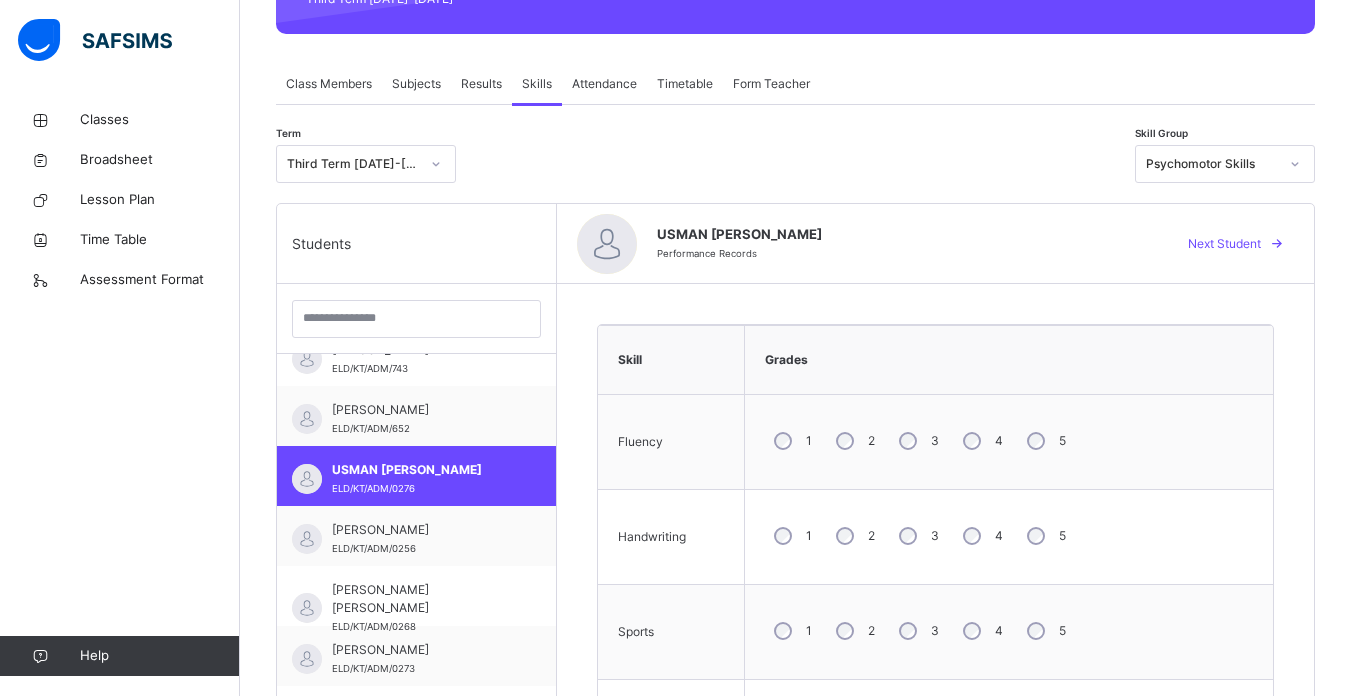 scroll, scrollTop: 536, scrollLeft: 0, axis: vertical 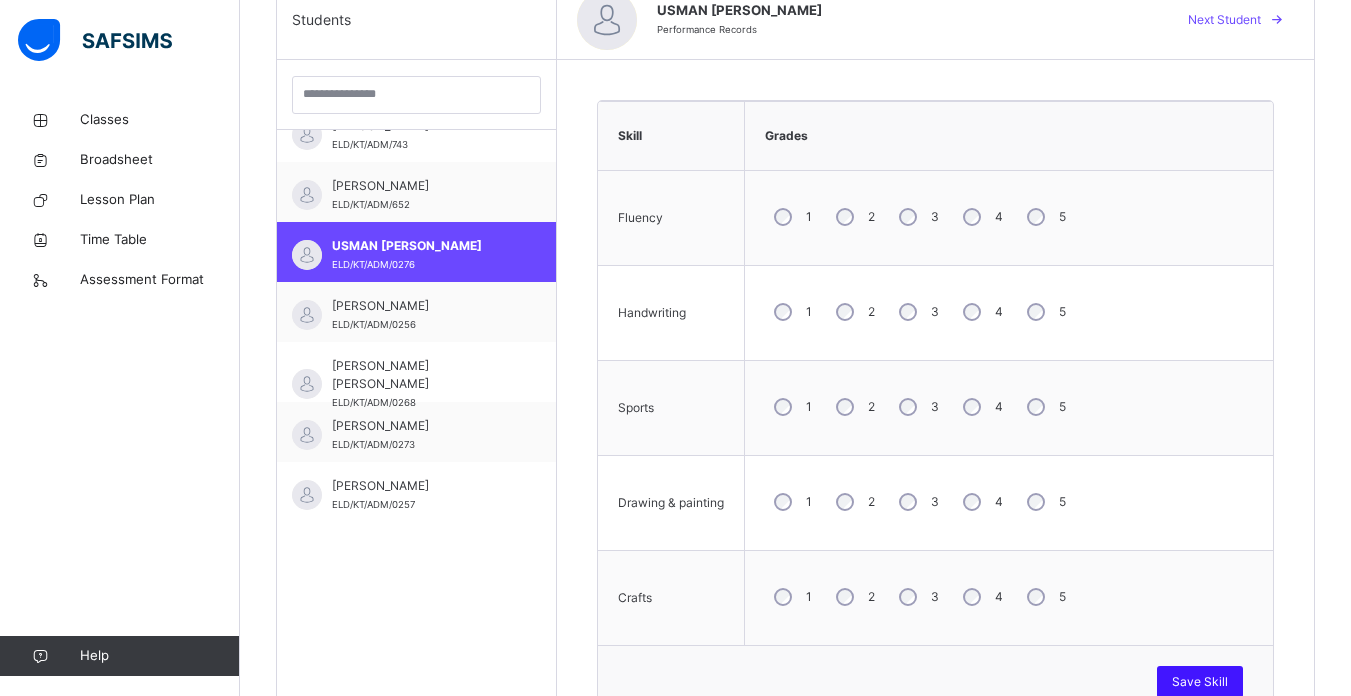 click on "Save Skill" at bounding box center [1200, 682] 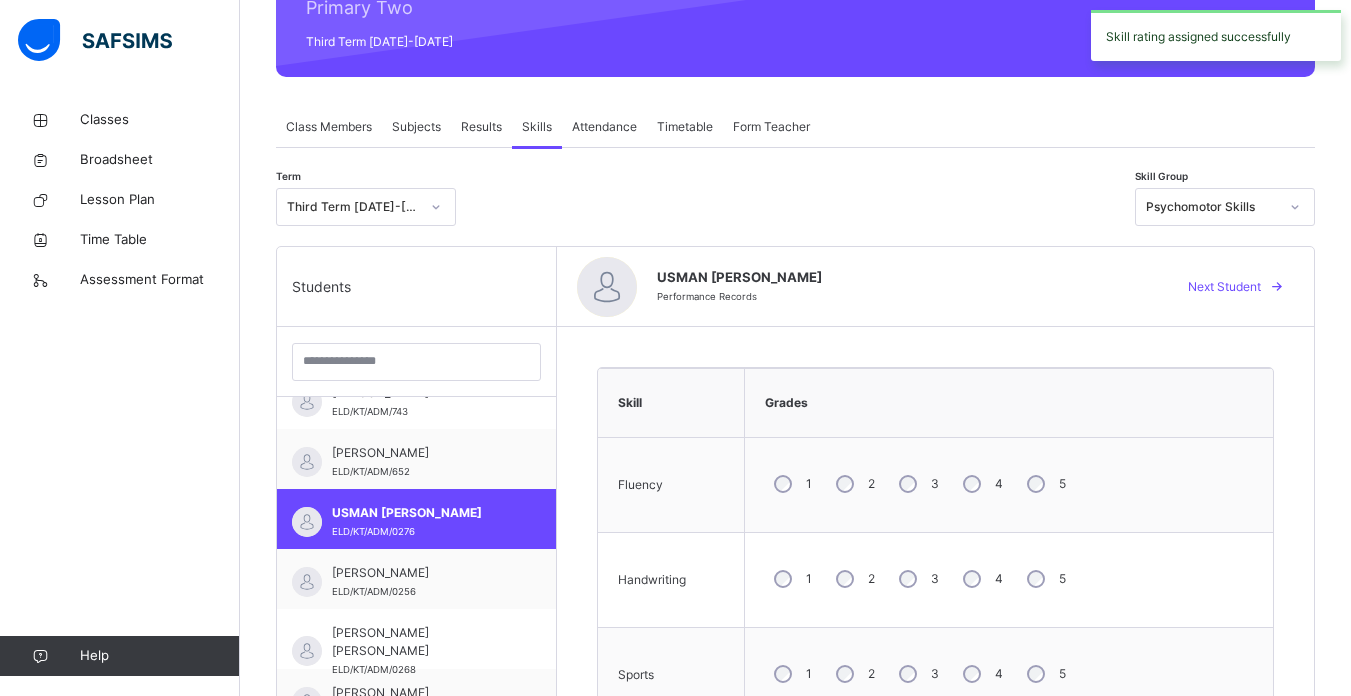 scroll, scrollTop: 224, scrollLeft: 0, axis: vertical 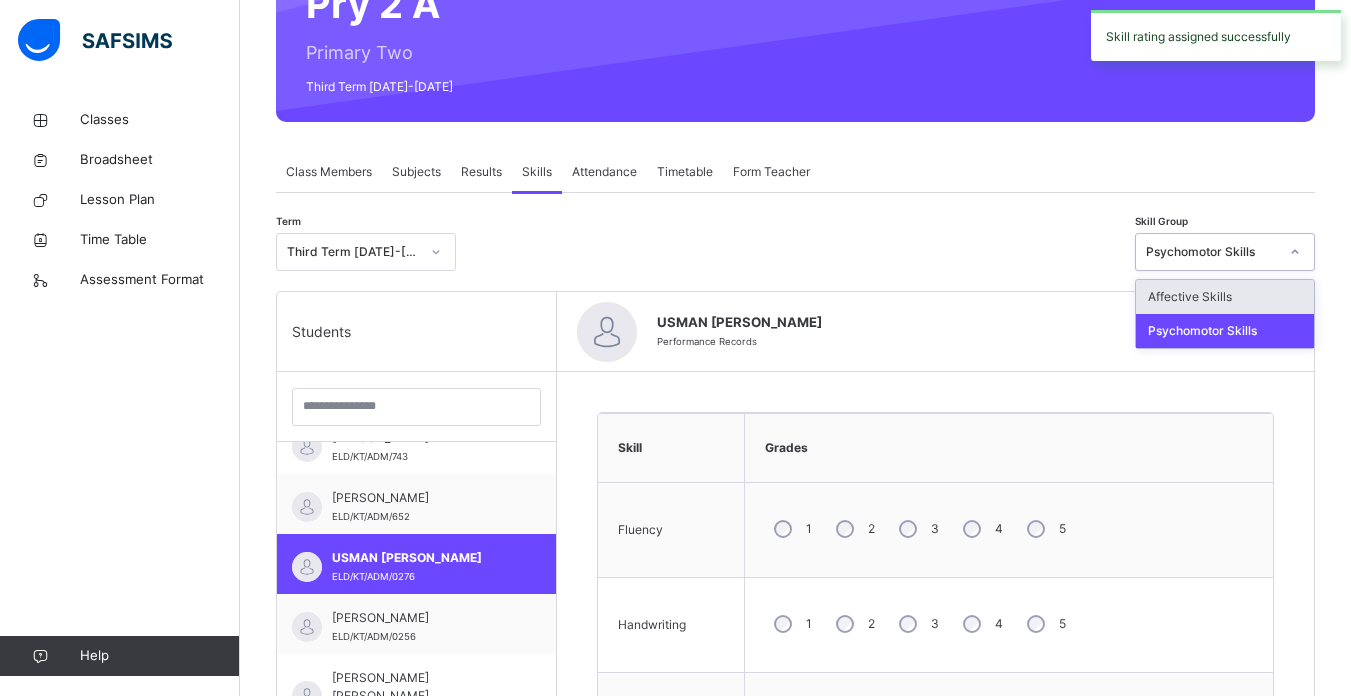 click 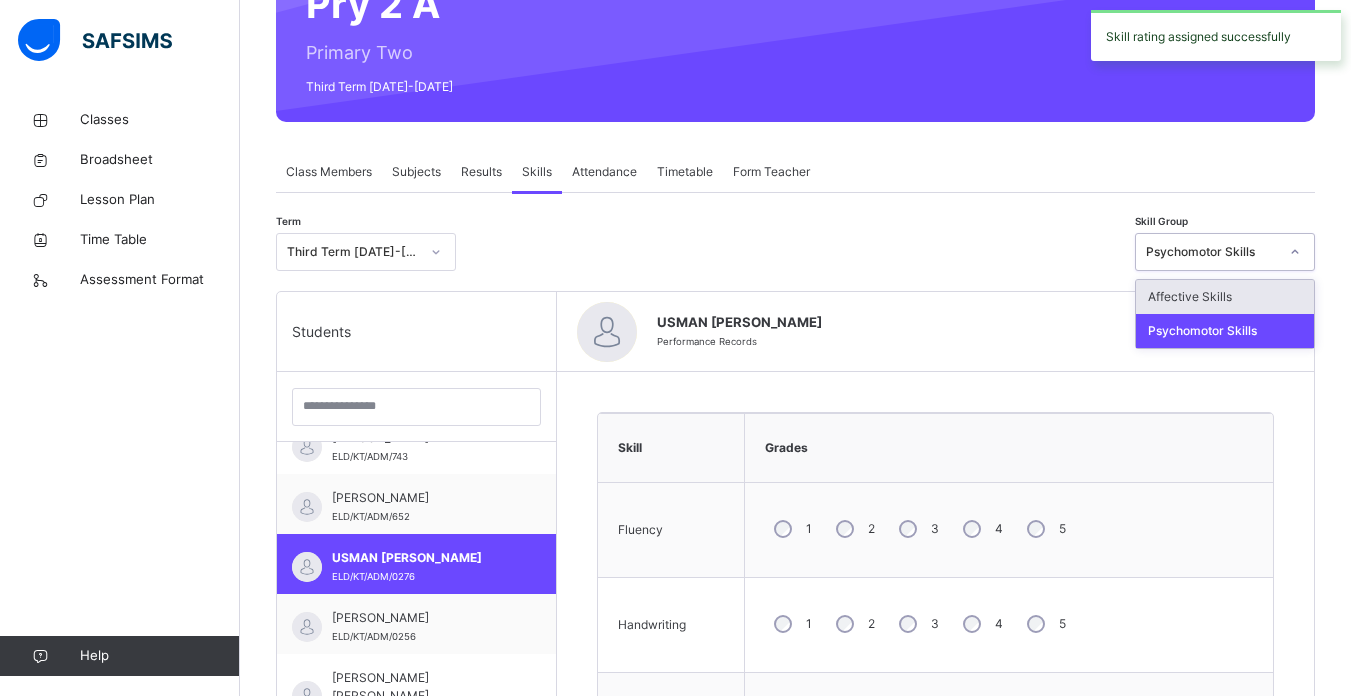 click on "Affective Skills" at bounding box center (1225, 297) 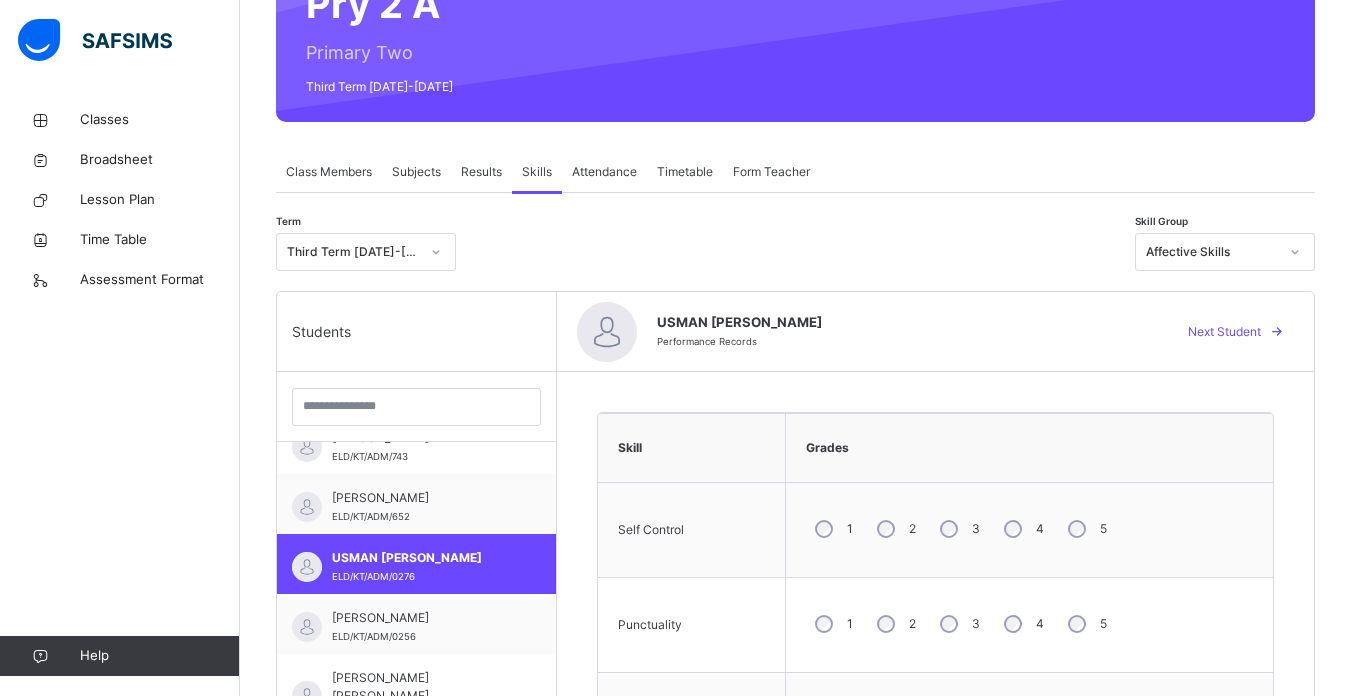 click on "2" at bounding box center (894, 529) 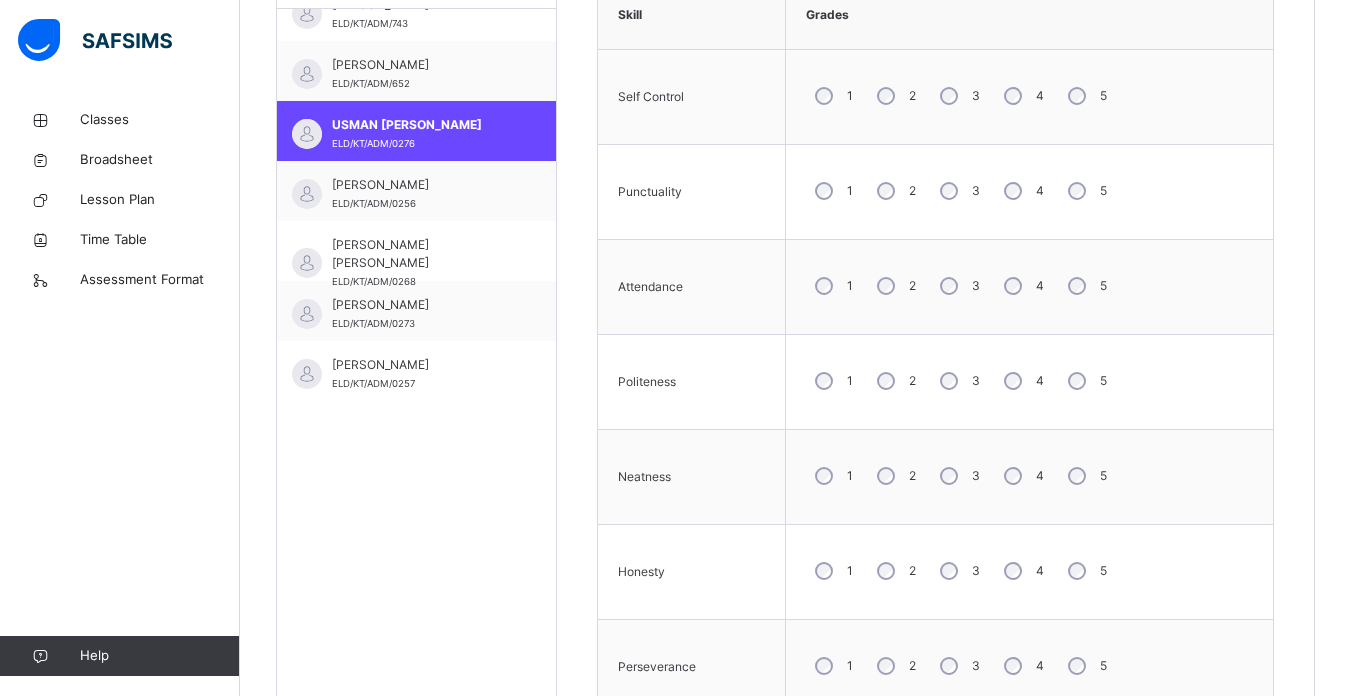 scroll, scrollTop: 674, scrollLeft: 0, axis: vertical 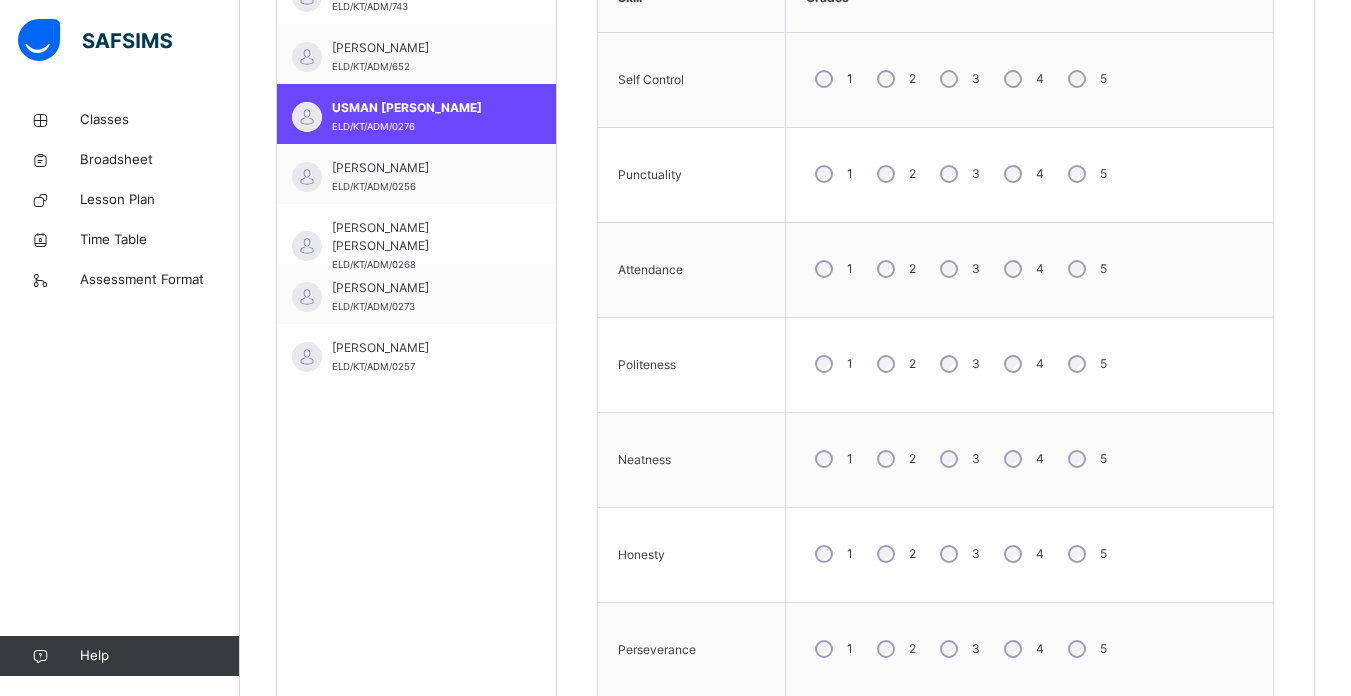 click on "2" at bounding box center (894, 269) 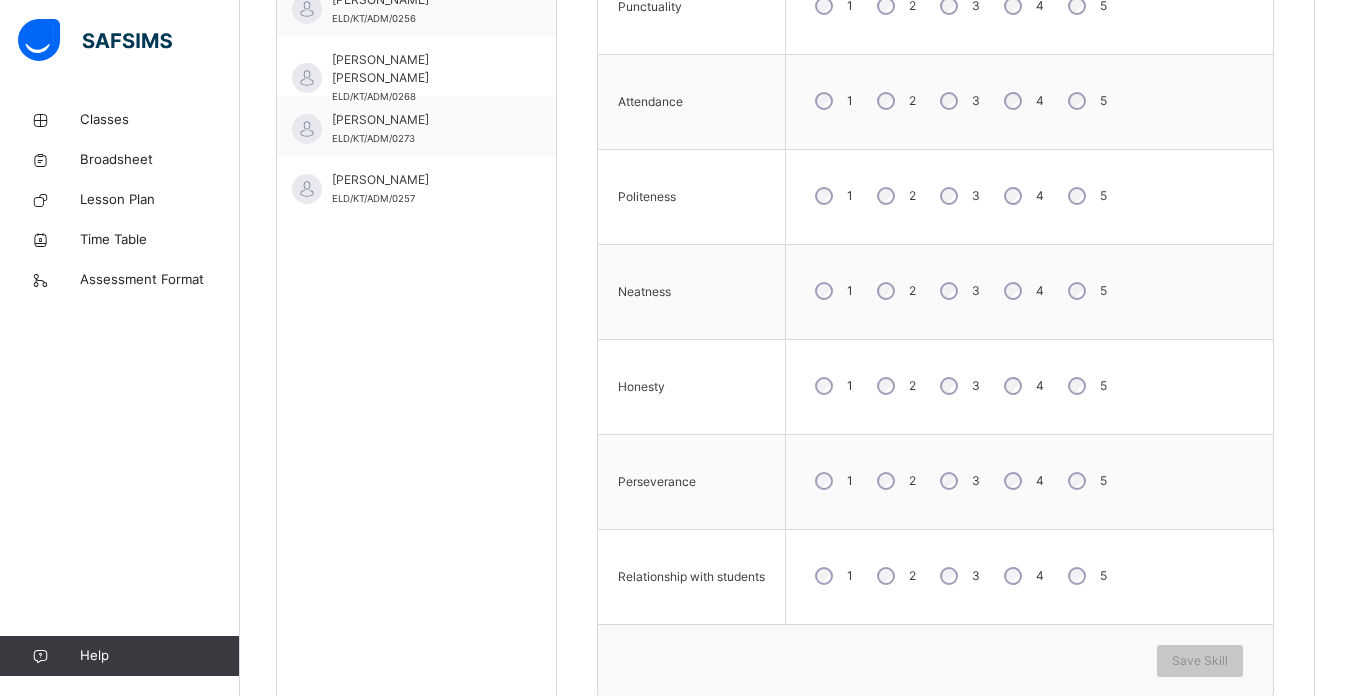 scroll, scrollTop: 935, scrollLeft: 0, axis: vertical 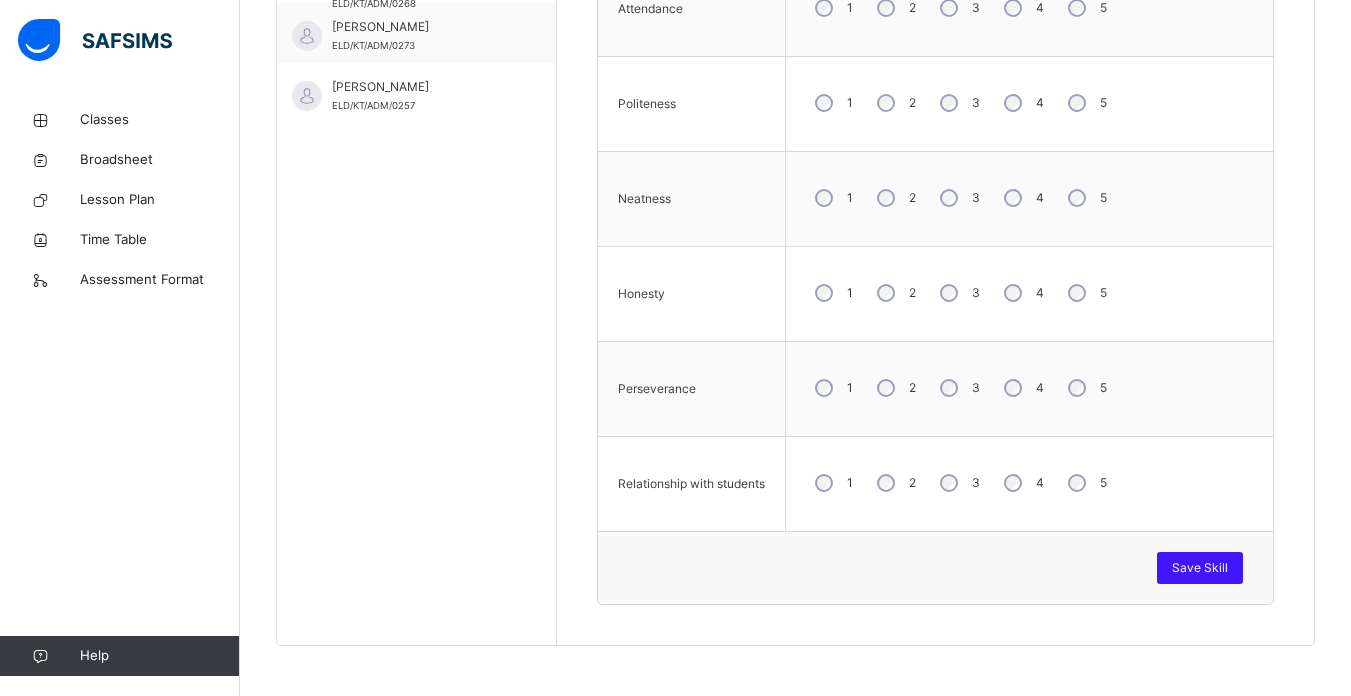 click on "Save Skill" at bounding box center [1200, 568] 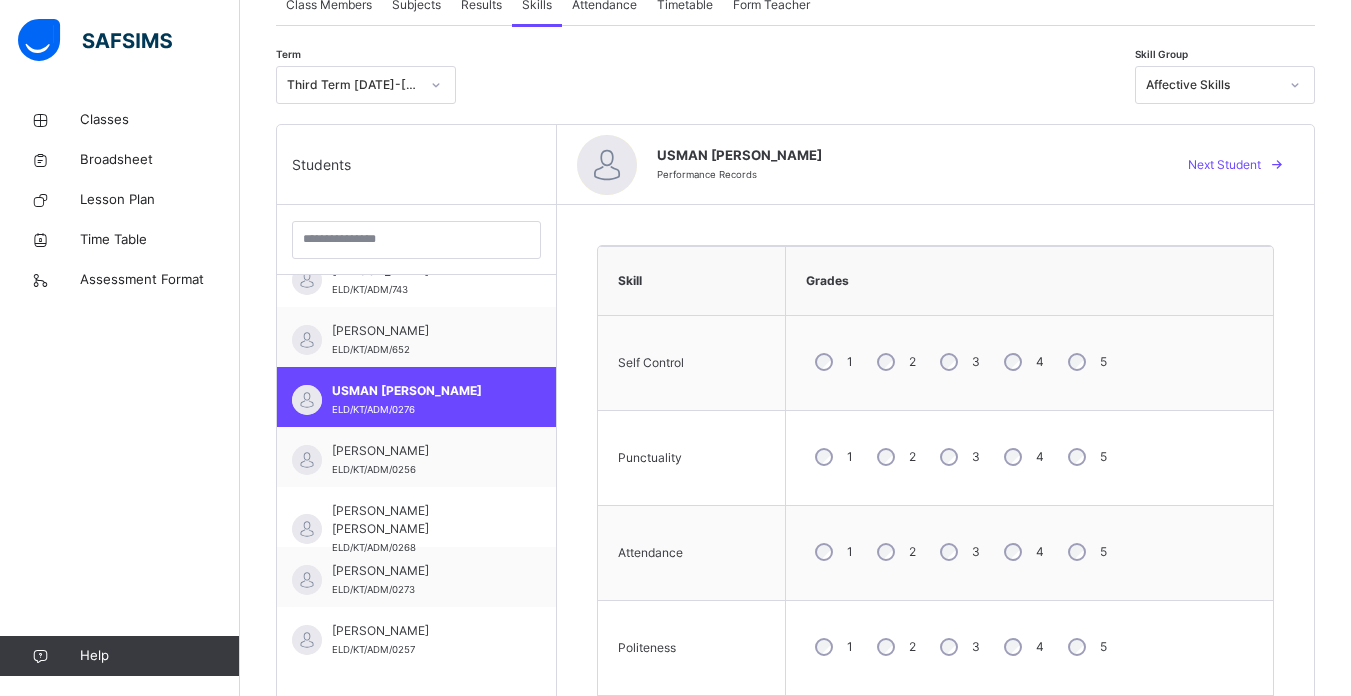 scroll, scrollTop: 354, scrollLeft: 0, axis: vertical 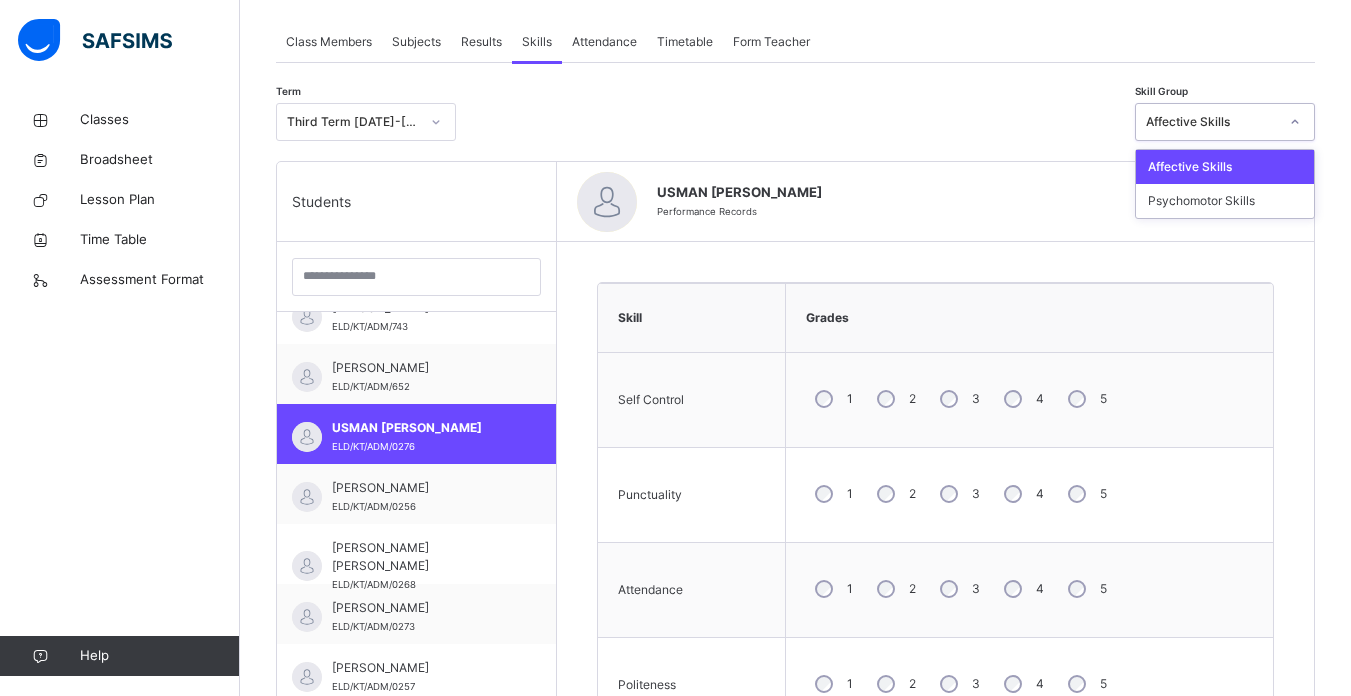 click at bounding box center (1295, 122) 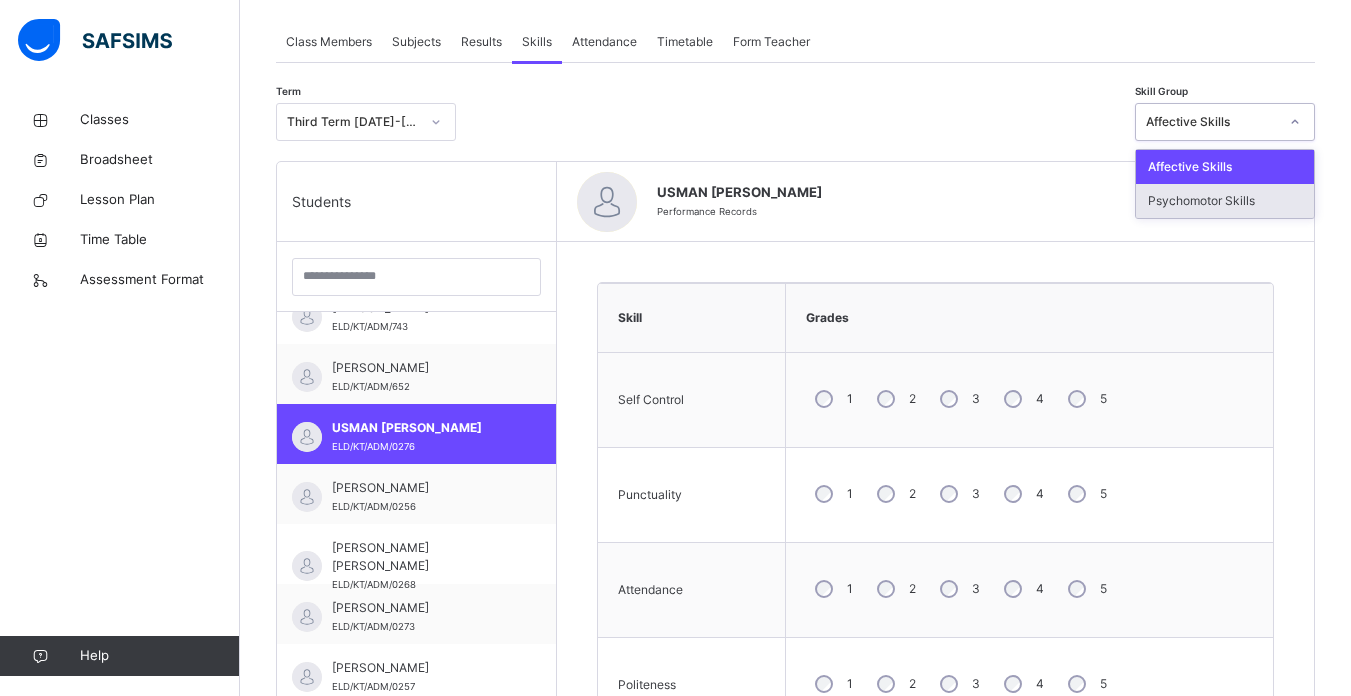 click on "Psychomotor Skills" at bounding box center (1225, 201) 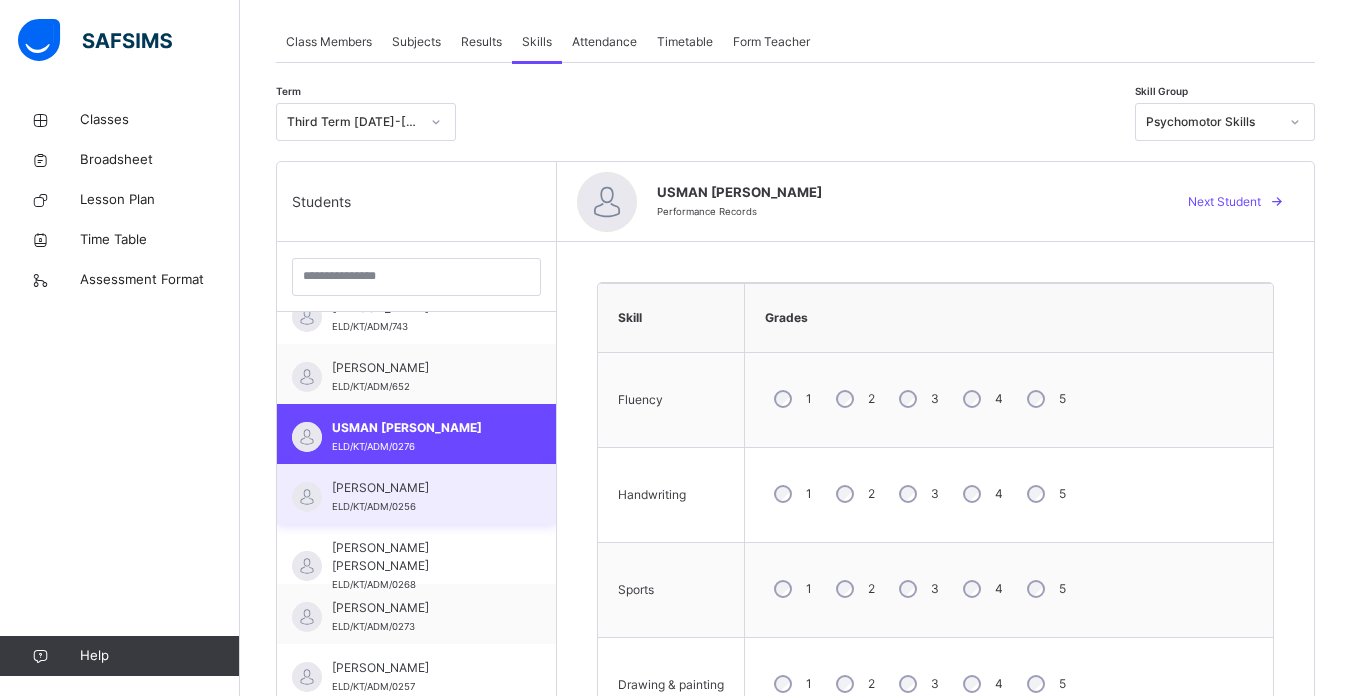 click on "[PERSON_NAME]/KT/ADM/0256" at bounding box center [416, 494] 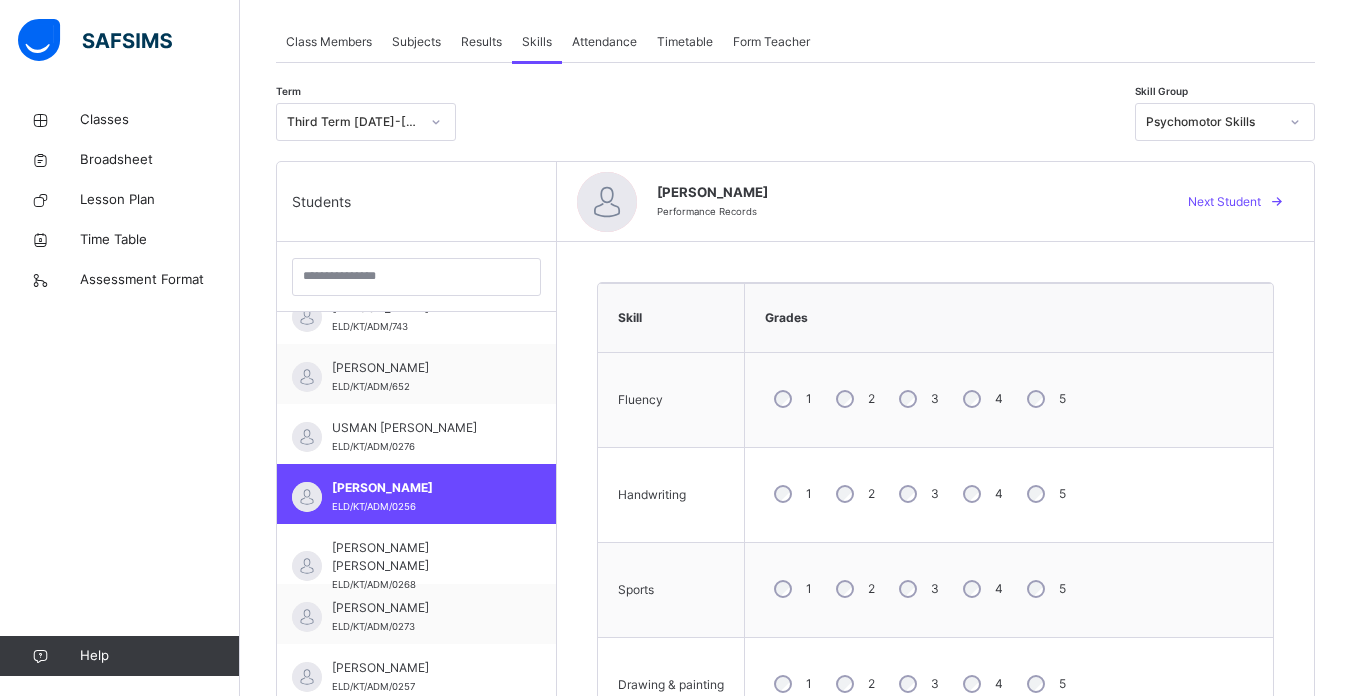 click on "3" at bounding box center (917, 494) 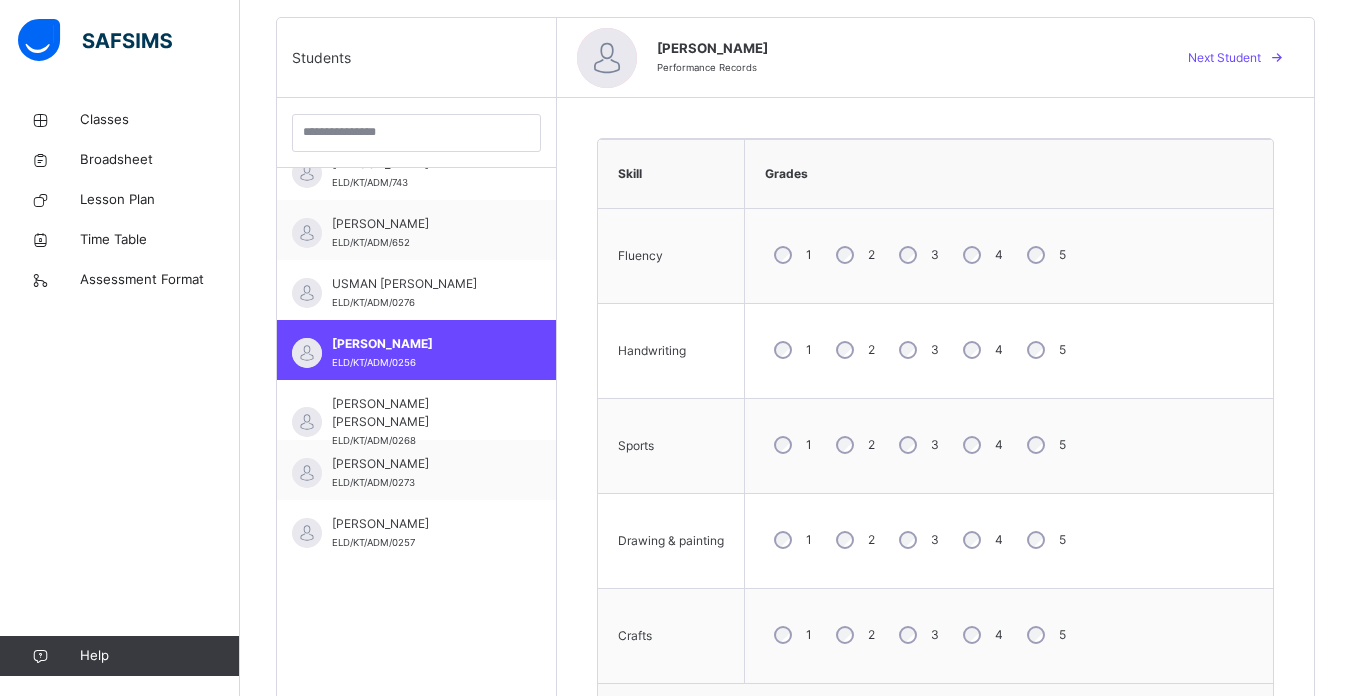 scroll, scrollTop: 509, scrollLeft: 0, axis: vertical 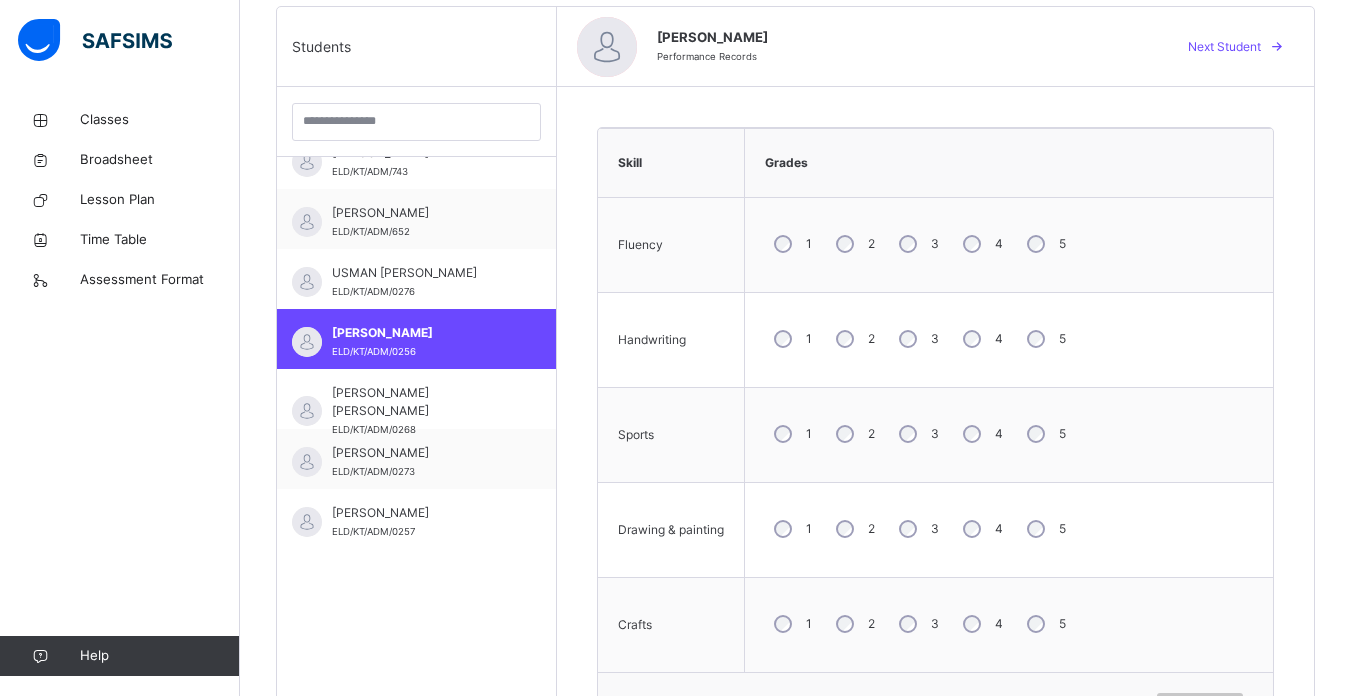 click on "3" at bounding box center (917, 624) 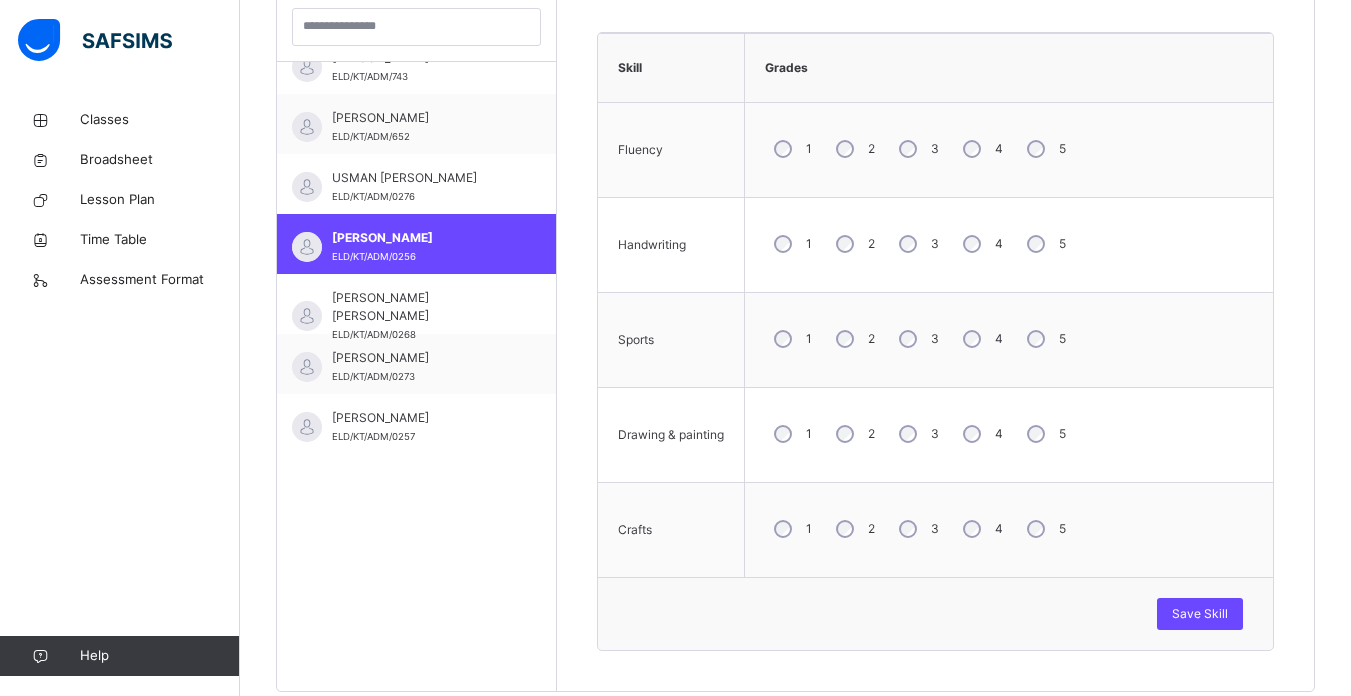 scroll, scrollTop: 637, scrollLeft: 0, axis: vertical 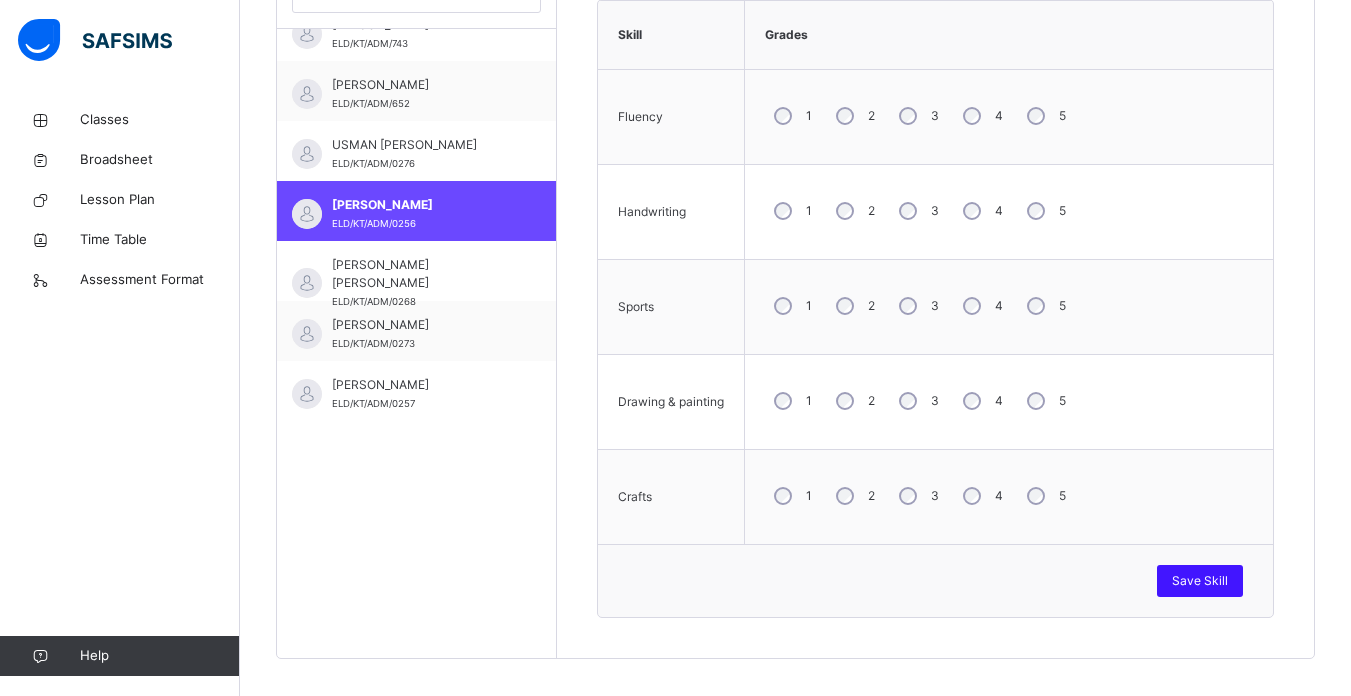 click on "Save Skill" at bounding box center [1200, 581] 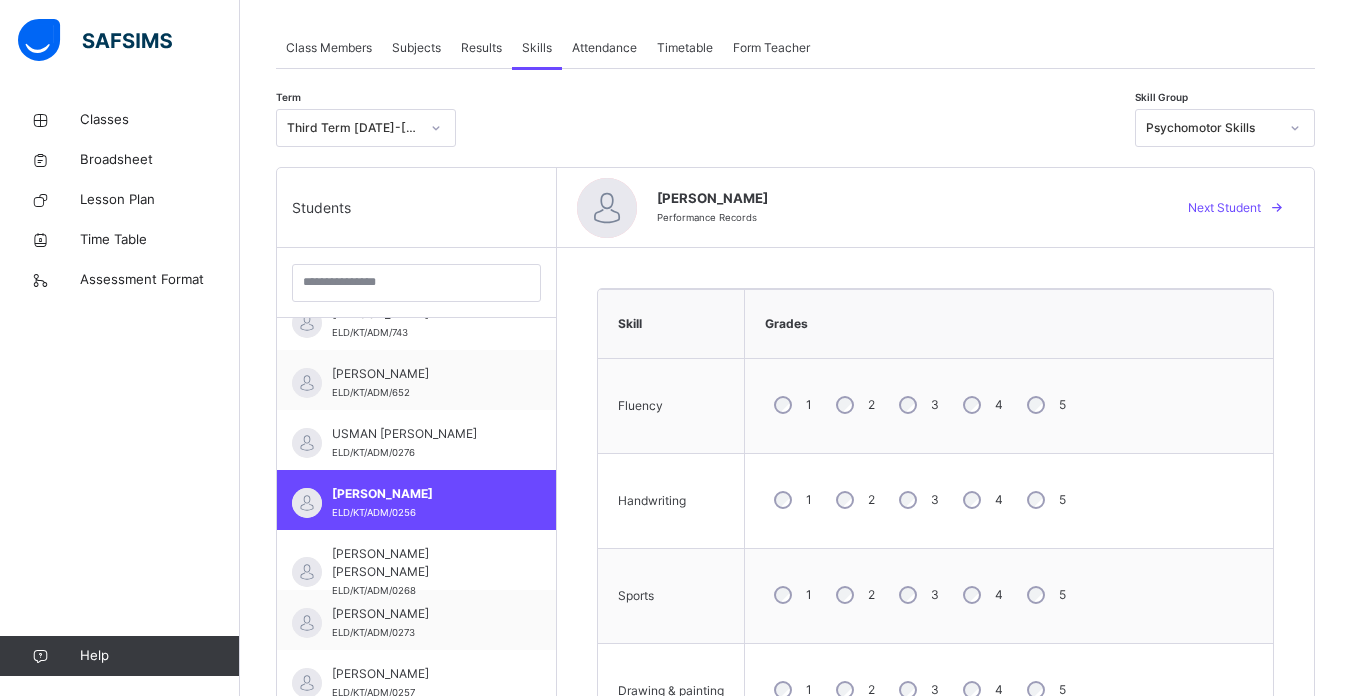 scroll, scrollTop: 329, scrollLeft: 0, axis: vertical 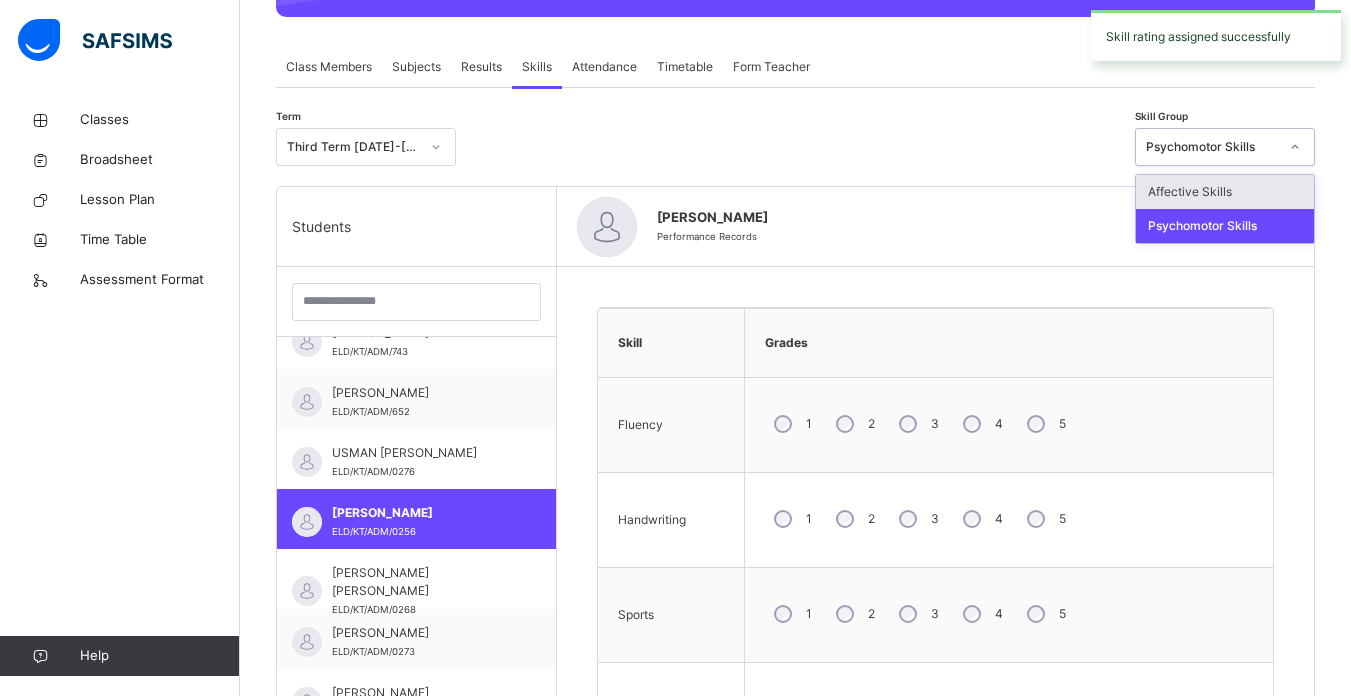 click at bounding box center [1295, 147] 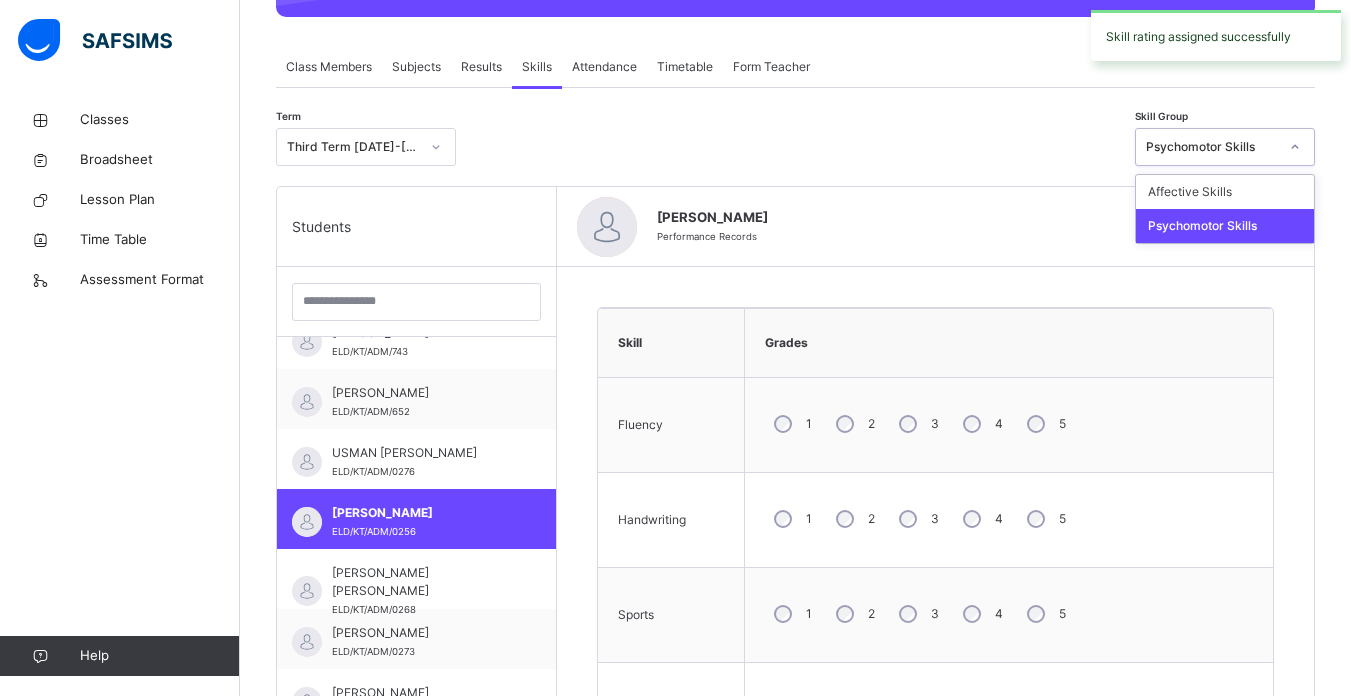 click on "Psychomotor Skills" at bounding box center (1225, 226) 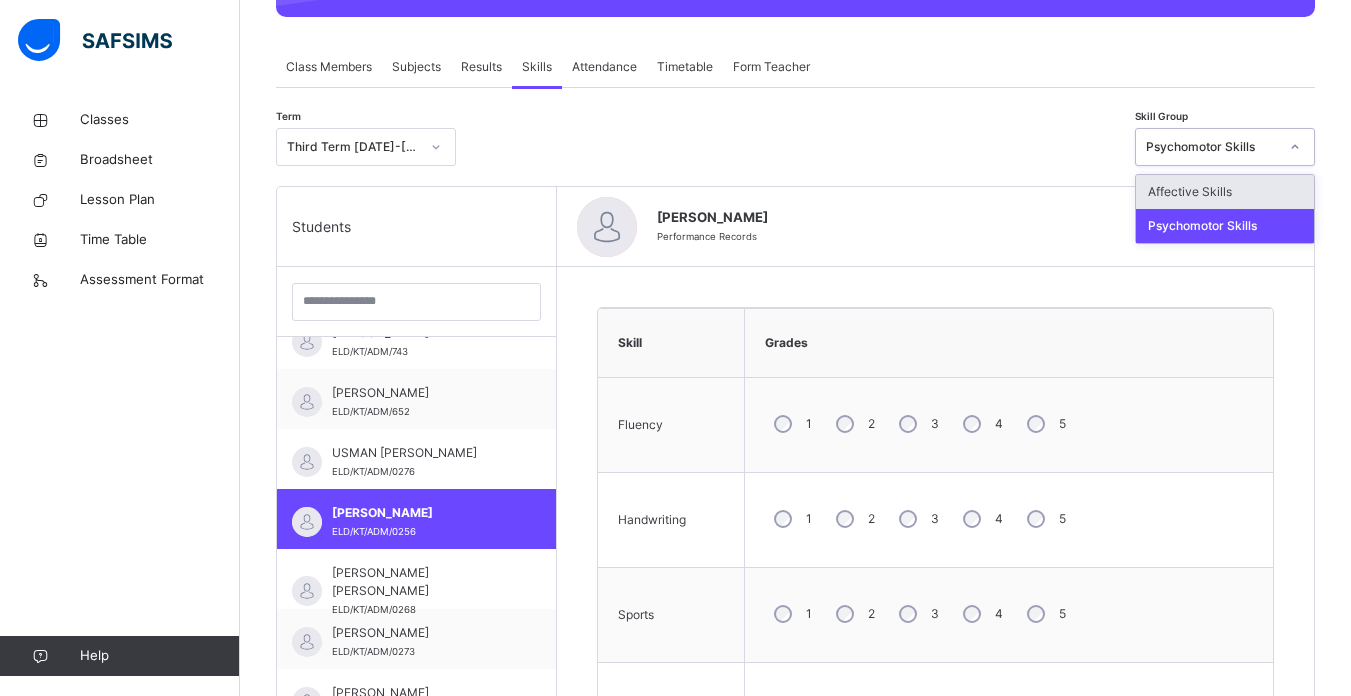 click at bounding box center [1295, 147] 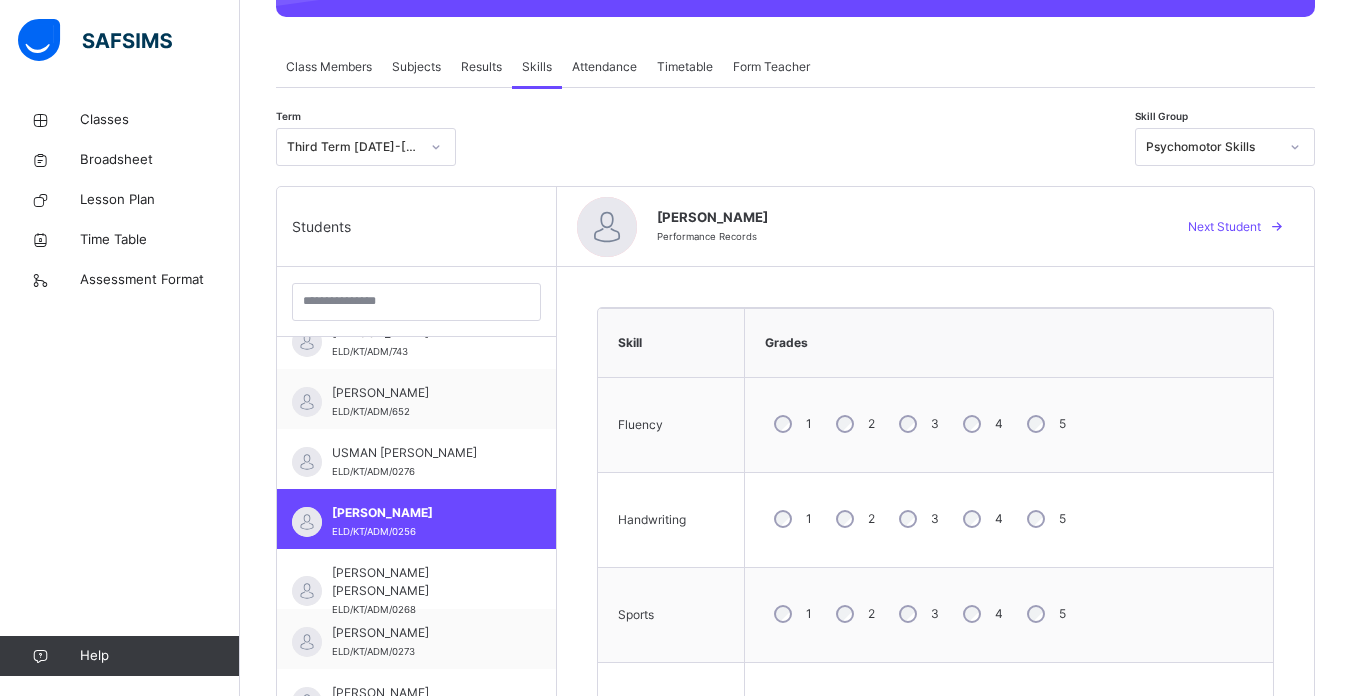 click on "Term Third Term [DATE]-[DATE] Skill Group Psychomotor Skills" at bounding box center (795, 152) 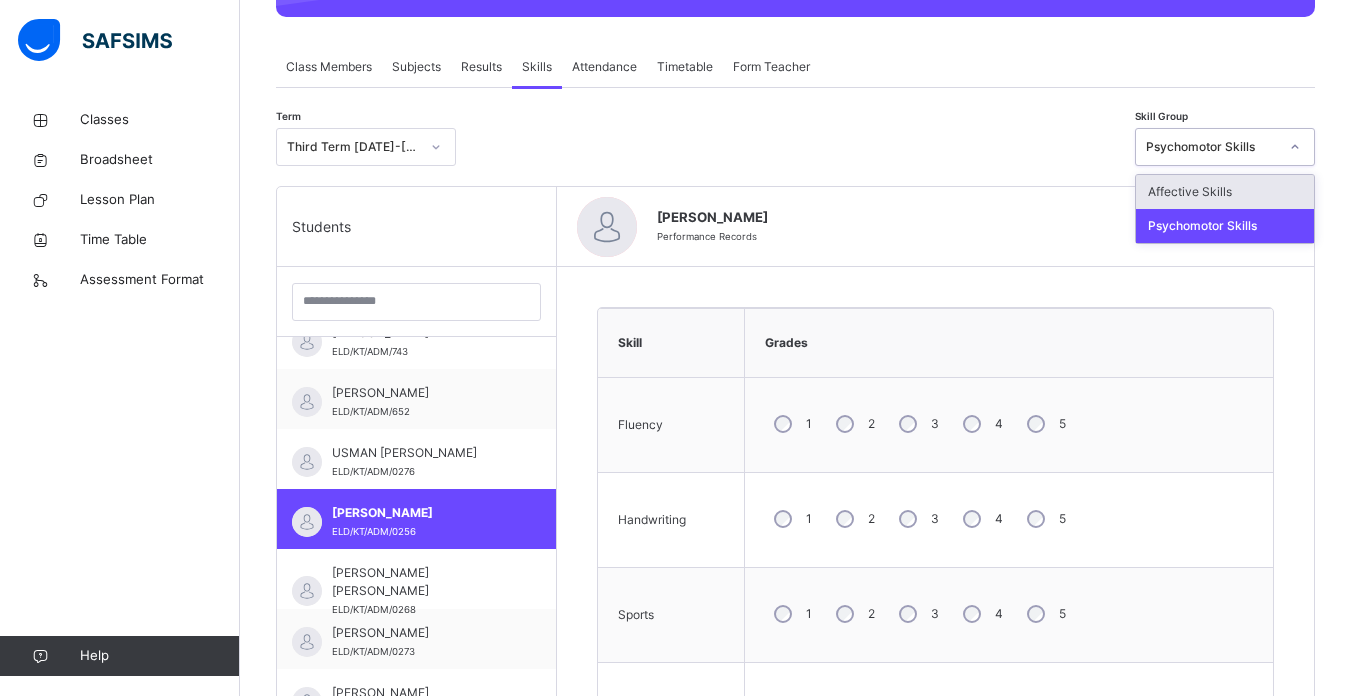 click 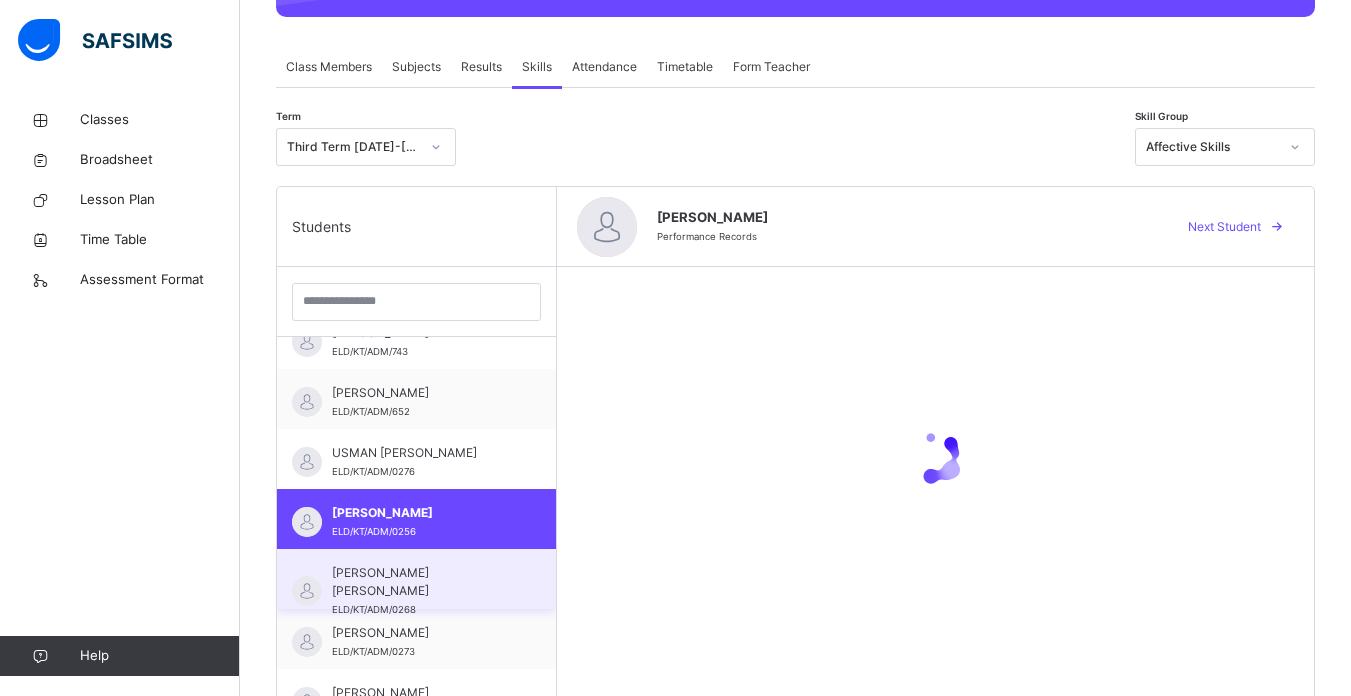 click on "[PERSON_NAME] [PERSON_NAME] ELD/KT/ADM/0268" at bounding box center (416, 579) 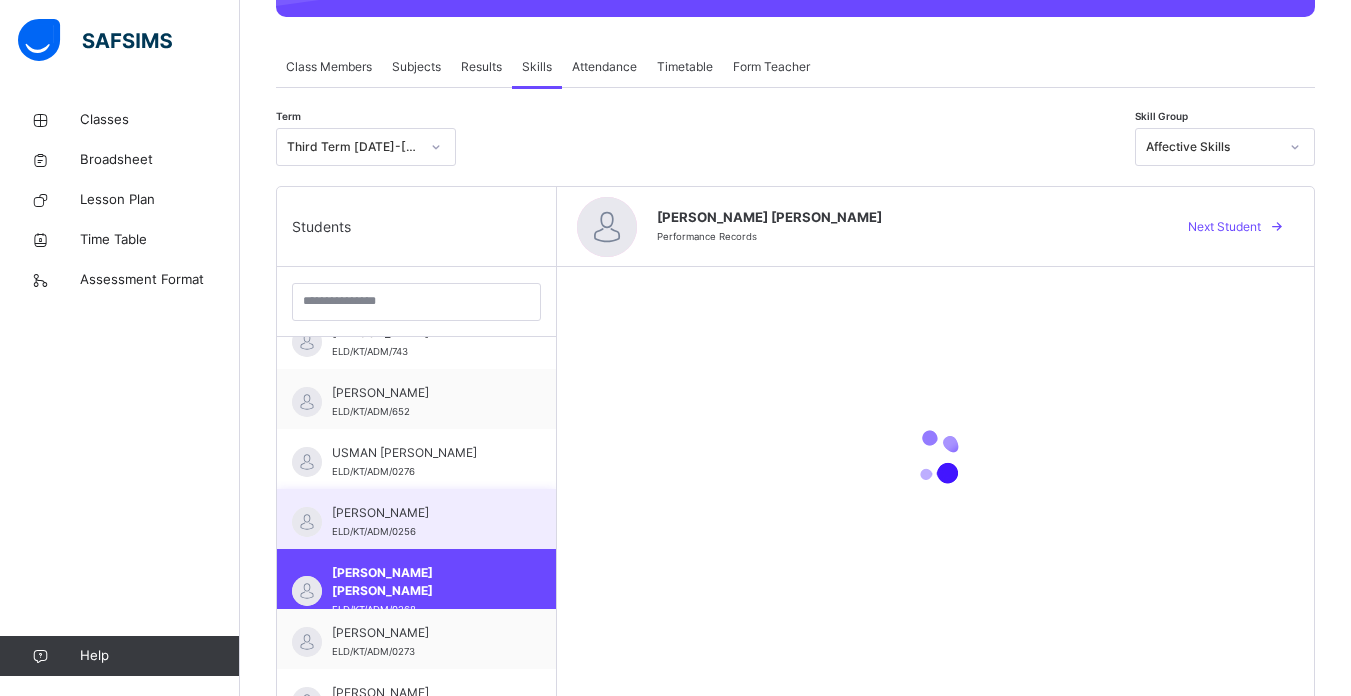 click on "[PERSON_NAME]" at bounding box center (421, 513) 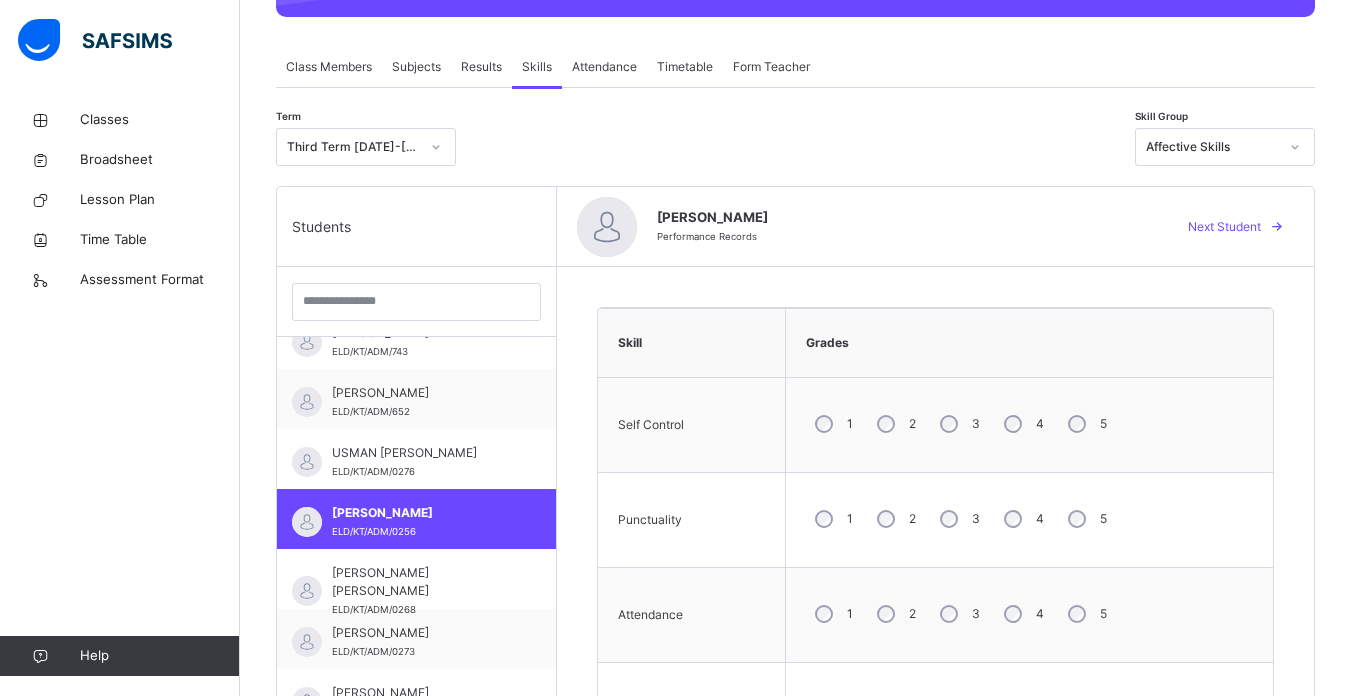 click on "2" at bounding box center [894, 424] 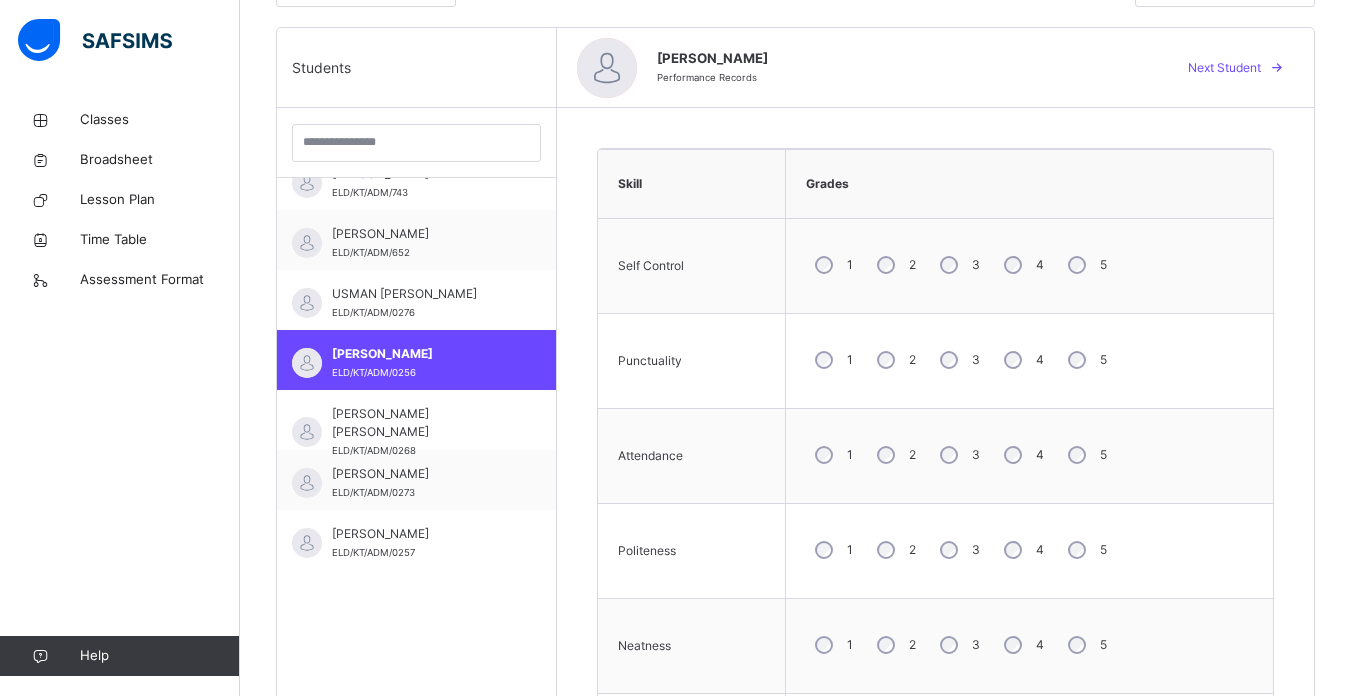 scroll, scrollTop: 497, scrollLeft: 0, axis: vertical 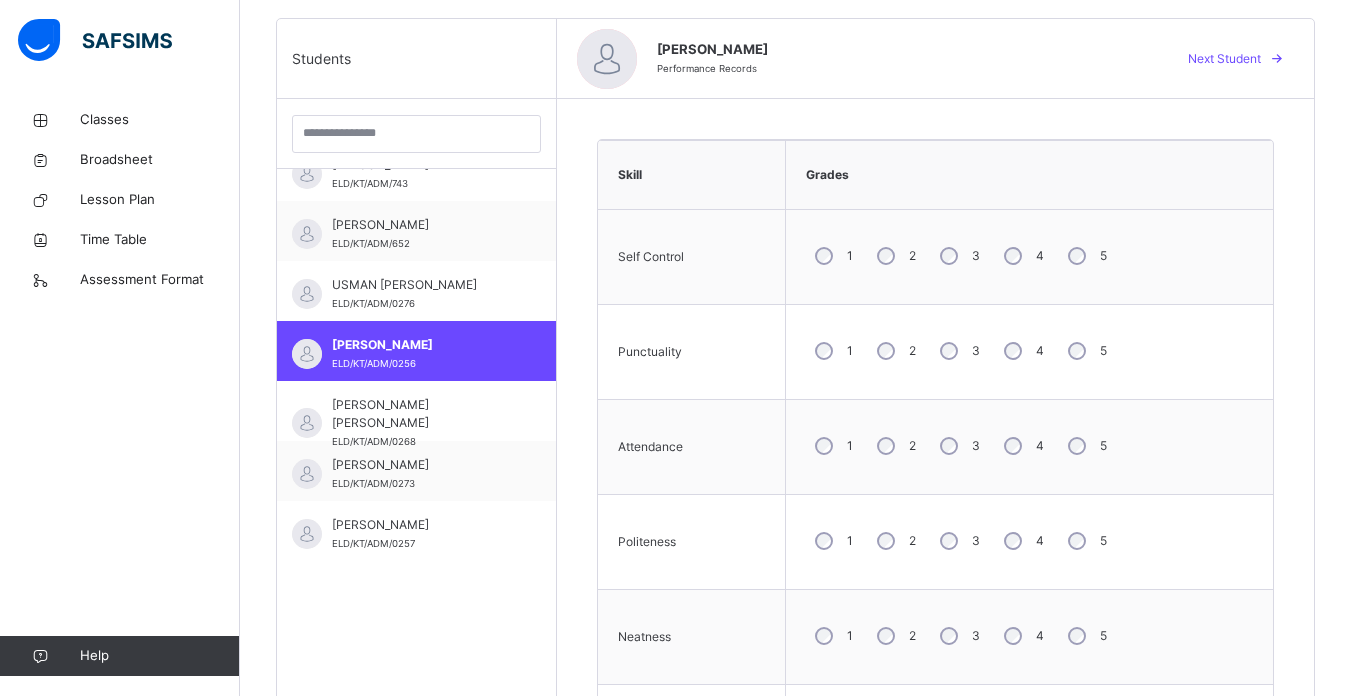 click on "1 2 3 4 5" at bounding box center [1029, 636] 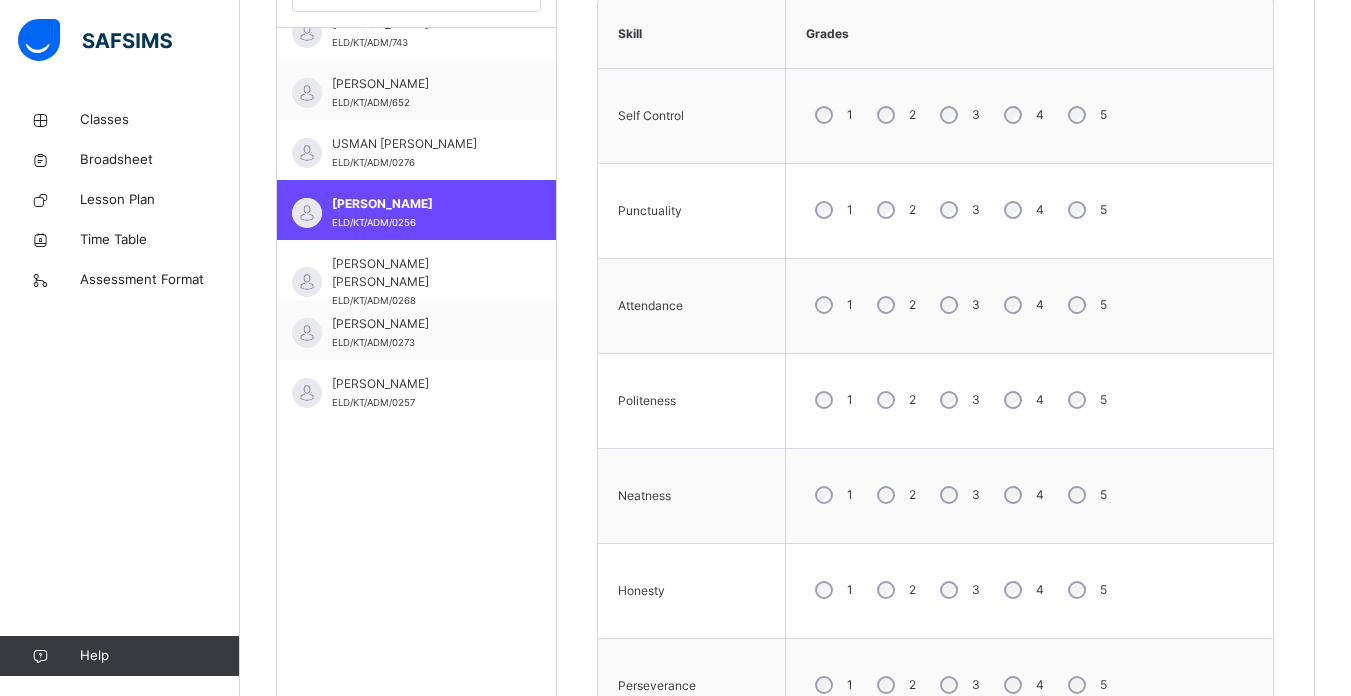 scroll, scrollTop: 643, scrollLeft: 0, axis: vertical 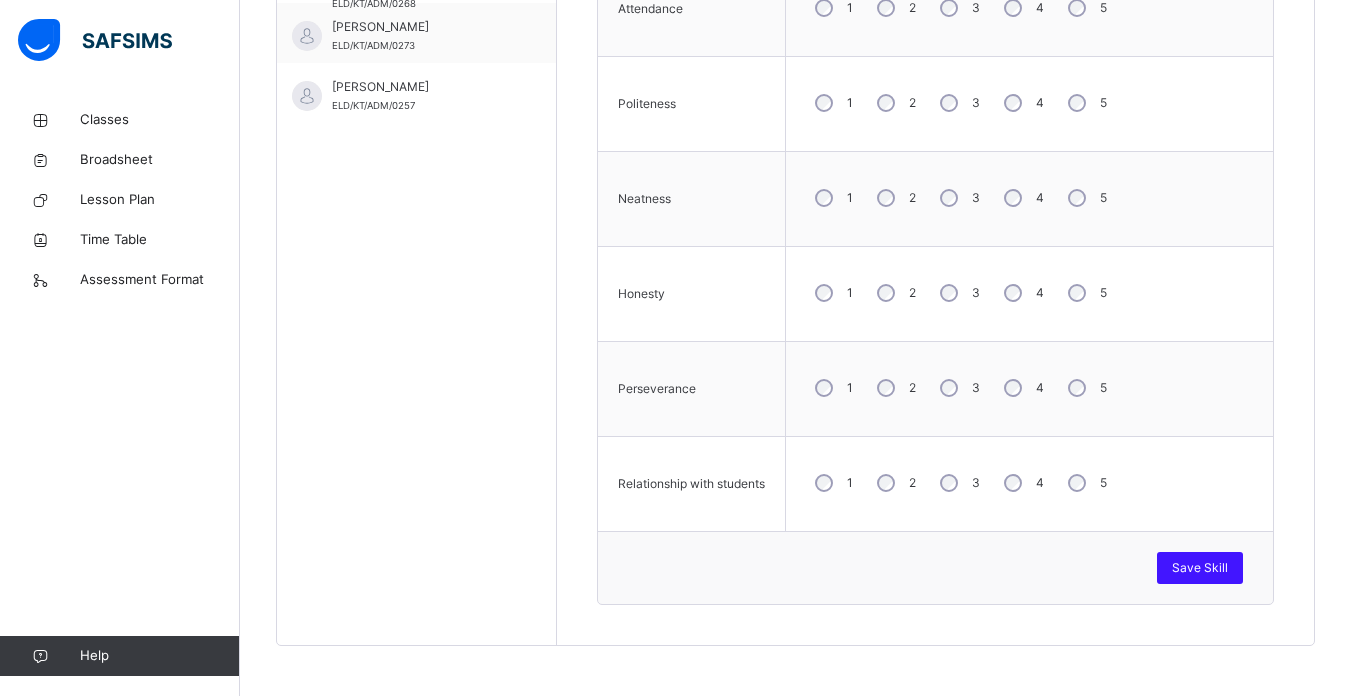 click on "Save Skill" at bounding box center [1200, 568] 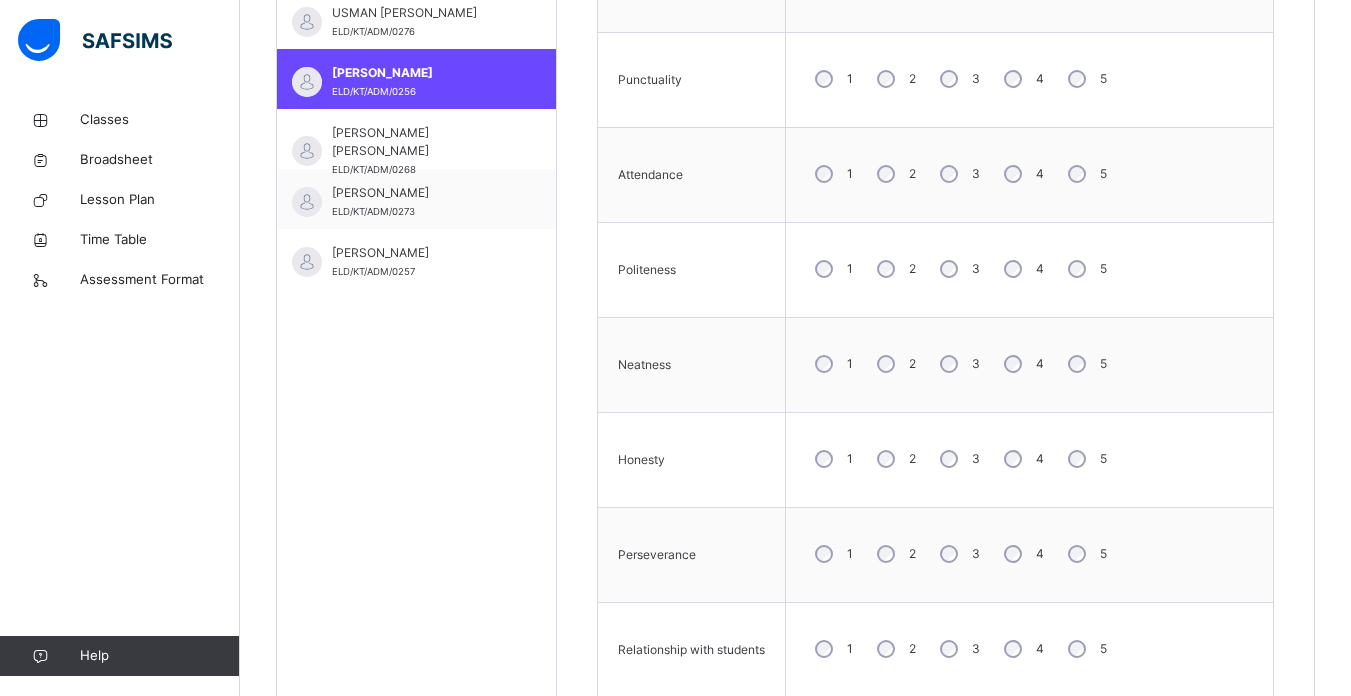 scroll, scrollTop: 767, scrollLeft: 0, axis: vertical 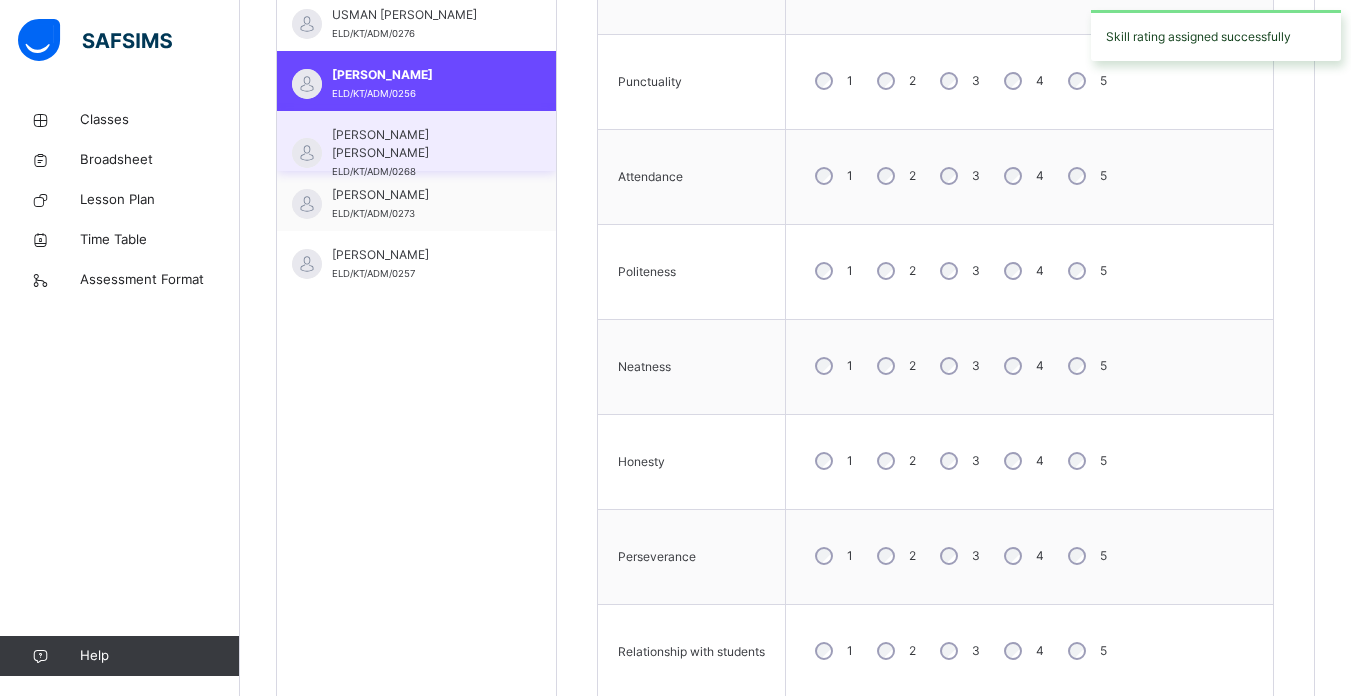 click on "[PERSON_NAME] [PERSON_NAME]" at bounding box center [421, 144] 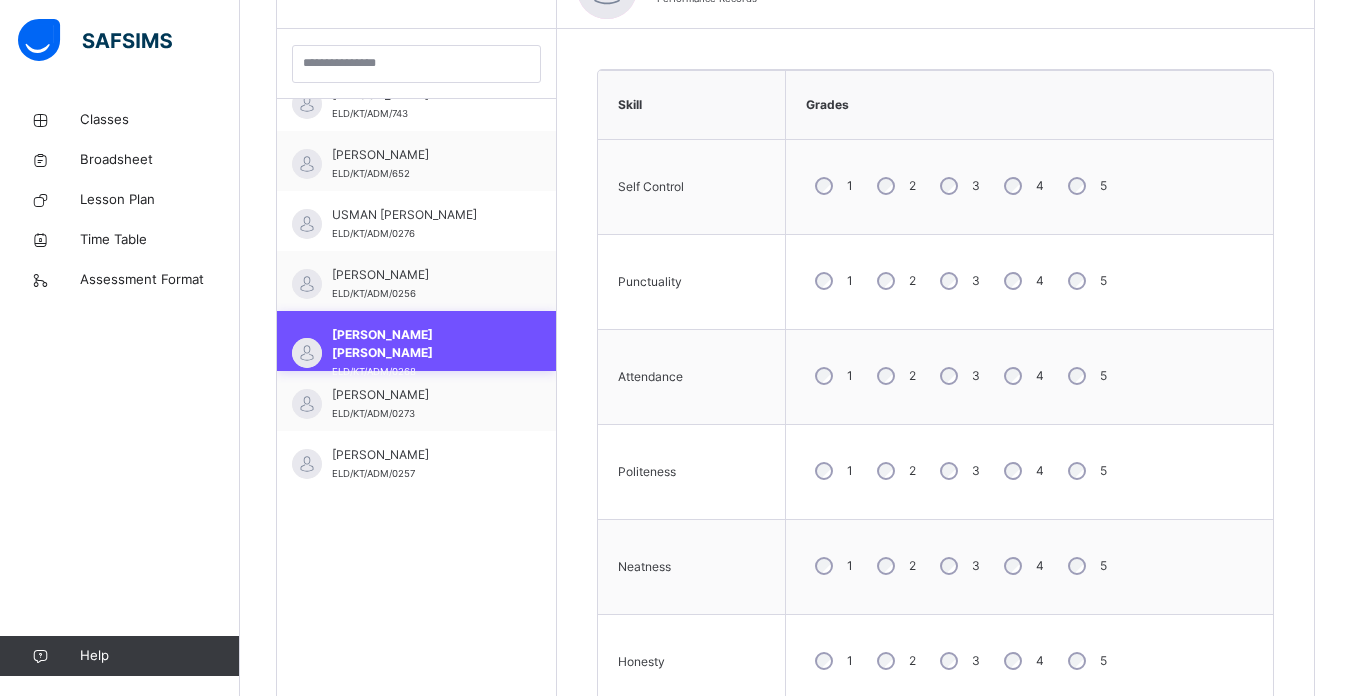 scroll, scrollTop: 767, scrollLeft: 0, axis: vertical 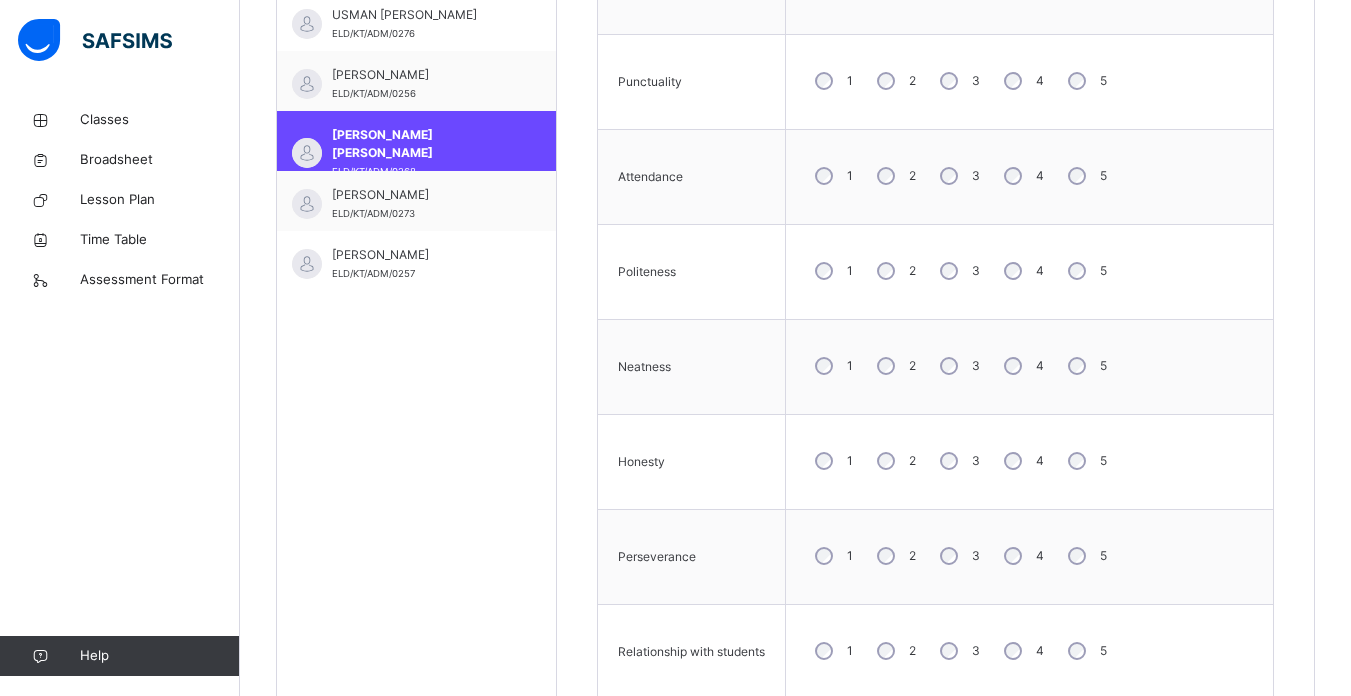 click on "5" at bounding box center [1085, 81] 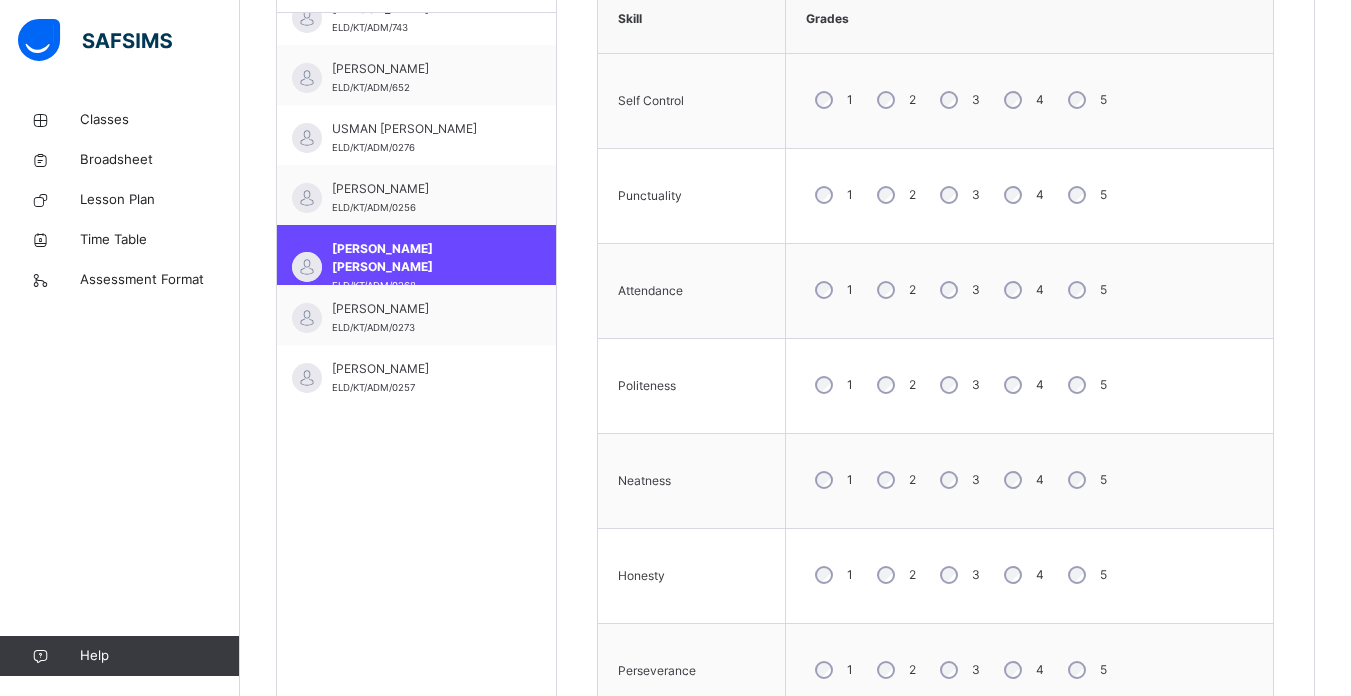 scroll, scrollTop: 646, scrollLeft: 0, axis: vertical 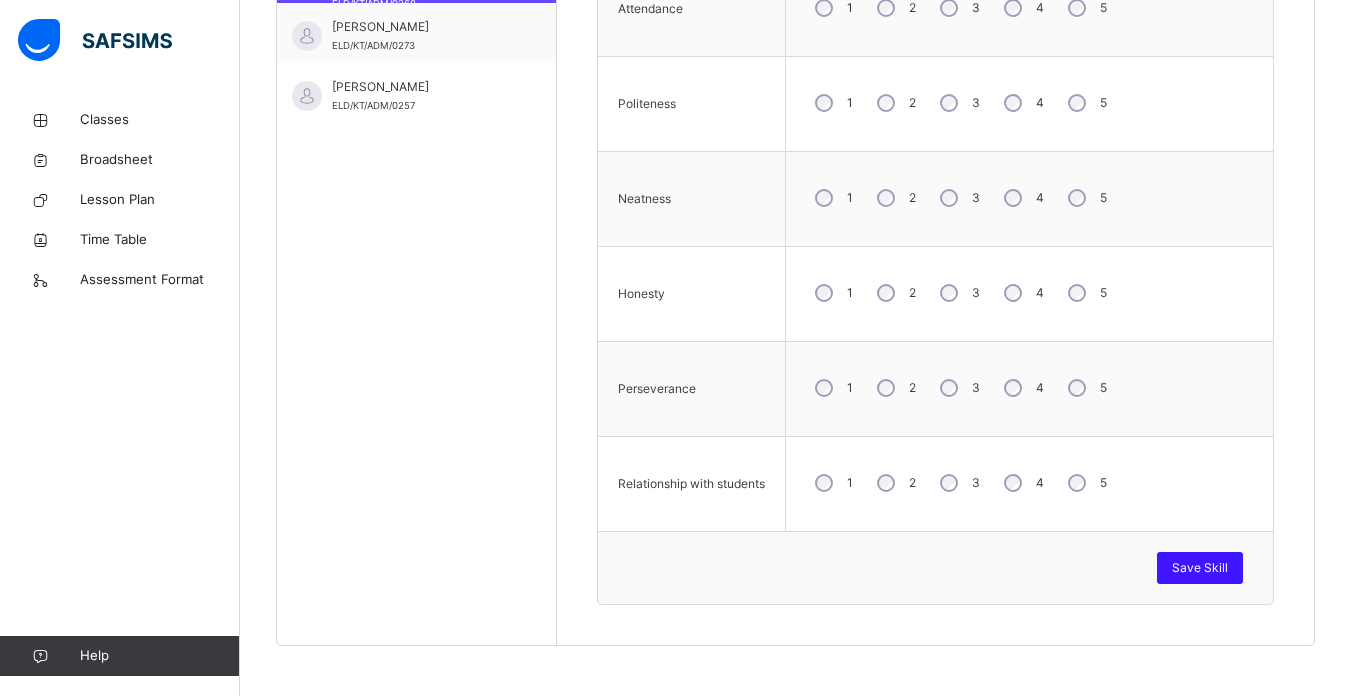 click on "Save Skill" at bounding box center (1200, 568) 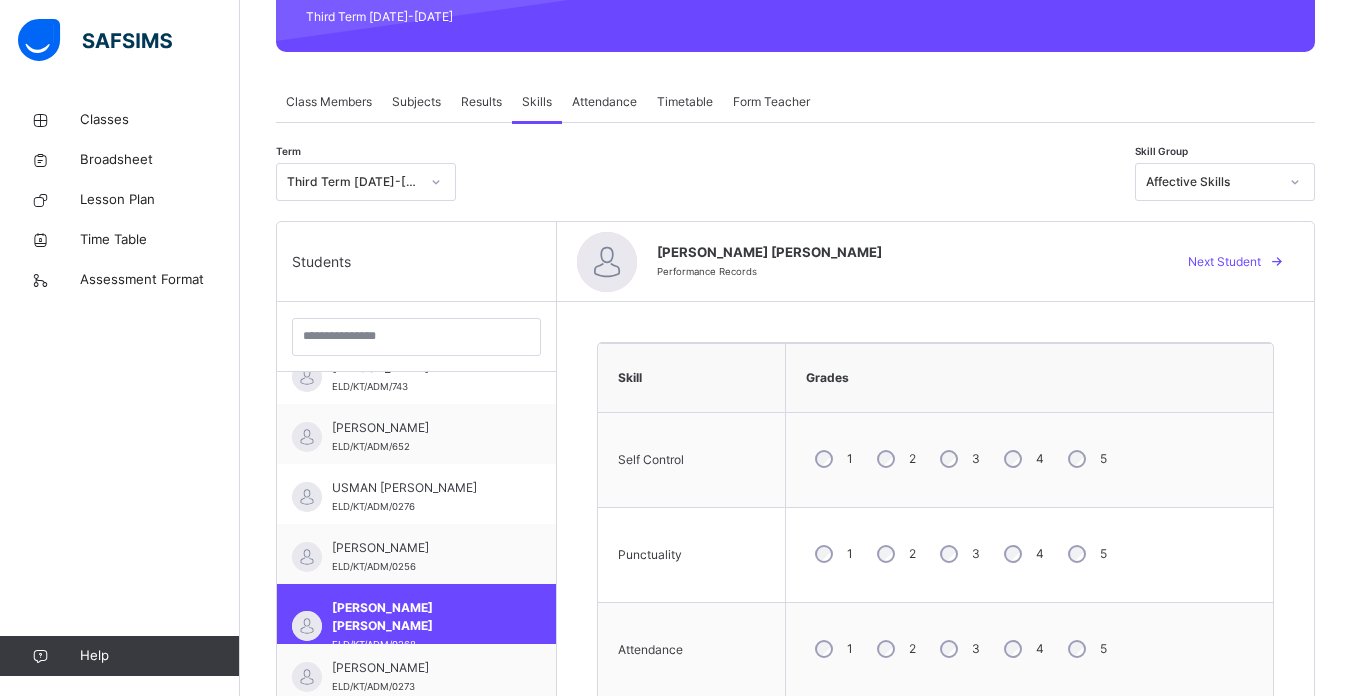 scroll, scrollTop: 265, scrollLeft: 0, axis: vertical 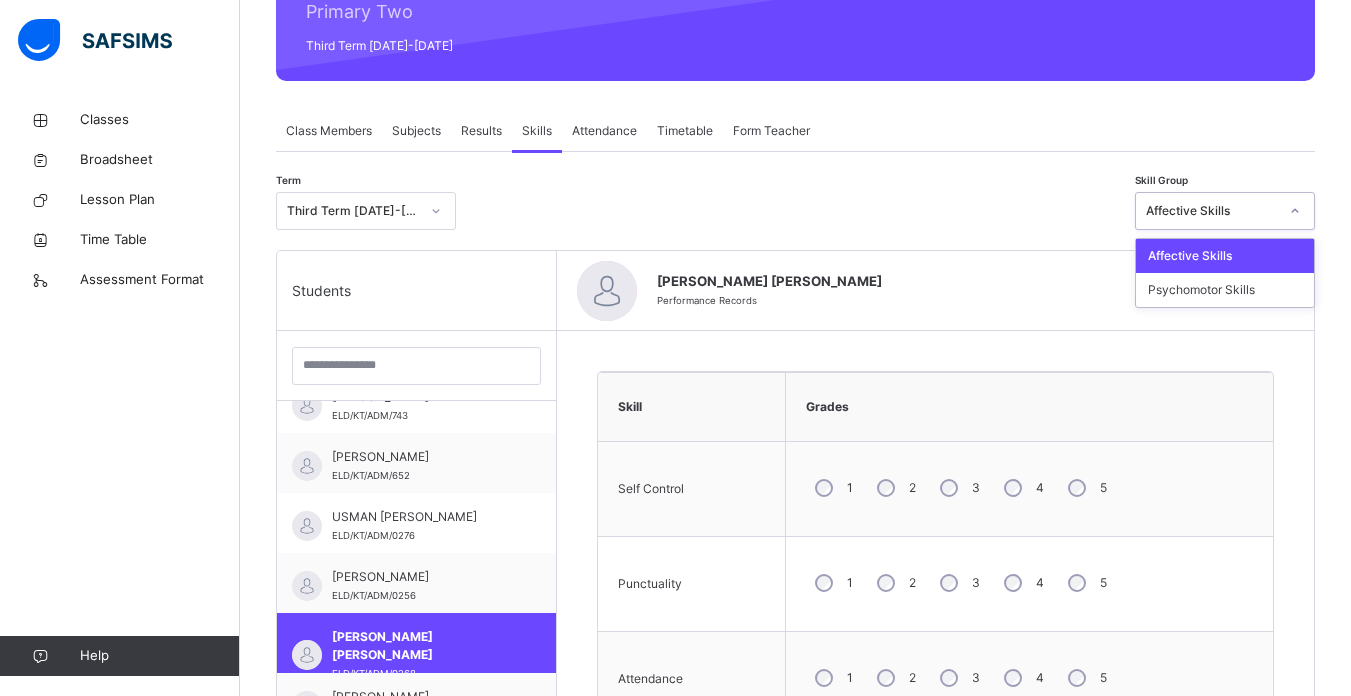 click 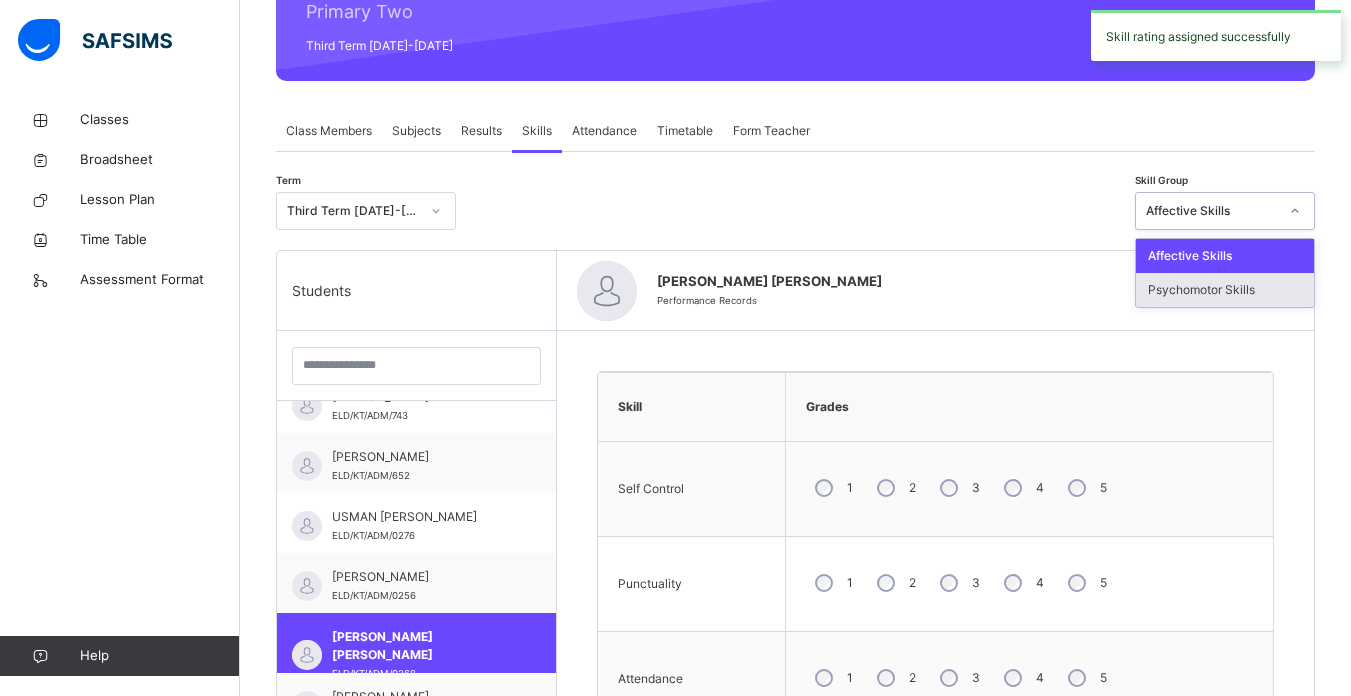 click on "Psychomotor Skills" at bounding box center (1225, 290) 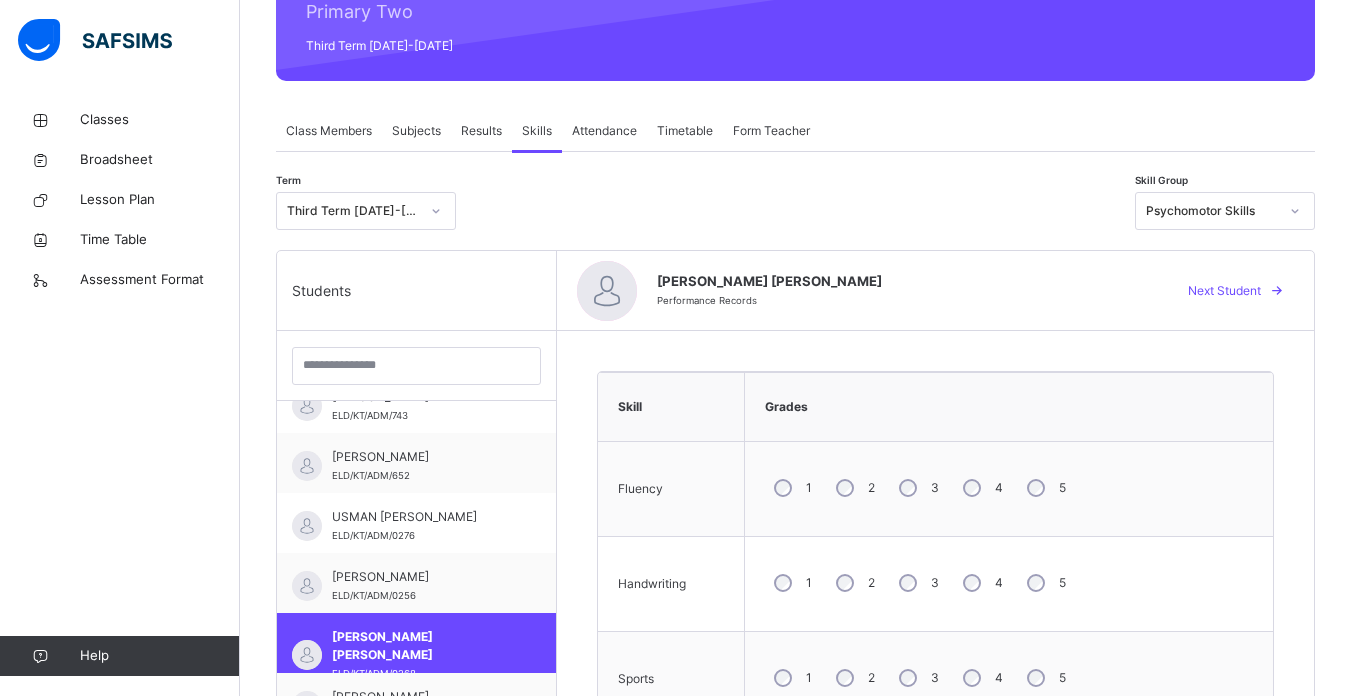 click on "5" at bounding box center (1044, 488) 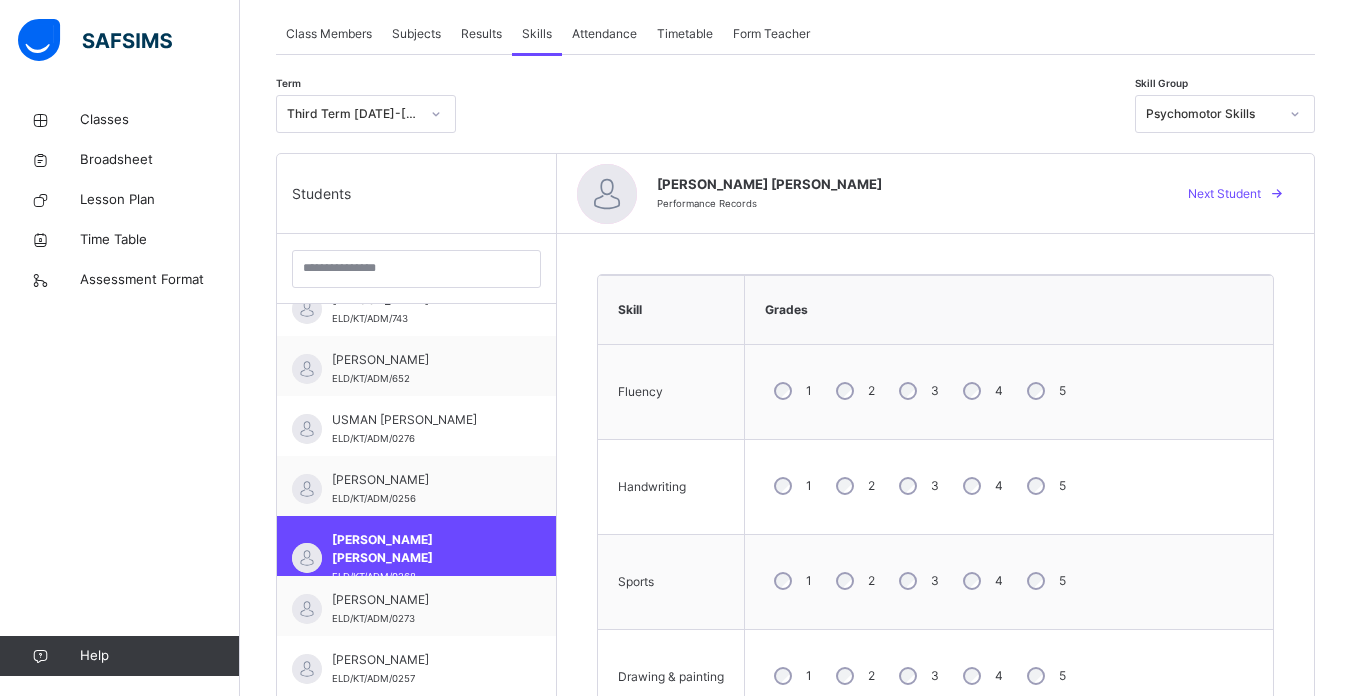 scroll, scrollTop: 403, scrollLeft: 0, axis: vertical 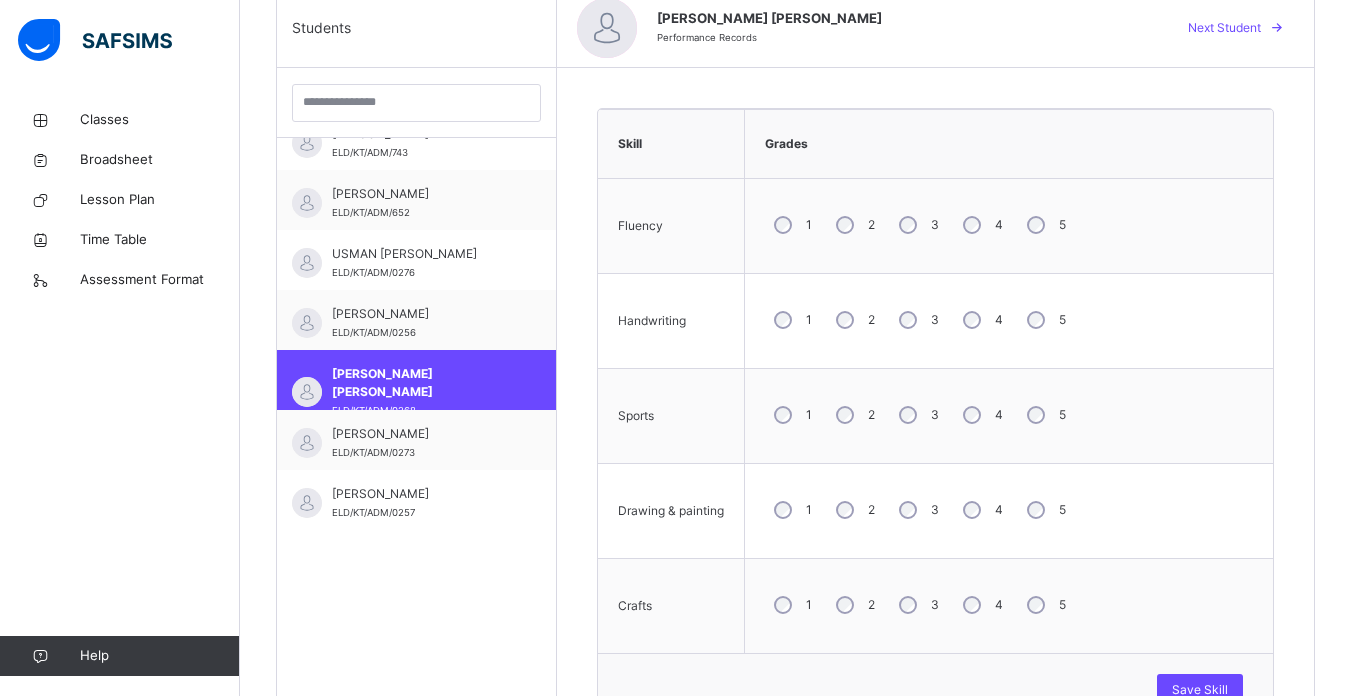 click on "Save Skill" at bounding box center [935, 689] 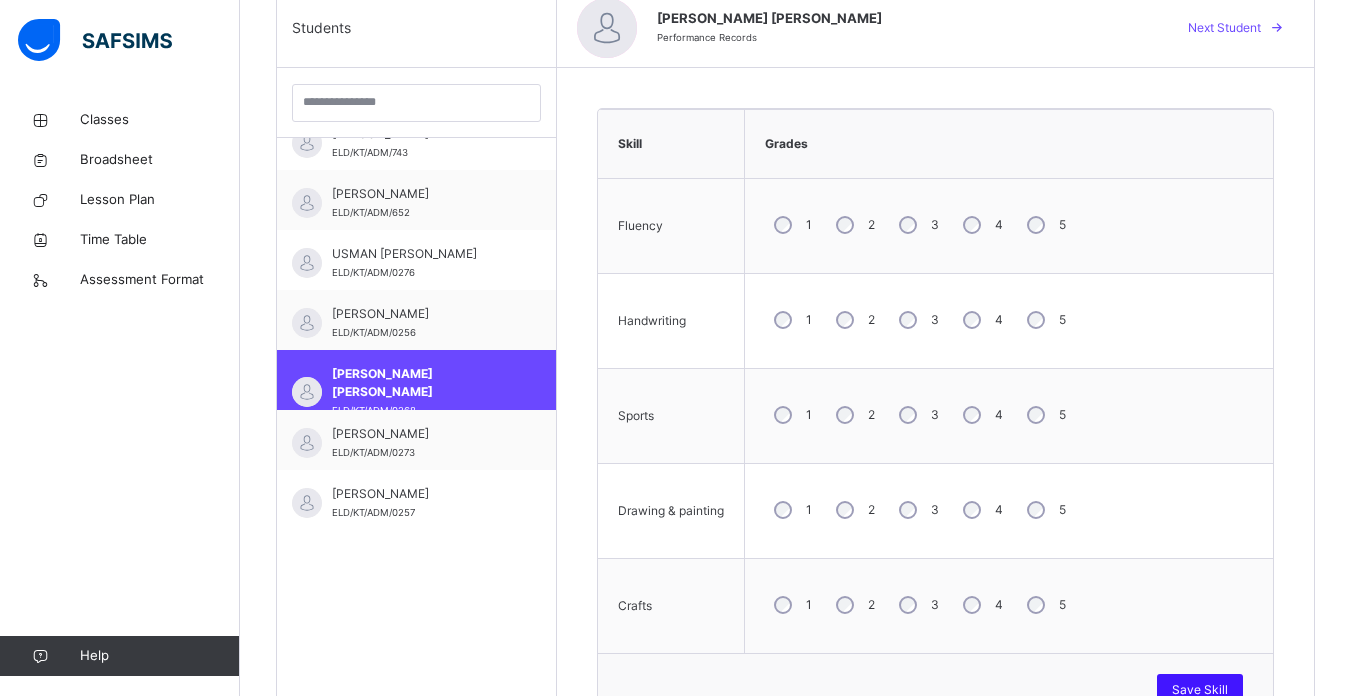 click on "Save Skill" at bounding box center [1200, 690] 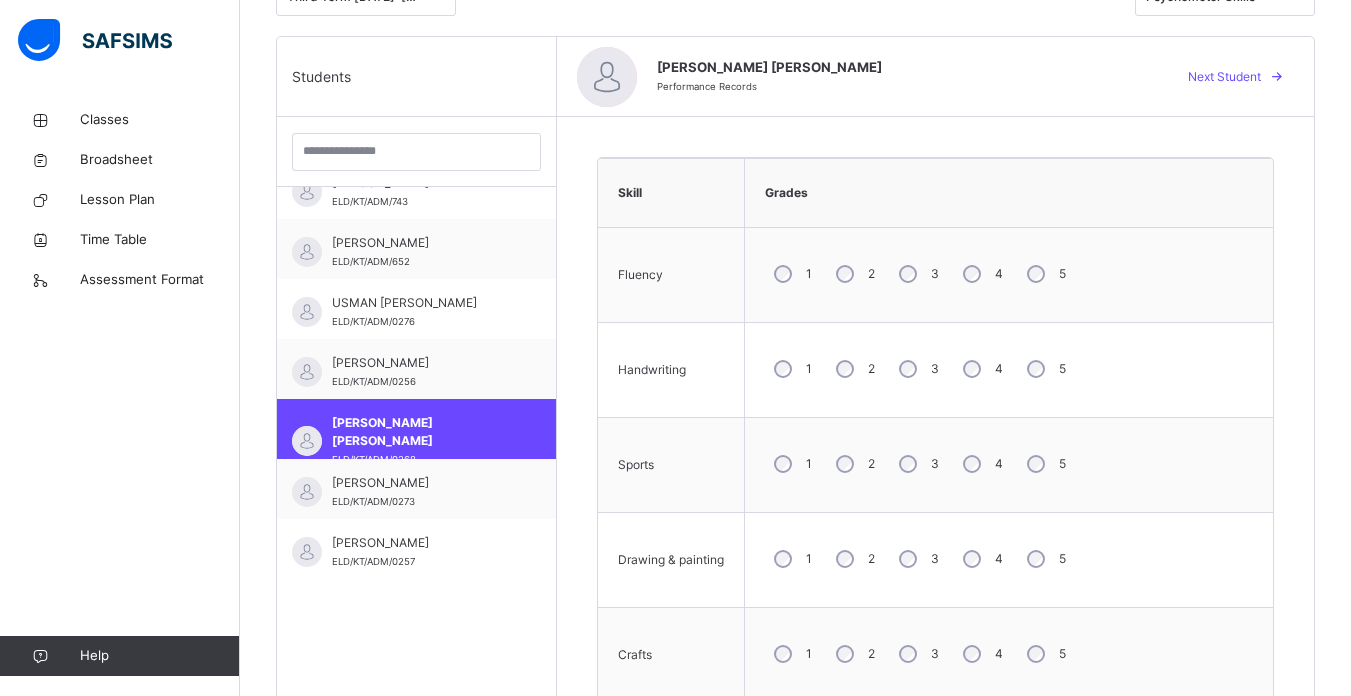 scroll, scrollTop: 462, scrollLeft: 0, axis: vertical 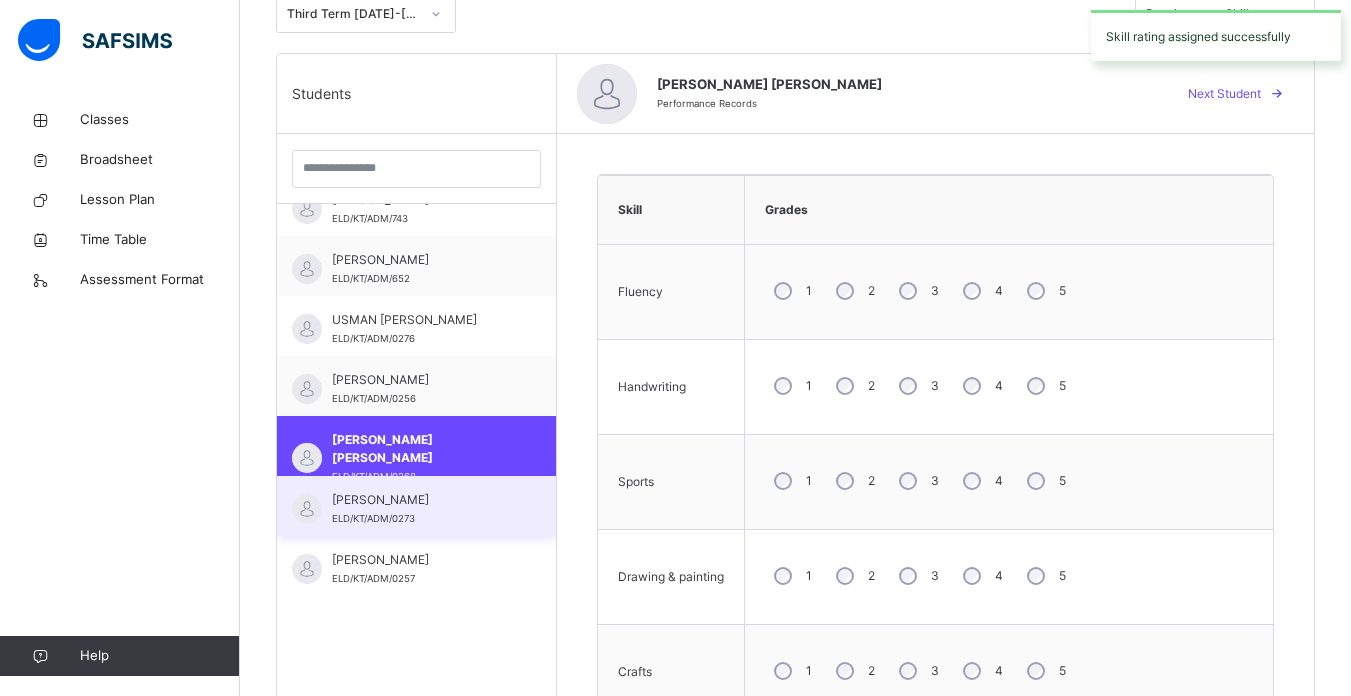 click on "ZAINAB SAHALU ABUBAKAR ELD/KT/ADM/0273" at bounding box center (416, 506) 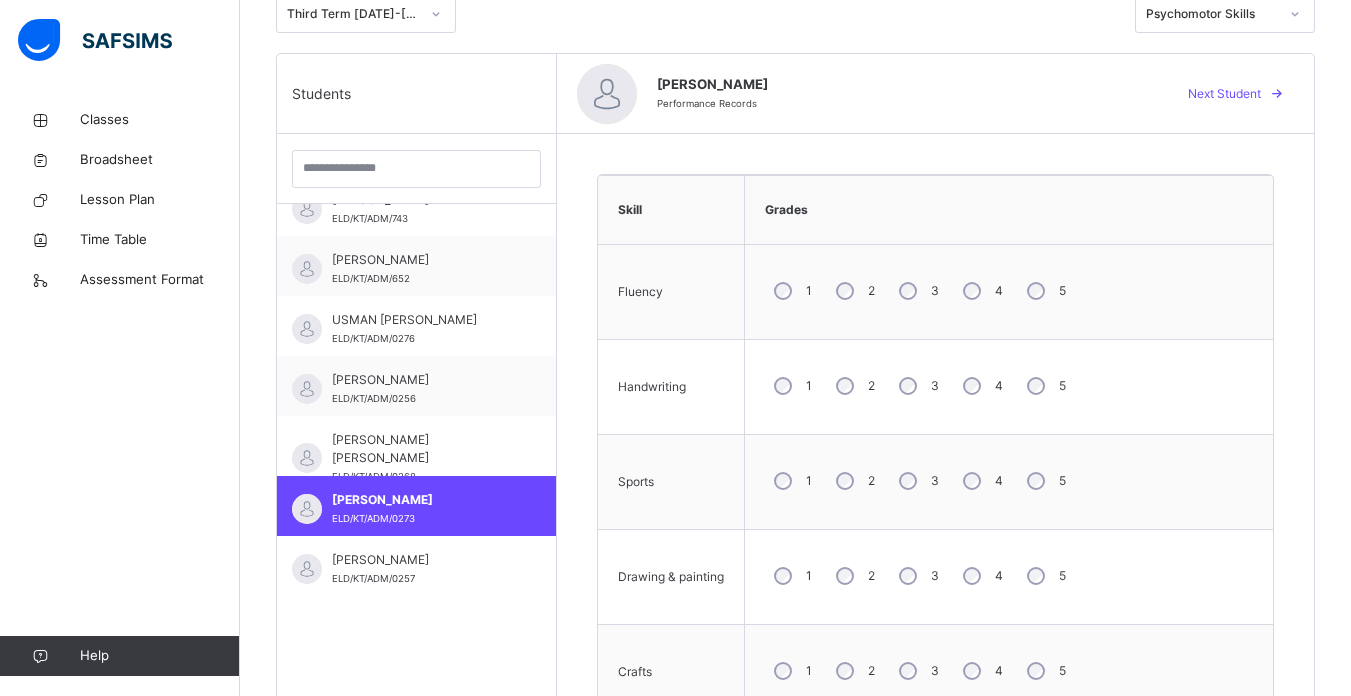 click on "5" at bounding box center [1044, 386] 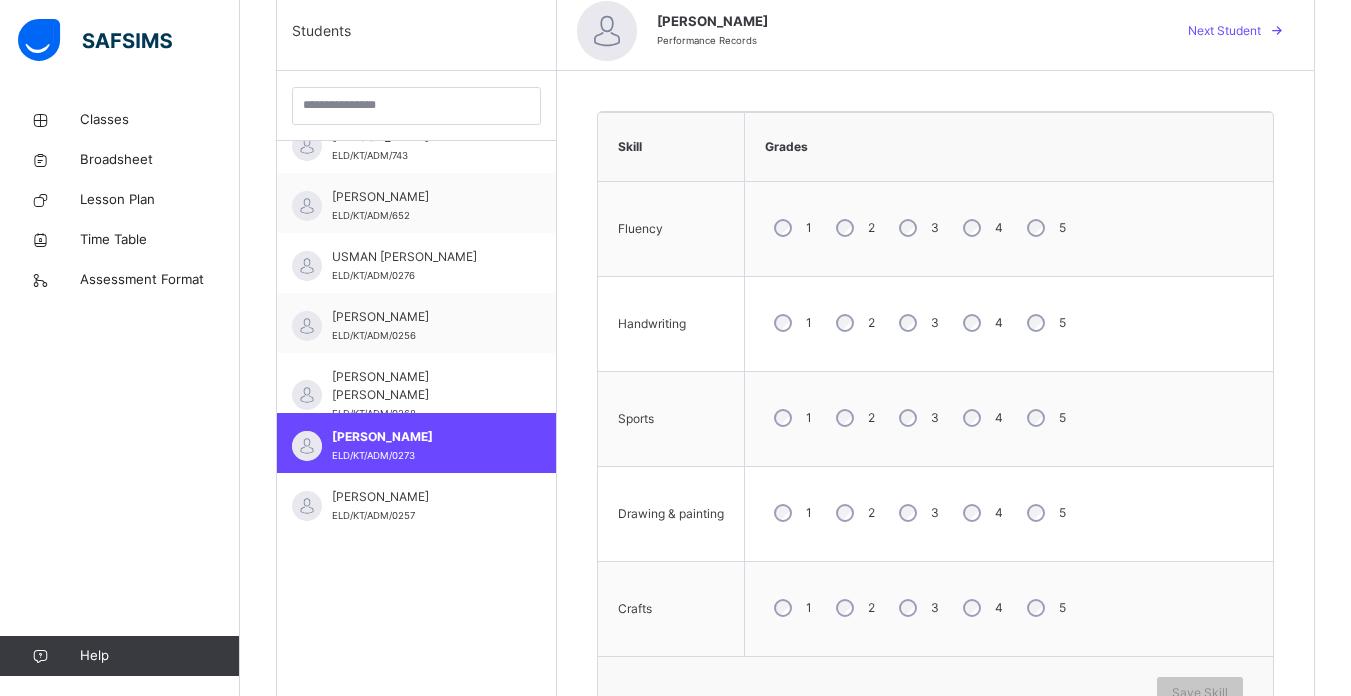 scroll, scrollTop: 534, scrollLeft: 0, axis: vertical 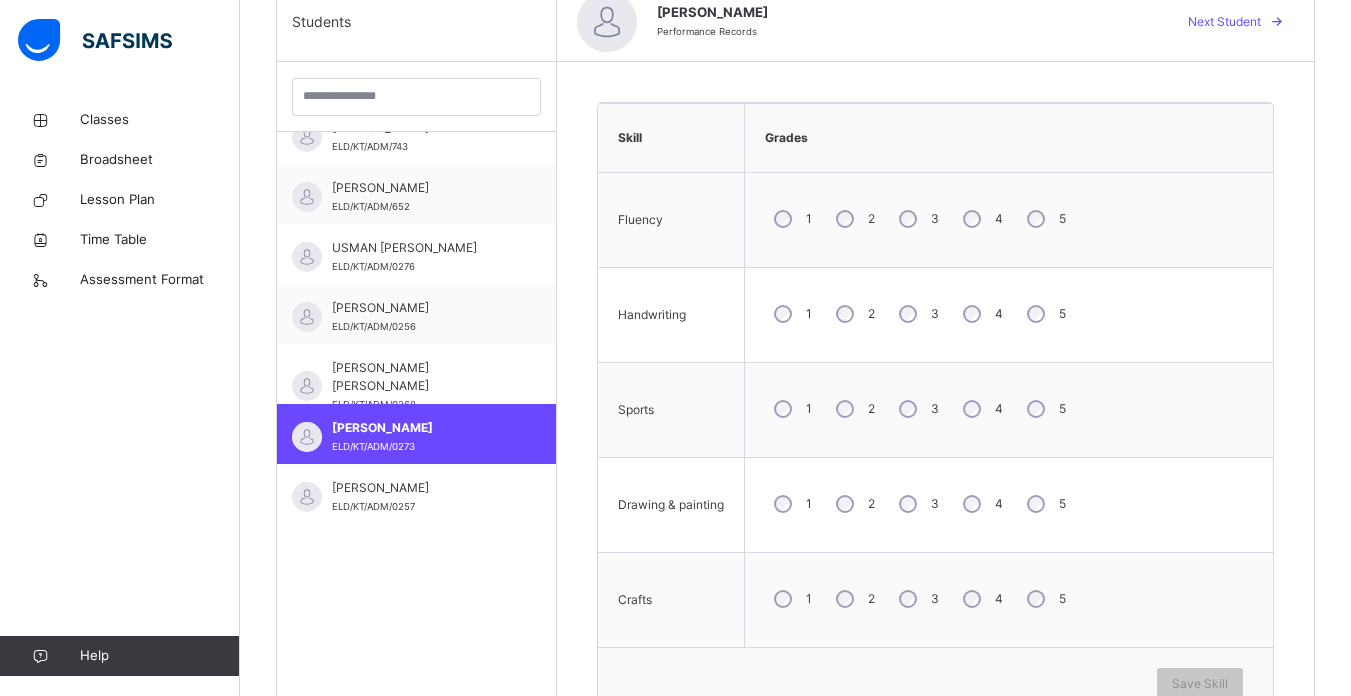 click on "3" at bounding box center (917, 599) 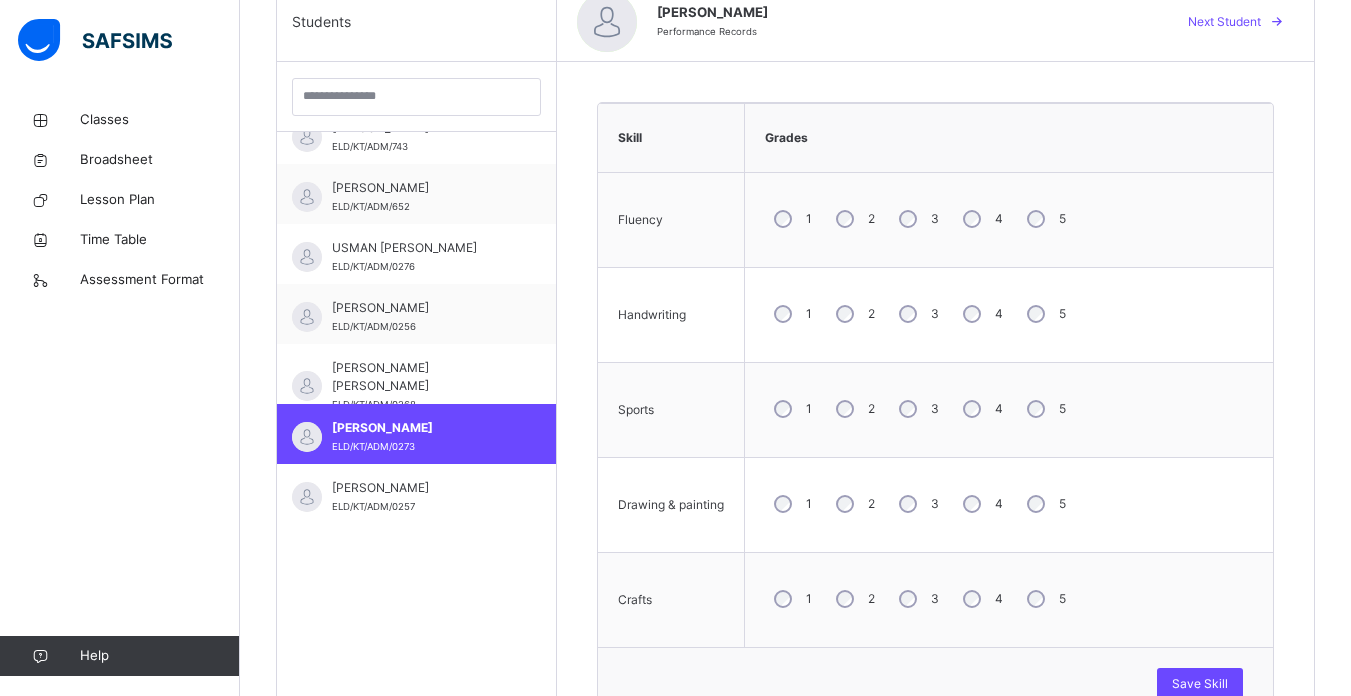click on "Save Skill" at bounding box center [935, 683] 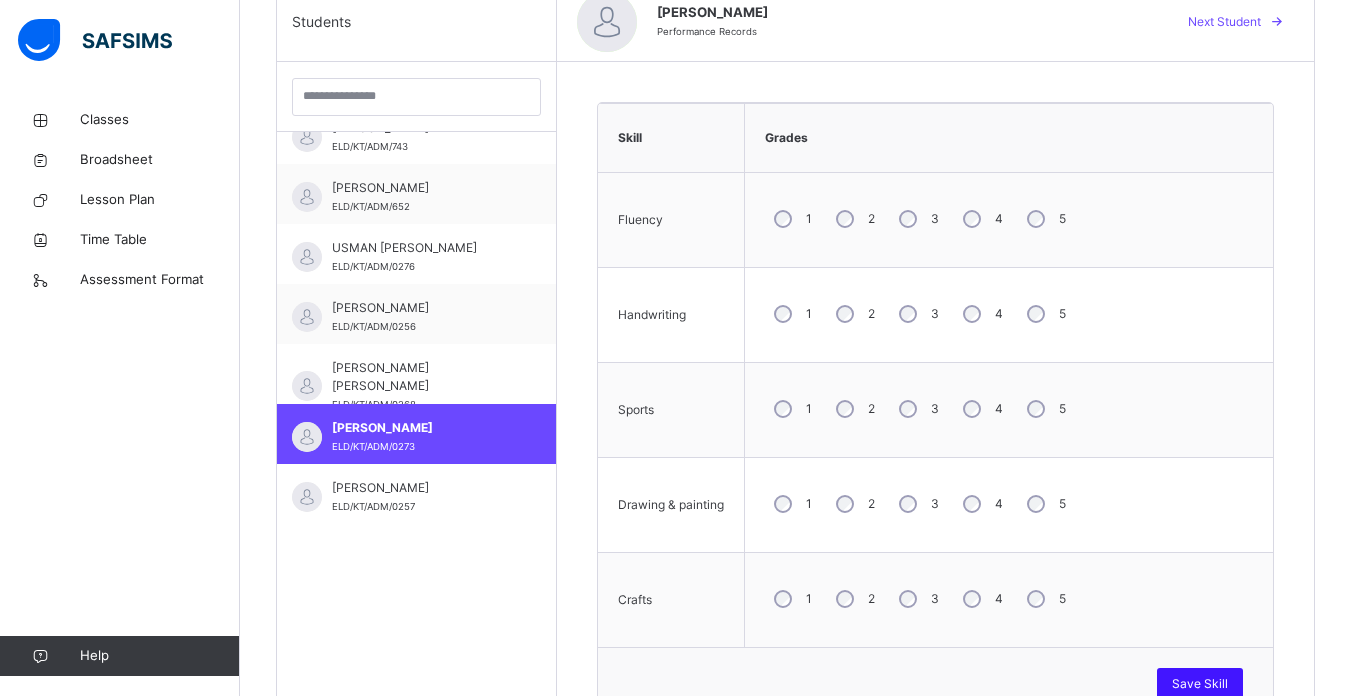 click on "Save Skill" at bounding box center [1200, 684] 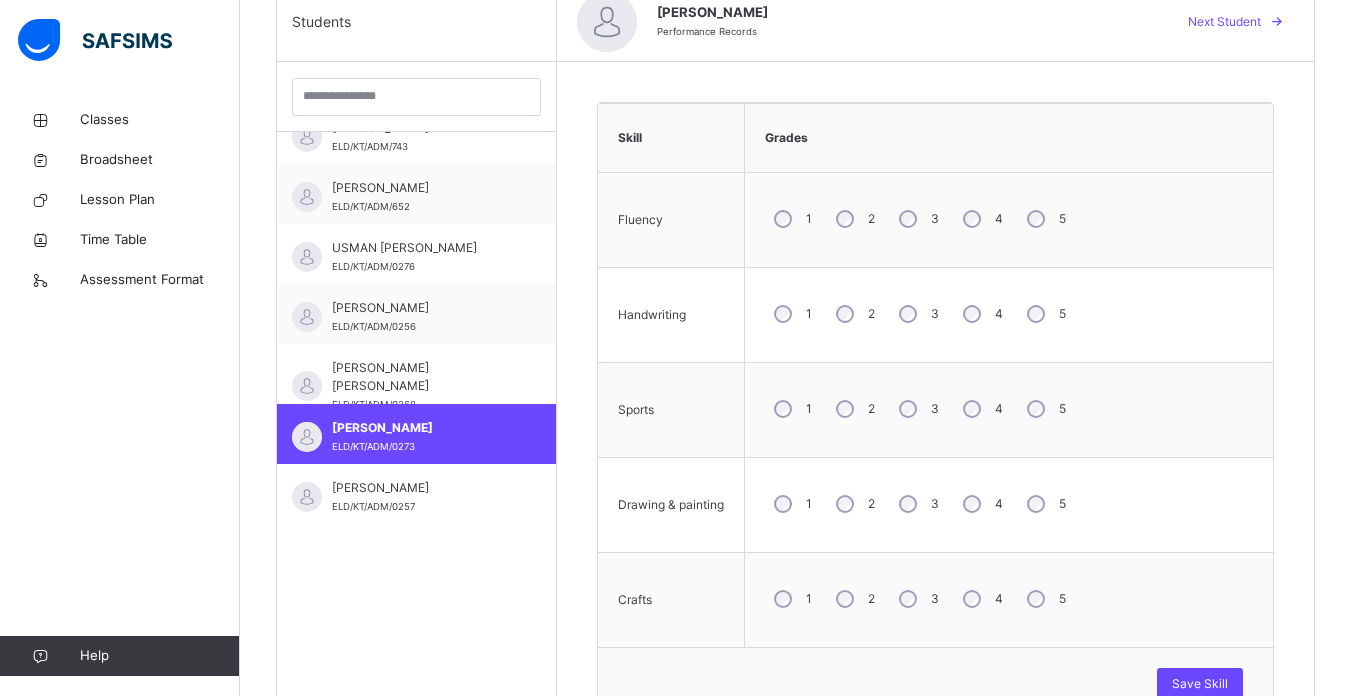drag, startPoint x: 1350, startPoint y: 580, endPoint x: 1348, endPoint y: 555, distance: 25.079872 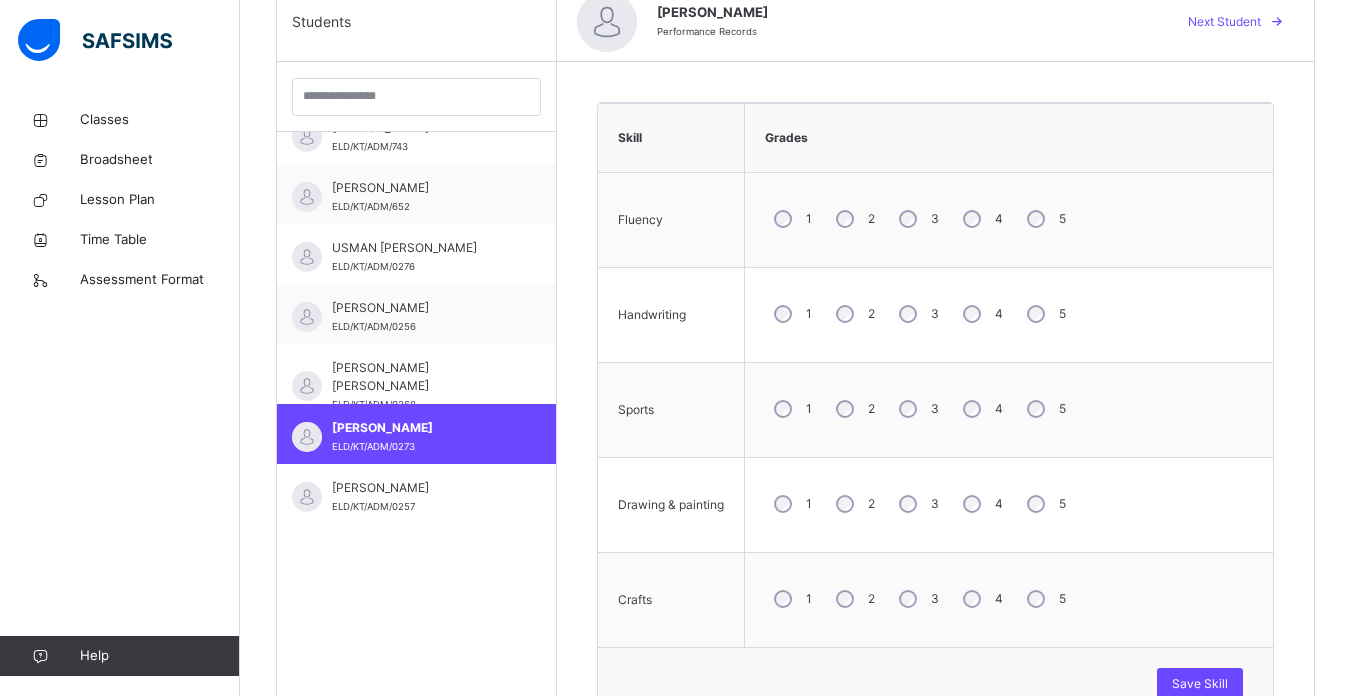 click on "Back  / Pry 2 A Pry 2 A Primary Two Third Term [DATE]-[DATE] Class Members Subjects Results Skills Attendance Timetable Form Teacher Skills More Options   37  Students in class Download Pdf Report Excel Report View subject profile Eldan Science and Arabic Academy Date: [DATE] 5:21:36 pm Class Members Class:  Pry 2 A Total no. of Students:  37 Term:  Third Term Session:  [DATE]-[DATE] S/NO Admission No. Last Name First Name Other Name 1 ELD/KT/ADM/0269 [PERSON_NAME] RIBEJI 2 ELD/KT/ADM/0250 [PERSON_NAME] 3 ELD/KT/ADM/0277 [PERSON_NAME]   4 ELD/KT/ADM/0591 [PERSON_NAME] 5 ELD/KT/ADM/0275 [PERSON_NAME] 6 ELD/KT/ADM/0280 [PERSON_NAME] 7 ELD/KT/ADM/0251 [PERSON_NAME] 8 ELD/KT/ADM/0282 [PERSON_NAME] 9 ELD/KT/ADM/0258 FAROUQ AISHA  10 ELD/KT/ADM/0546 [PERSON_NAME] AL`[PERSON_NAME] 11 ELD/KT/ADM/0252 AMINU [PERSON_NAME] 12 ELD/KT/ADM/0322 [PERSON_NAME] 13 ELD/KT/ADM/0260 [PERSON_NAME]    [DATE] 14 ELD/KT/ADM/0274 SHAMSU AUWAL YAHAYA 15 ISMA`IL 16 17" at bounding box center [795, 189] 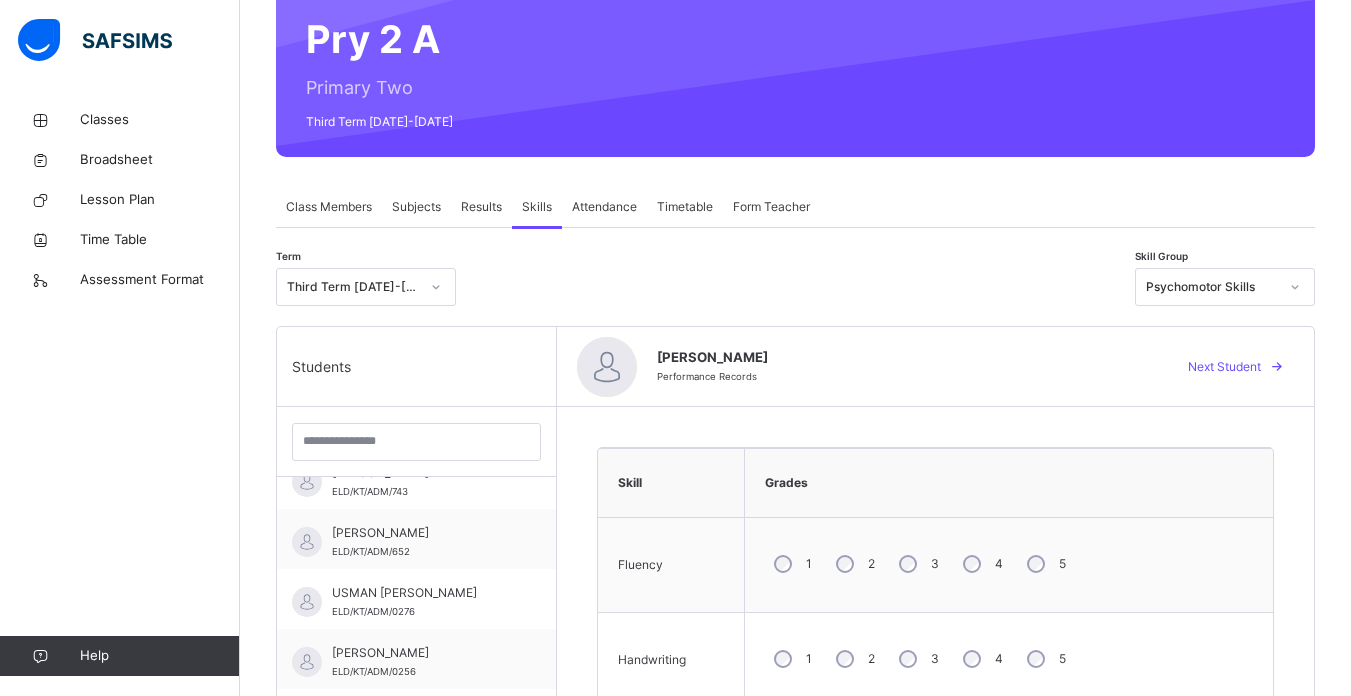 scroll, scrollTop: 163, scrollLeft: 0, axis: vertical 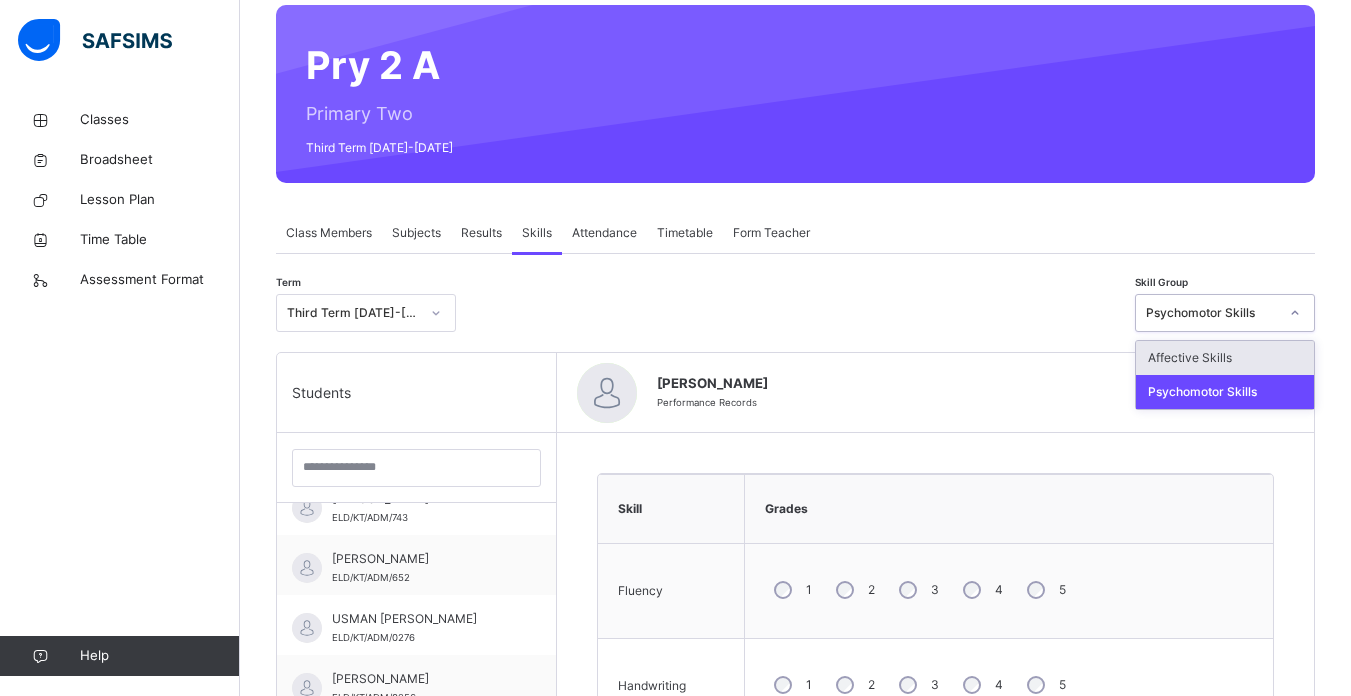 click 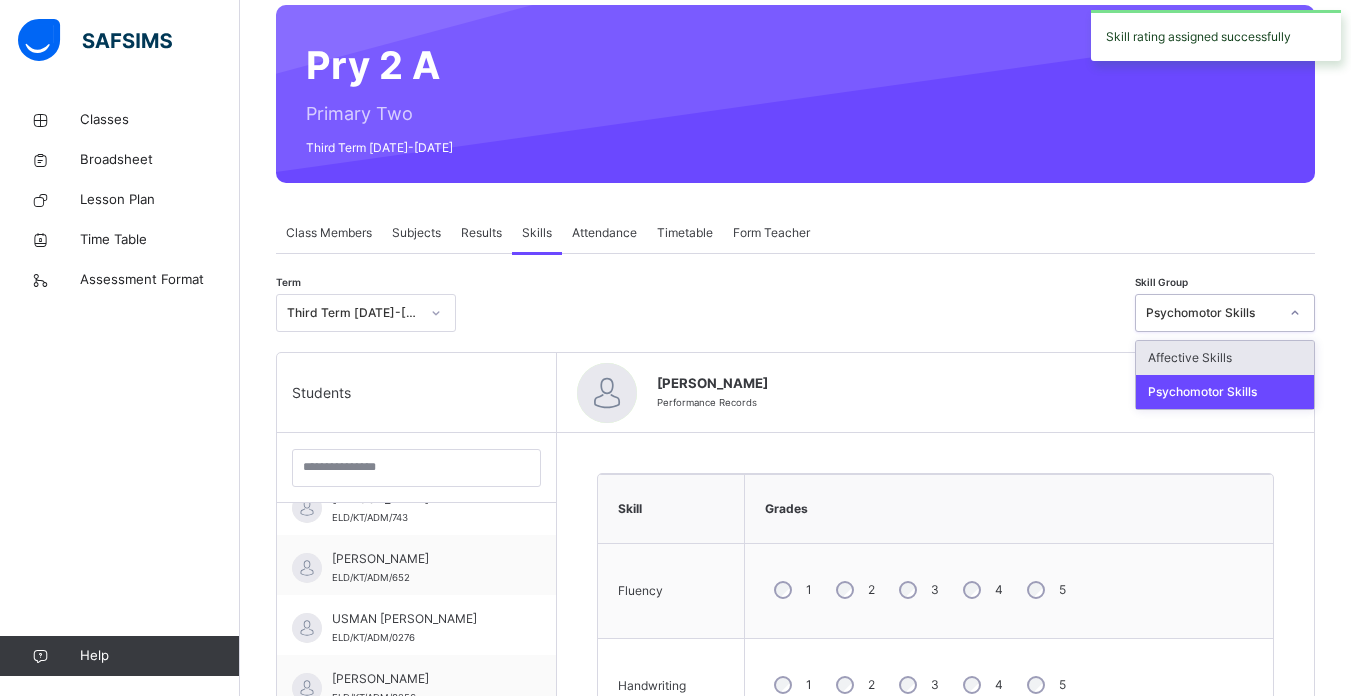 click on "Affective Skills" at bounding box center (1225, 358) 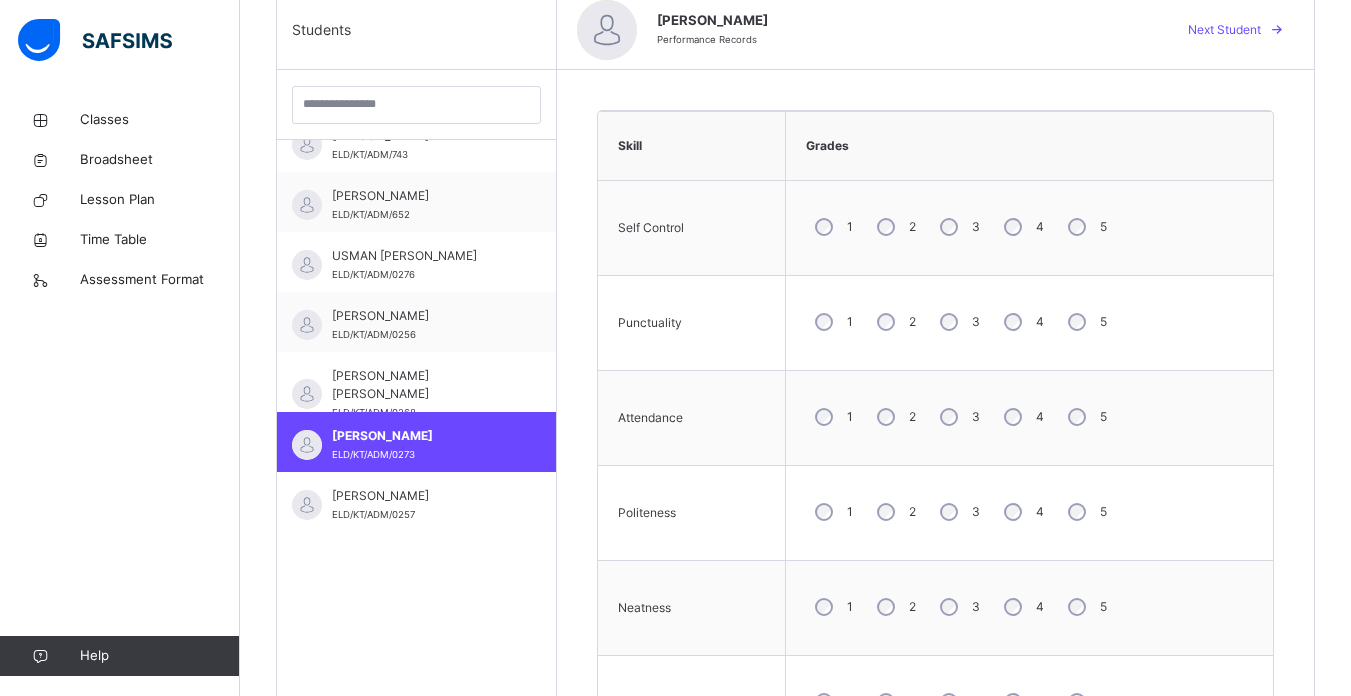 scroll, scrollTop: 568, scrollLeft: 0, axis: vertical 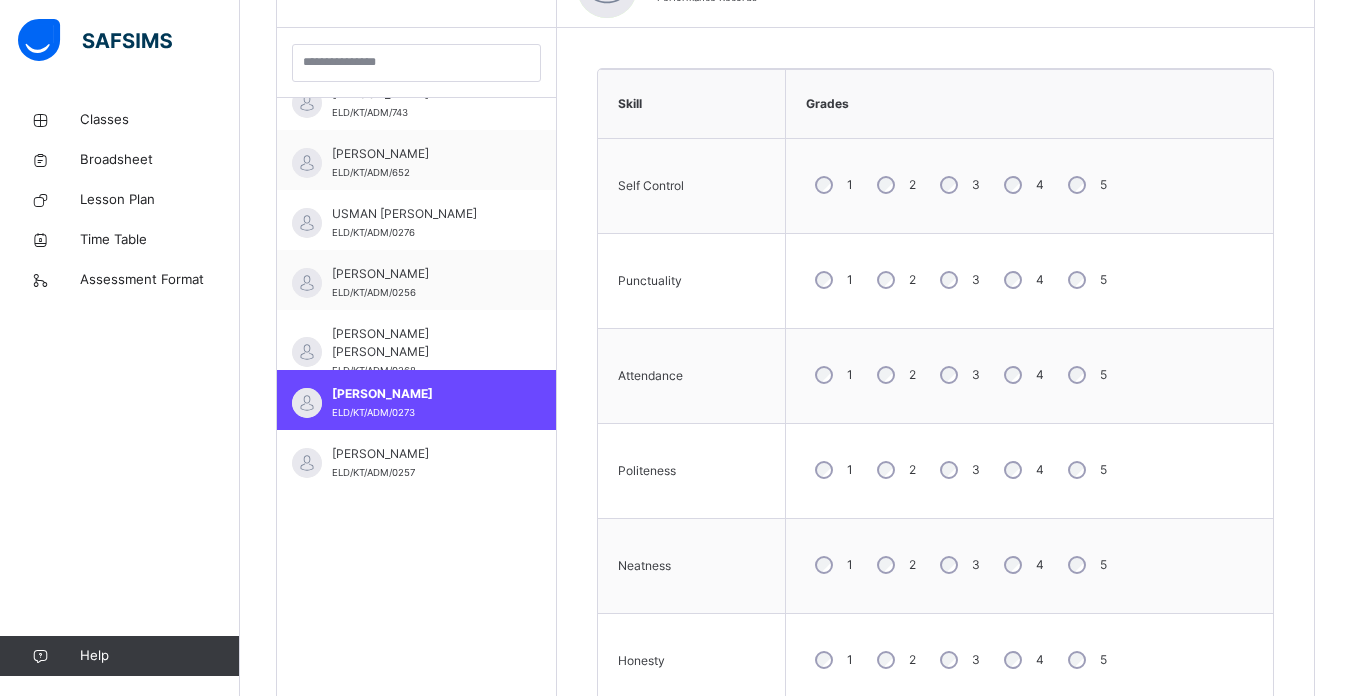 click on "3" at bounding box center (958, 280) 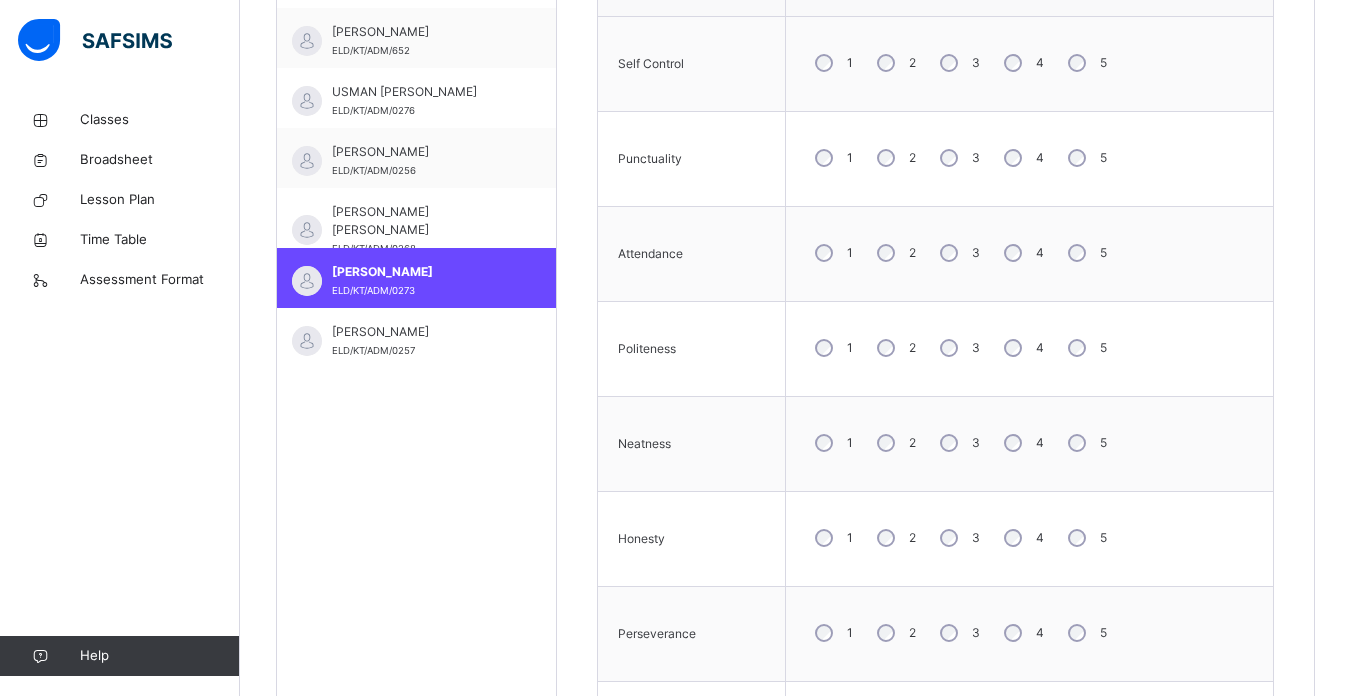scroll, scrollTop: 692, scrollLeft: 0, axis: vertical 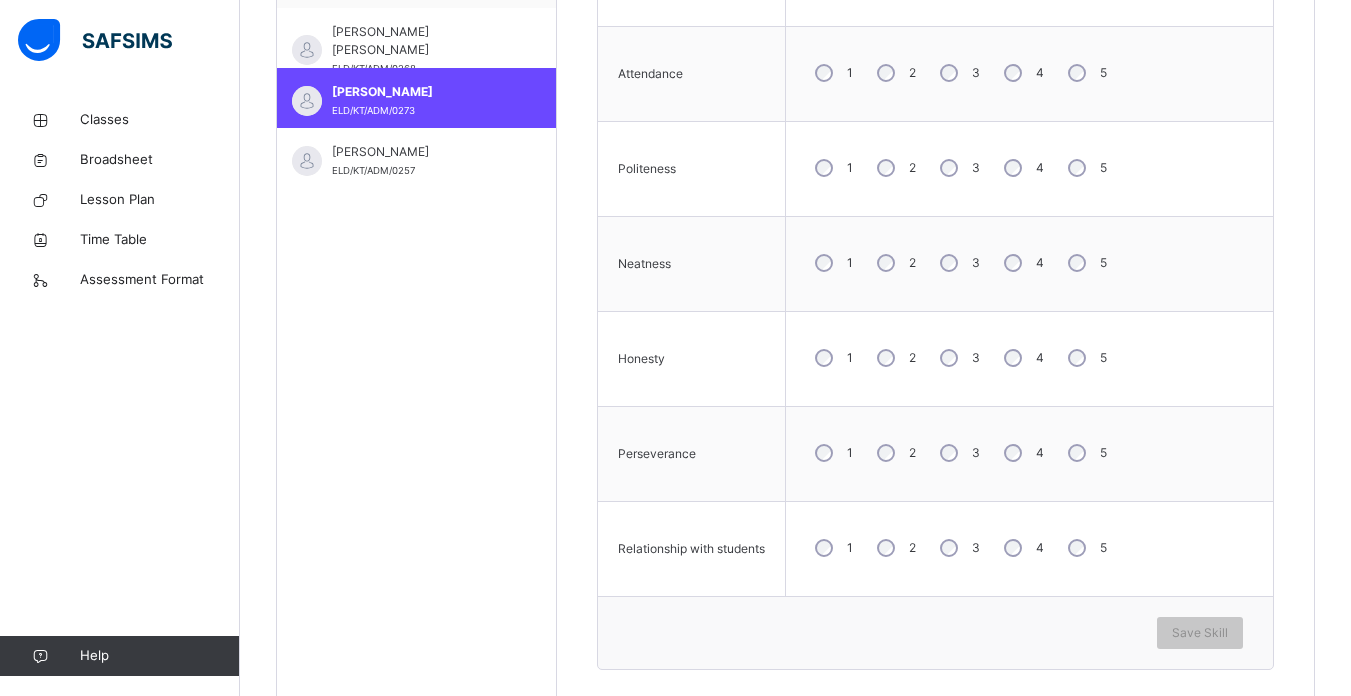 click on "3" at bounding box center [958, 358] 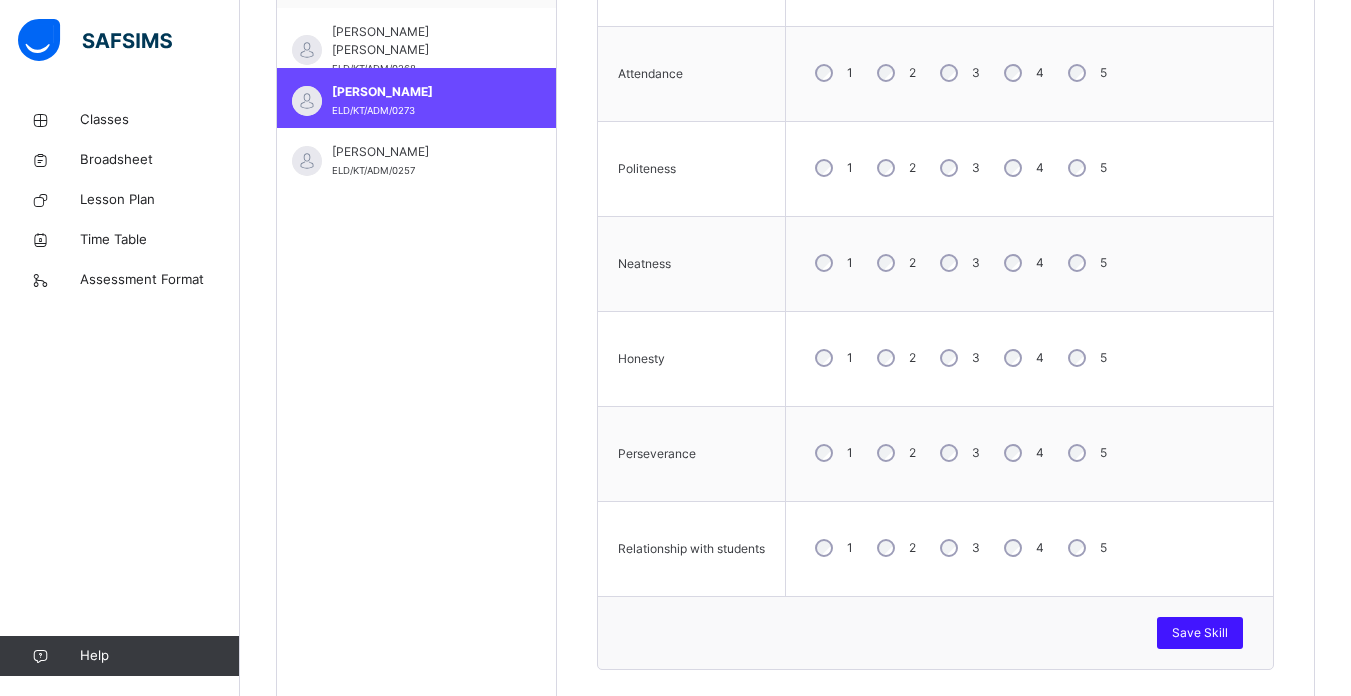 click on "Save Skill" at bounding box center [1200, 633] 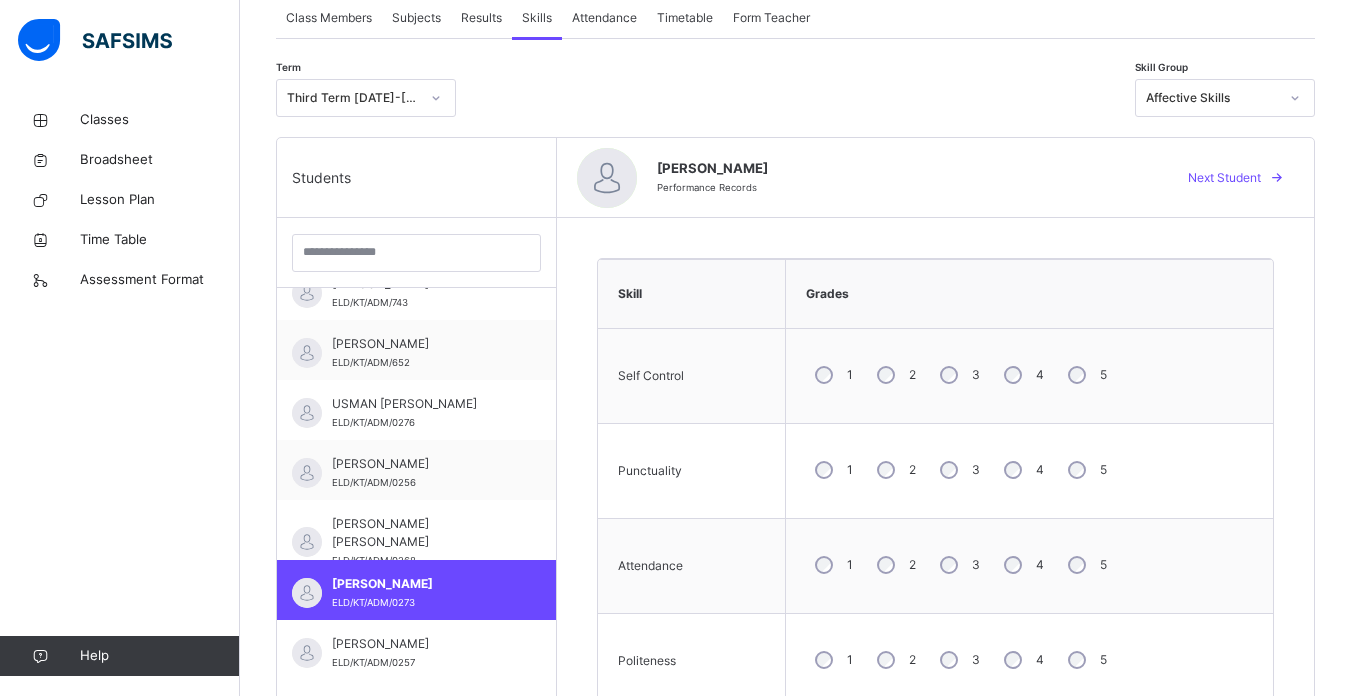 scroll, scrollTop: 304, scrollLeft: 0, axis: vertical 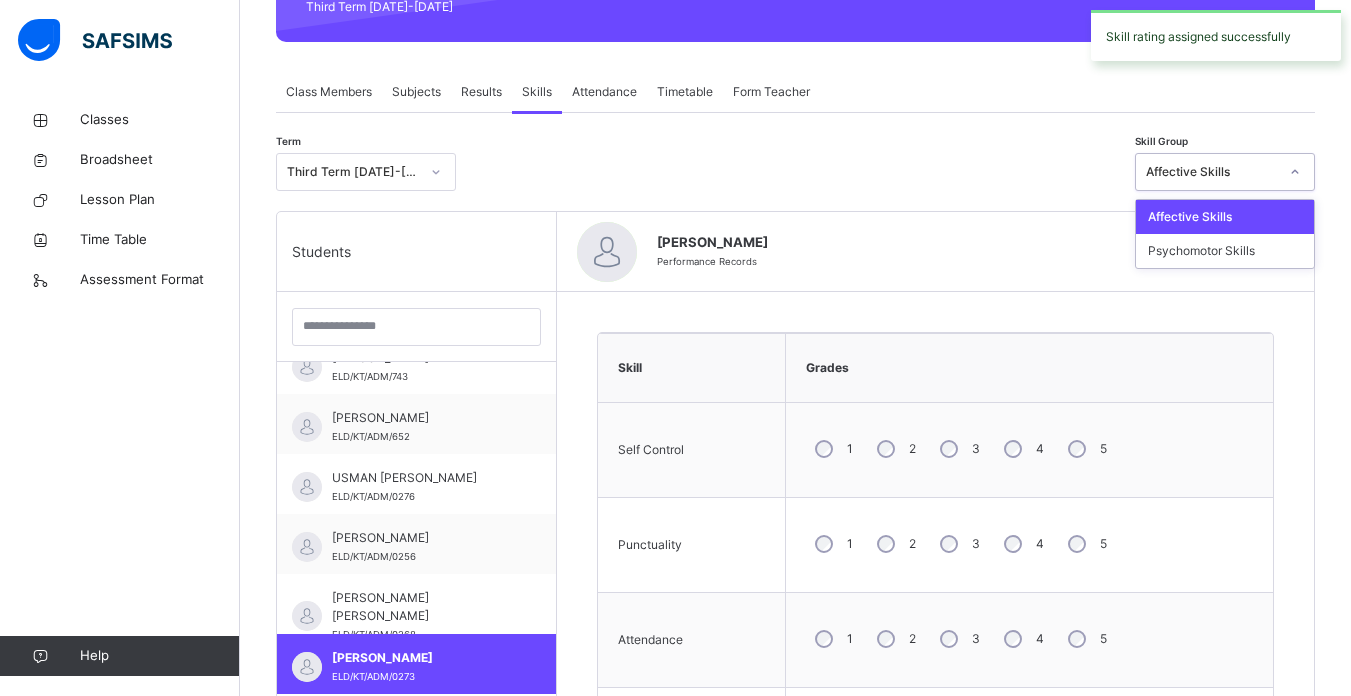 click 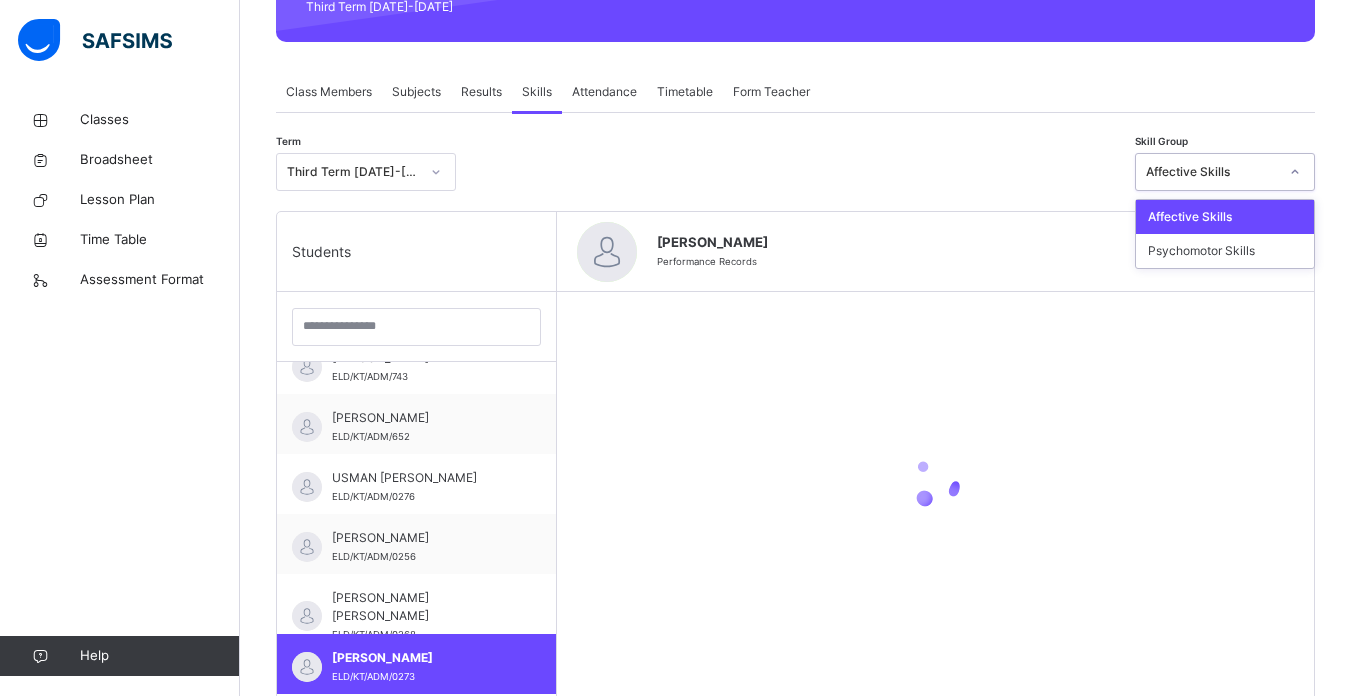 click 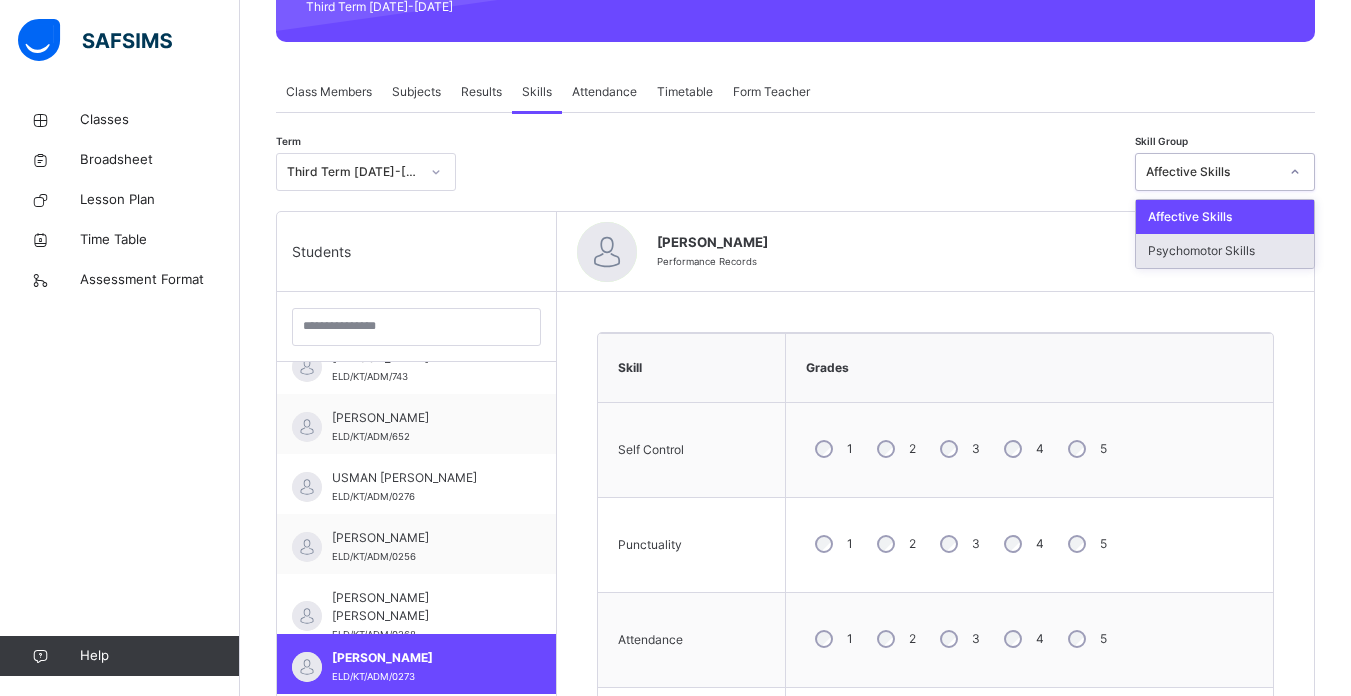 click on "Psychomotor Skills" at bounding box center (1225, 251) 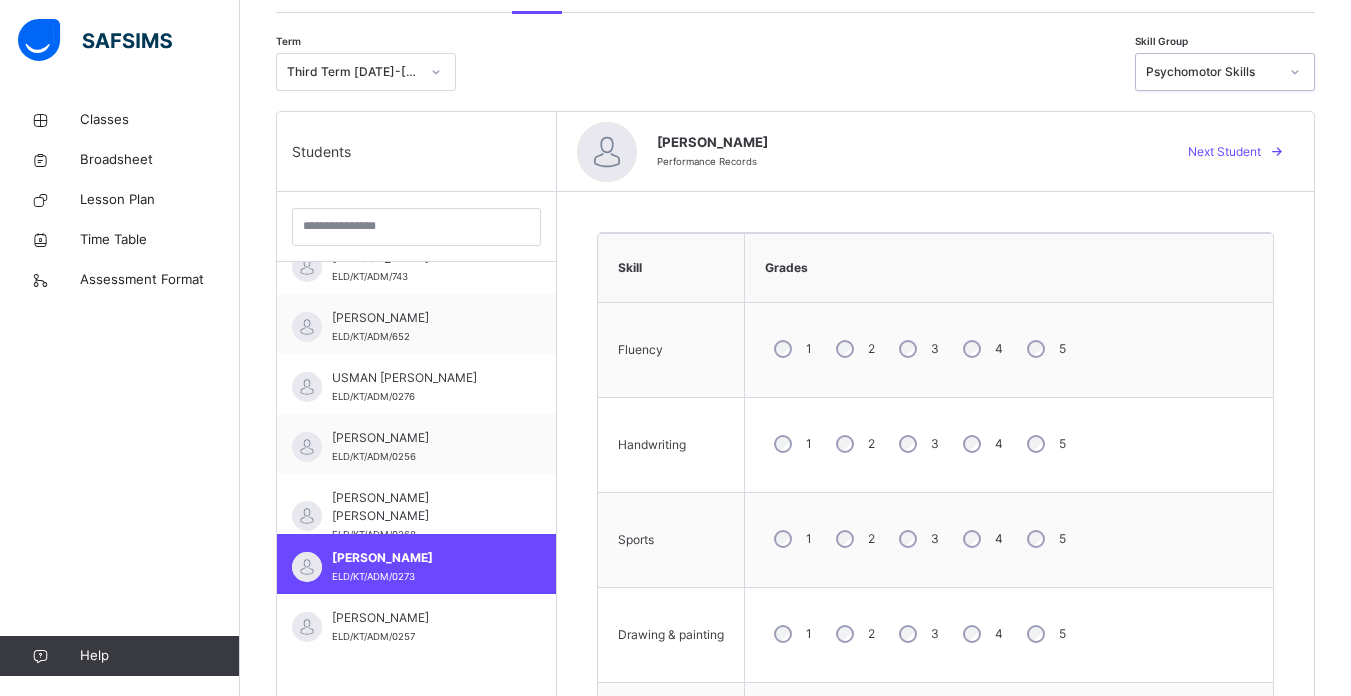 scroll, scrollTop: 412, scrollLeft: 0, axis: vertical 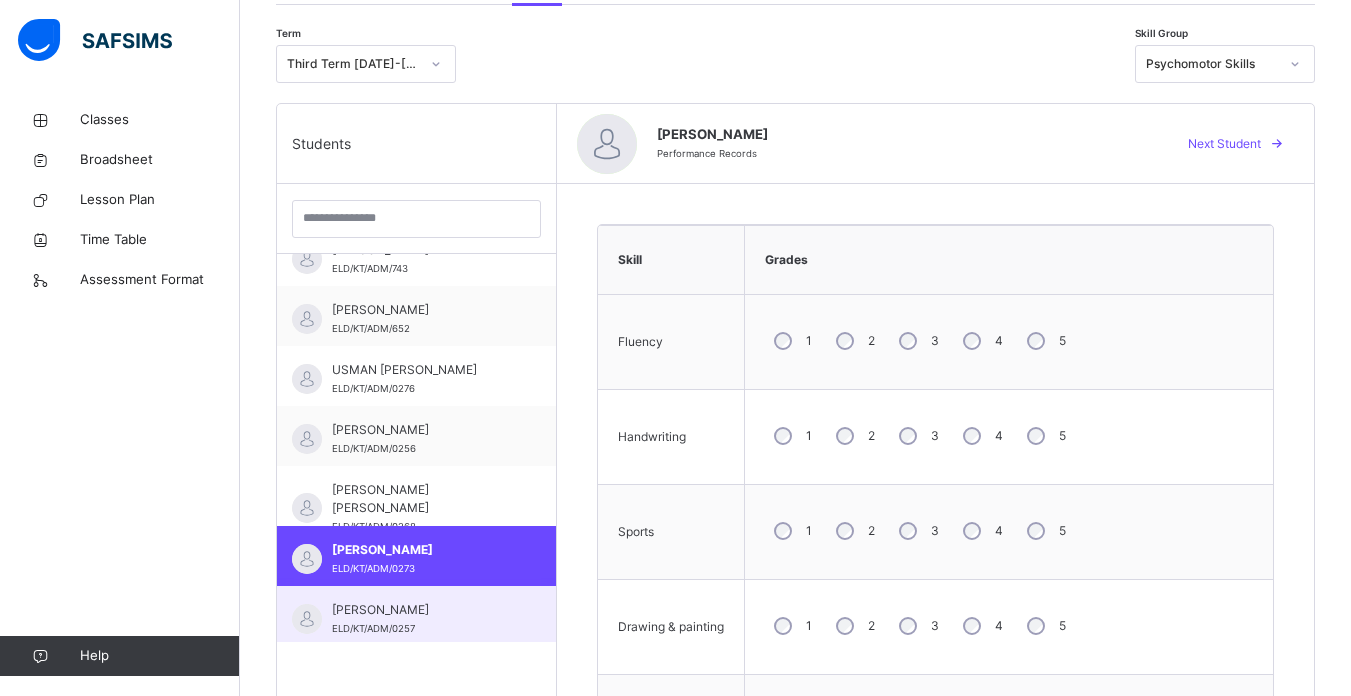 click on "[PERSON_NAME]" at bounding box center [421, 610] 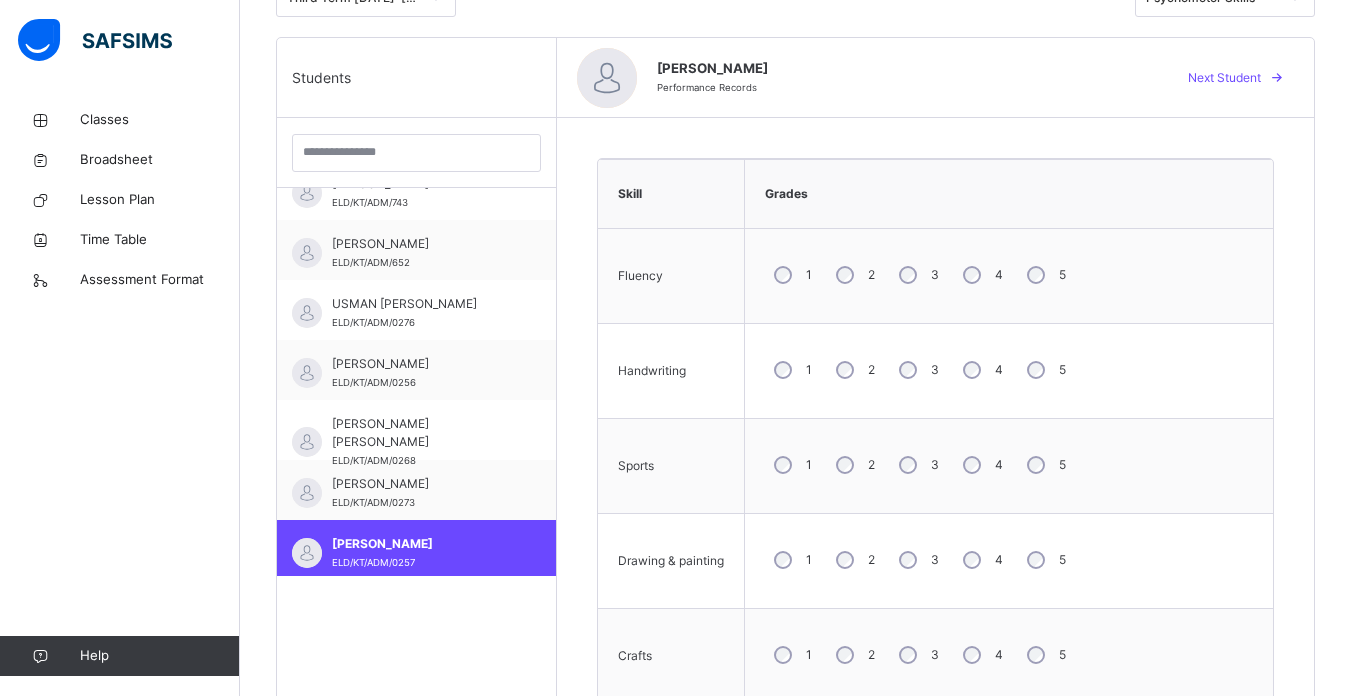 scroll, scrollTop: 484, scrollLeft: 0, axis: vertical 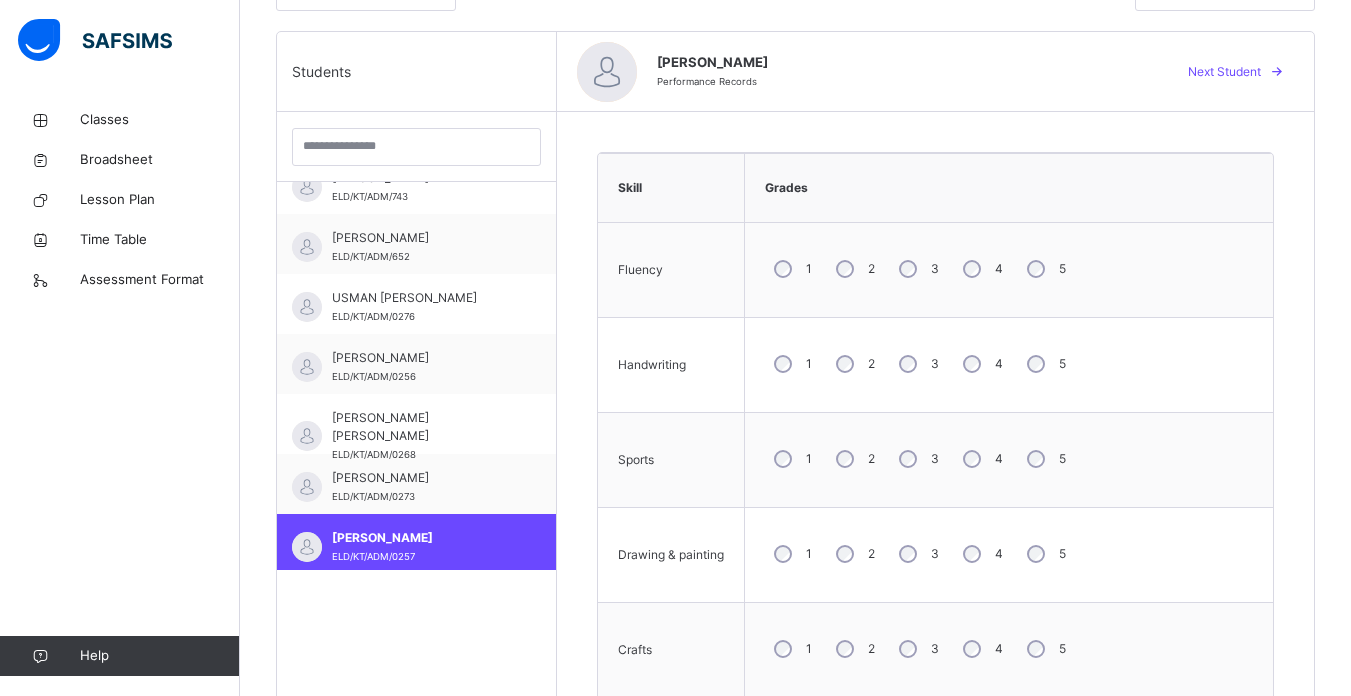 click on "3" at bounding box center [917, 269] 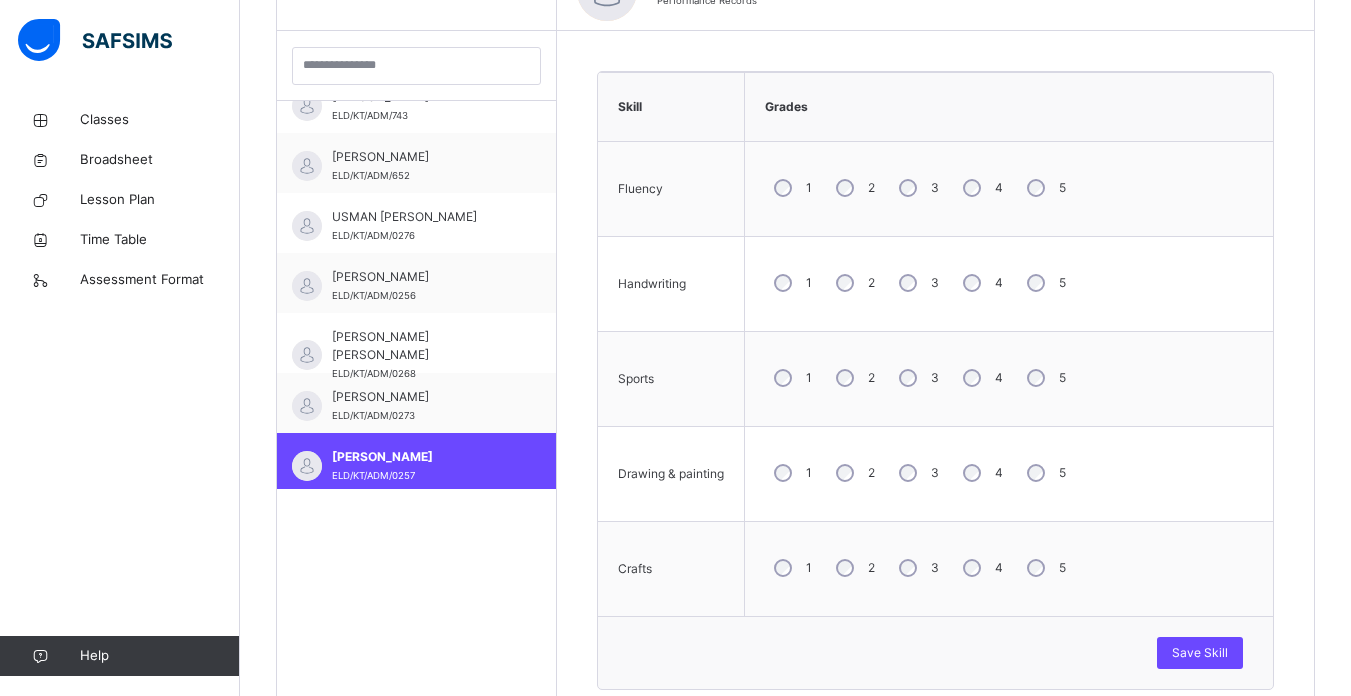 scroll, scrollTop: 650, scrollLeft: 0, axis: vertical 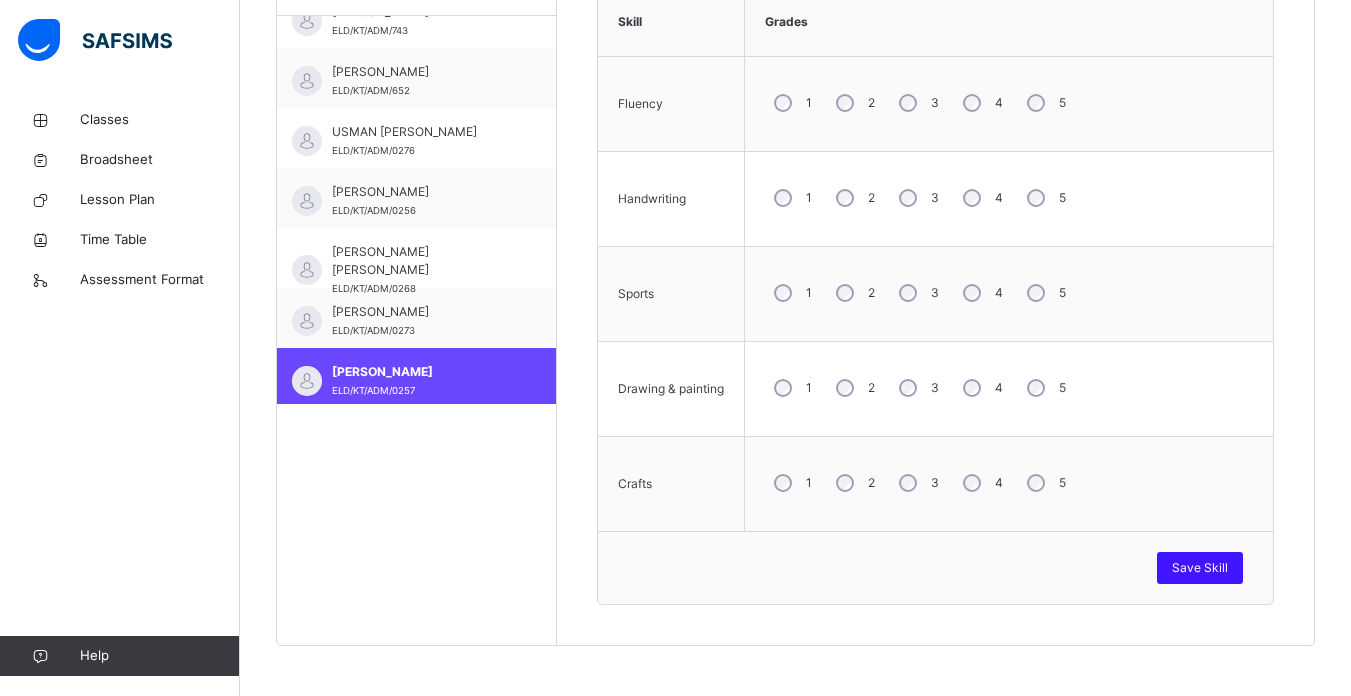 click on "Save Skill" at bounding box center [1200, 568] 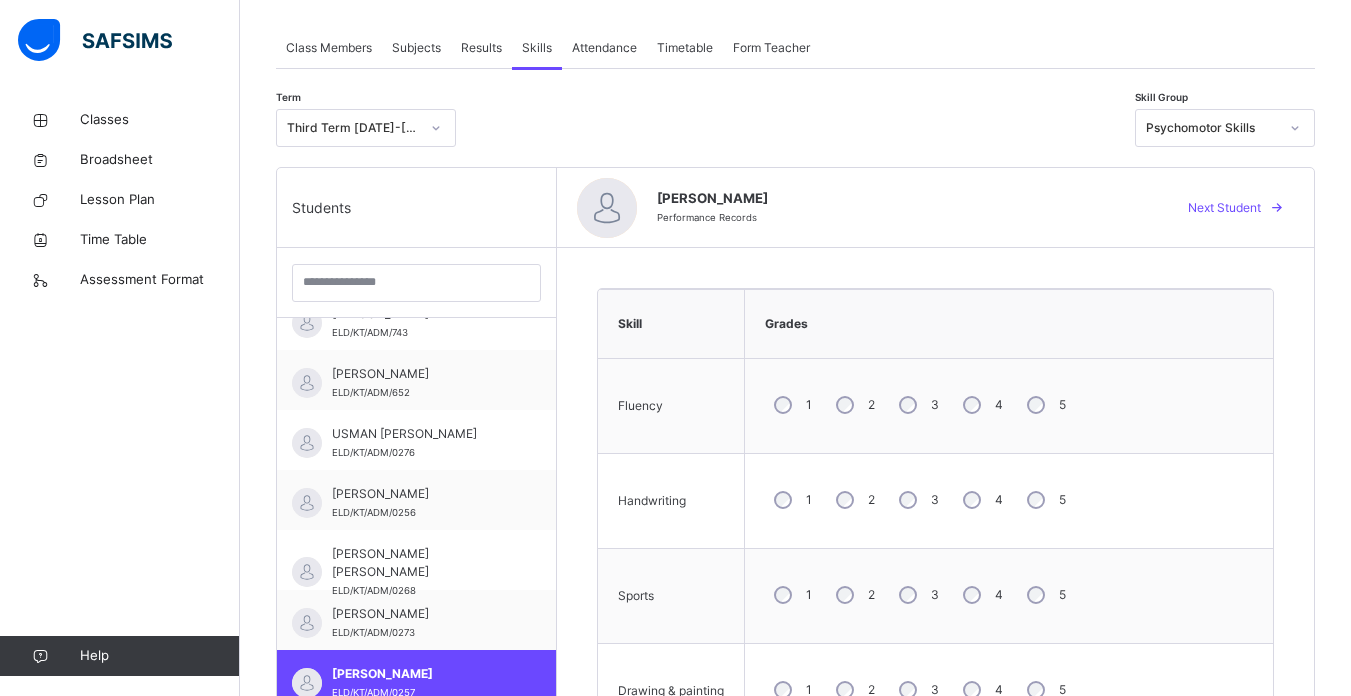 scroll, scrollTop: 328, scrollLeft: 0, axis: vertical 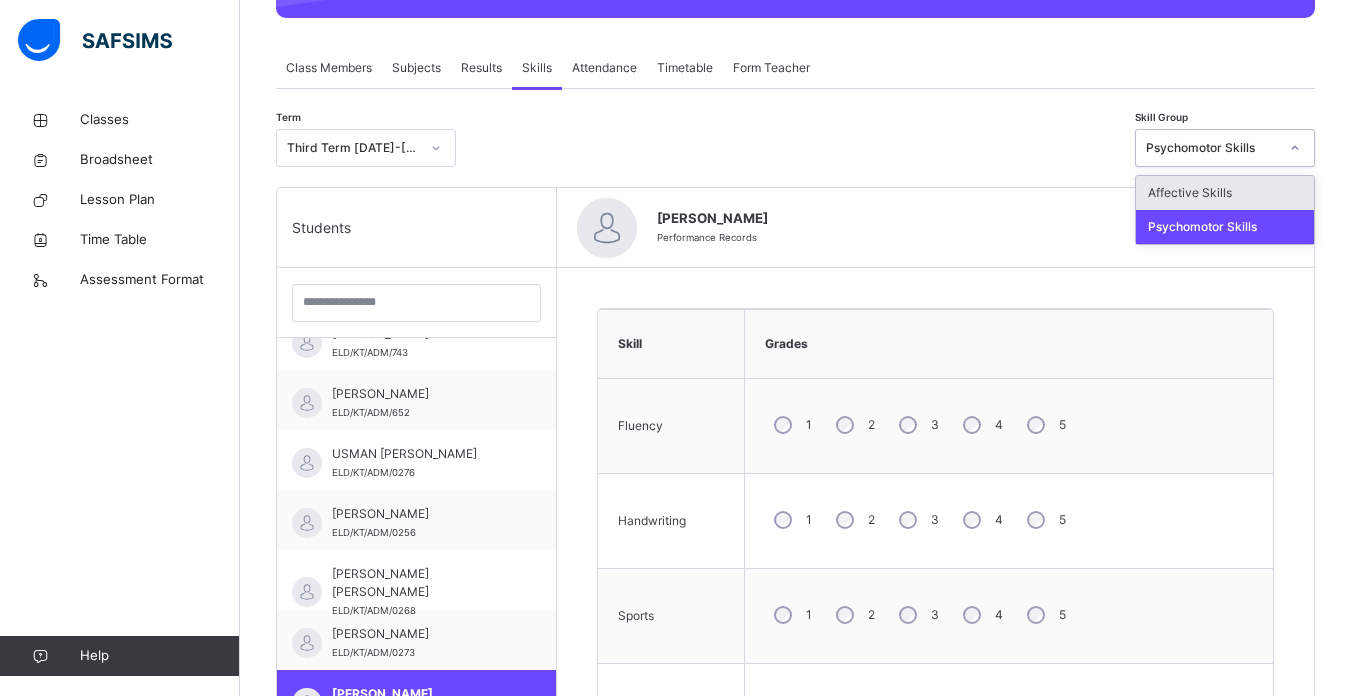 click 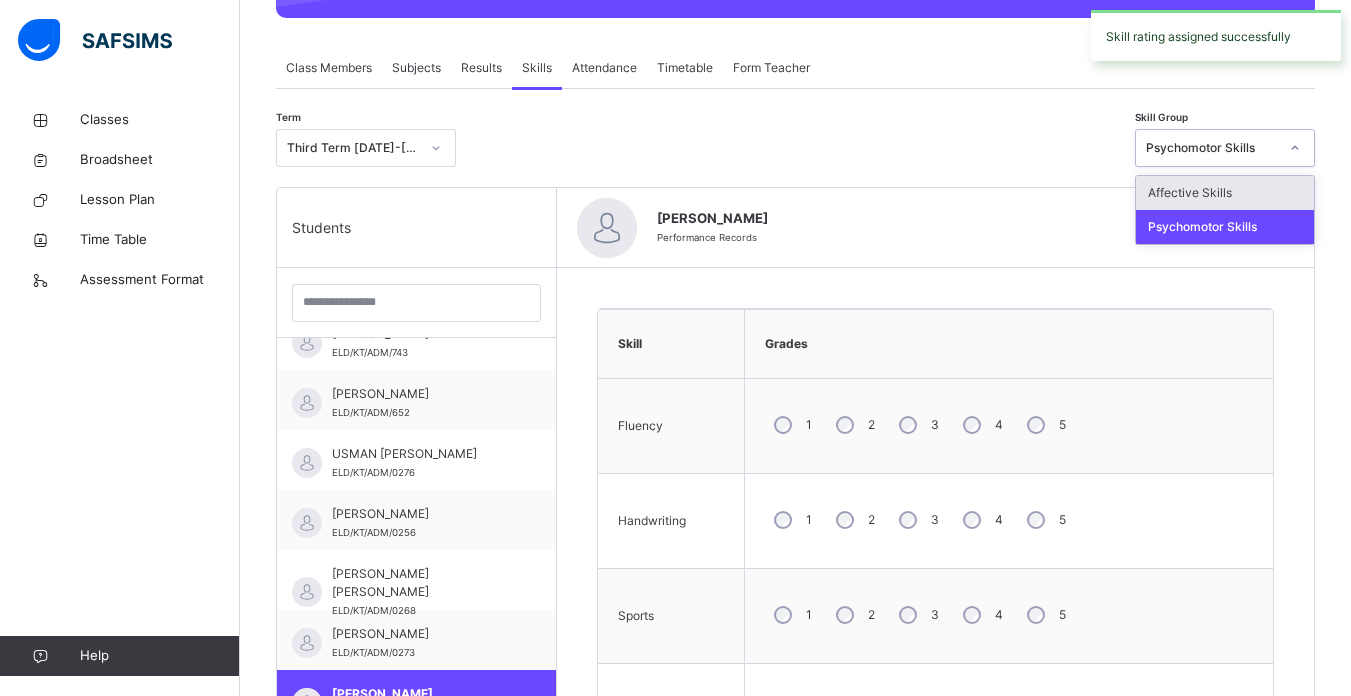 click on "Affective Skills Psychomotor Skills" at bounding box center [1225, 210] 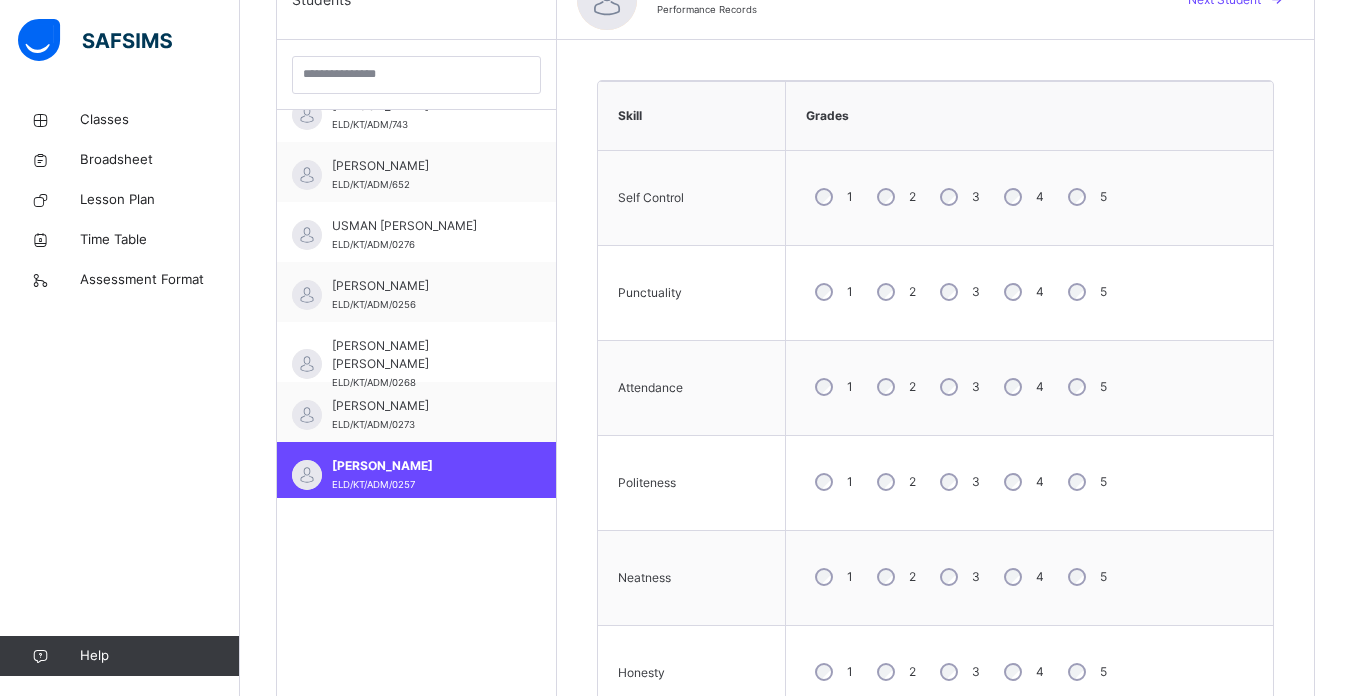 scroll, scrollTop: 570, scrollLeft: 0, axis: vertical 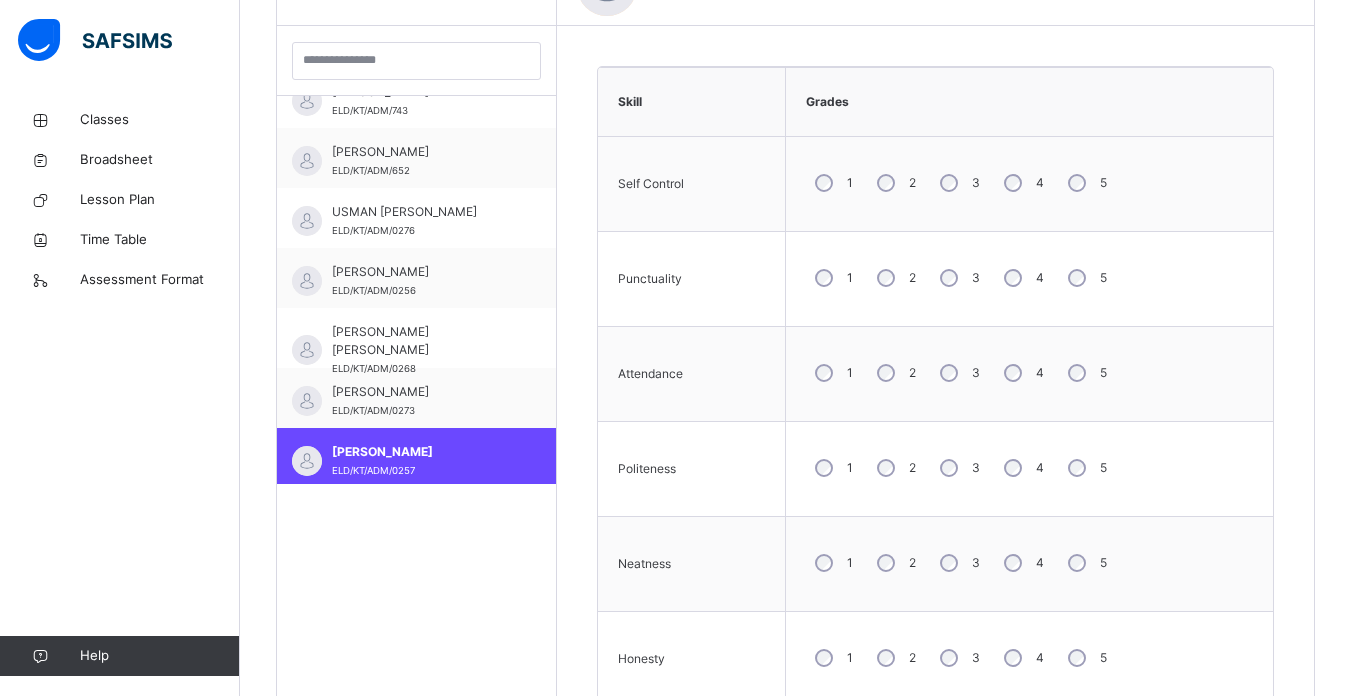 click on "3" at bounding box center [958, 468] 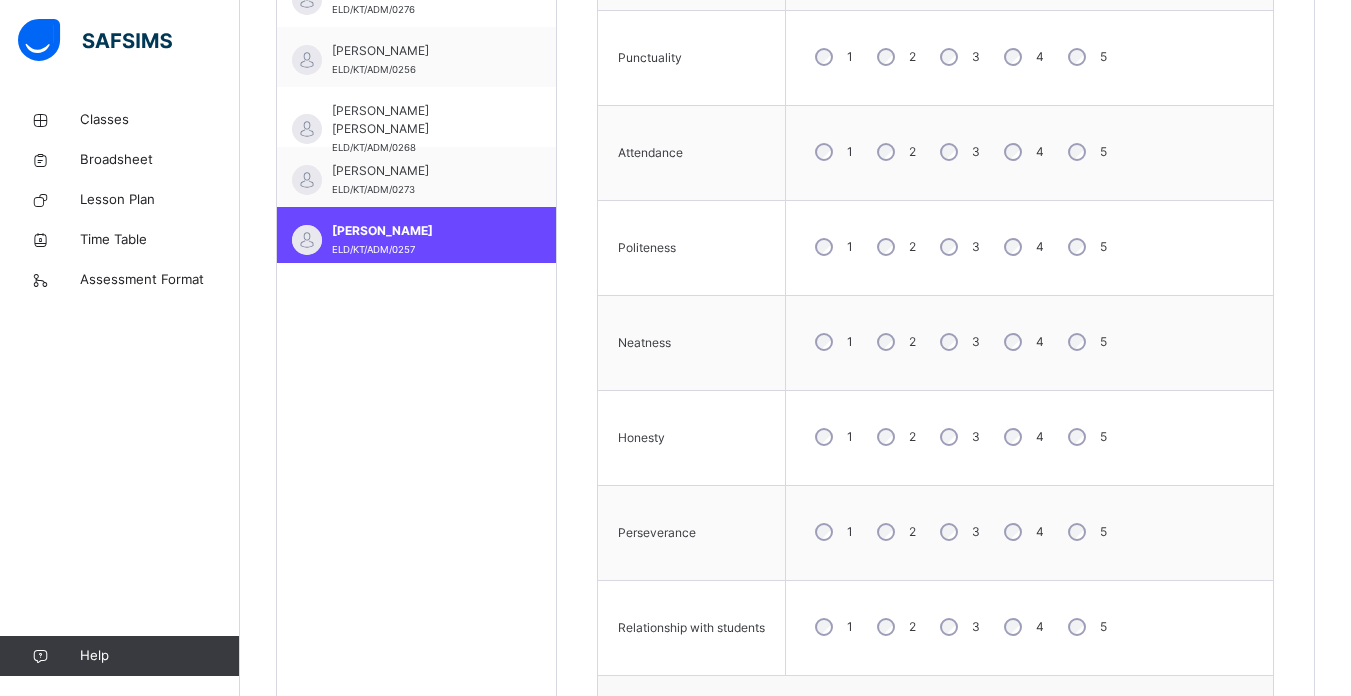 scroll, scrollTop: 801, scrollLeft: 0, axis: vertical 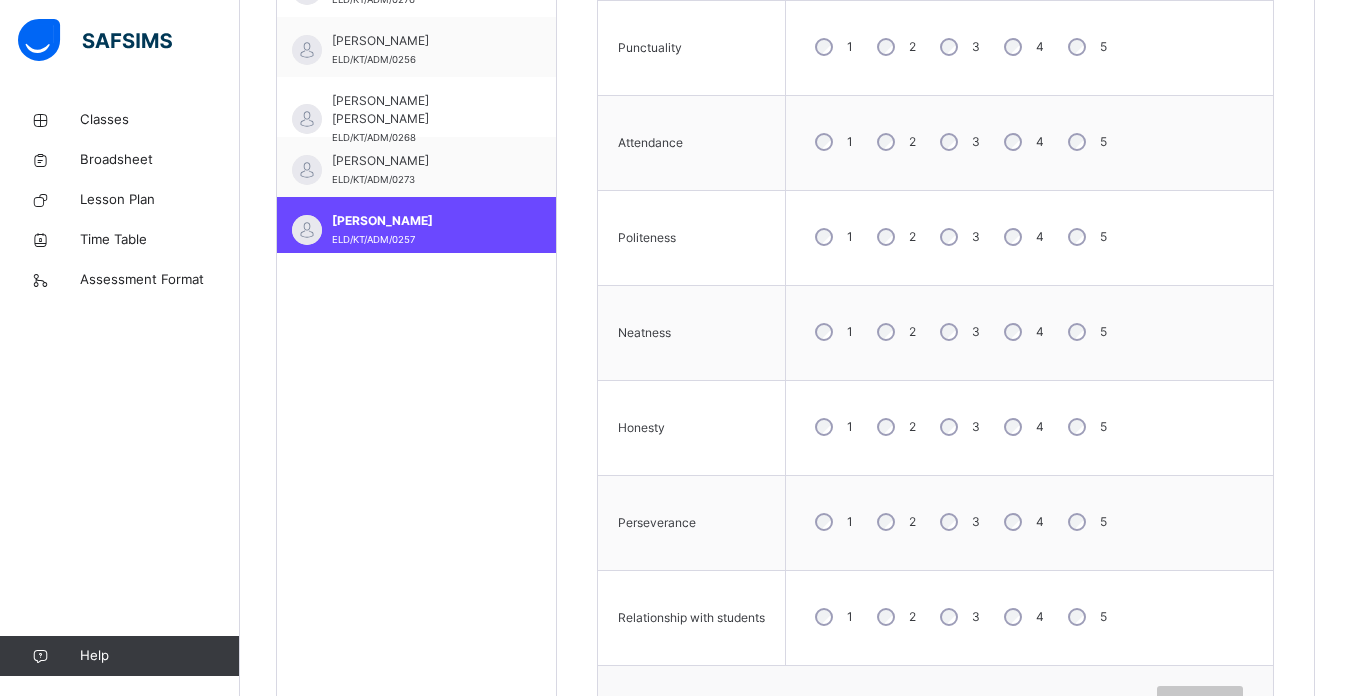 click on "3" at bounding box center (958, 617) 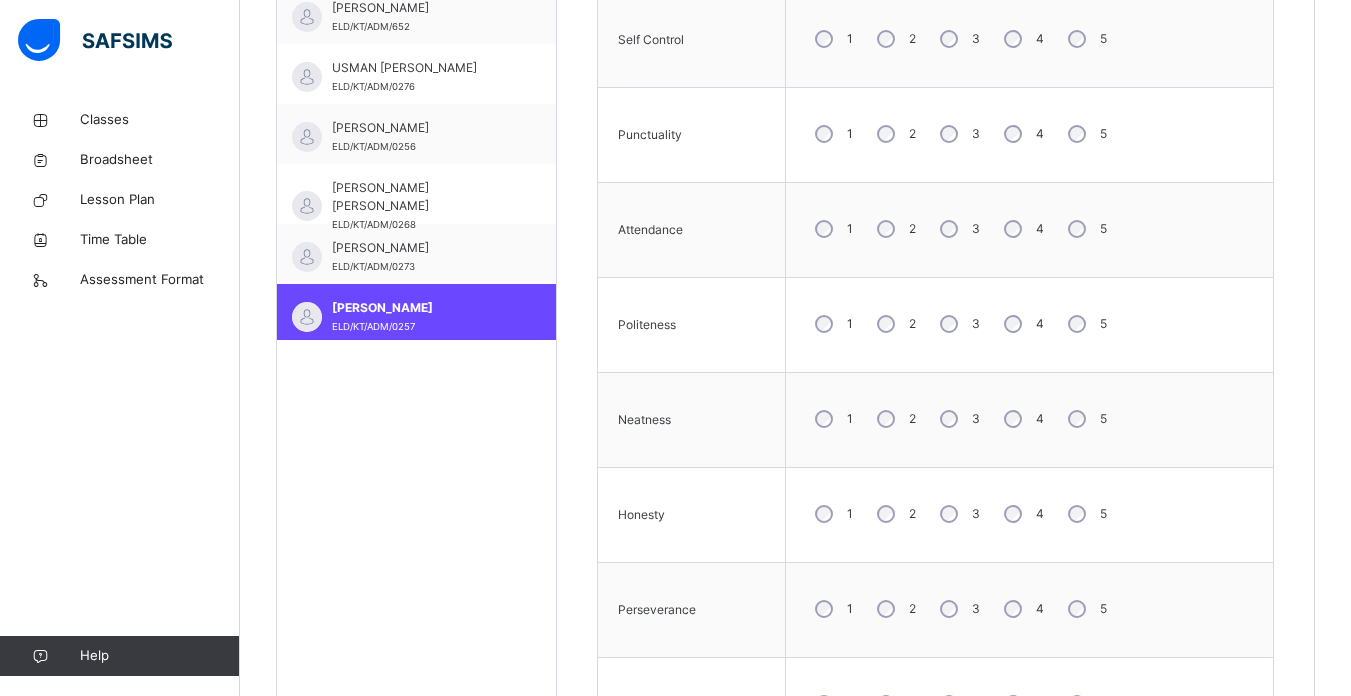 scroll, scrollTop: 719, scrollLeft: 0, axis: vertical 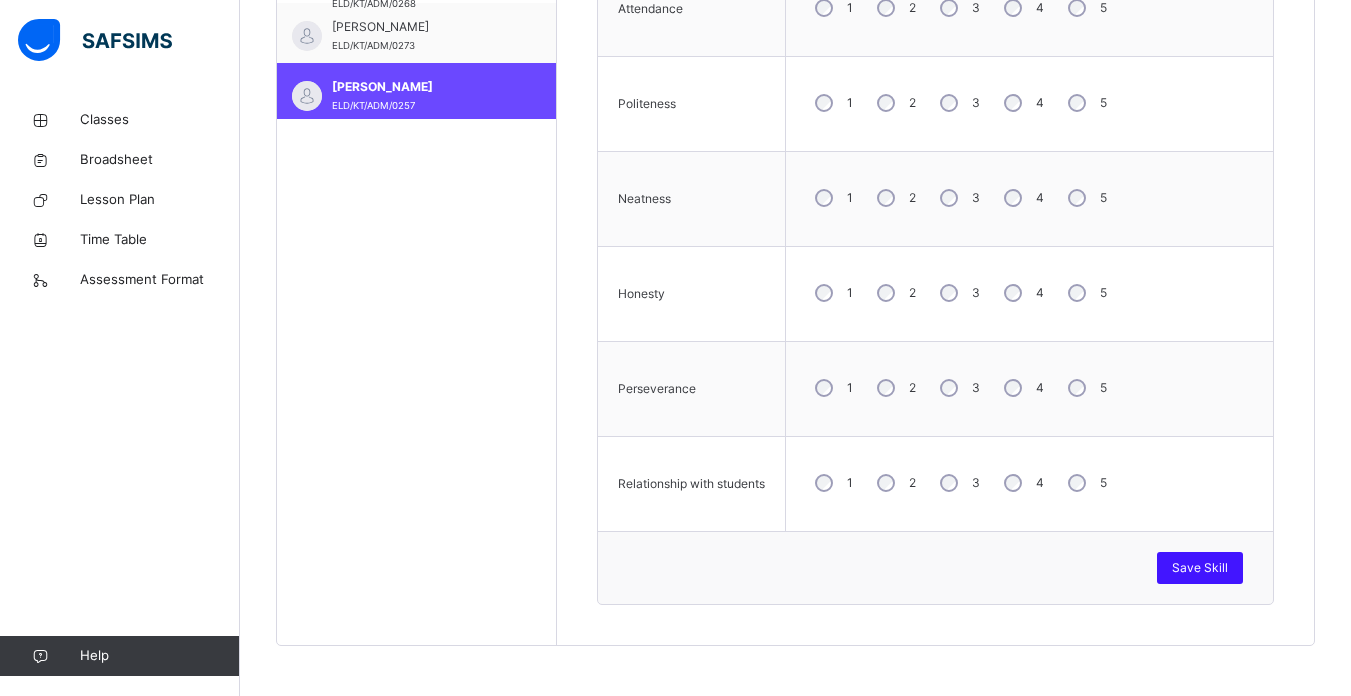 click on "Save Skill" at bounding box center (1200, 568) 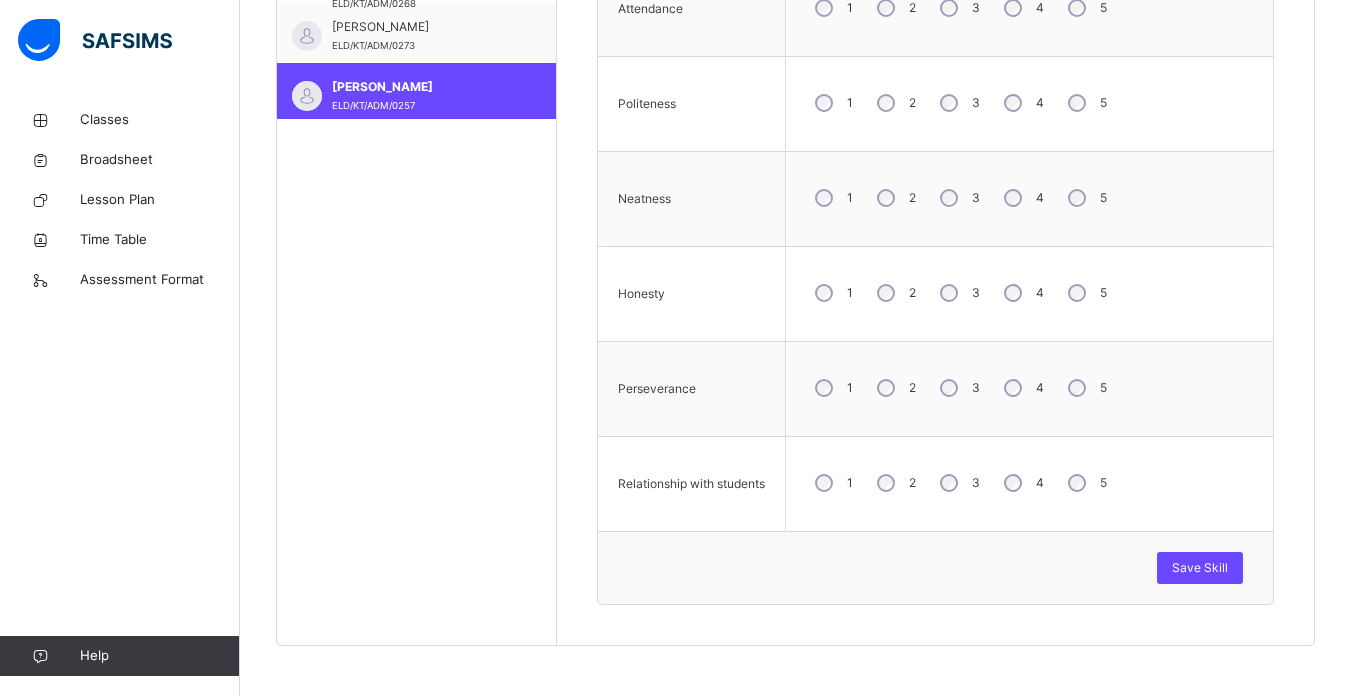 scroll, scrollTop: 1841, scrollLeft: 0, axis: vertical 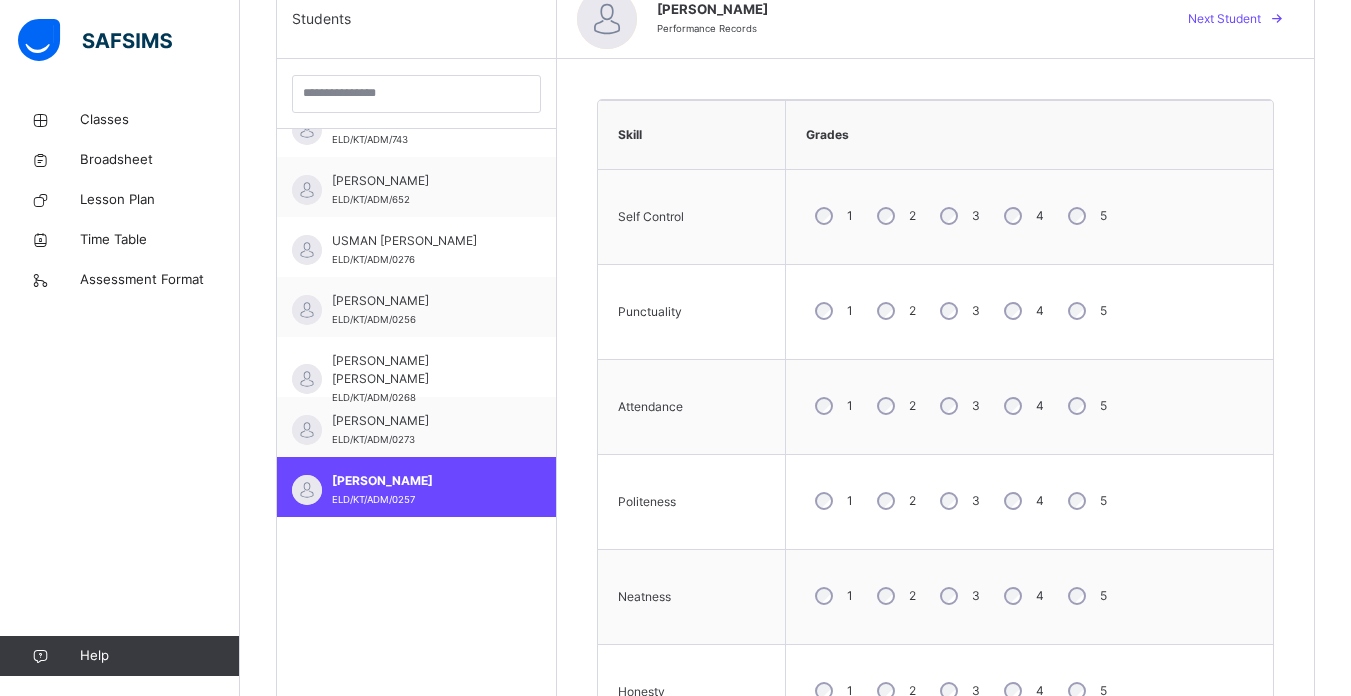 click at bounding box center (416, 94) 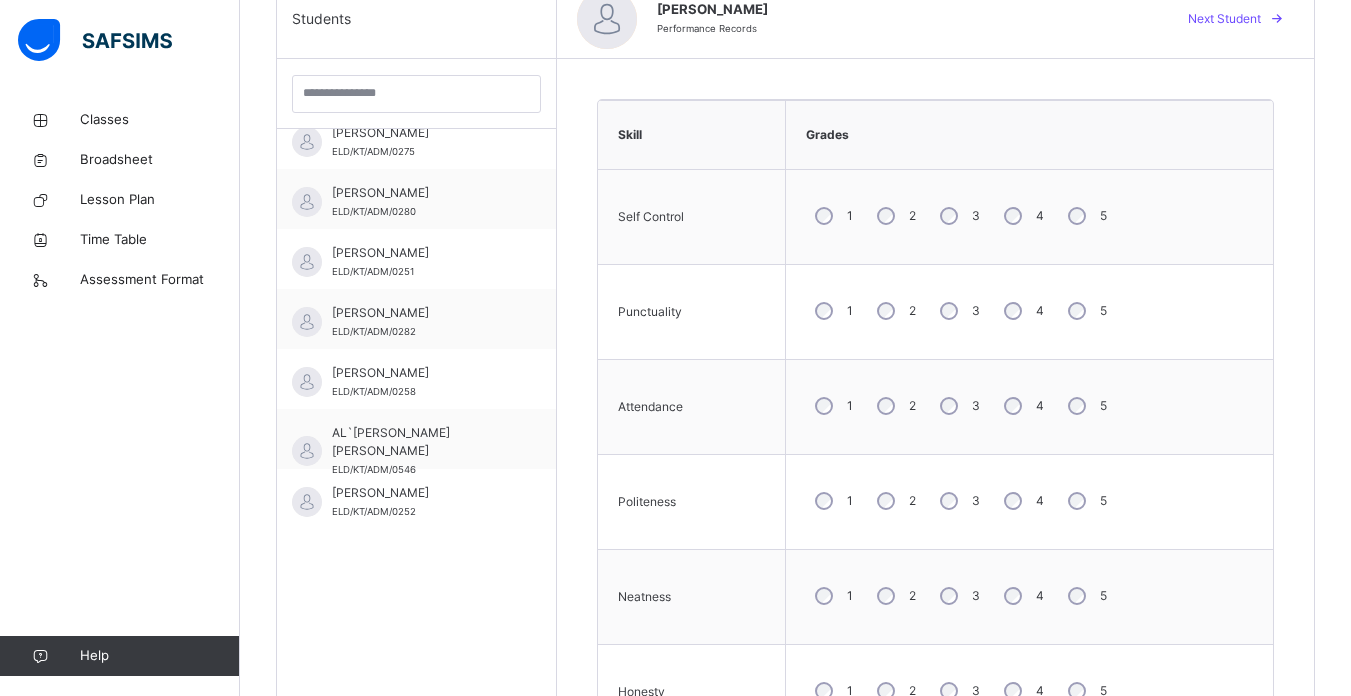 scroll, scrollTop: 241, scrollLeft: 0, axis: vertical 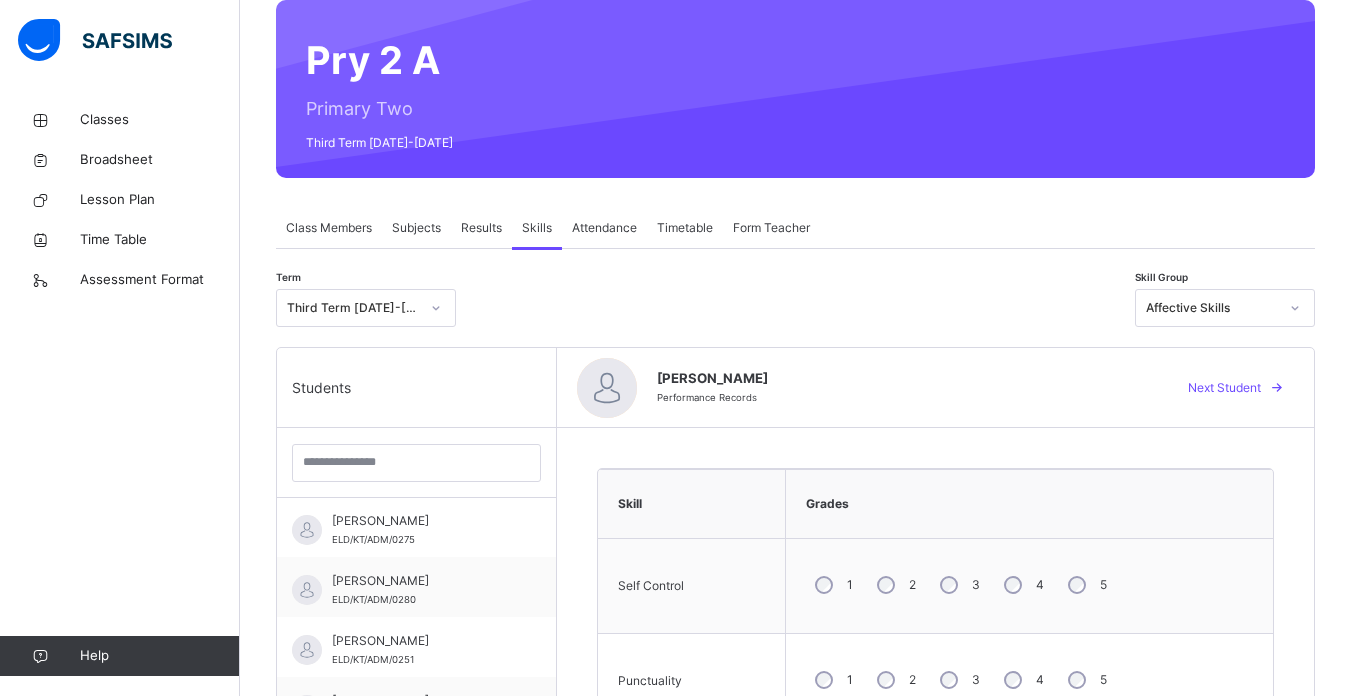 click on "Results" at bounding box center (481, 228) 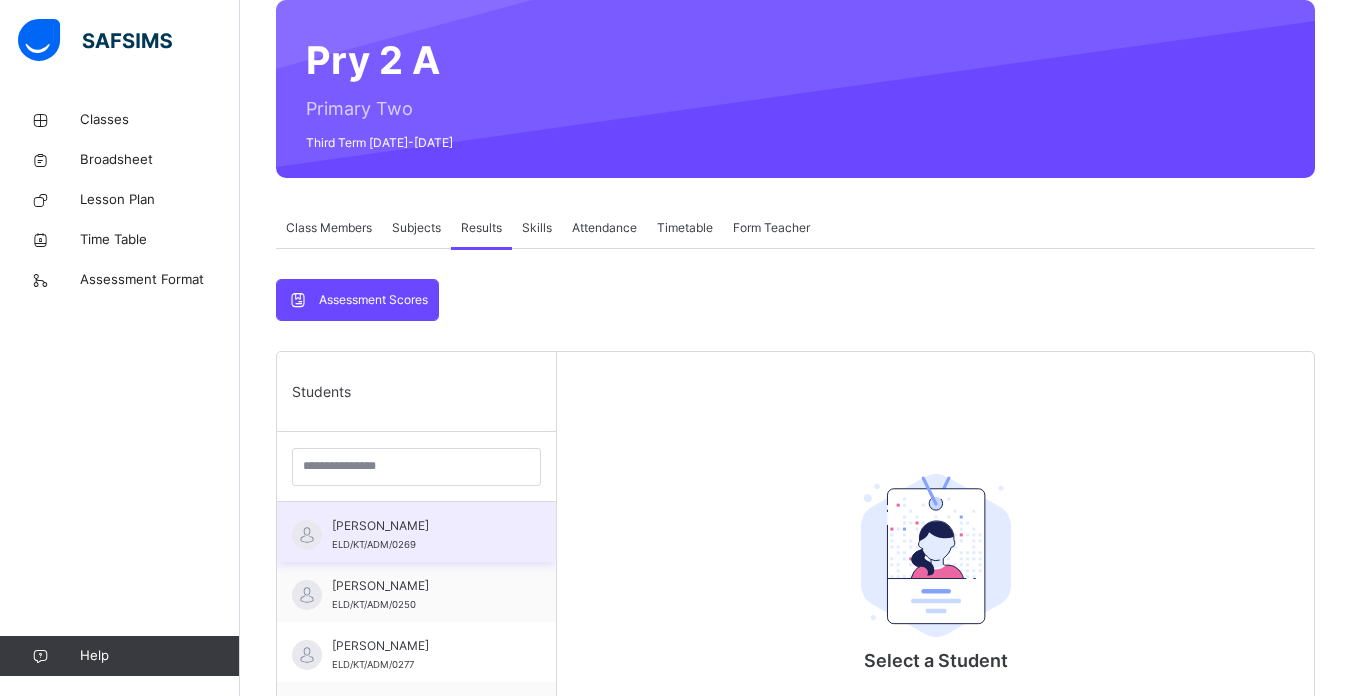click on "[PERSON_NAME]" at bounding box center [421, 526] 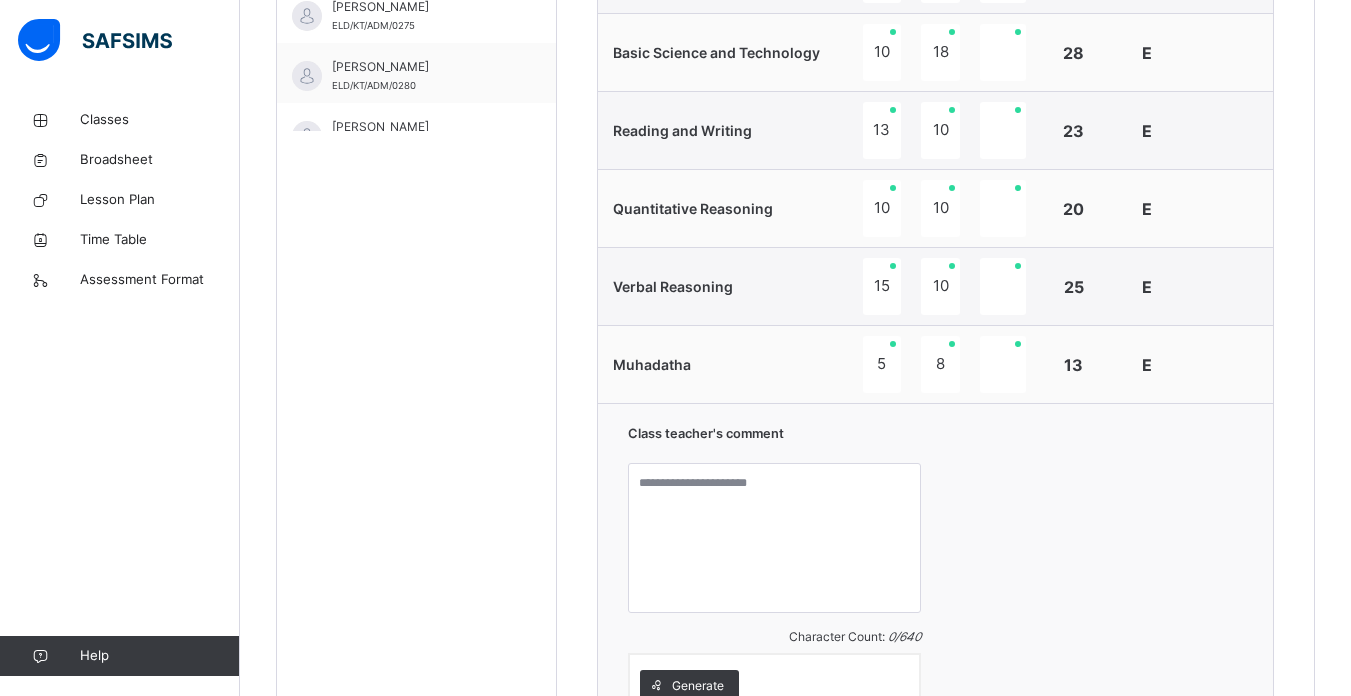 scroll, scrollTop: 966, scrollLeft: 0, axis: vertical 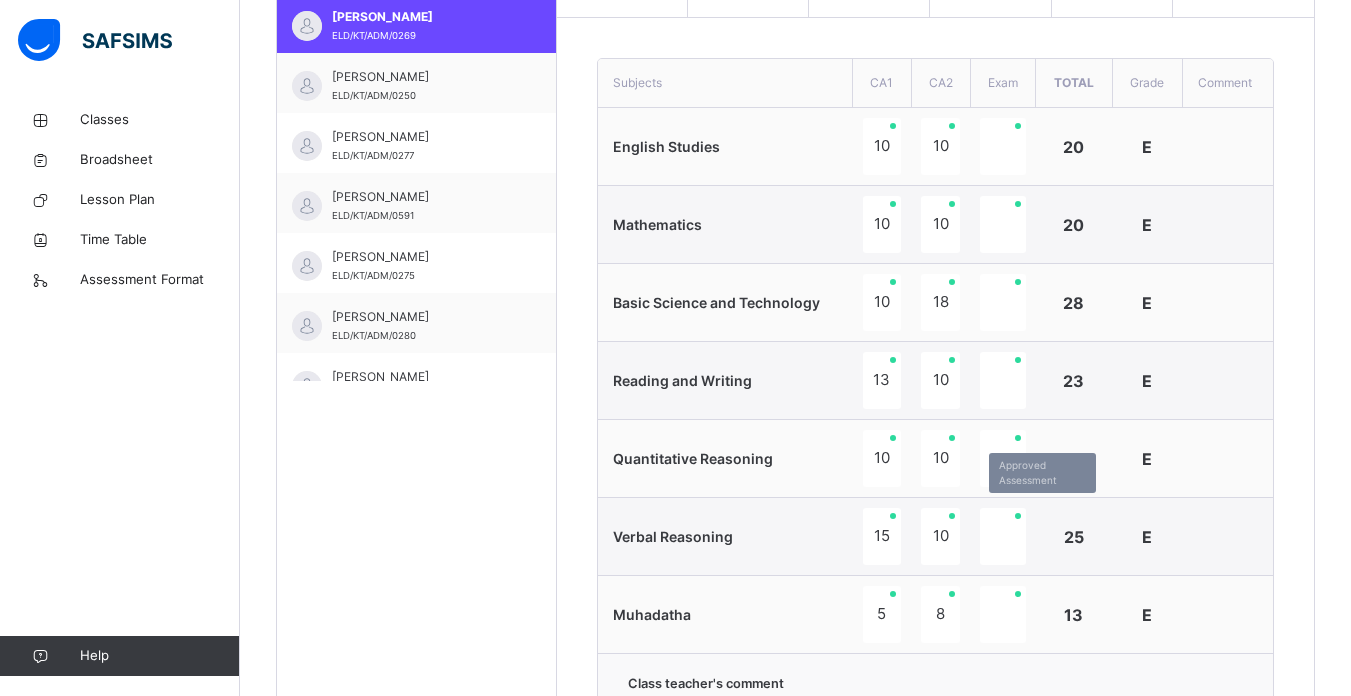 click at bounding box center (1003, 536) 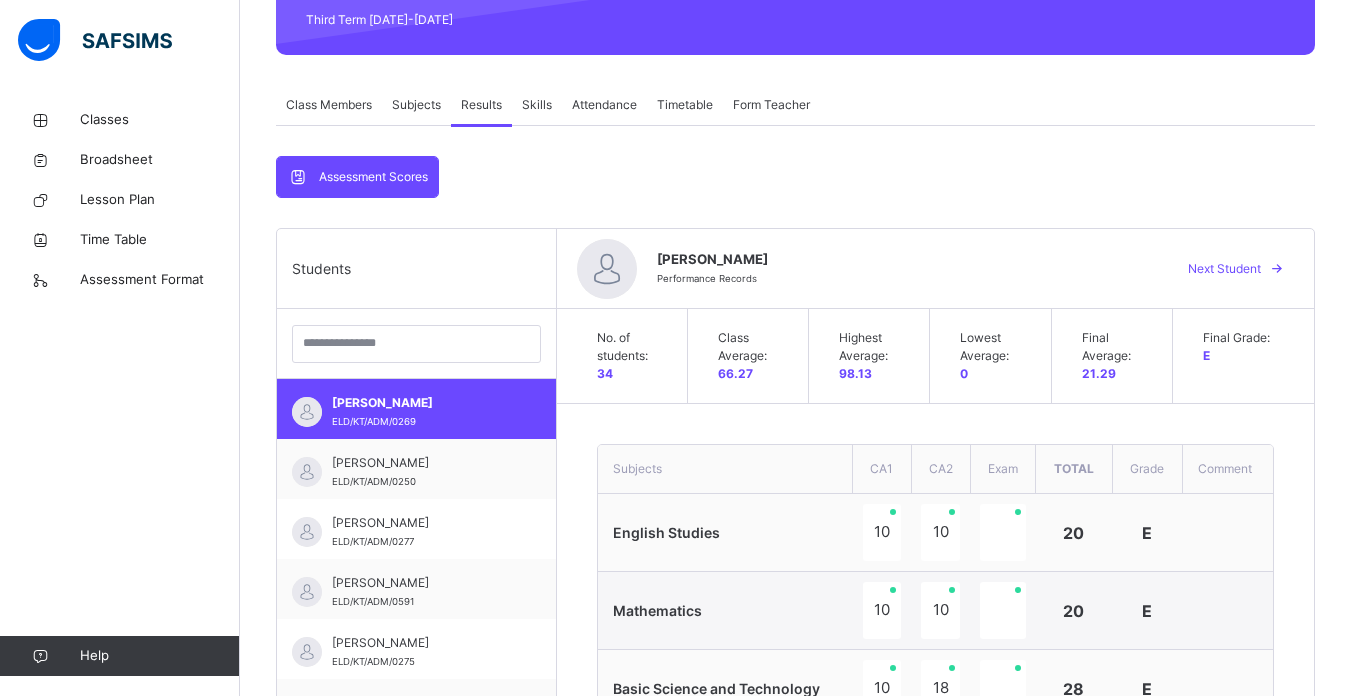 scroll, scrollTop: 279, scrollLeft: 0, axis: vertical 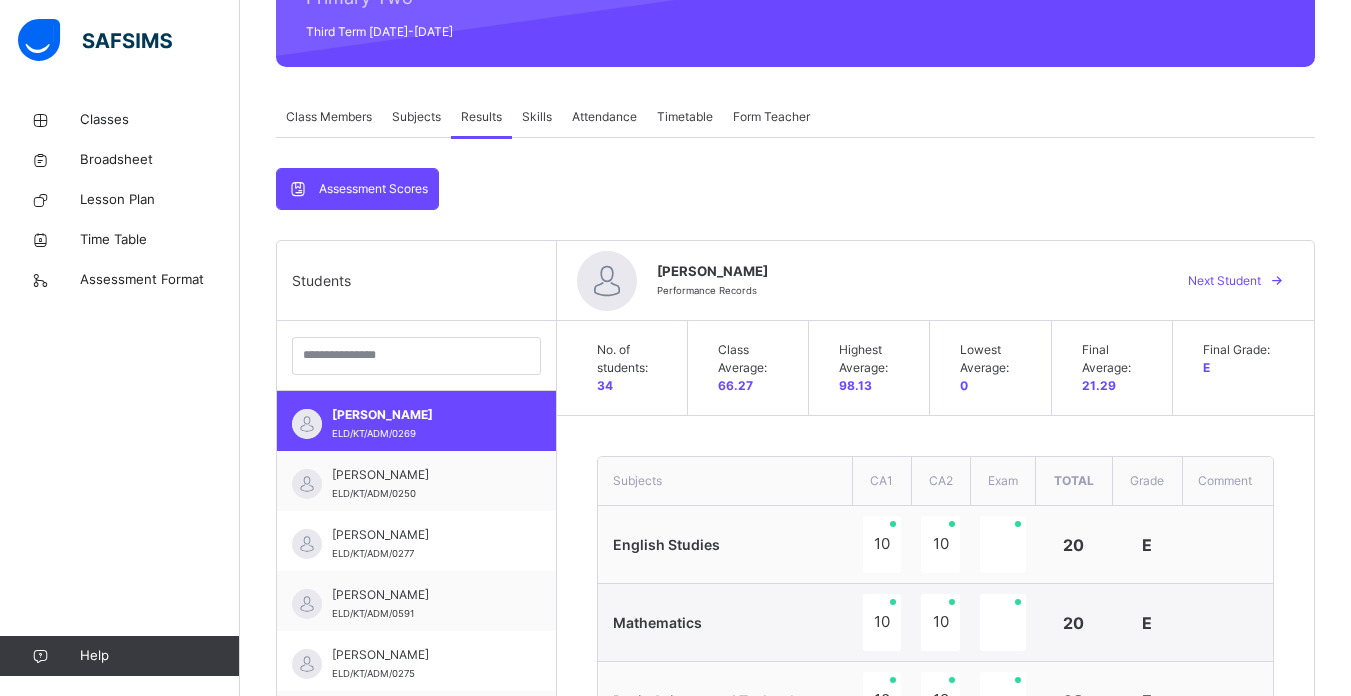 click on "Subjects" at bounding box center (416, 117) 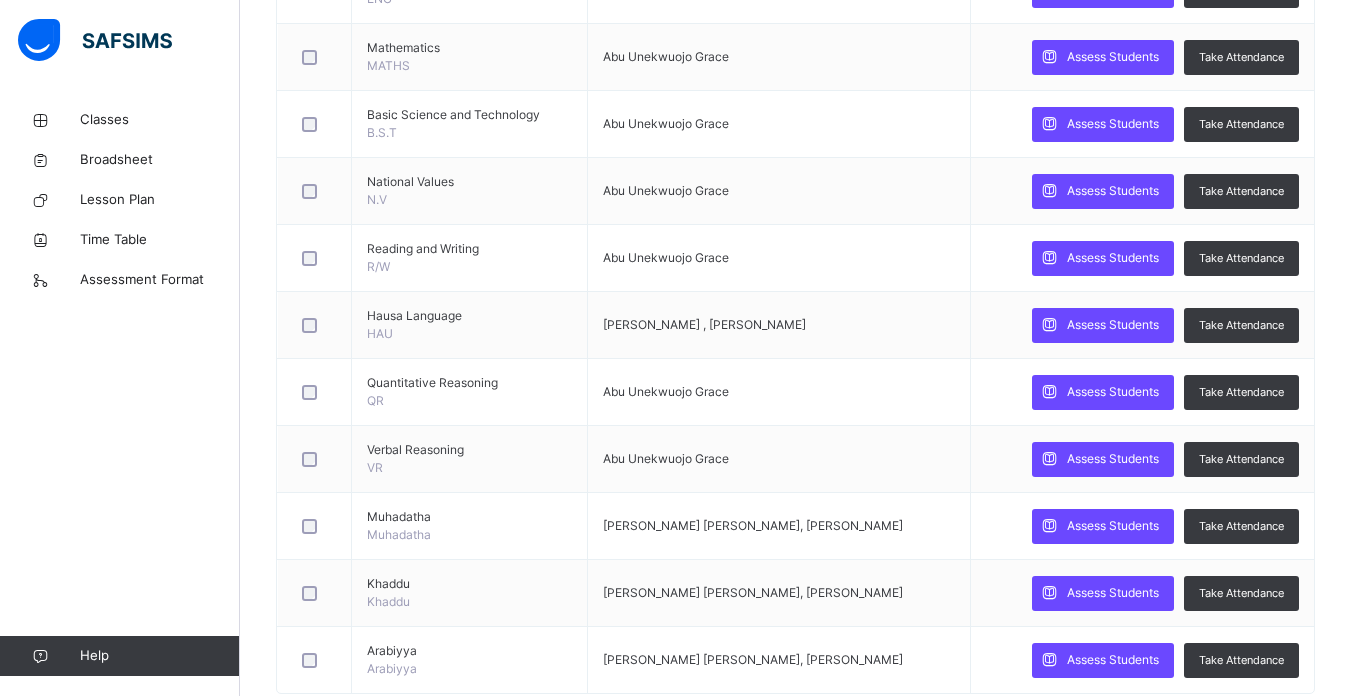 scroll, scrollTop: 624, scrollLeft: 0, axis: vertical 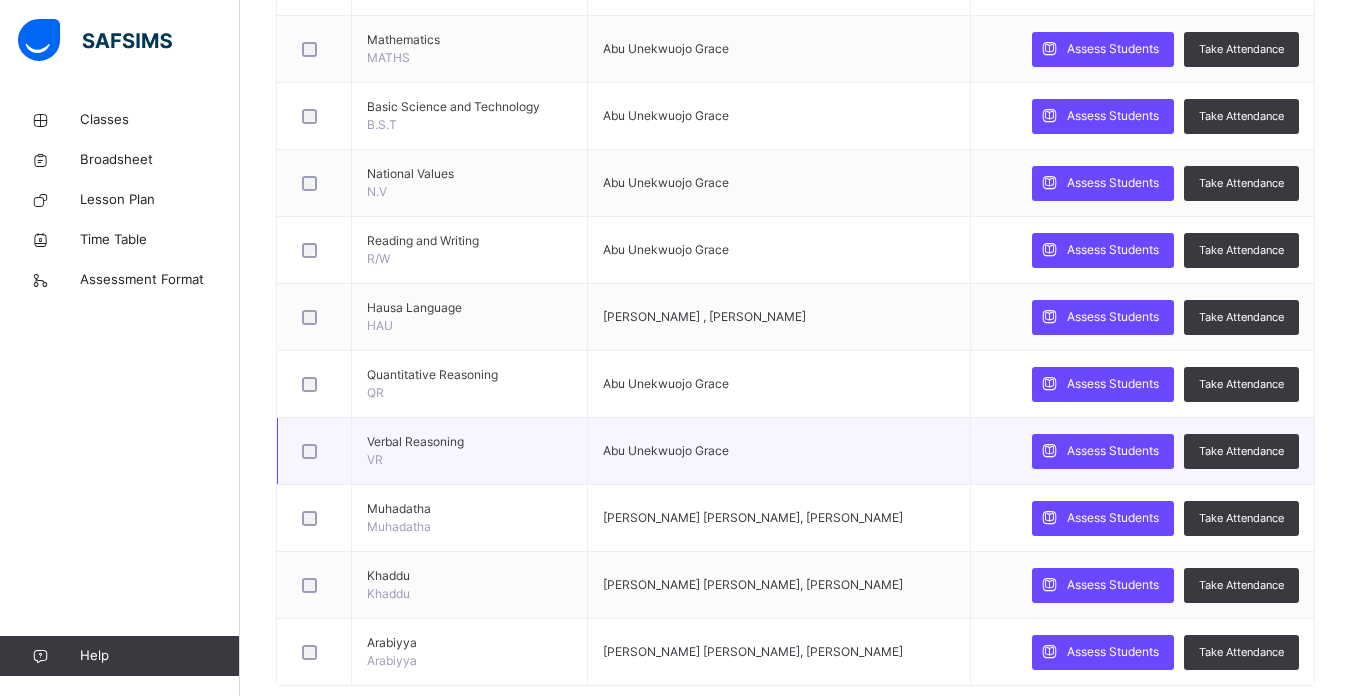 click on "Abu Unekwuojo  Grace" at bounding box center (778, 451) 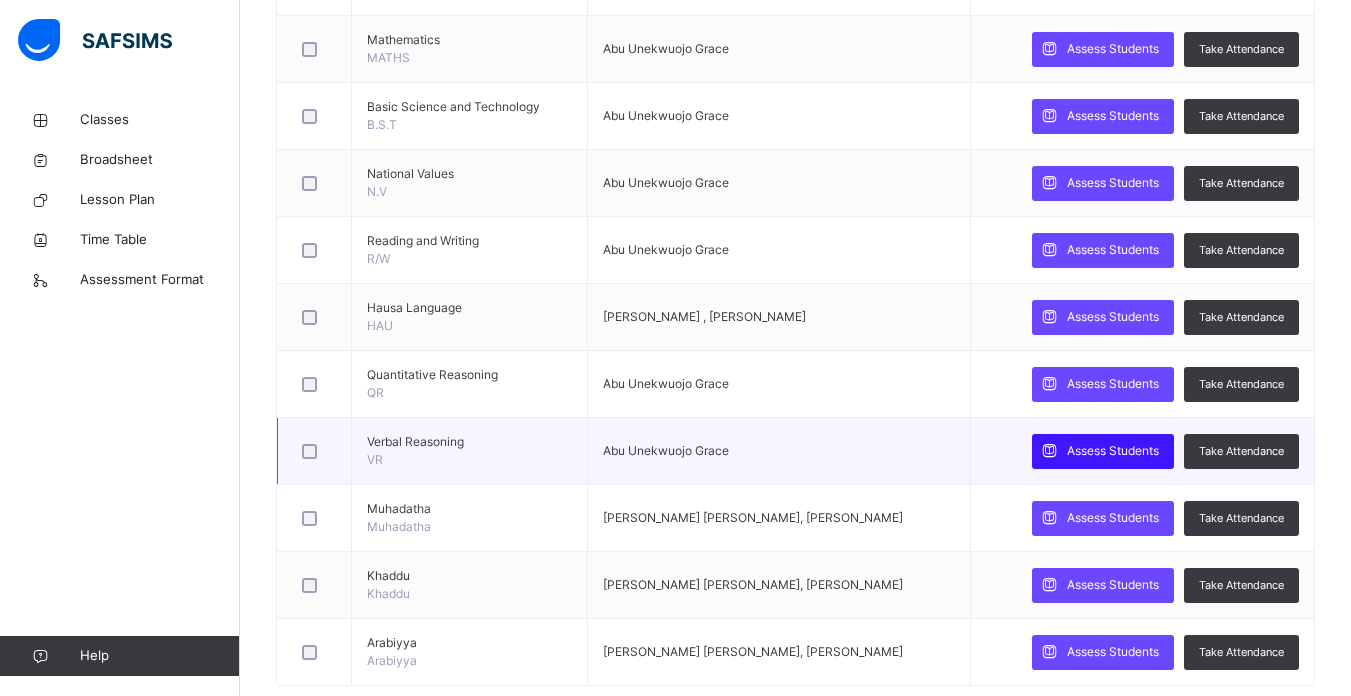 click on "Assess Students" at bounding box center (1113, 451) 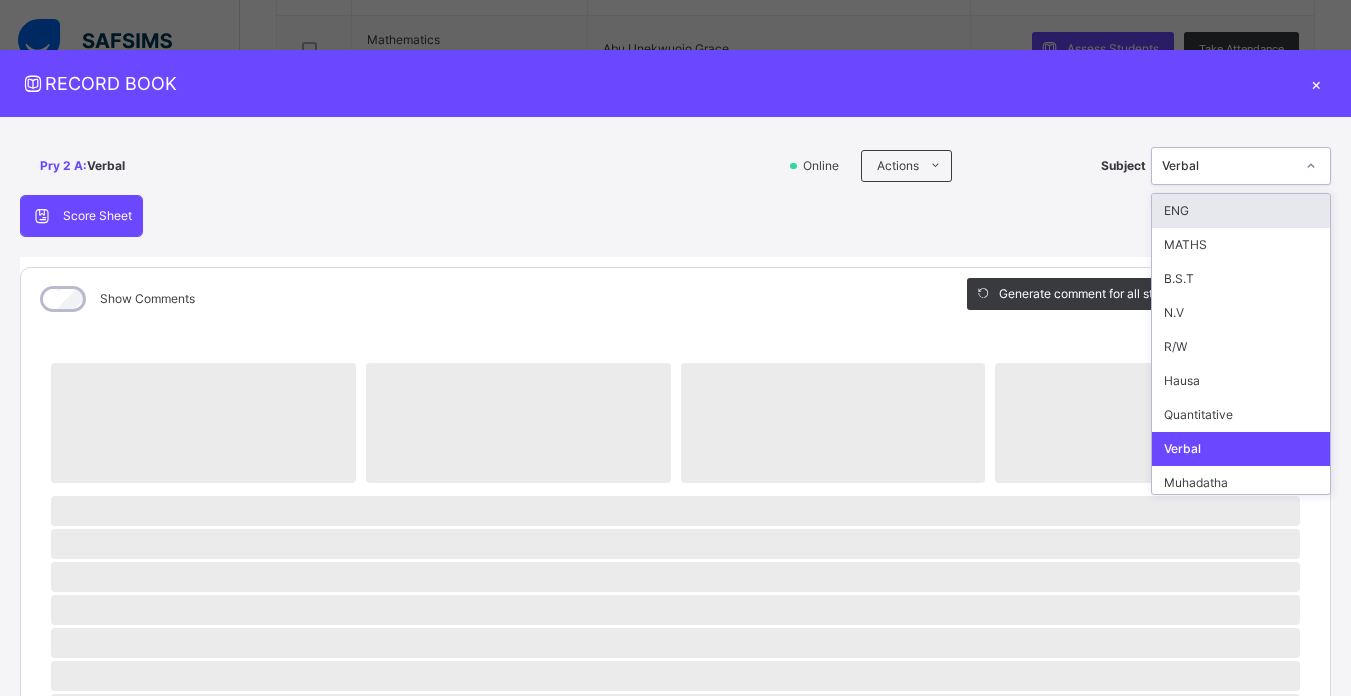 click 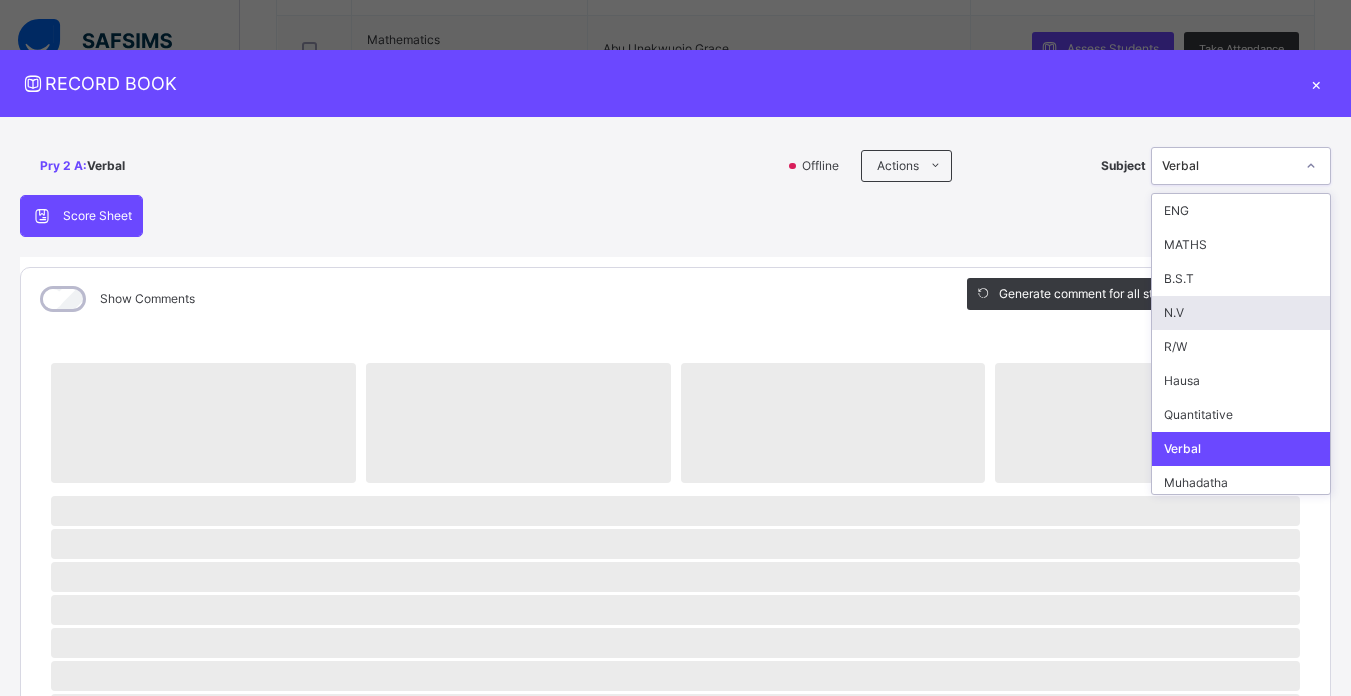 click on "N.V" at bounding box center [1241, 313] 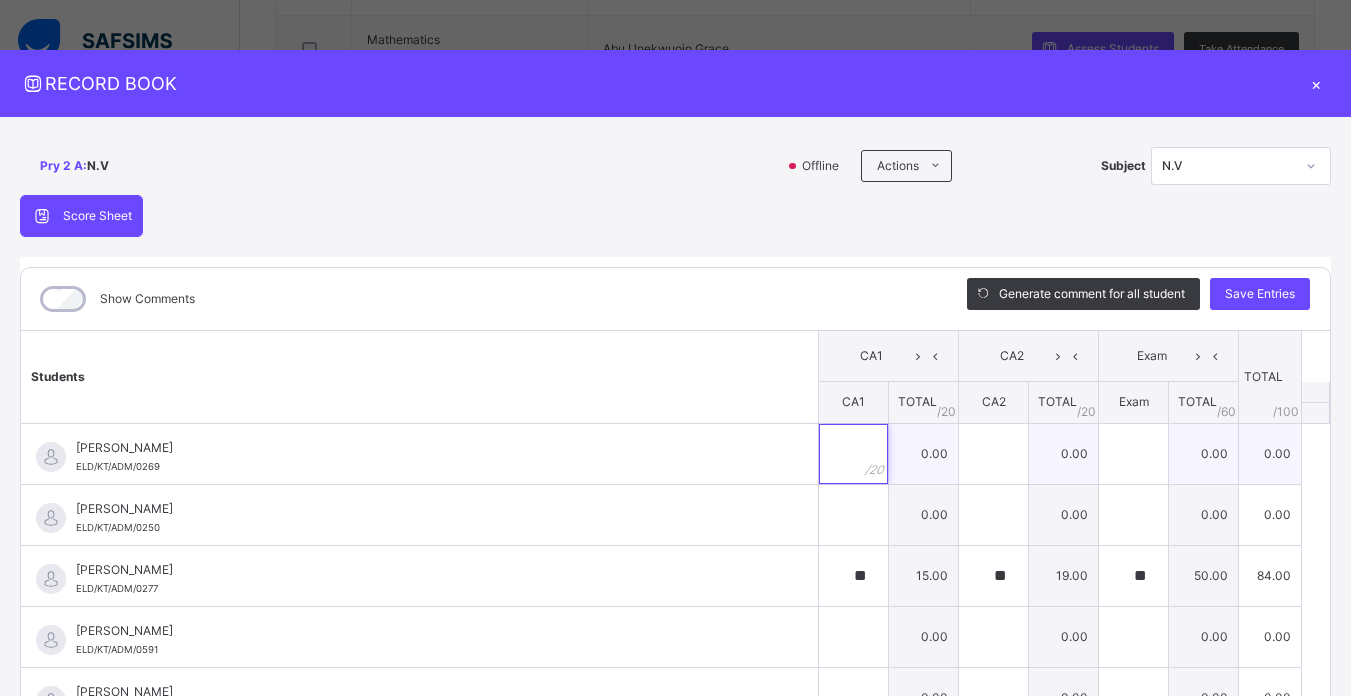 click at bounding box center [853, 454] 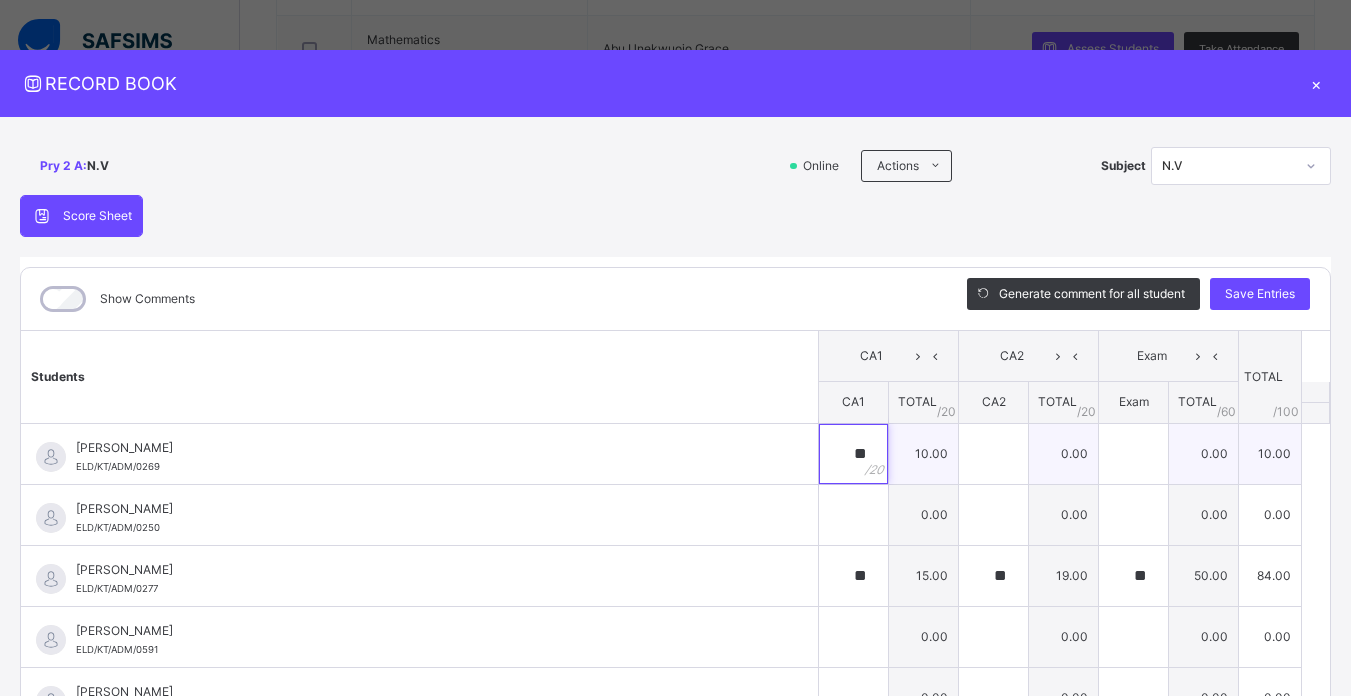 type on "**" 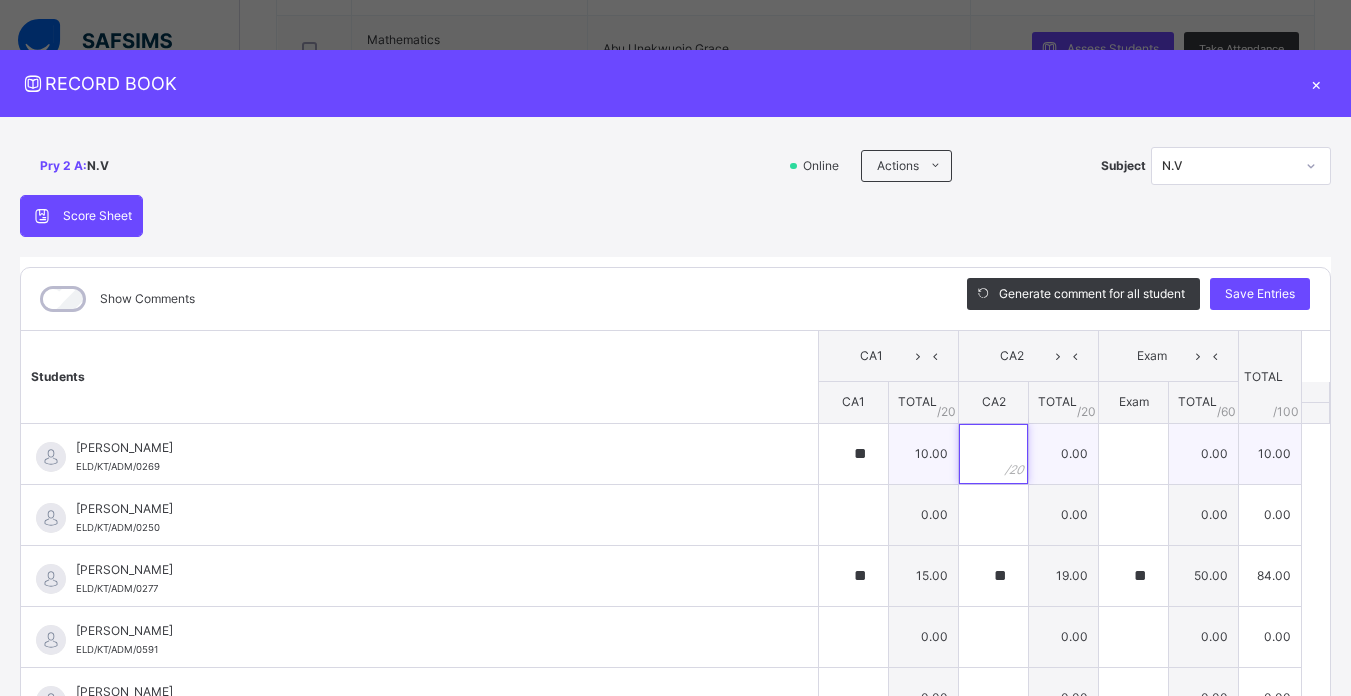 click at bounding box center [993, 454] 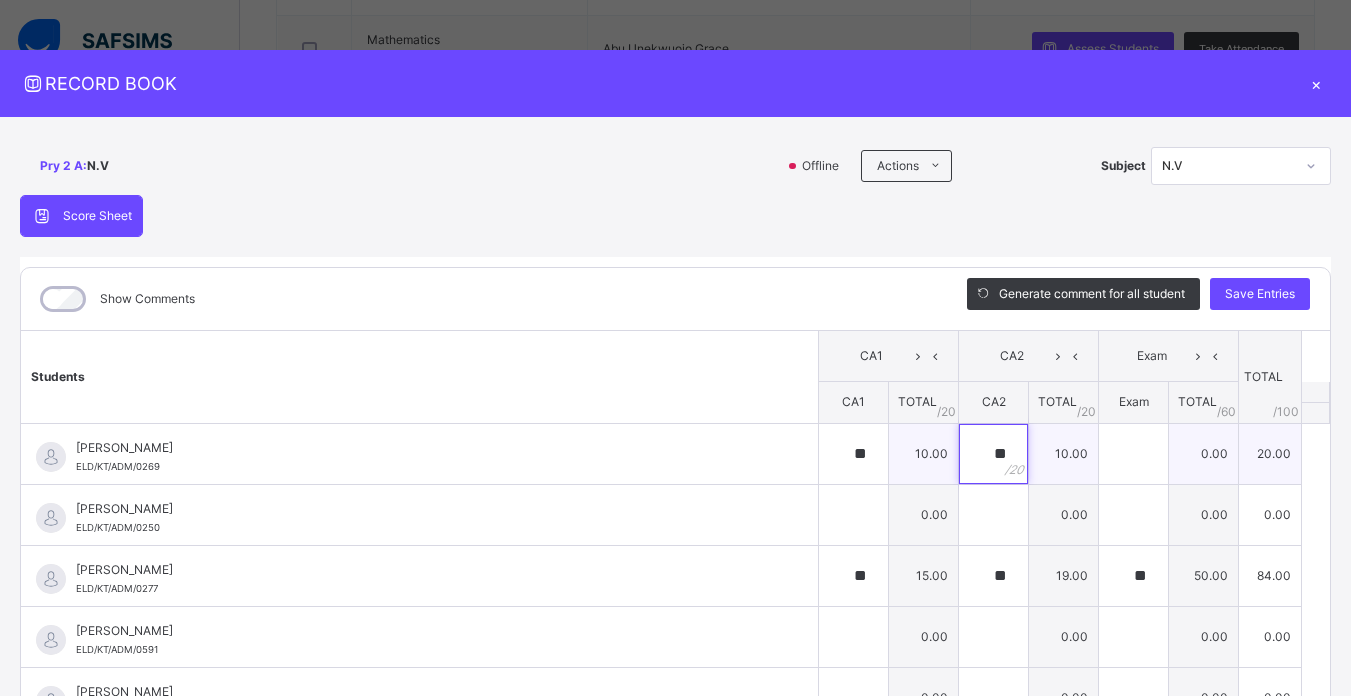 type on "**" 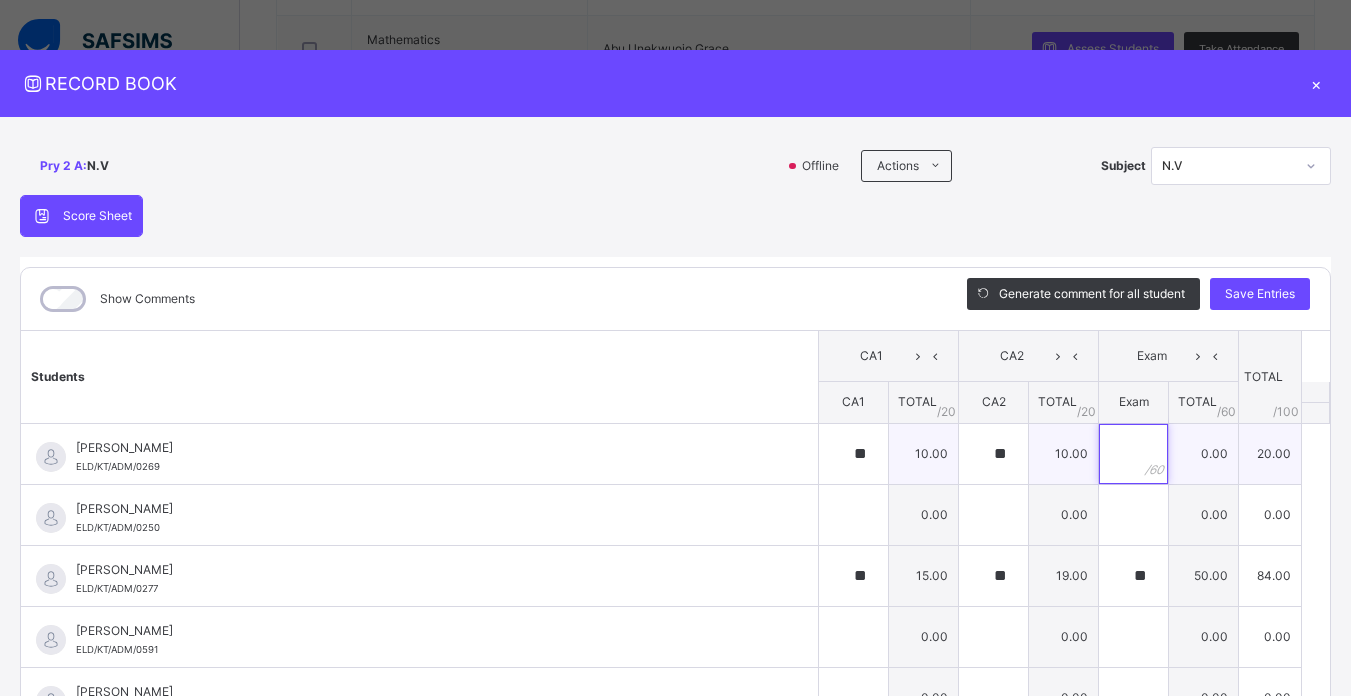 click at bounding box center [1133, 454] 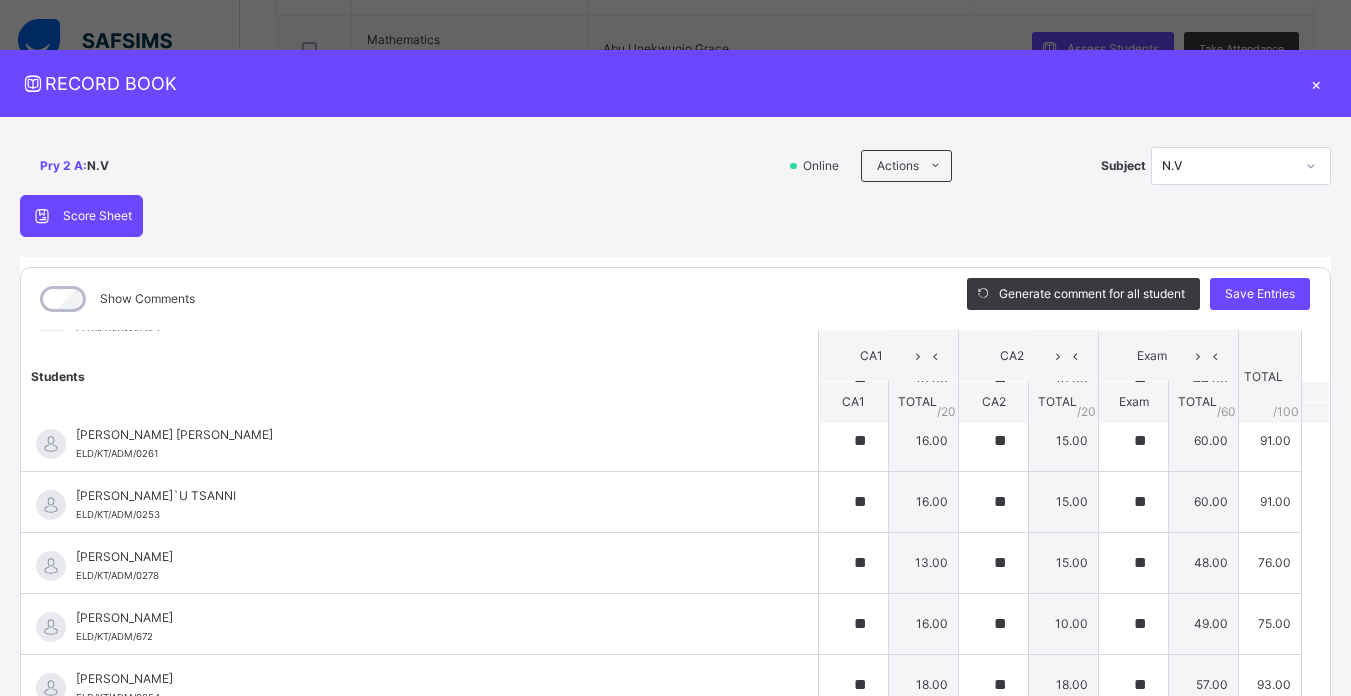 scroll, scrollTop: 654, scrollLeft: 0, axis: vertical 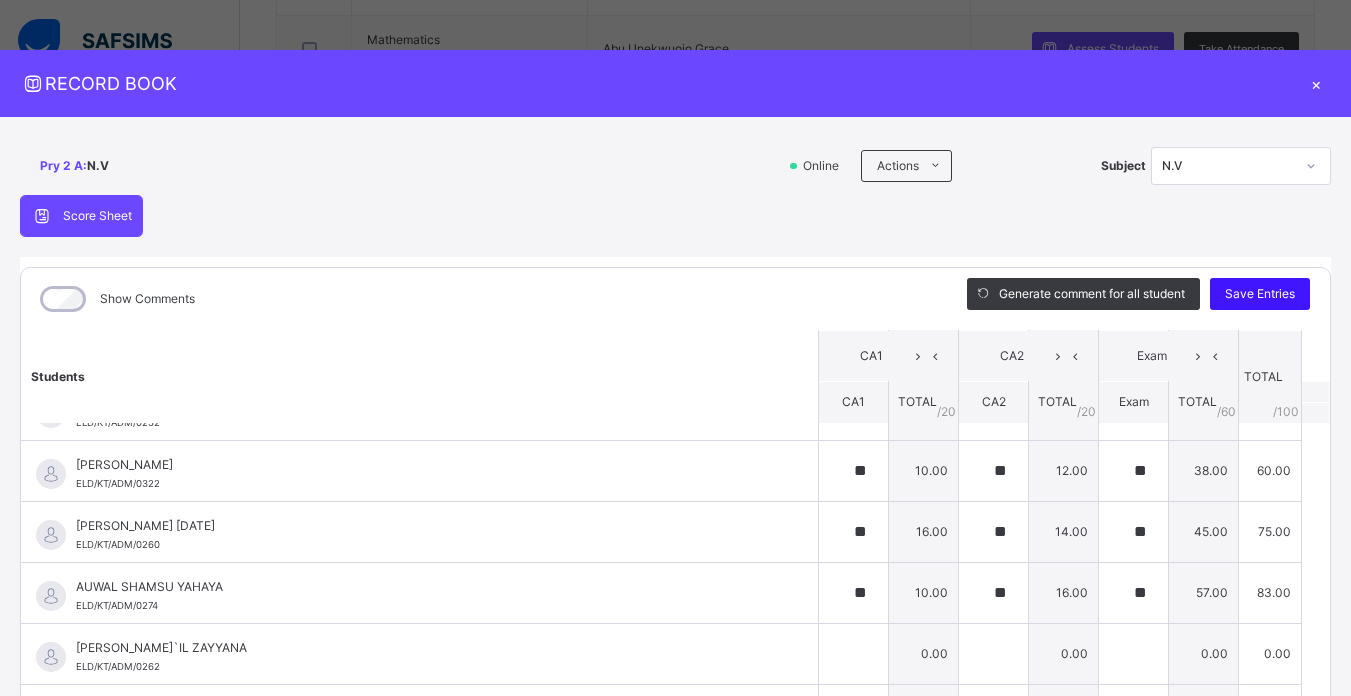 type on "**" 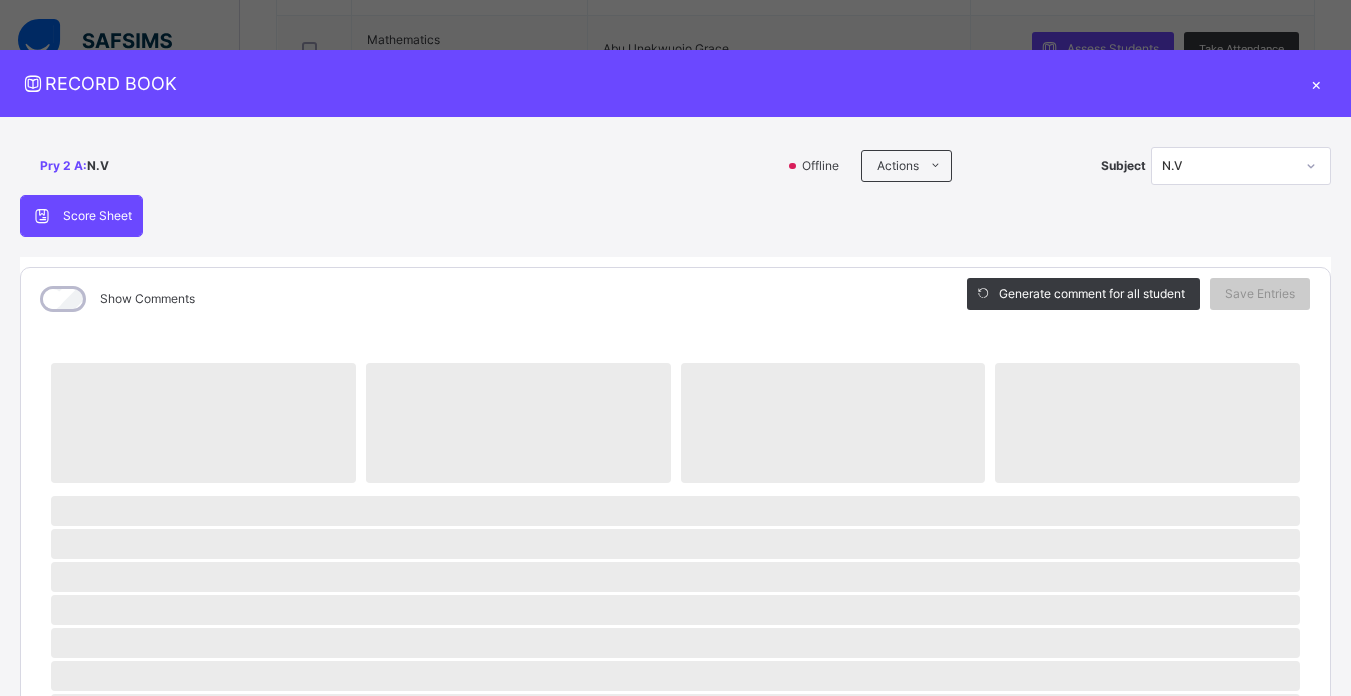 click on "×" at bounding box center [1316, 83] 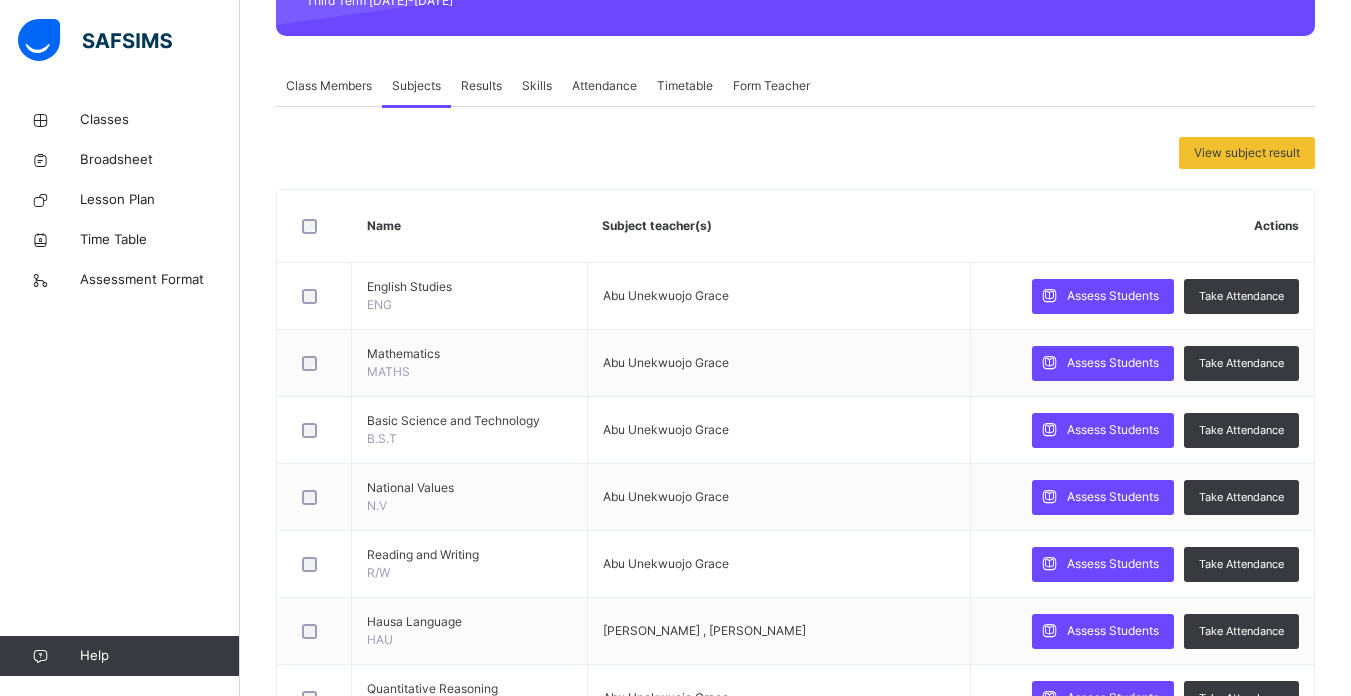 scroll, scrollTop: 306, scrollLeft: 0, axis: vertical 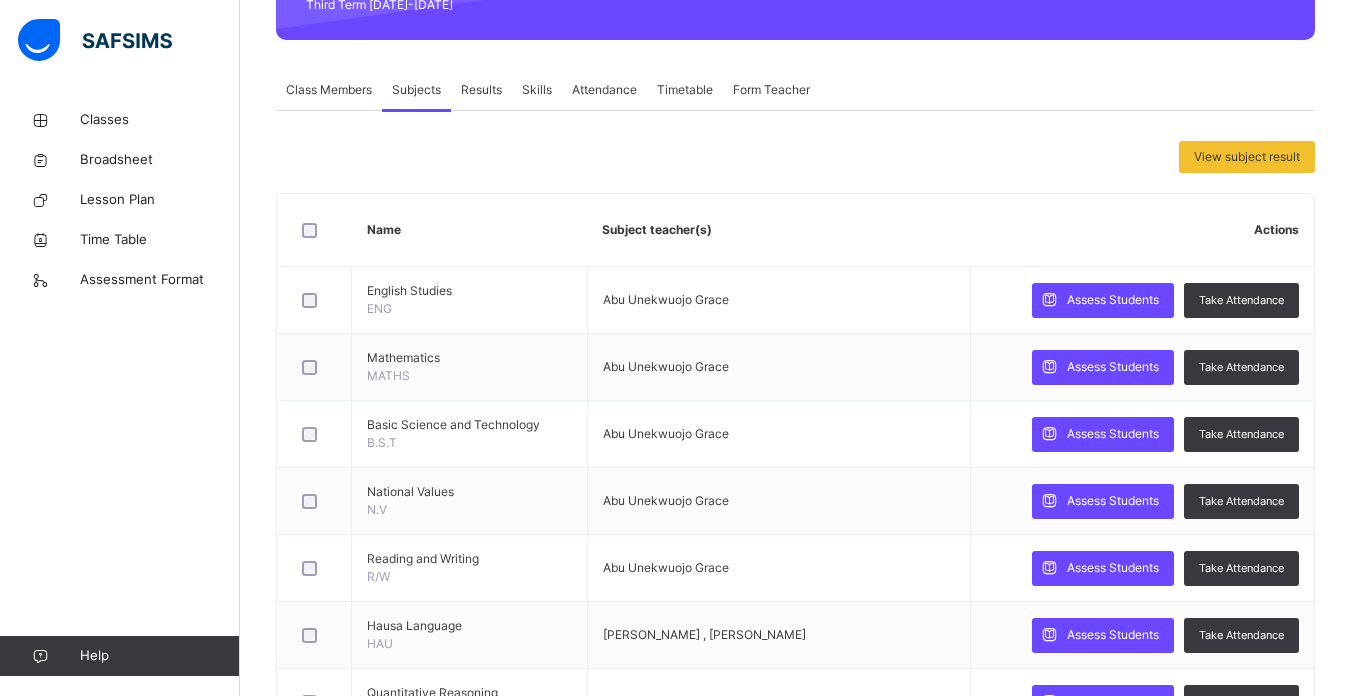 click on "Results" at bounding box center (481, 90) 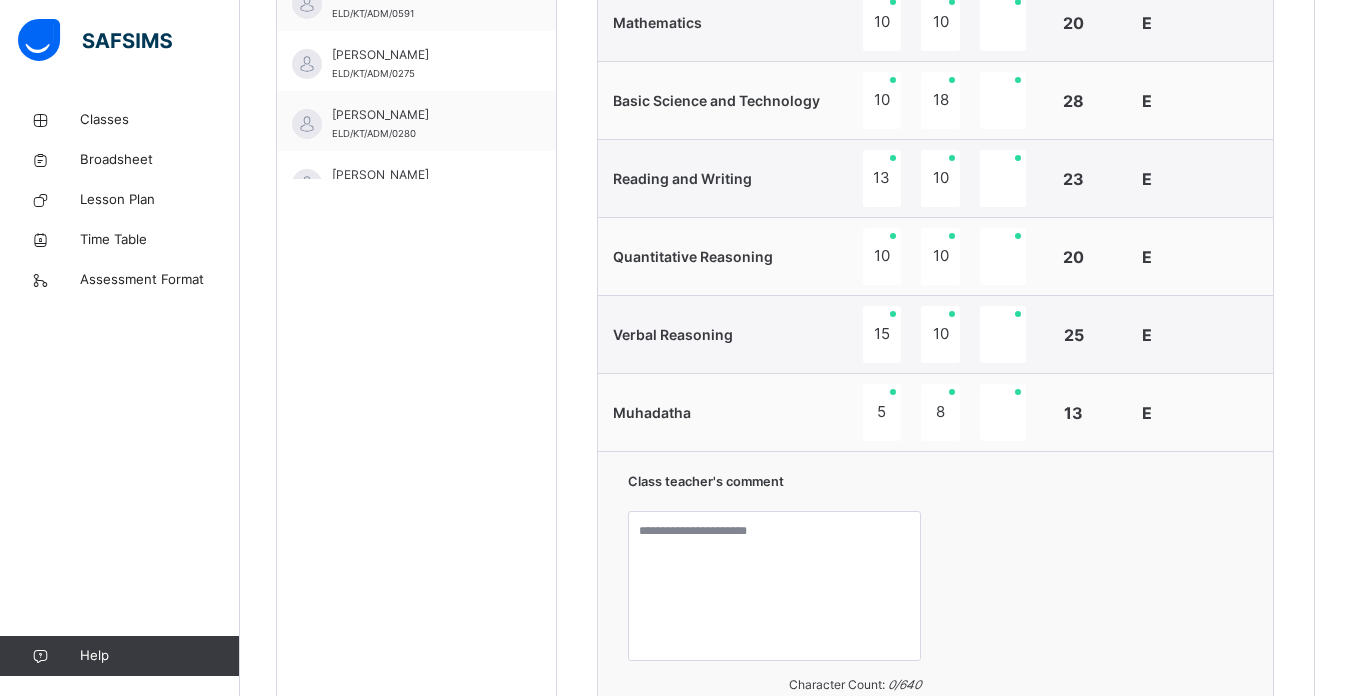 scroll, scrollTop: 904, scrollLeft: 0, axis: vertical 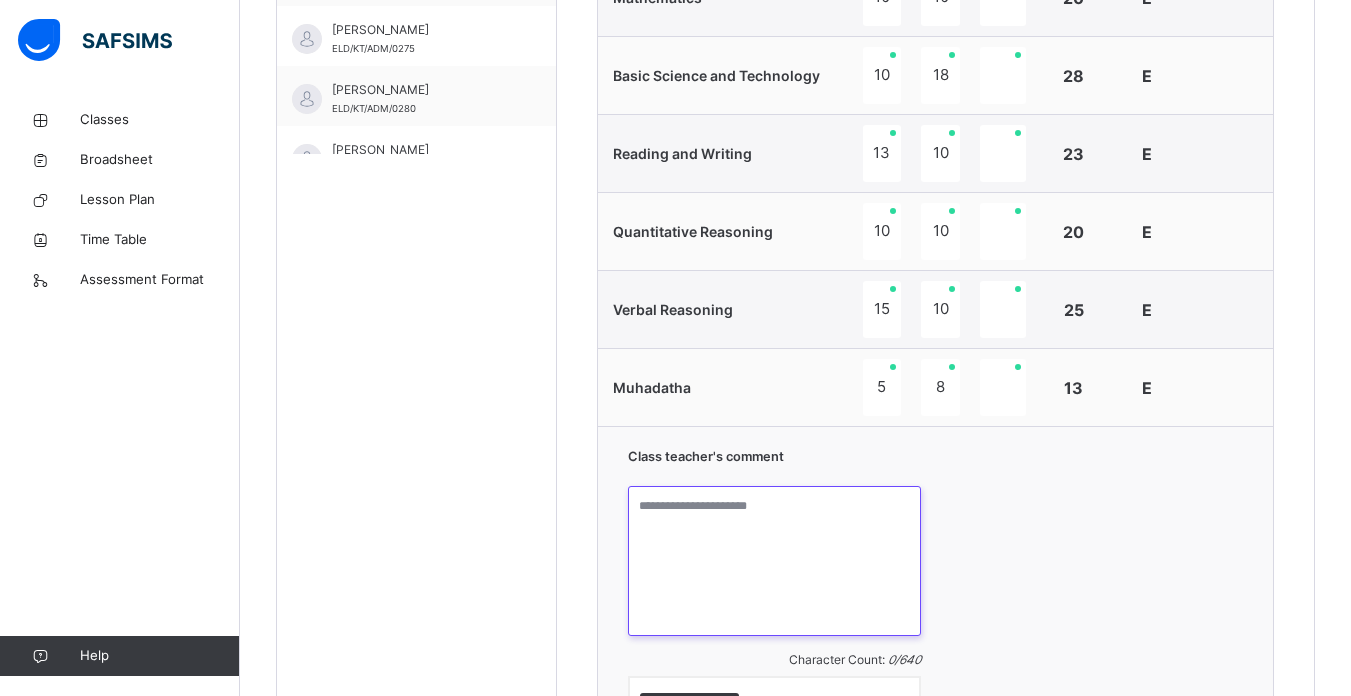 click at bounding box center (774, 561) 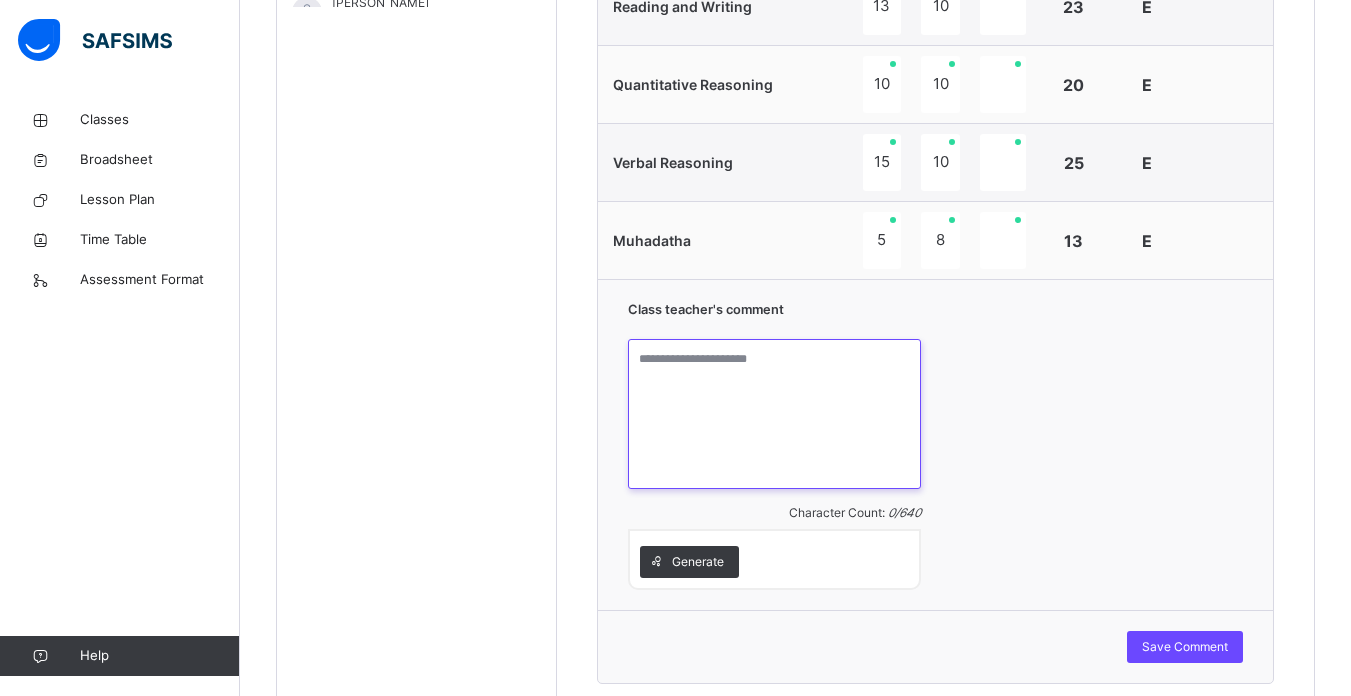 scroll, scrollTop: 1140, scrollLeft: 0, axis: vertical 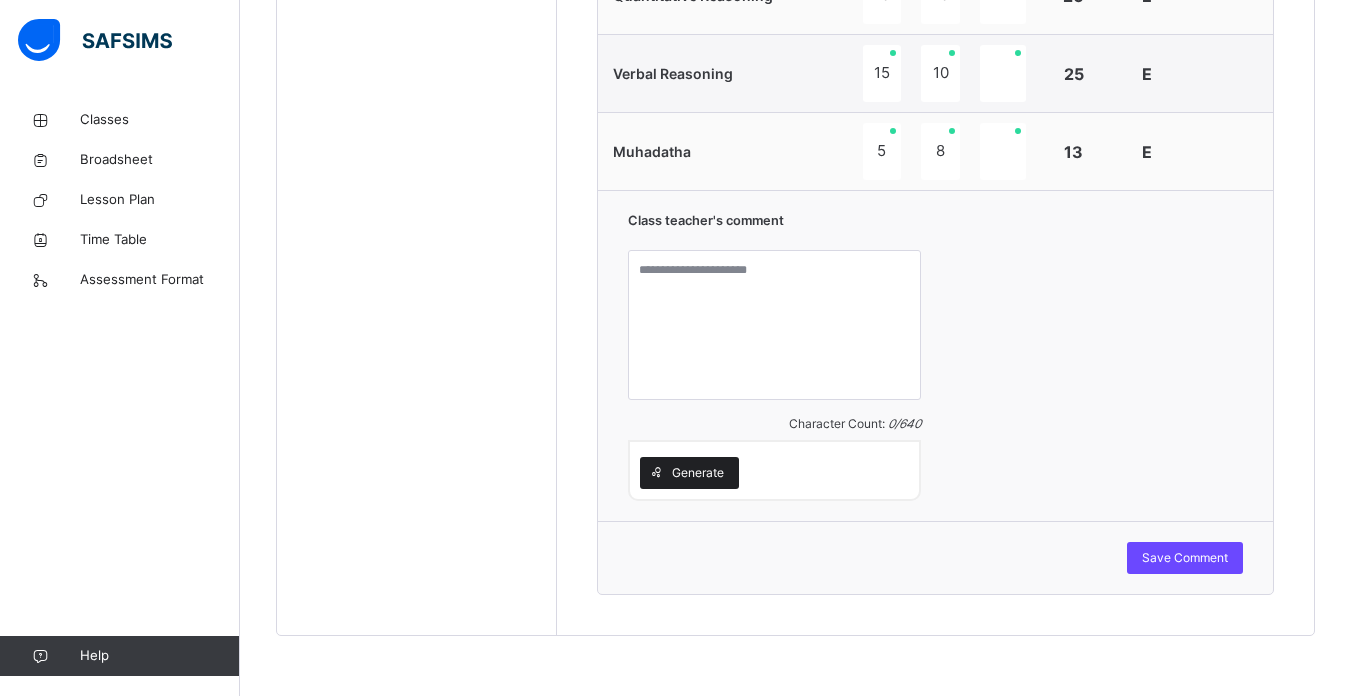click on "Generate" at bounding box center (698, 473) 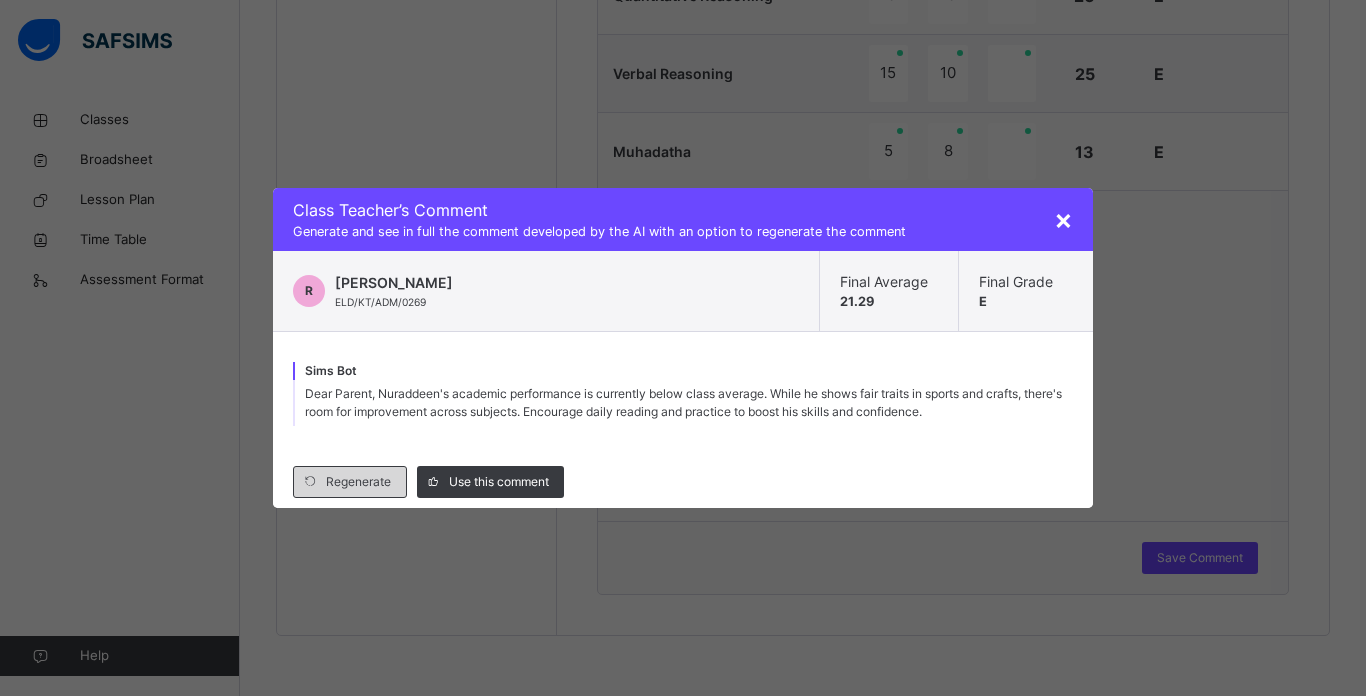 click on "Regenerate" at bounding box center [350, 482] 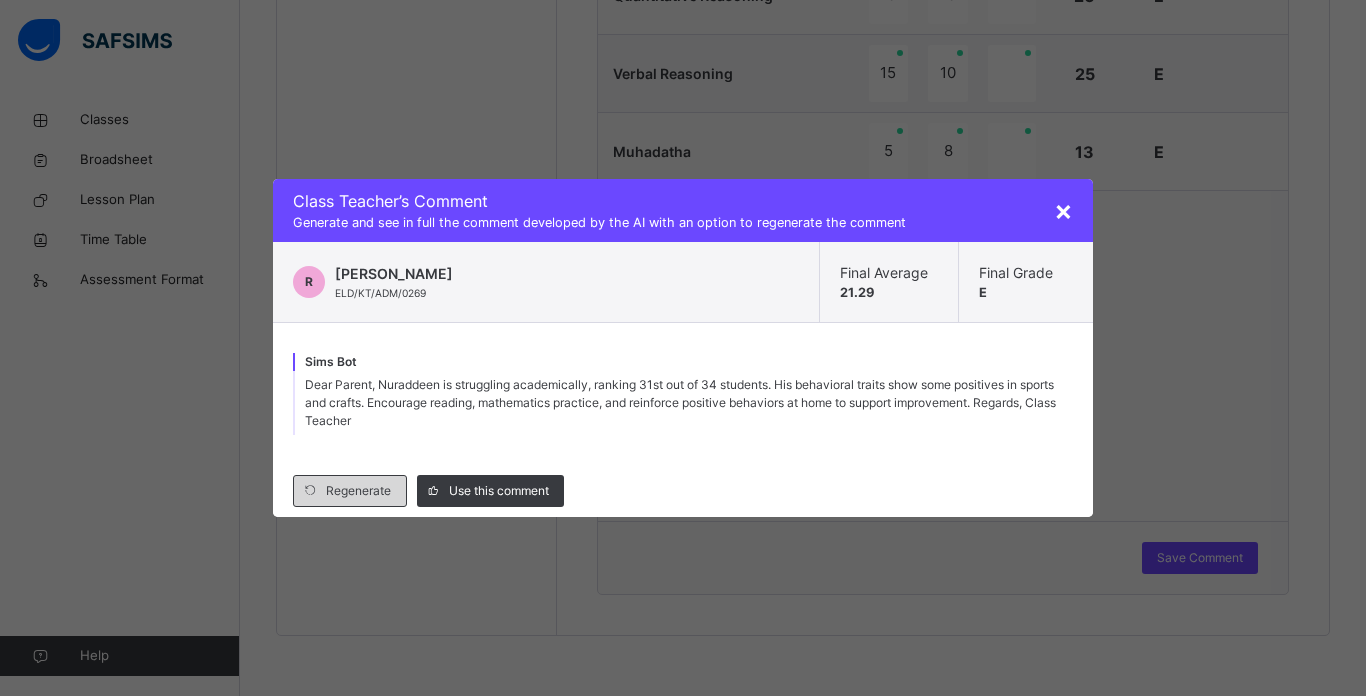 click on "Regenerate" at bounding box center [358, 491] 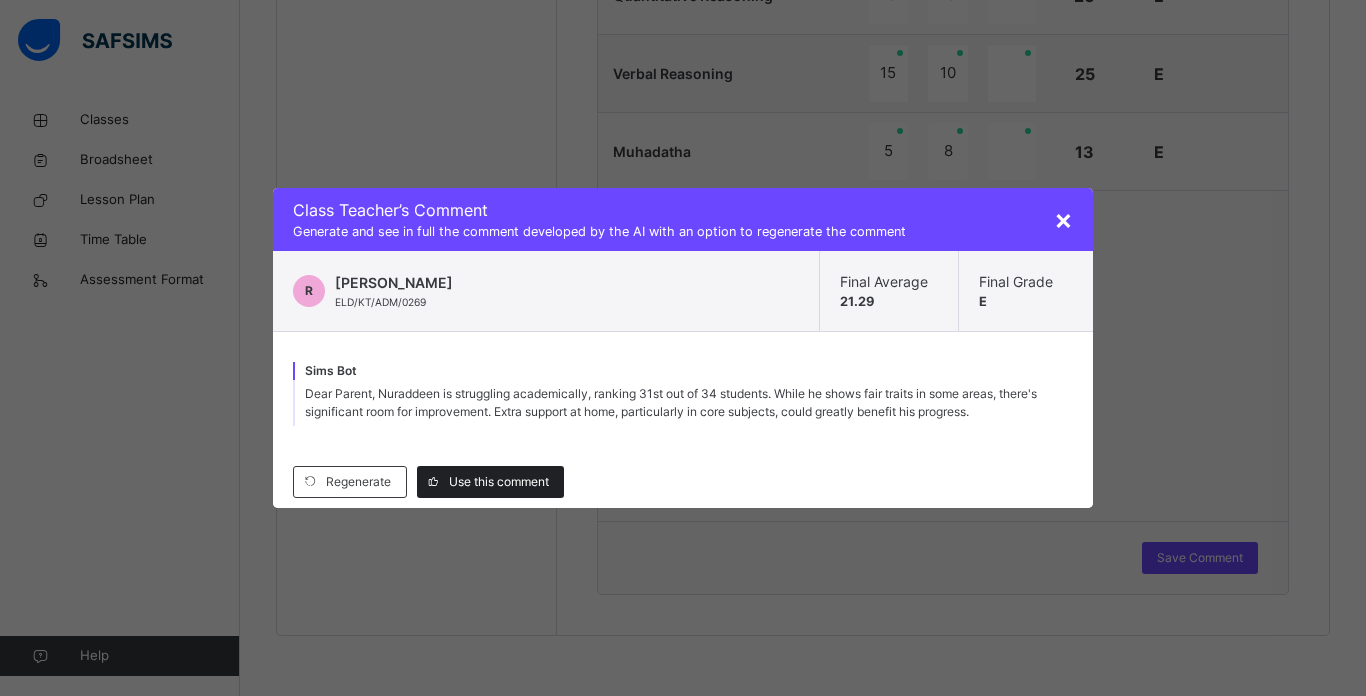 click on "Use this comment" at bounding box center [490, 482] 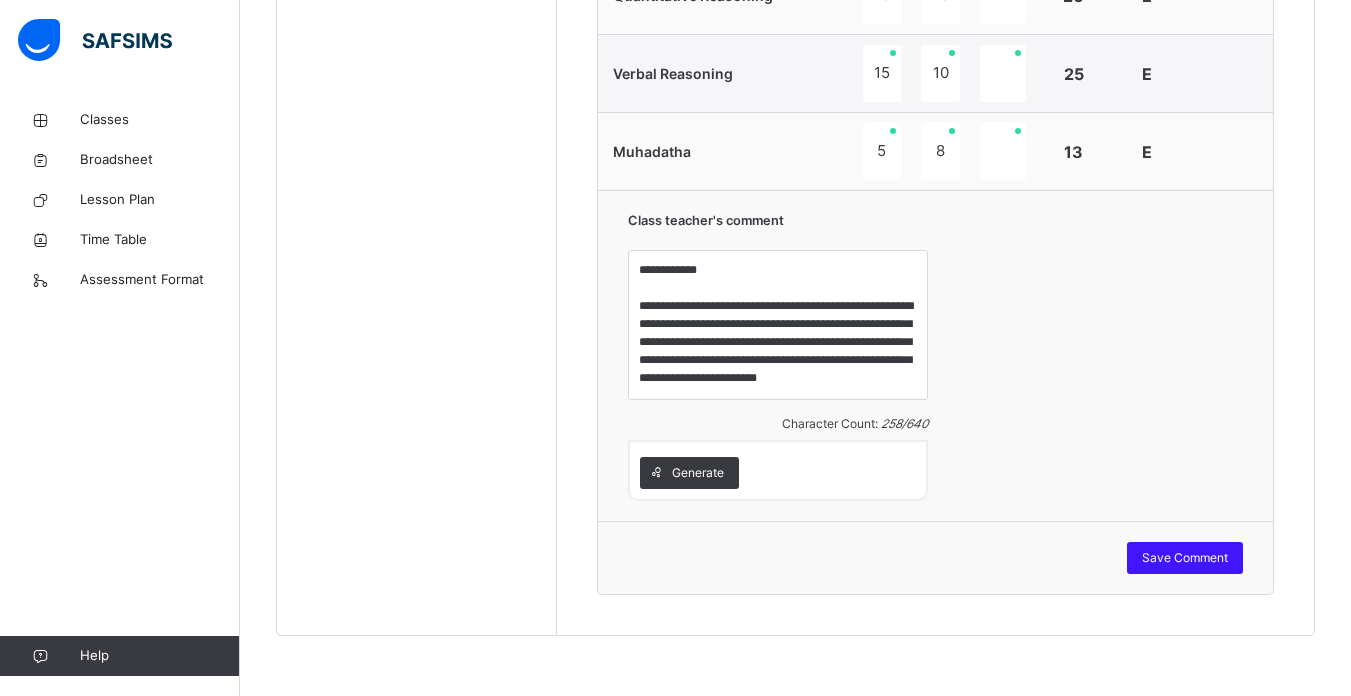 click on "Save Comment" at bounding box center (1185, 558) 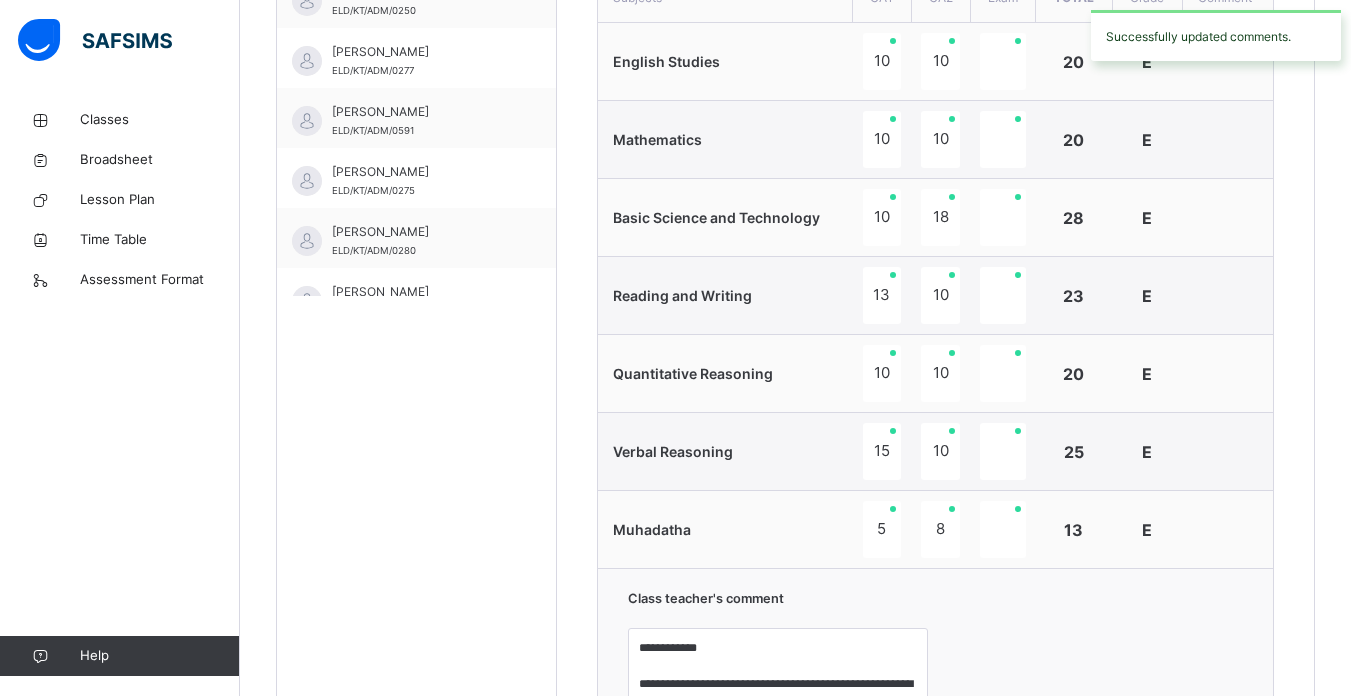 scroll, scrollTop: 751, scrollLeft: 0, axis: vertical 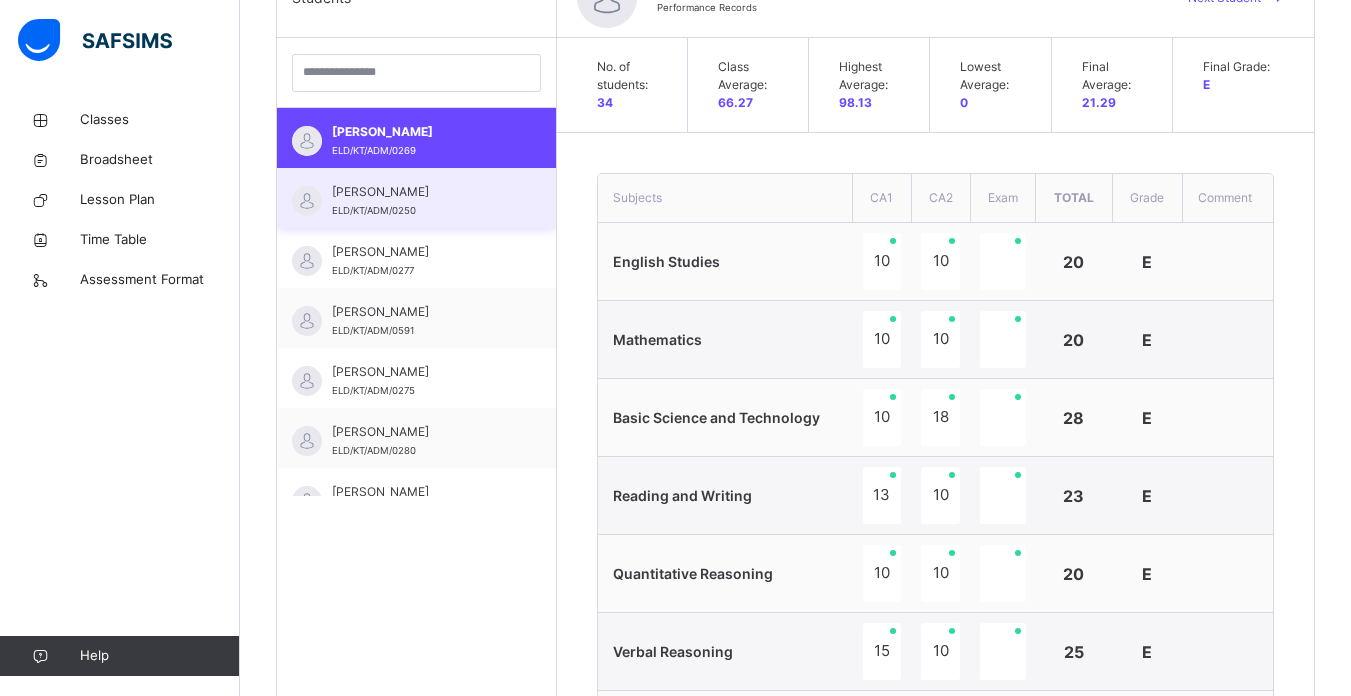 click on "[PERSON_NAME] ELD/KT/ADM/0250" at bounding box center (416, 198) 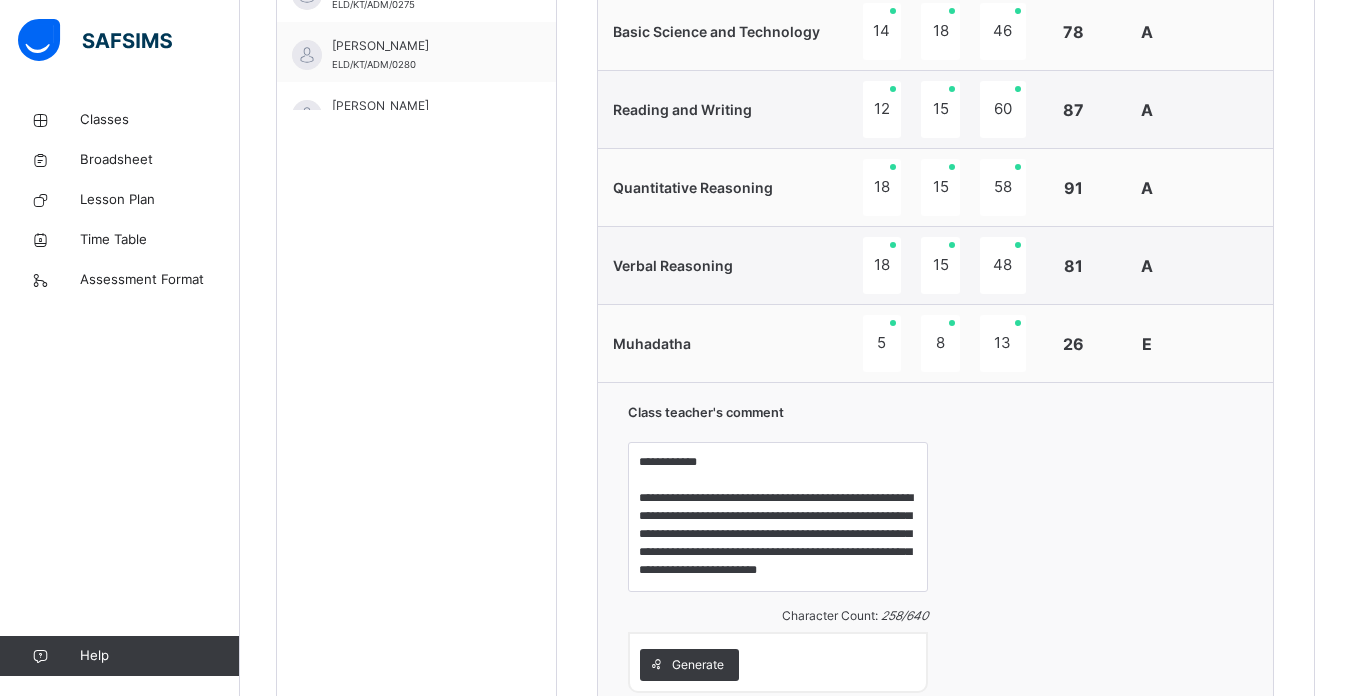 scroll, scrollTop: 1018, scrollLeft: 0, axis: vertical 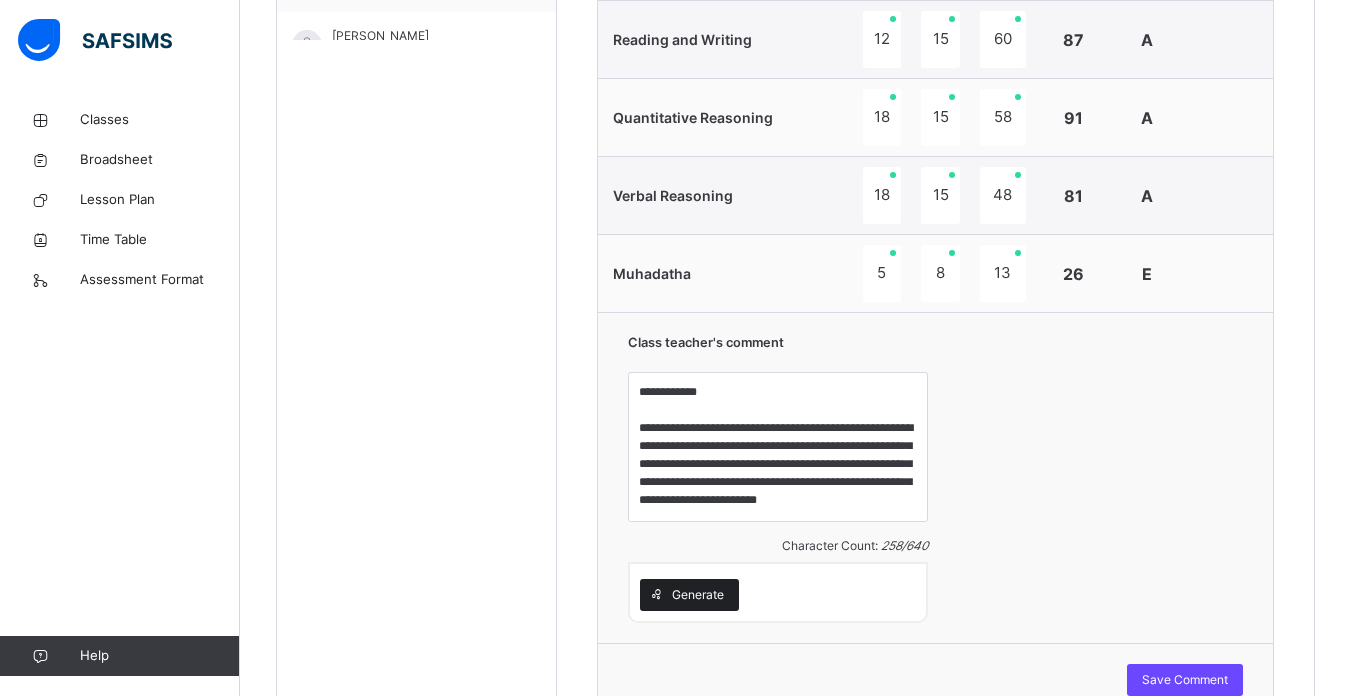 click on "Generate" at bounding box center [698, 595] 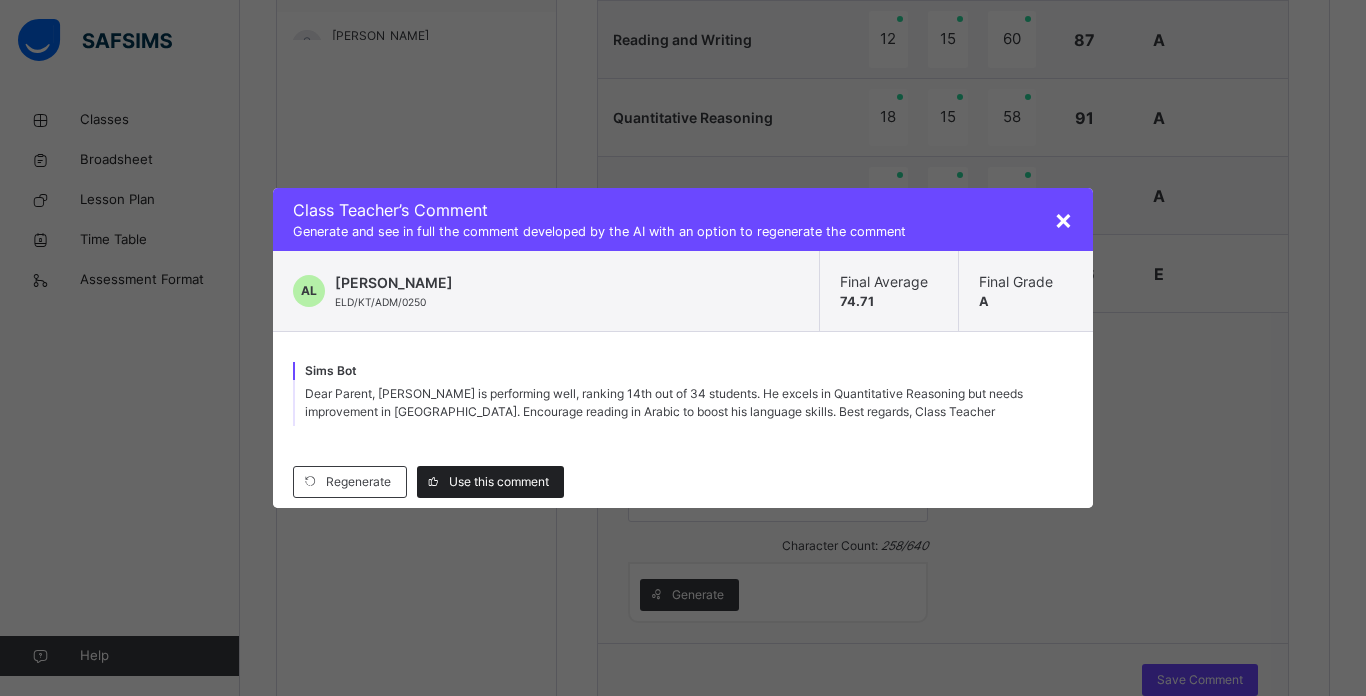 click on "Use this comment" at bounding box center (499, 482) 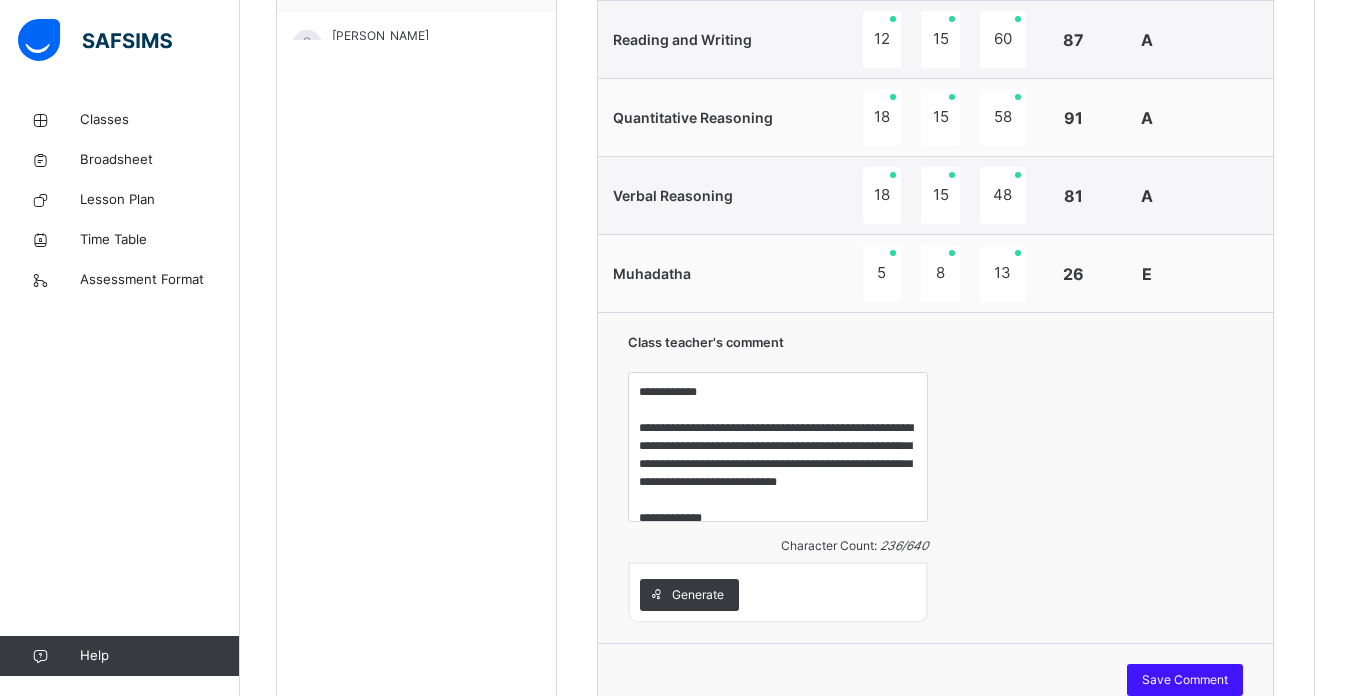 click on "Save Comment" at bounding box center (1185, 680) 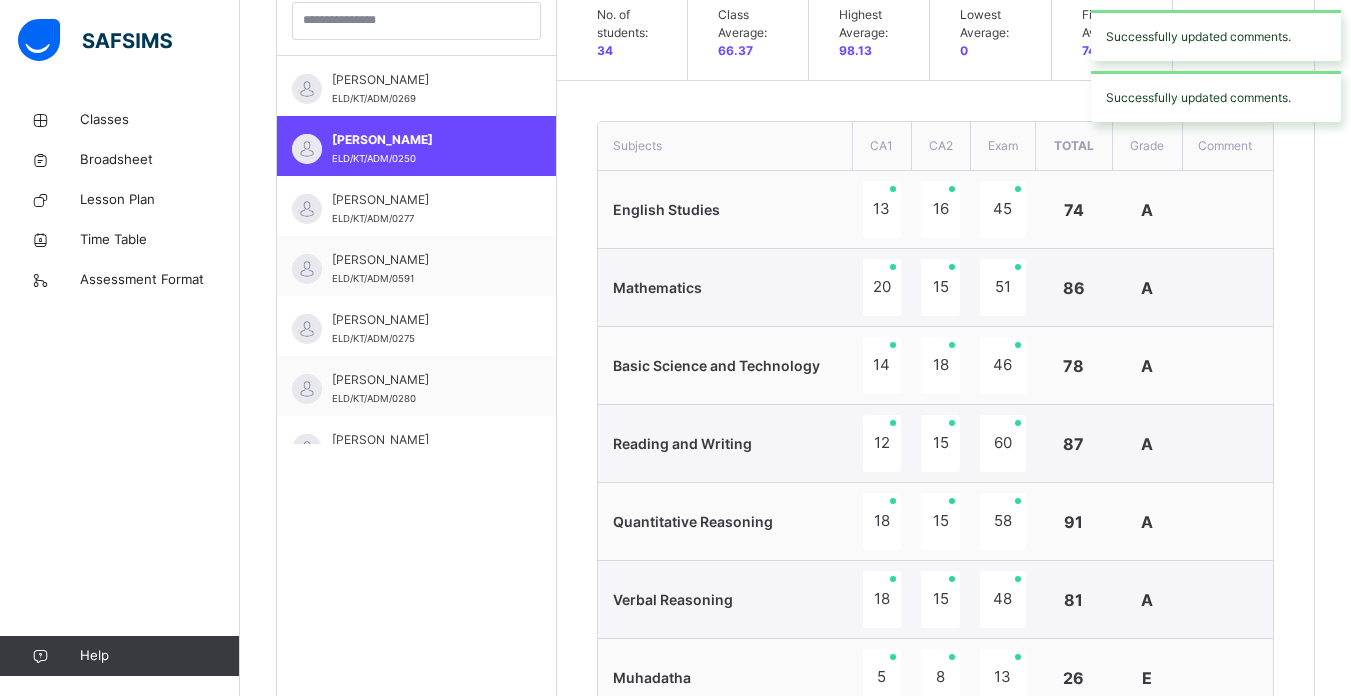 scroll, scrollTop: 612, scrollLeft: 0, axis: vertical 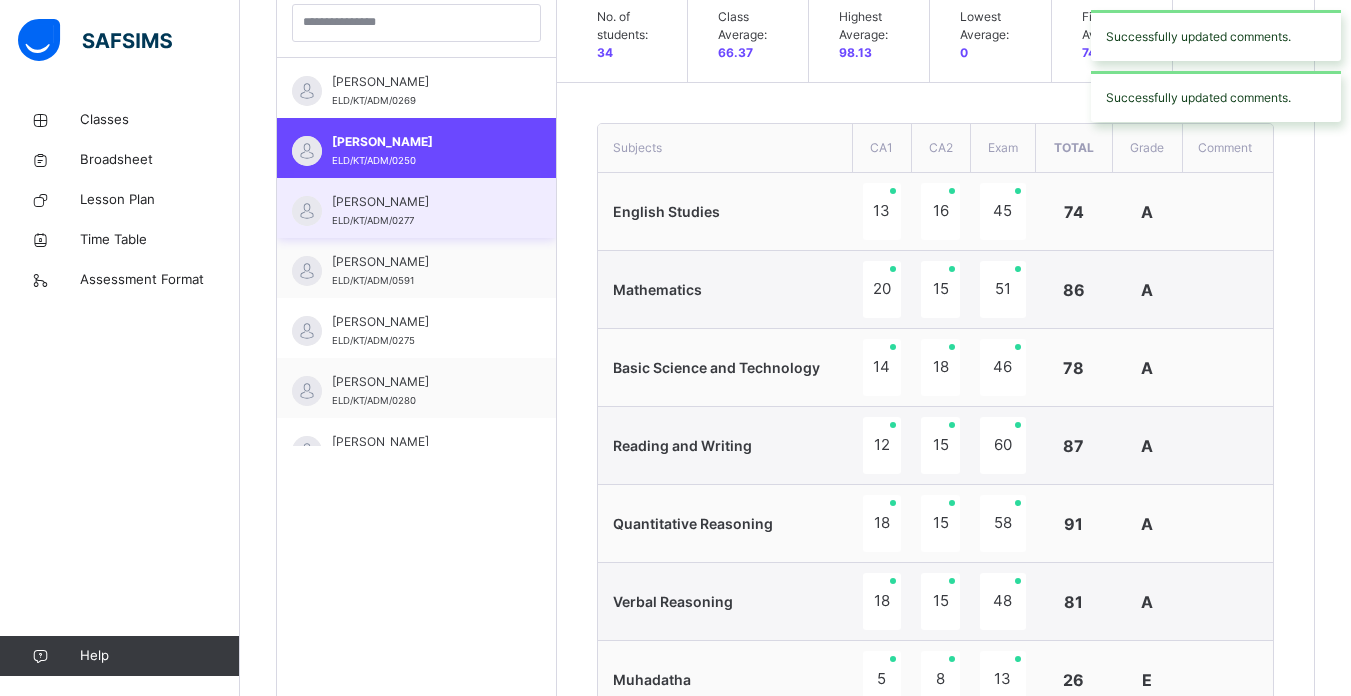 click on "[PERSON_NAME]  ELD/KT/ADM/0277" at bounding box center [416, 208] 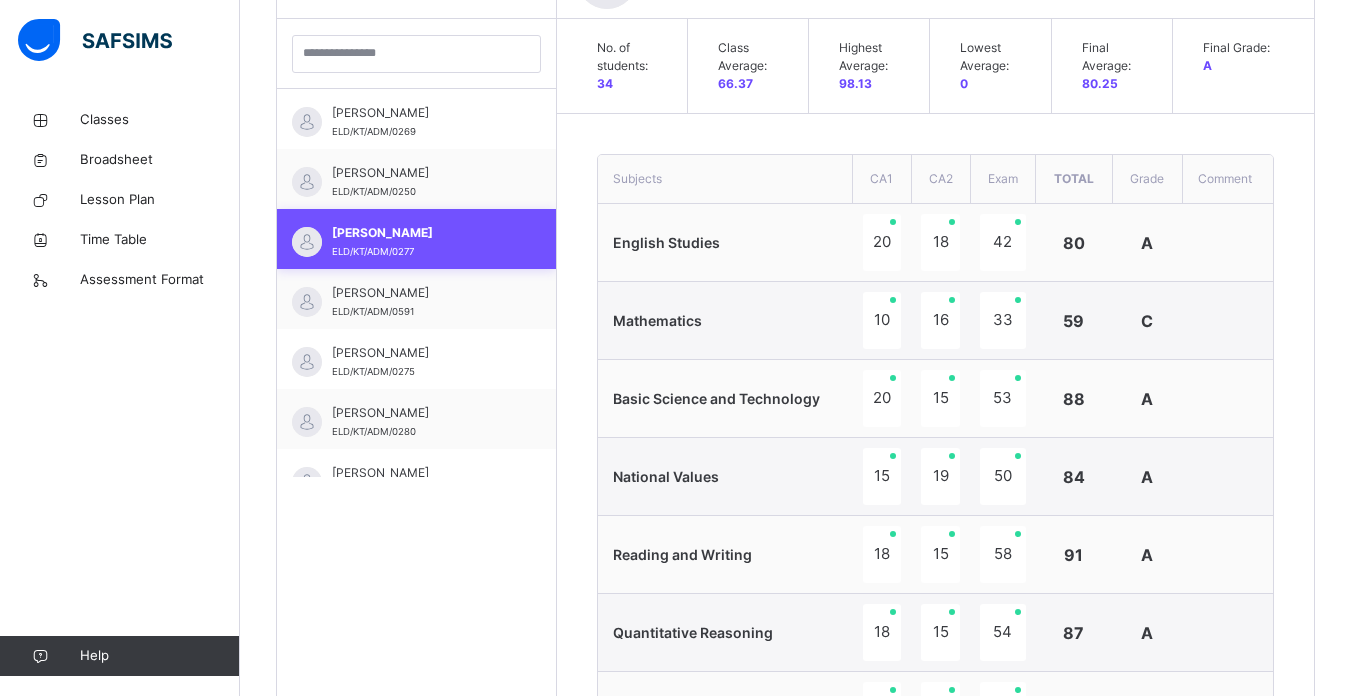 scroll, scrollTop: 612, scrollLeft: 0, axis: vertical 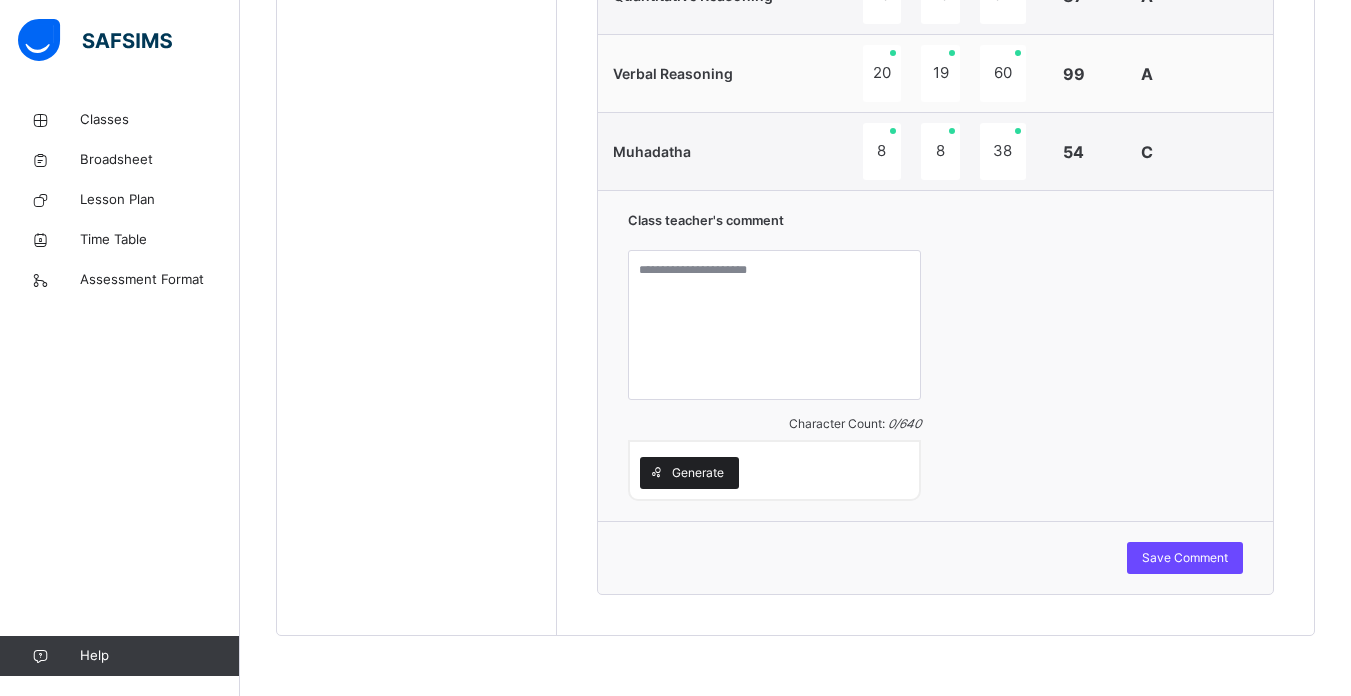 click on "Generate" at bounding box center (698, 473) 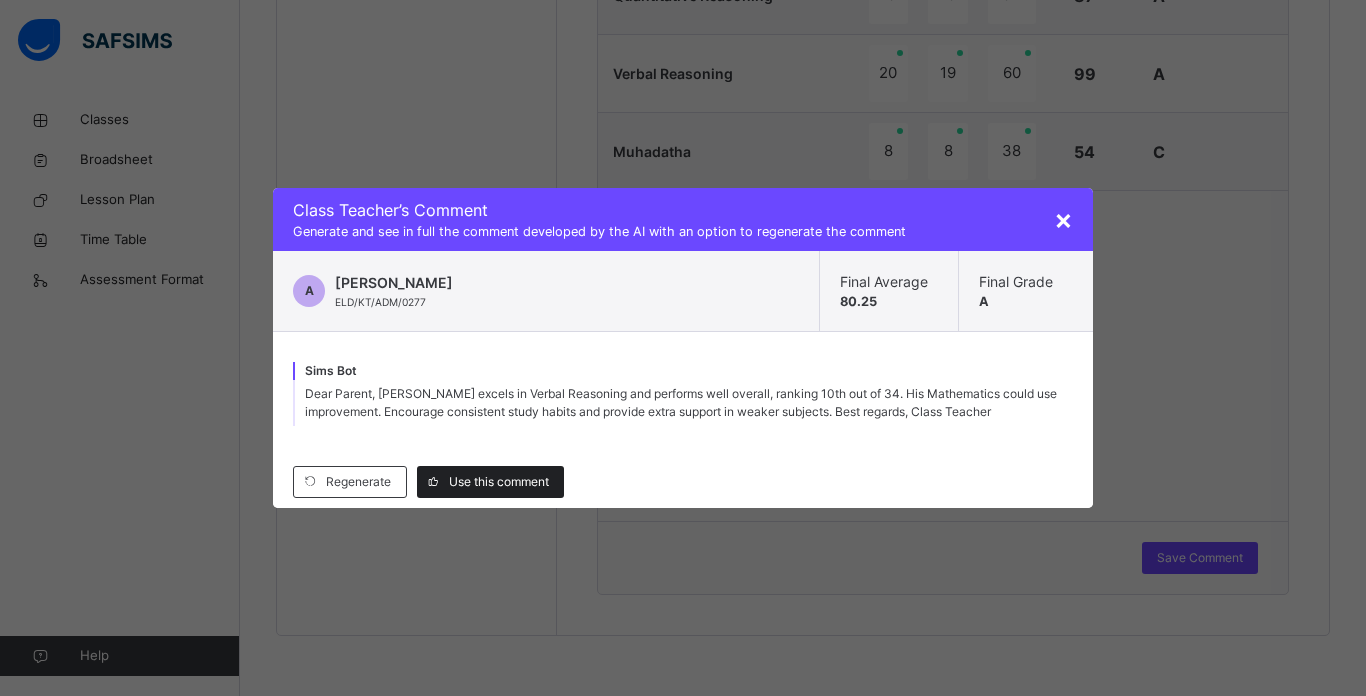 click on "Use this comment" at bounding box center (499, 482) 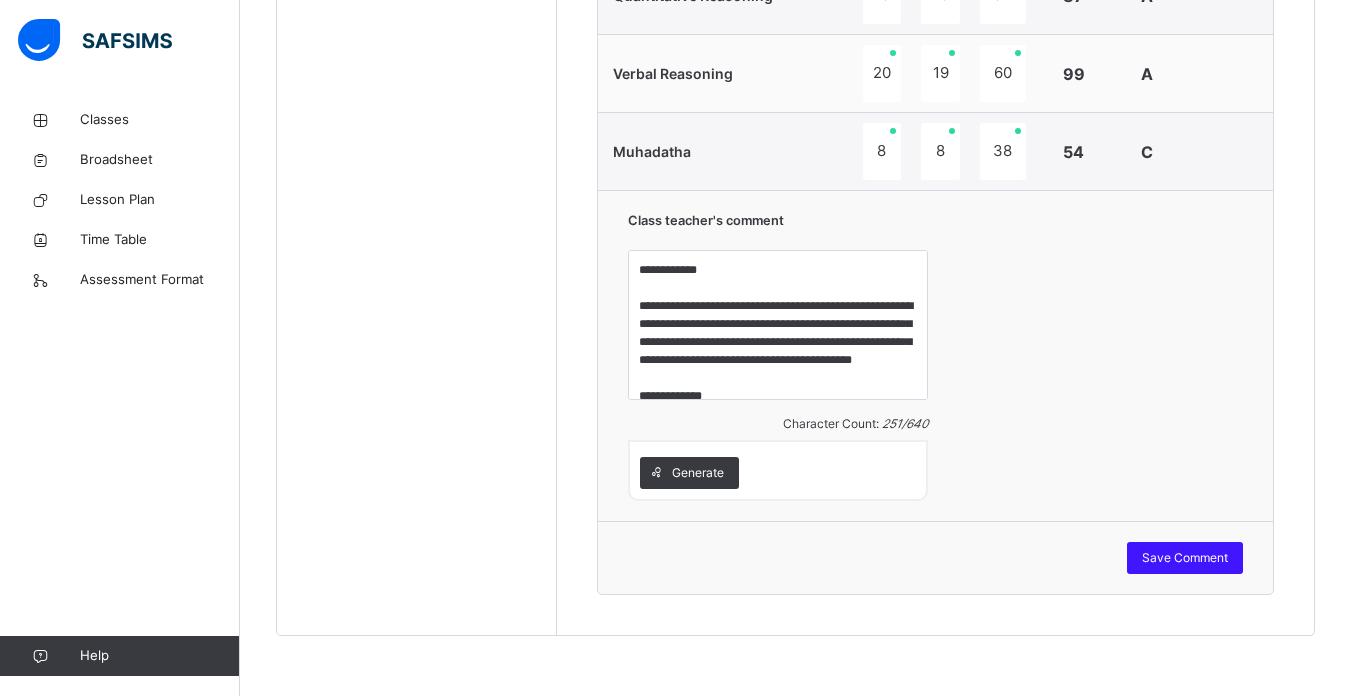 click on "Save Comment" at bounding box center [1185, 558] 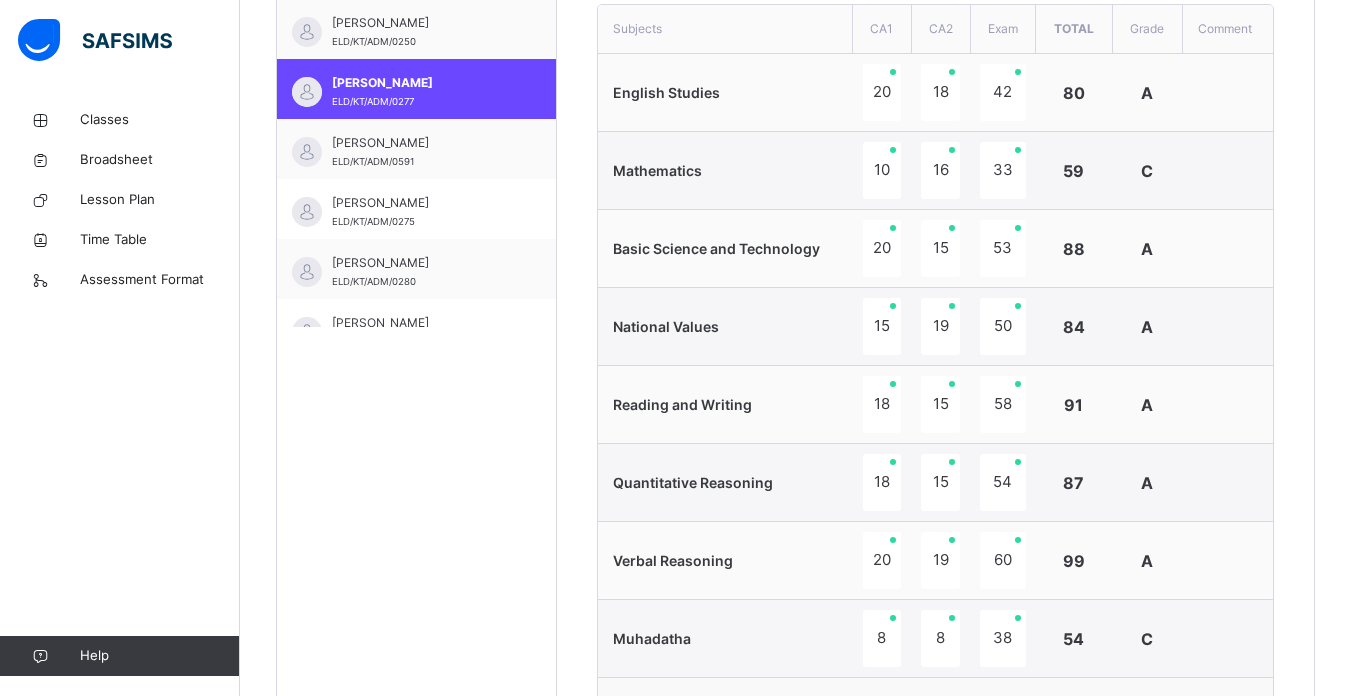 scroll, scrollTop: 716, scrollLeft: 0, axis: vertical 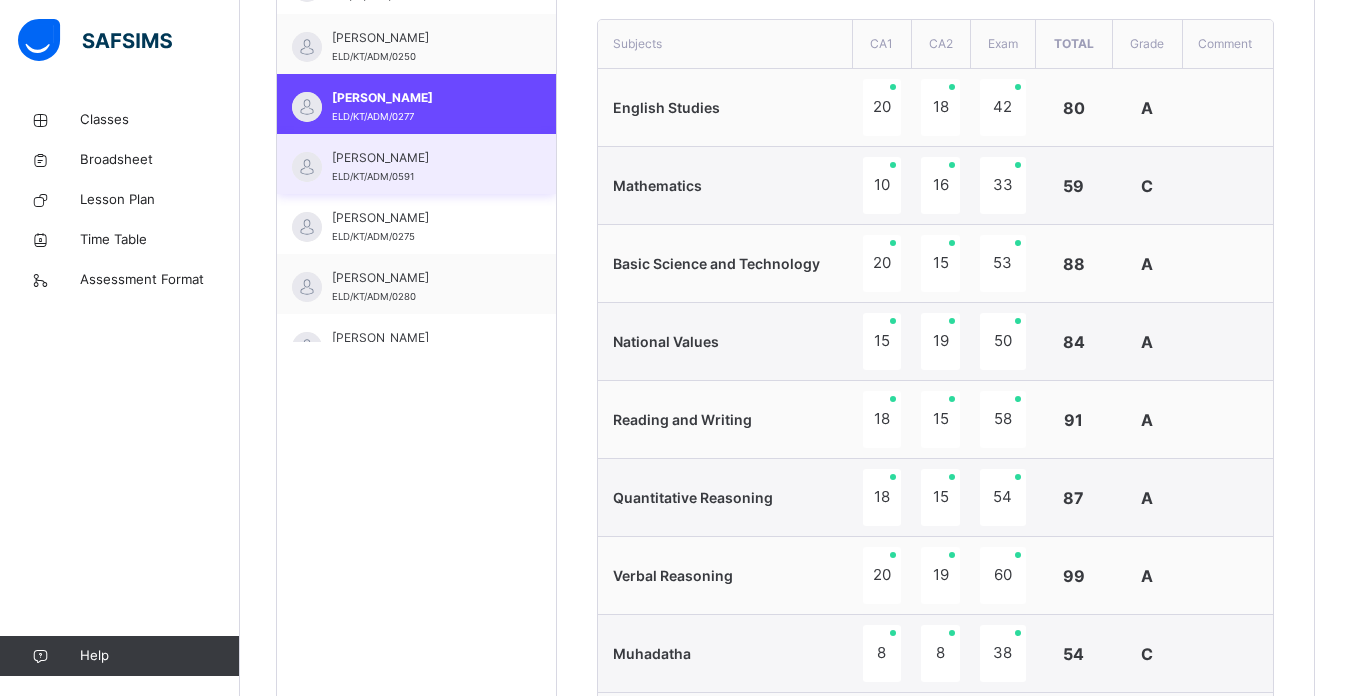 click on "[PERSON_NAME]" at bounding box center (421, 158) 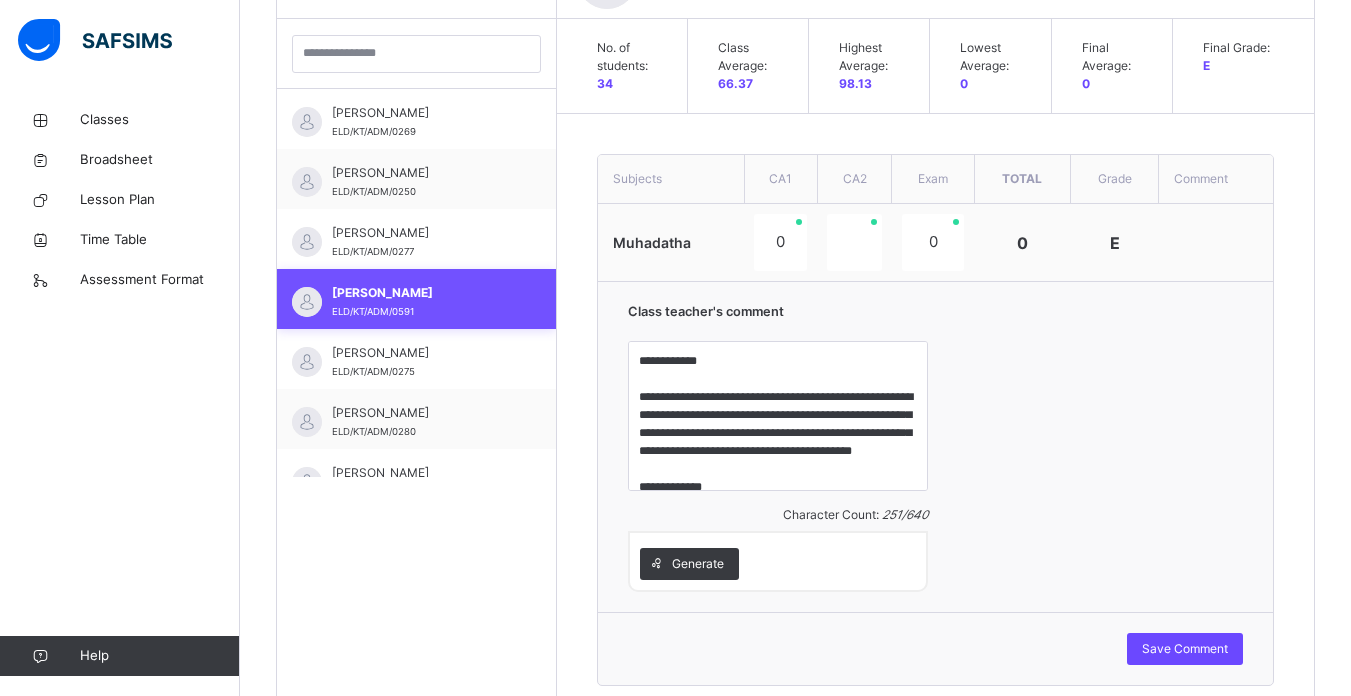 scroll, scrollTop: 672, scrollLeft: 0, axis: vertical 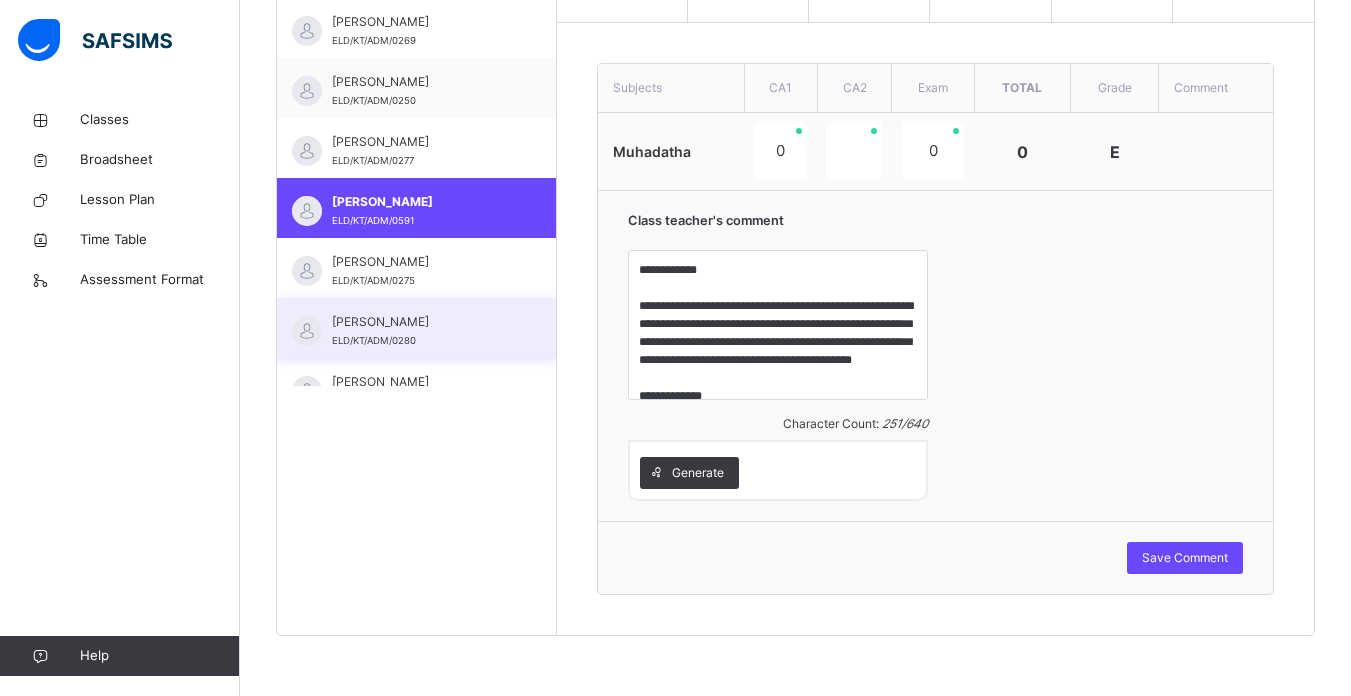 click on "[PERSON_NAME] ELD/KT/ADM/0280" at bounding box center [416, 328] 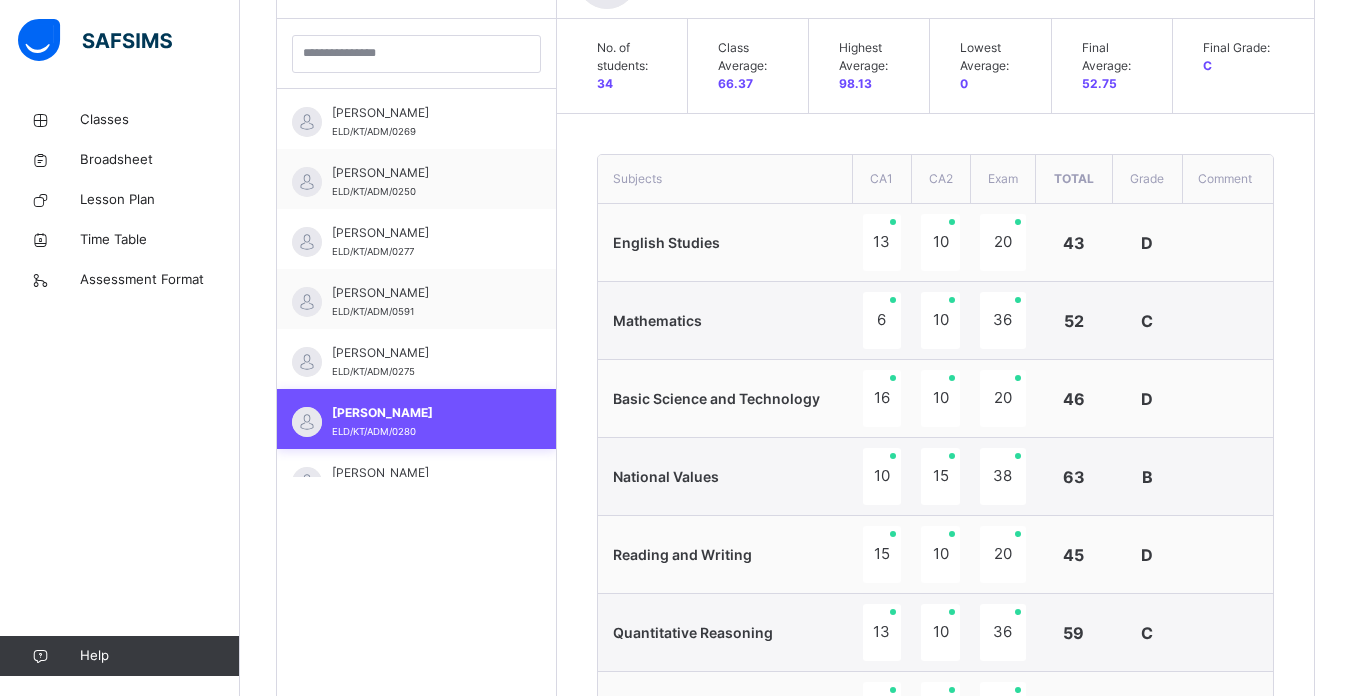 scroll, scrollTop: 672, scrollLeft: 0, axis: vertical 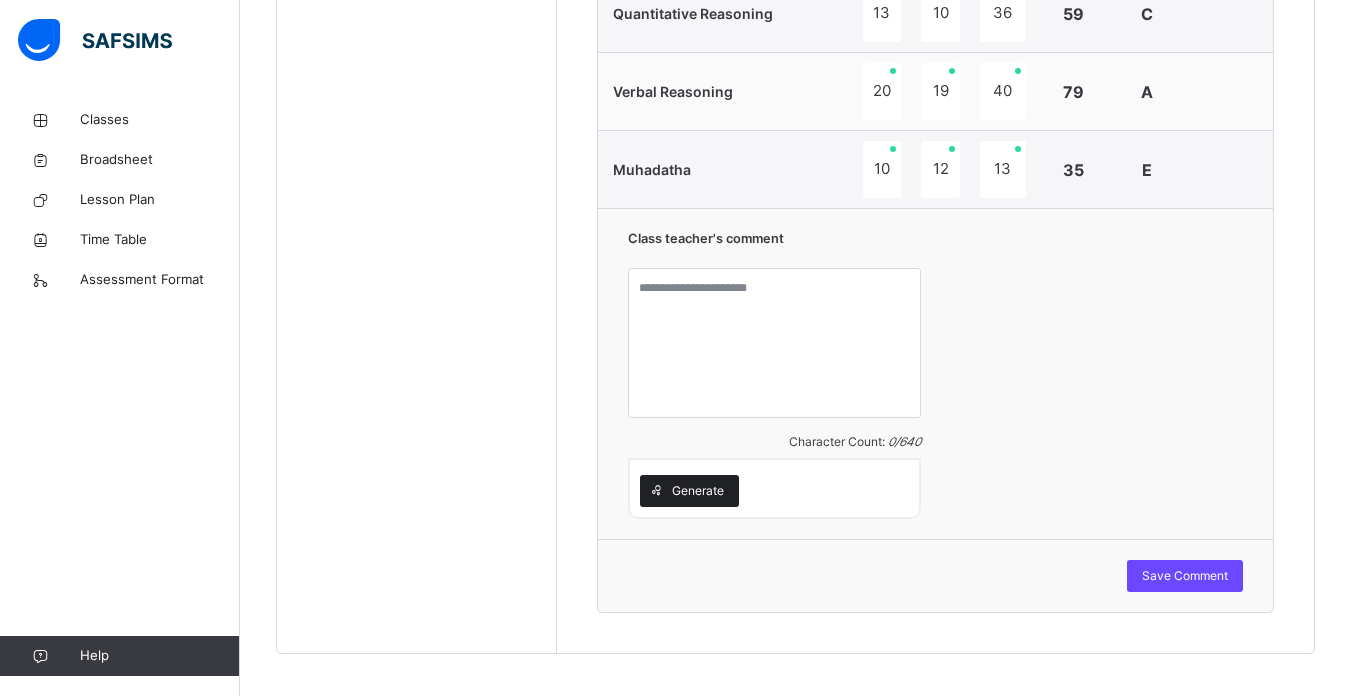 click on "Generate" at bounding box center [689, 491] 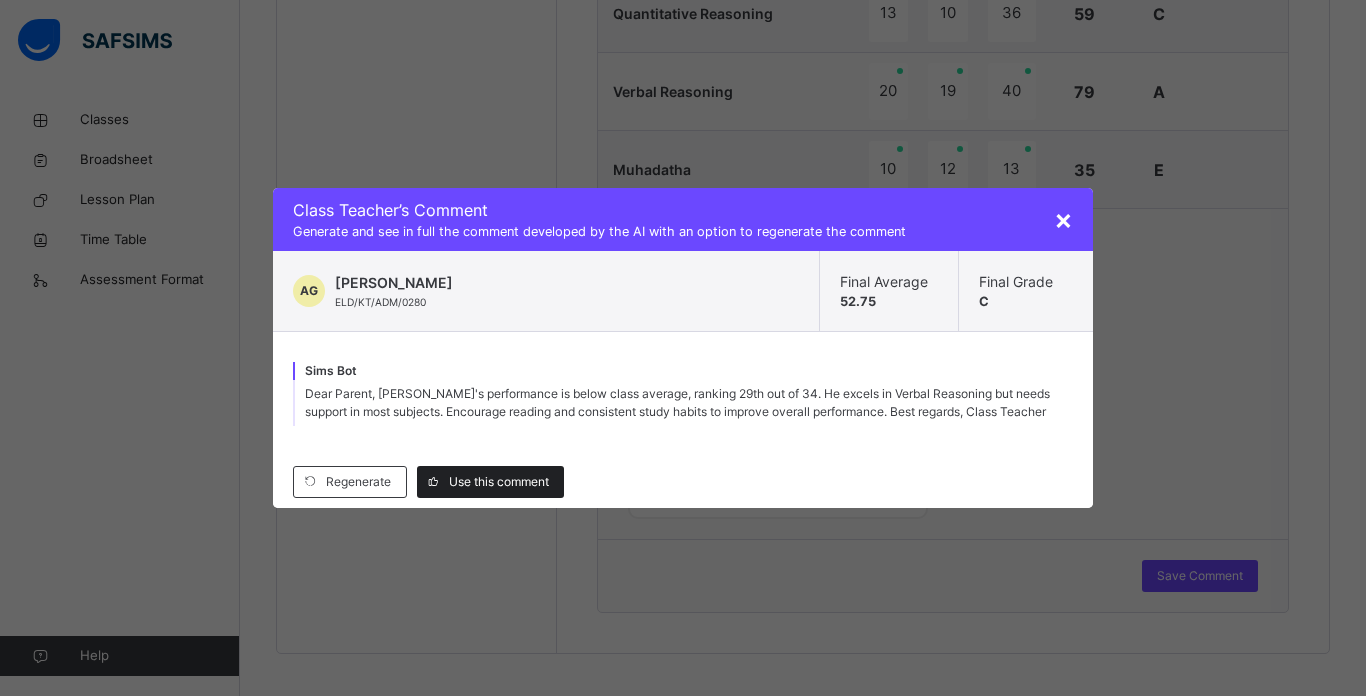click on "Use this comment" at bounding box center (490, 482) 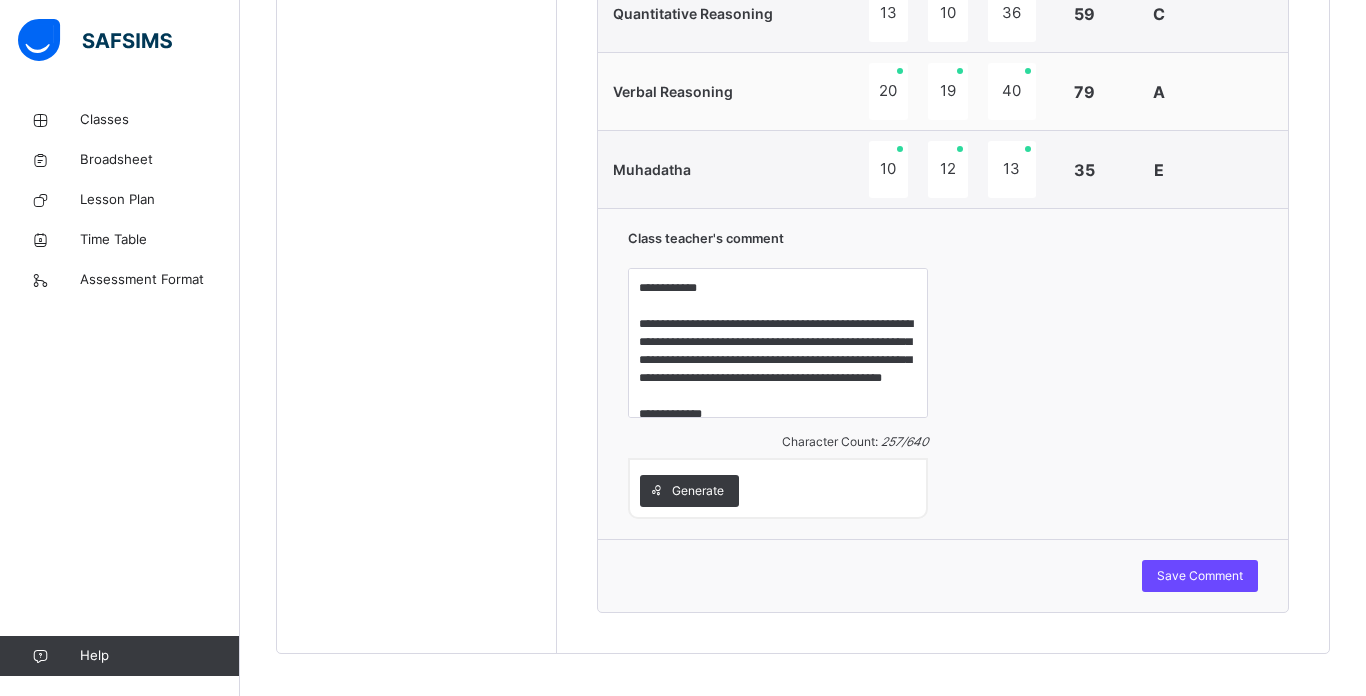 type on "**********" 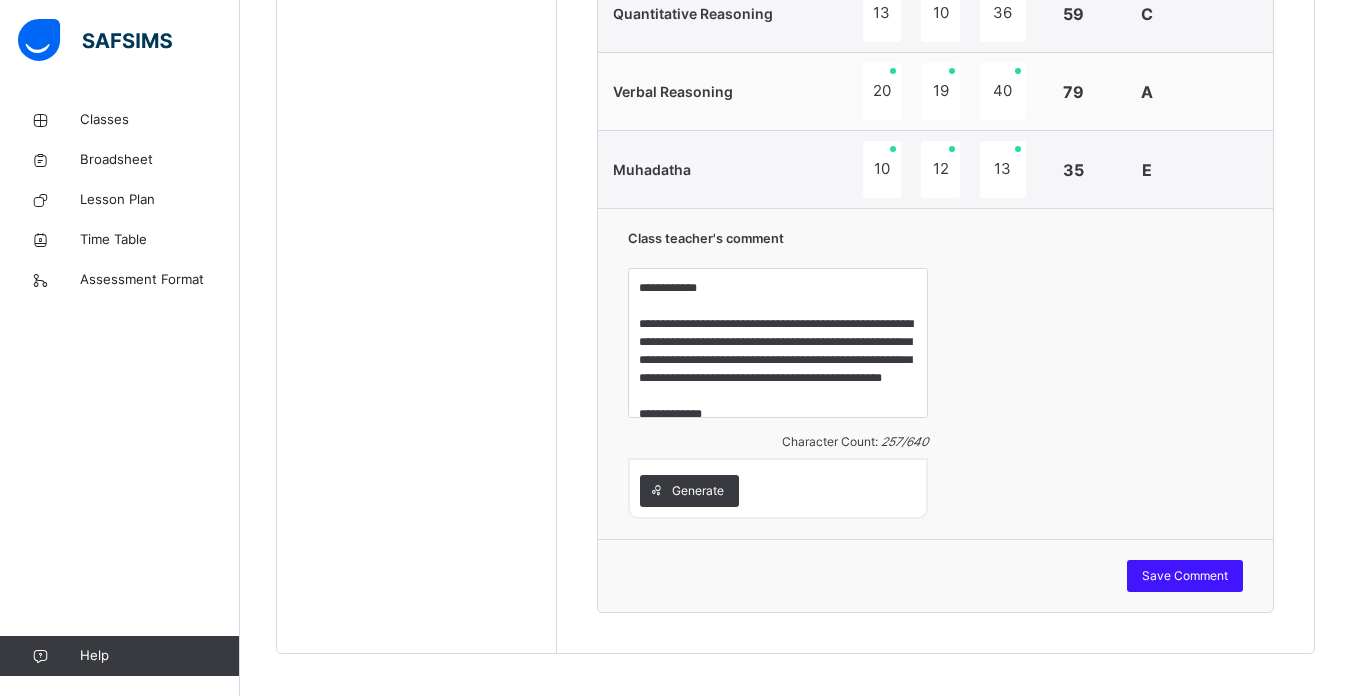 click on "Save Comment" at bounding box center [1185, 576] 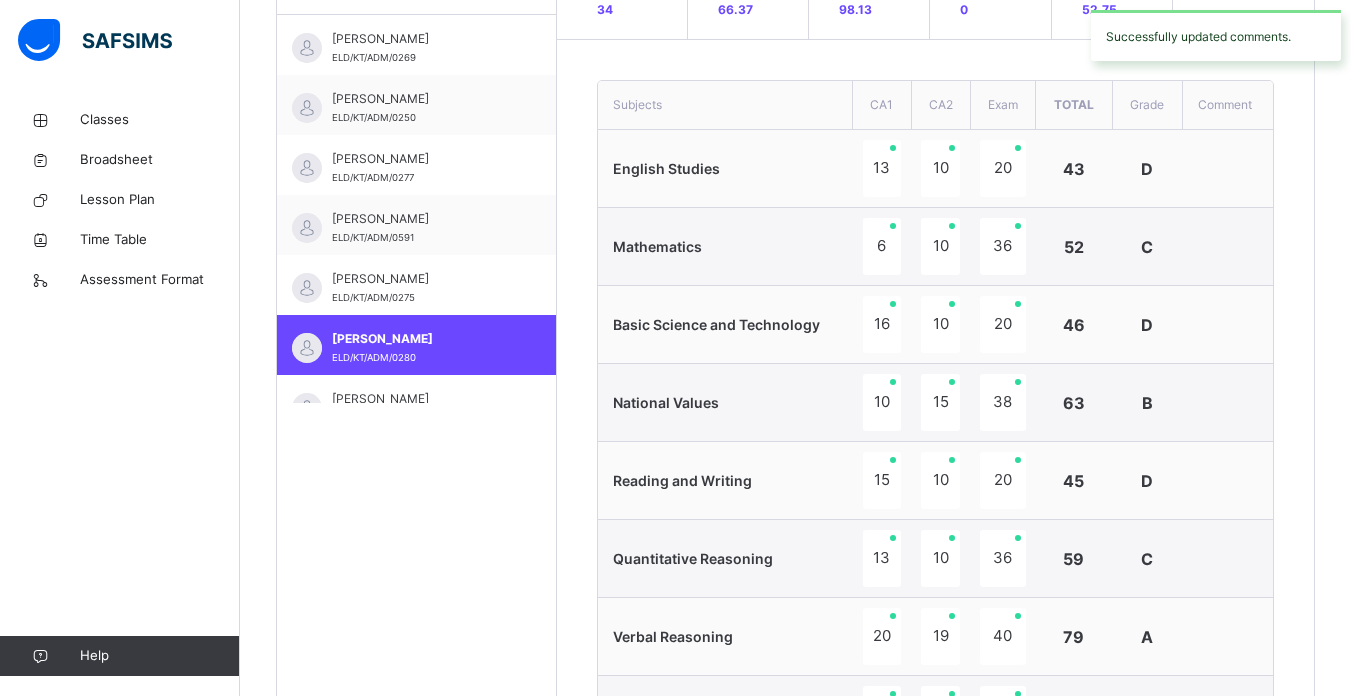 scroll, scrollTop: 652, scrollLeft: 0, axis: vertical 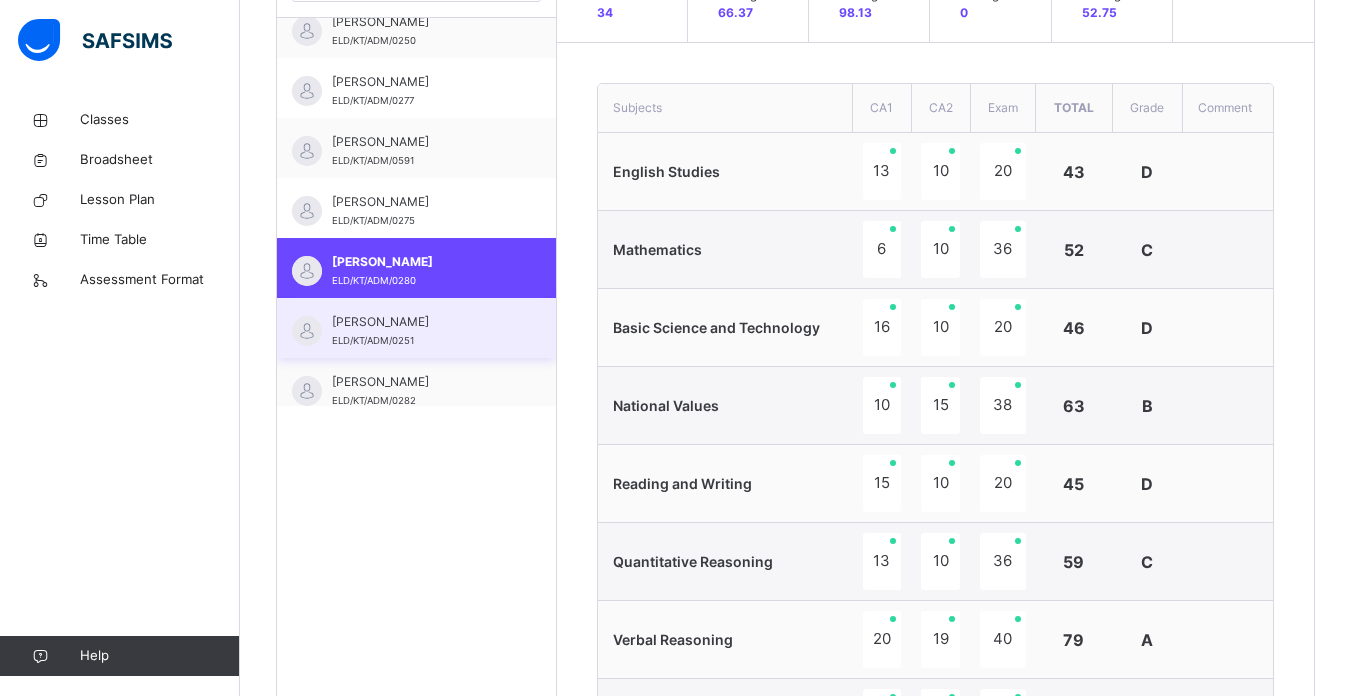 click on "[PERSON_NAME] ELD/KT/ADM/0251" at bounding box center [416, 328] 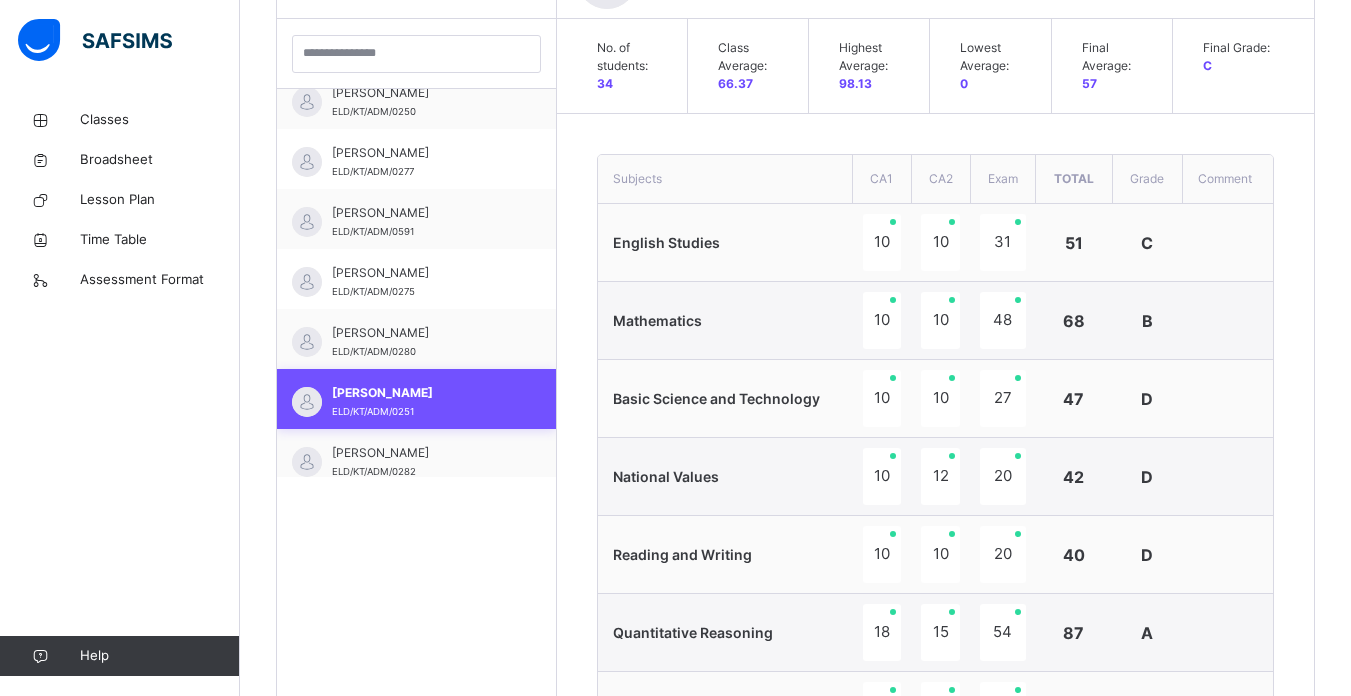 scroll, scrollTop: 652, scrollLeft: 0, axis: vertical 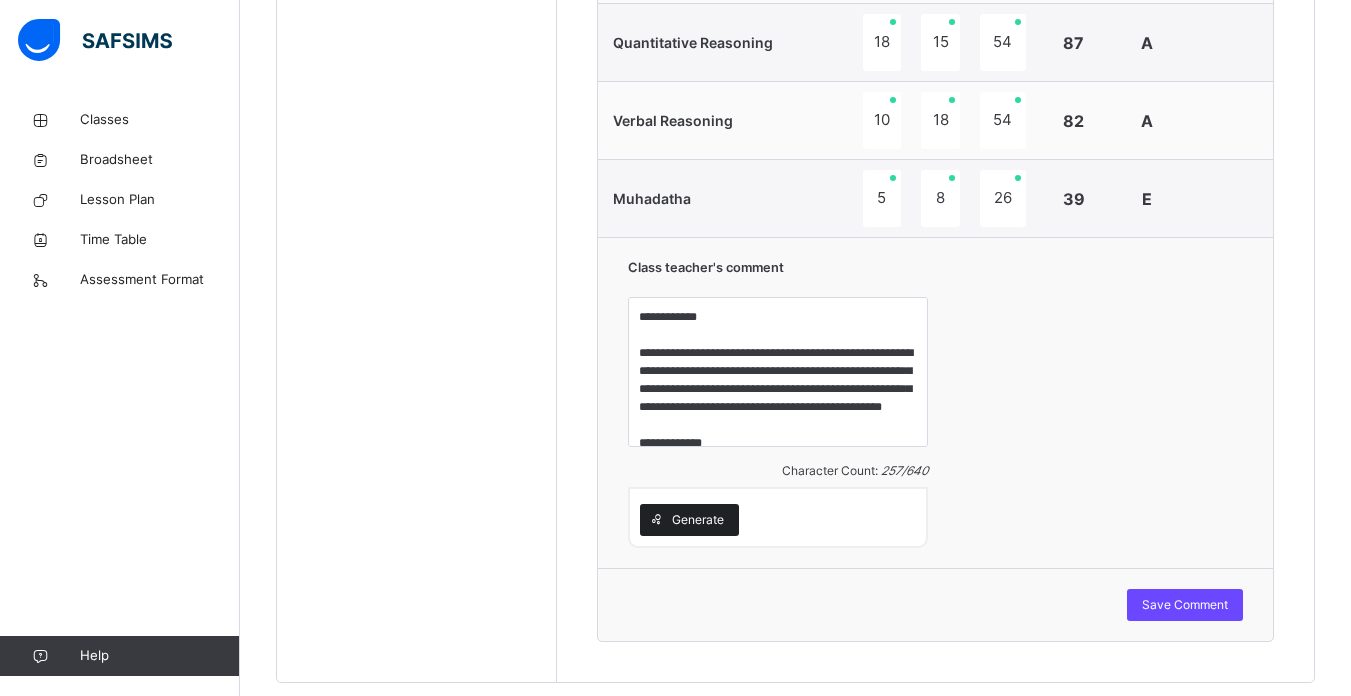 click on "Generate" at bounding box center (698, 520) 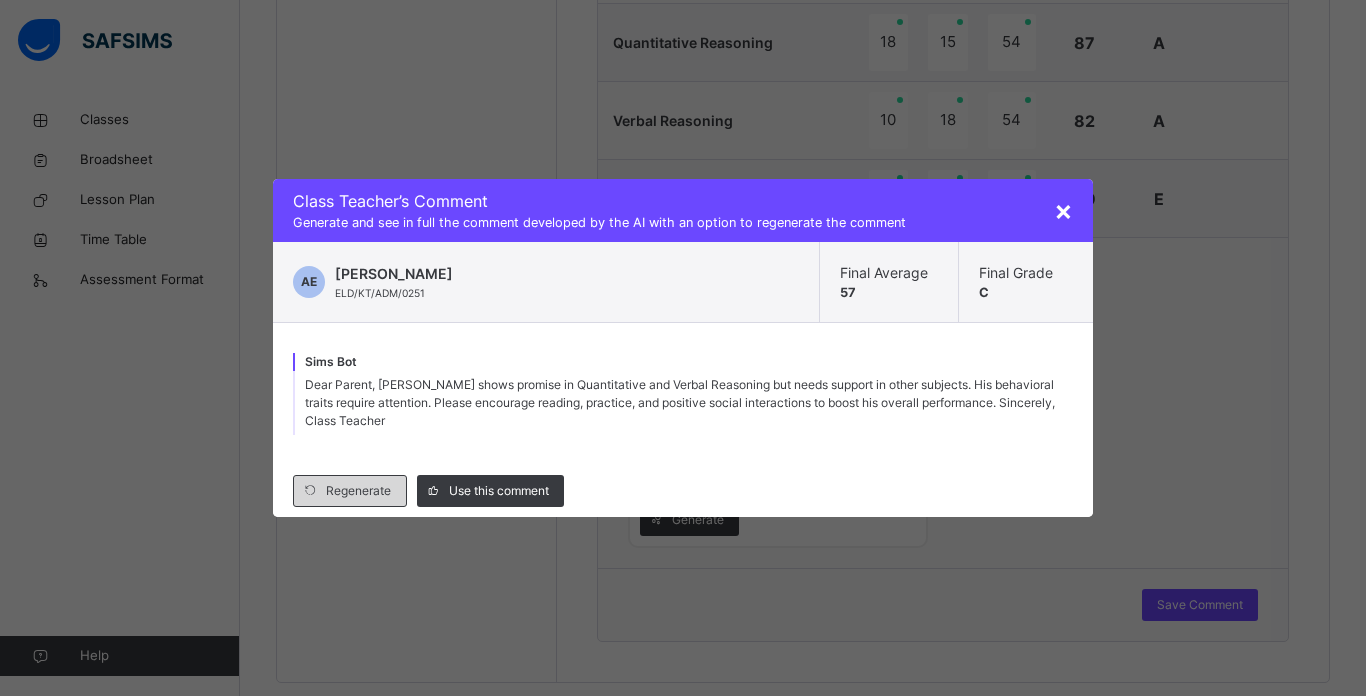click on "Regenerate" at bounding box center [358, 491] 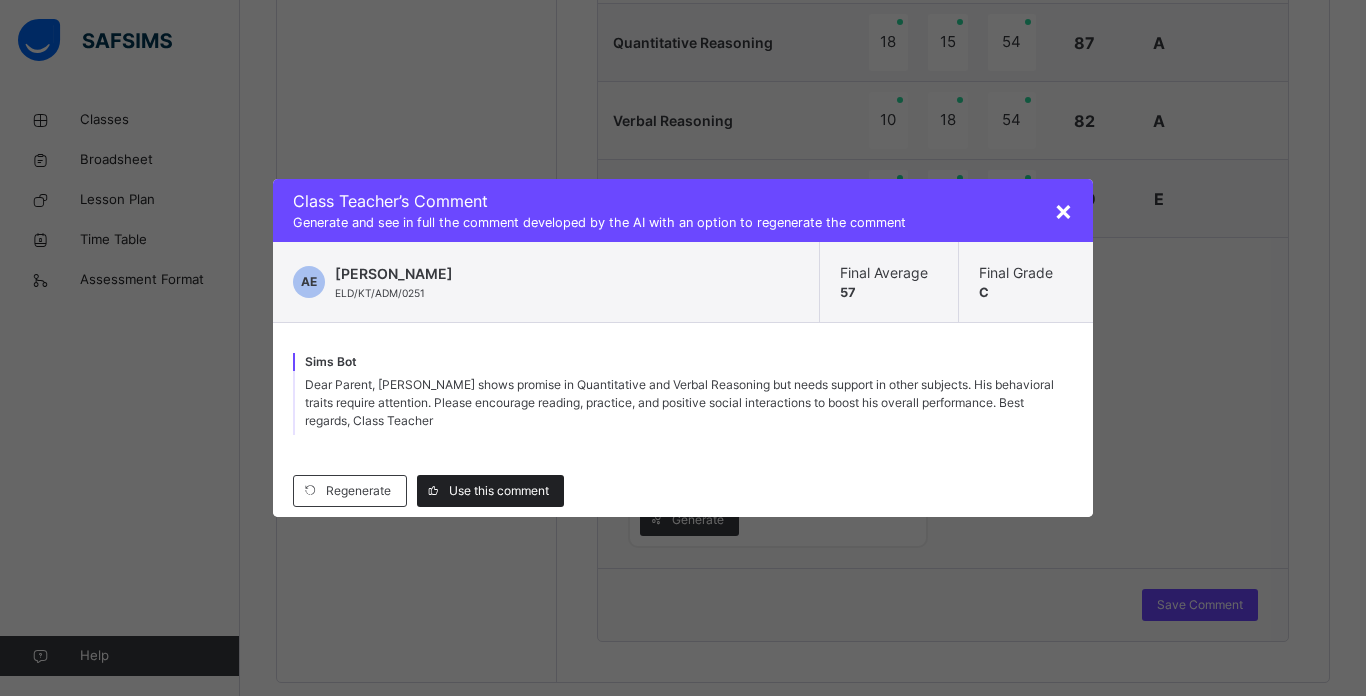 click on "Use this comment" at bounding box center [499, 491] 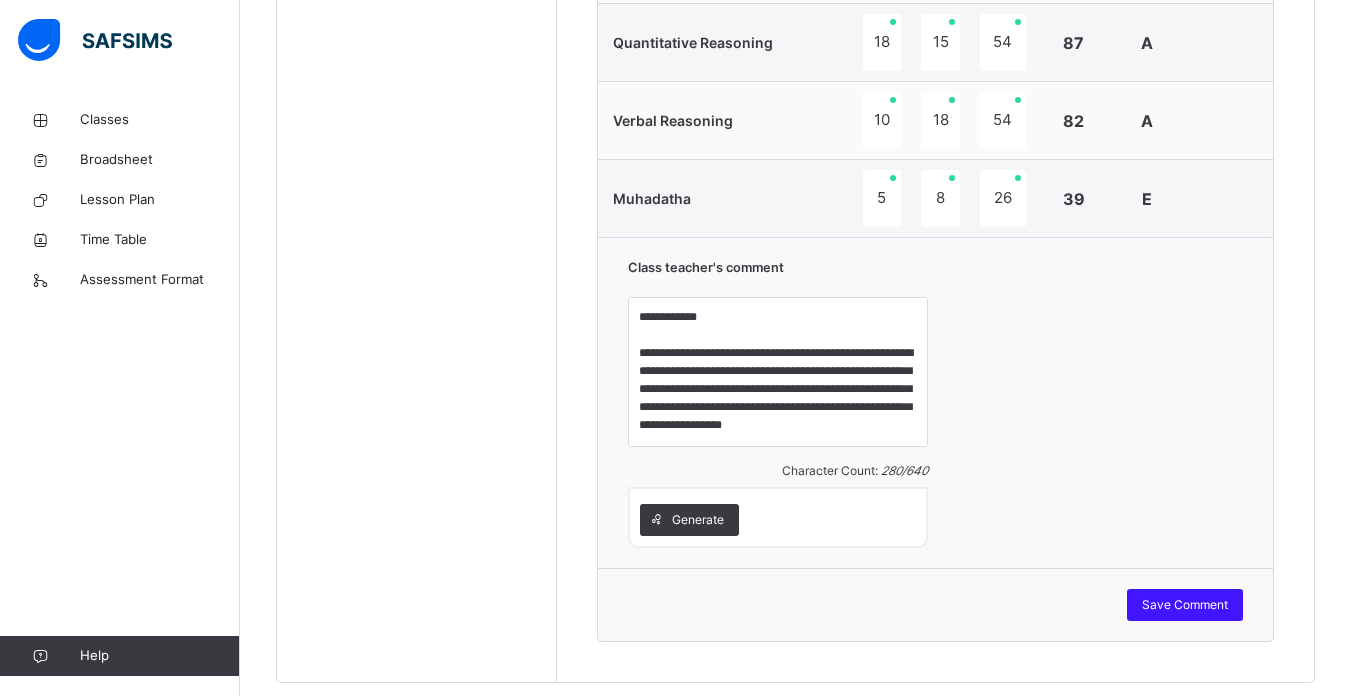 click on "Save Comment" at bounding box center (1185, 605) 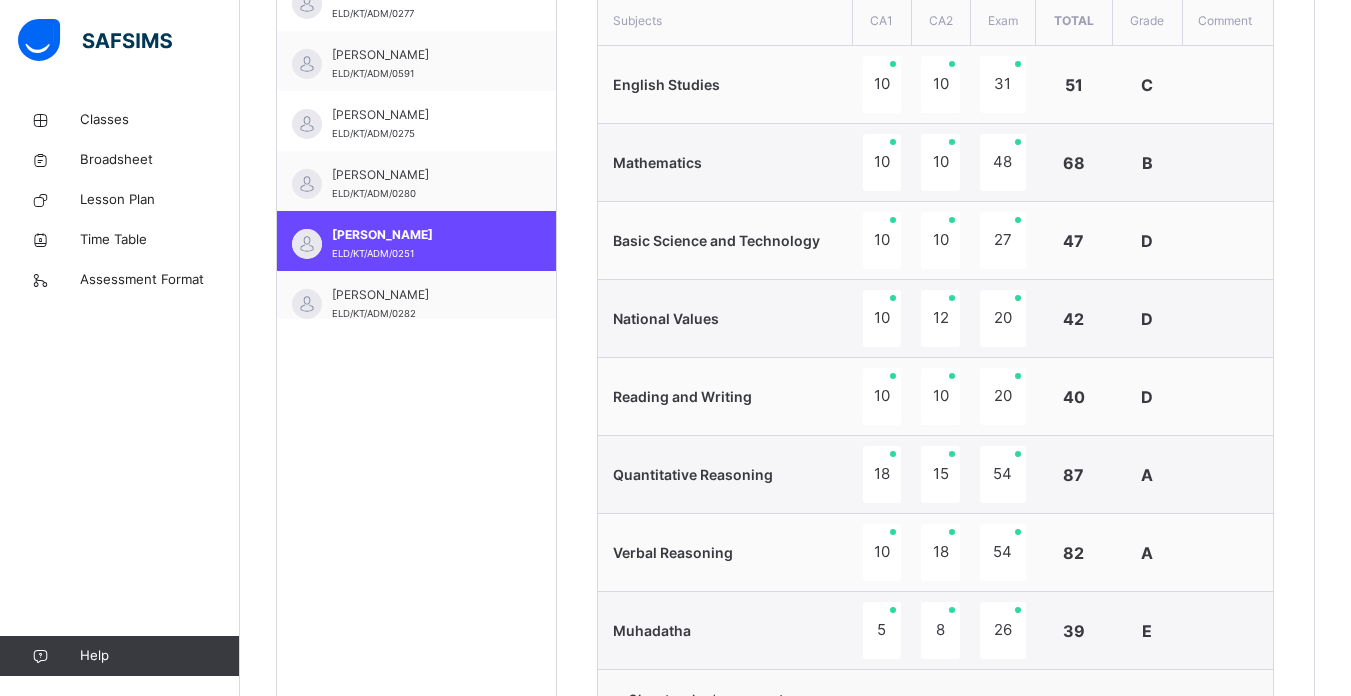 scroll, scrollTop: 736, scrollLeft: 0, axis: vertical 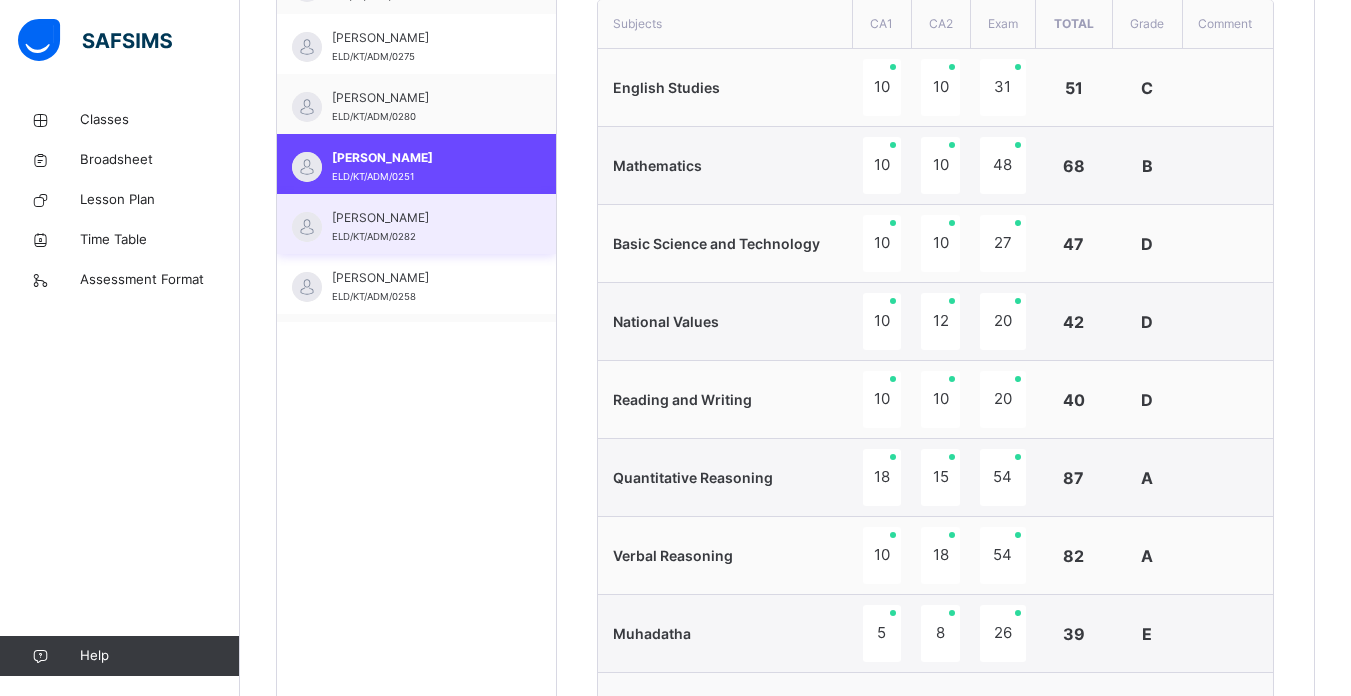 click on "[PERSON_NAME]" at bounding box center (421, 218) 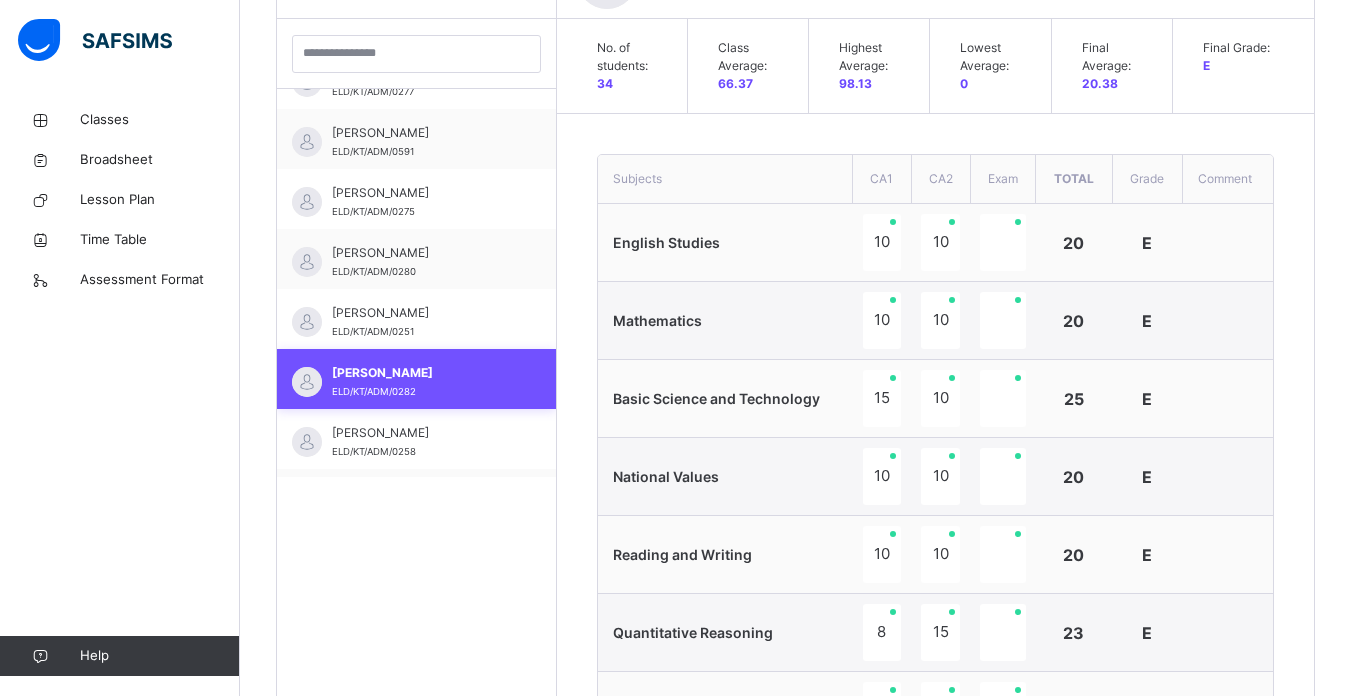 scroll, scrollTop: 736, scrollLeft: 0, axis: vertical 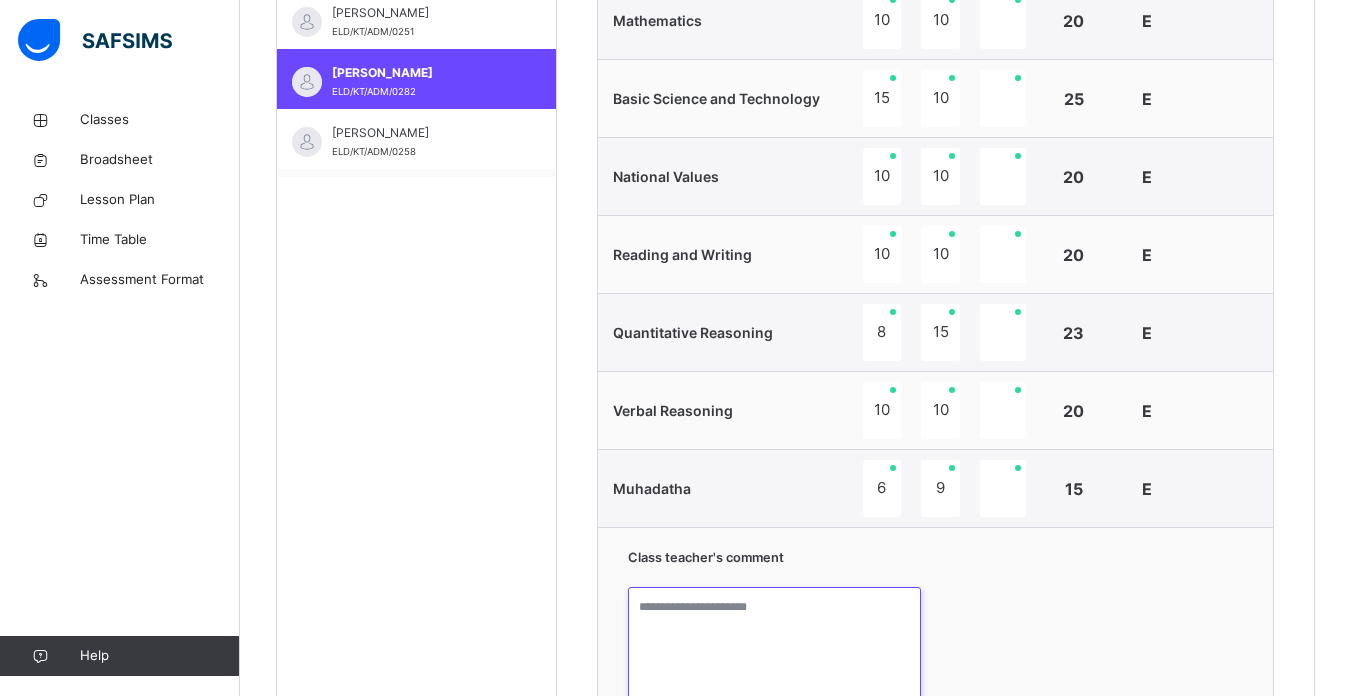 click at bounding box center (774, 662) 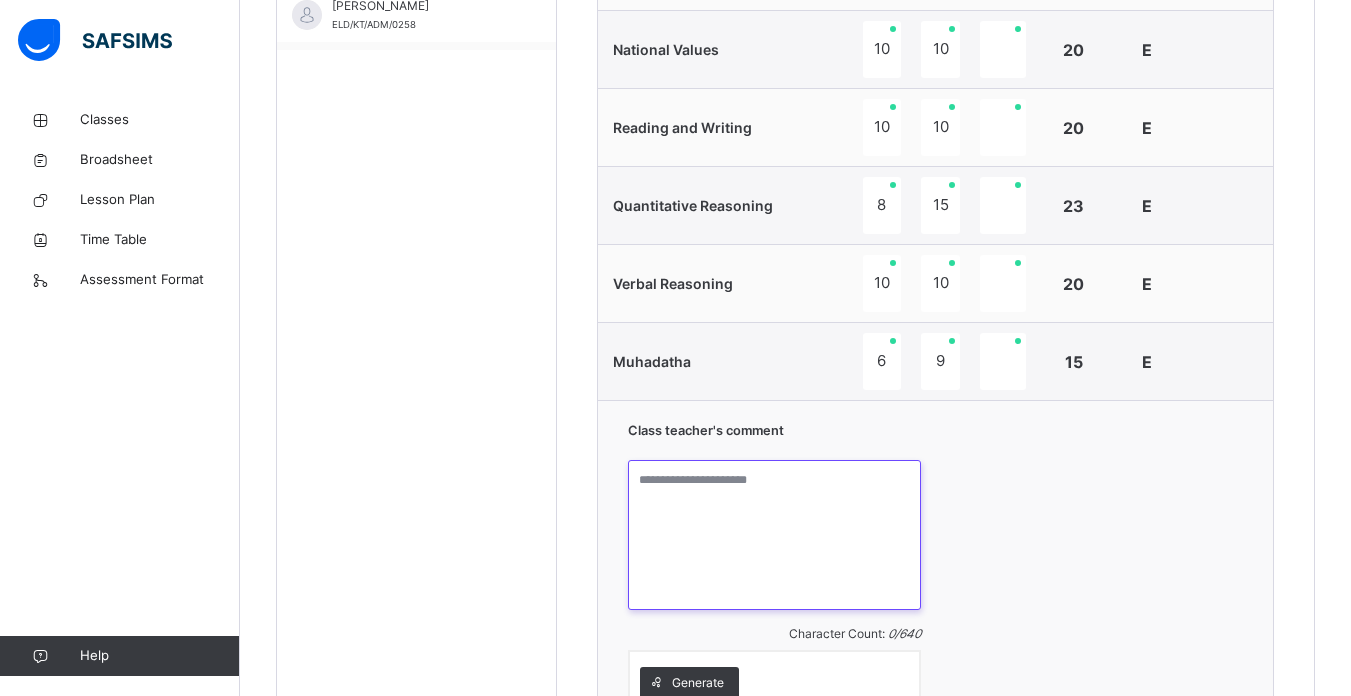 scroll, scrollTop: 1020, scrollLeft: 0, axis: vertical 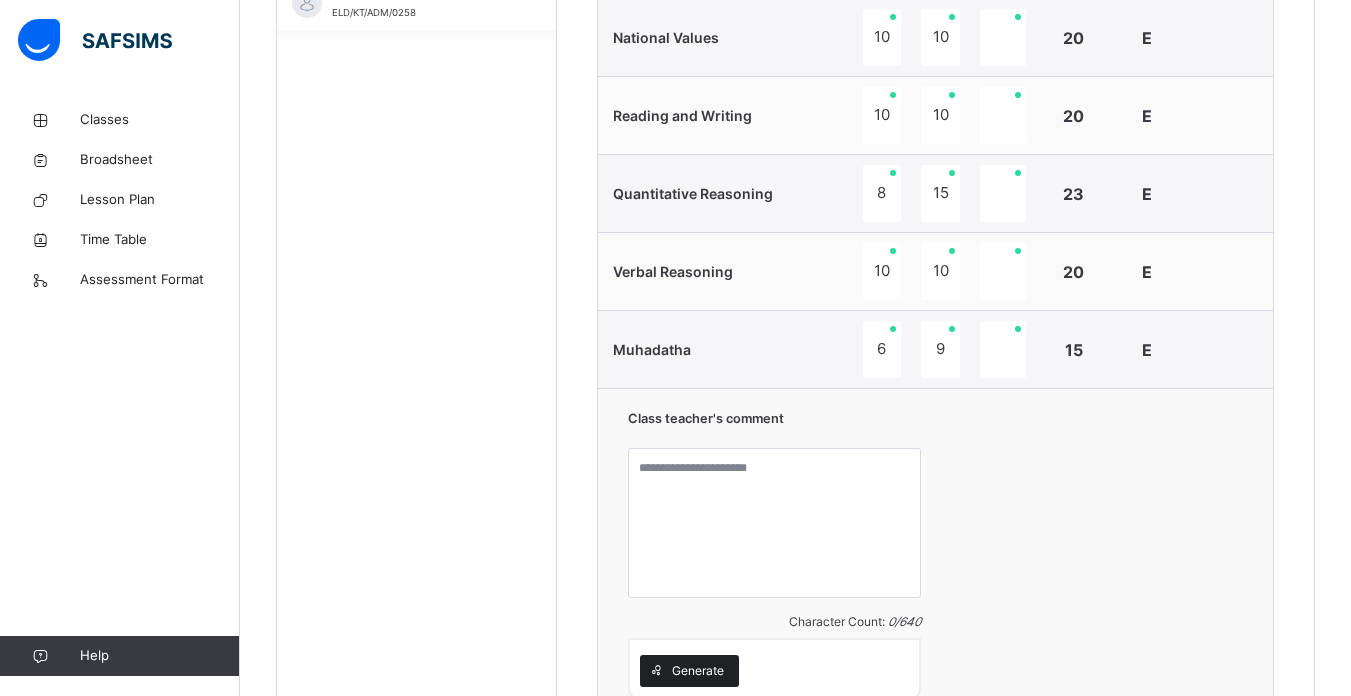 click on "Generate" at bounding box center (698, 671) 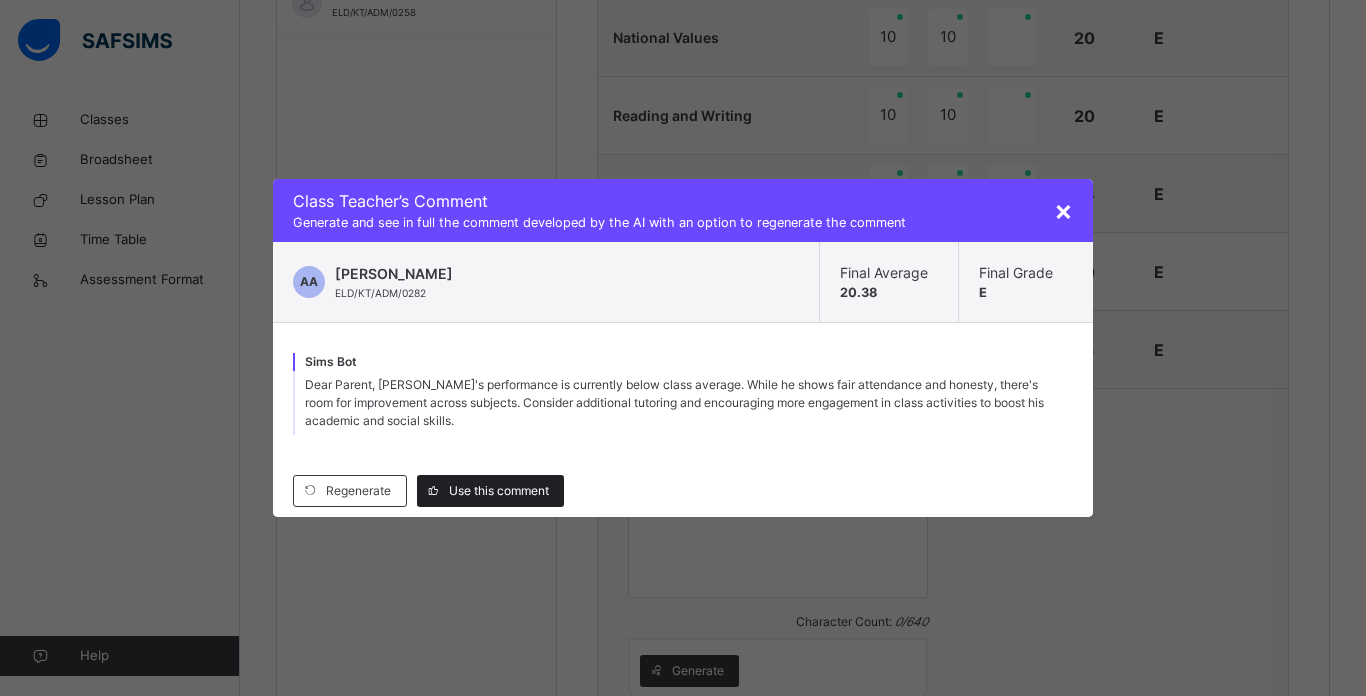click on "Use this comment" at bounding box center [490, 491] 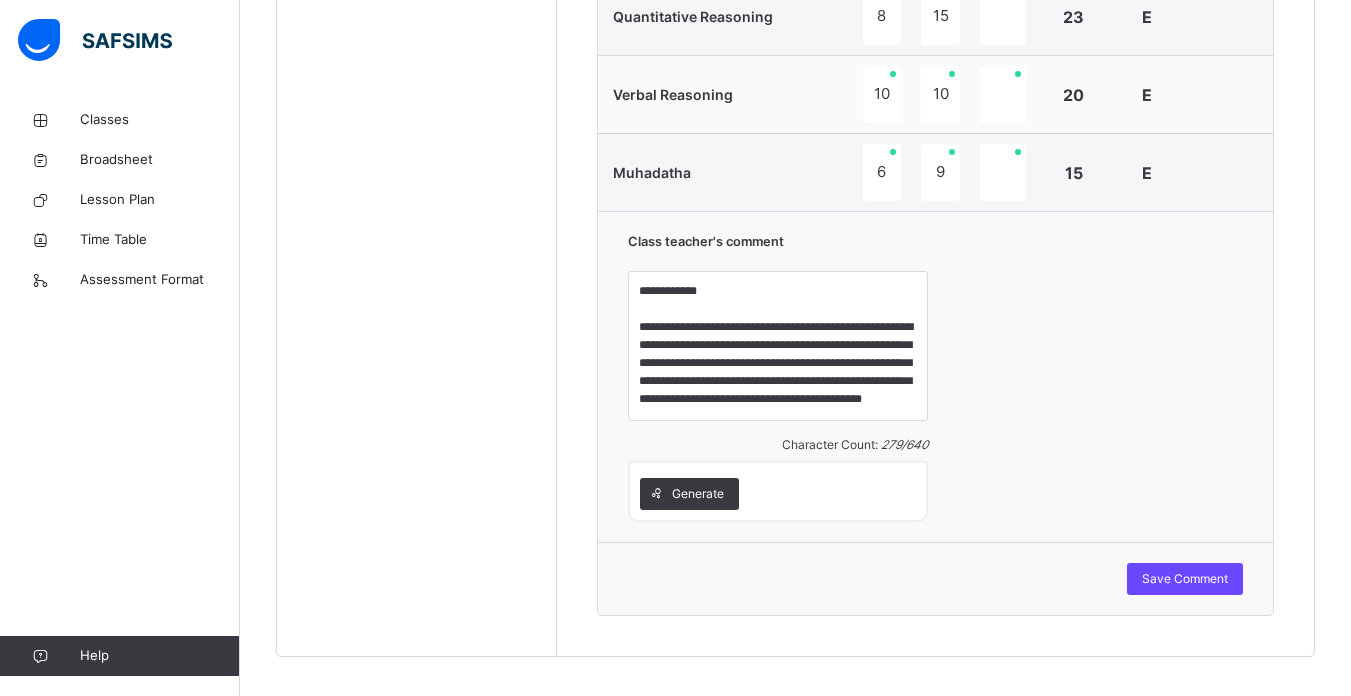 scroll, scrollTop: 1206, scrollLeft: 0, axis: vertical 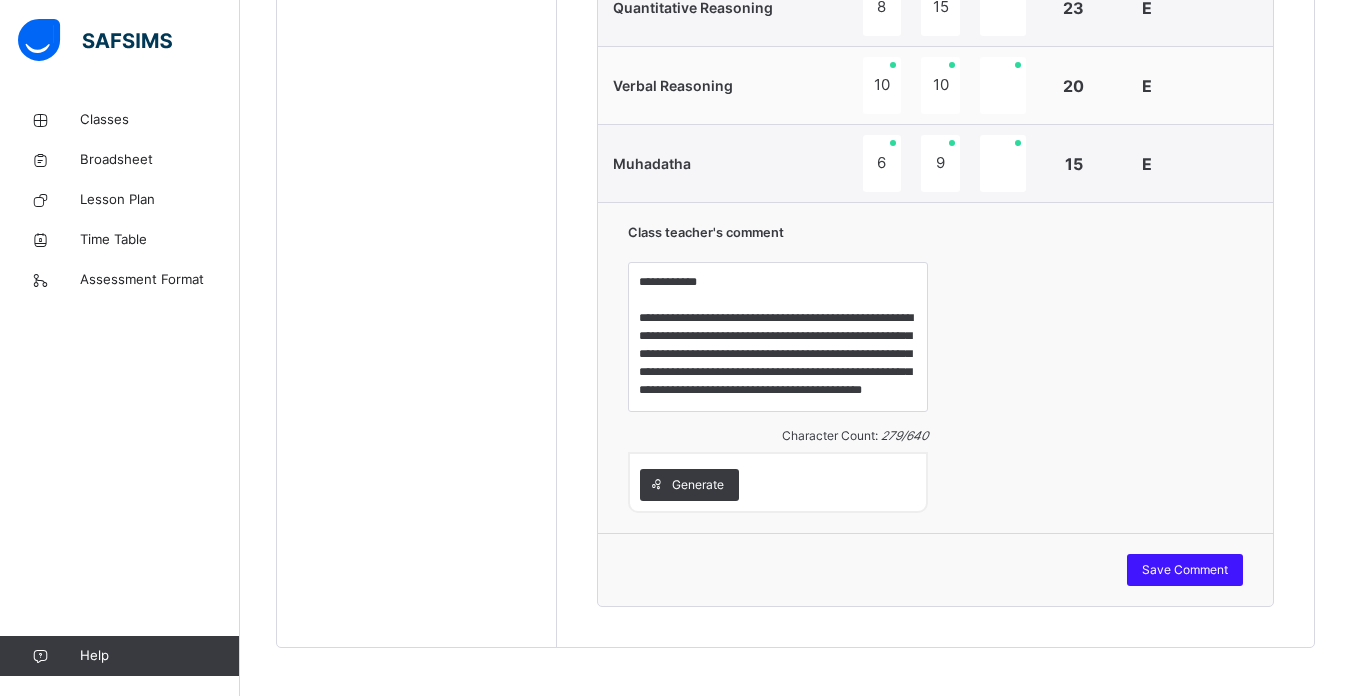 click on "Save Comment" at bounding box center (1185, 570) 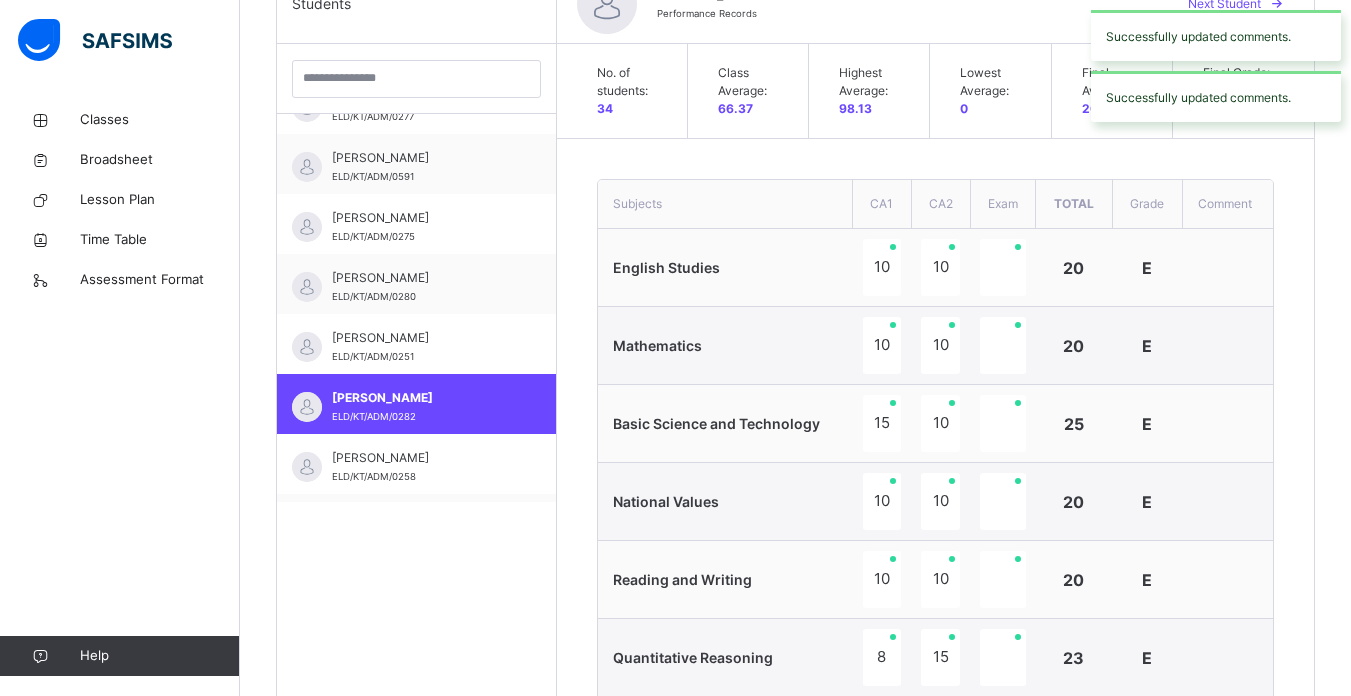 scroll, scrollTop: 550, scrollLeft: 0, axis: vertical 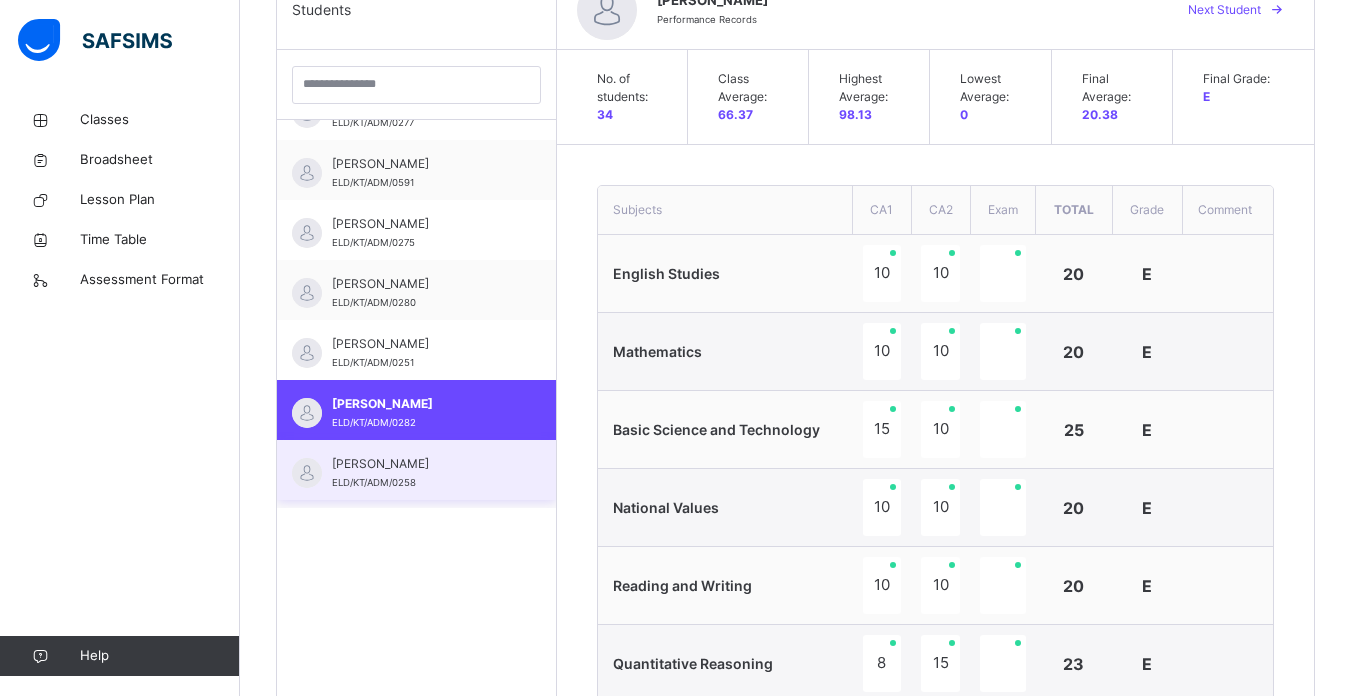 click on "[PERSON_NAME]  ELD/KT/ADM/0258" at bounding box center (416, 470) 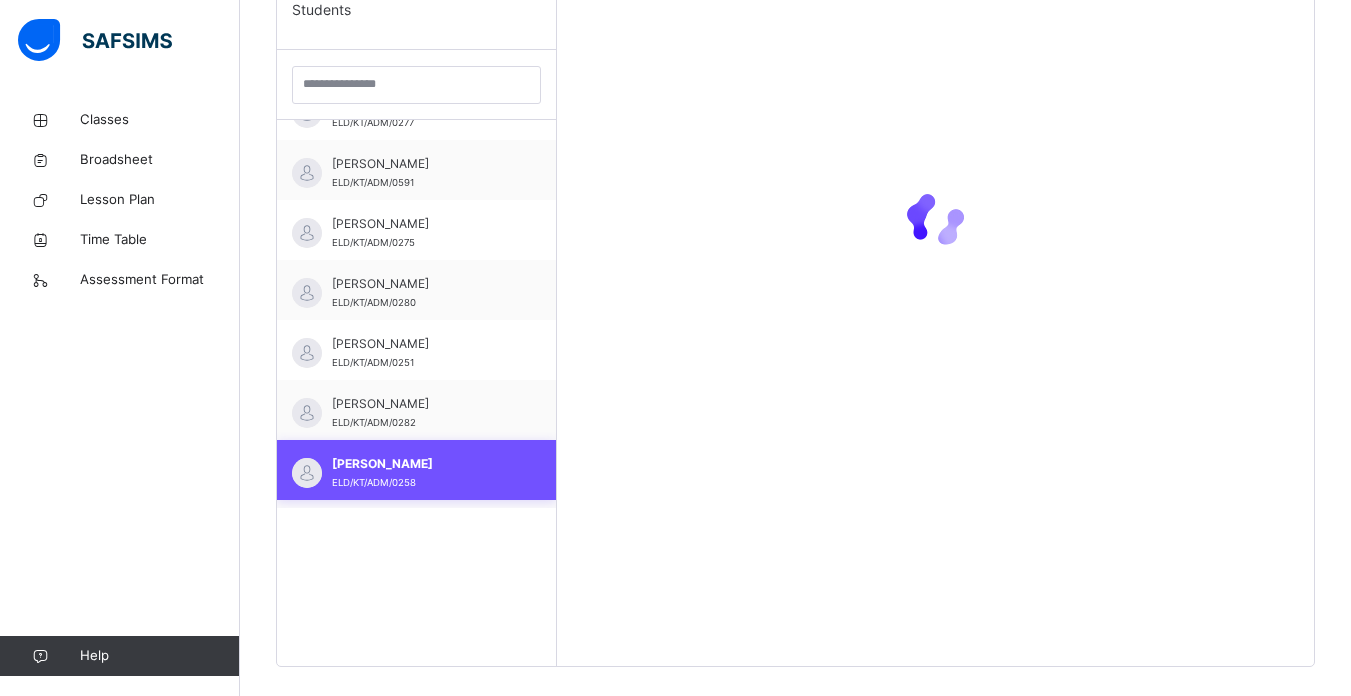 click on "[PERSON_NAME]  ELD/KT/ADM/0258" at bounding box center [416, 470] 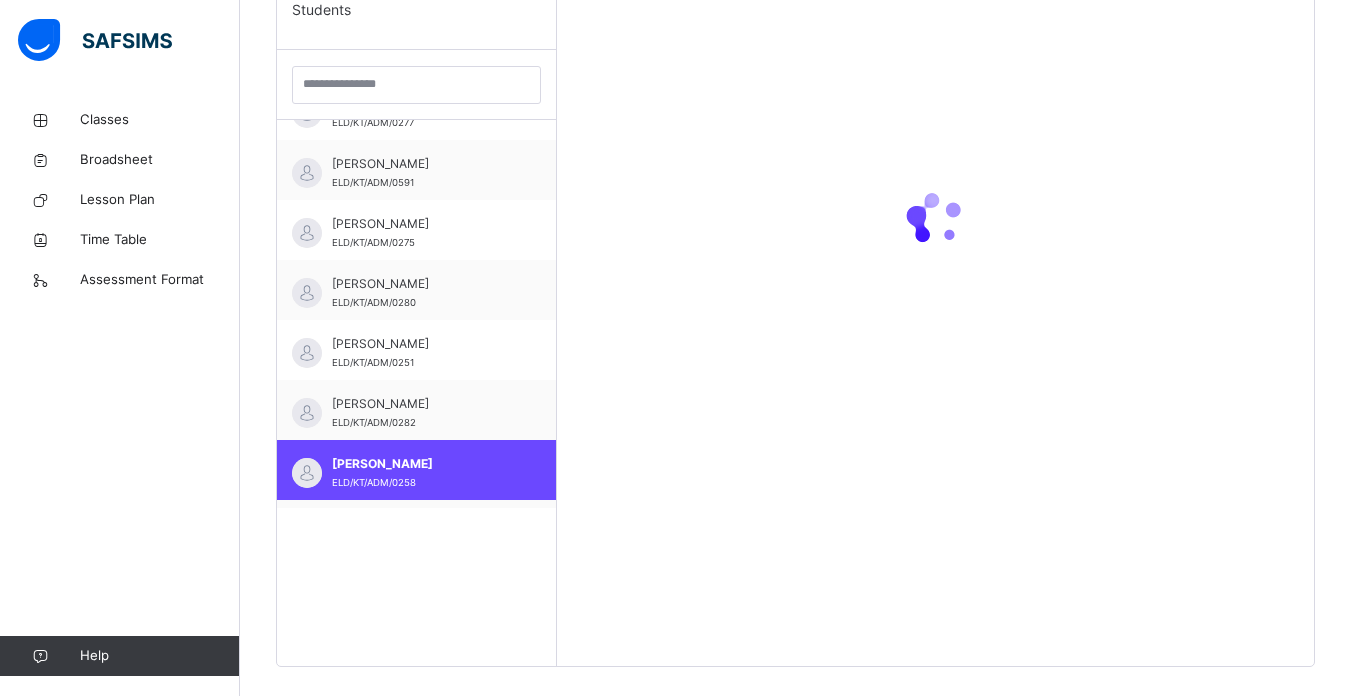 scroll, scrollTop: 200, scrollLeft: 0, axis: vertical 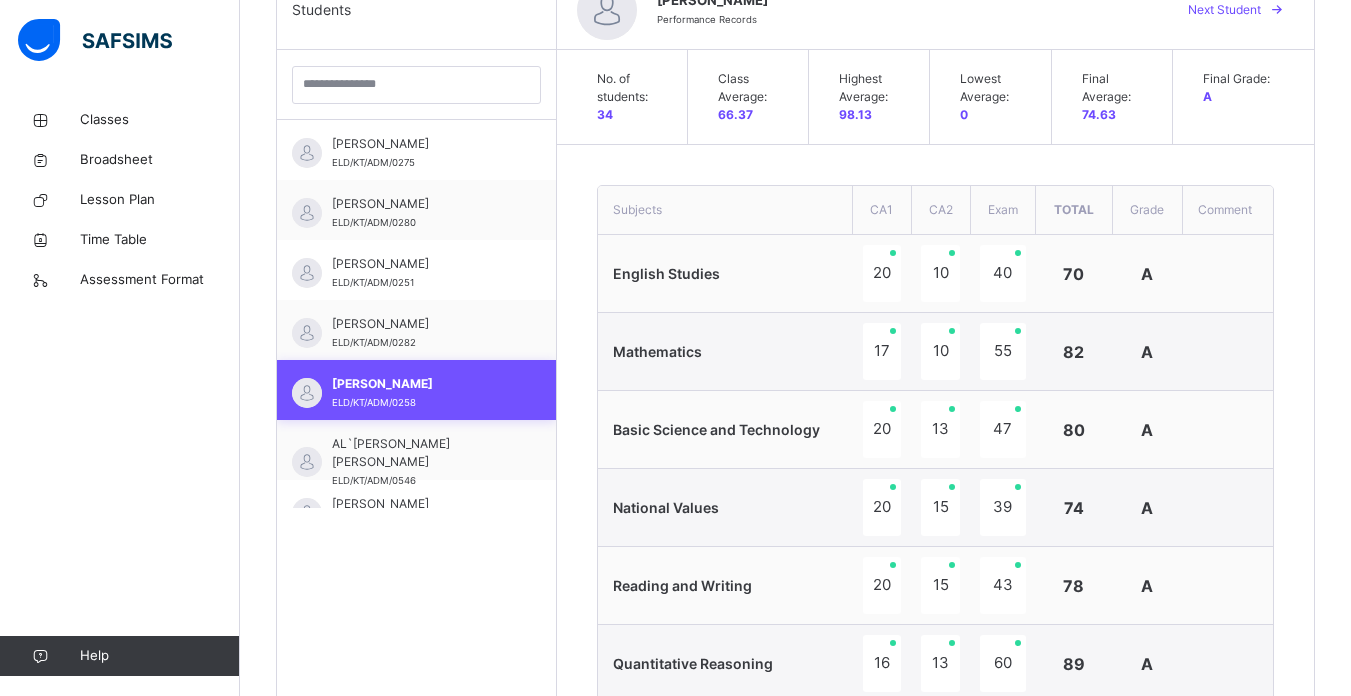 click on "[PERSON_NAME]  ELD/KT/ADM/0258" at bounding box center [421, 393] 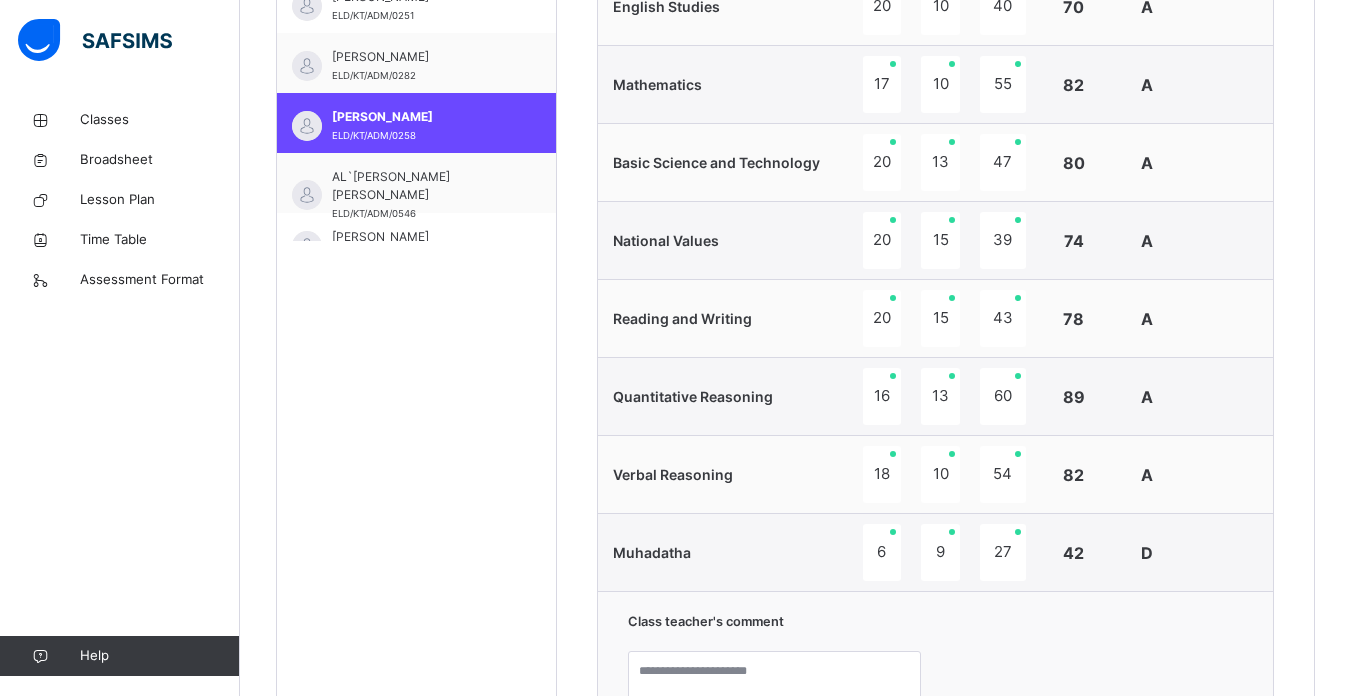 scroll, scrollTop: 829, scrollLeft: 0, axis: vertical 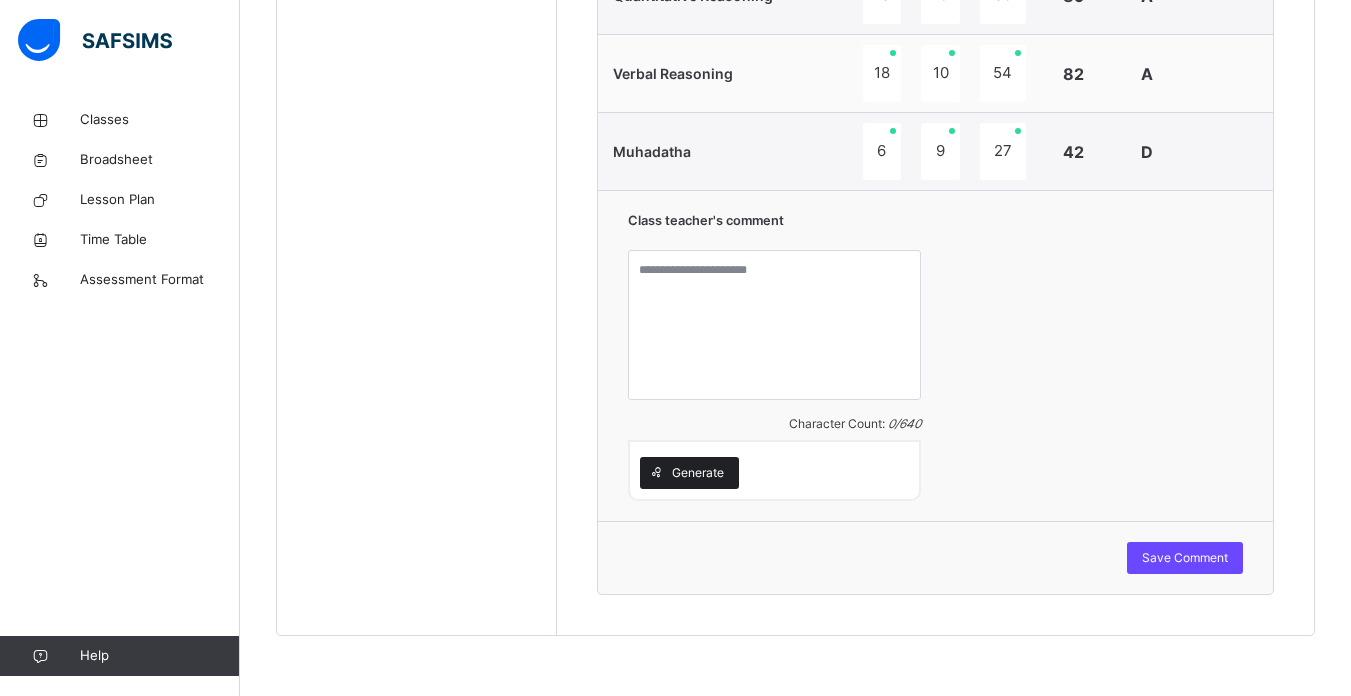click on "Generate" at bounding box center (698, 473) 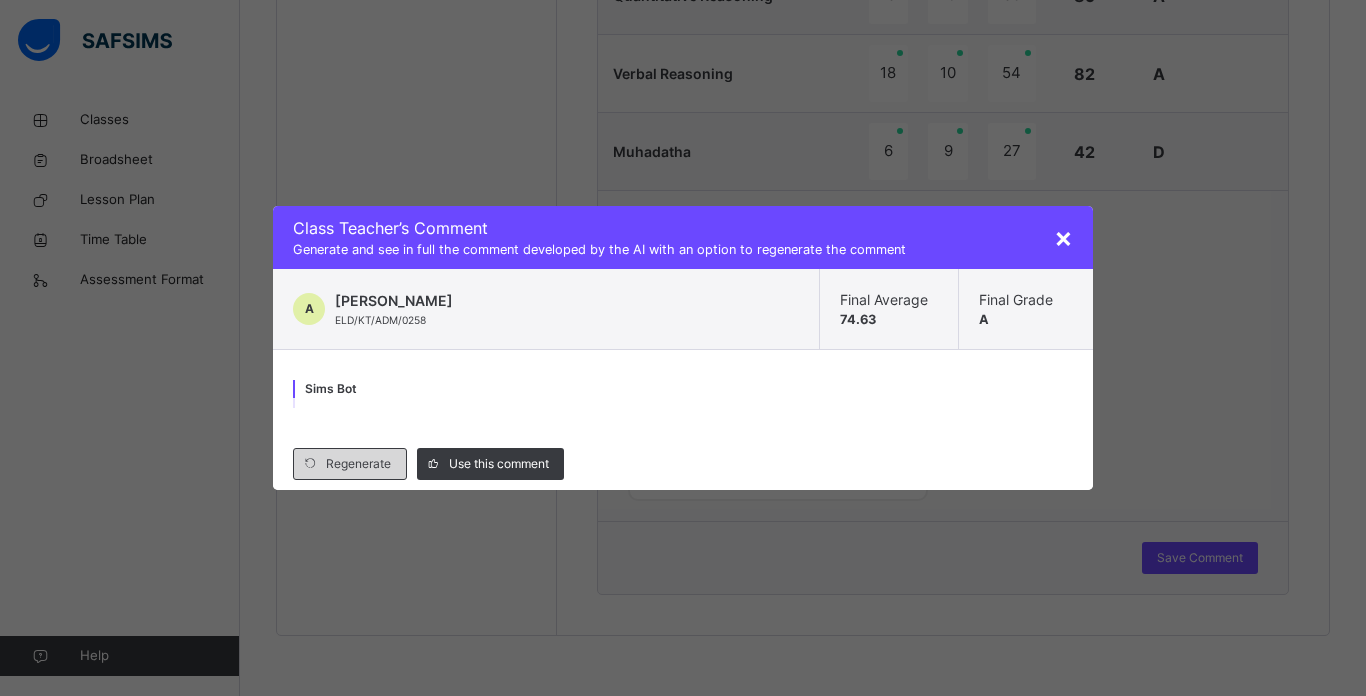 click on "Regenerate" at bounding box center (358, 464) 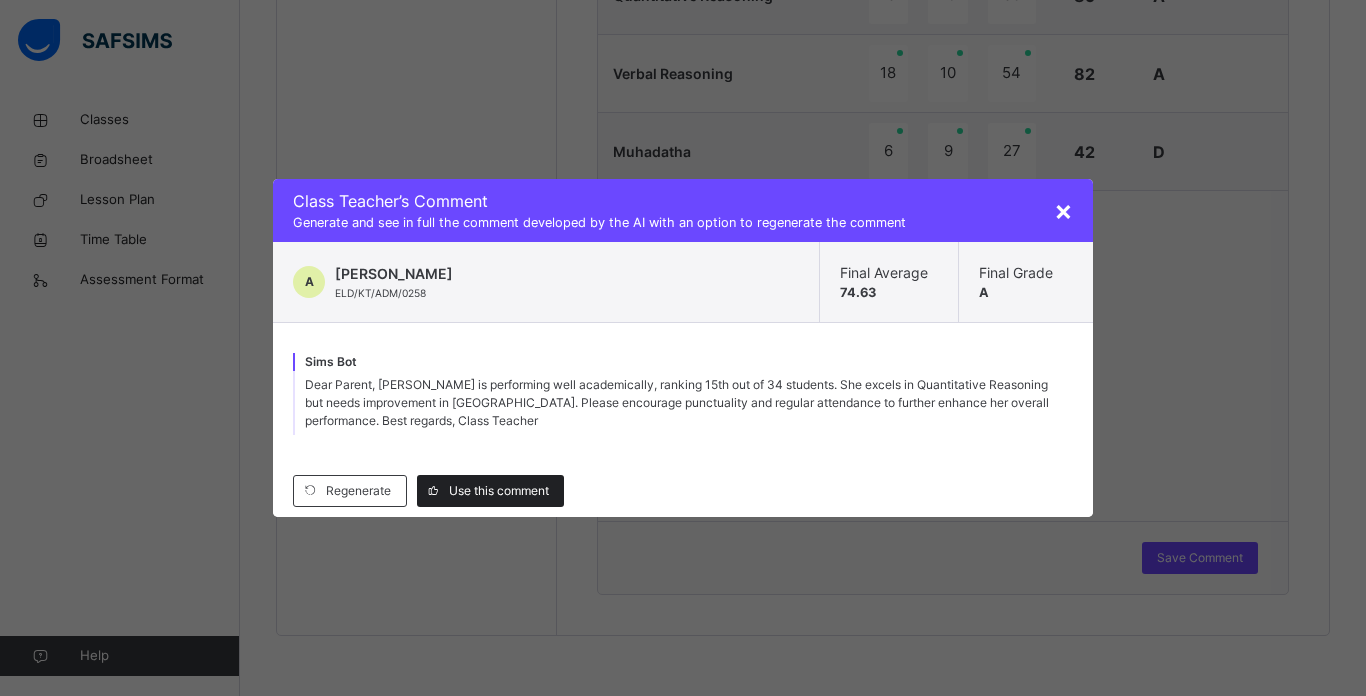 click on "Use this comment" at bounding box center (490, 491) 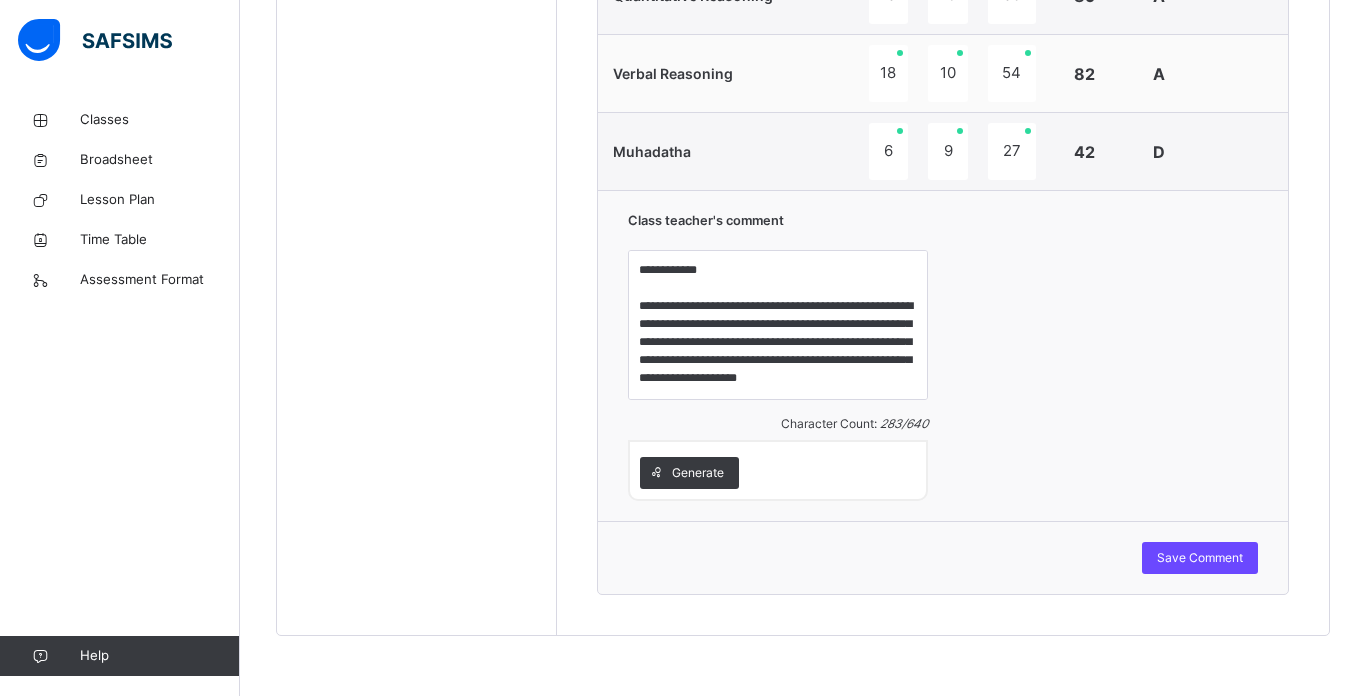 type on "**********" 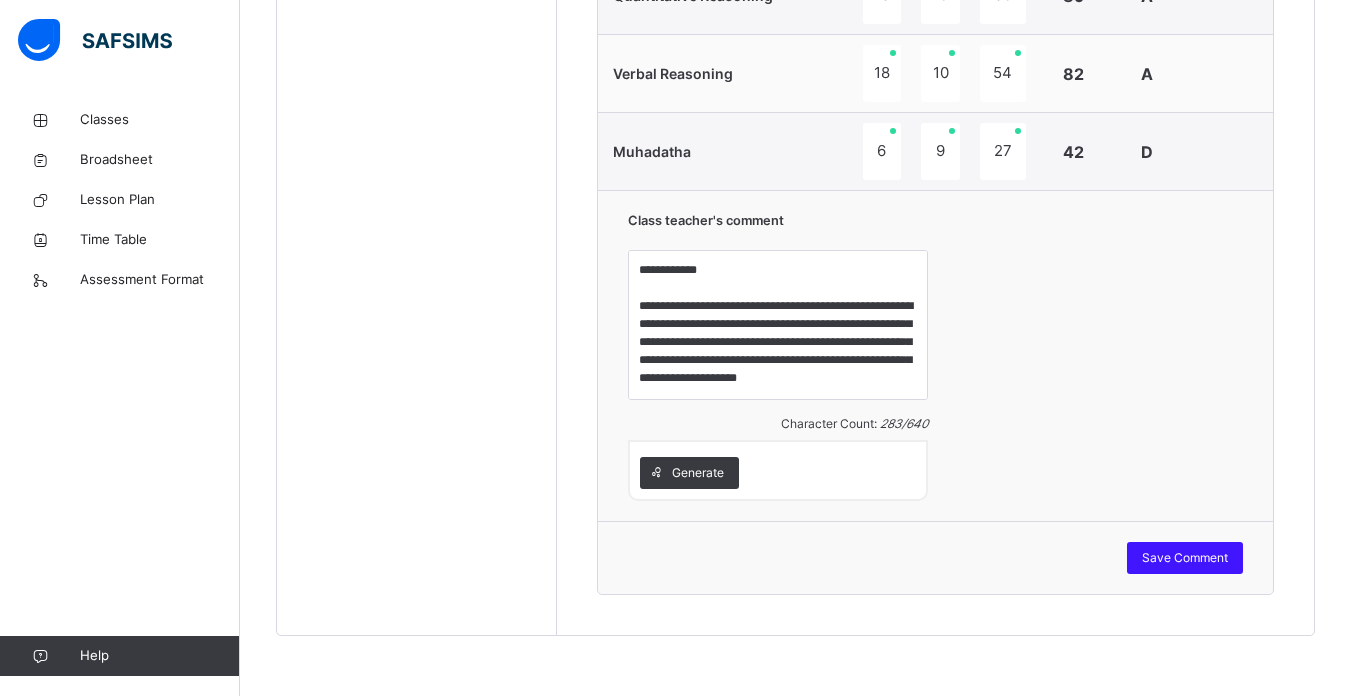 click on "Save Comment" at bounding box center [1185, 558] 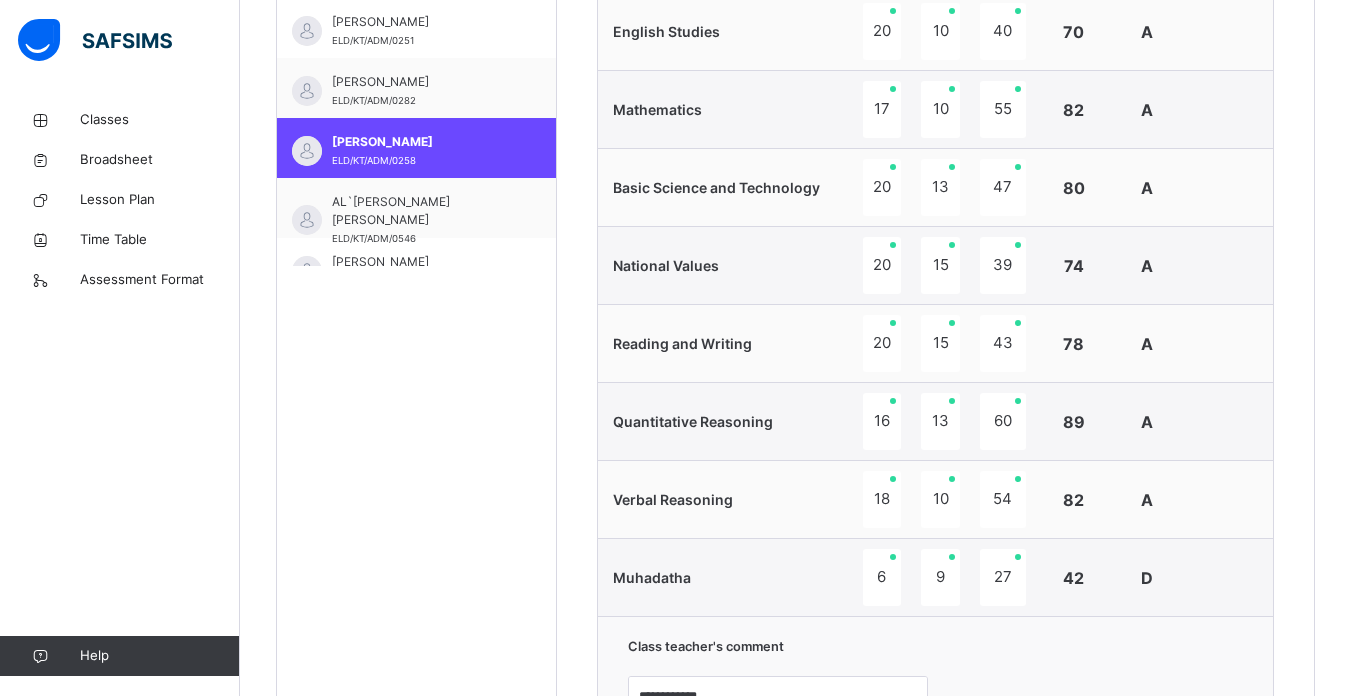 scroll, scrollTop: 682, scrollLeft: 0, axis: vertical 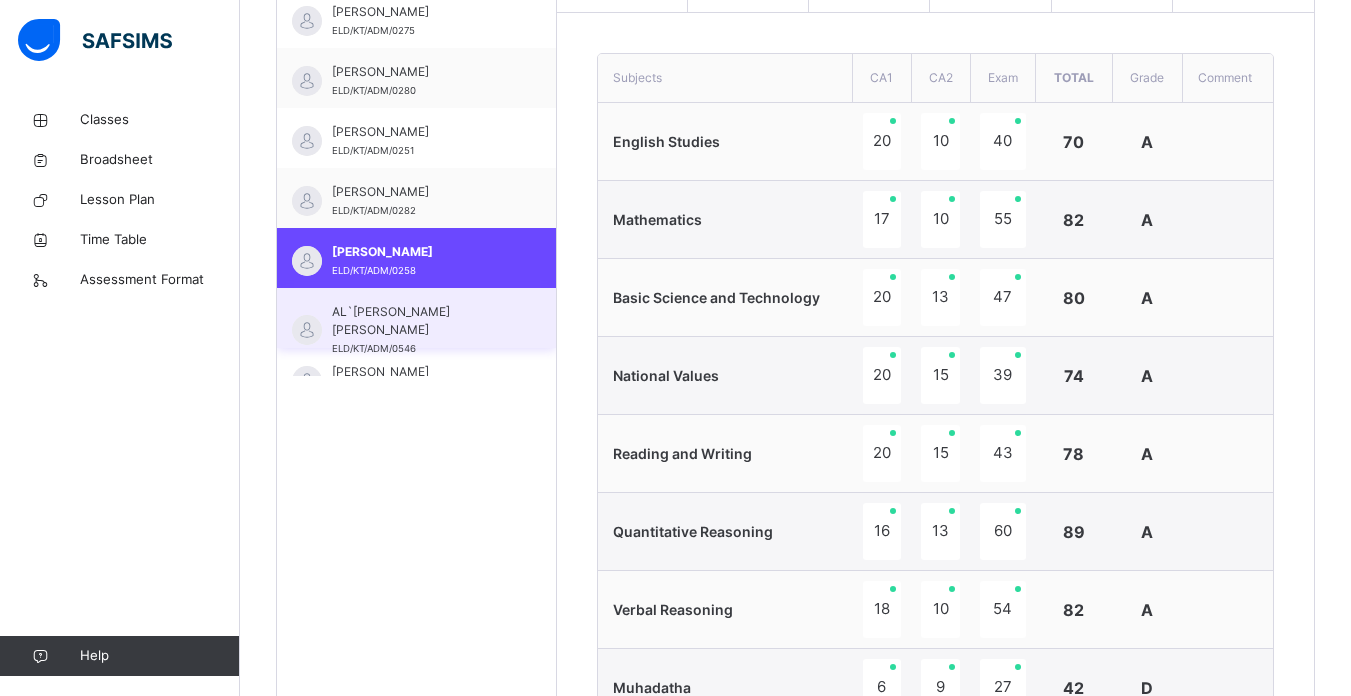 click on "AL`[PERSON_NAME] [PERSON_NAME] ELD/KT/ADM/0546" at bounding box center (421, 330) 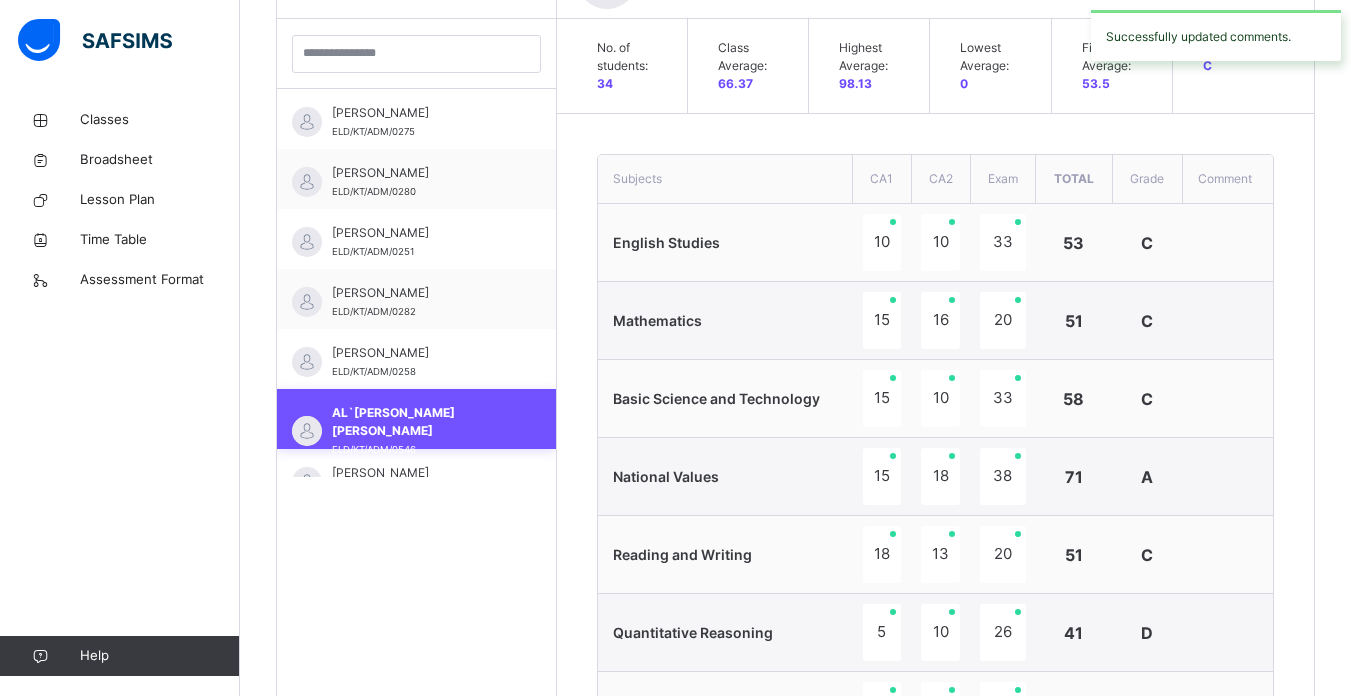 scroll, scrollTop: 682, scrollLeft: 0, axis: vertical 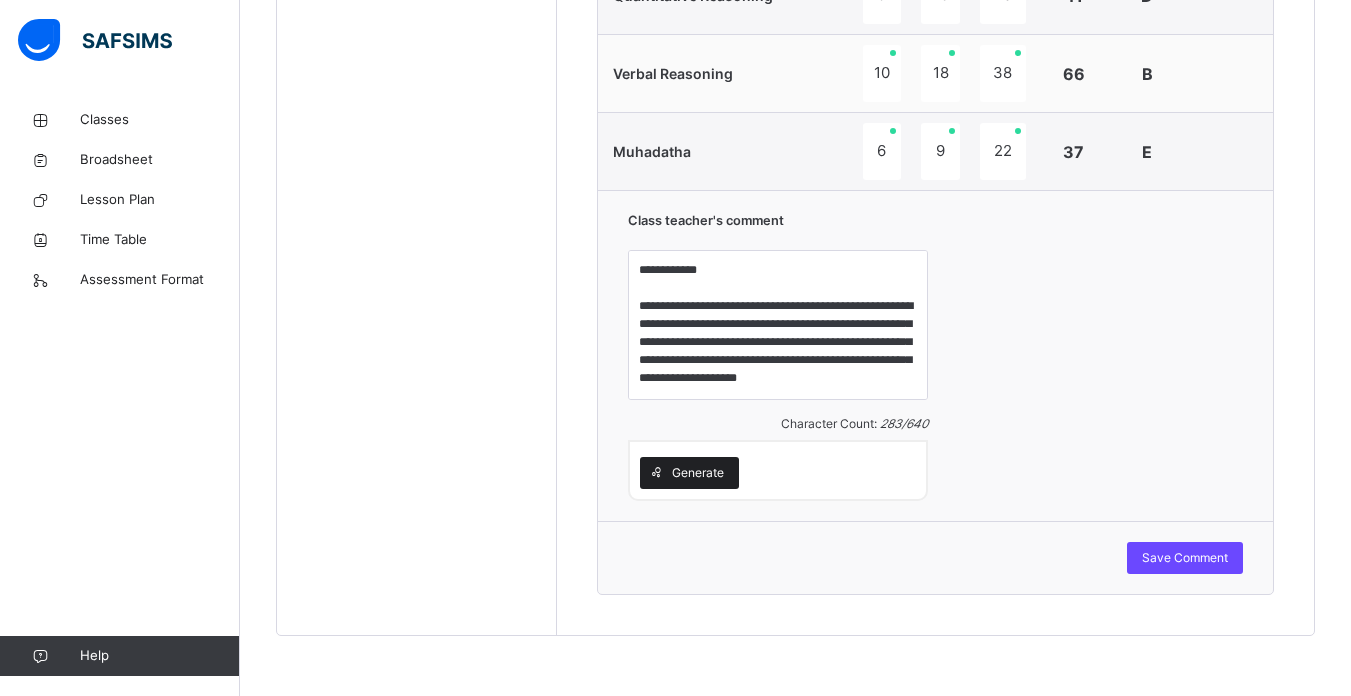 click on "Generate" at bounding box center [698, 473] 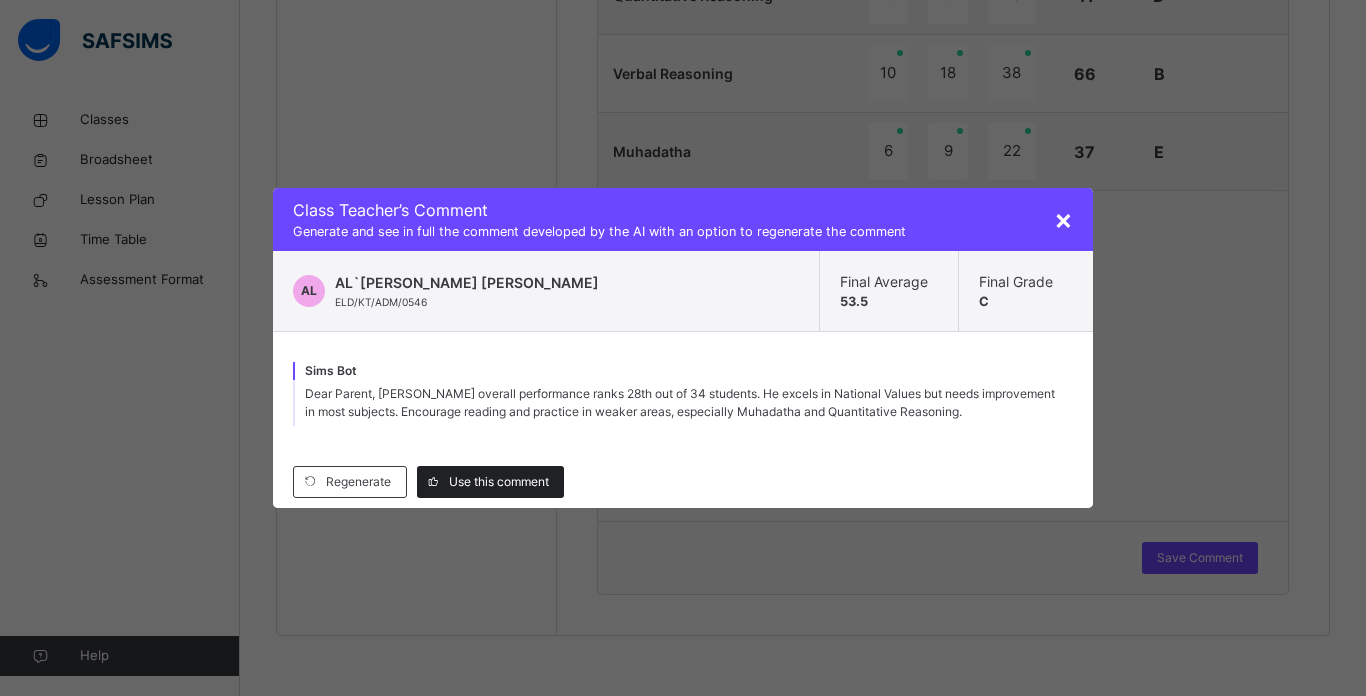 click on "Use this comment" at bounding box center [499, 482] 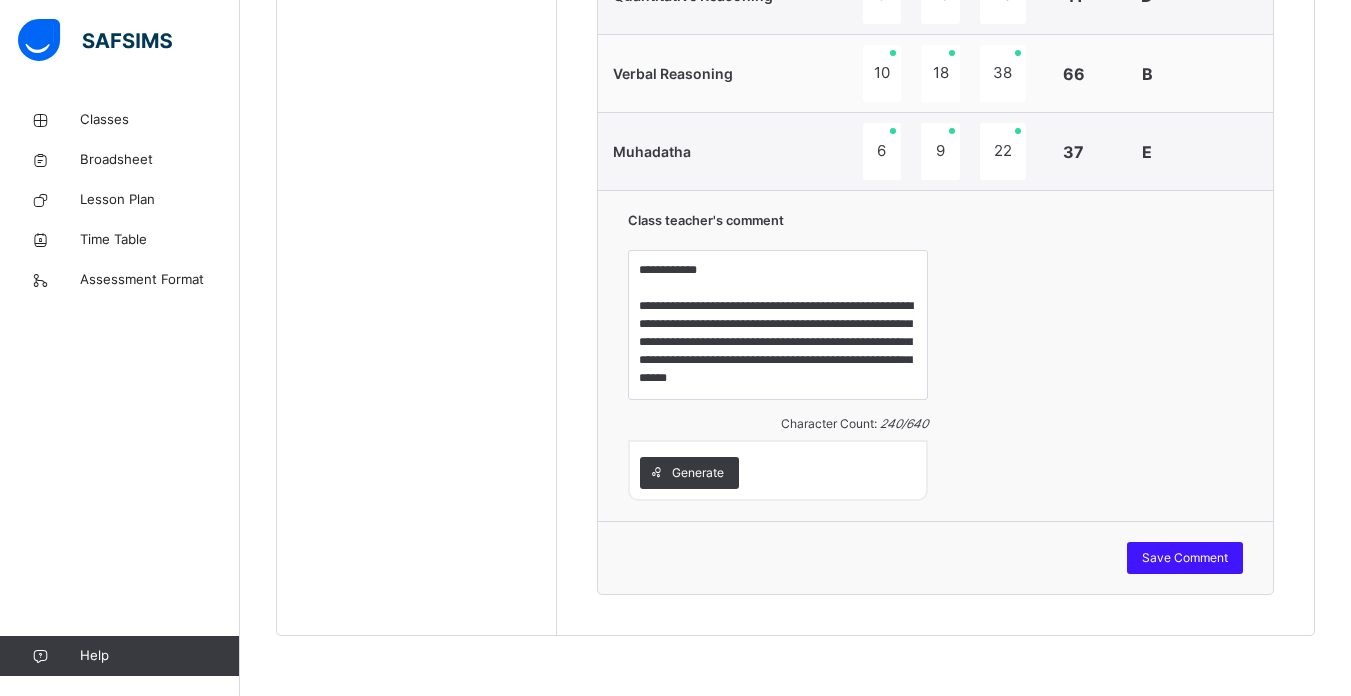 click on "Save Comment" at bounding box center [1185, 558] 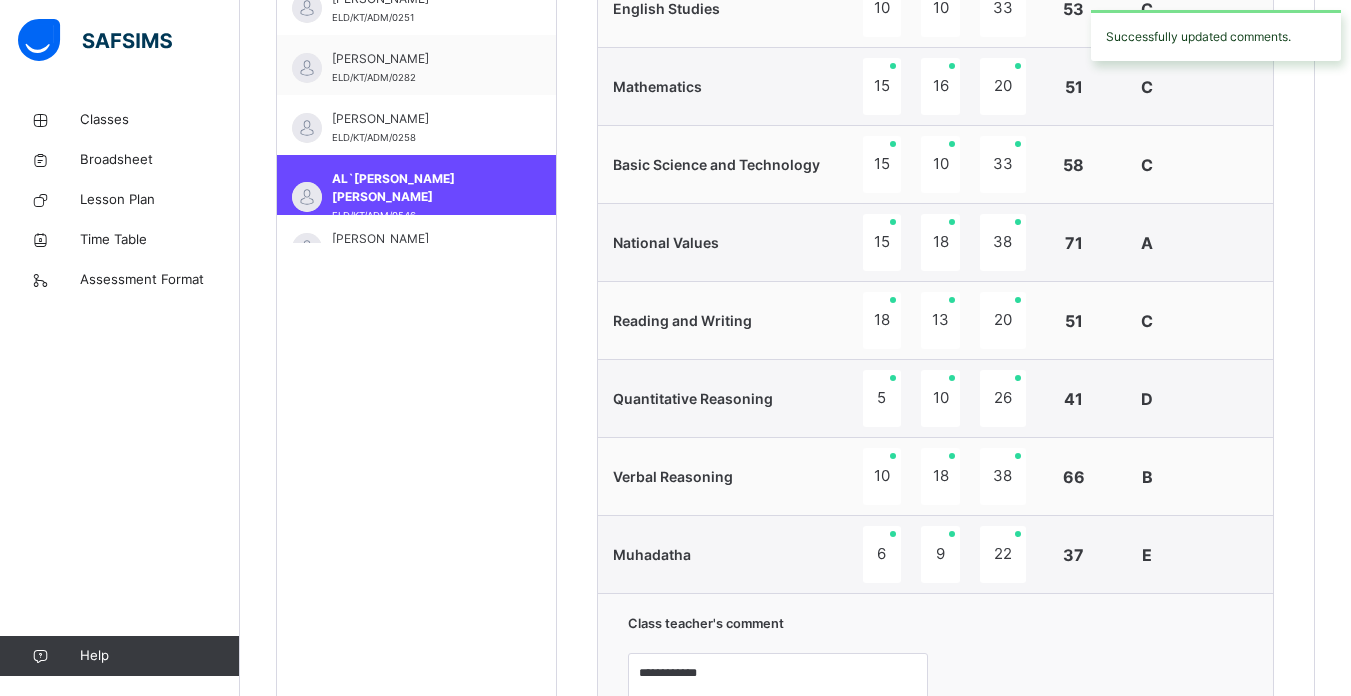 scroll, scrollTop: 795, scrollLeft: 0, axis: vertical 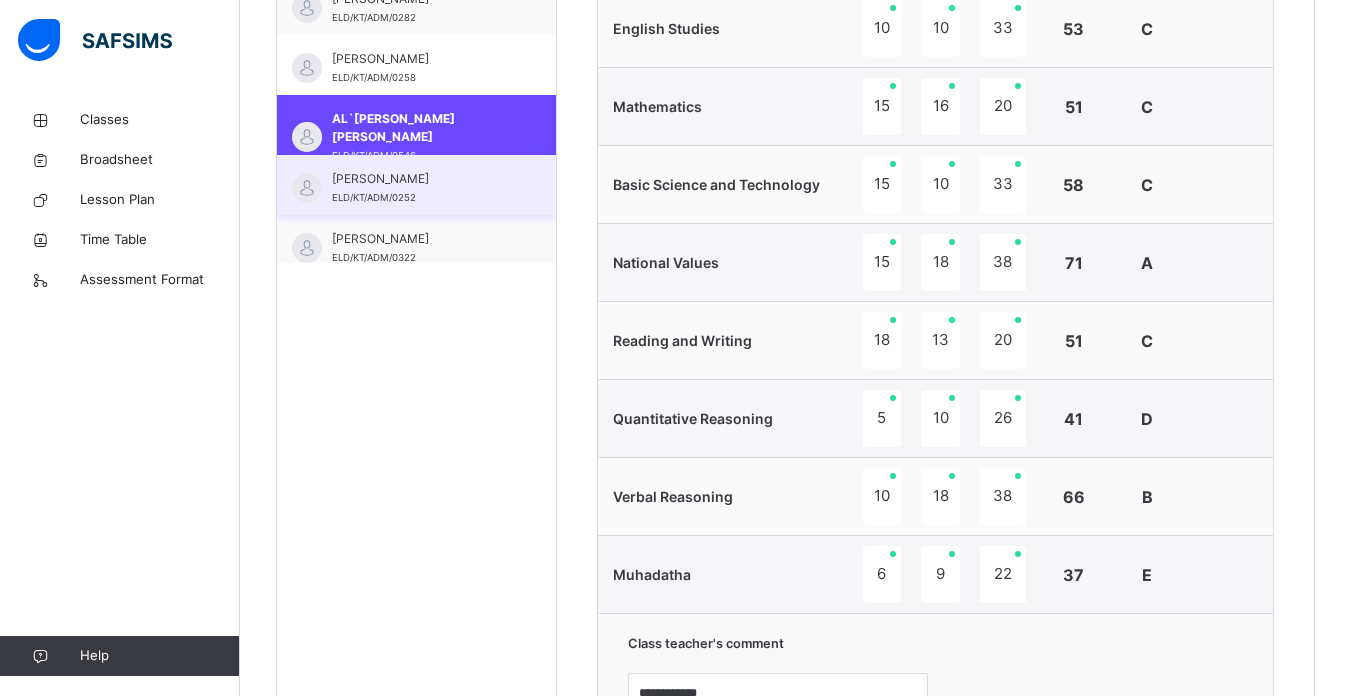 click on "[PERSON_NAME]" at bounding box center [421, 179] 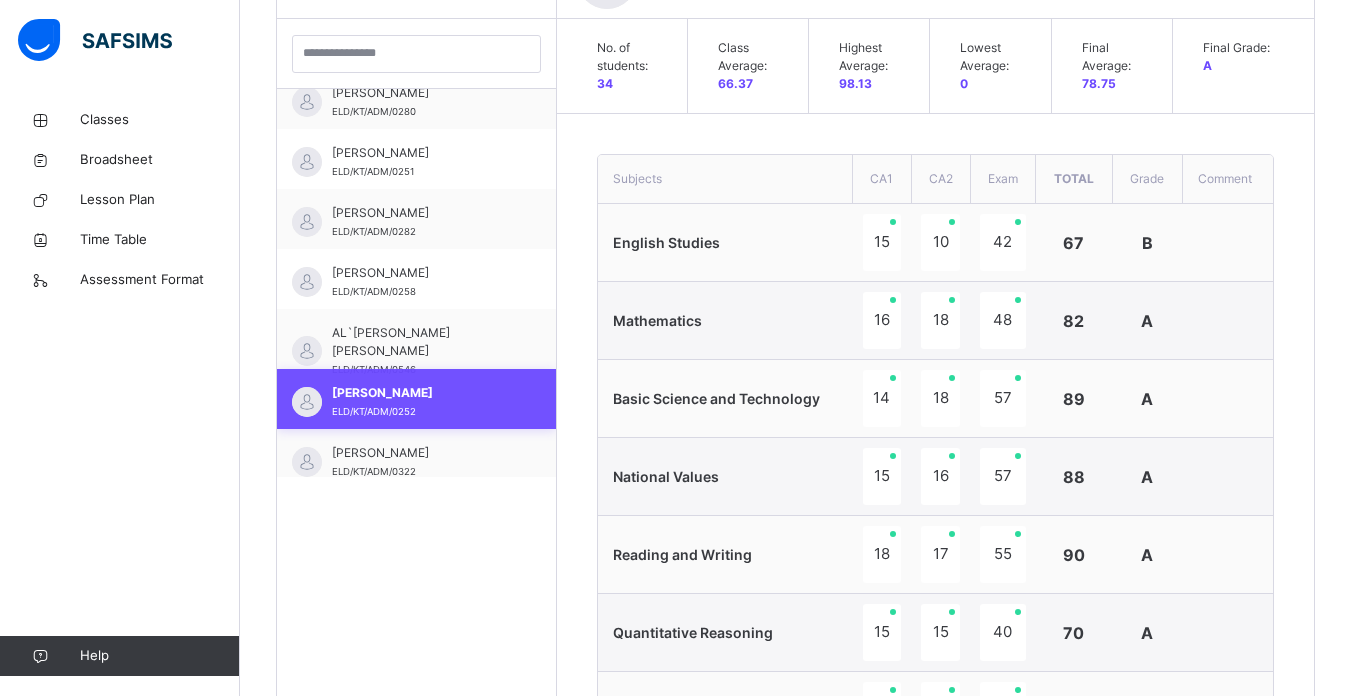 scroll, scrollTop: 795, scrollLeft: 0, axis: vertical 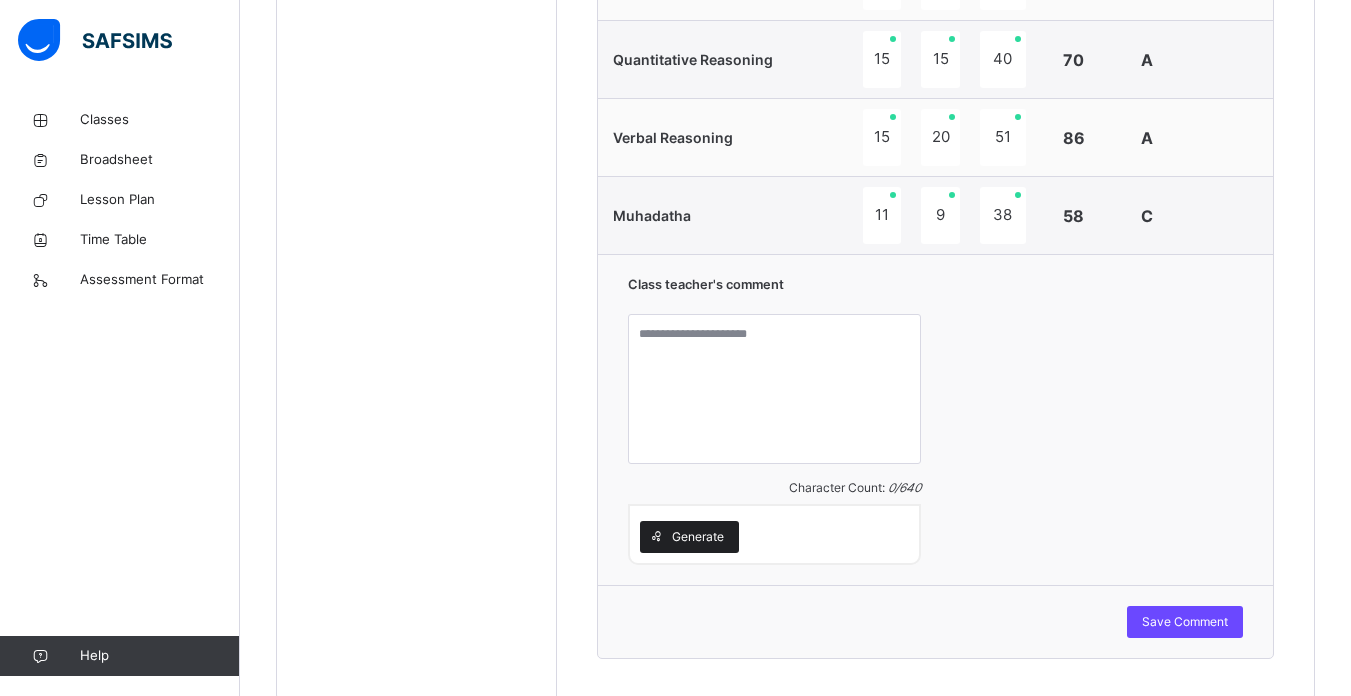 click on "Generate" at bounding box center (698, 537) 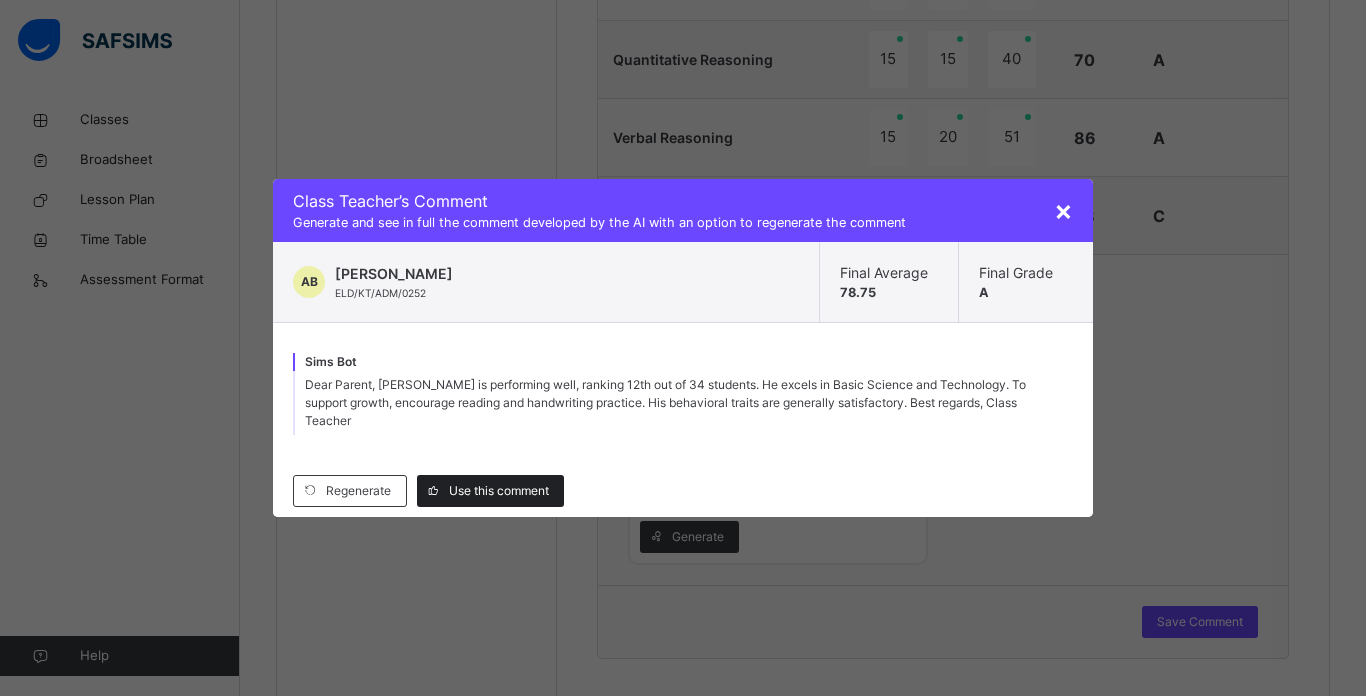 click on "Use this comment" at bounding box center (499, 491) 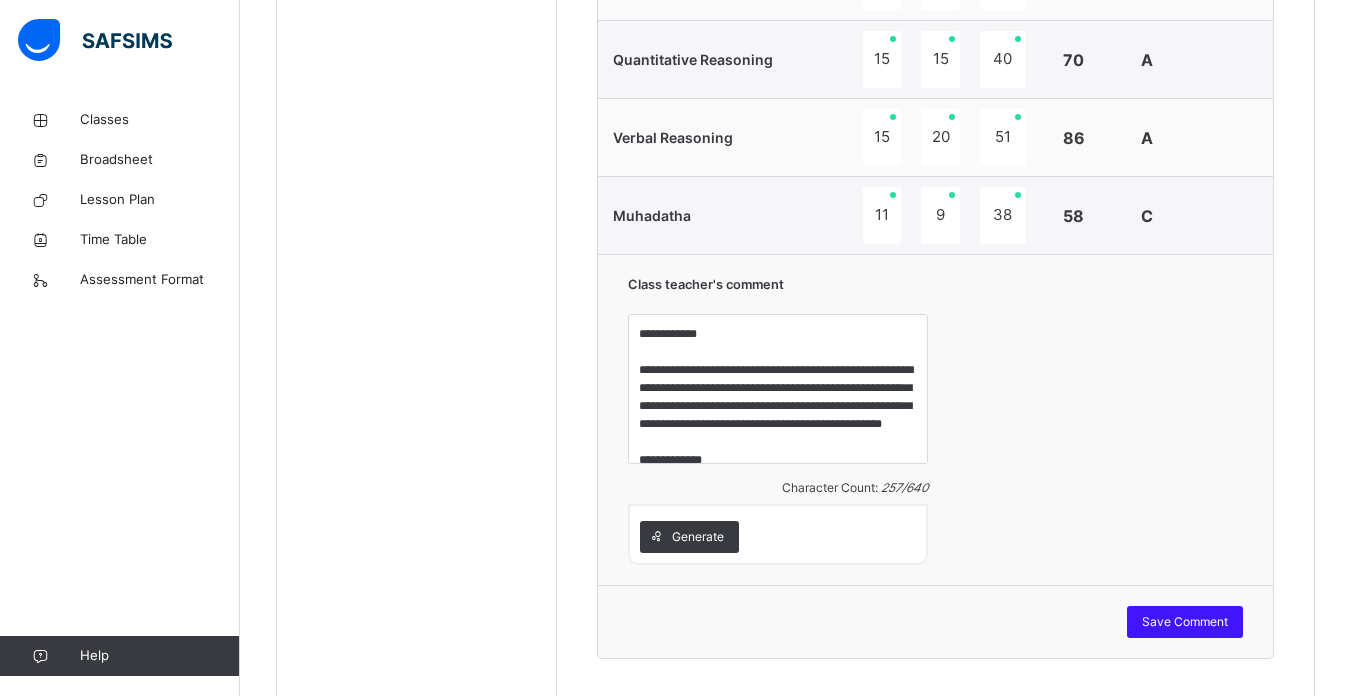 click on "Save Comment" at bounding box center [1185, 622] 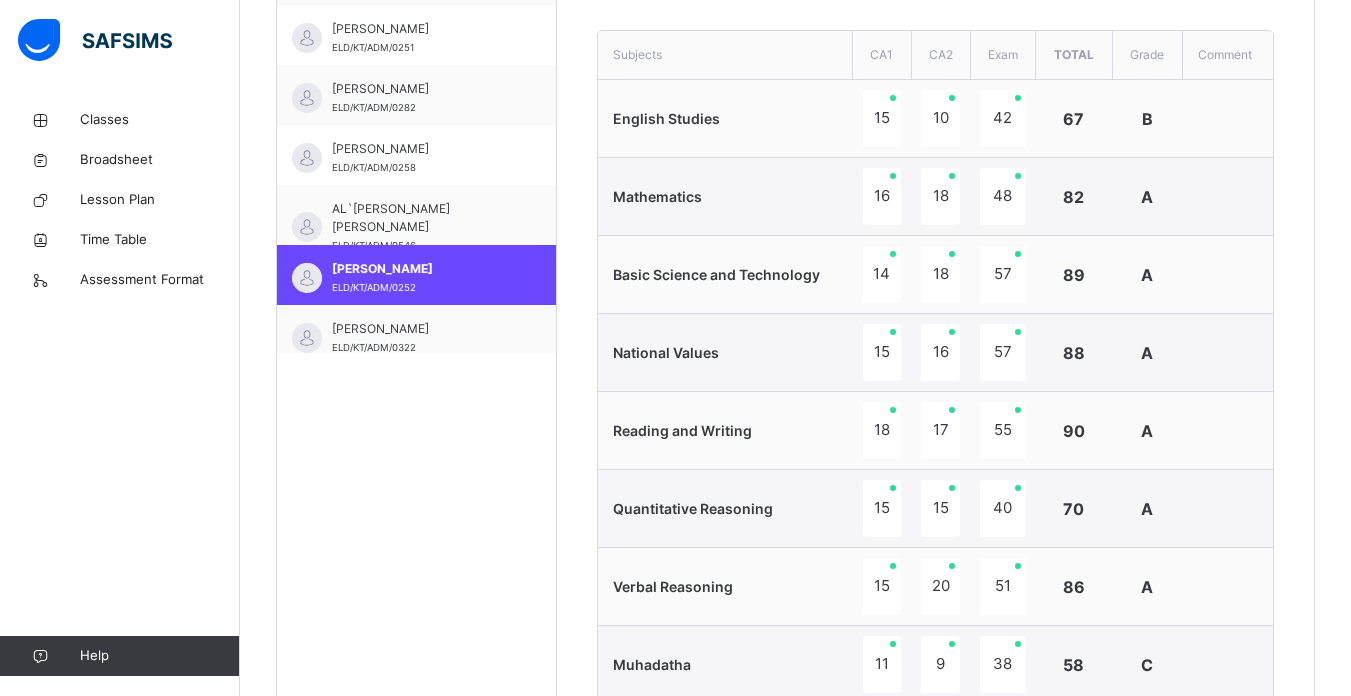 scroll, scrollTop: 702, scrollLeft: 0, axis: vertical 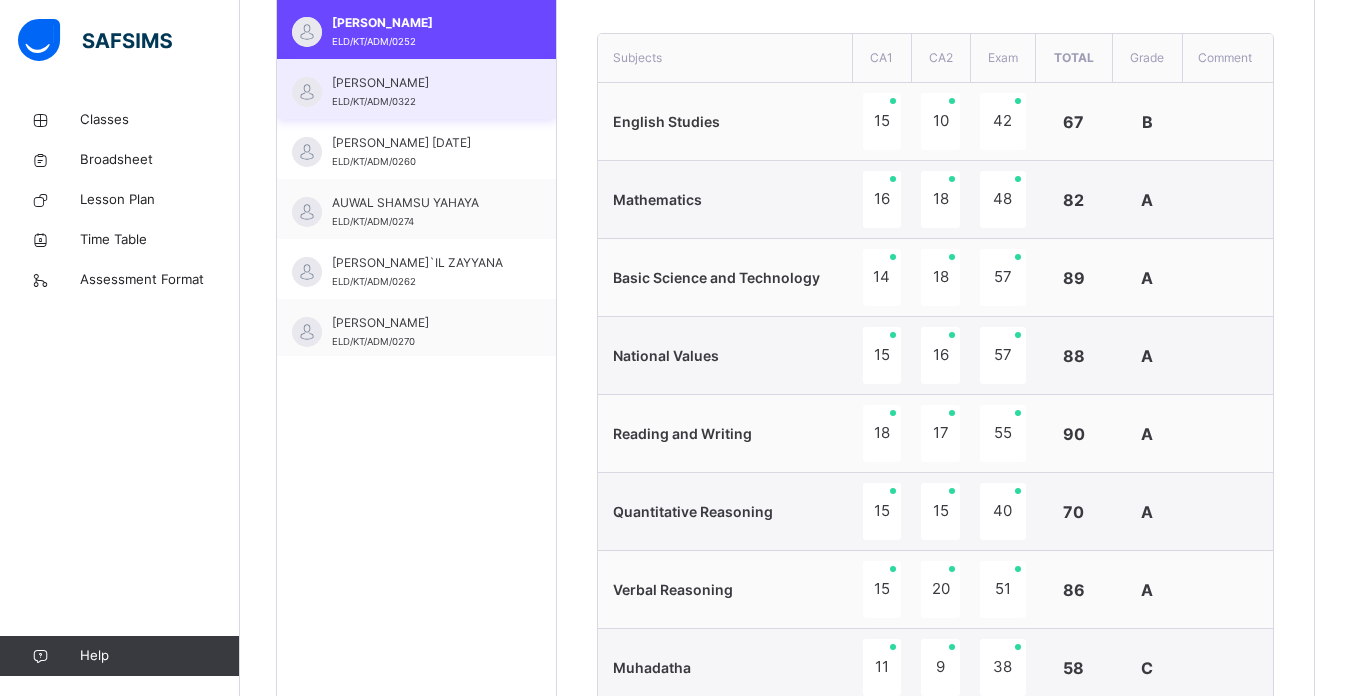 click on "[PERSON_NAME]" at bounding box center [421, 83] 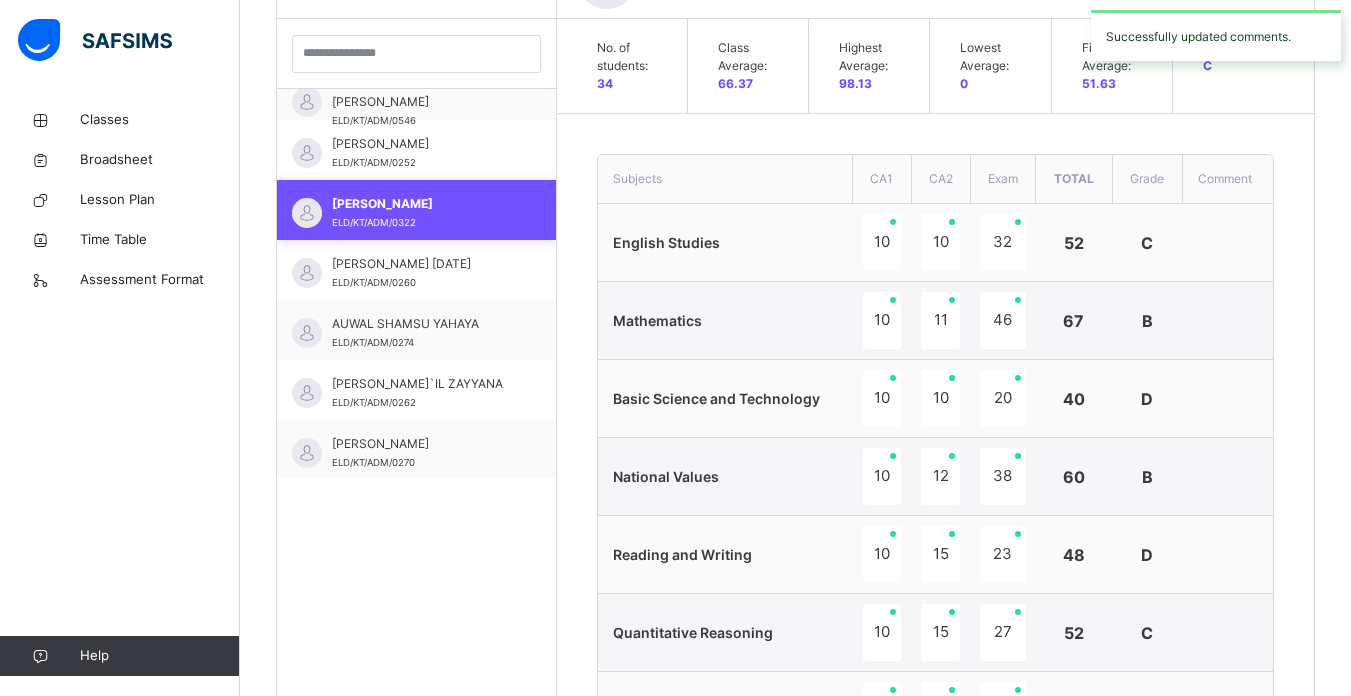 scroll, scrollTop: 702, scrollLeft: 0, axis: vertical 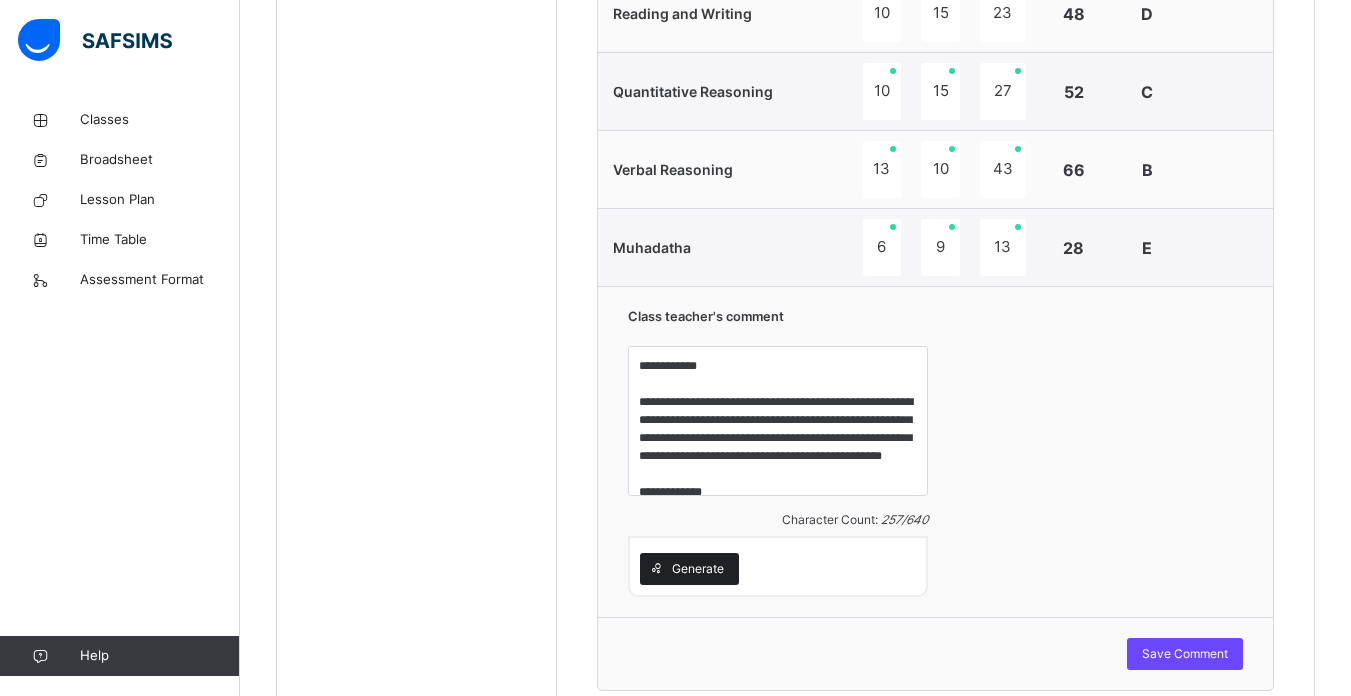 click on "Generate" at bounding box center [698, 569] 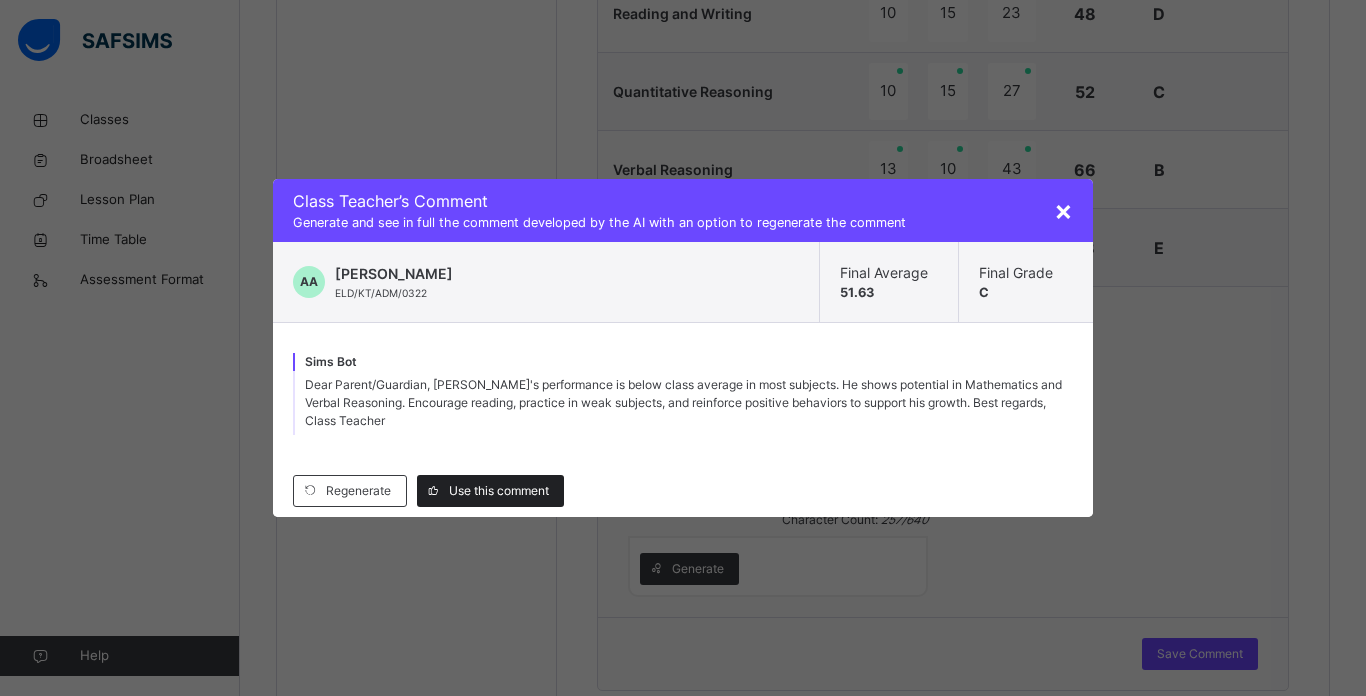 click on "Use this comment" at bounding box center [499, 491] 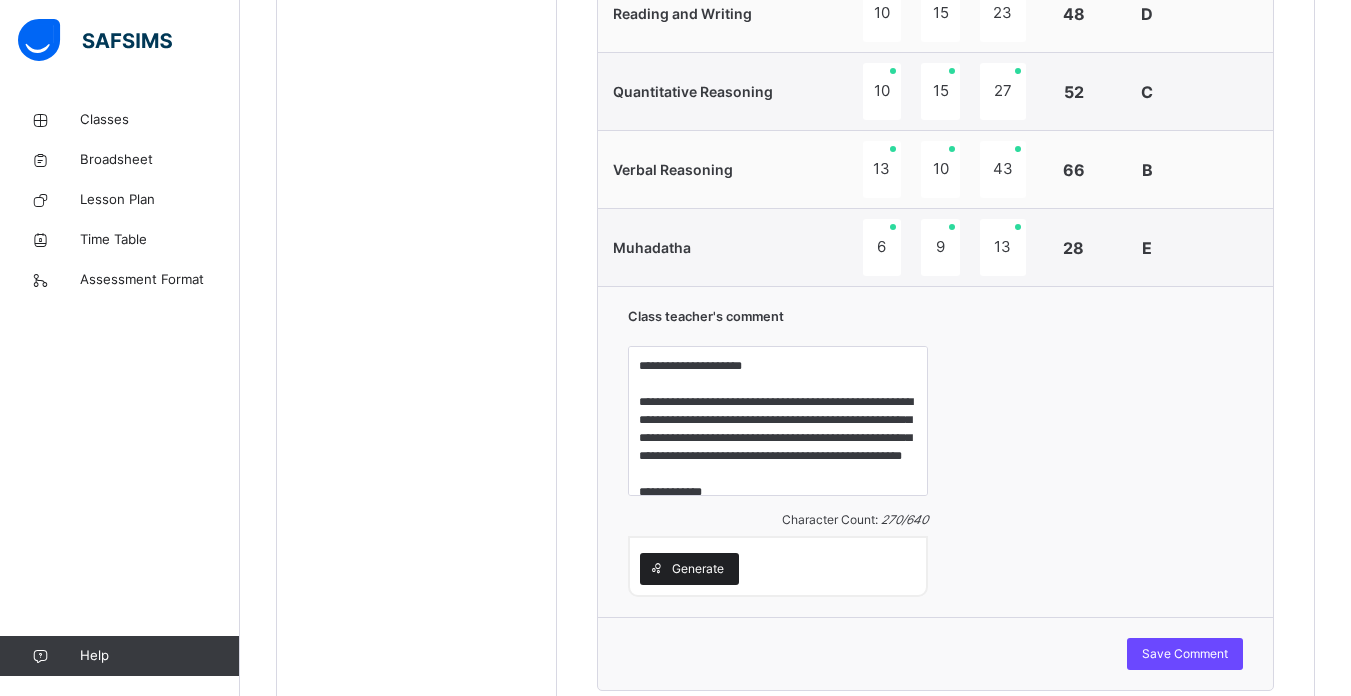 click on "Generate" at bounding box center [689, 569] 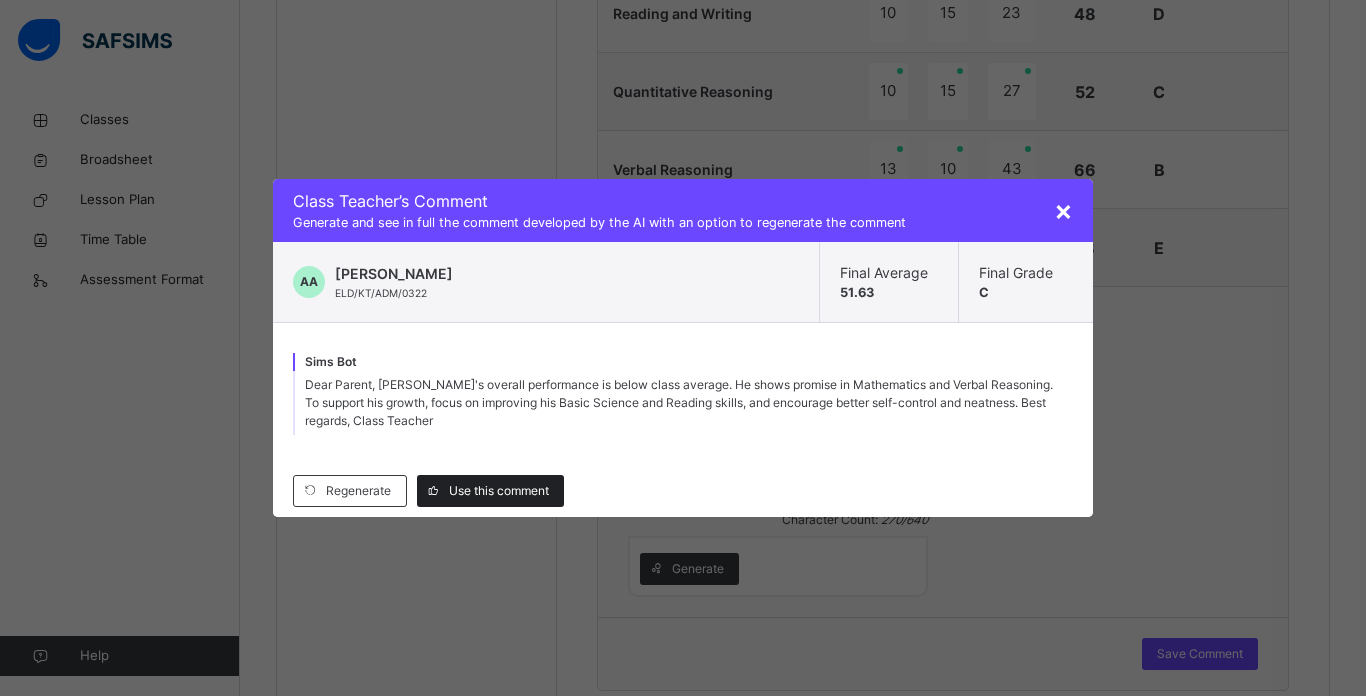 click on "Use this comment" at bounding box center [490, 491] 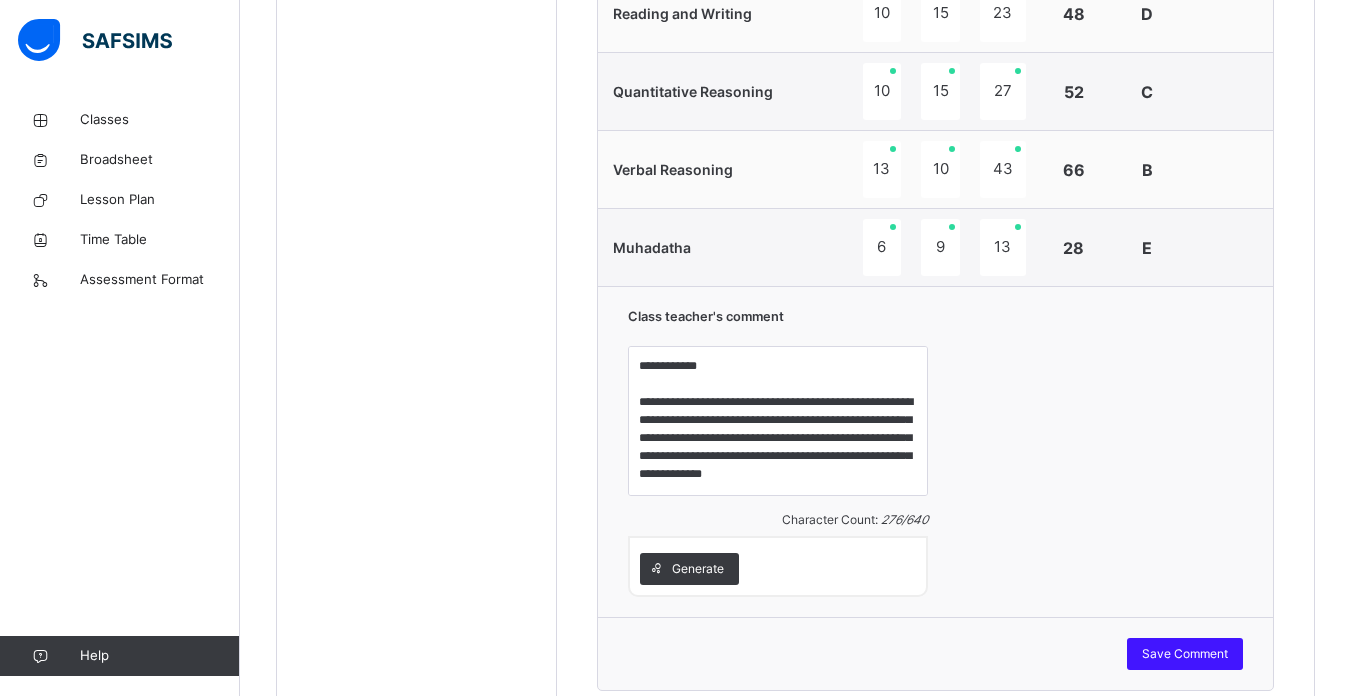 click on "Save Comment" at bounding box center (1185, 654) 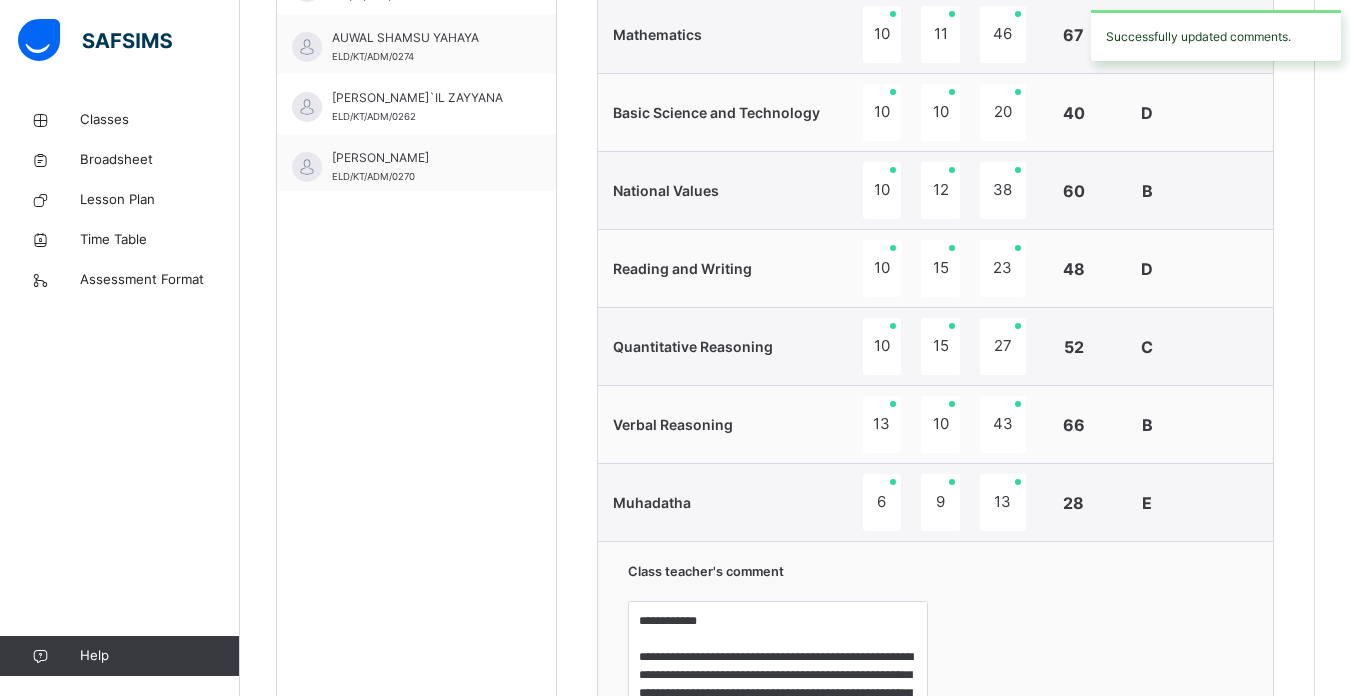 scroll, scrollTop: 864, scrollLeft: 0, axis: vertical 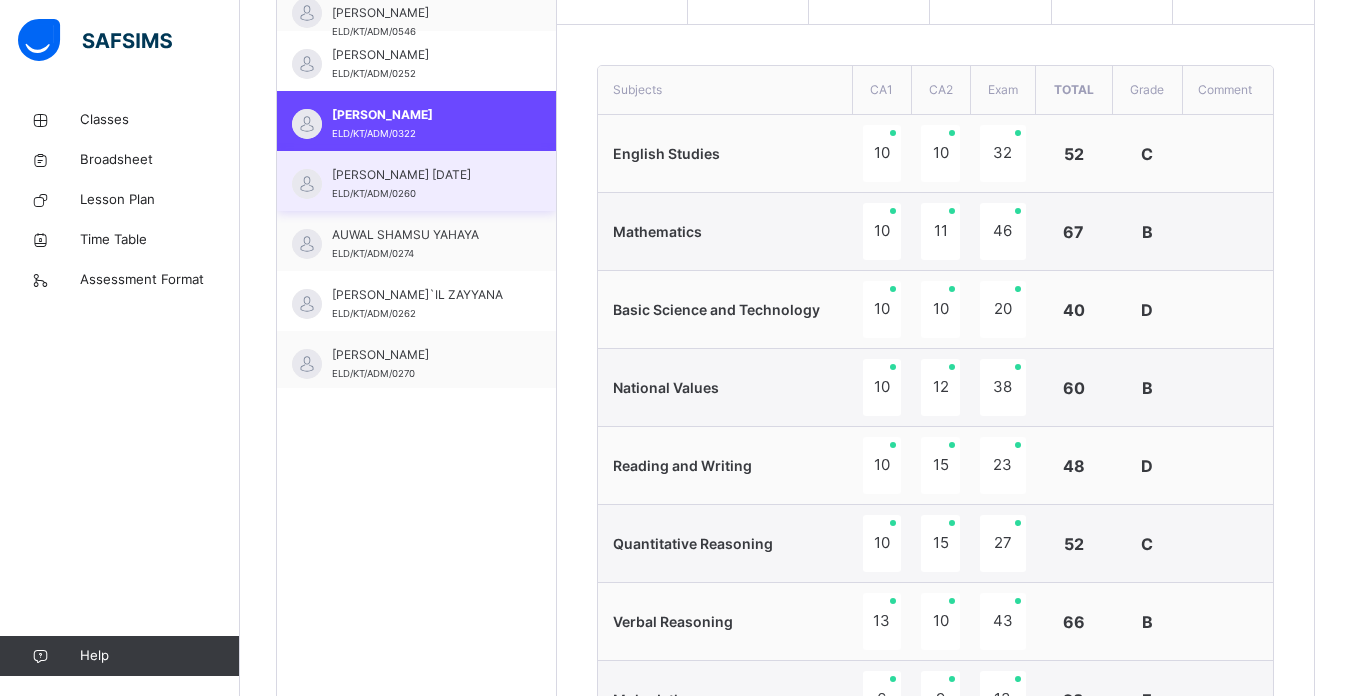 click on "[PERSON_NAME] [DATE] ELD/KT/ADM/0260" at bounding box center (416, 181) 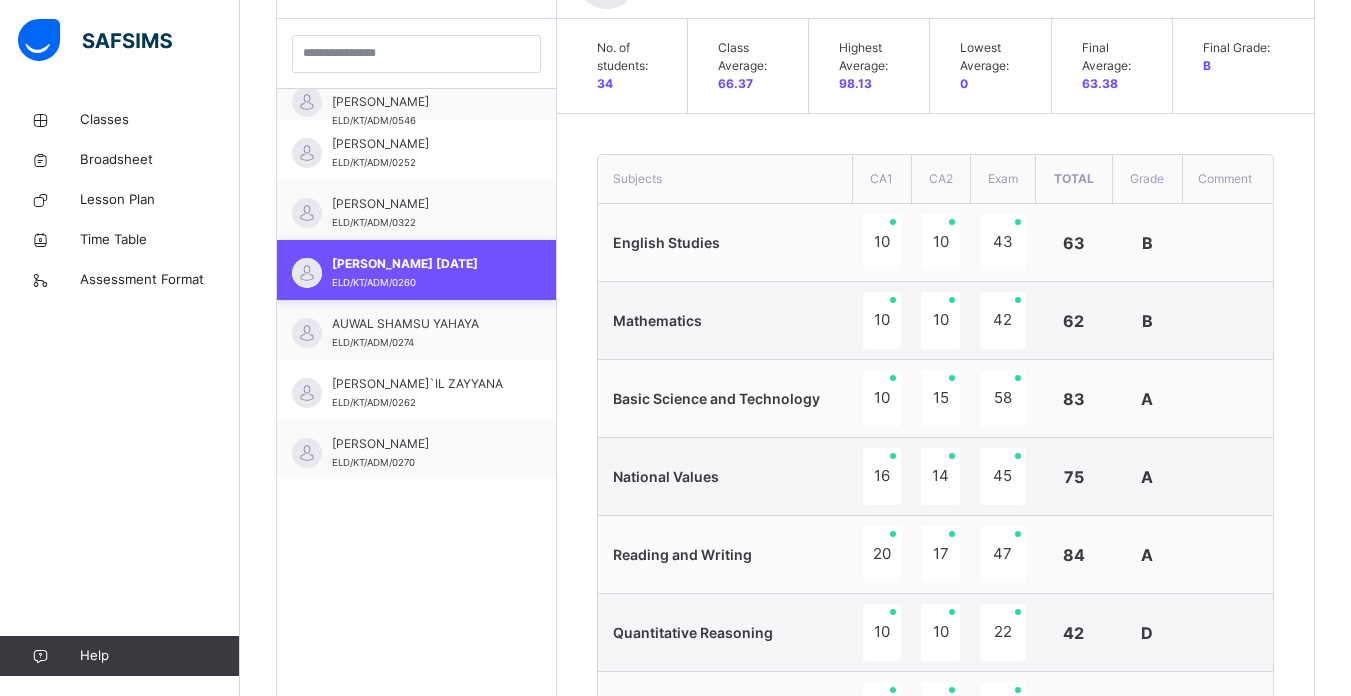 scroll, scrollTop: 670, scrollLeft: 0, axis: vertical 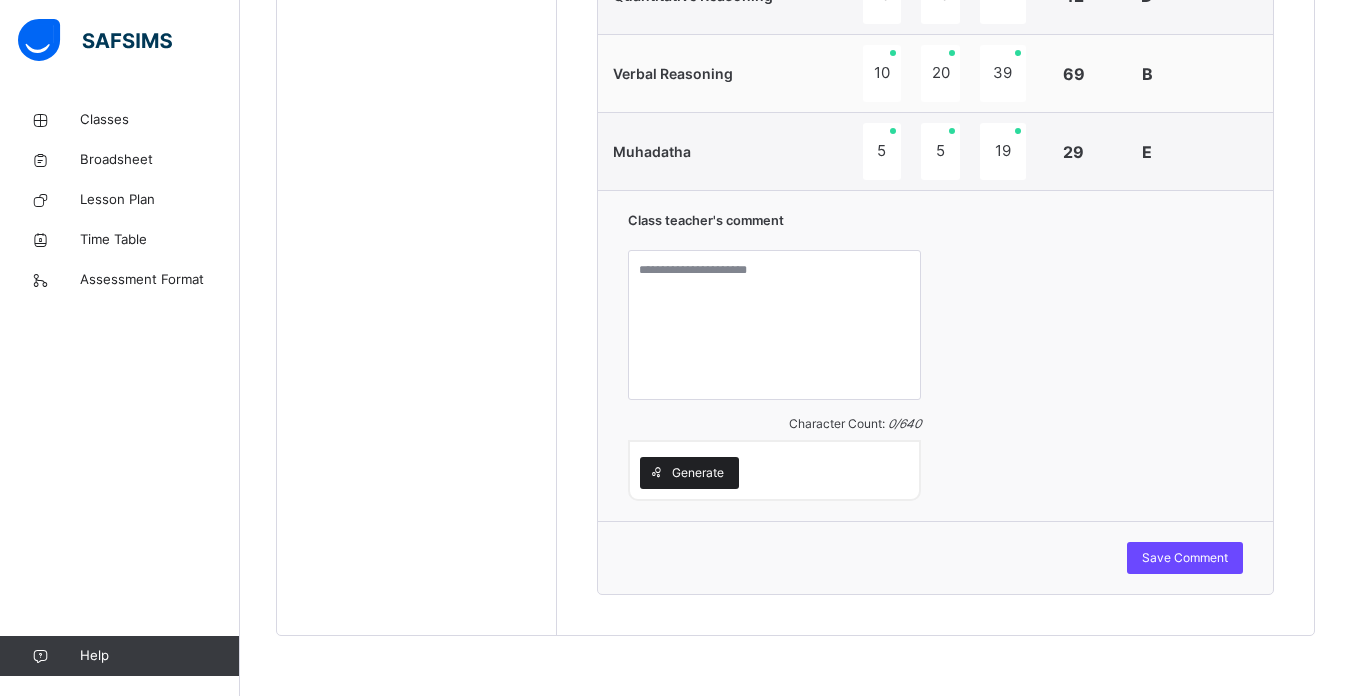 click on "Generate" at bounding box center [689, 473] 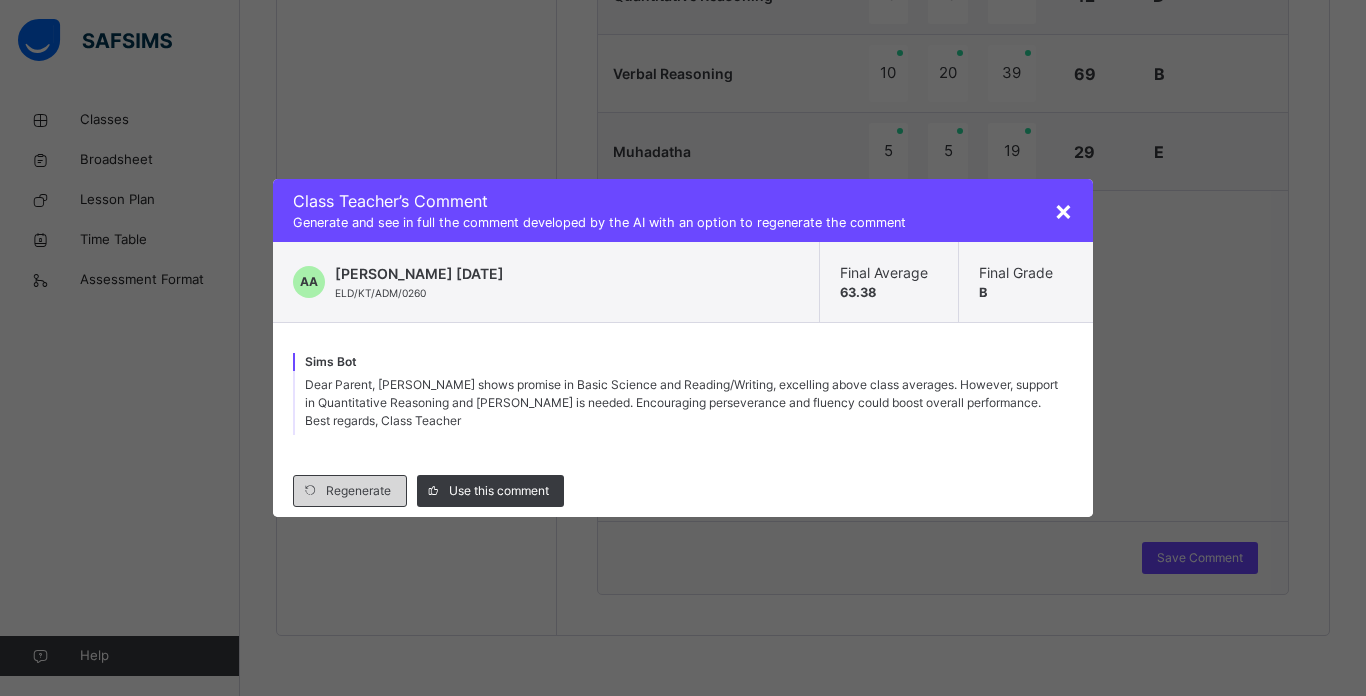 click on "Regenerate" at bounding box center [350, 491] 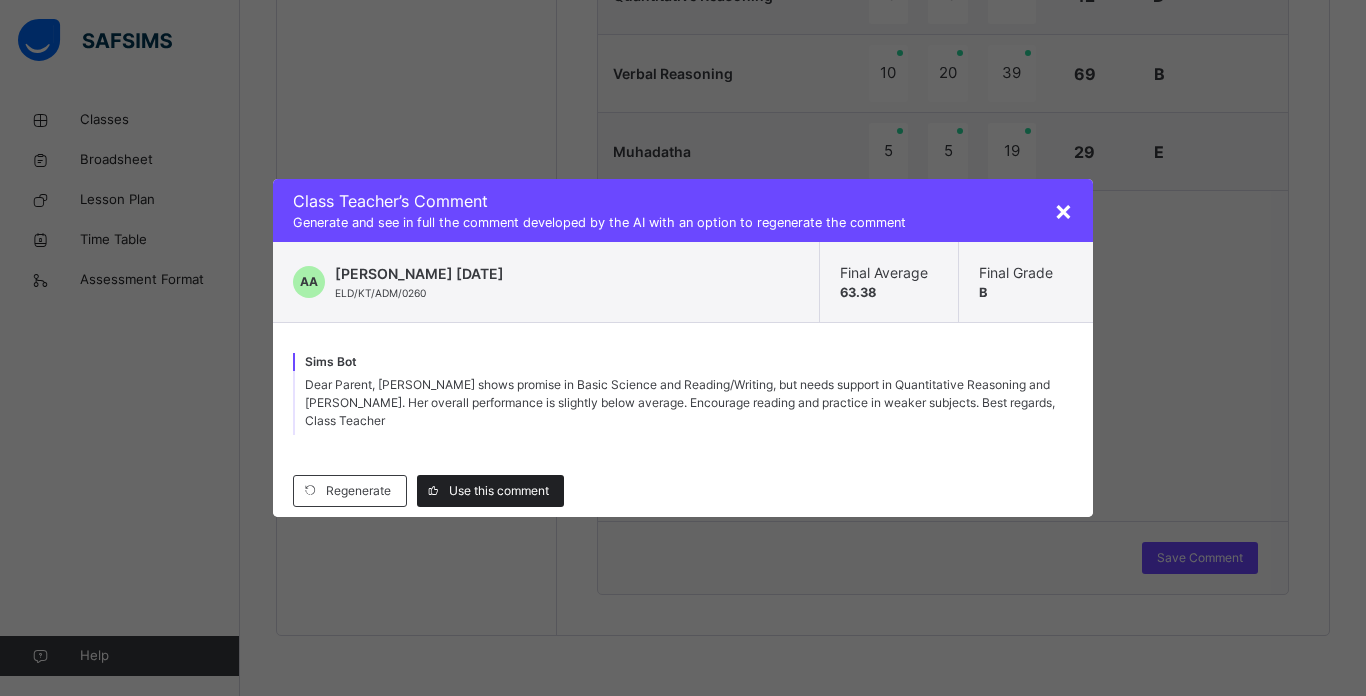 click on "Use this comment" at bounding box center (499, 491) 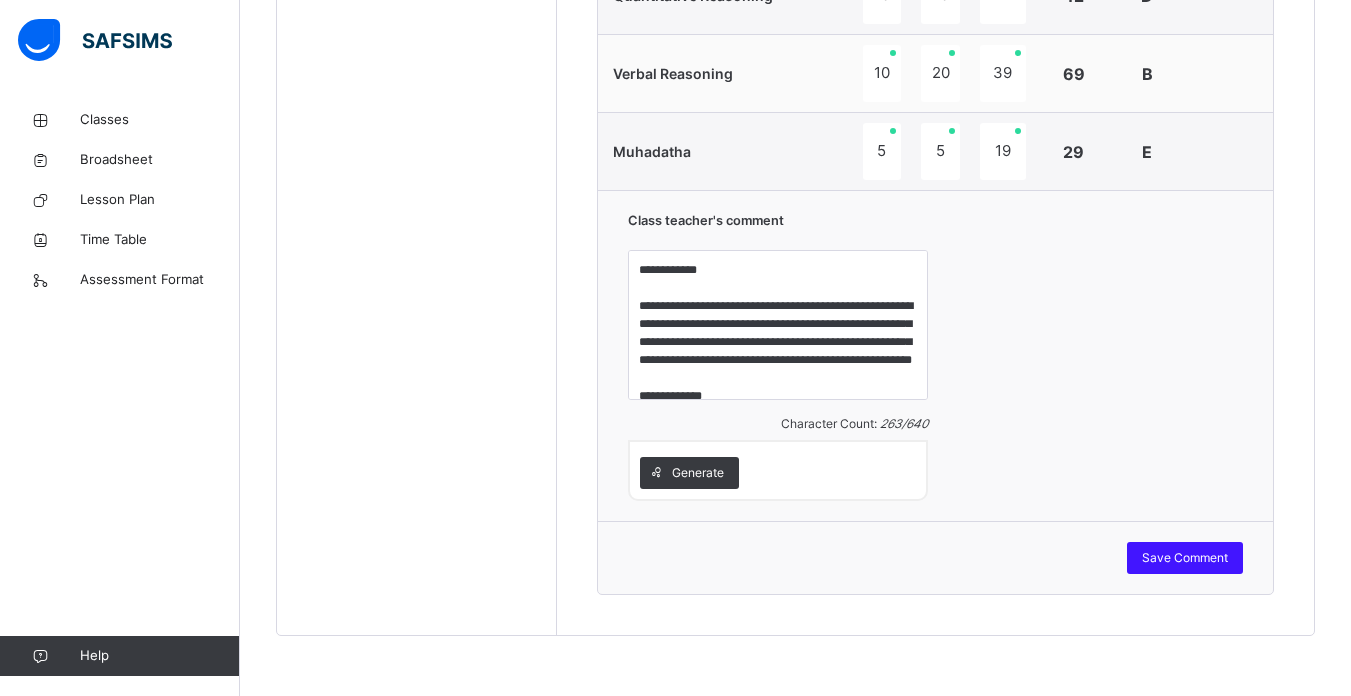 click on "Save Comment" at bounding box center [1185, 558] 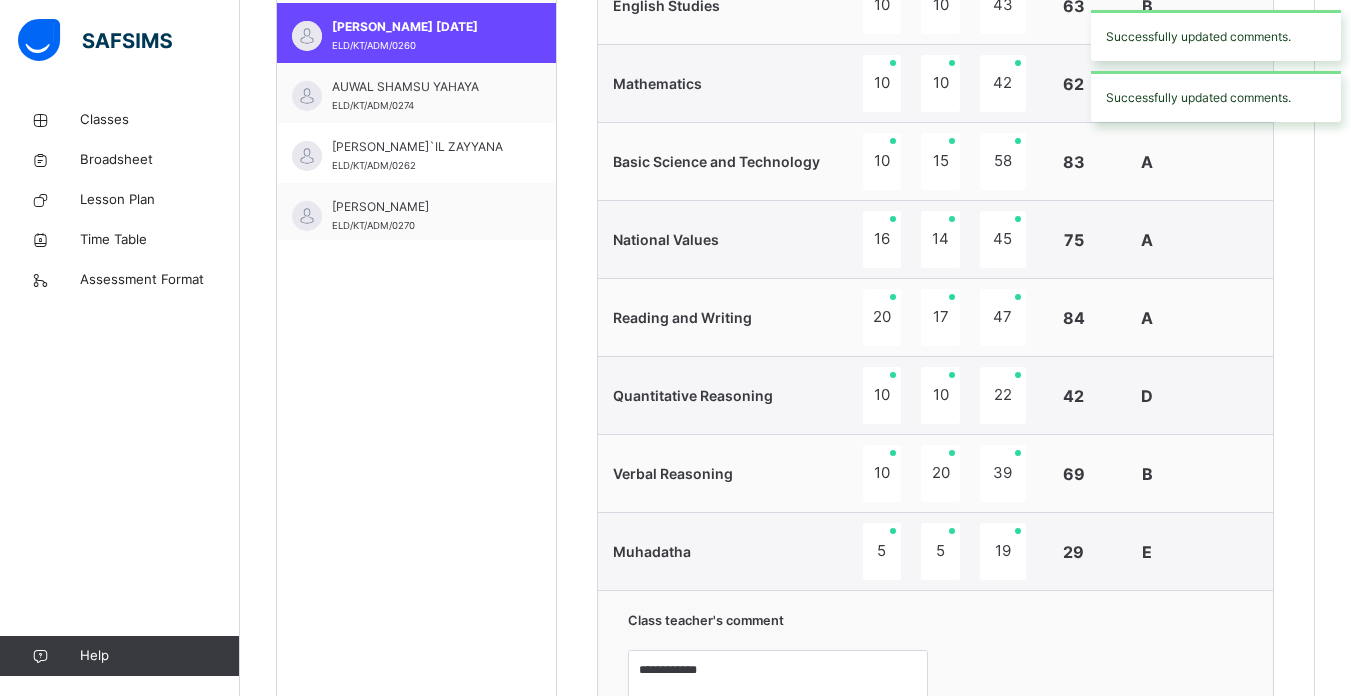 scroll, scrollTop: 713, scrollLeft: 0, axis: vertical 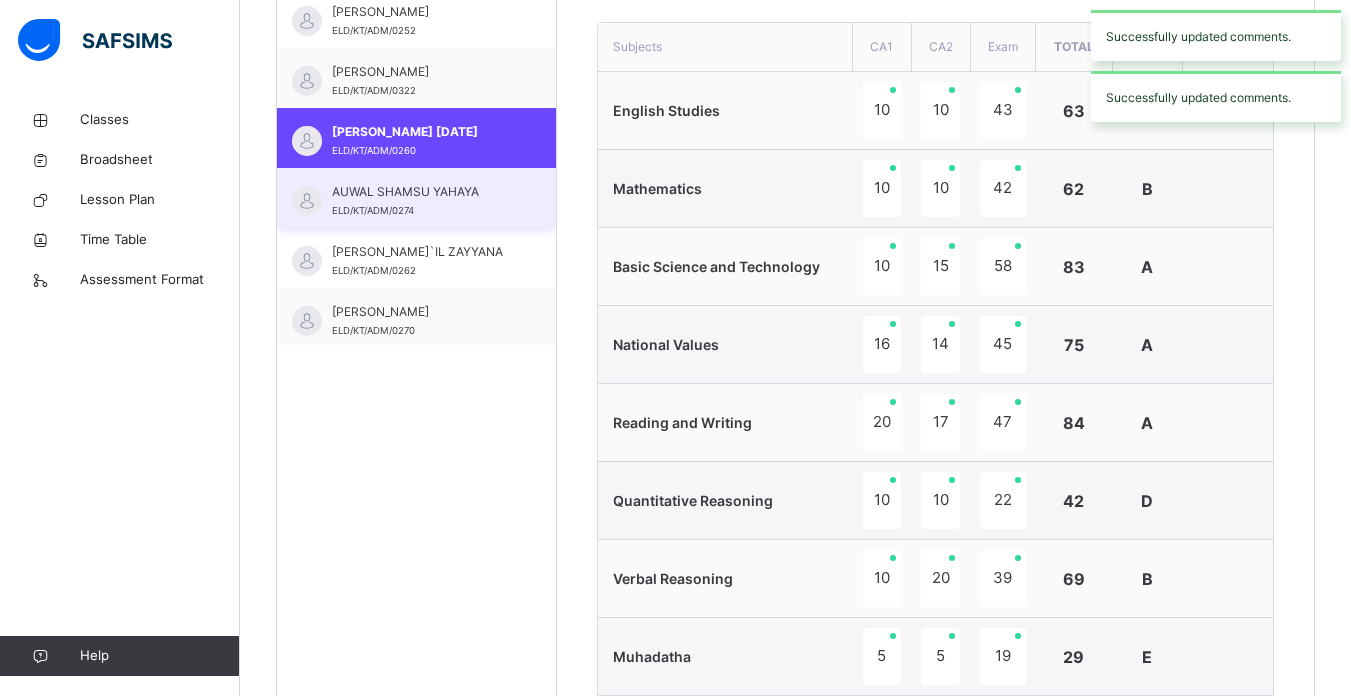 click on "AUWAL SHAMSU [PERSON_NAME]/KT/ADM/0274" at bounding box center (416, 198) 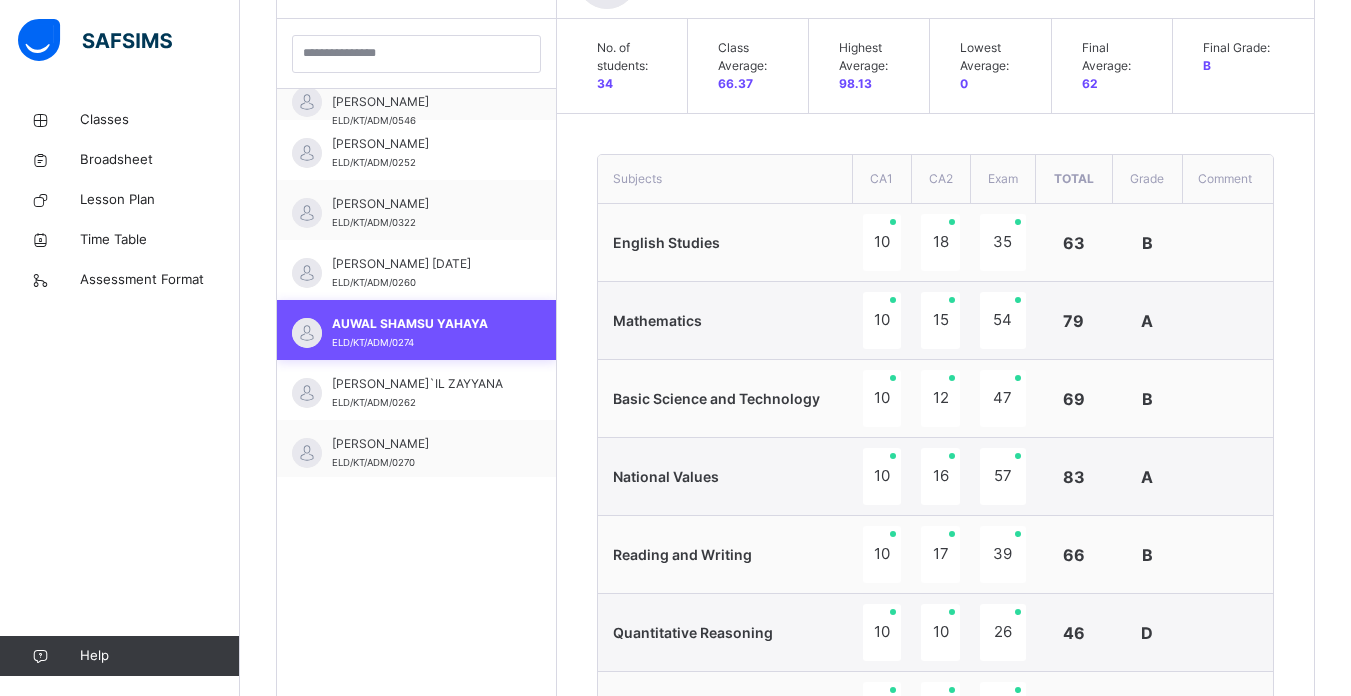 scroll, scrollTop: 713, scrollLeft: 0, axis: vertical 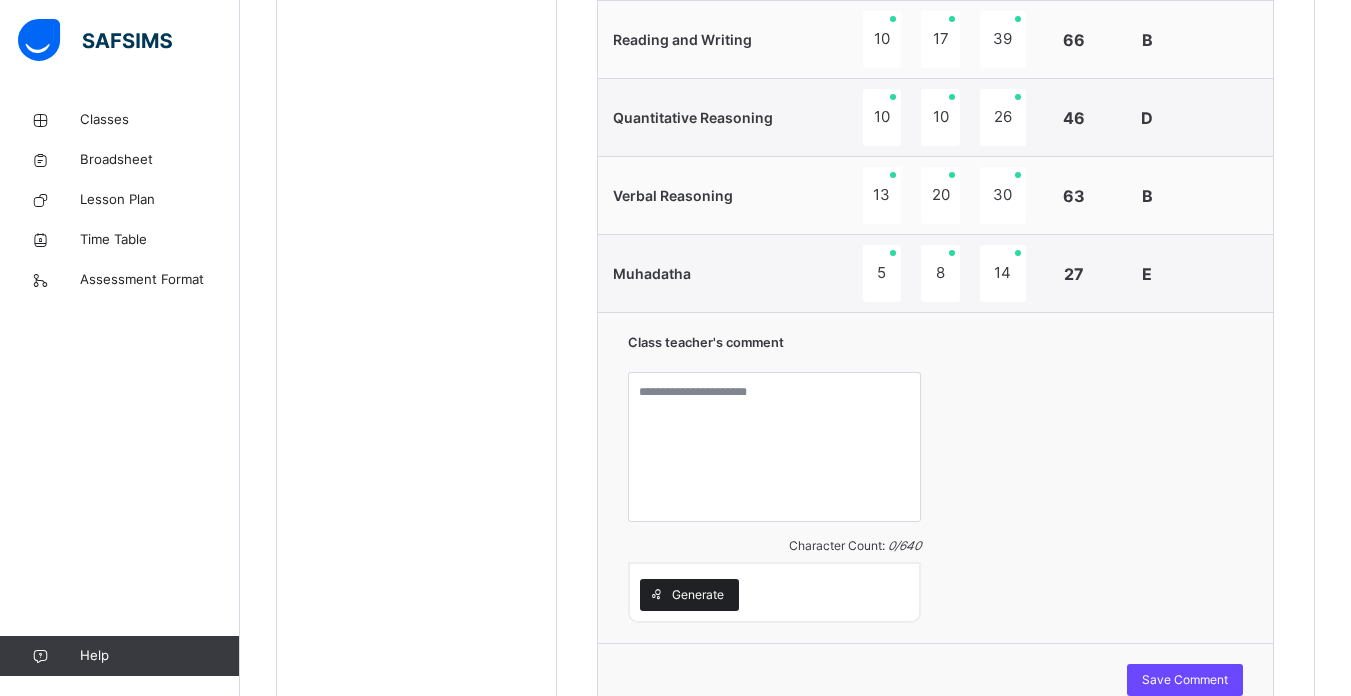 click on "Generate" at bounding box center (689, 595) 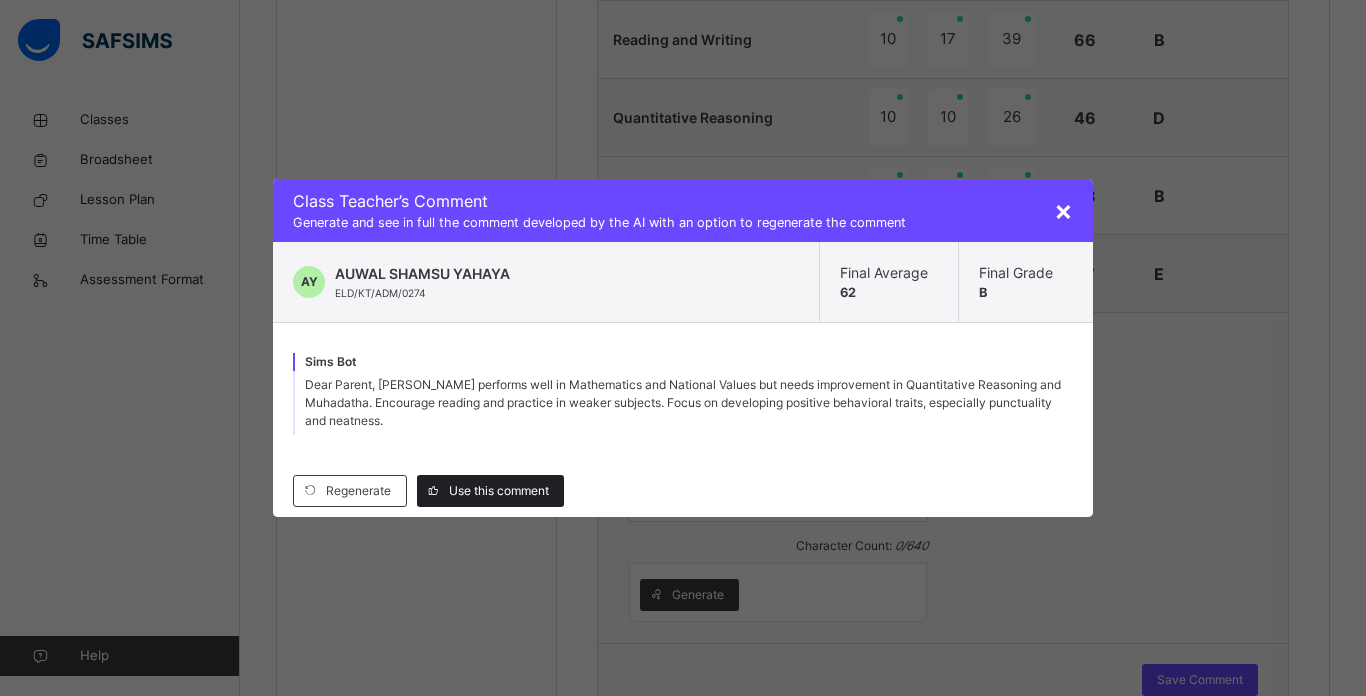click on "Use this comment" at bounding box center [499, 491] 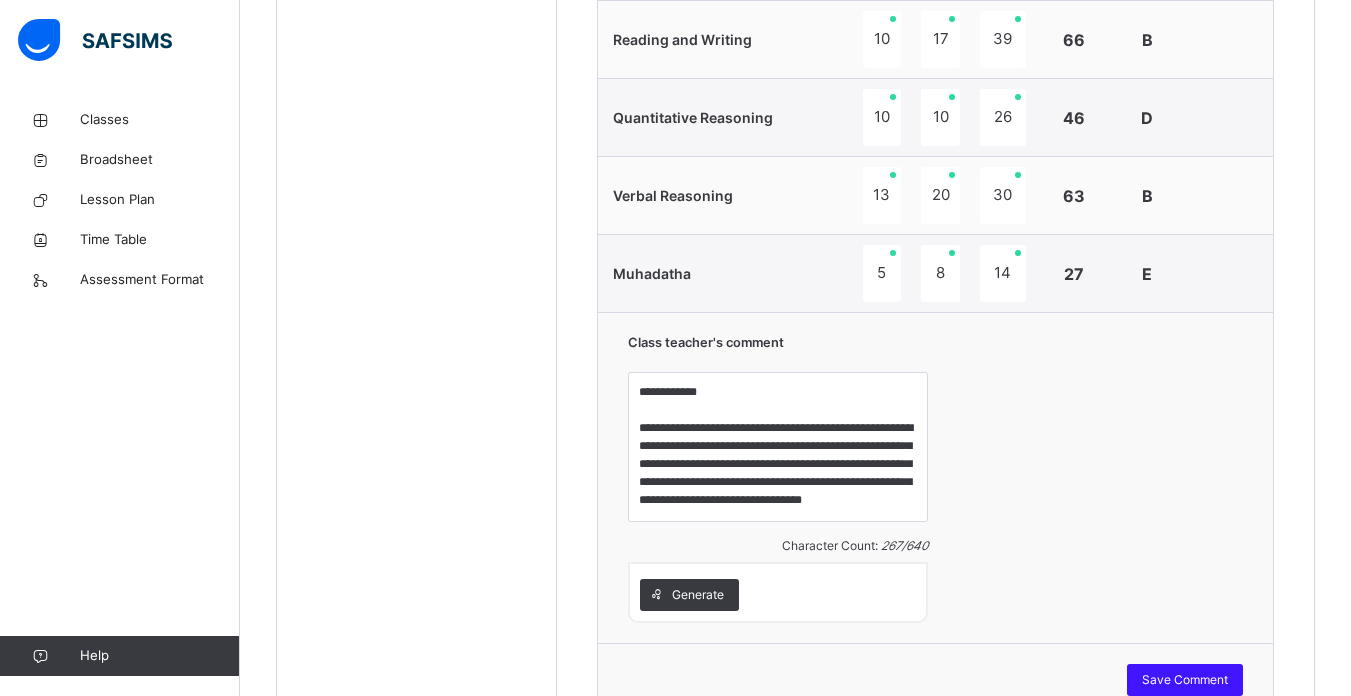 click on "Save Comment" at bounding box center [1185, 680] 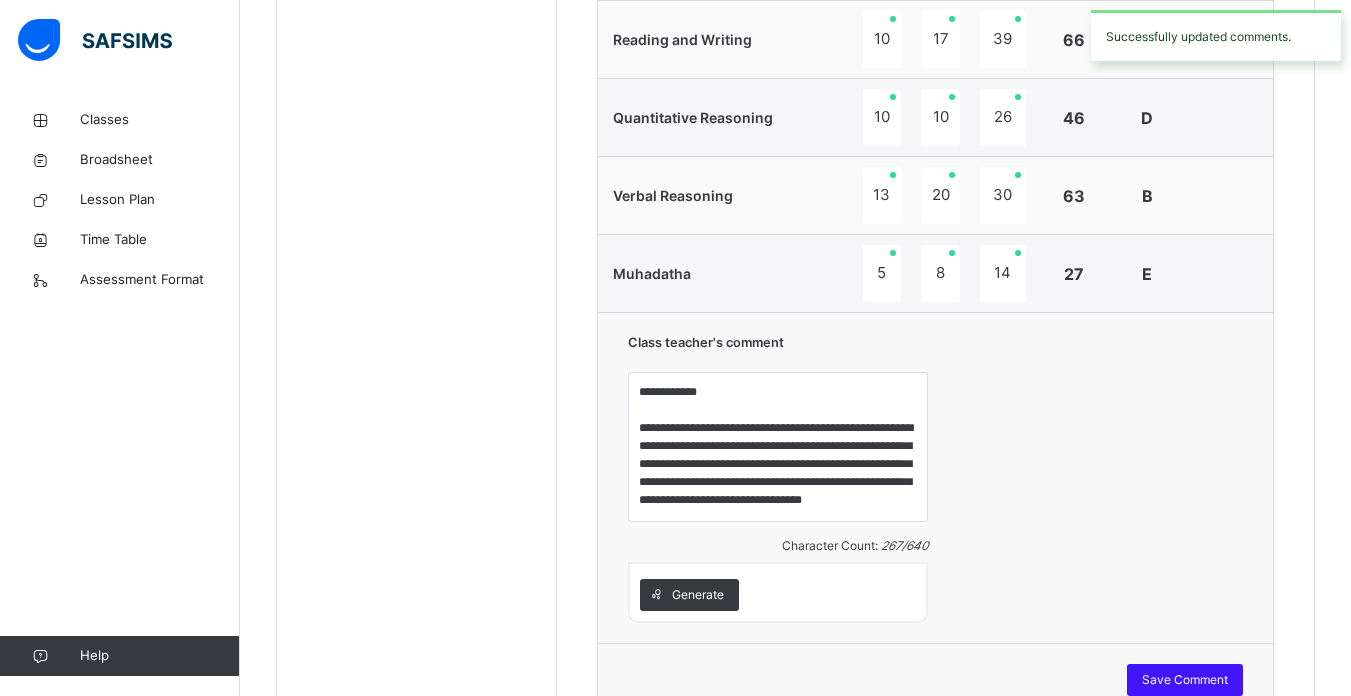 click on "Save Comment" at bounding box center (1185, 680) 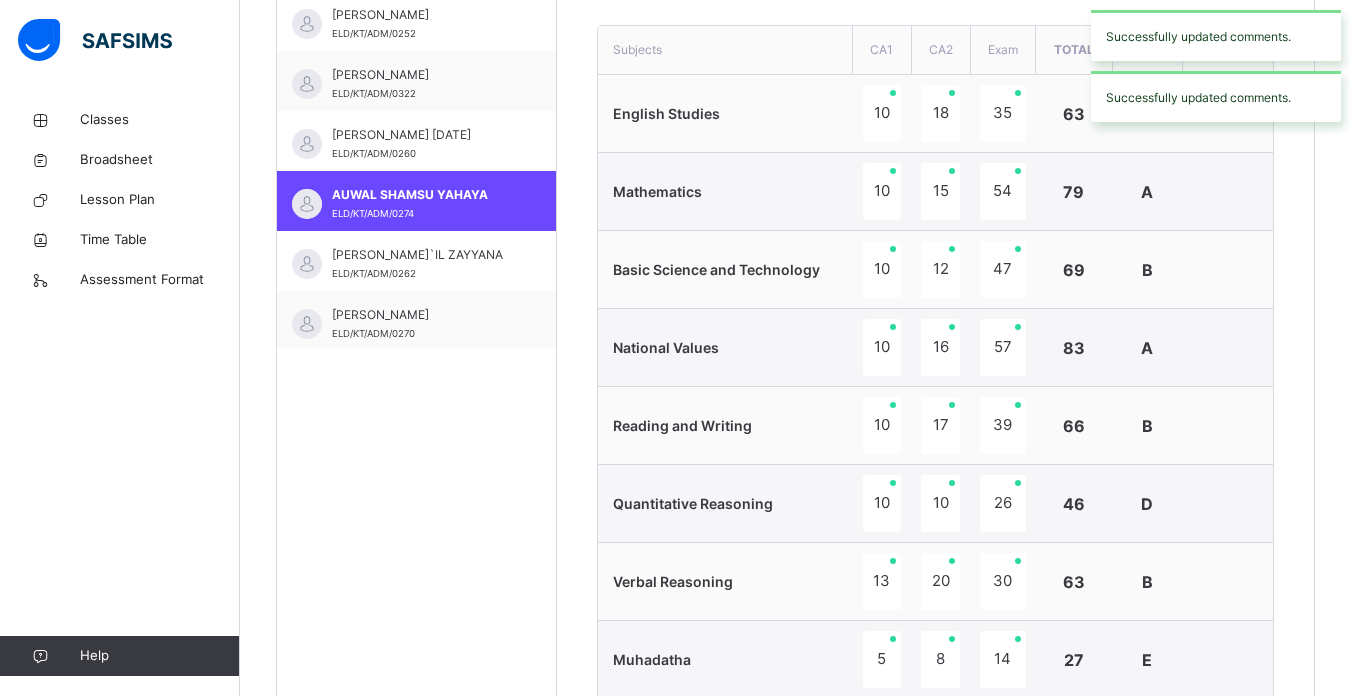 scroll, scrollTop: 696, scrollLeft: 0, axis: vertical 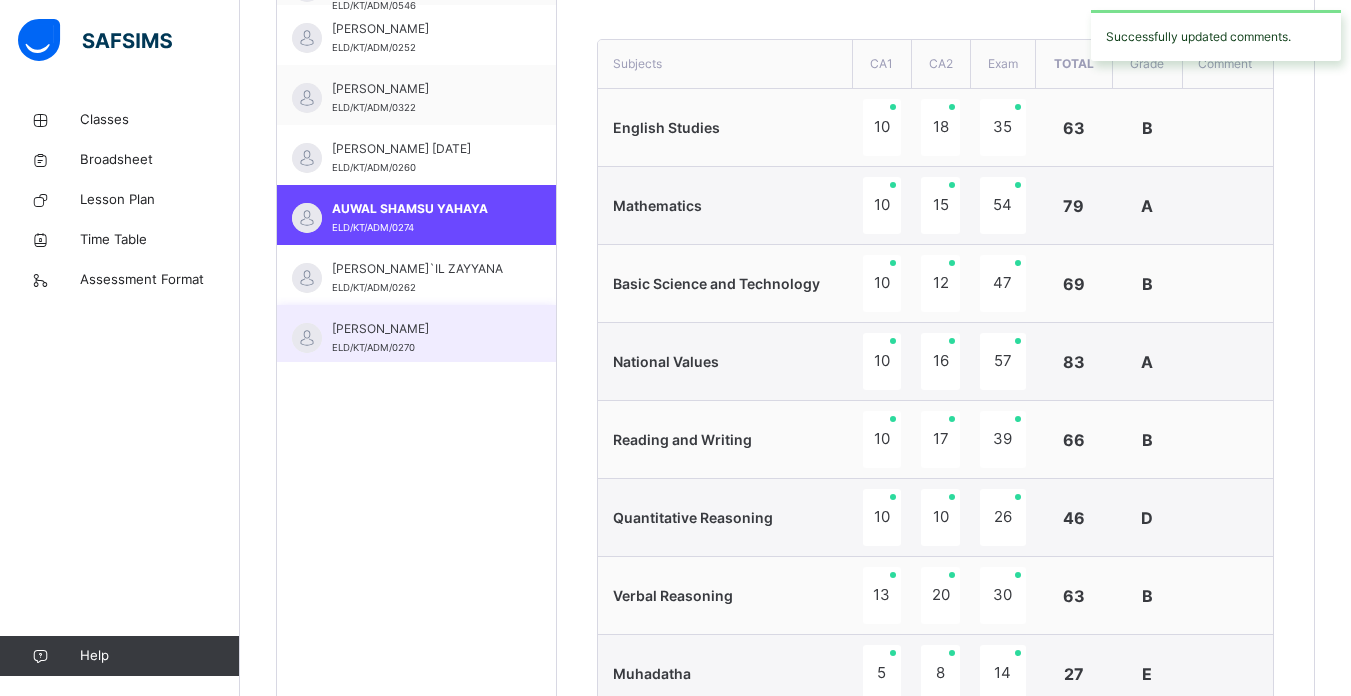 click on "[PERSON_NAME]" at bounding box center (421, 329) 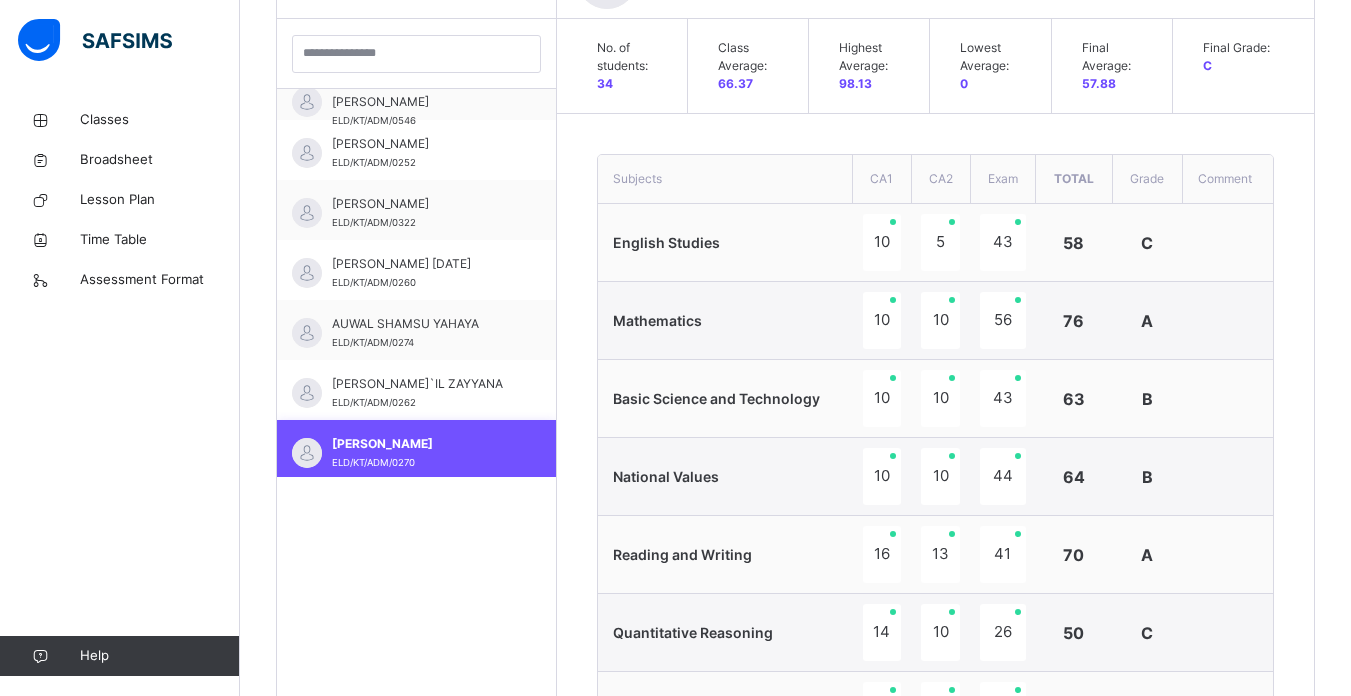 scroll, scrollTop: 696, scrollLeft: 0, axis: vertical 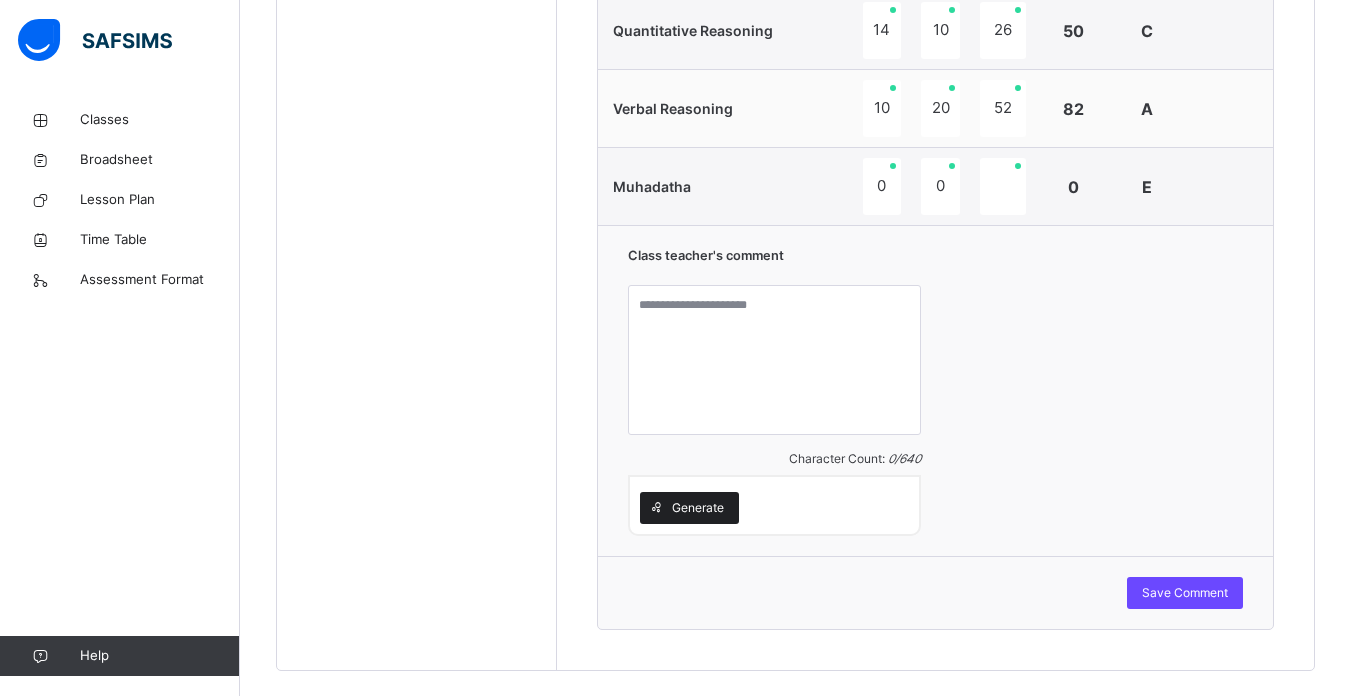 click on "Generate" at bounding box center [689, 508] 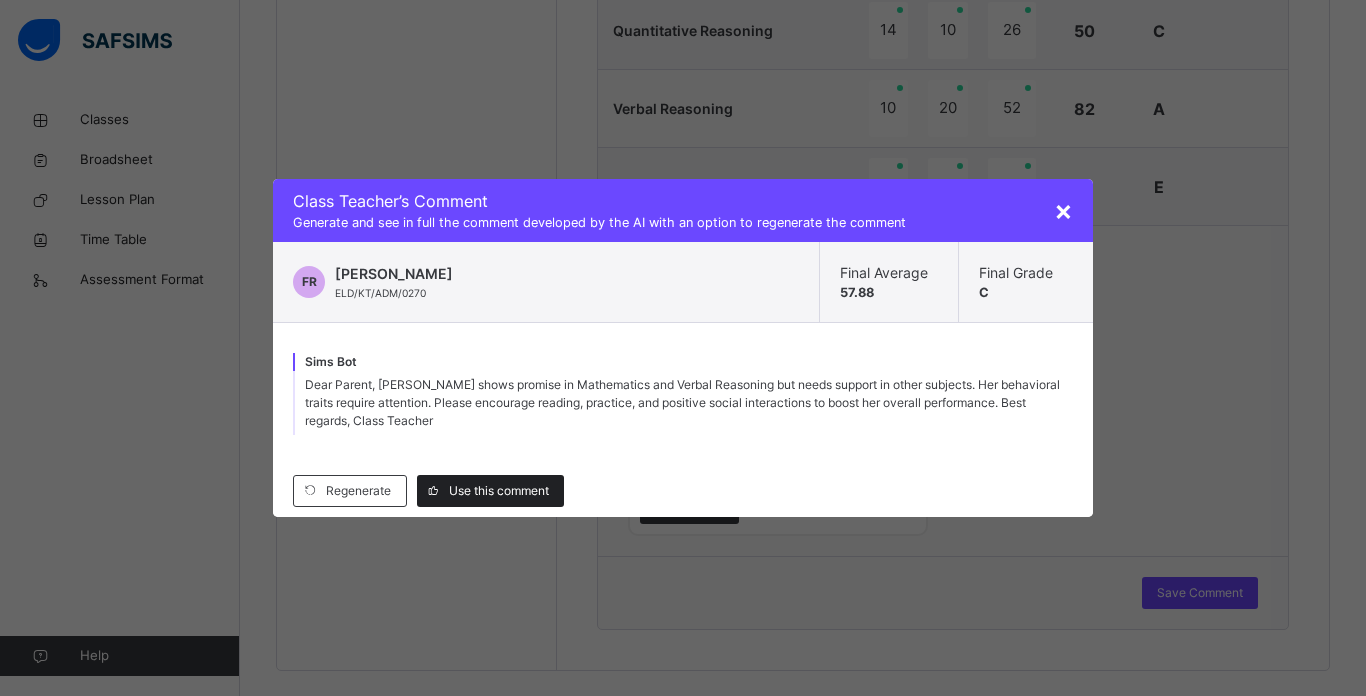 click on "Use this comment" at bounding box center [499, 491] 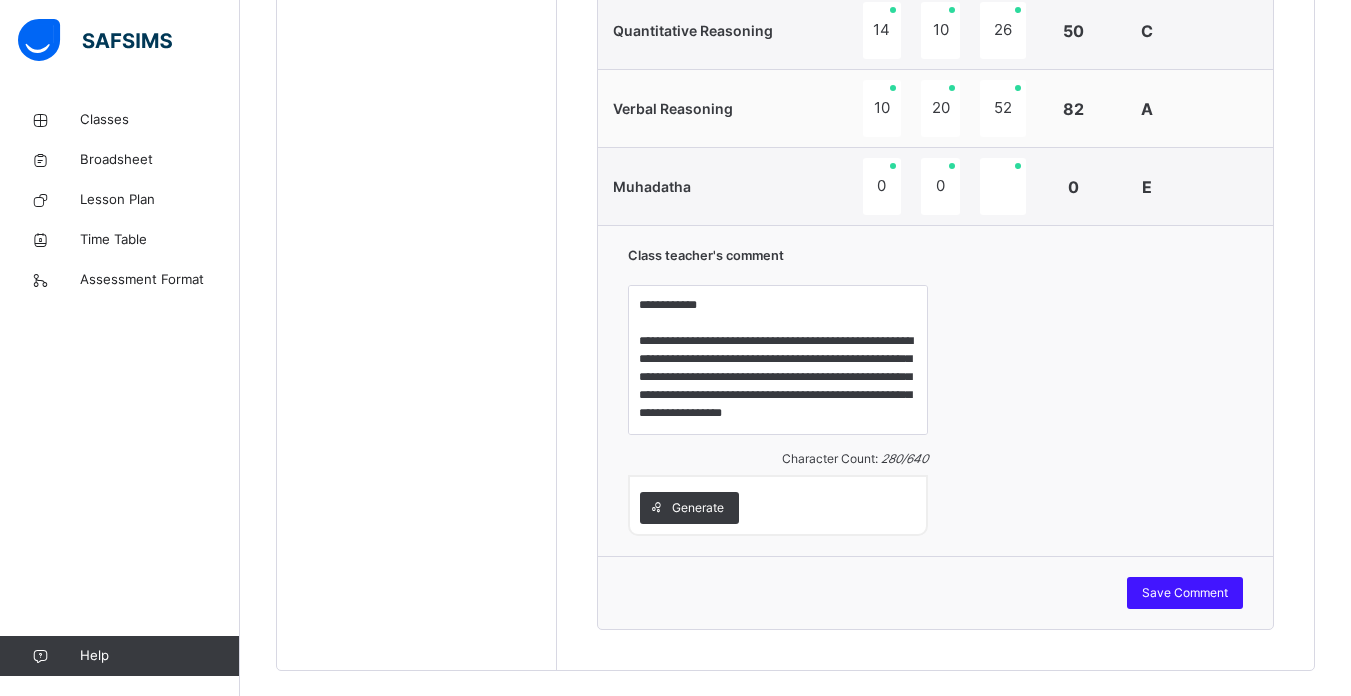 click on "Save Comment" at bounding box center [1185, 593] 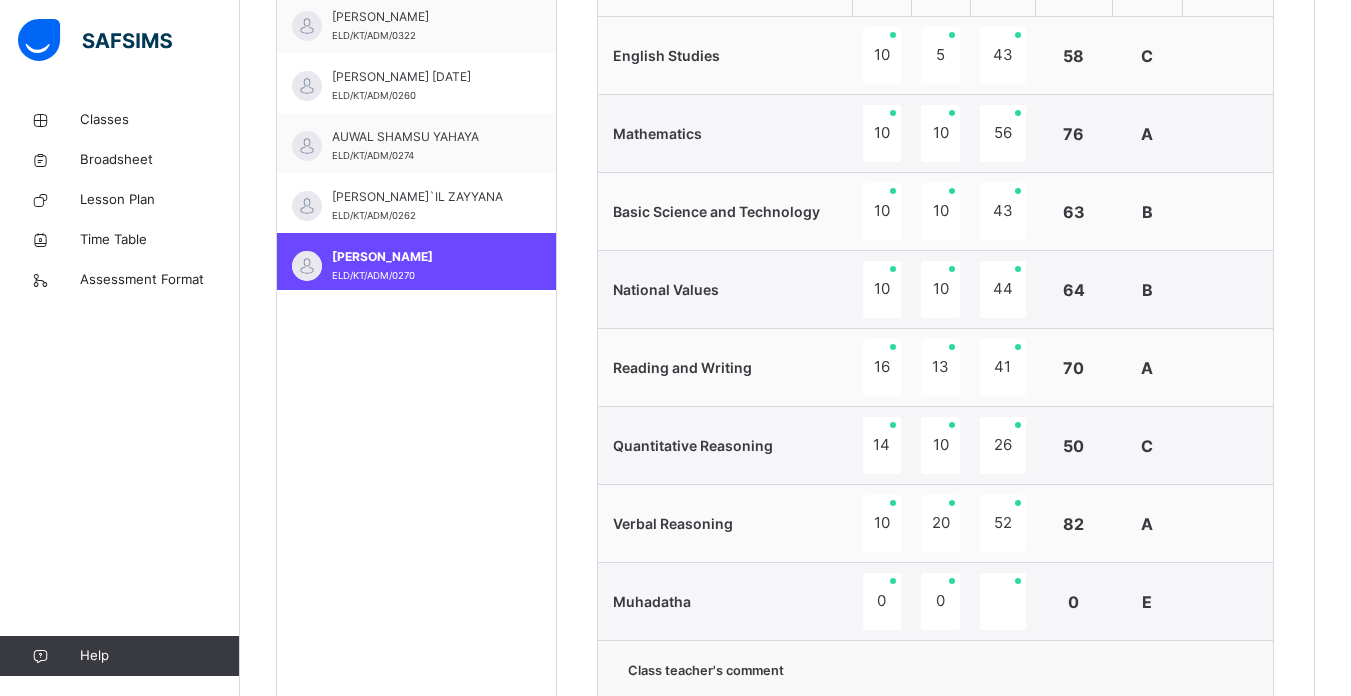 scroll, scrollTop: 765, scrollLeft: 0, axis: vertical 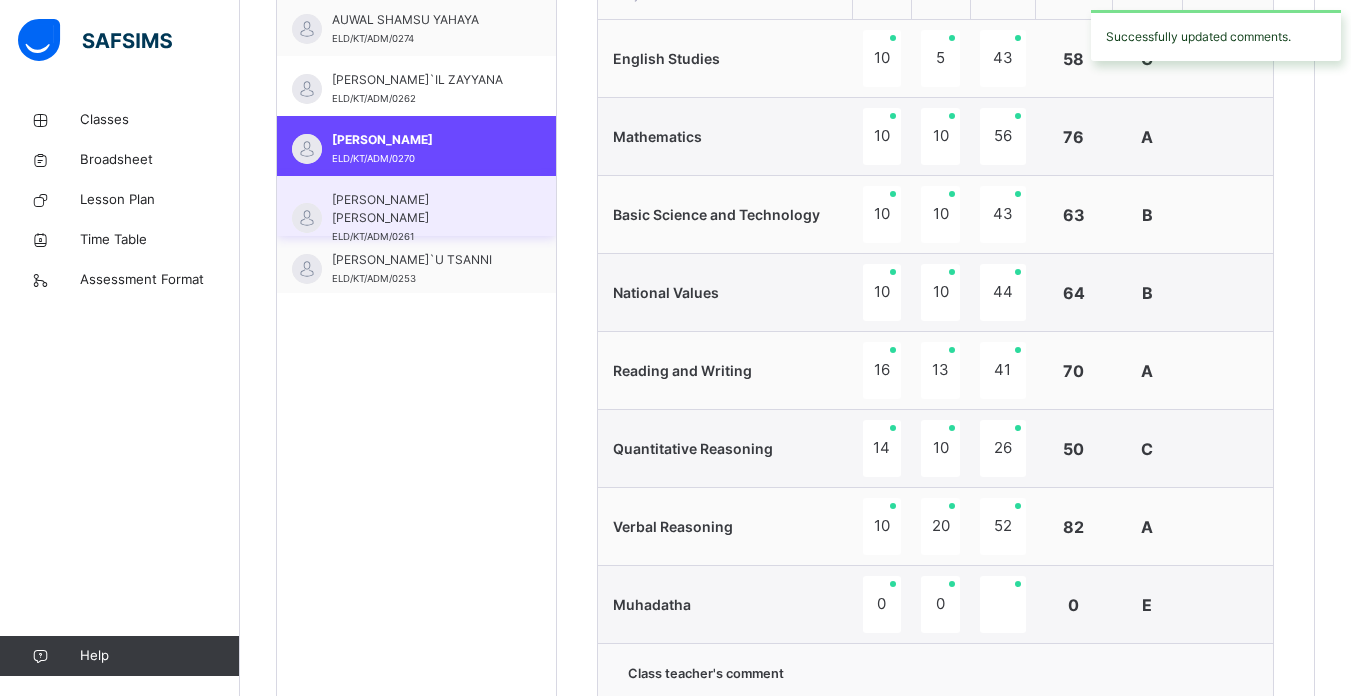 click on "[PERSON_NAME]   [PERSON_NAME]" at bounding box center [421, 209] 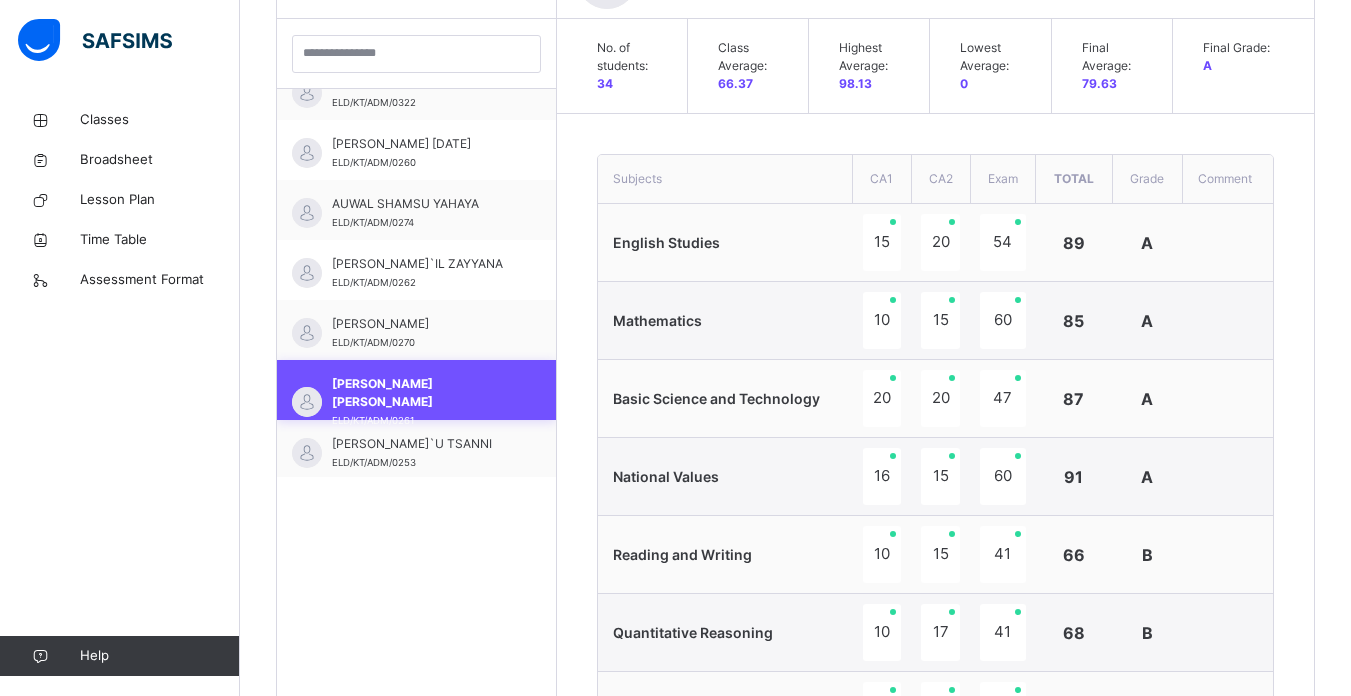 scroll, scrollTop: 765, scrollLeft: 0, axis: vertical 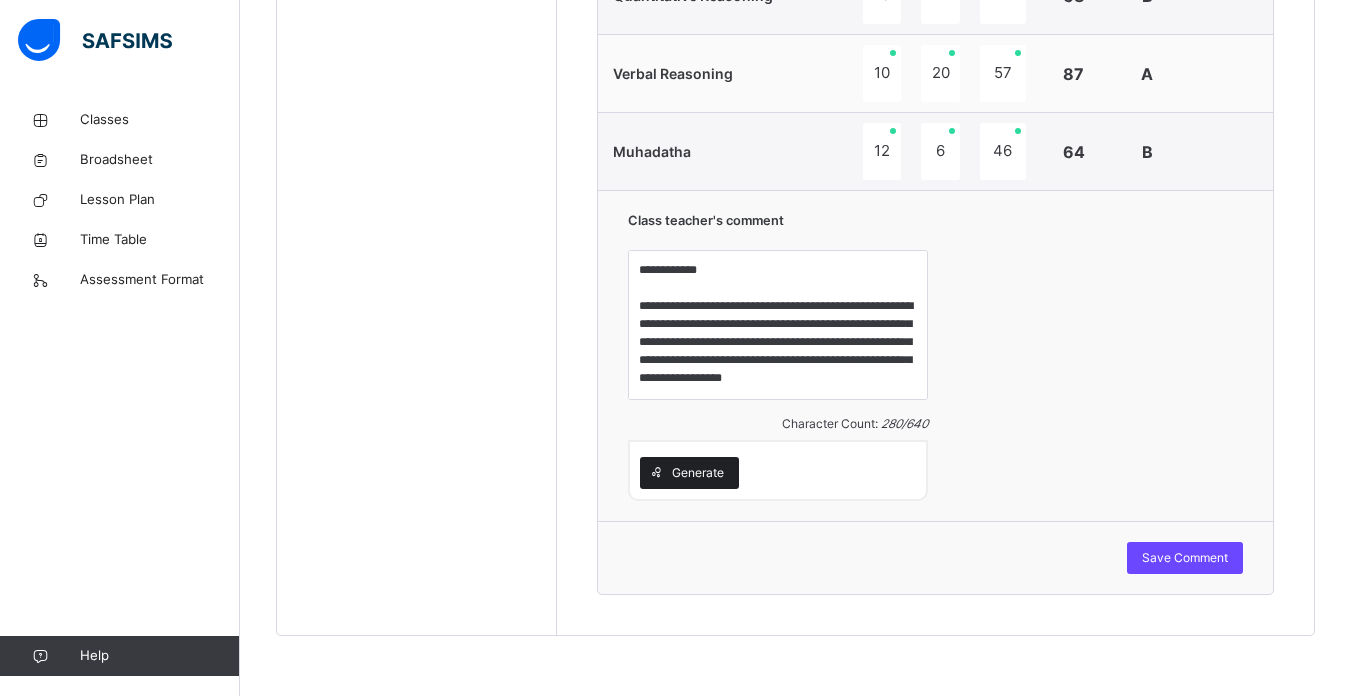 click on "Generate" at bounding box center (689, 473) 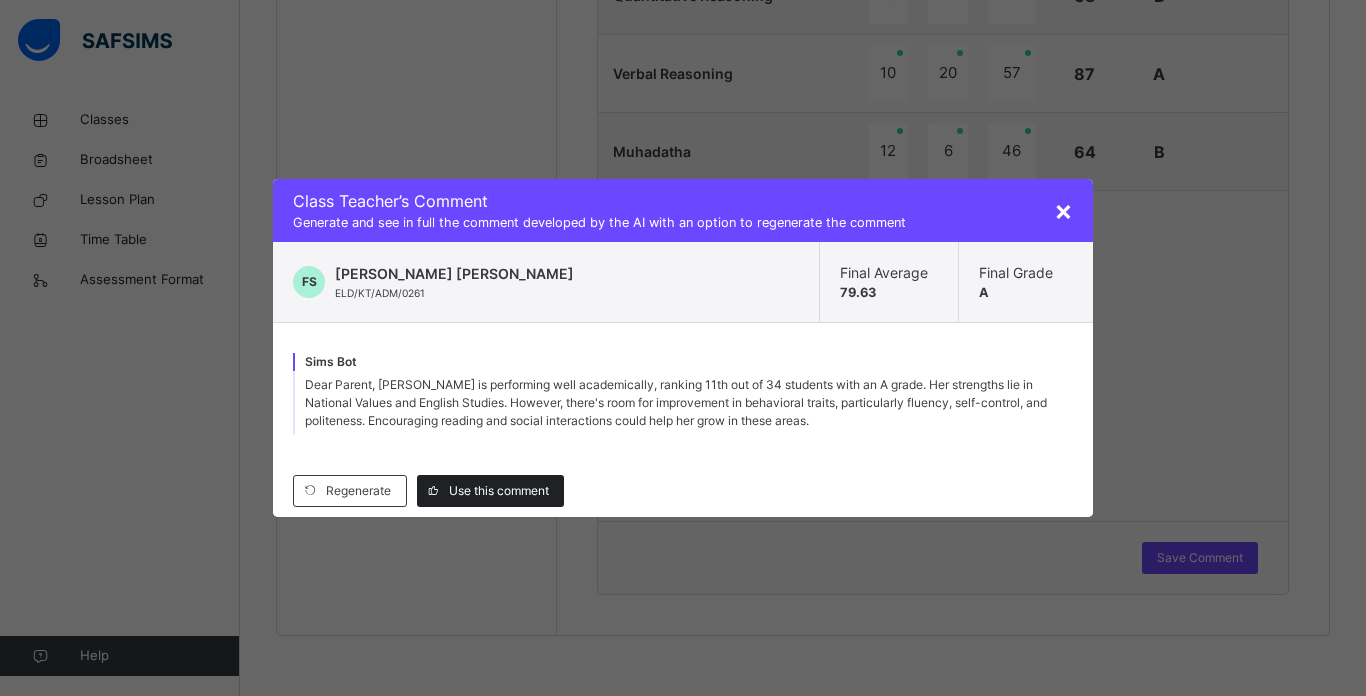 click on "Use this comment" at bounding box center (490, 491) 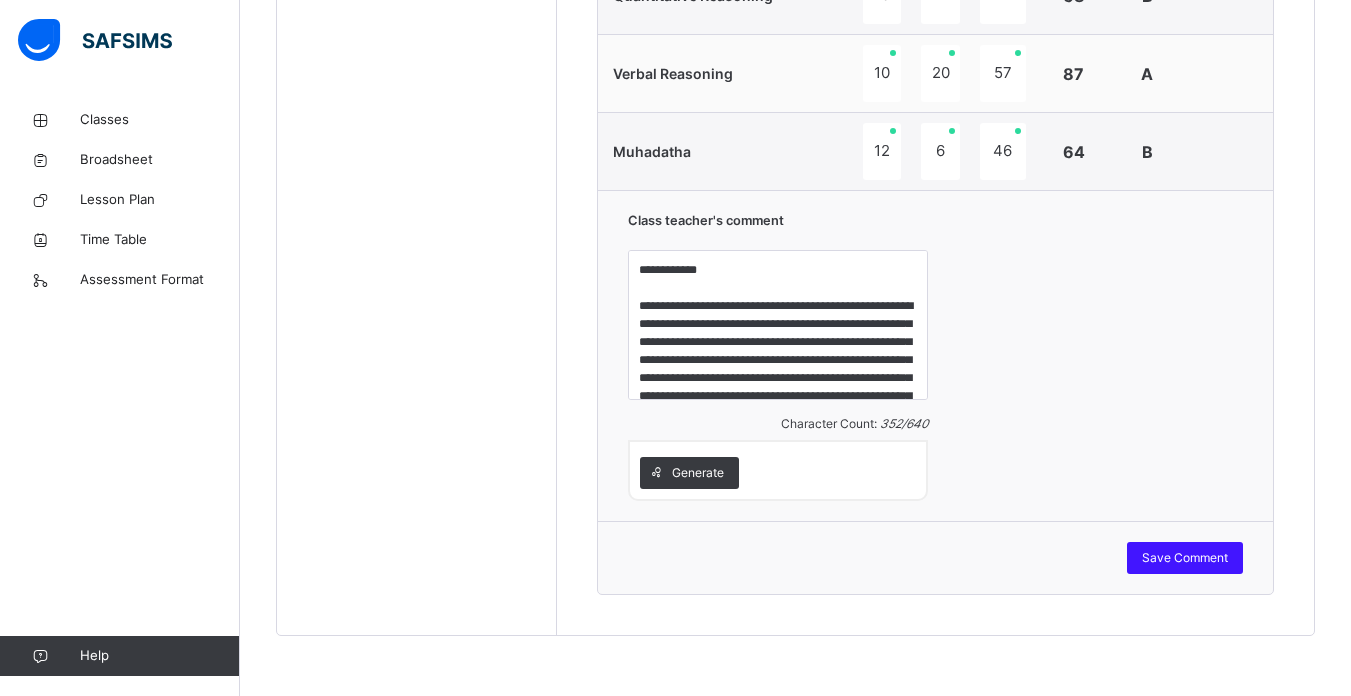 click on "Save Comment" at bounding box center (1185, 558) 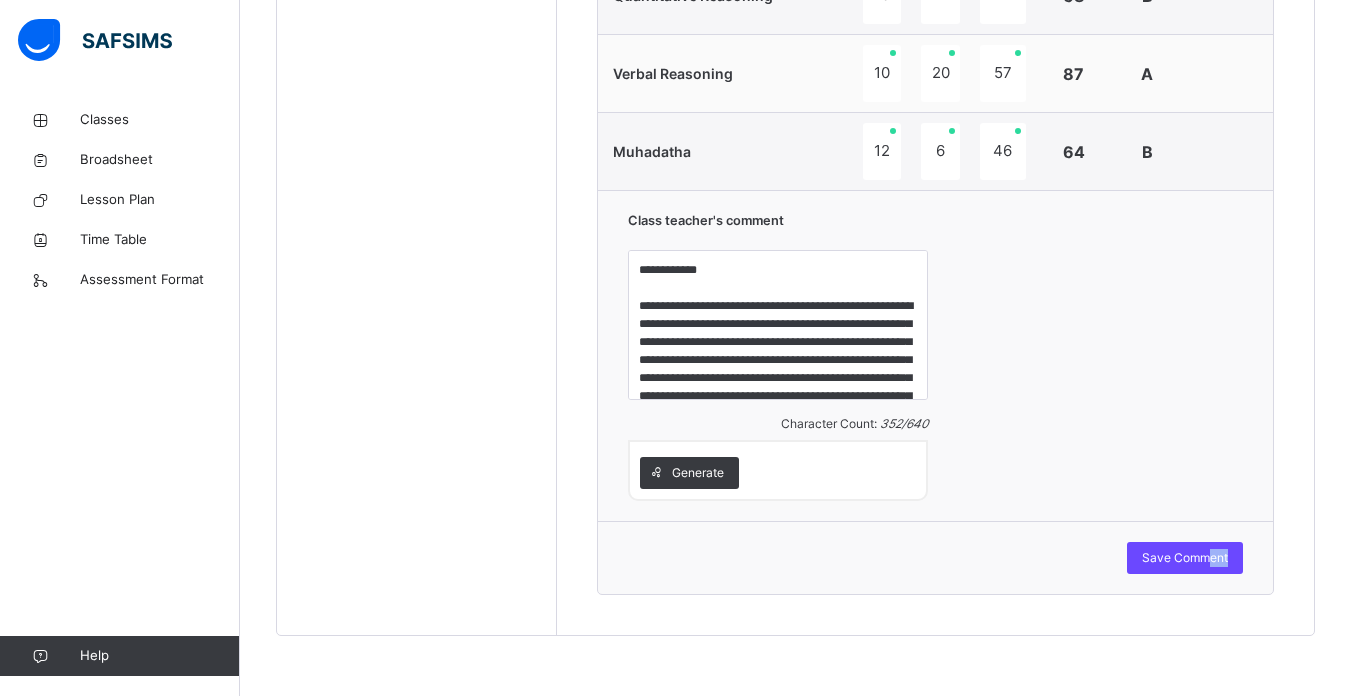 drag, startPoint x: 1221, startPoint y: 549, endPoint x: 1359, endPoint y: 549, distance: 138 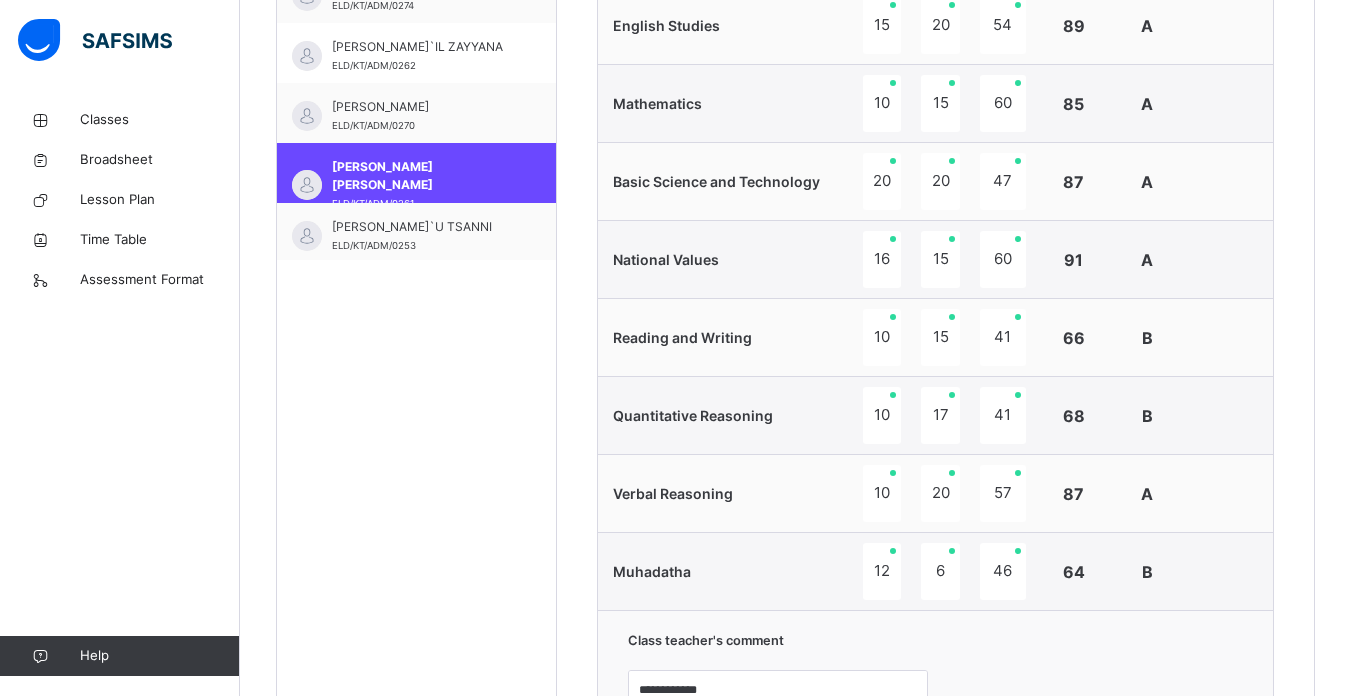 scroll, scrollTop: 795, scrollLeft: 0, axis: vertical 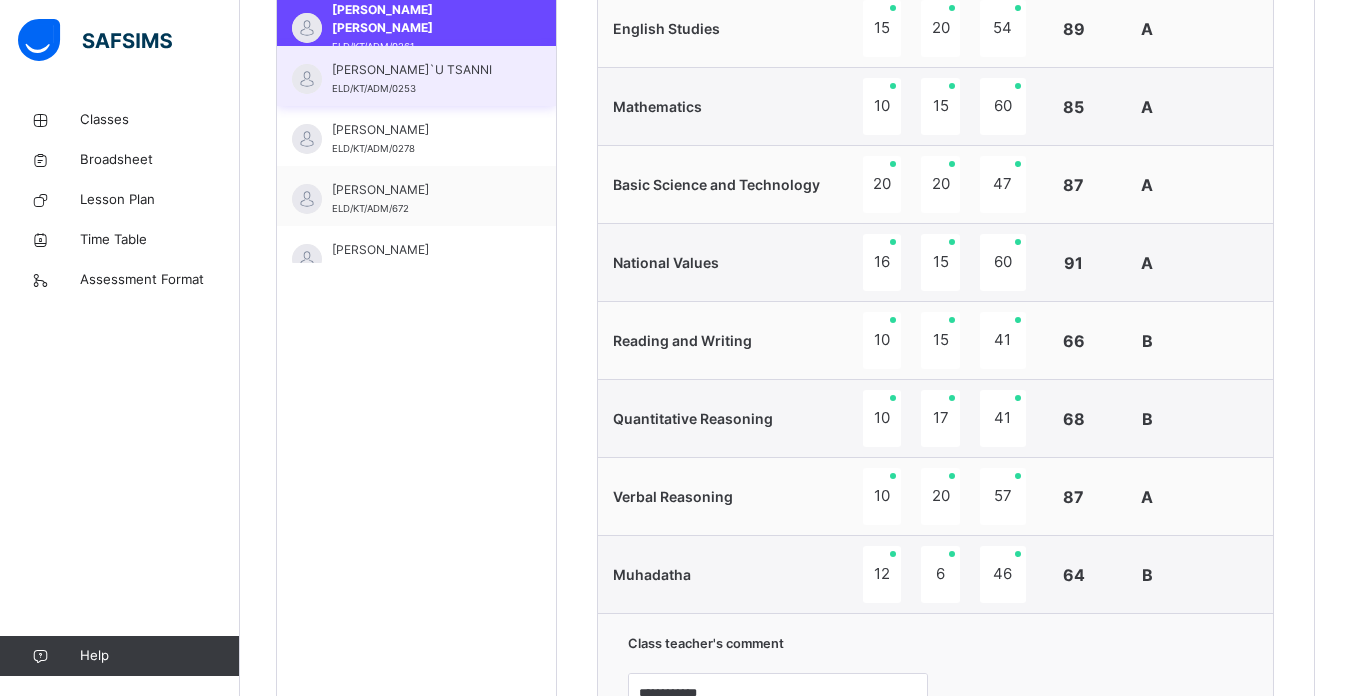 click on "[PERSON_NAME]`U TSANNI ELD/KT/ADM/0253" at bounding box center [416, 76] 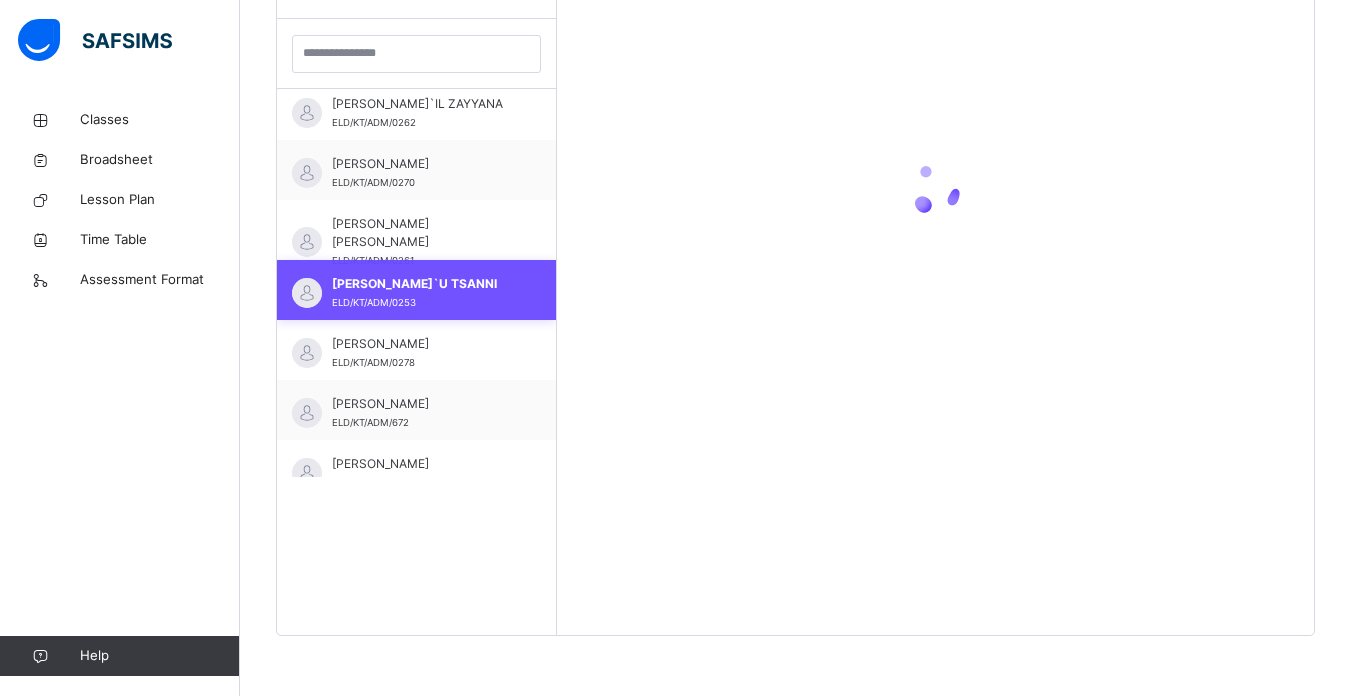 scroll, scrollTop: 581, scrollLeft: 0, axis: vertical 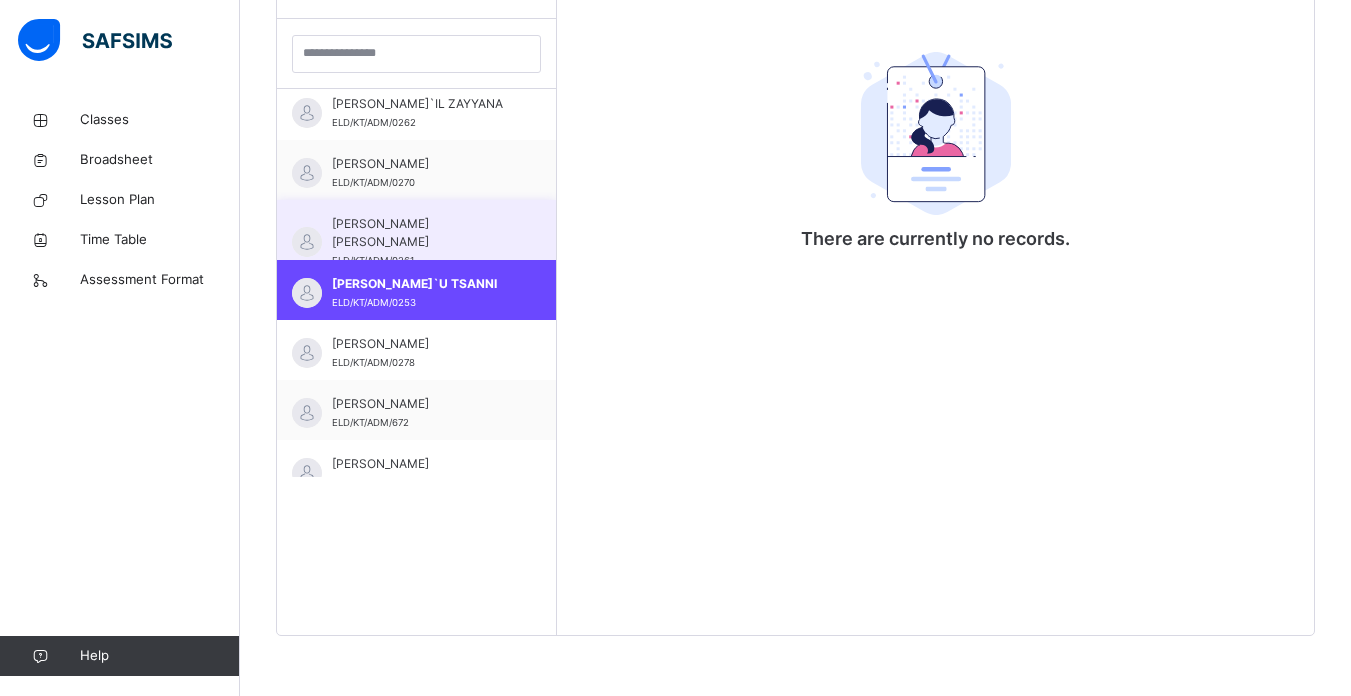click on "[PERSON_NAME]   [PERSON_NAME] ELD/KT/ADM/0261" at bounding box center (416, 230) 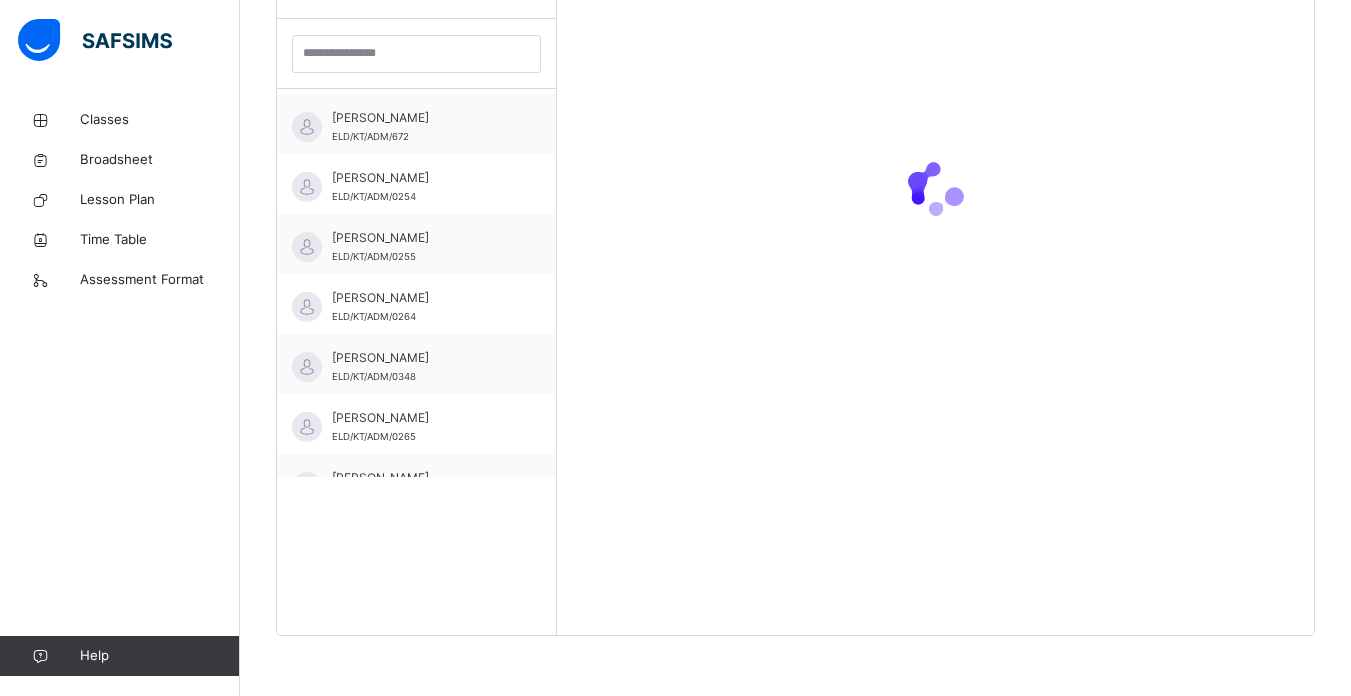 scroll, scrollTop: 1189, scrollLeft: 0, axis: vertical 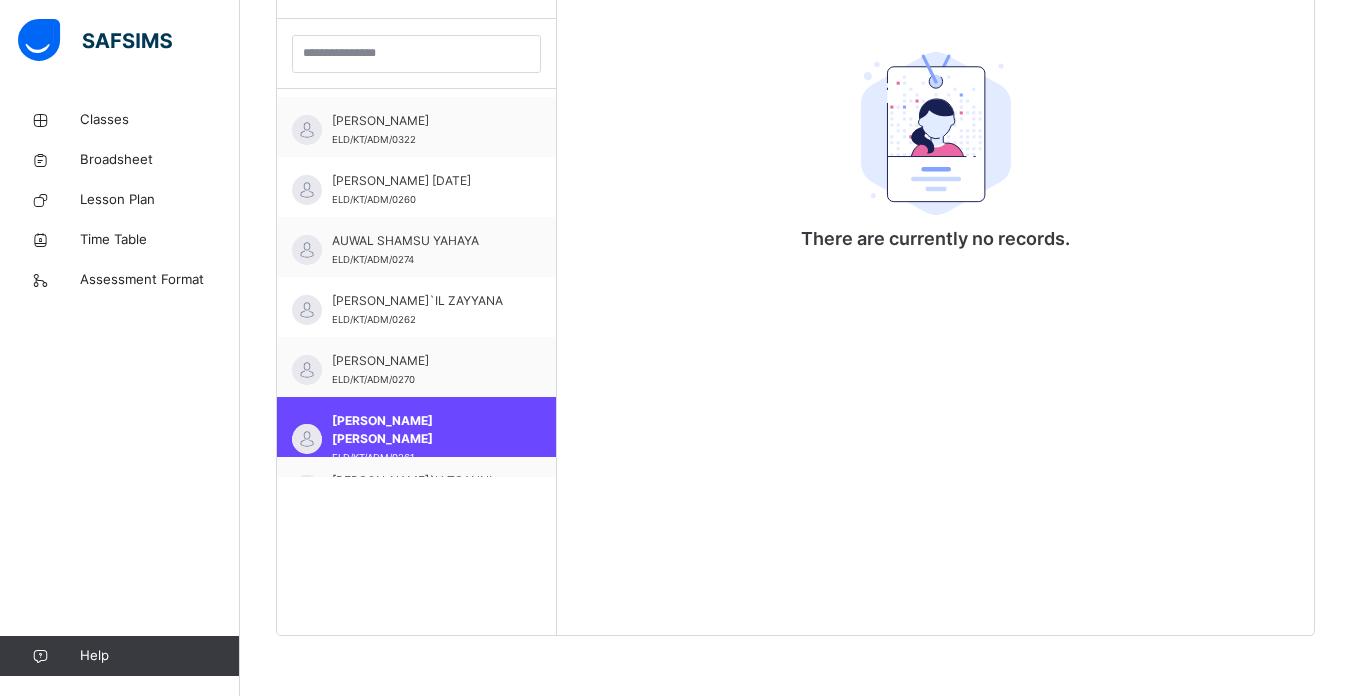 click on "[PERSON_NAME] ELD/KT/ADM/0269 [PERSON_NAME] ELD/KT/ADM/0250 [PERSON_NAME]  ELD/KT/ADM/0277 [PERSON_NAME] [PERSON_NAME]/KT/ADM/0591 [PERSON_NAME]  ELD/KT/ADM/0275 [PERSON_NAME] ELD/KT/ADM/0280 [PERSON_NAME] ELD/KT/ADM/0251 [PERSON_NAME] [PERSON_NAME]/KT/ADM/0282 [PERSON_NAME]  ELD/KT/ADM/0258 AL`[PERSON_NAME] [PERSON_NAME] ELD/KT/ADM/0546 ALIYU   [PERSON_NAME] ELD/KT/ADM/0252 ALIYU   LISBADA [PERSON_NAME]/KT/ADM/0322 [PERSON_NAME] [DATE] ELD/KT/ADM/0260 AUWAL SHAMSU [PERSON_NAME]/KT/ADM/0274 [PERSON_NAME]`IL ZAYYANA ELD/KT/ADM/0262 [PERSON_NAME] ELD/KT/ADM/0270 [PERSON_NAME]   [PERSON_NAME] ELD/KT/ADM/0261 [PERSON_NAME]`U TSANNI ELD/KT/ADM/0253 [PERSON_NAME]  ELD/KT/ADM/0278 [PERSON_NAME] [PERSON_NAME]/KT/ADM/672 [PERSON_NAME]  ELD/KT/ADM/0254 JAFAR  HAMISU  ELD/KT/ADM/0255 [PERSON_NAME]/KT/ADM/0264 [PERSON_NAME]  ELD/KT/ADM/0348 [PERSON_NAME] [PERSON_NAME]/KT/ADM/0265 [PERSON_NAME] [PERSON_NAME]/KT/ADM/0272 [PERSON_NAME] [PERSON_NAME]/KT/ADM/0281" at bounding box center [416, 283] 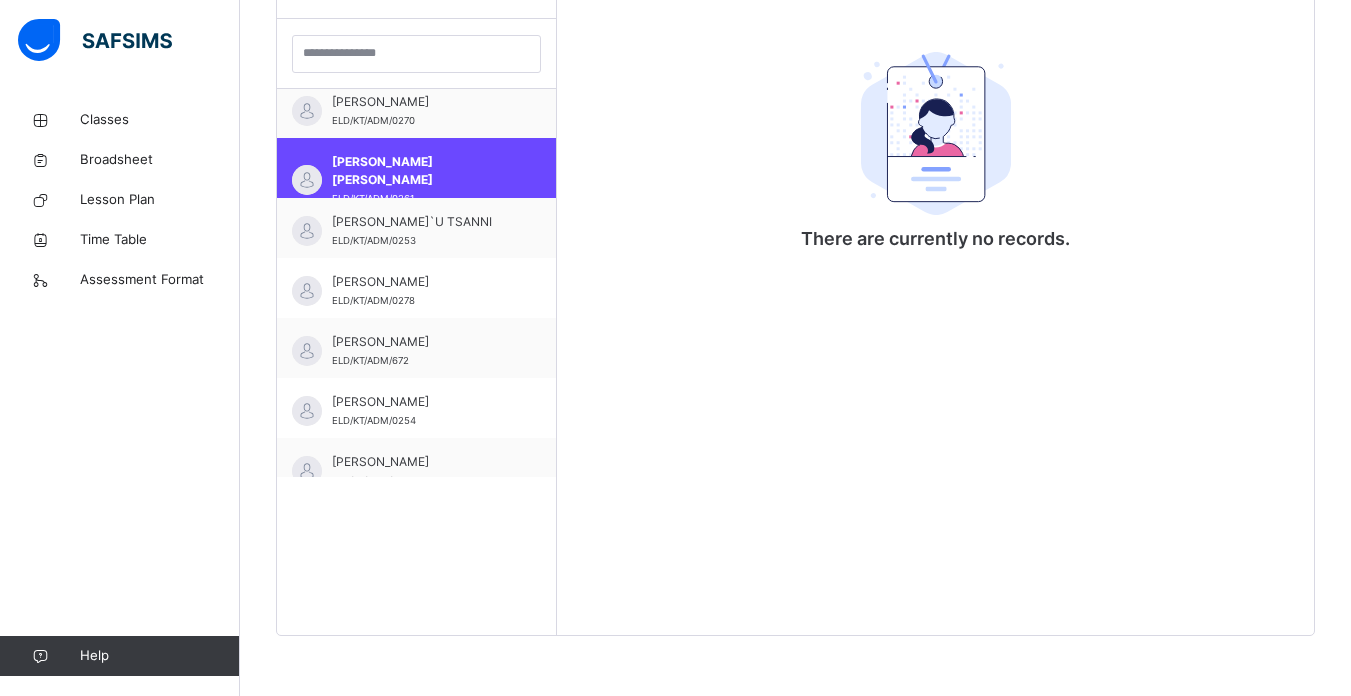 scroll, scrollTop: 936, scrollLeft: 0, axis: vertical 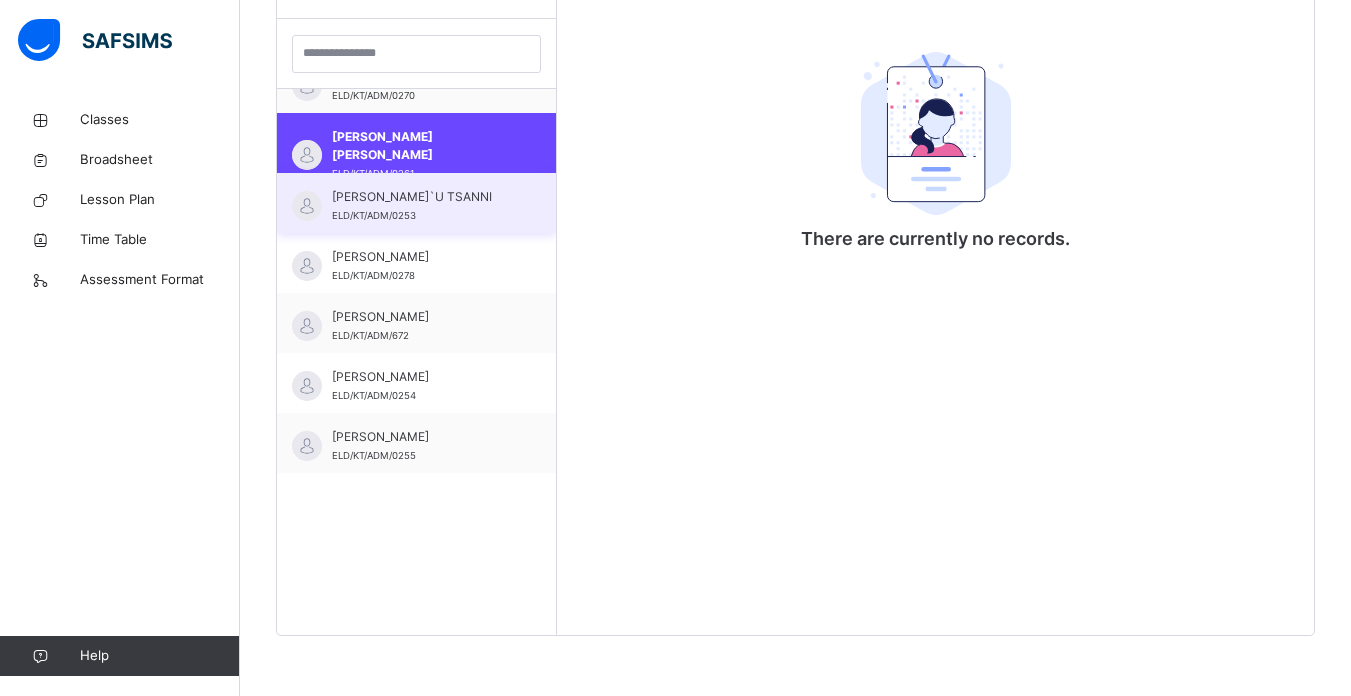 click on "[PERSON_NAME]`U TSANNI" at bounding box center [421, 197] 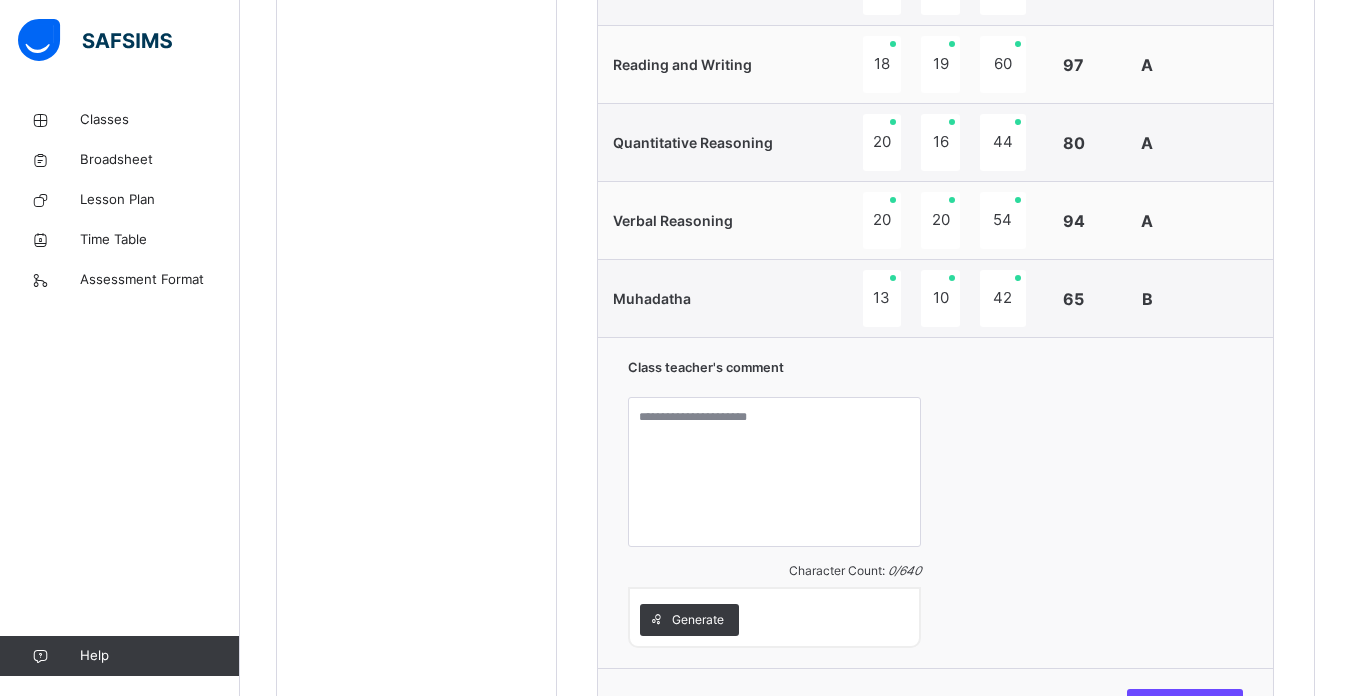 scroll, scrollTop: 1094, scrollLeft: 0, axis: vertical 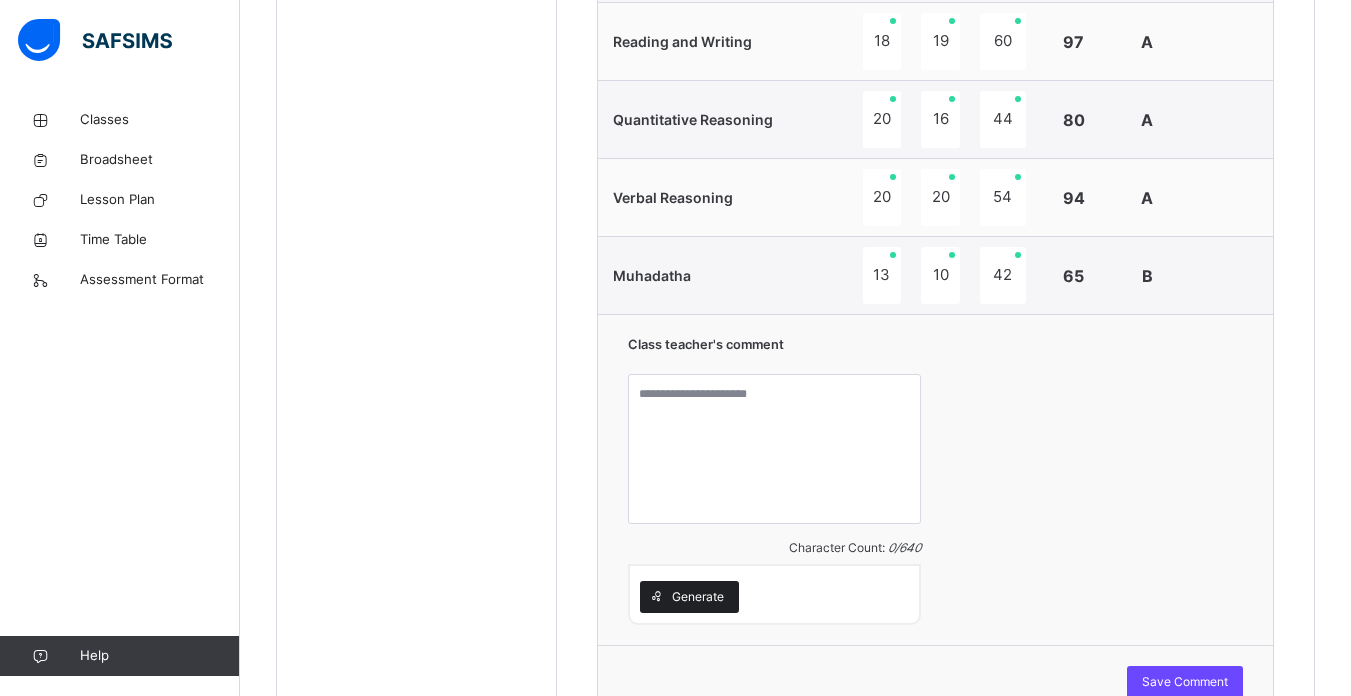 click on "Generate" at bounding box center (689, 597) 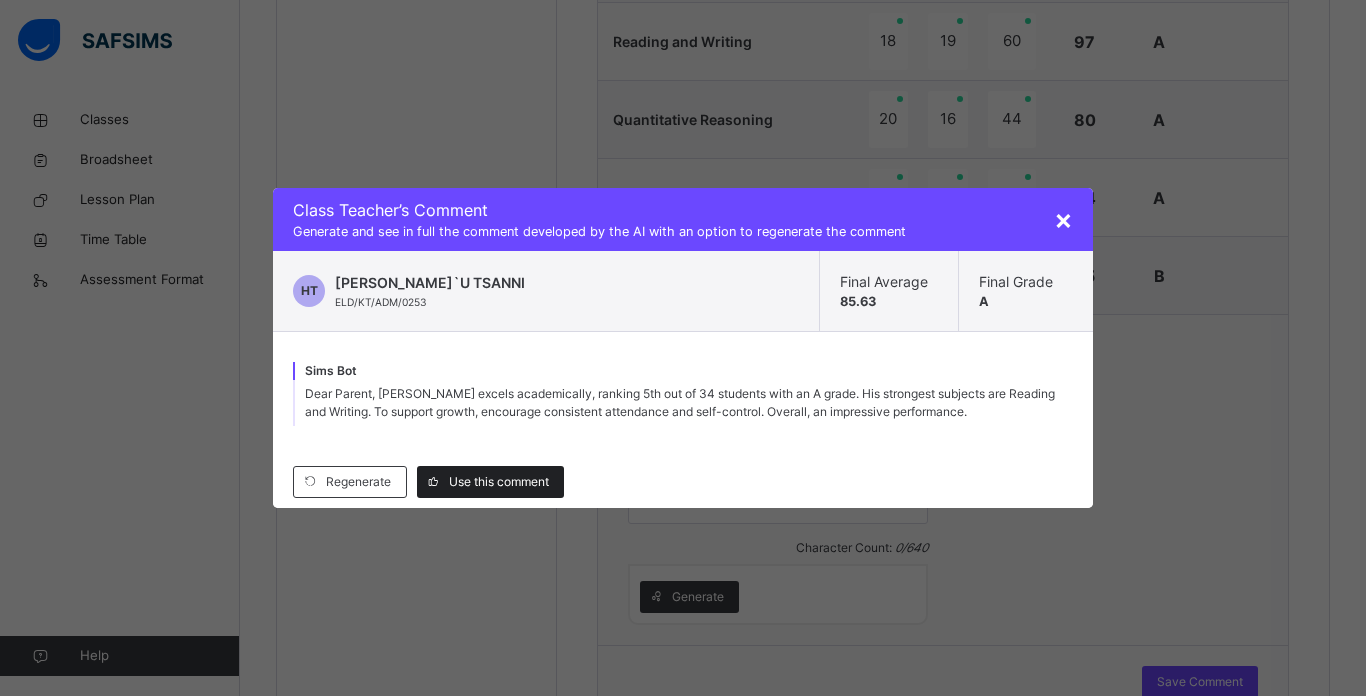 click on "Use this comment" at bounding box center (490, 482) 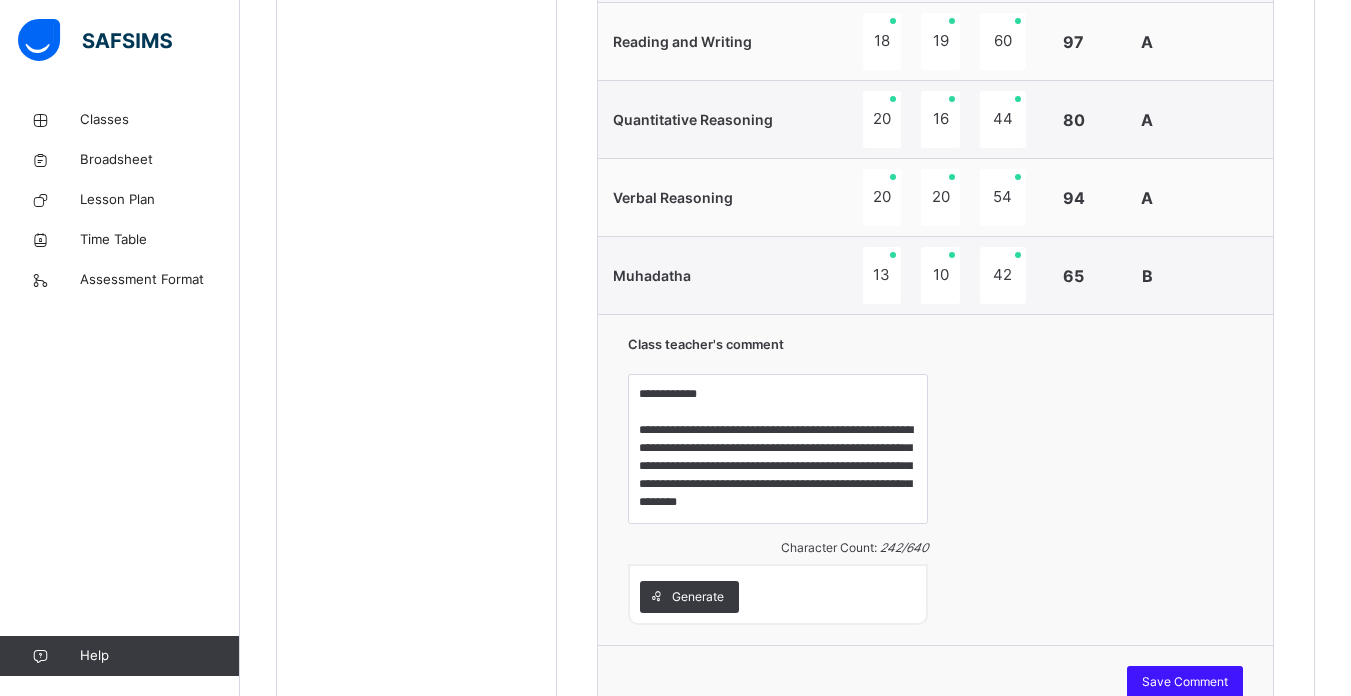 click on "Save Comment" at bounding box center [1185, 682] 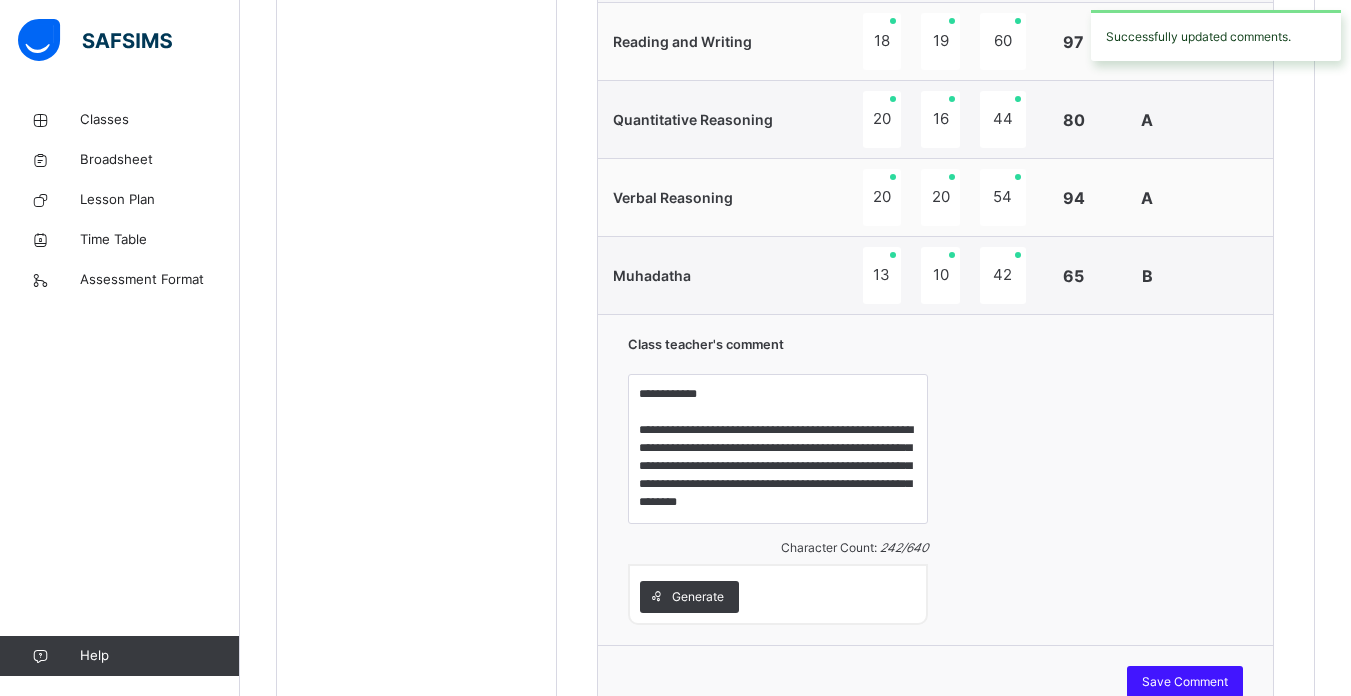 click on "Save Comment" at bounding box center (1185, 682) 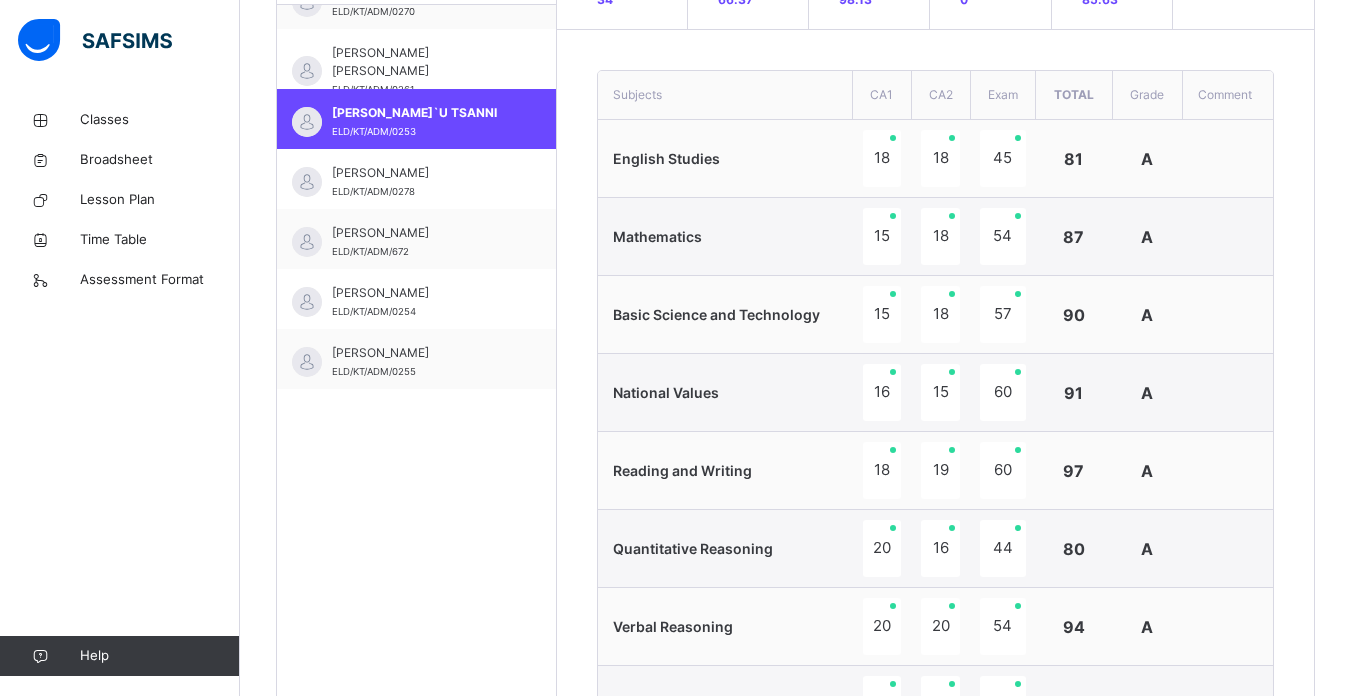 scroll, scrollTop: 639, scrollLeft: 0, axis: vertical 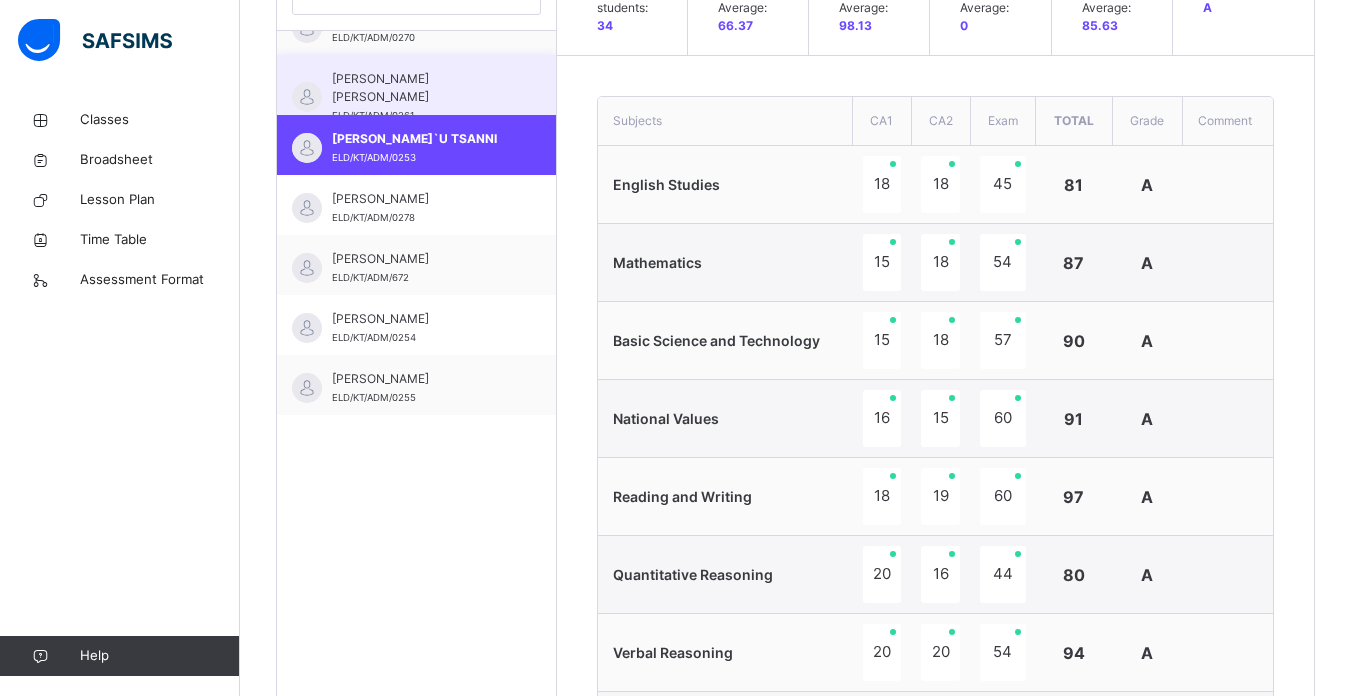 click on "[PERSON_NAME]   [PERSON_NAME] ELD/KT/ADM/0261" at bounding box center [416, 85] 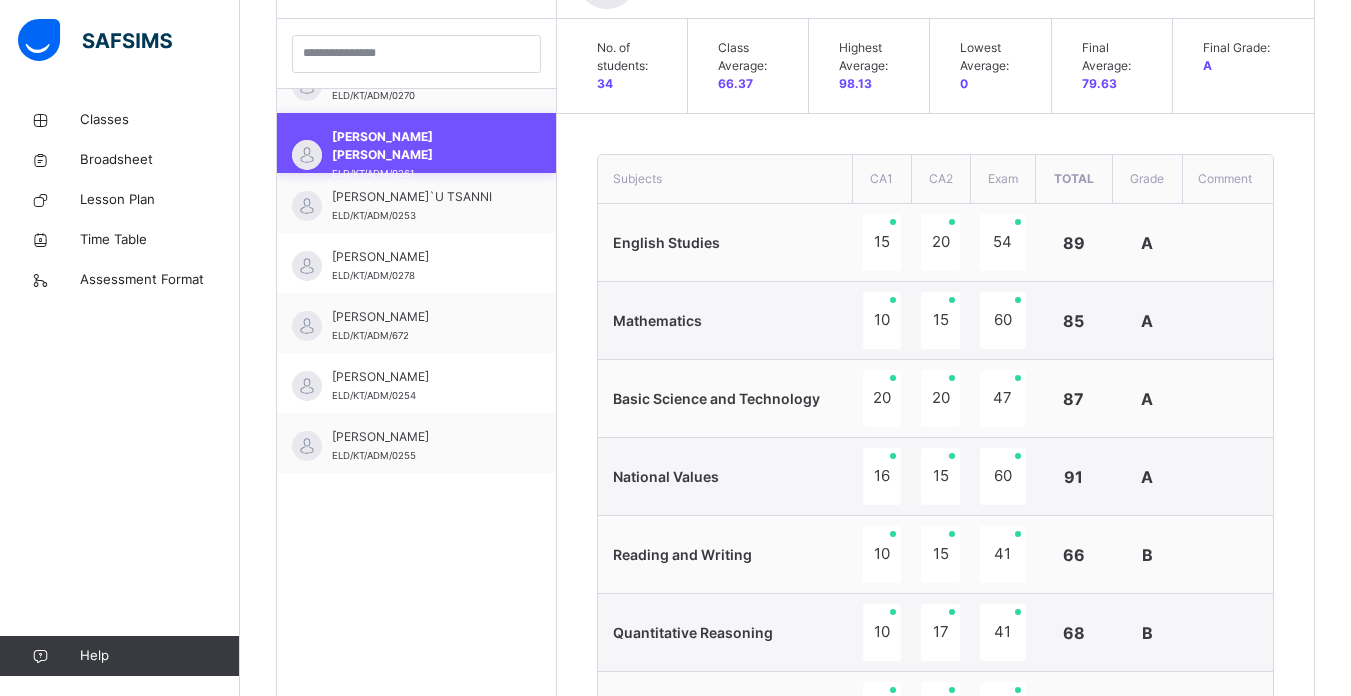 scroll, scrollTop: 639, scrollLeft: 0, axis: vertical 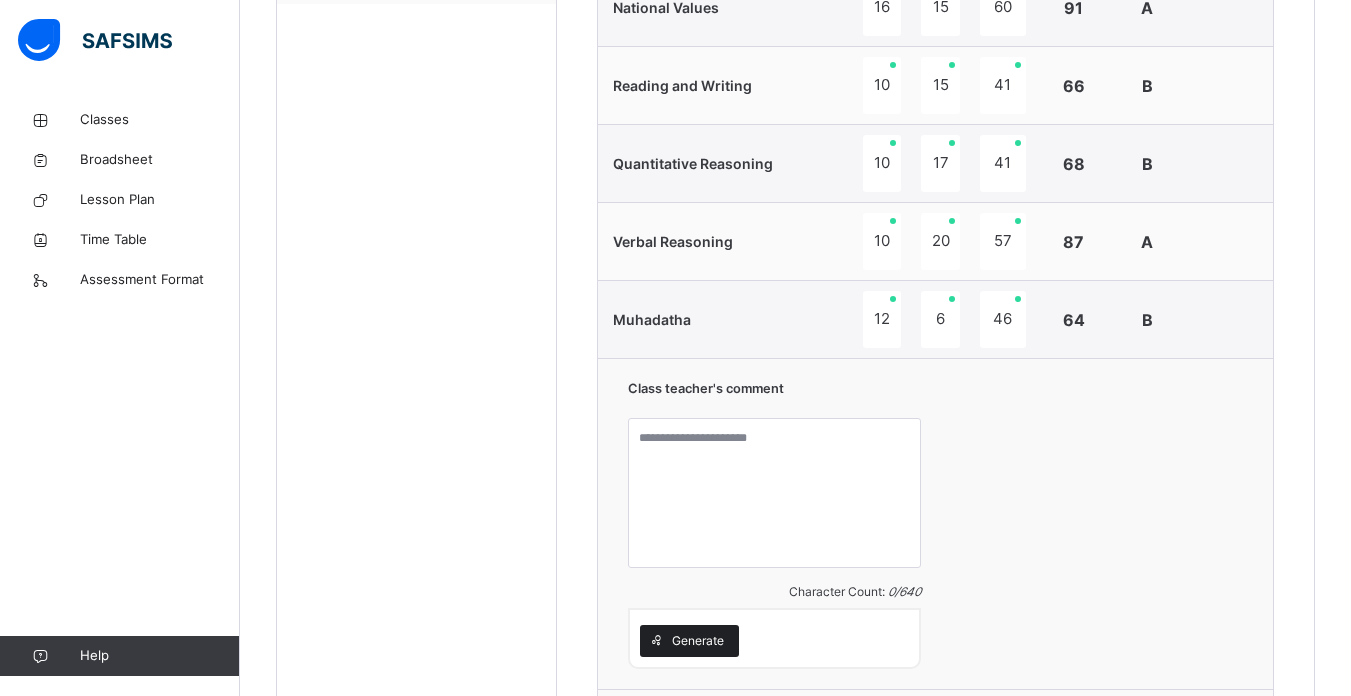 click on "Generate" at bounding box center (689, 641) 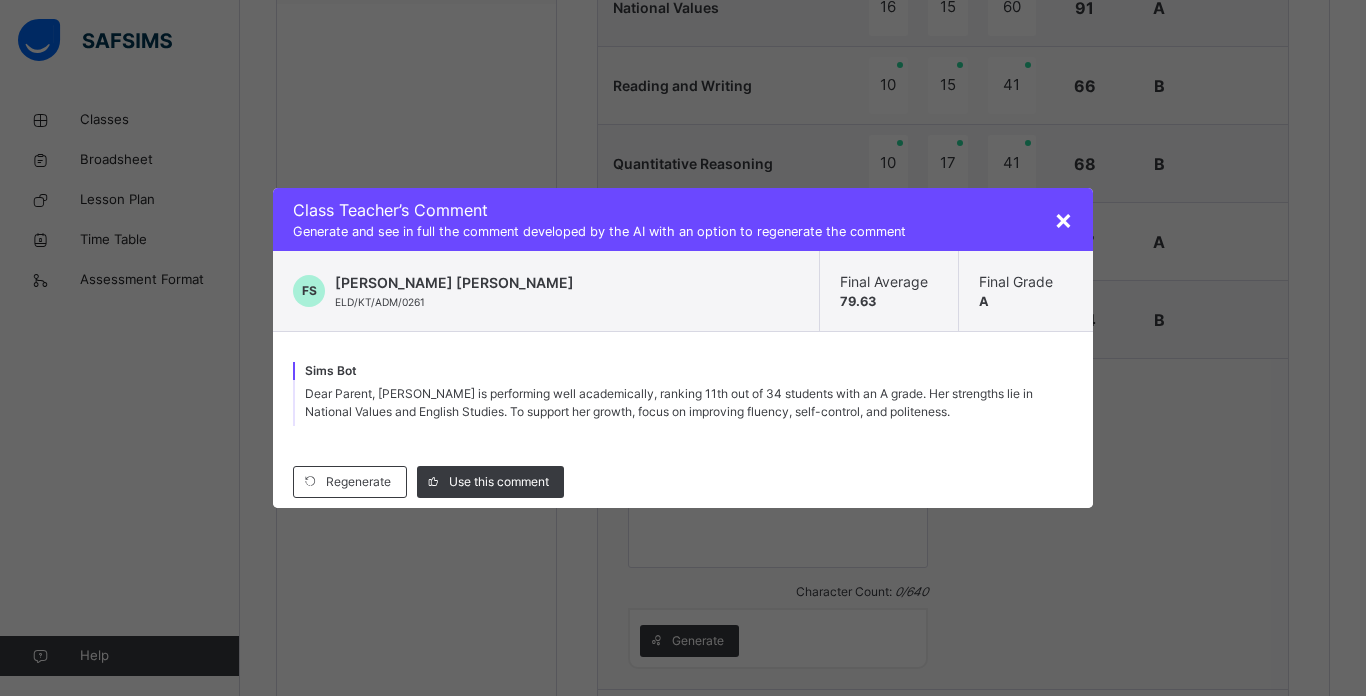 click on "Regenerate     Use this comment" at bounding box center (683, 482) 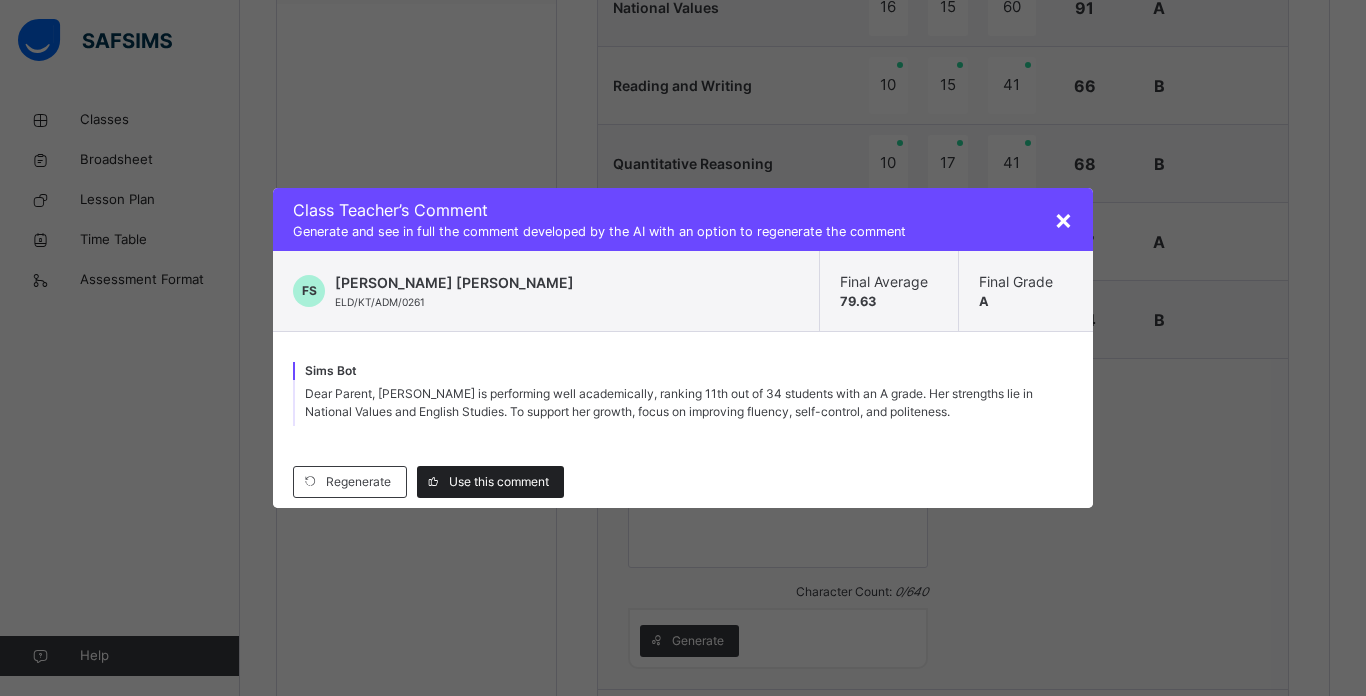 click on "Use this comment" at bounding box center [490, 482] 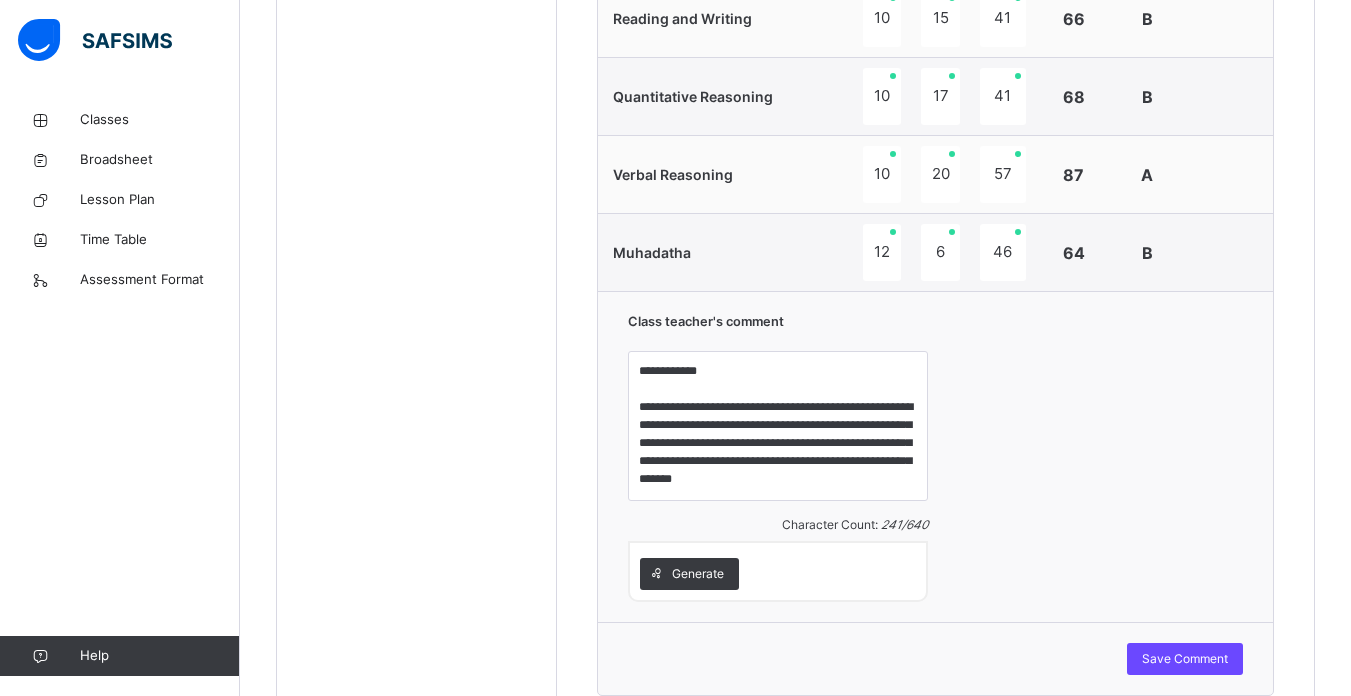 scroll, scrollTop: 1126, scrollLeft: 0, axis: vertical 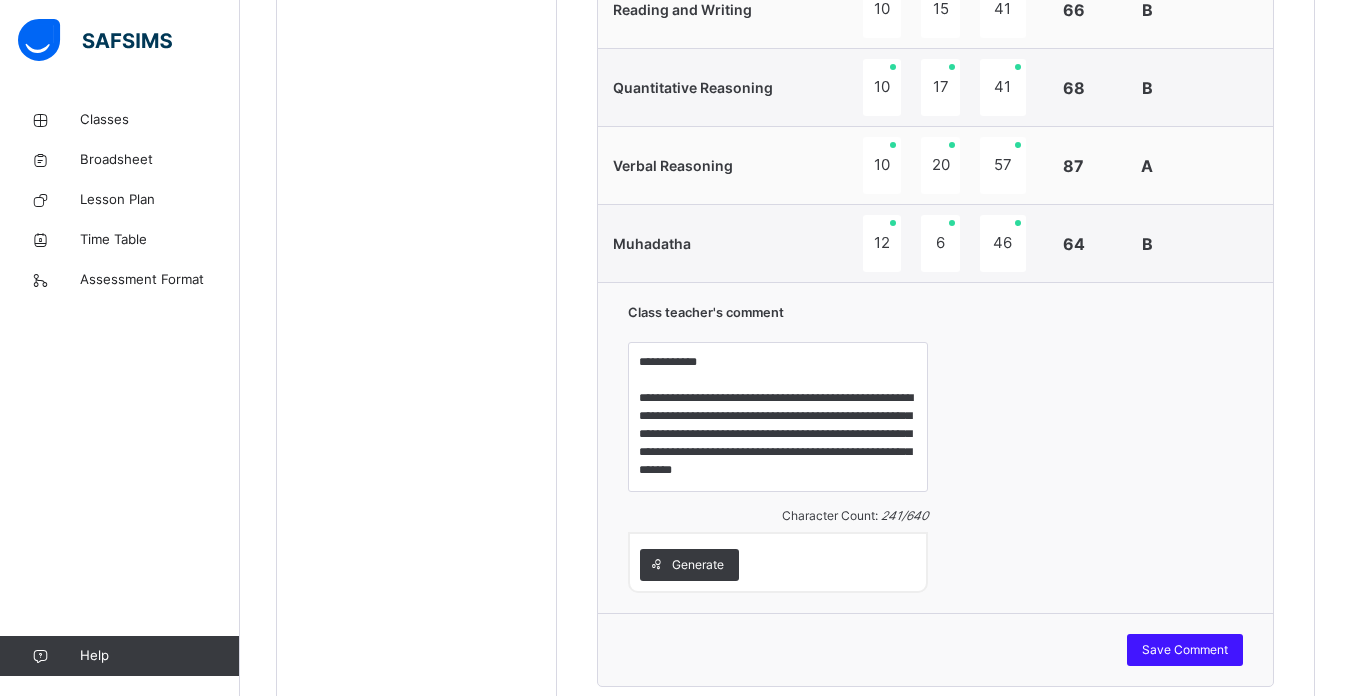 click on "Save Comment" at bounding box center (1185, 650) 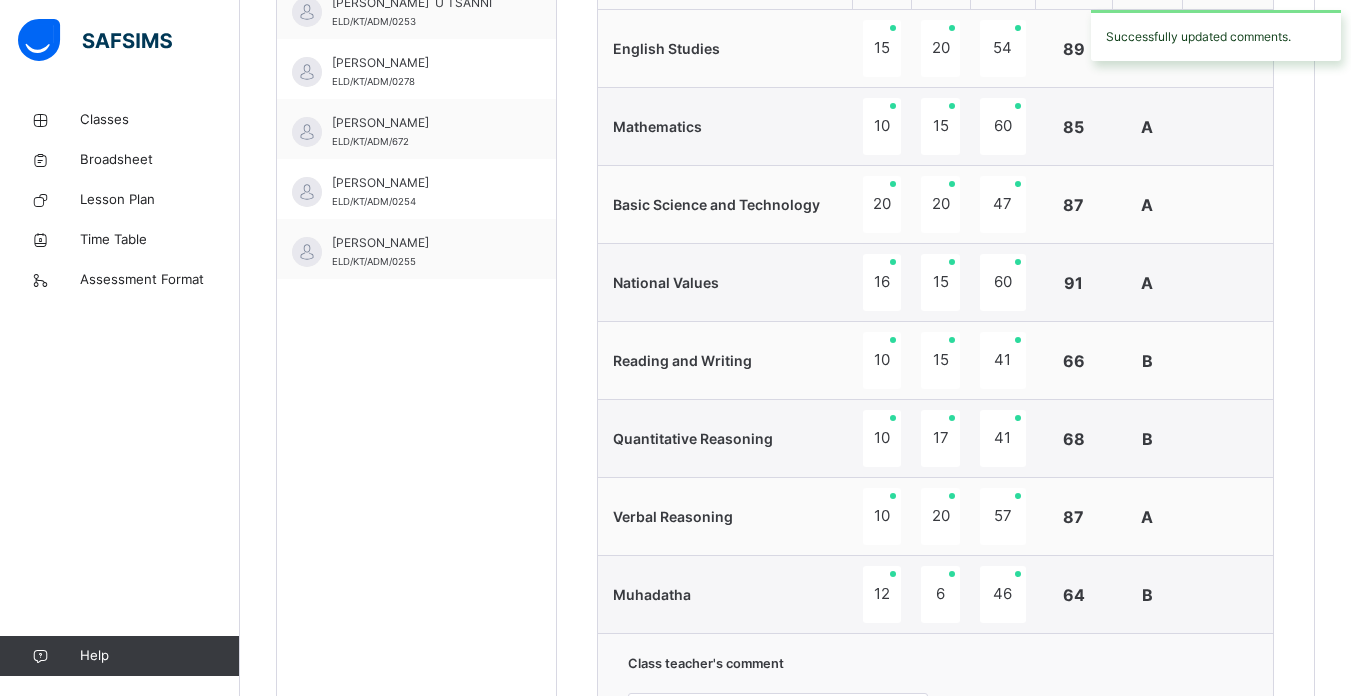 scroll, scrollTop: 772, scrollLeft: 0, axis: vertical 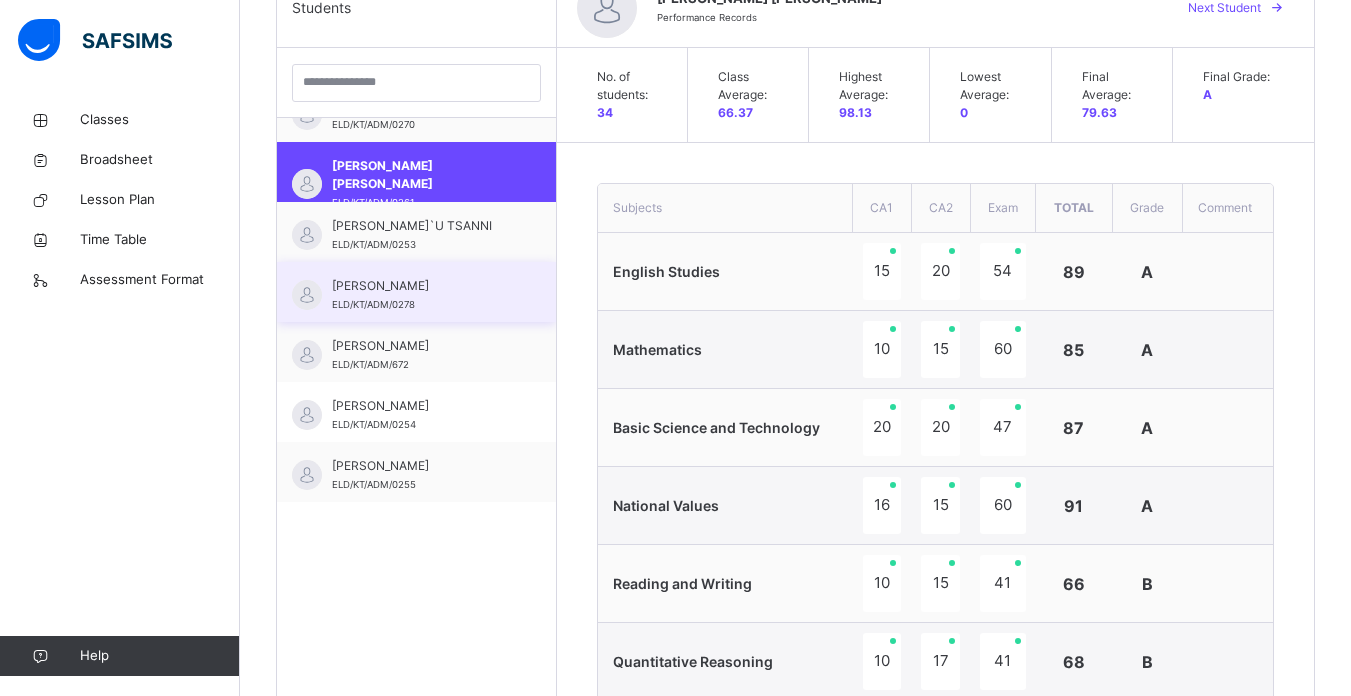 click on "[PERSON_NAME]  ELD/KT/ADM/0278" at bounding box center [416, 292] 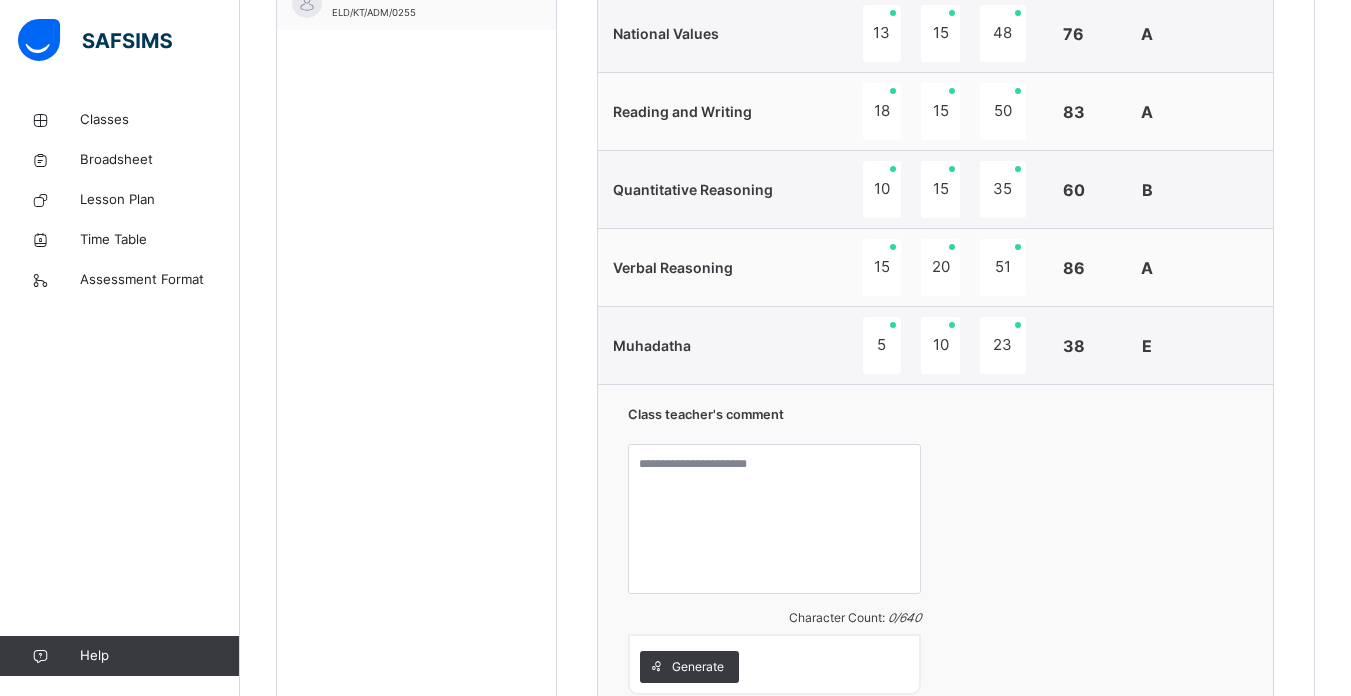 scroll, scrollTop: 1074, scrollLeft: 0, axis: vertical 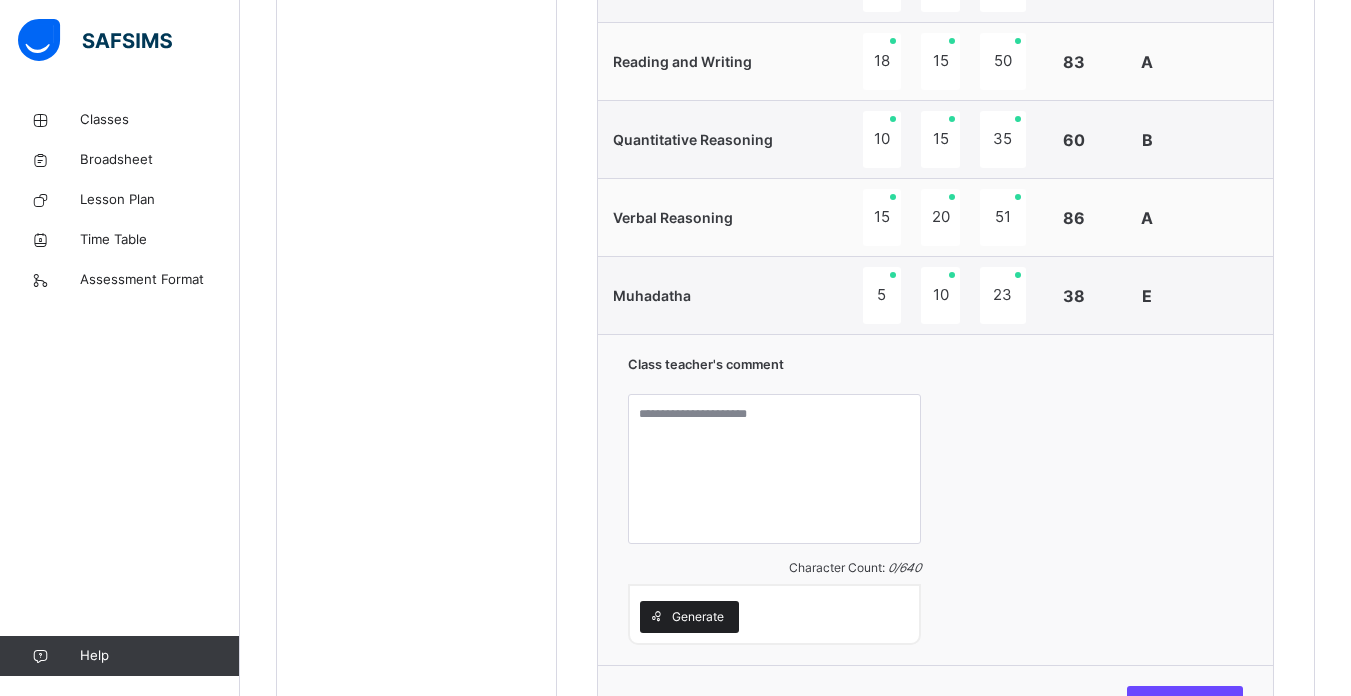 click on "Generate" at bounding box center [689, 617] 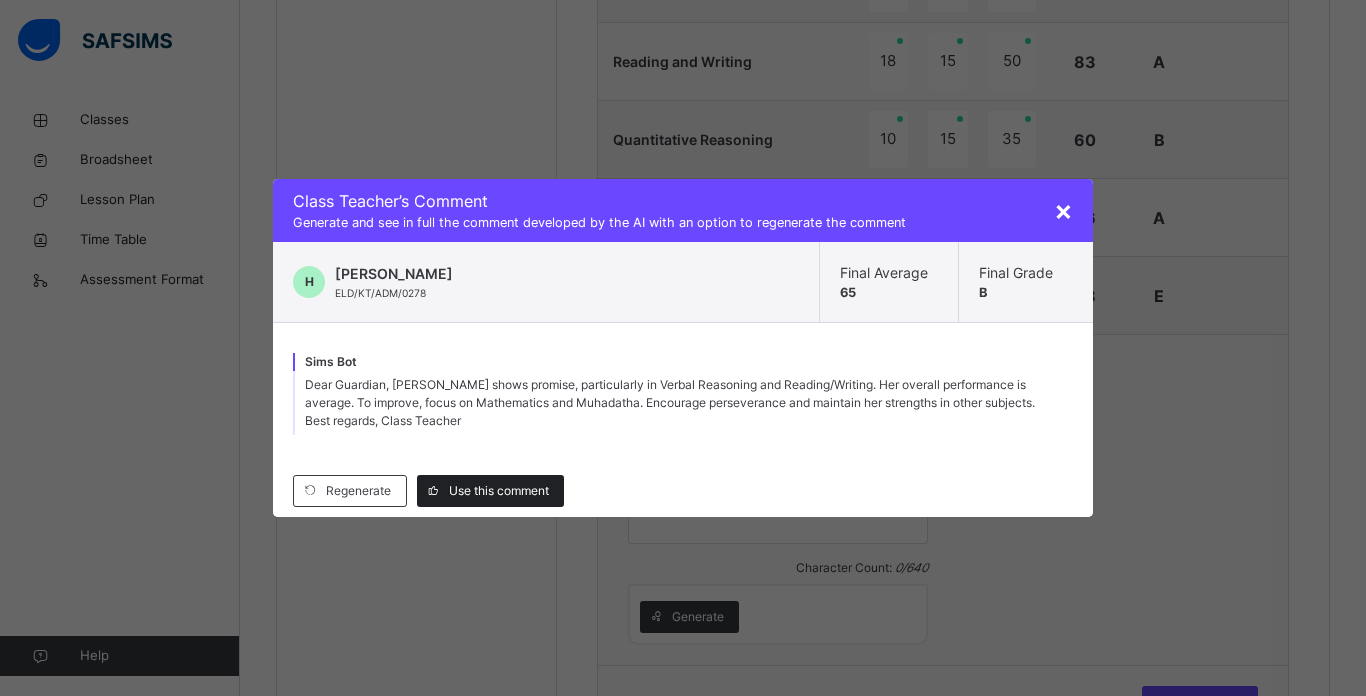 click on "Use this comment" at bounding box center (499, 491) 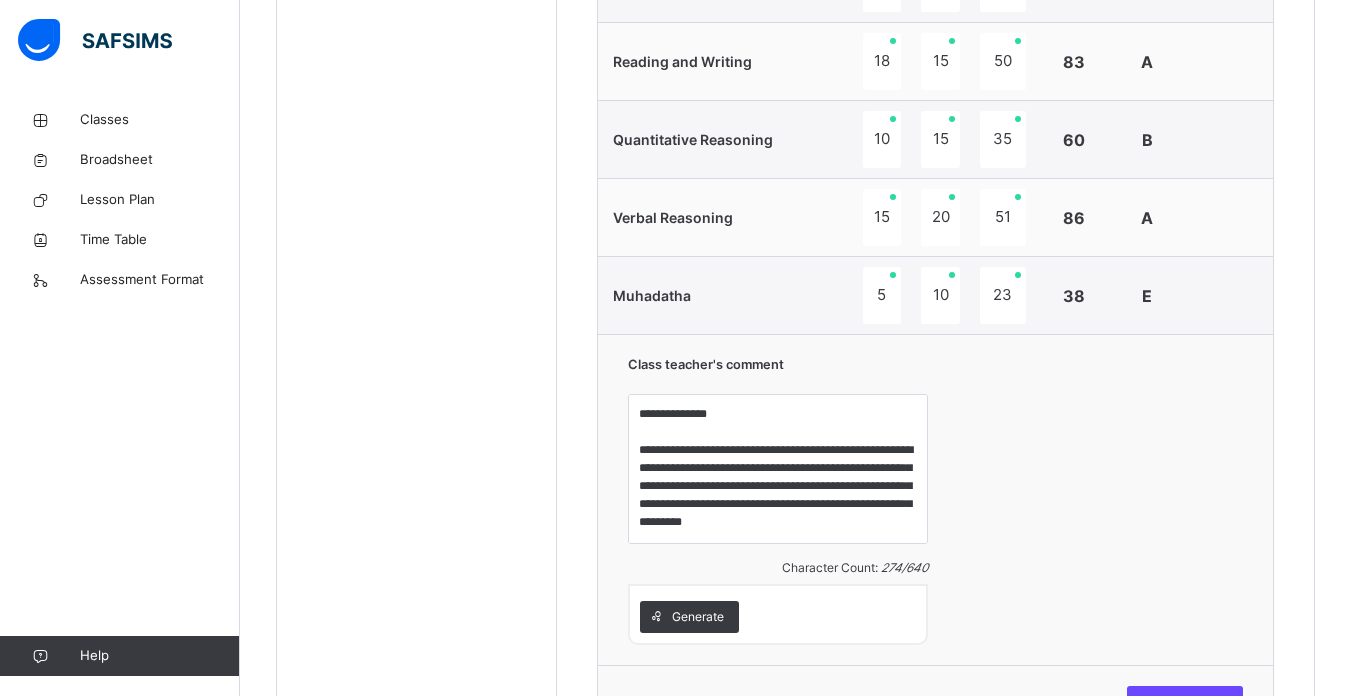 click on "Save Comment" at bounding box center [935, 701] 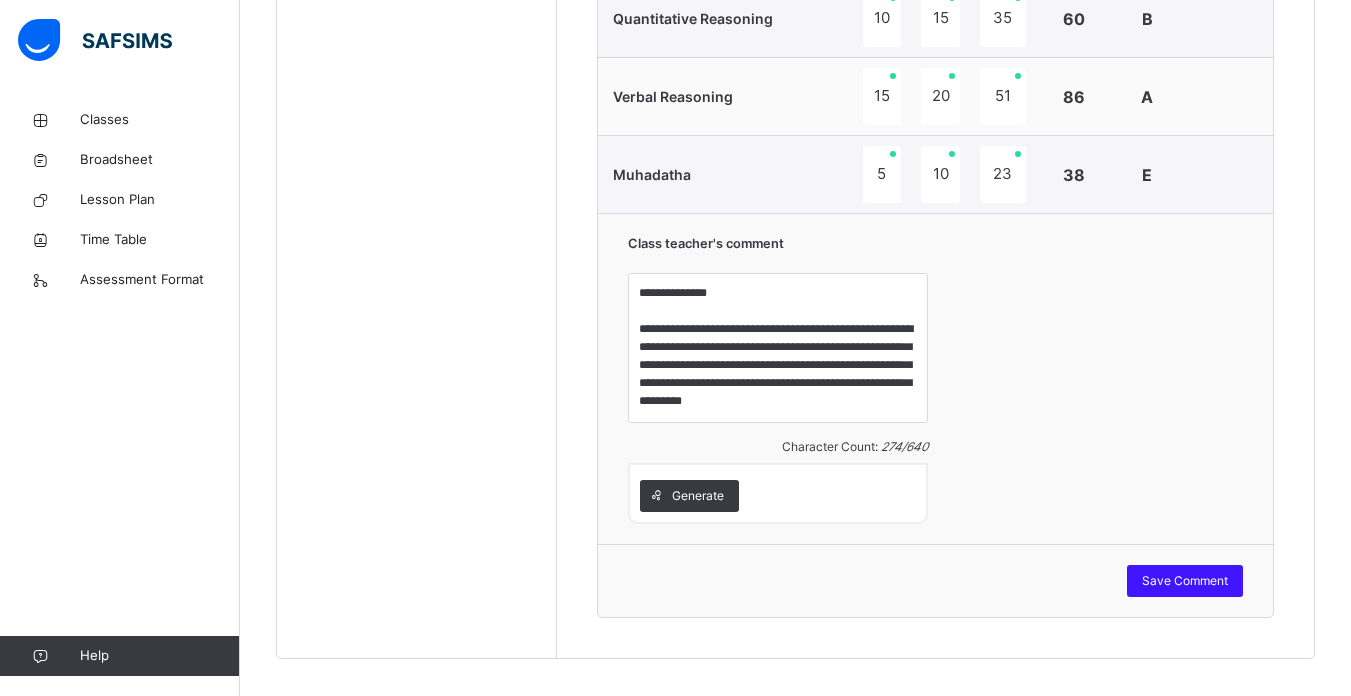 click on "Save Comment" at bounding box center (1185, 581) 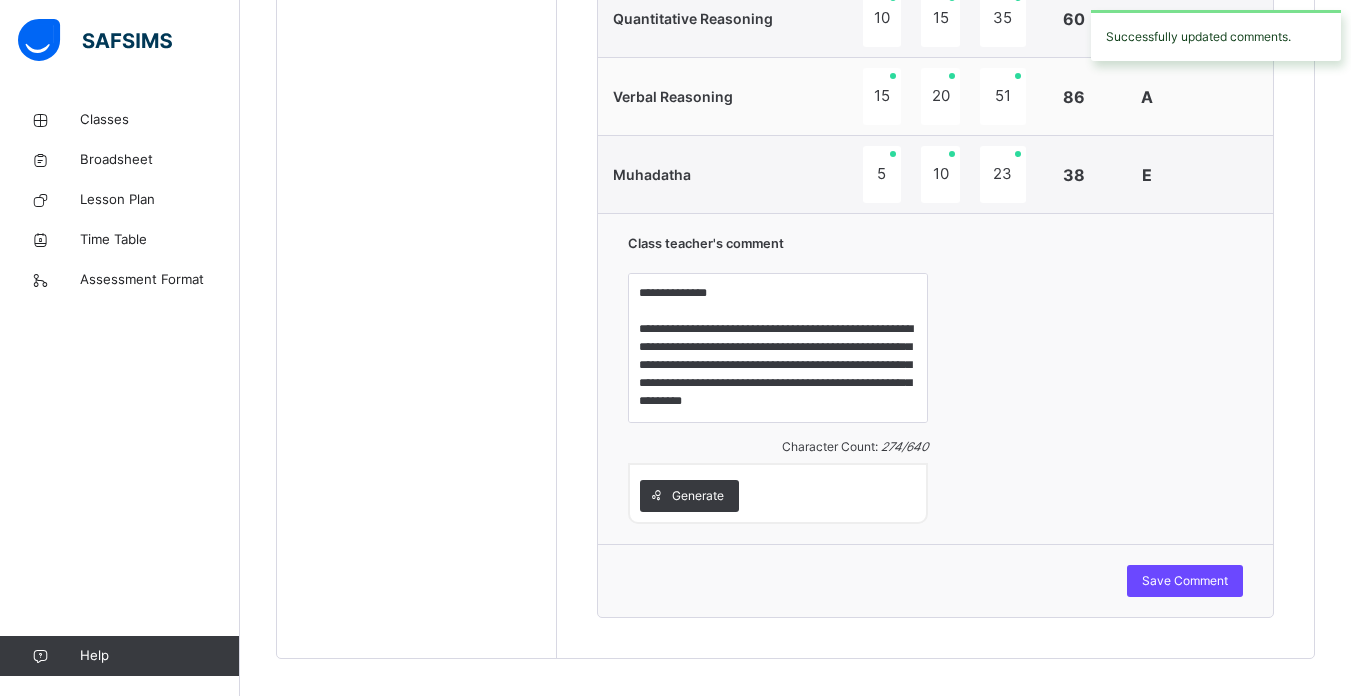 scroll, scrollTop: 1218, scrollLeft: 0, axis: vertical 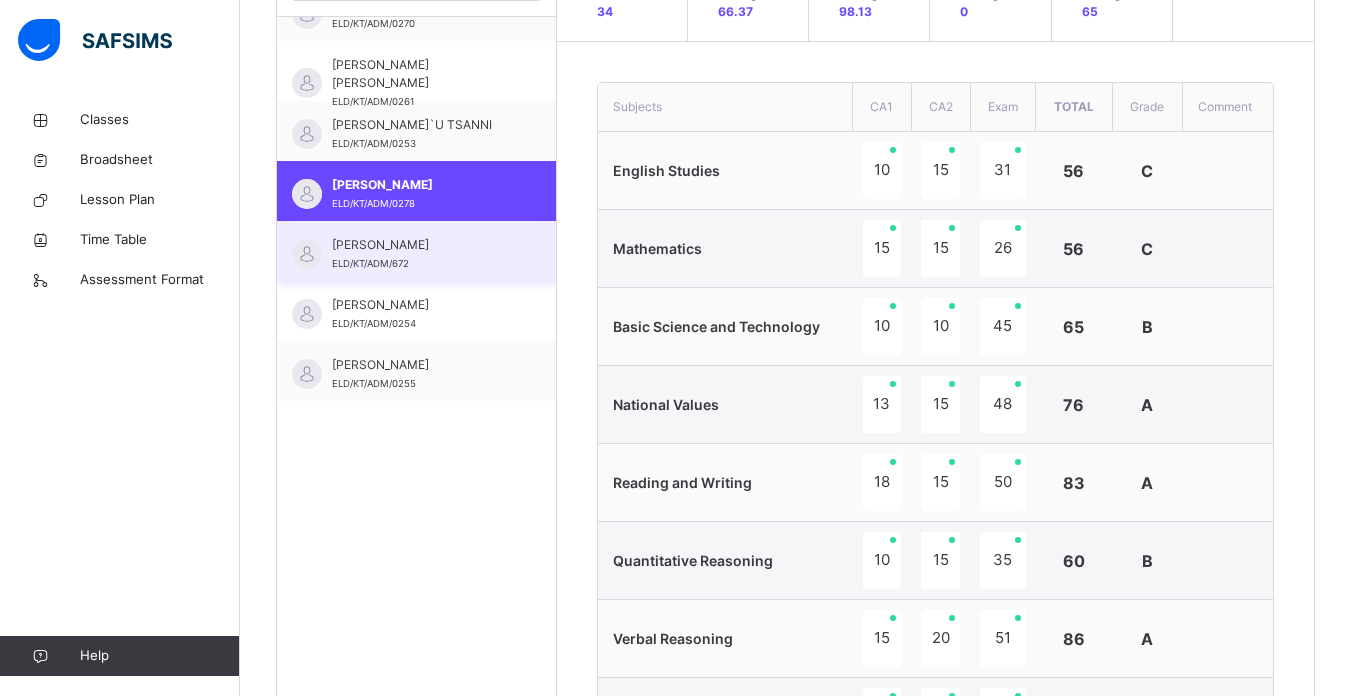click on "[PERSON_NAME] [PERSON_NAME]/KT/ADM/672" at bounding box center (416, 251) 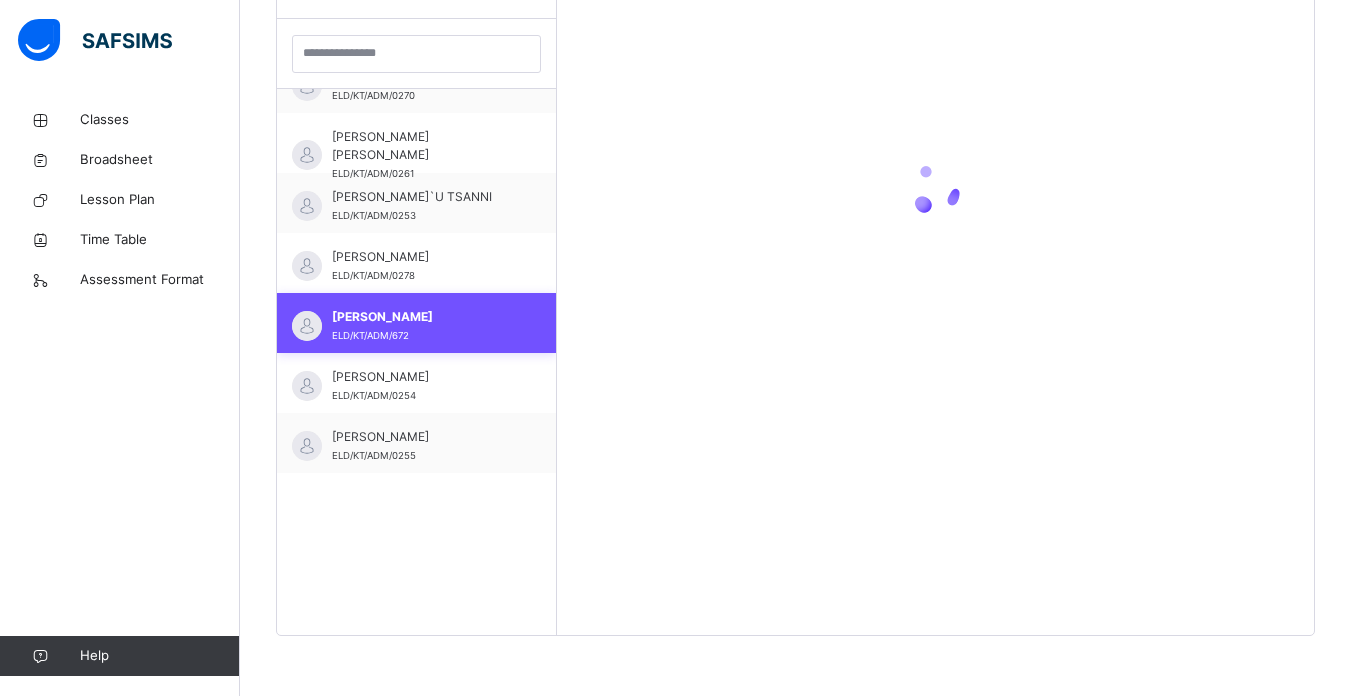 scroll, scrollTop: 581, scrollLeft: 0, axis: vertical 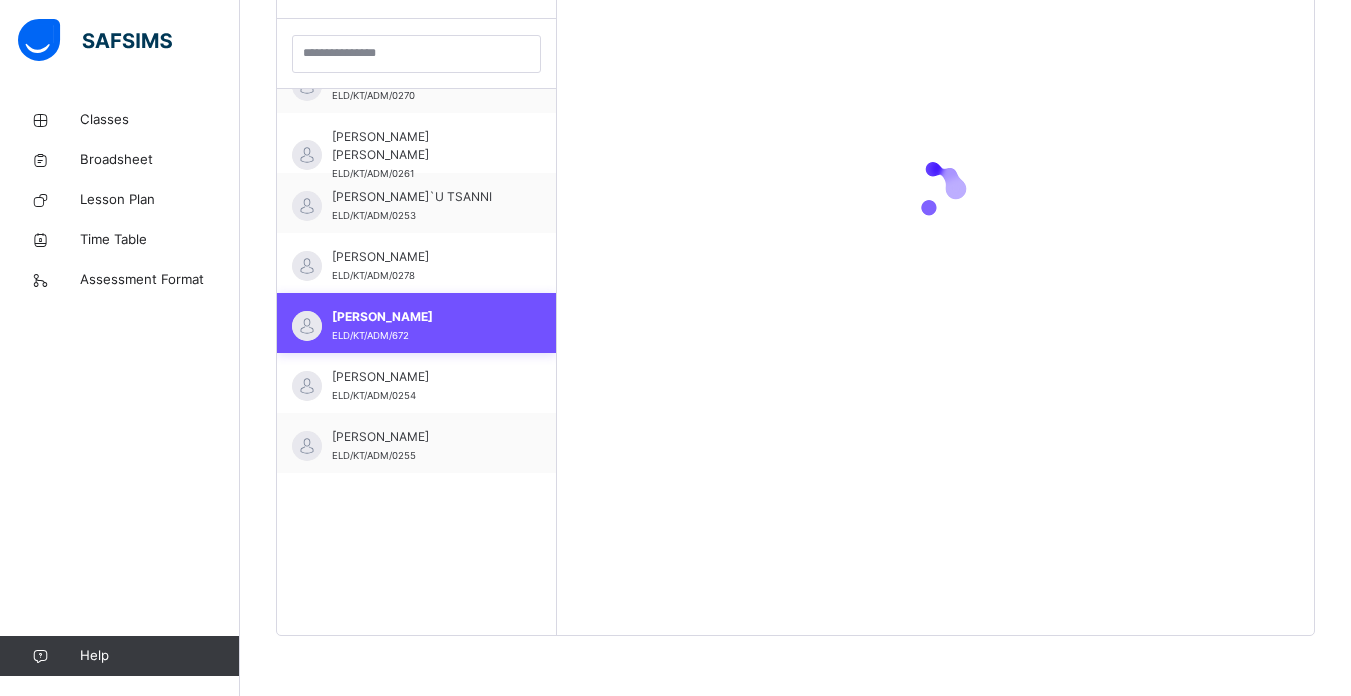 click on "[PERSON_NAME]  ELD/KT/ADM/0278" at bounding box center [416, 263] 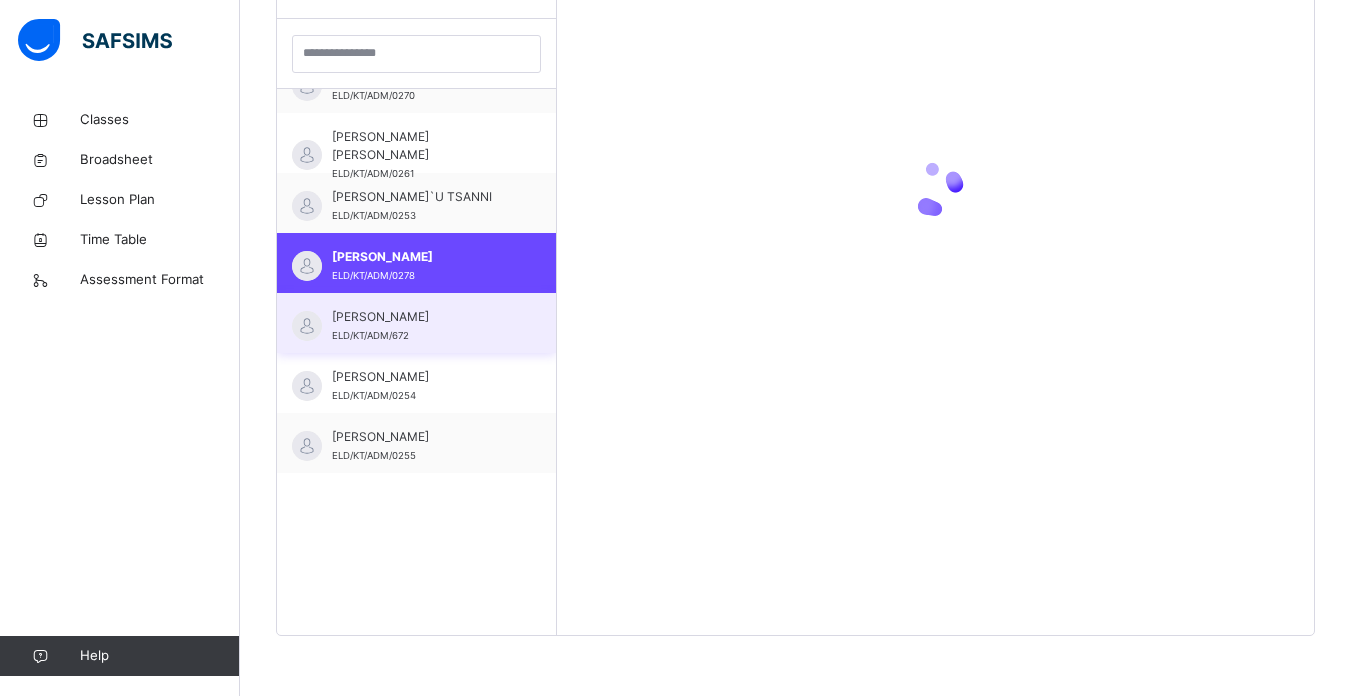 click on "[PERSON_NAME] [PERSON_NAME]/KT/ADM/672" at bounding box center (416, 323) 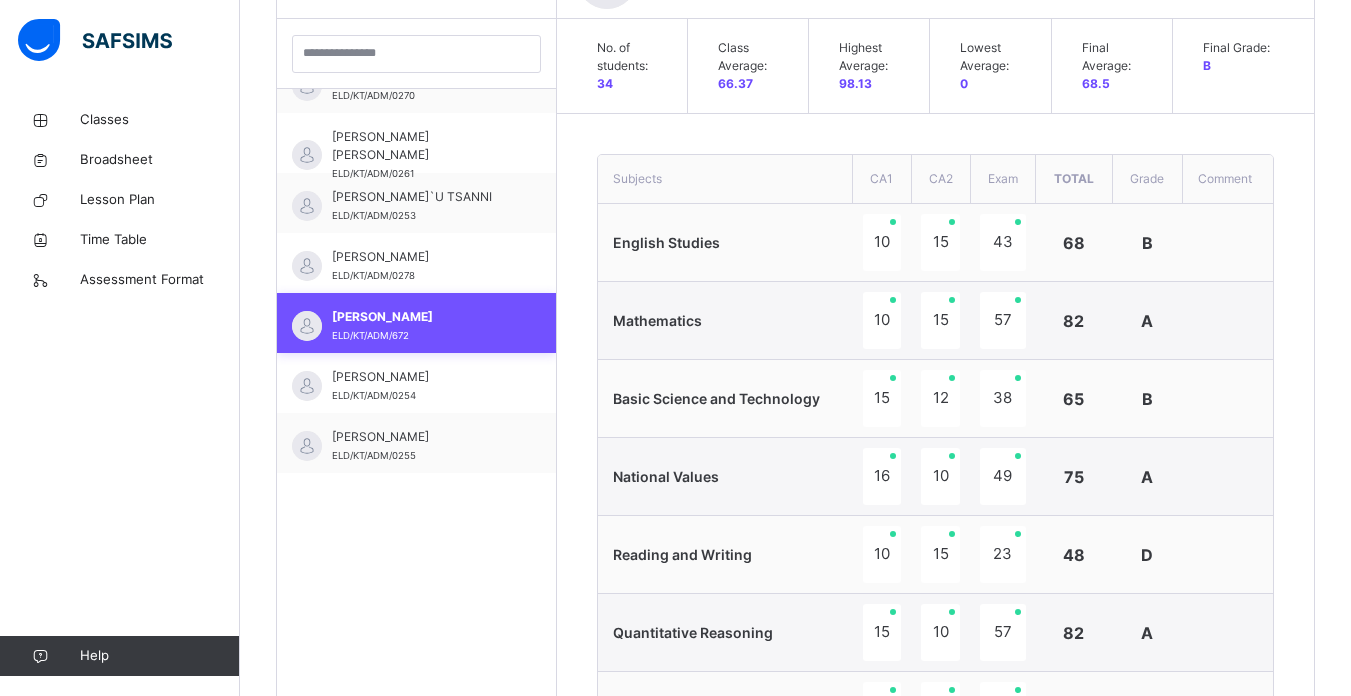 scroll, scrollTop: 653, scrollLeft: 0, axis: vertical 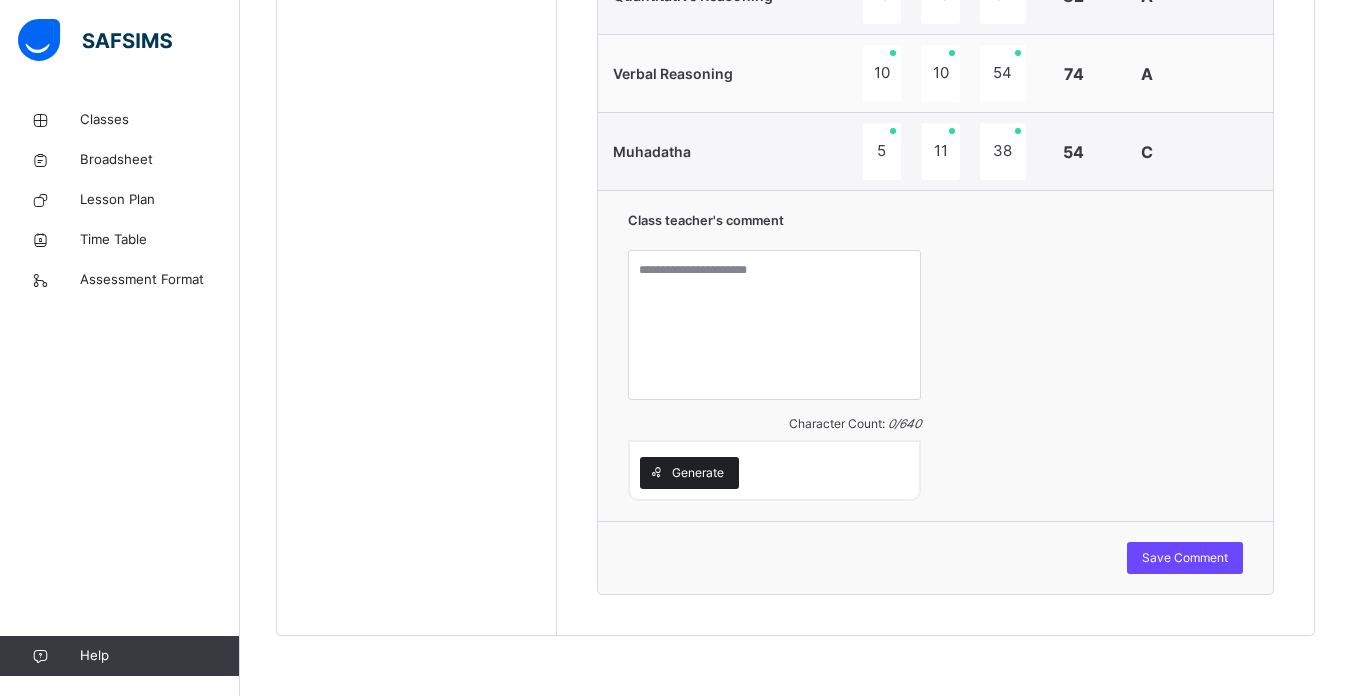 click at bounding box center (656, 473) 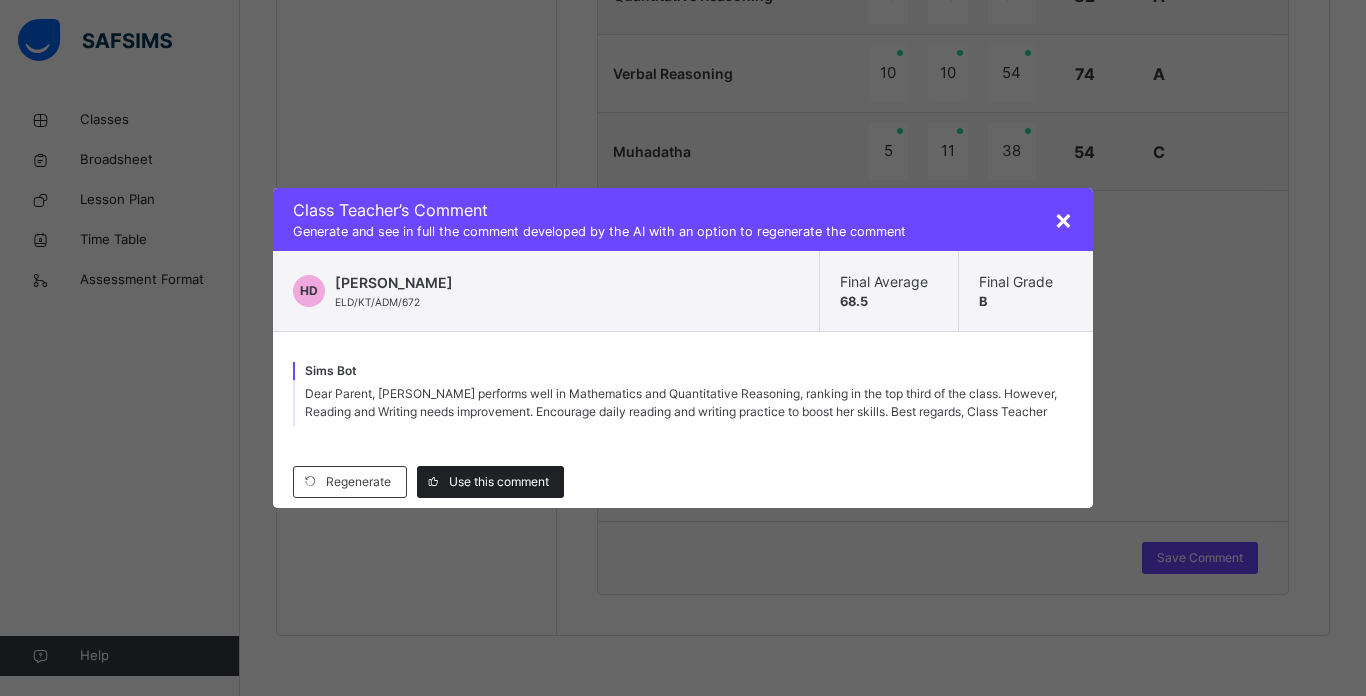 click on "Use this comment" at bounding box center (499, 482) 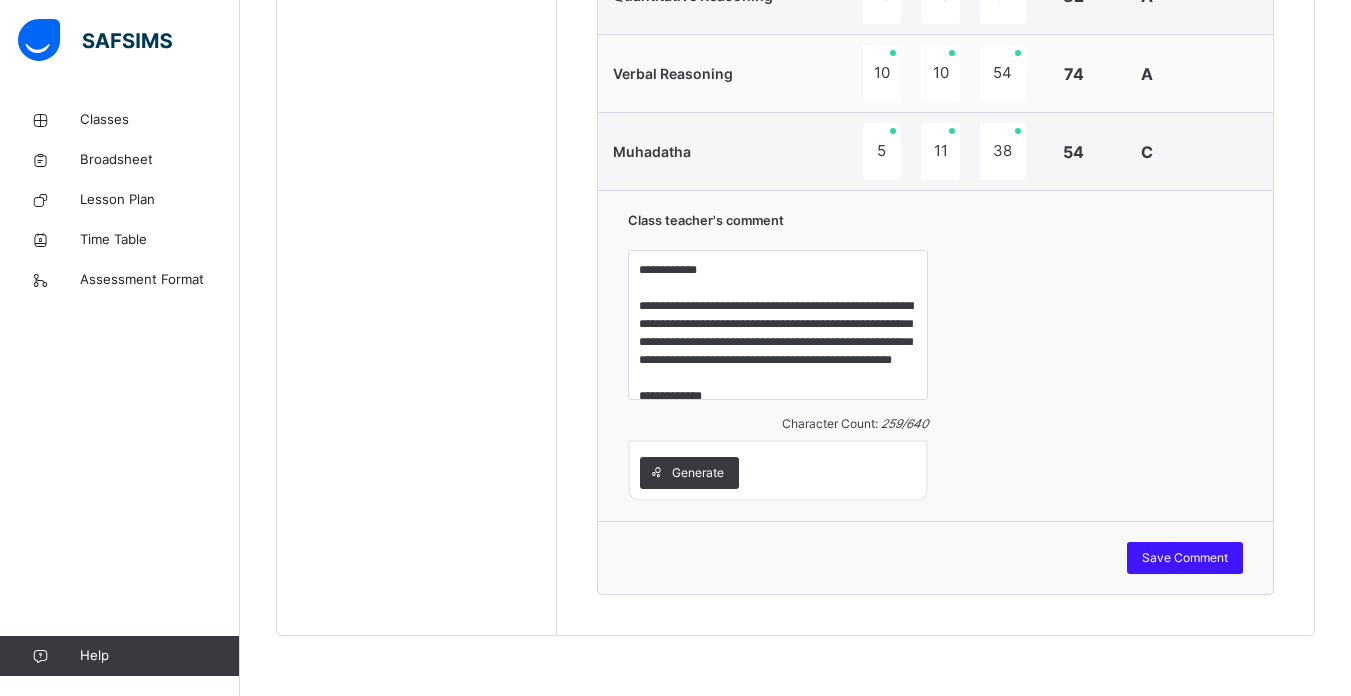 click on "Save Comment" at bounding box center [1185, 558] 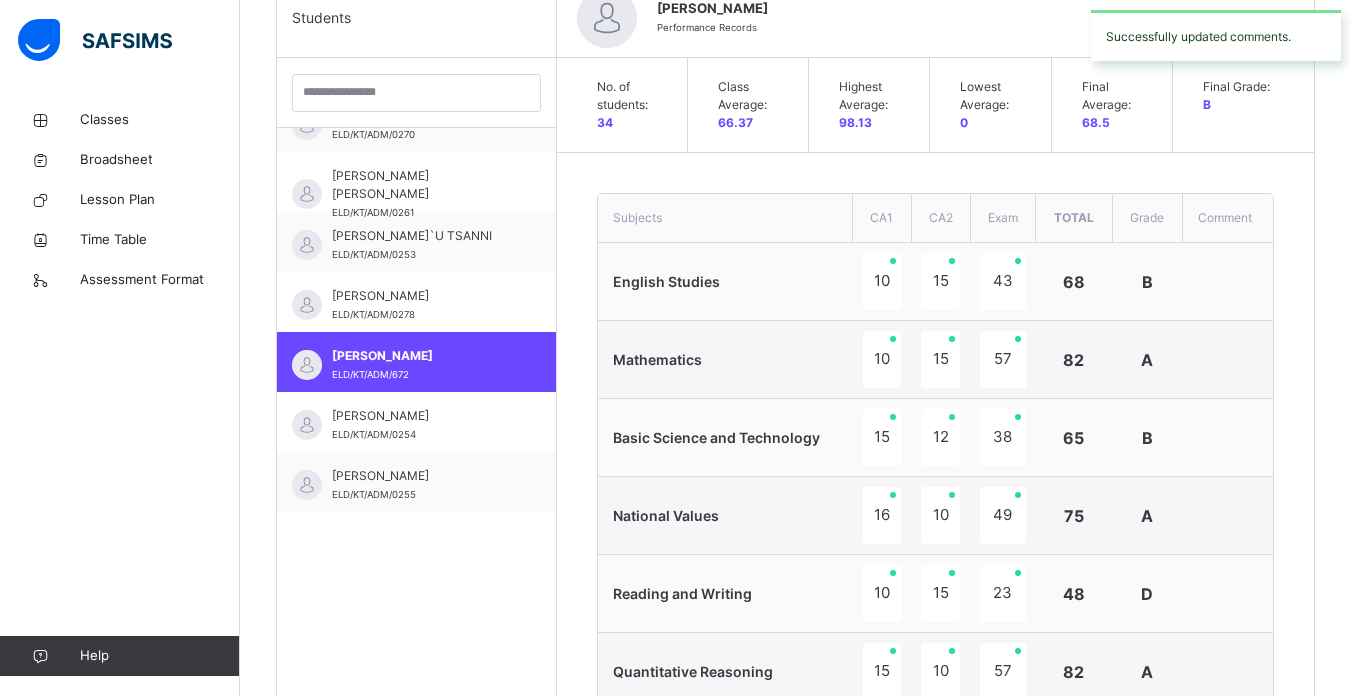 scroll, scrollTop: 522, scrollLeft: 0, axis: vertical 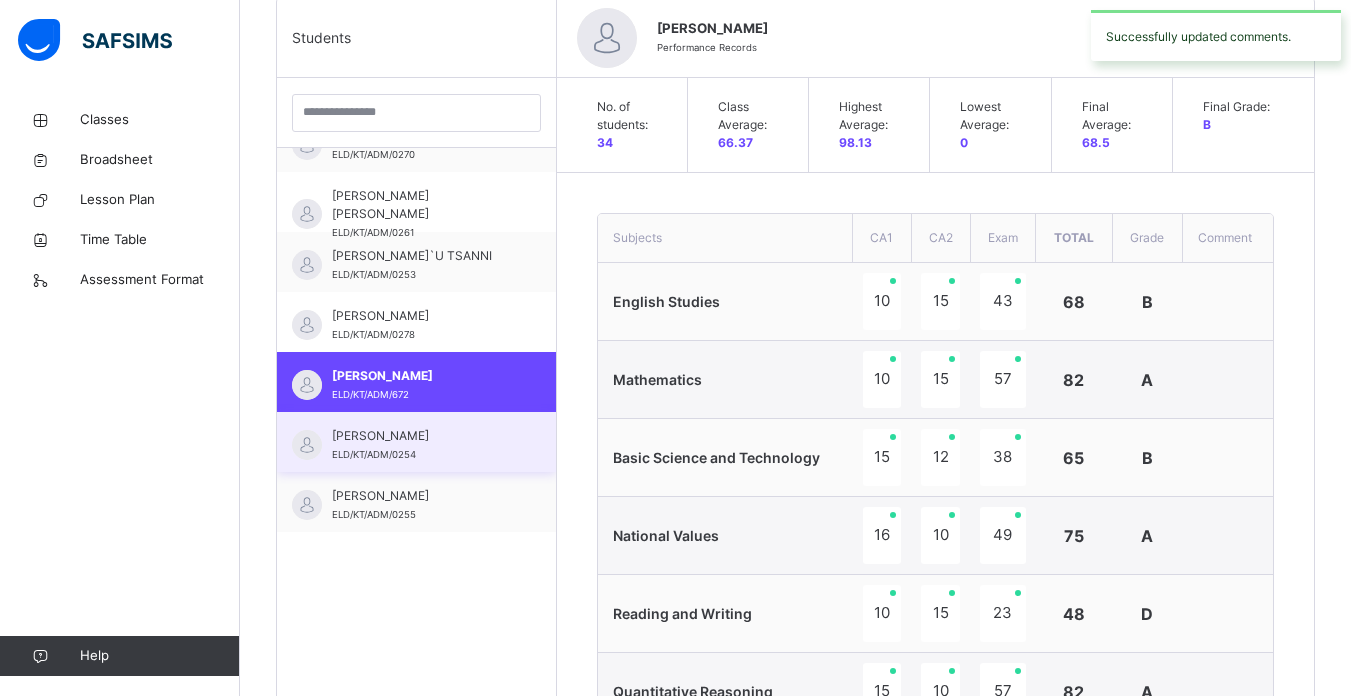 click on "[PERSON_NAME]  ELD/KT/ADM/0254" at bounding box center [416, 442] 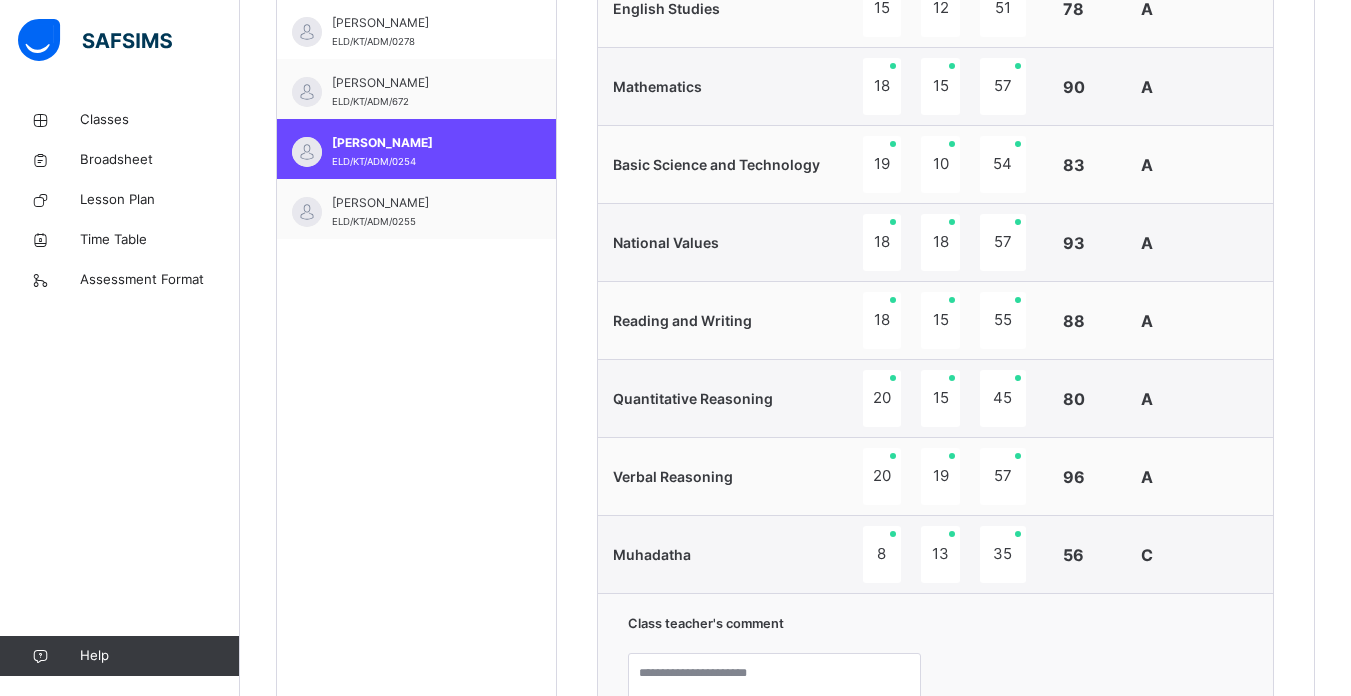 scroll, scrollTop: 824, scrollLeft: 0, axis: vertical 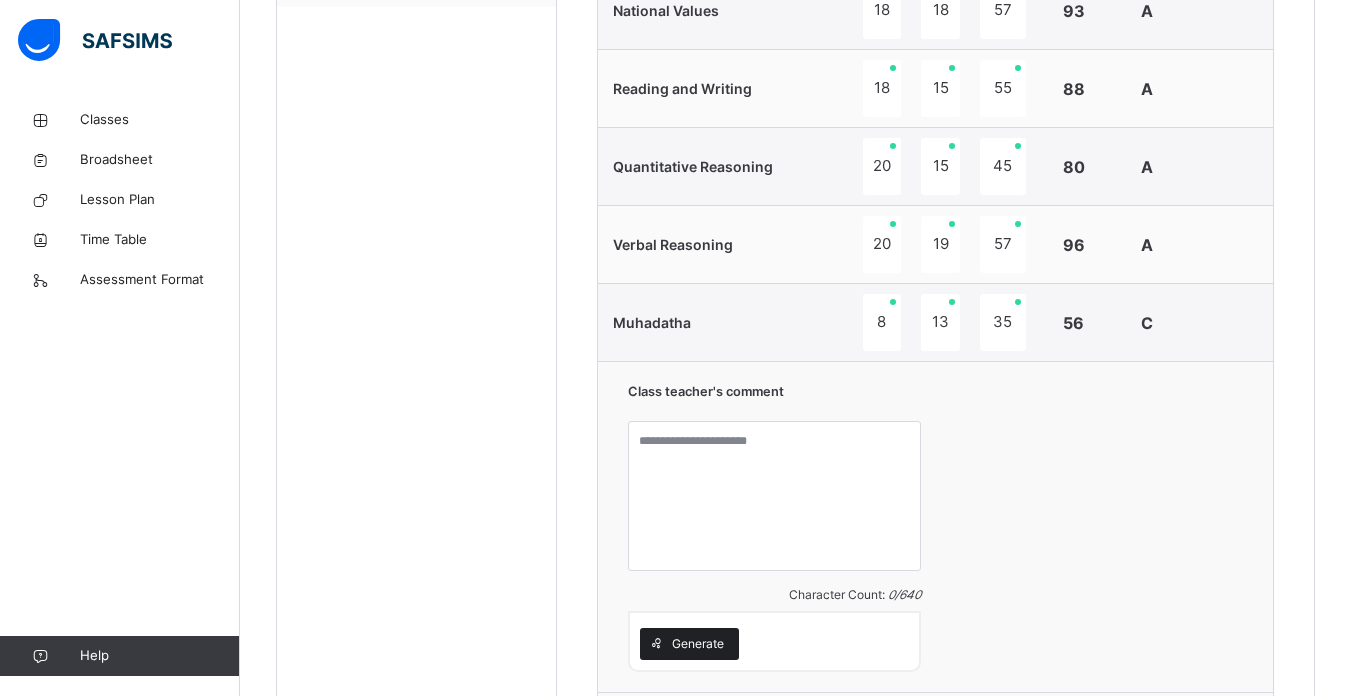 click on "Generate" at bounding box center (698, 644) 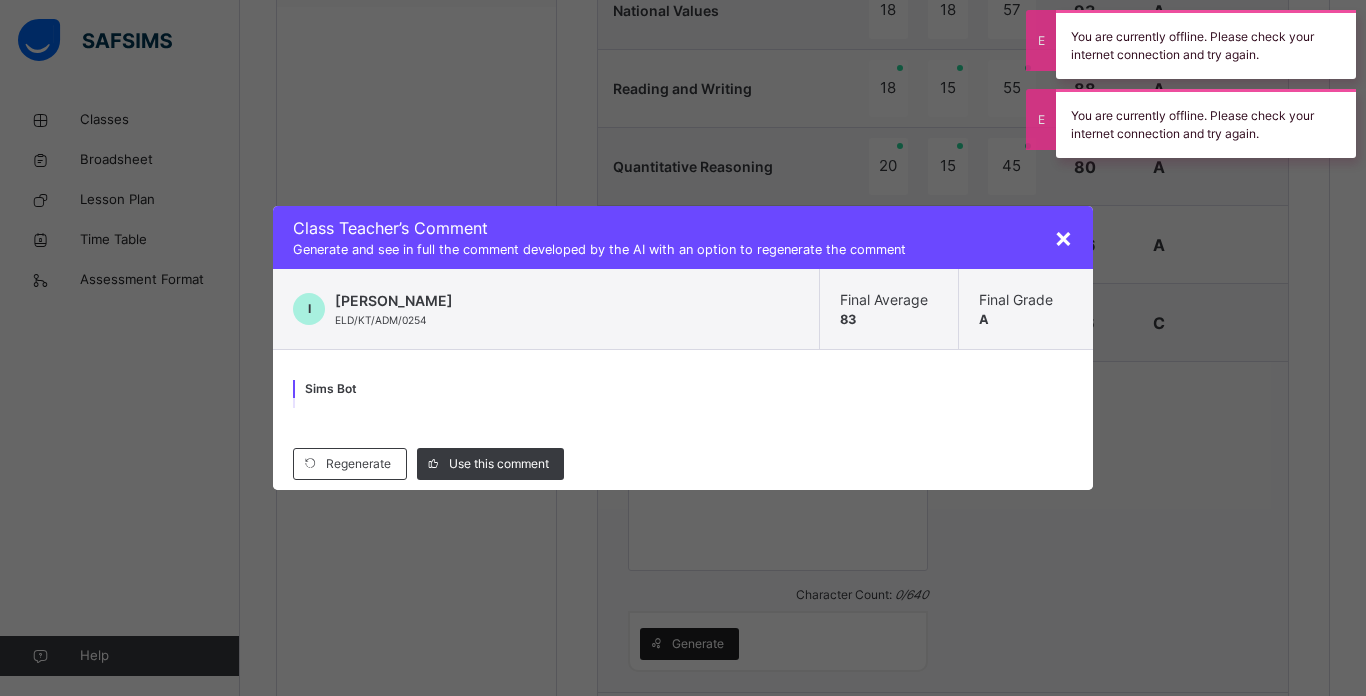click on "×   Class Teacher ’s Comment Generate and see in full the comment developed by the AI with an option to regenerate the comment I [PERSON_NAME]    ELD/KT/ADM/0254 Final Average 83 Final Grade A [PERSON_NAME] Bot   Regenerate     Use this comment" at bounding box center (683, 348) 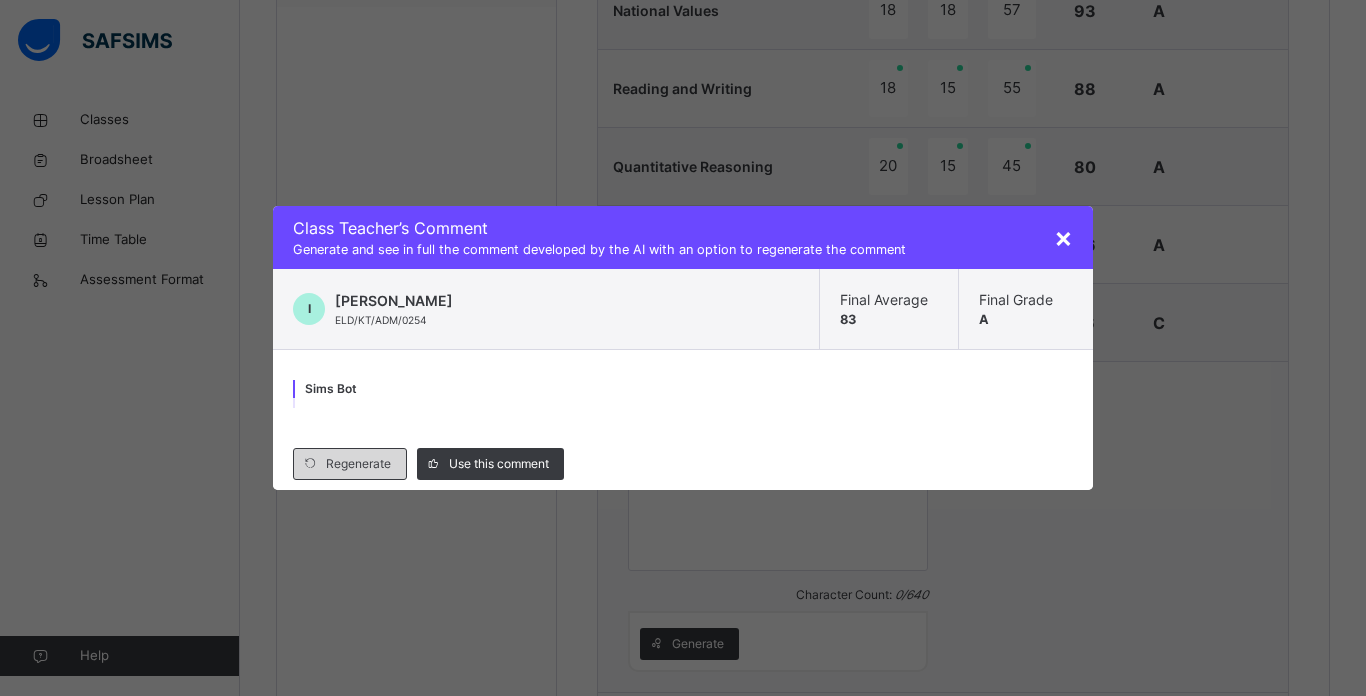 click on "Regenerate" at bounding box center (358, 464) 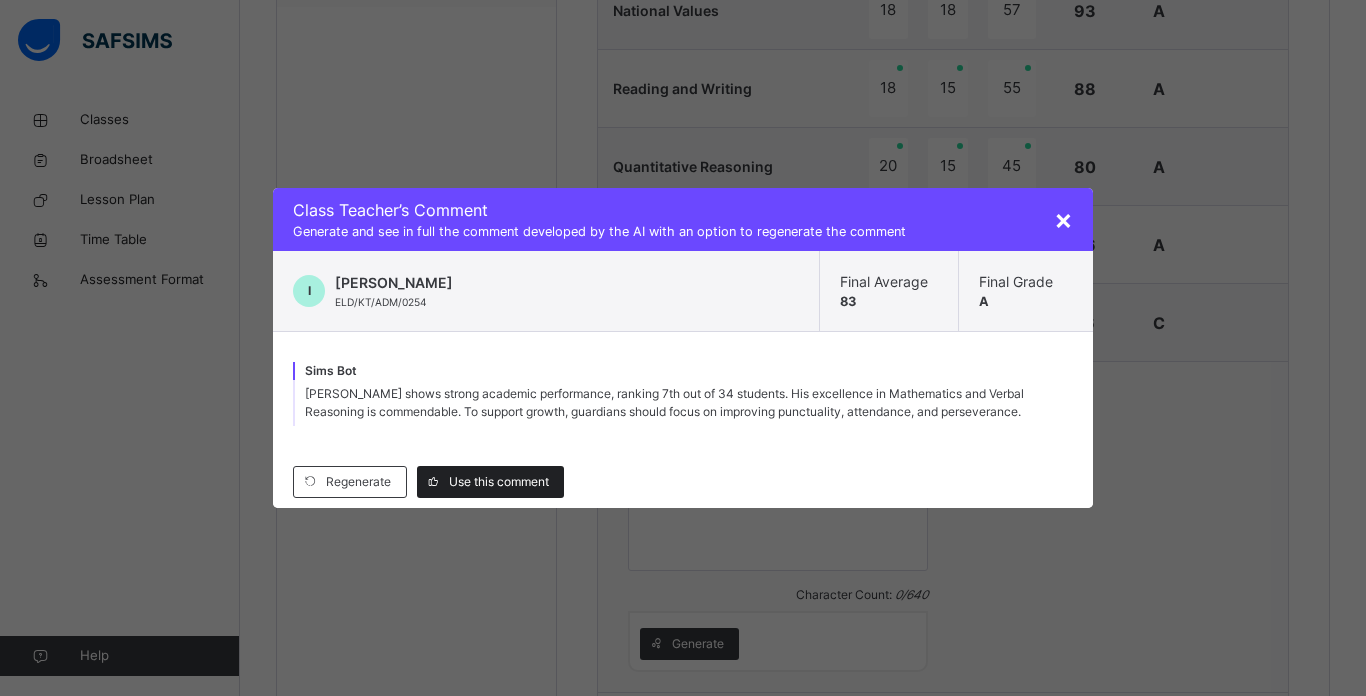 click on "Use this comment" at bounding box center [490, 482] 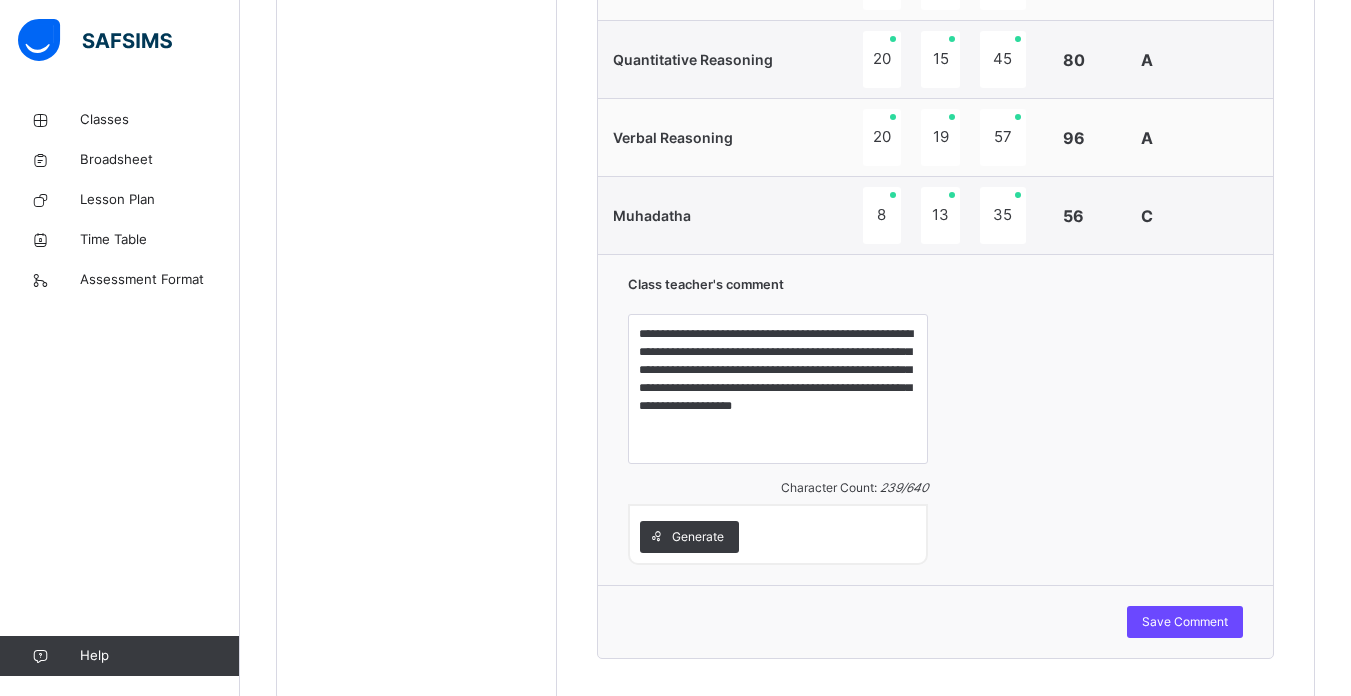 scroll, scrollTop: 1218, scrollLeft: 0, axis: vertical 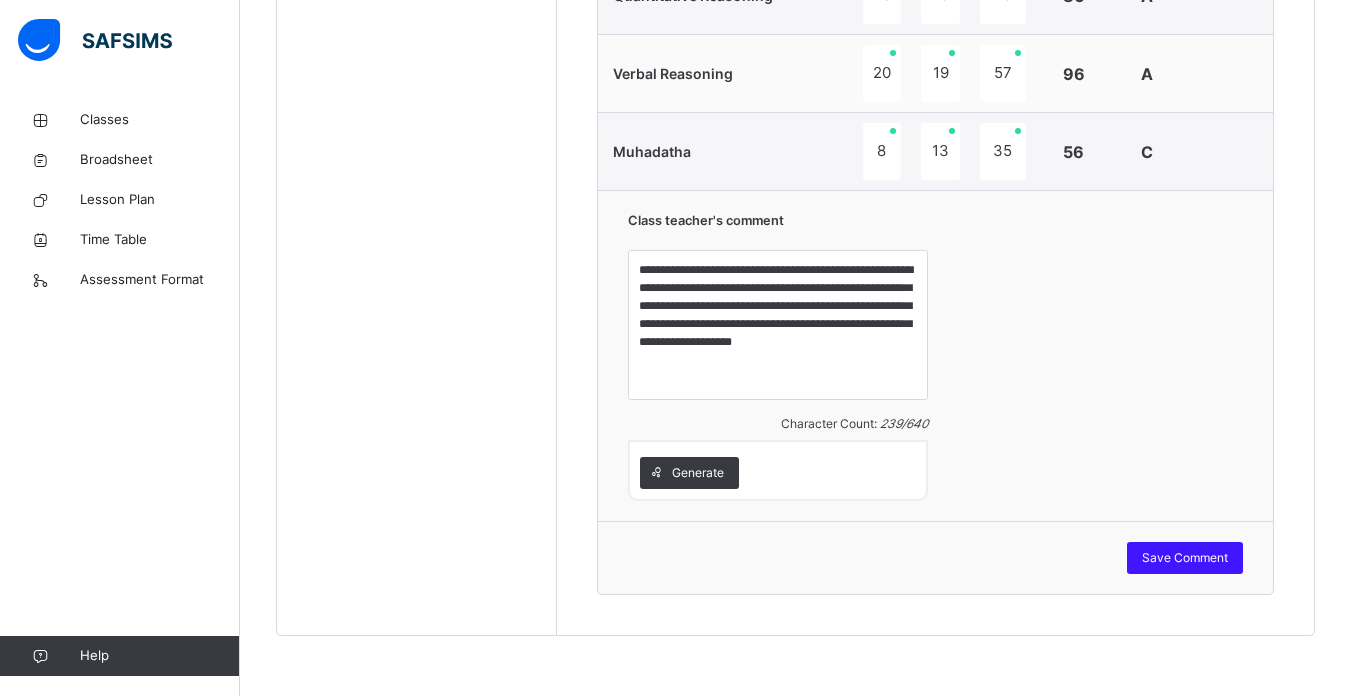 click on "Save Comment" at bounding box center (1185, 558) 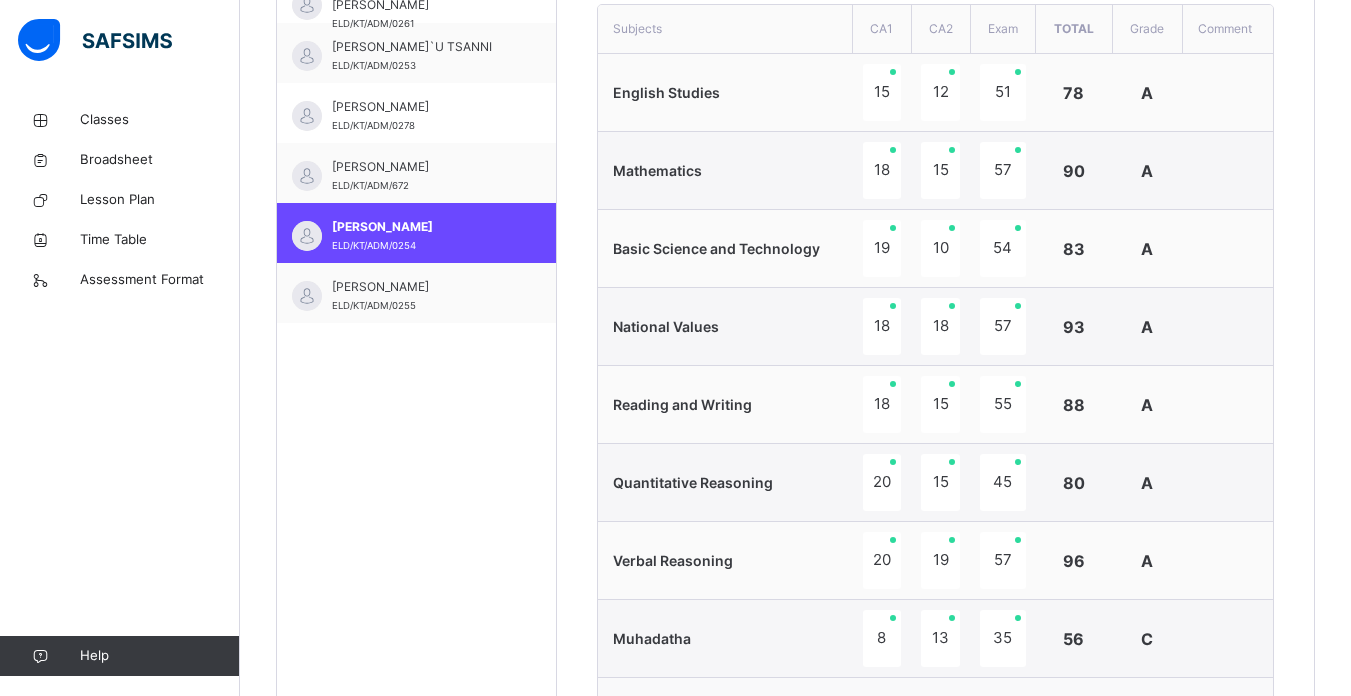 scroll, scrollTop: 641, scrollLeft: 0, axis: vertical 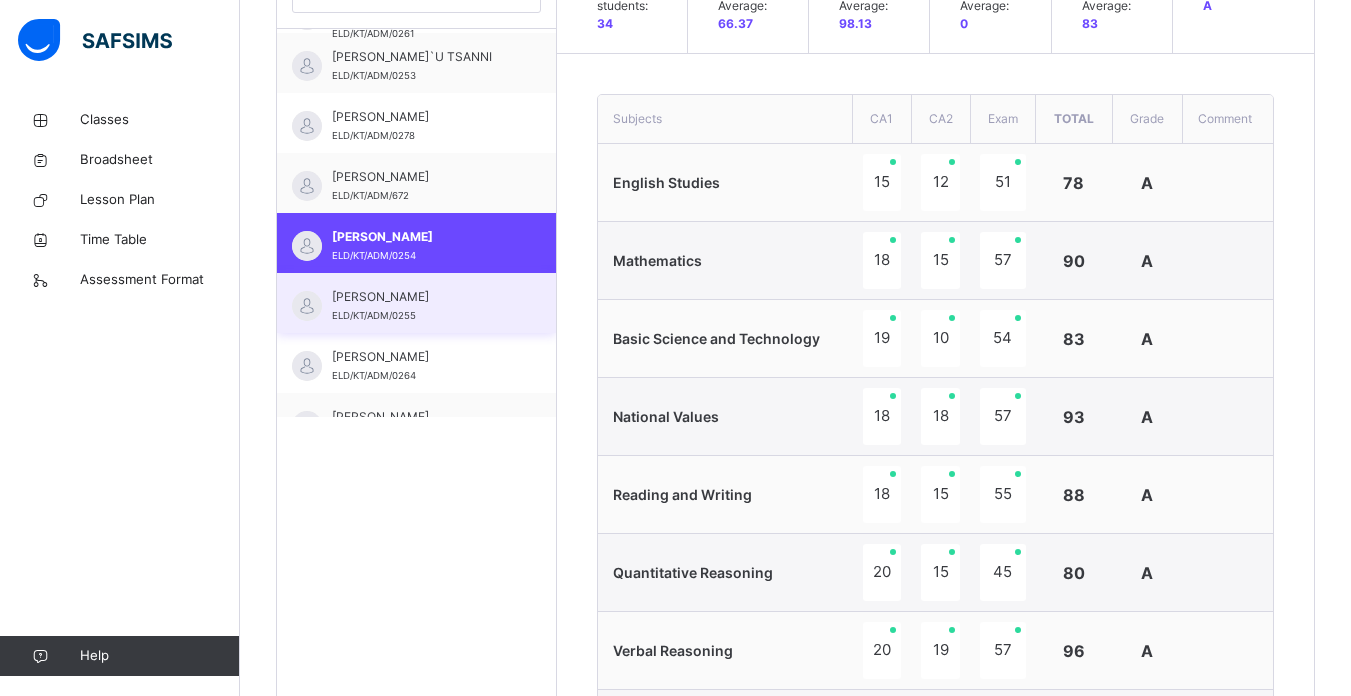 click on "[PERSON_NAME]  ELD/KT/ADM/0255" at bounding box center (416, 303) 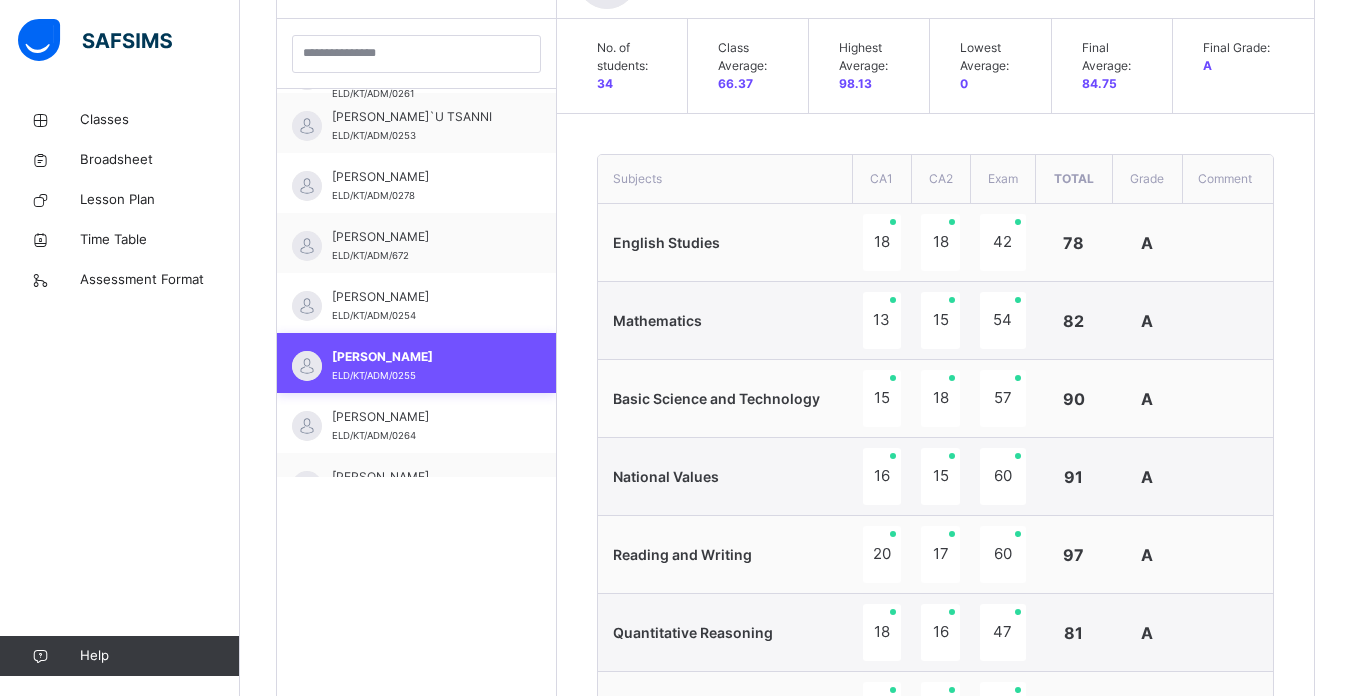 scroll, scrollTop: 641, scrollLeft: 0, axis: vertical 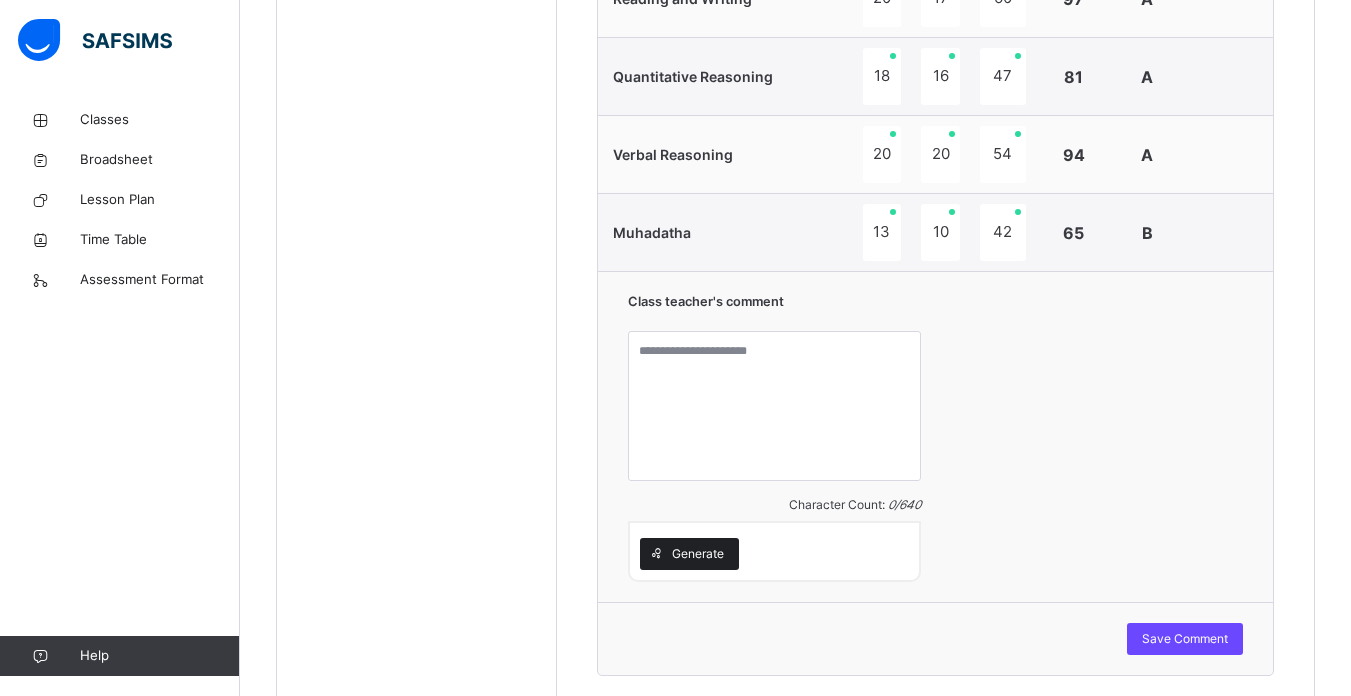 click on "Generate" at bounding box center (698, 554) 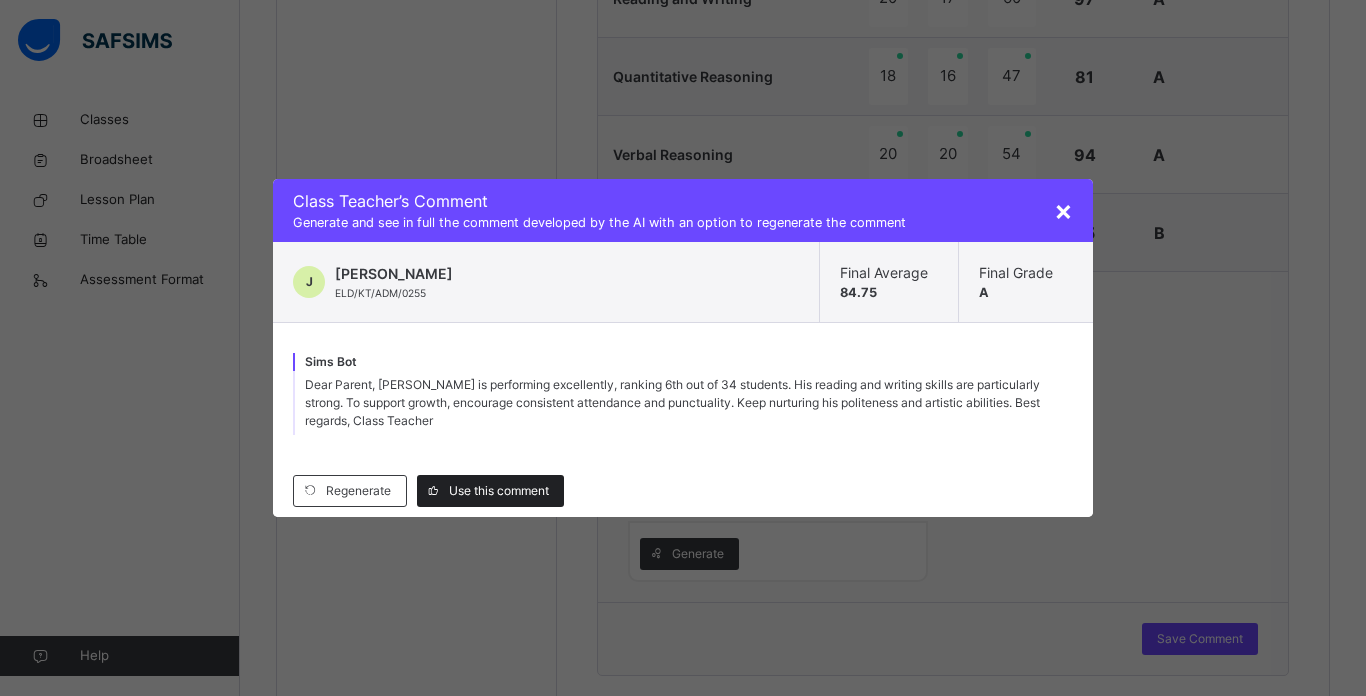 click on "Use this comment" at bounding box center (490, 491) 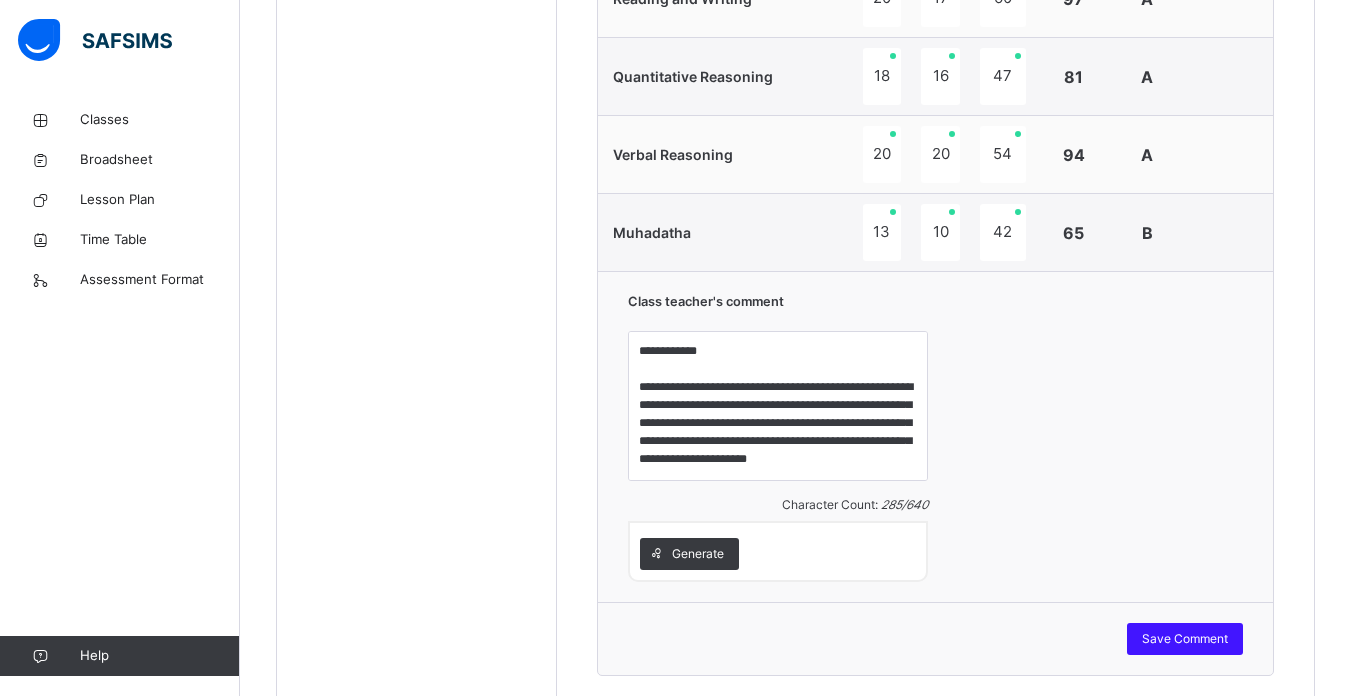 click on "Save Comment" at bounding box center (1185, 639) 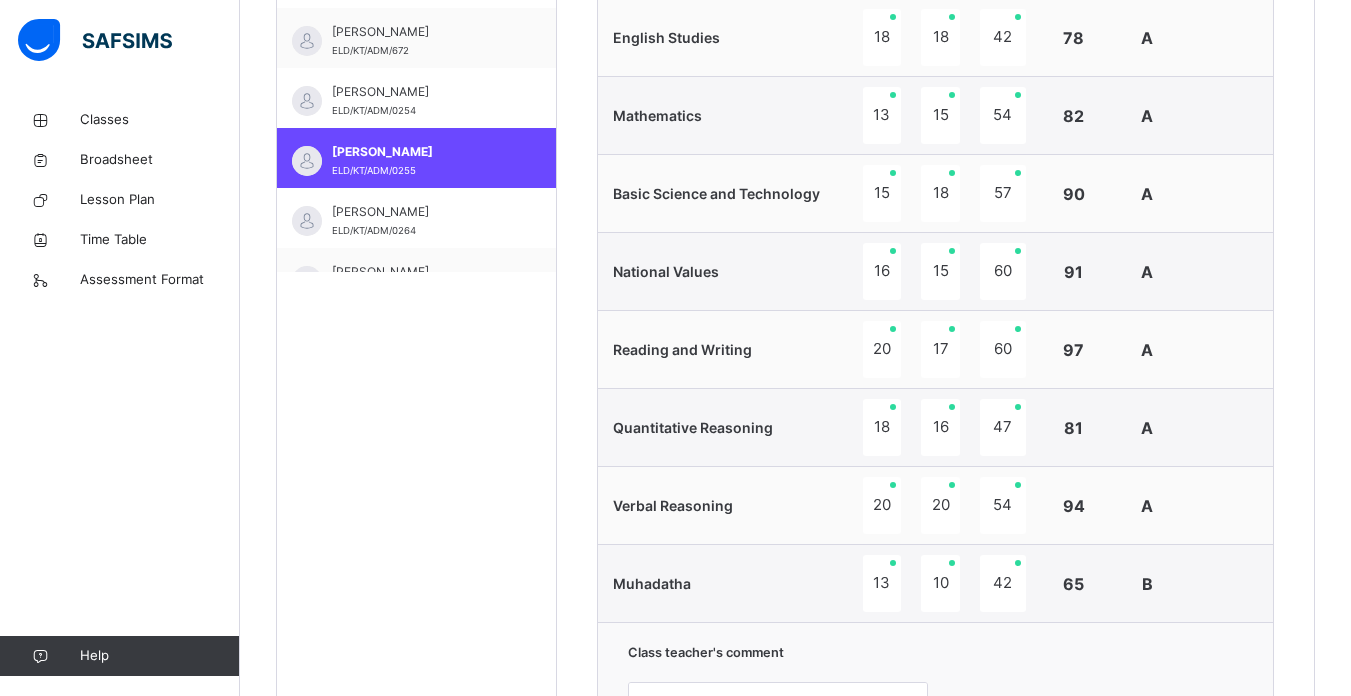 scroll, scrollTop: 783, scrollLeft: 0, axis: vertical 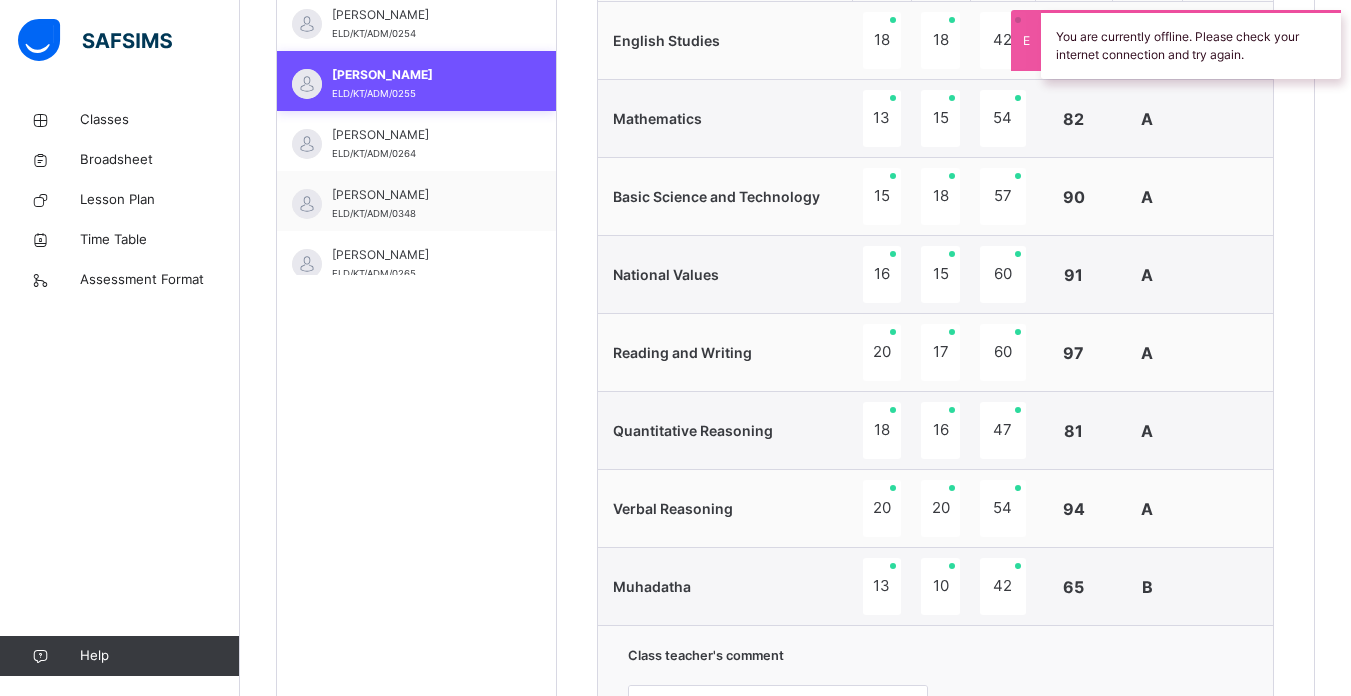 click on "[PERSON_NAME]  ELD/KT/ADM/0255" at bounding box center (416, 81) 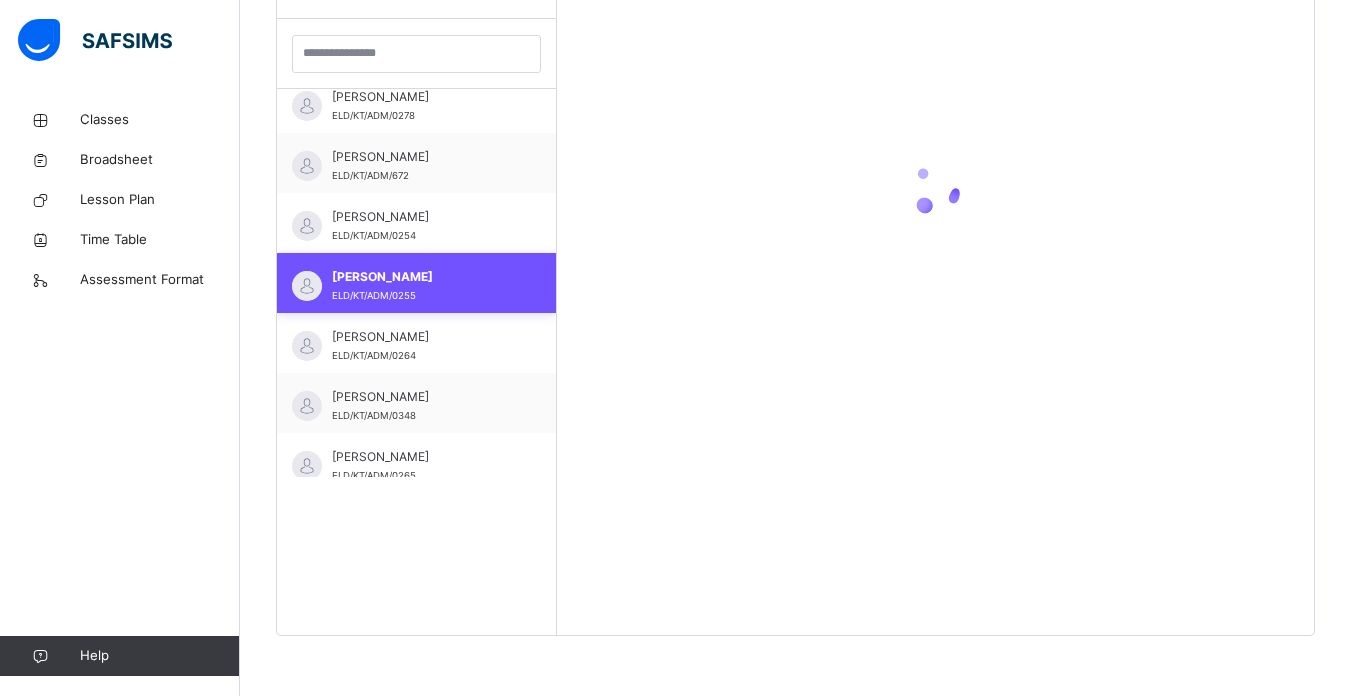scroll, scrollTop: 581, scrollLeft: 0, axis: vertical 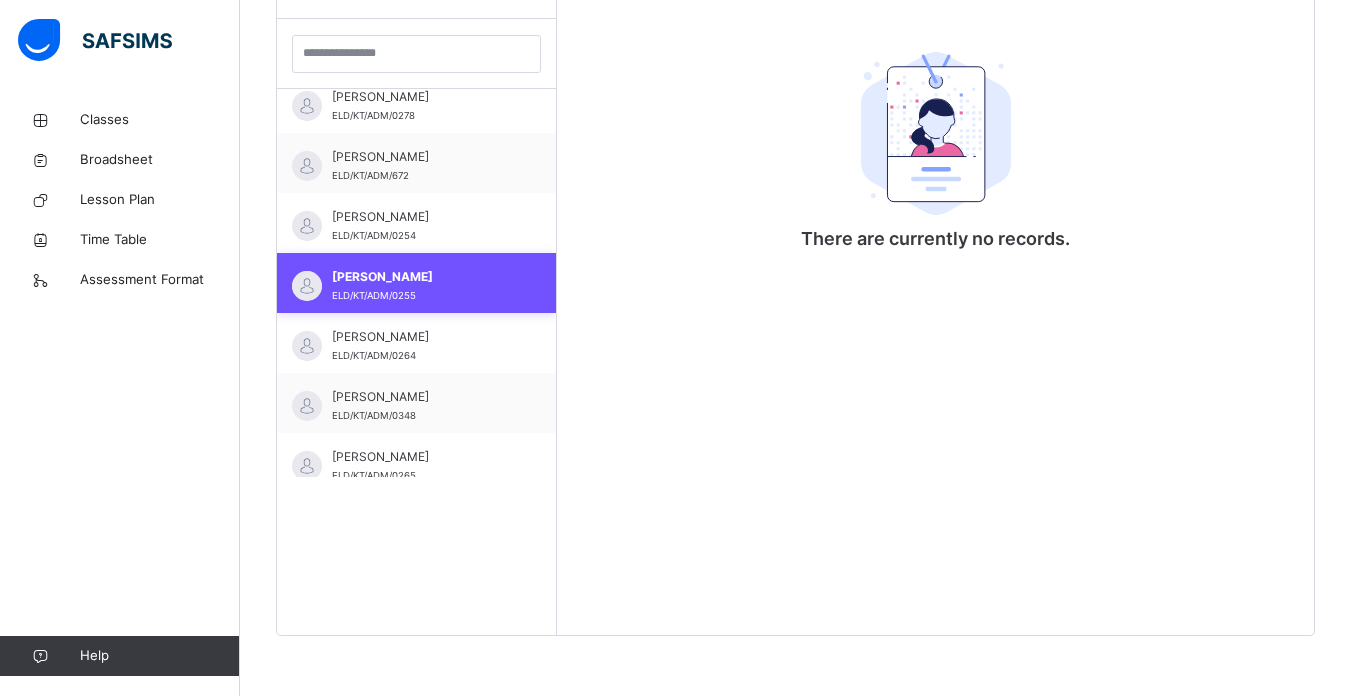 click on "[PERSON_NAME]  ELD/KT/ADM/0278" at bounding box center (416, 103) 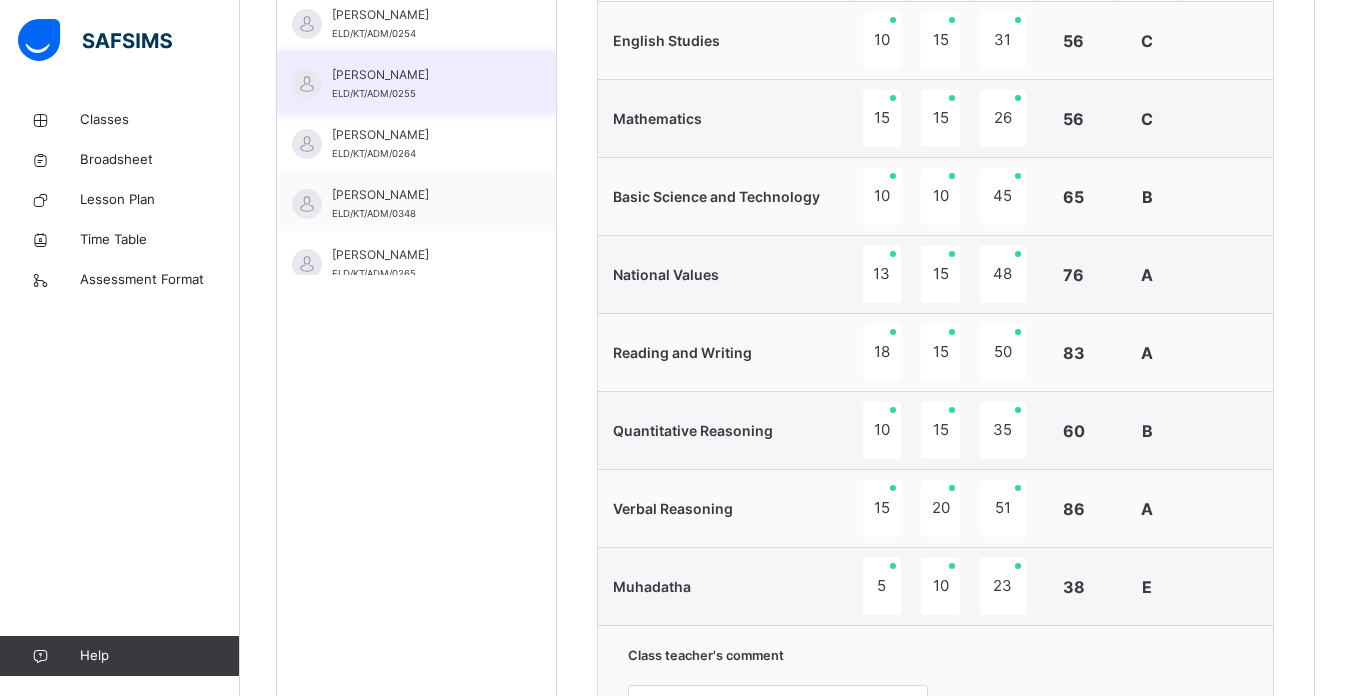 click on "[PERSON_NAME]" at bounding box center (421, 255) 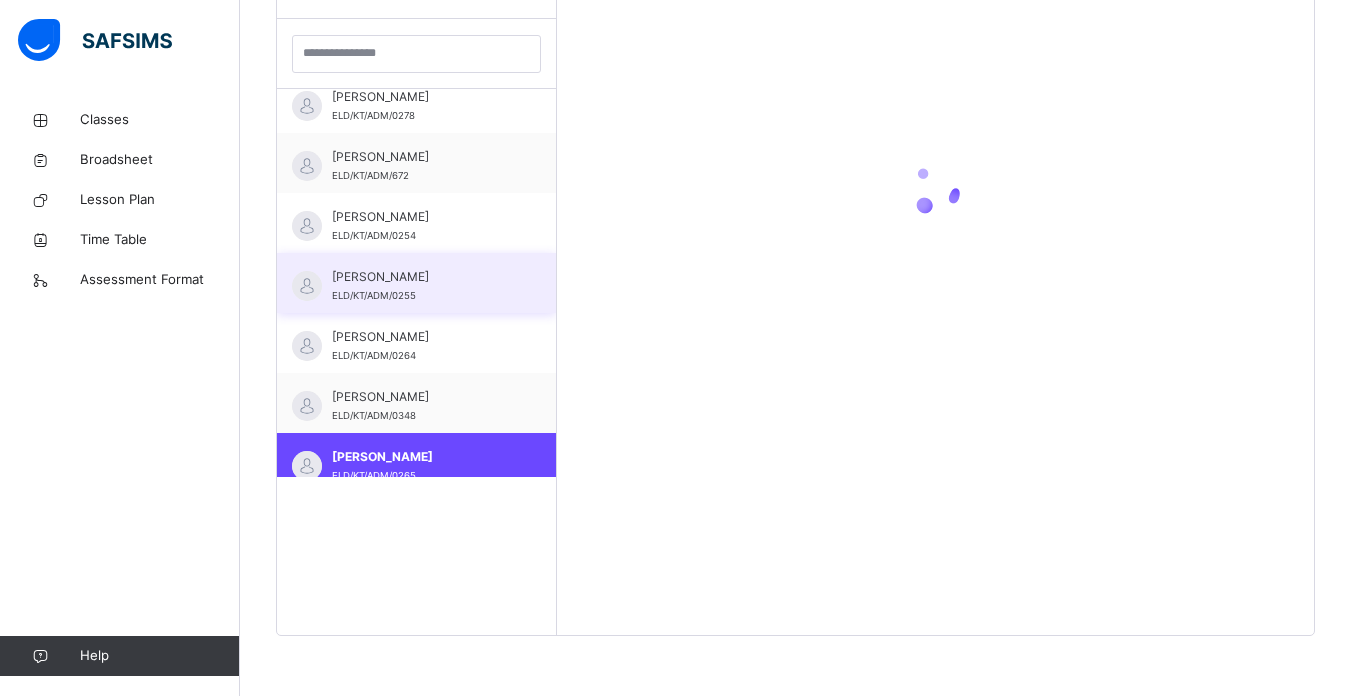 scroll, scrollTop: 581, scrollLeft: 0, axis: vertical 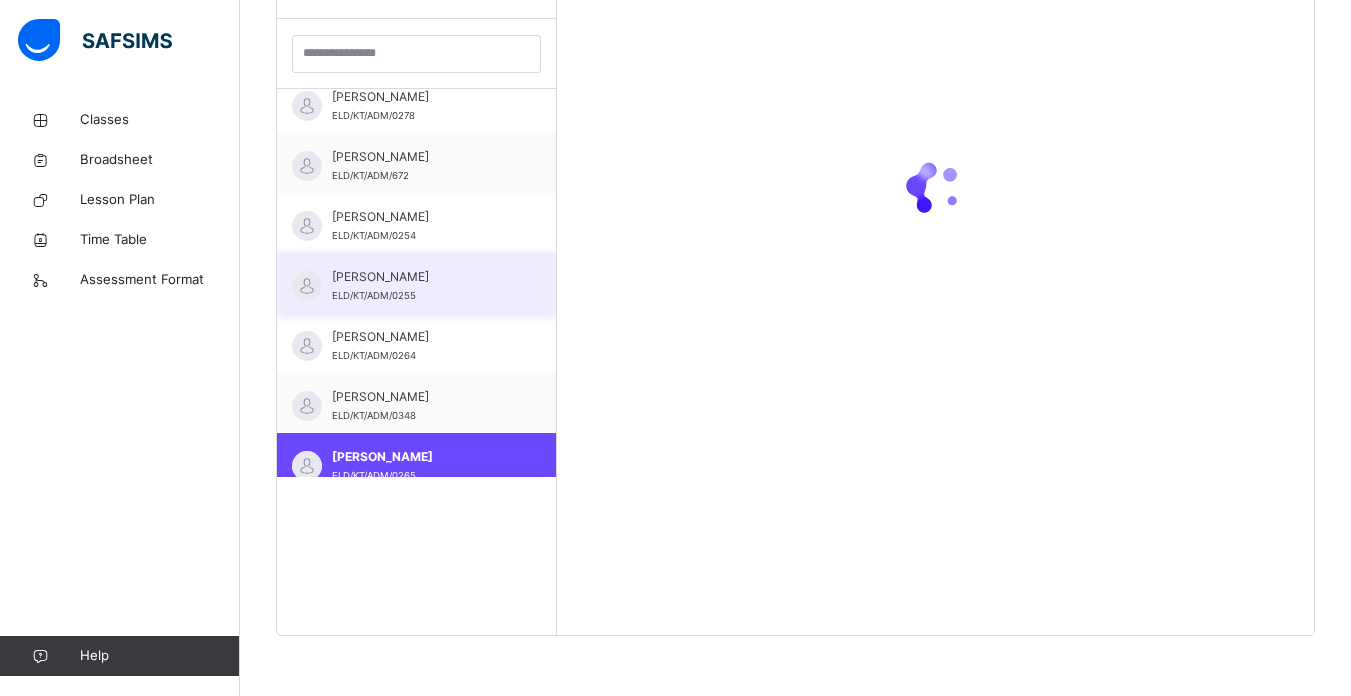 click on "[PERSON_NAME]" at bounding box center (421, 277) 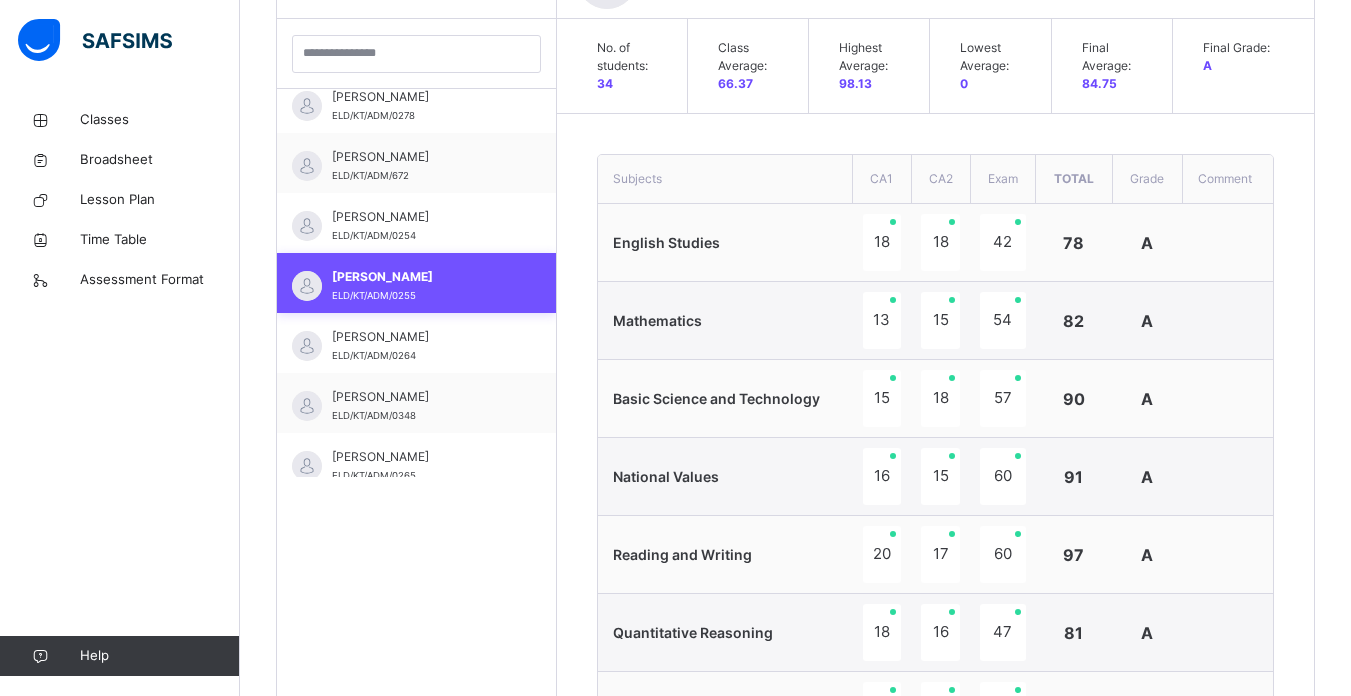 scroll, scrollTop: 783, scrollLeft: 0, axis: vertical 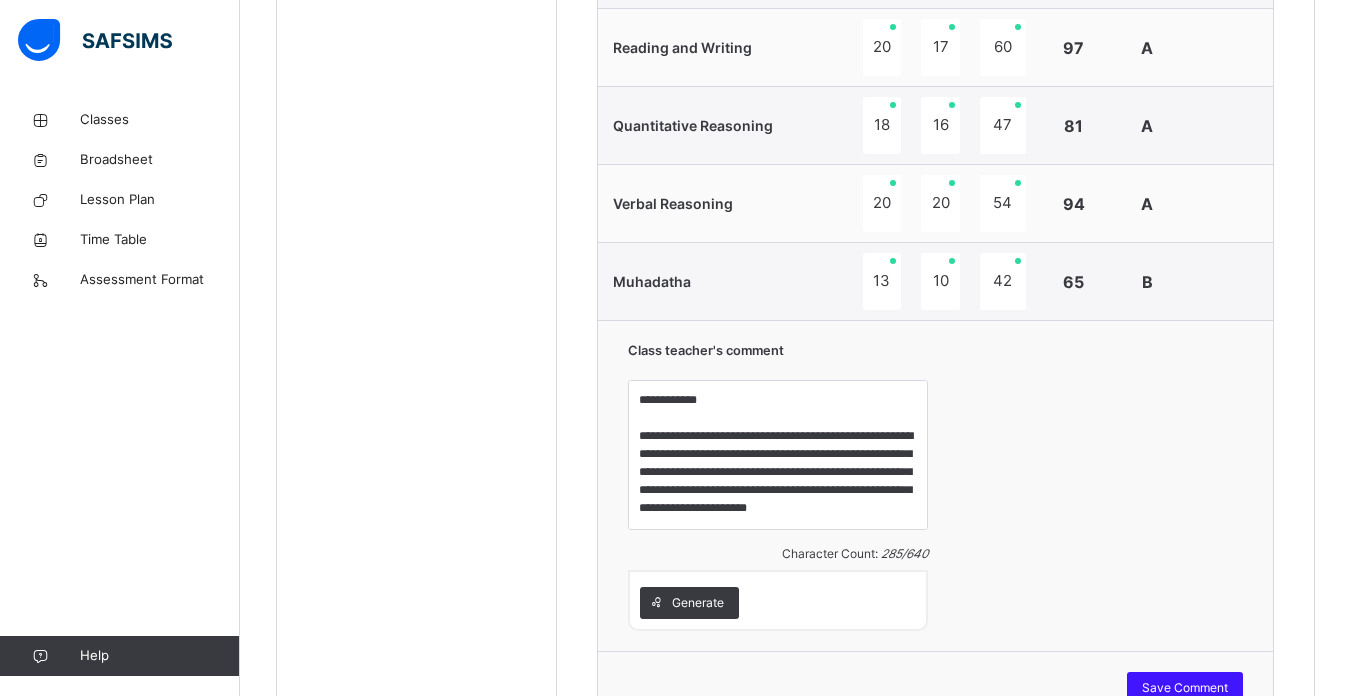 click on "Save Comment" at bounding box center [1185, 688] 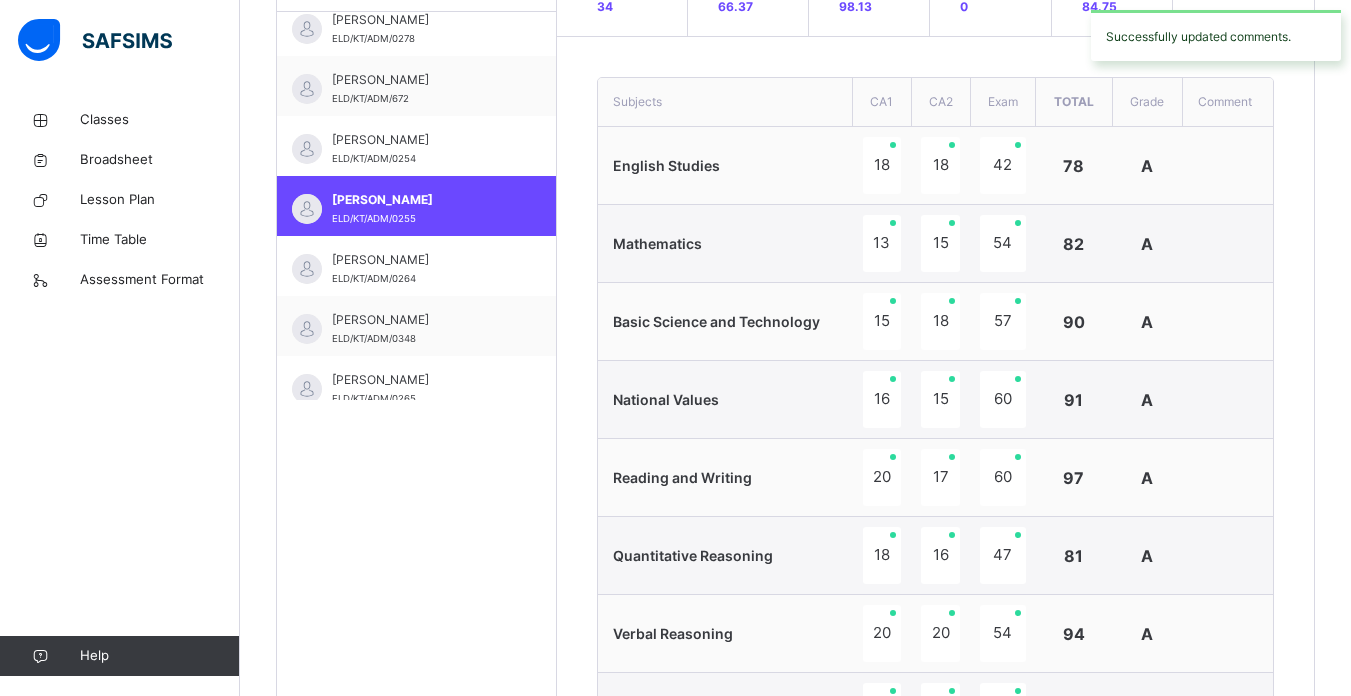 scroll, scrollTop: 644, scrollLeft: 0, axis: vertical 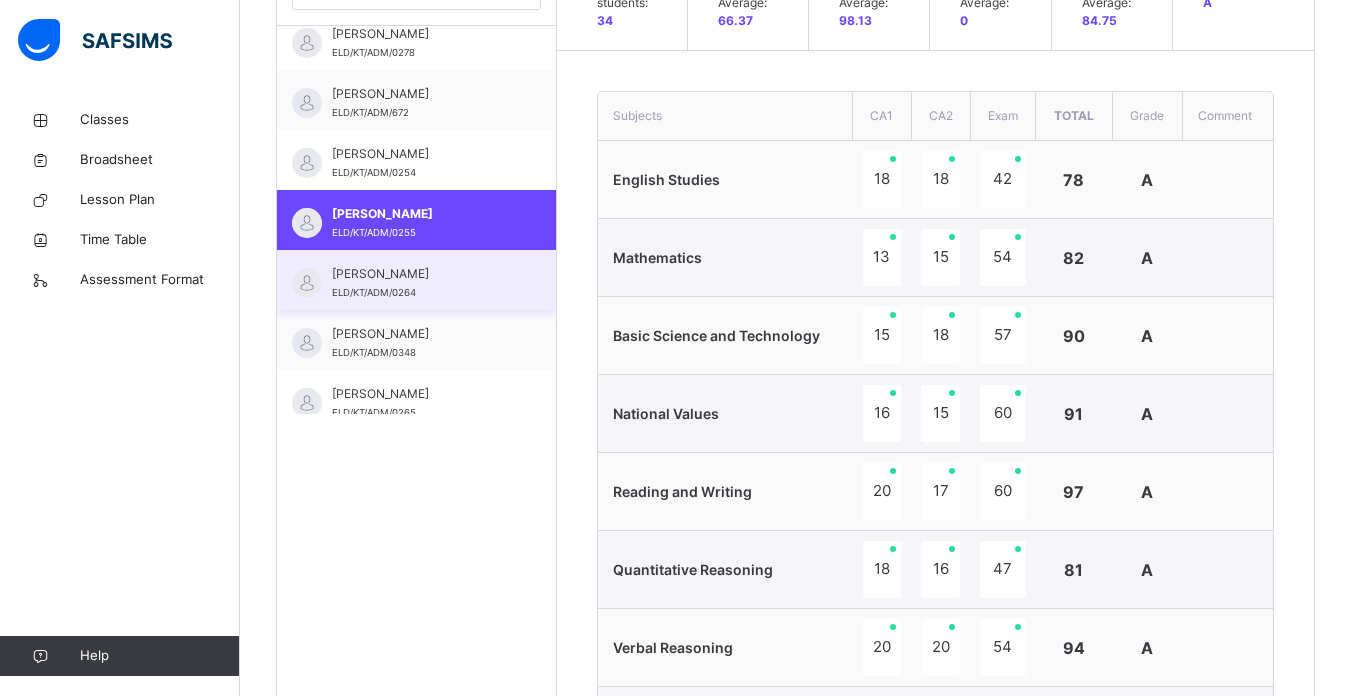 click on "[PERSON_NAME]/KT/ADM/0264" at bounding box center (416, 280) 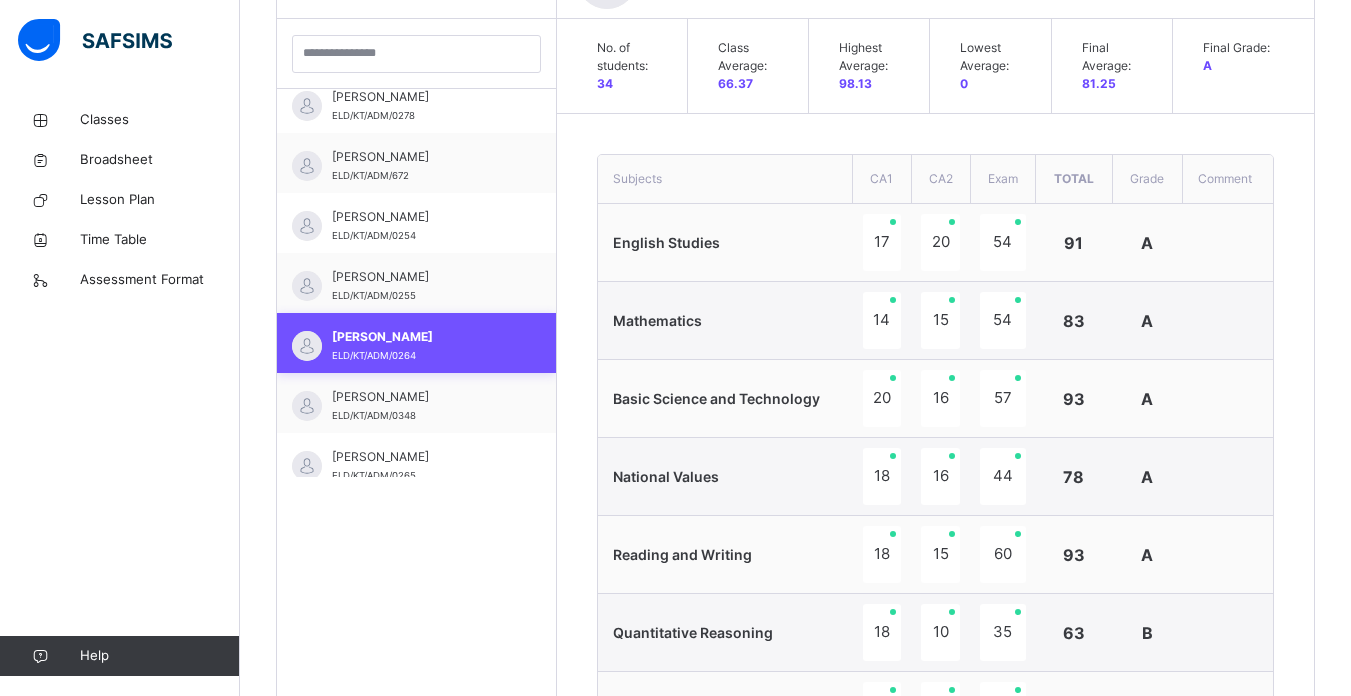 scroll, scrollTop: 644, scrollLeft: 0, axis: vertical 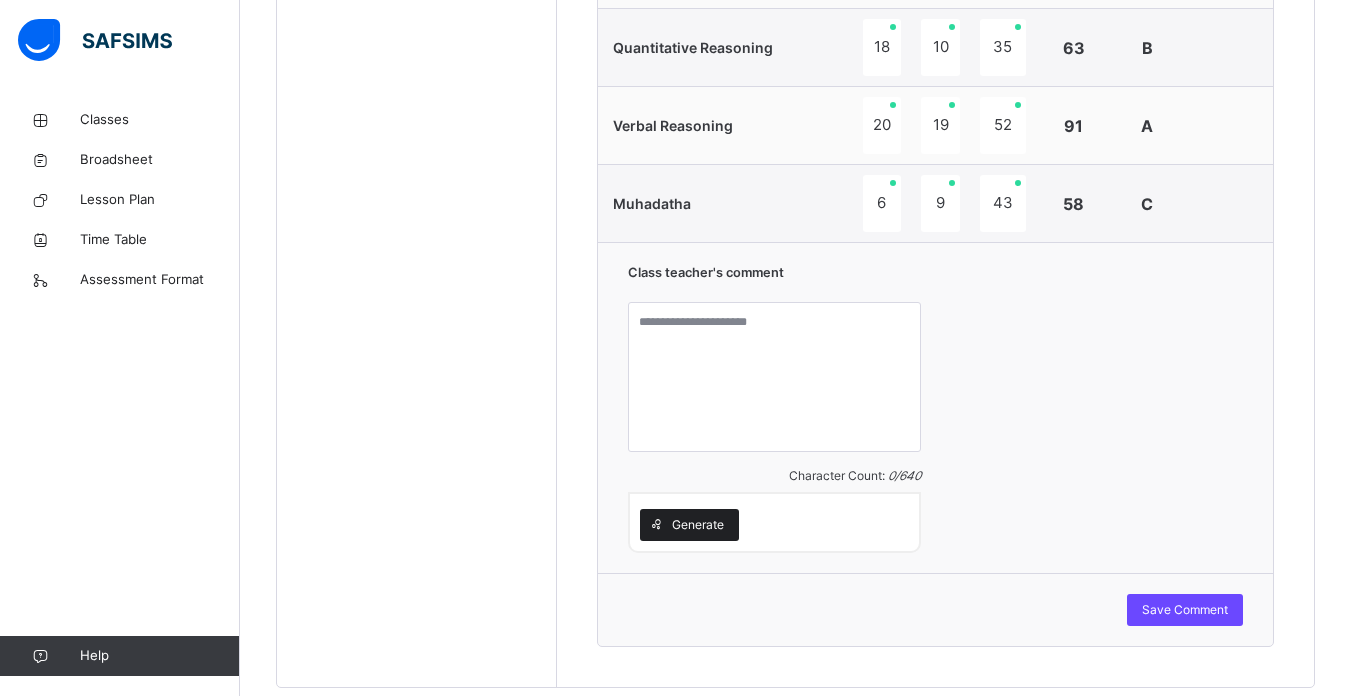 click on "Generate" at bounding box center (698, 525) 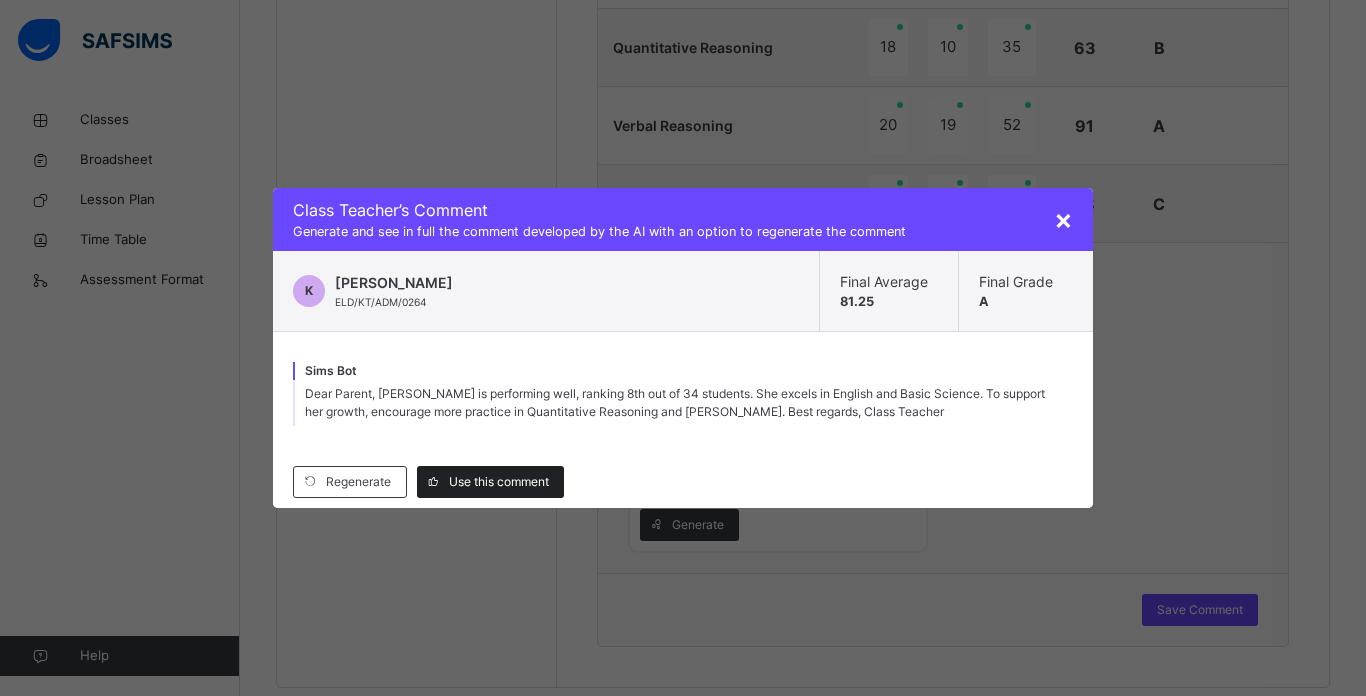 click on "Use this comment" at bounding box center (490, 482) 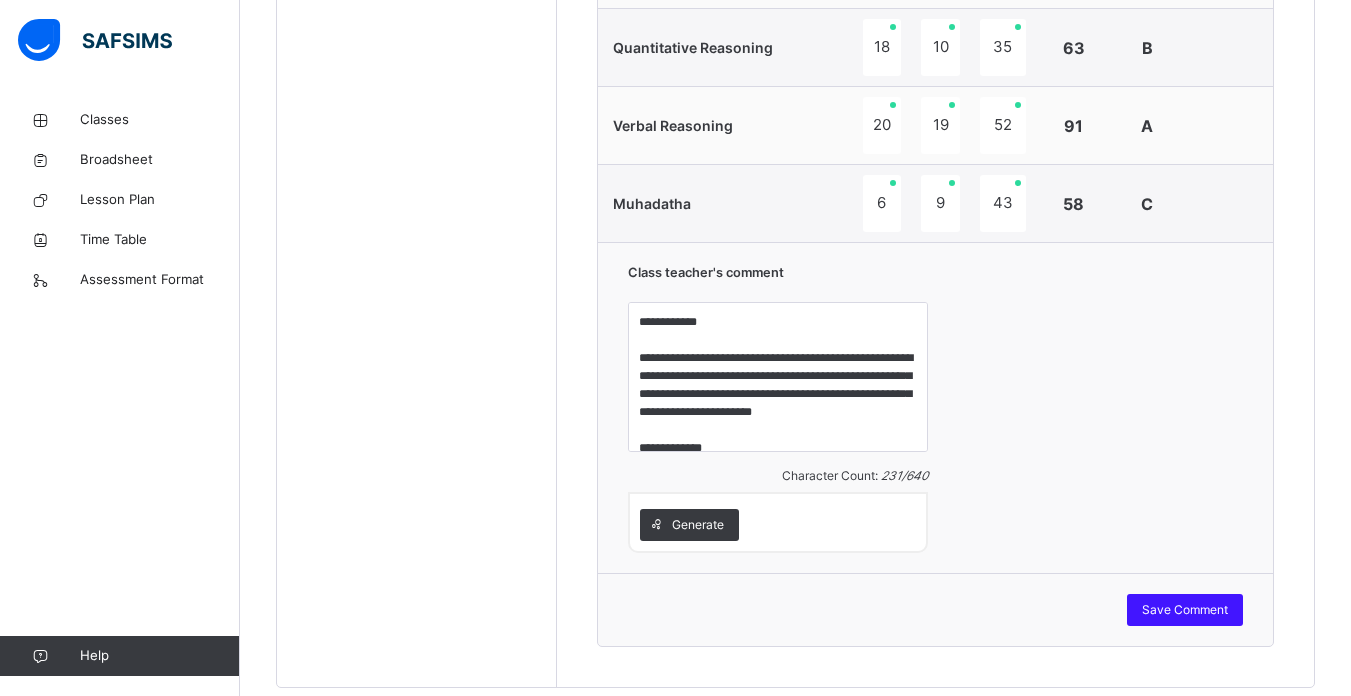 click on "Save Comment" at bounding box center (1185, 610) 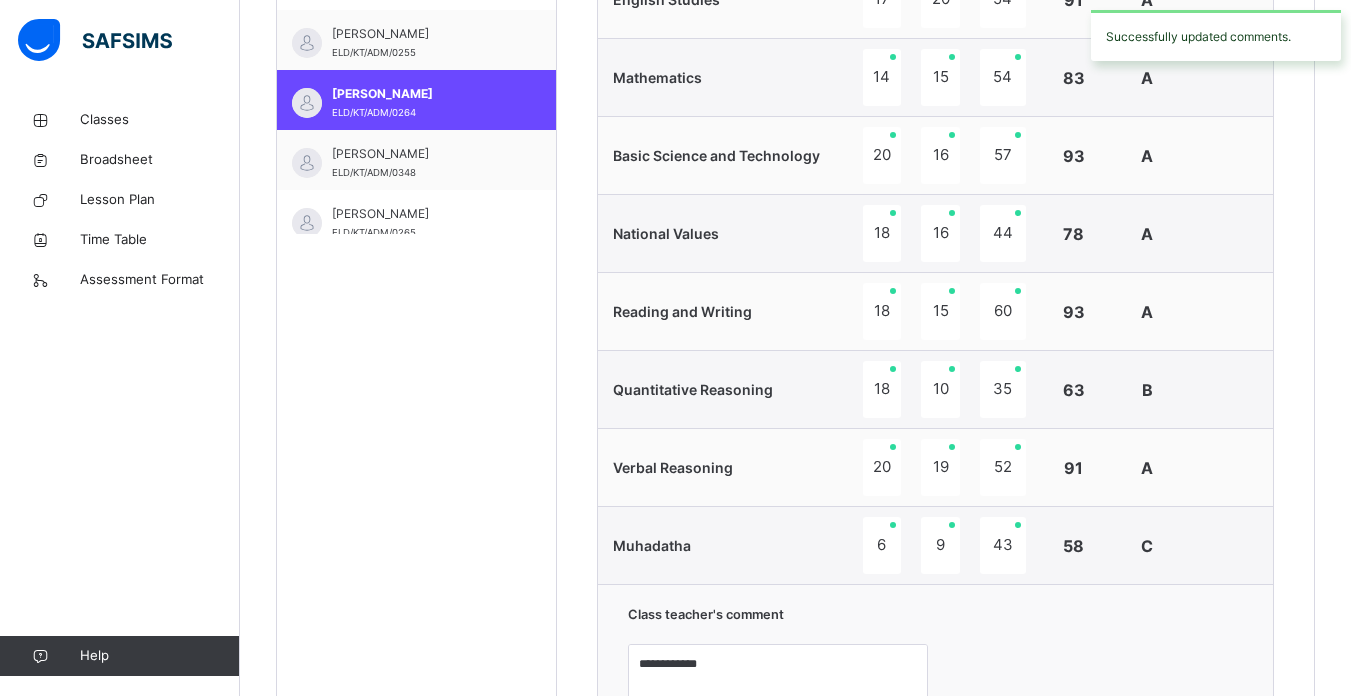 scroll, scrollTop: 818, scrollLeft: 0, axis: vertical 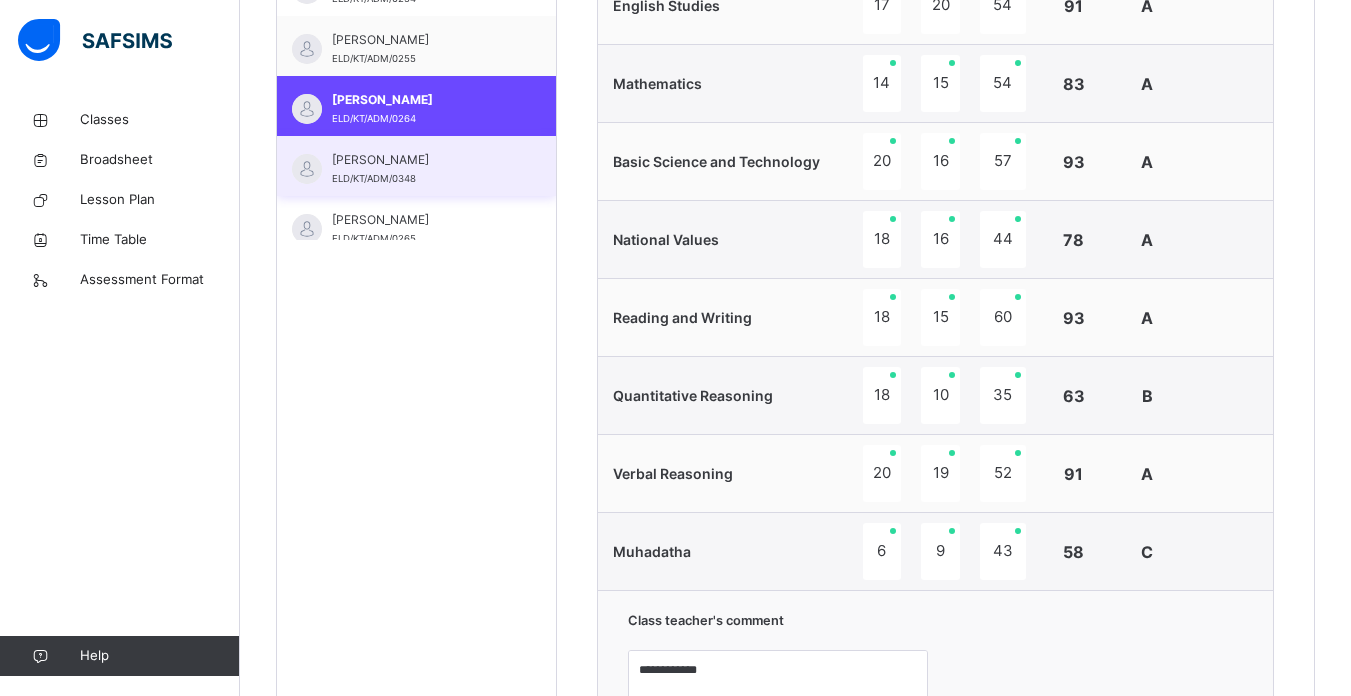 click on "[PERSON_NAME]  ELD/KT/ADM/0348" at bounding box center (416, 166) 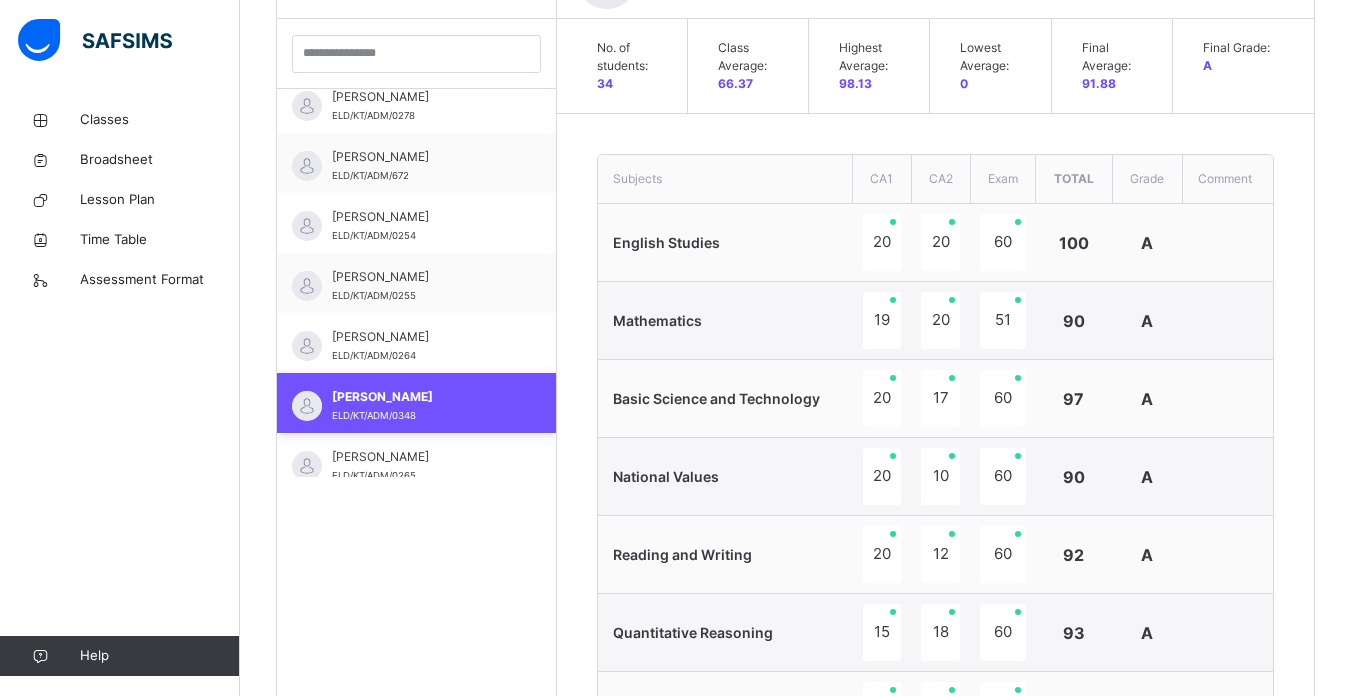 scroll, scrollTop: 818, scrollLeft: 0, axis: vertical 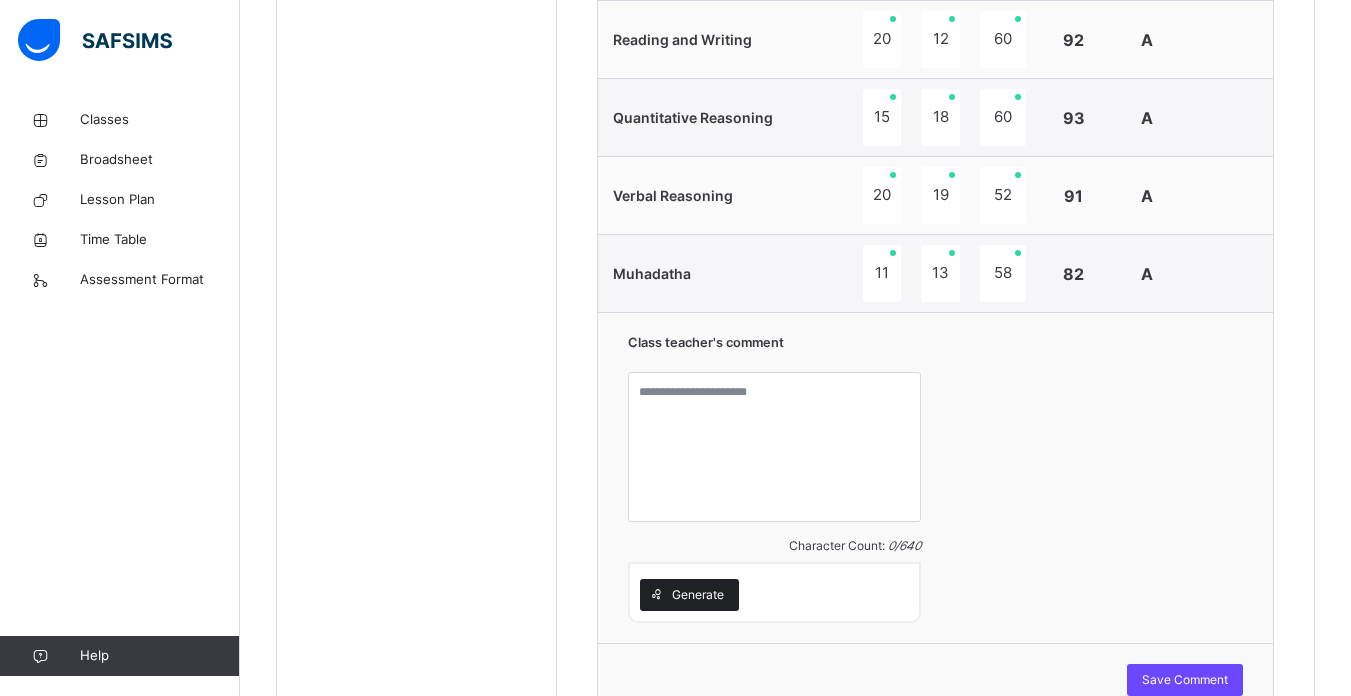 click on "Generate" at bounding box center [698, 595] 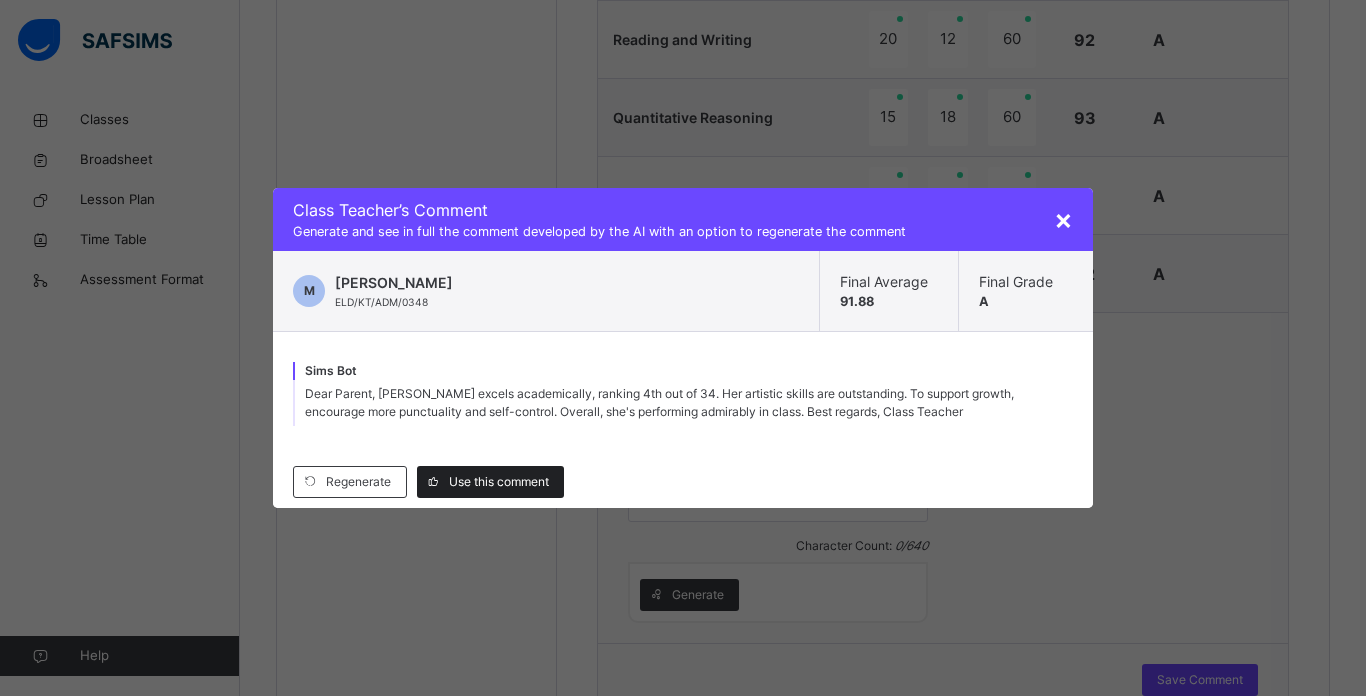 click on "Use this comment" at bounding box center [490, 482] 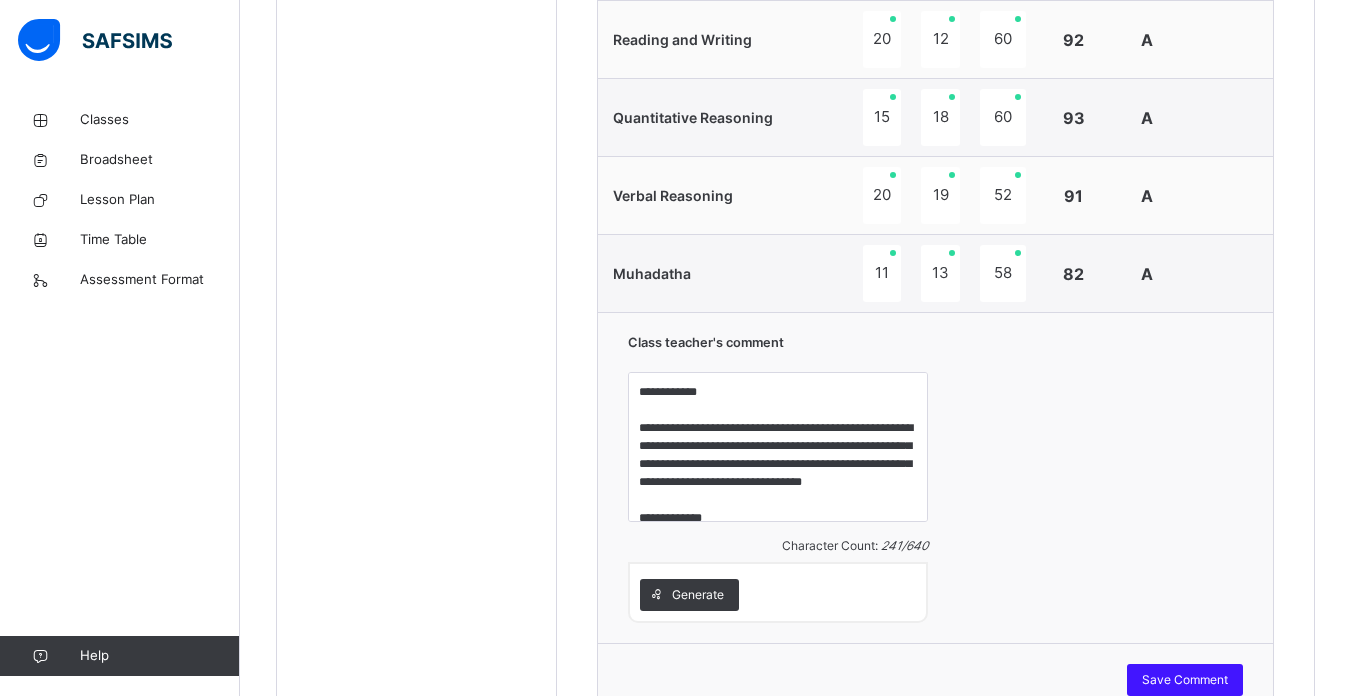 click on "Save Comment" at bounding box center (1185, 680) 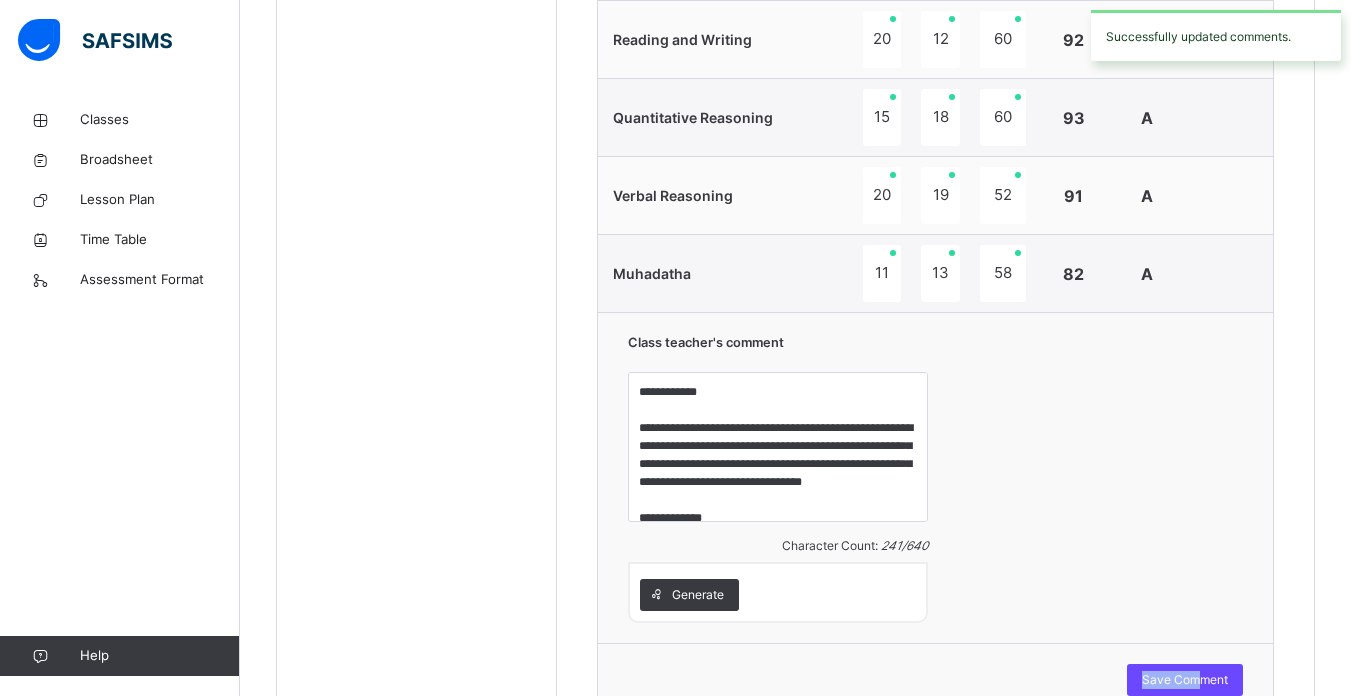 drag, startPoint x: 1219, startPoint y: 676, endPoint x: 1356, endPoint y: 599, distance: 157.15598 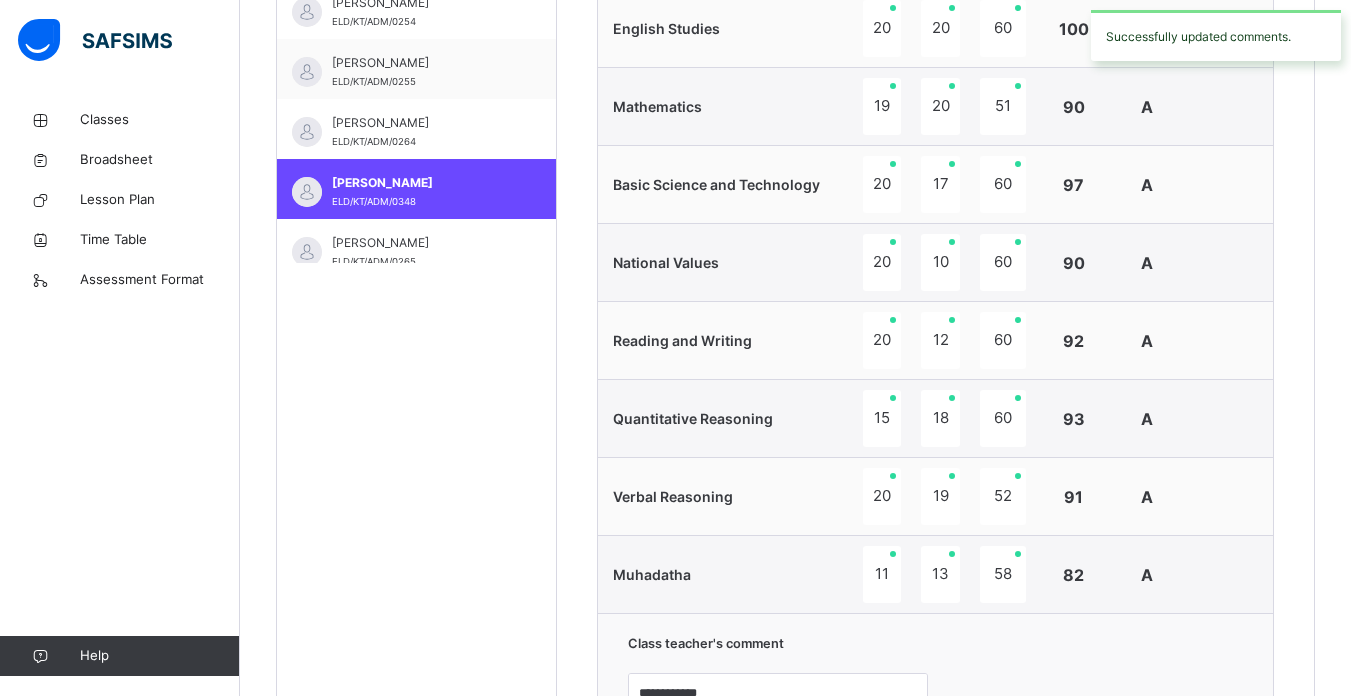 scroll, scrollTop: 789, scrollLeft: 0, axis: vertical 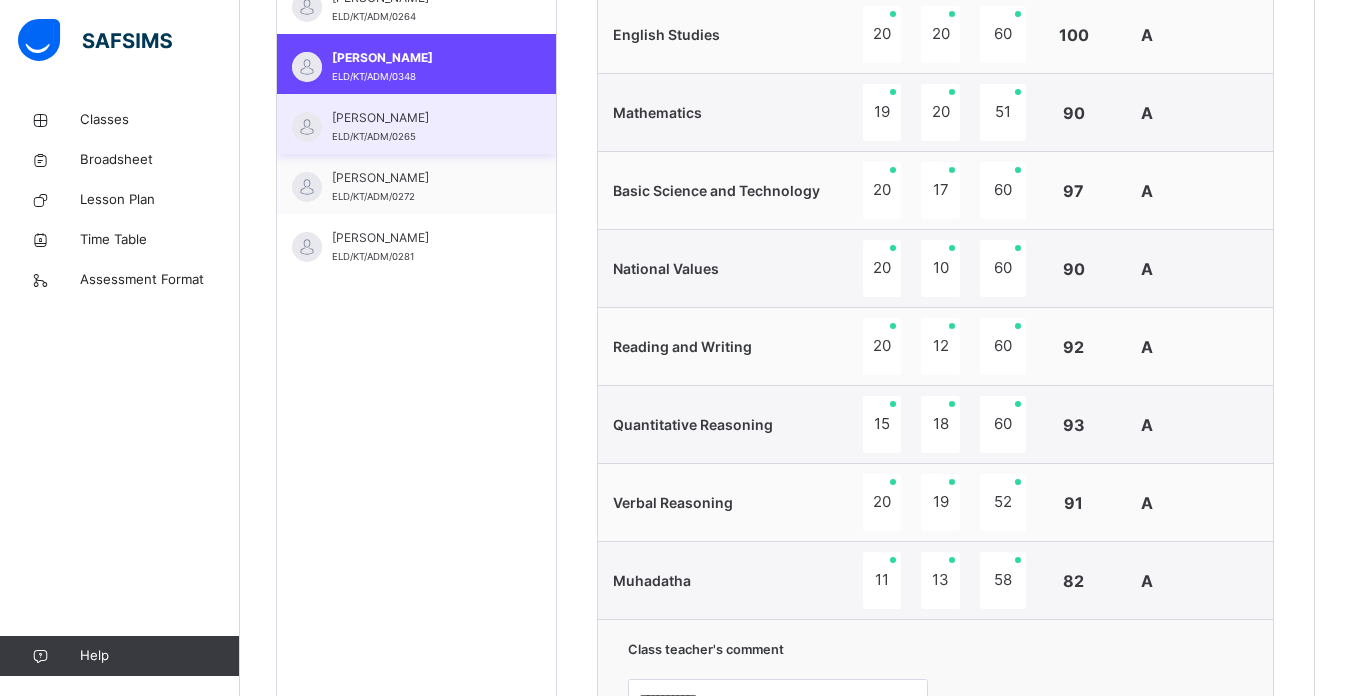 click on "[PERSON_NAME] [PERSON_NAME]/KT/ADM/0265" at bounding box center (416, 124) 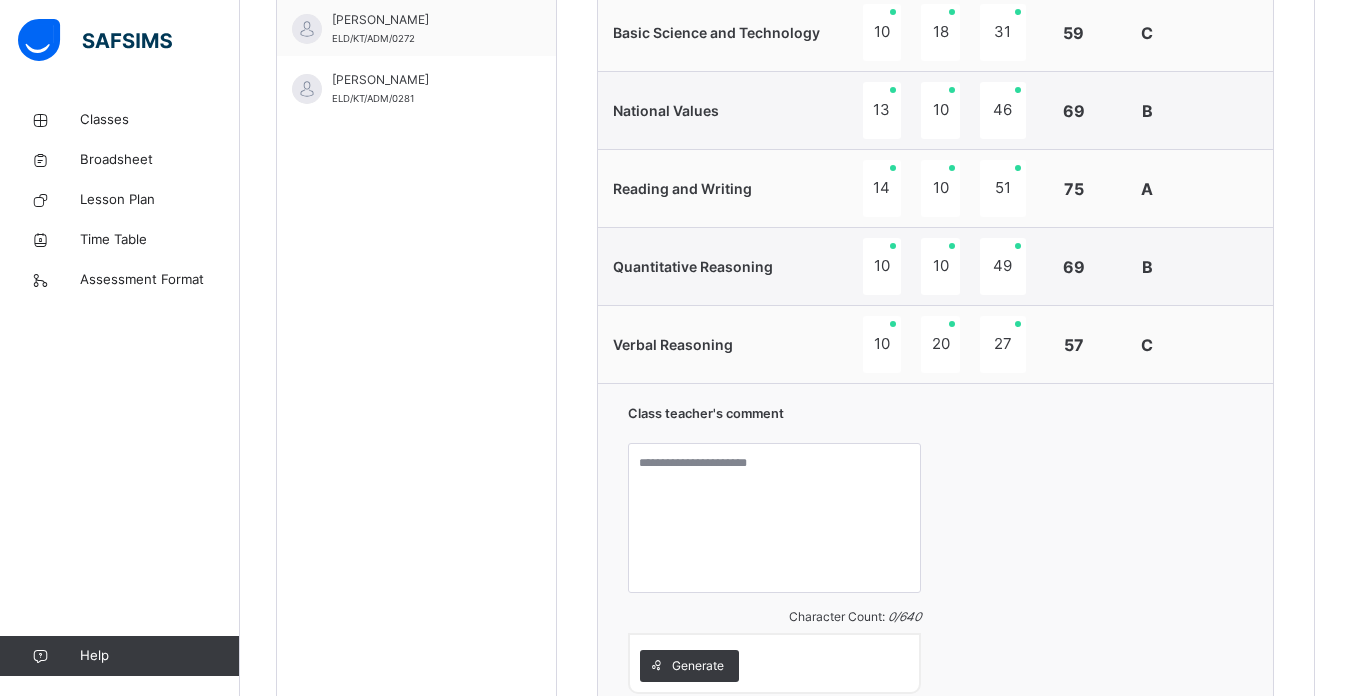 scroll, scrollTop: 997, scrollLeft: 0, axis: vertical 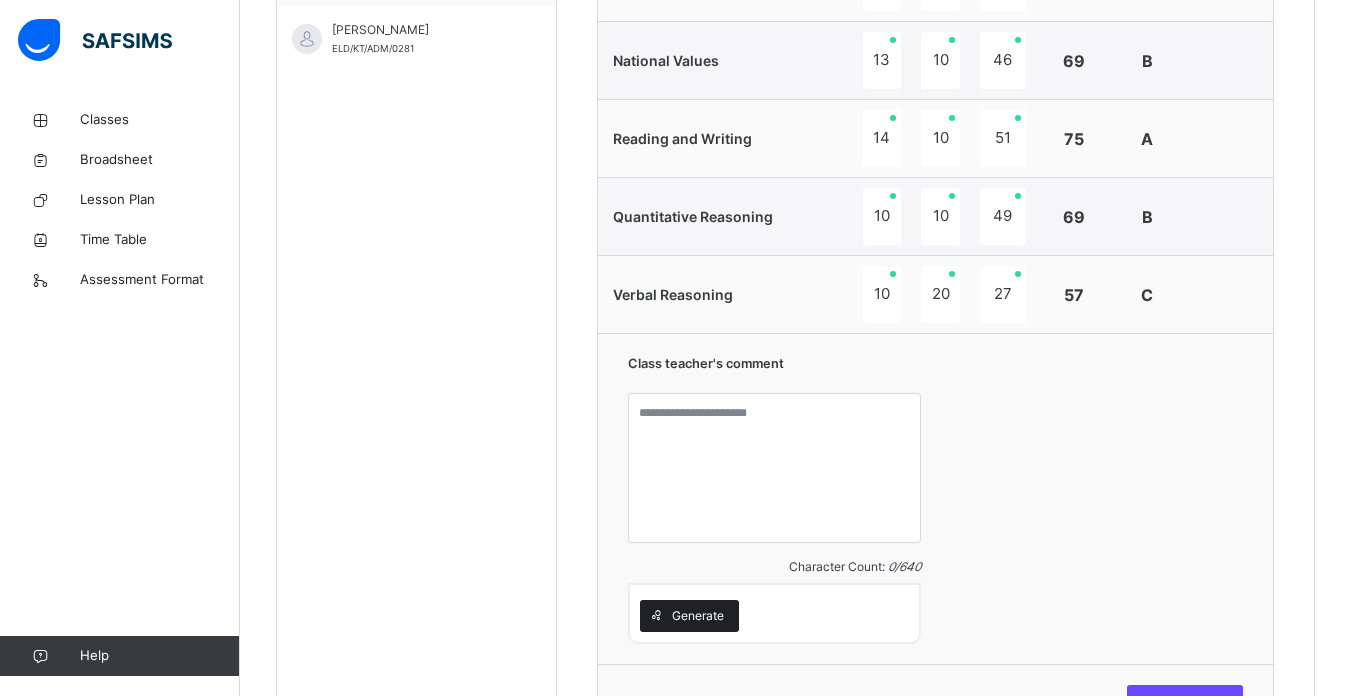 click on "Generate" at bounding box center (689, 616) 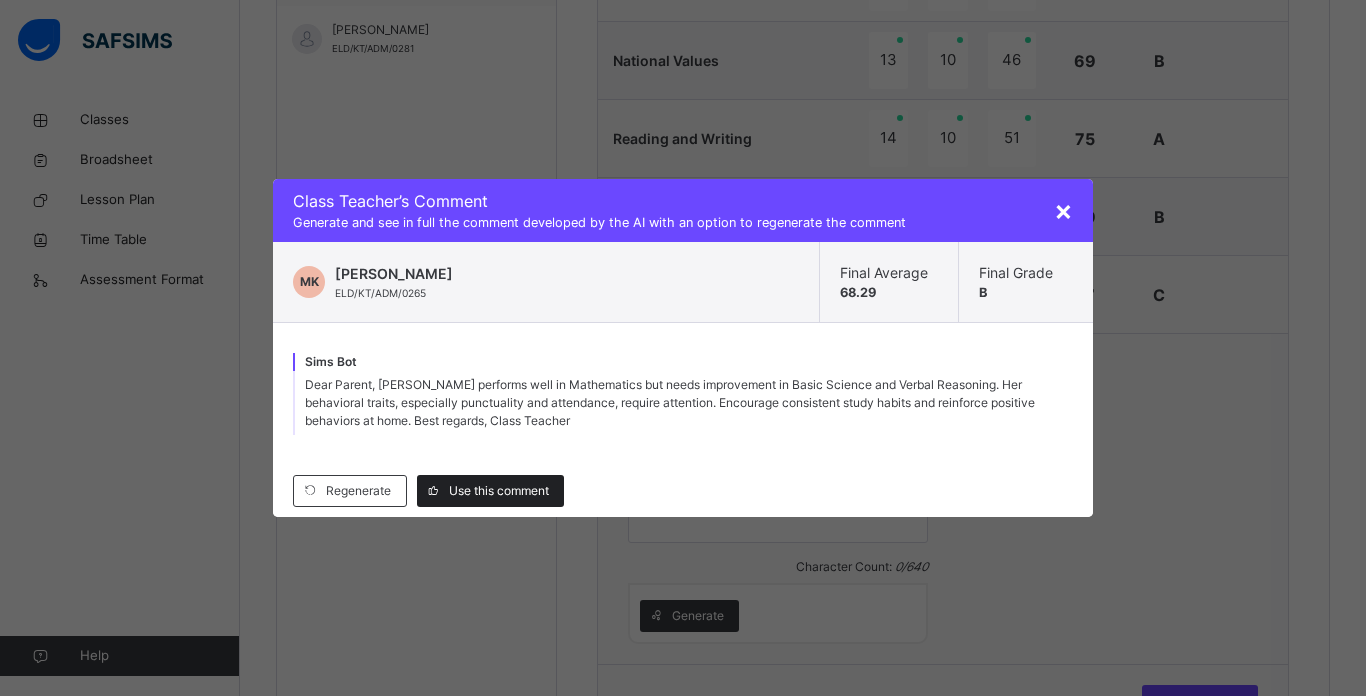 click on "Use this comment" at bounding box center [499, 491] 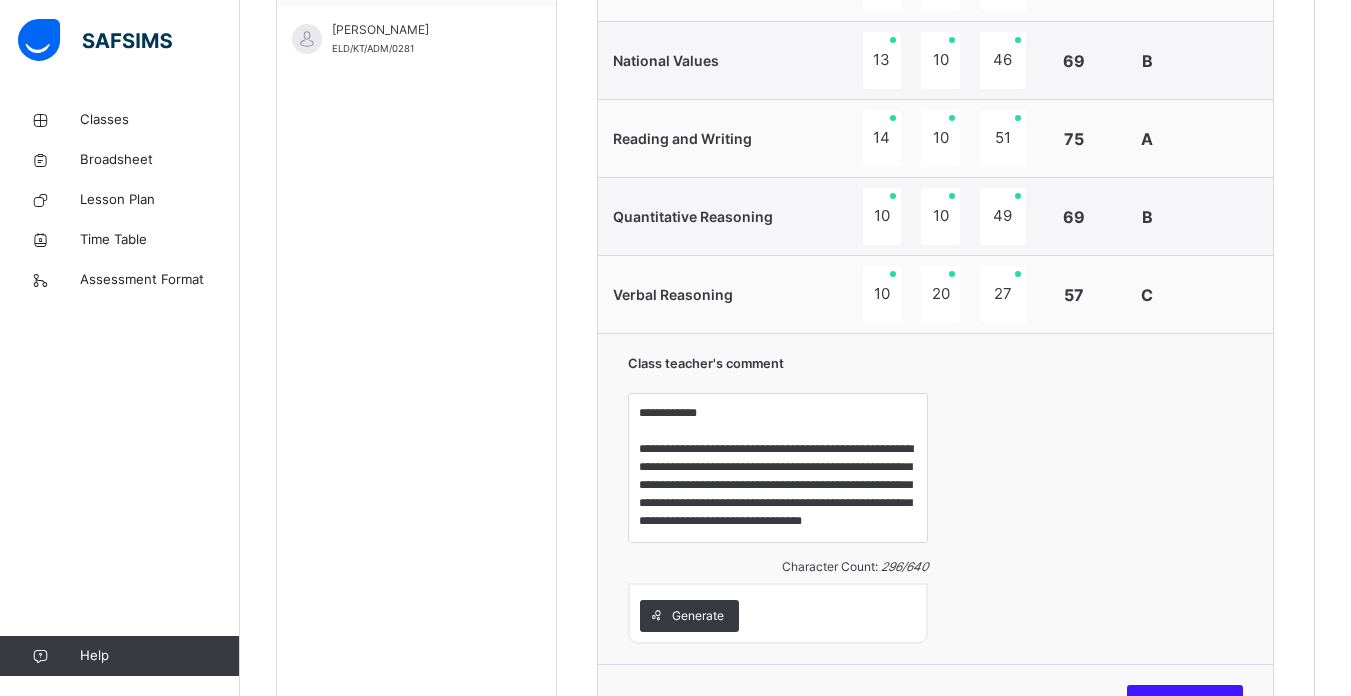 click on "Save Comment" at bounding box center (1185, 701) 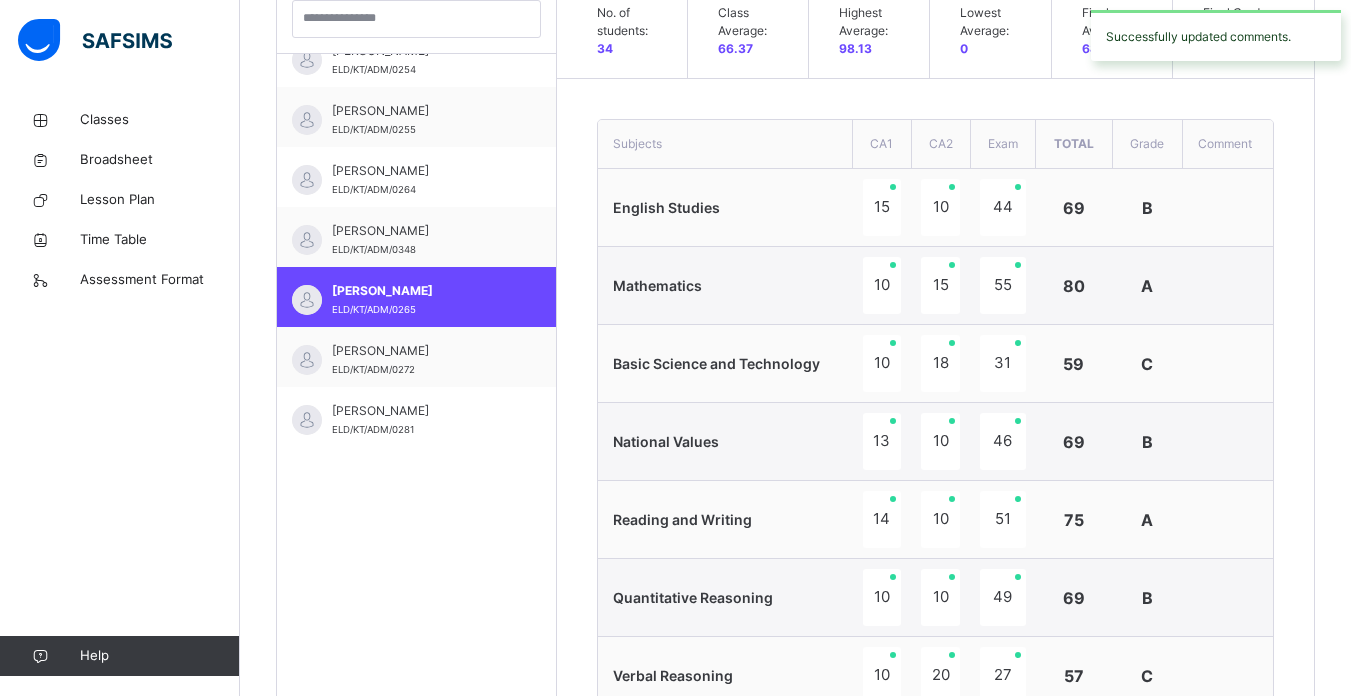 scroll, scrollTop: 589, scrollLeft: 0, axis: vertical 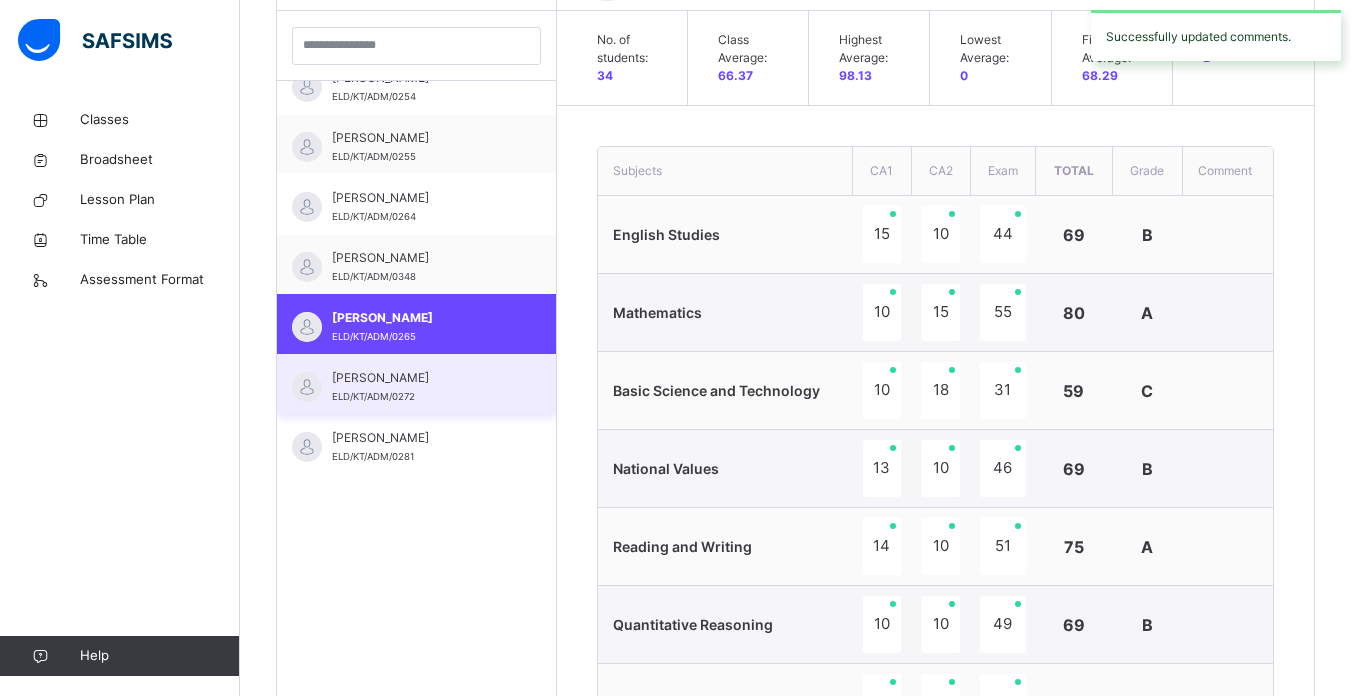 click on "[PERSON_NAME] [PERSON_NAME]/KT/ADM/0272" at bounding box center [416, 384] 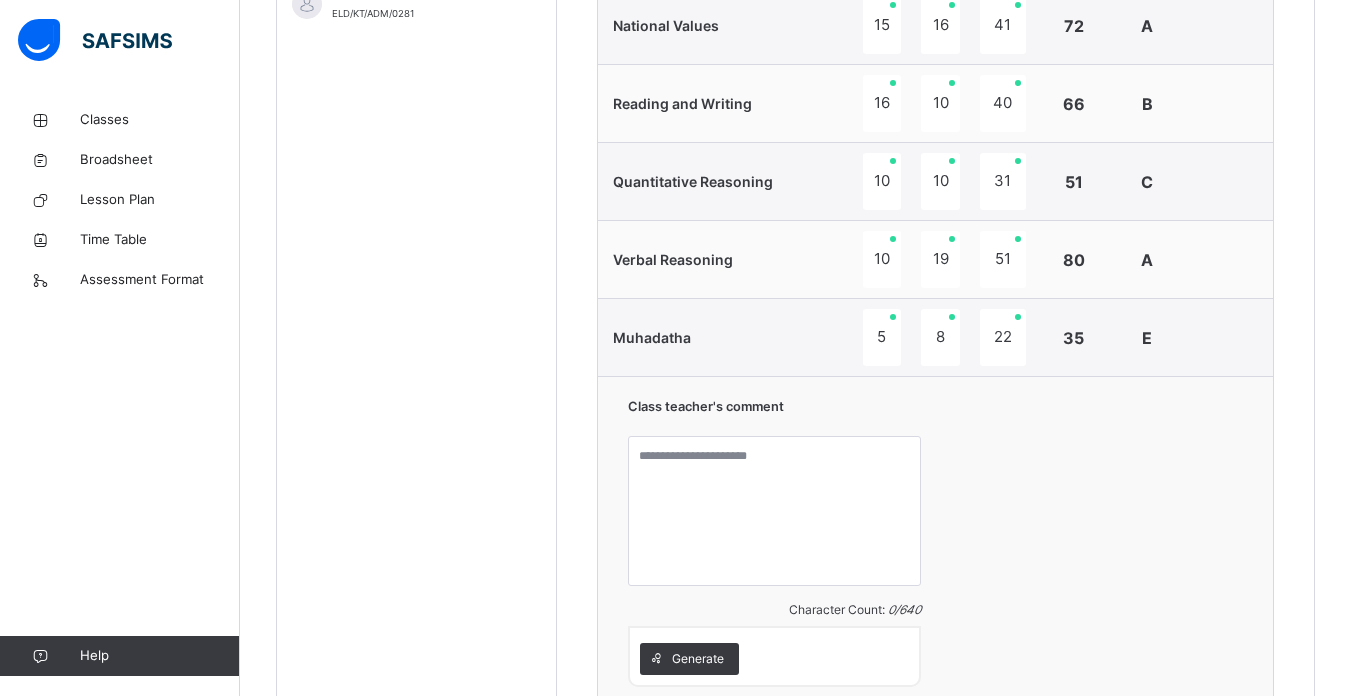 scroll, scrollTop: 1038, scrollLeft: 0, axis: vertical 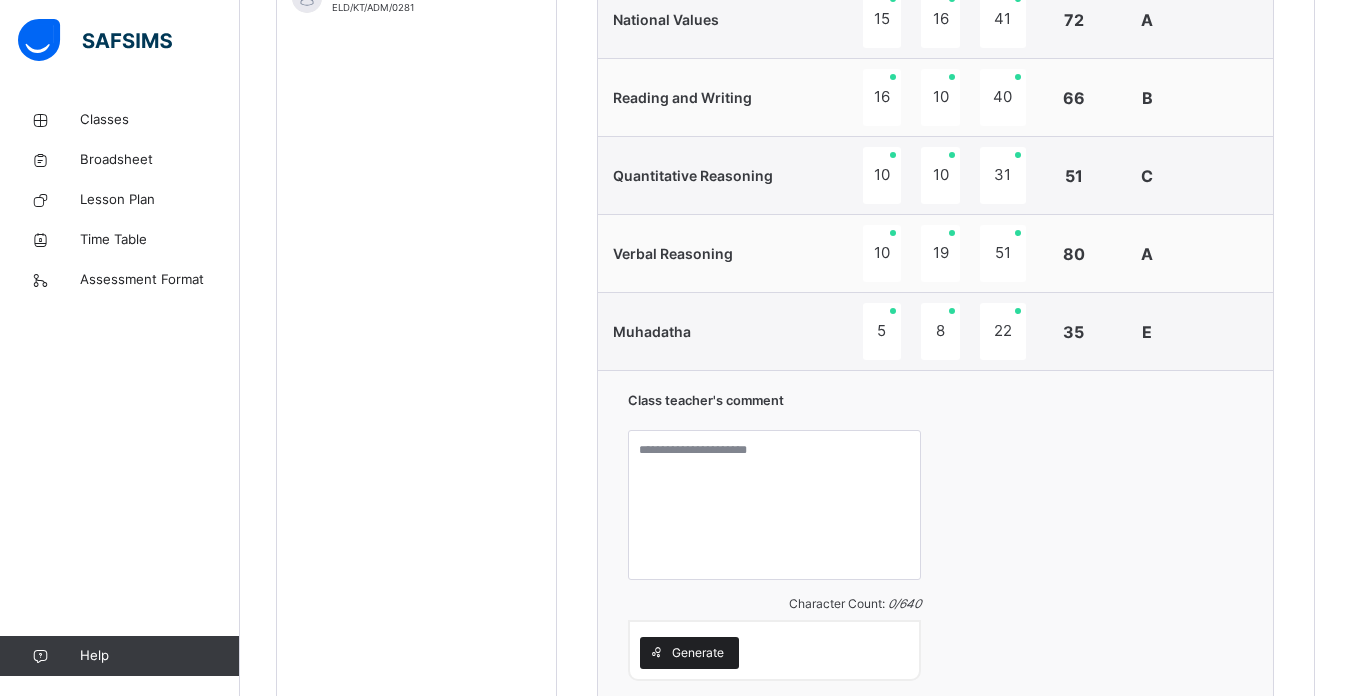 click on "Generate" at bounding box center [689, 653] 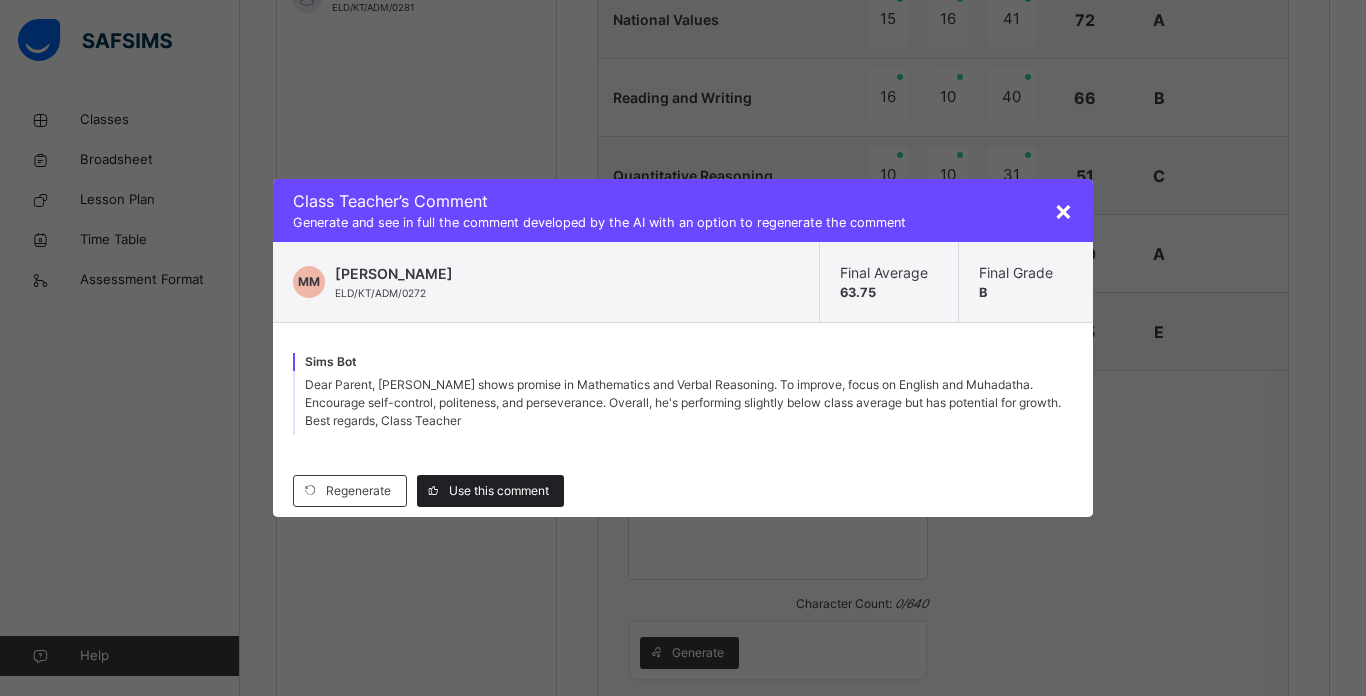 click on "Use this comment" at bounding box center (490, 491) 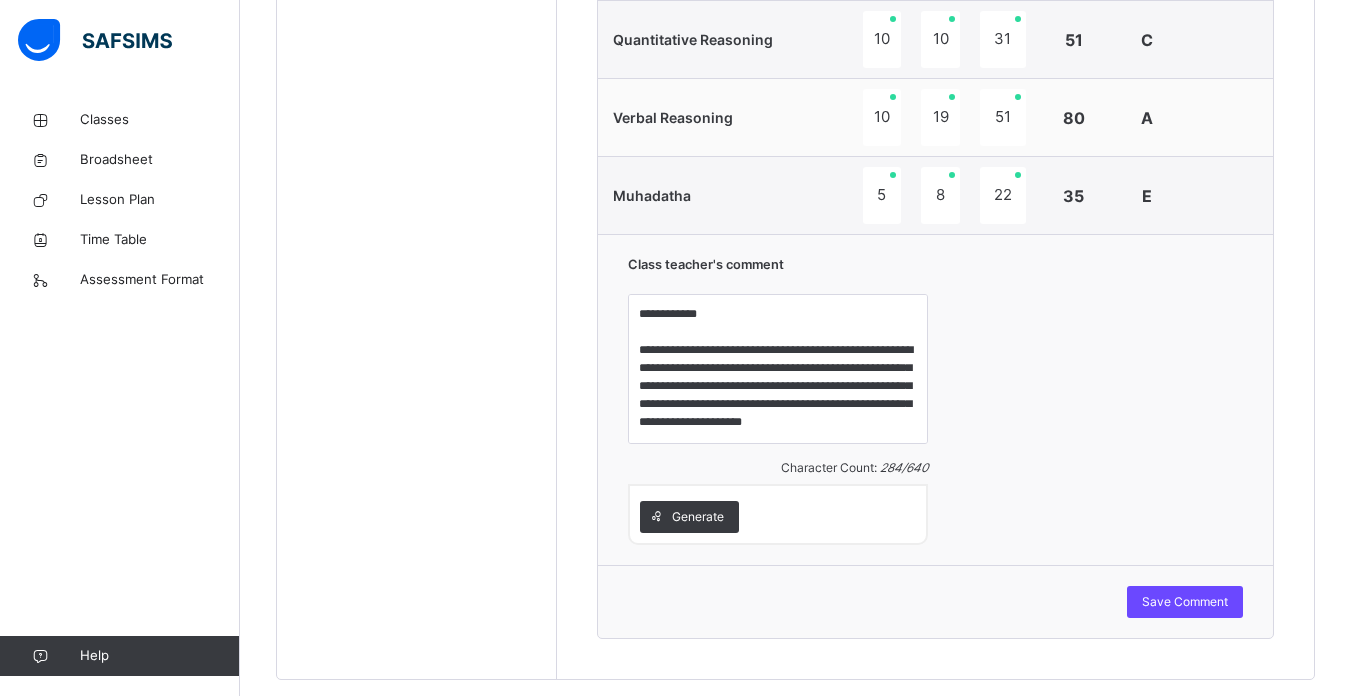 scroll, scrollTop: 1209, scrollLeft: 0, axis: vertical 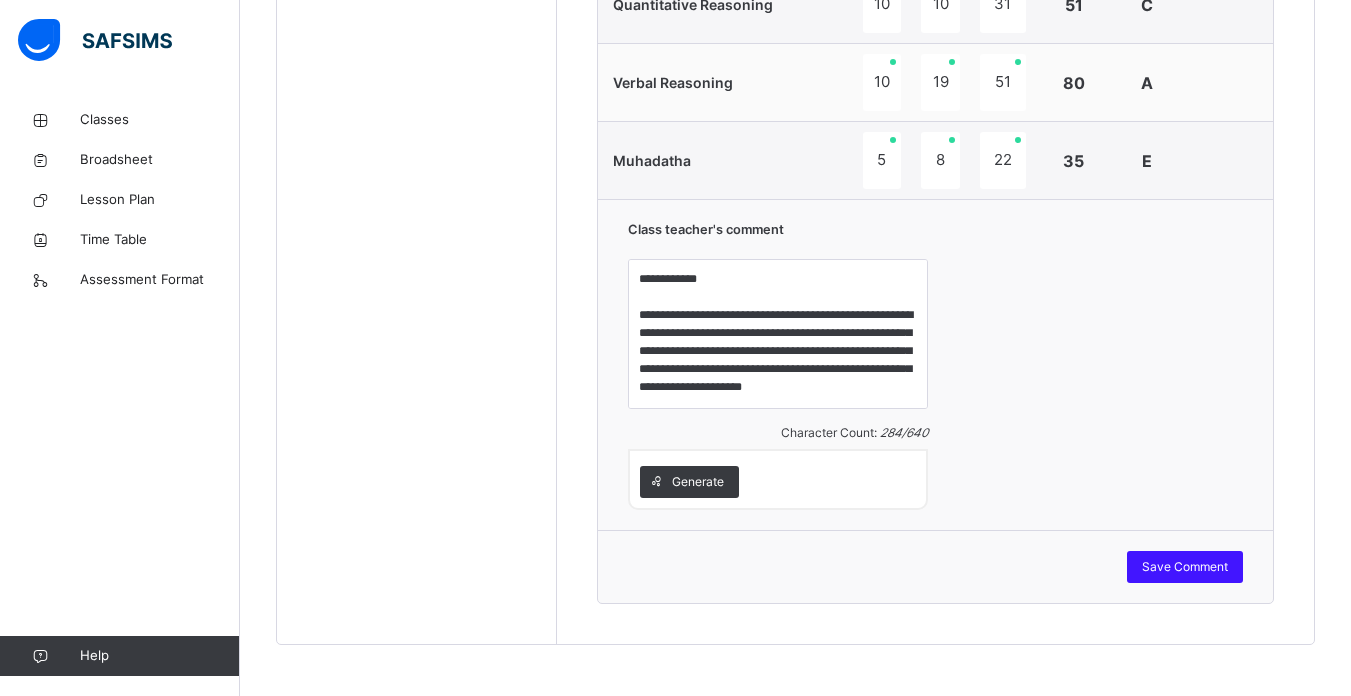 click on "Save Comment" at bounding box center [1185, 567] 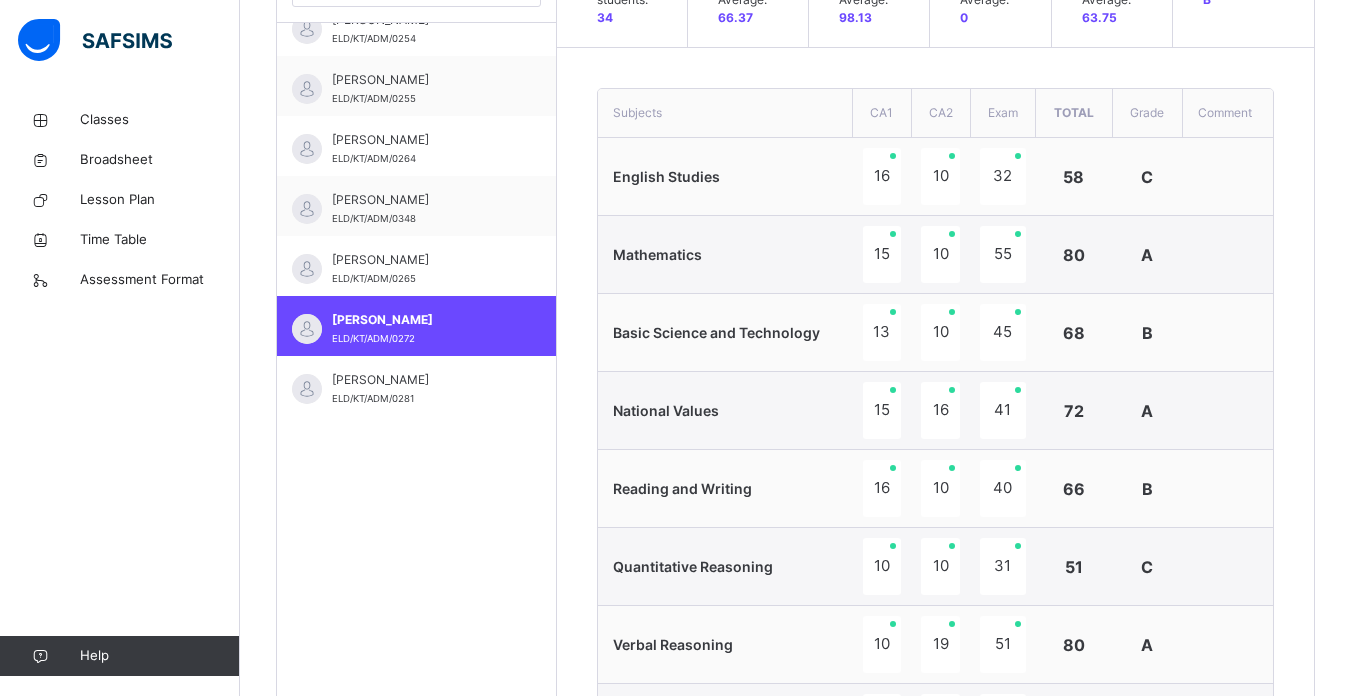 scroll, scrollTop: 635, scrollLeft: 0, axis: vertical 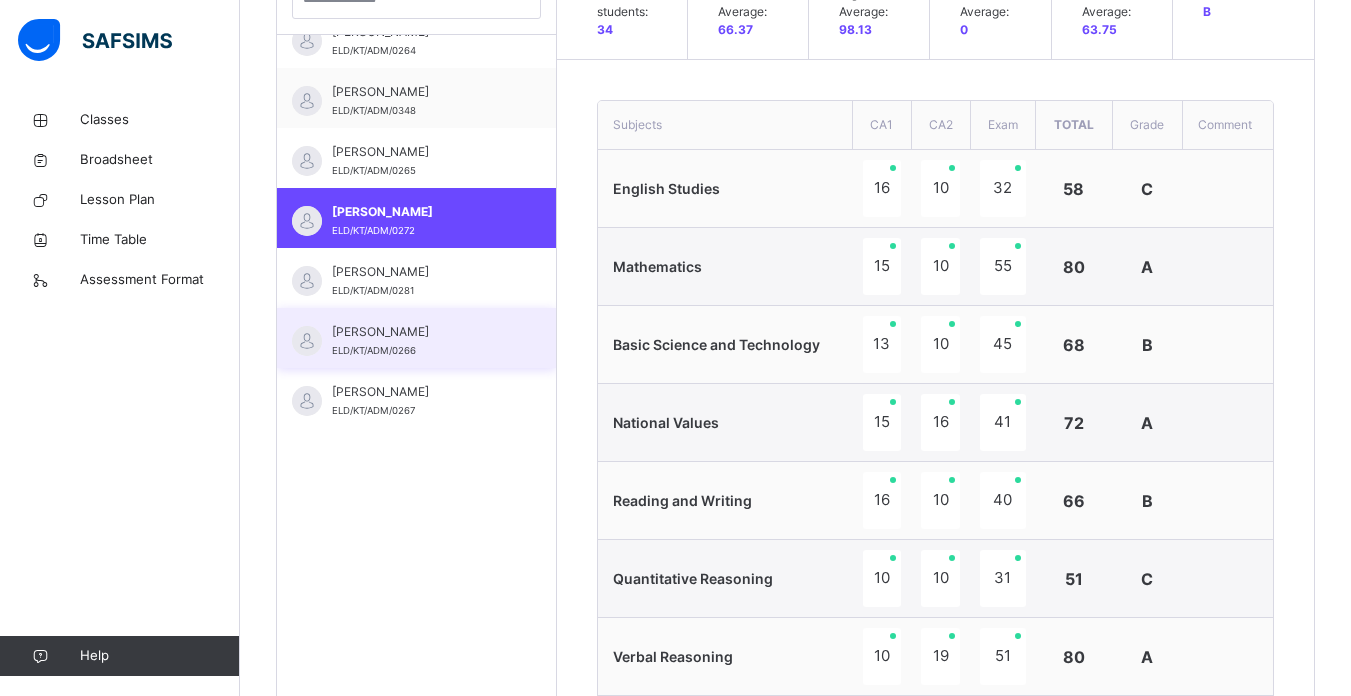 click on "[PERSON_NAME]" at bounding box center [421, 332] 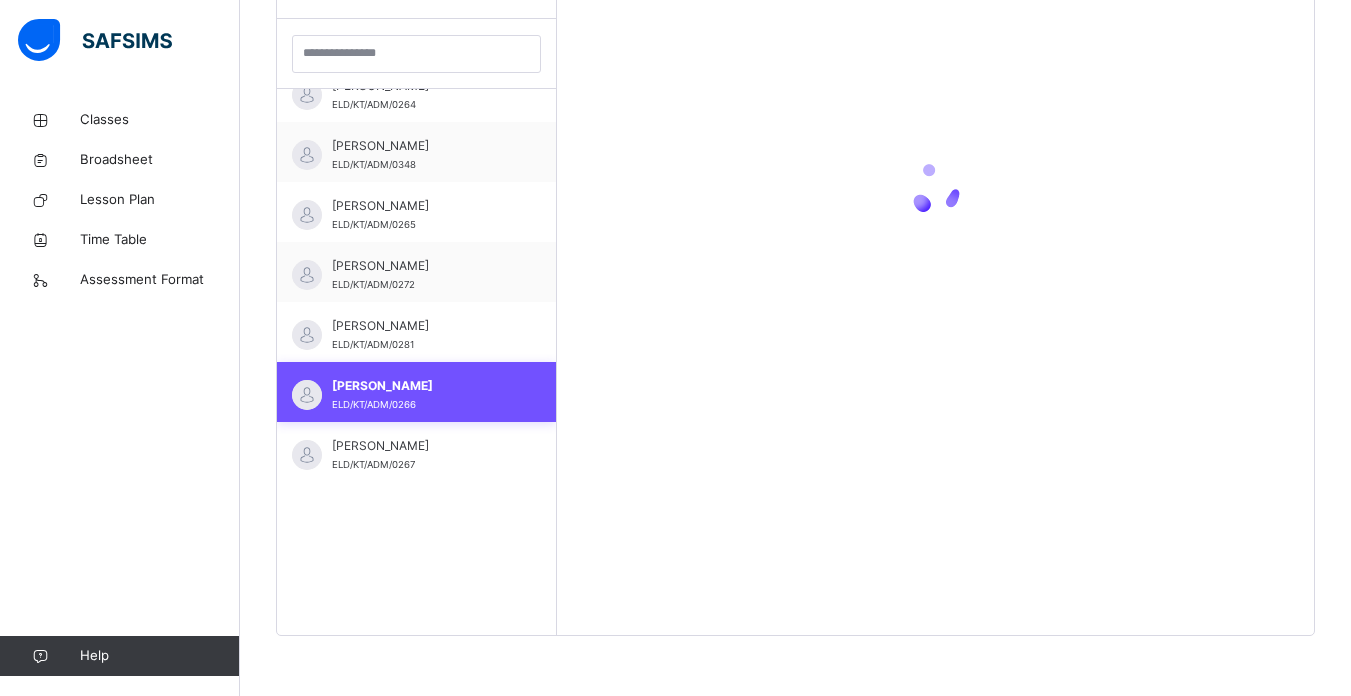scroll, scrollTop: 581, scrollLeft: 0, axis: vertical 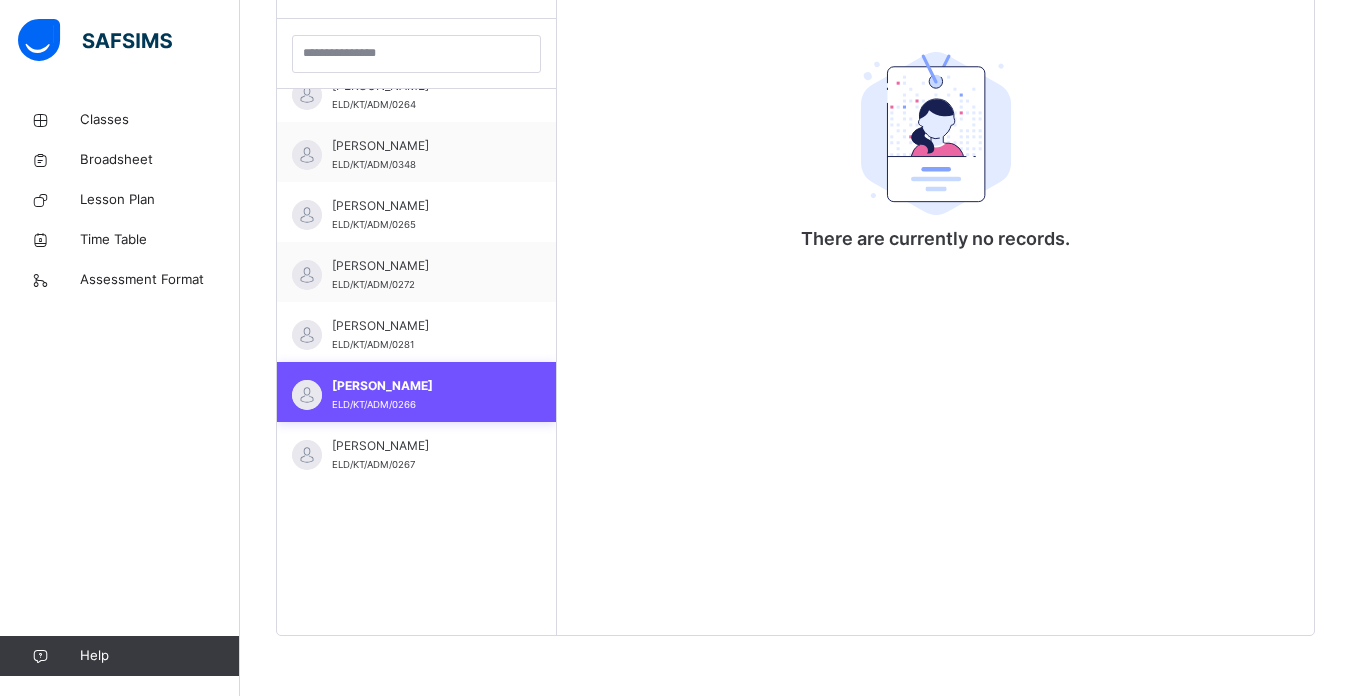 click on "[PERSON_NAME]" at bounding box center [421, 386] 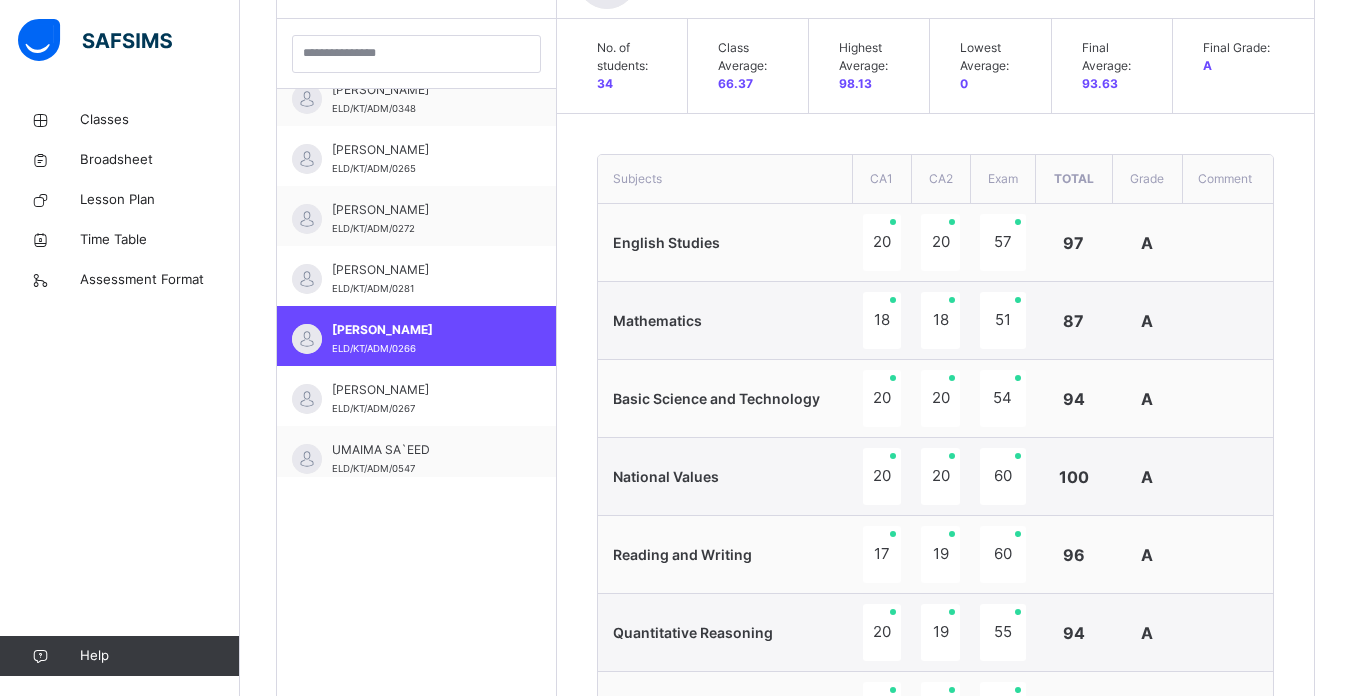 scroll, scrollTop: 1427, scrollLeft: 0, axis: vertical 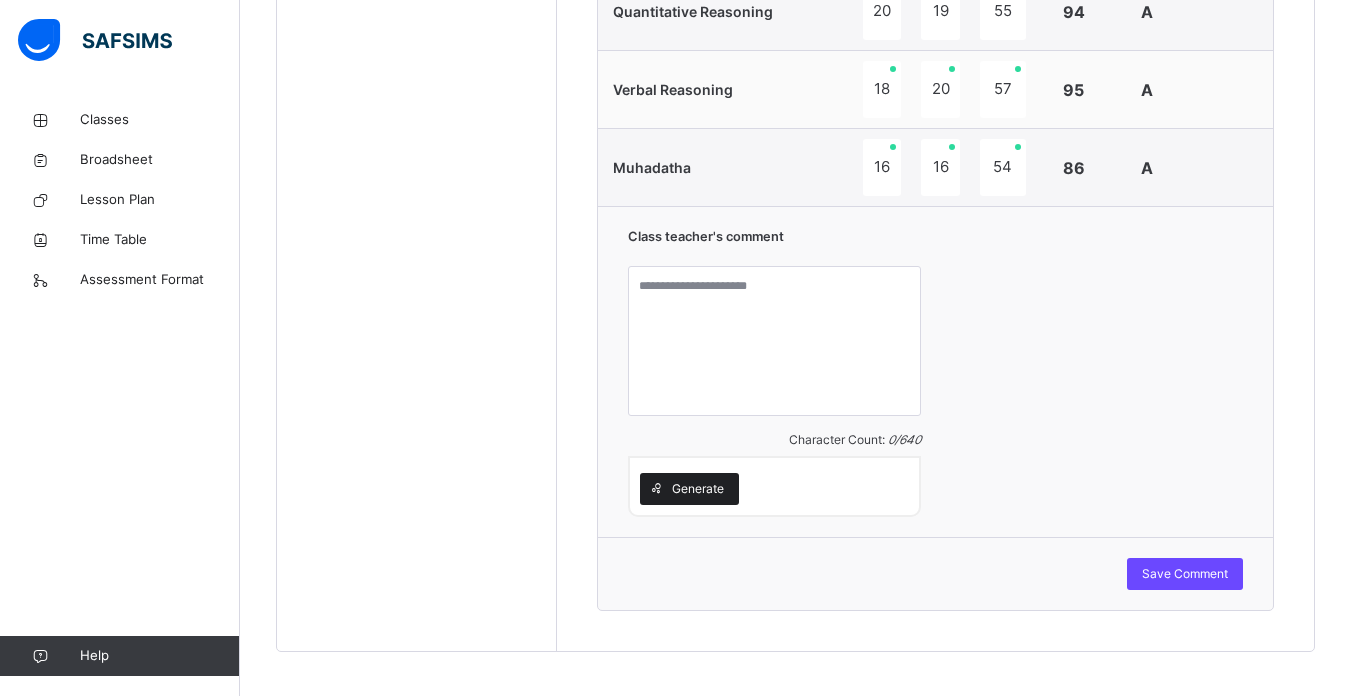 click at bounding box center [656, 489] 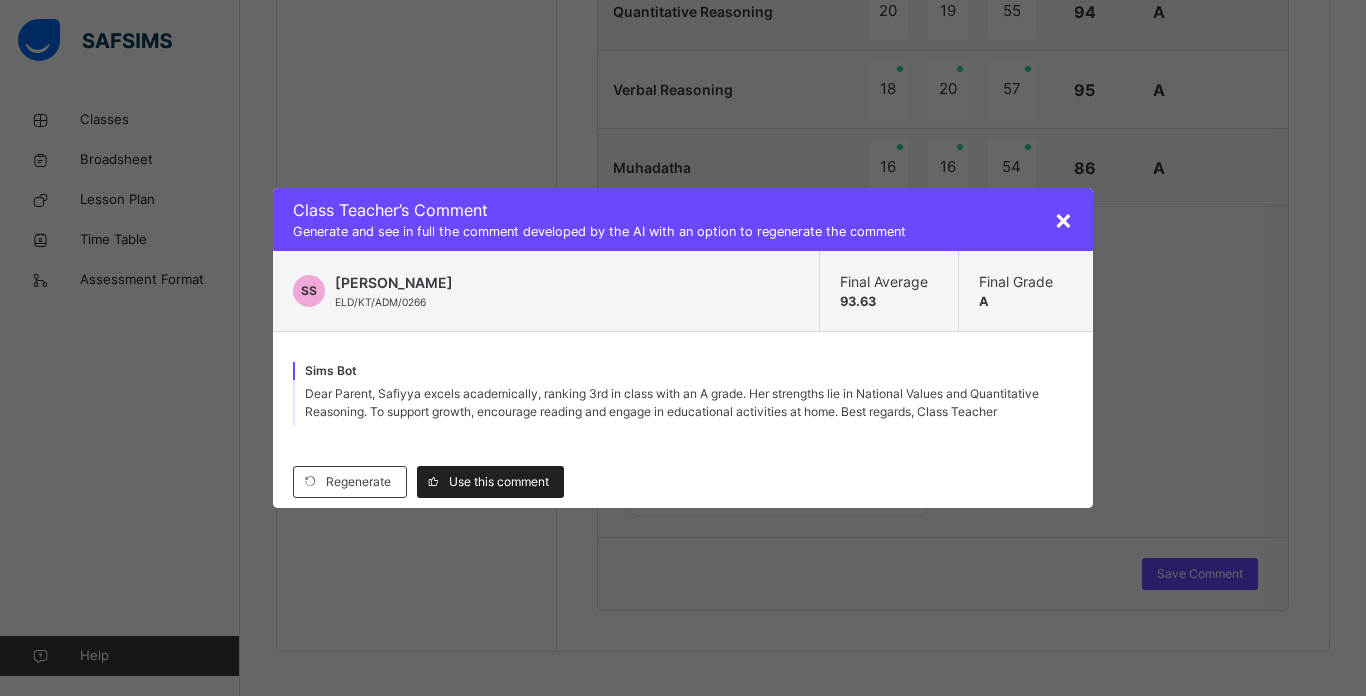 click on "Use this comment" at bounding box center [490, 482] 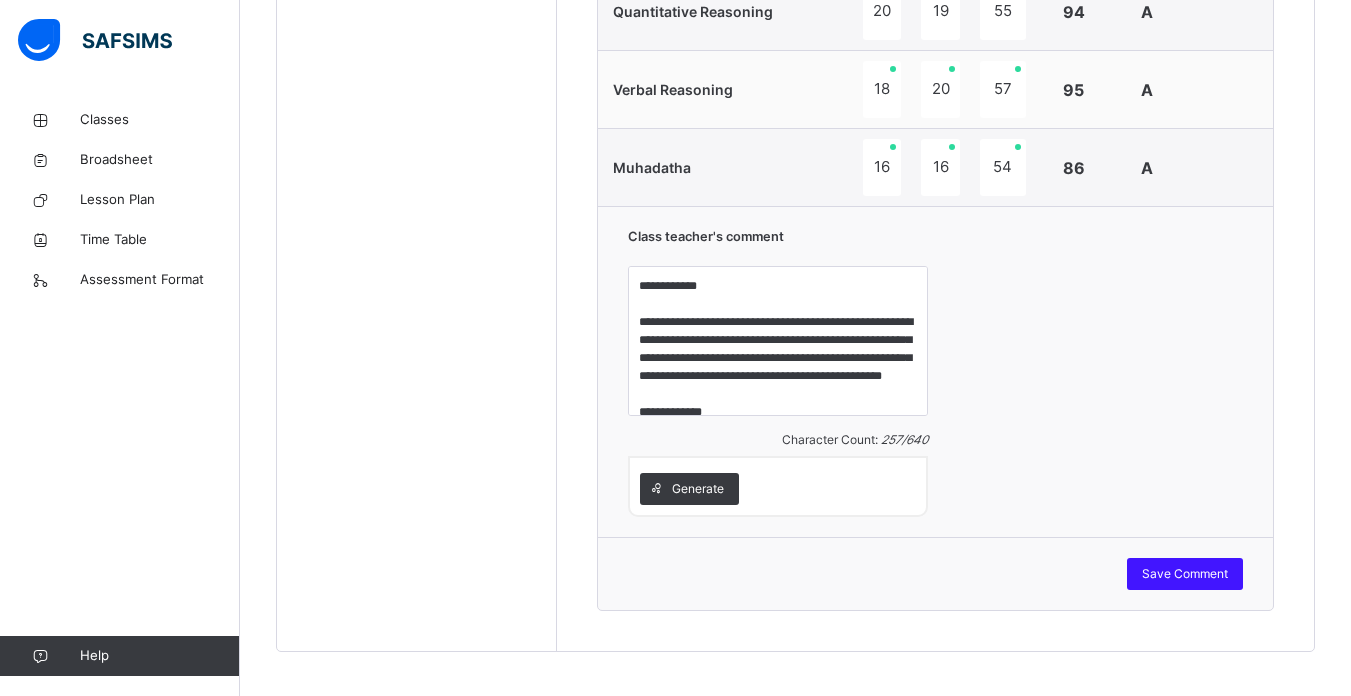 click on "Save Comment" at bounding box center [1185, 574] 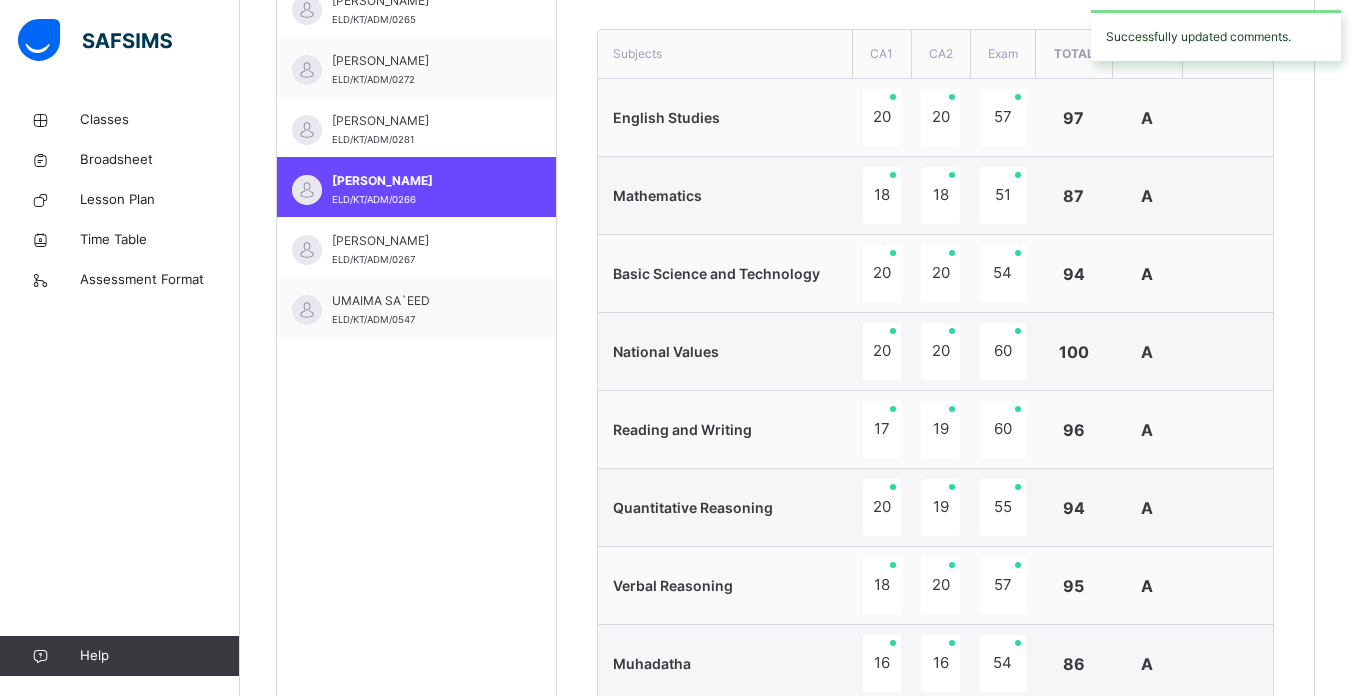 scroll, scrollTop: 694, scrollLeft: 0, axis: vertical 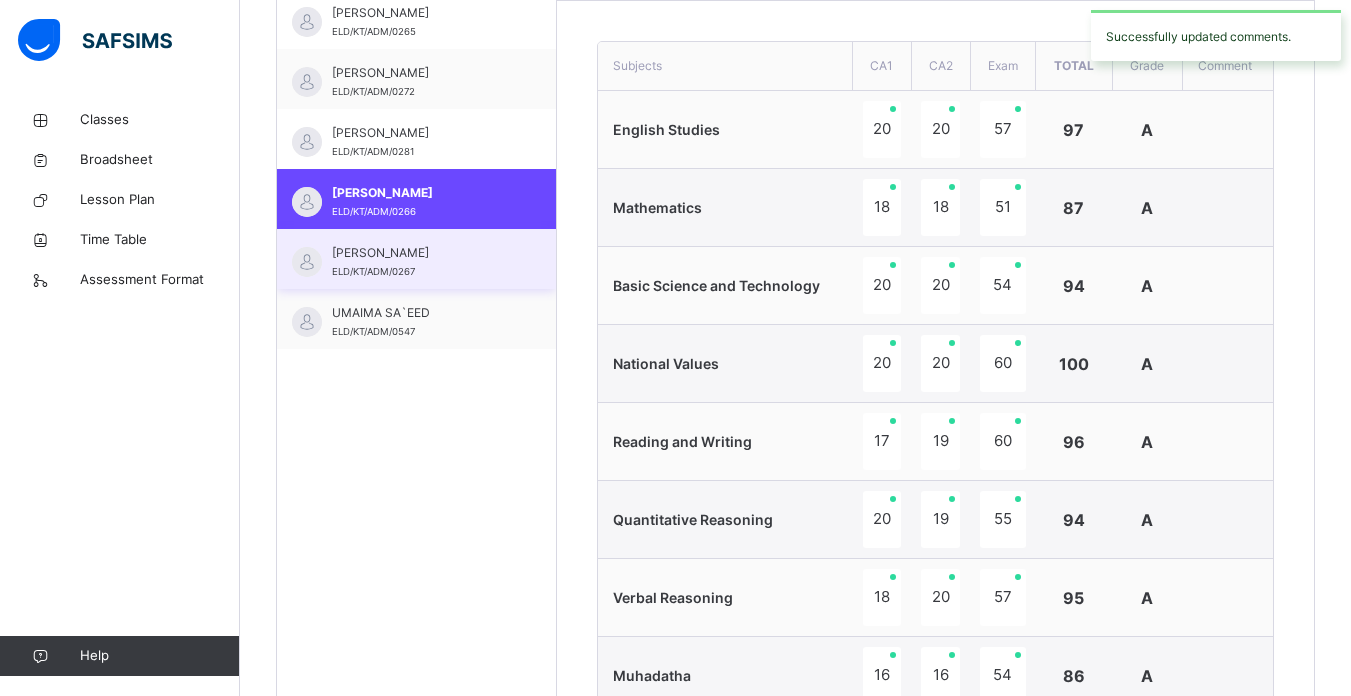 click on "[PERSON_NAME] [PERSON_NAME]/KT/ADM/0267" at bounding box center (416, 259) 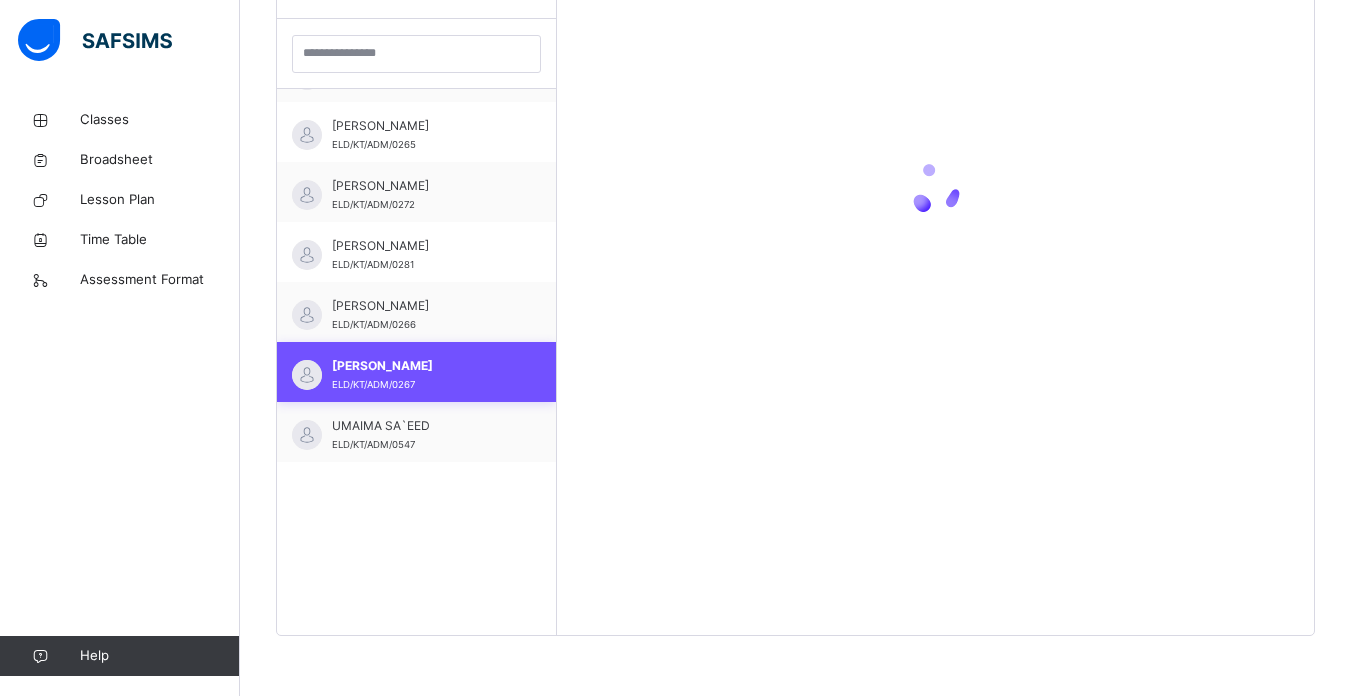 scroll, scrollTop: 581, scrollLeft: 0, axis: vertical 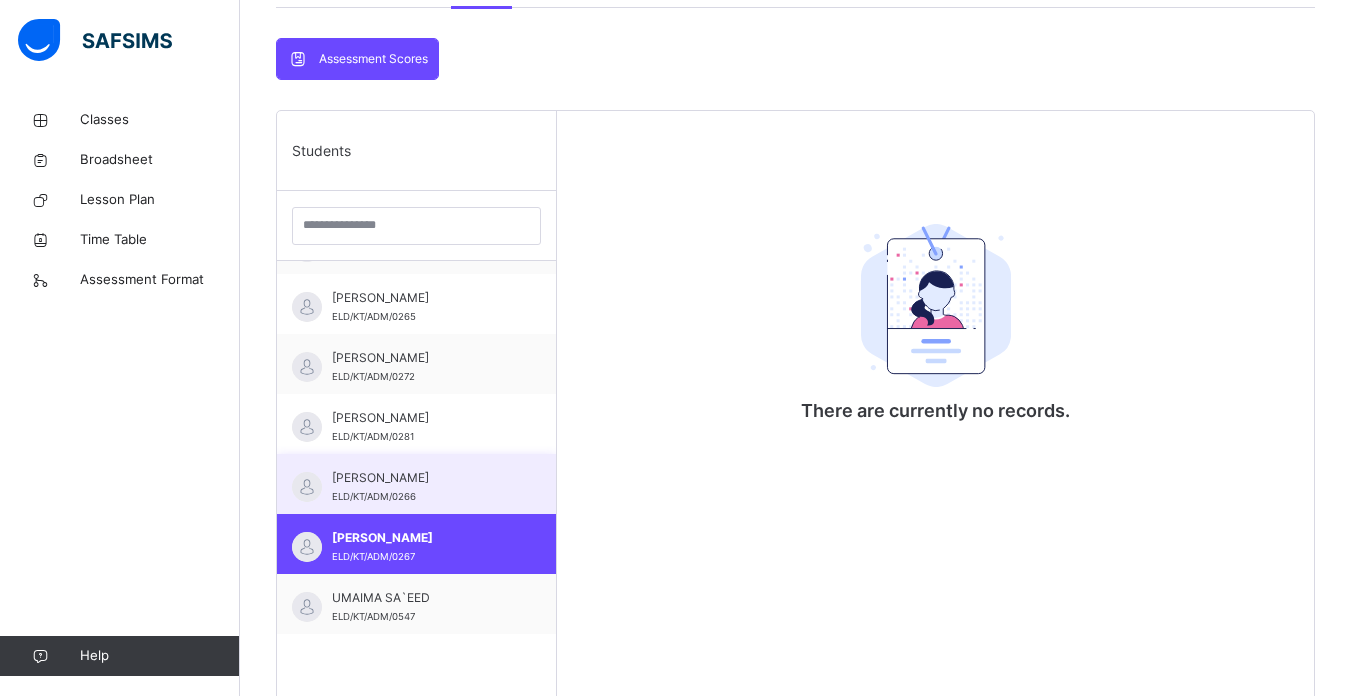 click on "[PERSON_NAME] [PERSON_NAME]/KT/ADM/0266" at bounding box center (416, 484) 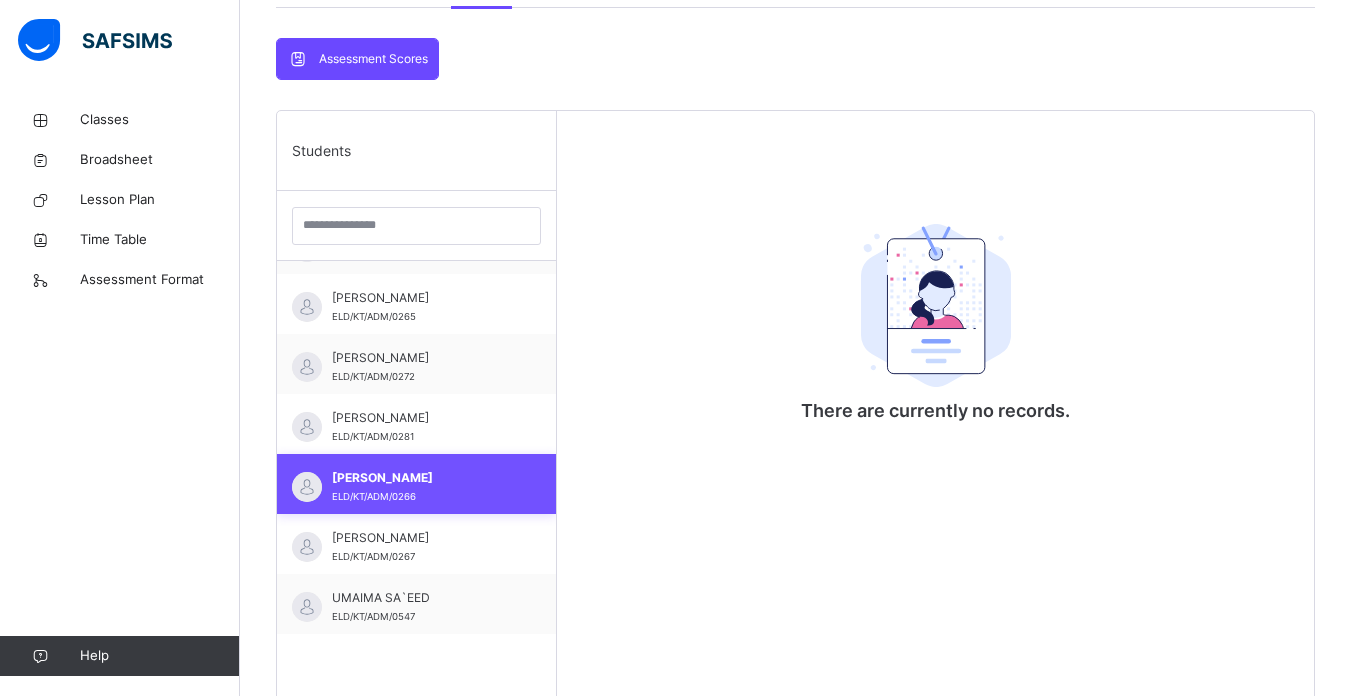 click on "[PERSON_NAME] [PERSON_NAME]/KT/ADM/0266" at bounding box center (416, 484) 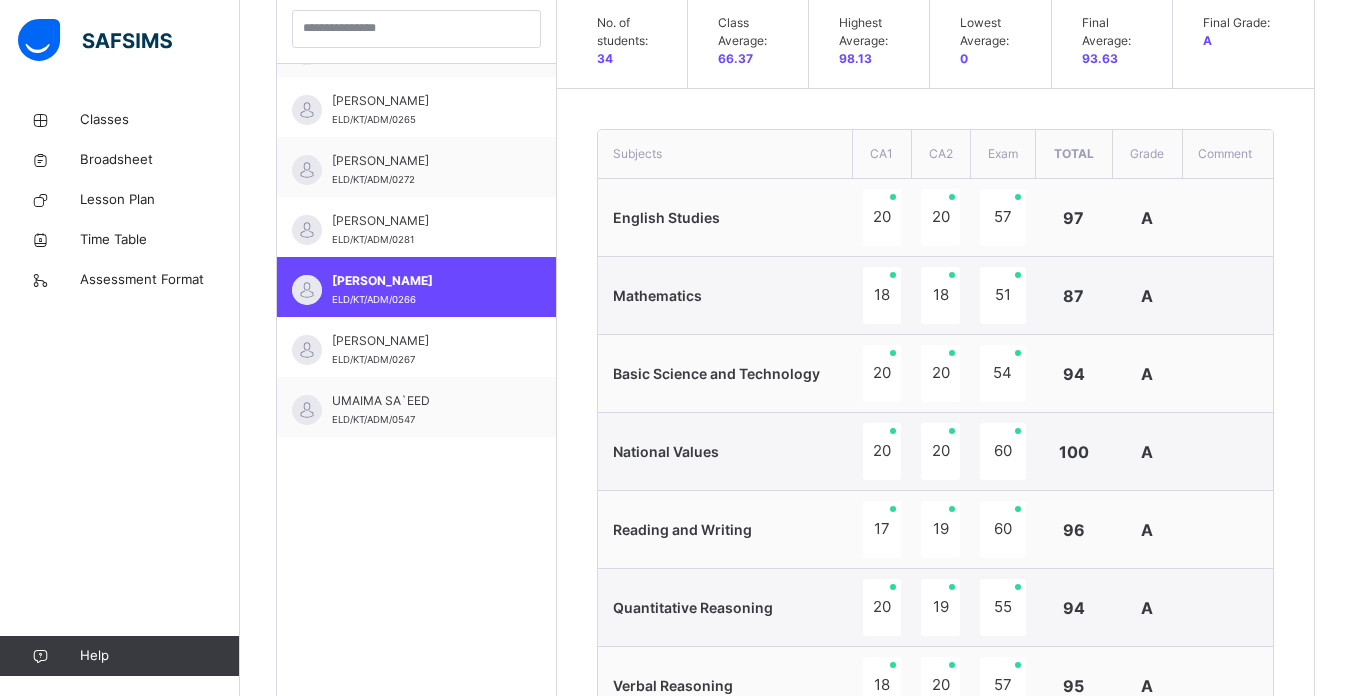 scroll, scrollTop: 876, scrollLeft: 0, axis: vertical 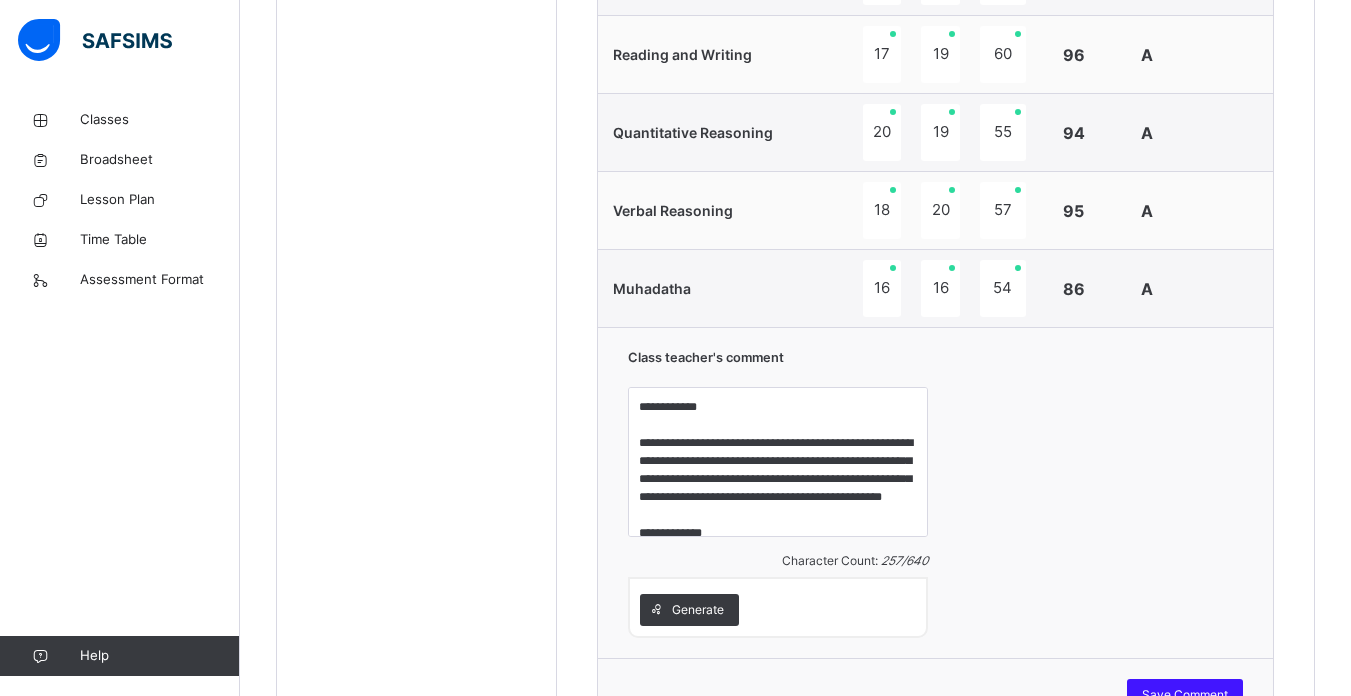 click on "Save Comment" at bounding box center [1185, 695] 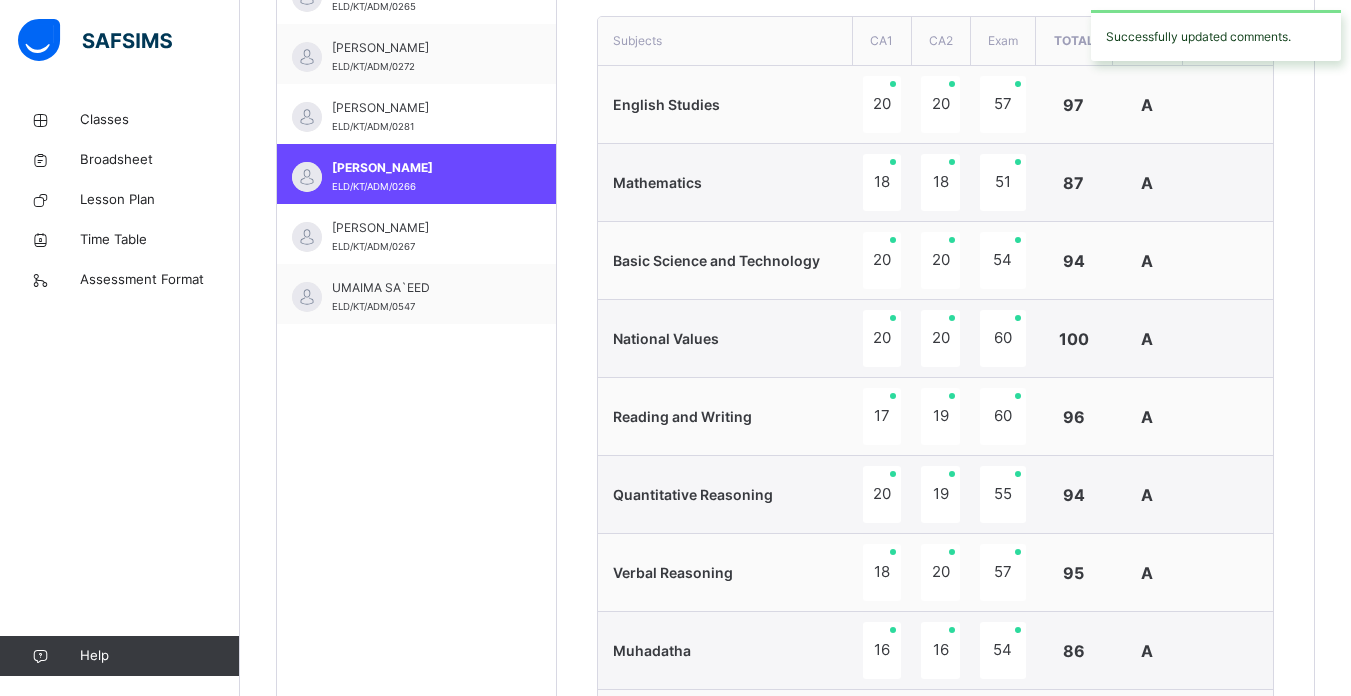 scroll, scrollTop: 690, scrollLeft: 0, axis: vertical 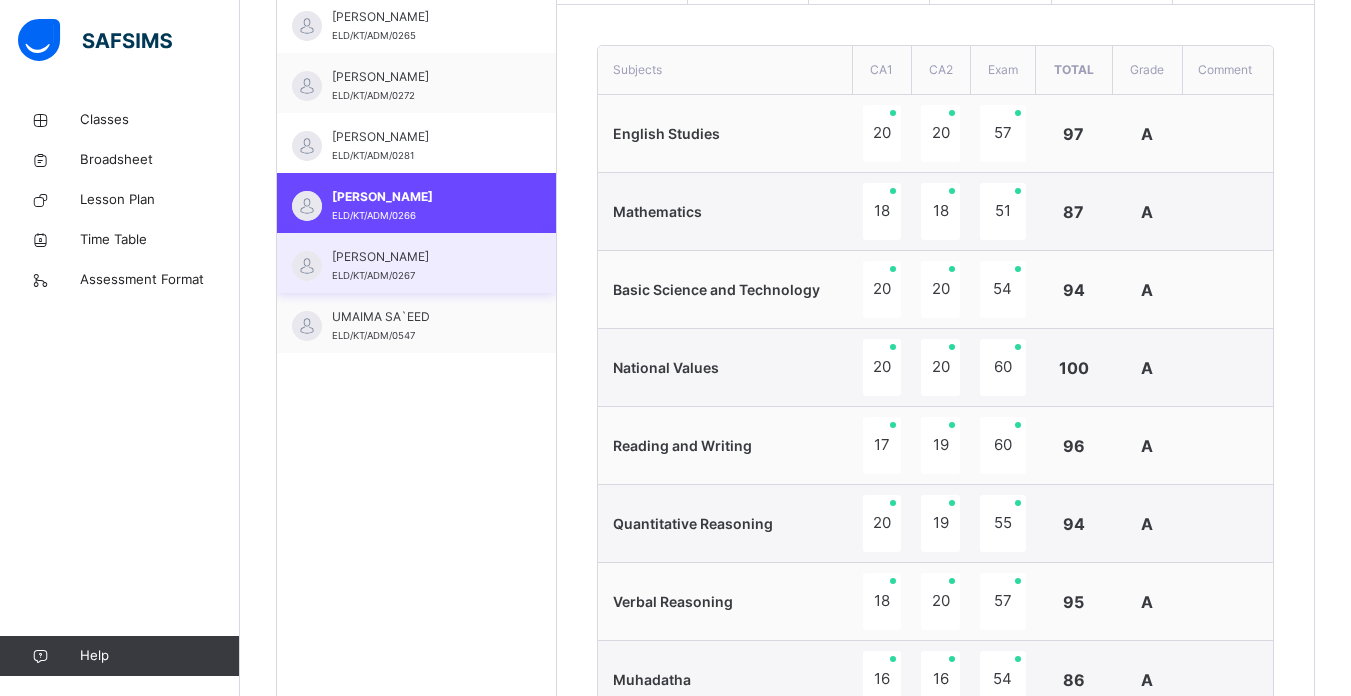 click on "[PERSON_NAME]" at bounding box center [421, 257] 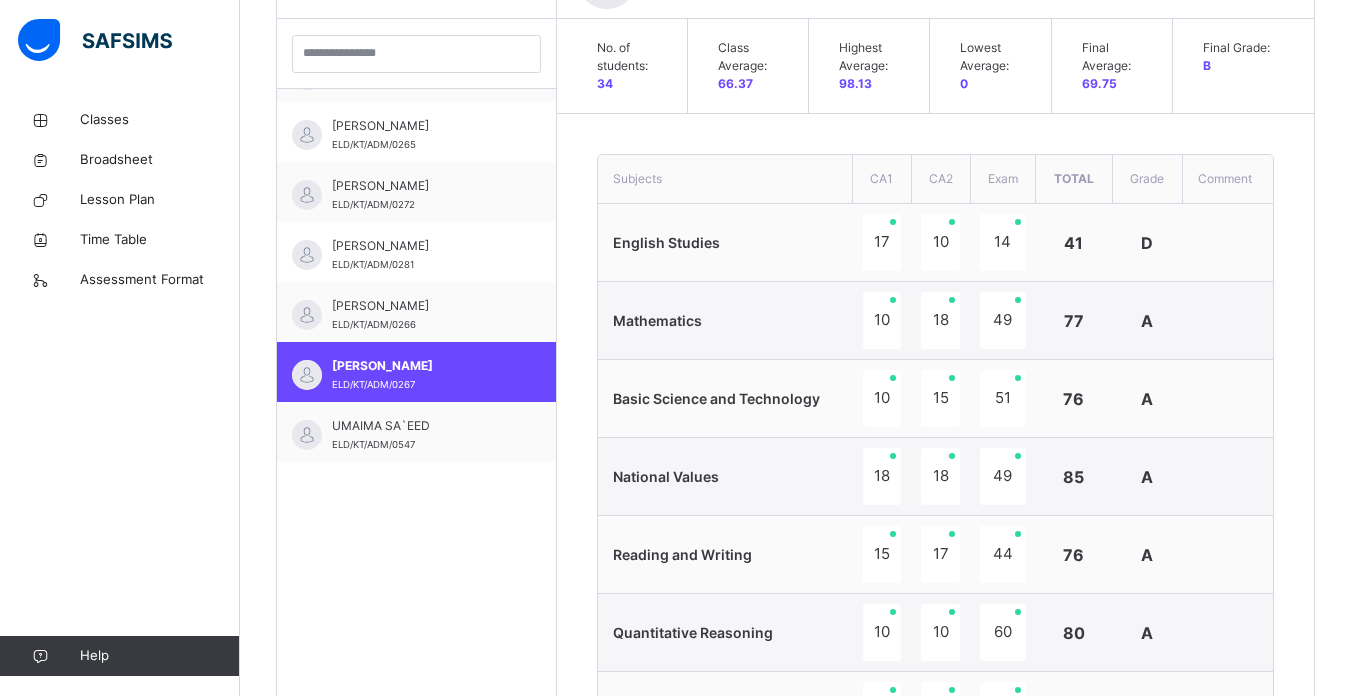 scroll, scrollTop: 690, scrollLeft: 0, axis: vertical 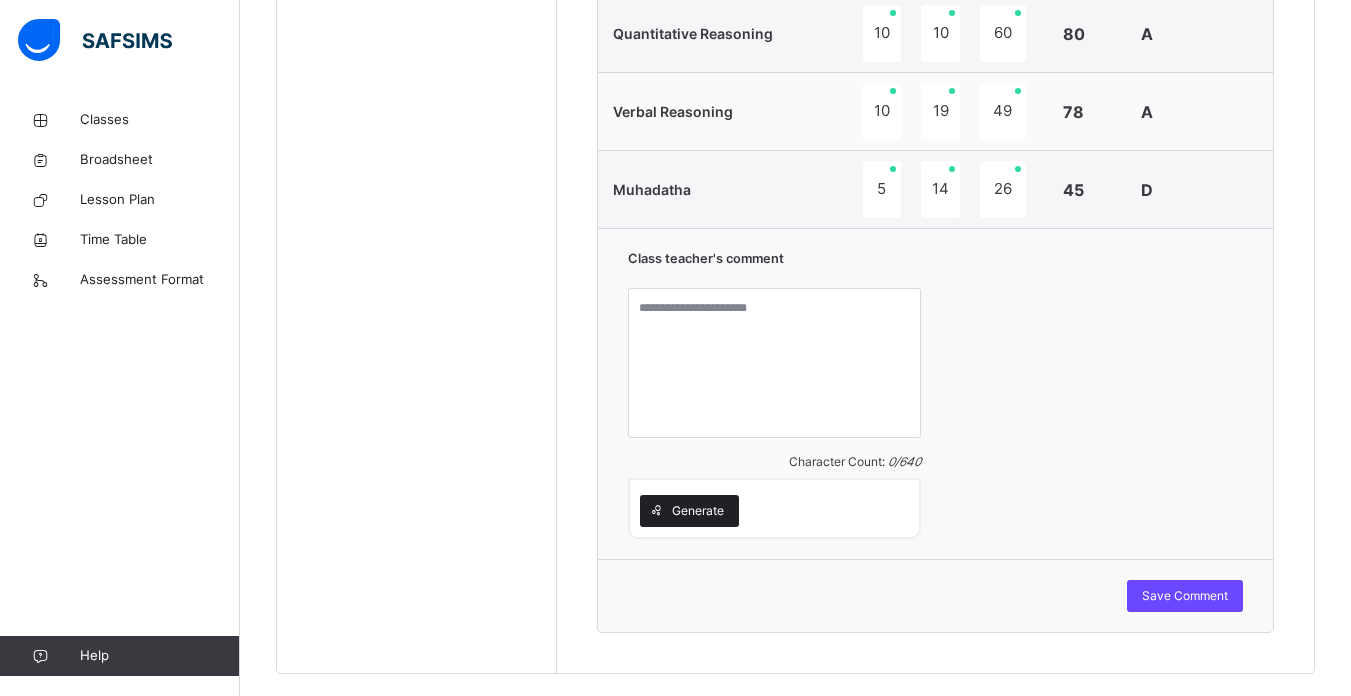 click on "Generate" at bounding box center (698, 511) 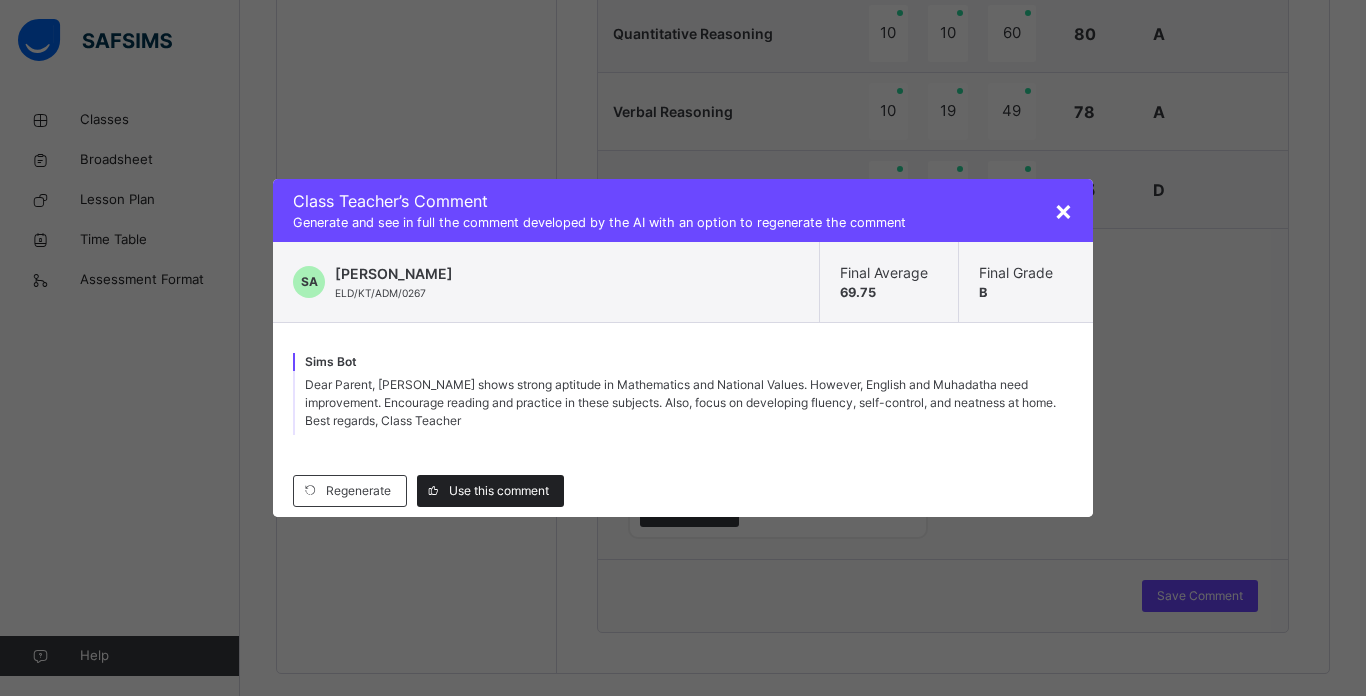 click on "Use this comment" at bounding box center (490, 491) 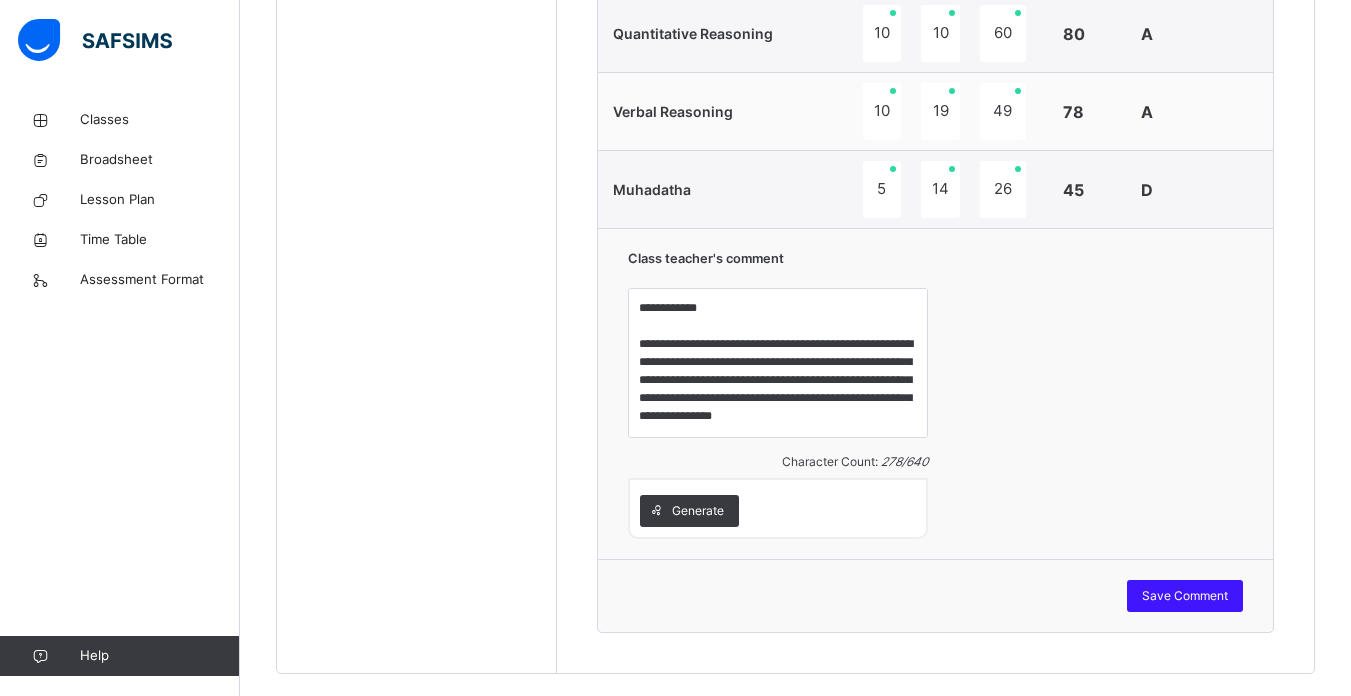 click on "Save Comment" at bounding box center [1185, 596] 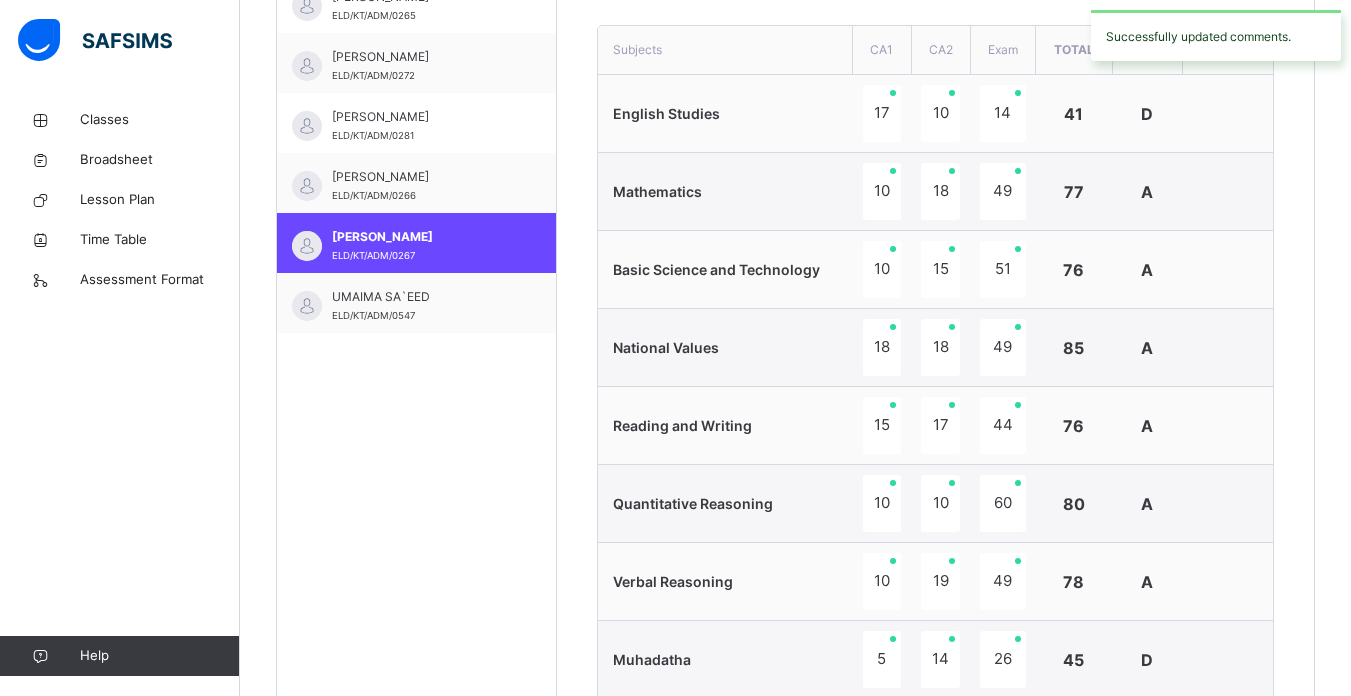 scroll, scrollTop: 603, scrollLeft: 0, axis: vertical 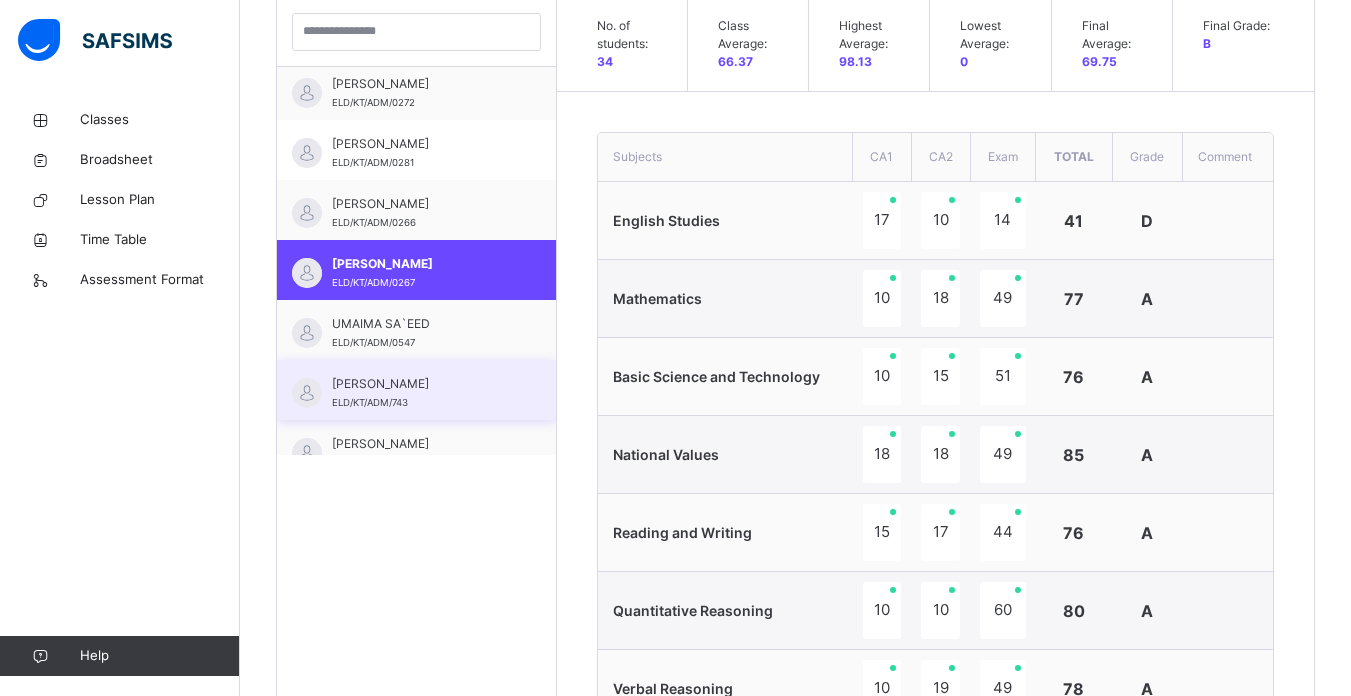 click on "[PERSON_NAME] [PERSON_NAME]/KT/ADM/743" at bounding box center [416, 390] 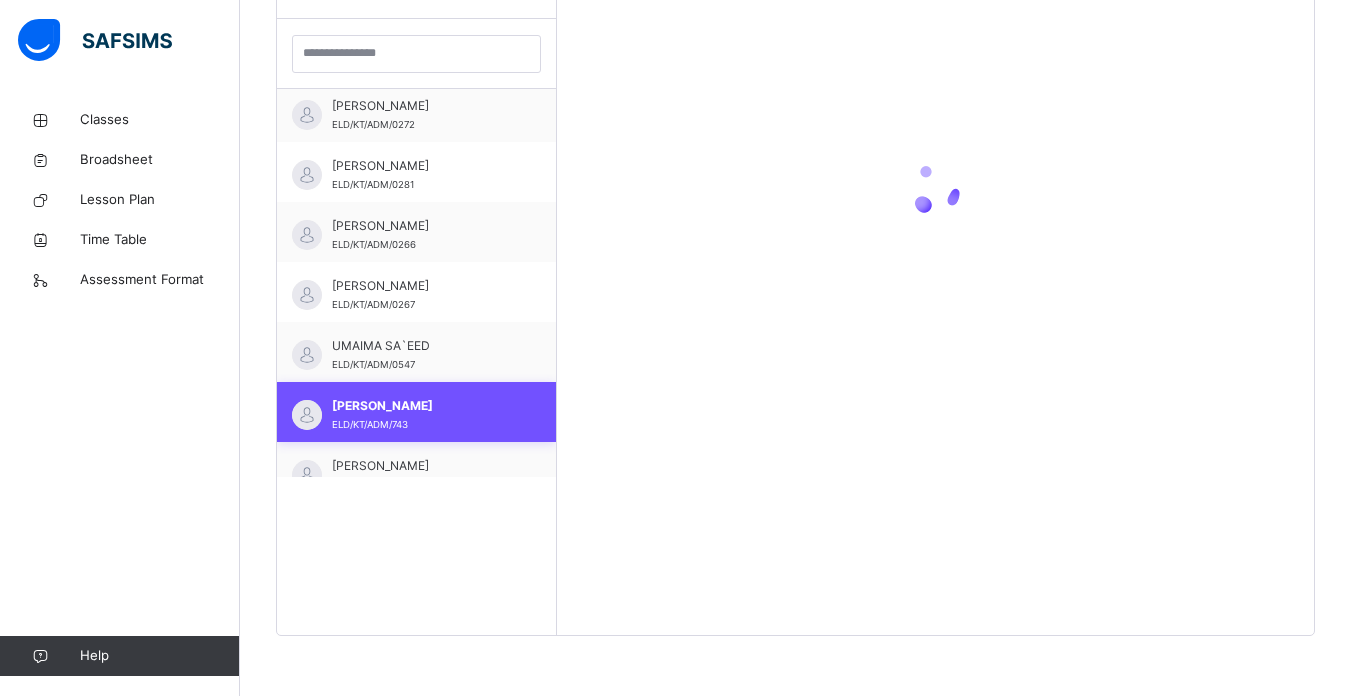 scroll, scrollTop: 581, scrollLeft: 0, axis: vertical 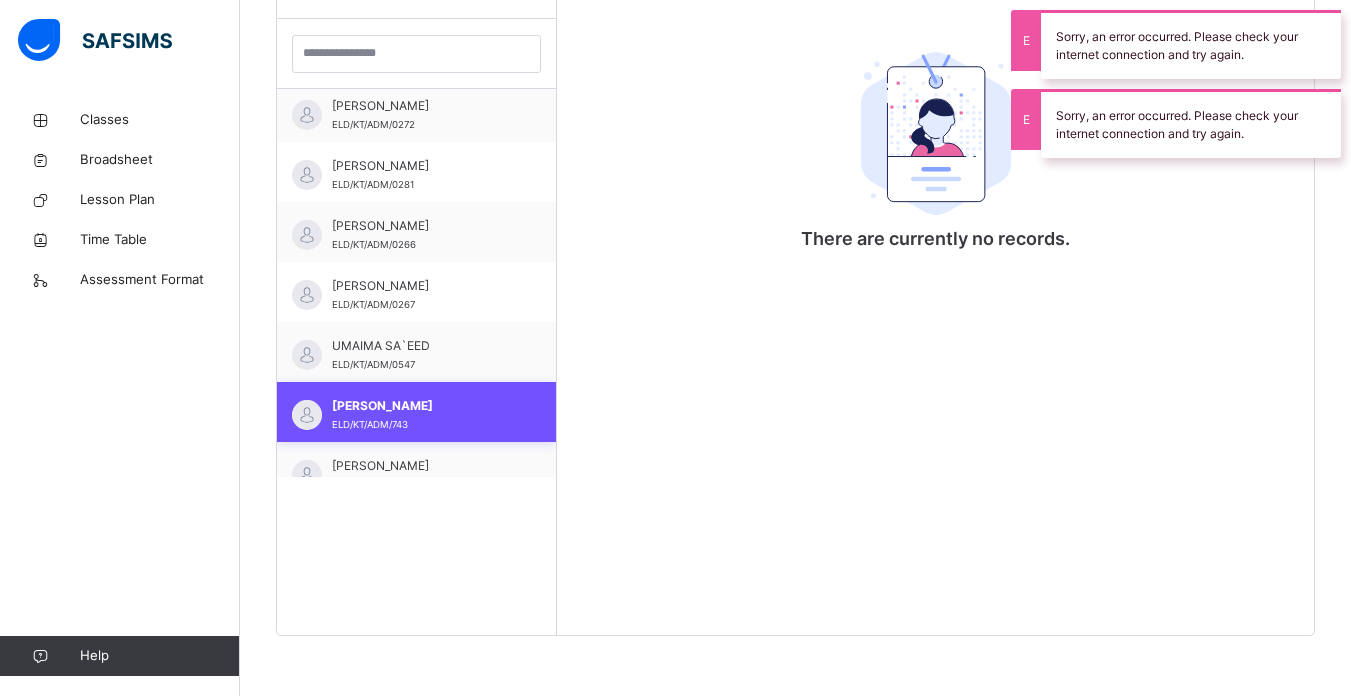 click on "[PERSON_NAME] [PERSON_NAME]/KT/ADM/743" at bounding box center [416, 412] 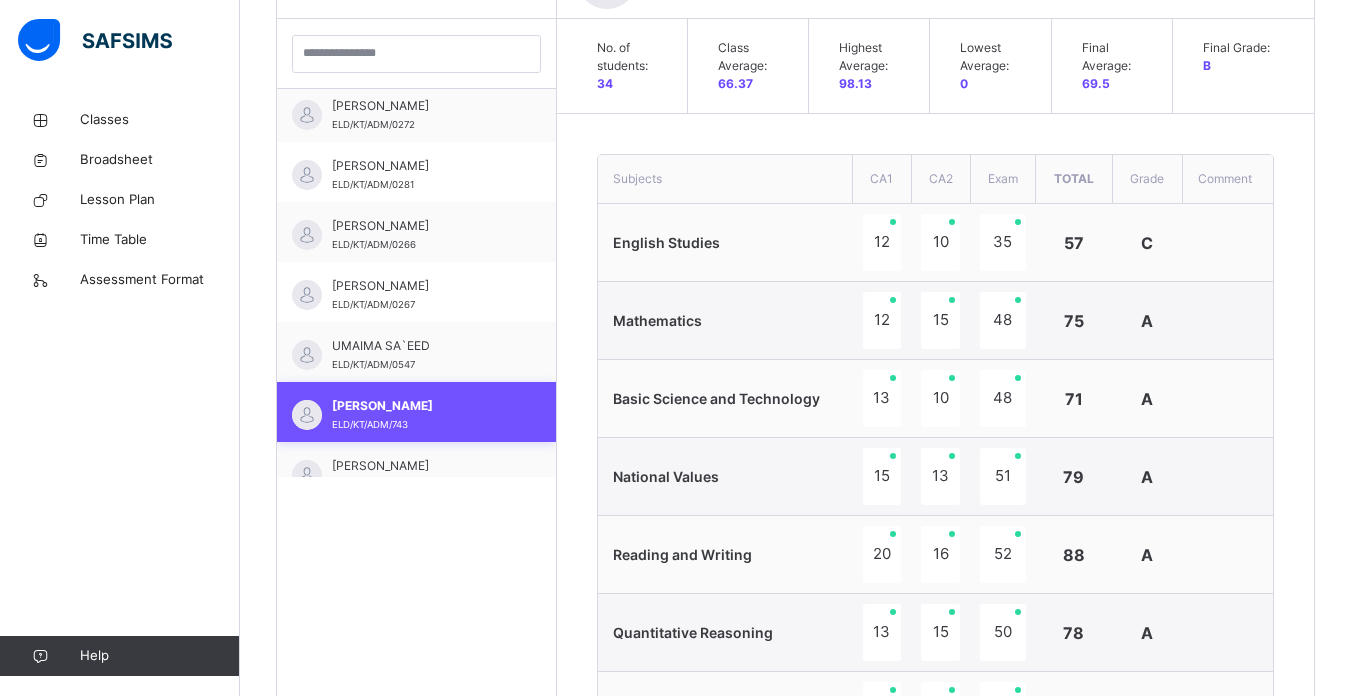 scroll, scrollTop: 603, scrollLeft: 0, axis: vertical 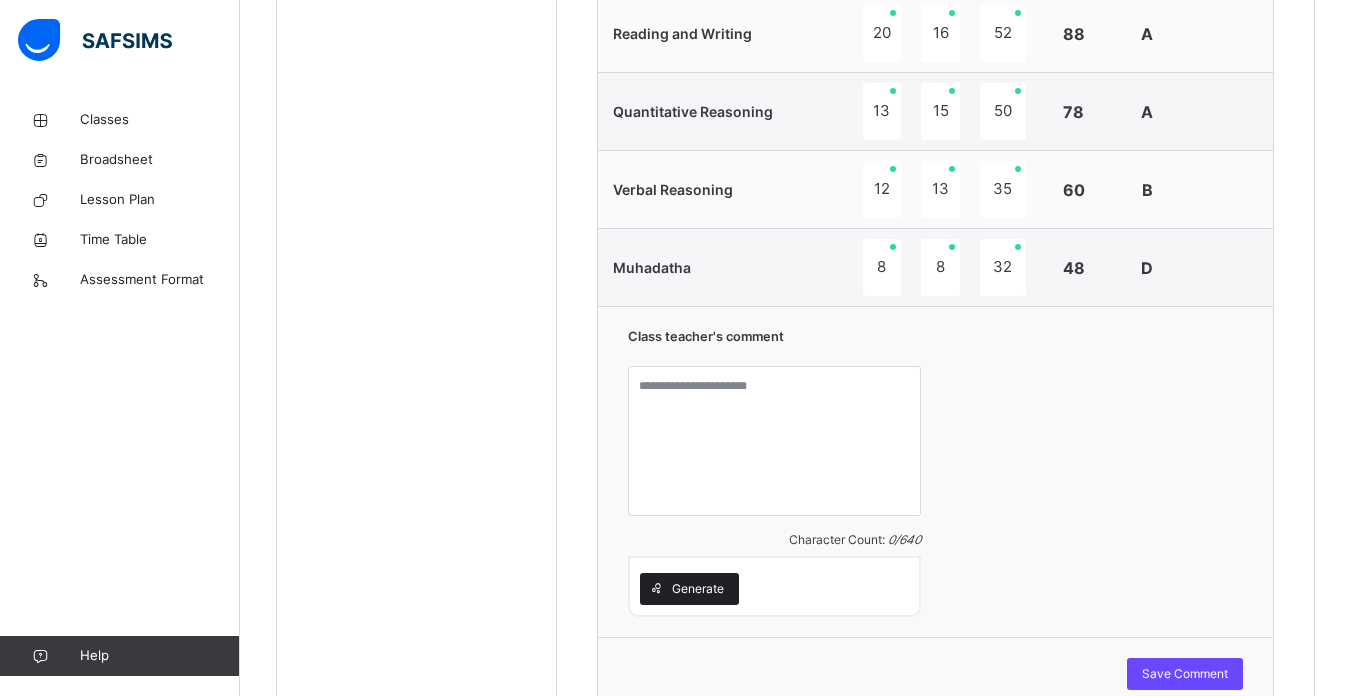 click on "Generate" at bounding box center (689, 589) 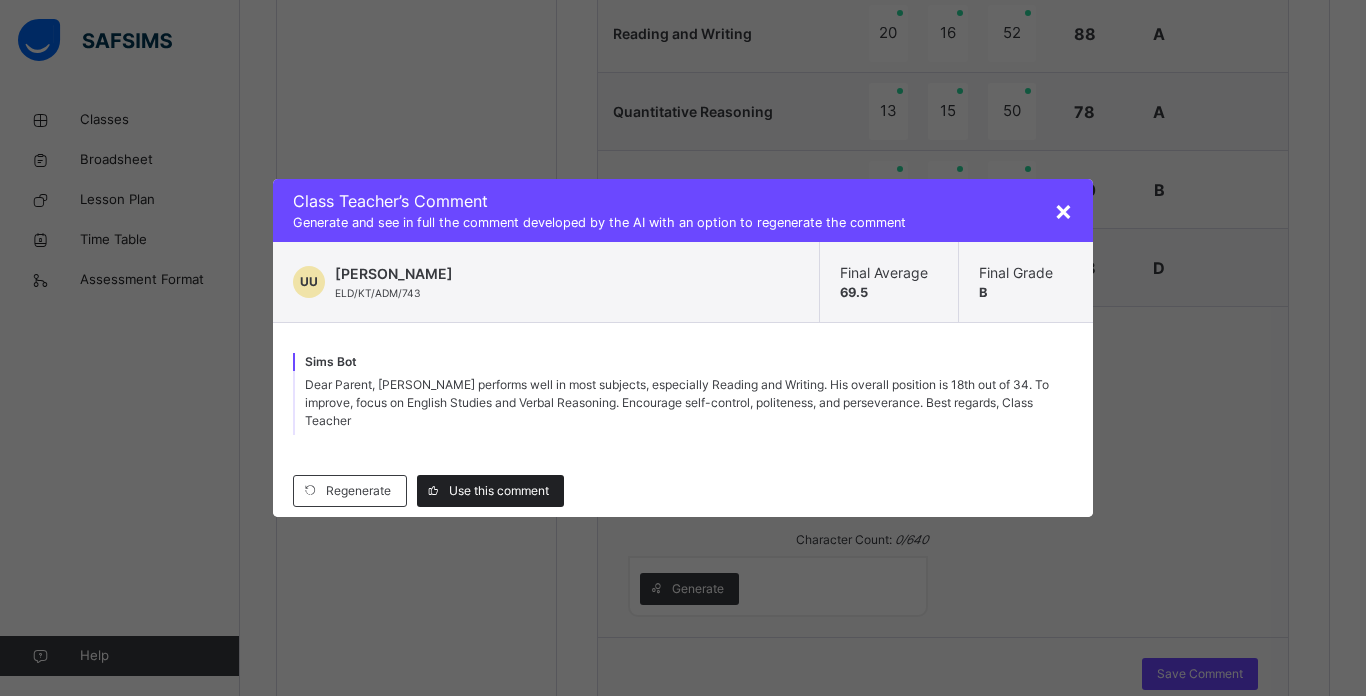 click on "Use this comment" at bounding box center (490, 491) 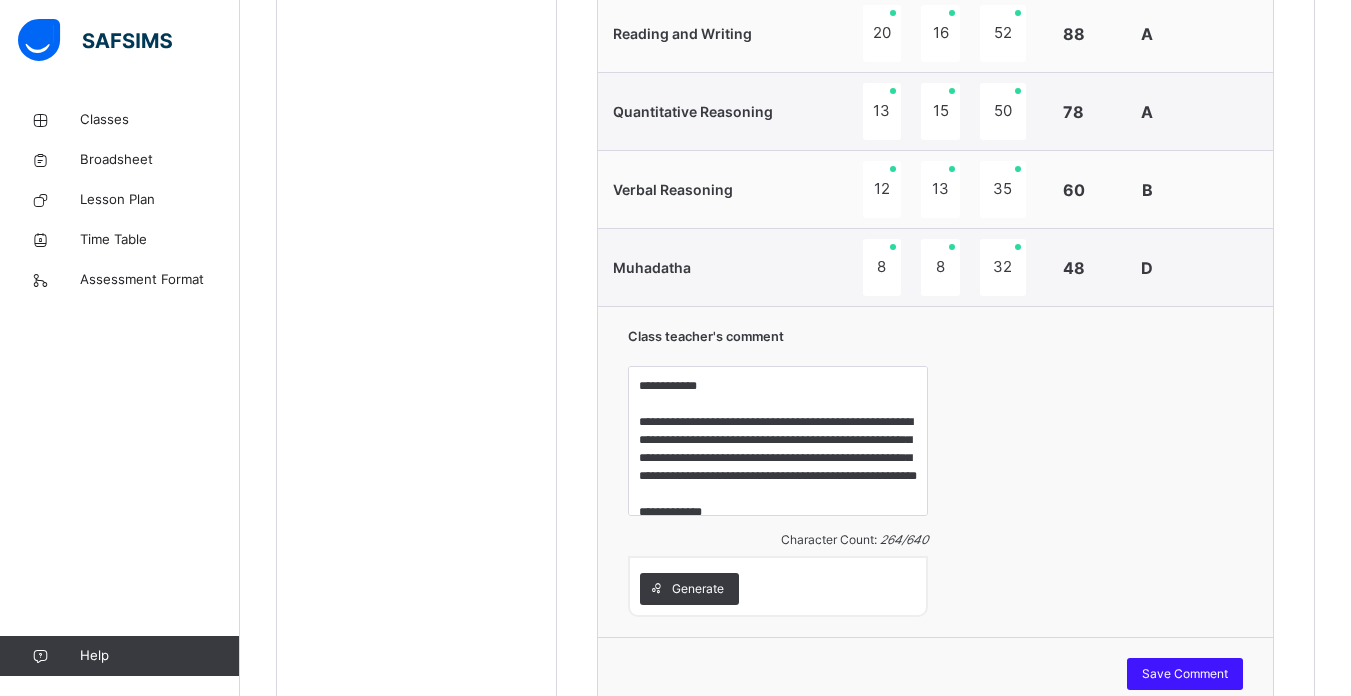 click on "Save Comment" at bounding box center [1185, 674] 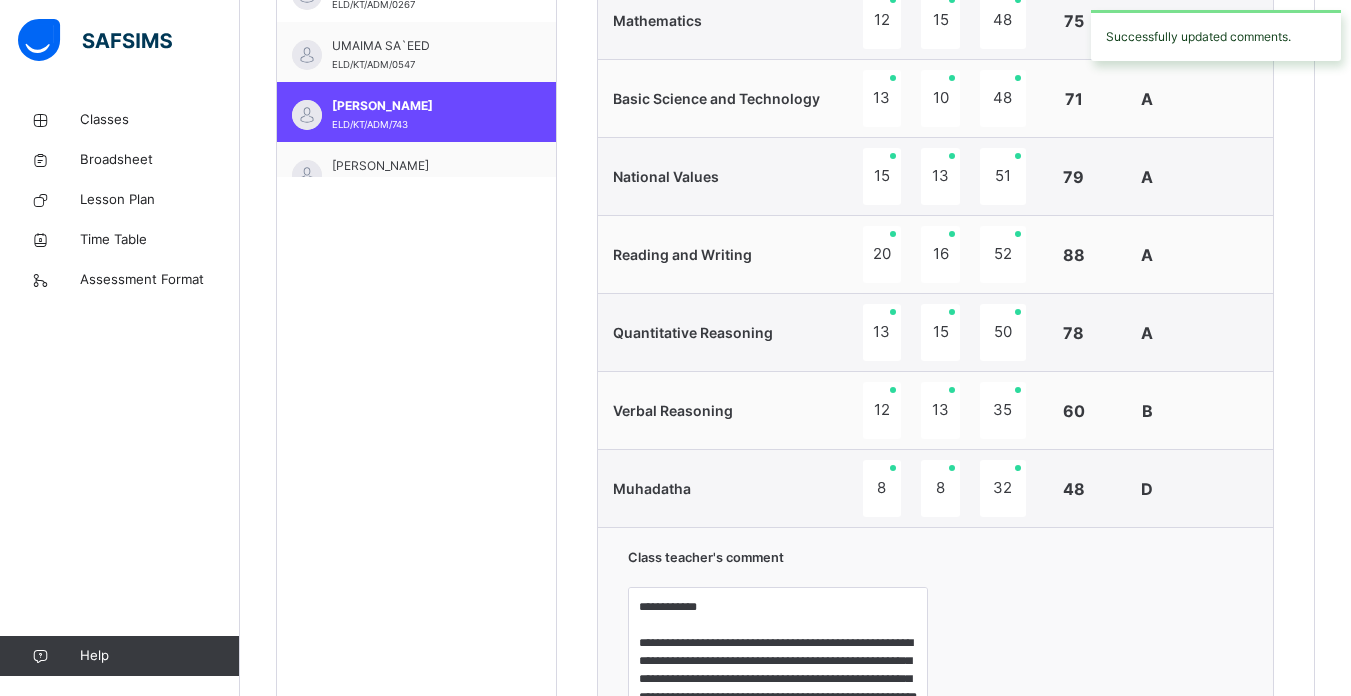 scroll, scrollTop: 812, scrollLeft: 0, axis: vertical 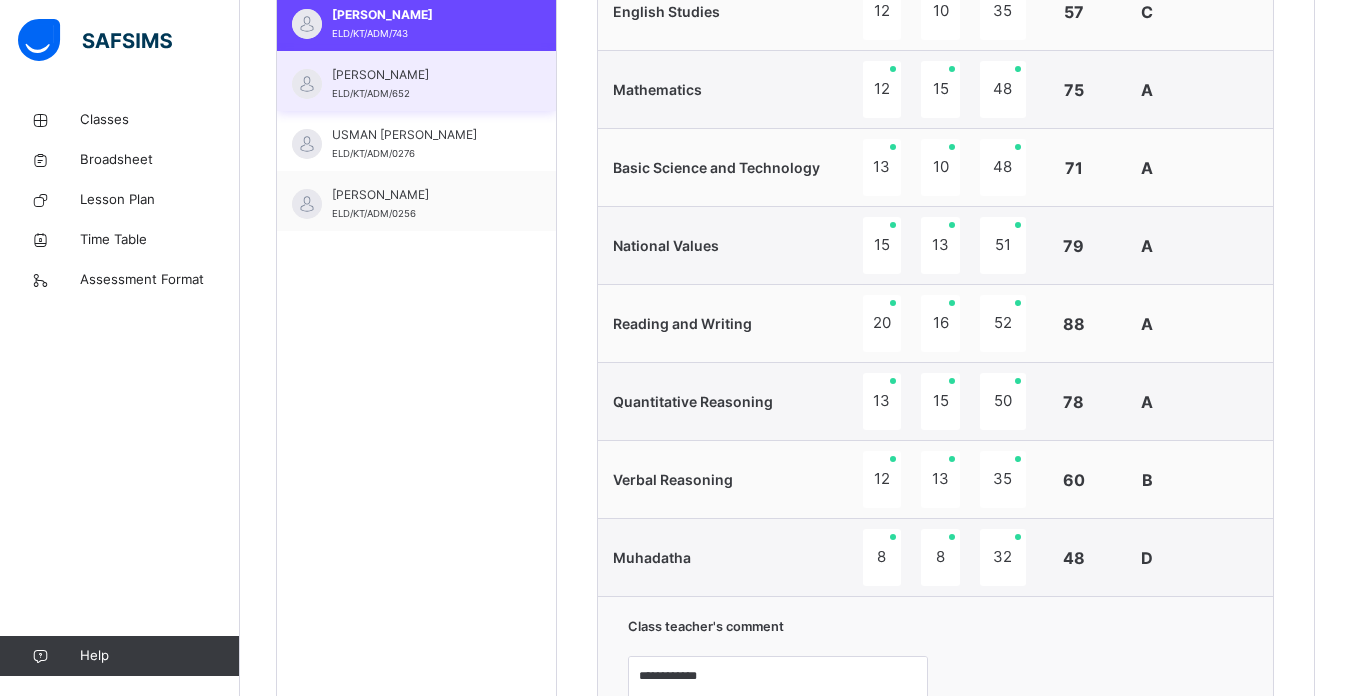 click on "[PERSON_NAME]" at bounding box center (421, 75) 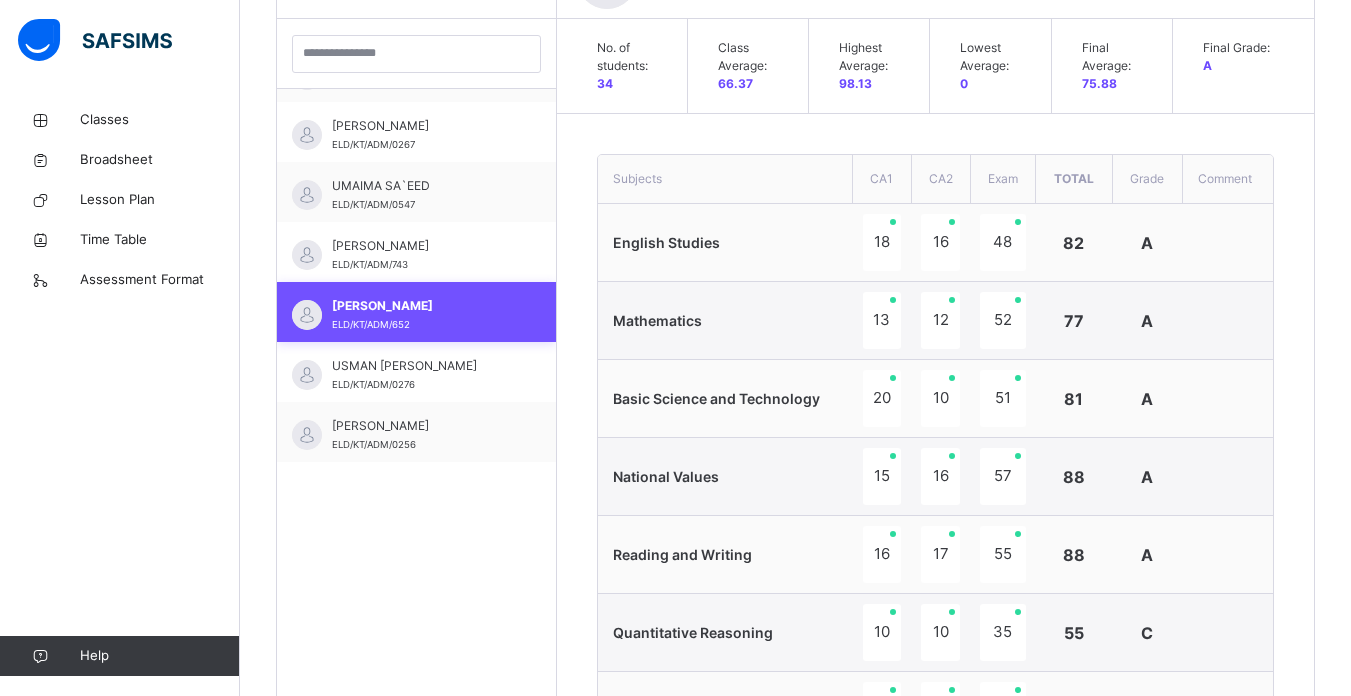 scroll, scrollTop: 812, scrollLeft: 0, axis: vertical 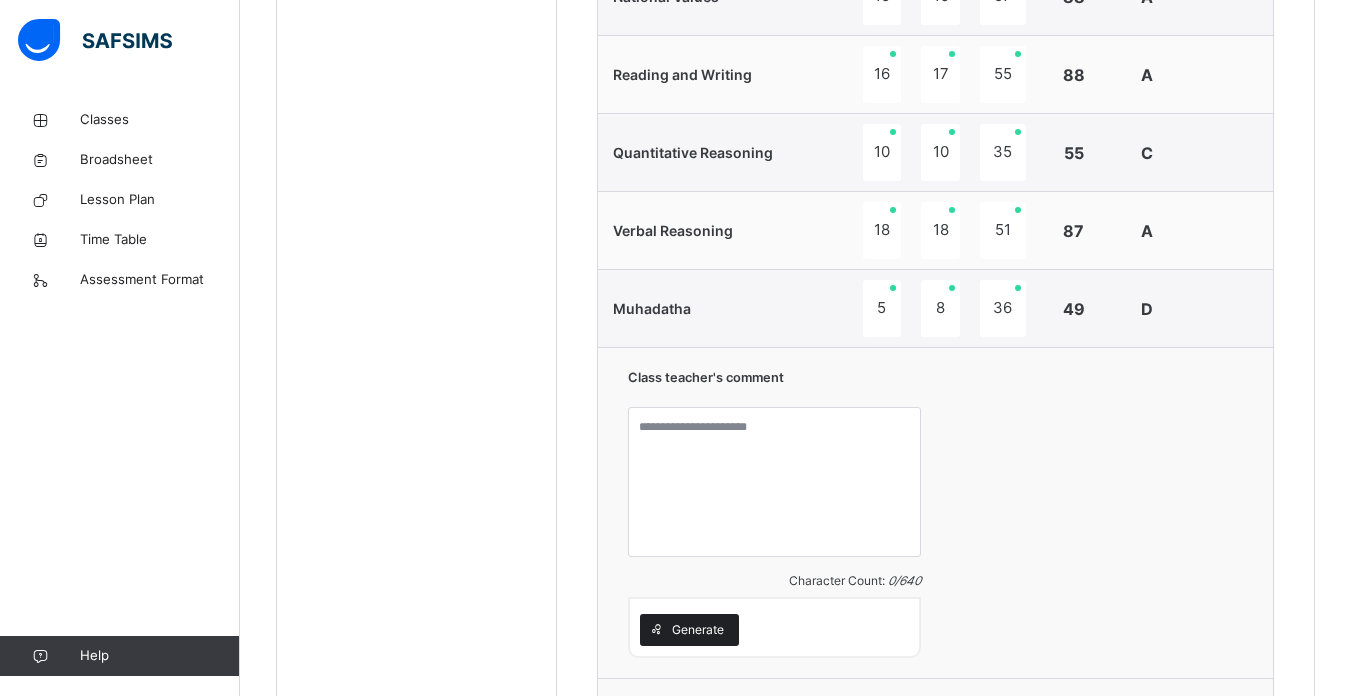 click on "Generate" at bounding box center (698, 630) 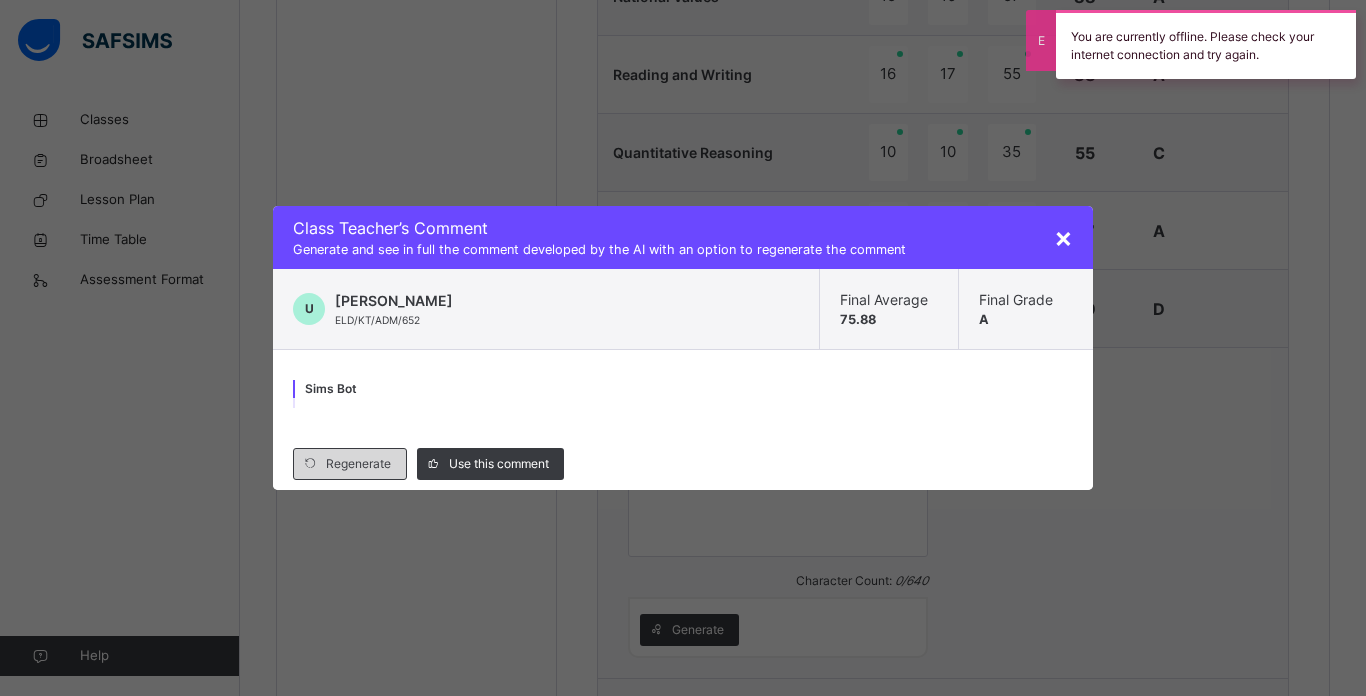 click on "Regenerate" at bounding box center [358, 464] 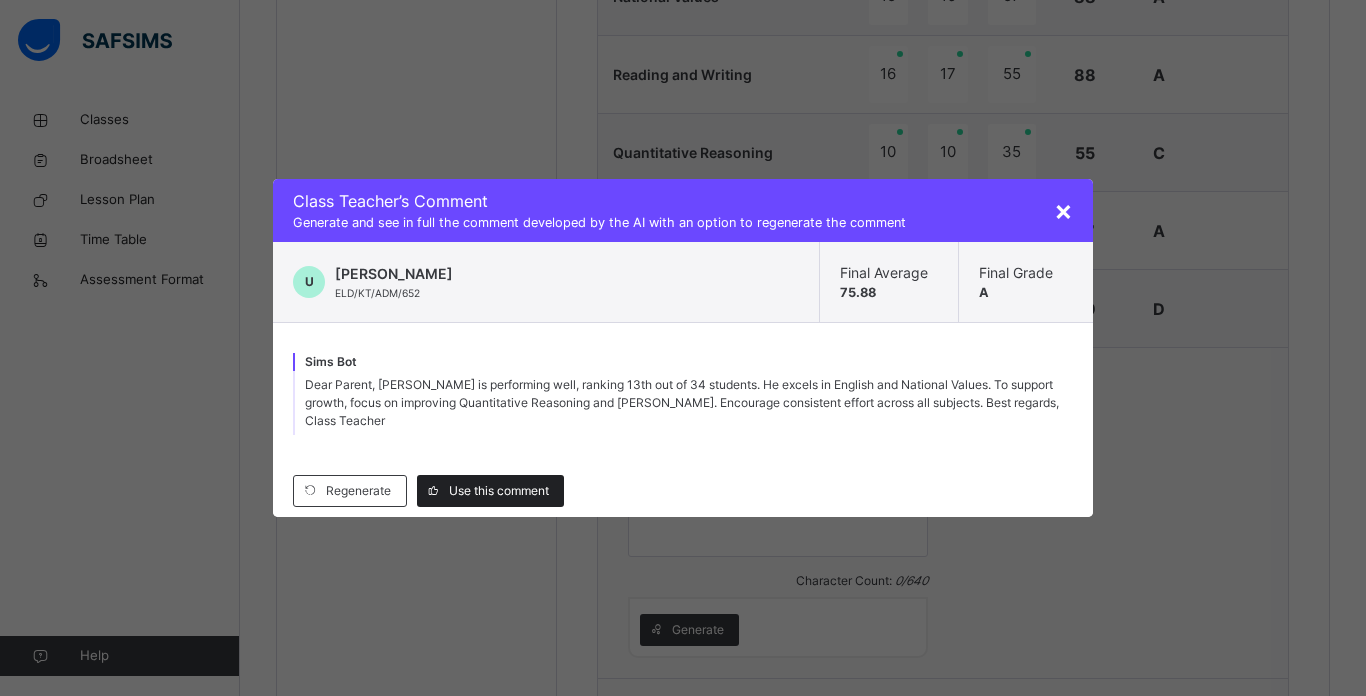 click on "Use this comment" at bounding box center [499, 491] 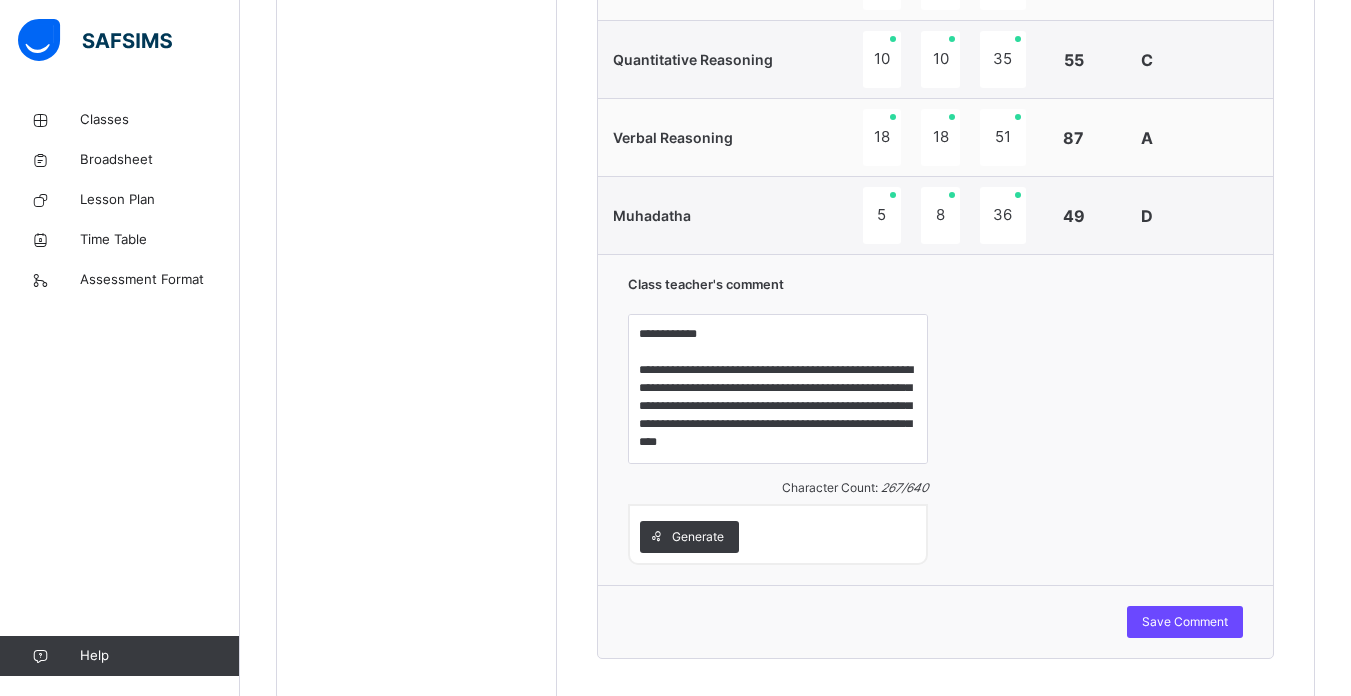 scroll, scrollTop: 1157, scrollLeft: 0, axis: vertical 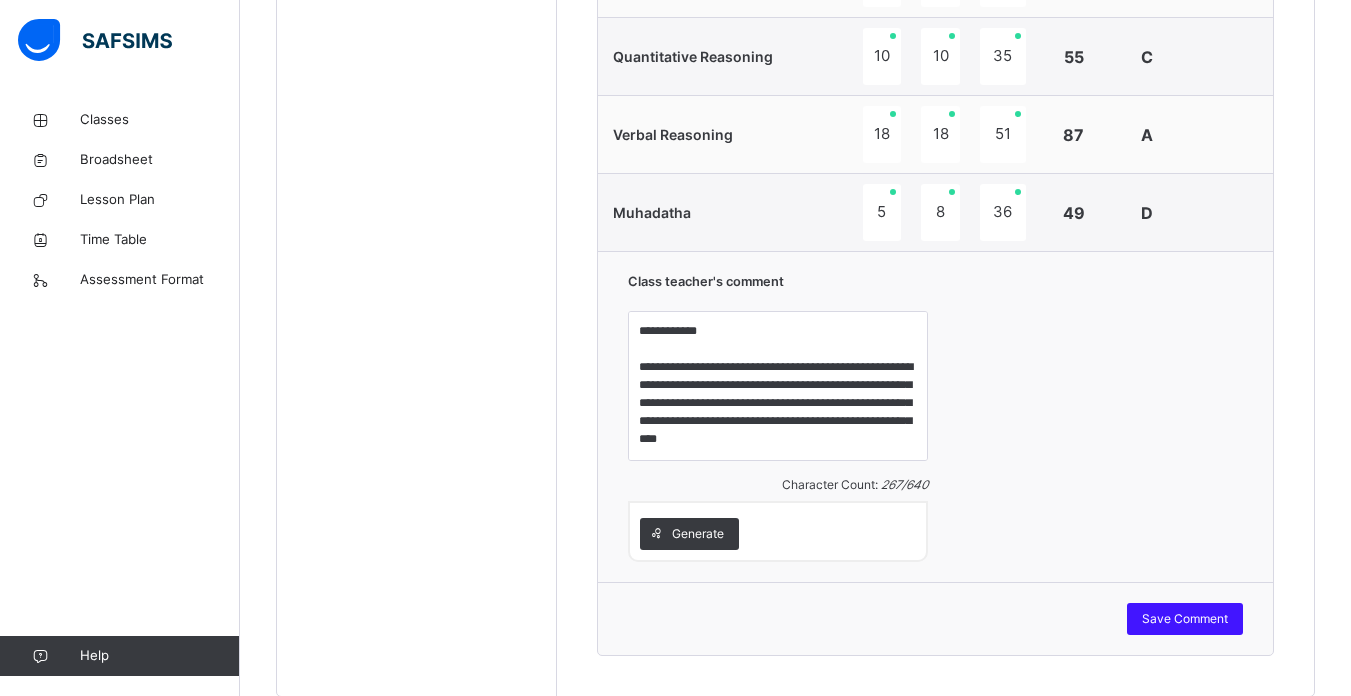 click on "Save Comment" at bounding box center [1185, 619] 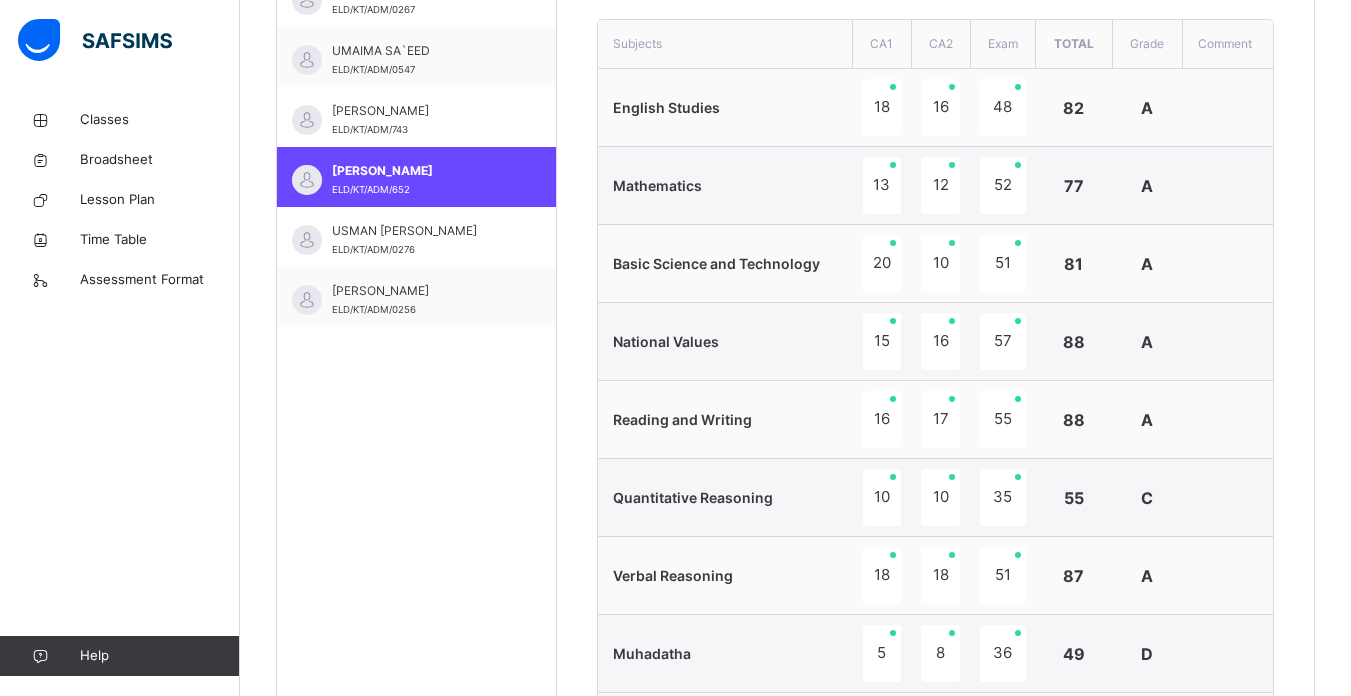 scroll, scrollTop: 713, scrollLeft: 0, axis: vertical 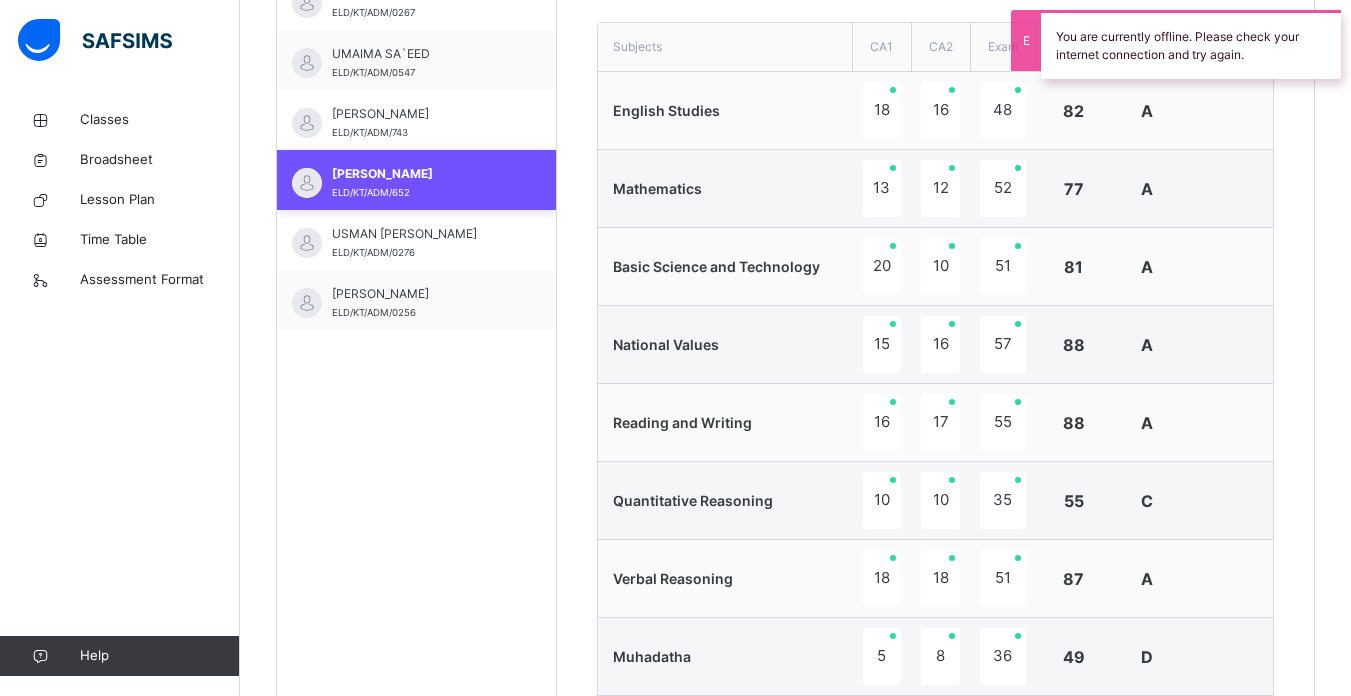 click on "[PERSON_NAME]  ELD/KT/ADM/652" at bounding box center (416, 180) 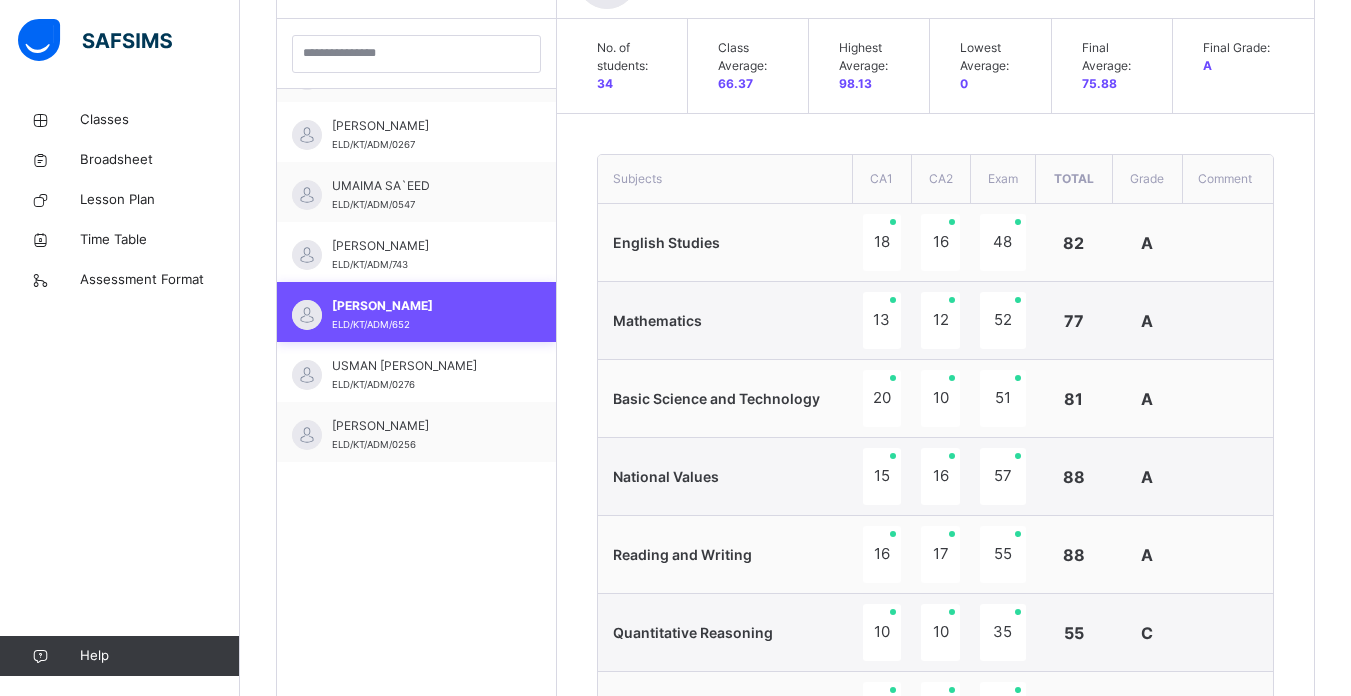 scroll, scrollTop: 713, scrollLeft: 0, axis: vertical 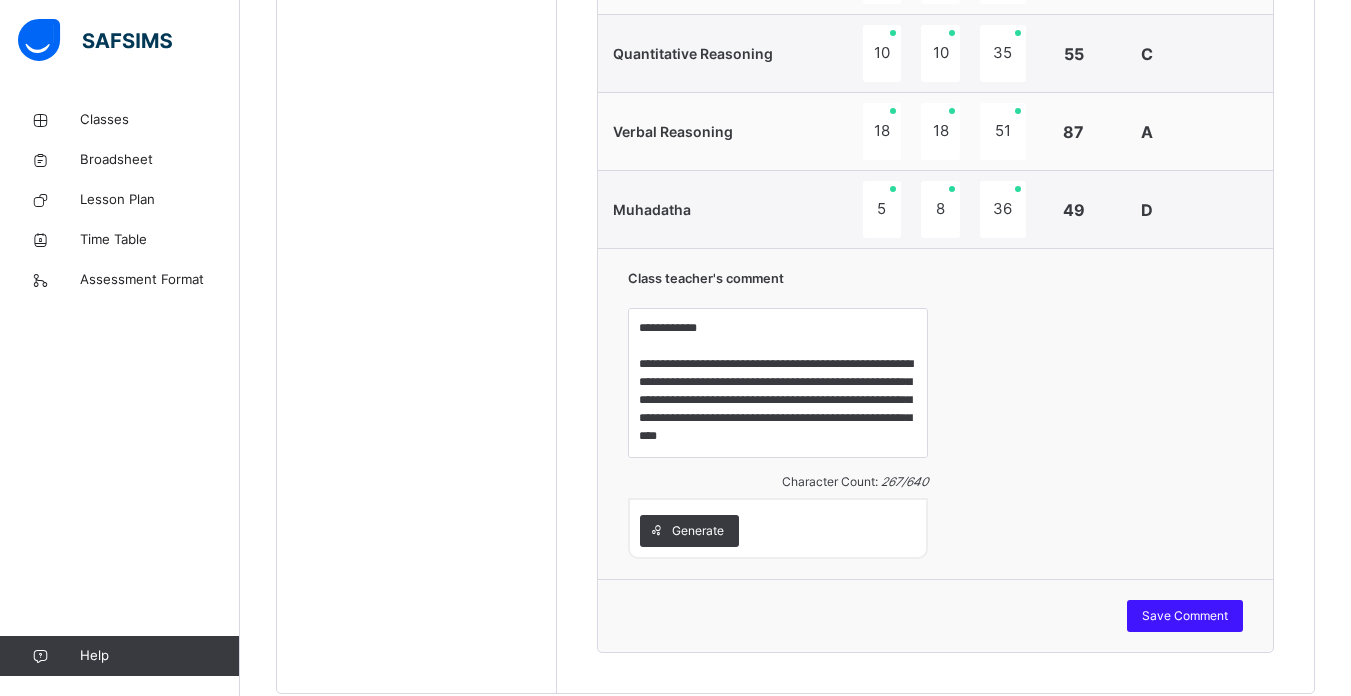 click on "Save Comment" at bounding box center [1185, 616] 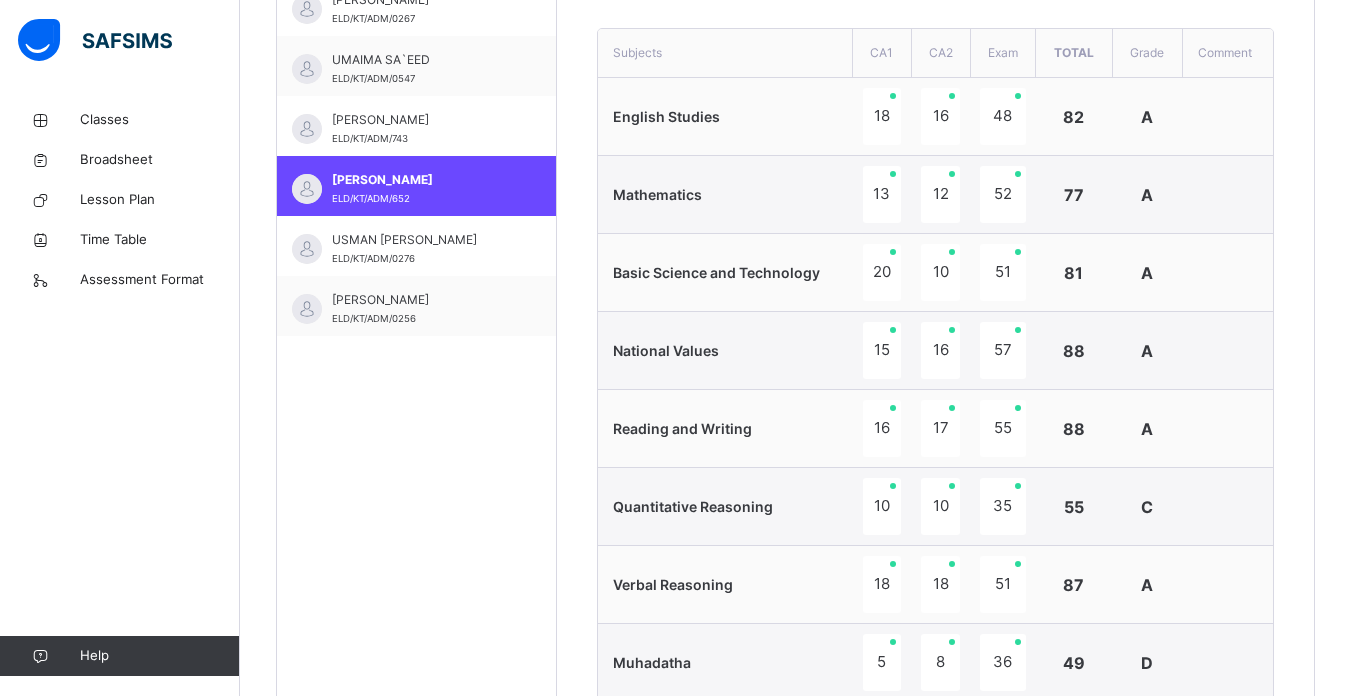 scroll, scrollTop: 701, scrollLeft: 0, axis: vertical 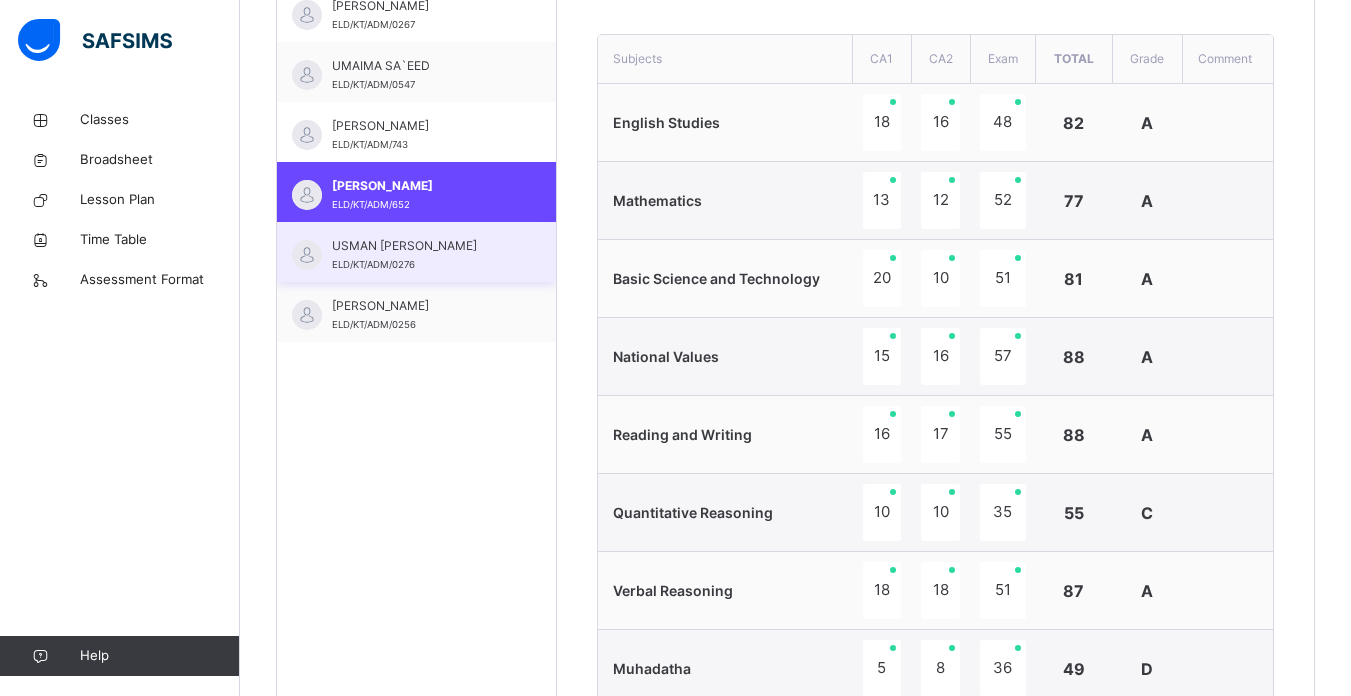 click on "USMAN [PERSON_NAME] ELD/KT/ADM/0276" at bounding box center (416, 252) 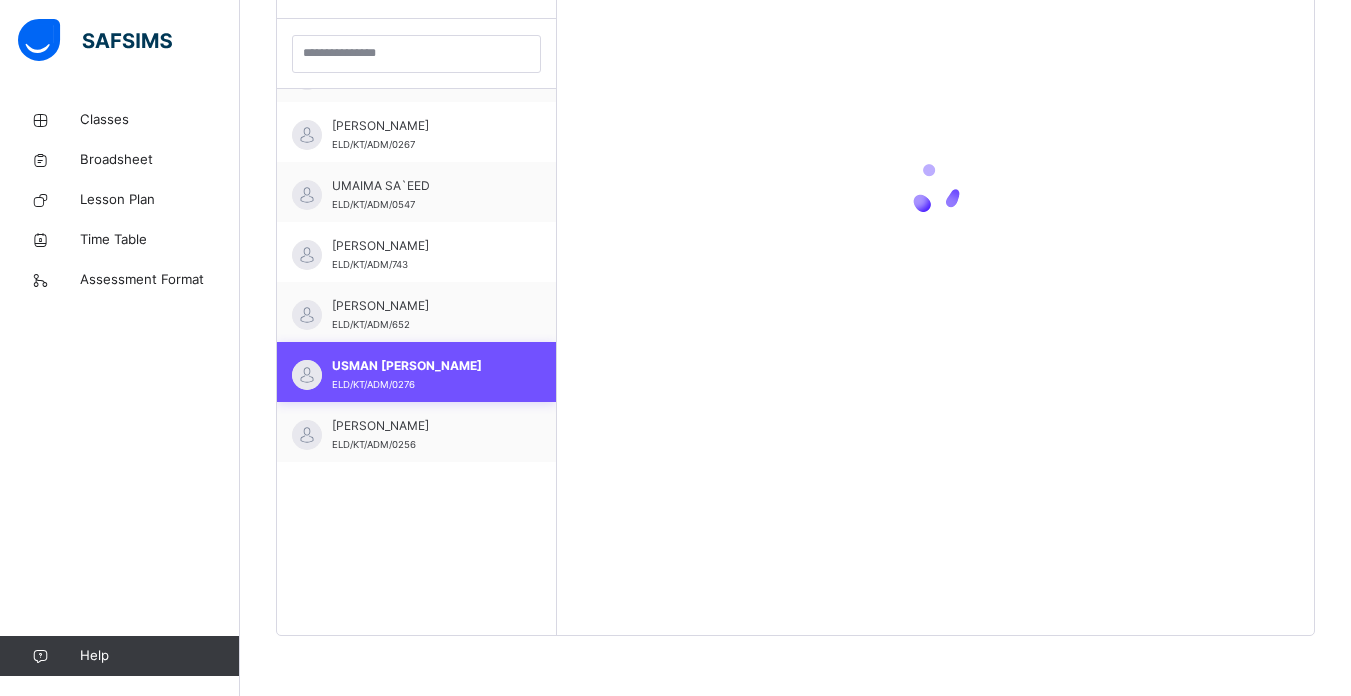 scroll, scrollTop: 581, scrollLeft: 0, axis: vertical 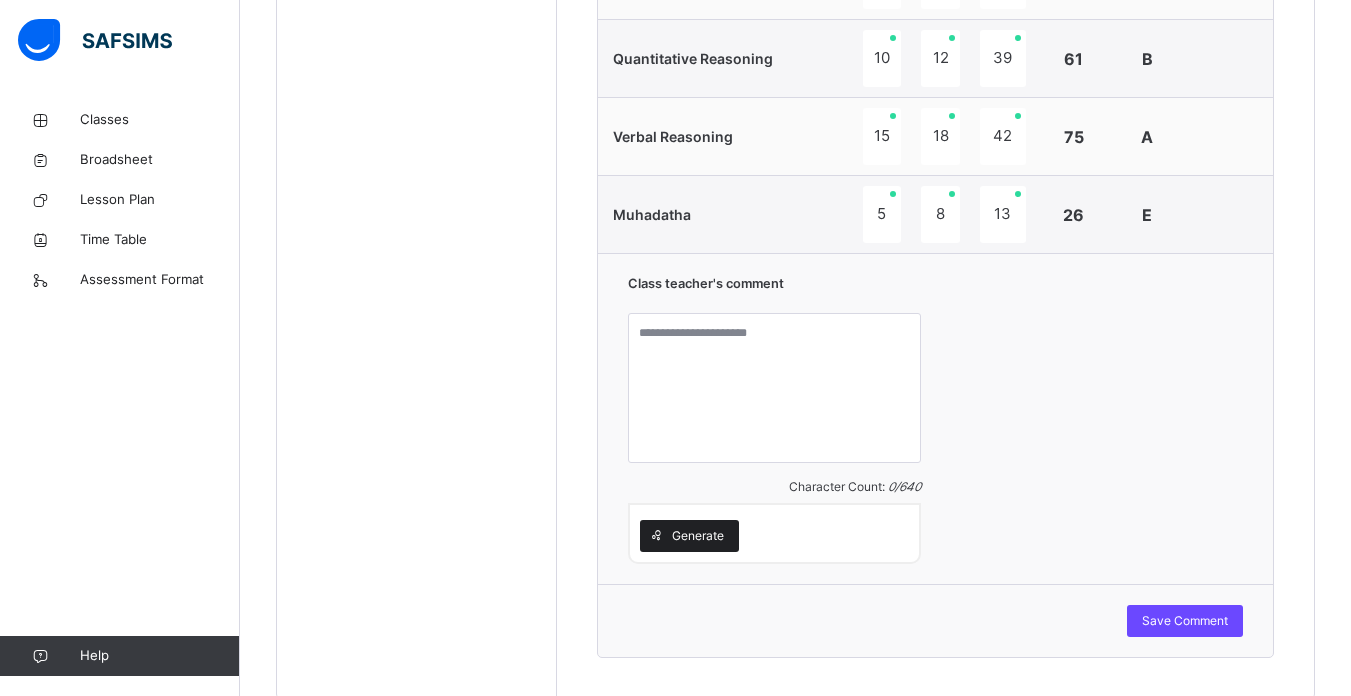 click on "Generate" at bounding box center (689, 536) 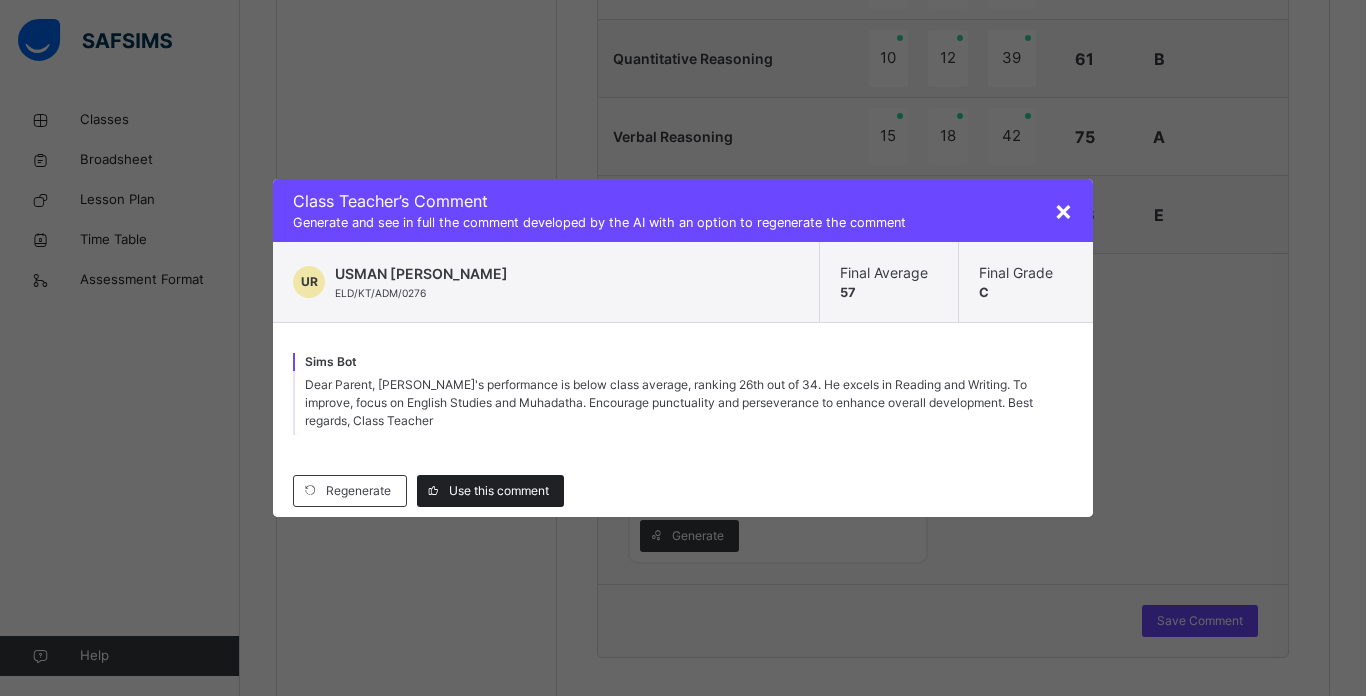 click on "Use this comment" at bounding box center (499, 491) 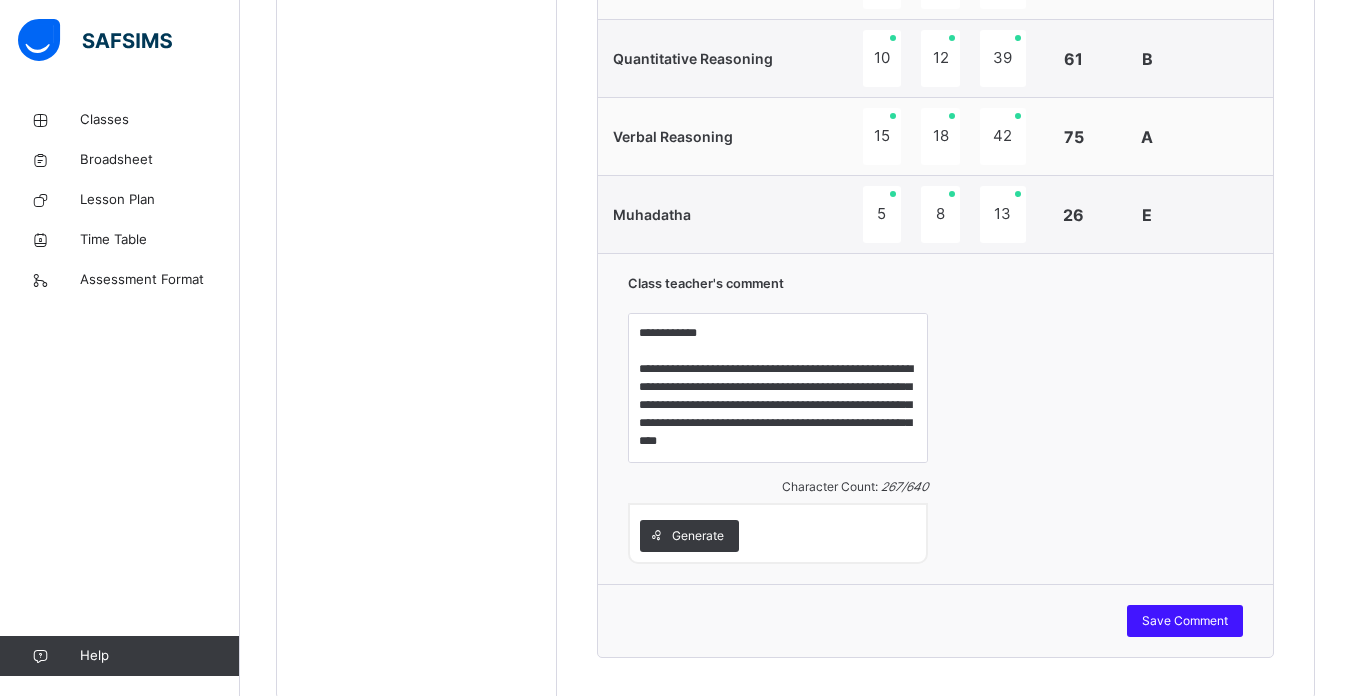 click on "Save Comment" at bounding box center [1185, 621] 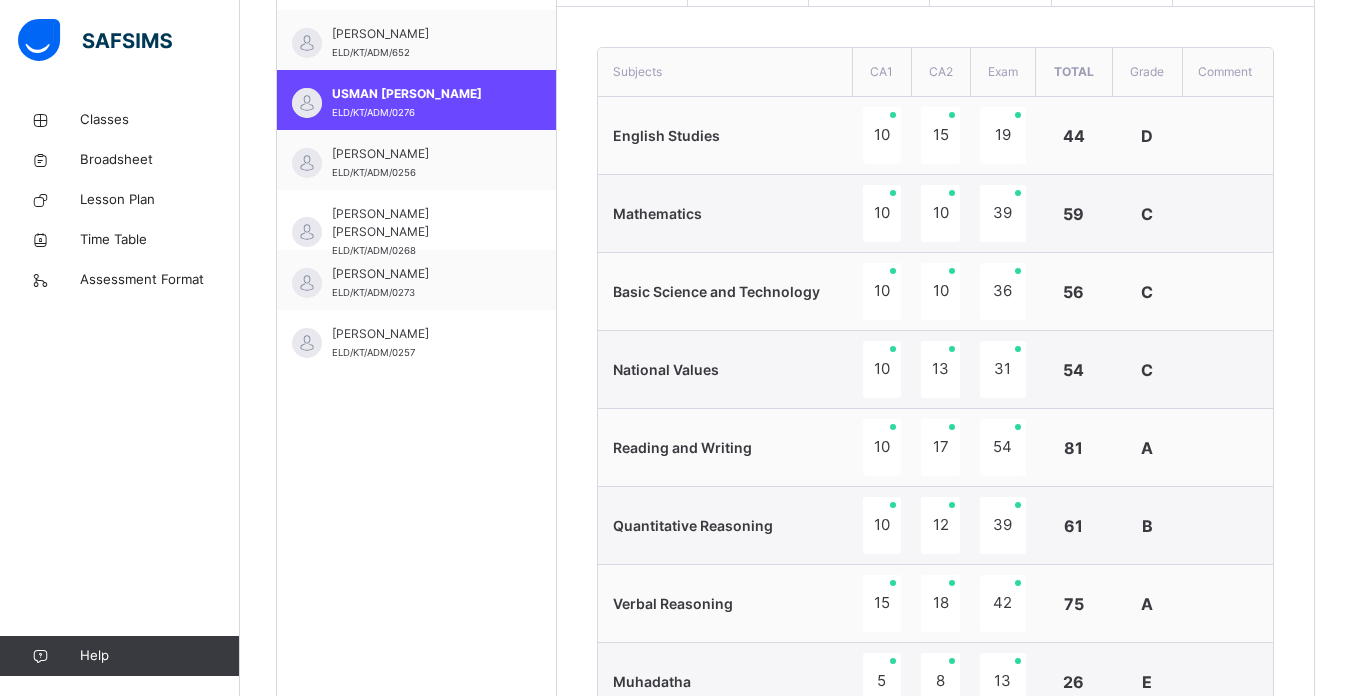 scroll, scrollTop: 682, scrollLeft: 0, axis: vertical 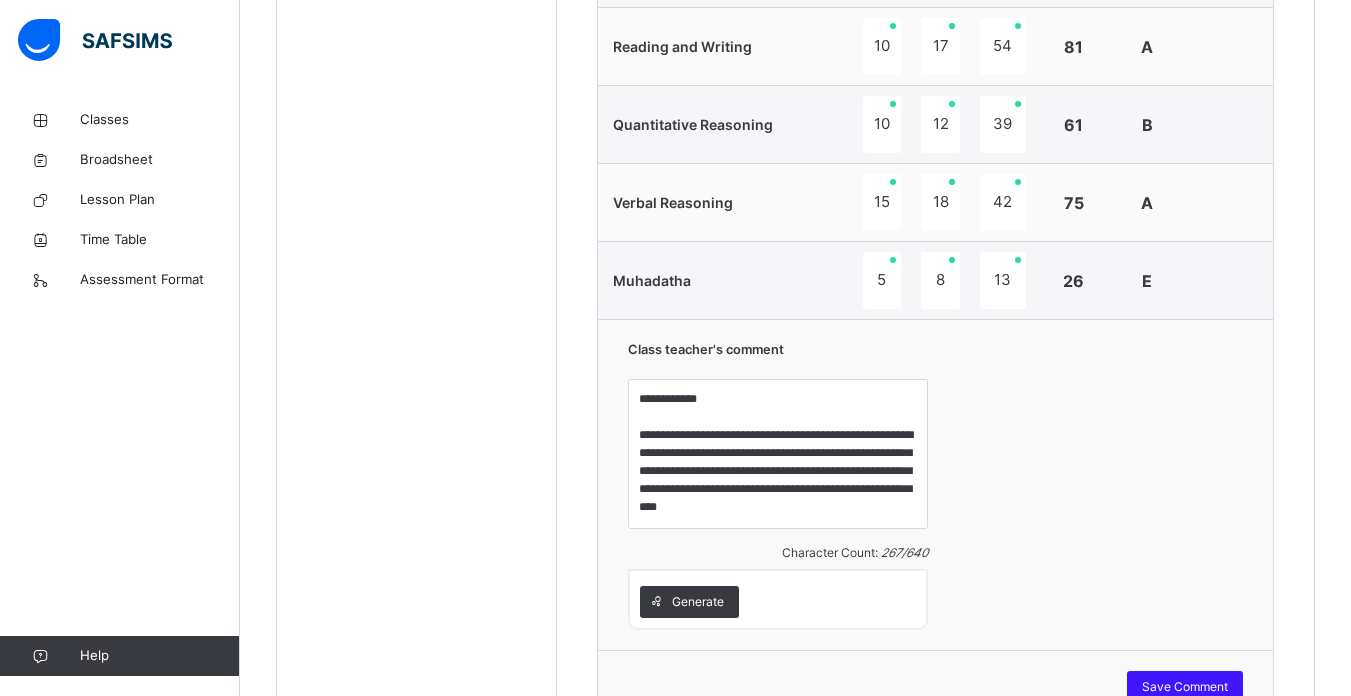click on "Save Comment" at bounding box center [1185, 687] 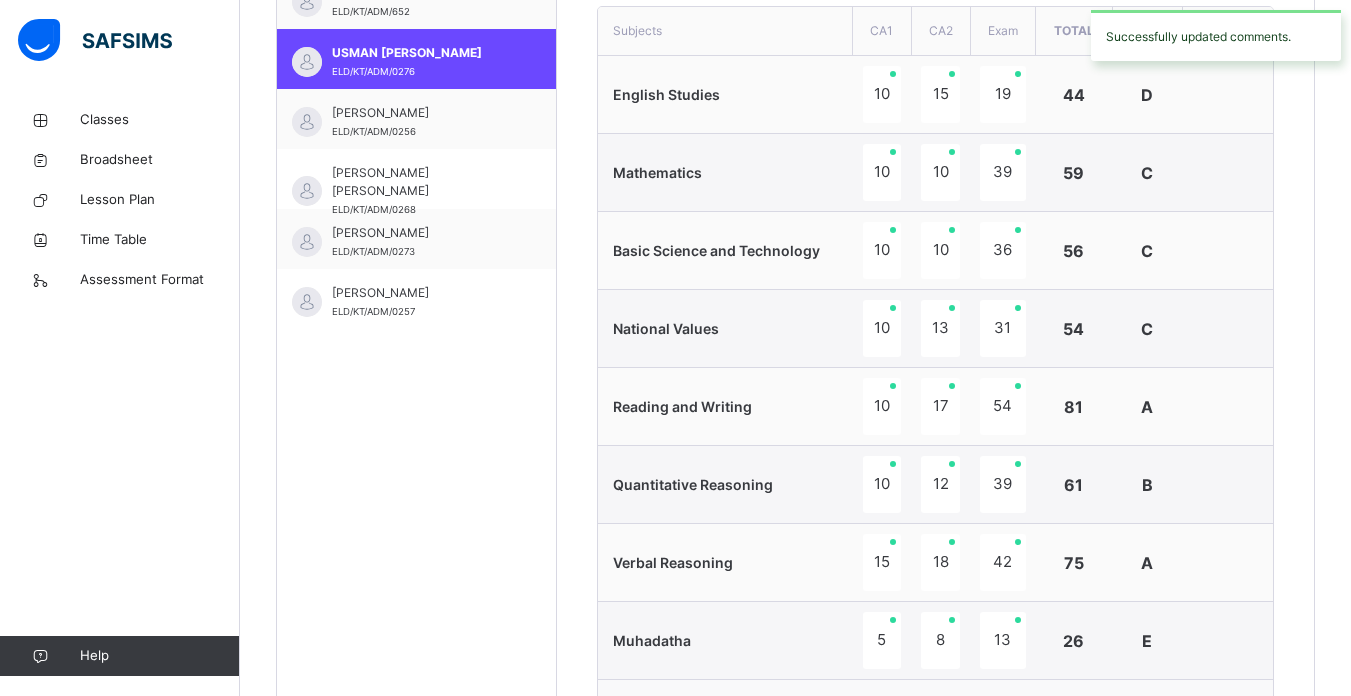 scroll, scrollTop: 726, scrollLeft: 0, axis: vertical 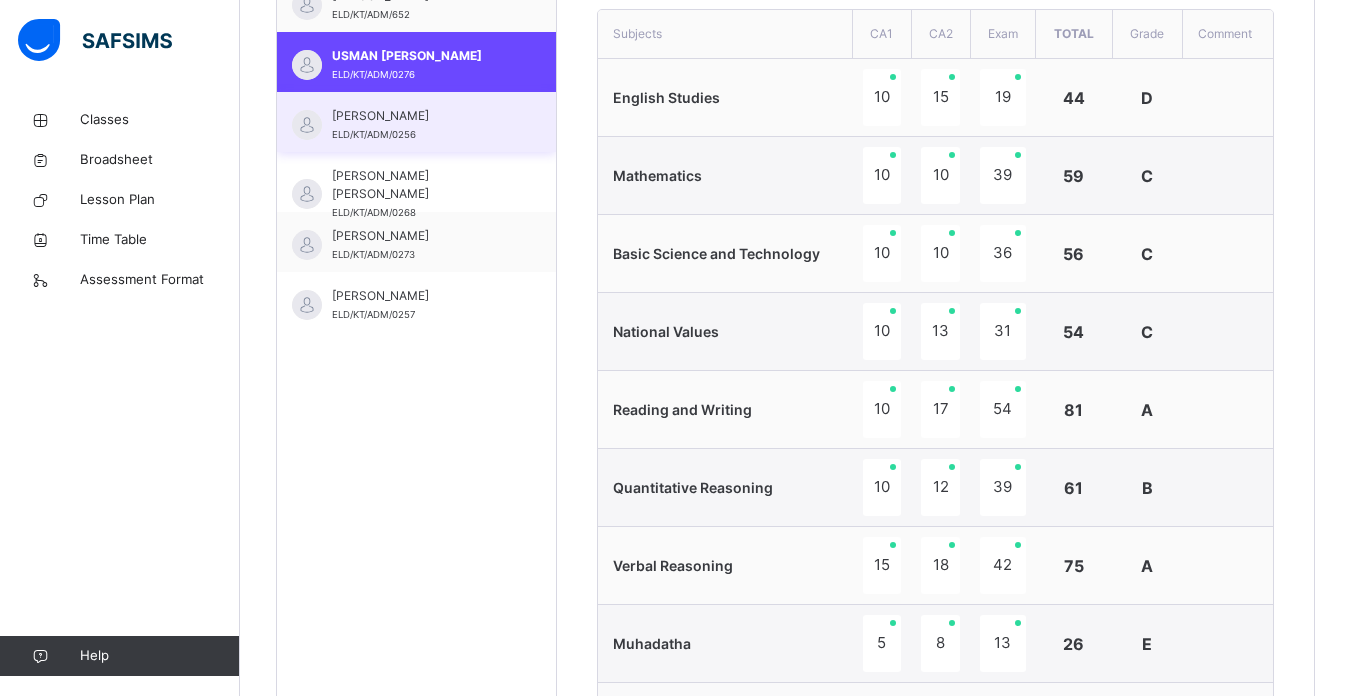 click on "[PERSON_NAME]/KT/ADM/0256" at bounding box center (416, 122) 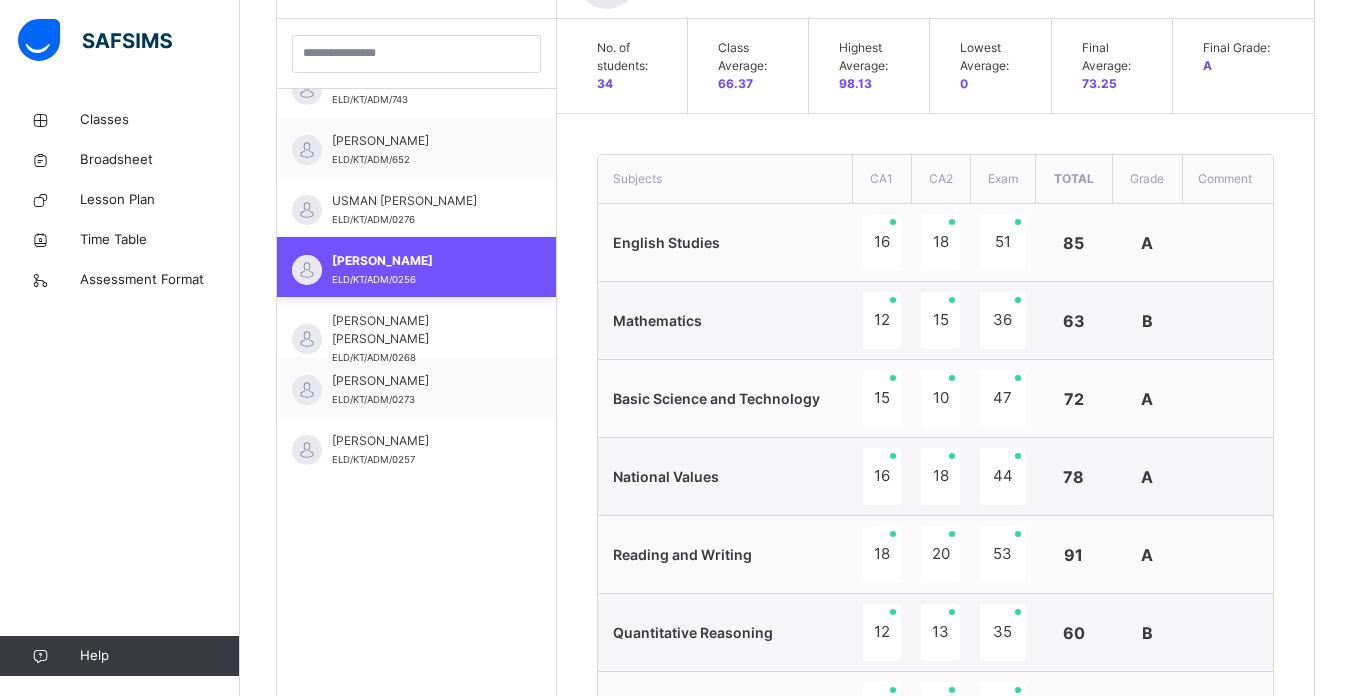 scroll, scrollTop: 726, scrollLeft: 0, axis: vertical 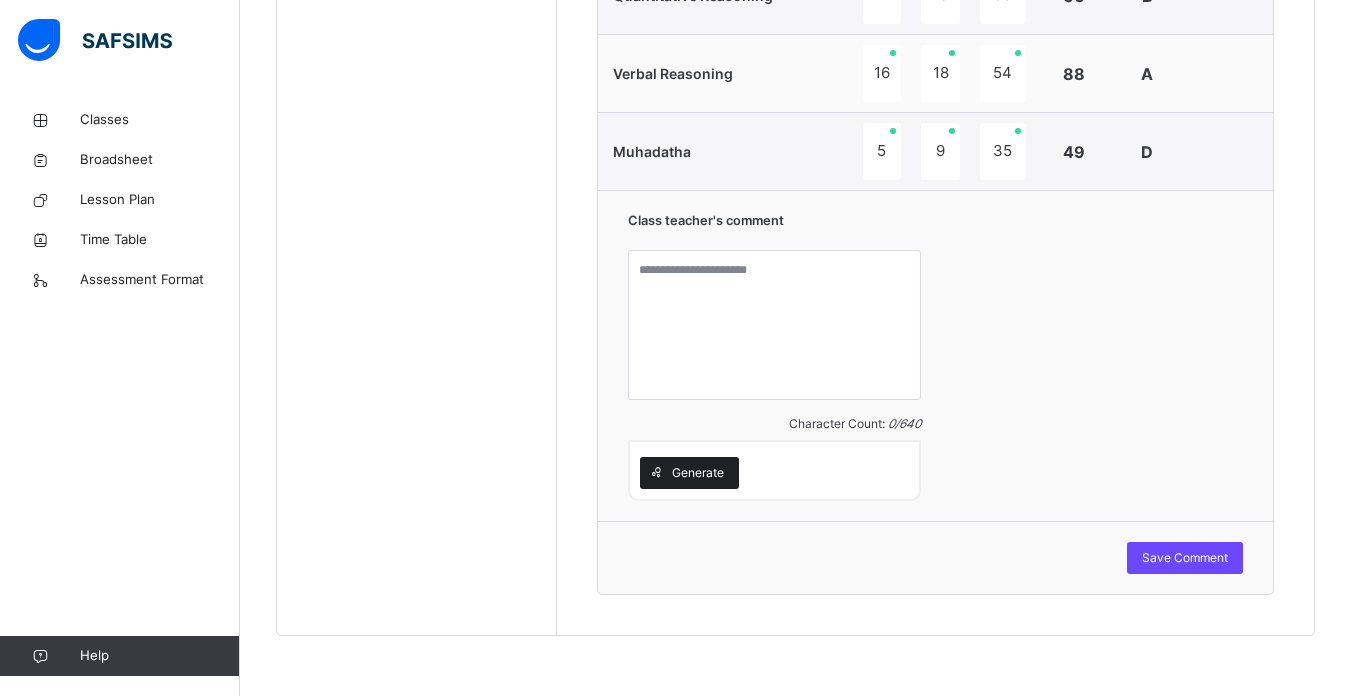 click on "Generate" at bounding box center [698, 473] 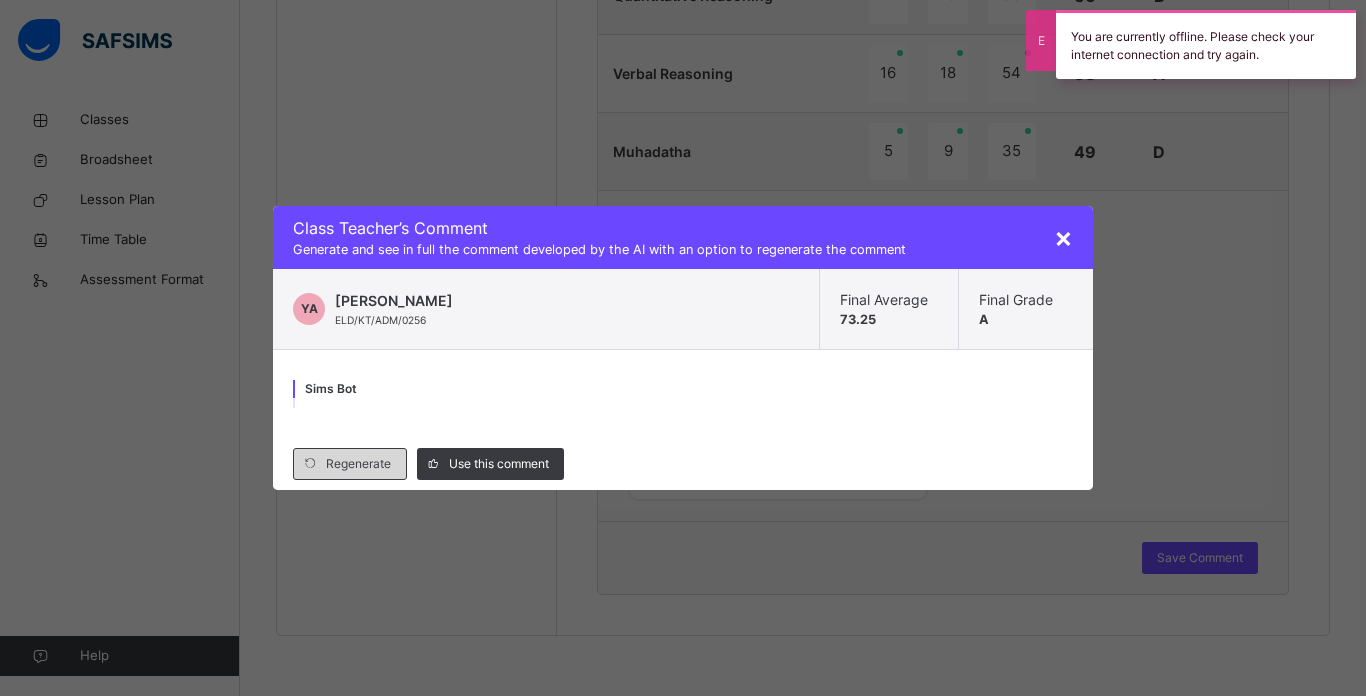 click on "Regenerate" at bounding box center [358, 464] 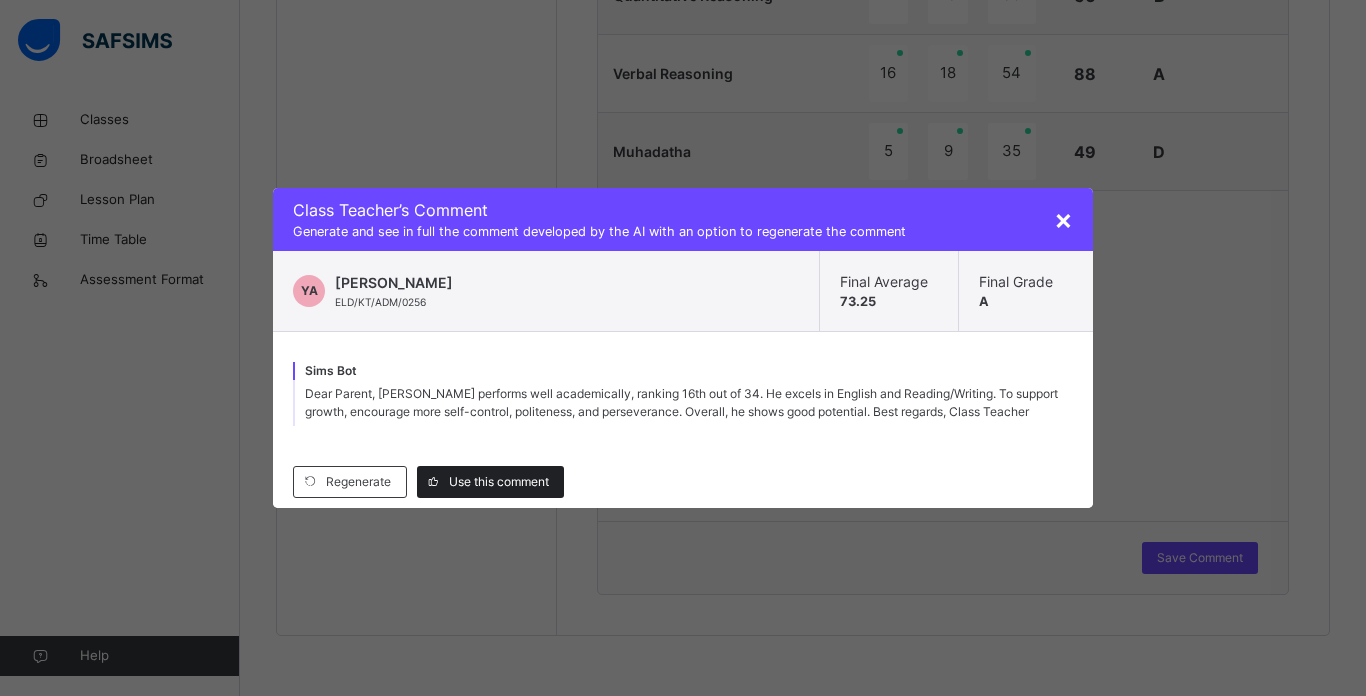 click on "Use this comment" at bounding box center [490, 482] 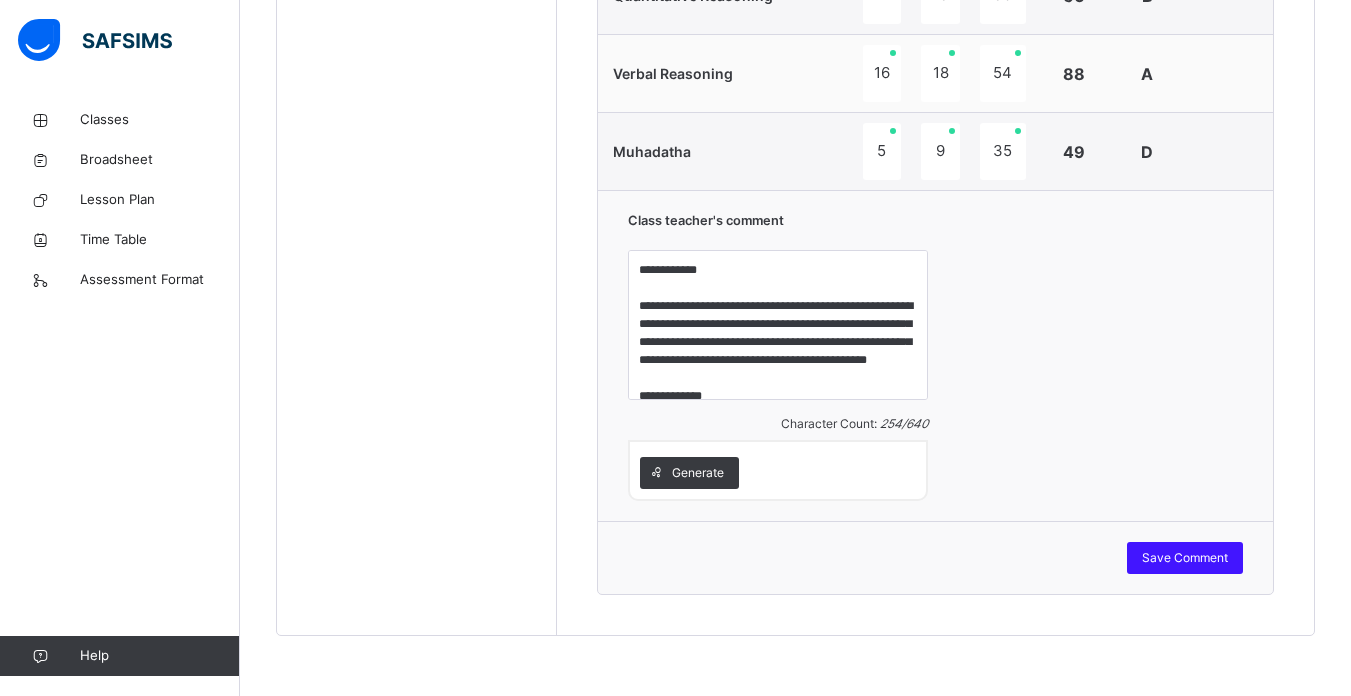 click on "Save Comment" at bounding box center [1185, 558] 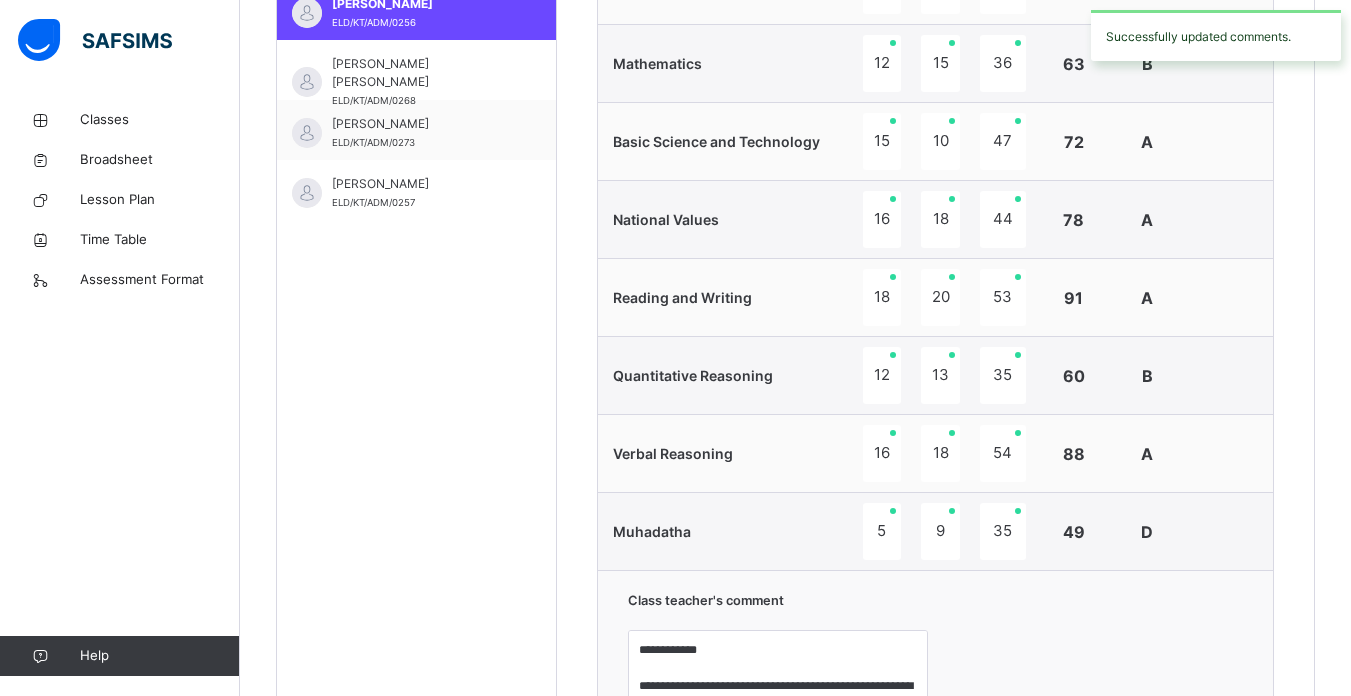 scroll, scrollTop: 798, scrollLeft: 0, axis: vertical 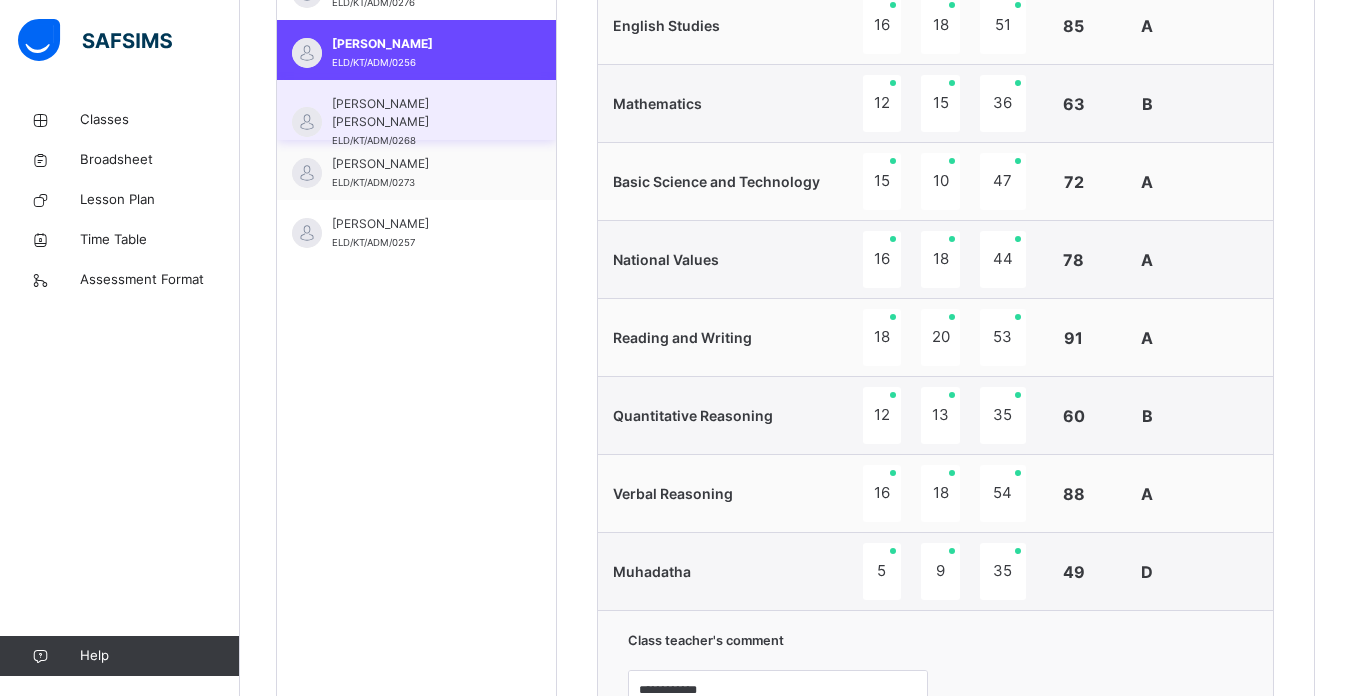 click on "[PERSON_NAME] [PERSON_NAME] ELD/KT/ADM/0268" at bounding box center (416, 110) 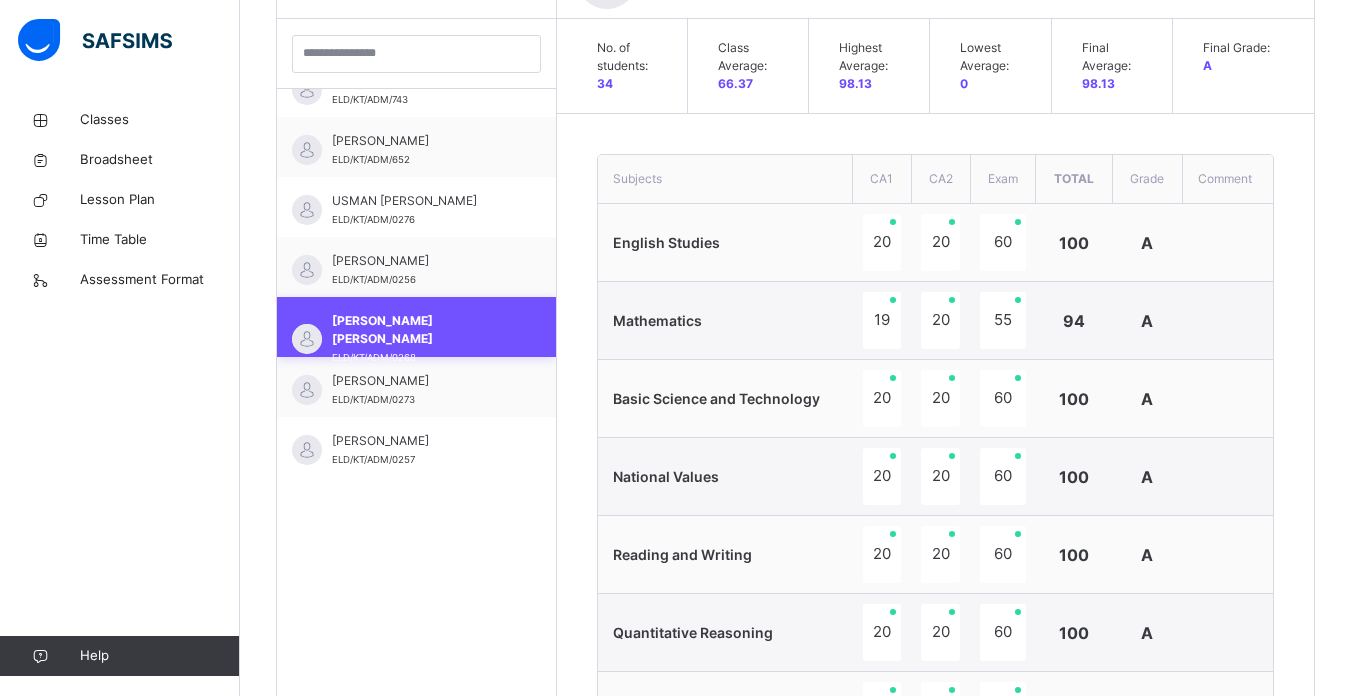 scroll, scrollTop: 798, scrollLeft: 0, axis: vertical 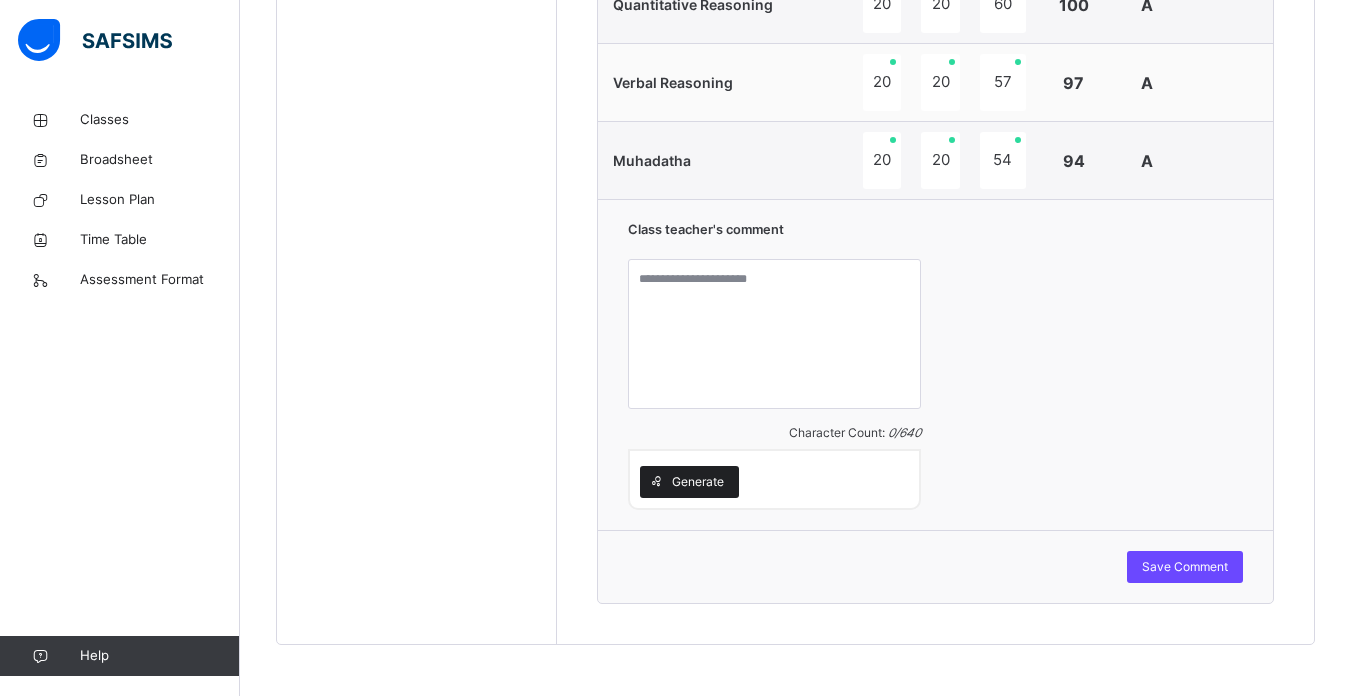 click on "Generate" at bounding box center [698, 482] 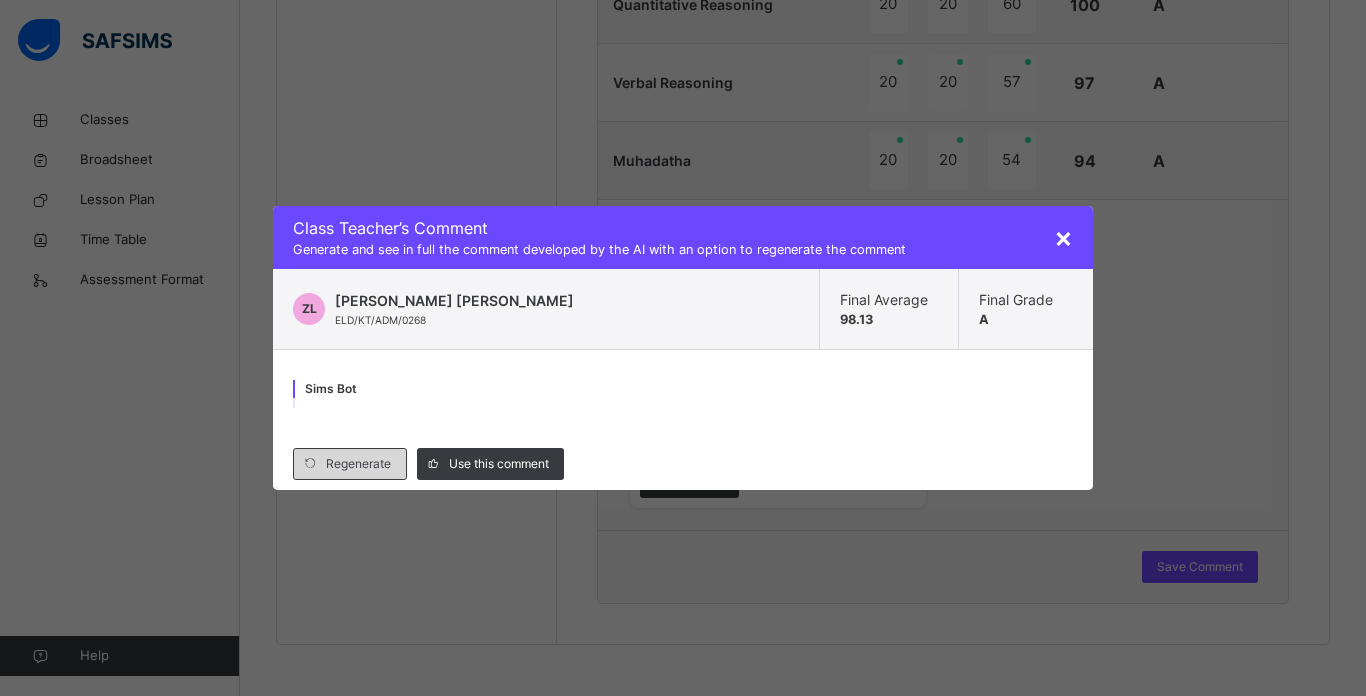 click on "Regenerate" at bounding box center (358, 464) 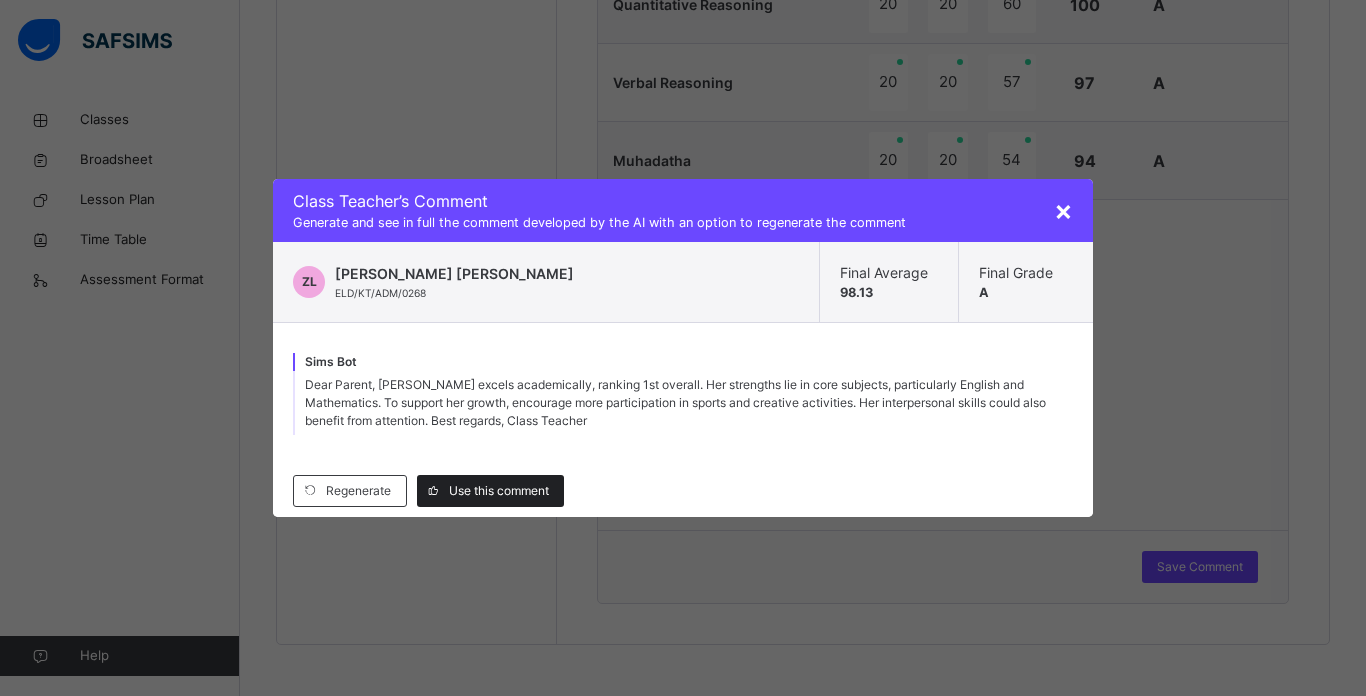 click on "Use this comment" at bounding box center (499, 491) 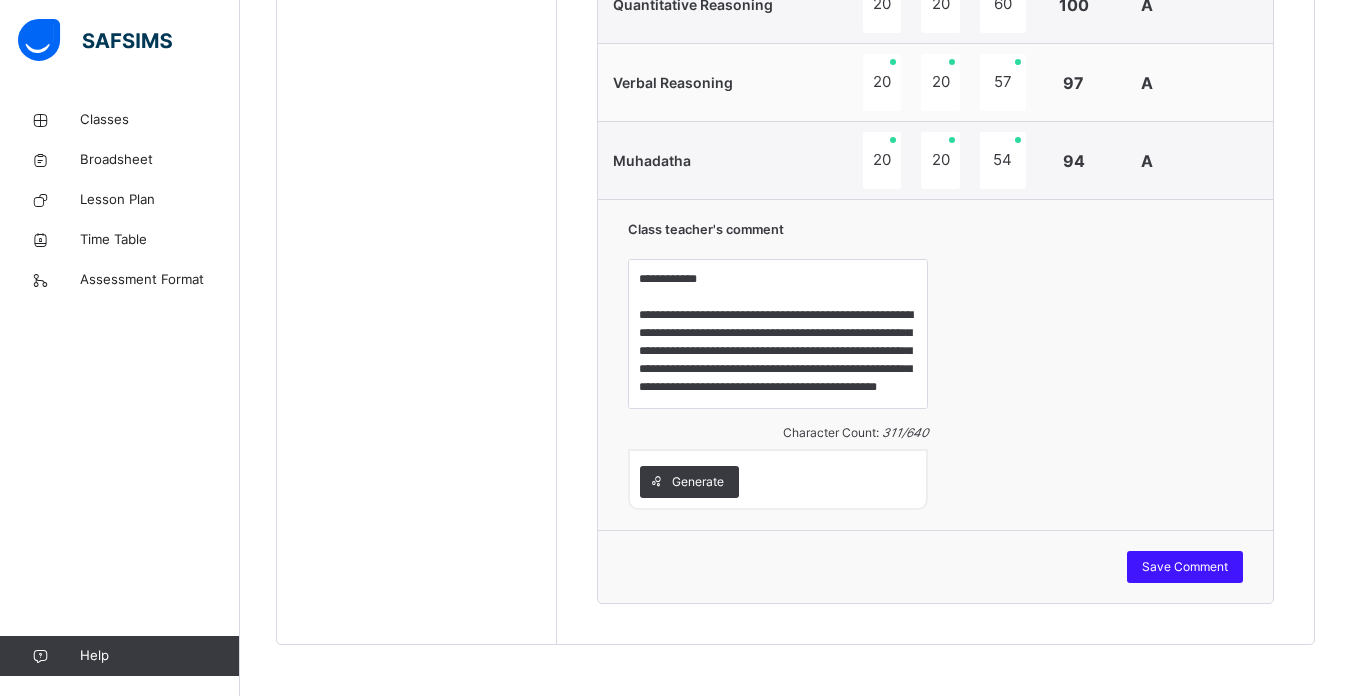 click on "Save Comment" at bounding box center (1185, 567) 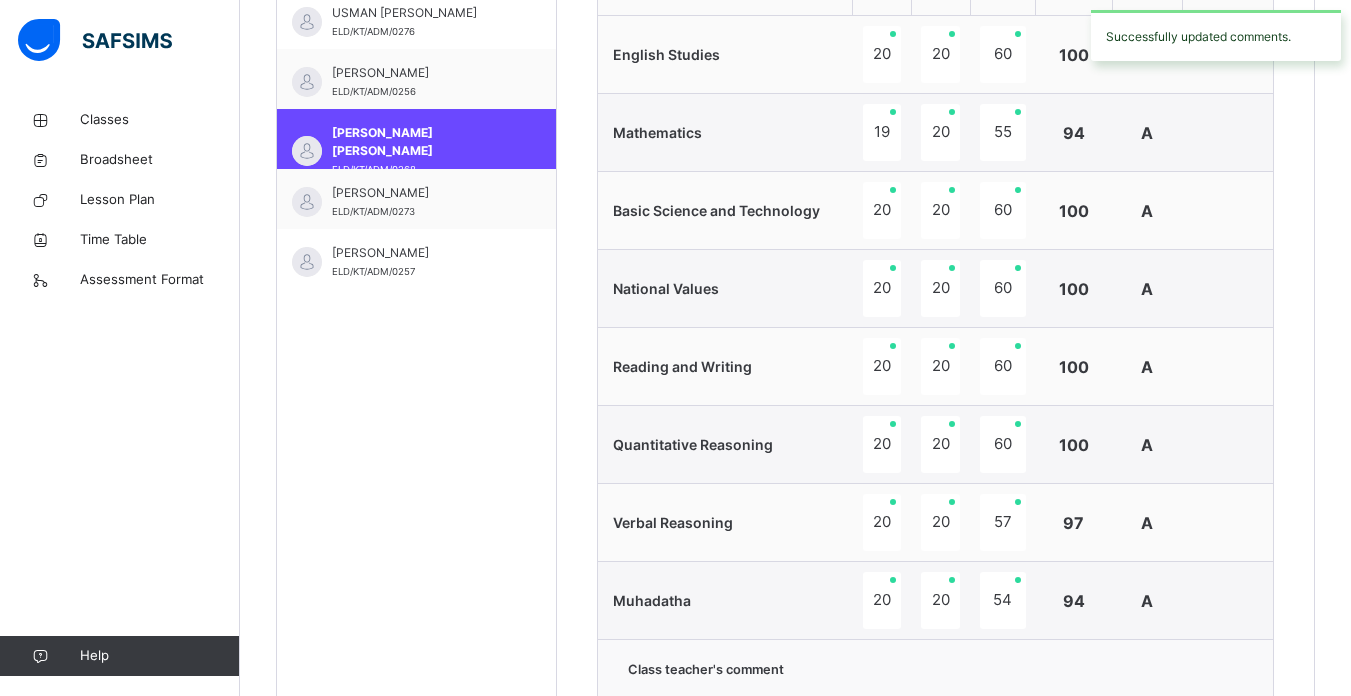 scroll, scrollTop: 751, scrollLeft: 0, axis: vertical 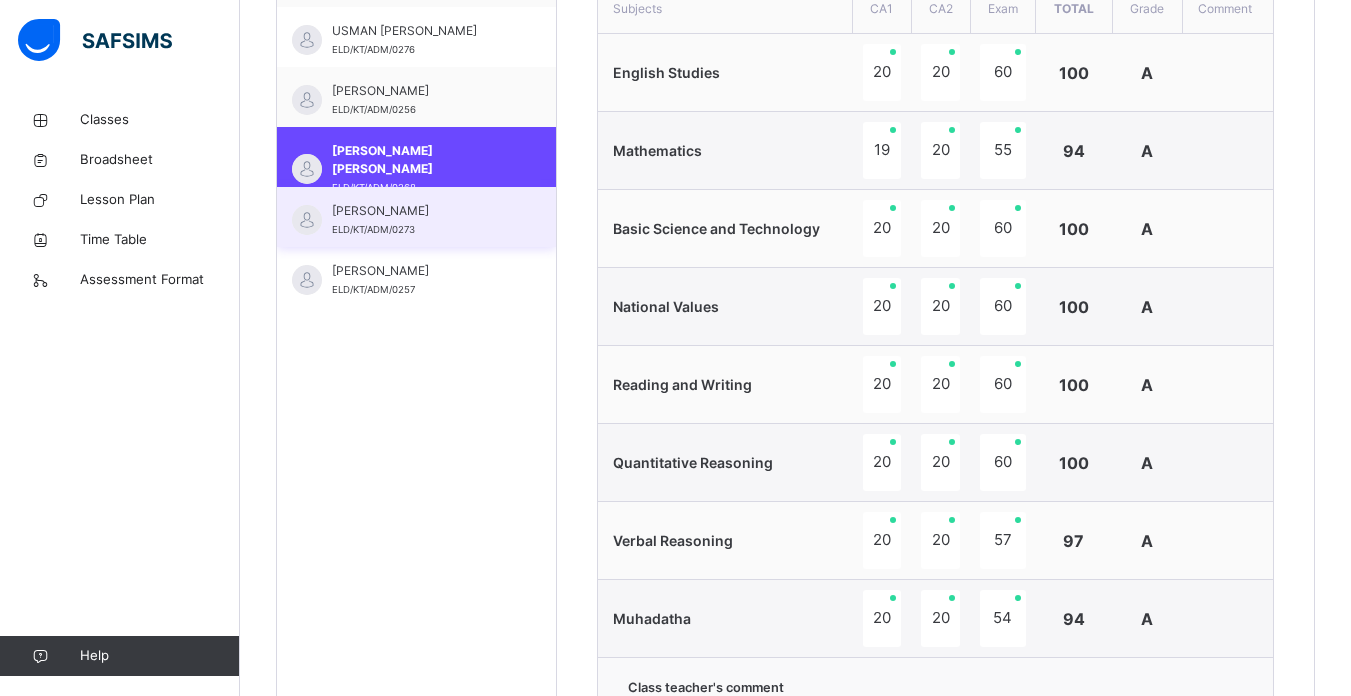 click on "[PERSON_NAME]" at bounding box center (421, 211) 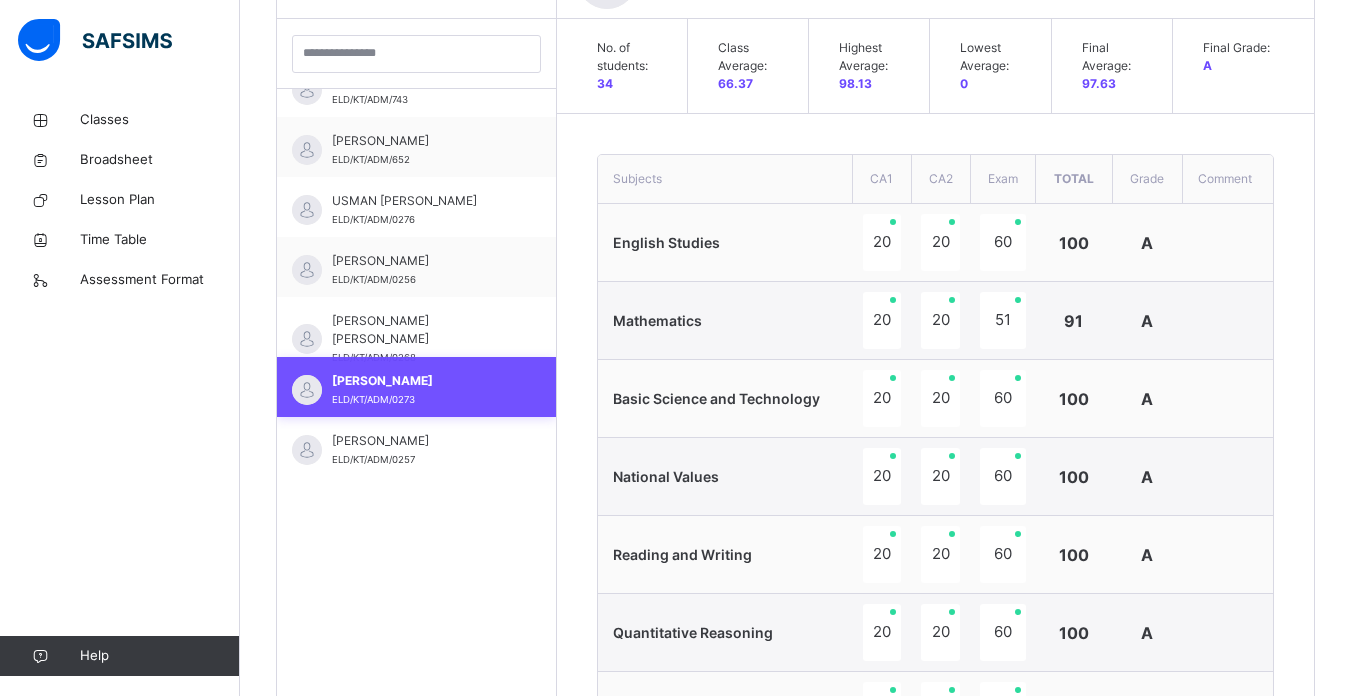 scroll, scrollTop: 751, scrollLeft: 0, axis: vertical 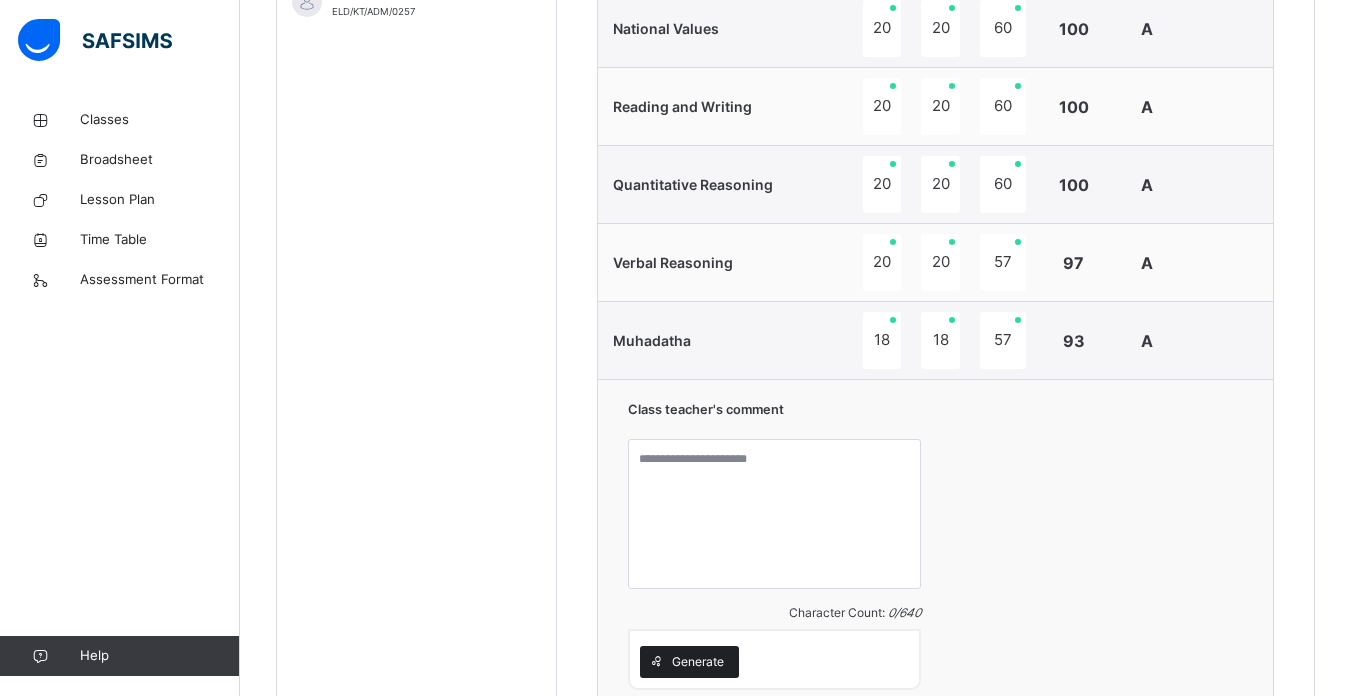 click on "Generate" at bounding box center [689, 662] 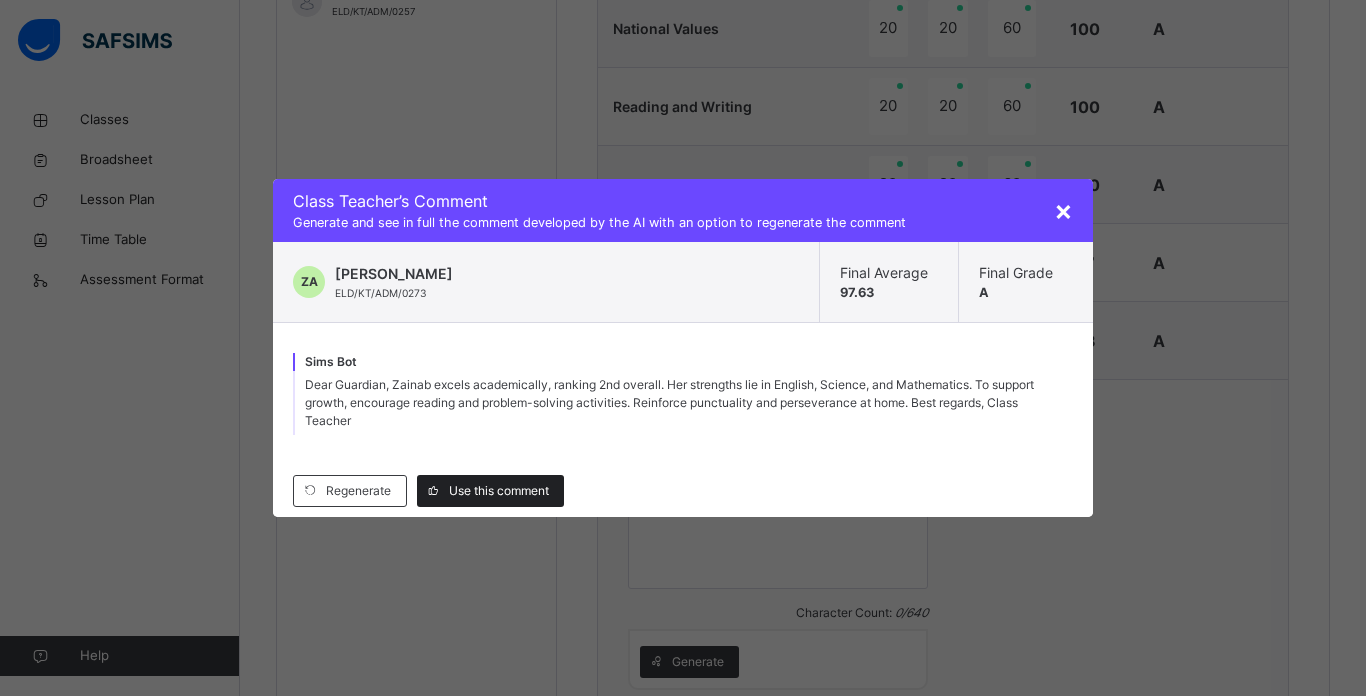 click on "Use this comment" at bounding box center (499, 491) 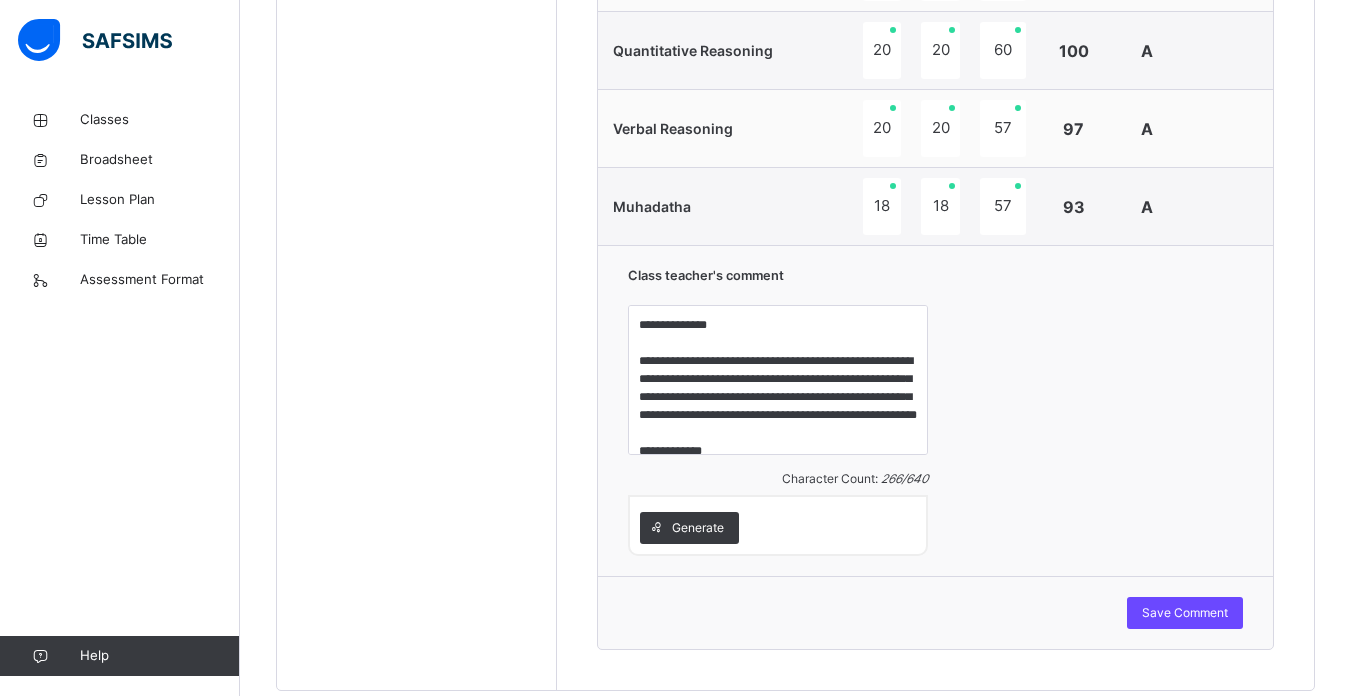 scroll, scrollTop: 1218, scrollLeft: 0, axis: vertical 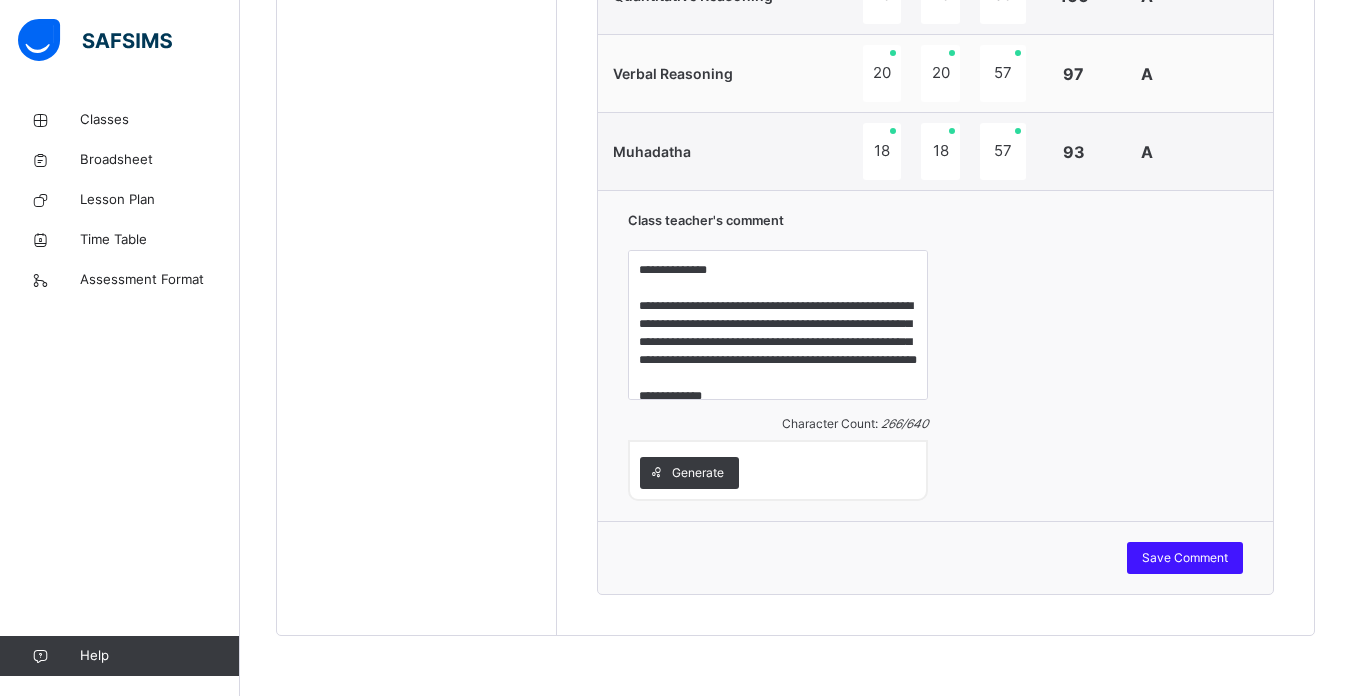click on "Save Comment" at bounding box center [1185, 558] 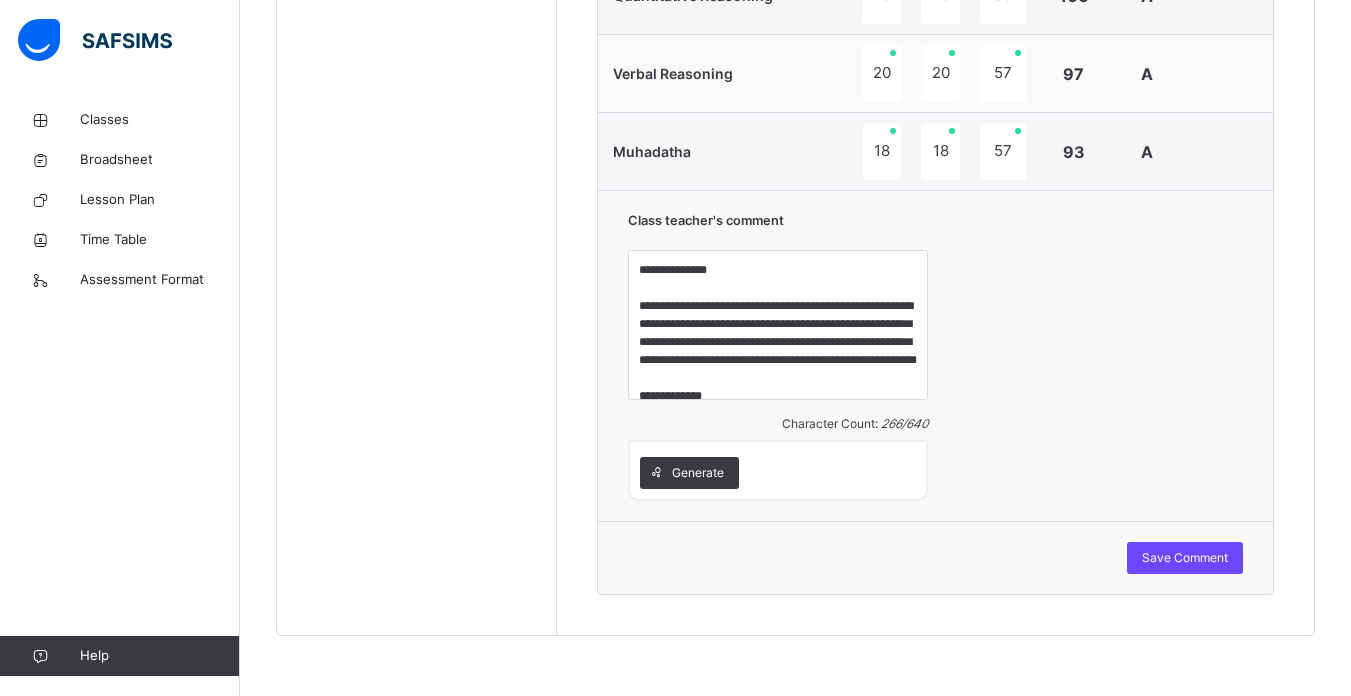 click on "Save Comment" at bounding box center (935, 557) 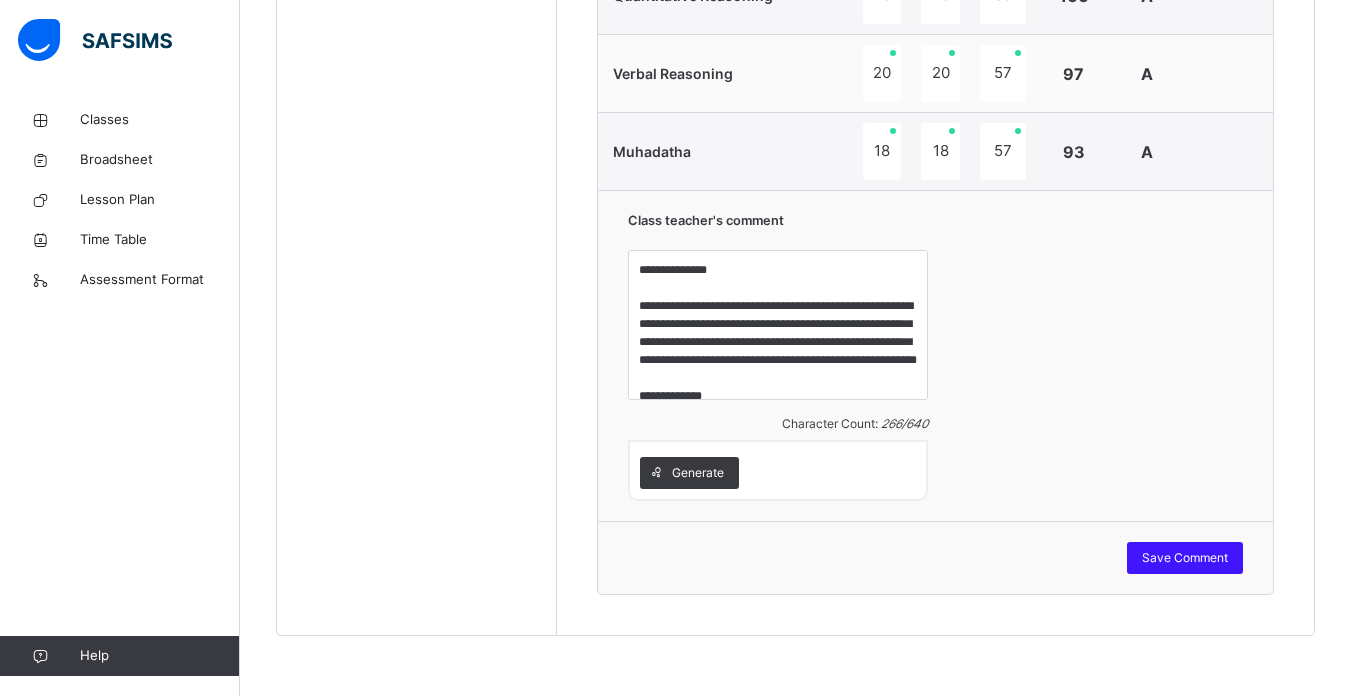 click on "Save Comment" at bounding box center [1185, 558] 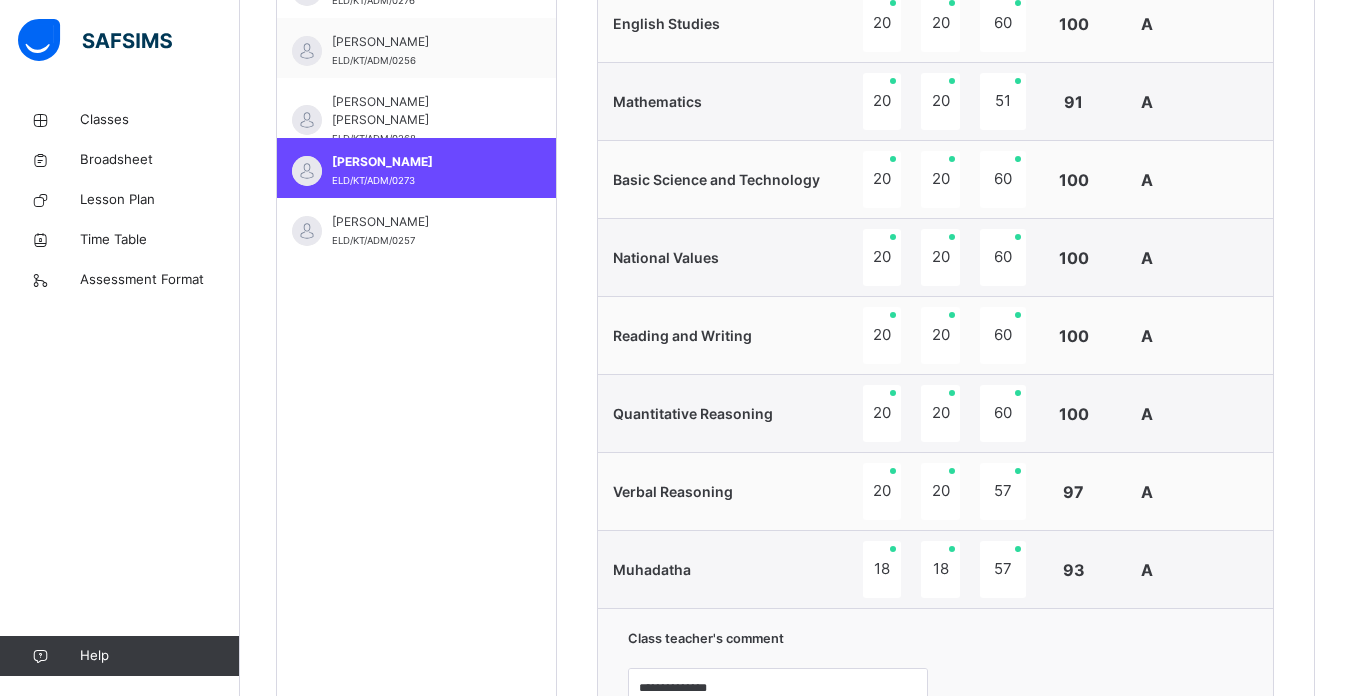 scroll, scrollTop: 798, scrollLeft: 0, axis: vertical 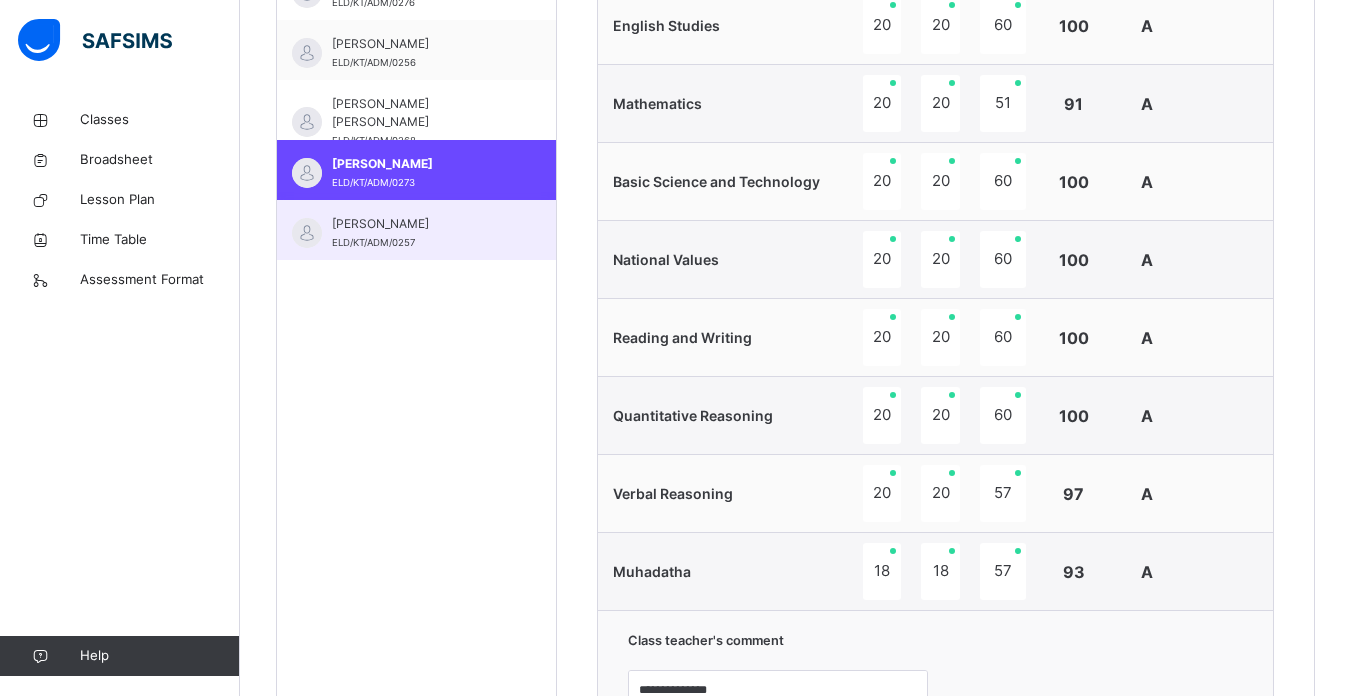 click on "[PERSON_NAME] ELD/KT/ADM/0257" at bounding box center (416, 230) 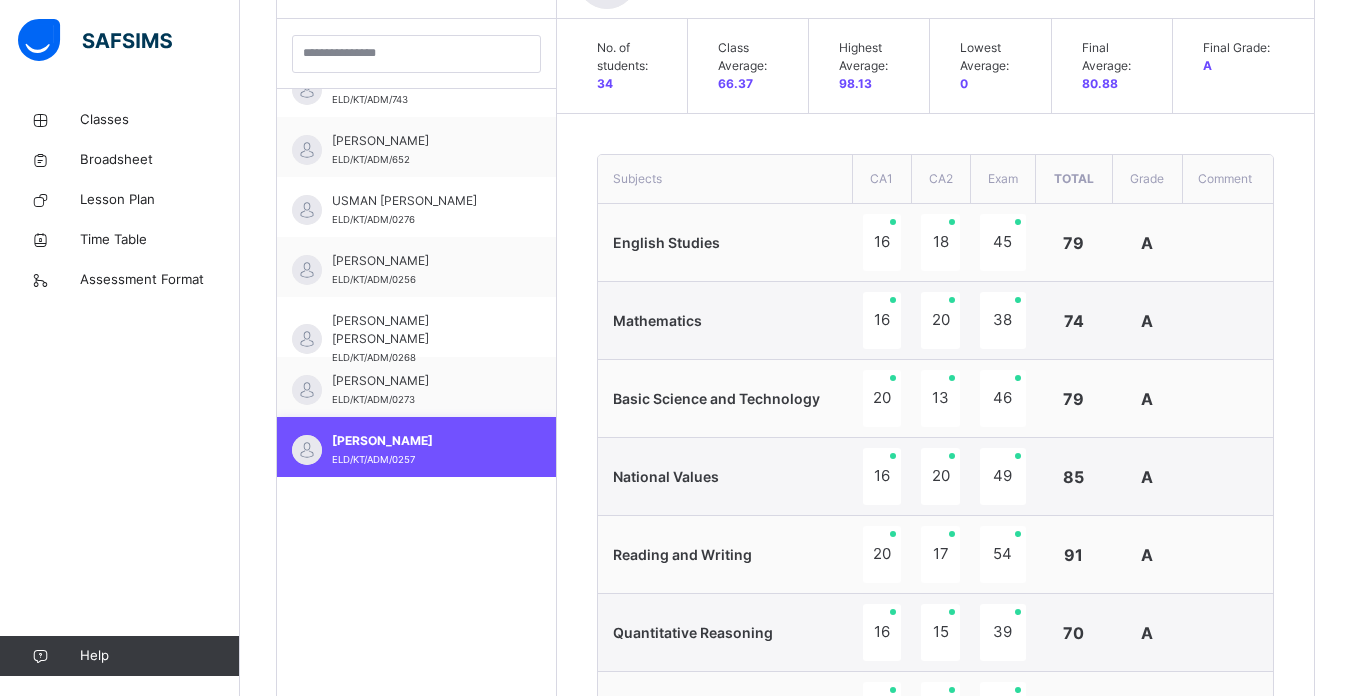 scroll, scrollTop: 798, scrollLeft: 0, axis: vertical 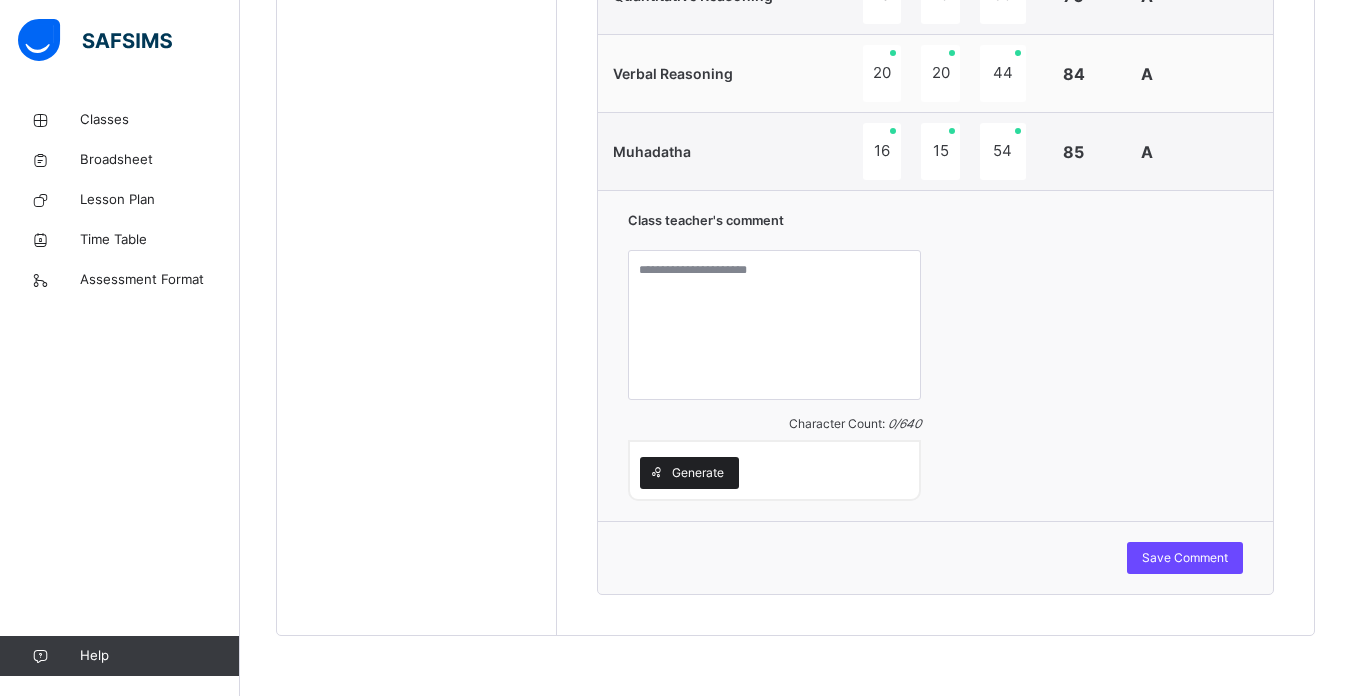 click on "Generate" at bounding box center [689, 473] 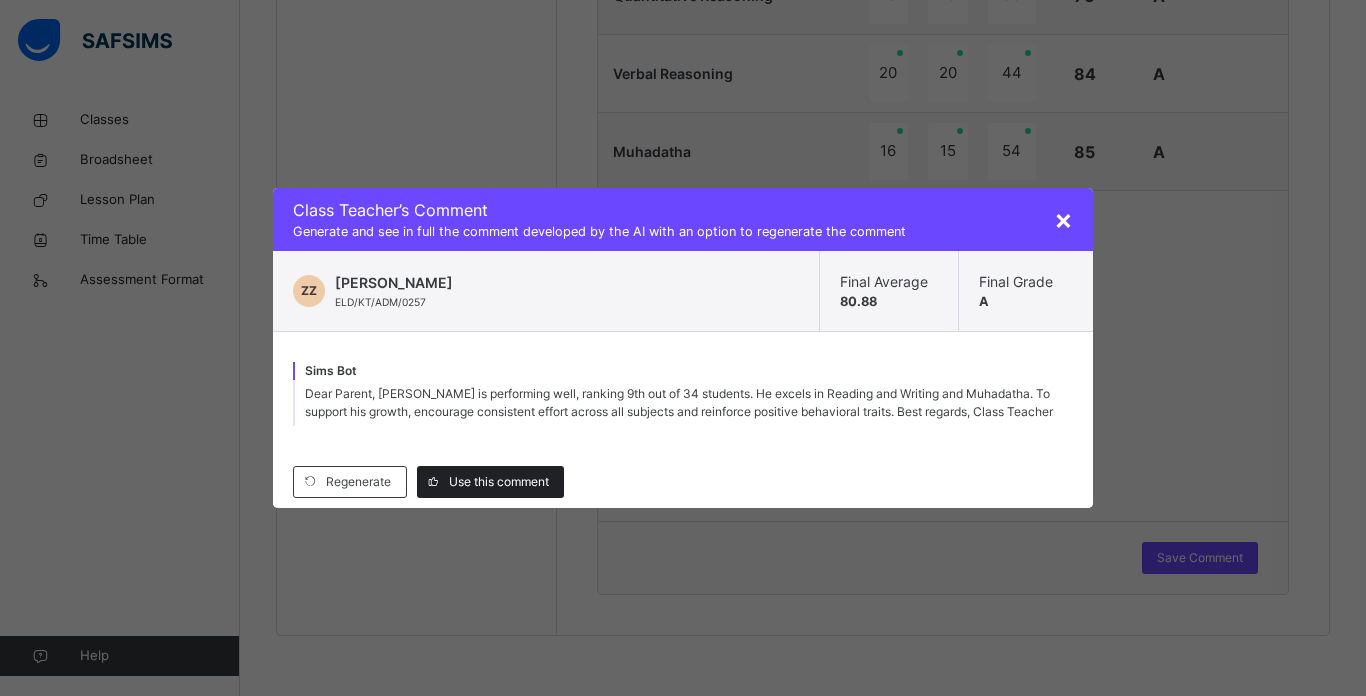 click on "Use this comment" at bounding box center (490, 482) 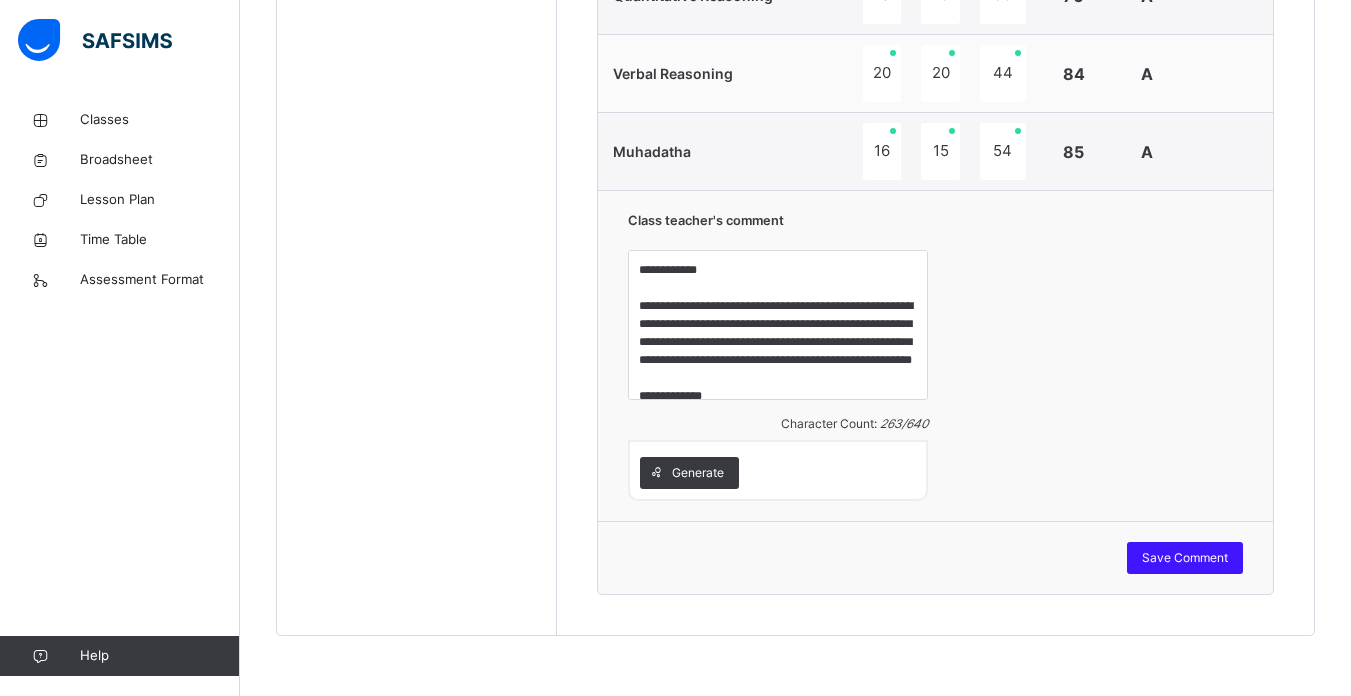 click on "Save Comment" at bounding box center [1185, 558] 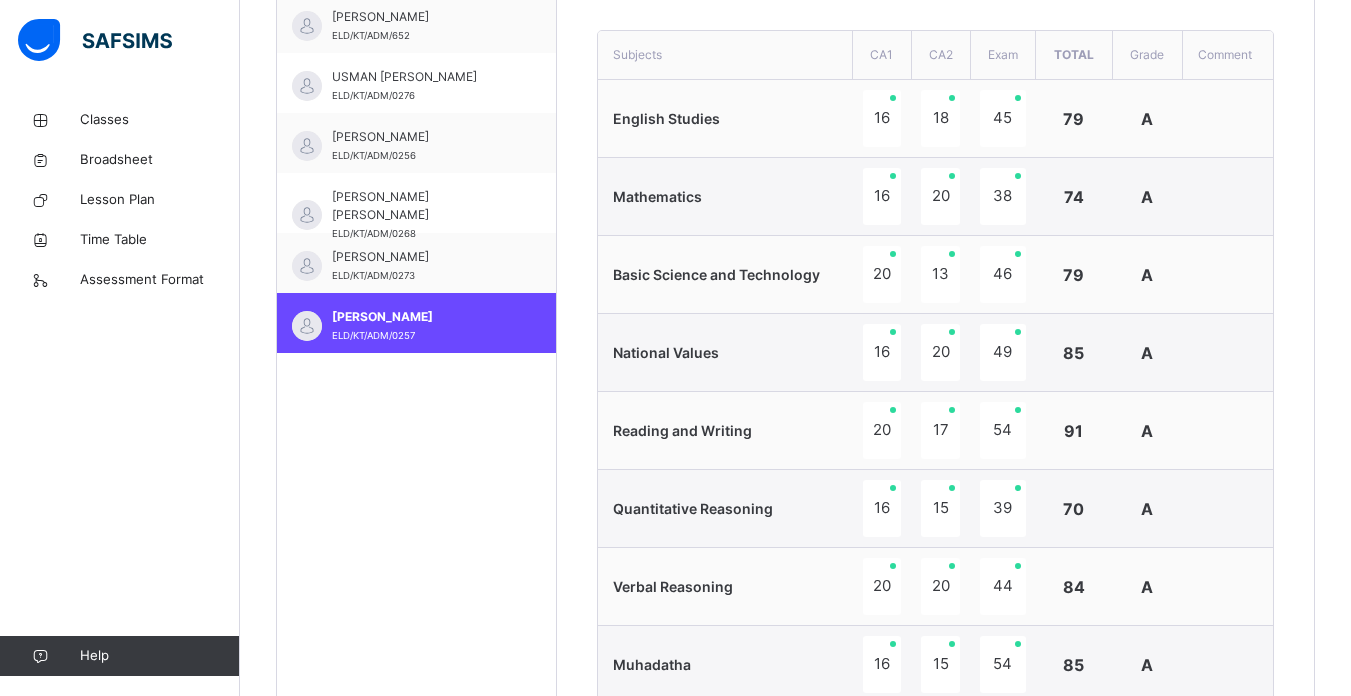 scroll, scrollTop: 682, scrollLeft: 0, axis: vertical 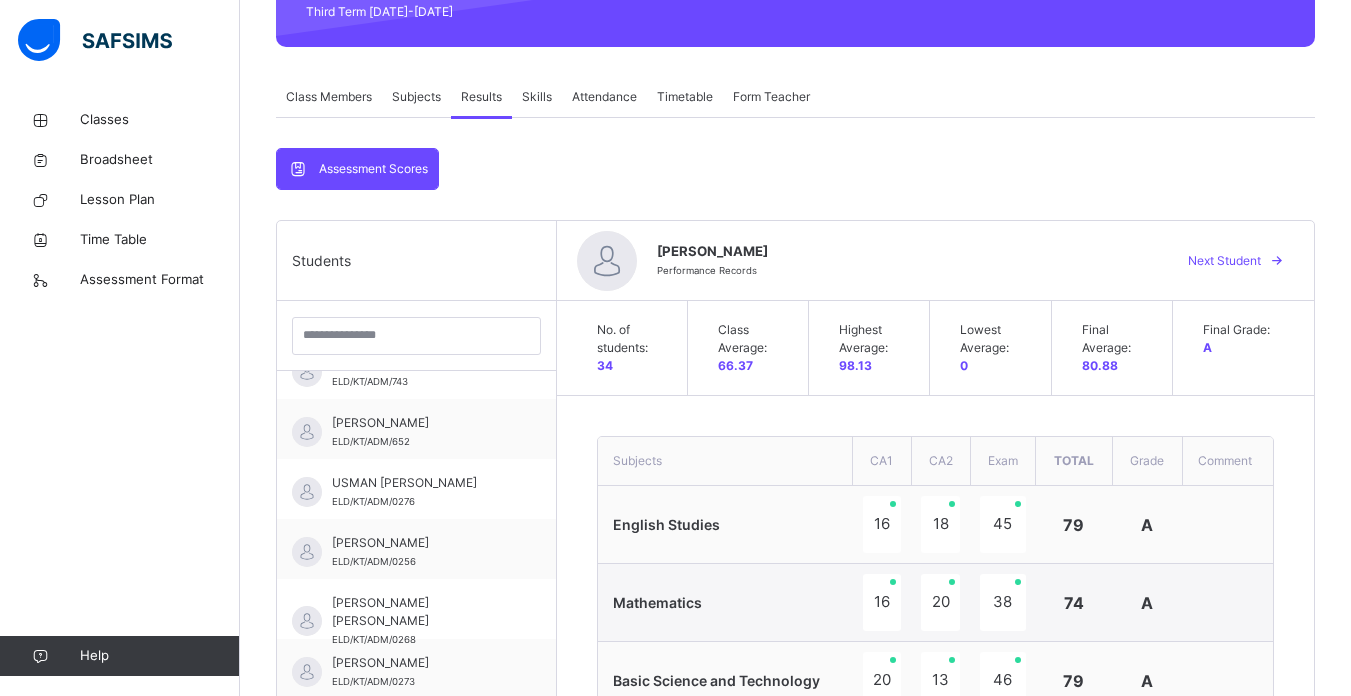 click on "Attendance" at bounding box center [604, 97] 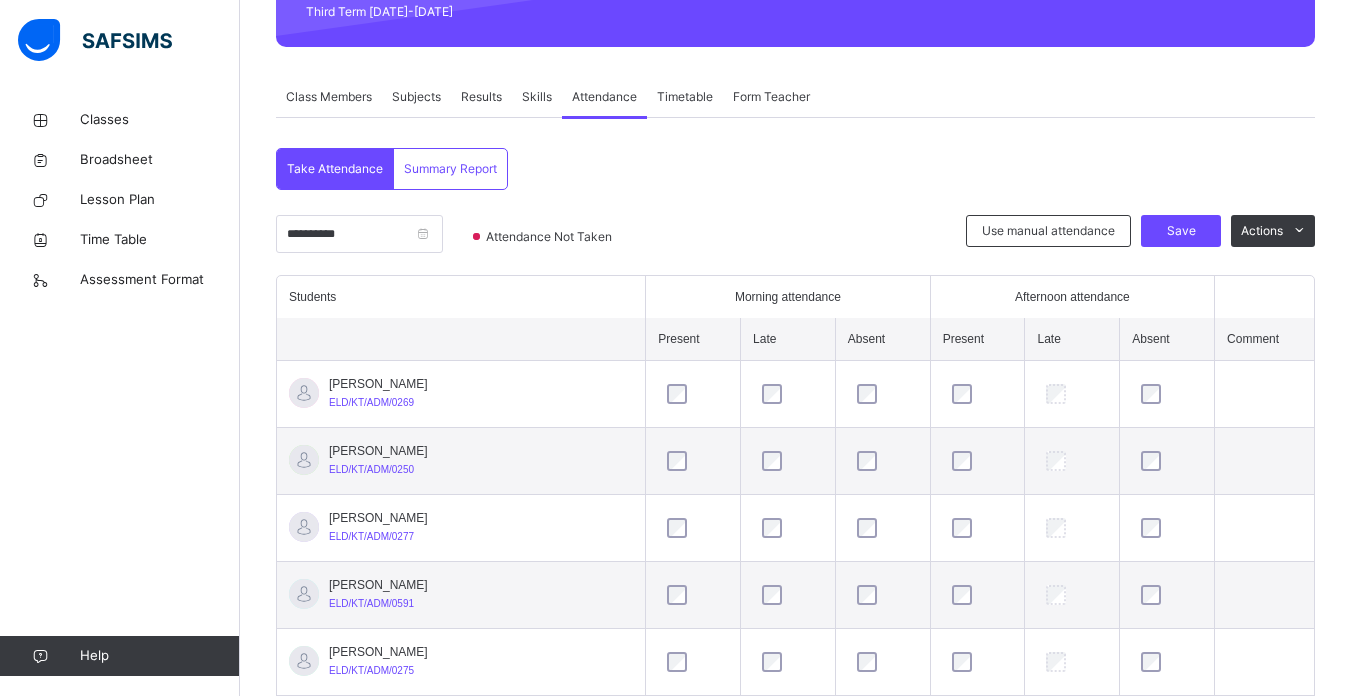 click at bounding box center [788, 394] 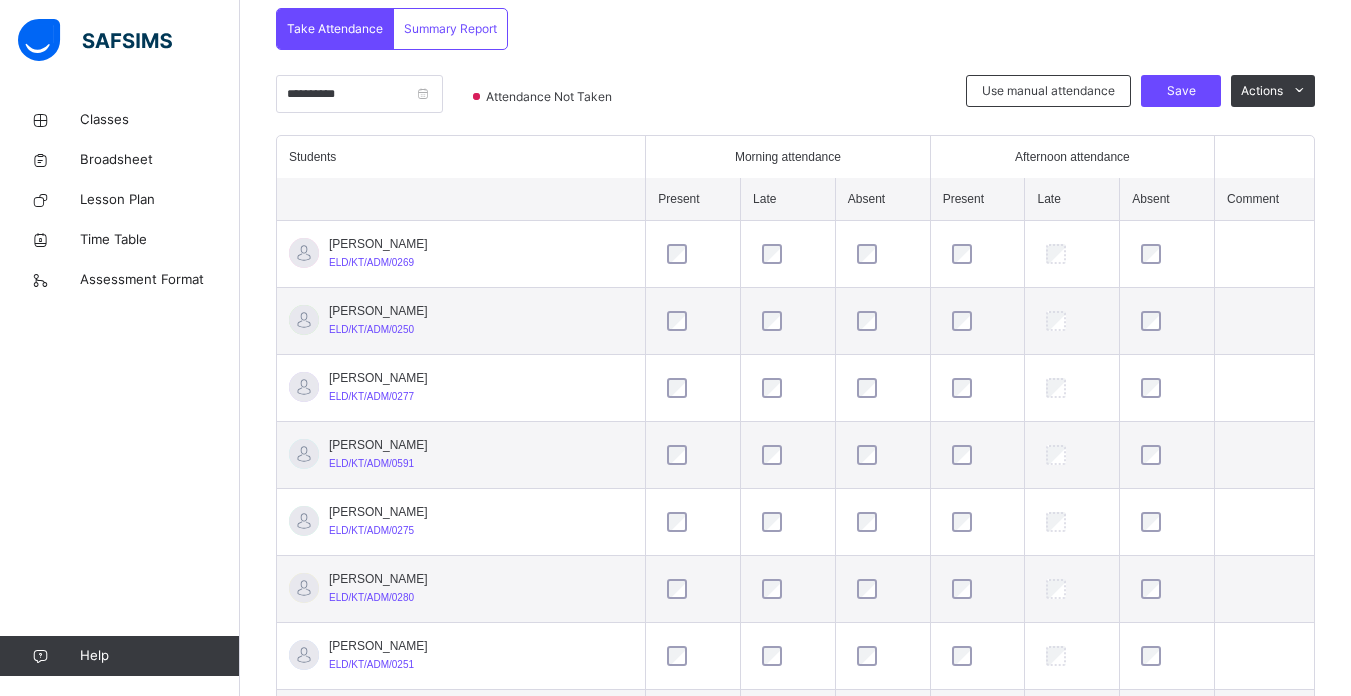 scroll, scrollTop: 444, scrollLeft: 0, axis: vertical 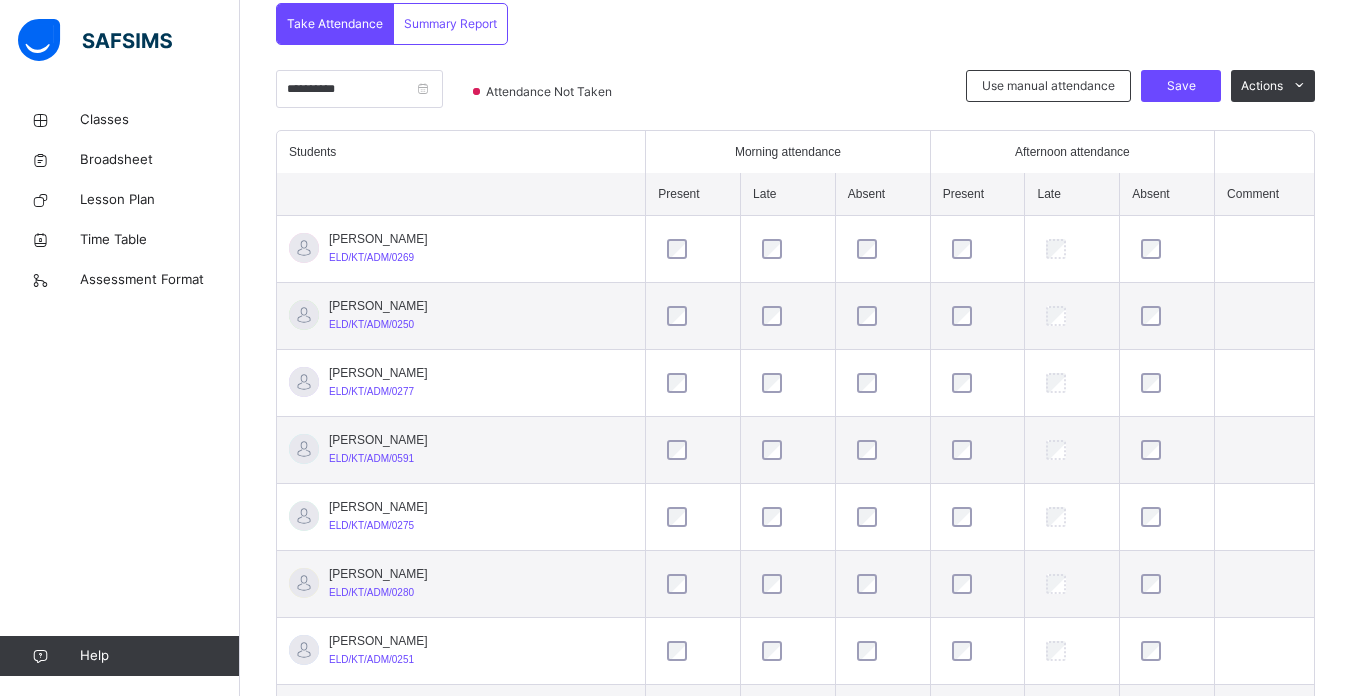 click at bounding box center [1264, 249] 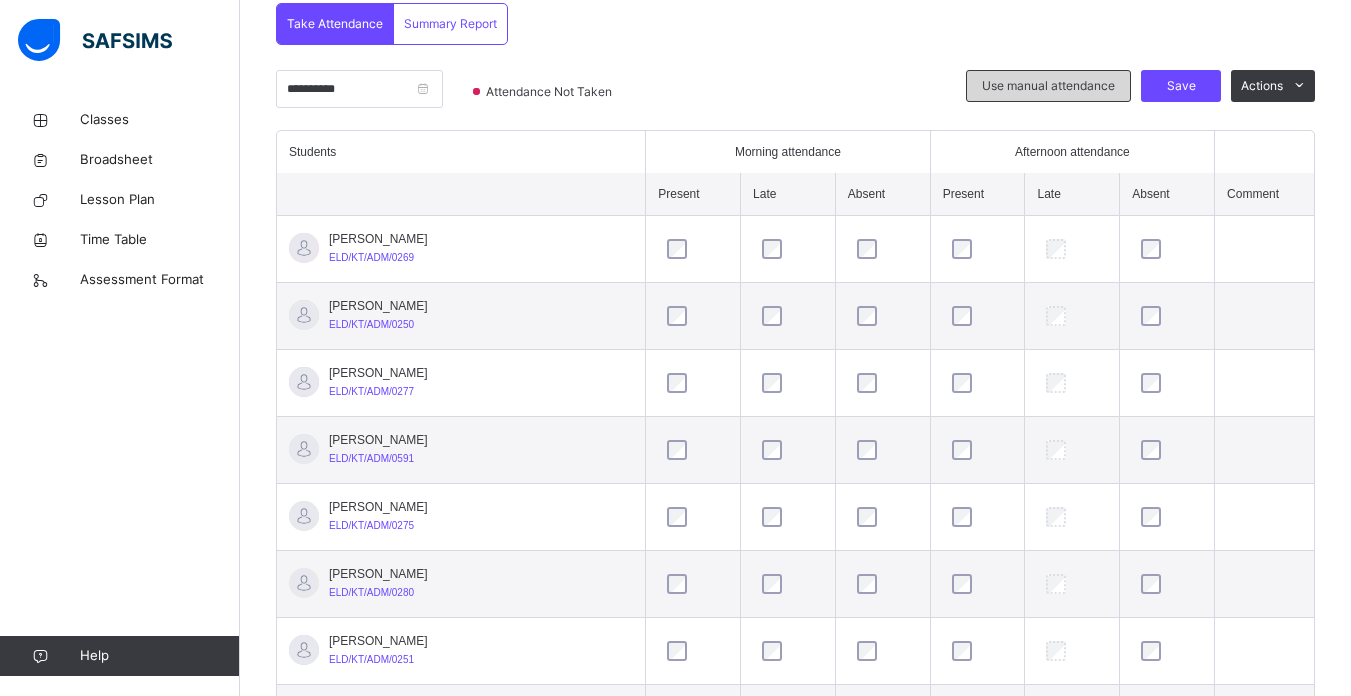 click on "Use manual attendance" at bounding box center [1048, 86] 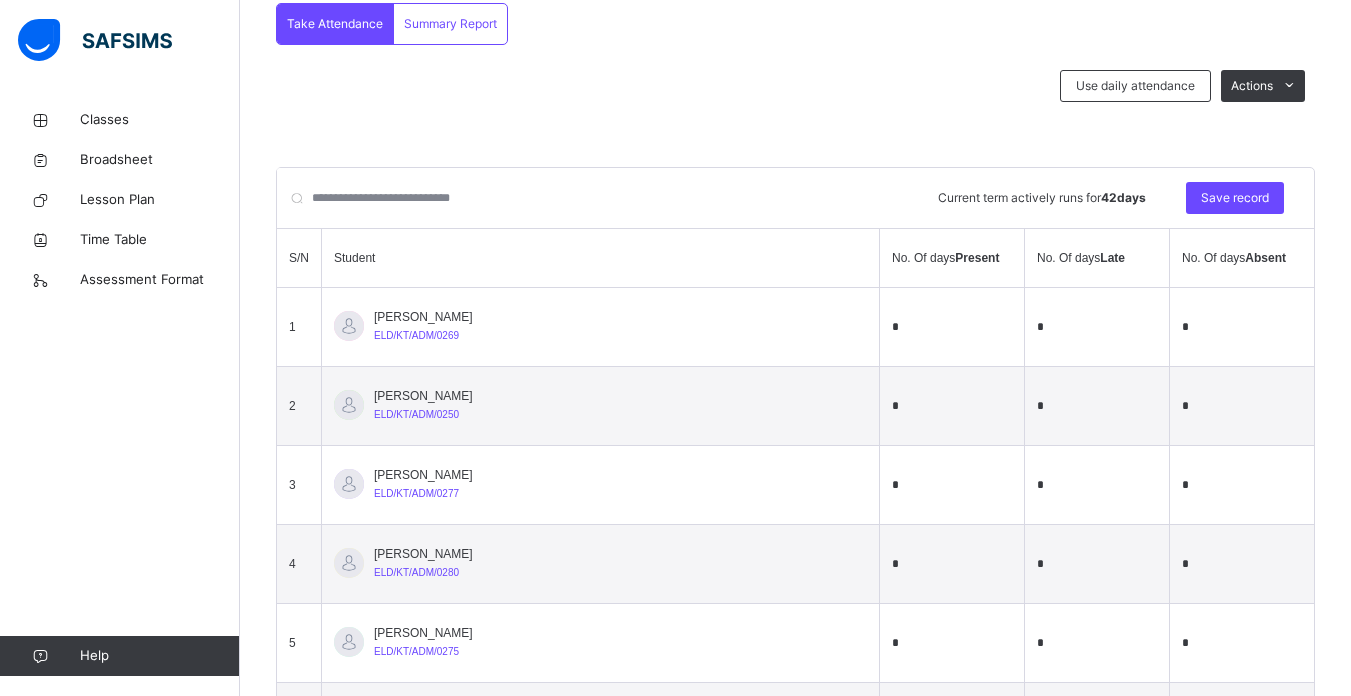 click on "*" at bounding box center [952, 327] 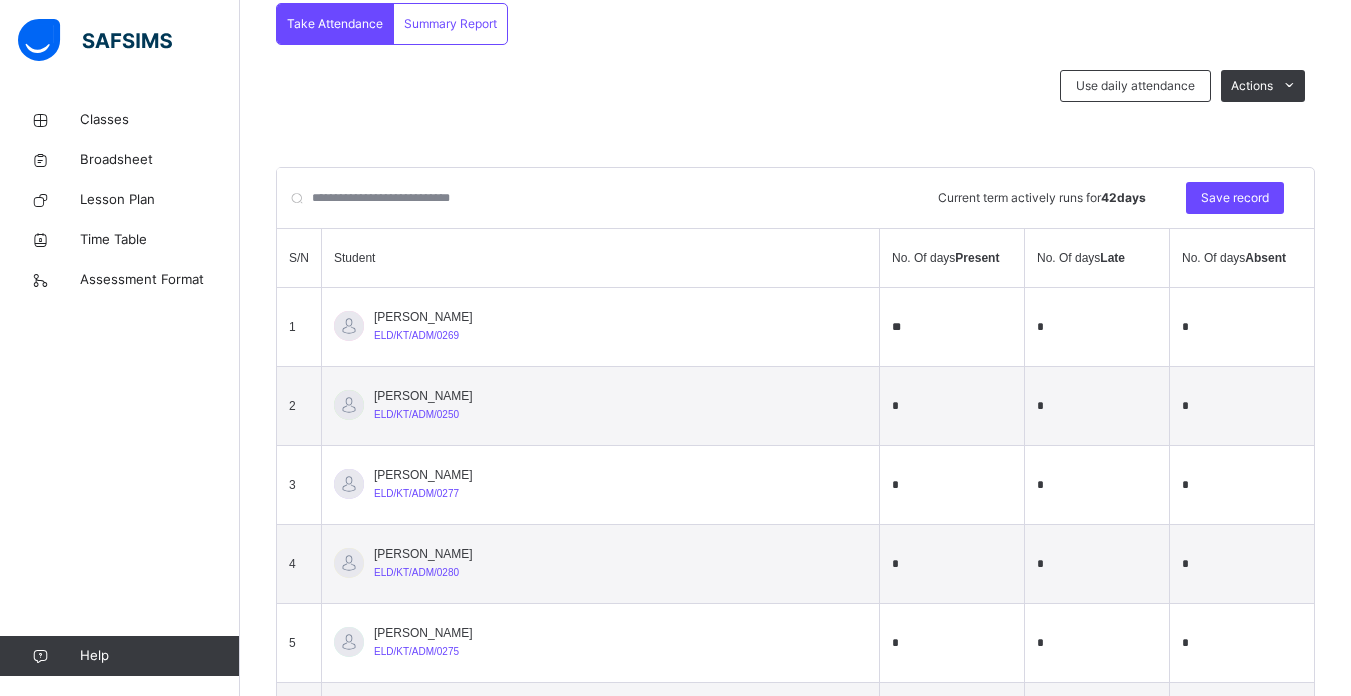 type on "**" 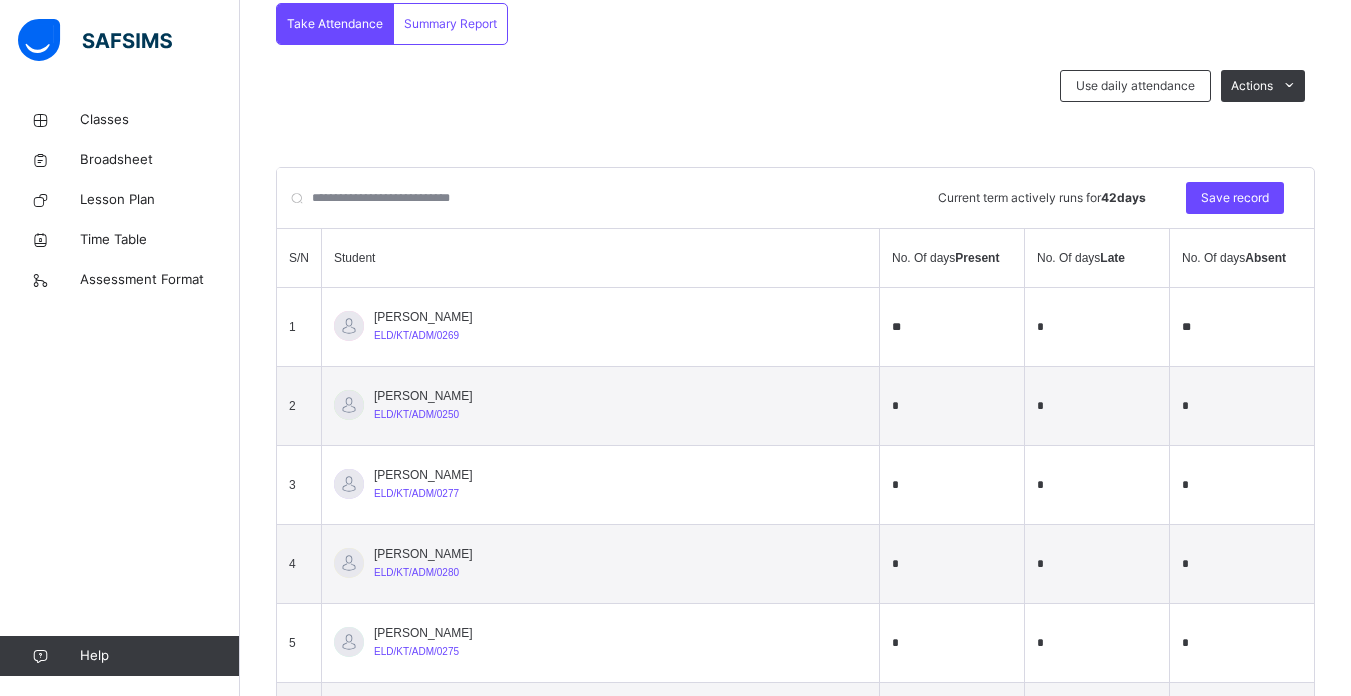 type on "**" 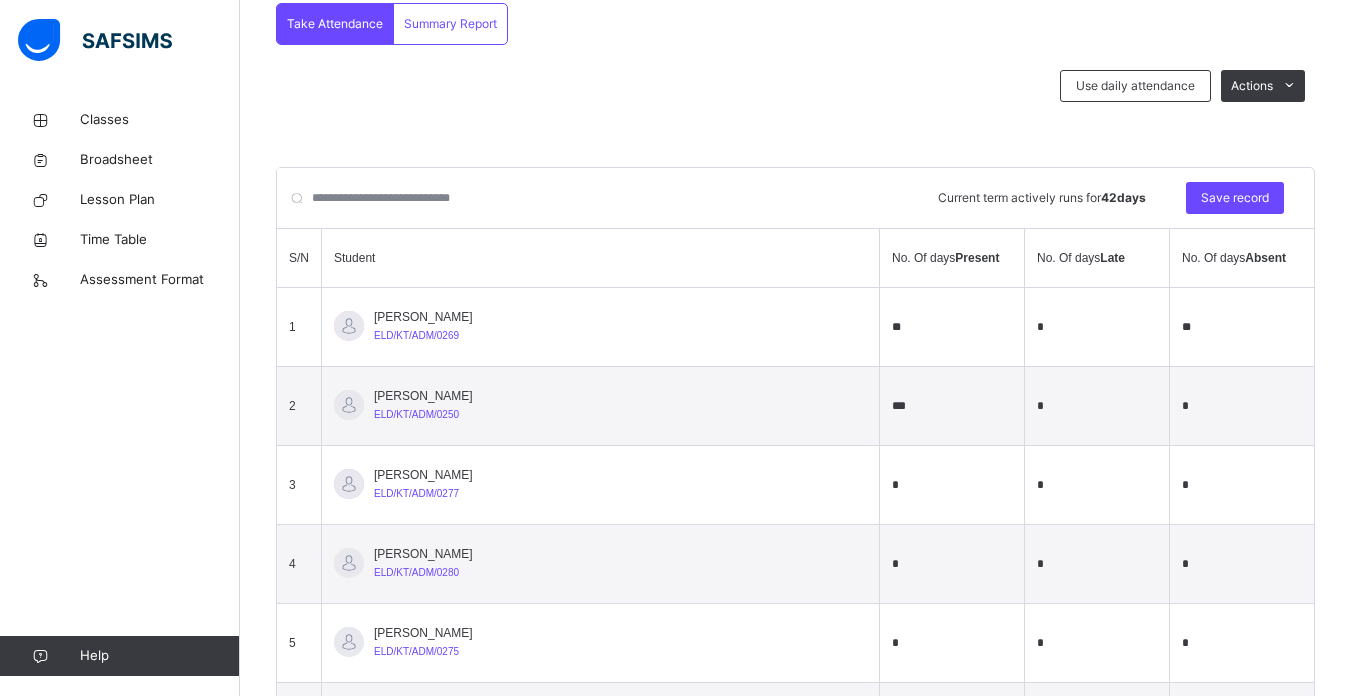 type on "***" 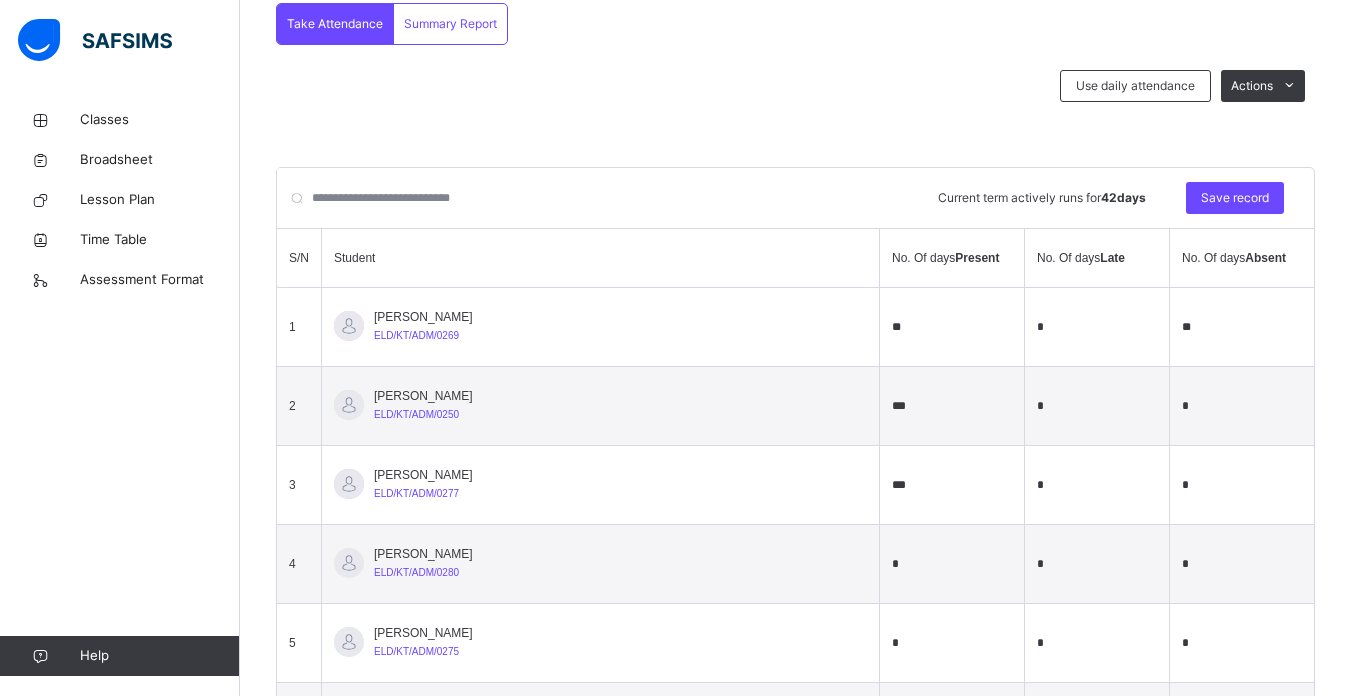 type on "***" 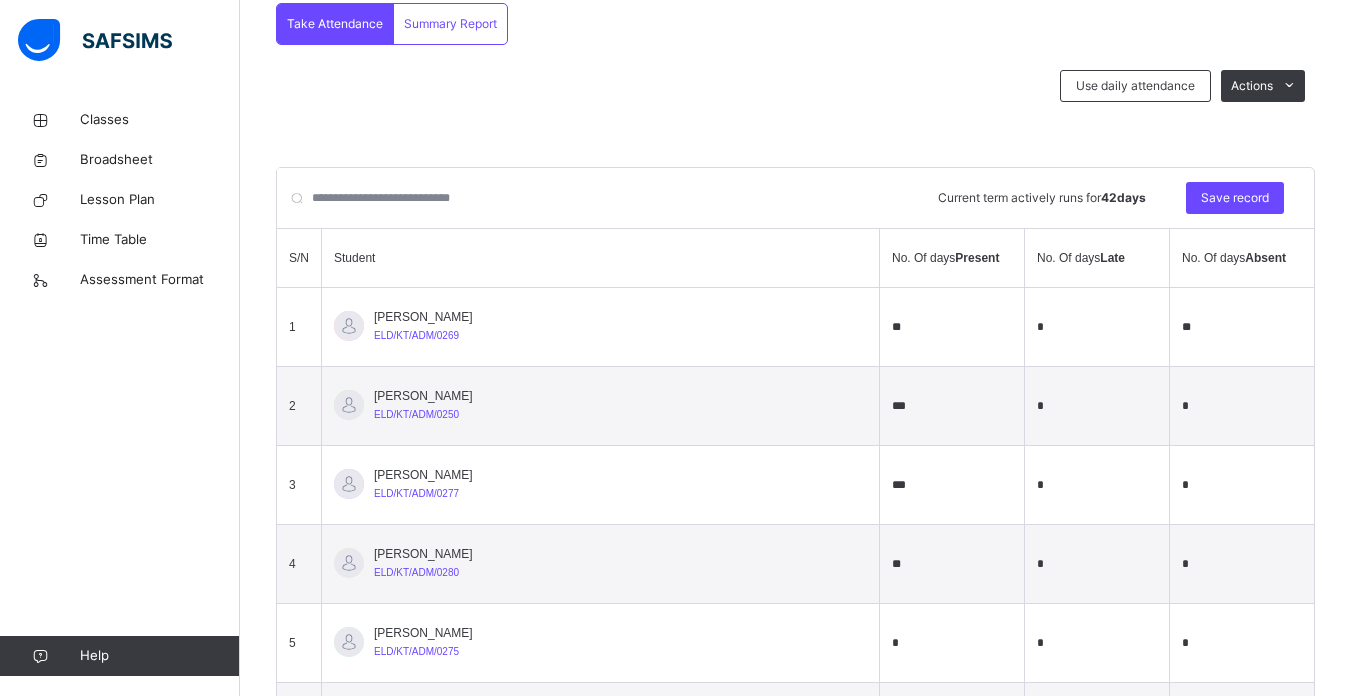 type on "**" 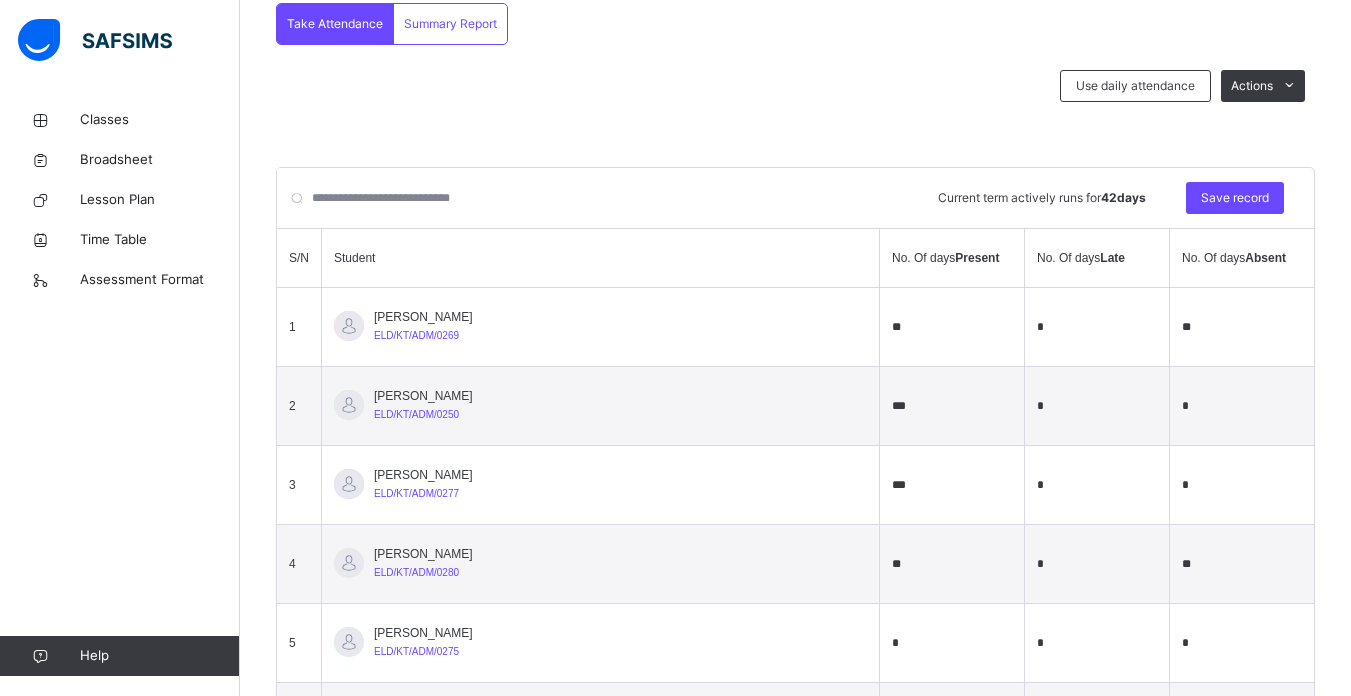 type on "**" 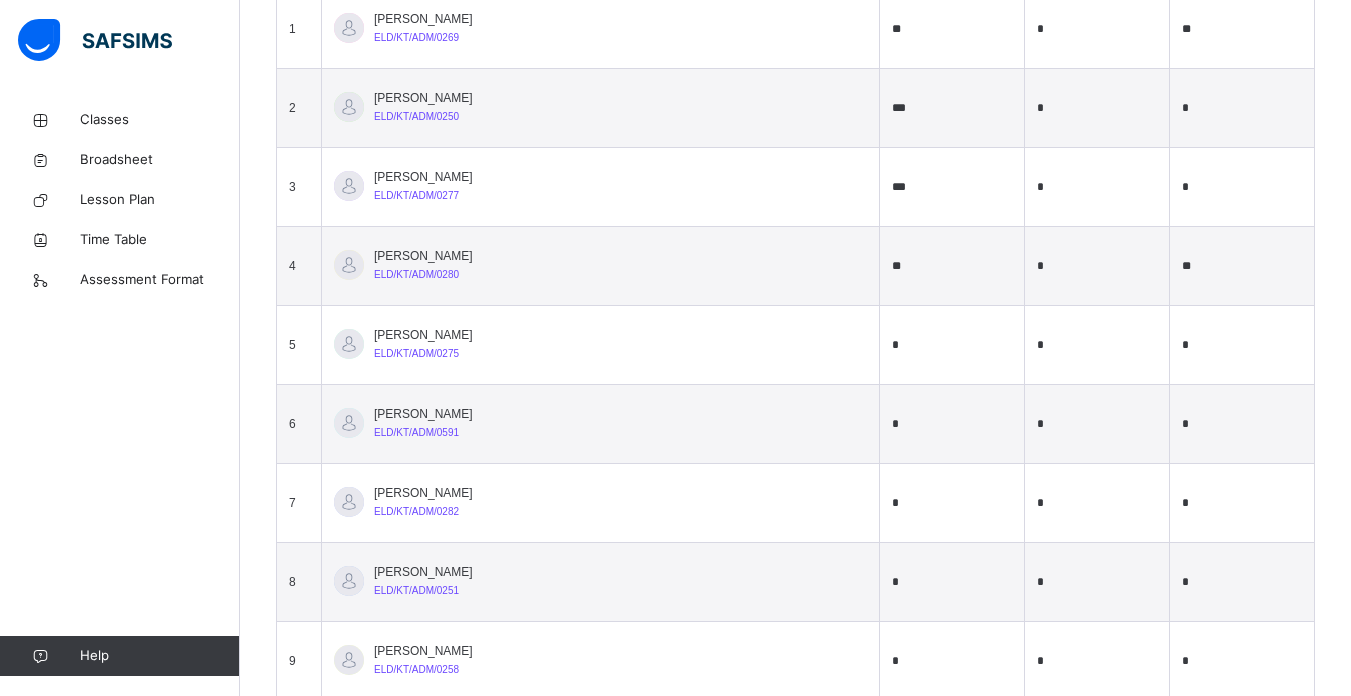 scroll, scrollTop: 753, scrollLeft: 0, axis: vertical 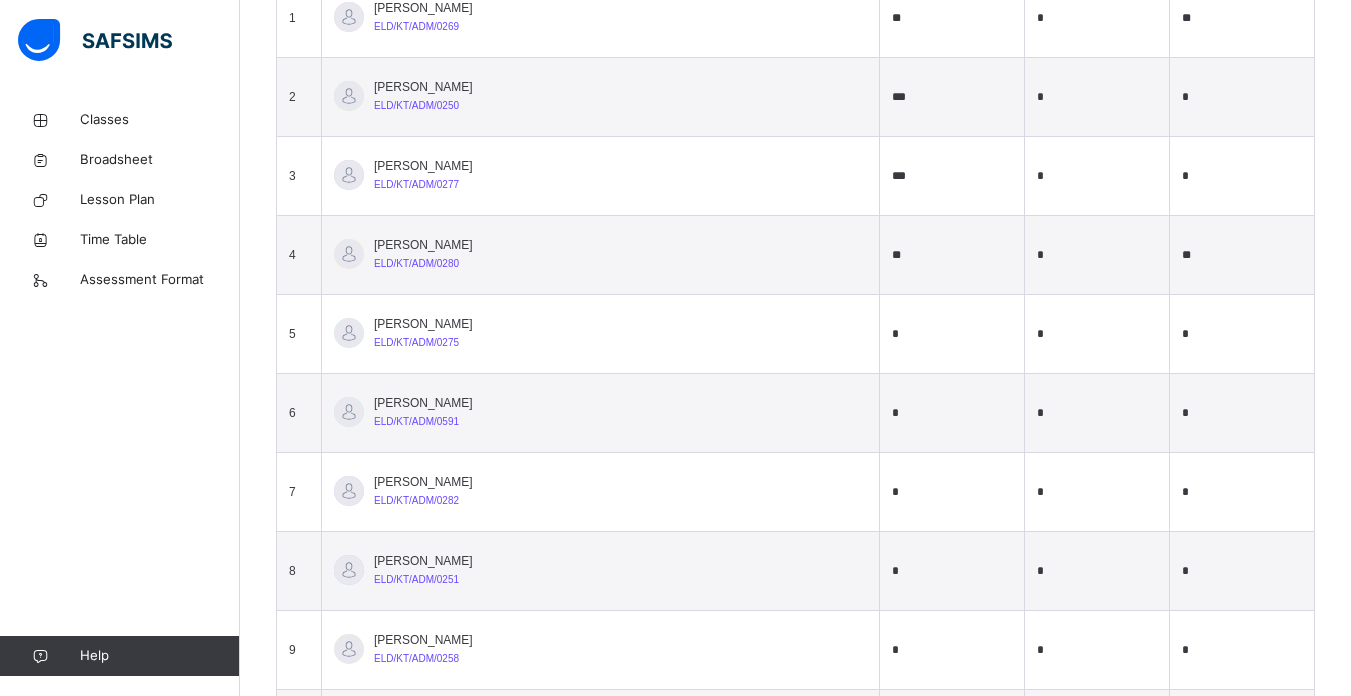 click on "*" at bounding box center [952, 492] 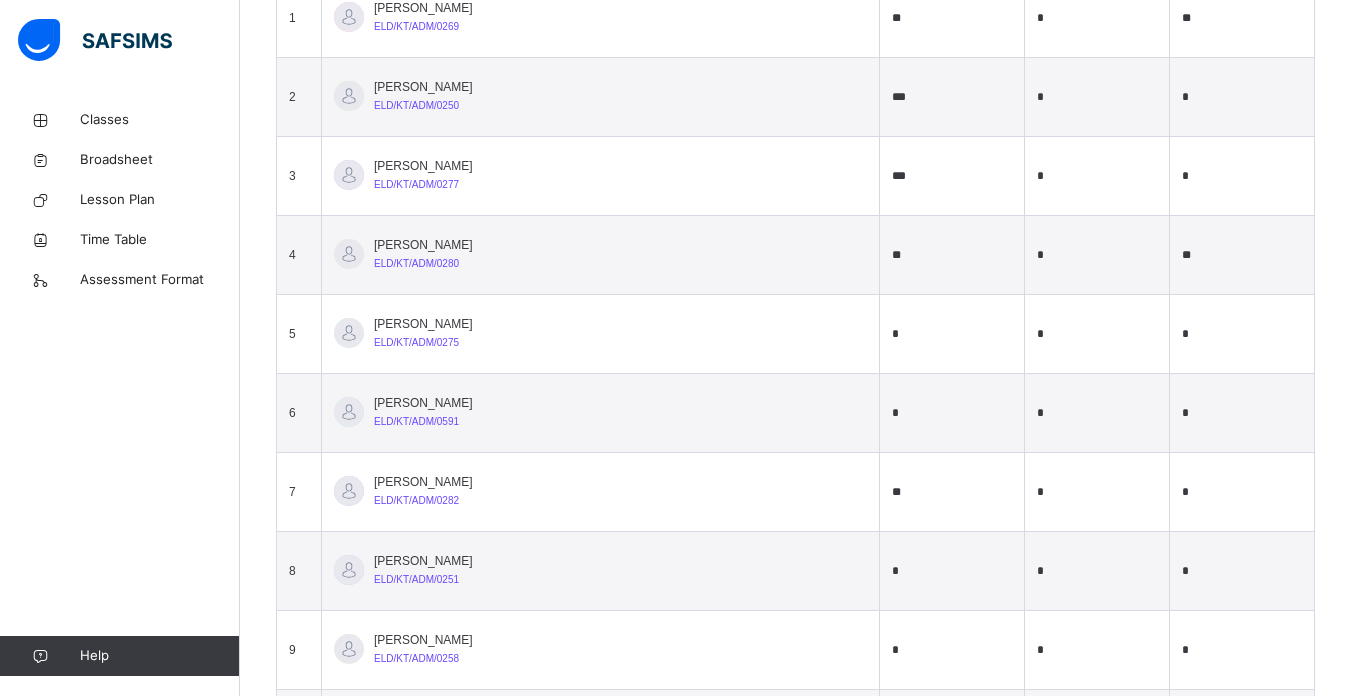 type on "**" 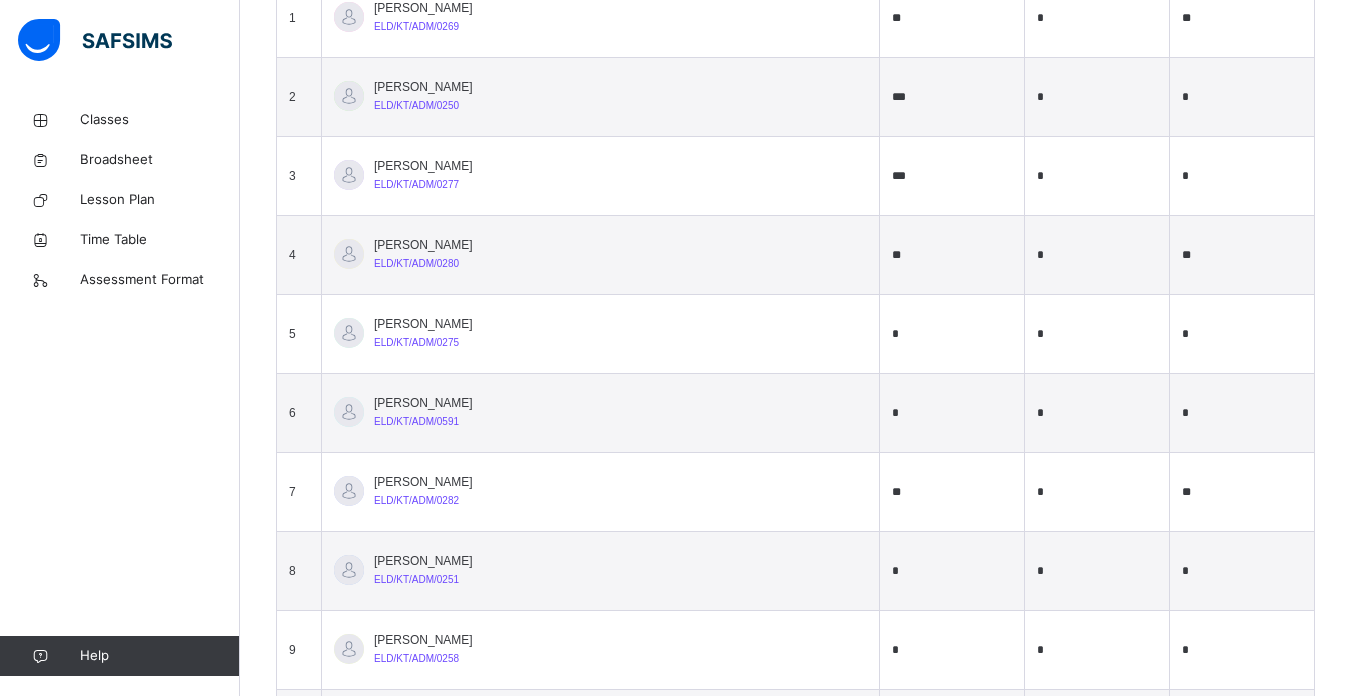 type on "**" 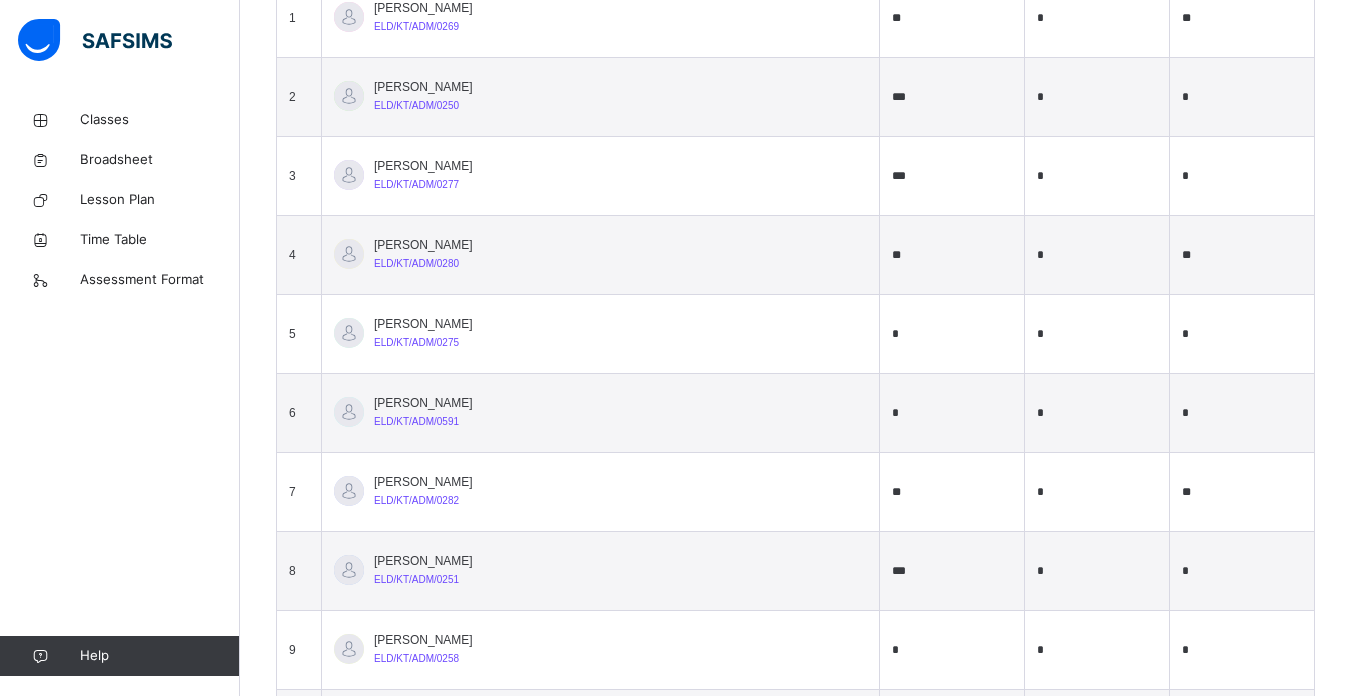 click on "***" at bounding box center [952, 571] 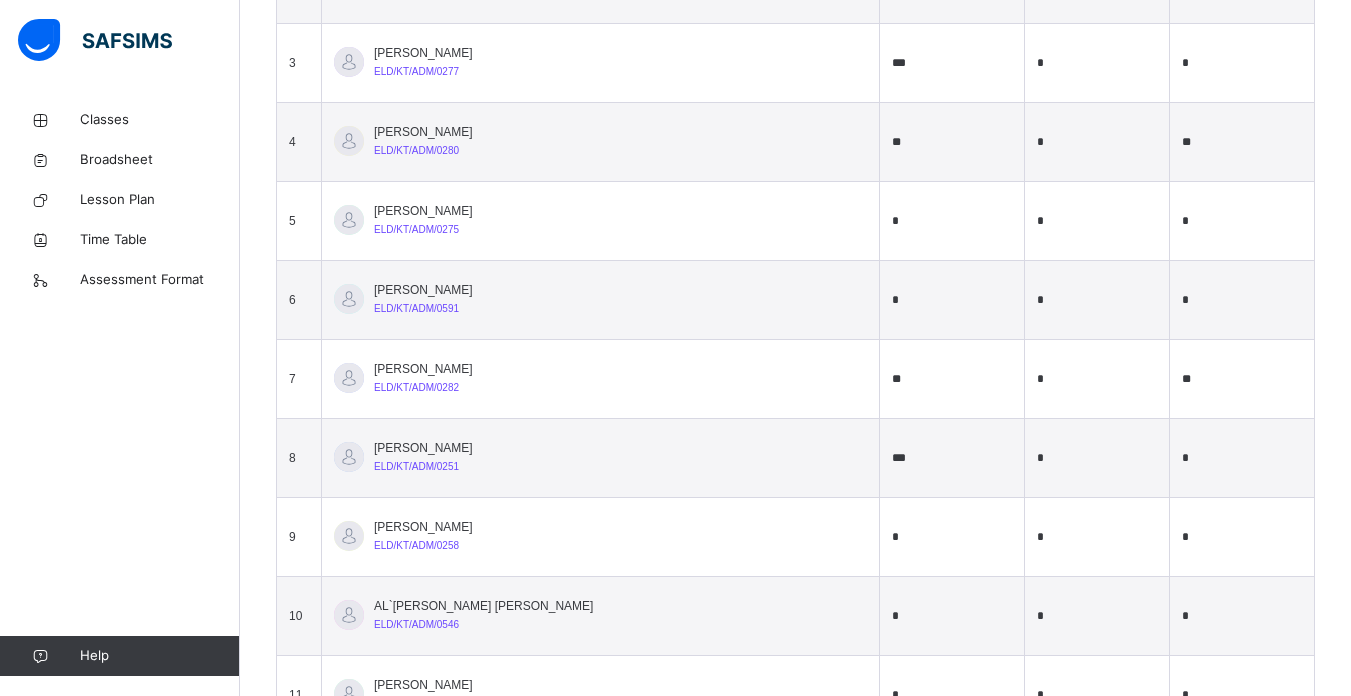 scroll, scrollTop: 871, scrollLeft: 0, axis: vertical 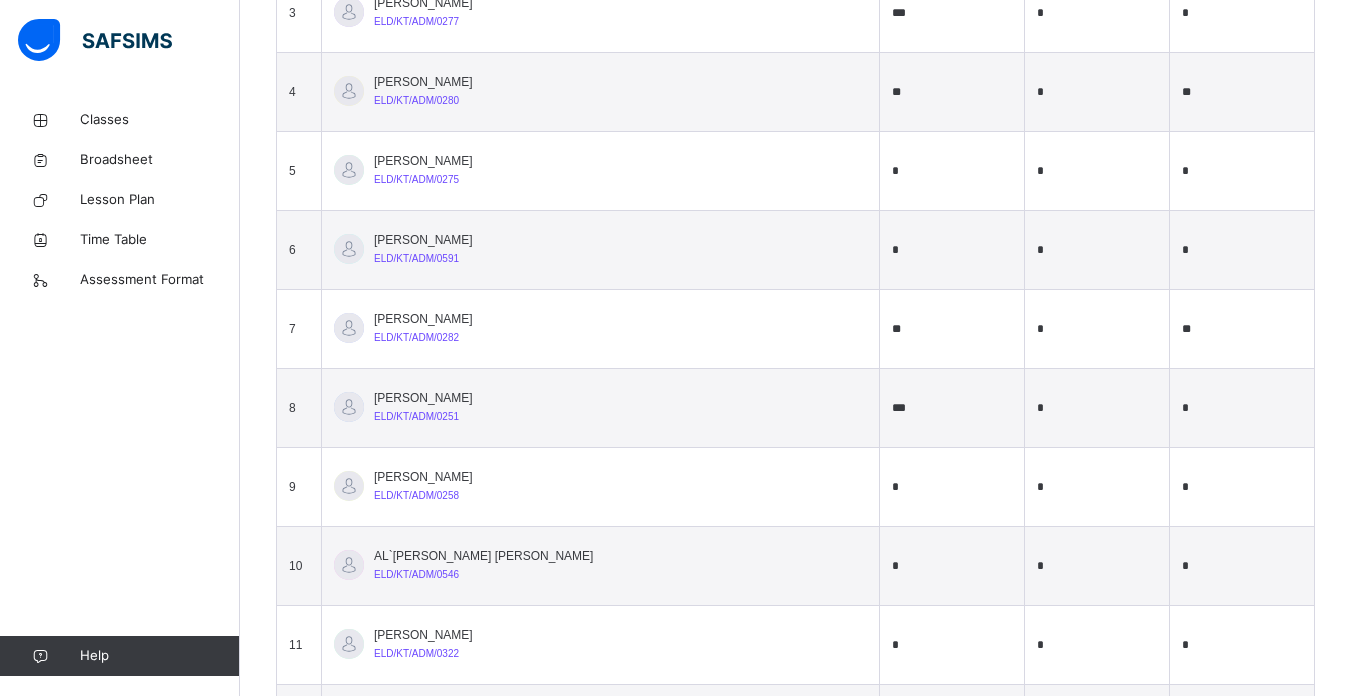type on "*" 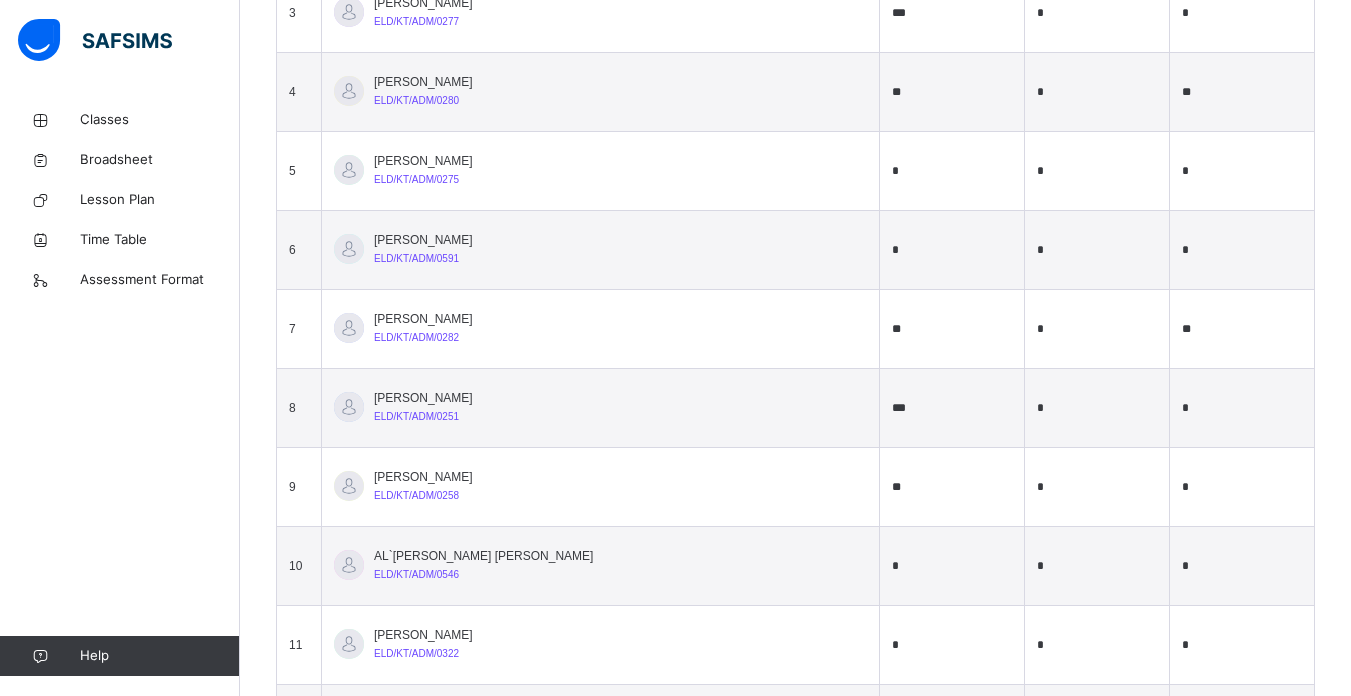 type on "**" 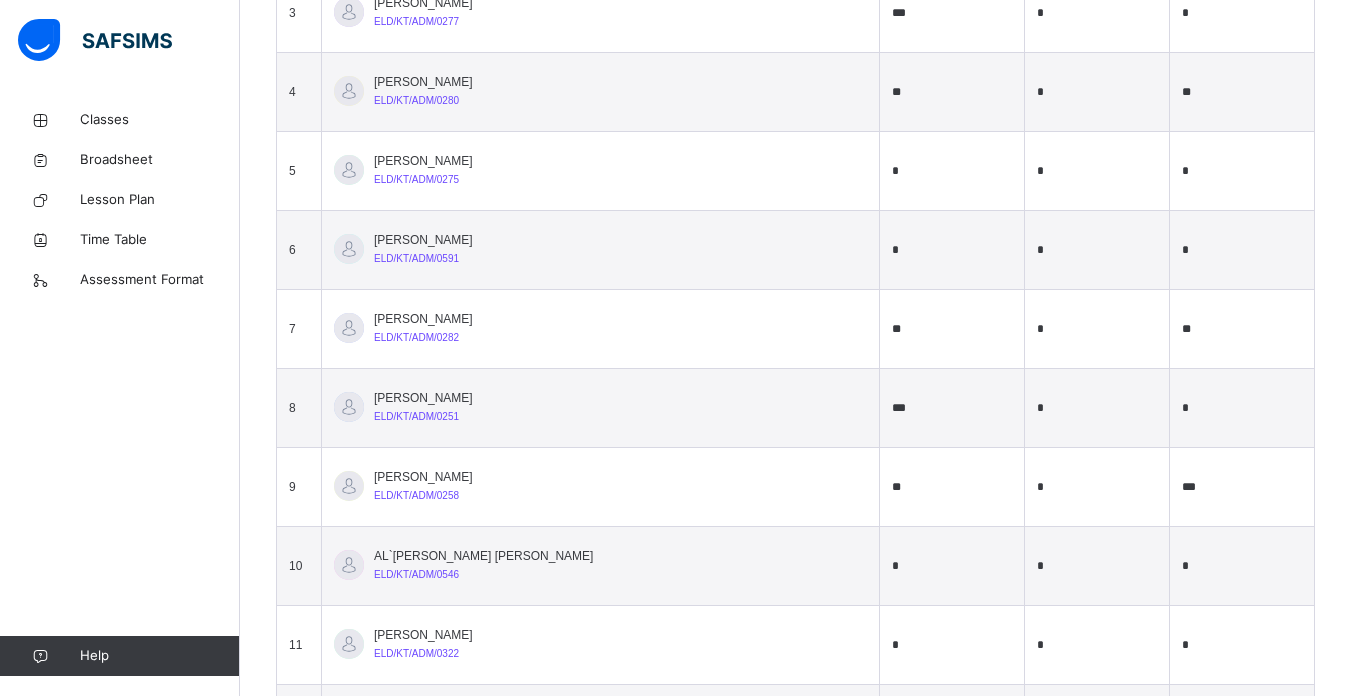 type on "***" 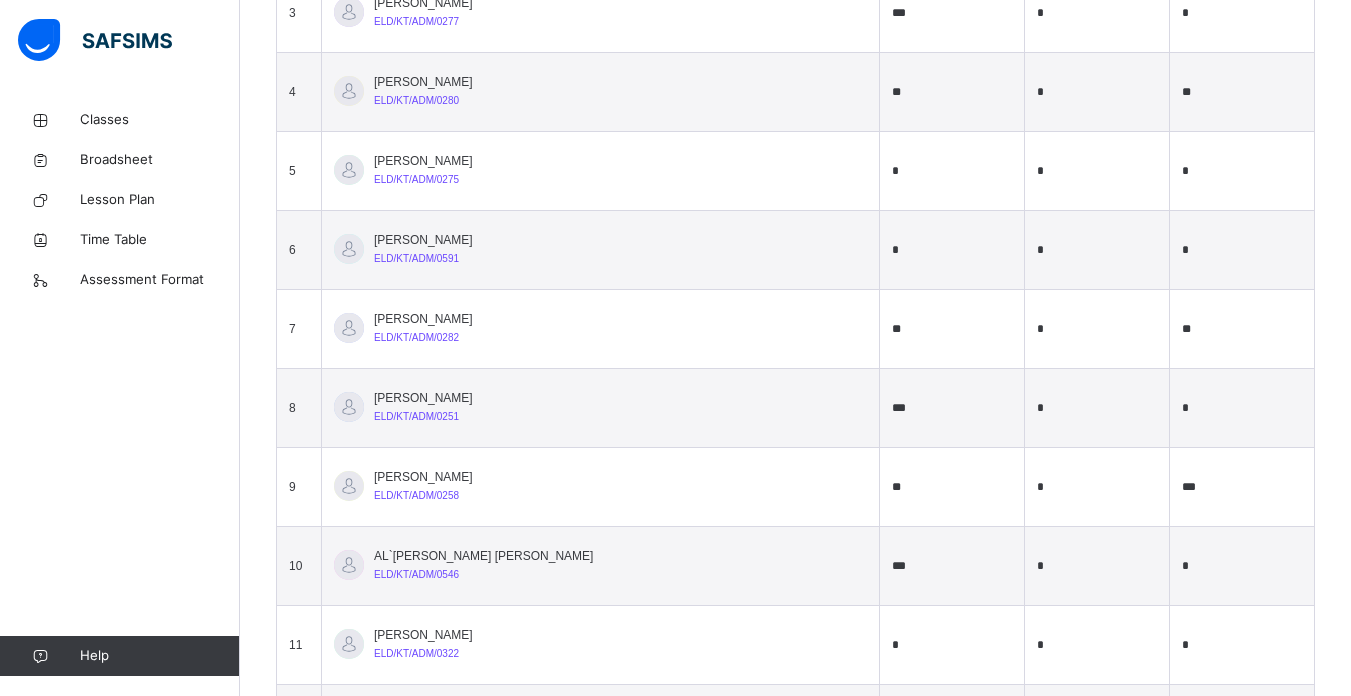 type on "***" 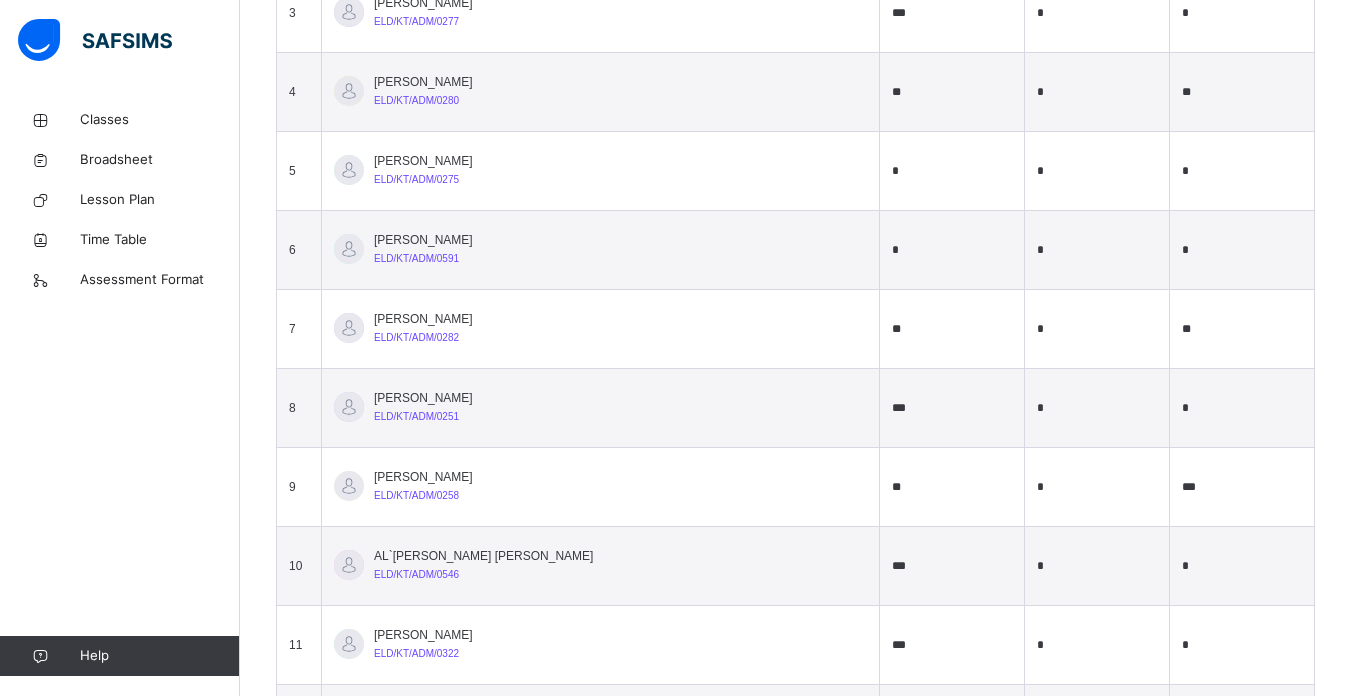 type on "***" 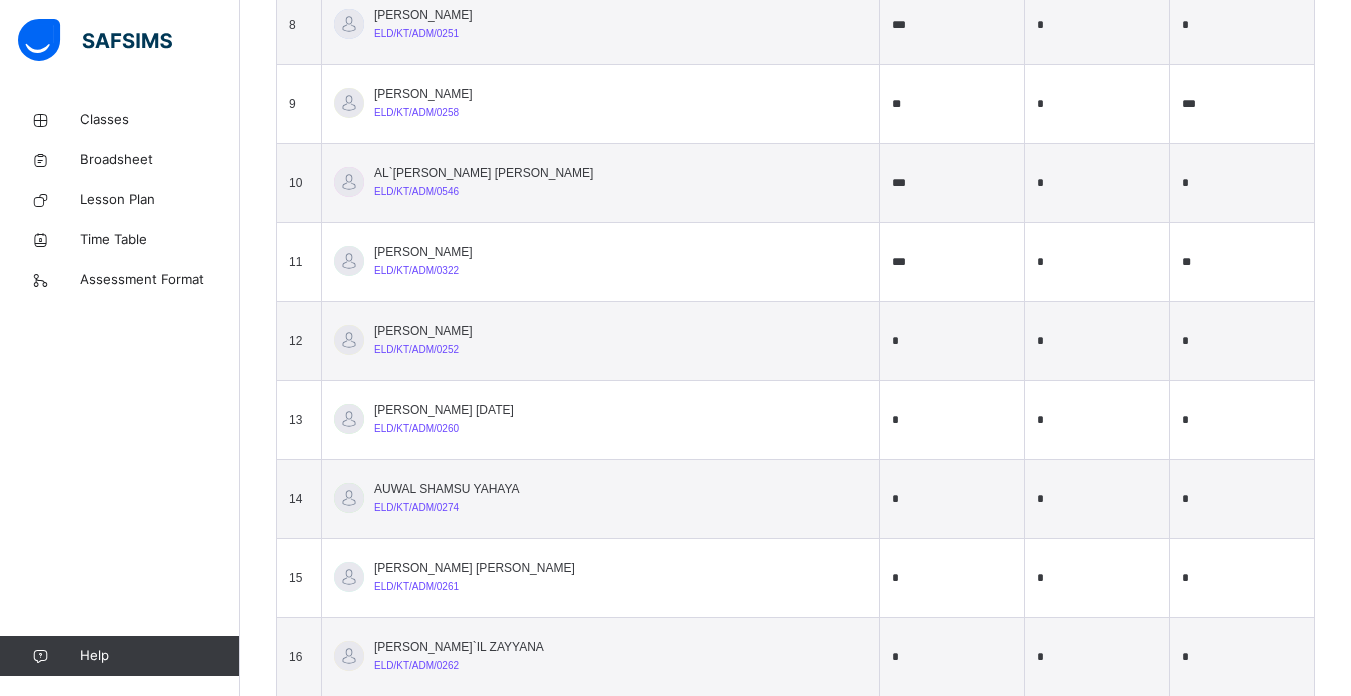 scroll, scrollTop: 1304, scrollLeft: 0, axis: vertical 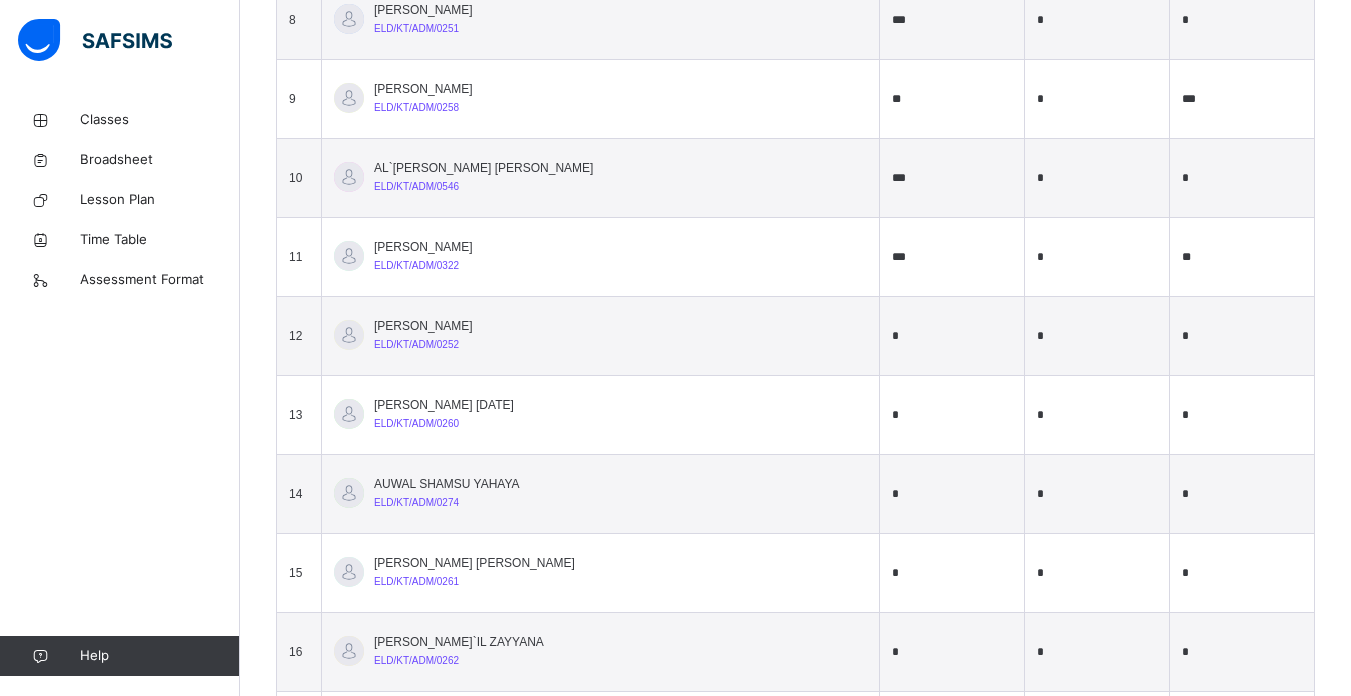 type on "**" 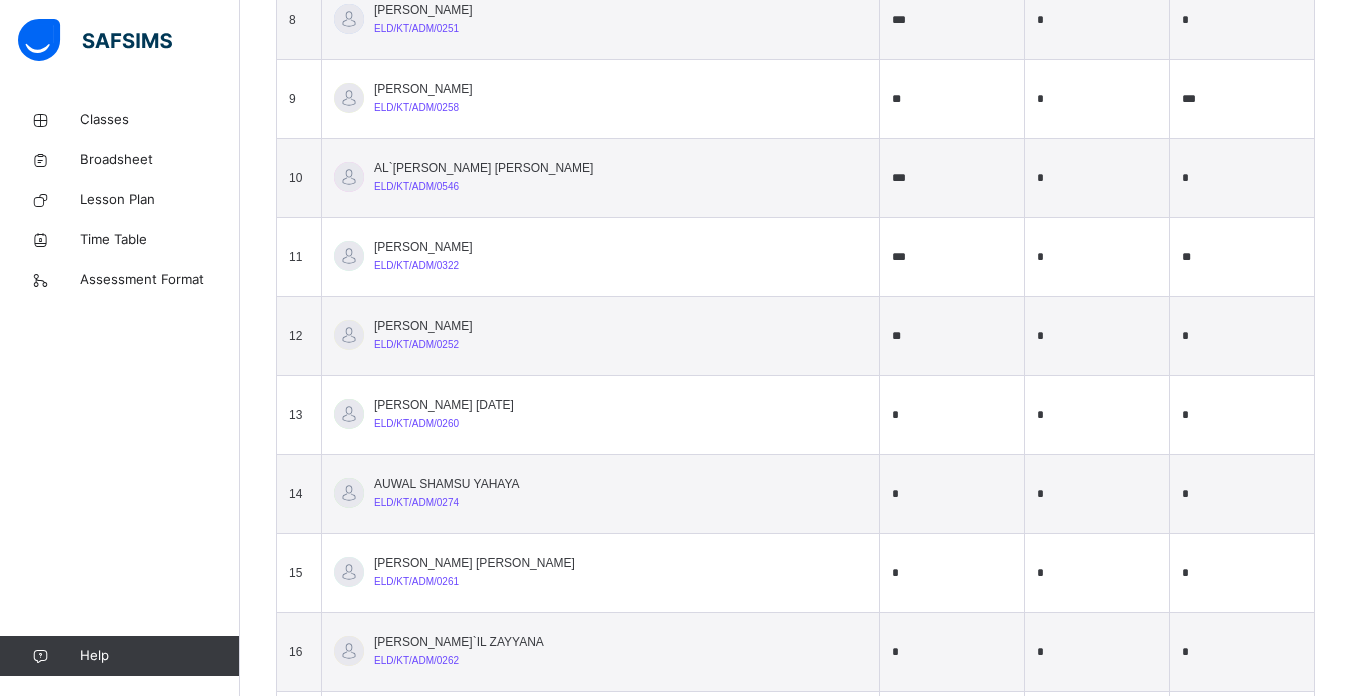 type on "**" 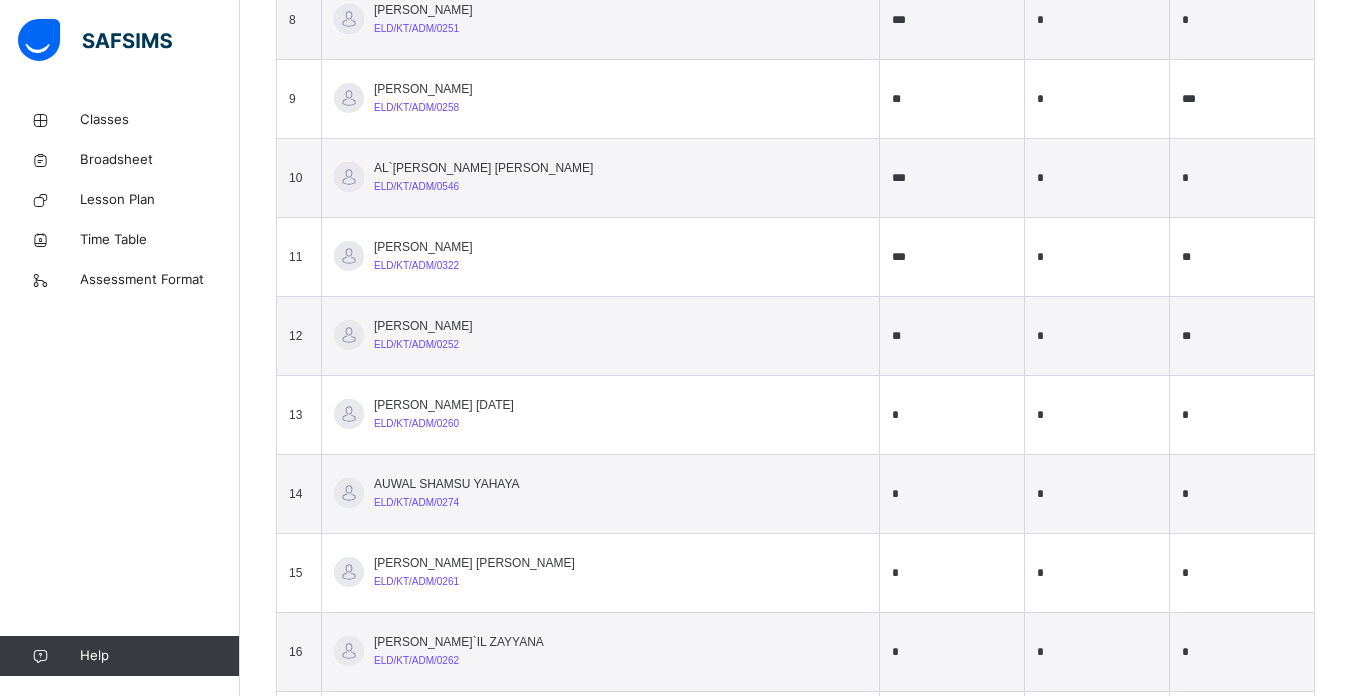 type on "**" 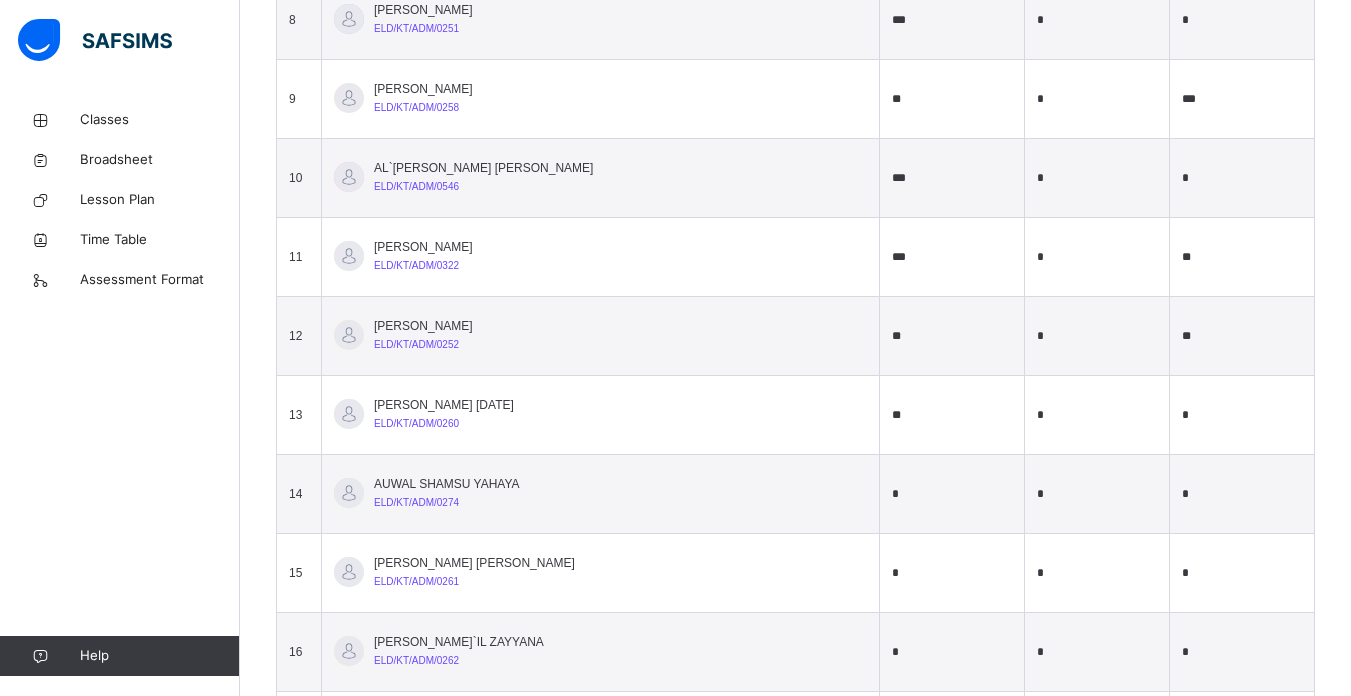 type on "**" 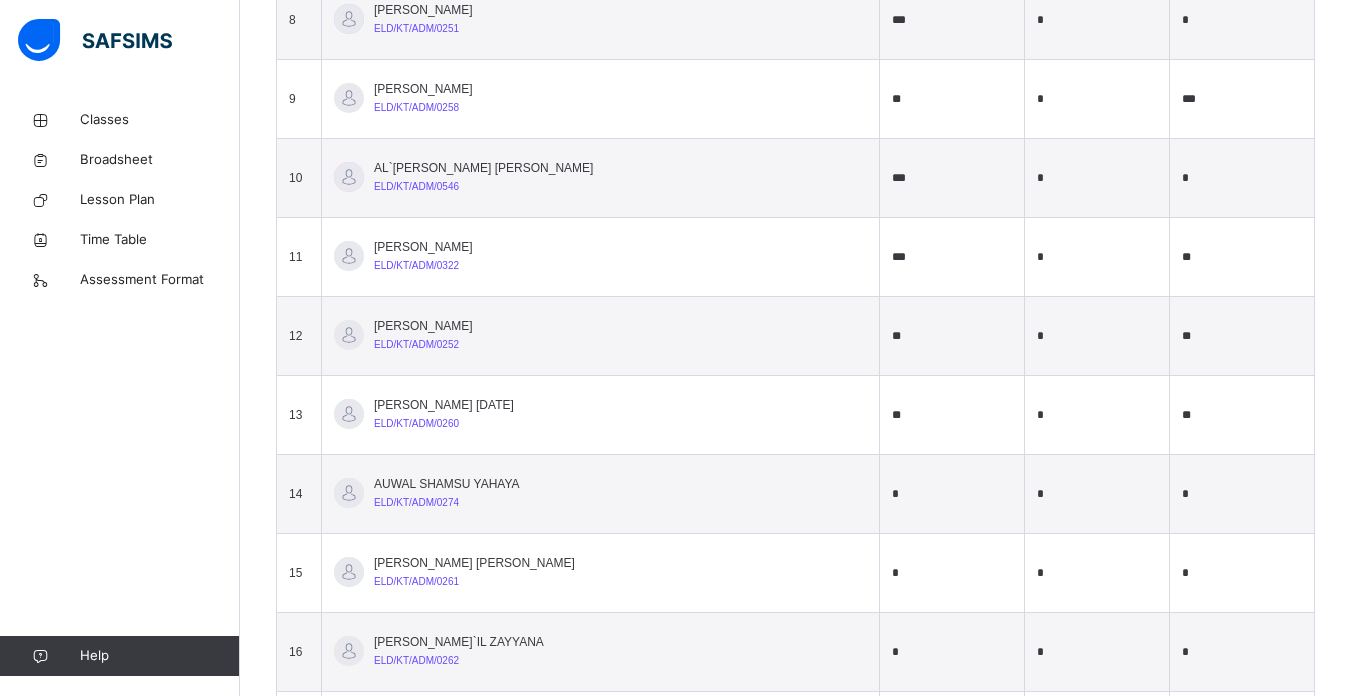 type on "**" 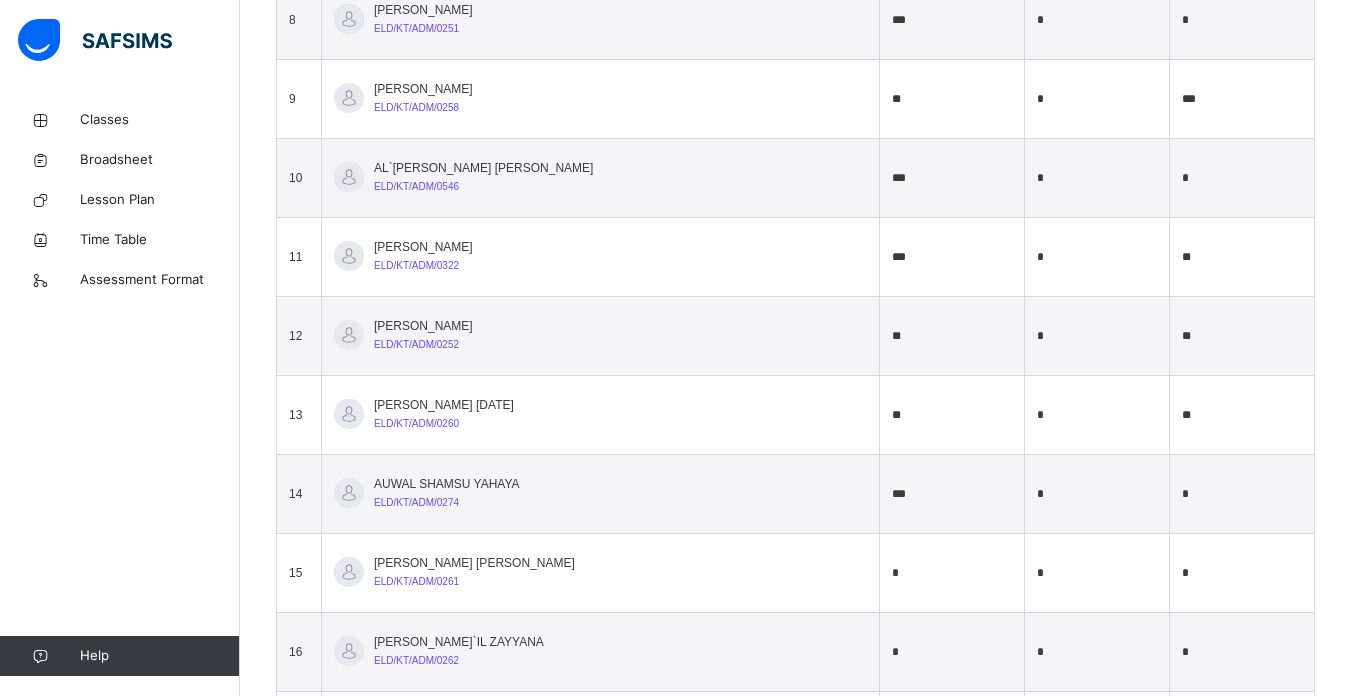 type on "***" 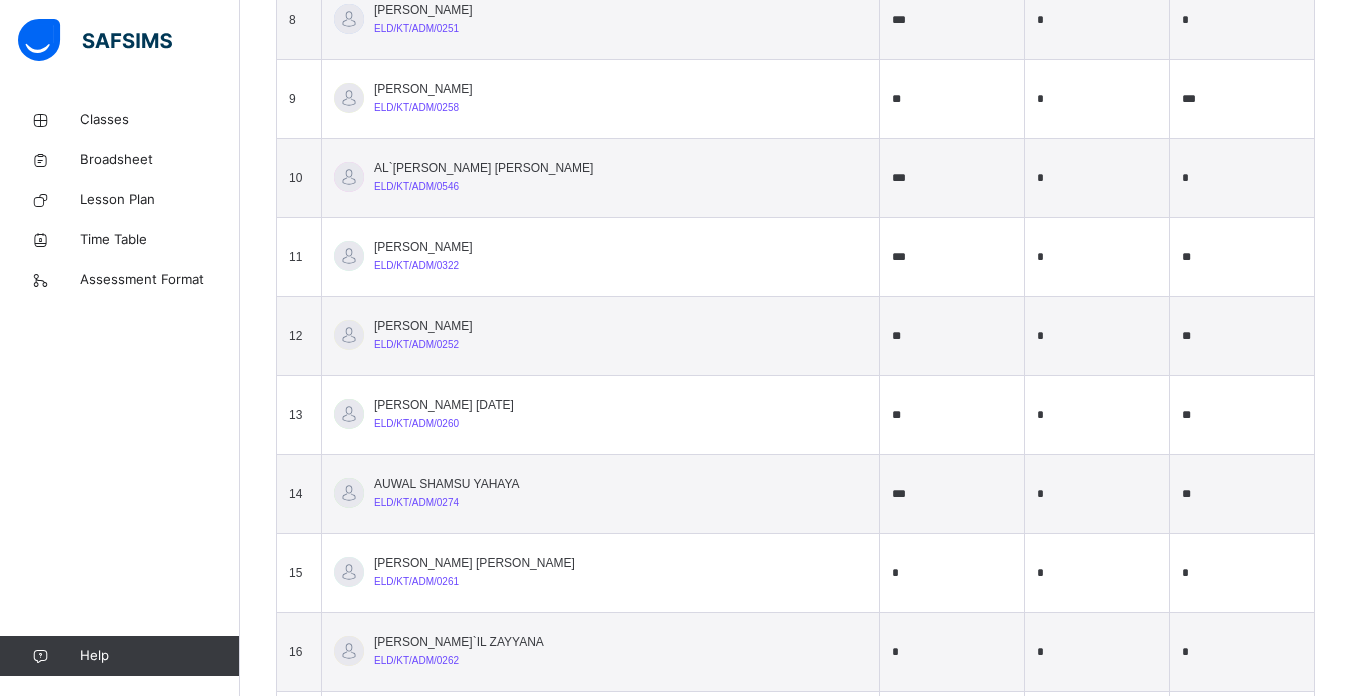 type on "**" 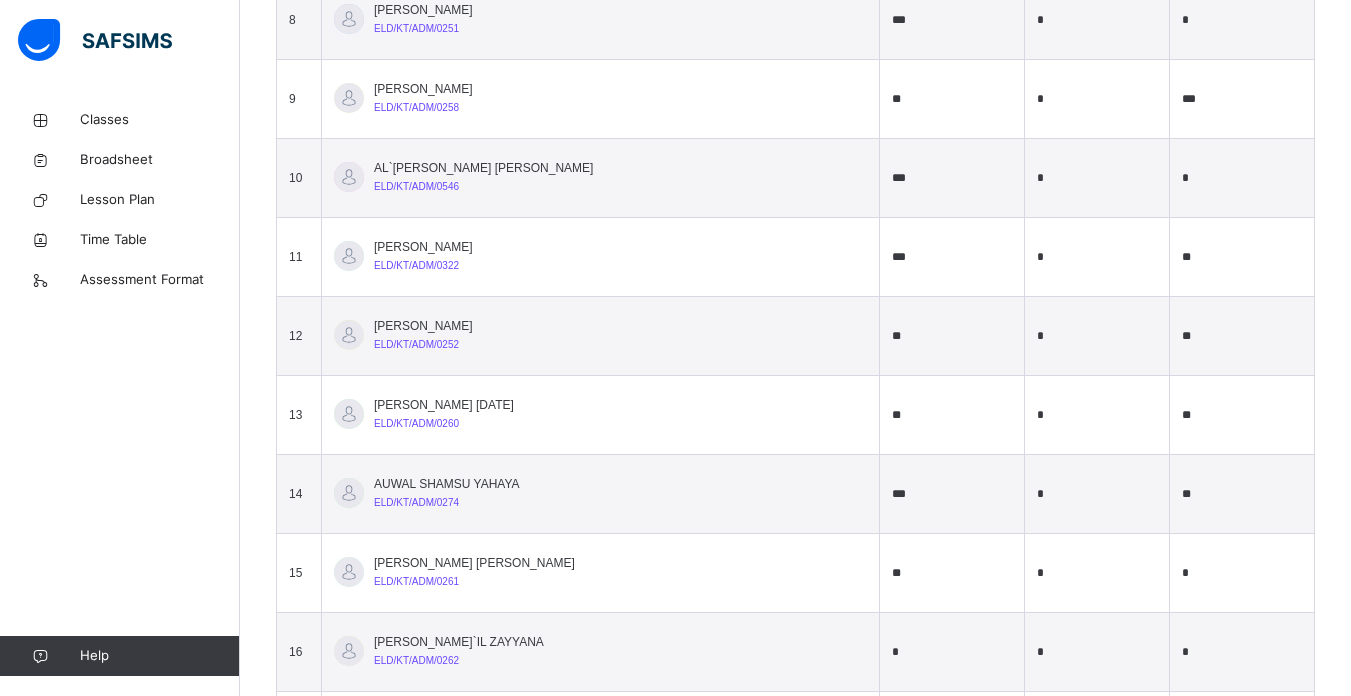 type on "**" 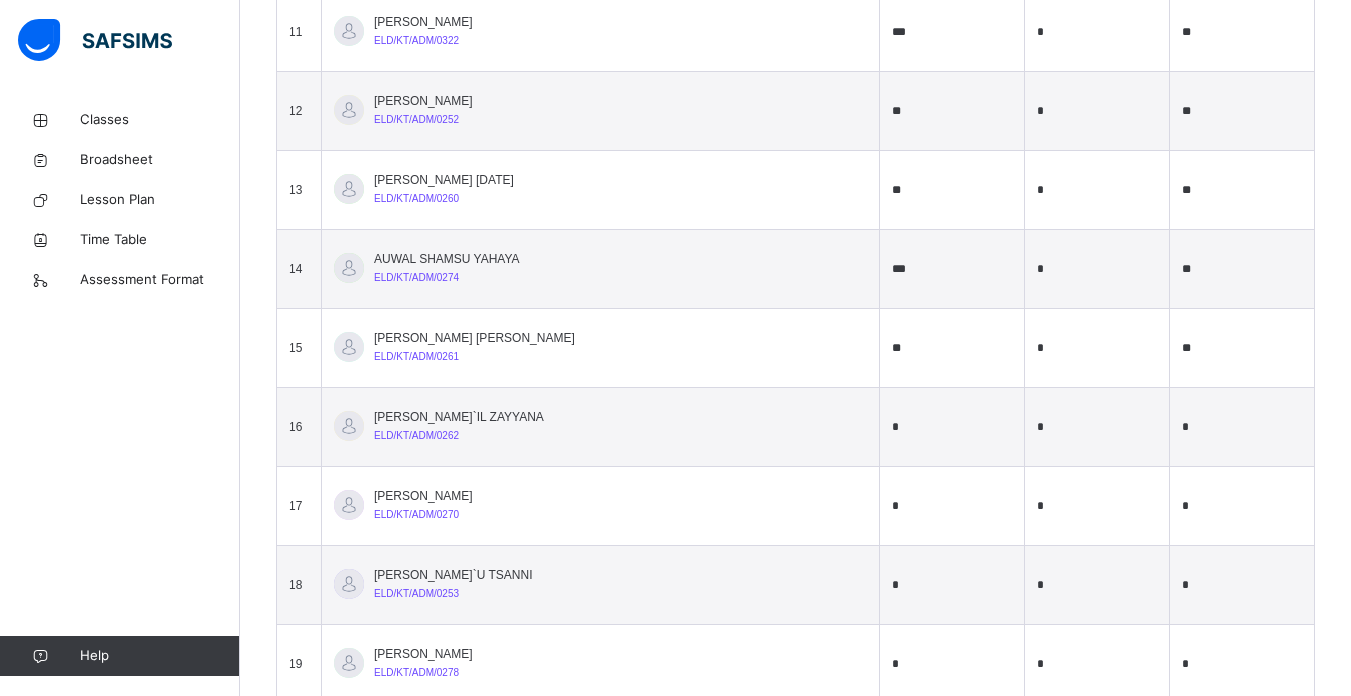 scroll, scrollTop: 1552, scrollLeft: 0, axis: vertical 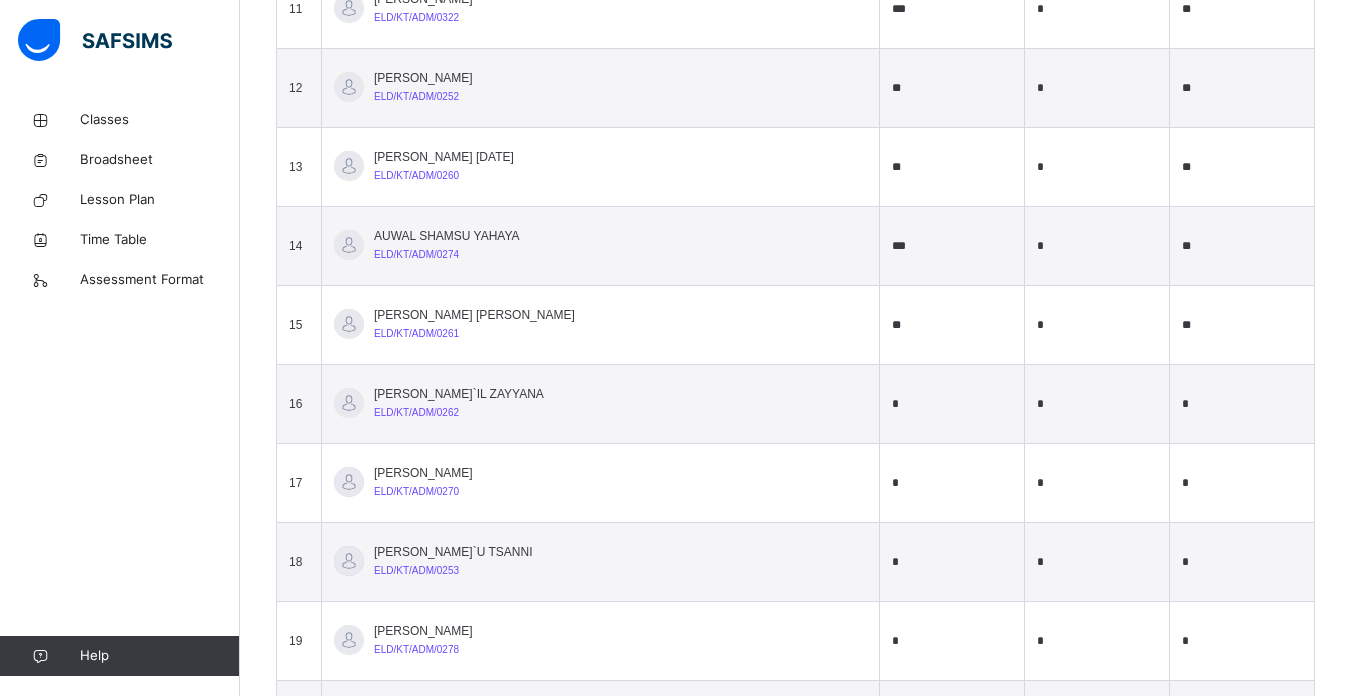 type on "**" 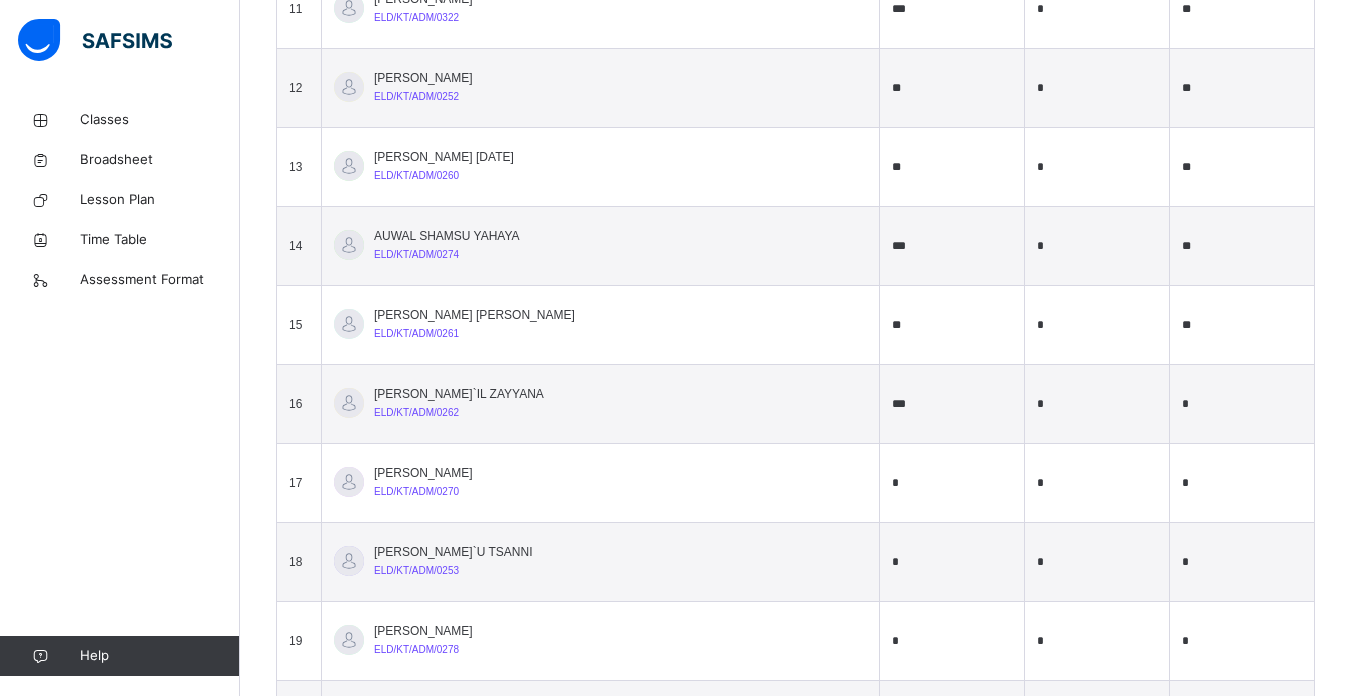 type on "***" 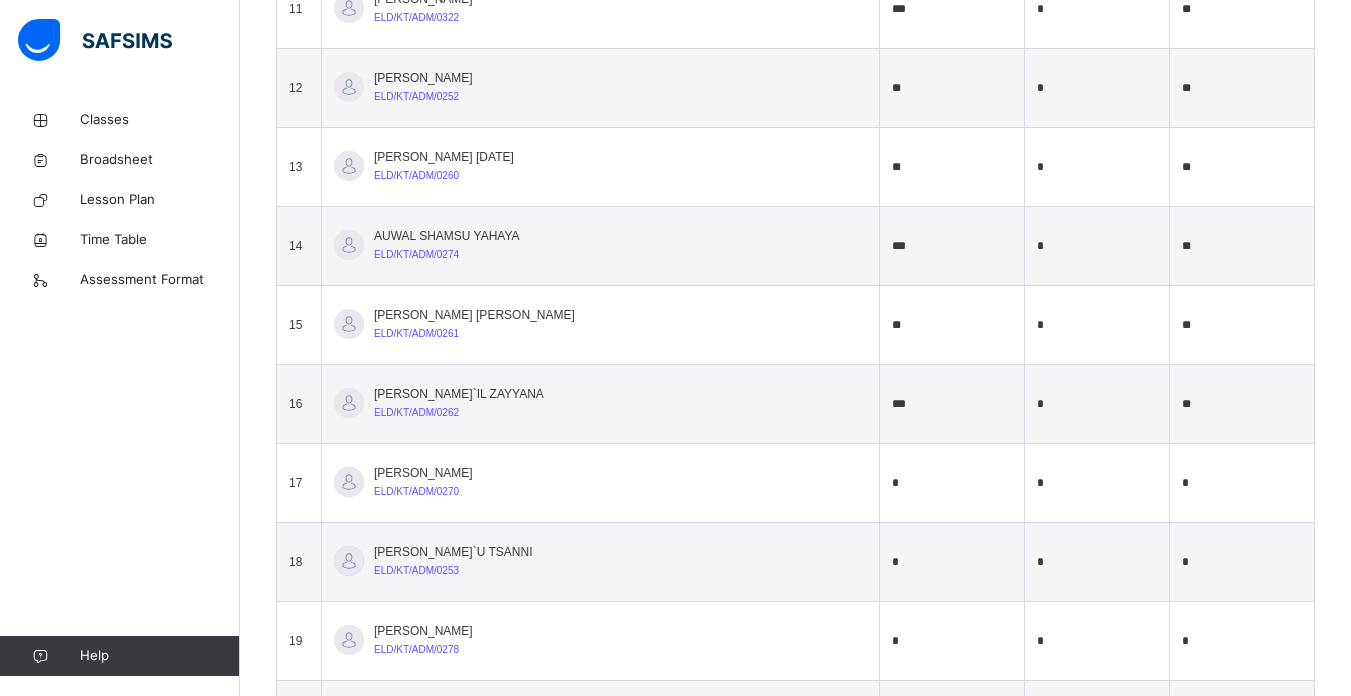 type on "**" 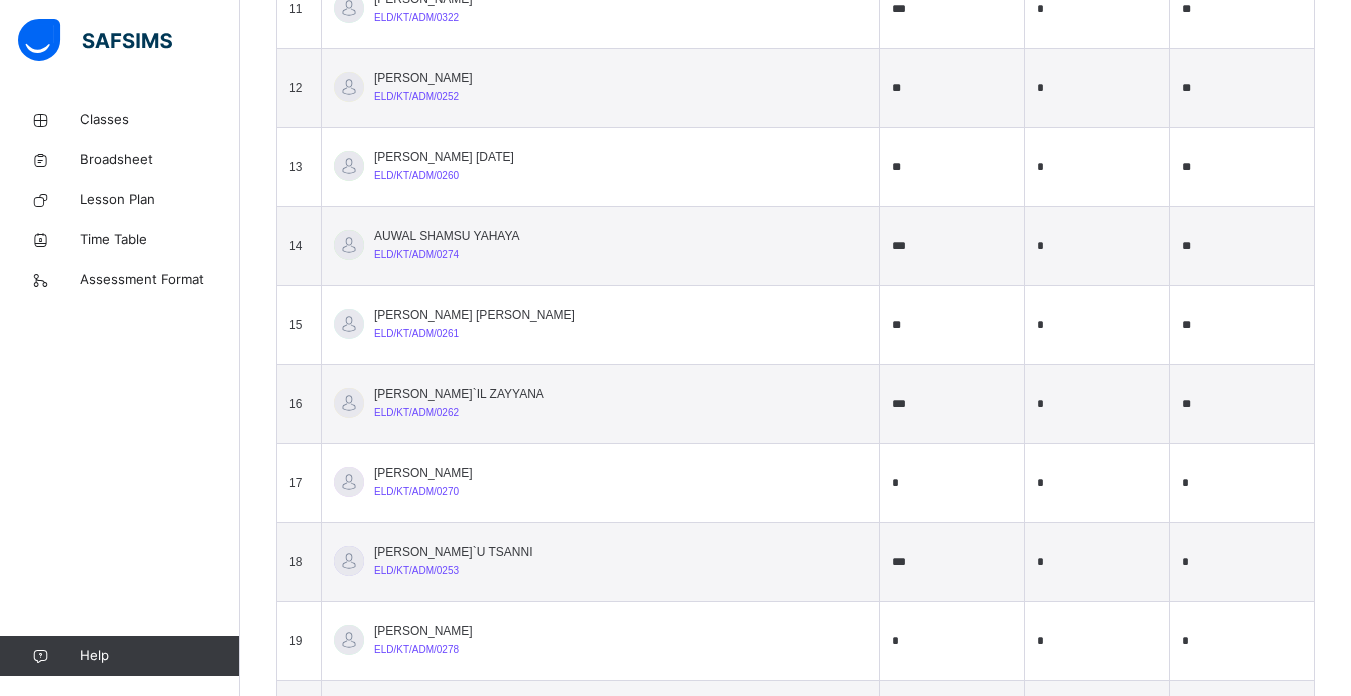 type on "***" 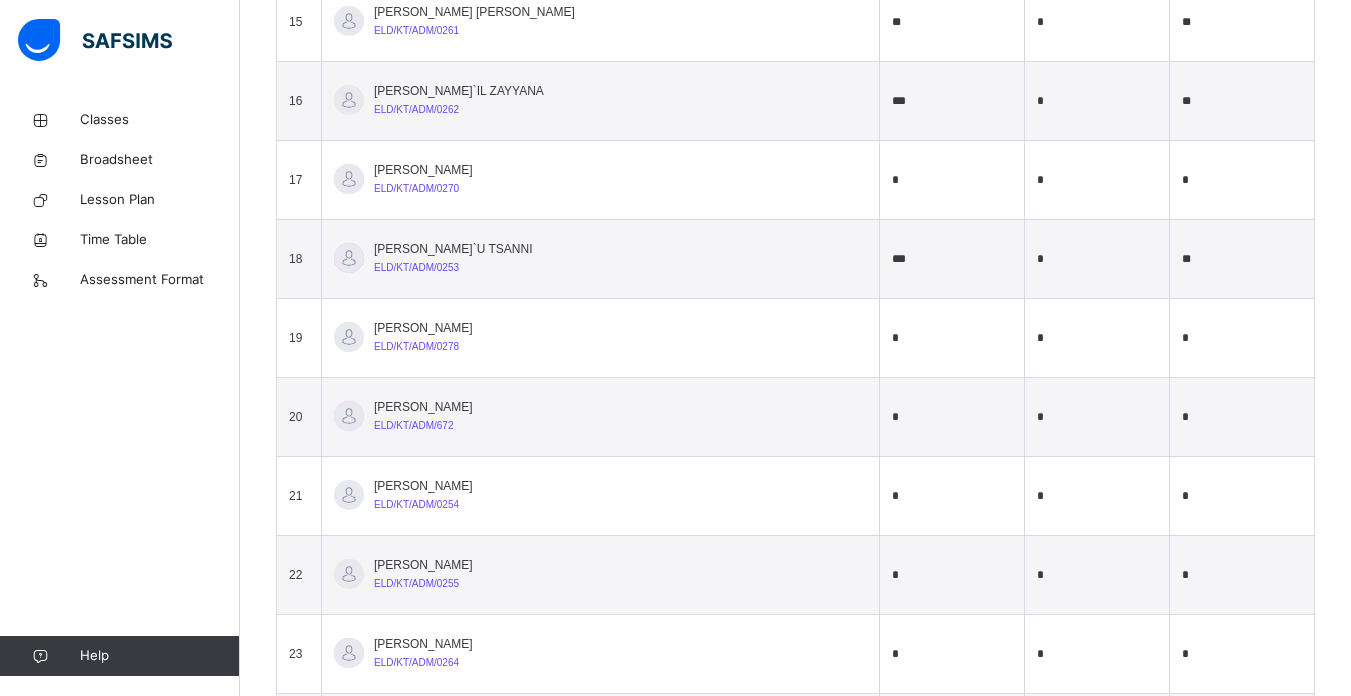 scroll, scrollTop: 1872, scrollLeft: 0, axis: vertical 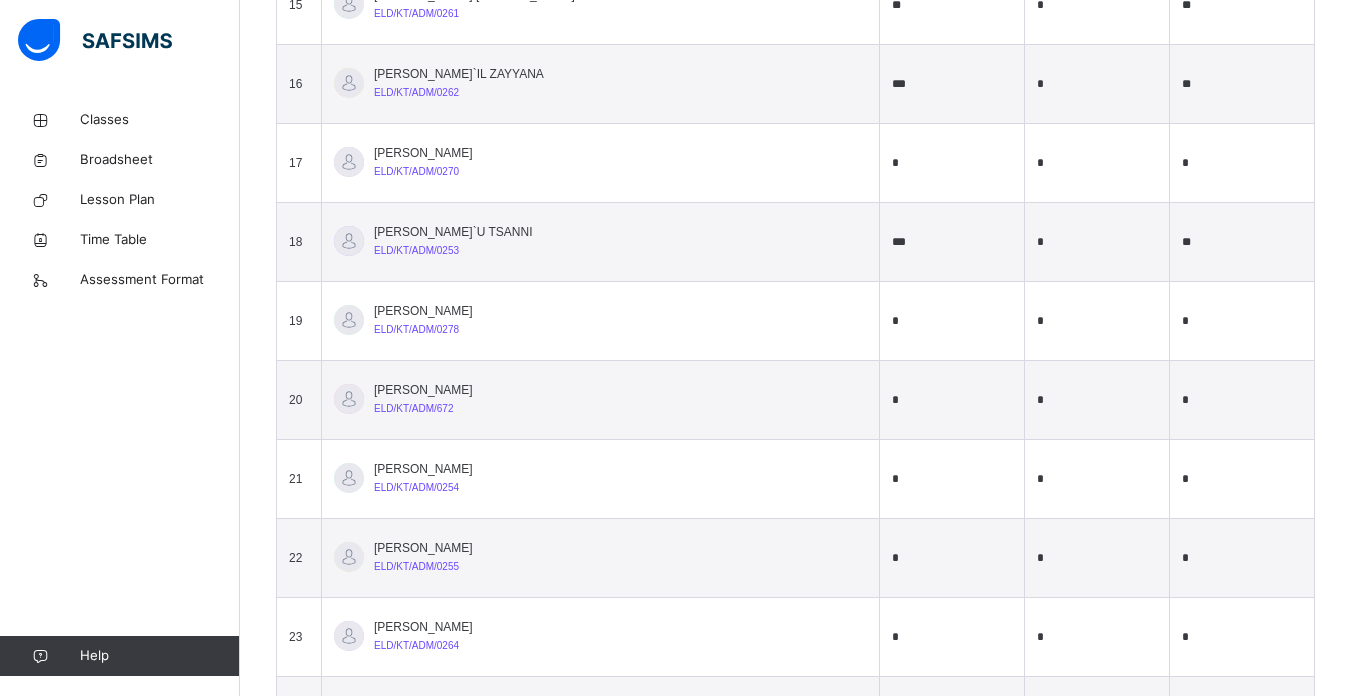 type on "**" 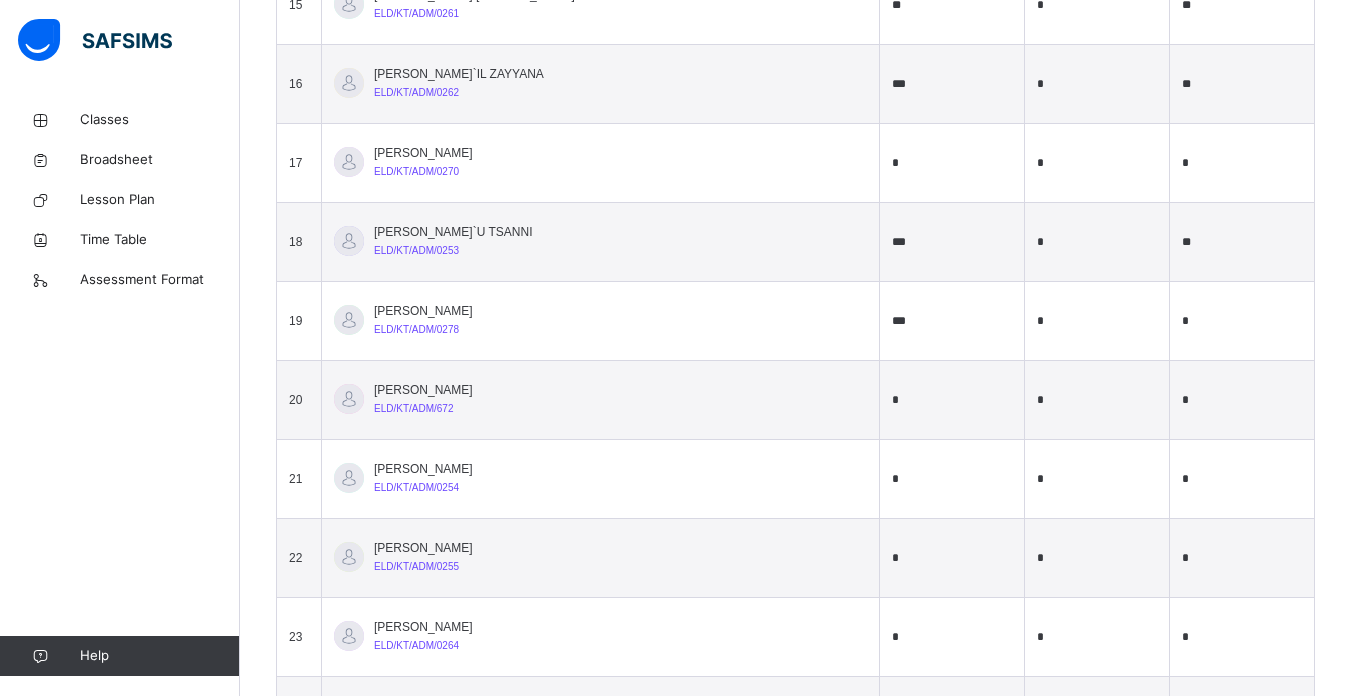 type on "***" 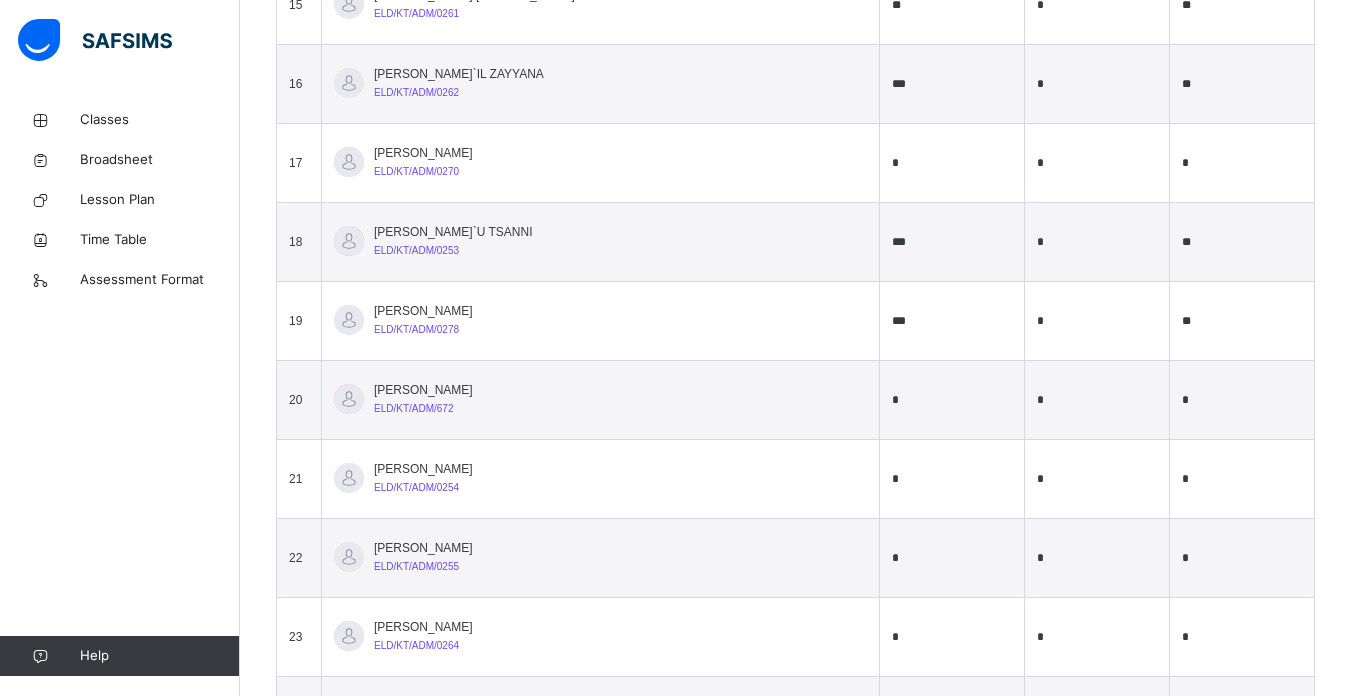 type on "**" 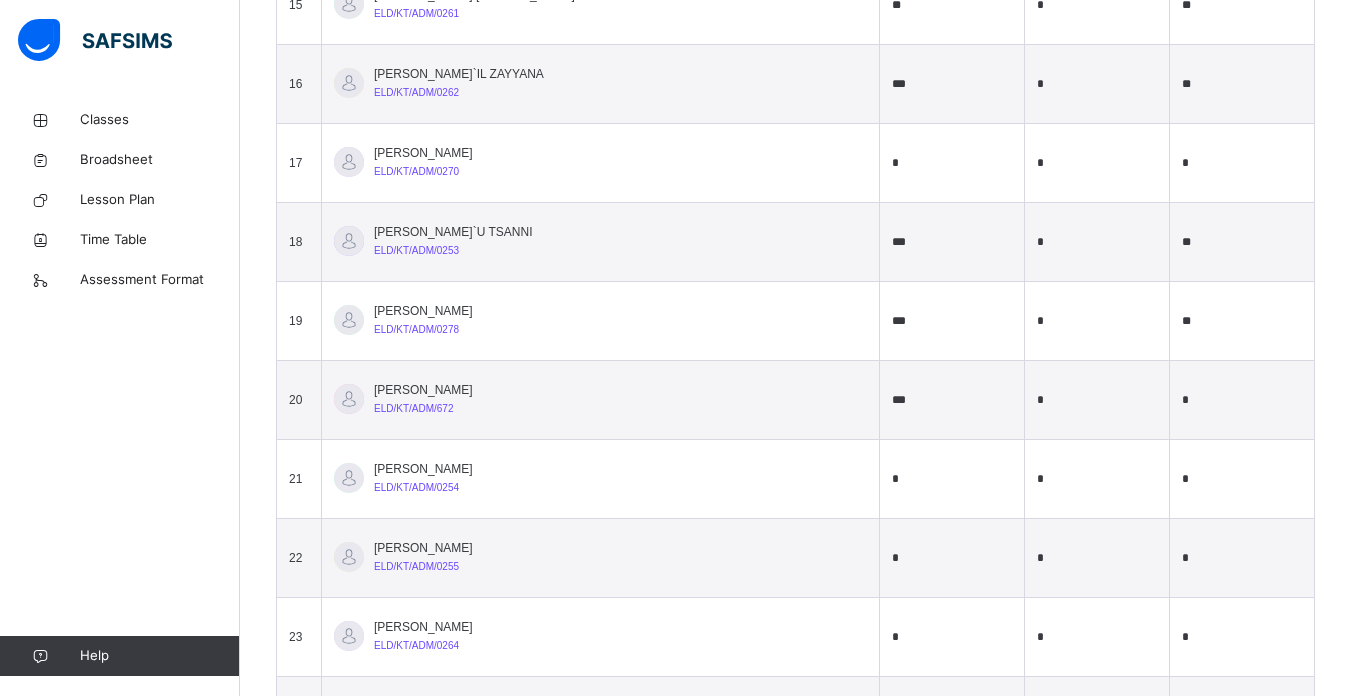 type on "***" 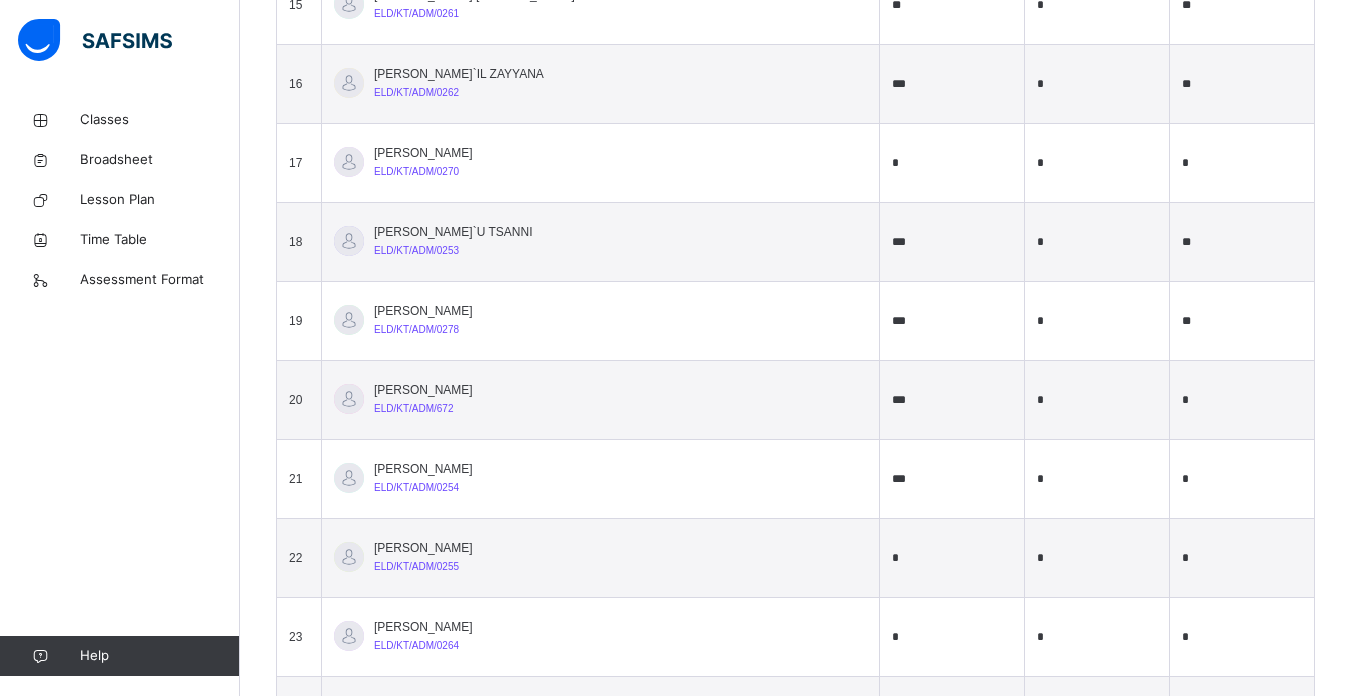 type on "***" 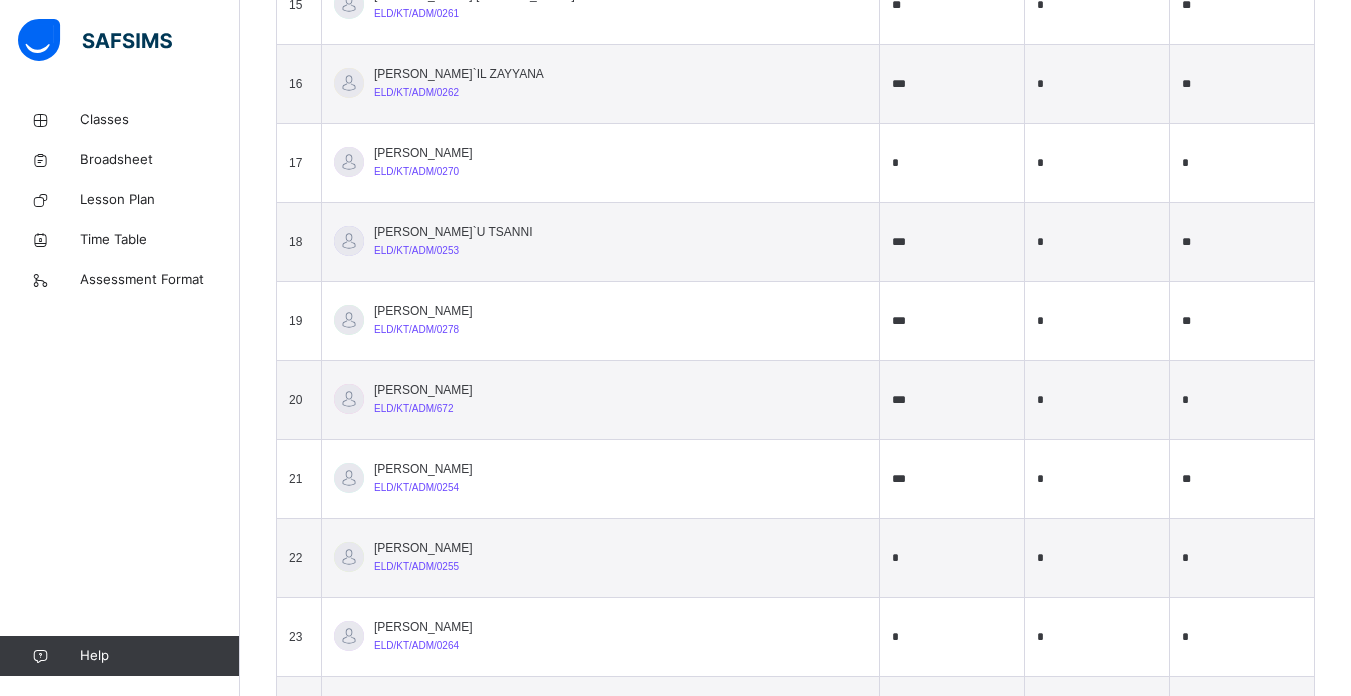 type on "**" 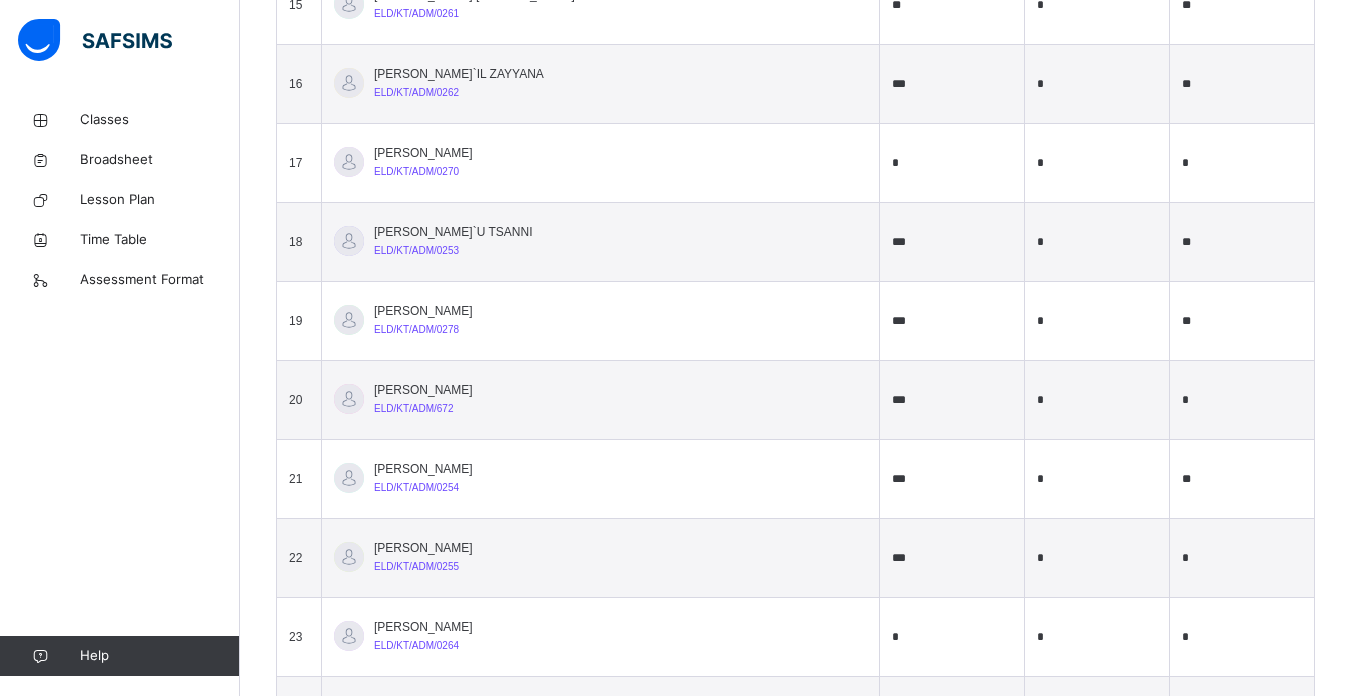 type on "***" 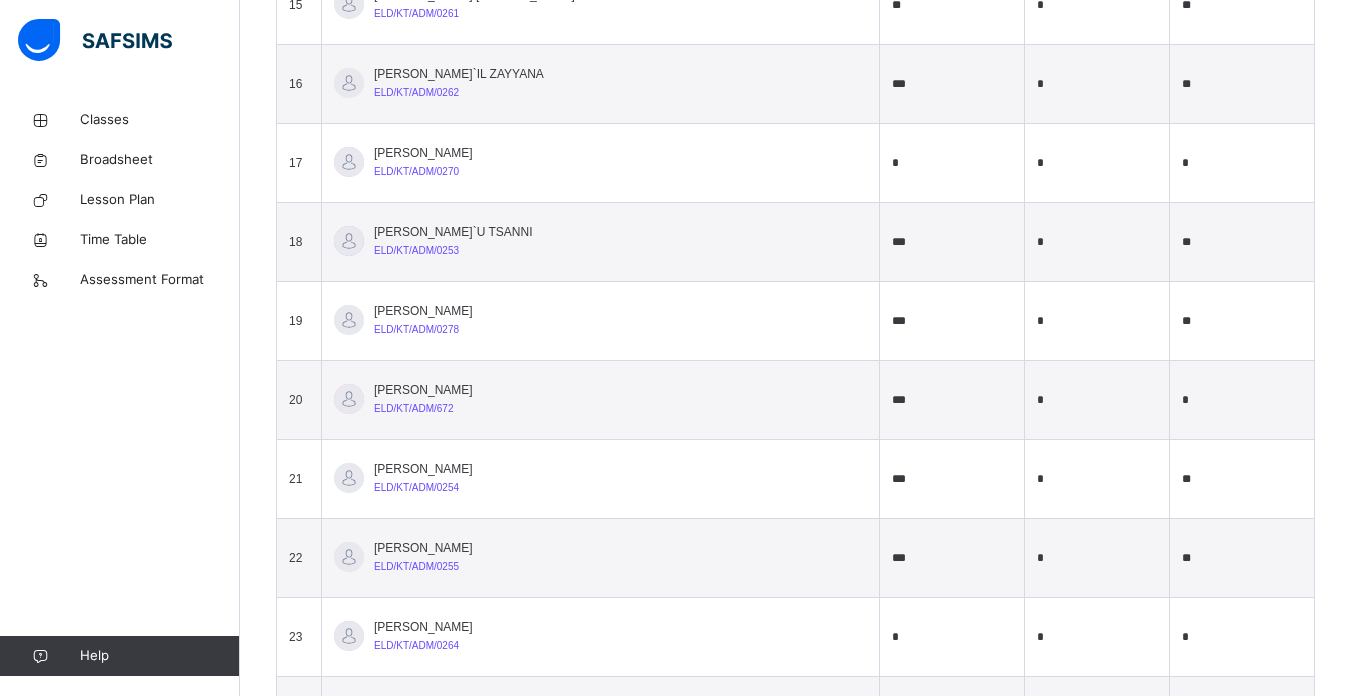 type on "**" 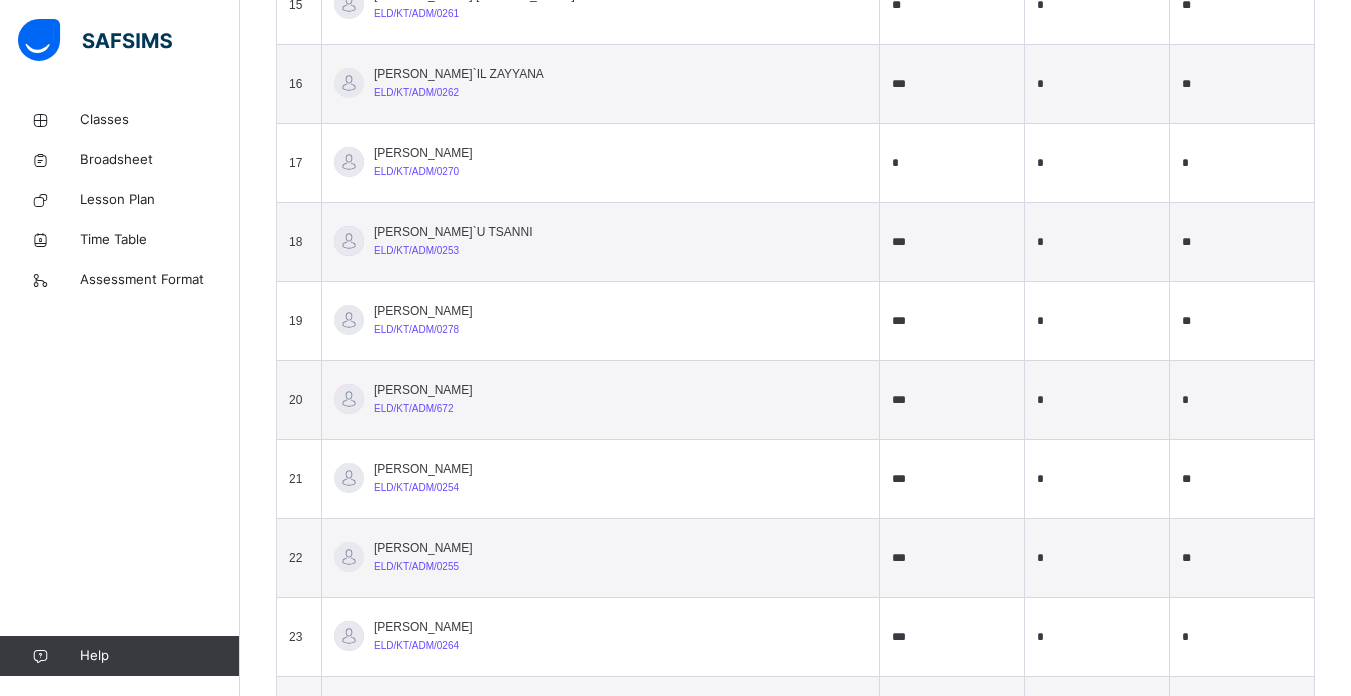 type on "***" 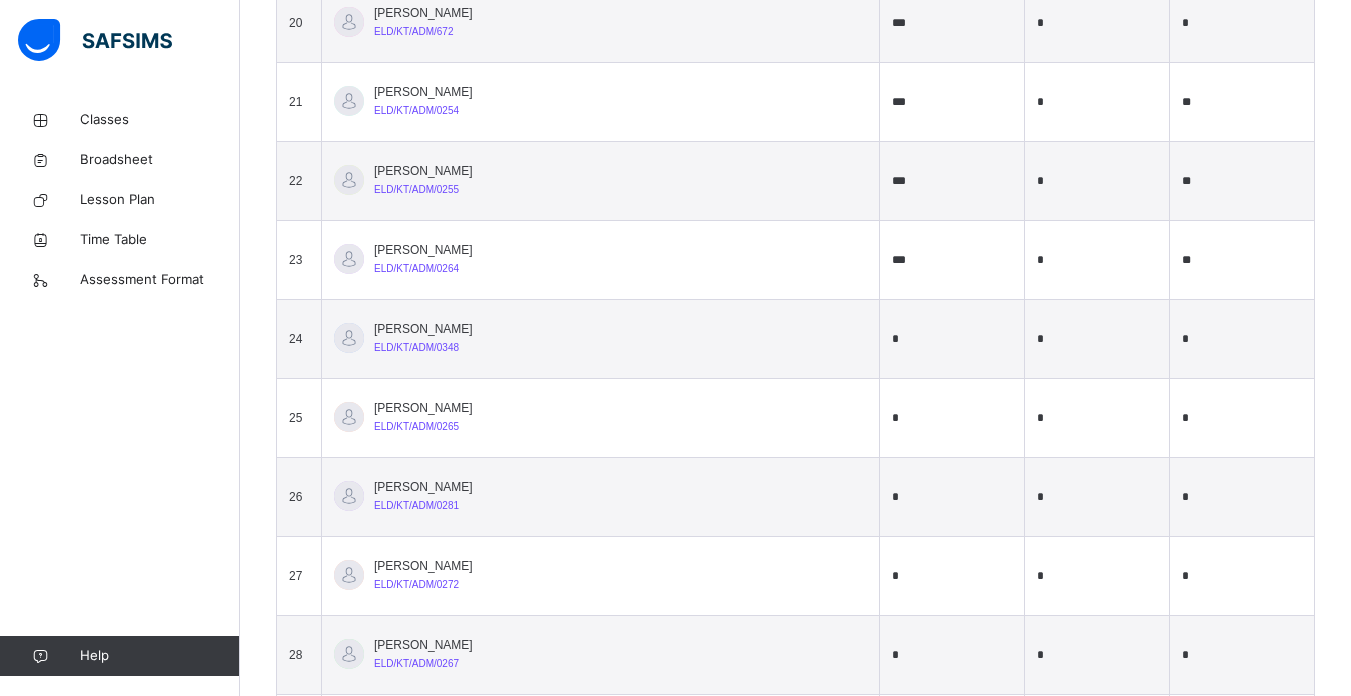 scroll, scrollTop: 2271, scrollLeft: 0, axis: vertical 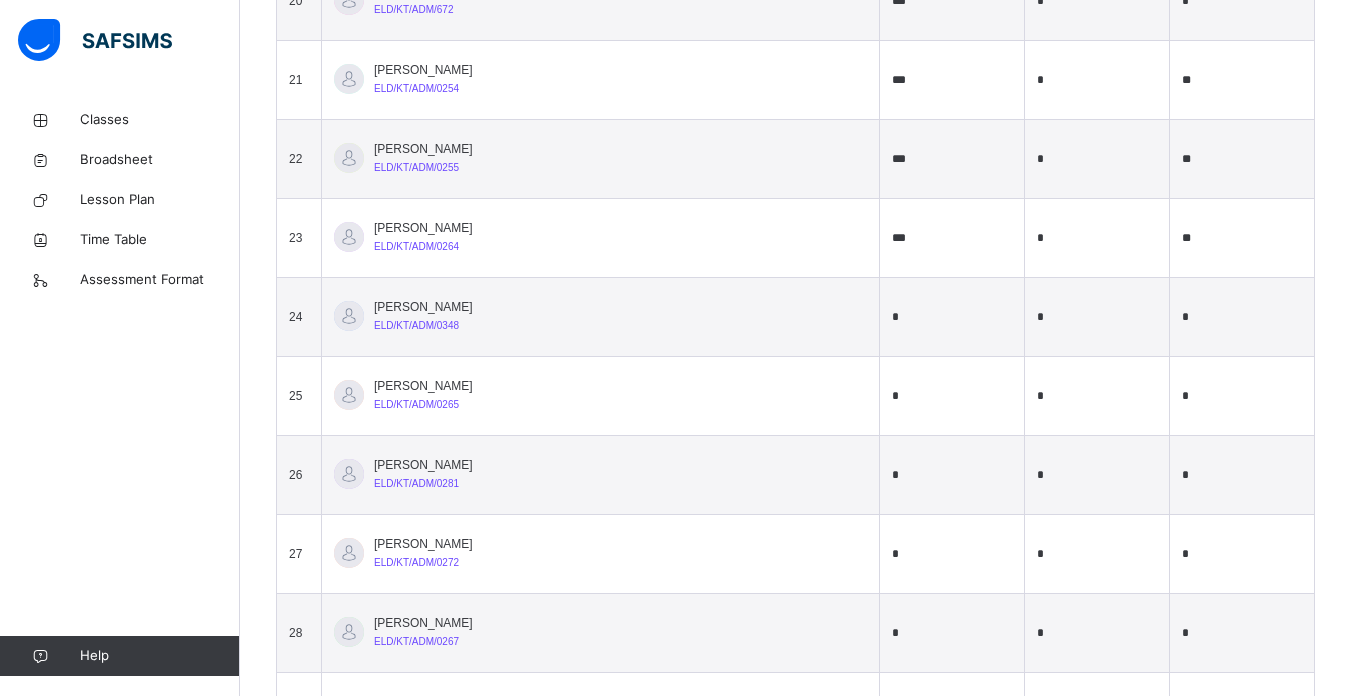 type on "**" 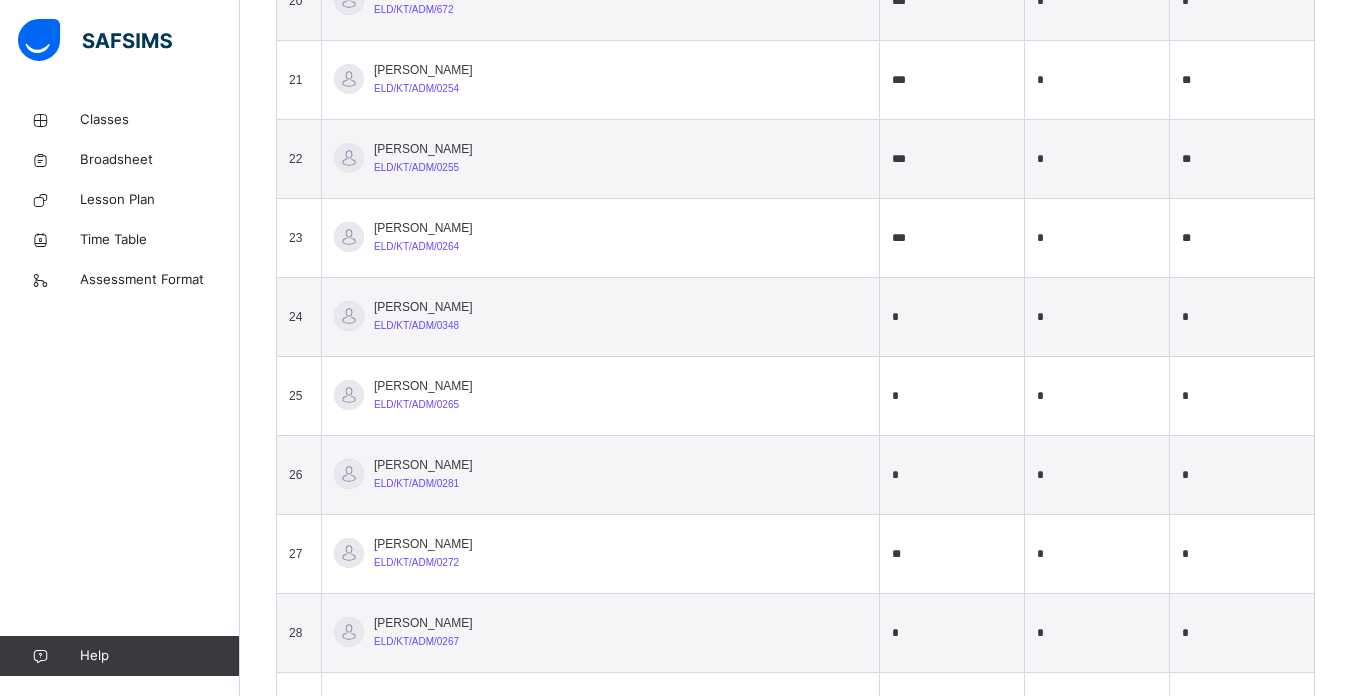 type on "**" 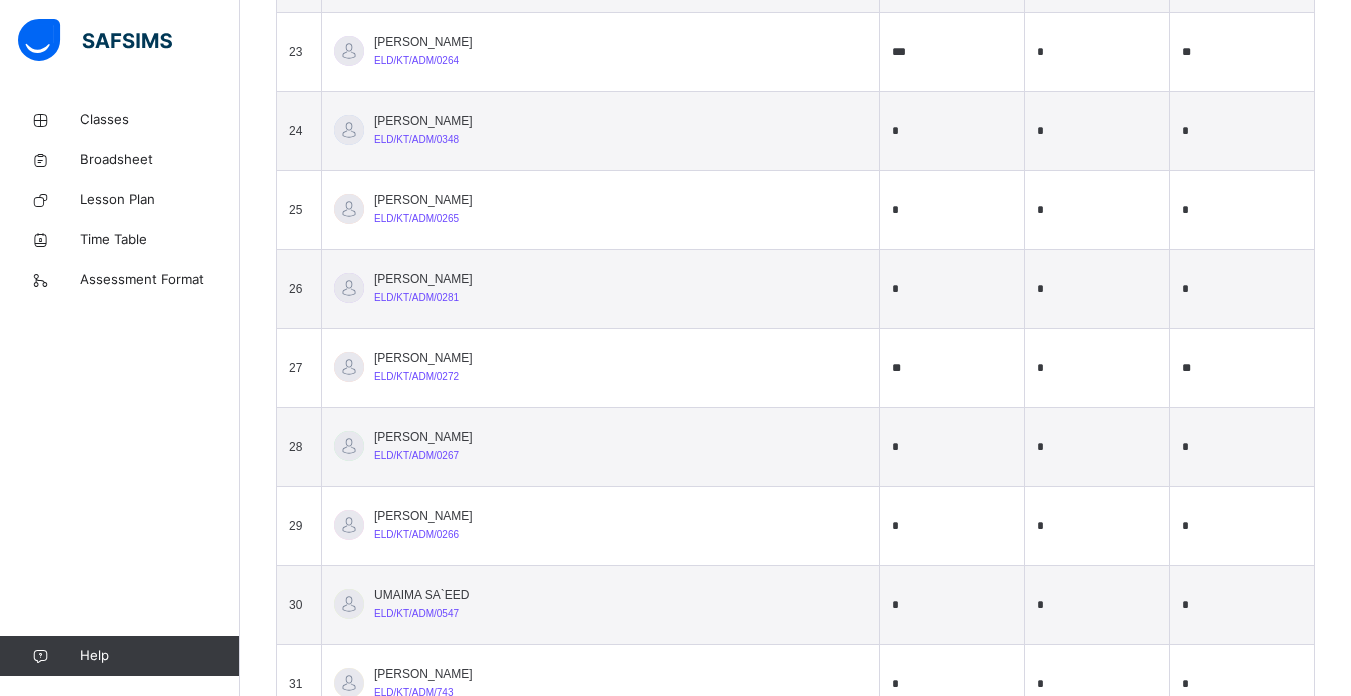 scroll, scrollTop: 2463, scrollLeft: 0, axis: vertical 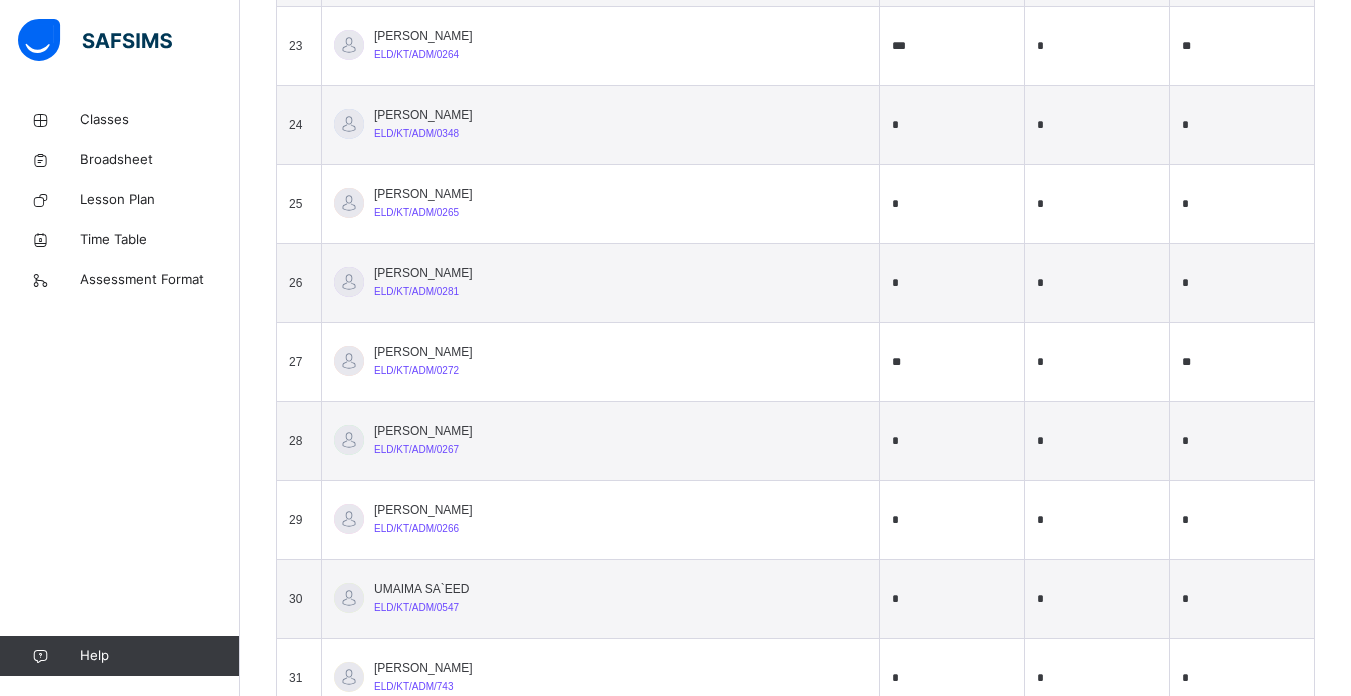 type on "**" 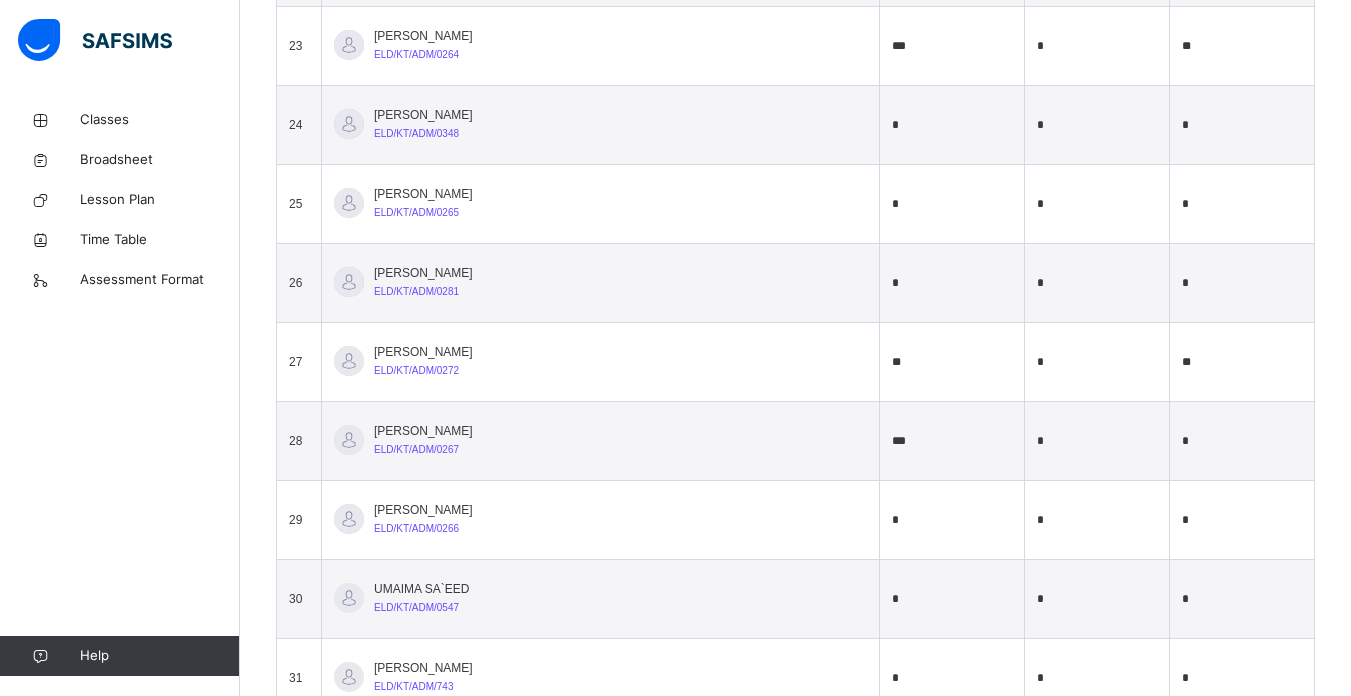 type on "***" 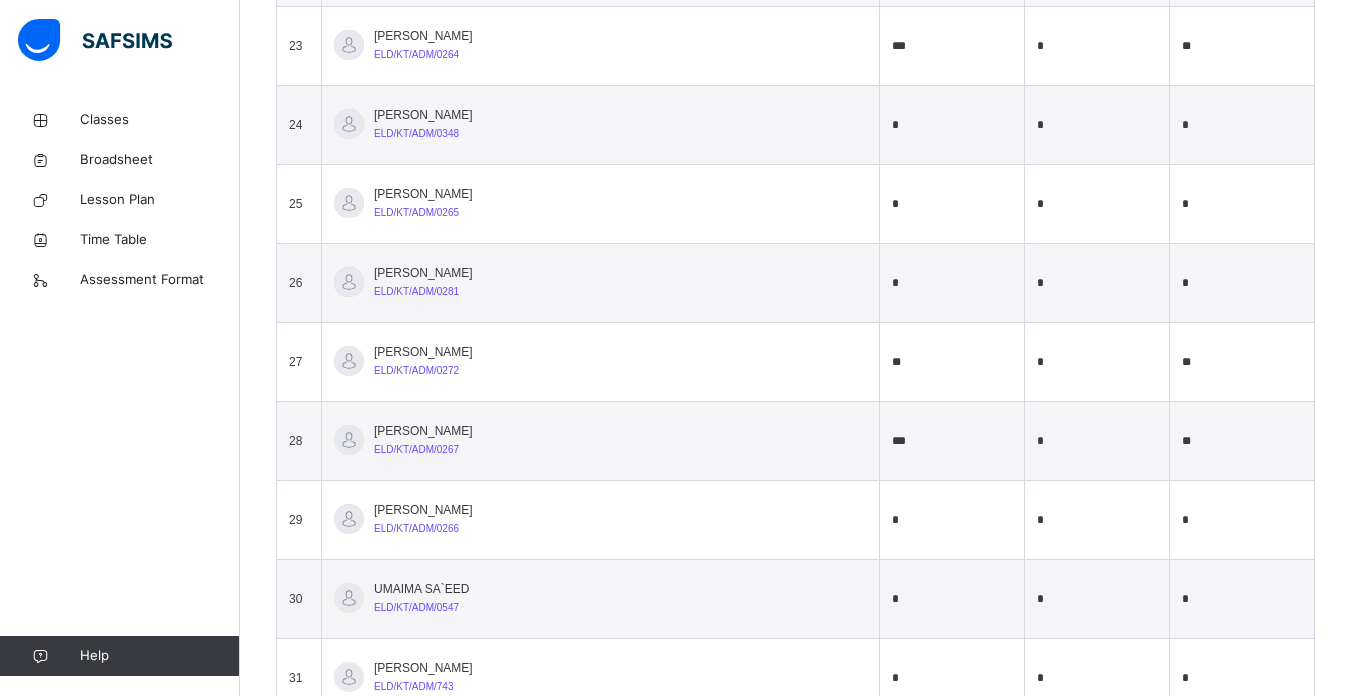 type on "**" 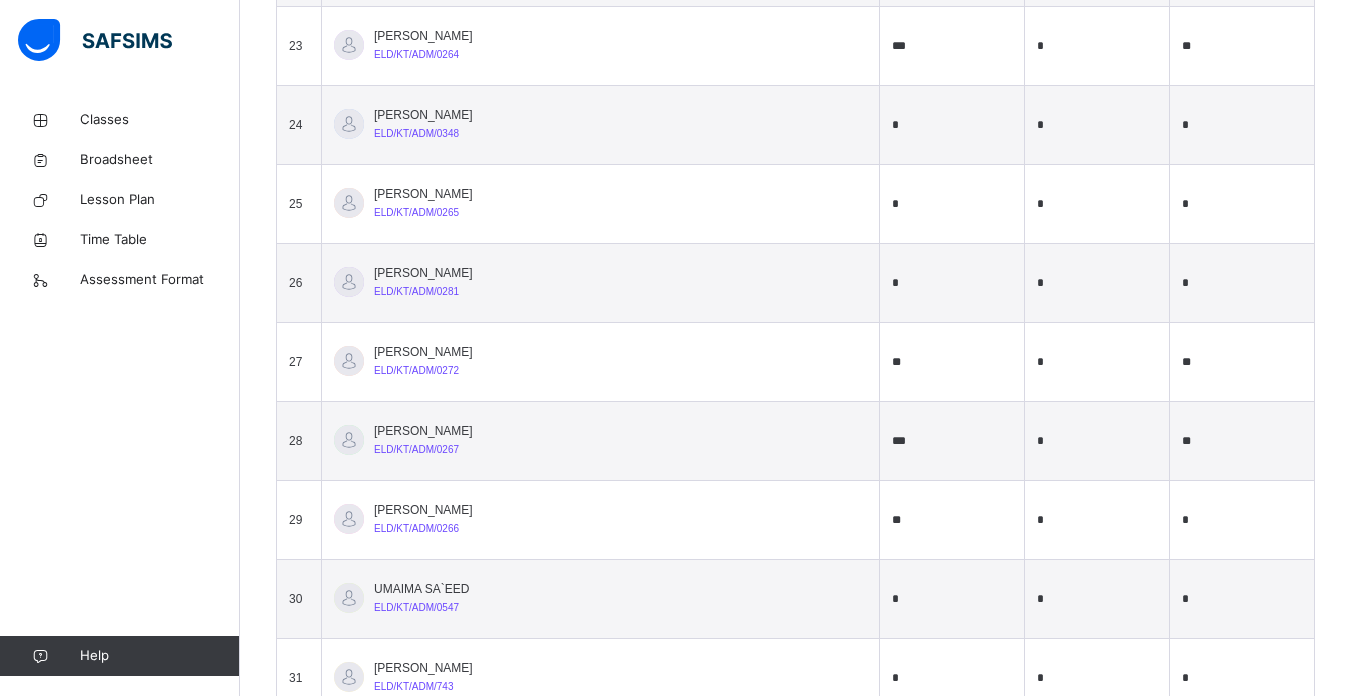type on "**" 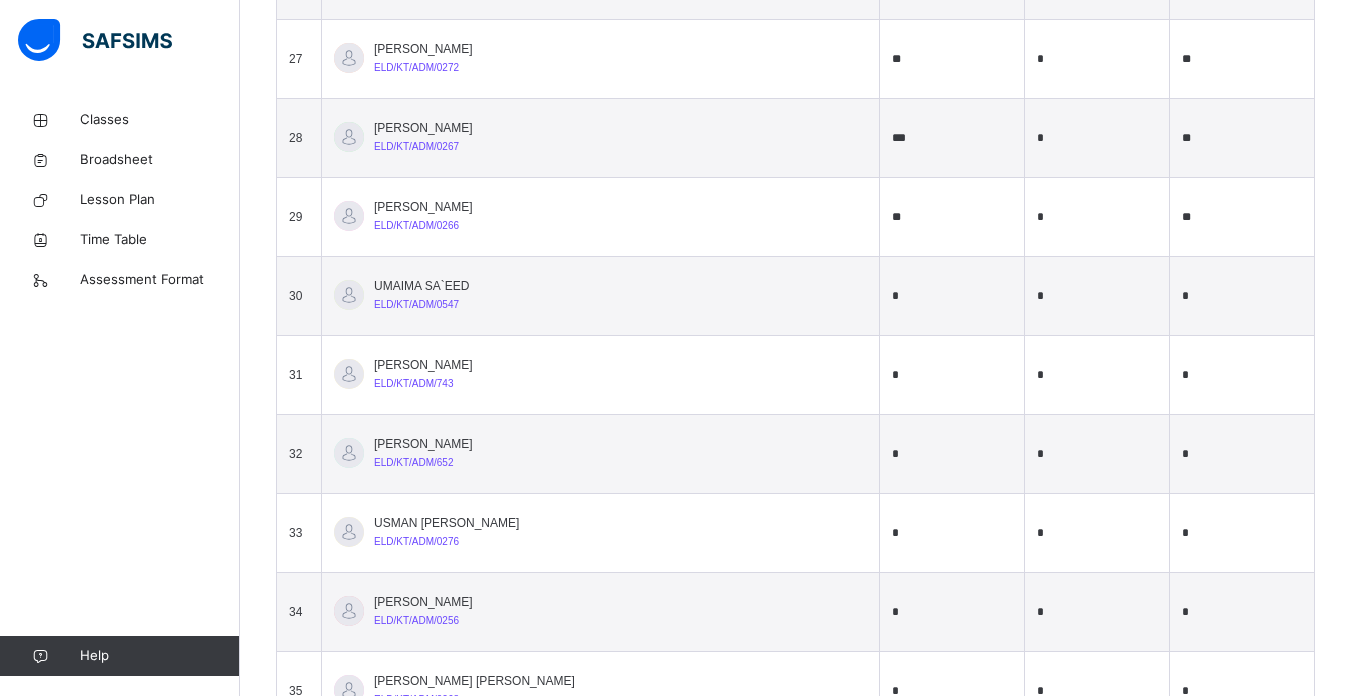 scroll, scrollTop: 2772, scrollLeft: 0, axis: vertical 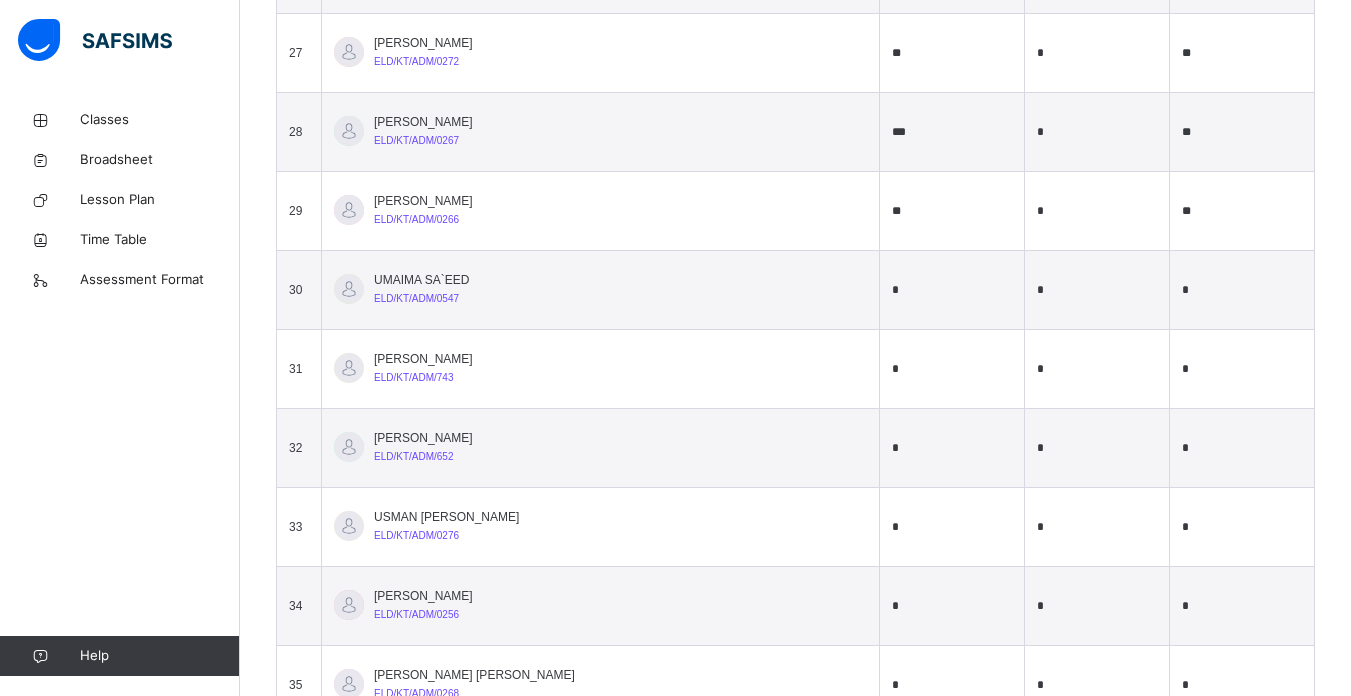 type on "**" 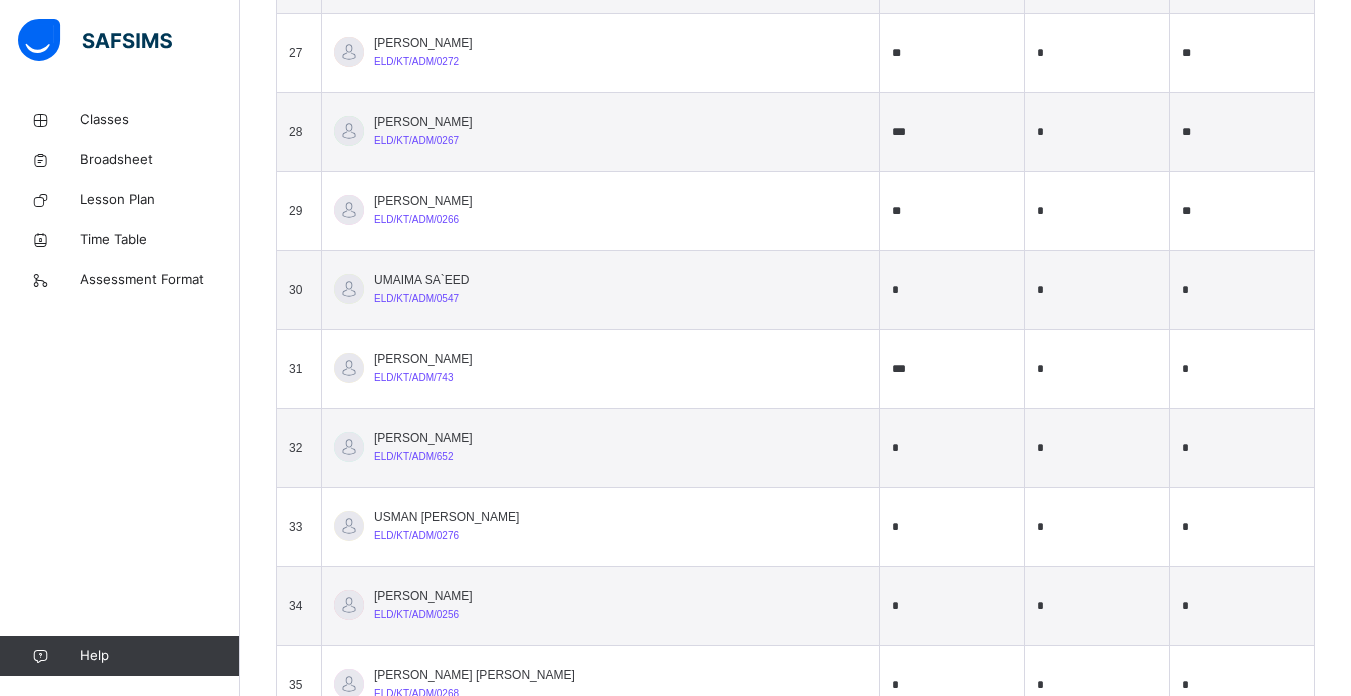 type on "***" 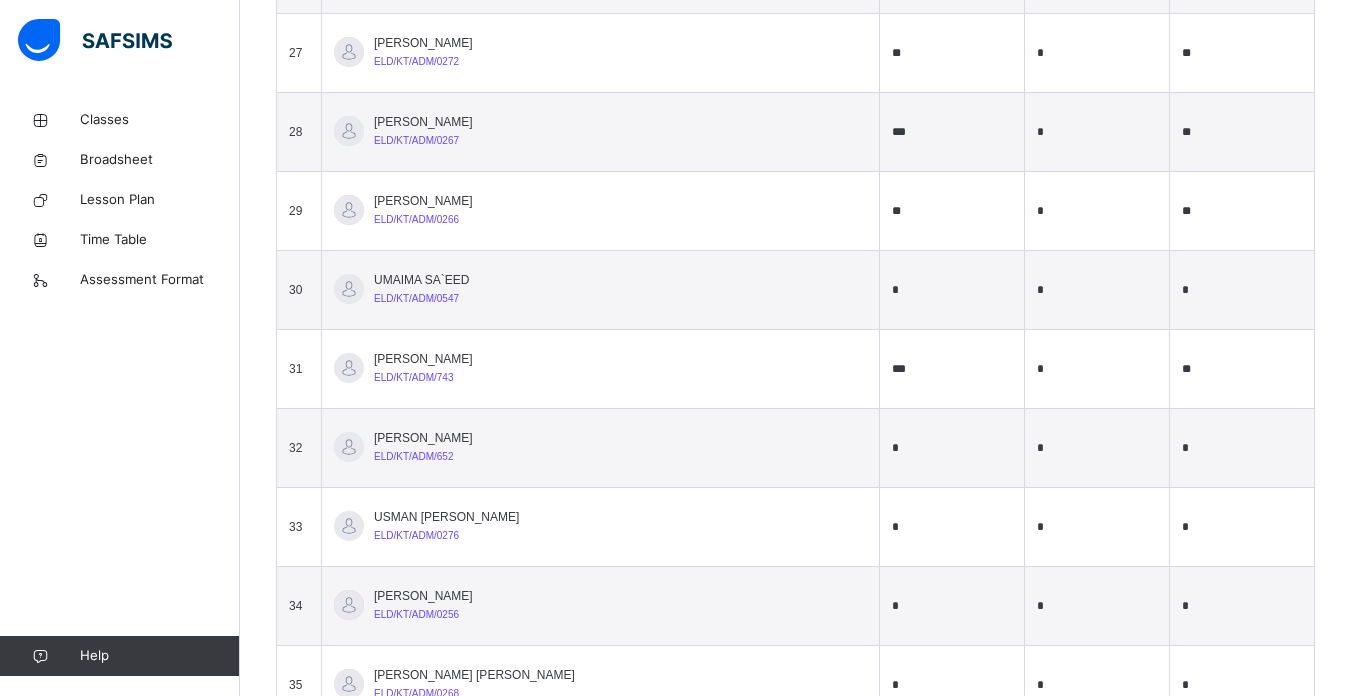 type on "**" 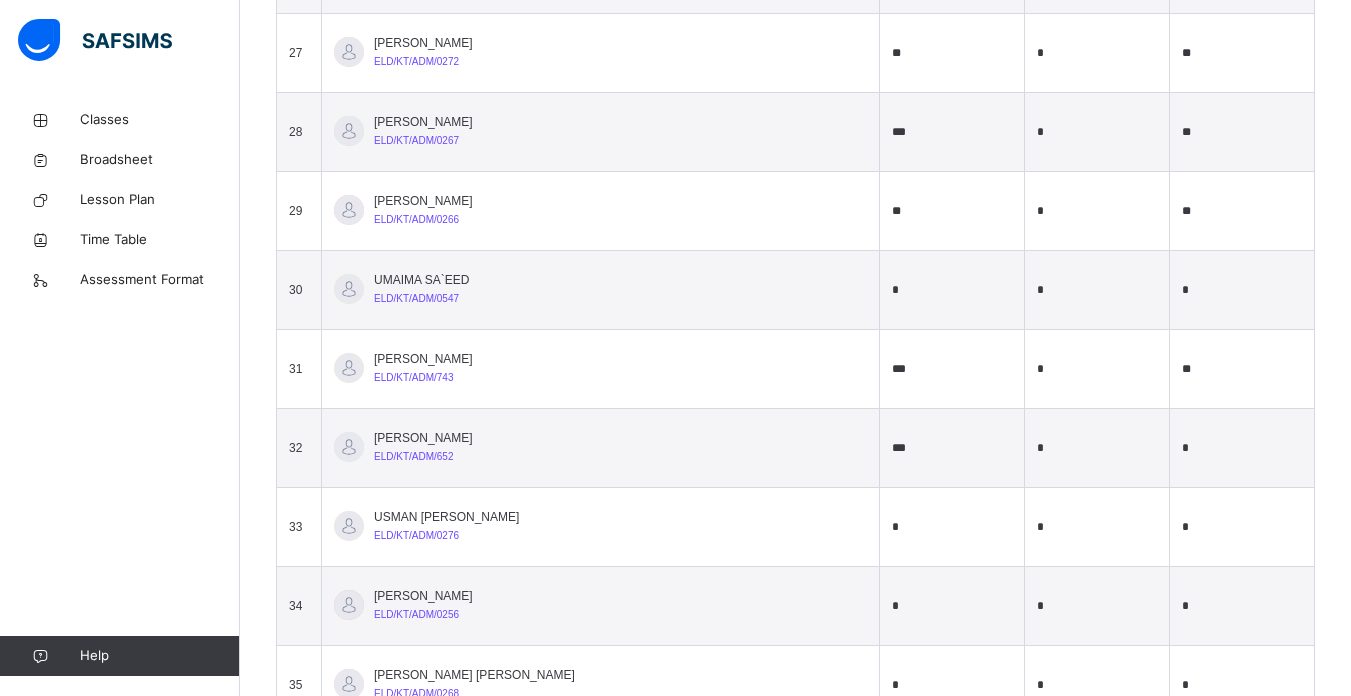 type on "***" 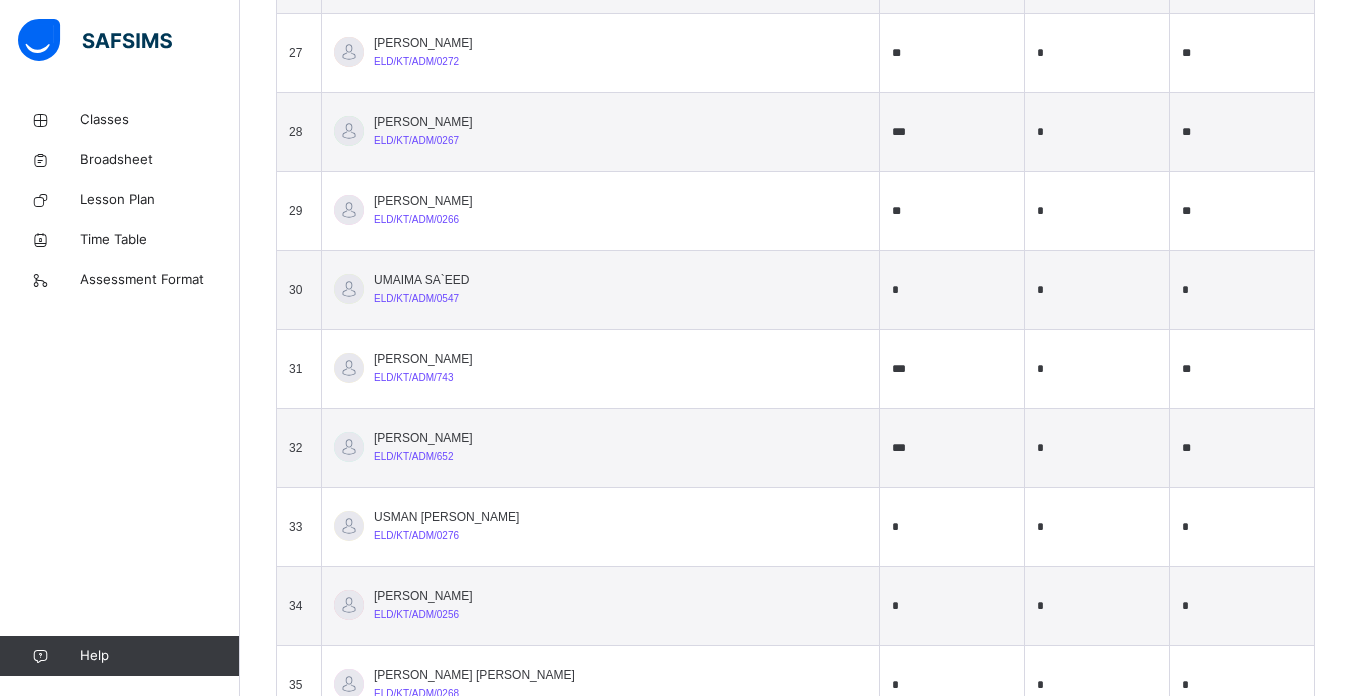 type on "**" 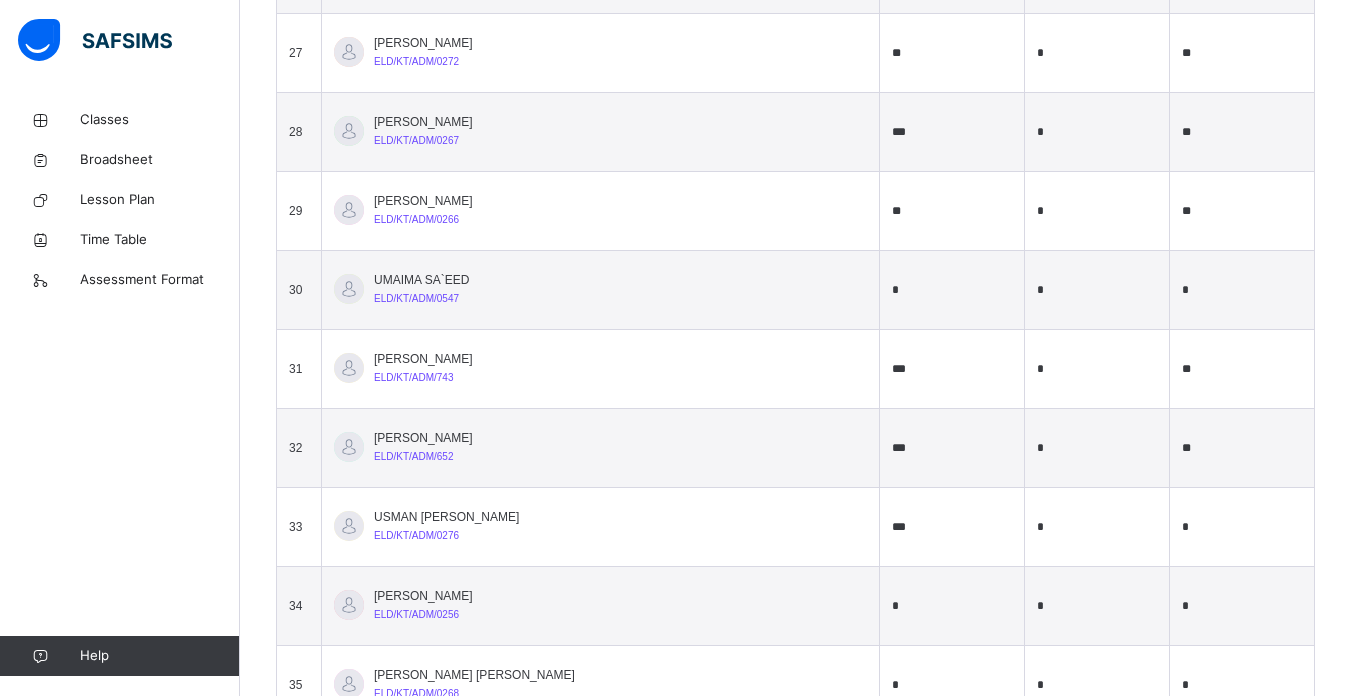 type on "***" 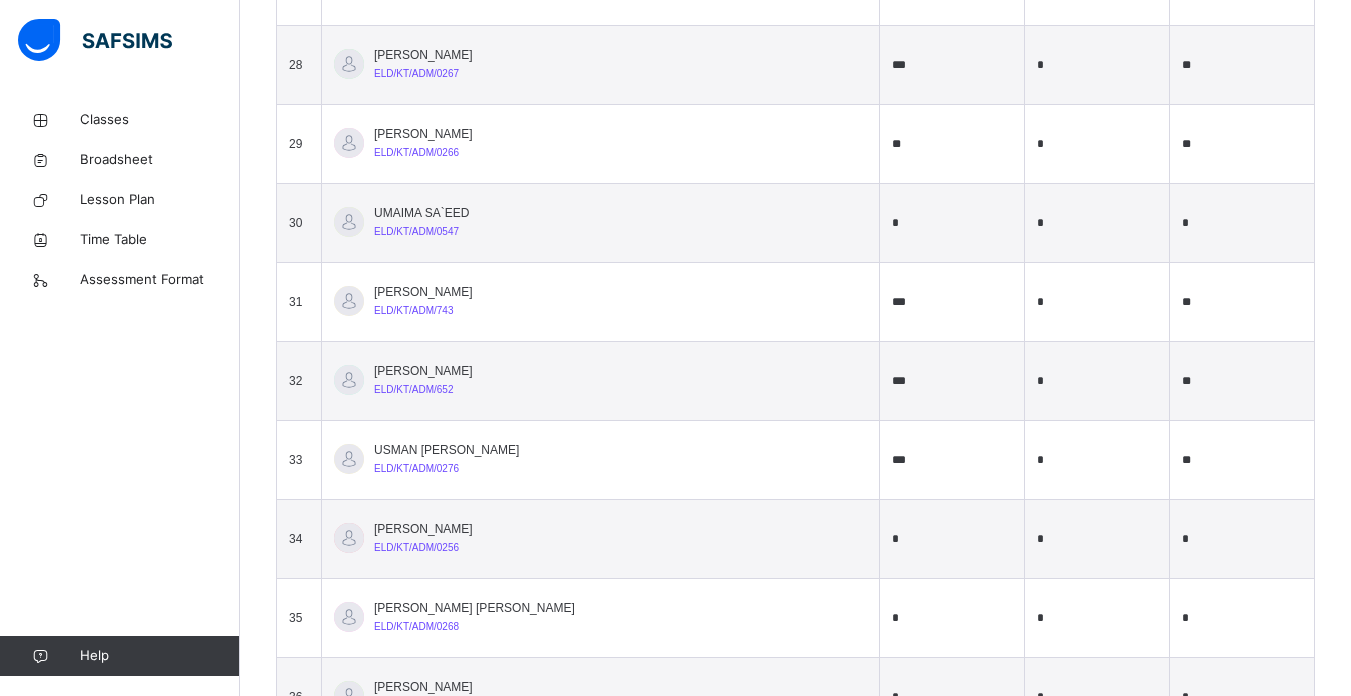 scroll, scrollTop: 2851, scrollLeft: 0, axis: vertical 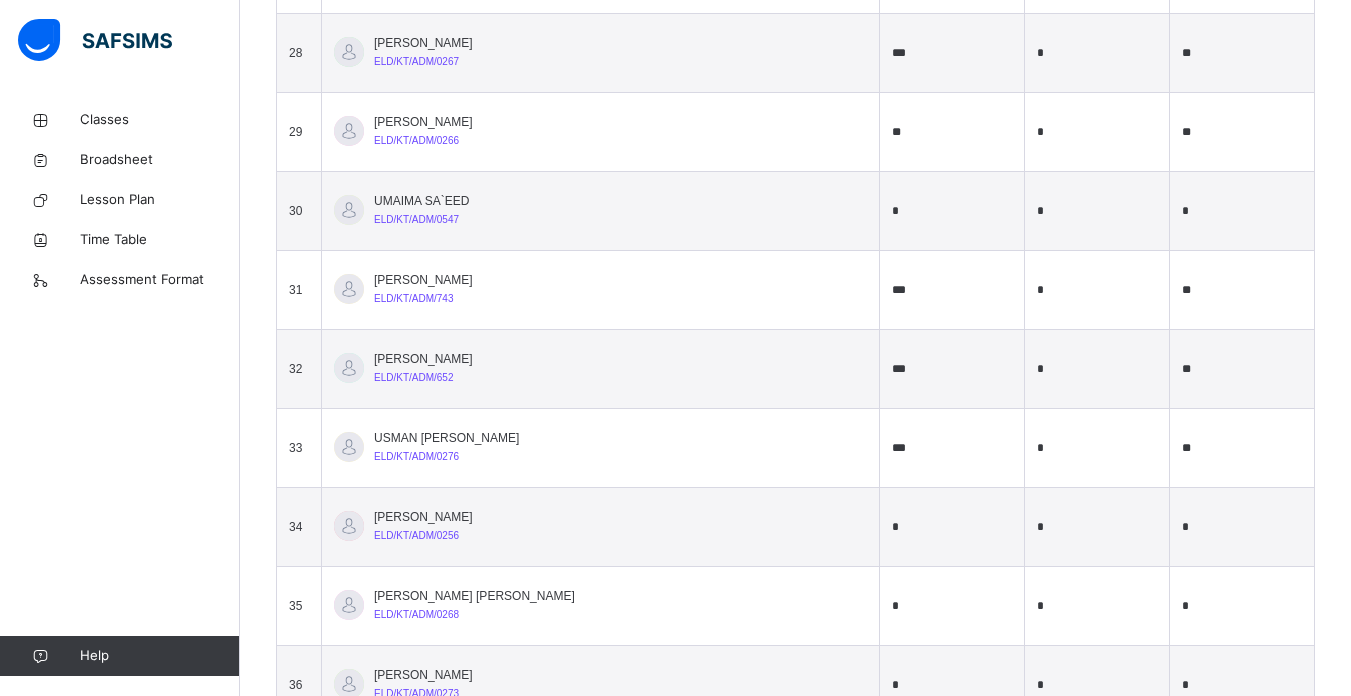 type on "**" 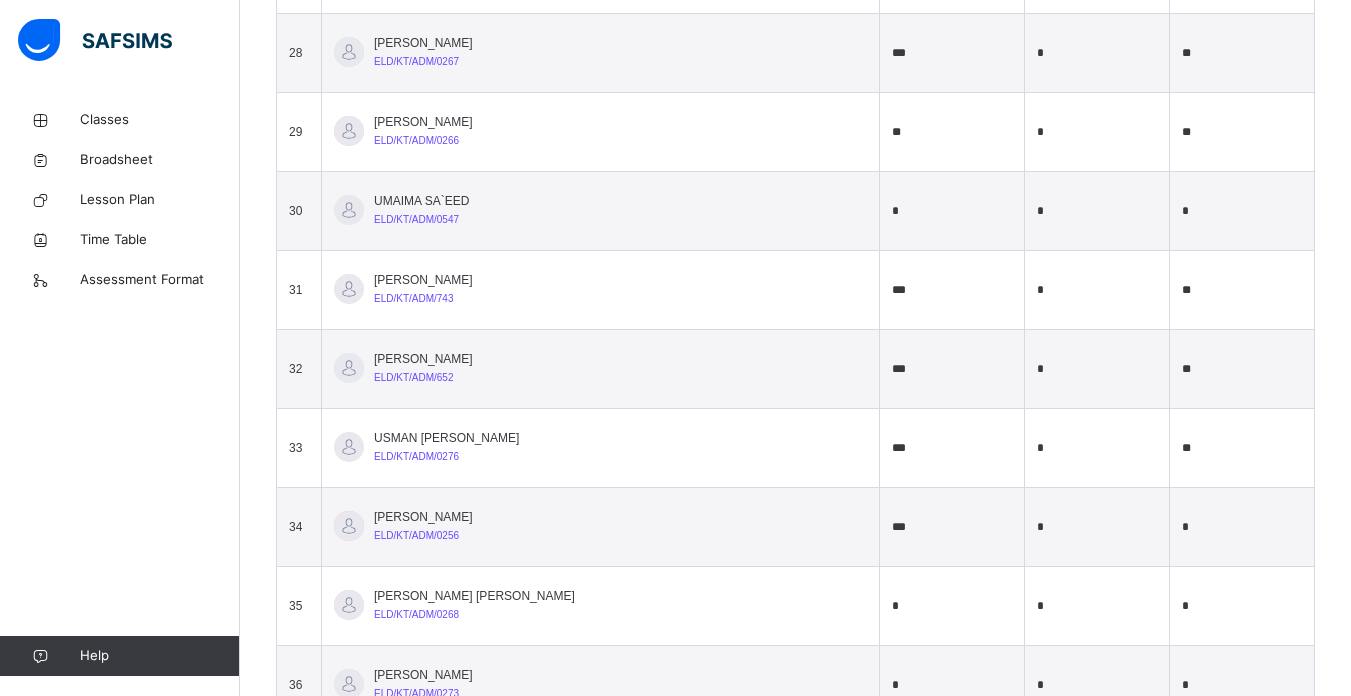 type on "***" 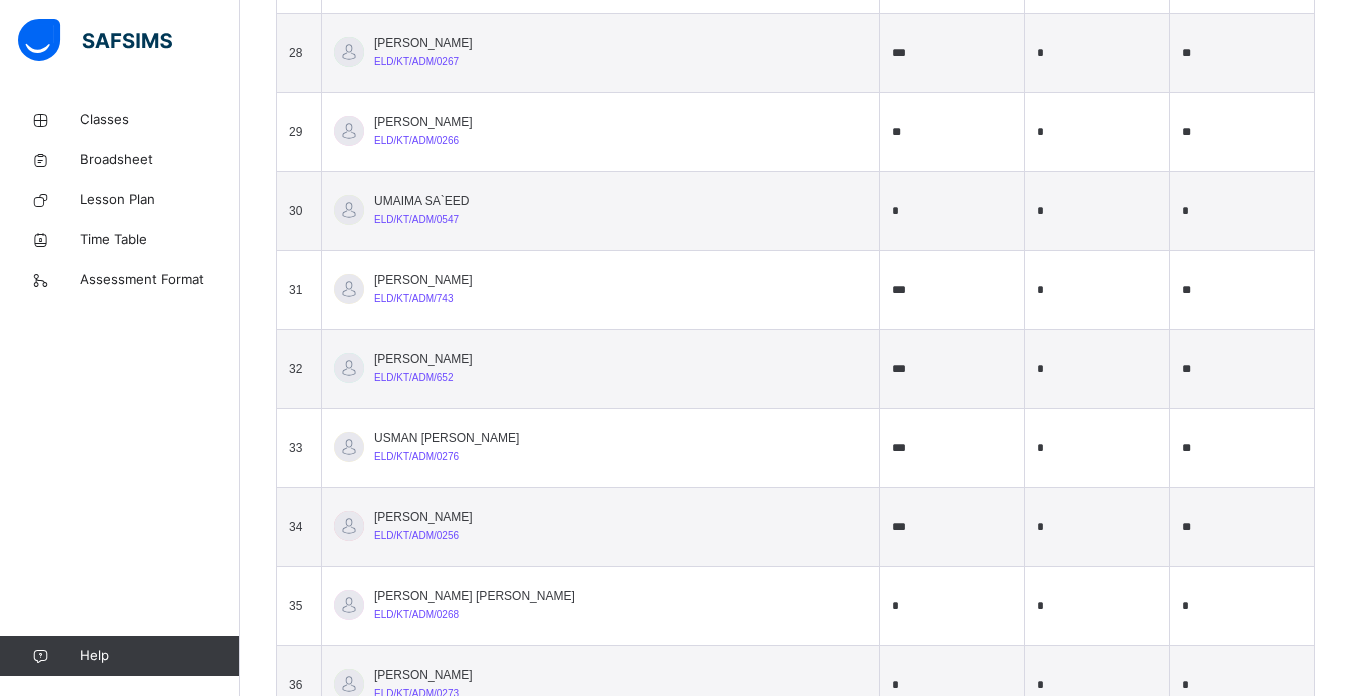 type on "**" 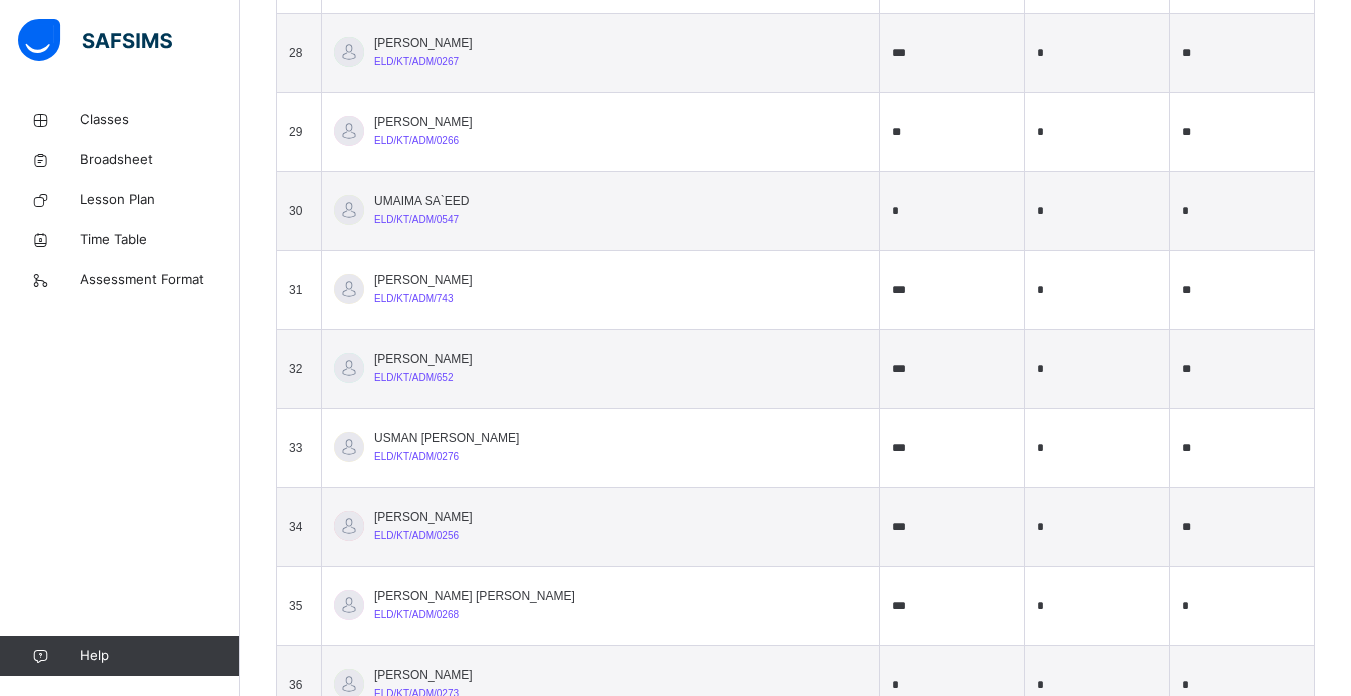 type on "***" 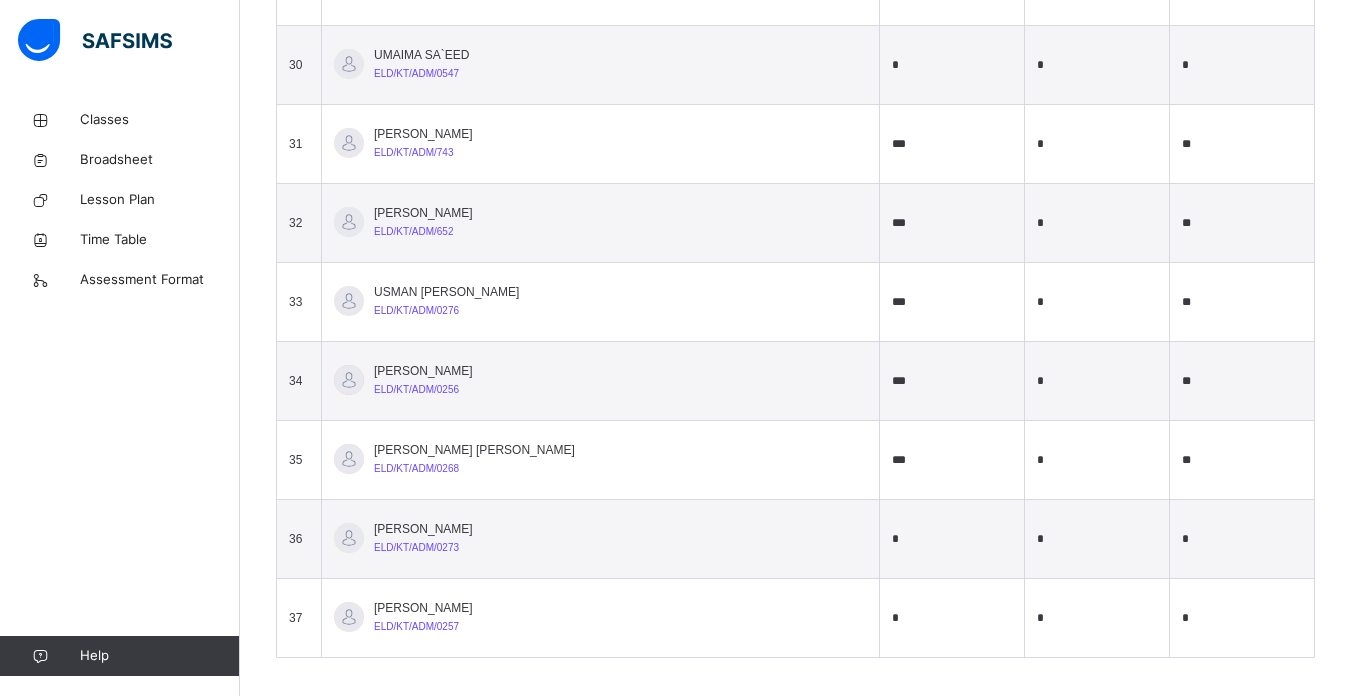 scroll, scrollTop: 3014, scrollLeft: 0, axis: vertical 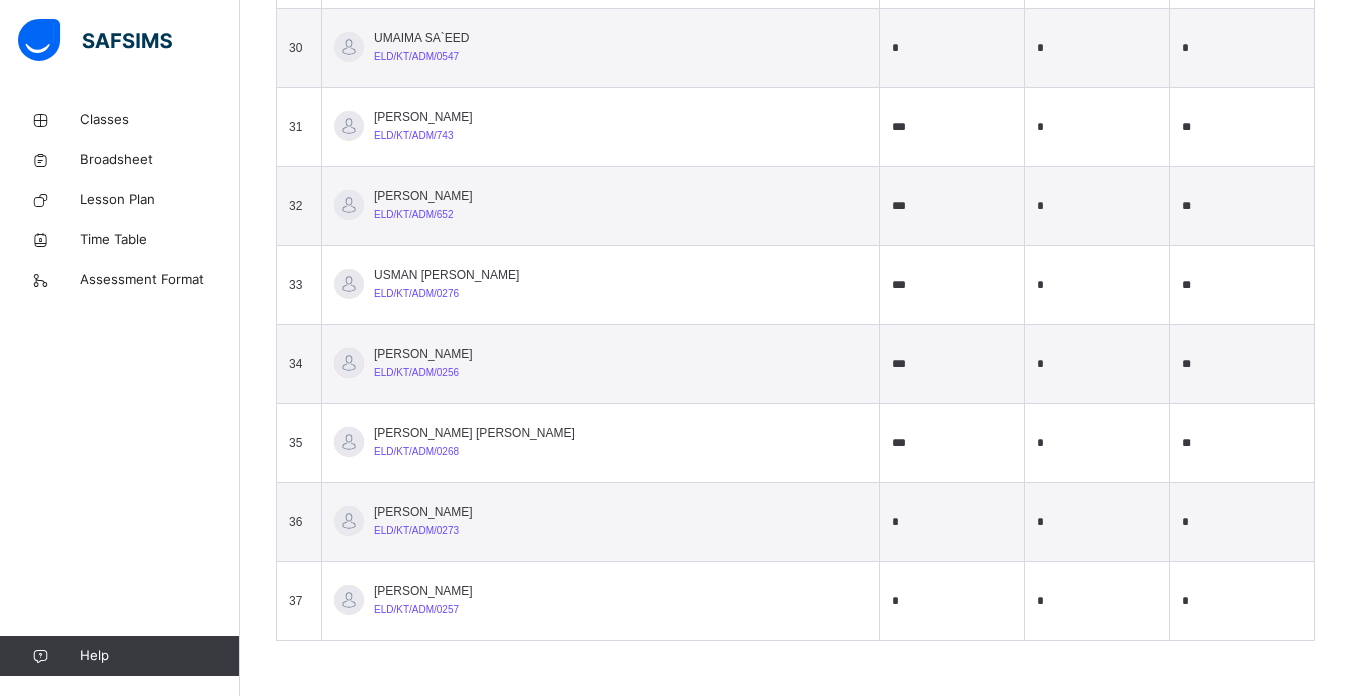type on "**" 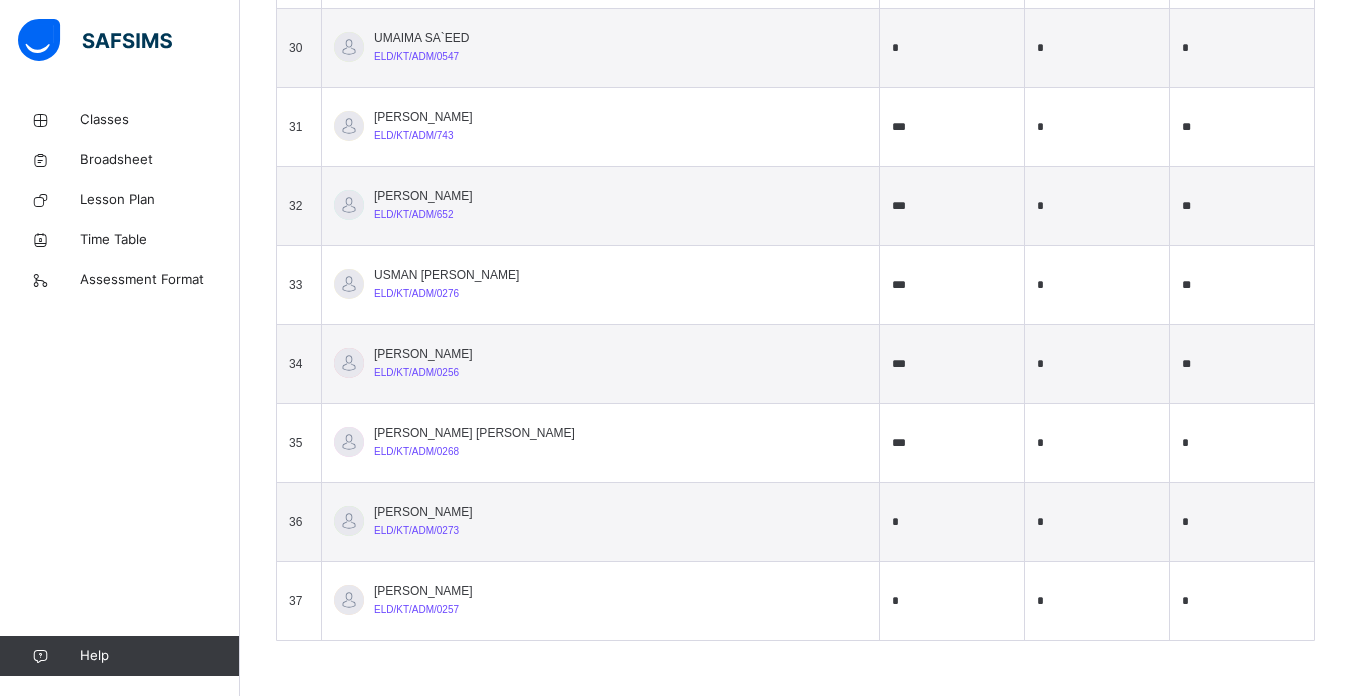 type on "*" 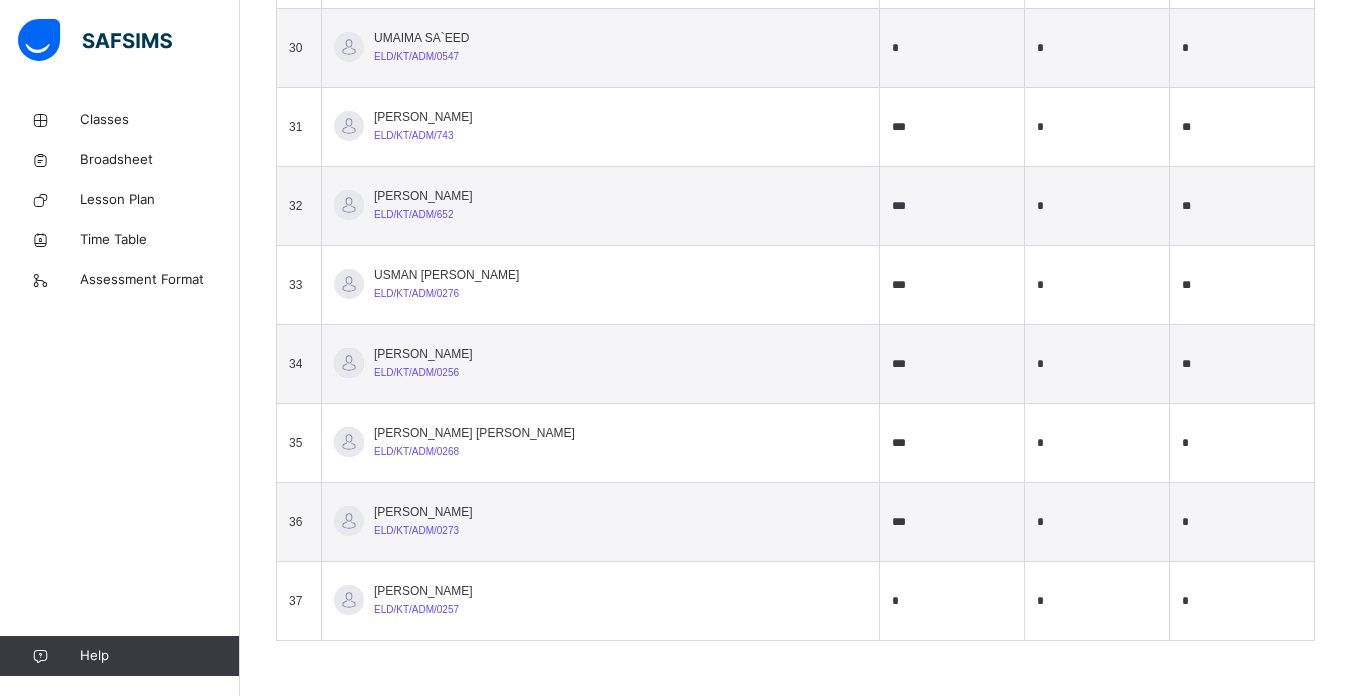 type on "***" 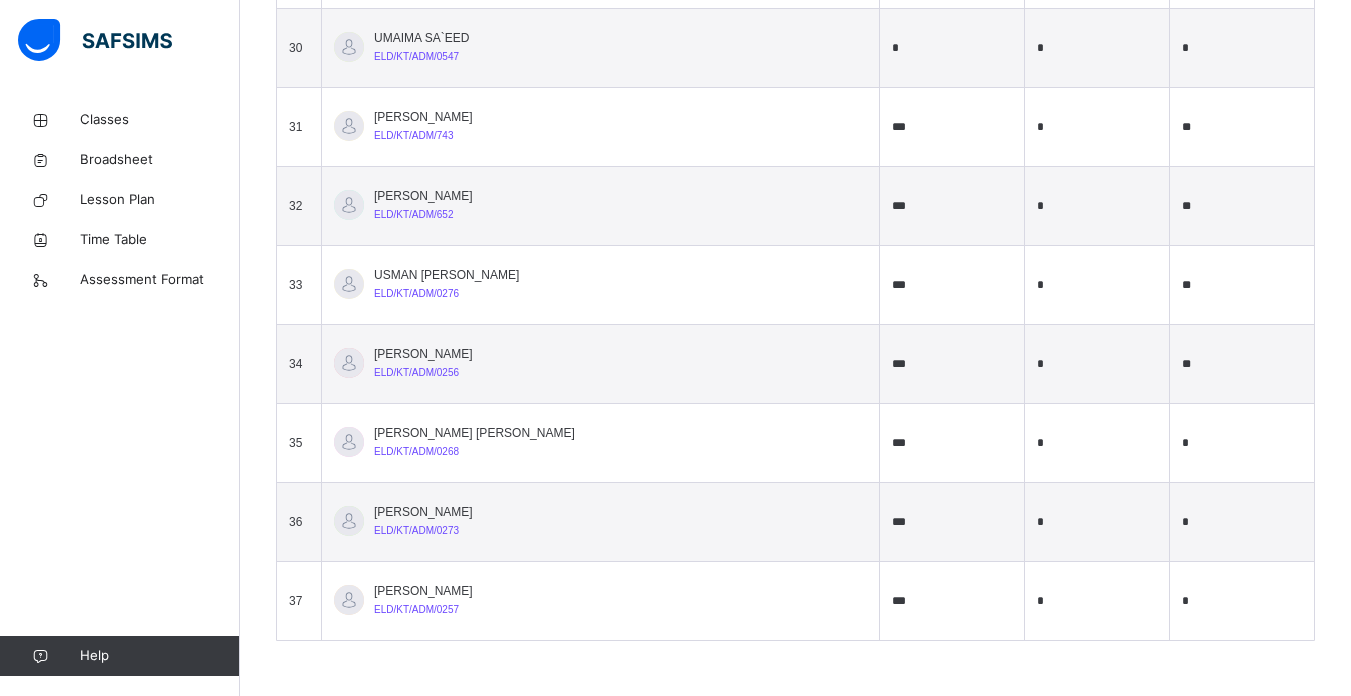 type on "***" 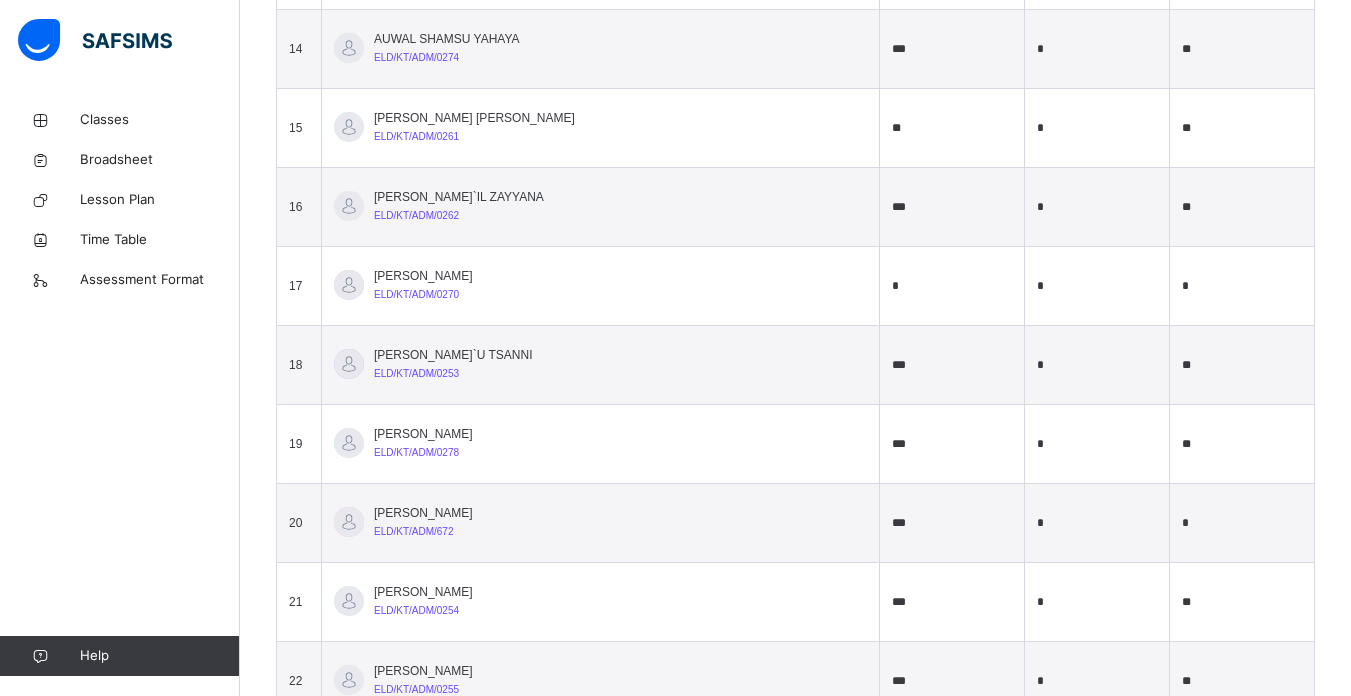 scroll, scrollTop: 1732, scrollLeft: 0, axis: vertical 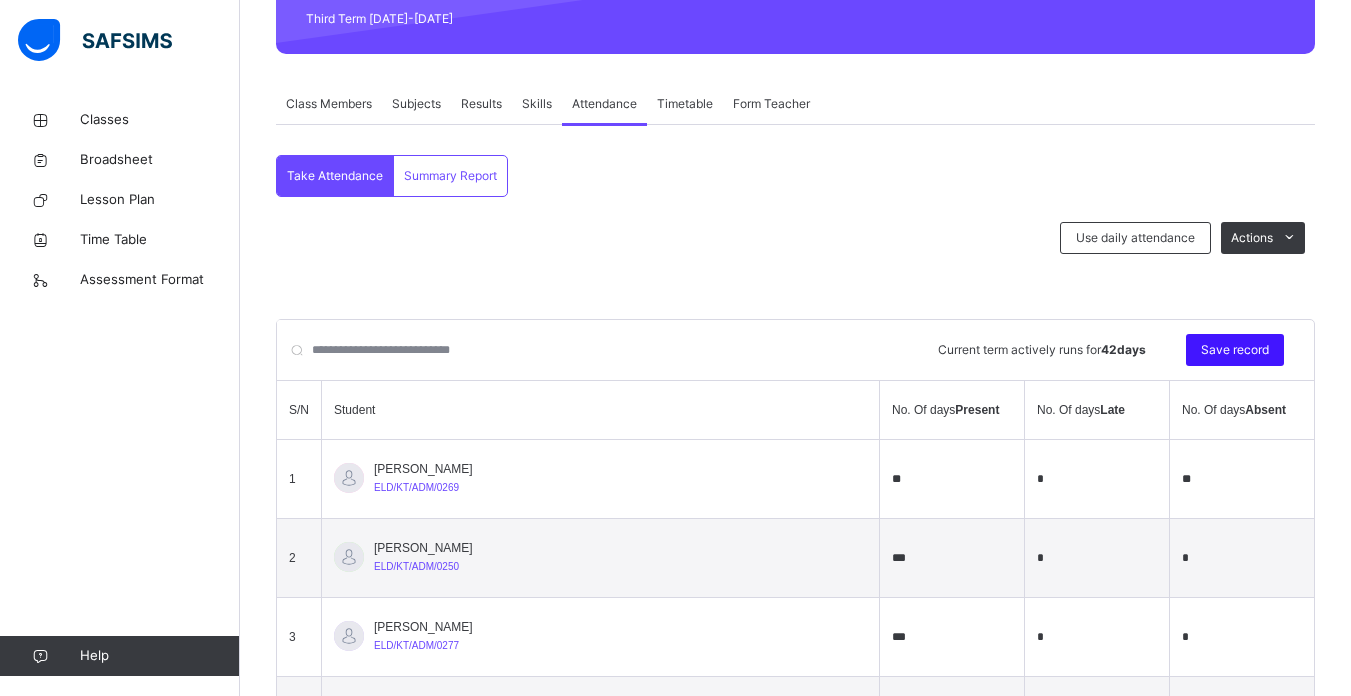 type on "**" 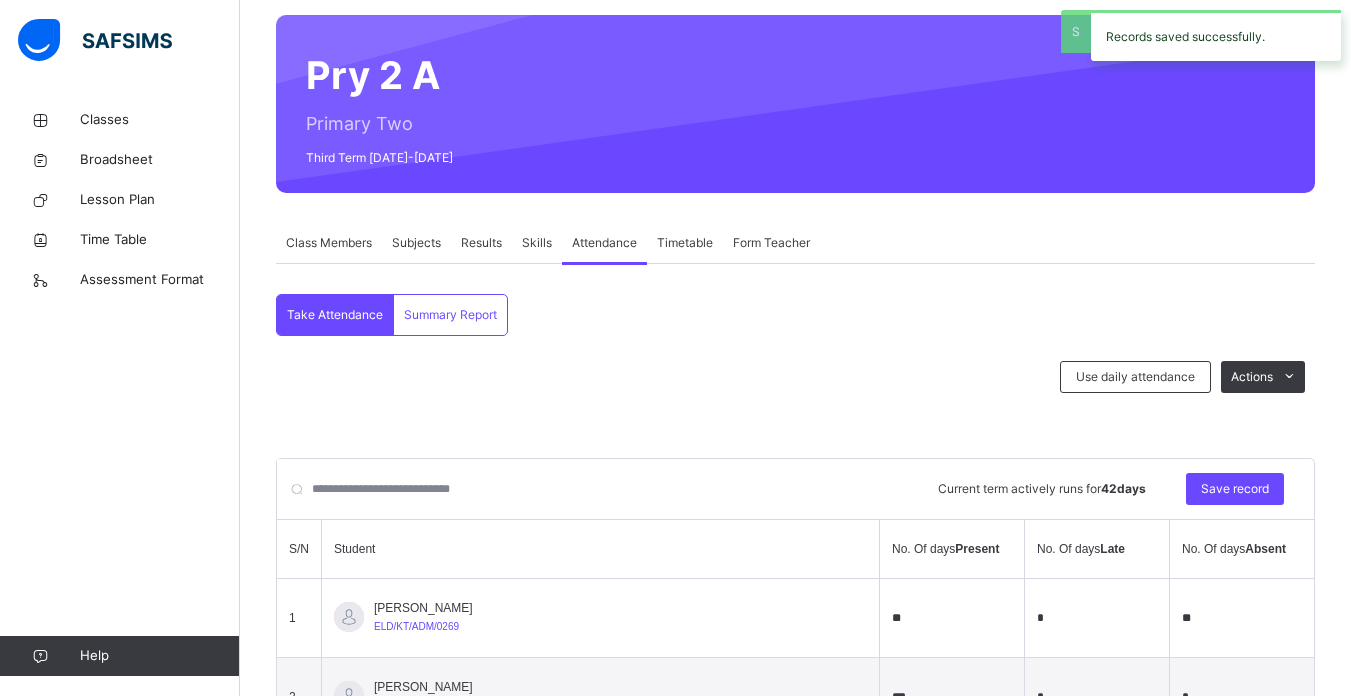 scroll, scrollTop: 292, scrollLeft: 0, axis: vertical 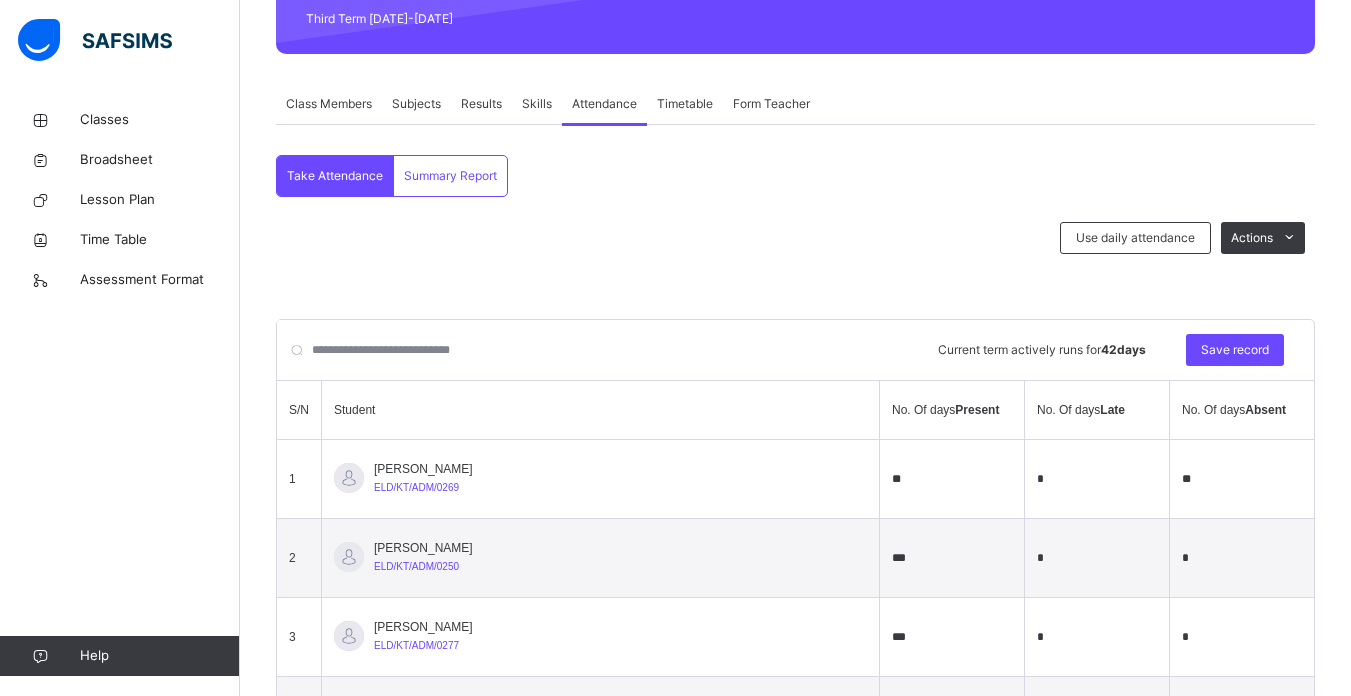click on "Subjects" at bounding box center (416, 104) 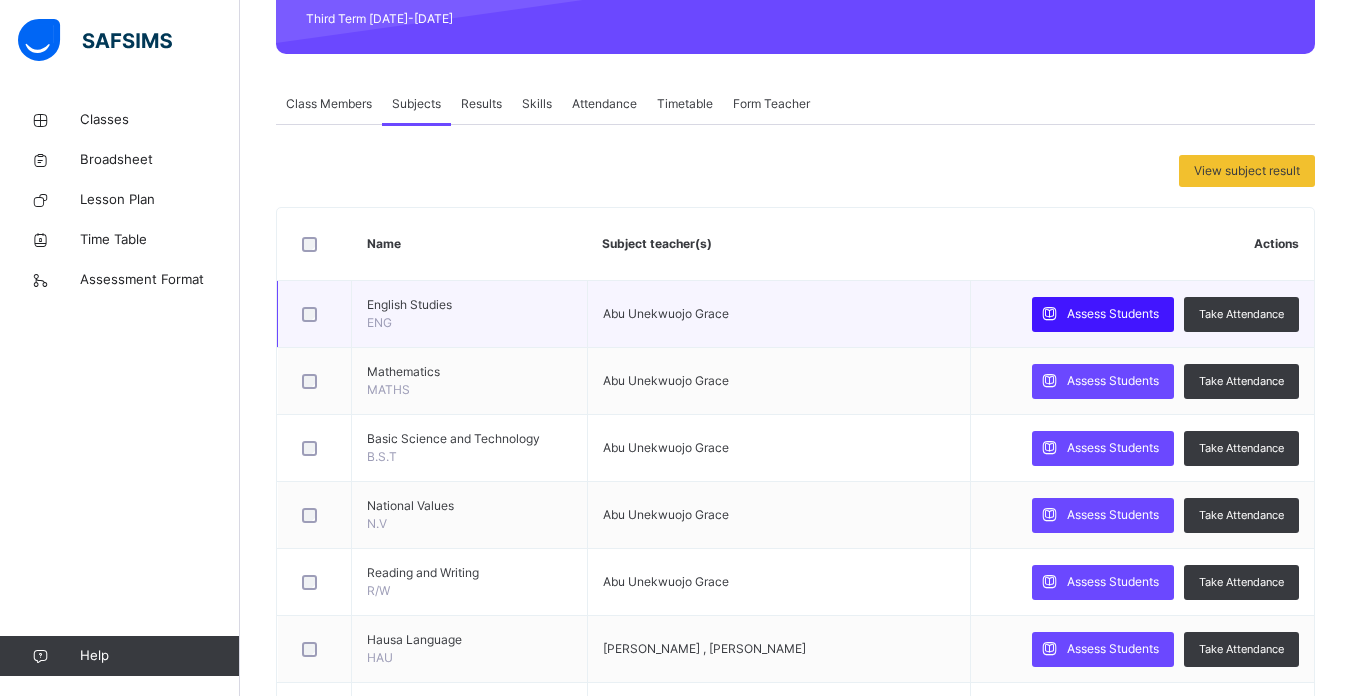 click on "Assess Students" at bounding box center [1103, 314] 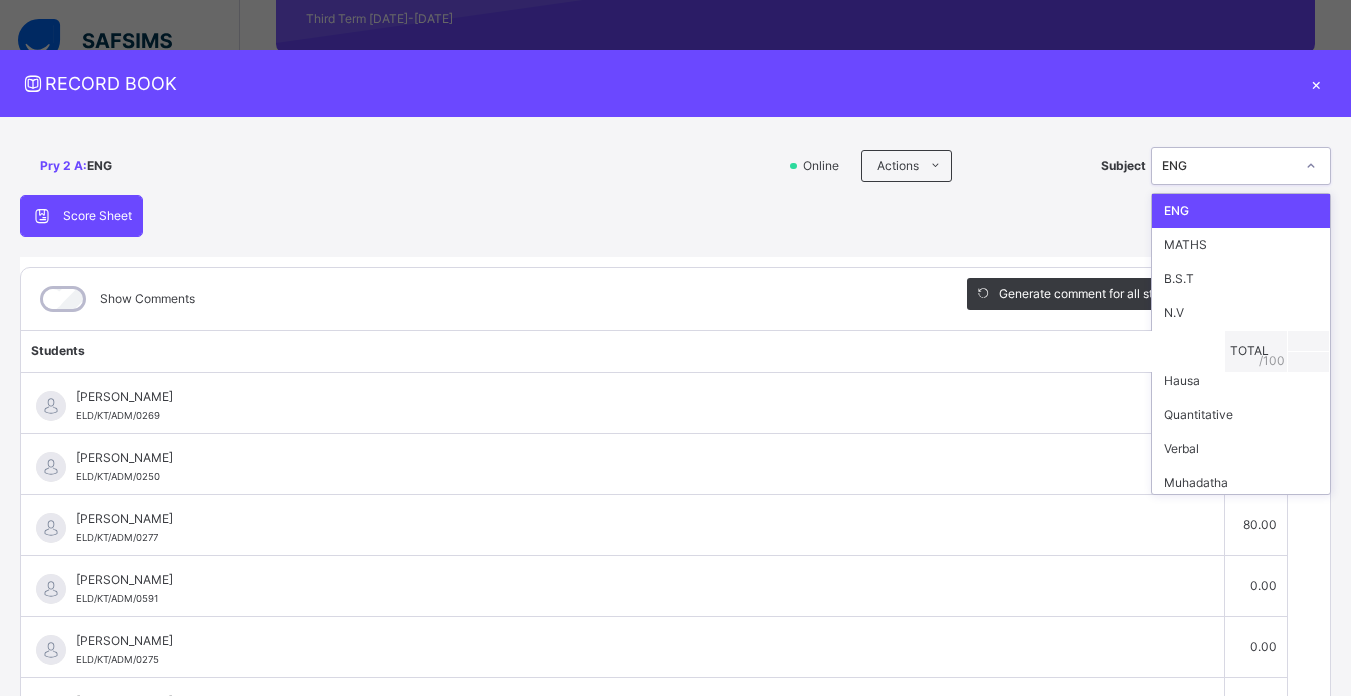 click 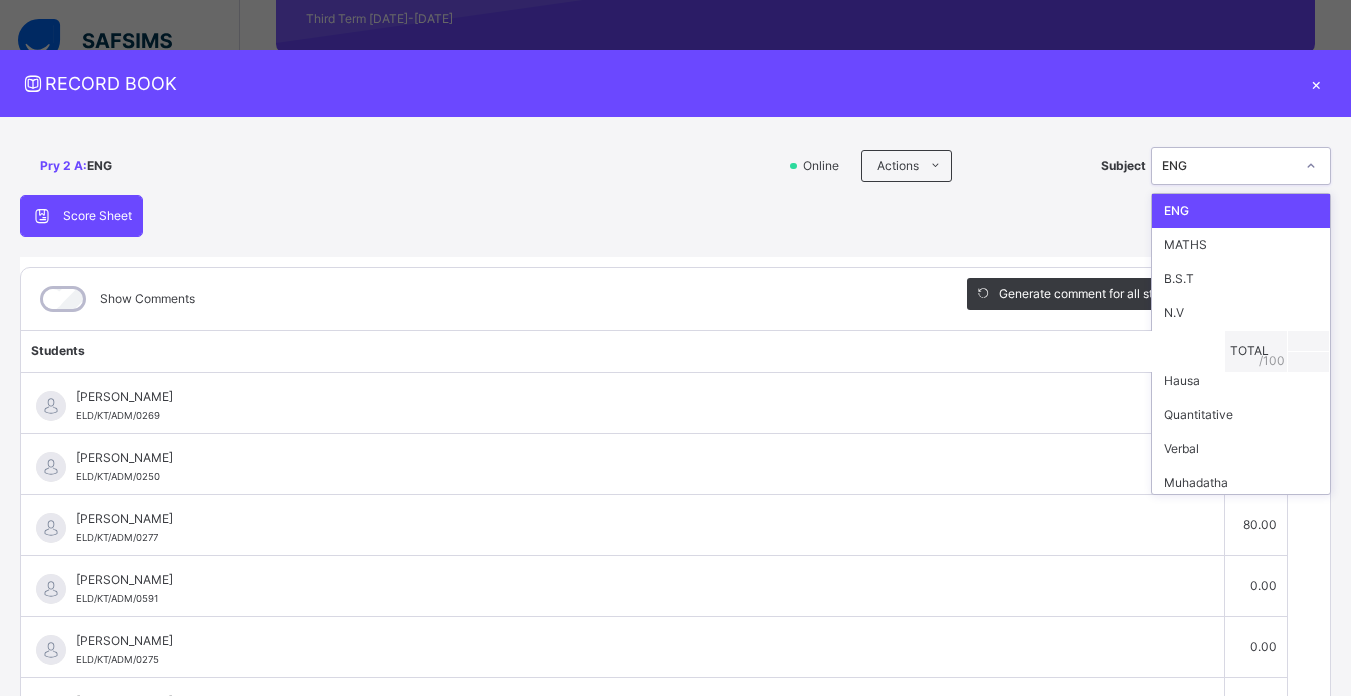 click on "ENG" at bounding box center [1241, 211] 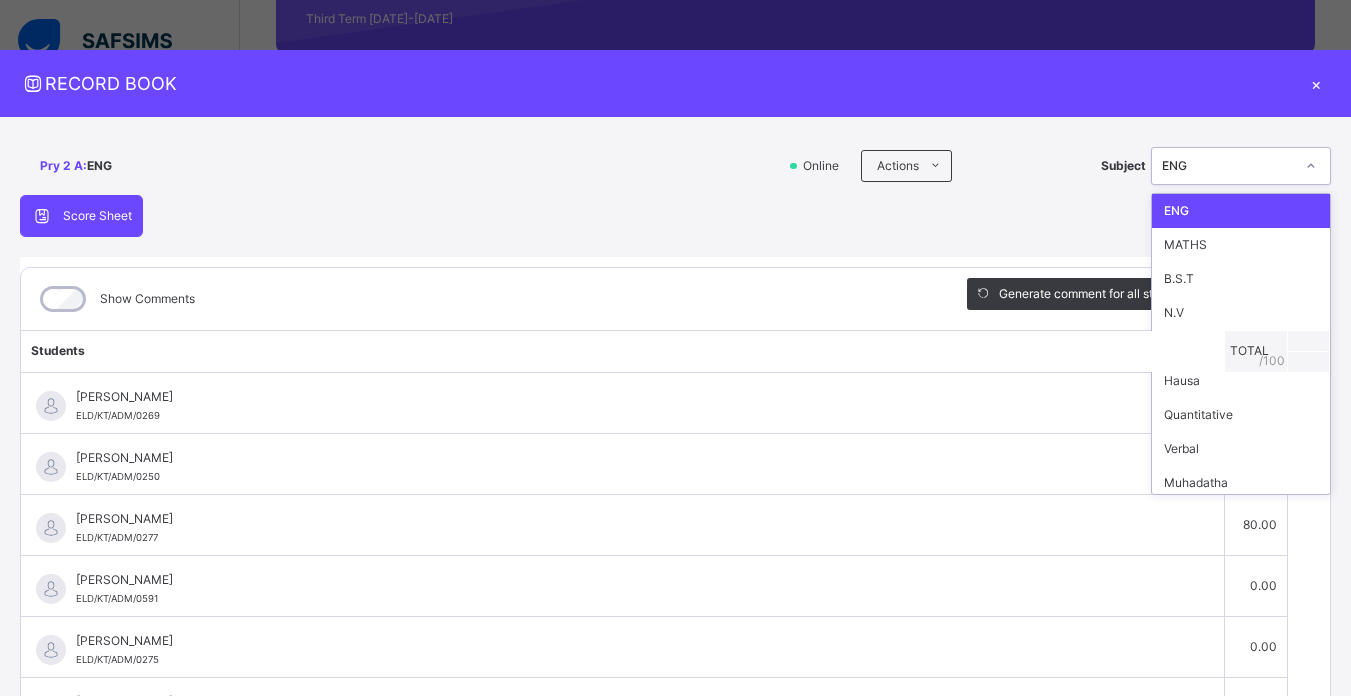 click on "ENG" at bounding box center (1228, 166) 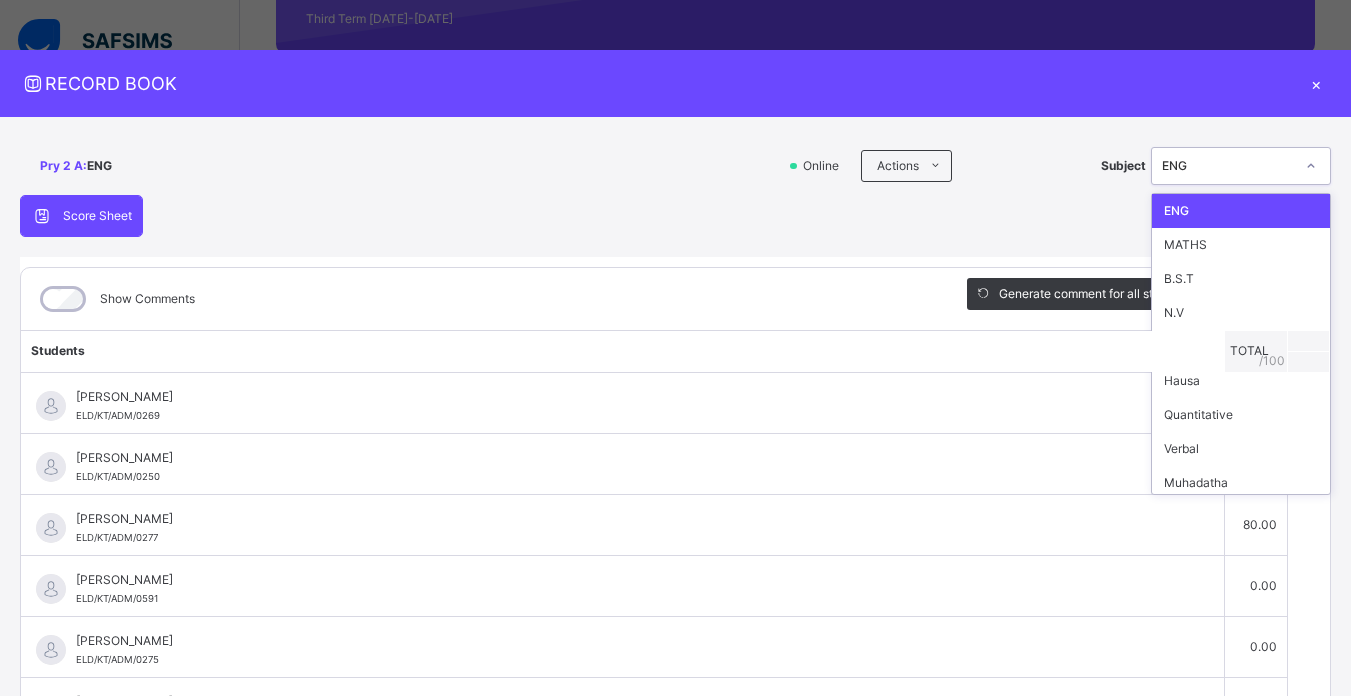 click on "ENG" at bounding box center (1241, 211) 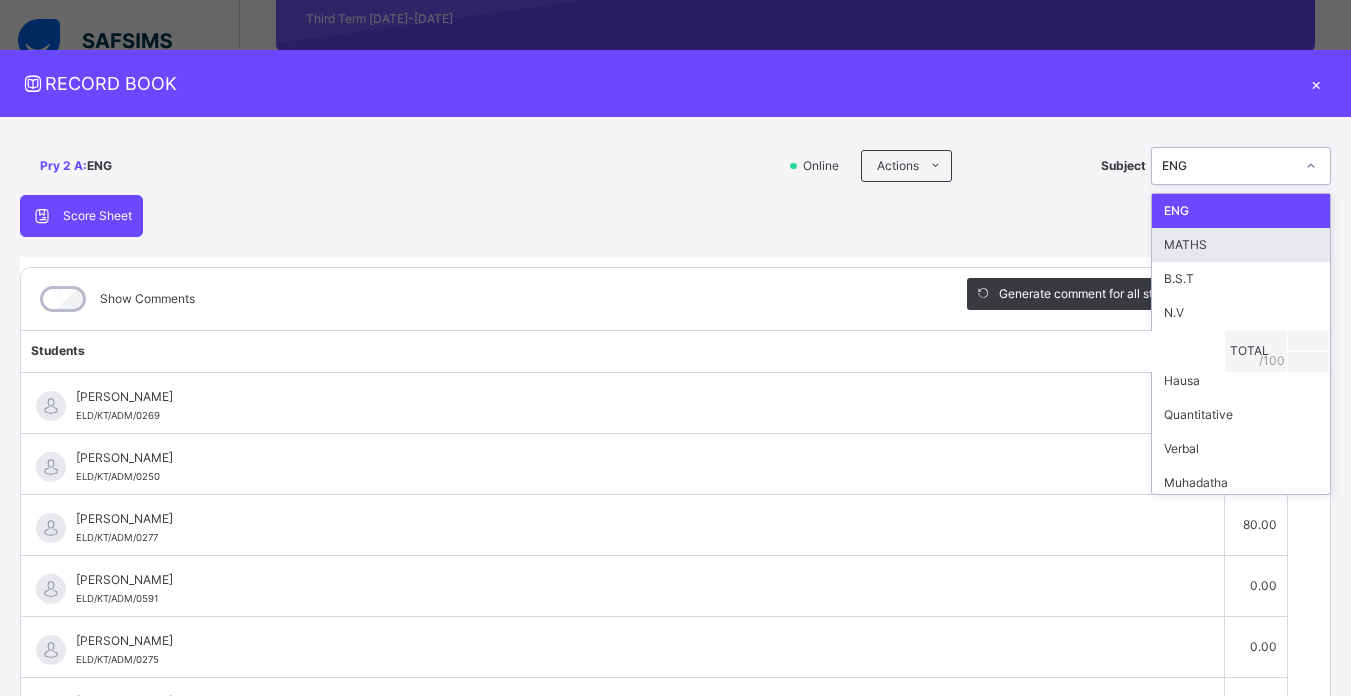 click on "MATHS" at bounding box center [1241, 245] 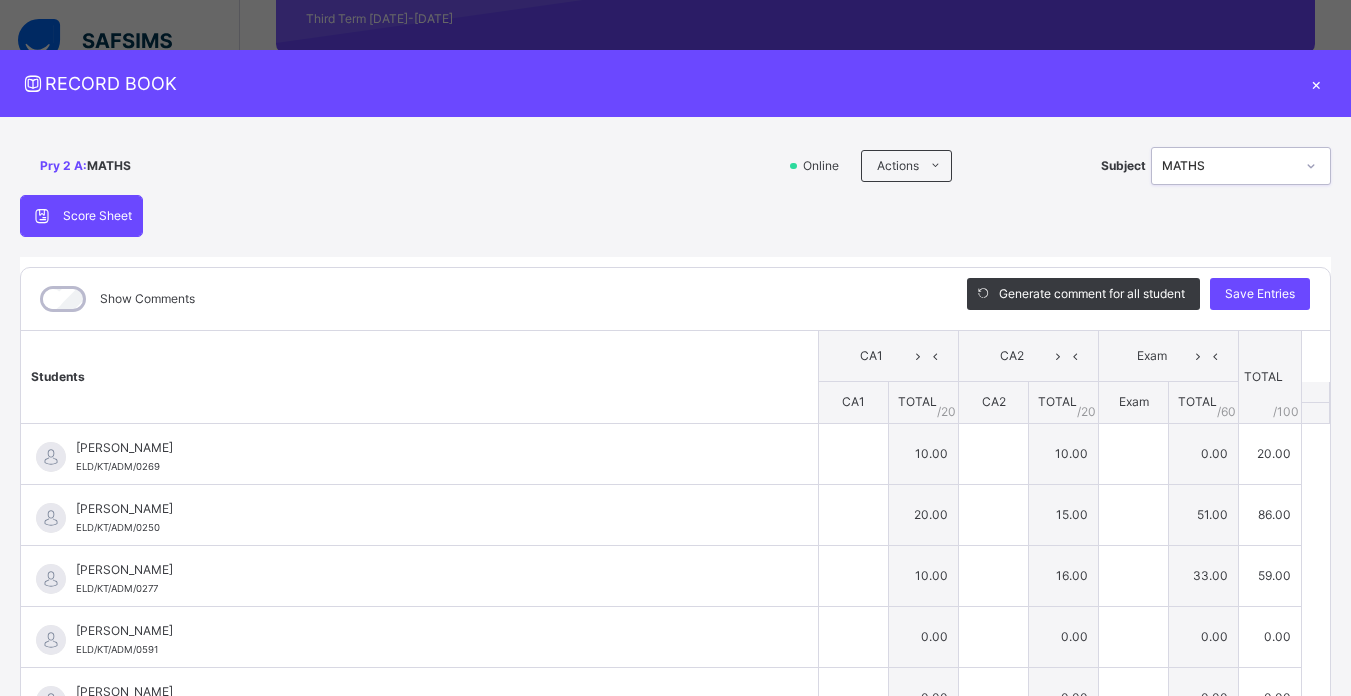 type on "**" 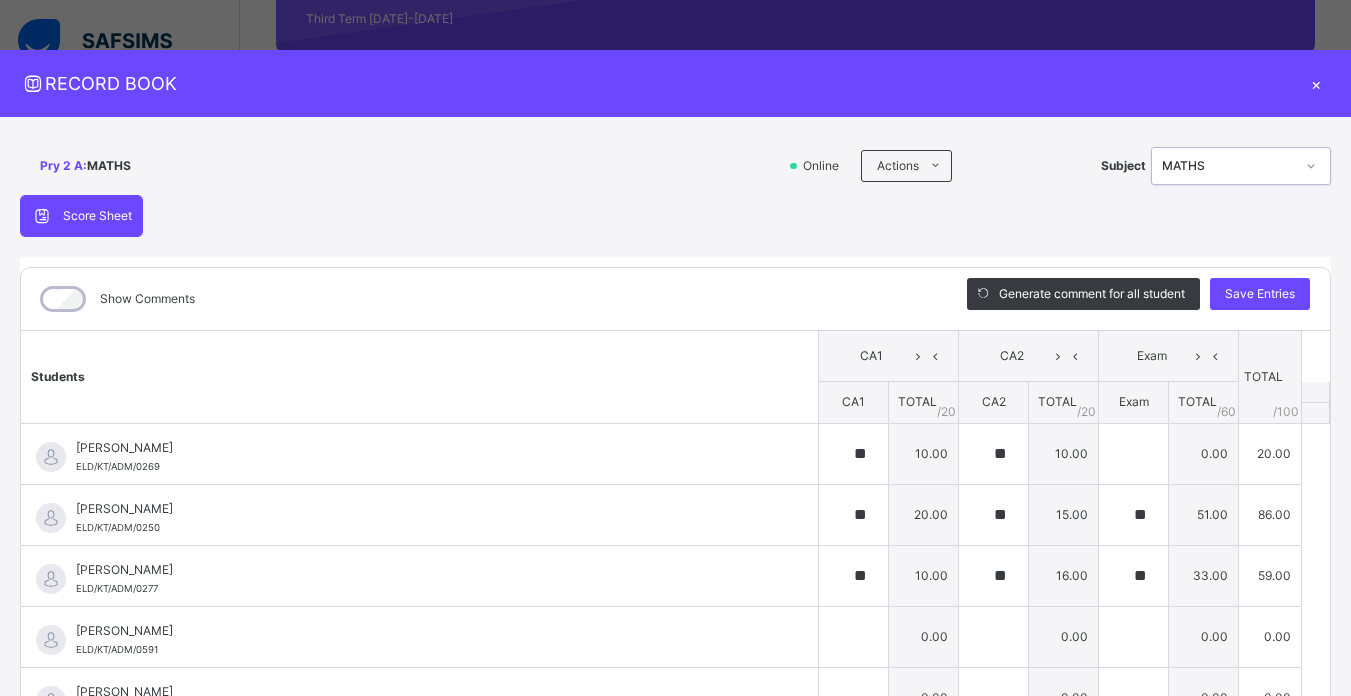 type on "**" 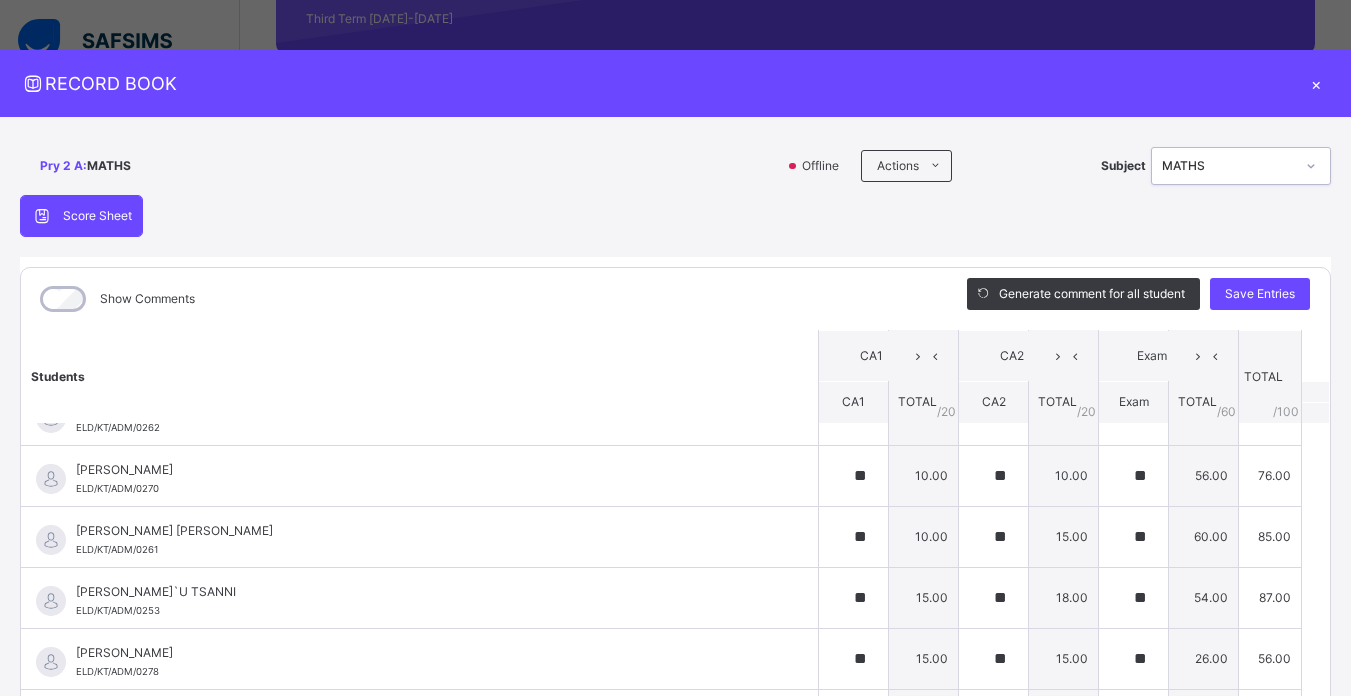 scroll, scrollTop: 928, scrollLeft: 0, axis: vertical 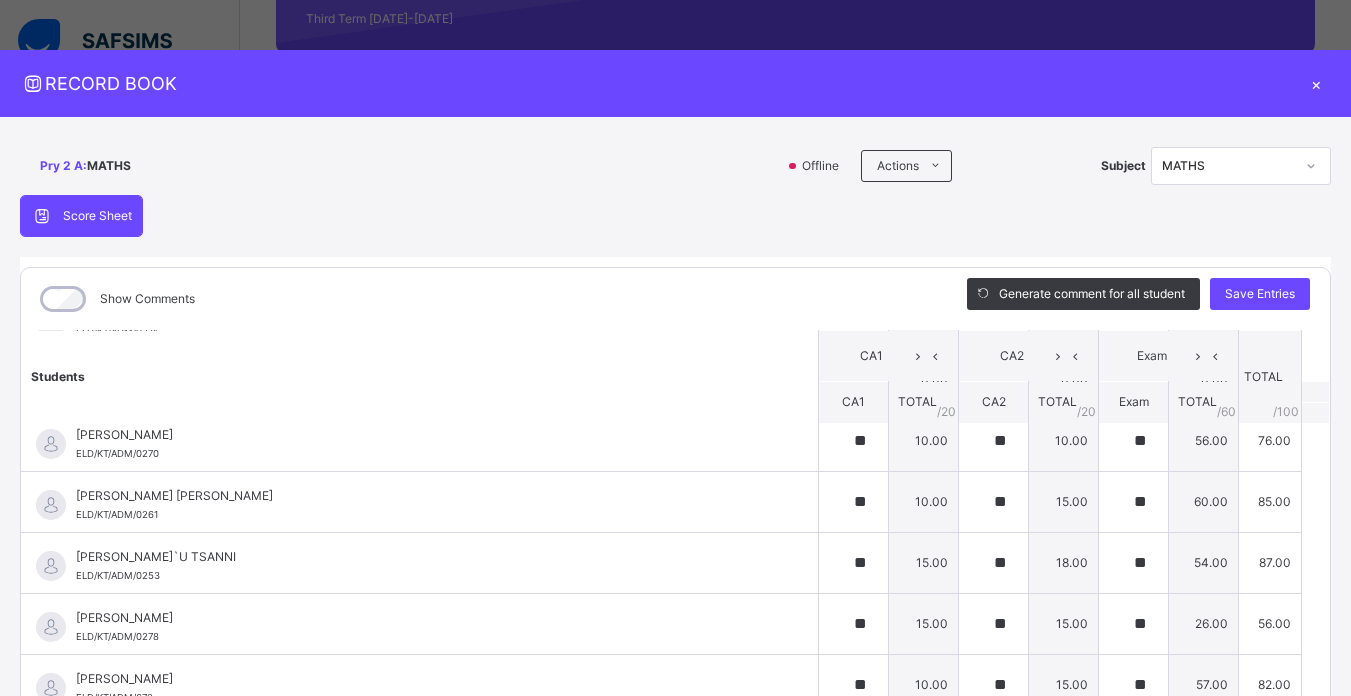 drag, startPoint x: 1270, startPoint y: 549, endPoint x: 1306, endPoint y: 538, distance: 37.64306 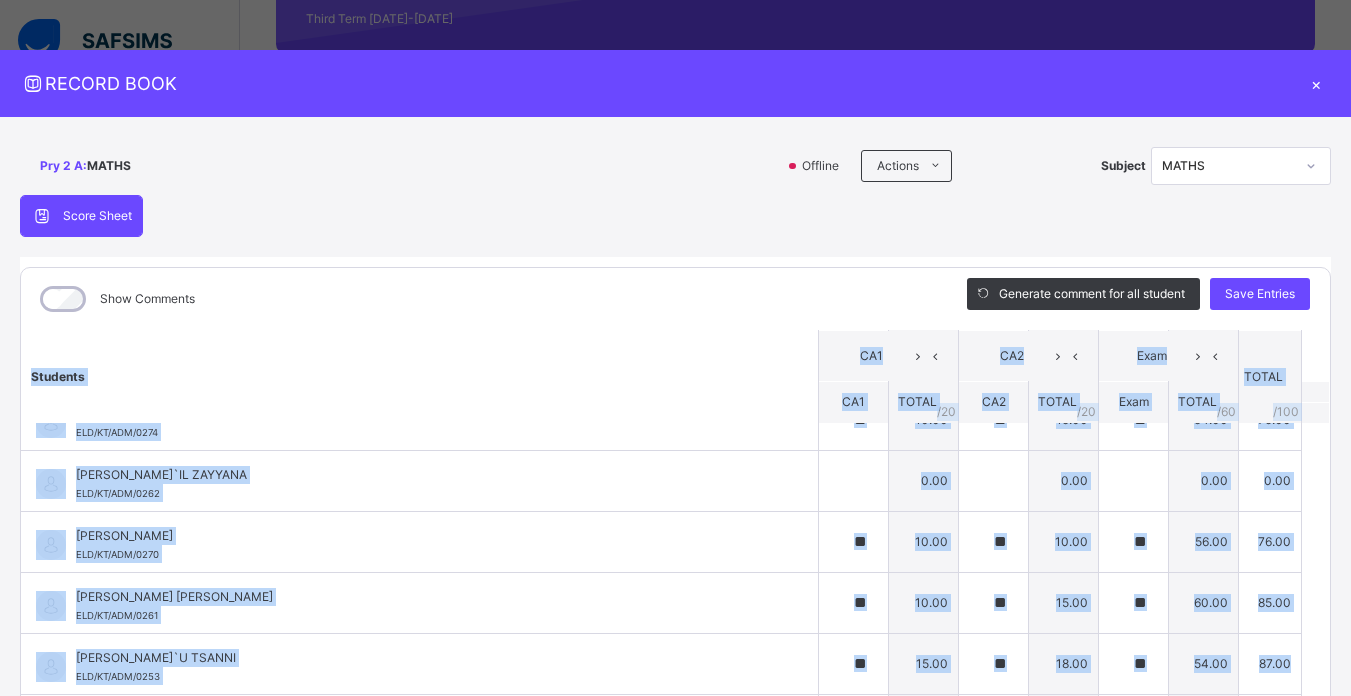 scroll, scrollTop: 832, scrollLeft: 0, axis: vertical 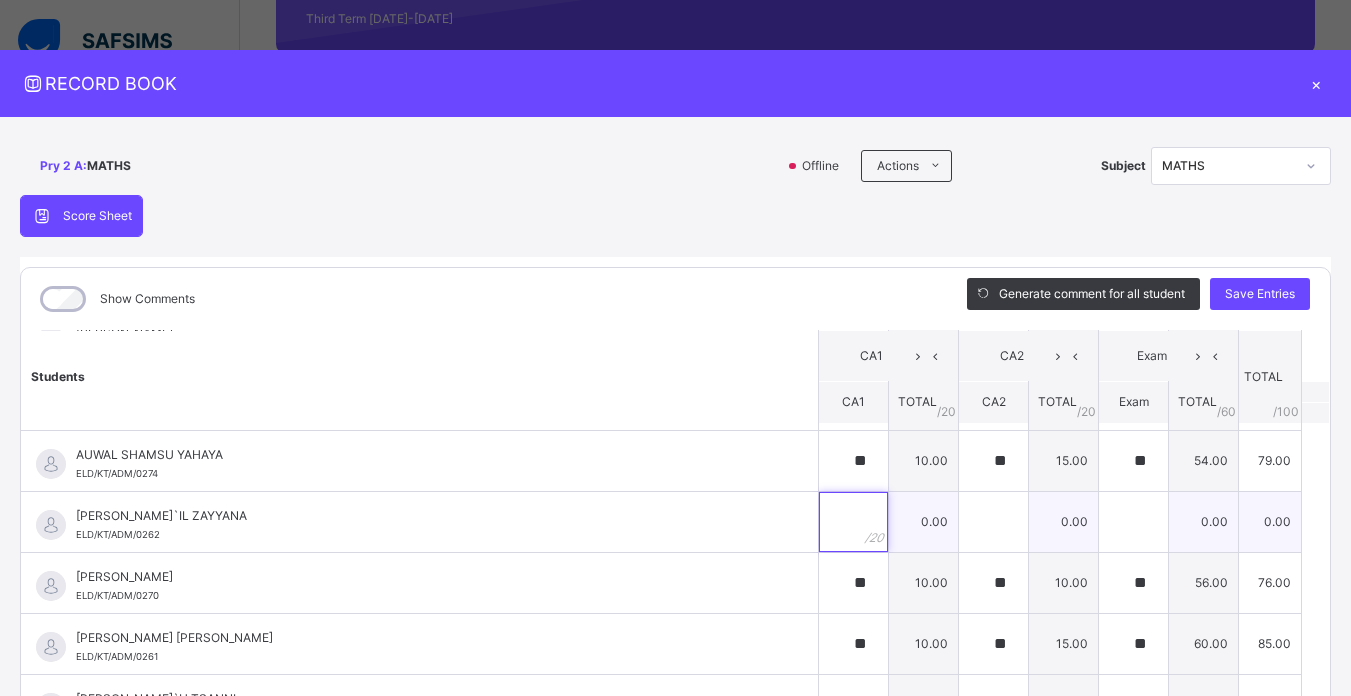 click at bounding box center (853, 522) 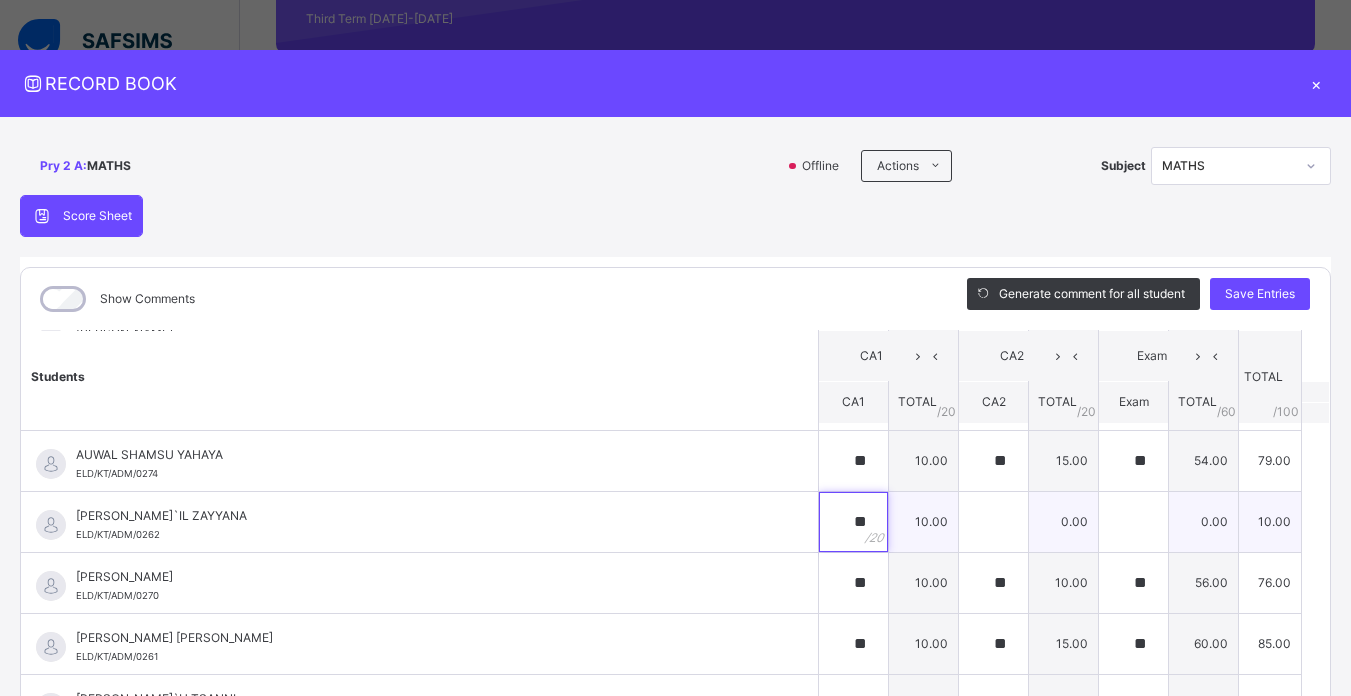 type on "**" 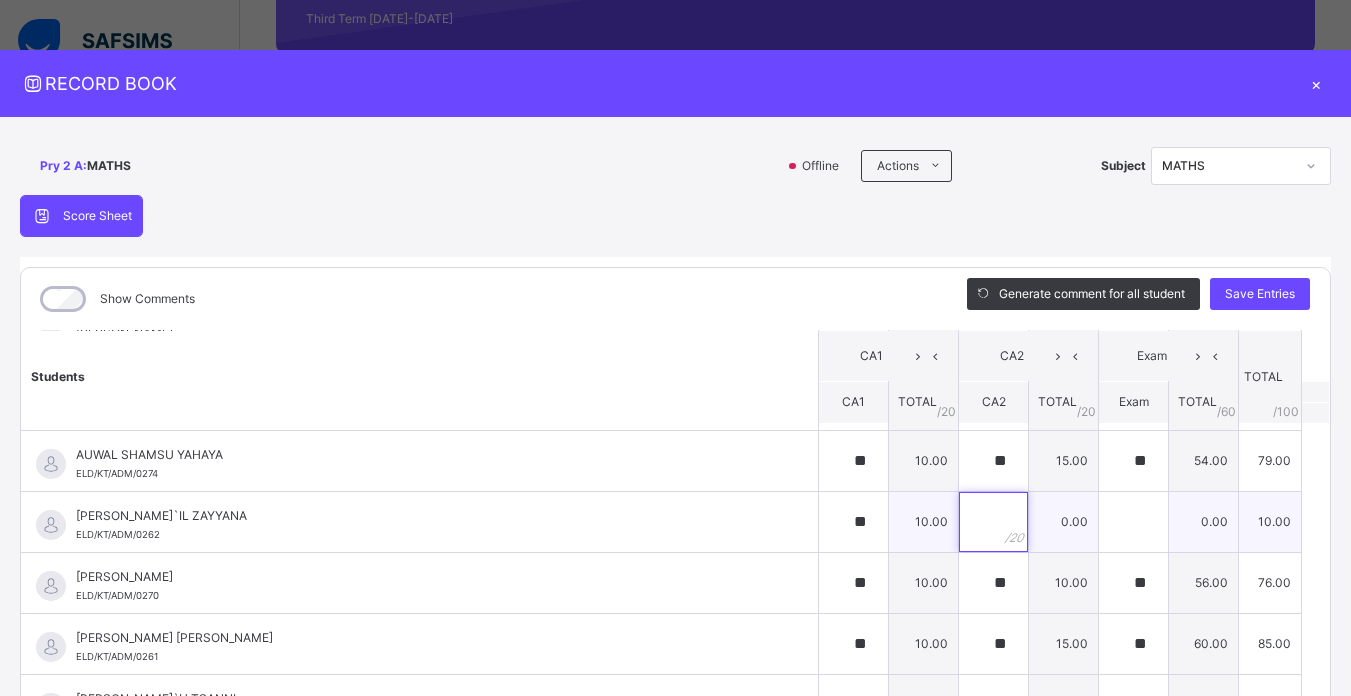 click at bounding box center (993, 522) 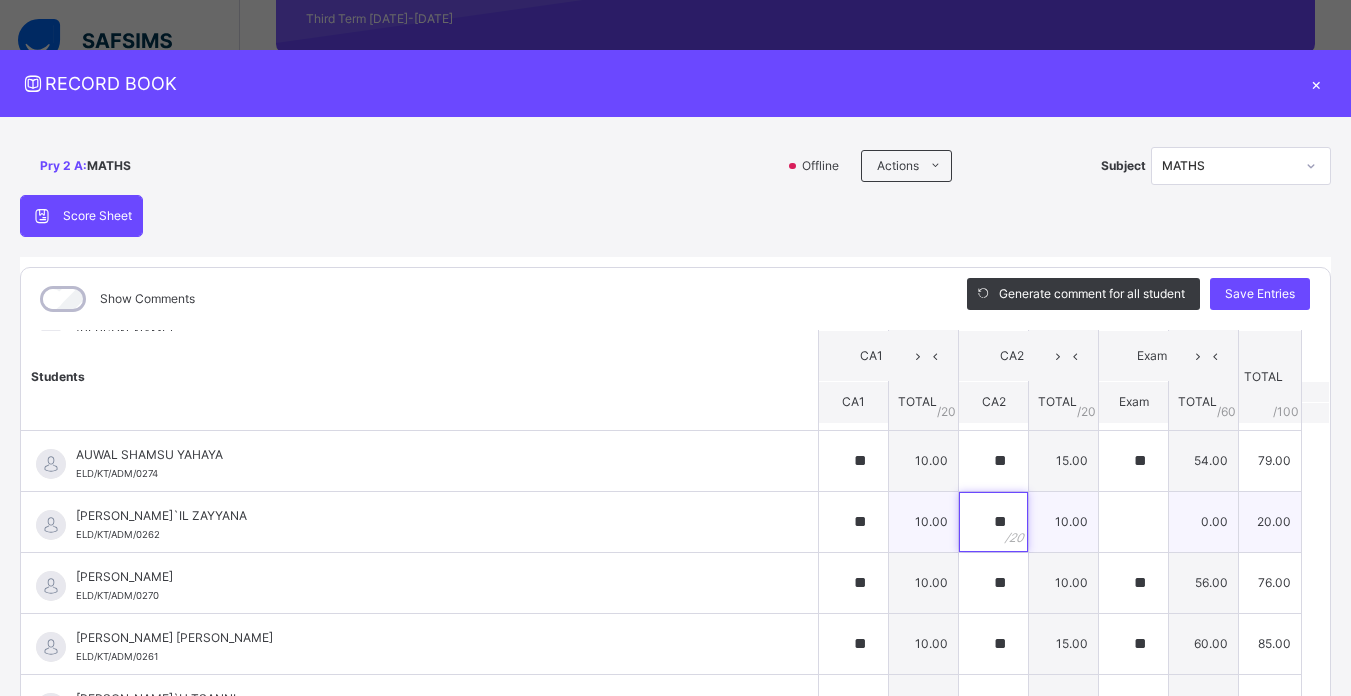 type on "**" 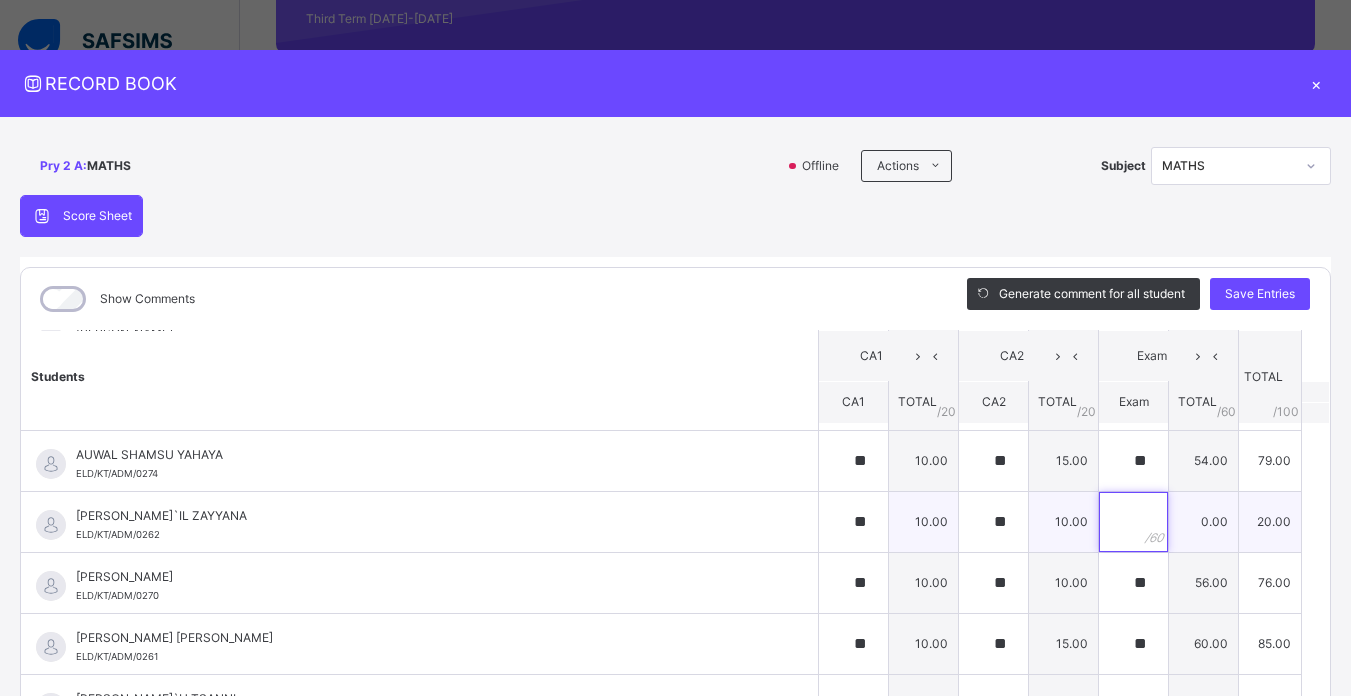click at bounding box center [1133, 522] 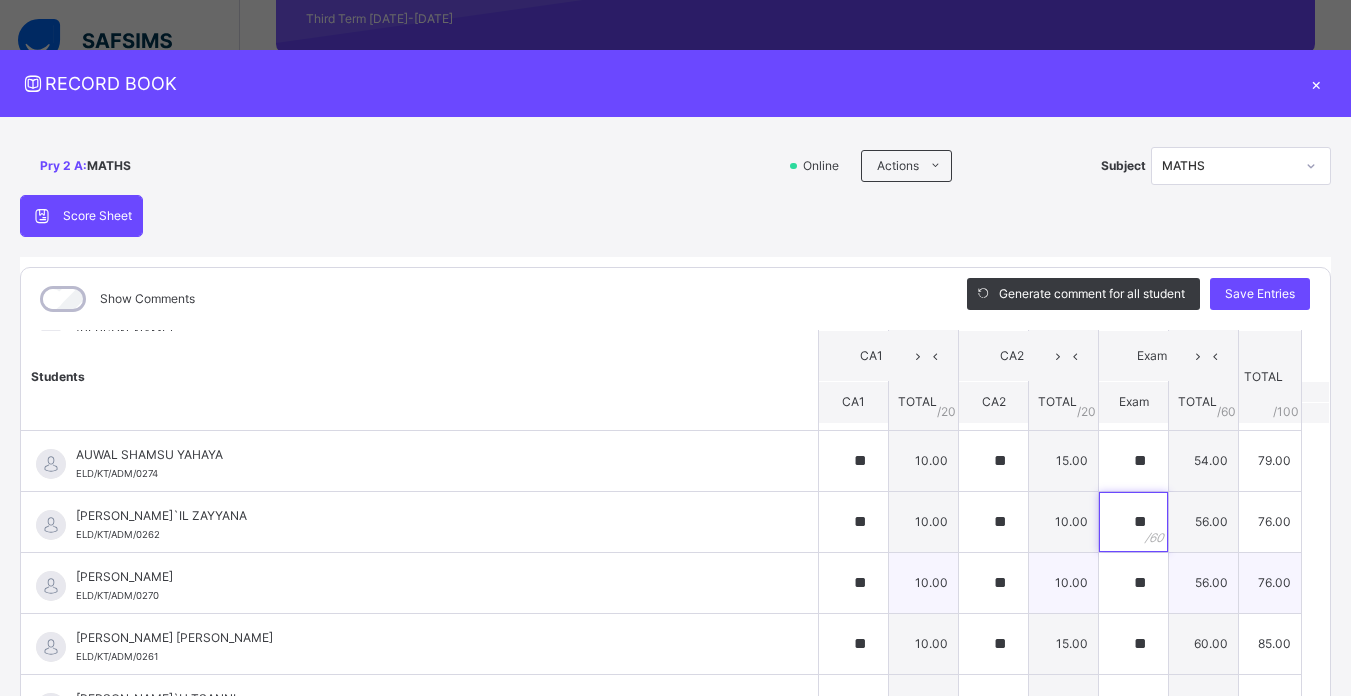 type on "**" 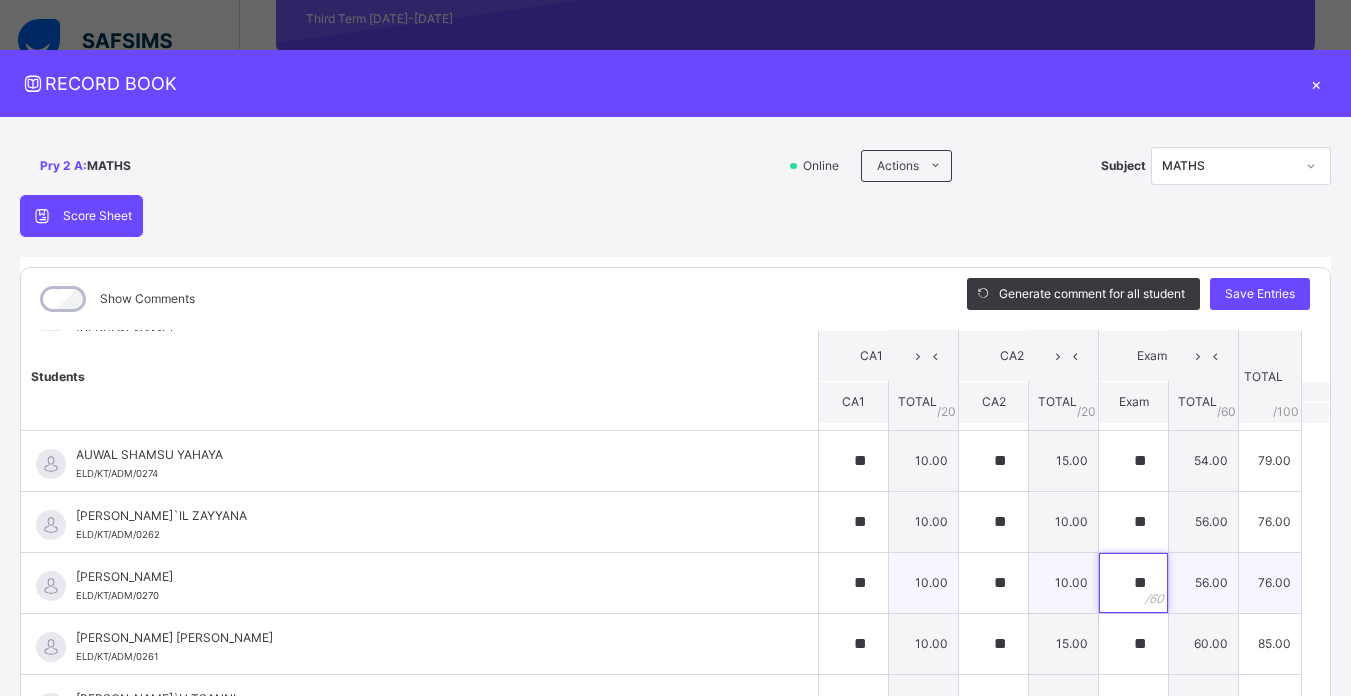 click on "**" at bounding box center (1133, 583) 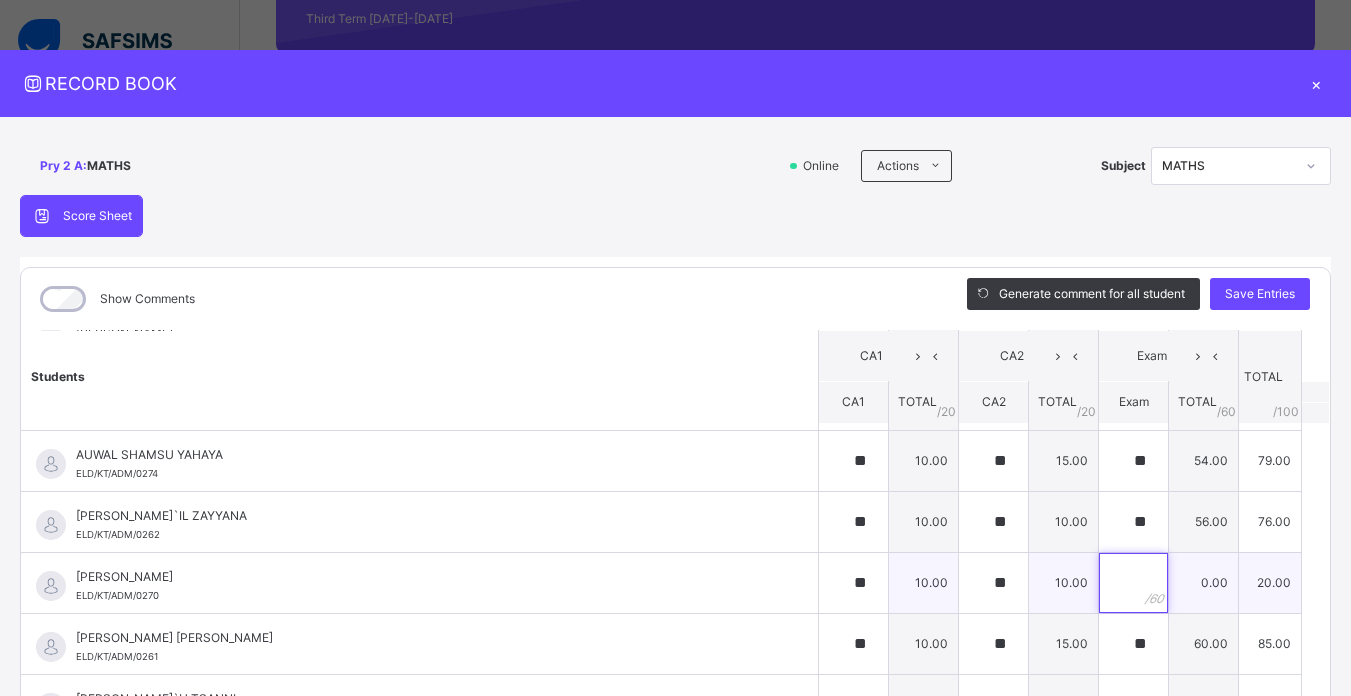 type 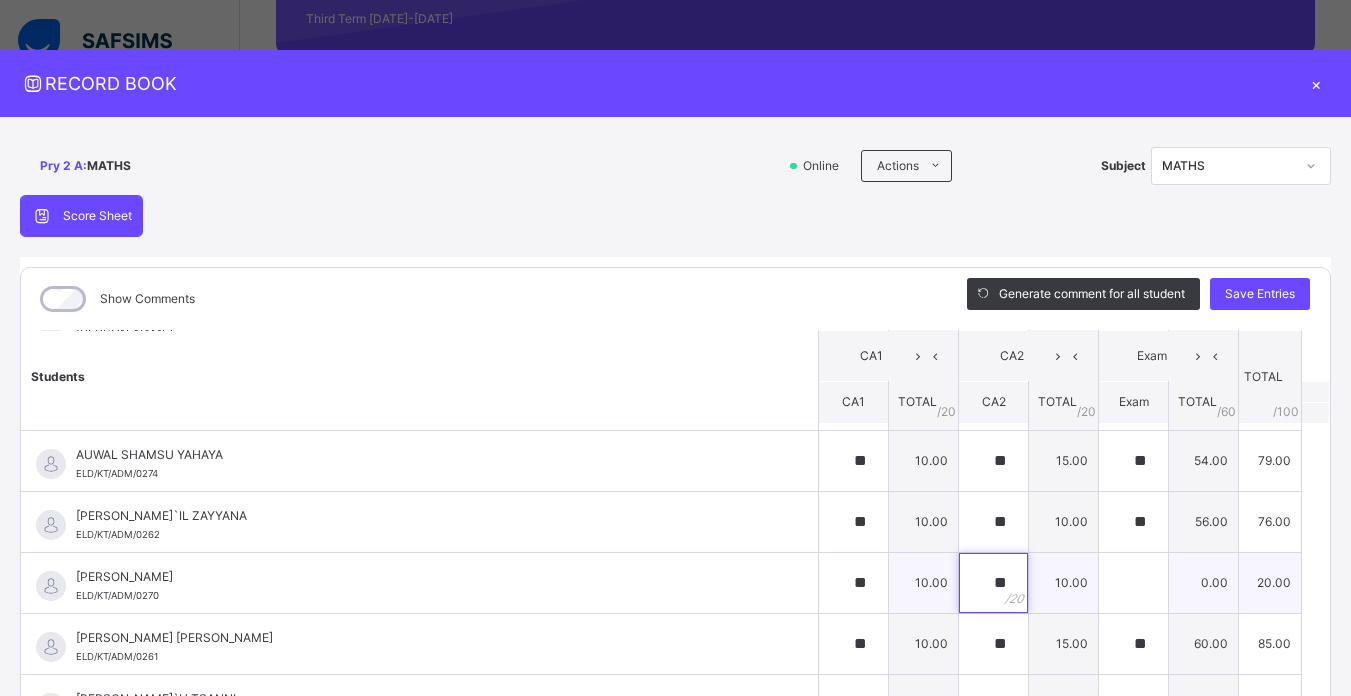 click on "**" at bounding box center [993, 583] 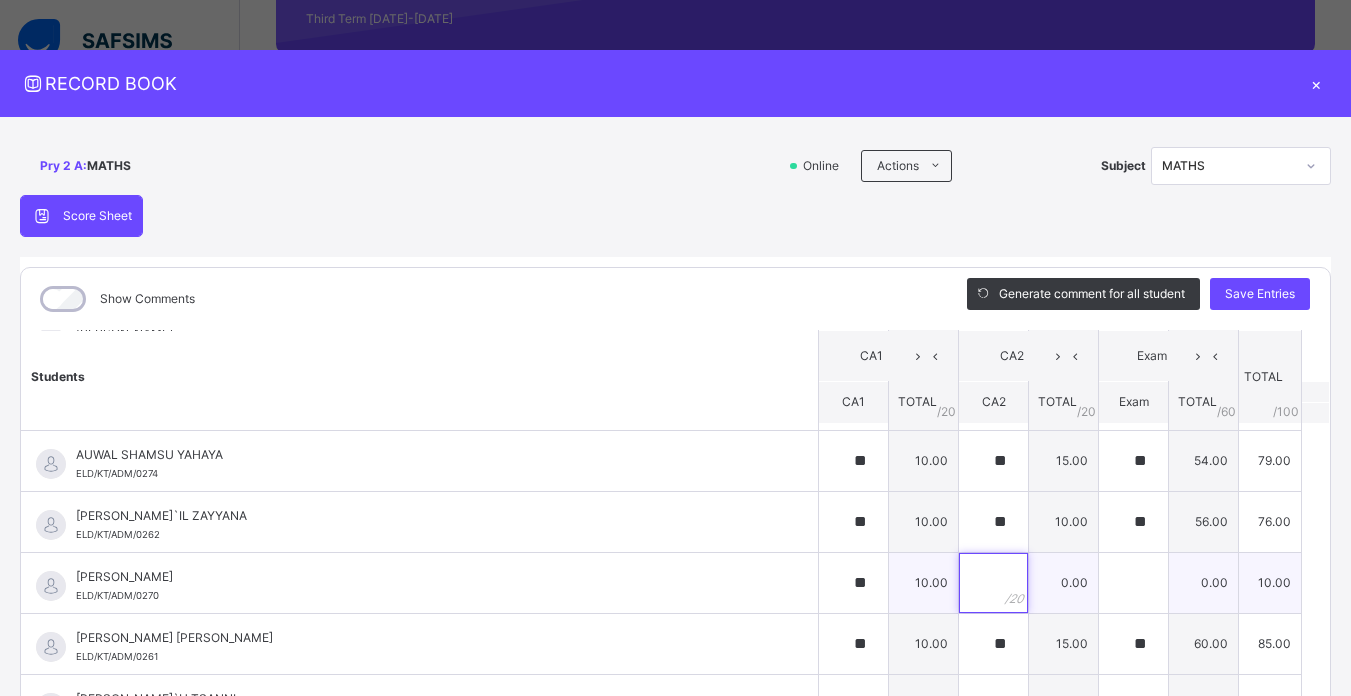 type 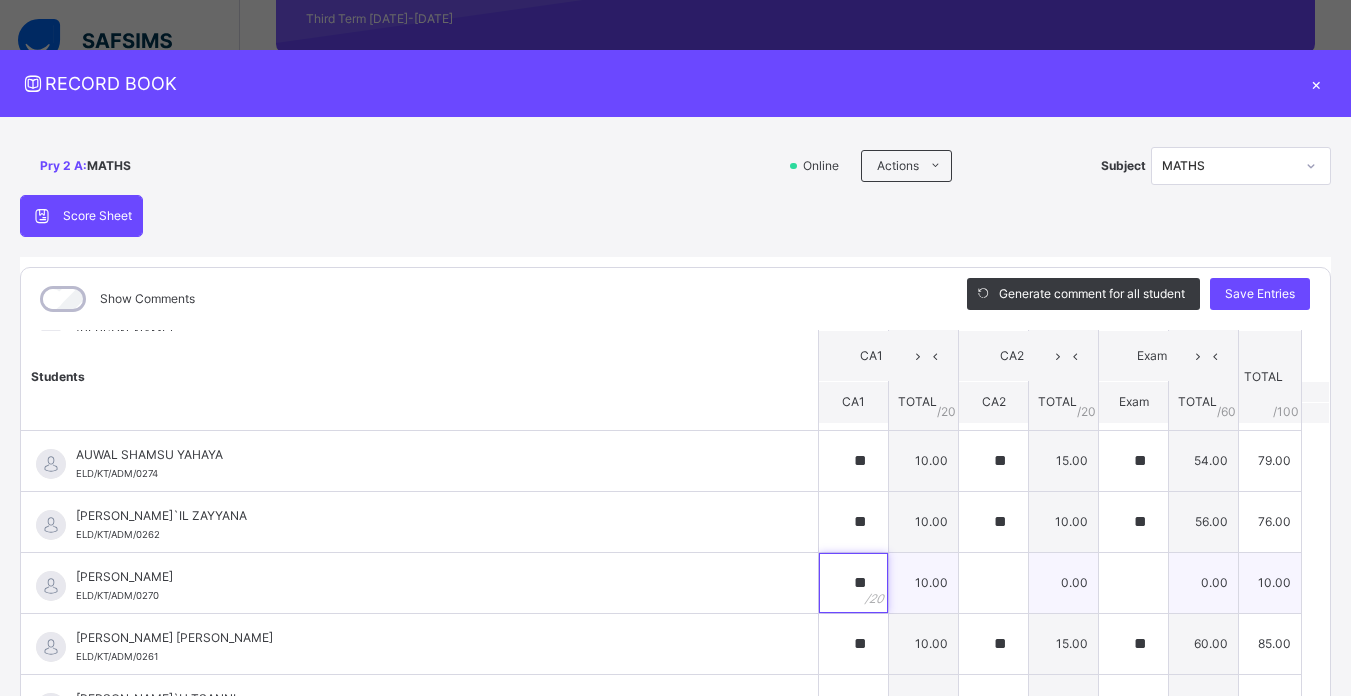 click on "**" at bounding box center (853, 583) 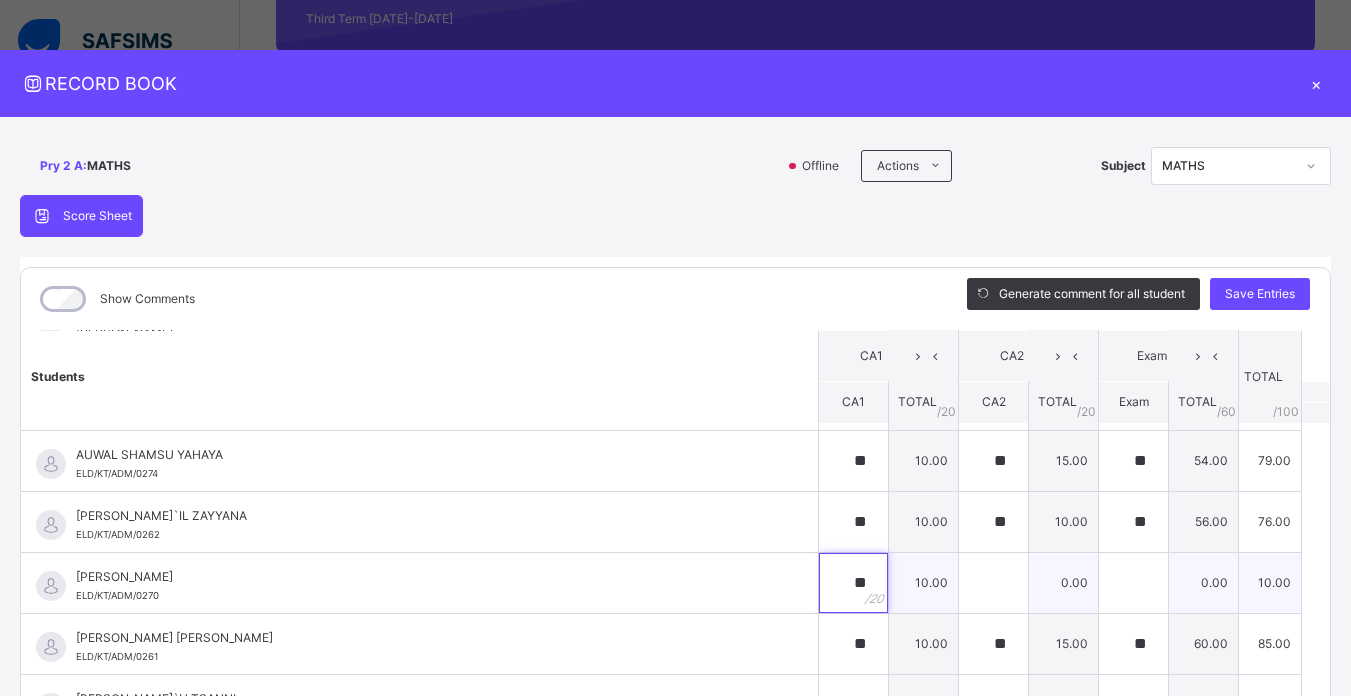 type on "*" 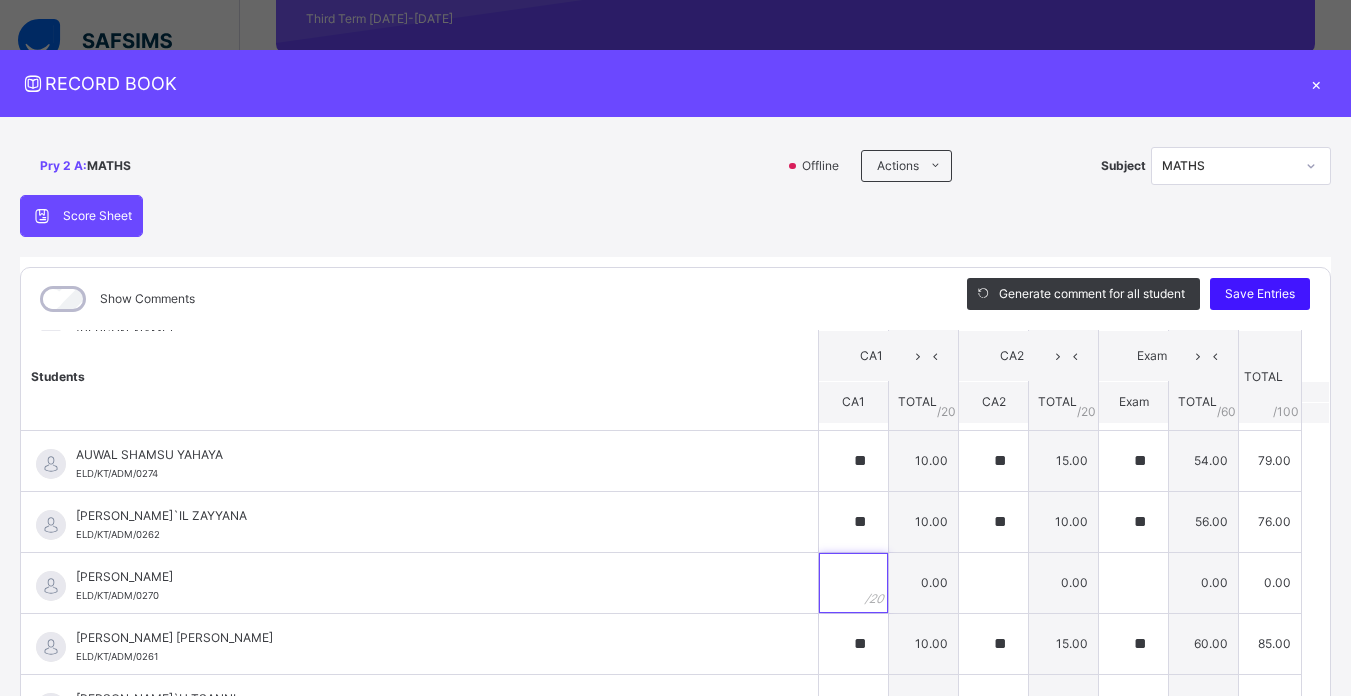 type 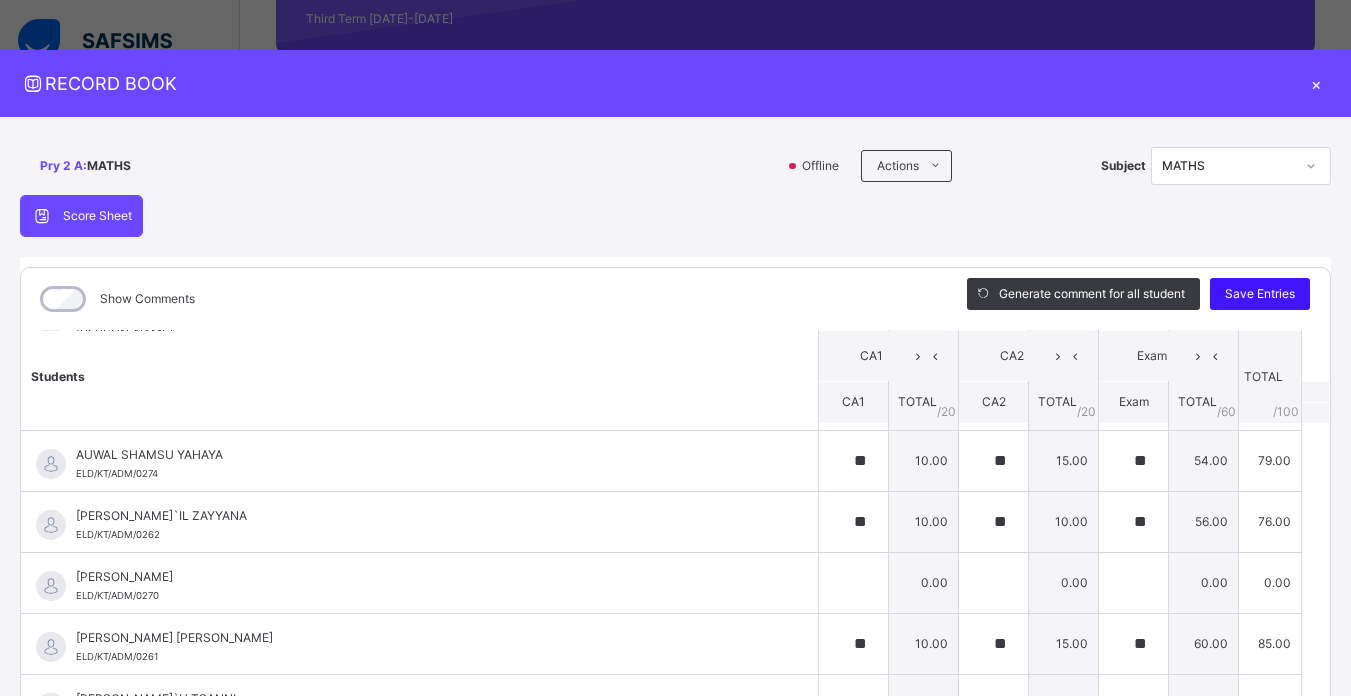 click on "Save Entries" at bounding box center [1260, 294] 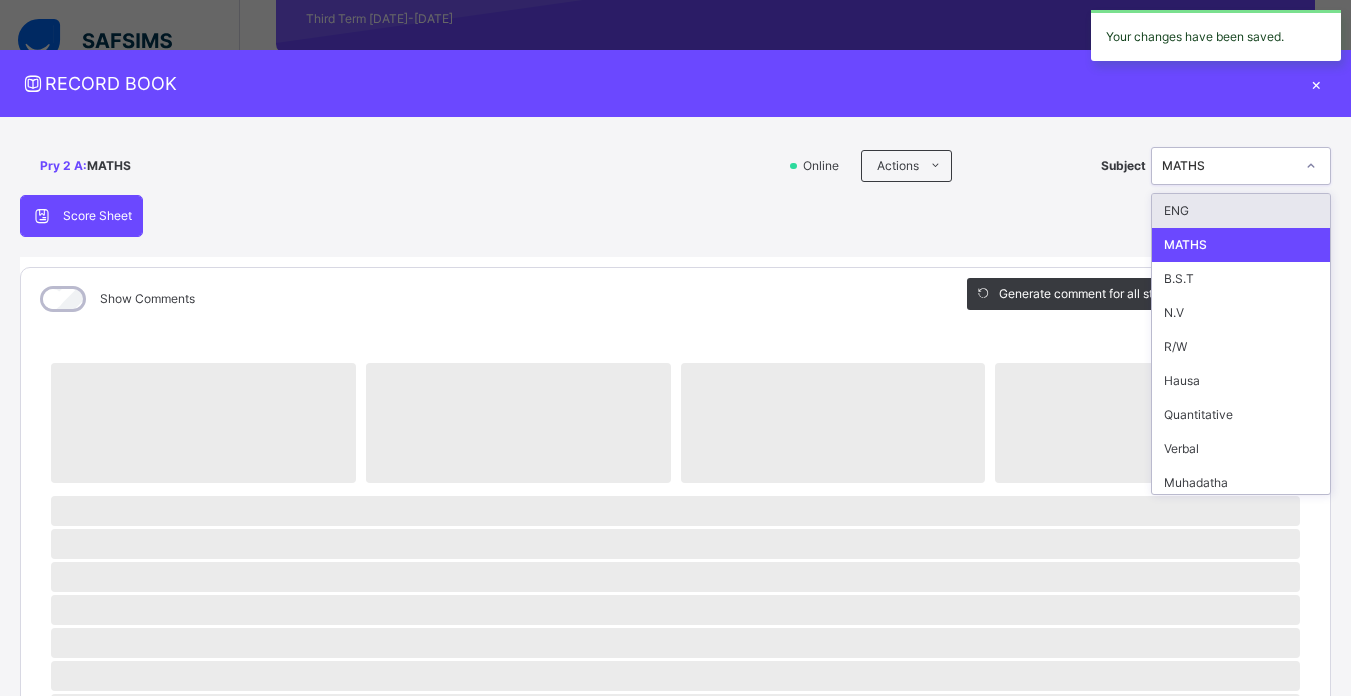 click 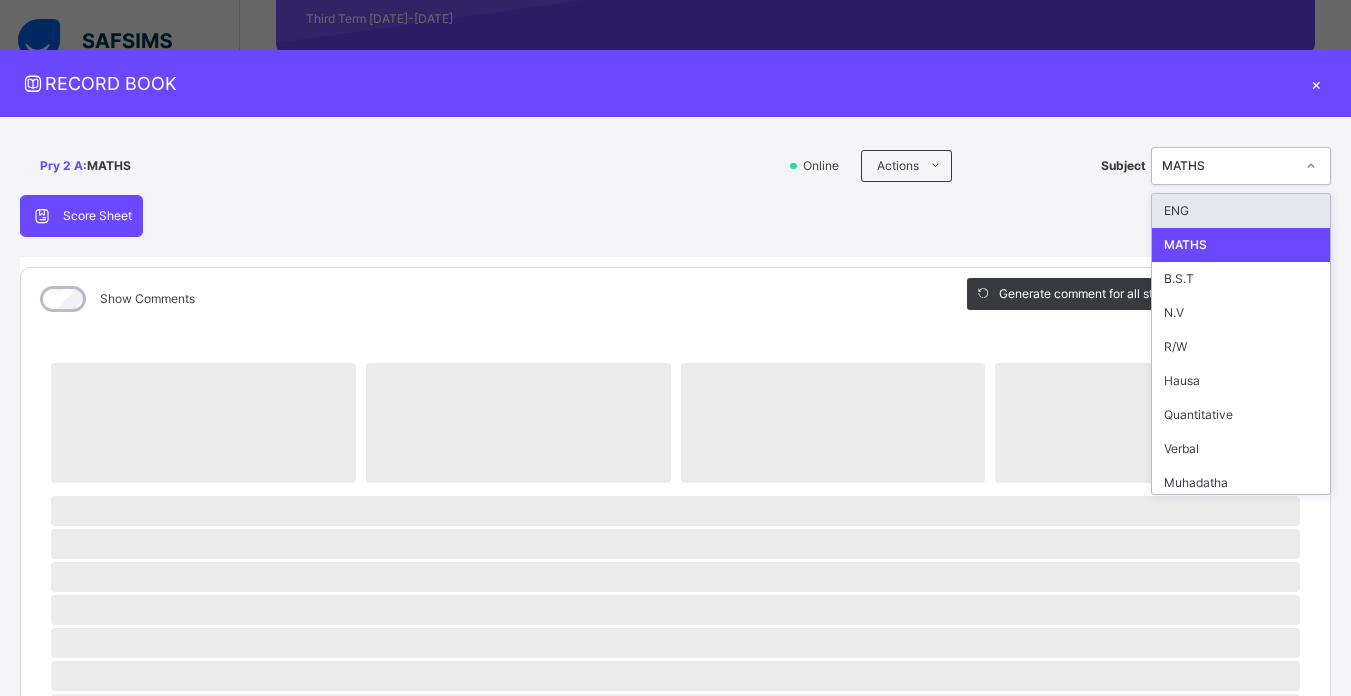 click on "ENG" at bounding box center [1241, 211] 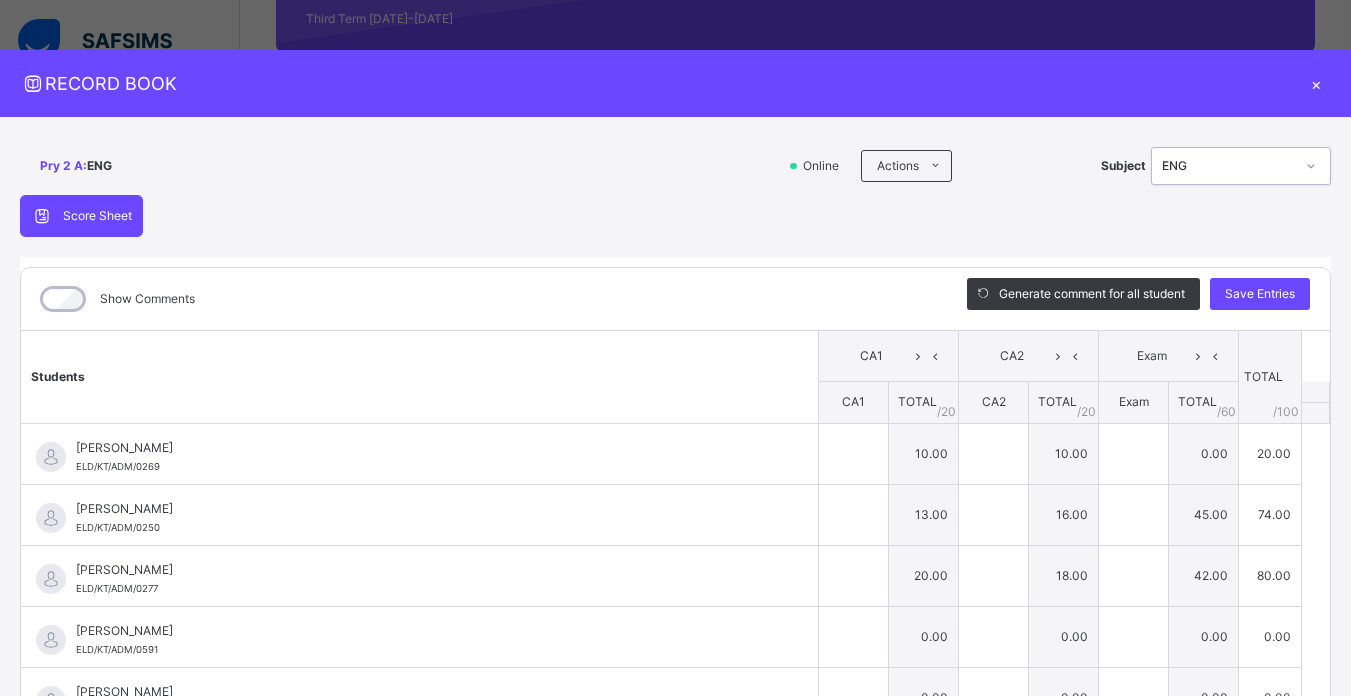 type 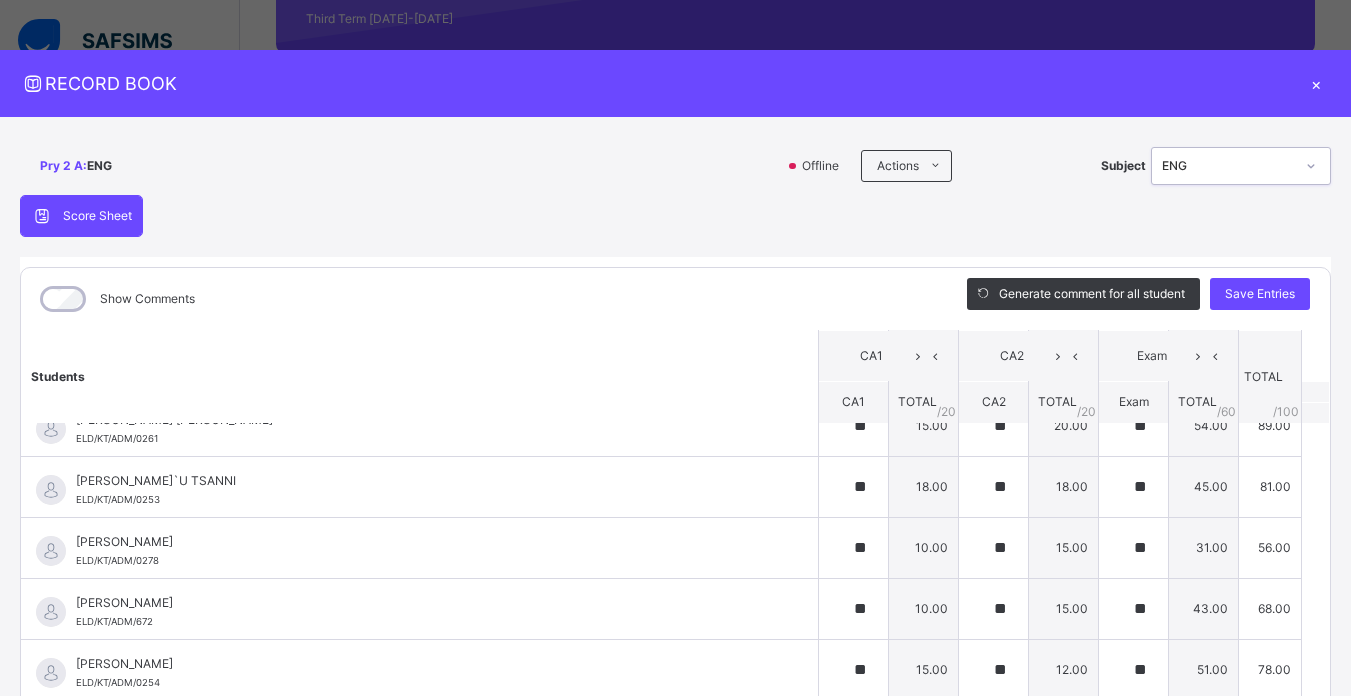 scroll, scrollTop: 1075, scrollLeft: 0, axis: vertical 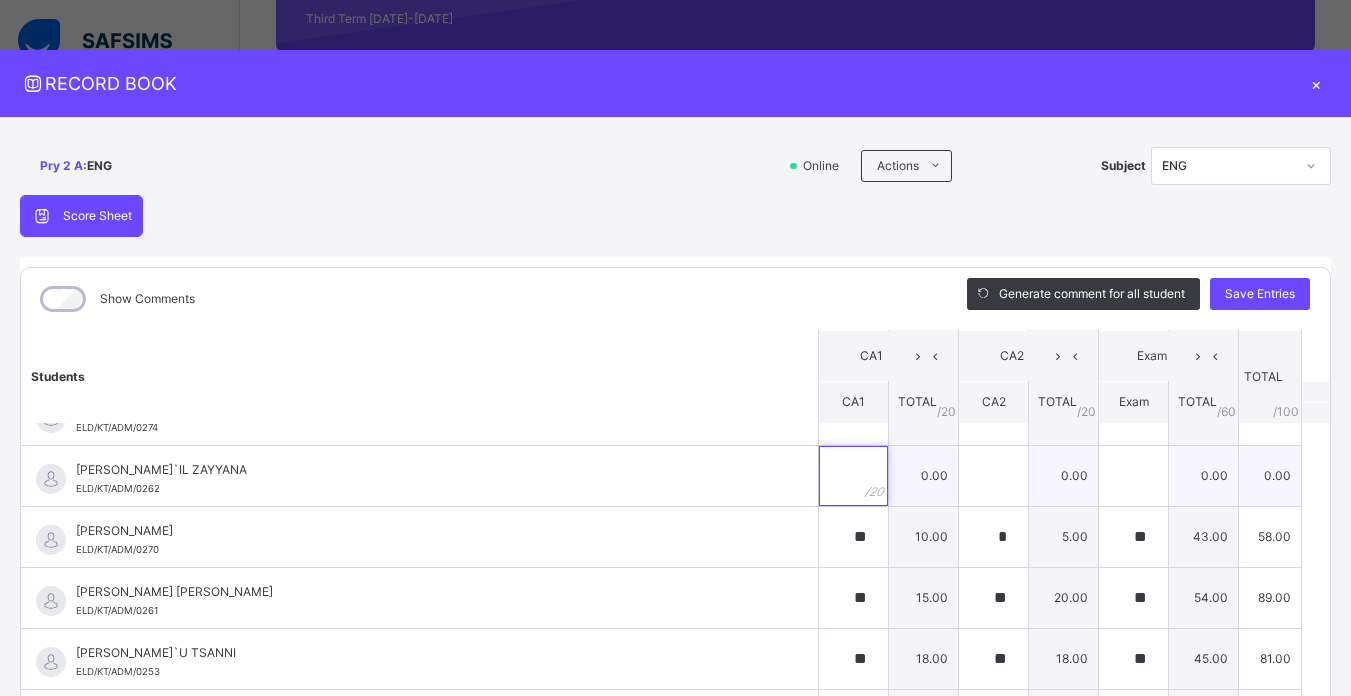 click at bounding box center (853, 476) 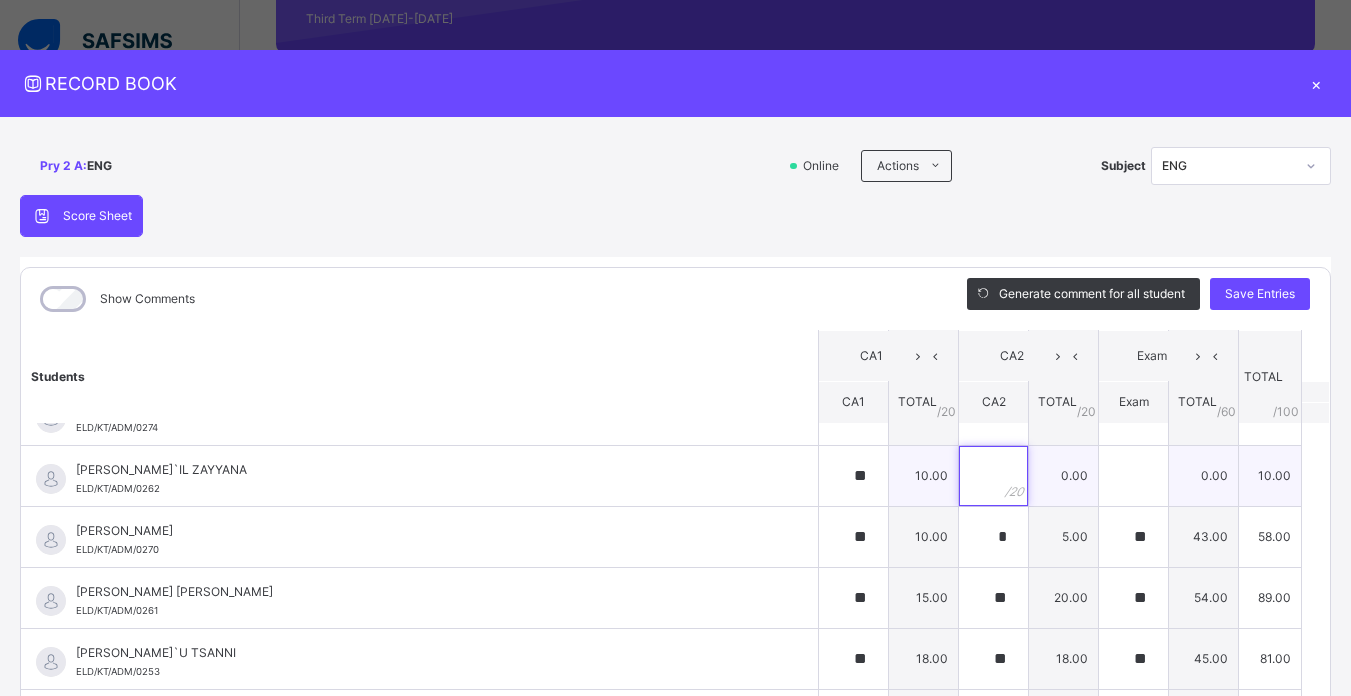 click at bounding box center [993, 476] 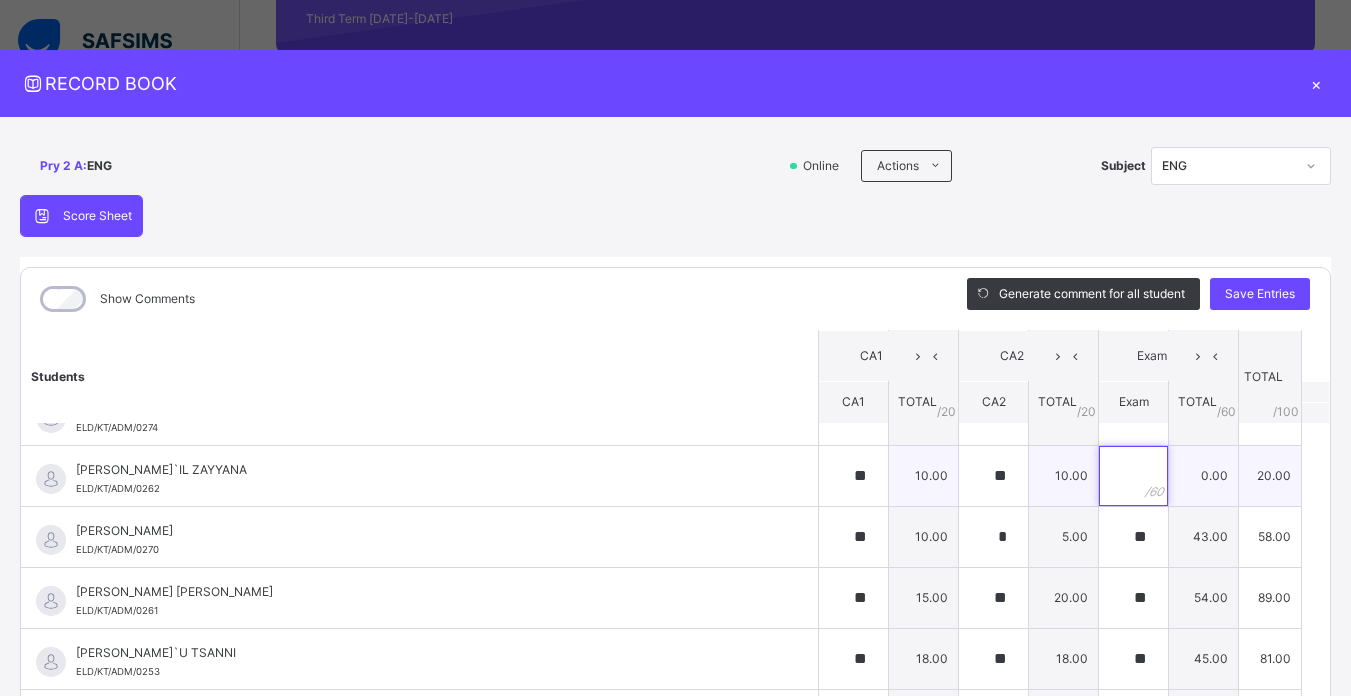 click at bounding box center [1133, 476] 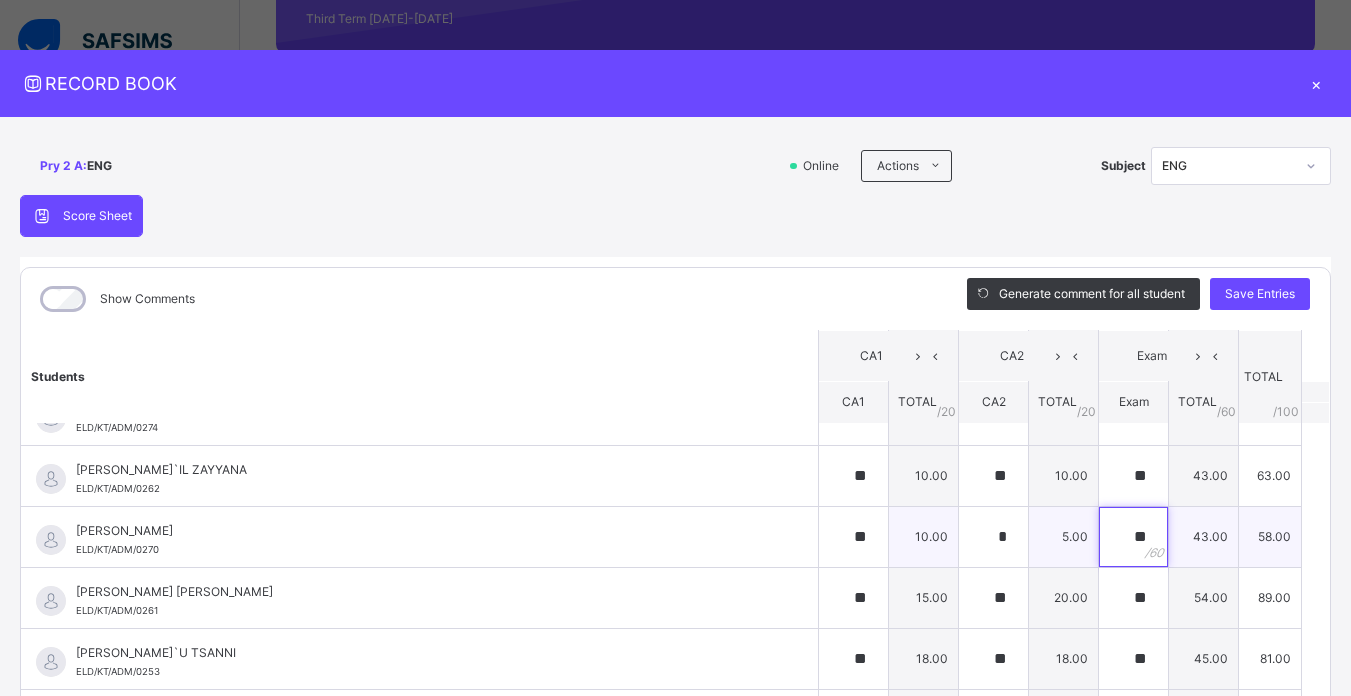 click on "**" at bounding box center [1133, 537] 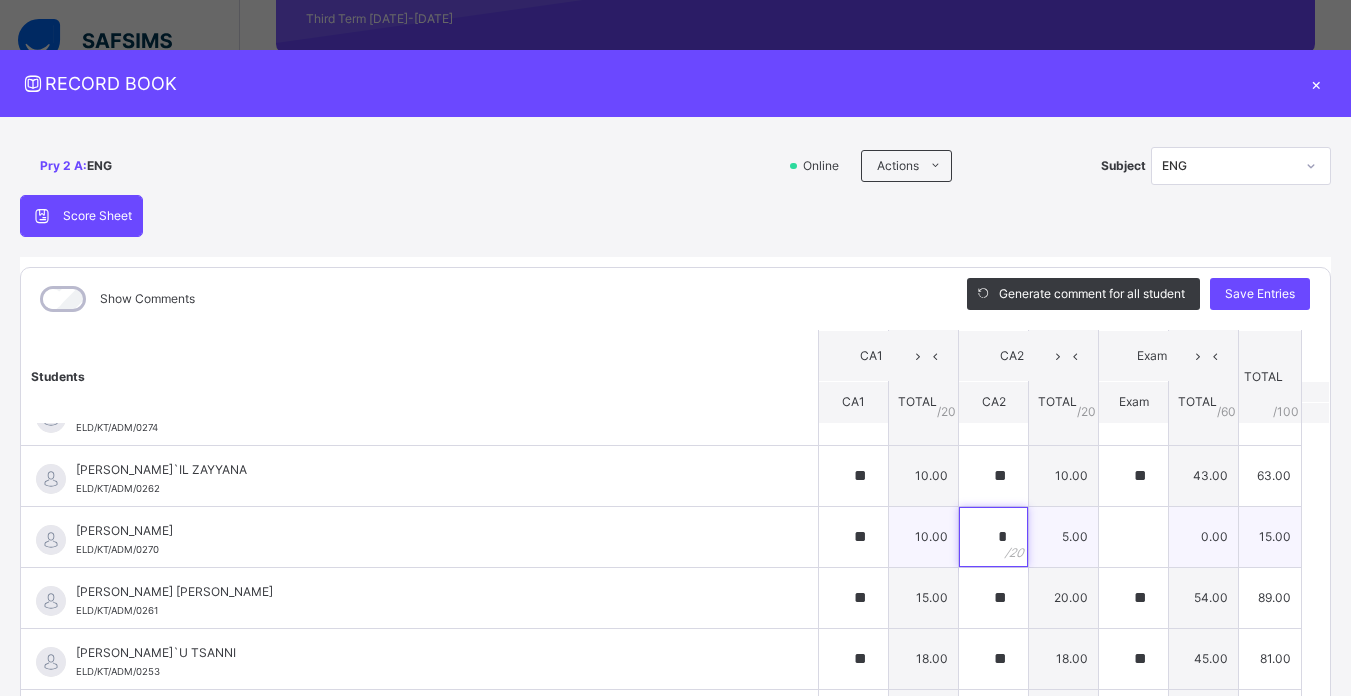 click on "*" at bounding box center [993, 537] 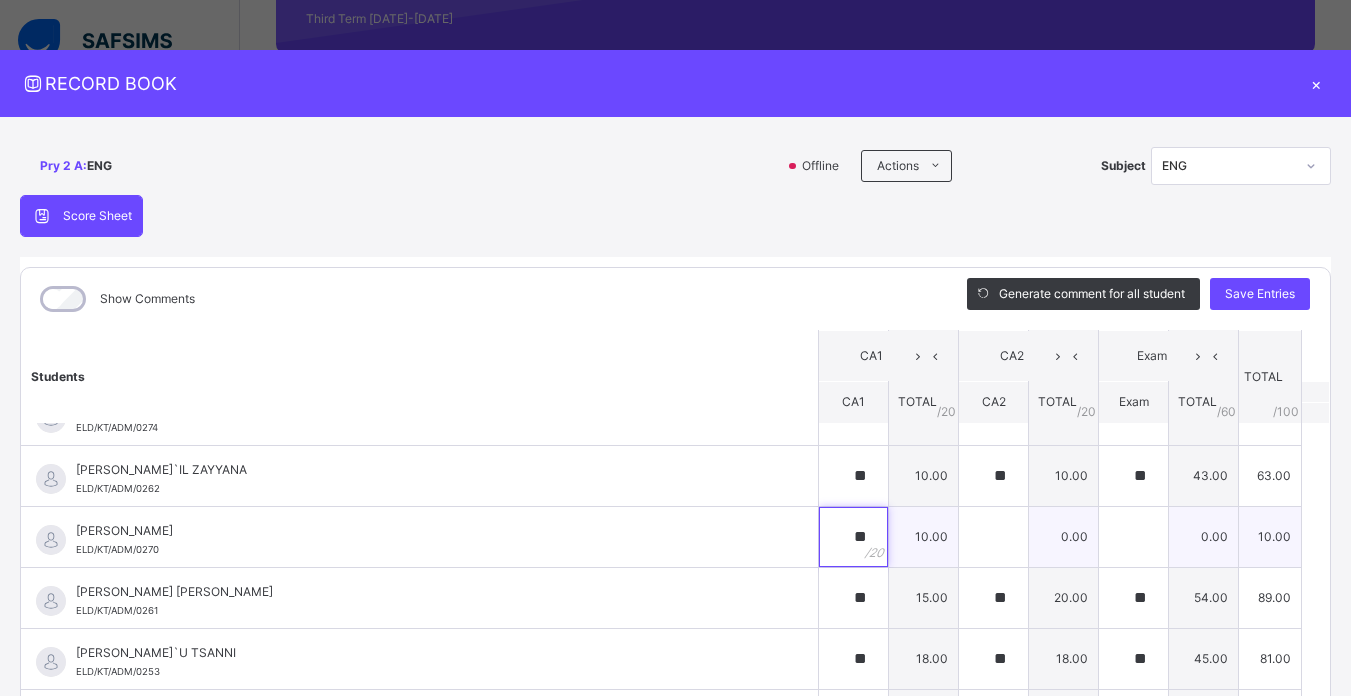 click on "**" at bounding box center [853, 537] 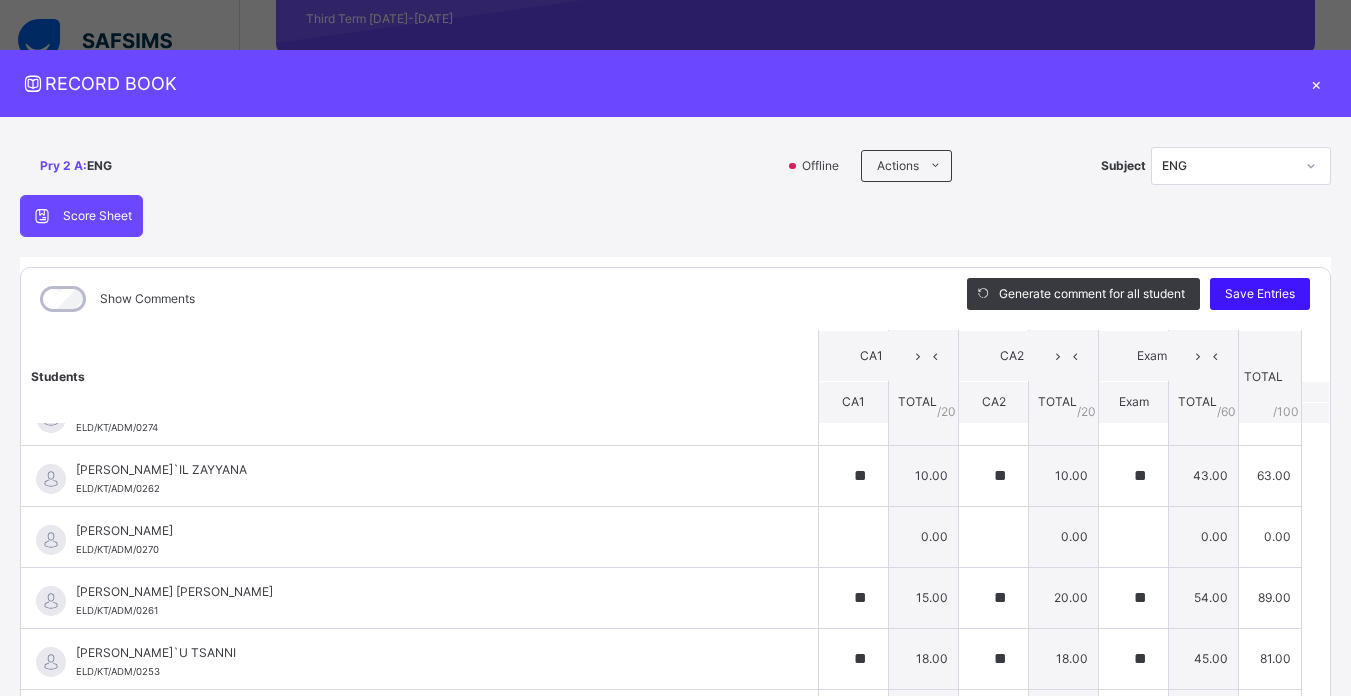 click on "Save Entries" at bounding box center [1260, 294] 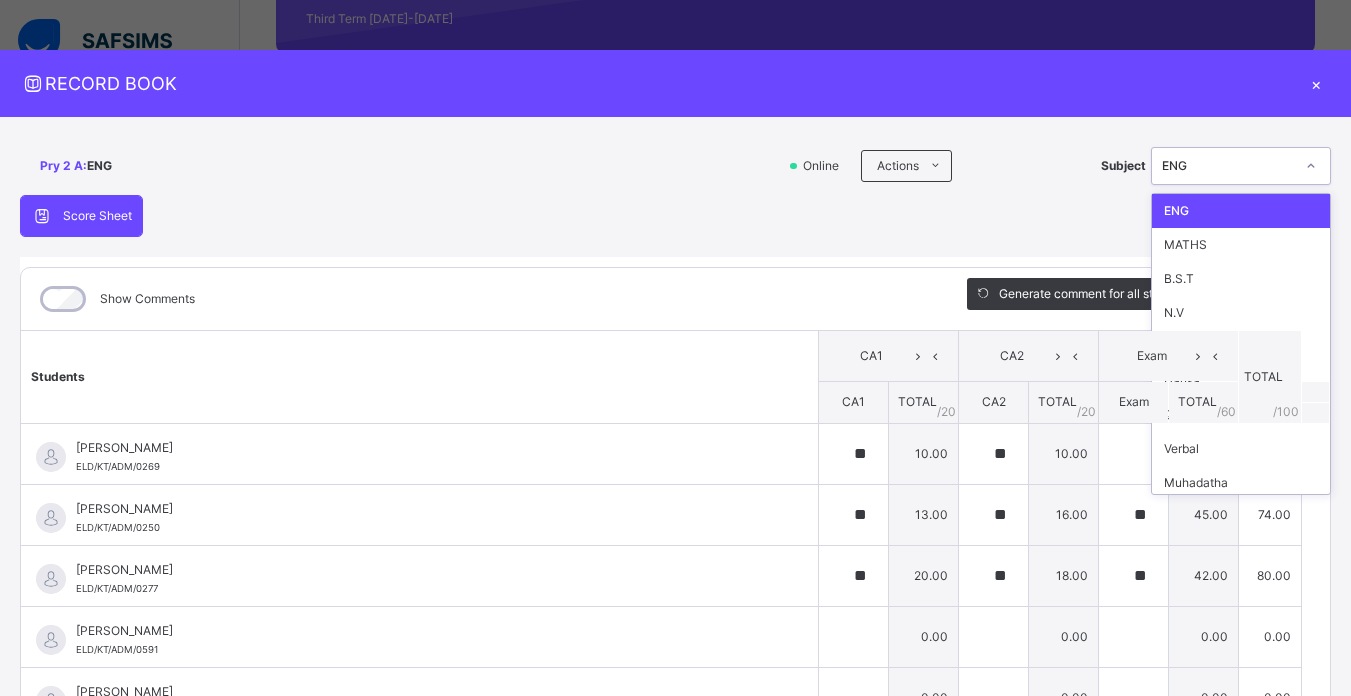 click 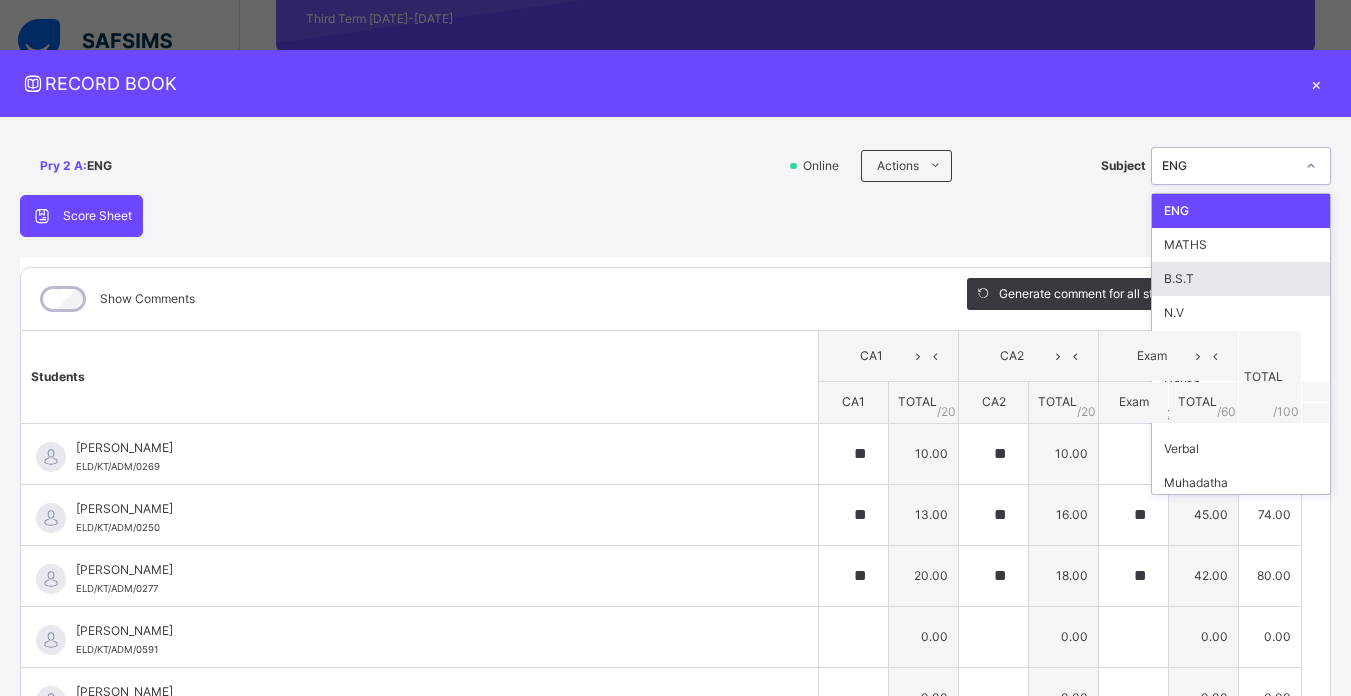 click on "B.S.T" at bounding box center [1241, 279] 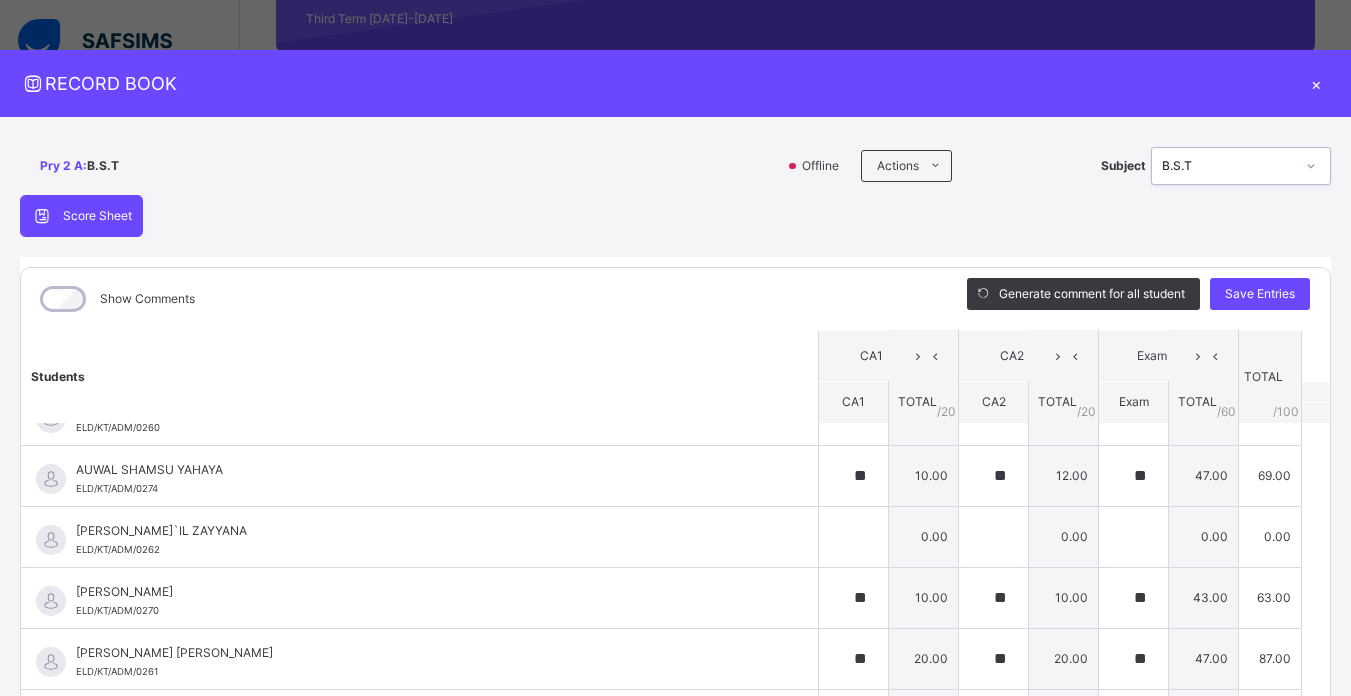 scroll, scrollTop: 811, scrollLeft: 0, axis: vertical 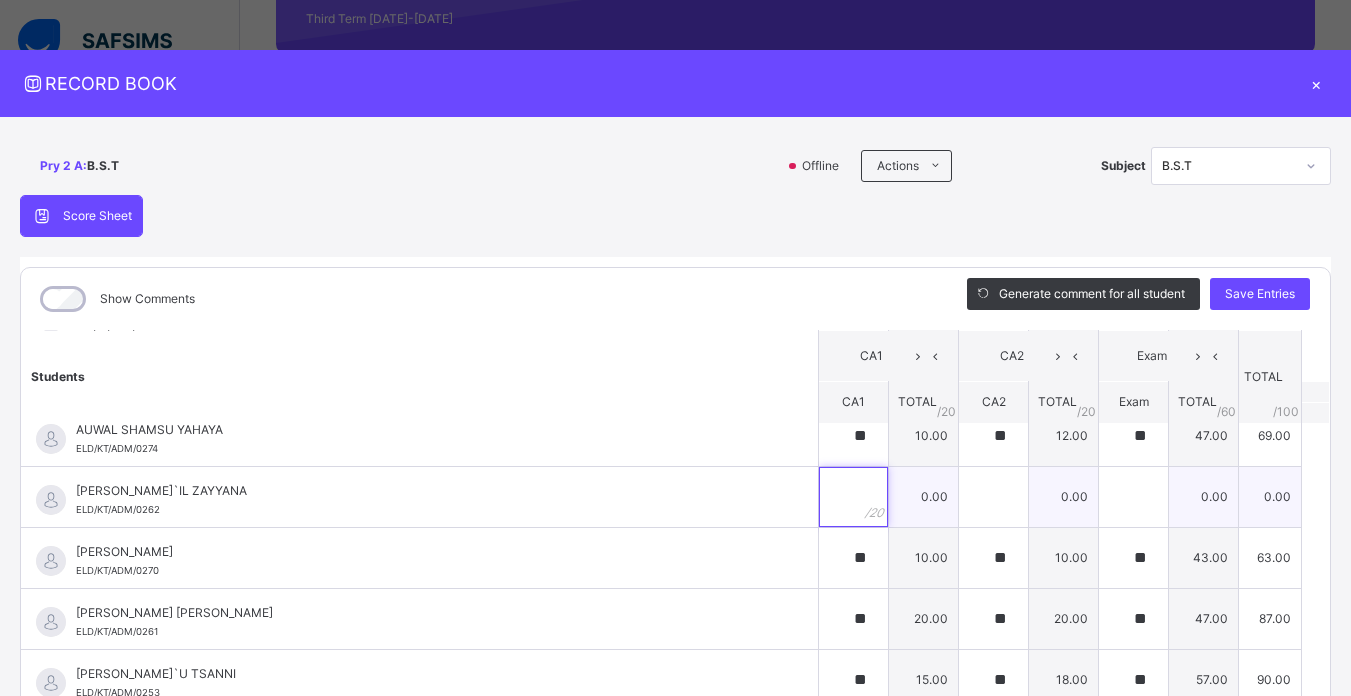 click at bounding box center (853, 497) 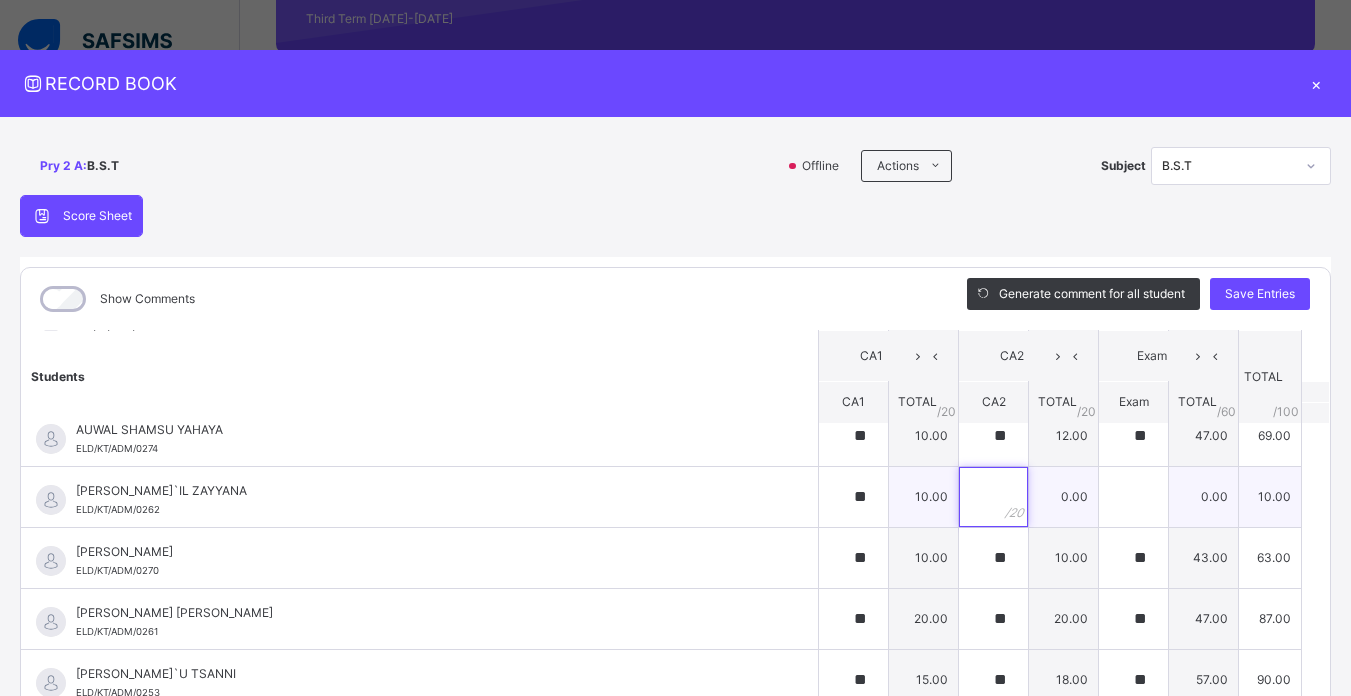 click at bounding box center [993, 497] 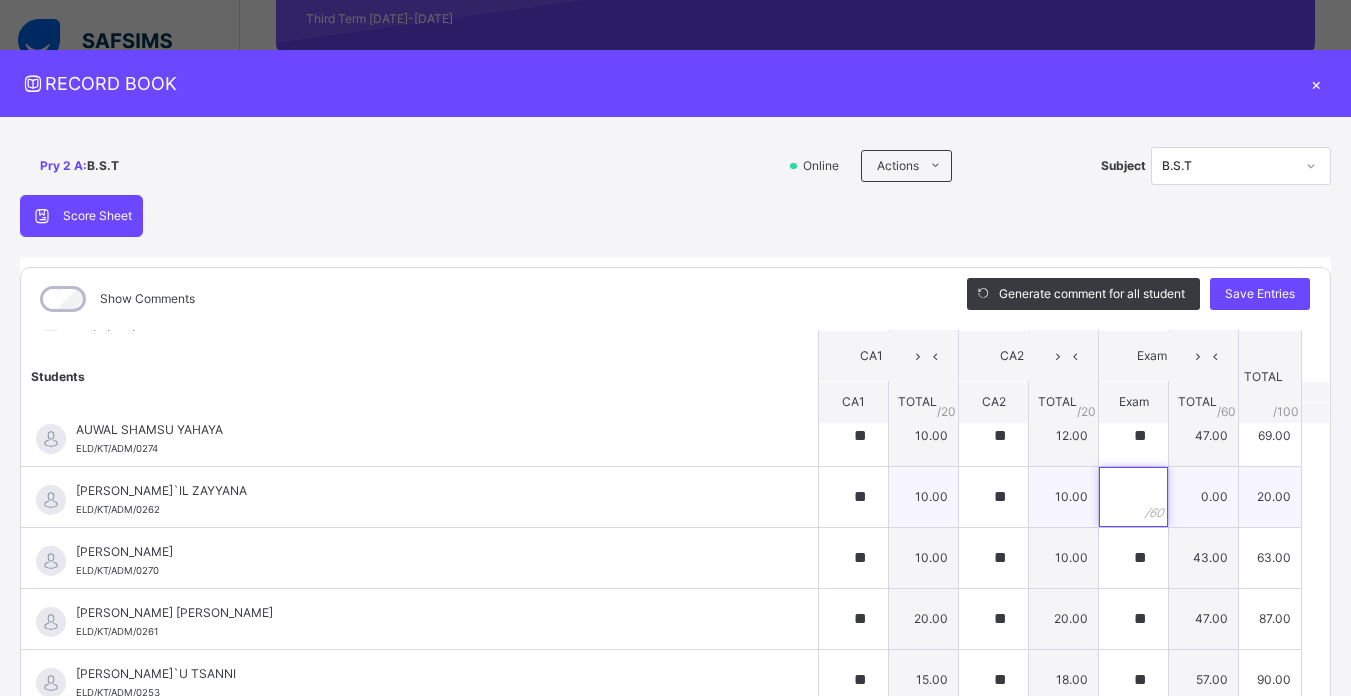 click at bounding box center (1133, 497) 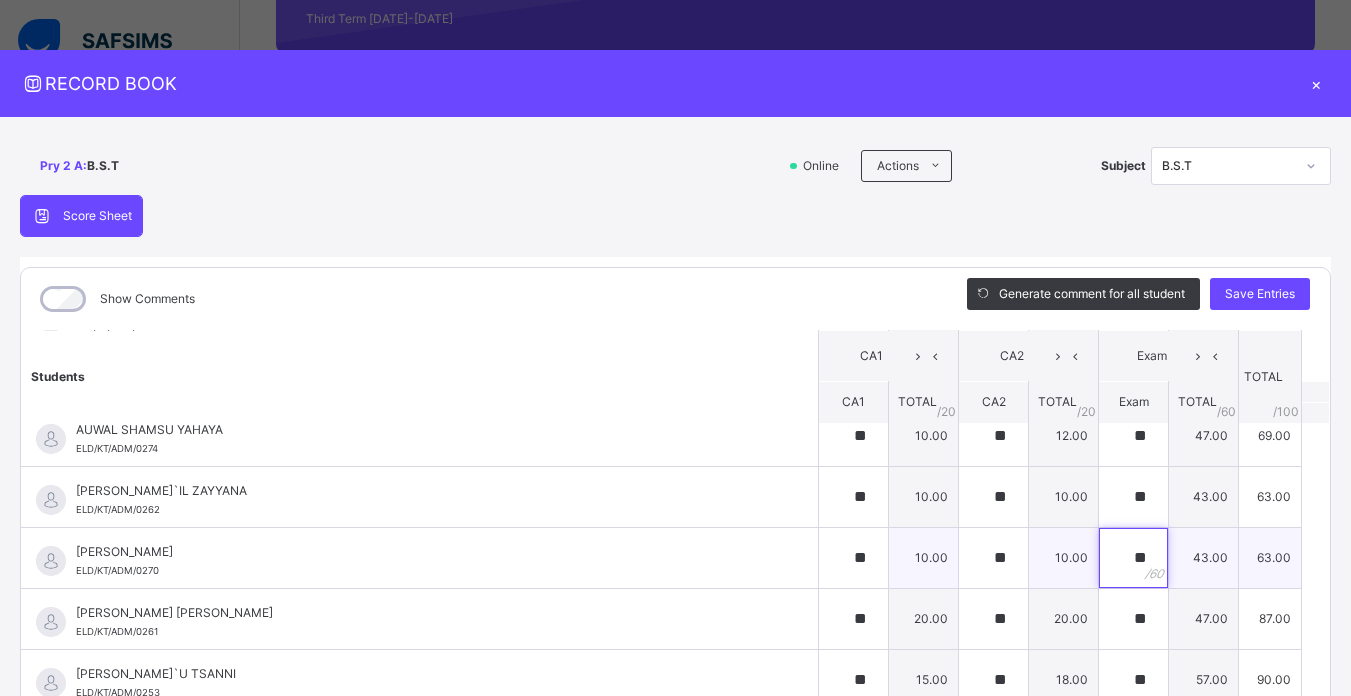 click on "**" at bounding box center [1133, 558] 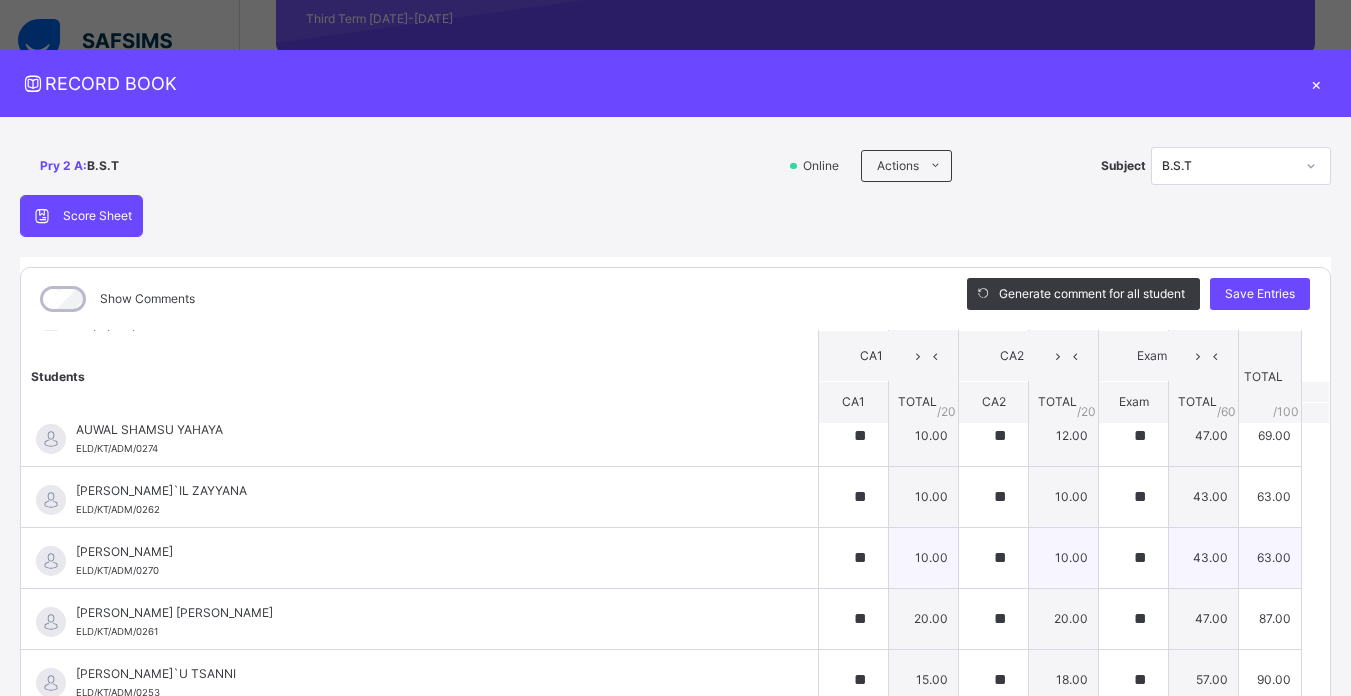 click on "**" at bounding box center [1133, 558] 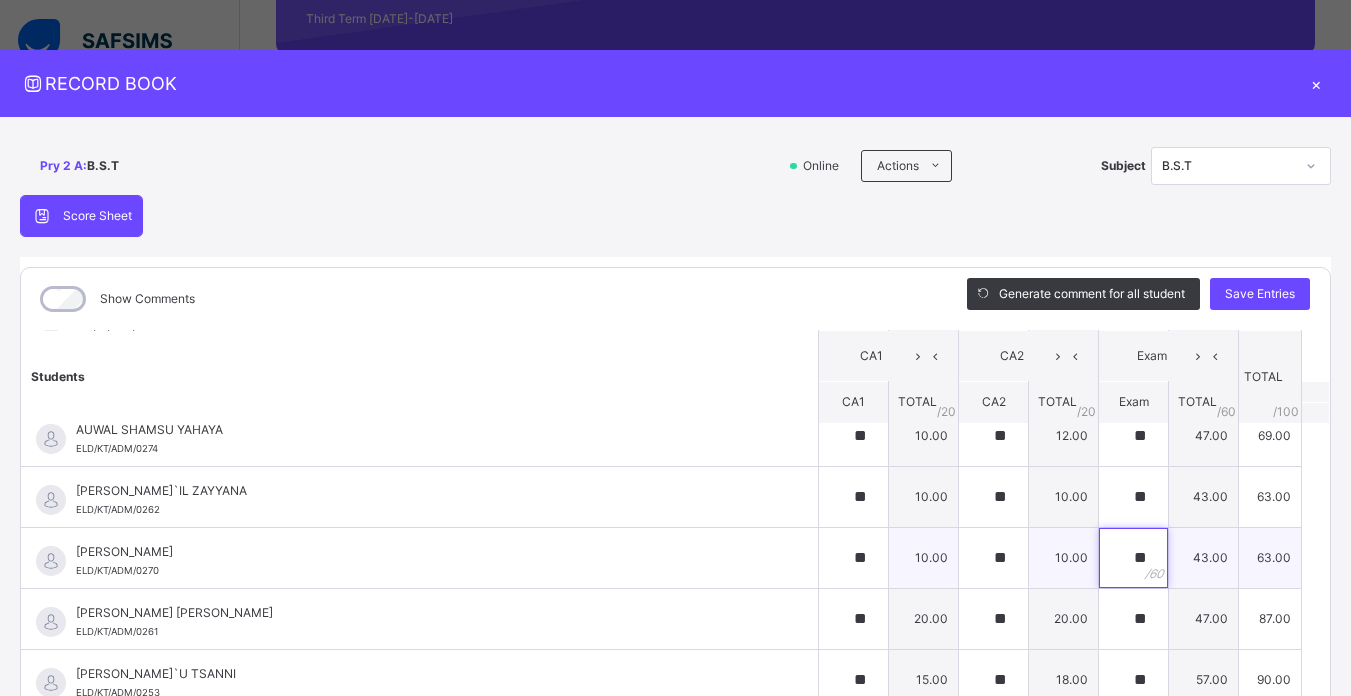 click on "**" at bounding box center [1133, 558] 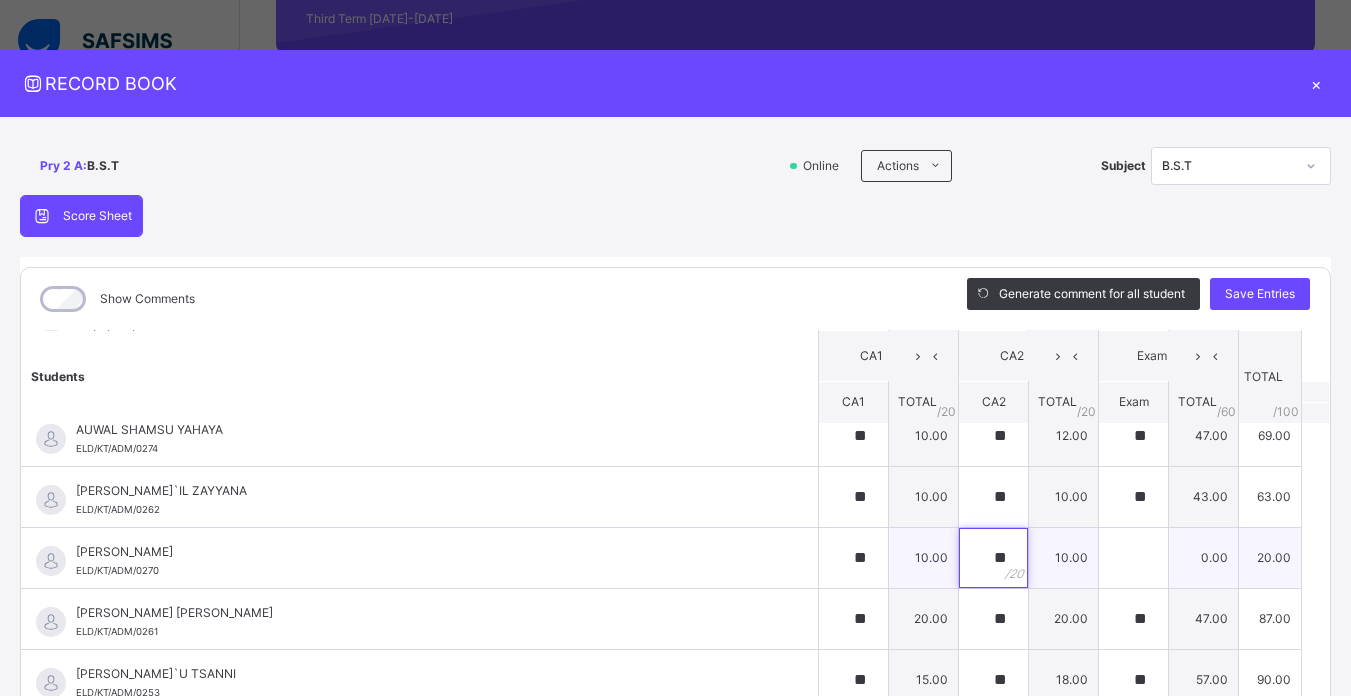click on "**" at bounding box center [993, 558] 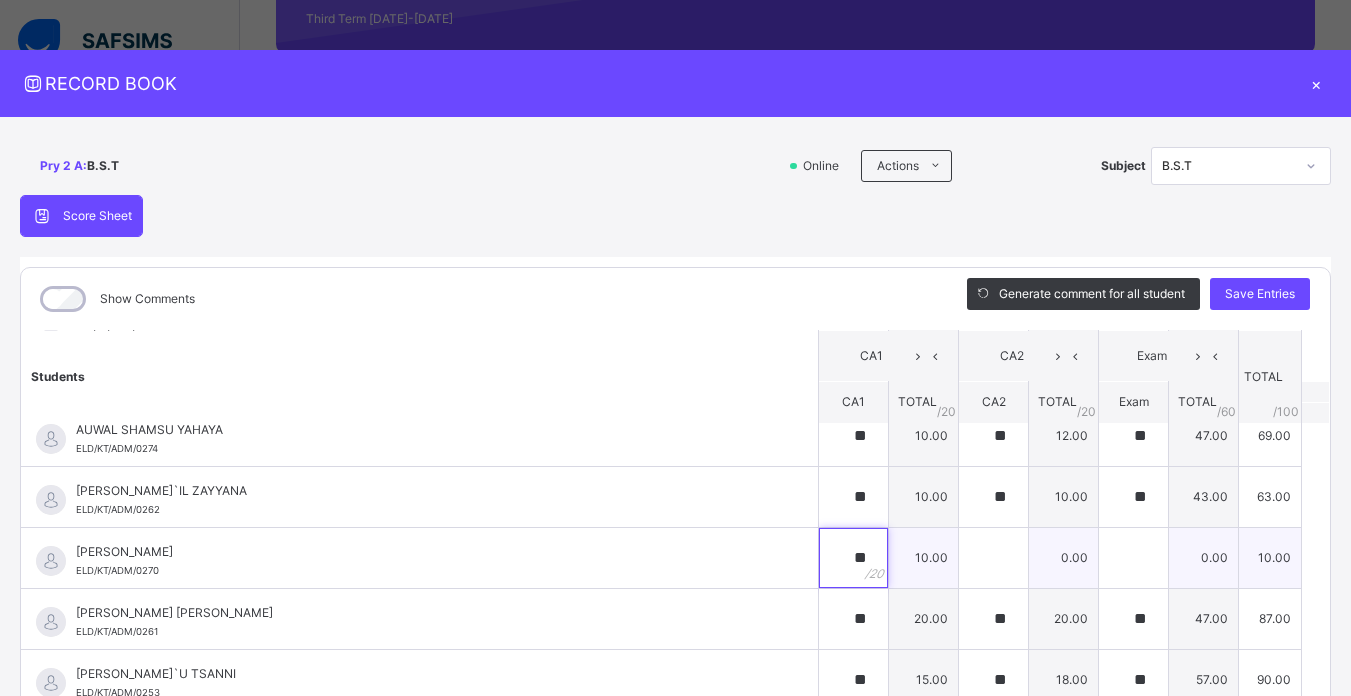 click on "**" at bounding box center (853, 558) 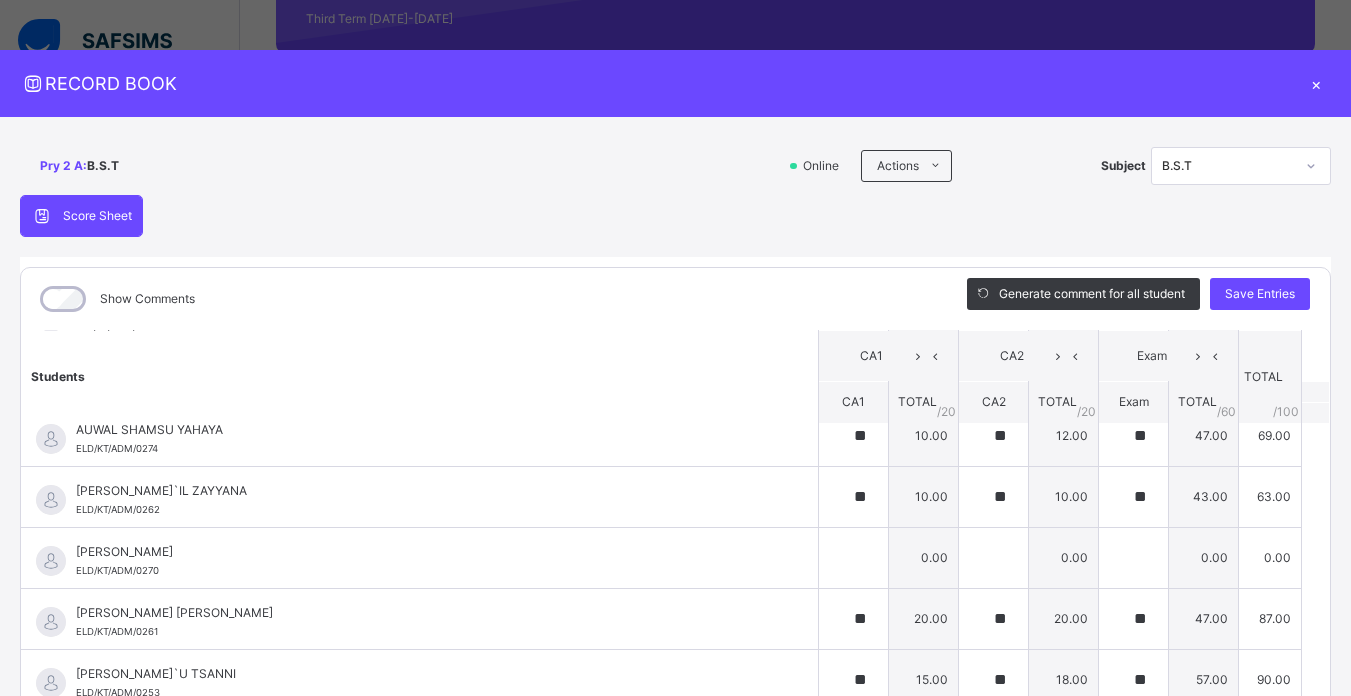 click on "Generate comment for all student   Save Entries" at bounding box center (1138, 299) 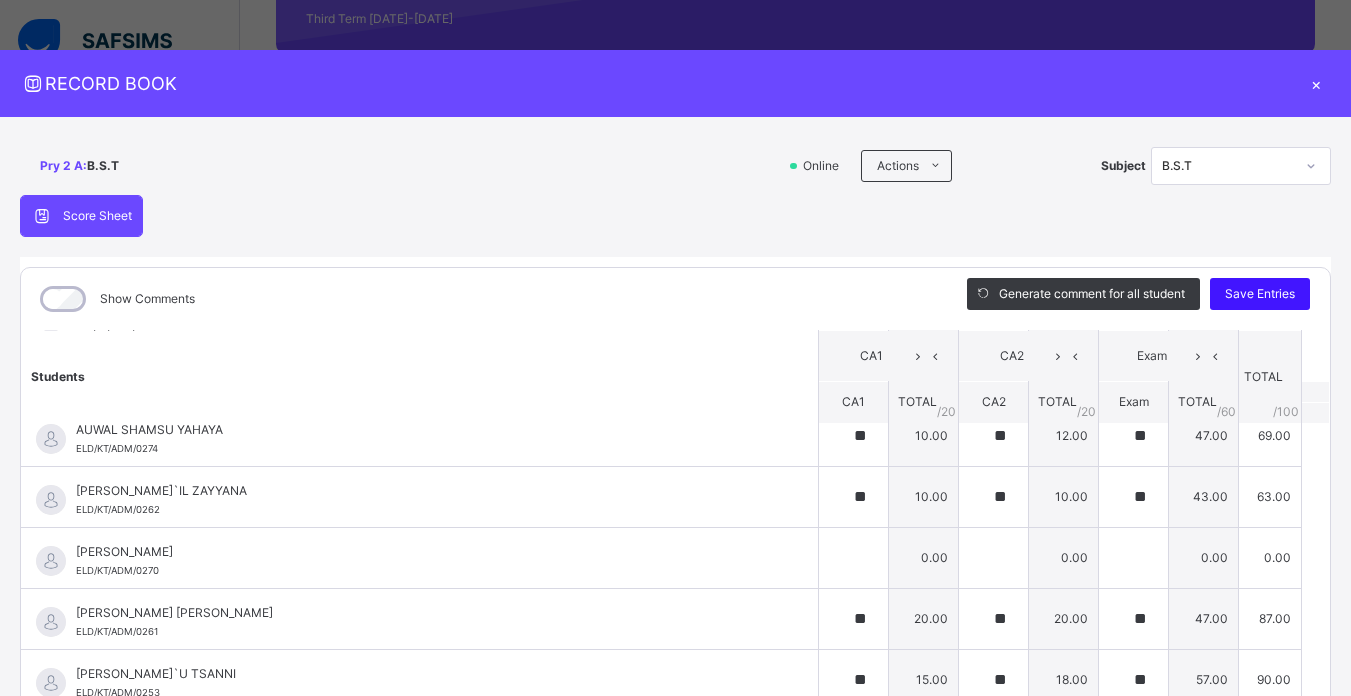click on "Save Entries" at bounding box center (1260, 294) 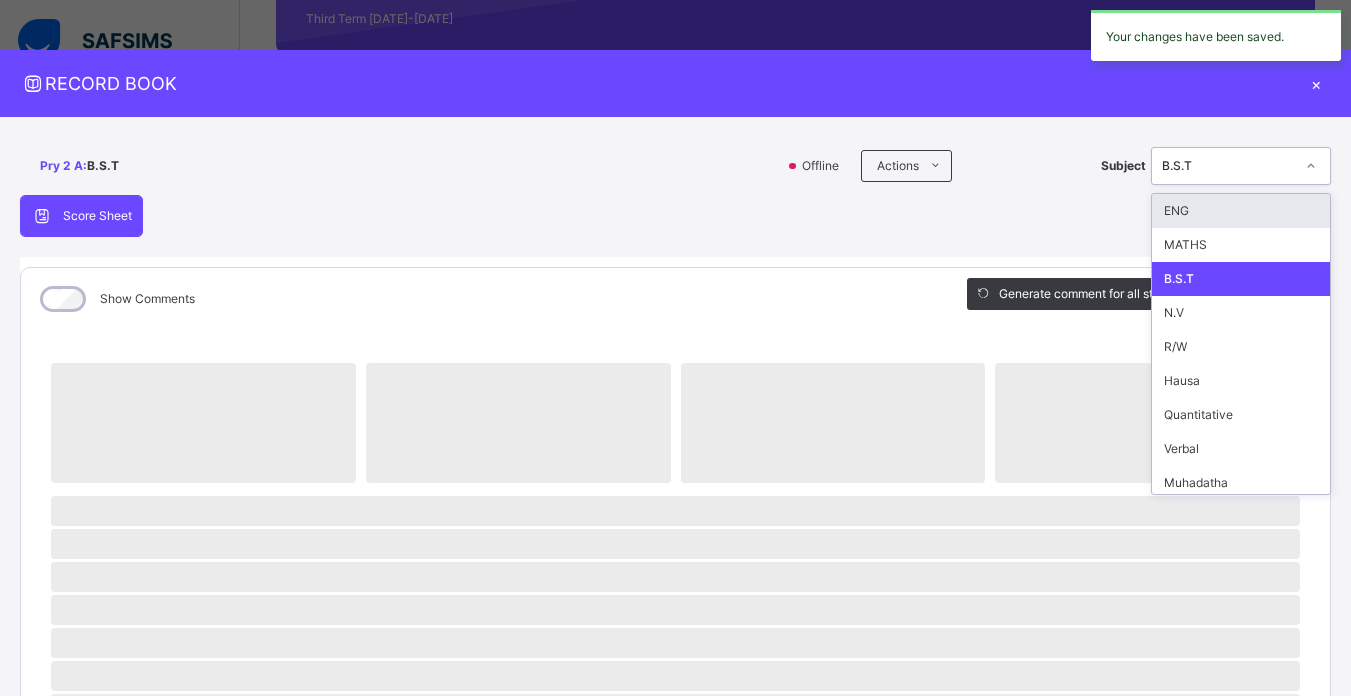 click 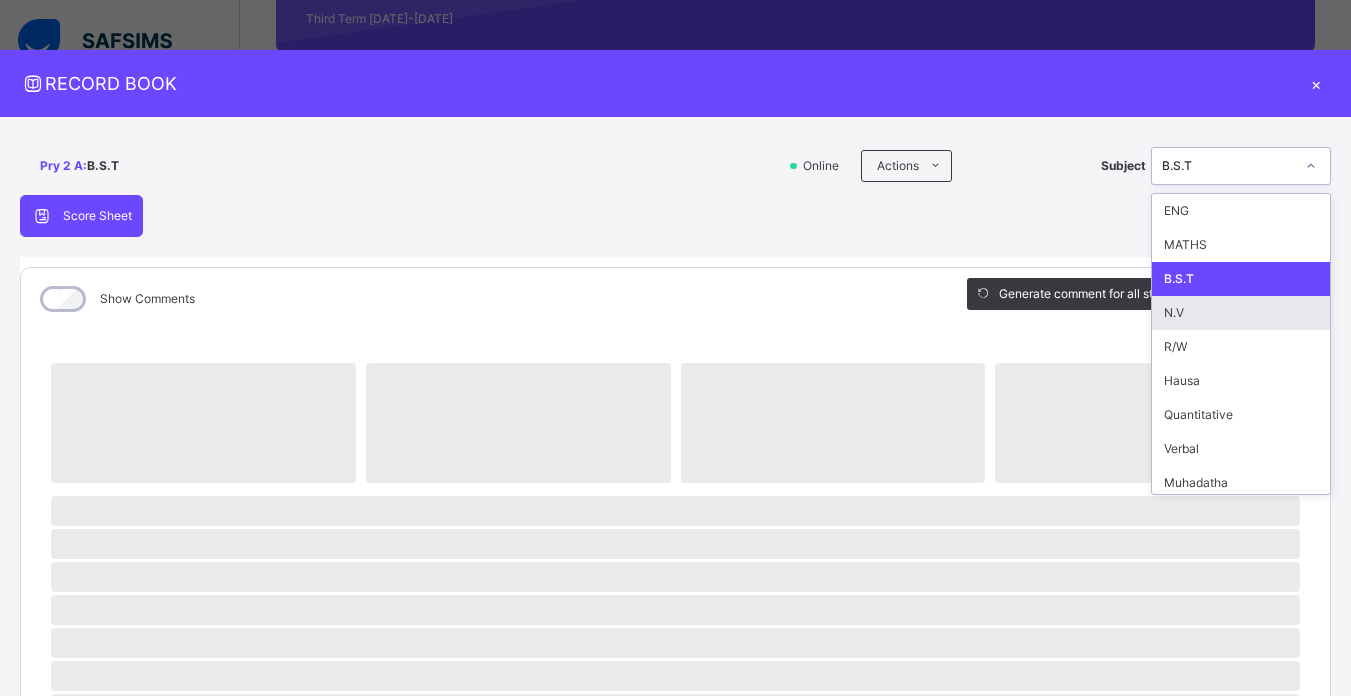 click on "N.V" at bounding box center [1241, 313] 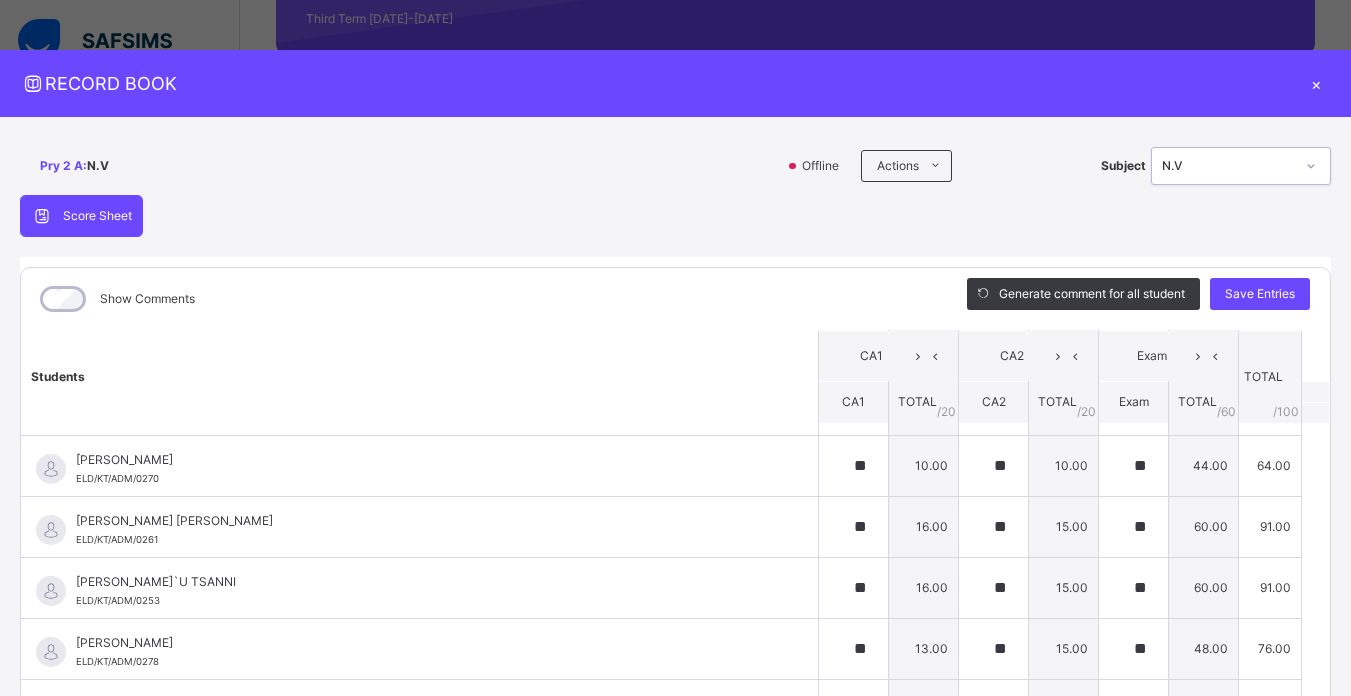 scroll, scrollTop: 943, scrollLeft: 0, axis: vertical 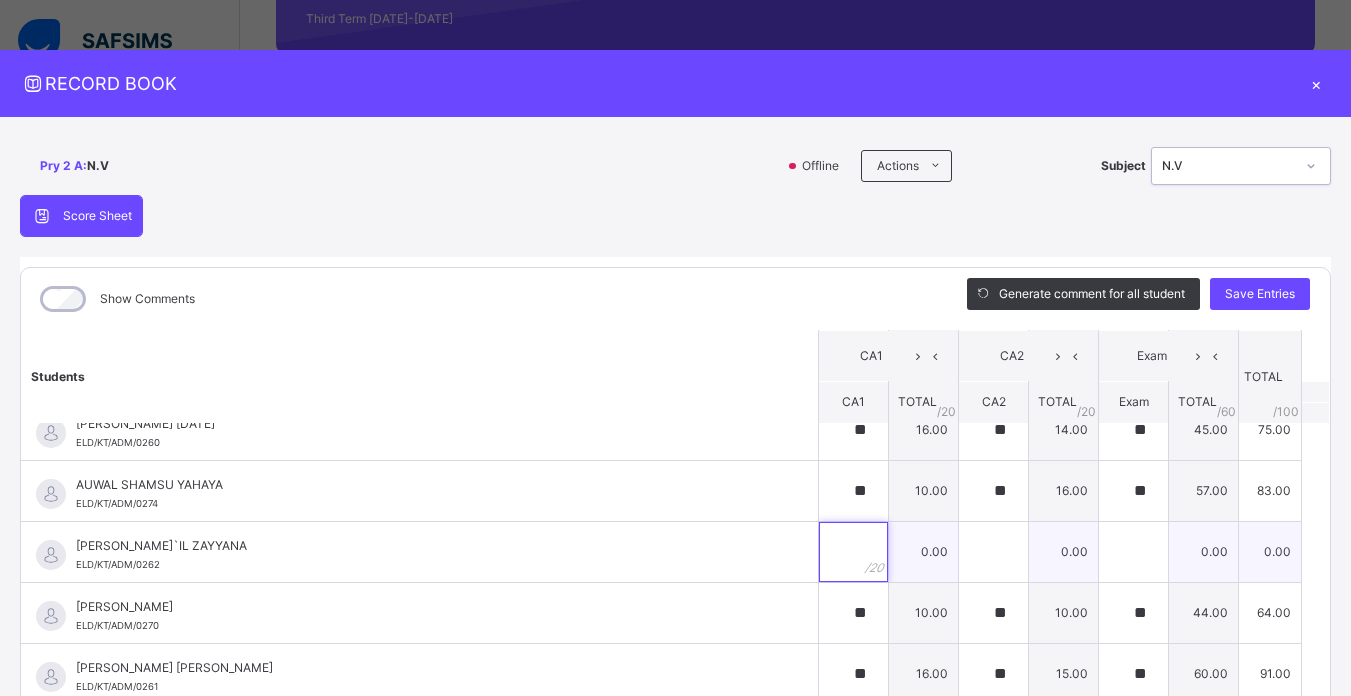click at bounding box center [853, 552] 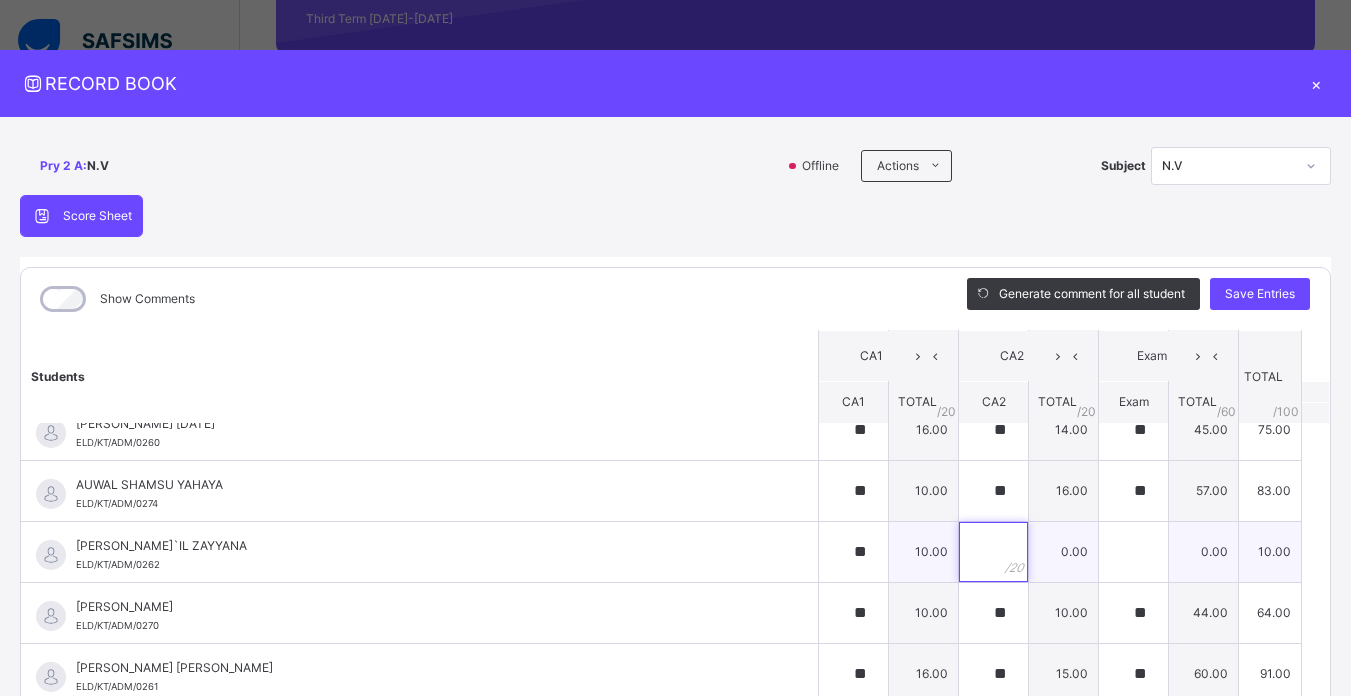 click at bounding box center [993, 552] 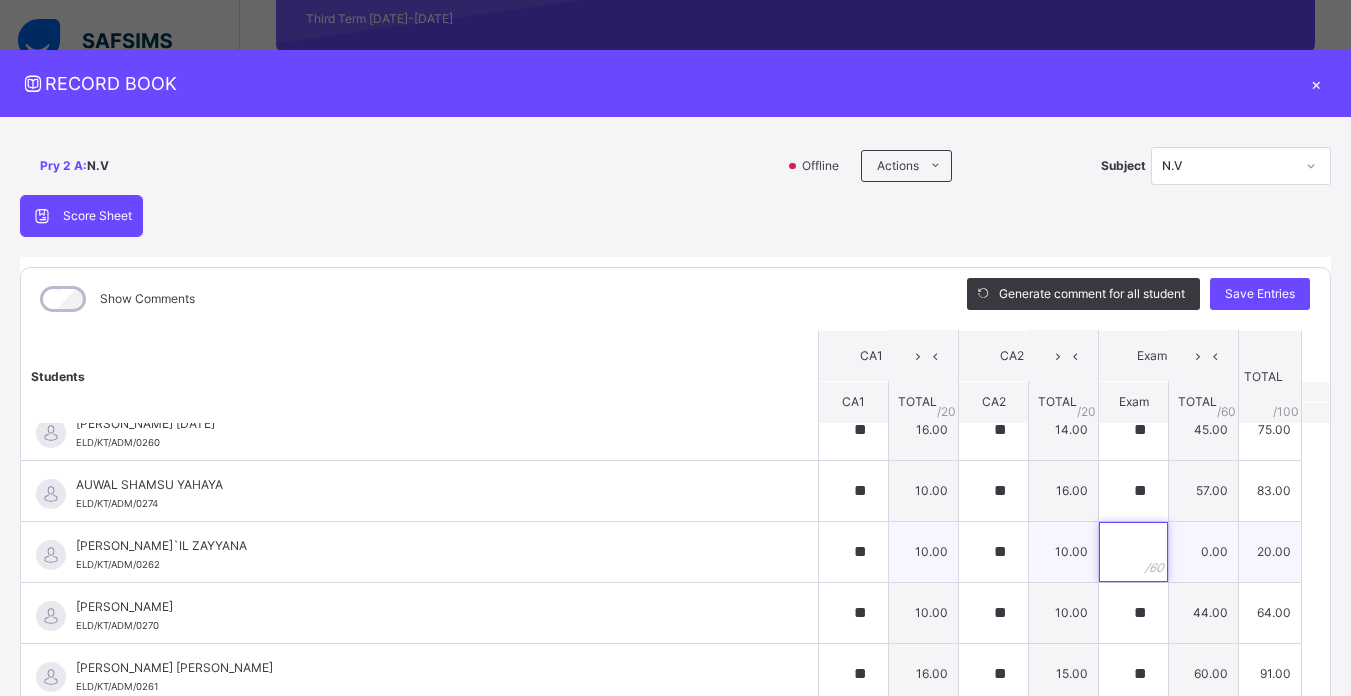 click at bounding box center (1133, 552) 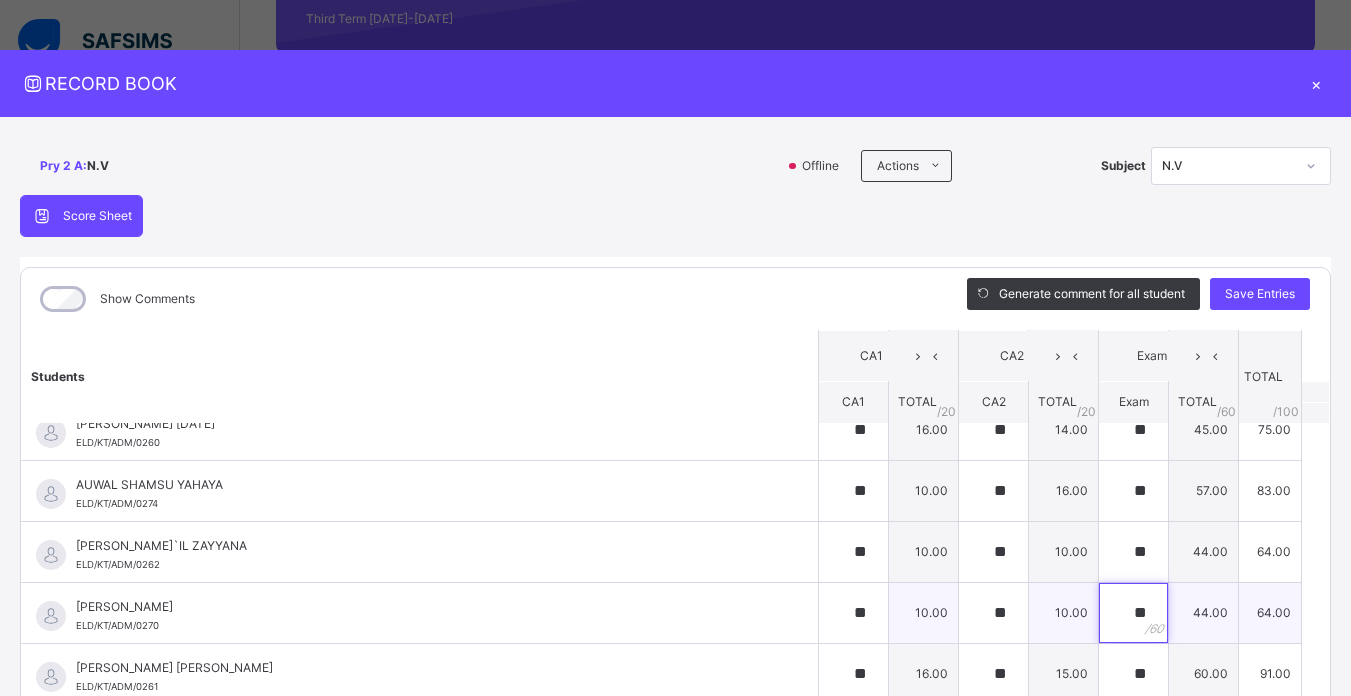 click on "**" at bounding box center [1133, 613] 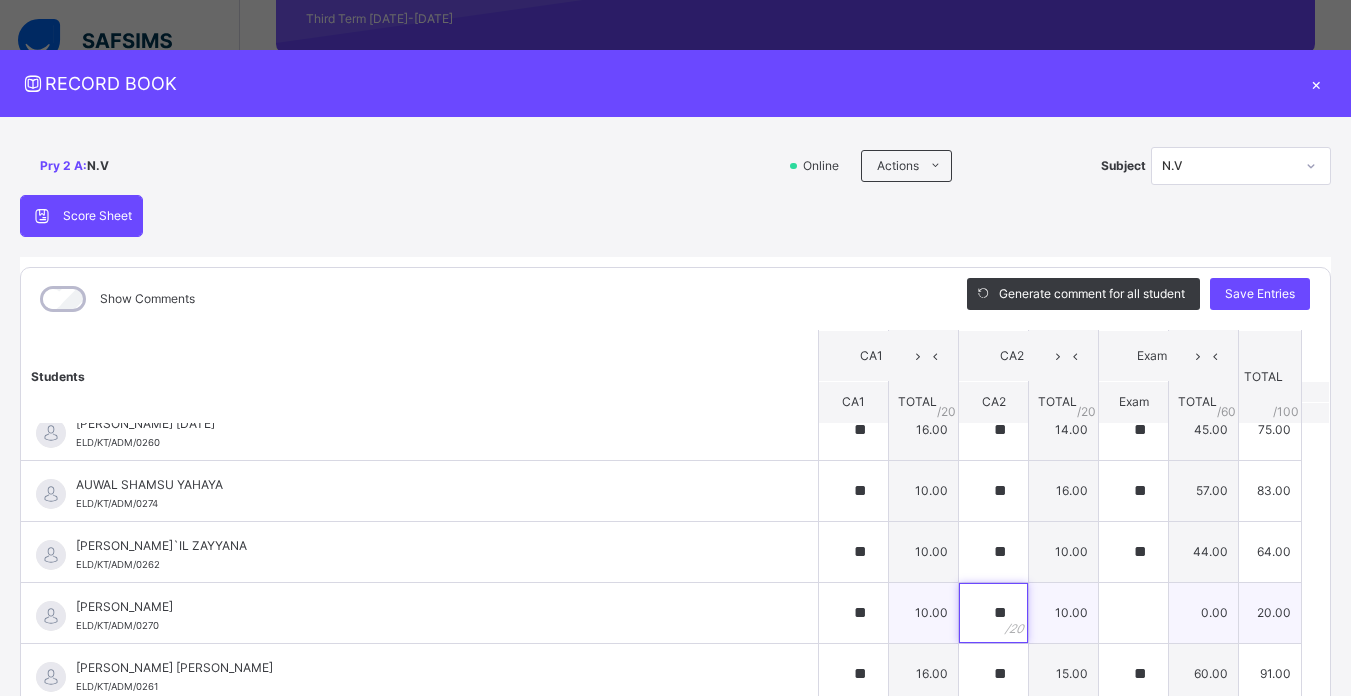 click on "**" at bounding box center [993, 613] 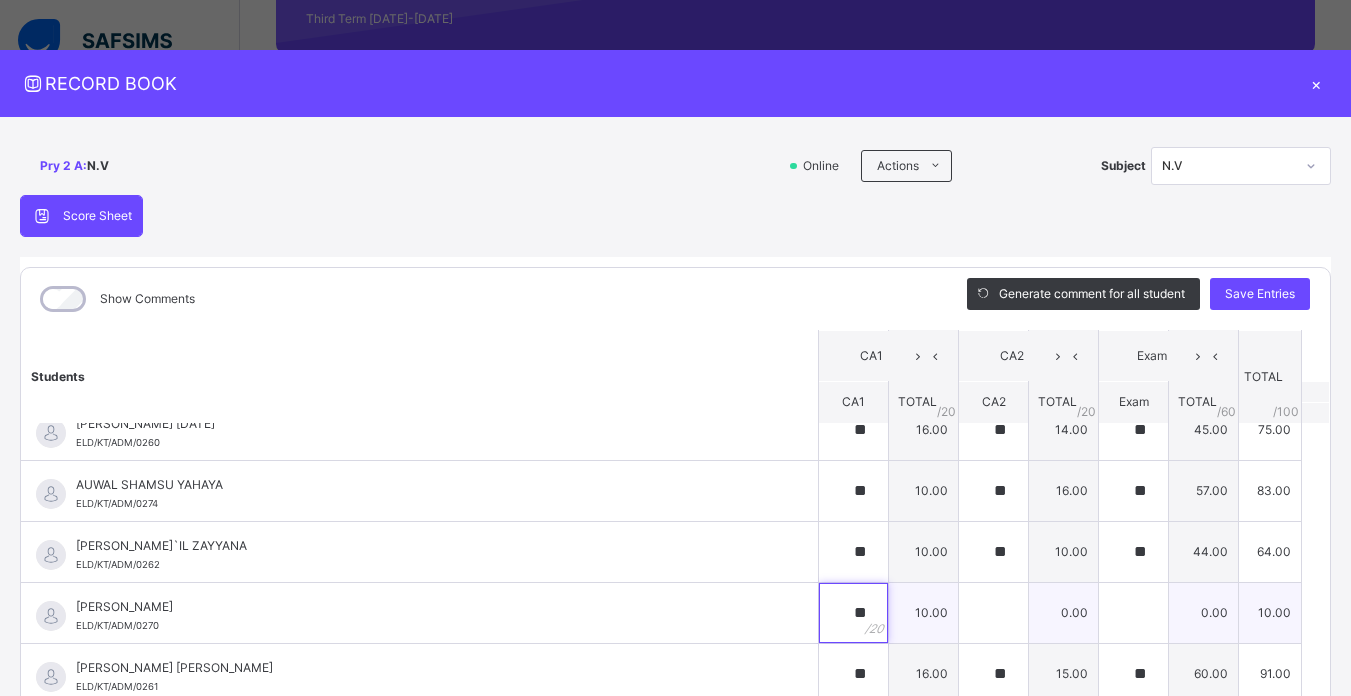 click on "**" at bounding box center [853, 613] 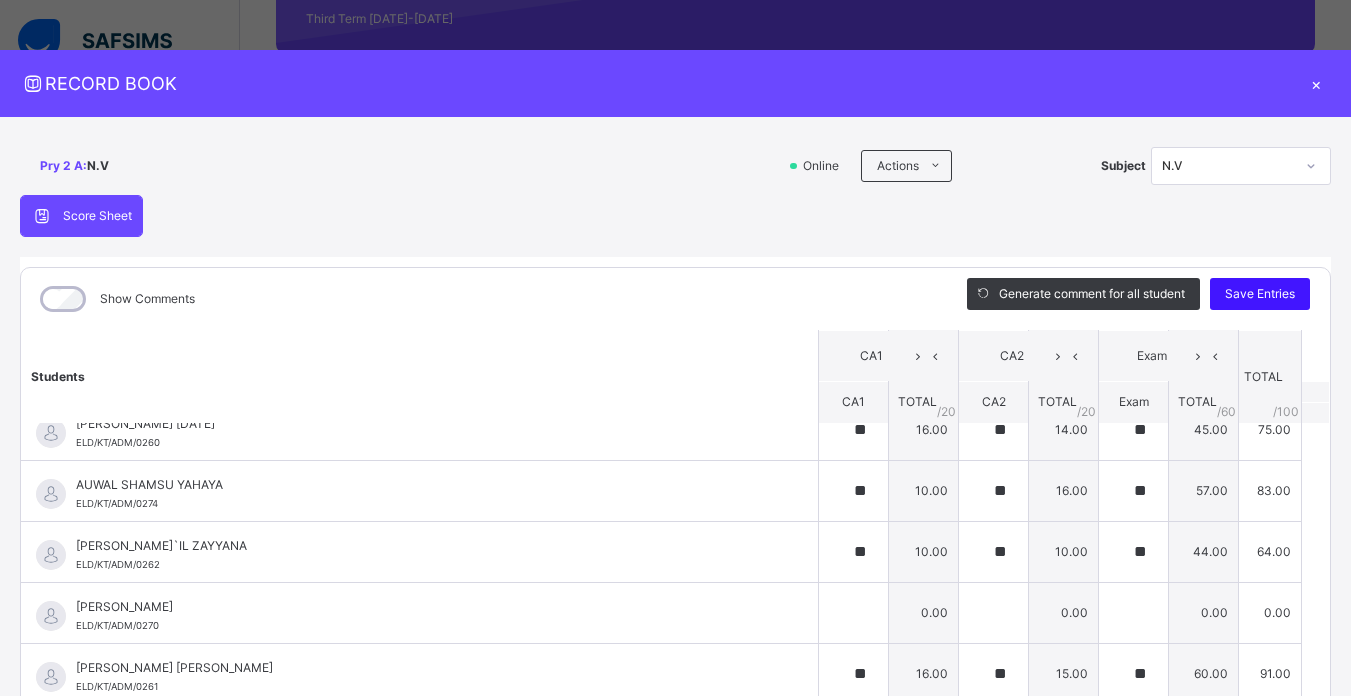click on "Save Entries" at bounding box center [1260, 294] 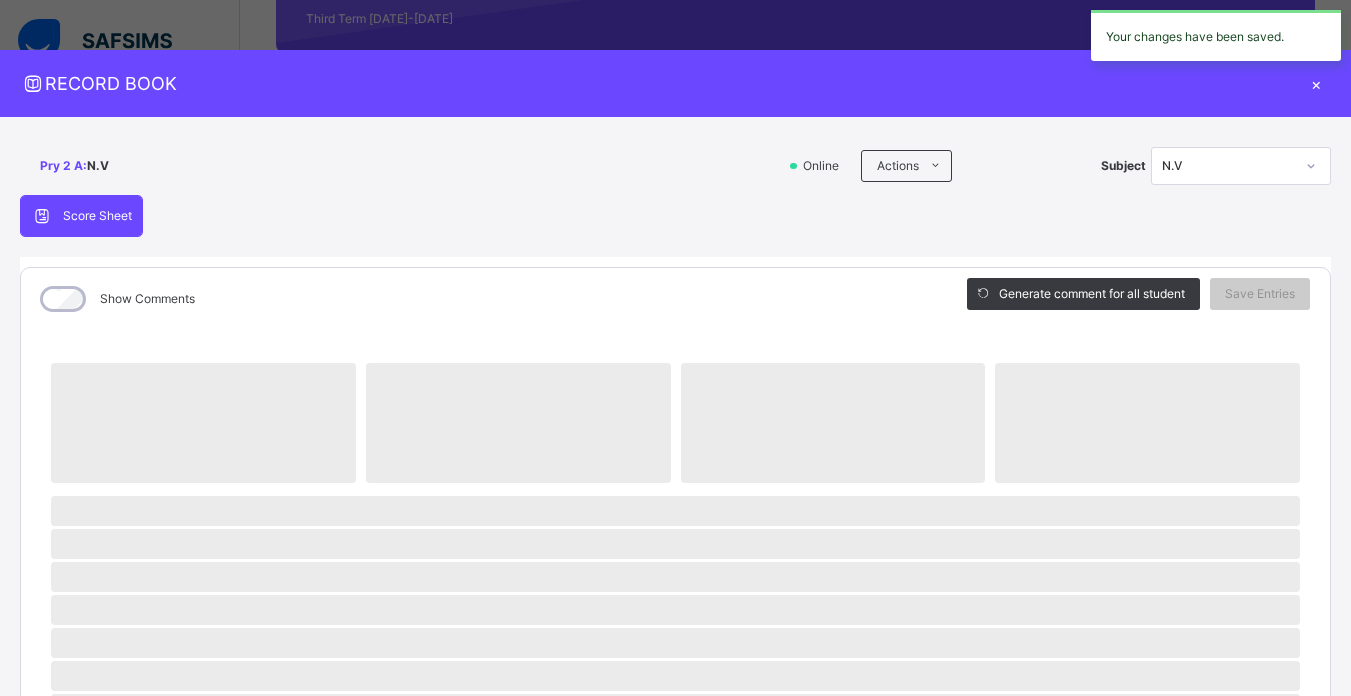 click 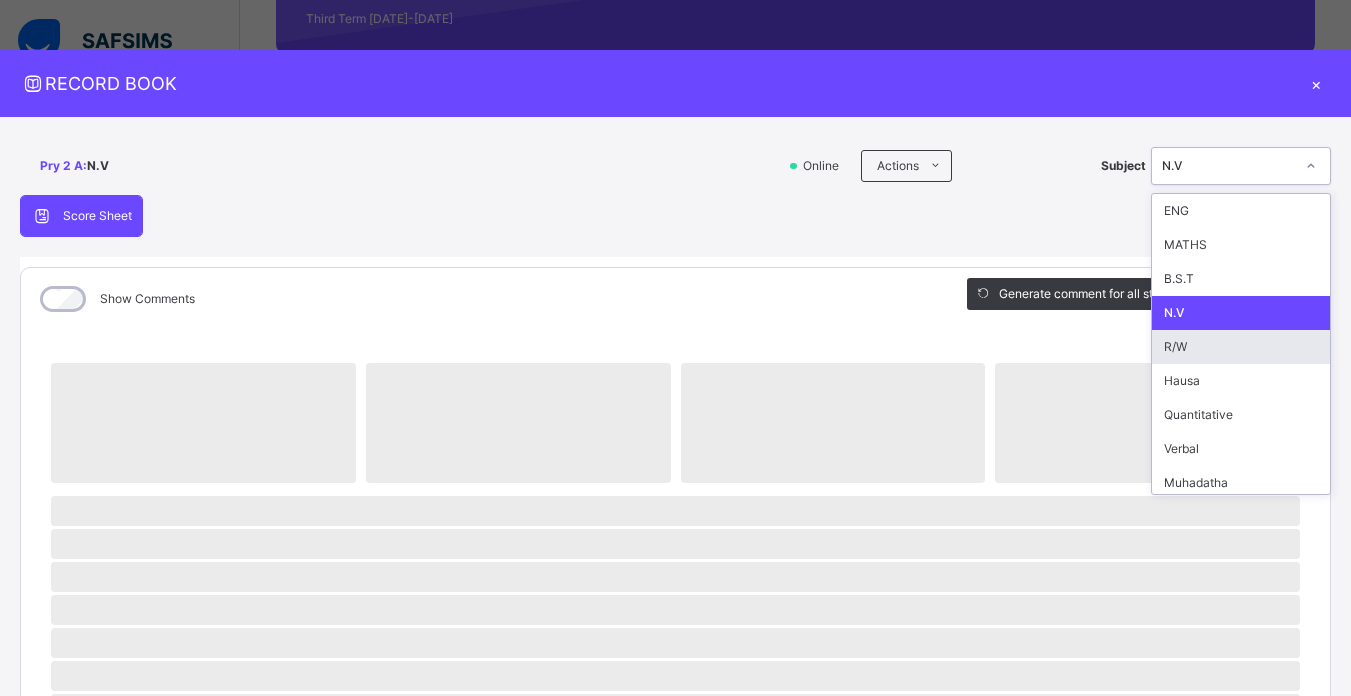 click on "R/W" at bounding box center [1241, 347] 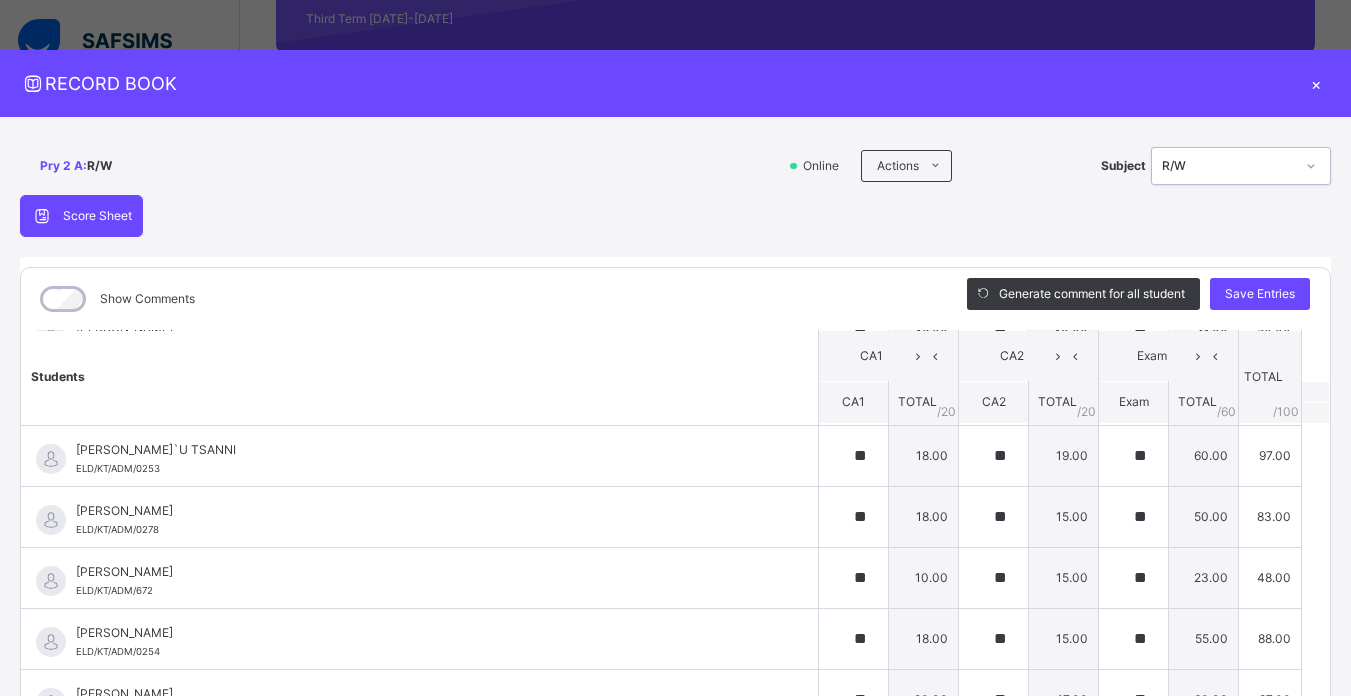 scroll, scrollTop: 1106, scrollLeft: 0, axis: vertical 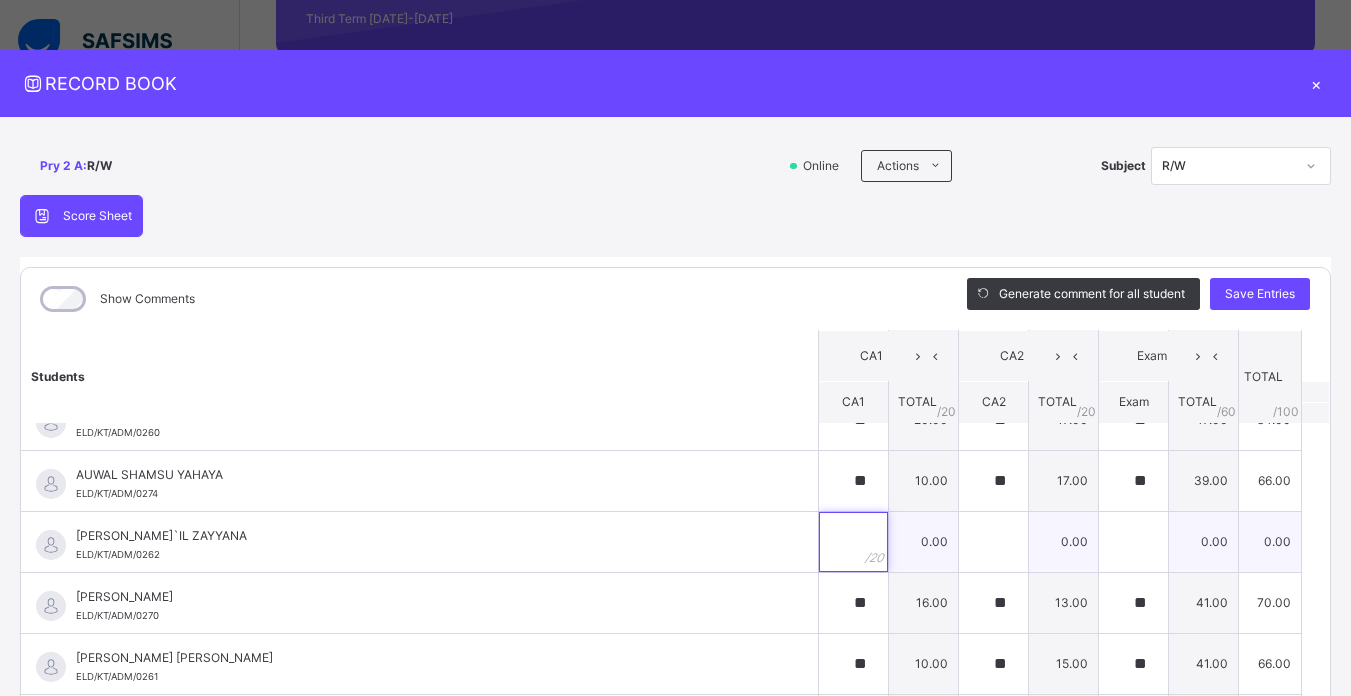 click at bounding box center [853, 542] 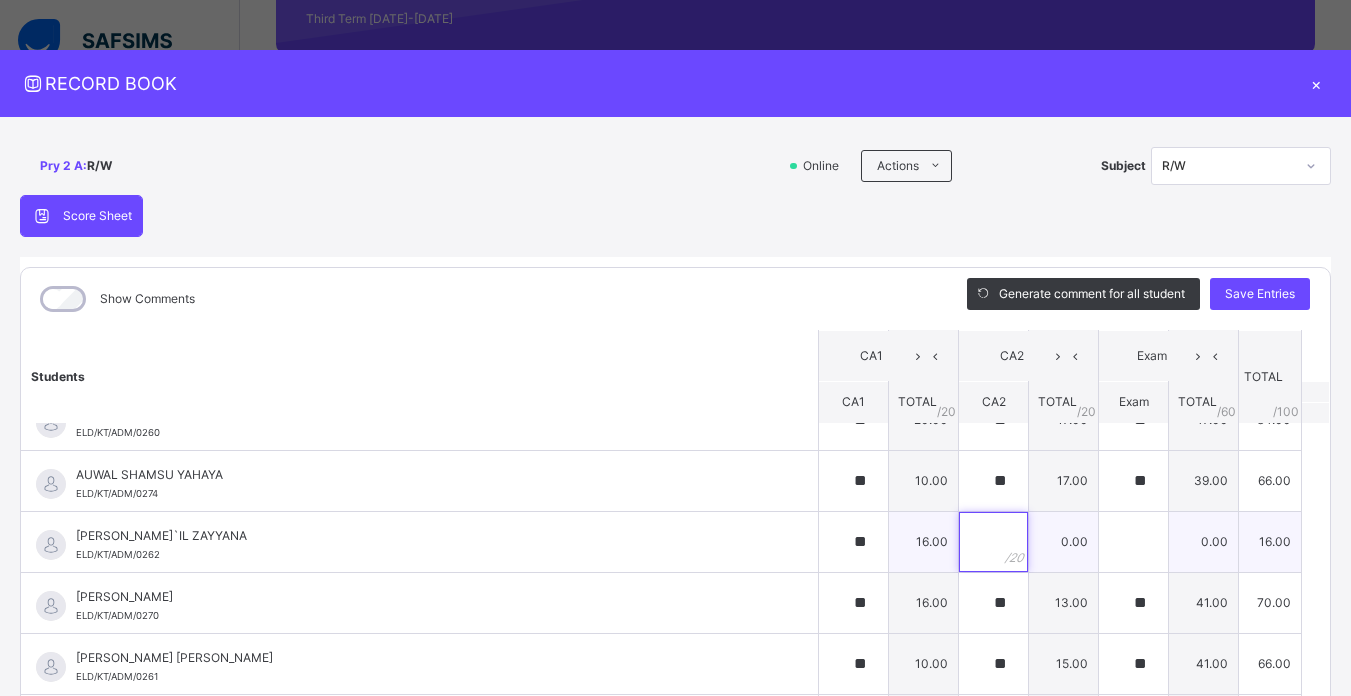click at bounding box center (993, 542) 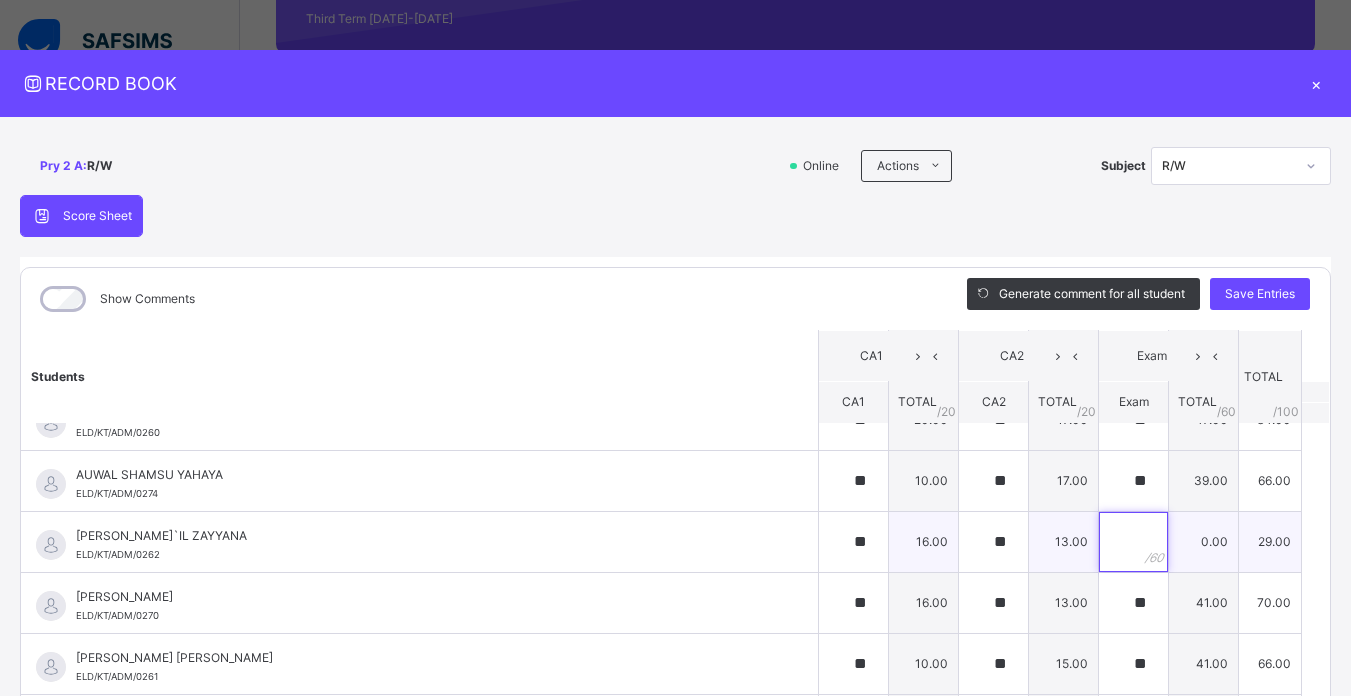 click at bounding box center (1133, 542) 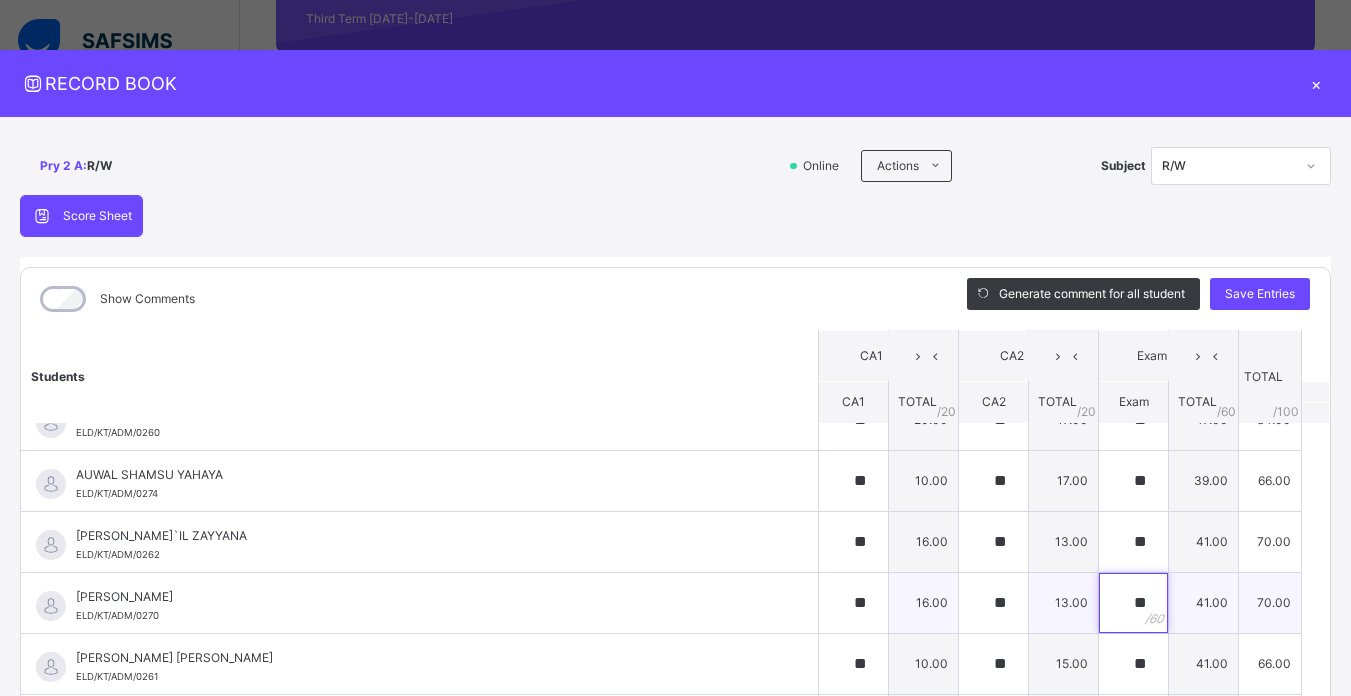 click on "**" at bounding box center [1133, 603] 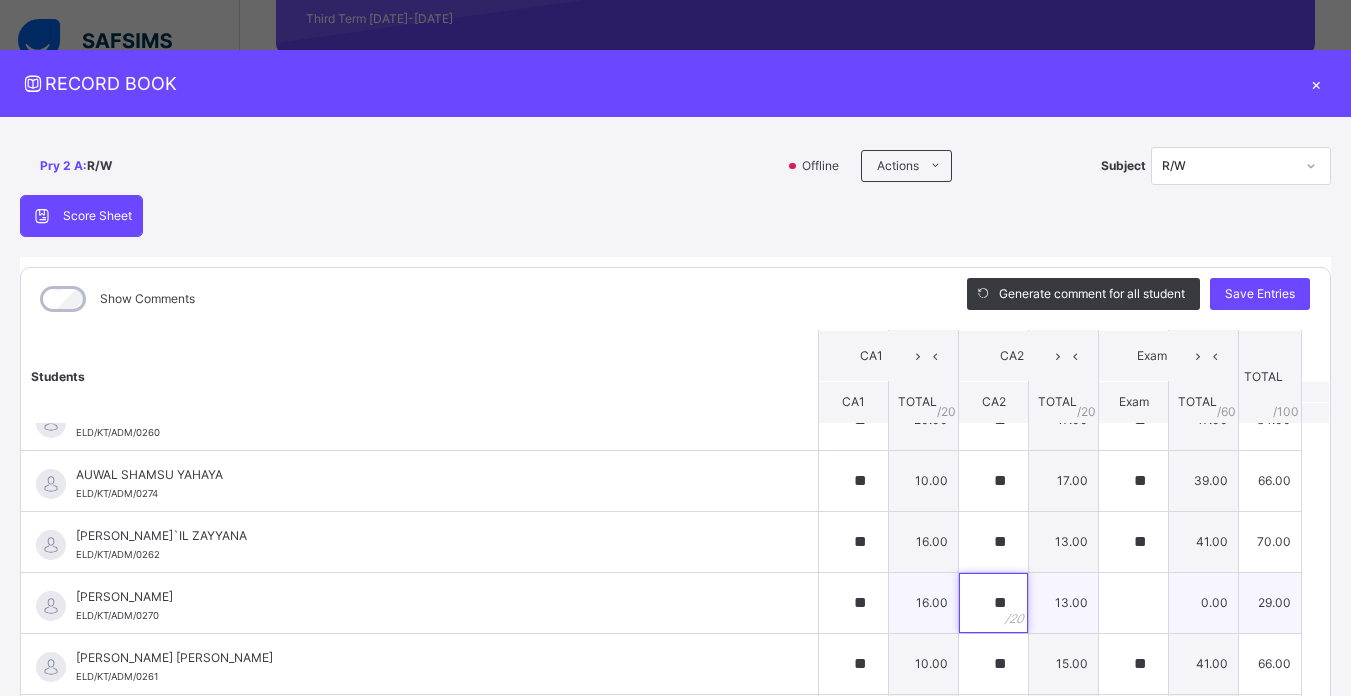 click on "**" at bounding box center [993, 603] 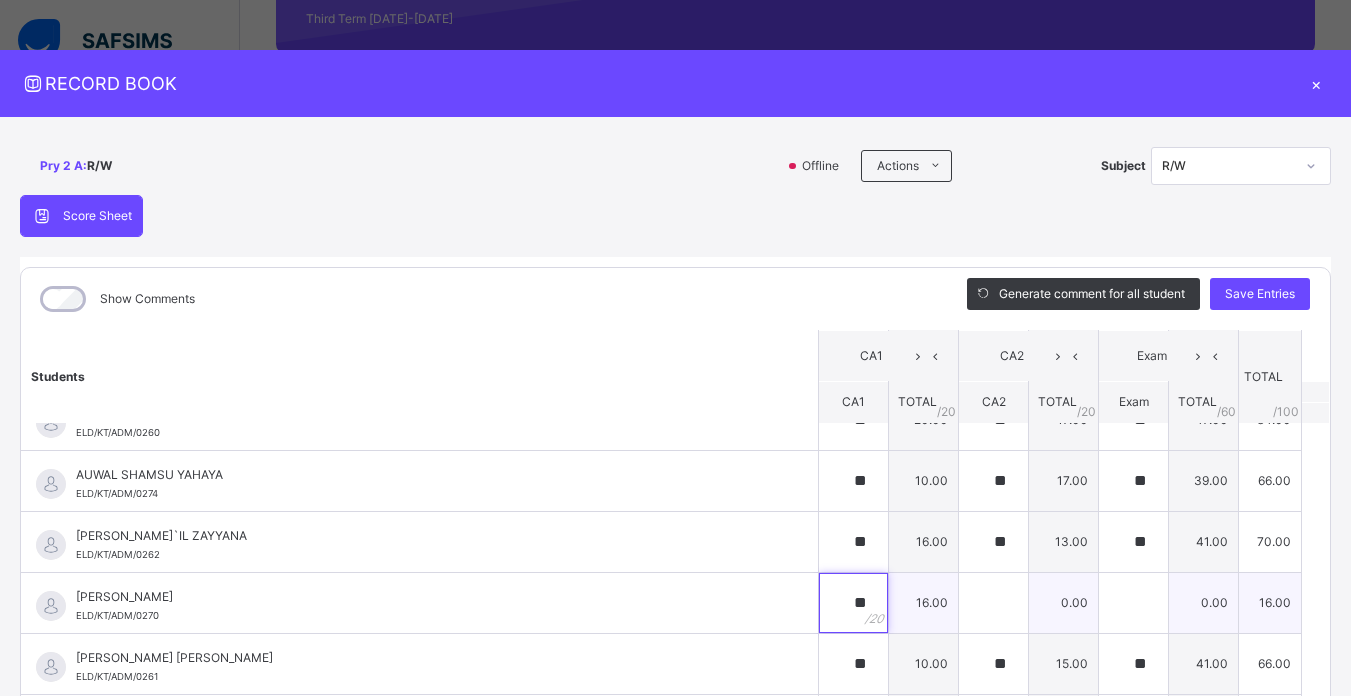 click on "**" at bounding box center (853, 603) 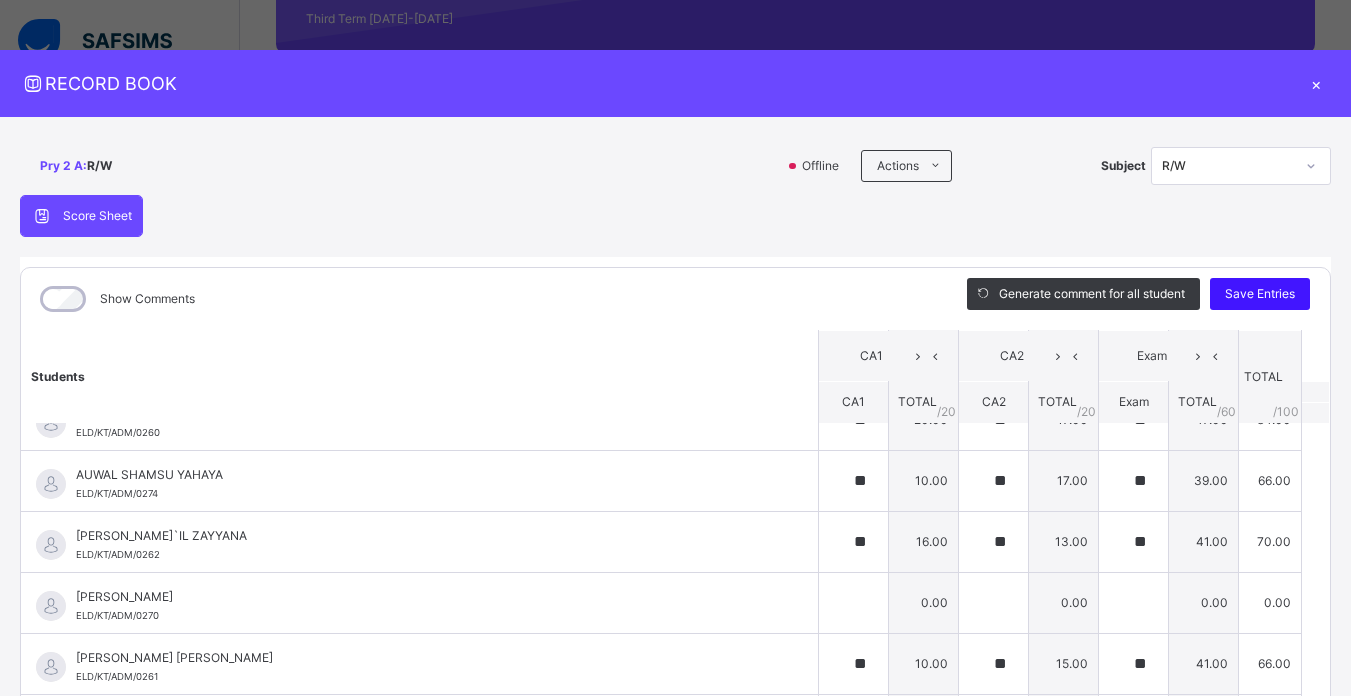 click on "Save Entries" at bounding box center [1260, 294] 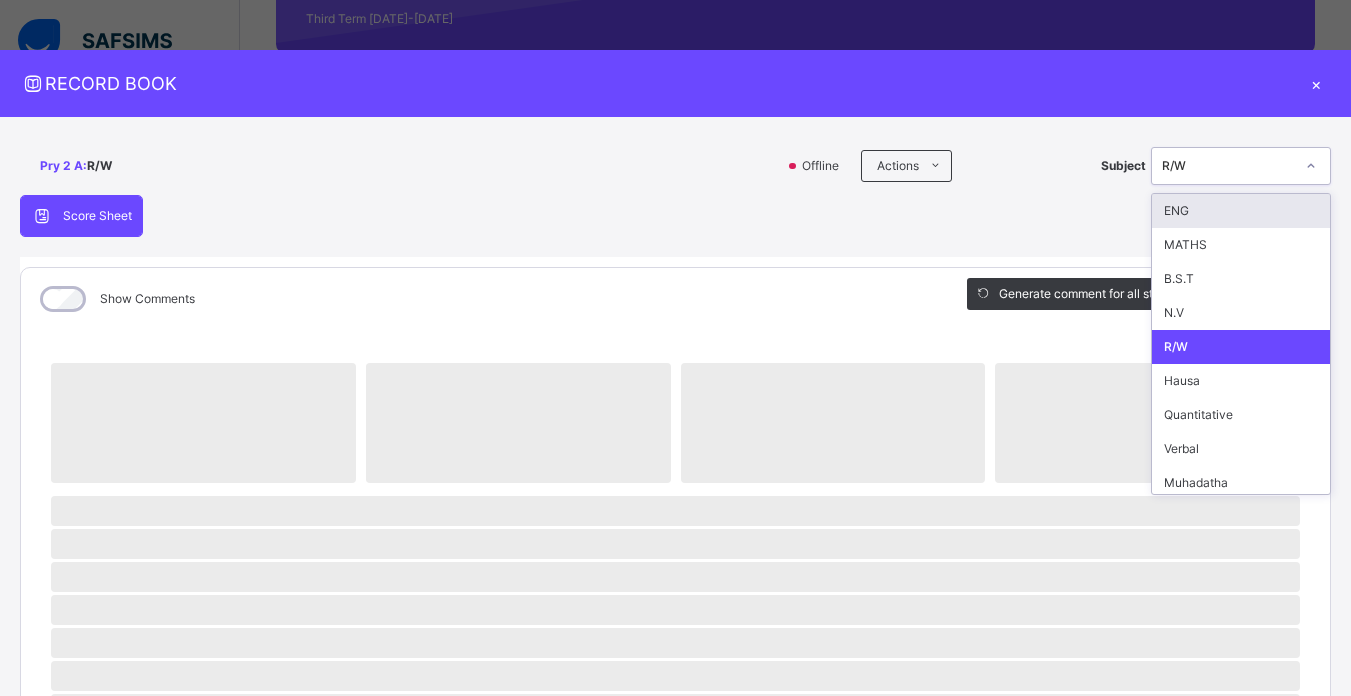 click at bounding box center (1311, 166) 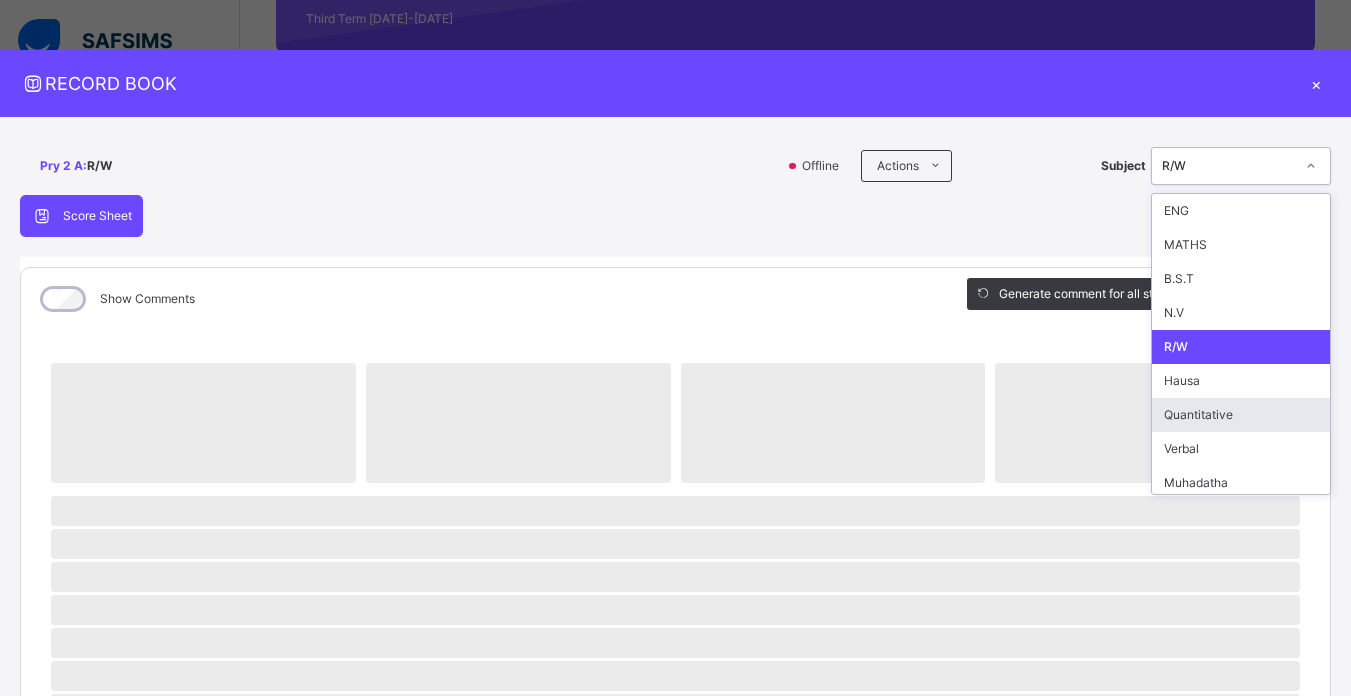 click on "Quantitative" at bounding box center (1241, 415) 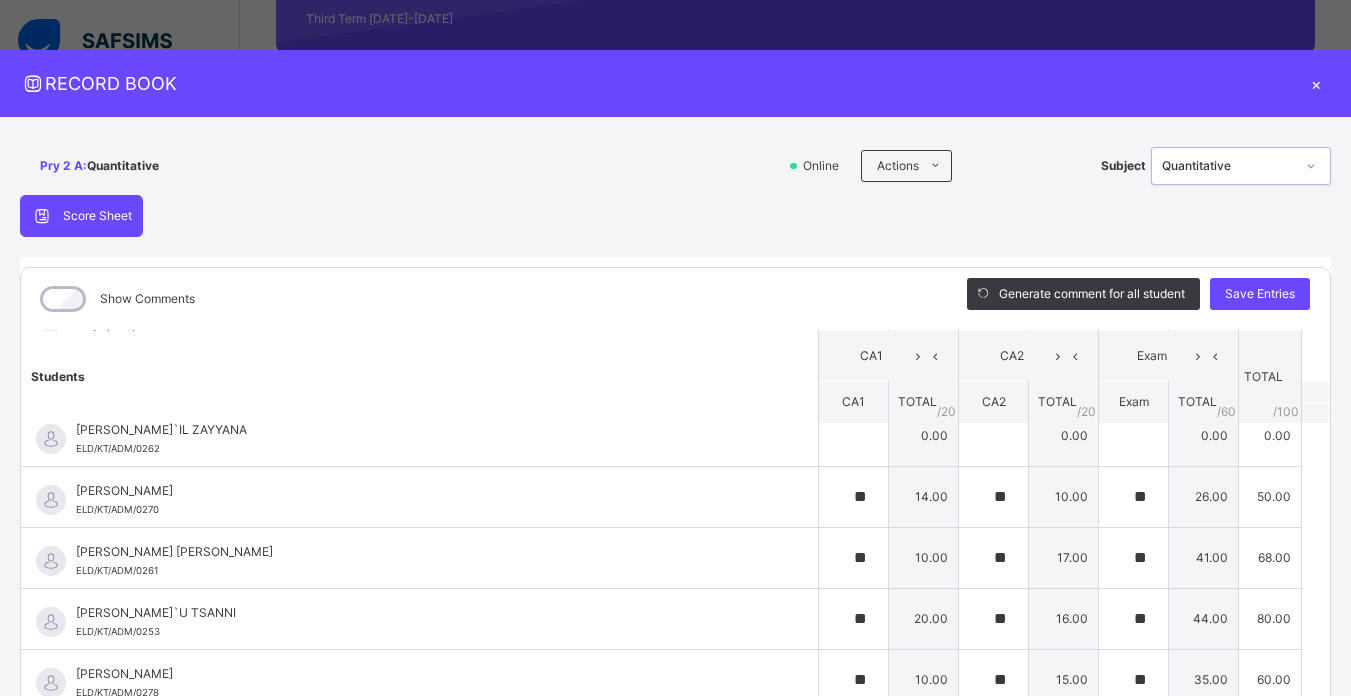 scroll, scrollTop: 862, scrollLeft: 0, axis: vertical 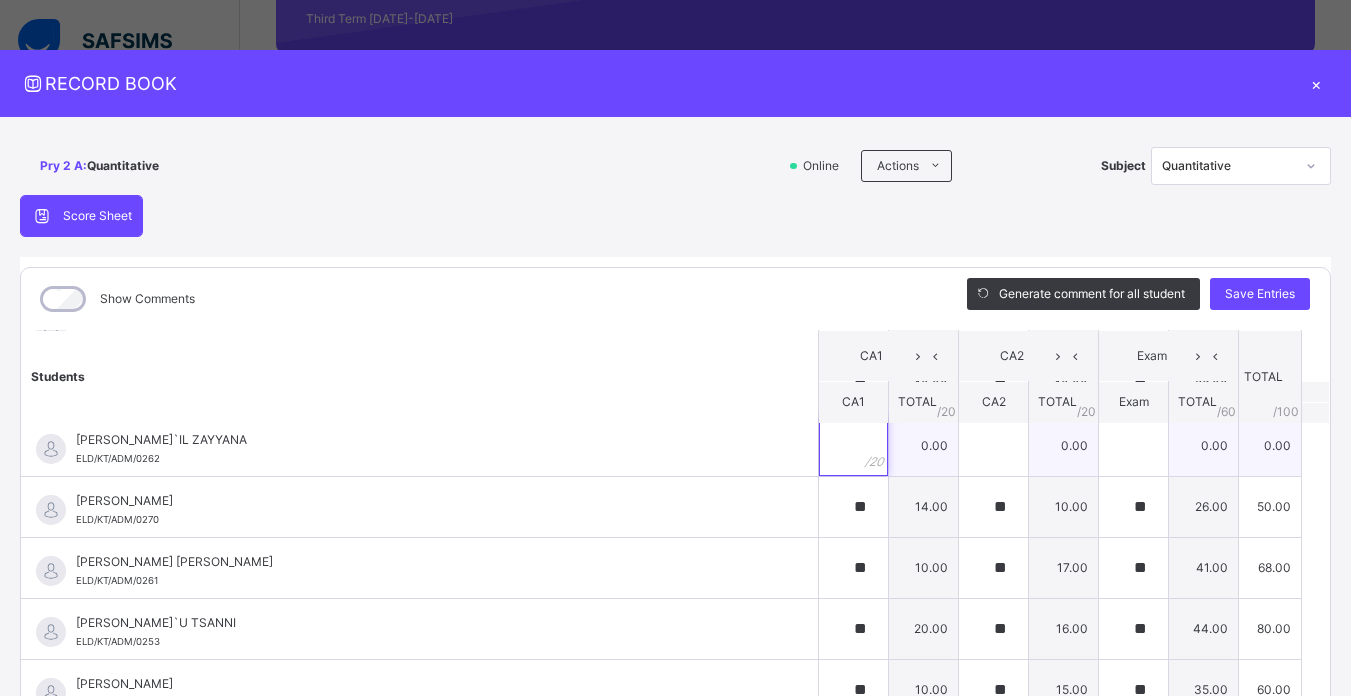 click at bounding box center [853, 446] 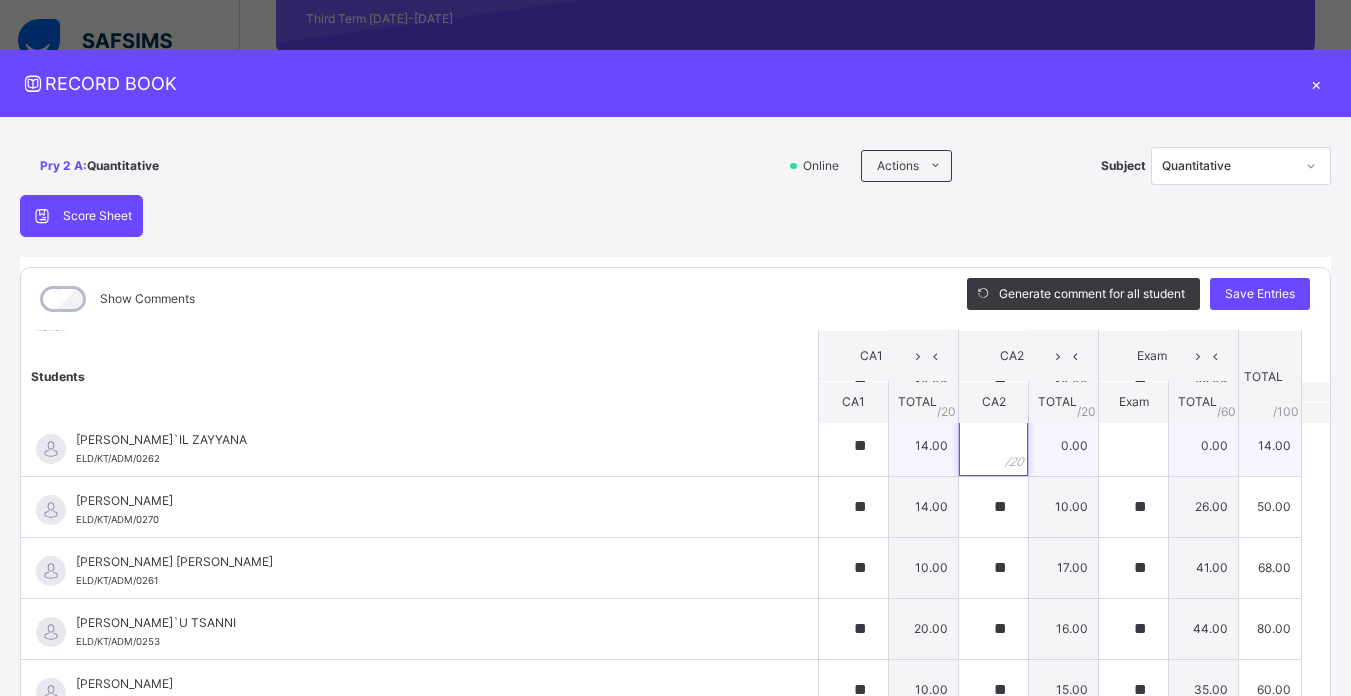 click at bounding box center (993, 446) 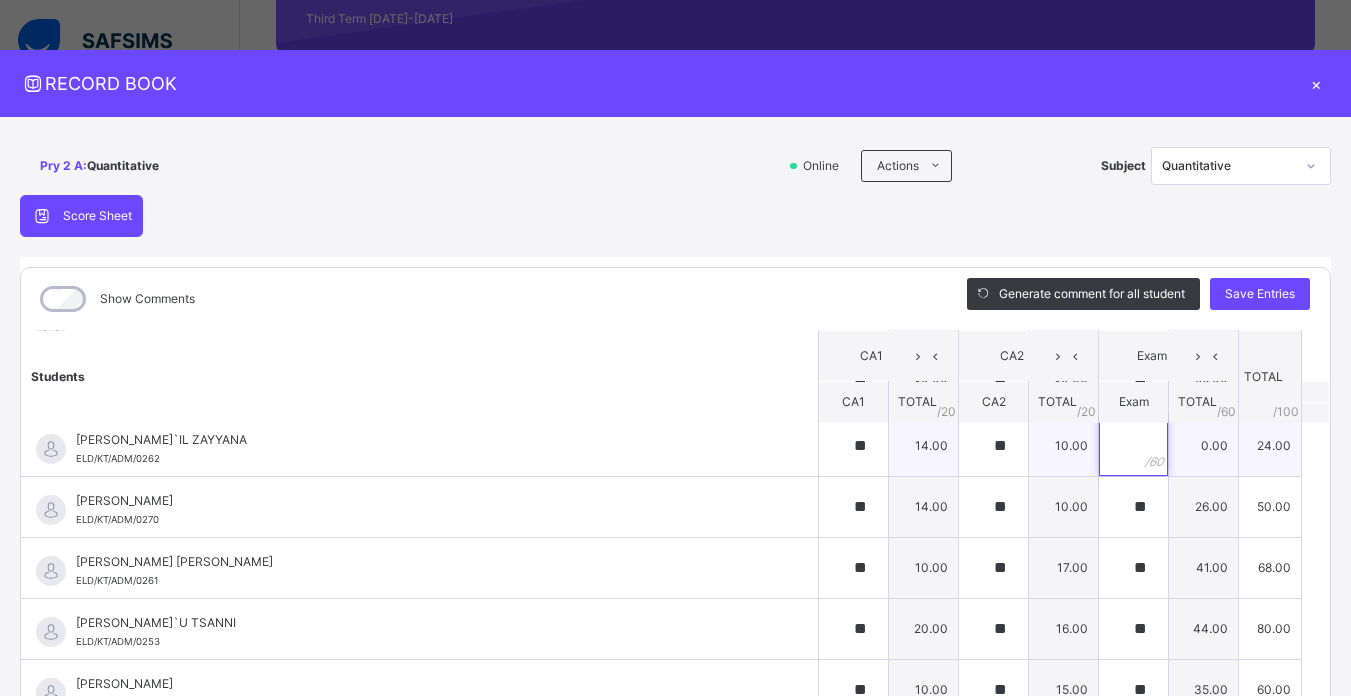 click at bounding box center [1133, 446] 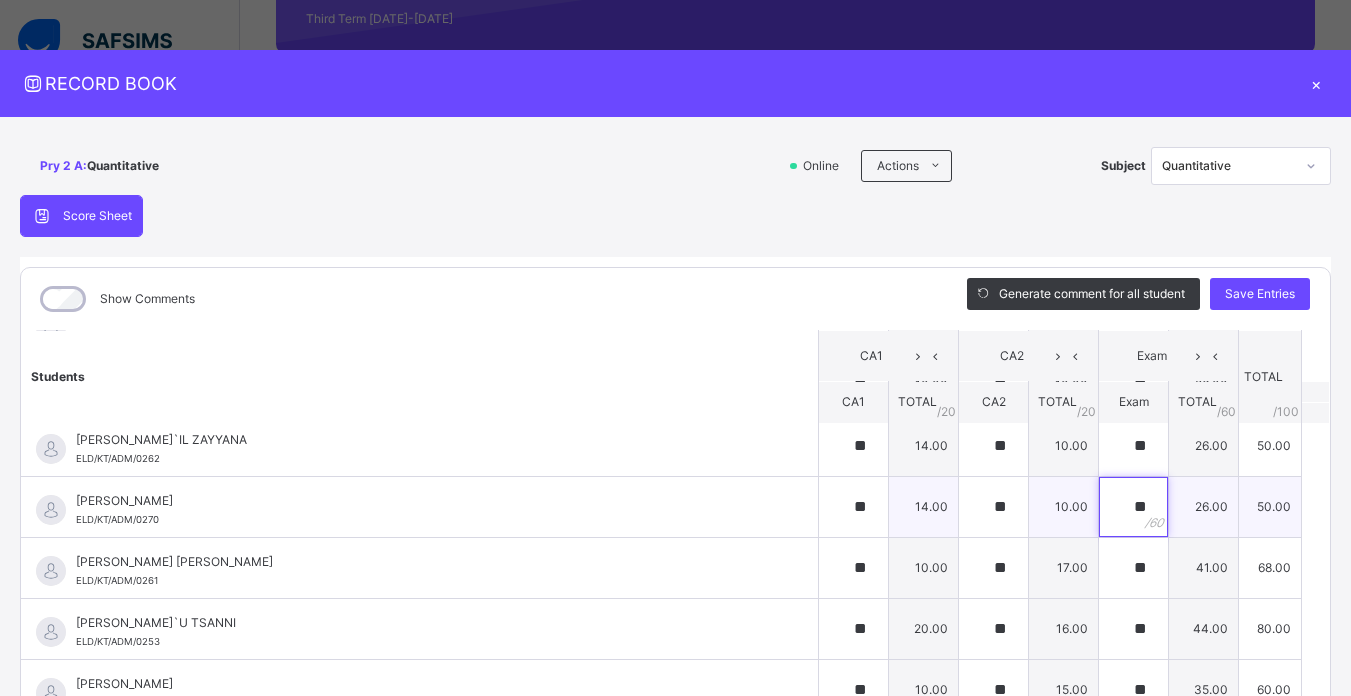 click on "**" at bounding box center [1133, 507] 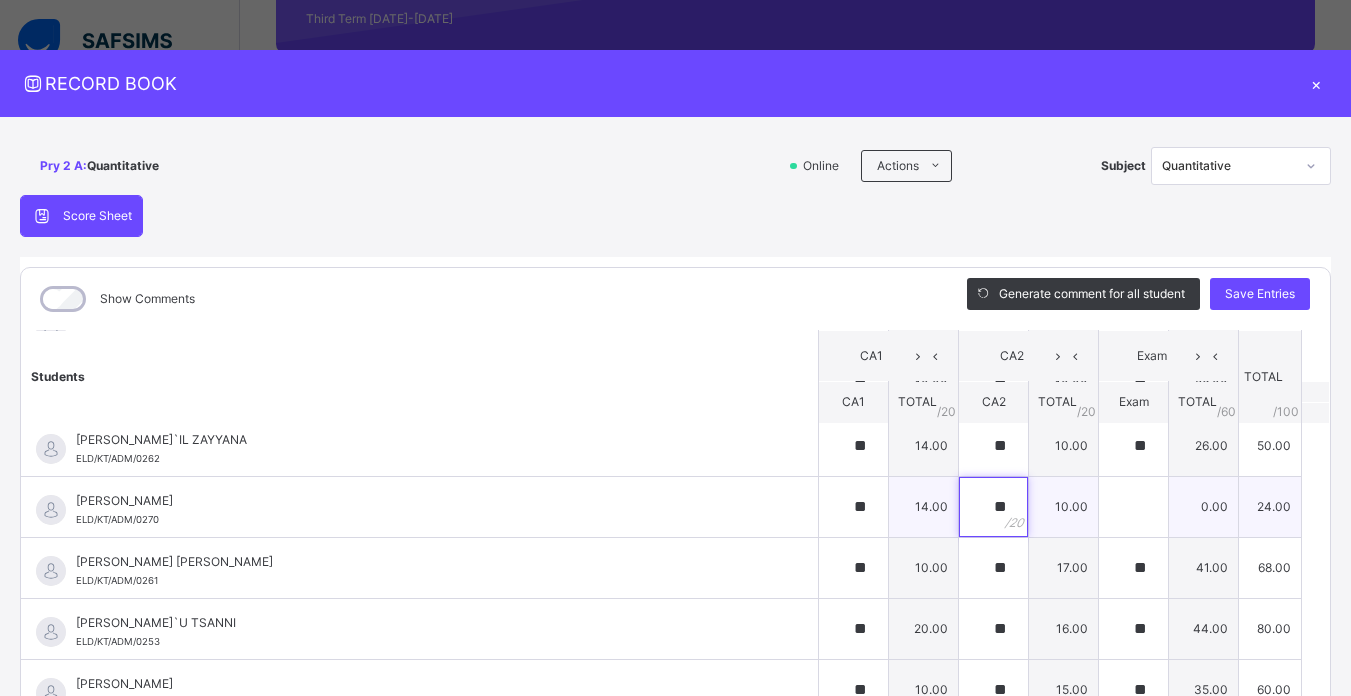 click on "**" at bounding box center (993, 507) 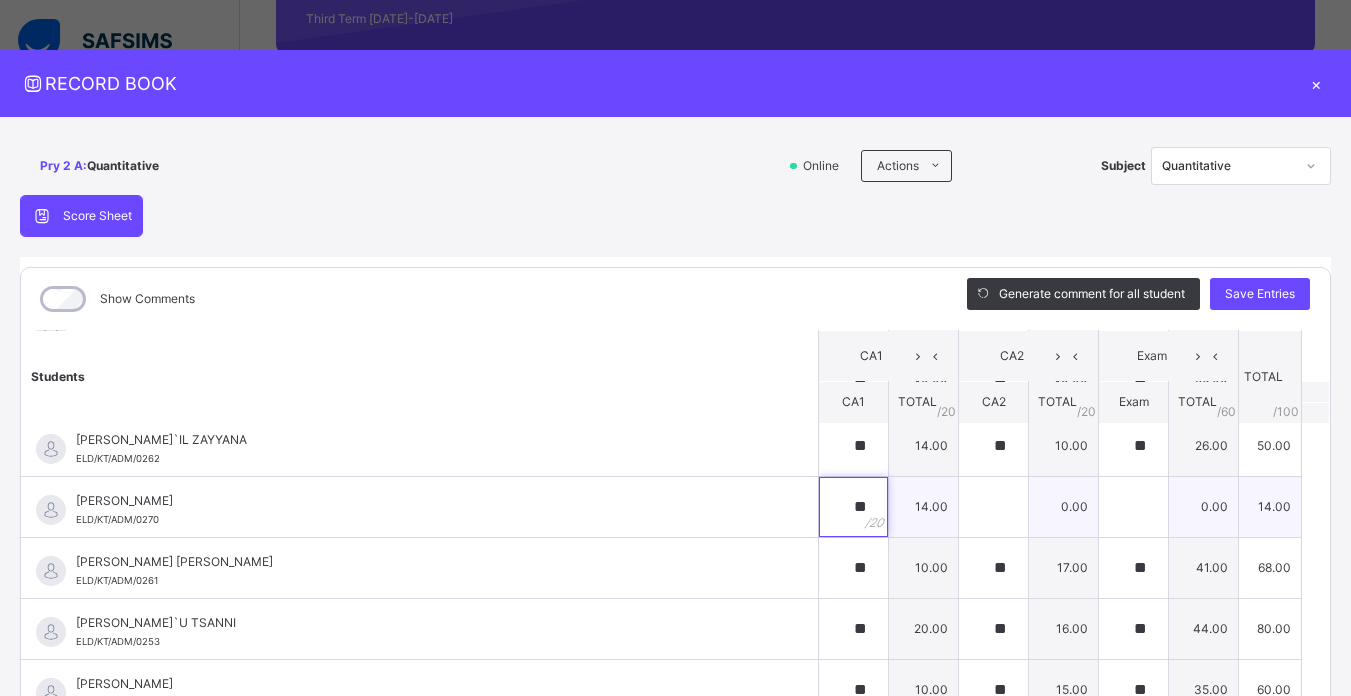 click on "**" at bounding box center (853, 507) 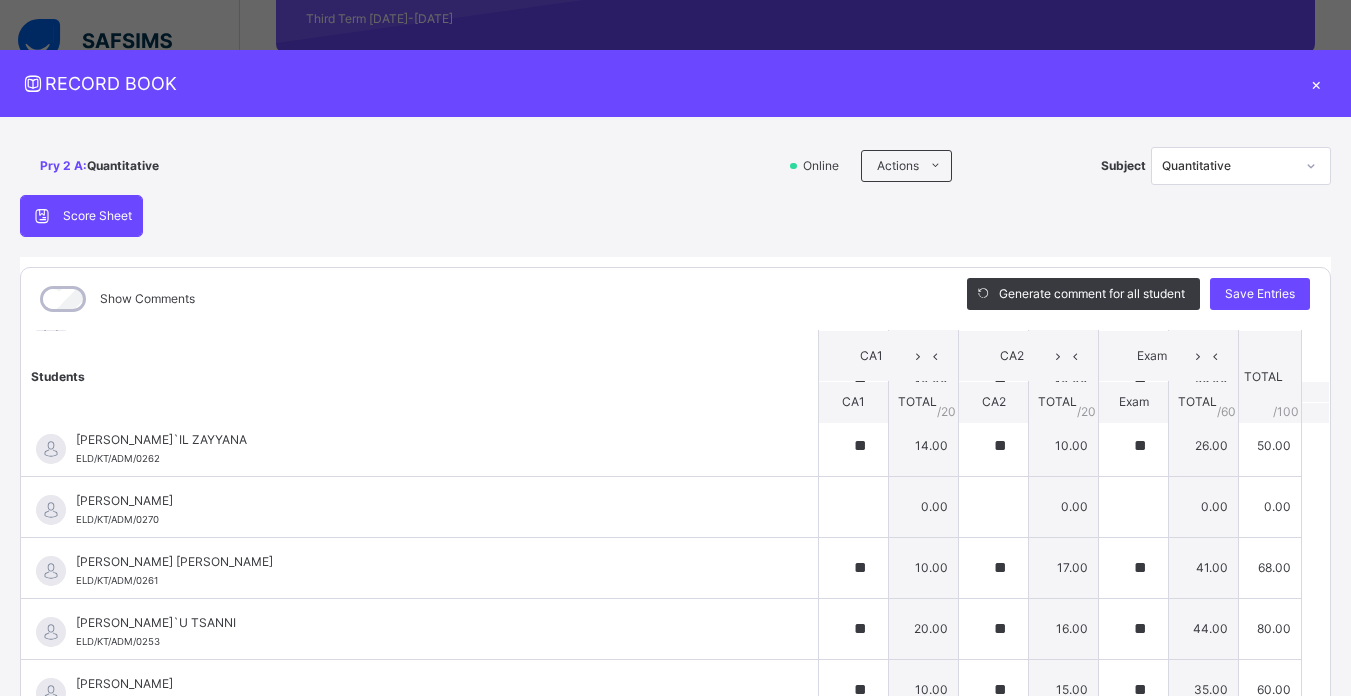 click on "Generate comment for all student   Save Entries" at bounding box center (1138, 299) 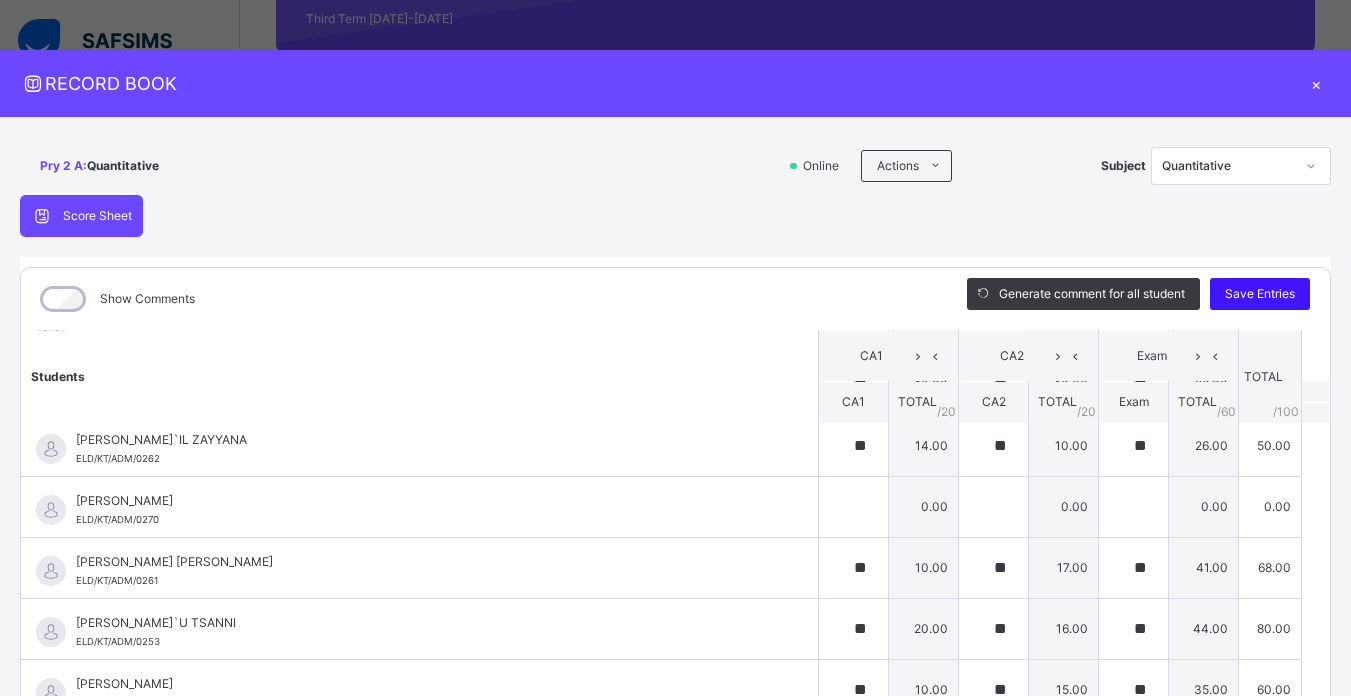 click on "Save Entries" at bounding box center [1260, 294] 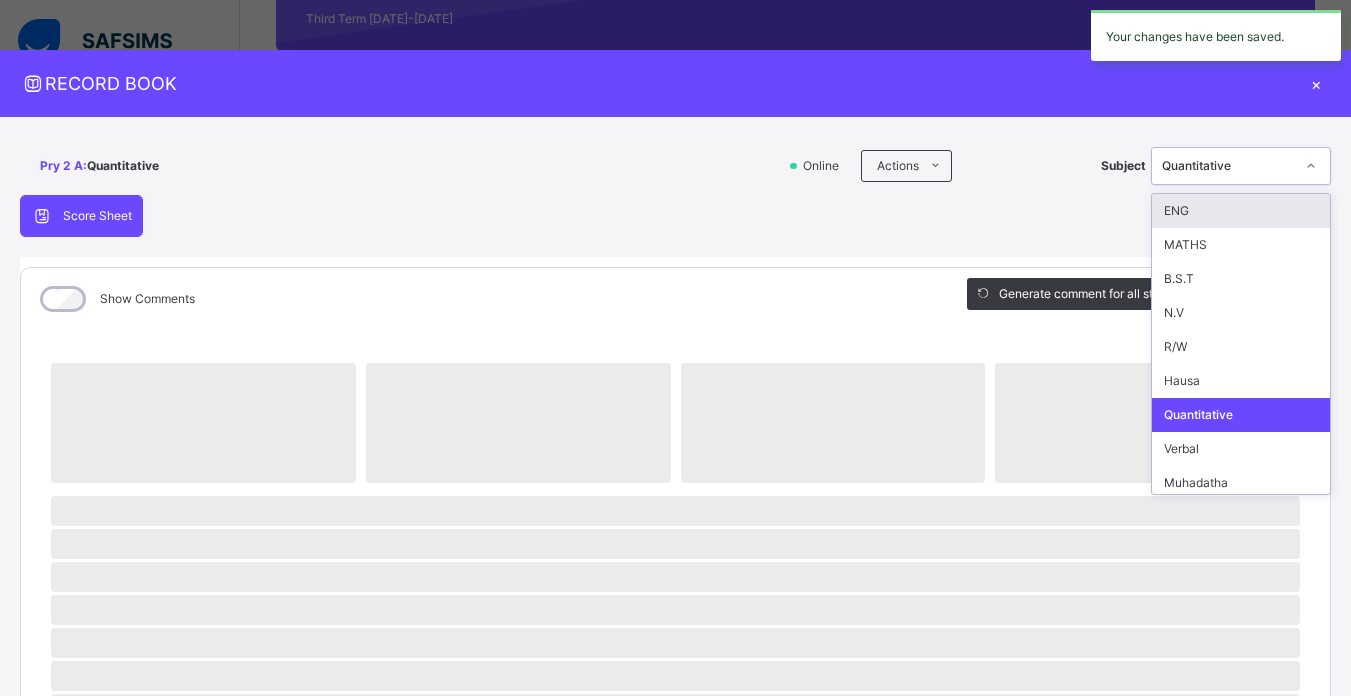 click 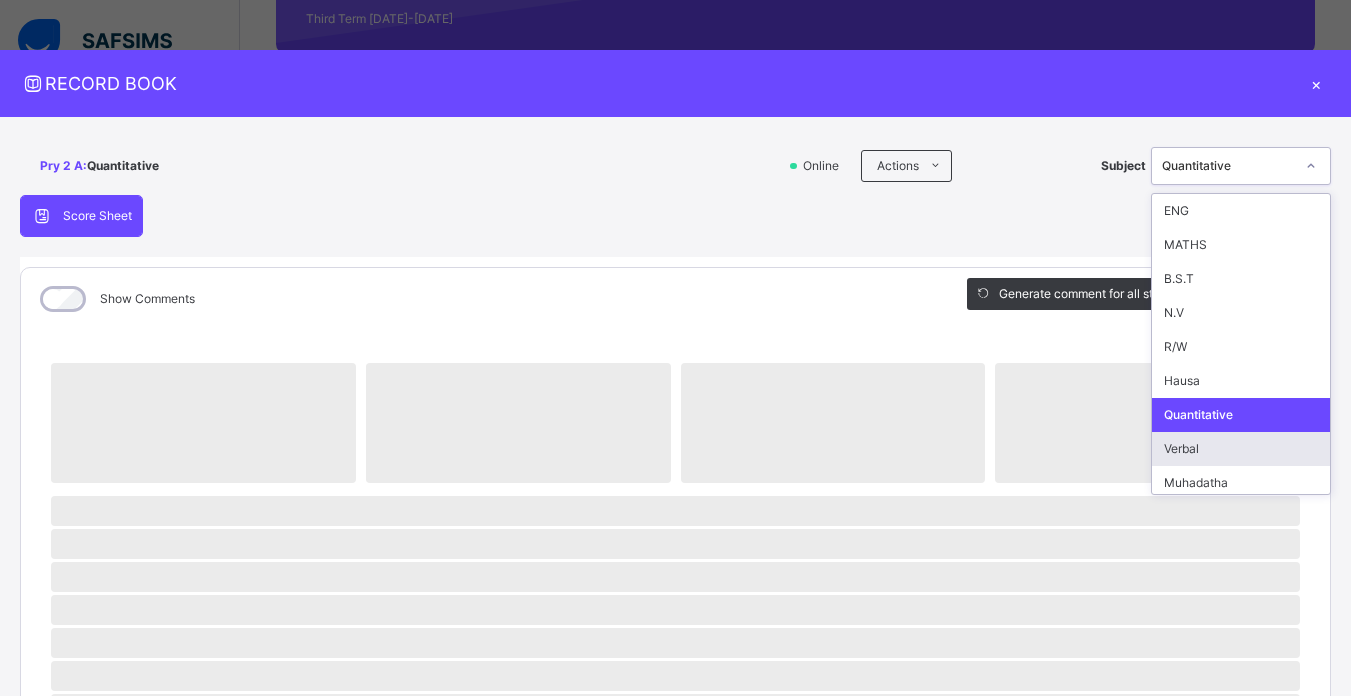 click on "Verbal" at bounding box center [1241, 449] 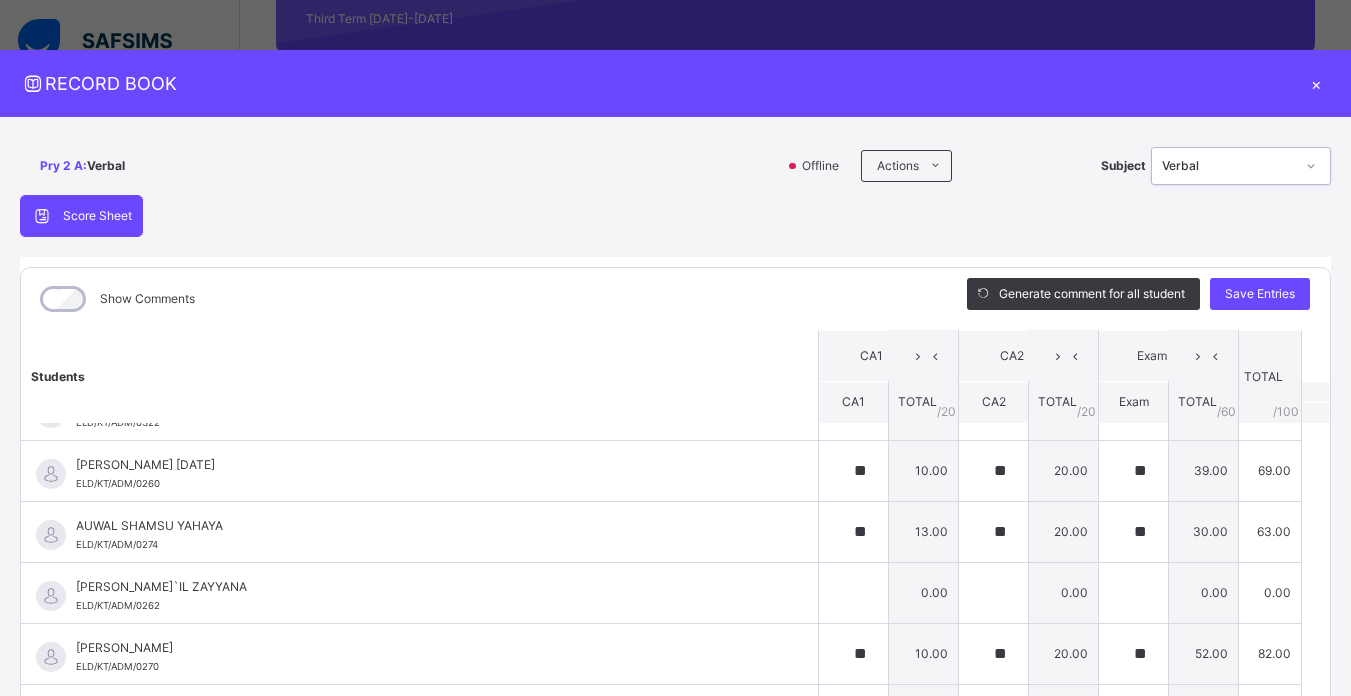 scroll, scrollTop: 730, scrollLeft: 0, axis: vertical 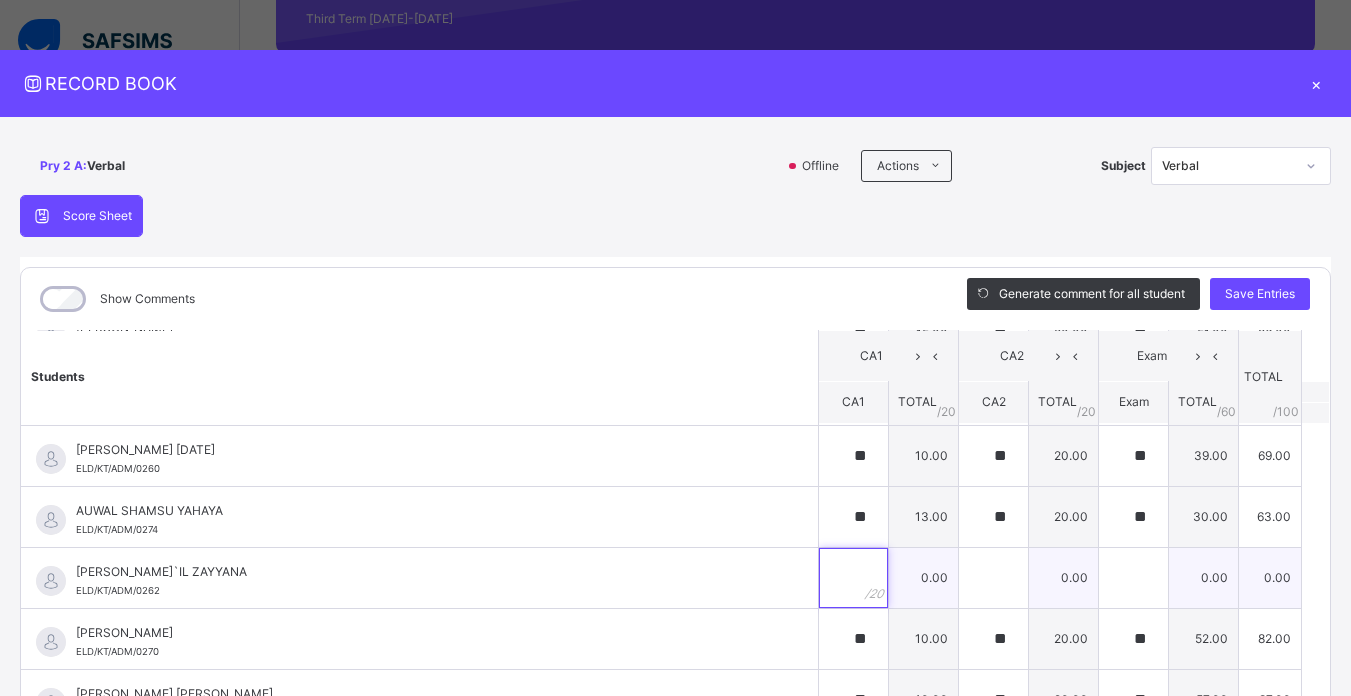 click at bounding box center (853, 578) 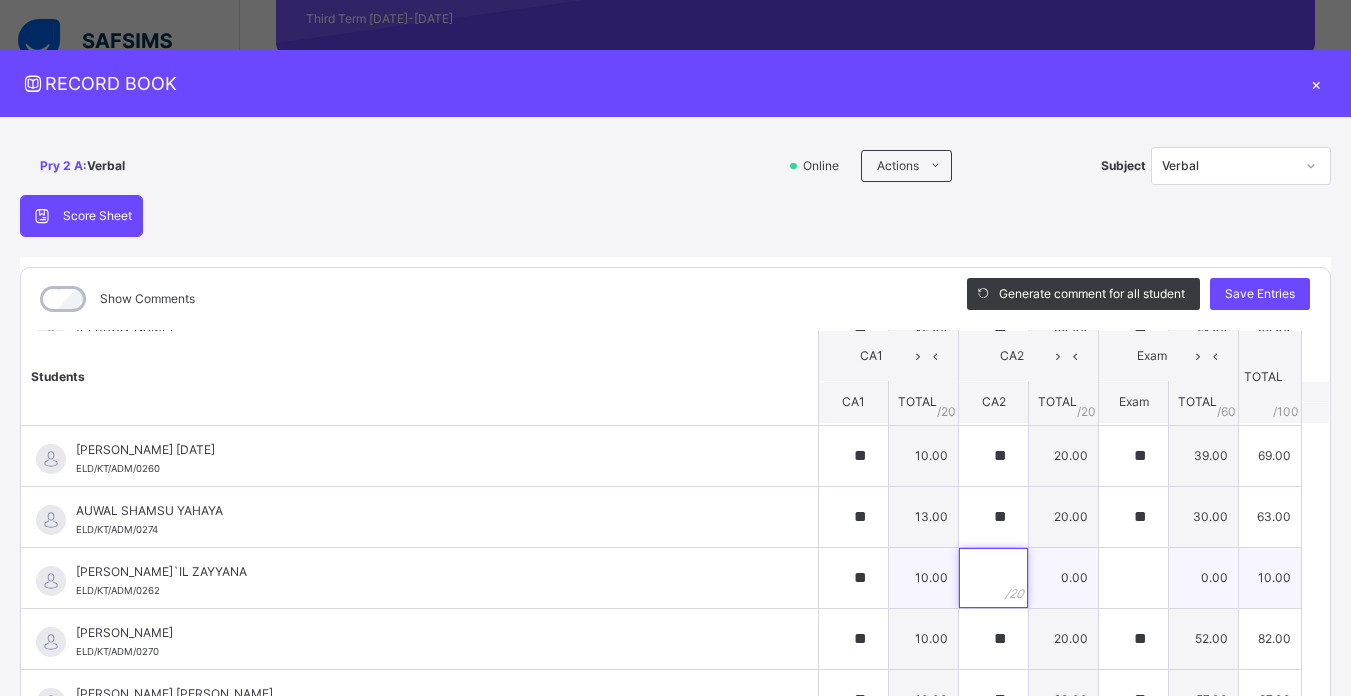 click at bounding box center (993, 578) 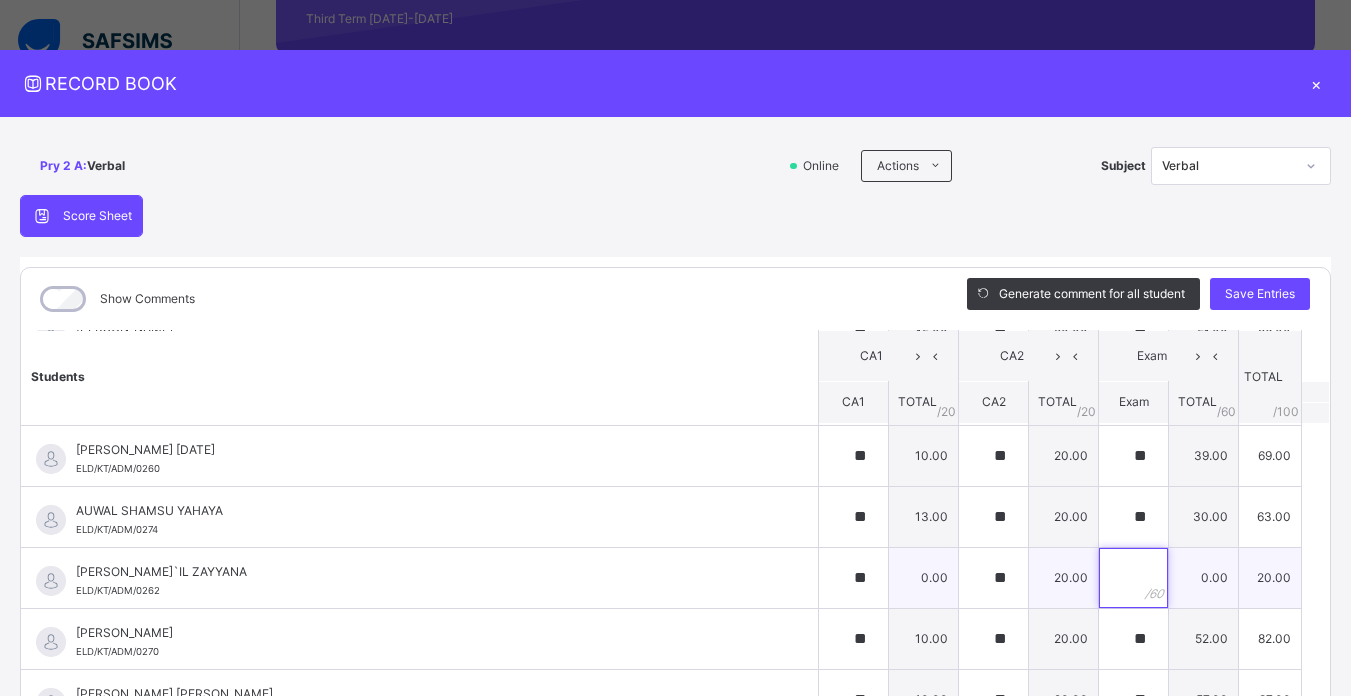 click at bounding box center [1133, 578] 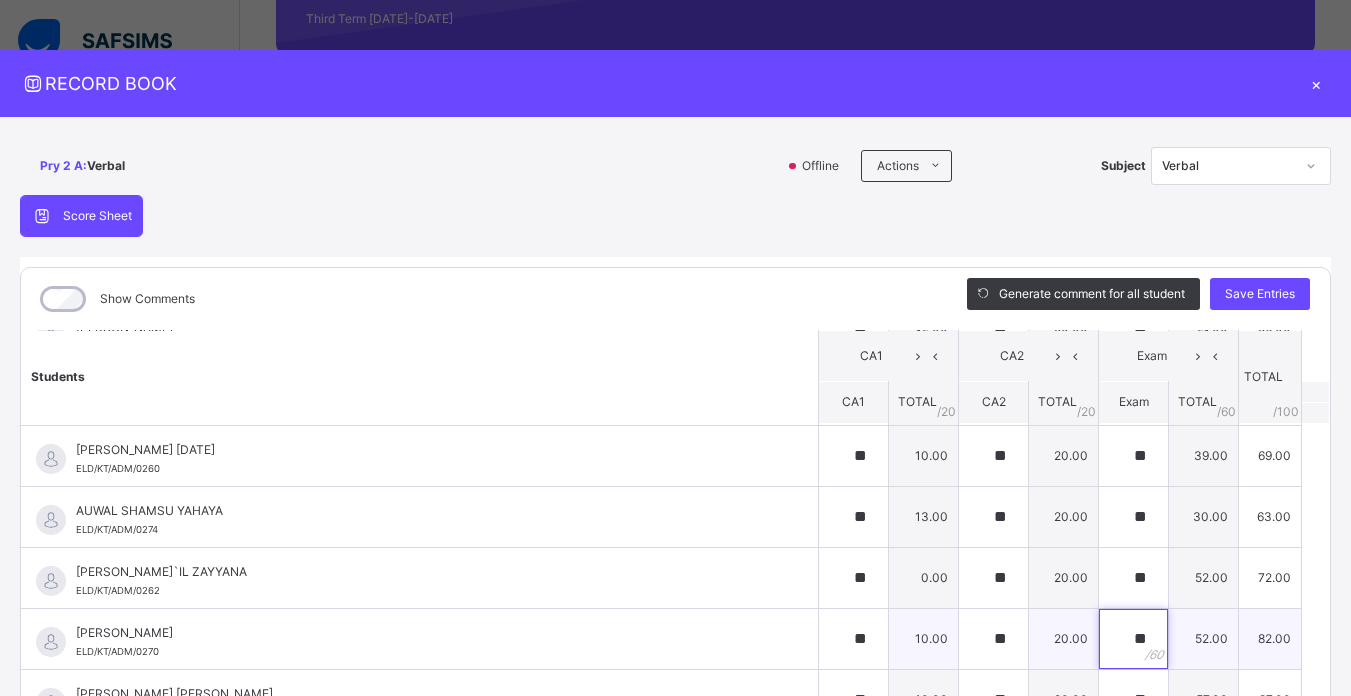 click on "**" at bounding box center [1133, 639] 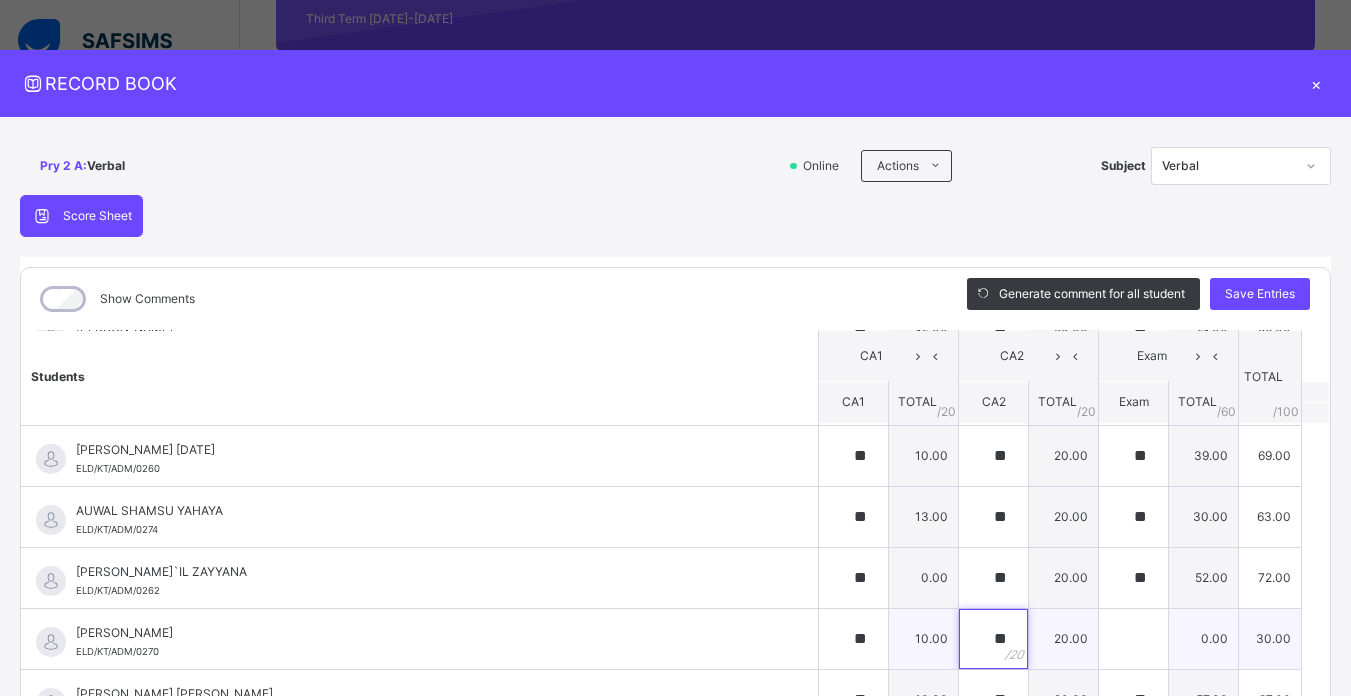 click on "**" at bounding box center [993, 639] 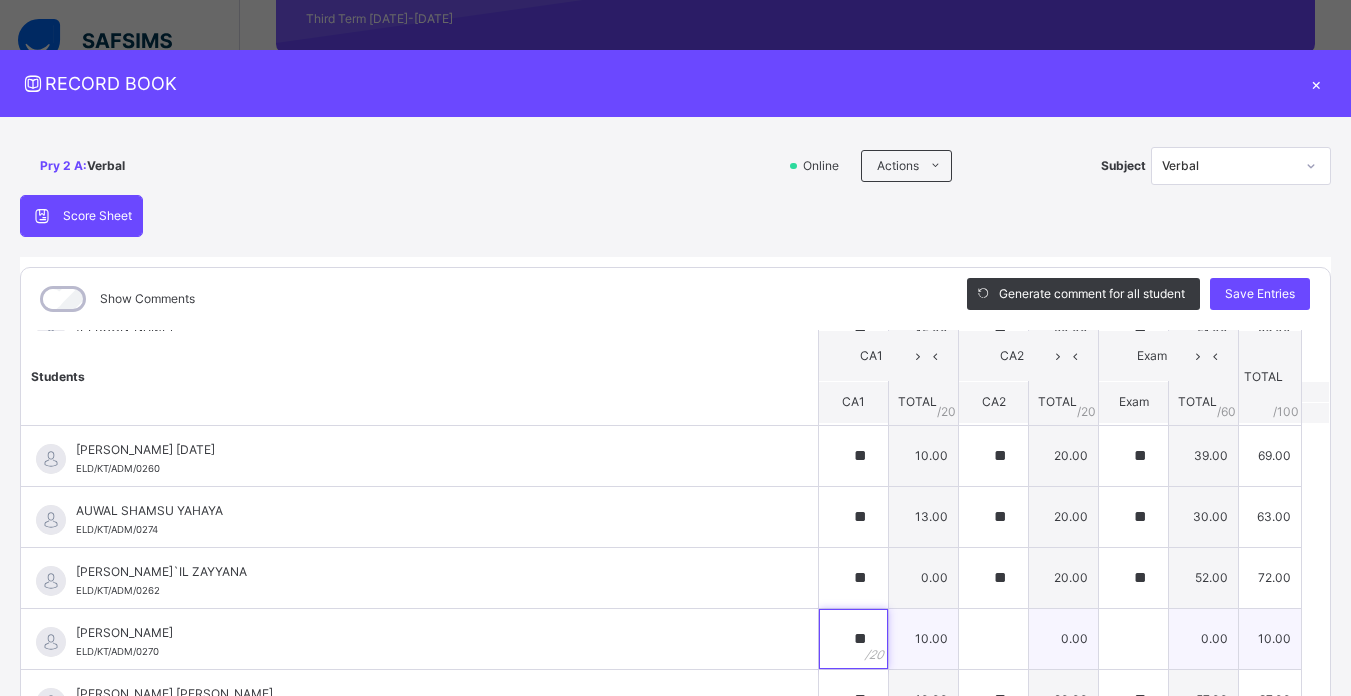 click on "**" at bounding box center [853, 639] 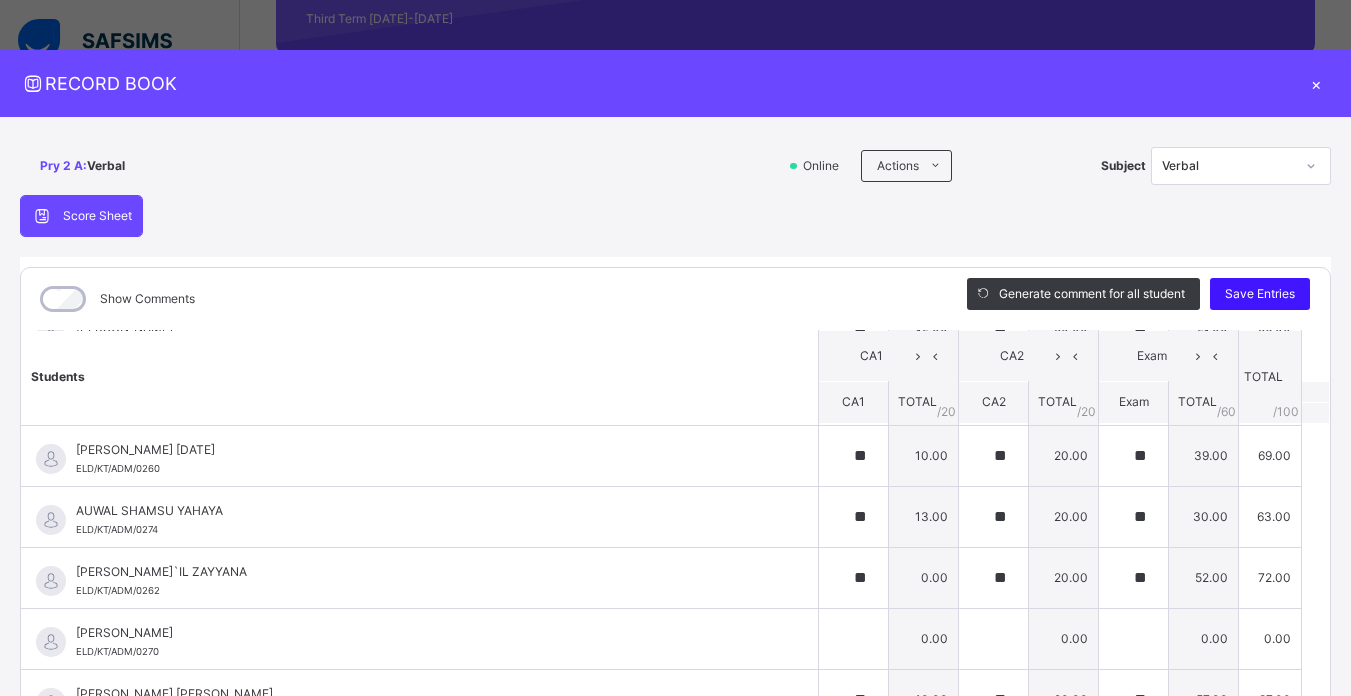 click on "Save Entries" at bounding box center (1260, 294) 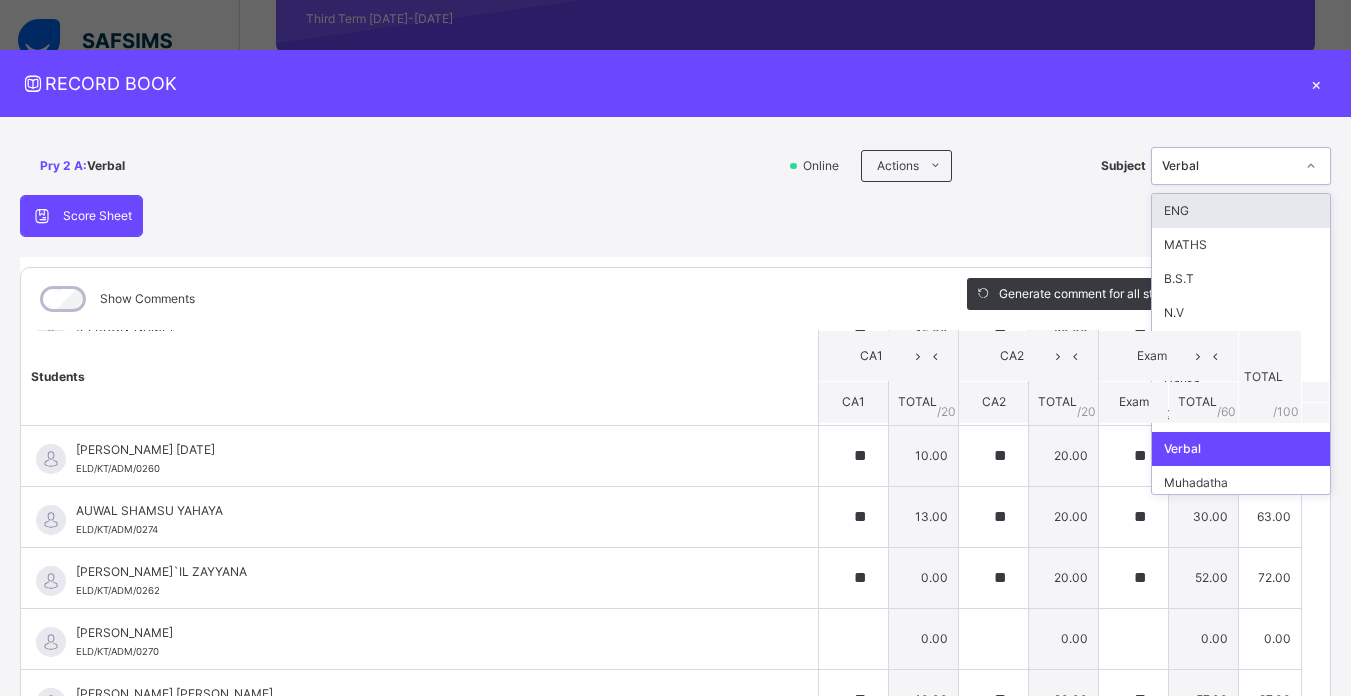 click 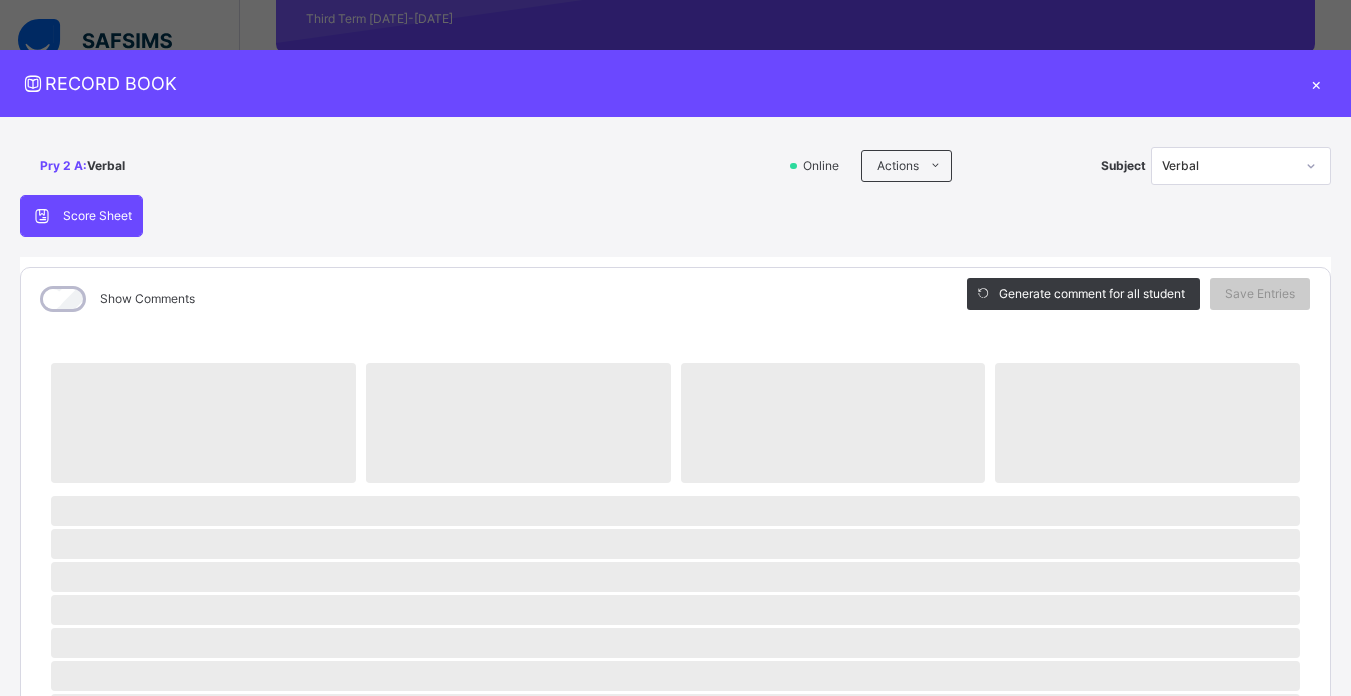 click on "×" at bounding box center (1316, 83) 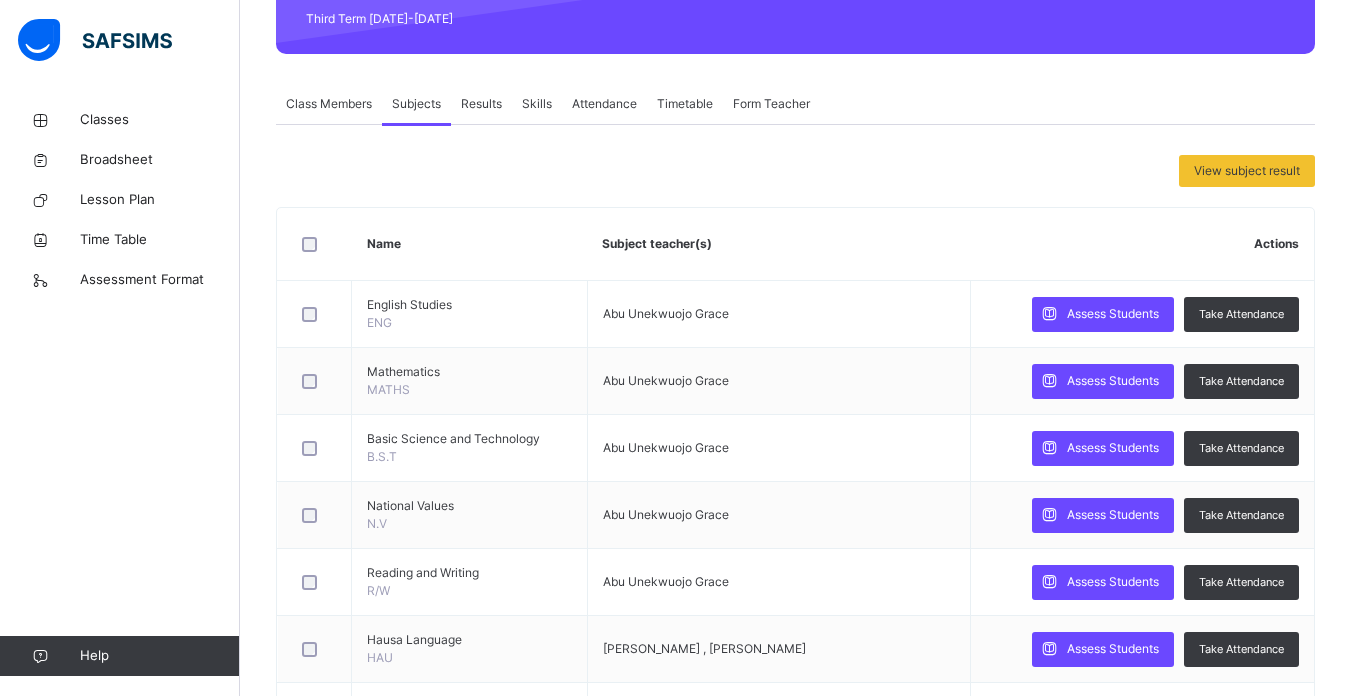 click on "Skills" at bounding box center (537, 104) 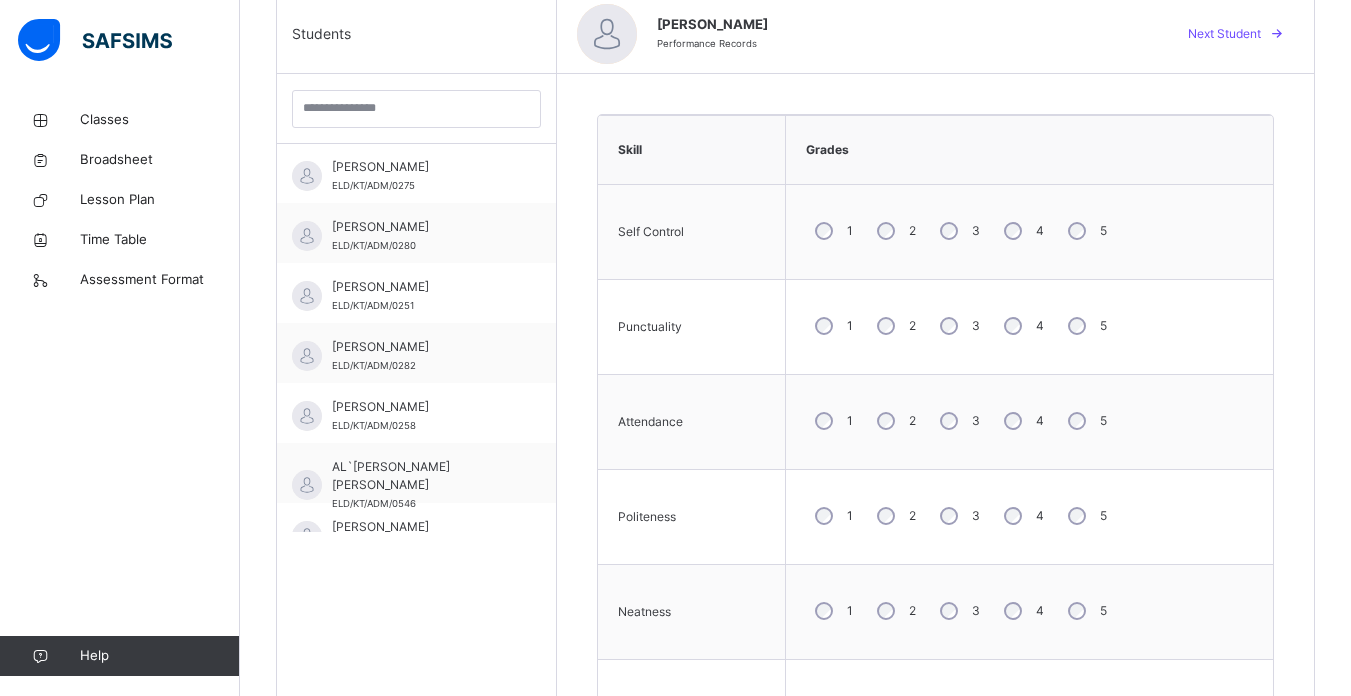 scroll, scrollTop: 544, scrollLeft: 0, axis: vertical 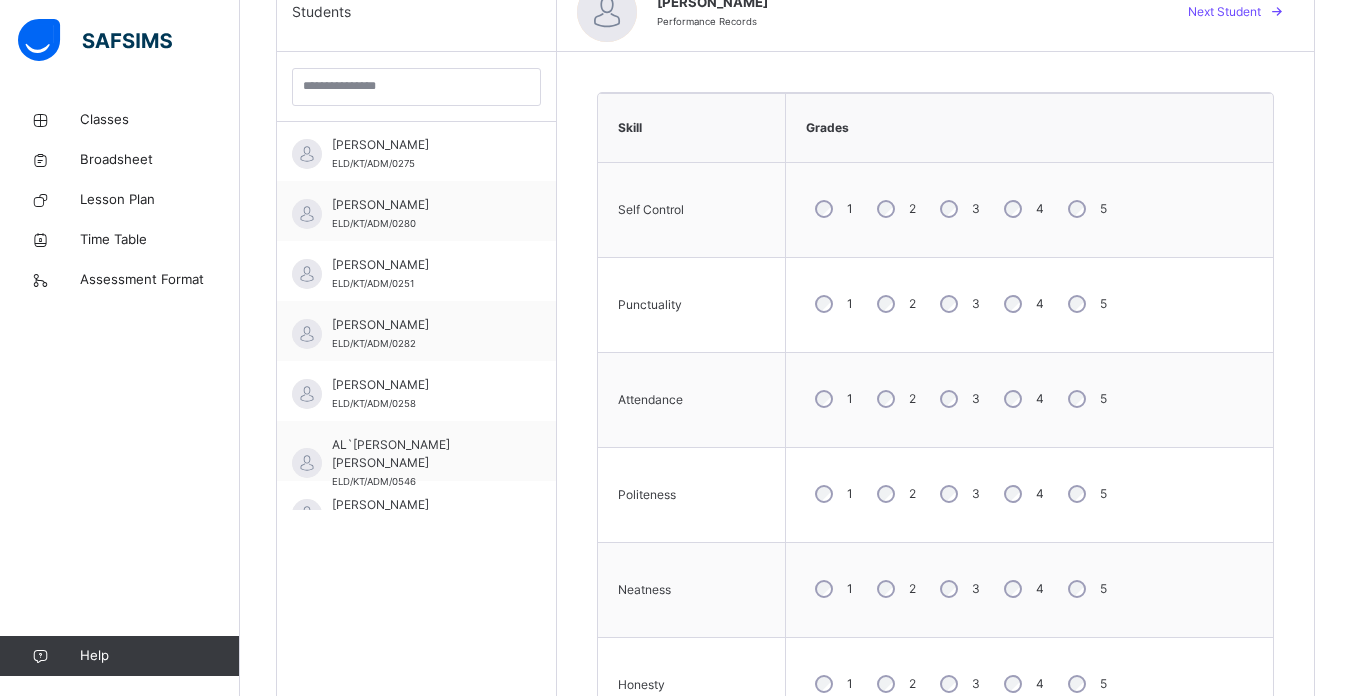 drag, startPoint x: 540, startPoint y: 226, endPoint x: 552, endPoint y: 225, distance: 12.0415945 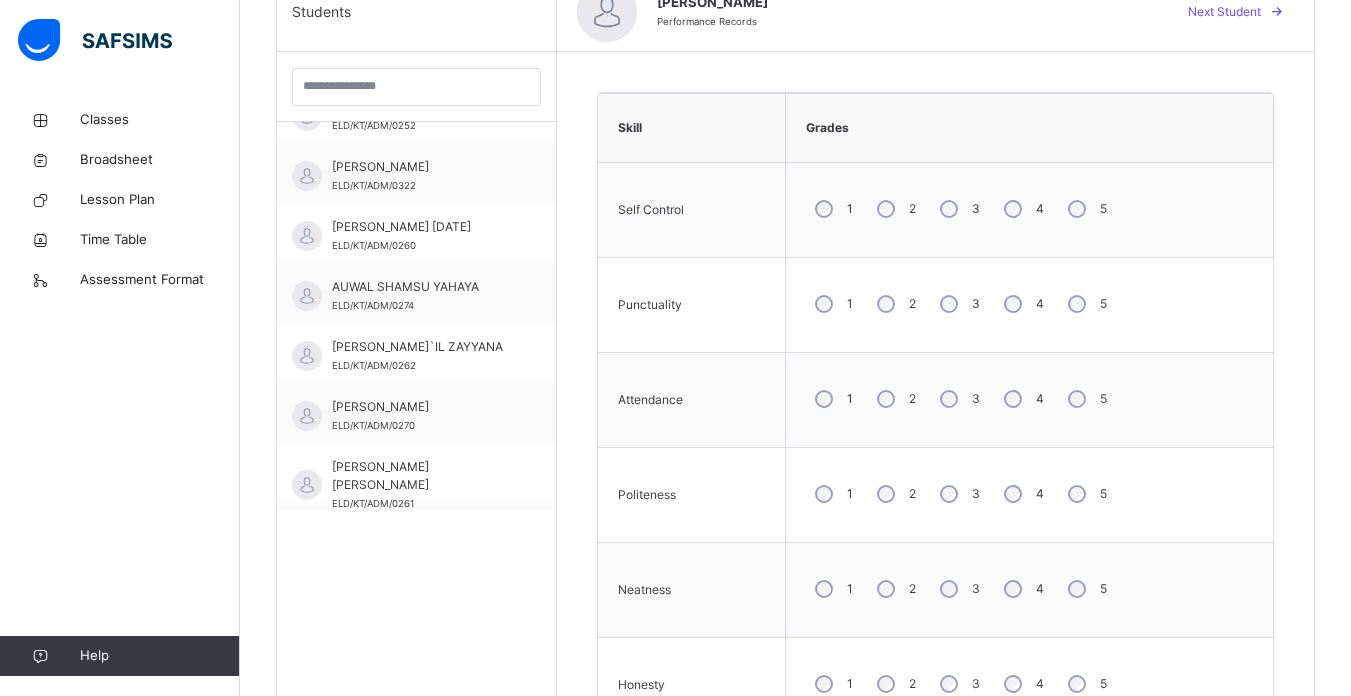 scroll, scrollTop: 651, scrollLeft: 0, axis: vertical 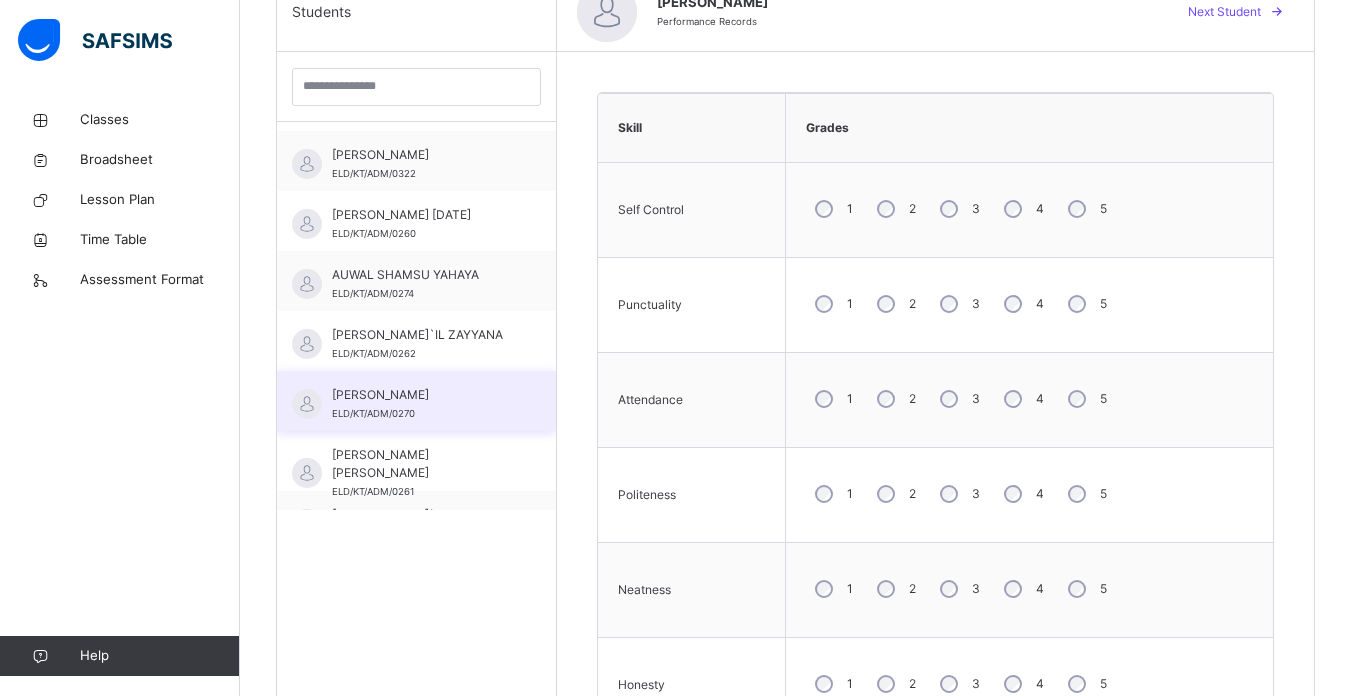 click on "[PERSON_NAME] RIBEJI ELD/KT/ADM/0270" at bounding box center [416, 401] 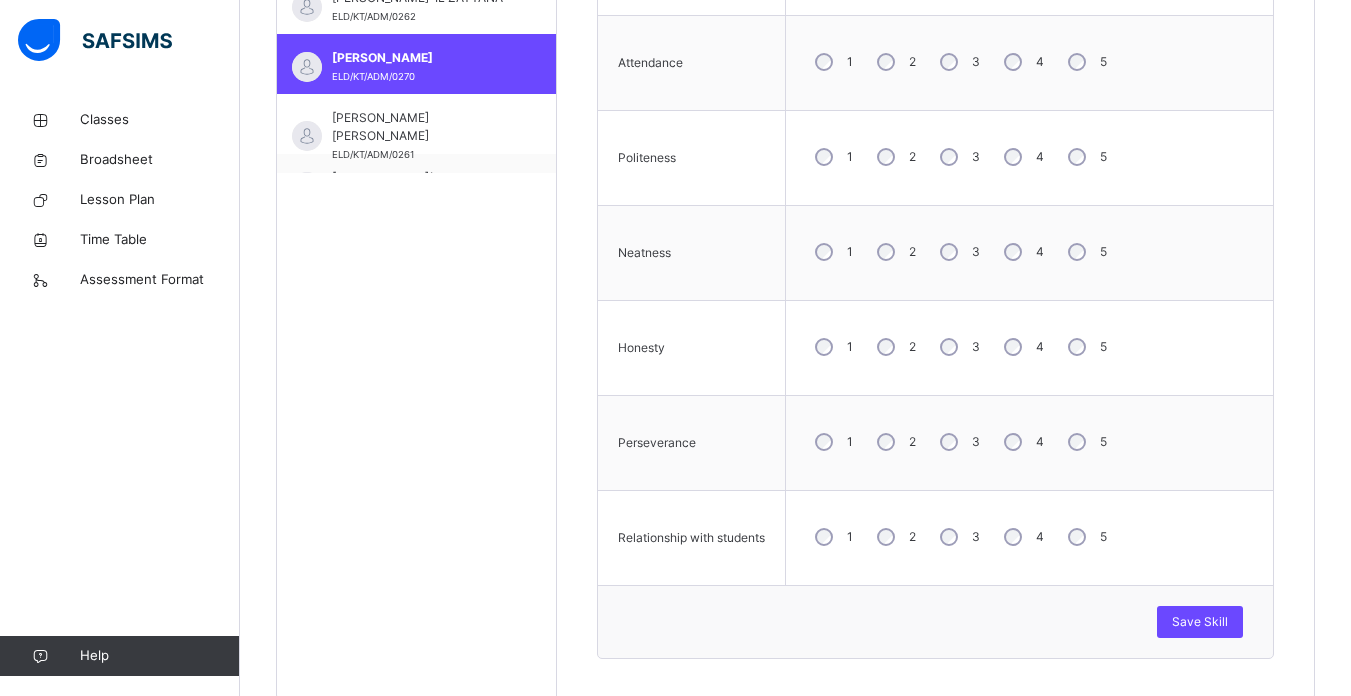 scroll, scrollTop: 935, scrollLeft: 0, axis: vertical 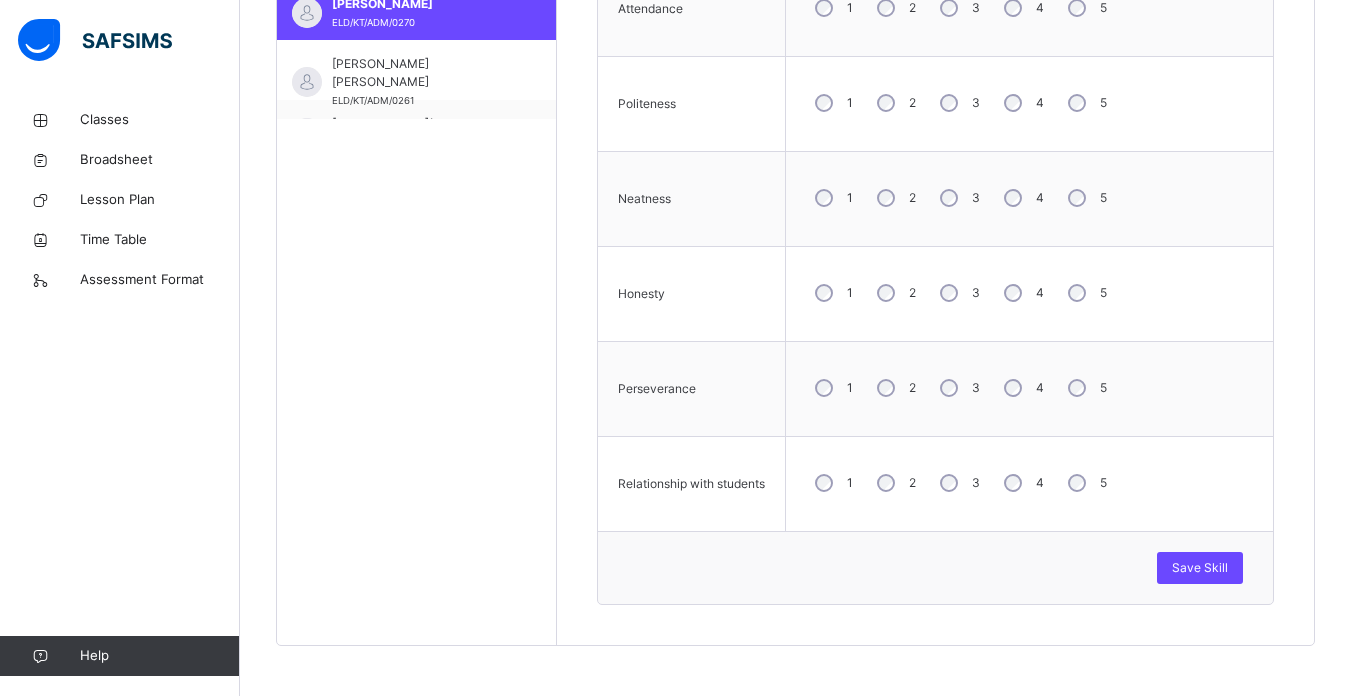 click on "3" at bounding box center (958, 483) 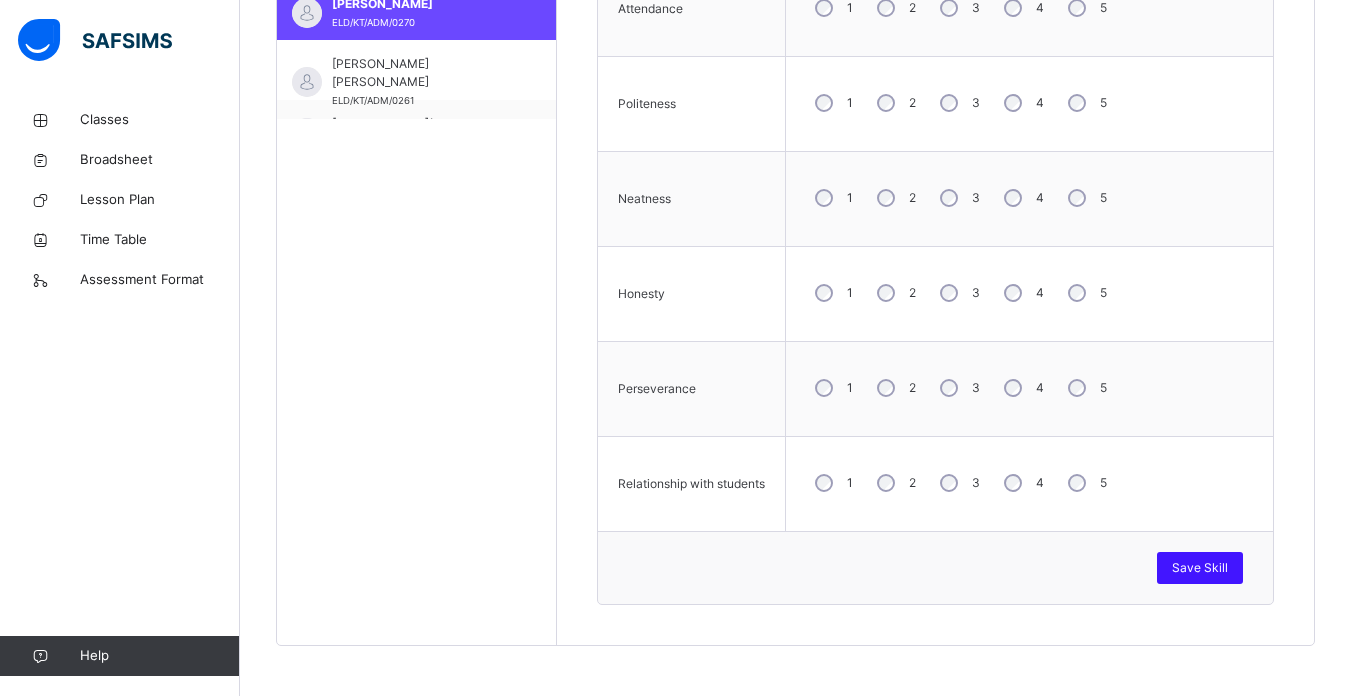 click on "Save Skill" at bounding box center [1200, 568] 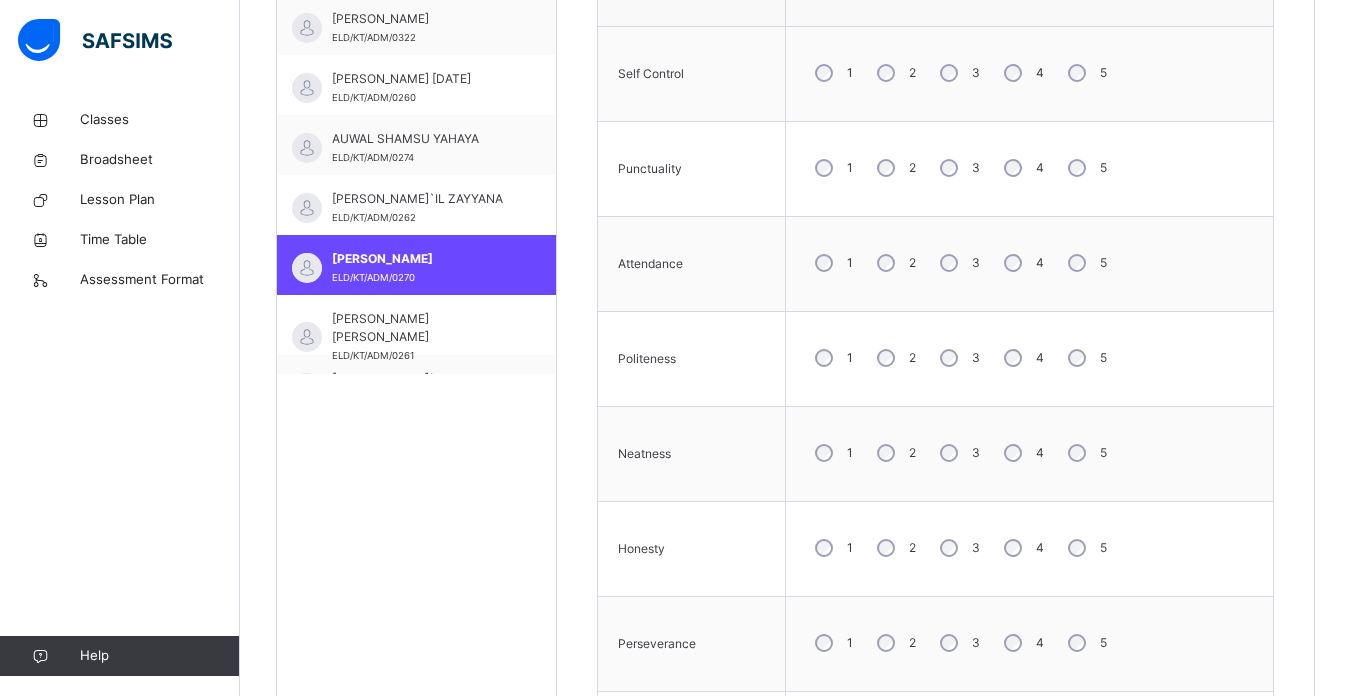 scroll, scrollTop: 668, scrollLeft: 0, axis: vertical 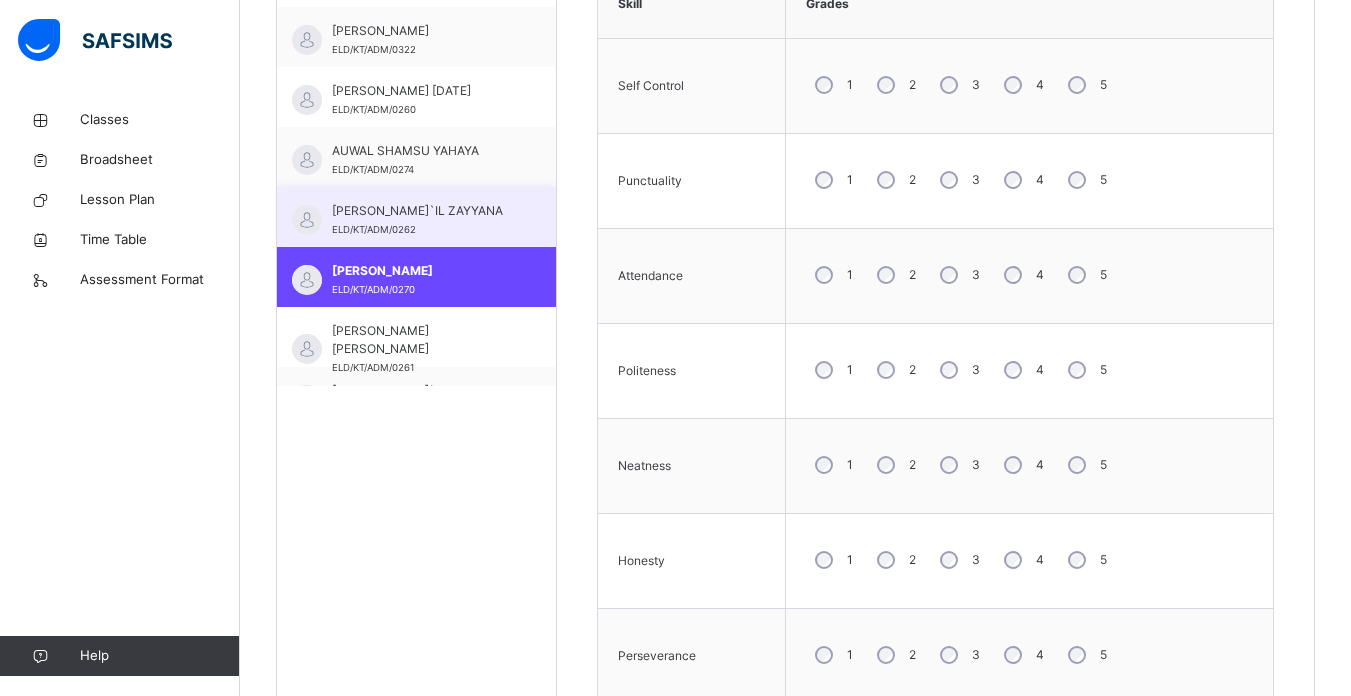 click on "[PERSON_NAME]`IL ZAYYANA ELD/KT/ADM/0262" at bounding box center (416, 217) 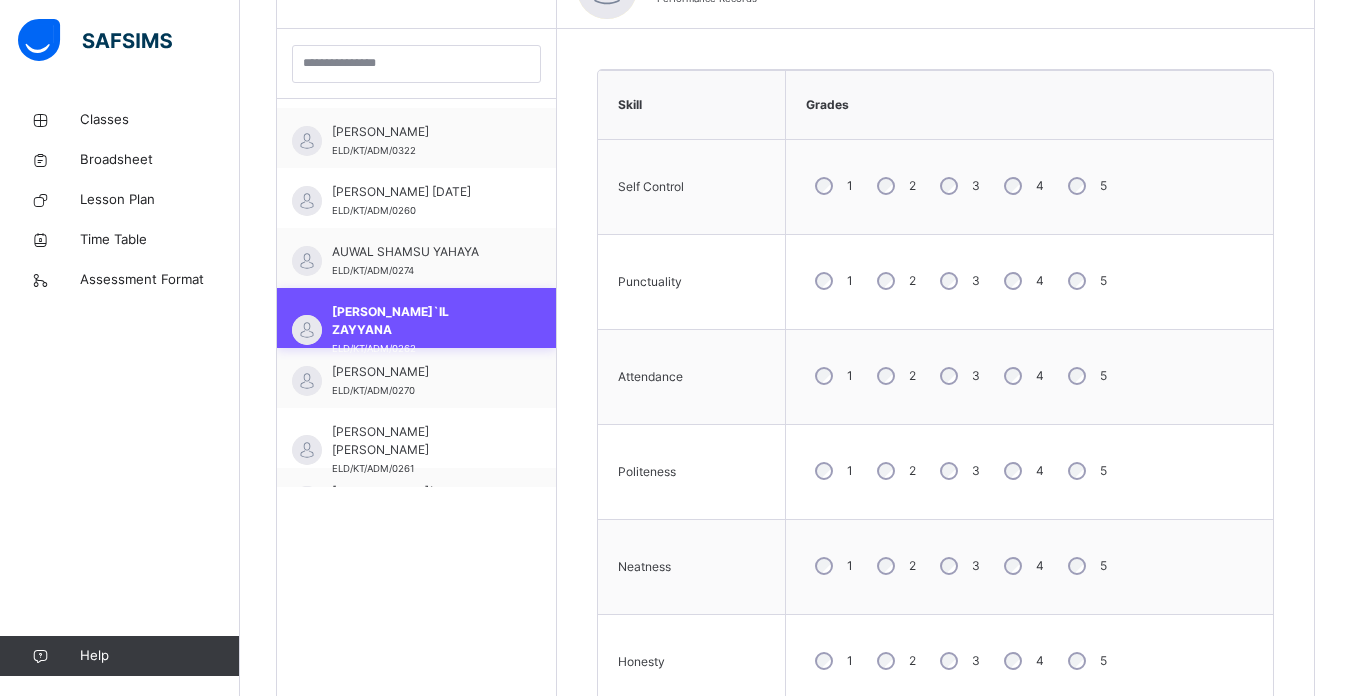 scroll, scrollTop: 668, scrollLeft: 0, axis: vertical 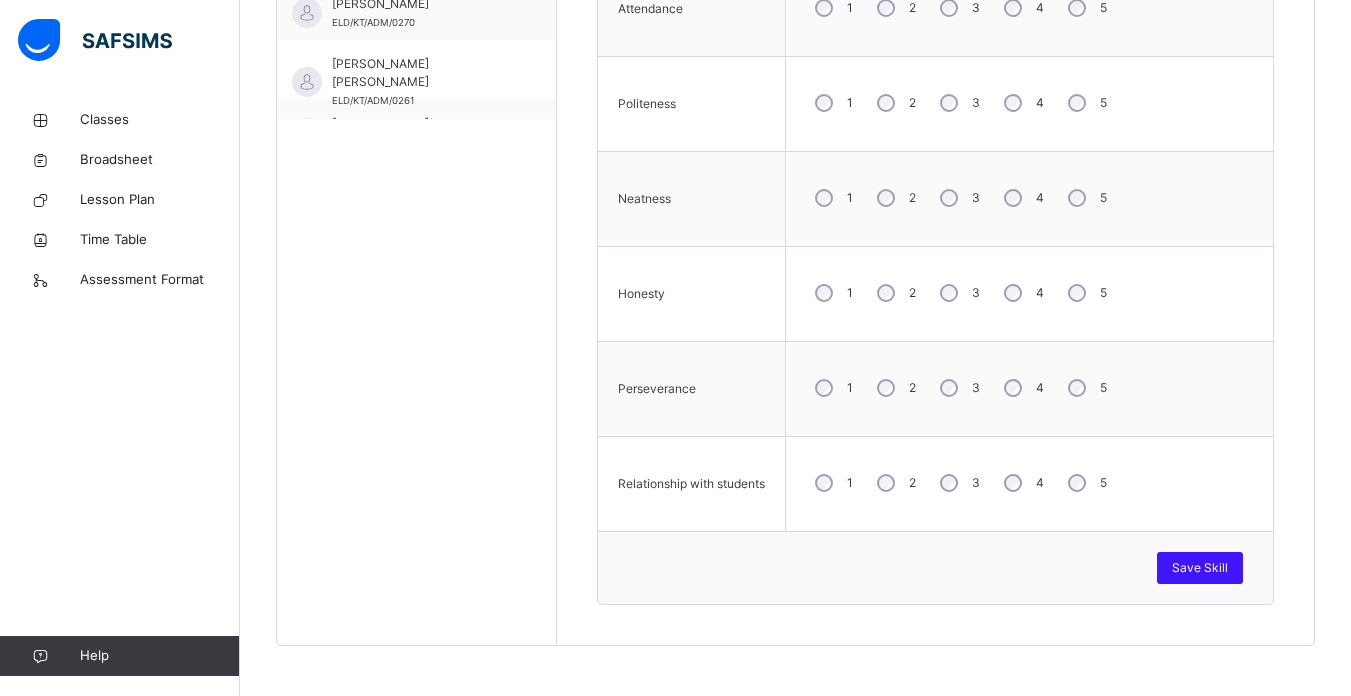 click on "Save Skill" at bounding box center (1200, 568) 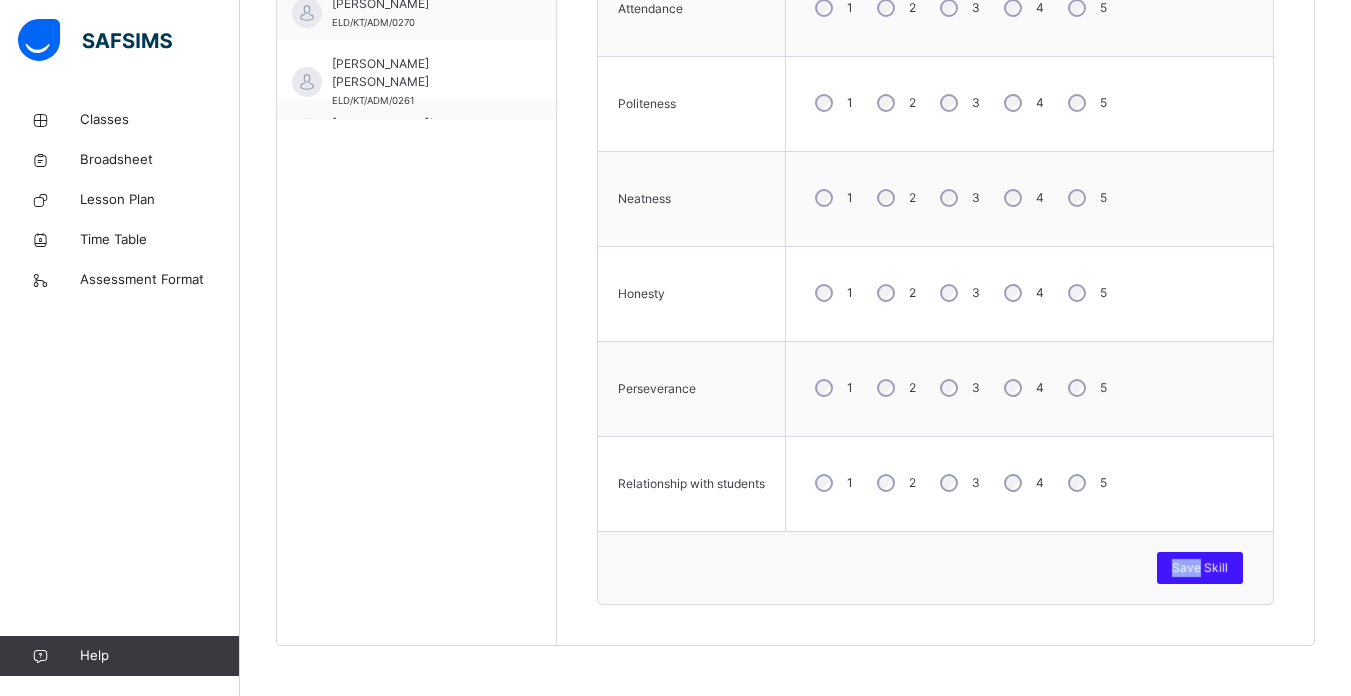 click on "Save Skill" at bounding box center (1200, 568) 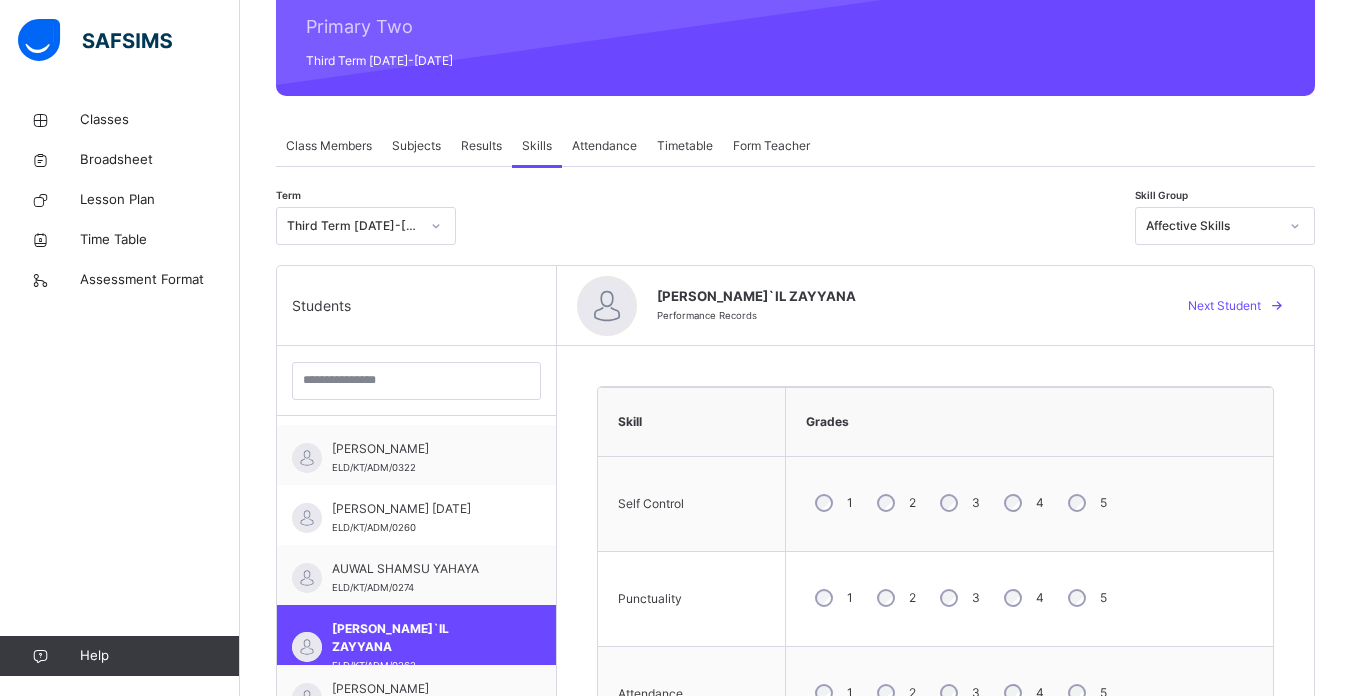 scroll, scrollTop: 228, scrollLeft: 0, axis: vertical 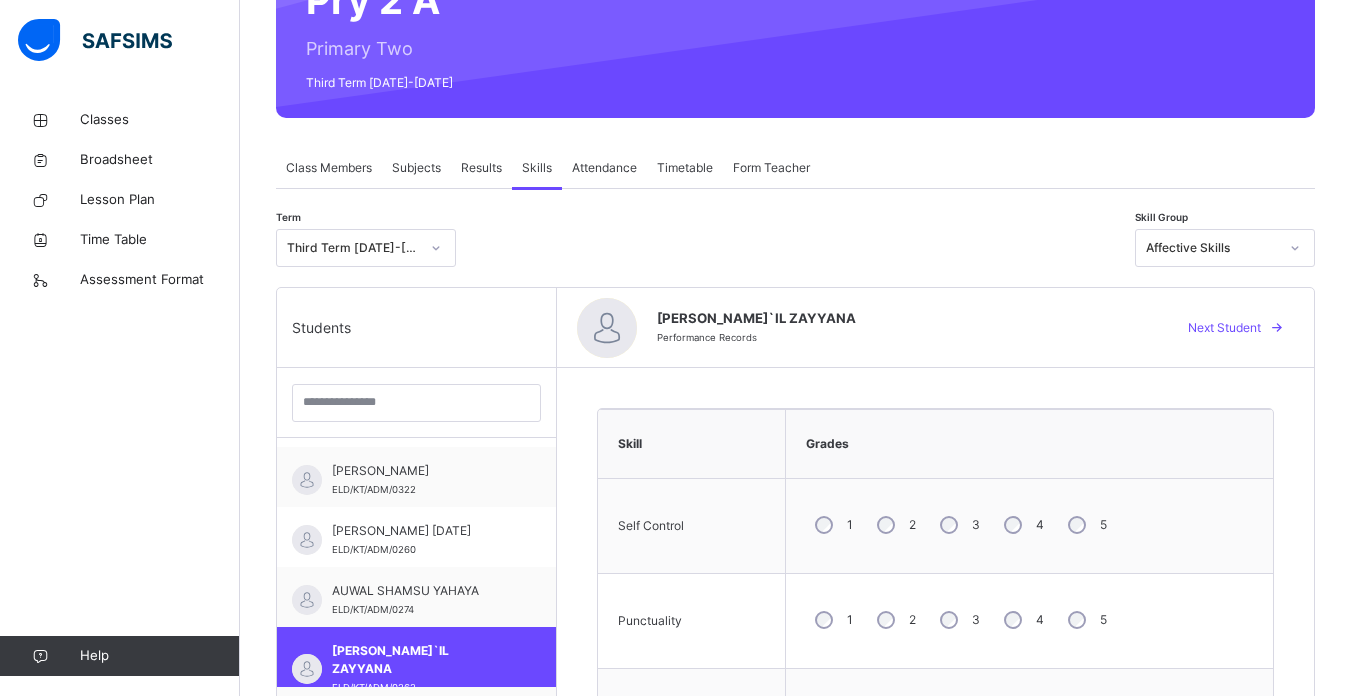 click at bounding box center (1295, 248) 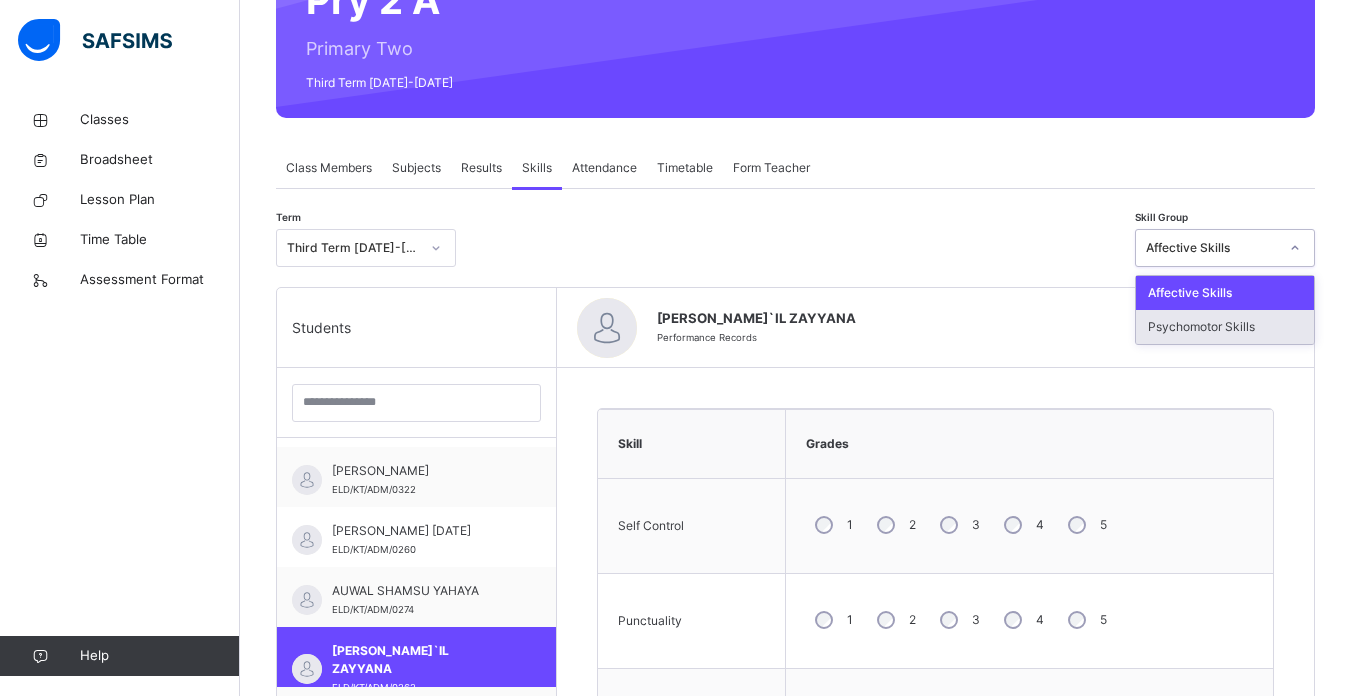 click on "Psychomotor Skills" at bounding box center [1225, 327] 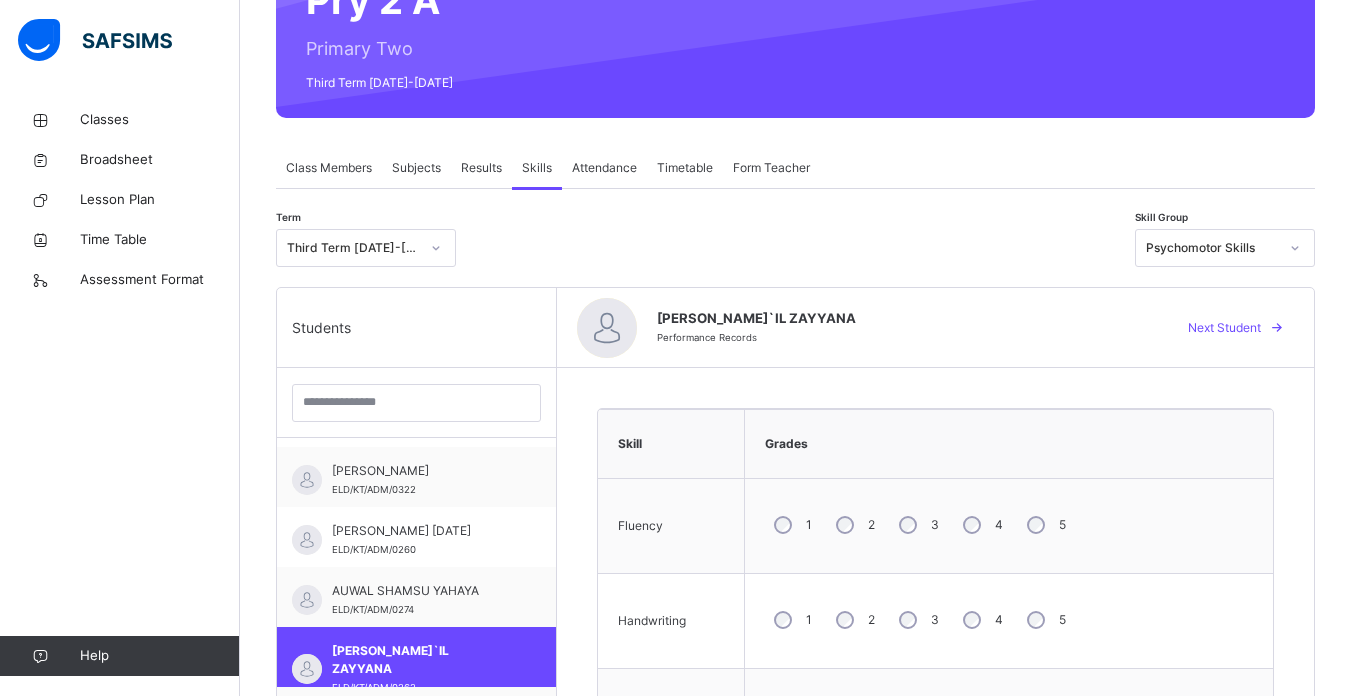 click on "2" at bounding box center (853, 525) 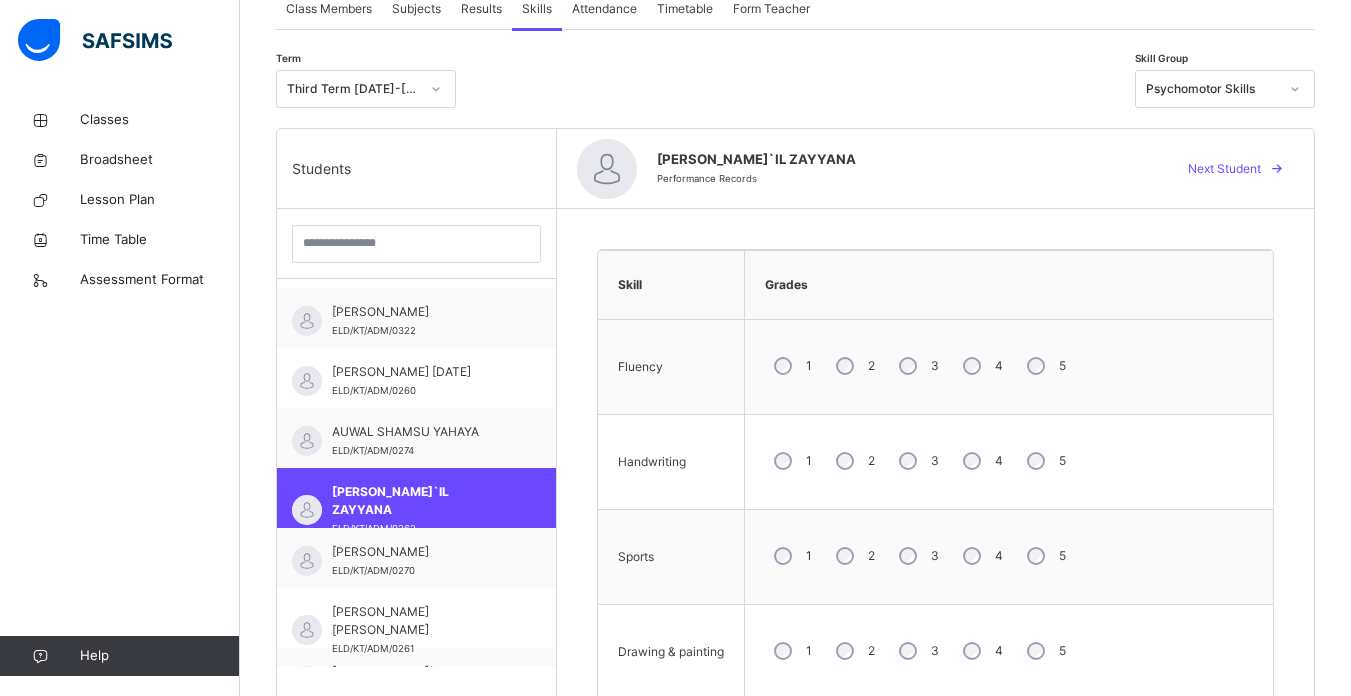 scroll, scrollTop: 397, scrollLeft: 0, axis: vertical 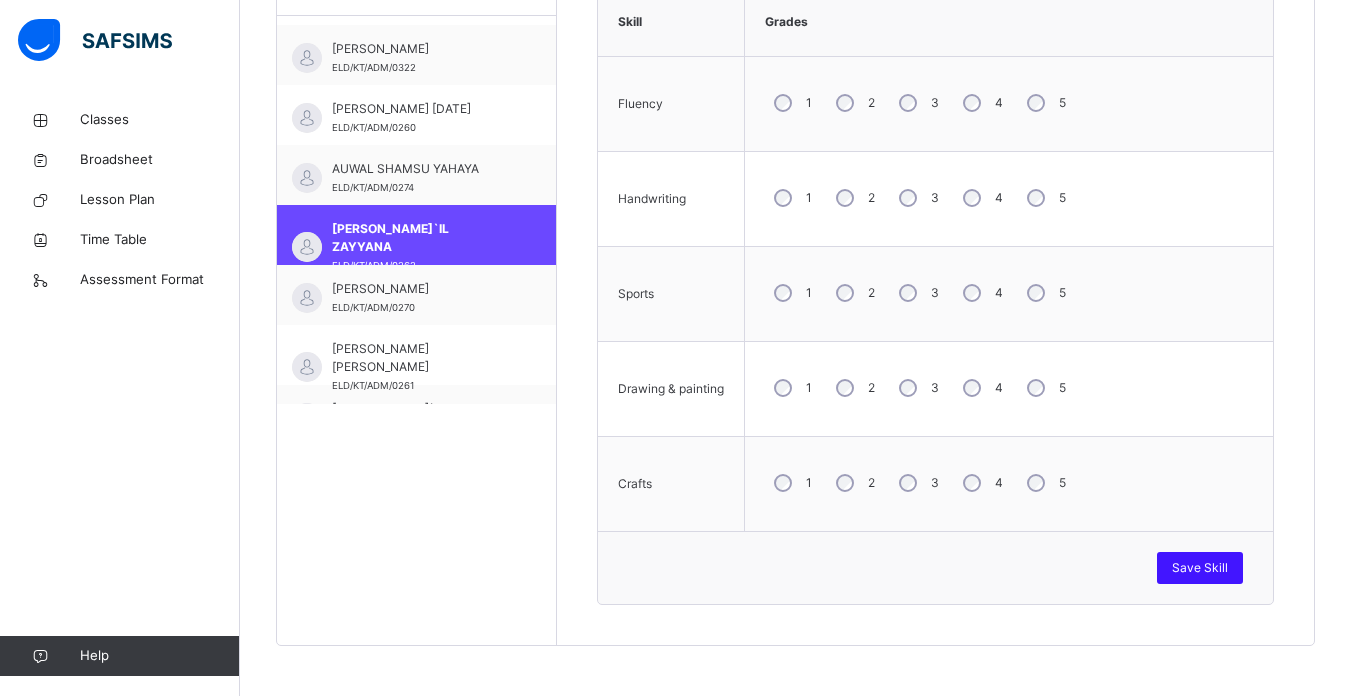 click on "Save Skill" at bounding box center [1200, 568] 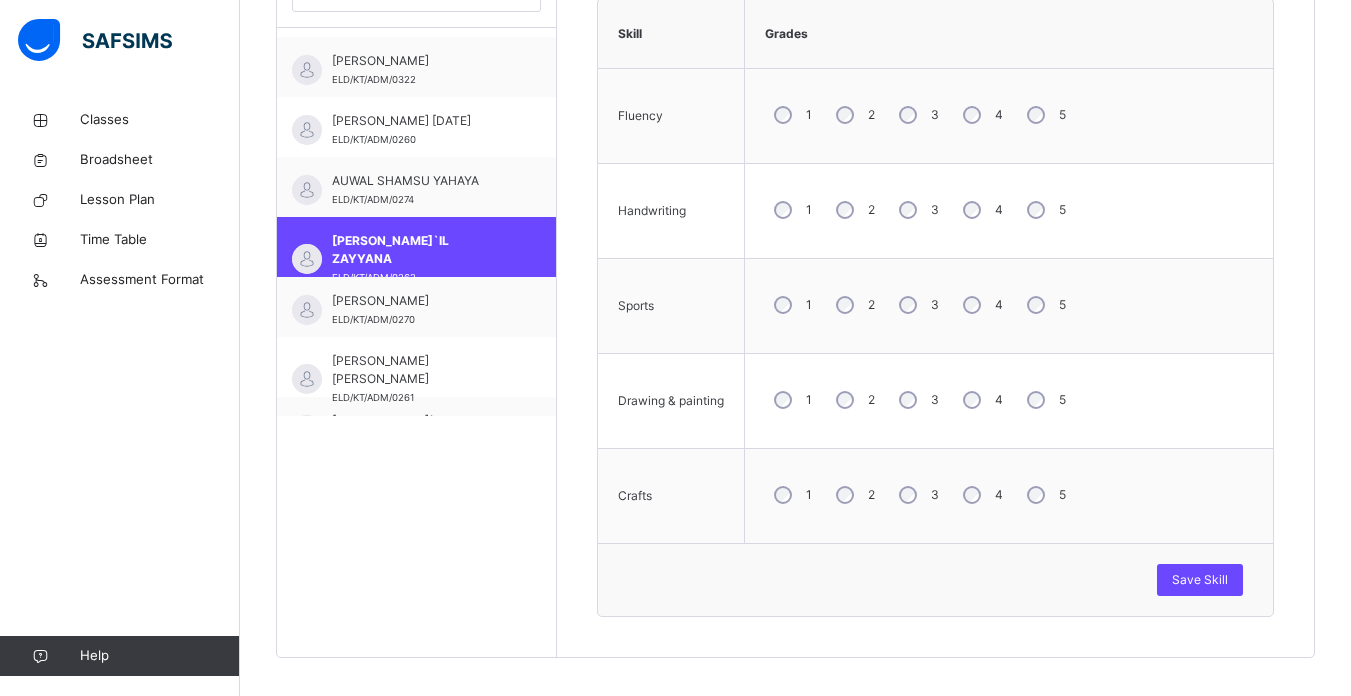 scroll, scrollTop: 650, scrollLeft: 0, axis: vertical 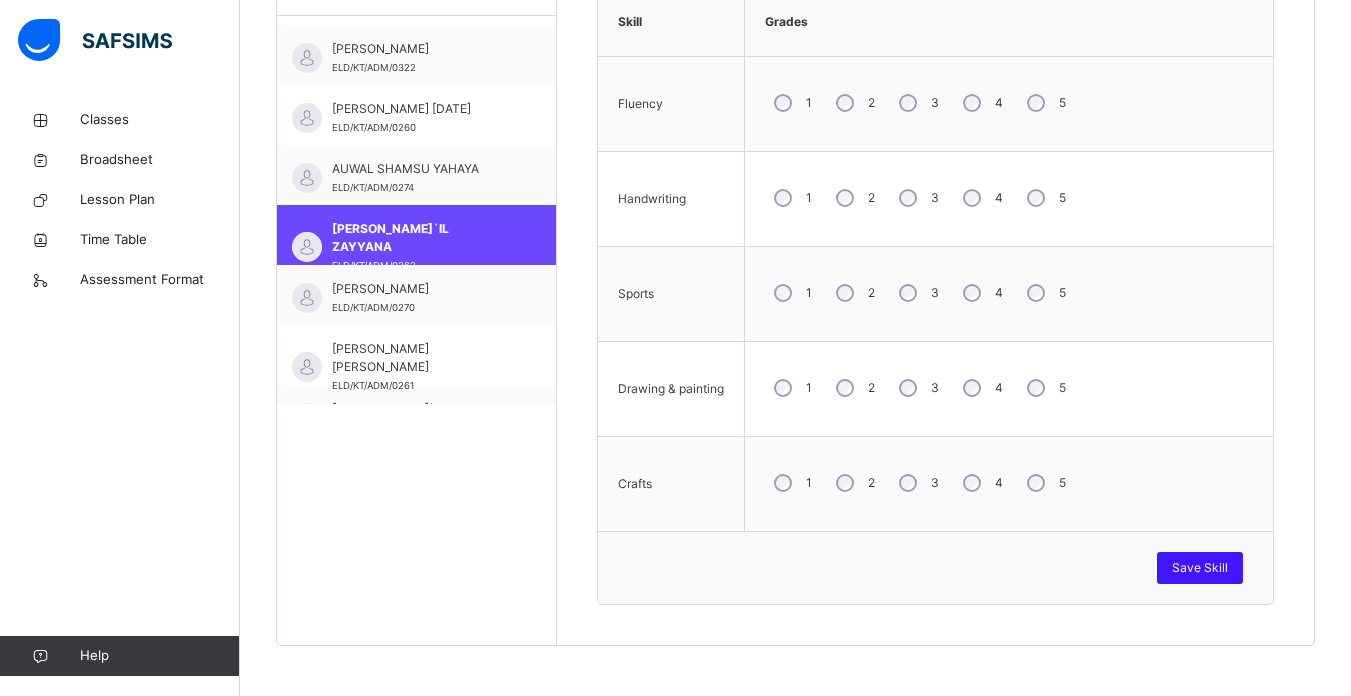 click on "Save Skill" at bounding box center [1200, 568] 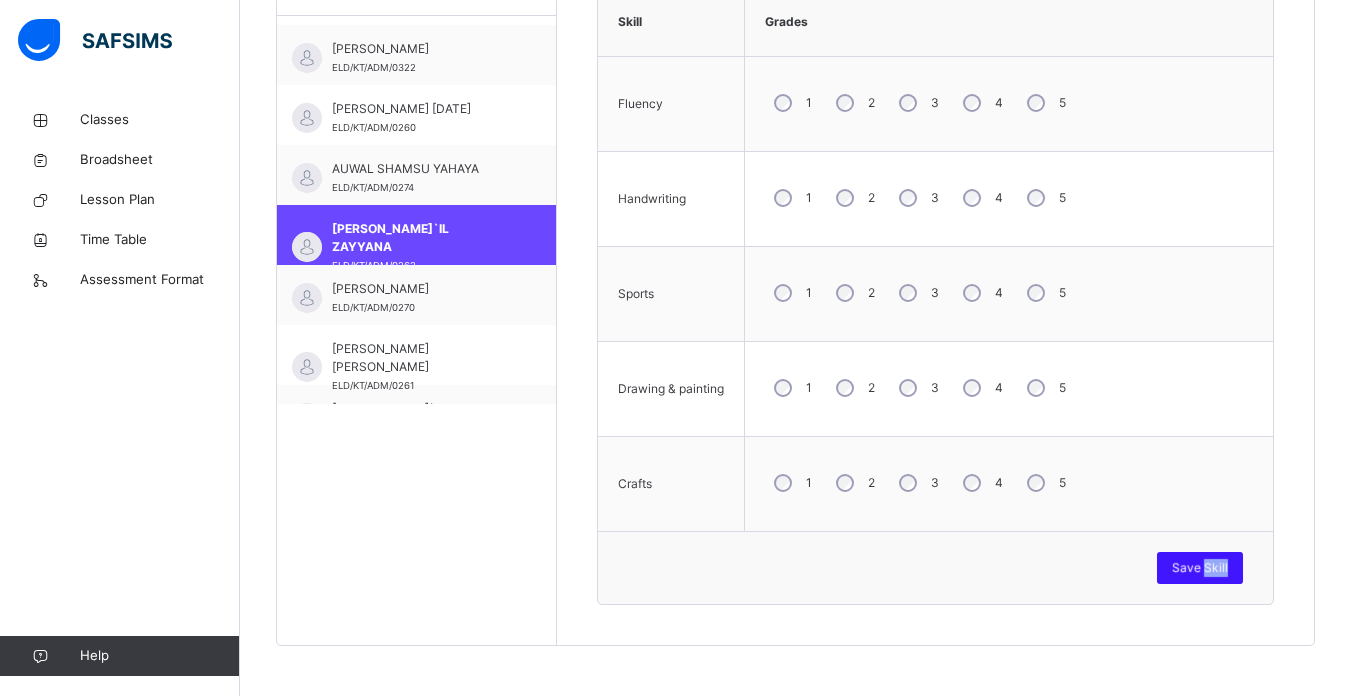 click on "Save Skill" at bounding box center [1200, 568] 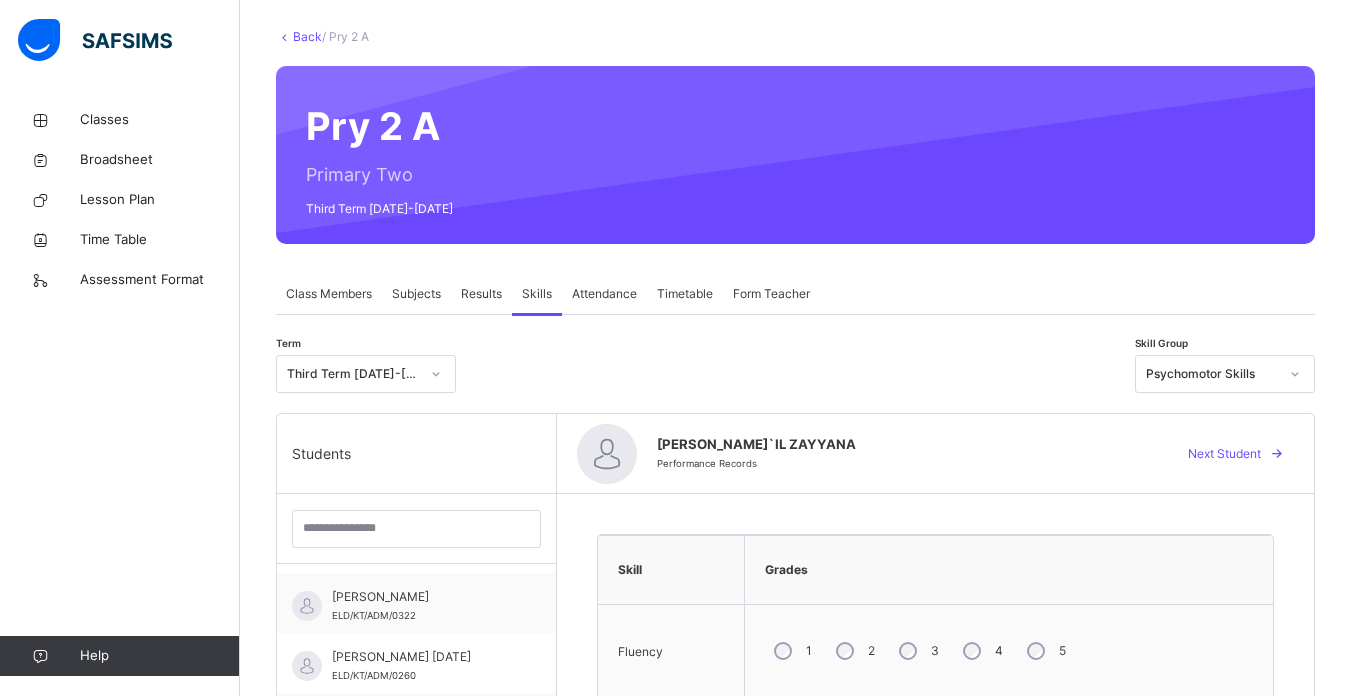 scroll, scrollTop: 79, scrollLeft: 0, axis: vertical 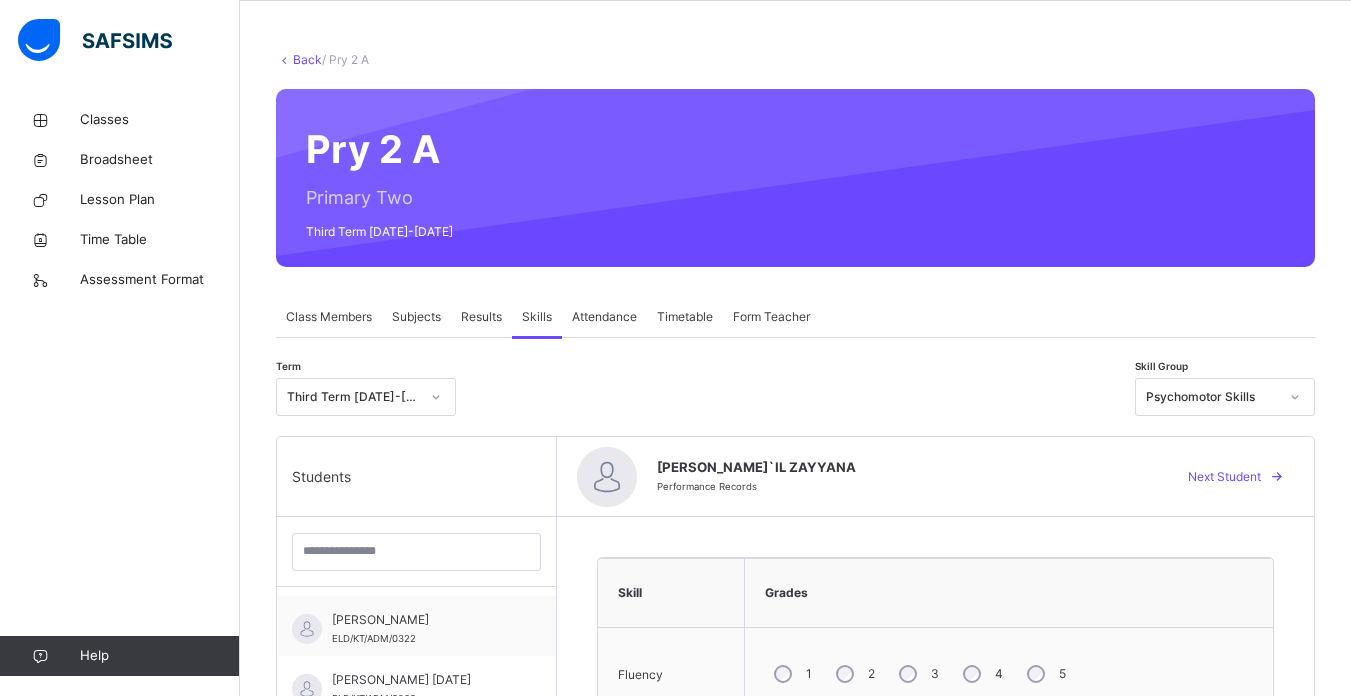 click on "Results" at bounding box center [481, 317] 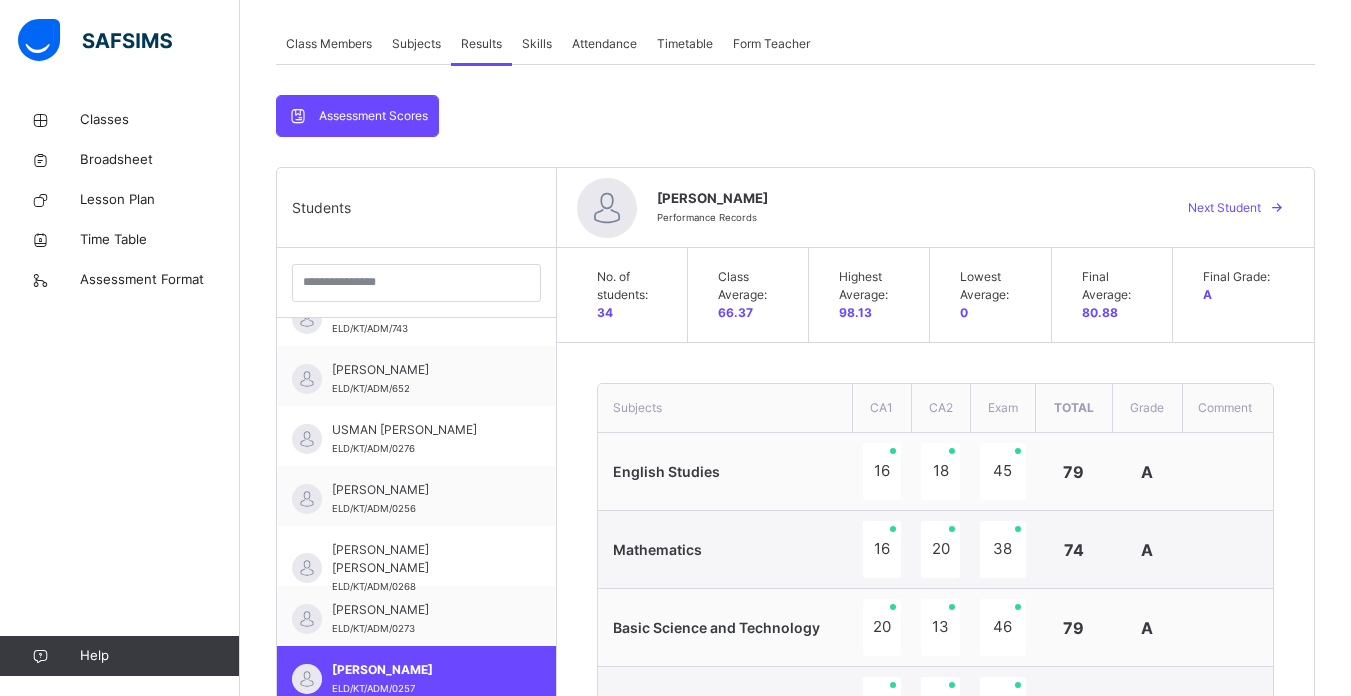 scroll, scrollTop: 367, scrollLeft: 0, axis: vertical 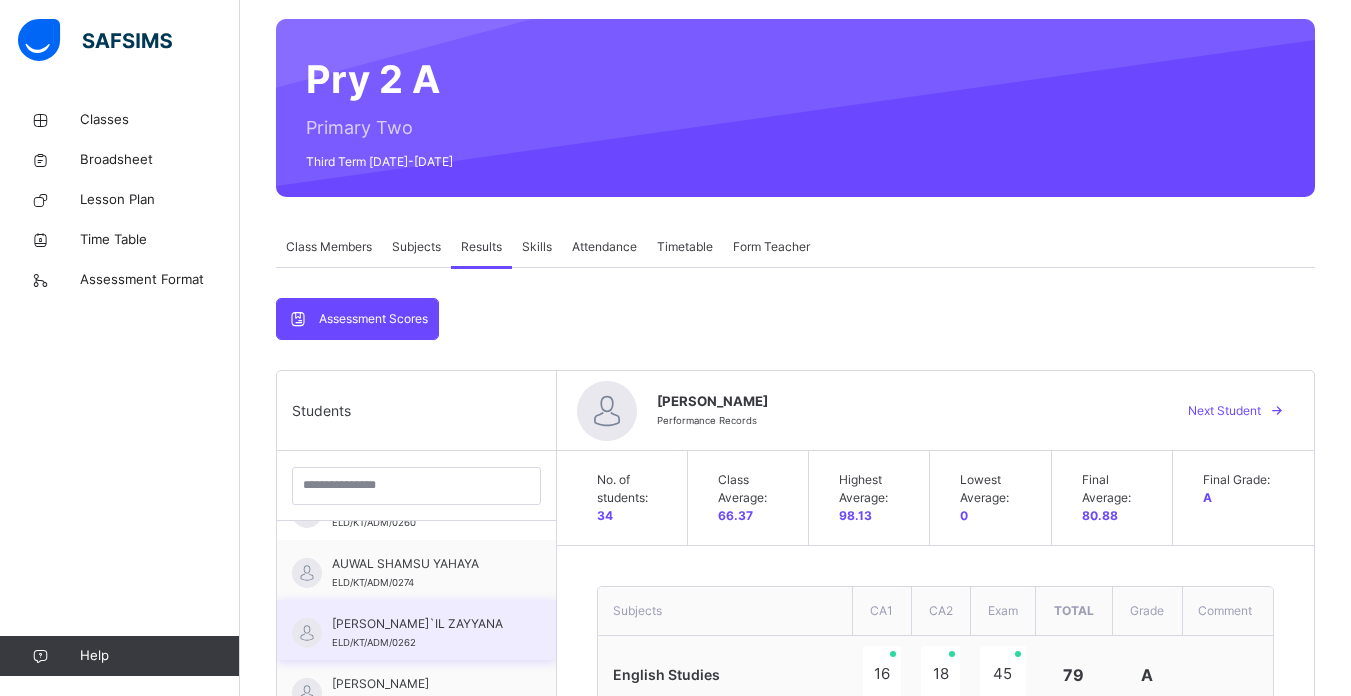 click on "[PERSON_NAME]`IL ZAYYANA" at bounding box center (421, 624) 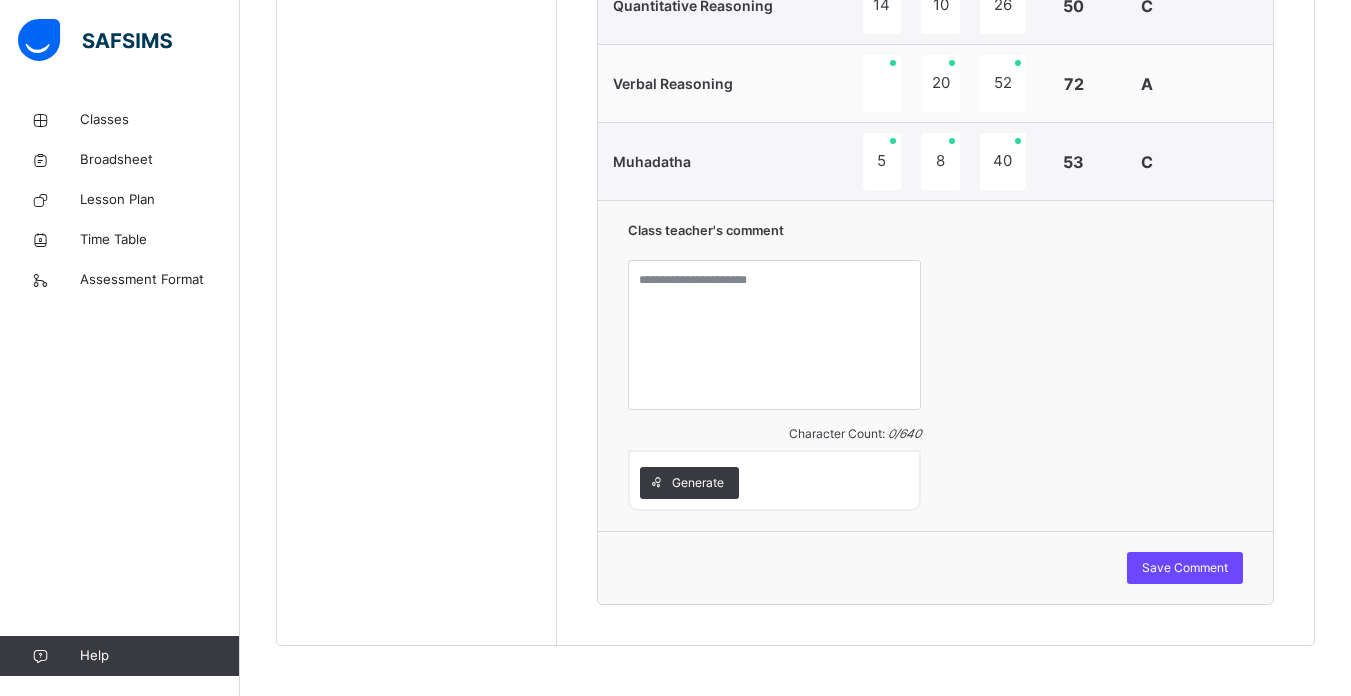 scroll, scrollTop: 1218, scrollLeft: 0, axis: vertical 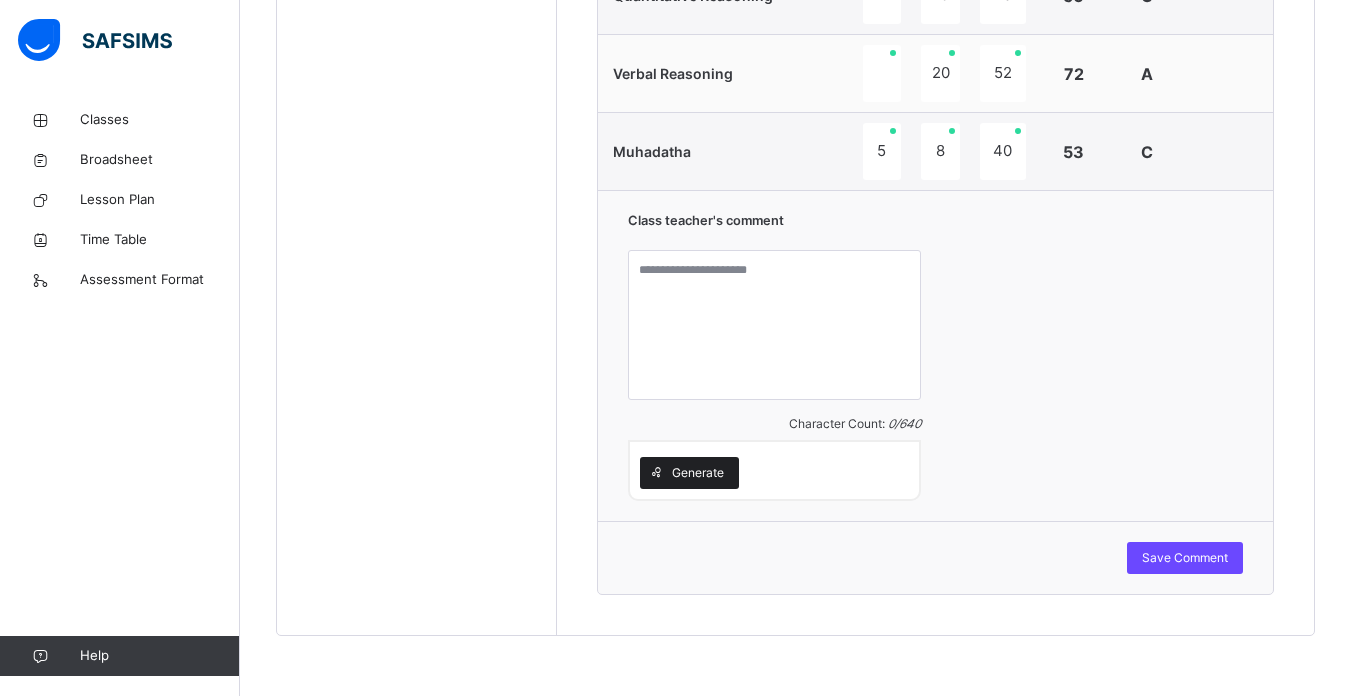 click on "Generate" at bounding box center (698, 473) 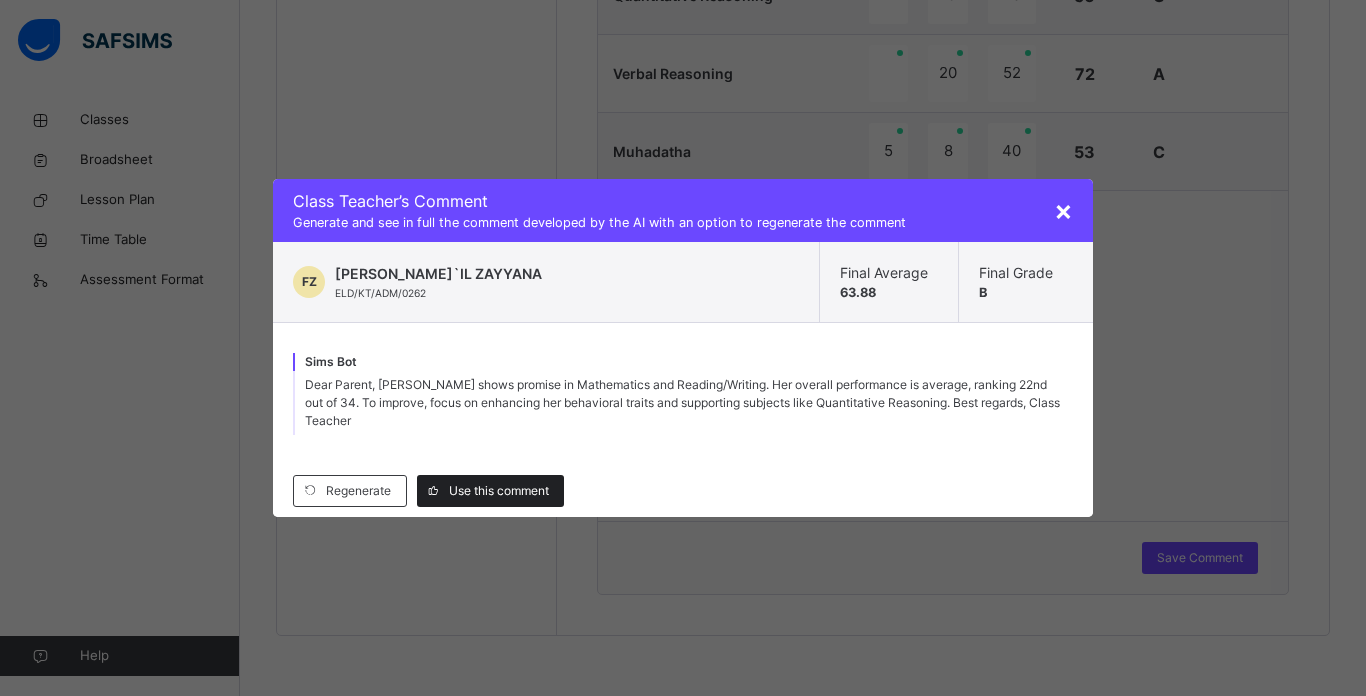 click on "Use this comment" at bounding box center [490, 491] 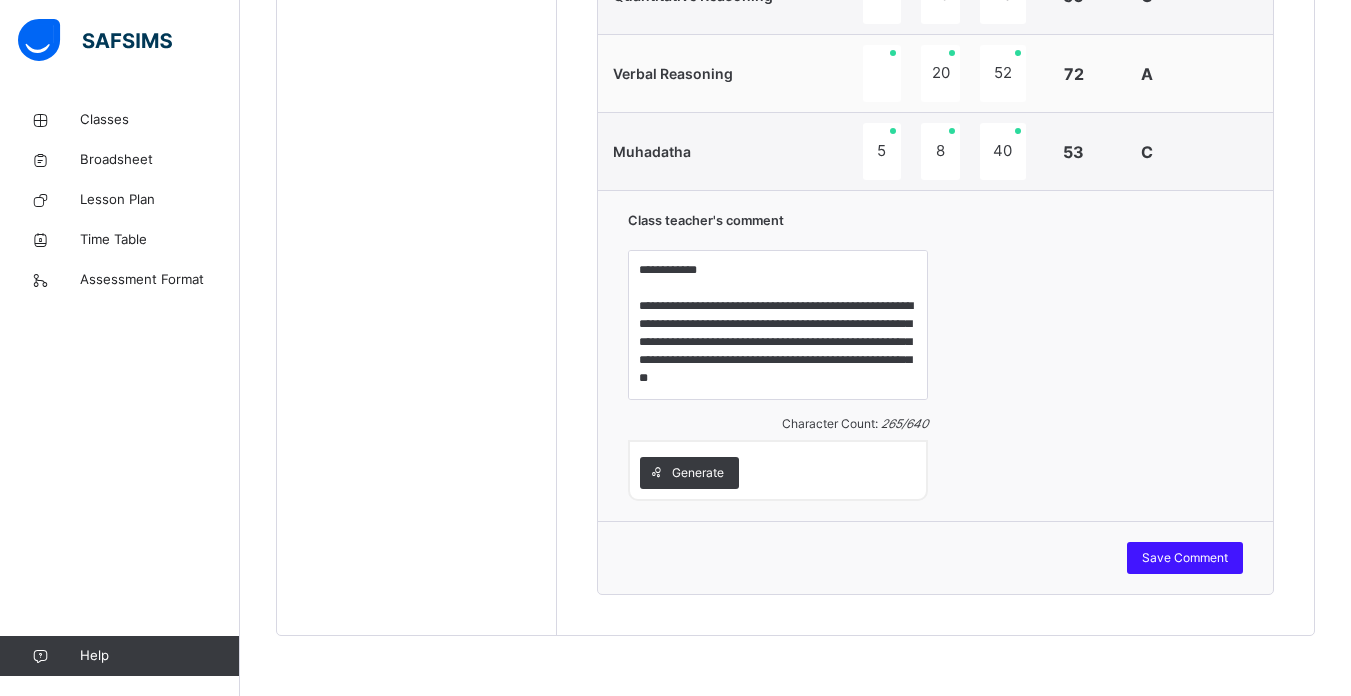 click on "Save Comment" at bounding box center (1185, 558) 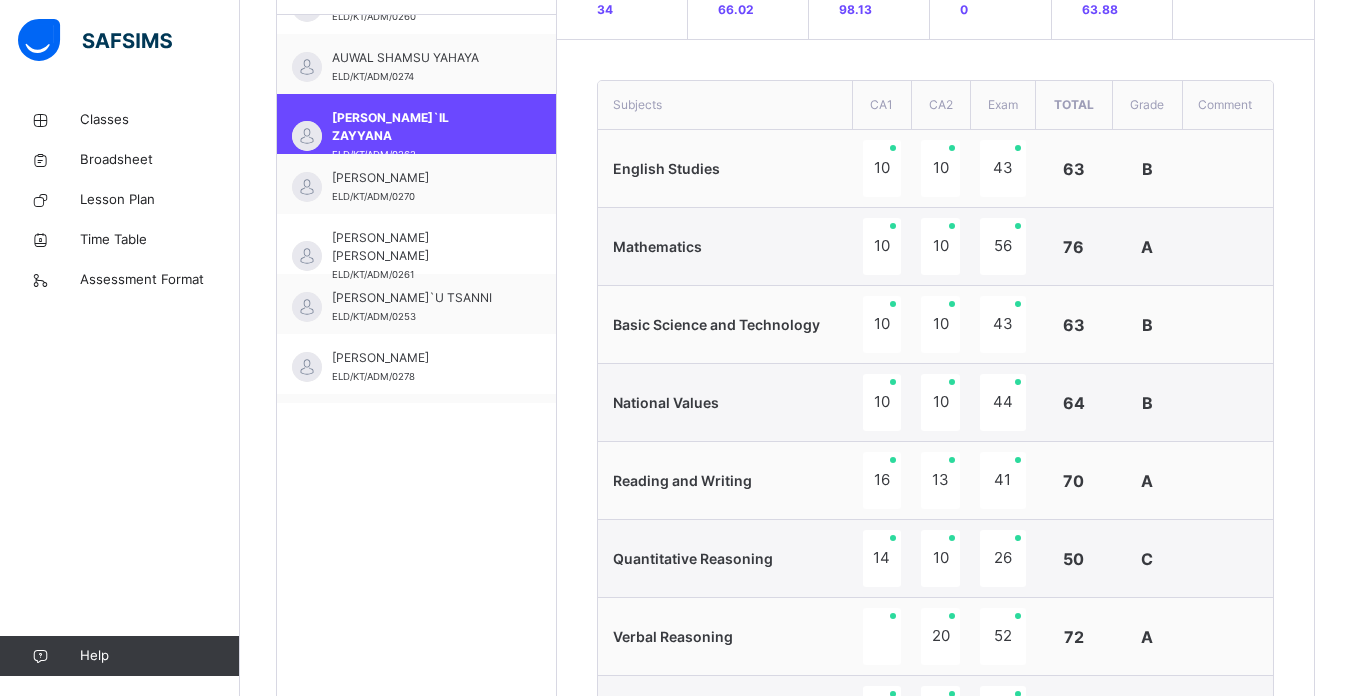 scroll, scrollTop: 597, scrollLeft: 0, axis: vertical 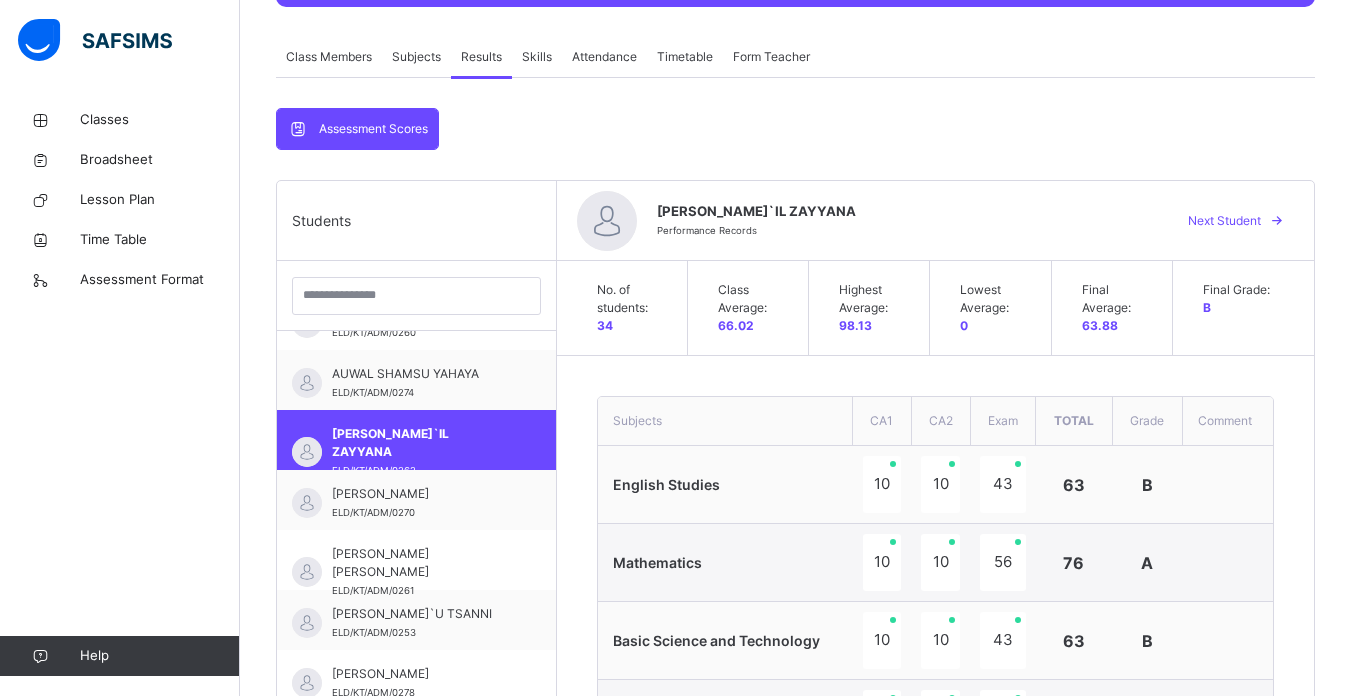 click on "Attendance" at bounding box center [604, 57] 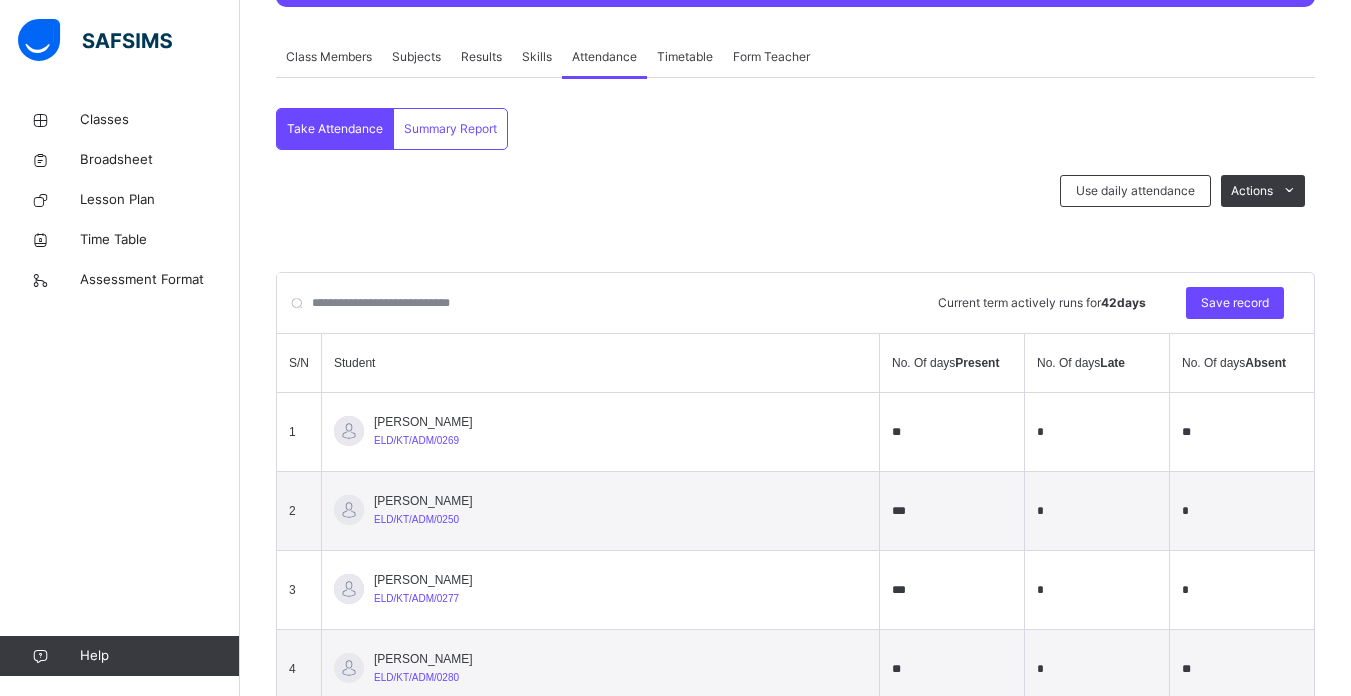 click on "Timetable" at bounding box center (685, 57) 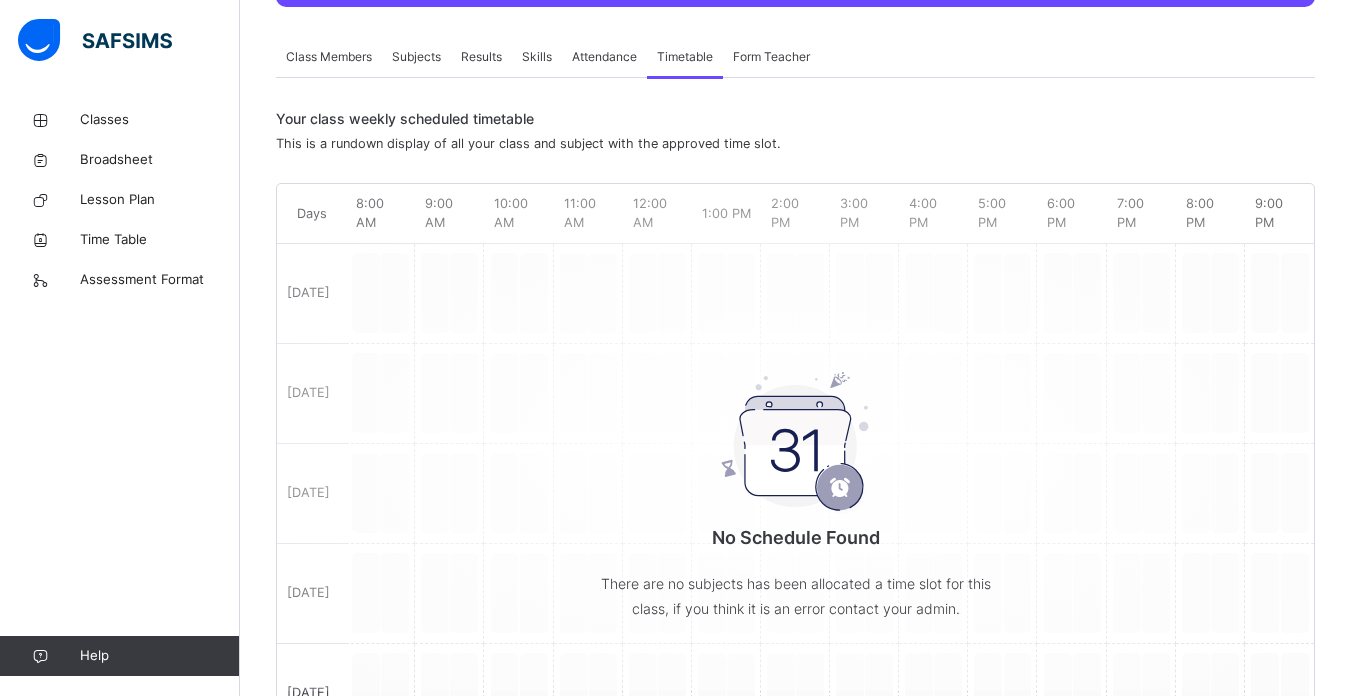 click on "Form Teacher" at bounding box center (771, 57) 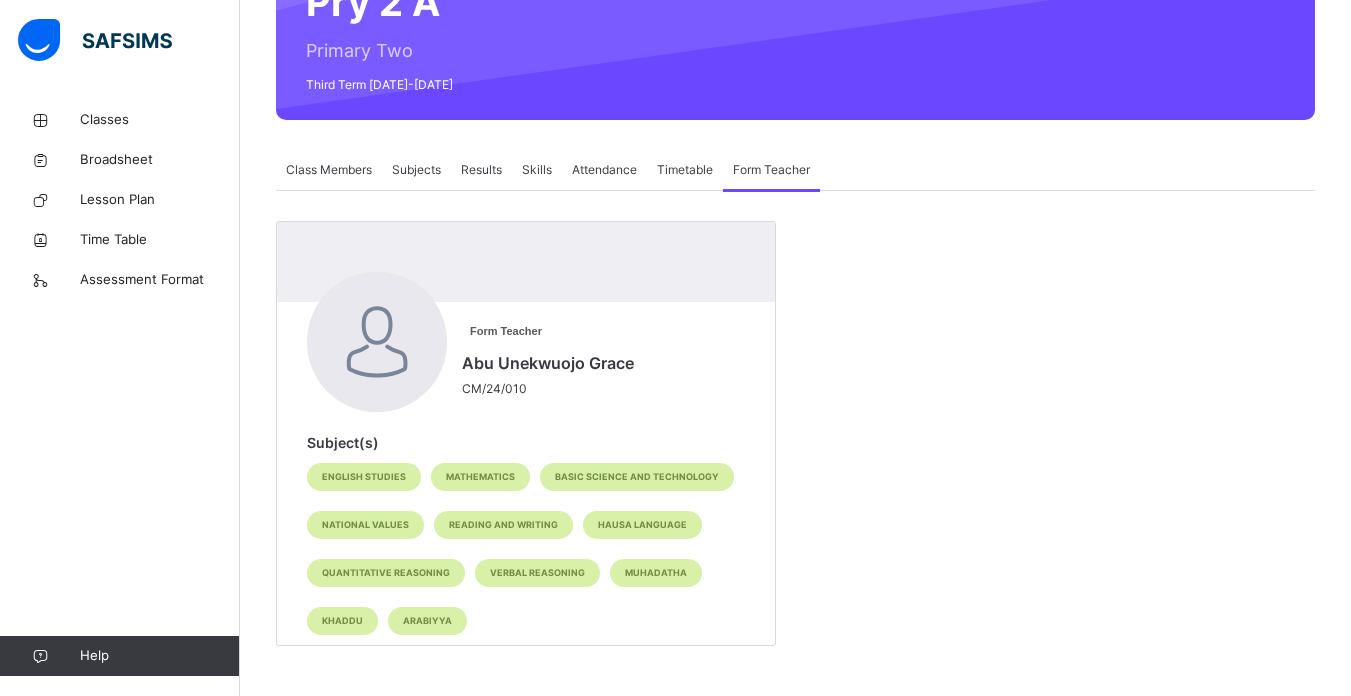 scroll, scrollTop: 226, scrollLeft: 0, axis: vertical 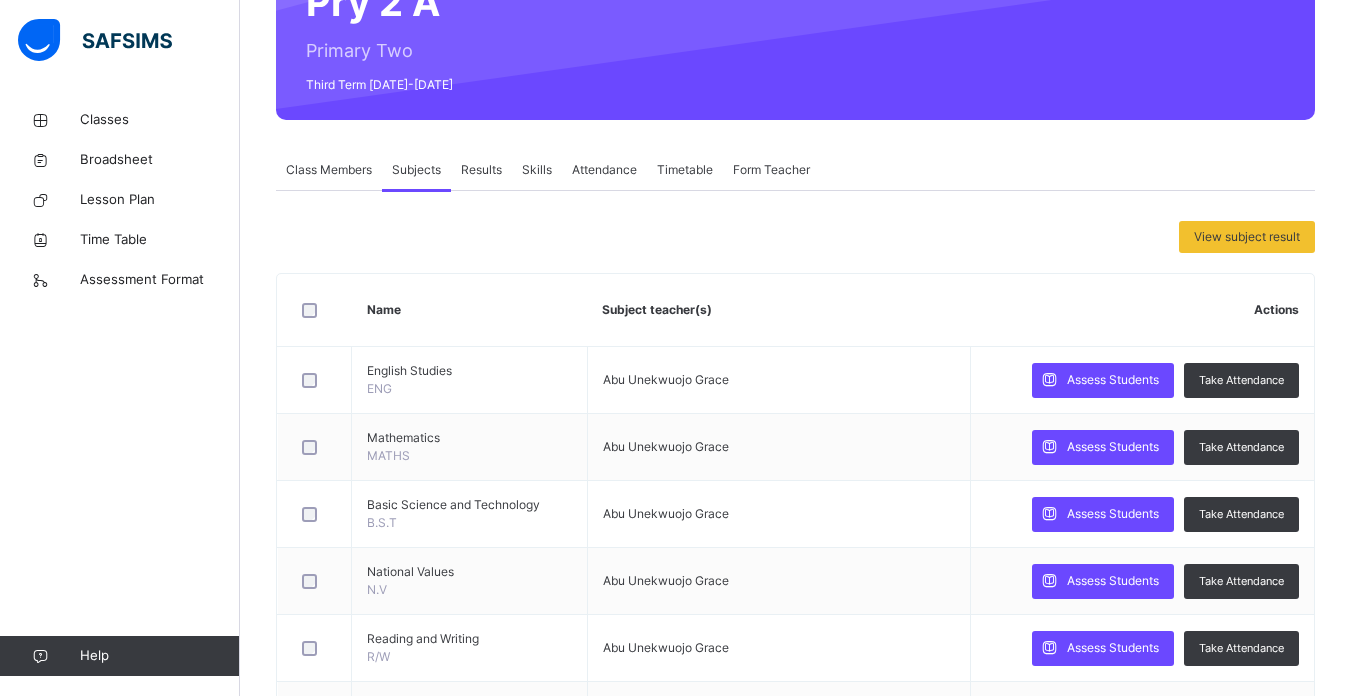 click on "Results" at bounding box center [481, 170] 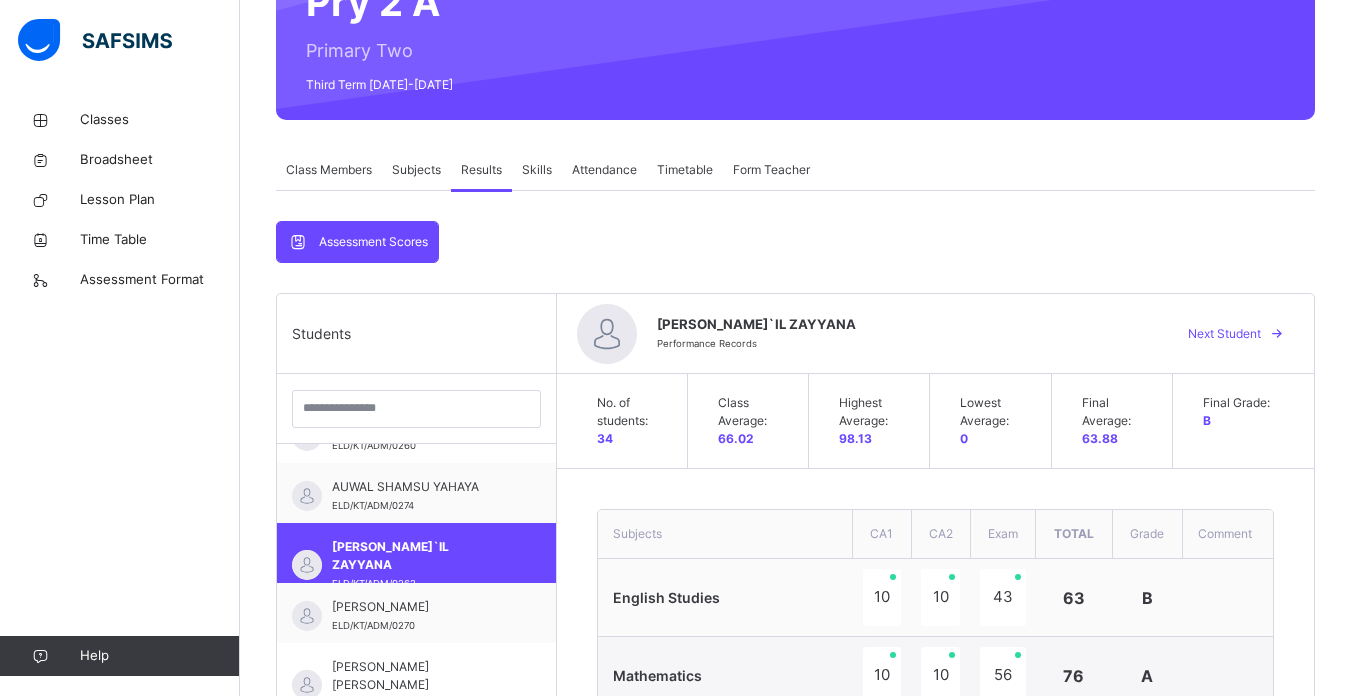 click on "Skills" at bounding box center (537, 170) 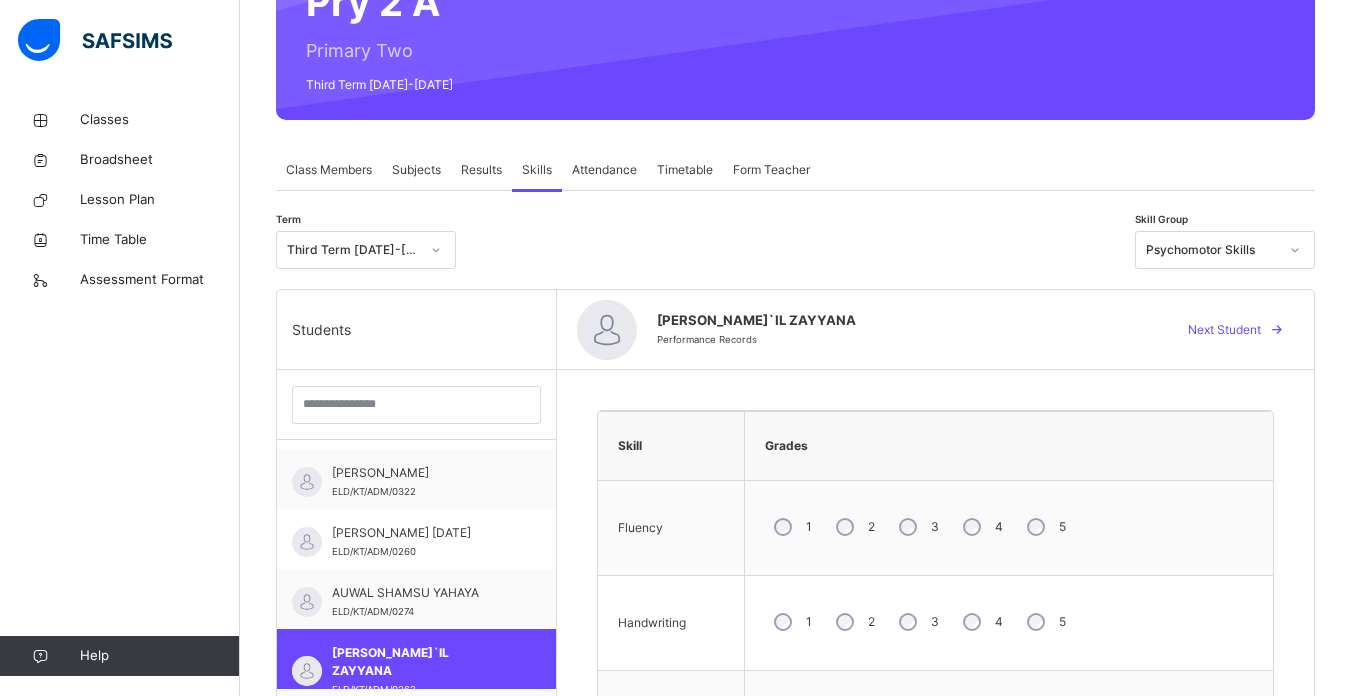 click on "Attendance" at bounding box center (604, 170) 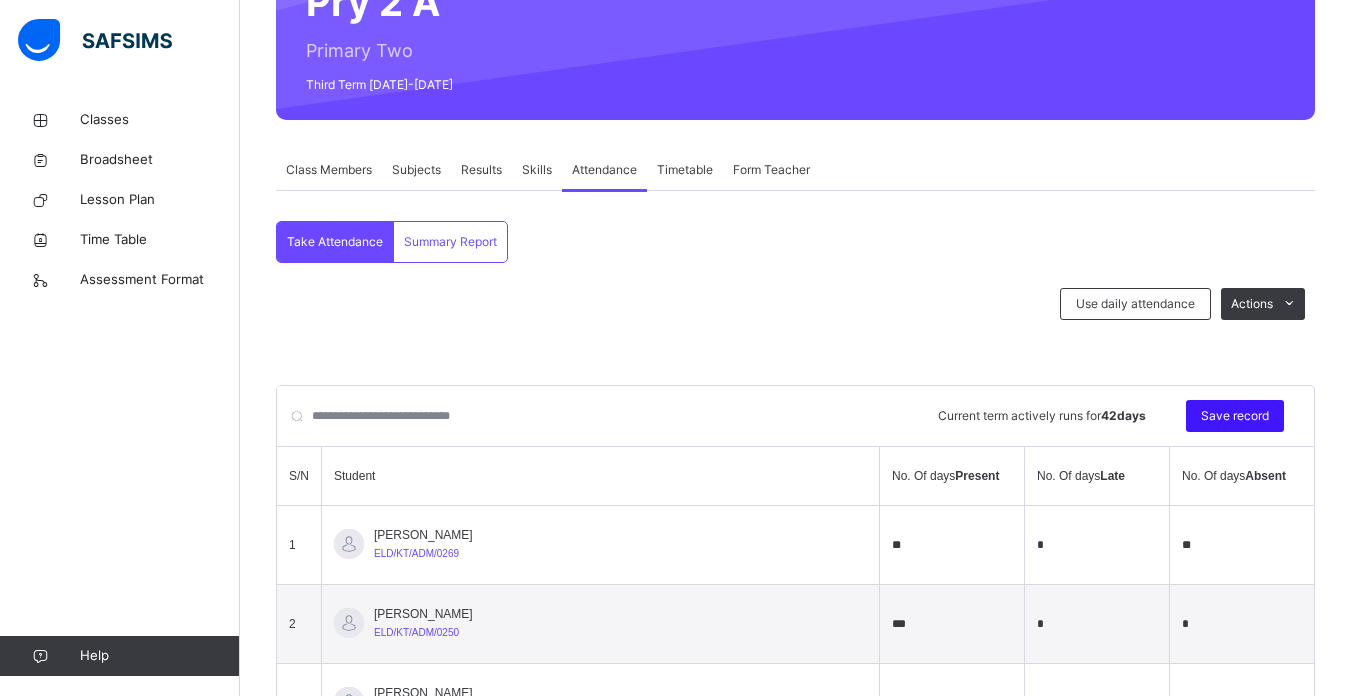 click on "Save record" at bounding box center (1235, 416) 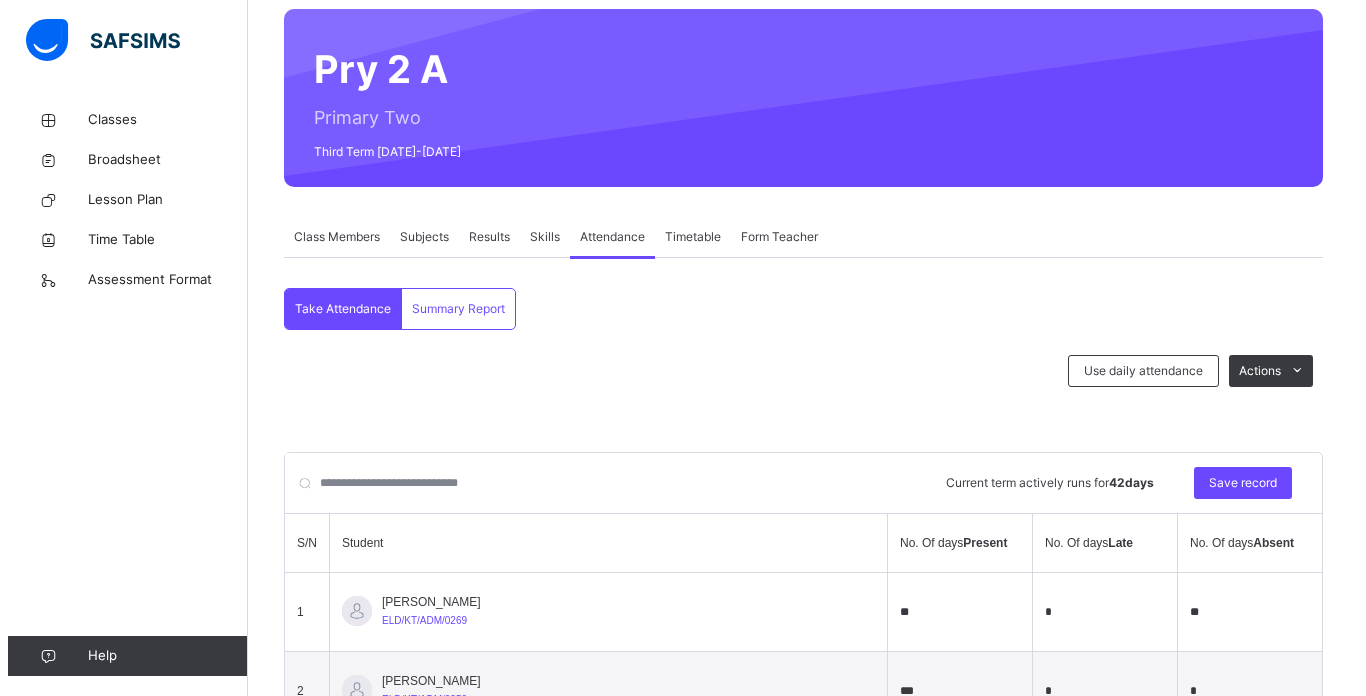 scroll, scrollTop: 0, scrollLeft: 0, axis: both 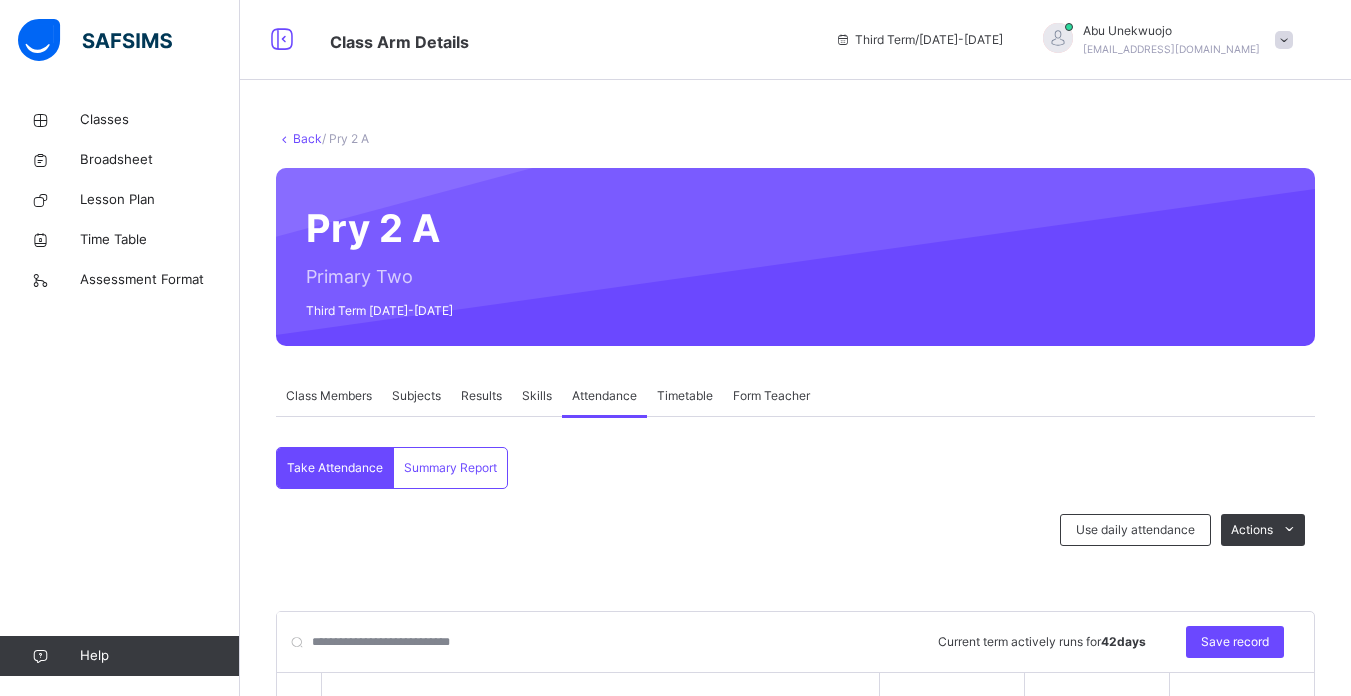 click at bounding box center [1284, 40] 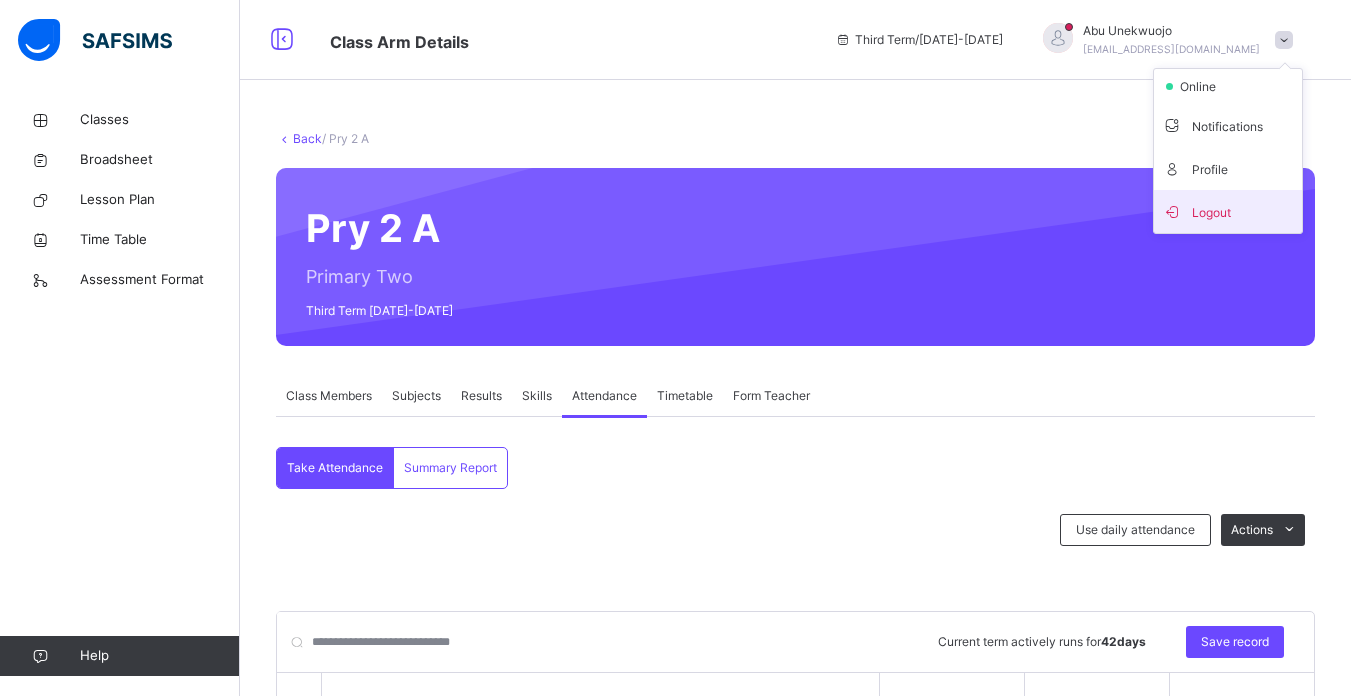 click on "Logout" at bounding box center (1228, 211) 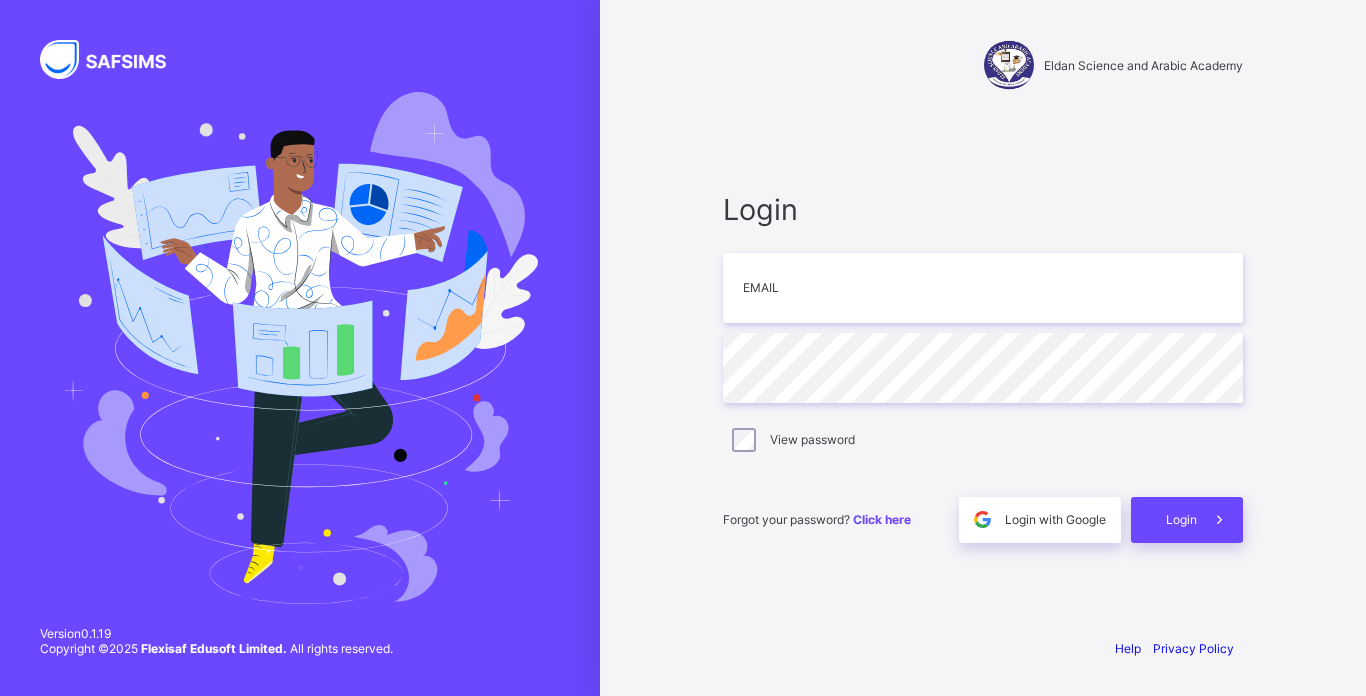 scroll, scrollTop: 0, scrollLeft: 0, axis: both 